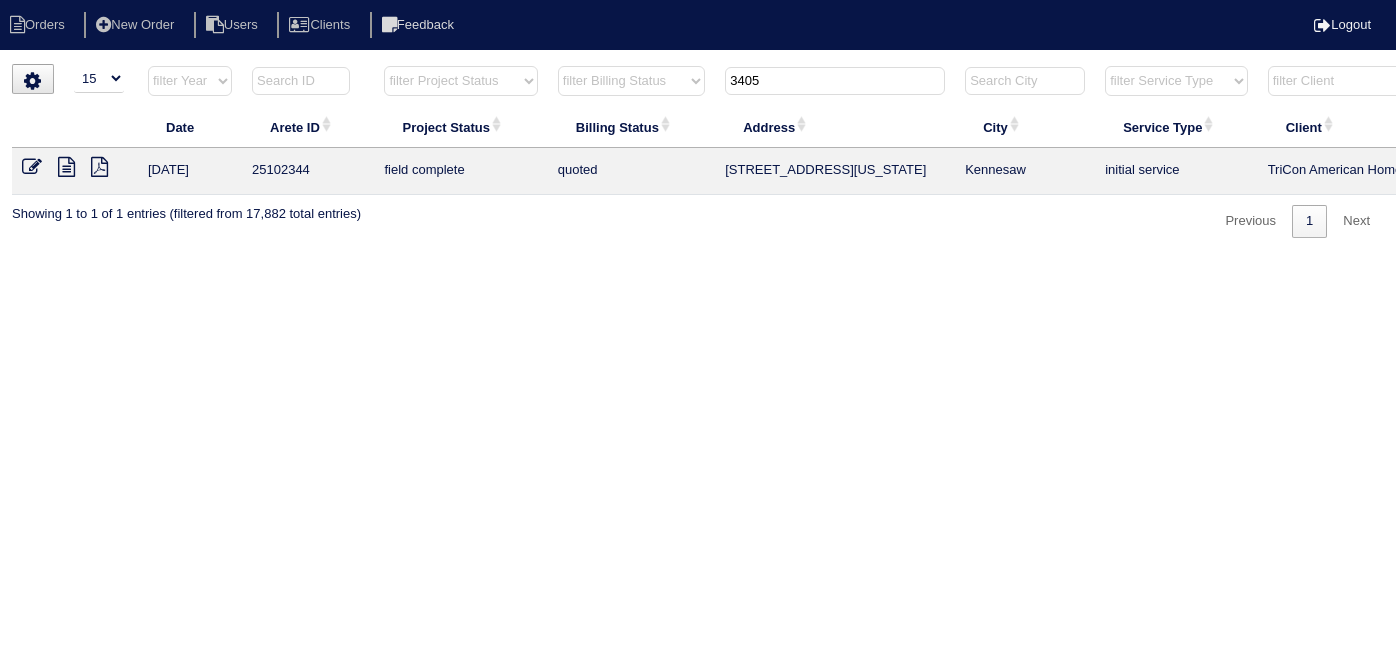 select on "15" 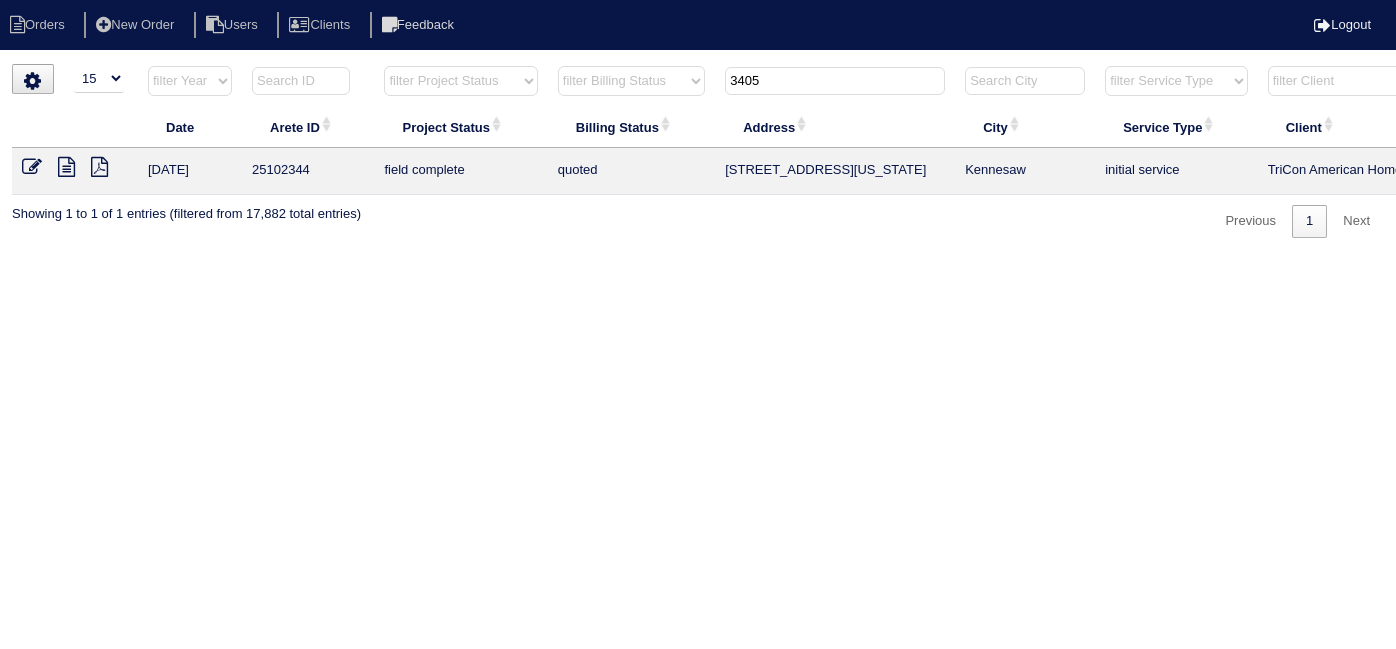 scroll, scrollTop: 0, scrollLeft: 0, axis: both 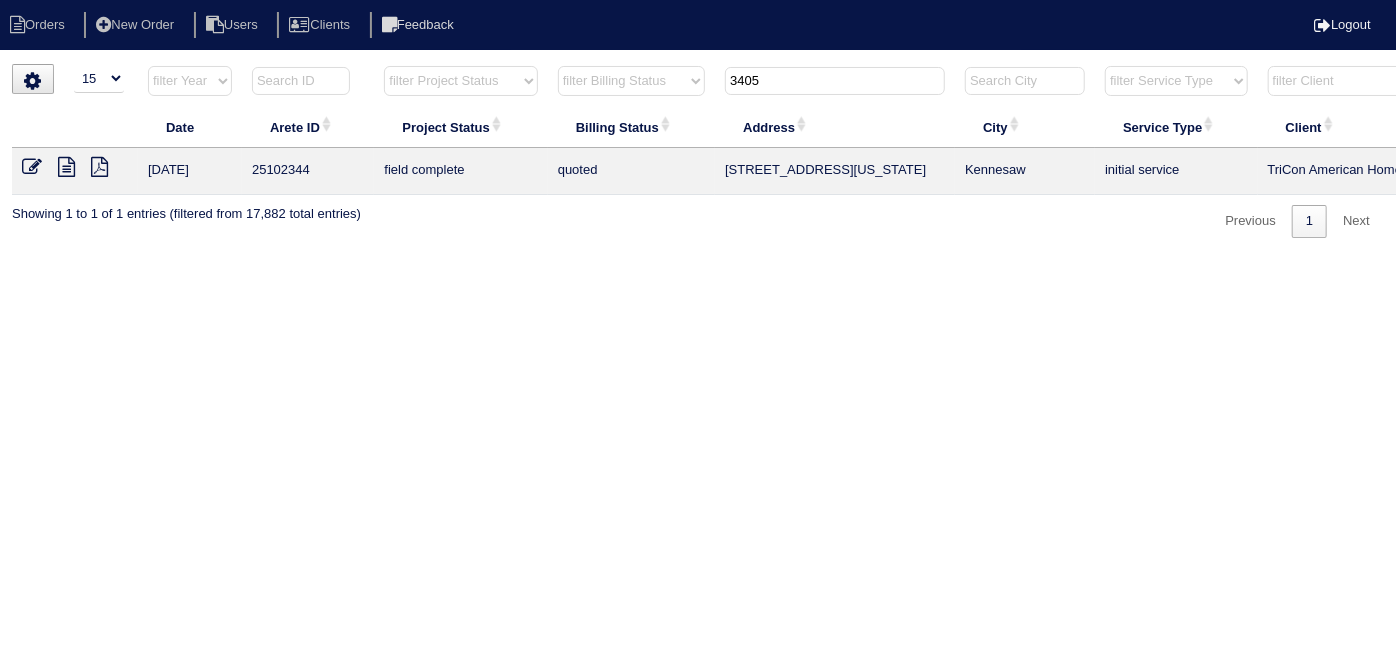 drag, startPoint x: 794, startPoint y: 86, endPoint x: 488, endPoint y: -18, distance: 323.19034 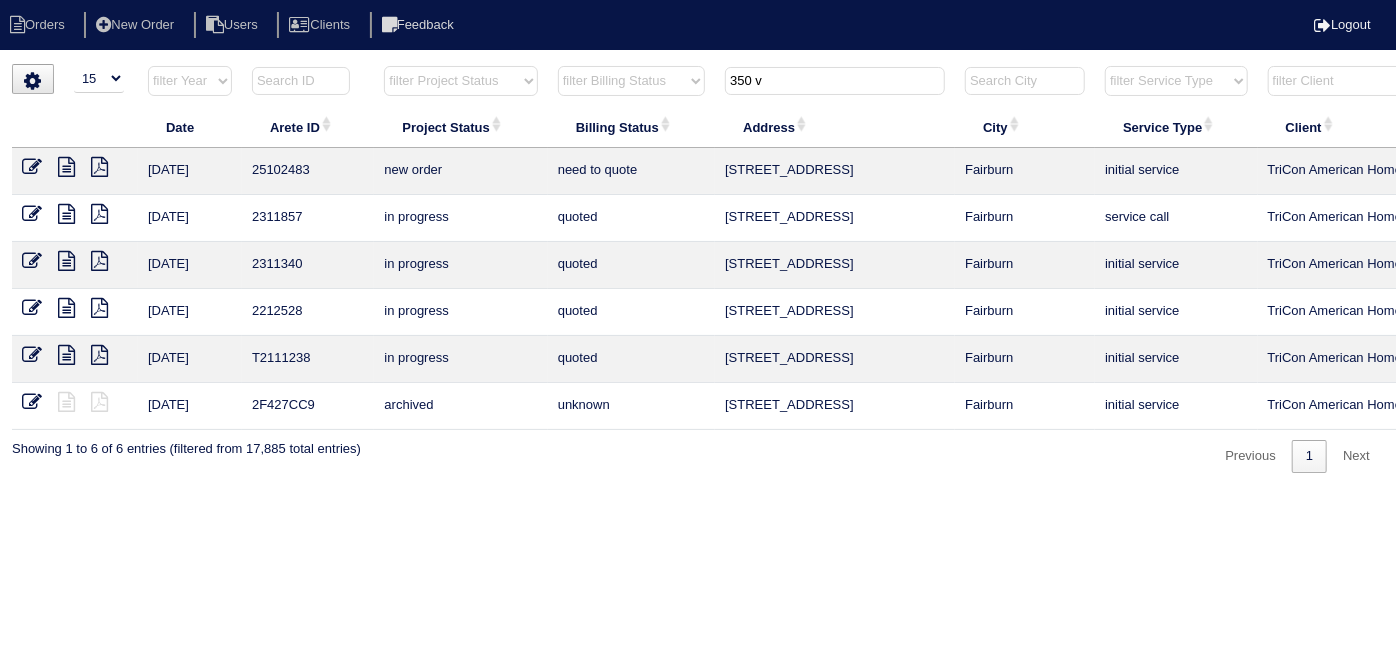 type on "350 v" 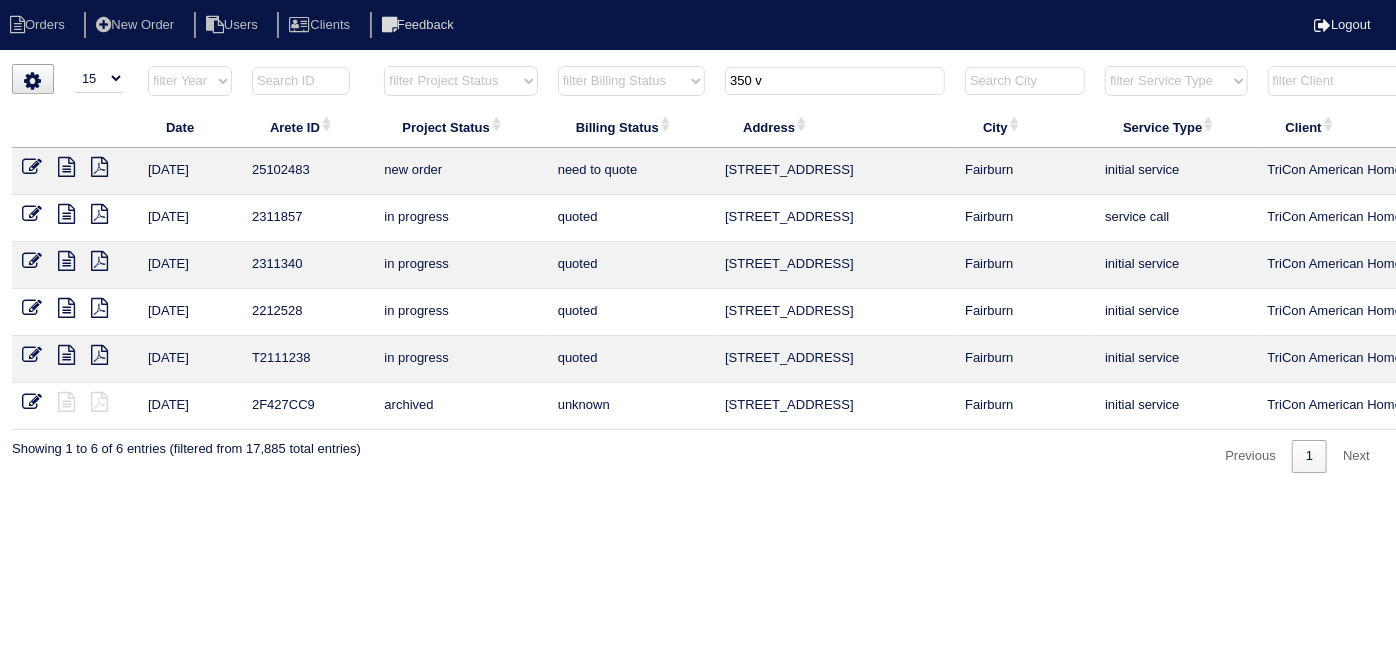 click at bounding box center [32, 167] 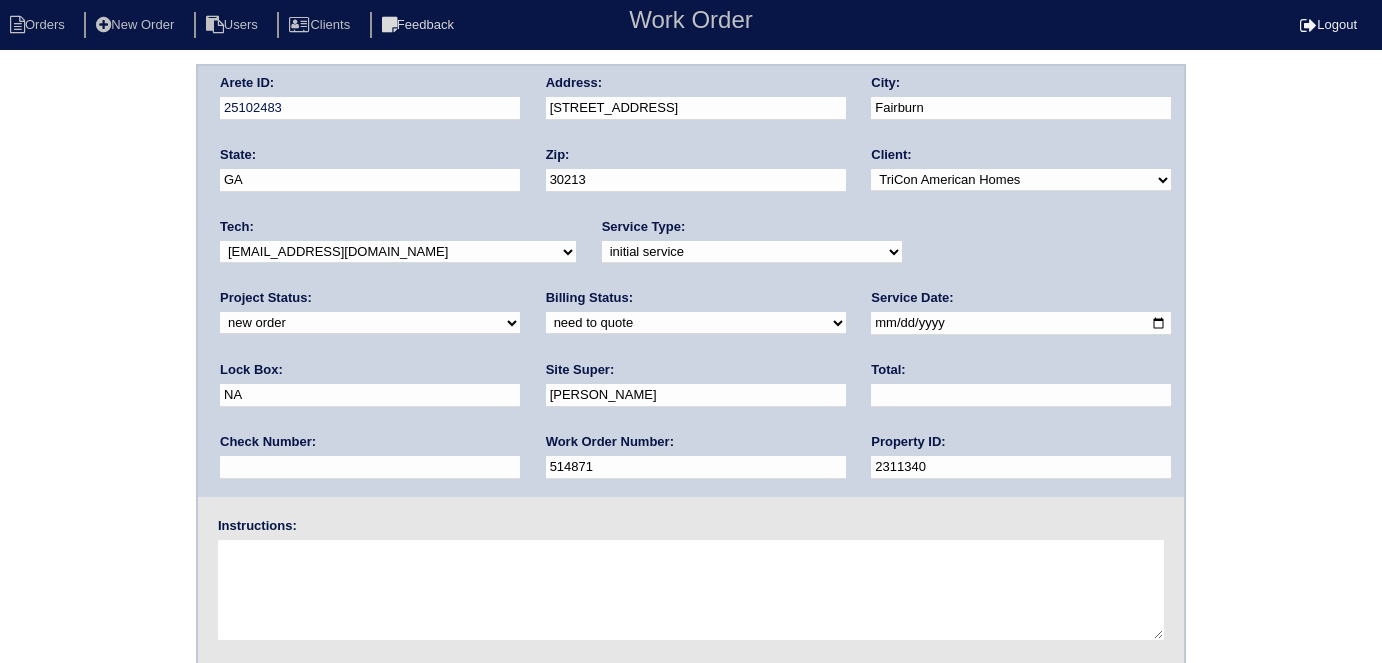 scroll, scrollTop: 0, scrollLeft: 0, axis: both 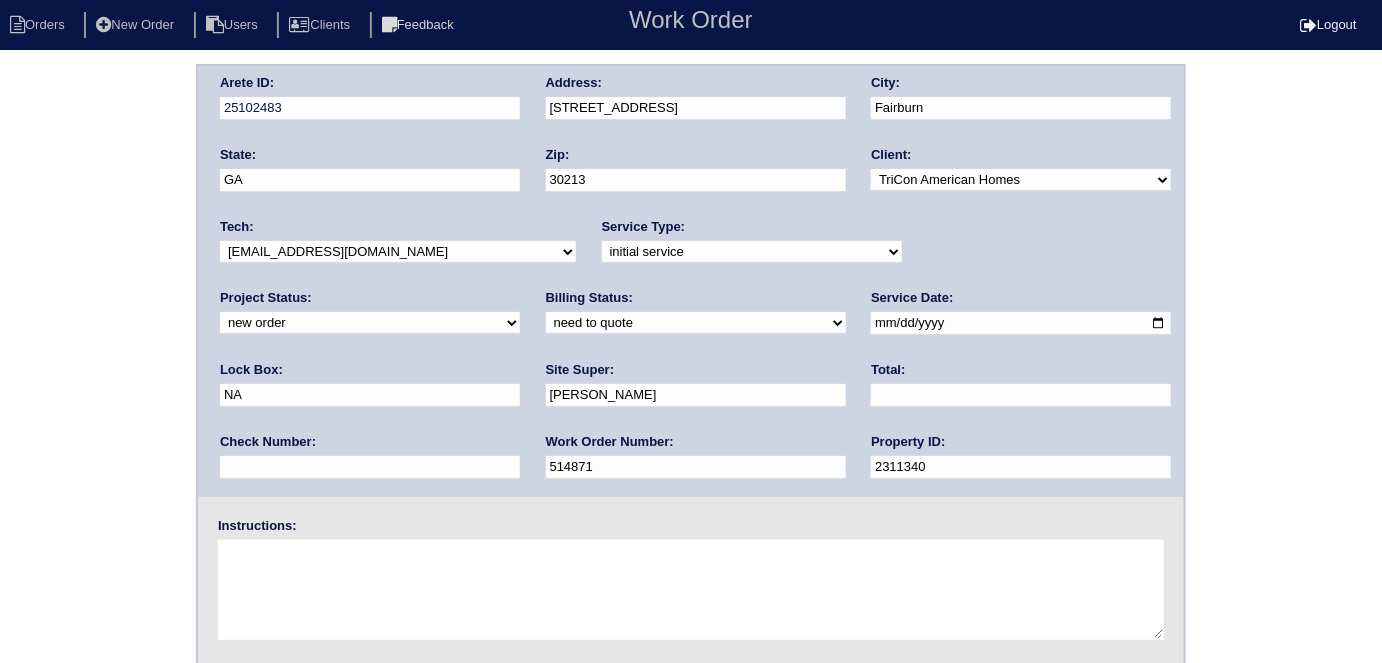 click on "Arete ID:
25102483
Address:
350 Valley View Dr
City:
Fairburn
State:
GA
Zip:
30213
Client:
-select-
TriCon American Homes
American Homes 4 Rent
First Key Homes
Zillow
The Renovation Company
On The Level Development Group
Shepard Exposition Group
Sylvan Homes
Pathway Construction
Arete Personal
Arete SMG
Tiber Capital
Tiber Realty
Divvy
Rave
Stine Construction
Alan Luther
HomeRiver Group
Test Client
Rasmus Real Estate
Padly
Buffalo Homes
Phillip Brothers
Maymont Homes
Tech:" at bounding box center [691, 468] 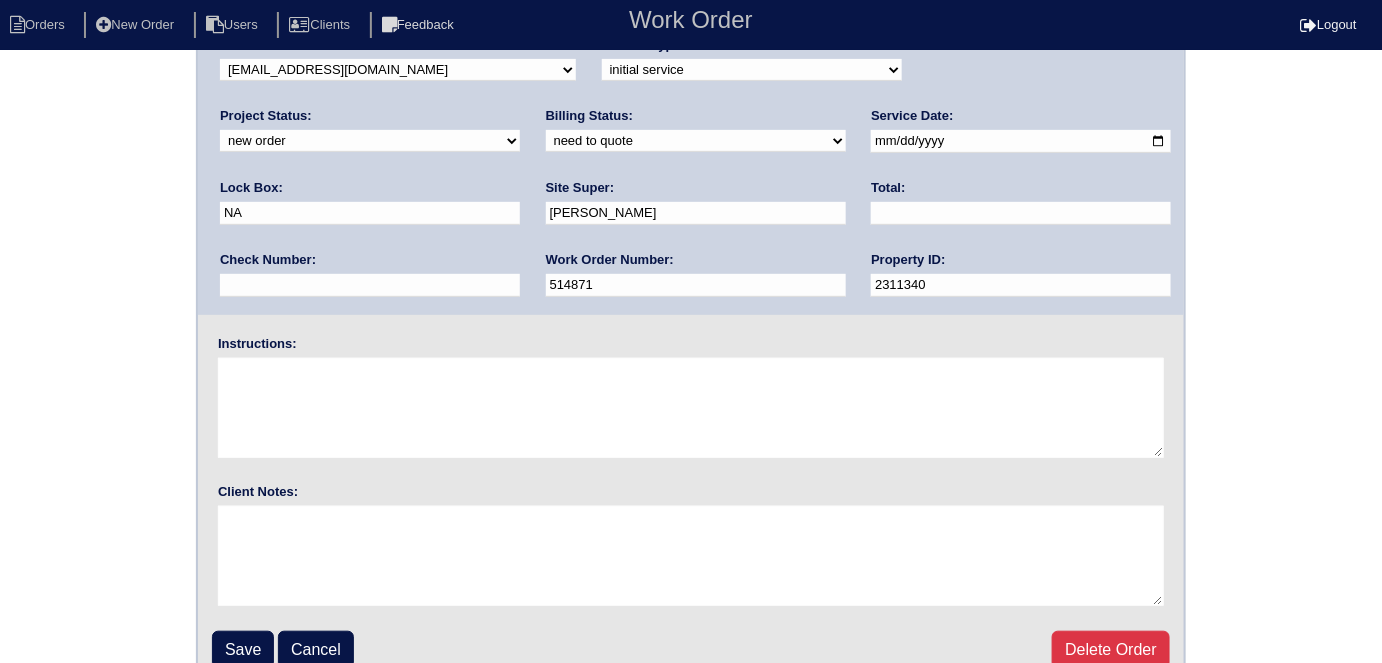 scroll, scrollTop: 205, scrollLeft: 0, axis: vertical 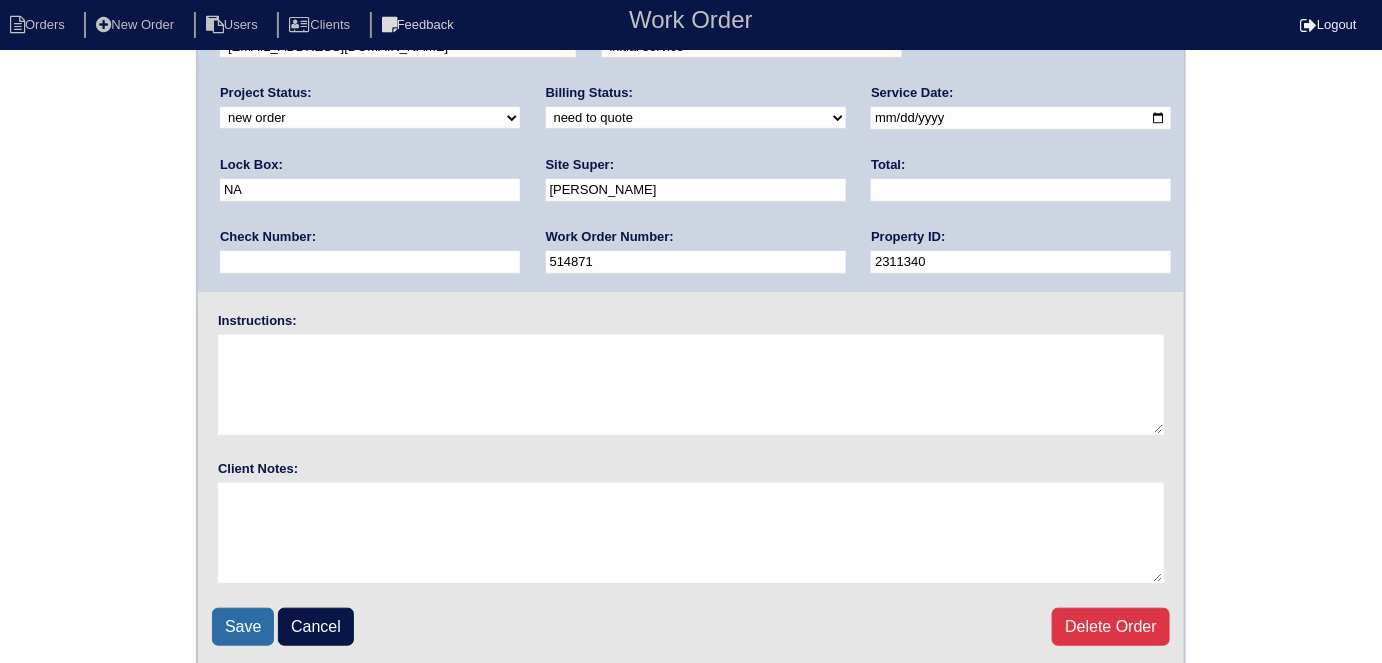 click on "Save" at bounding box center [243, 627] 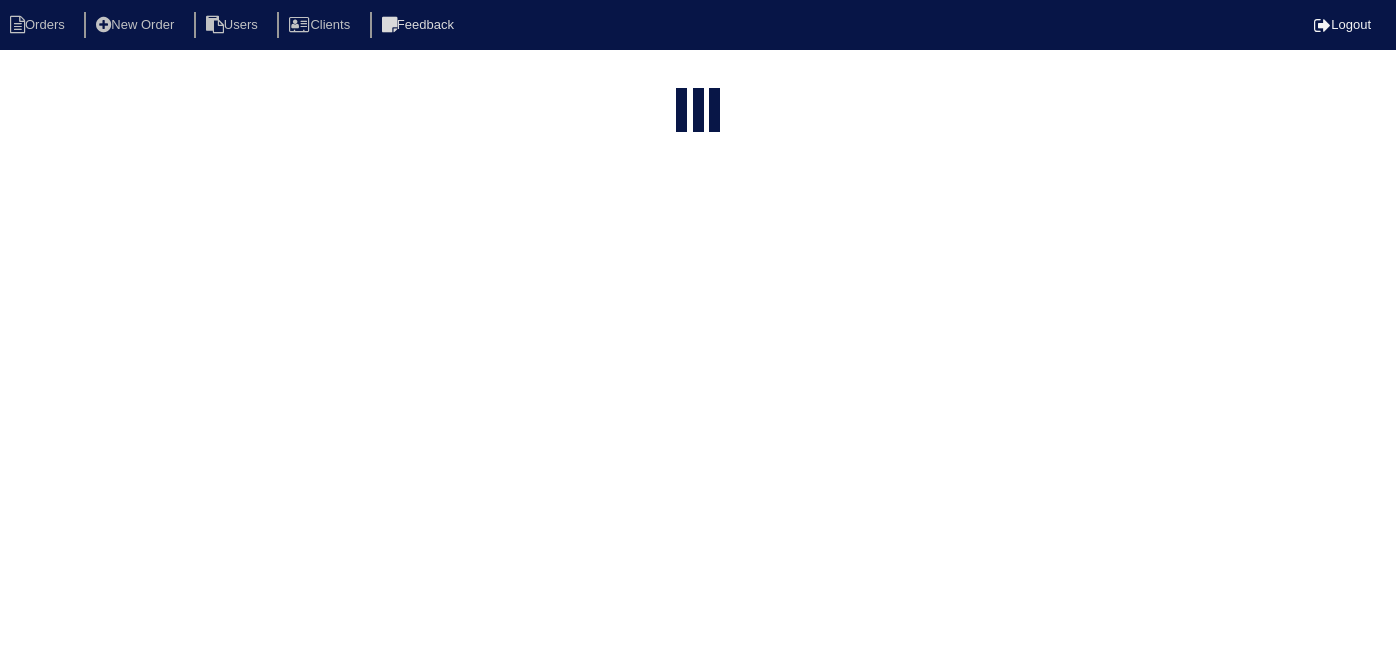 select on "15" 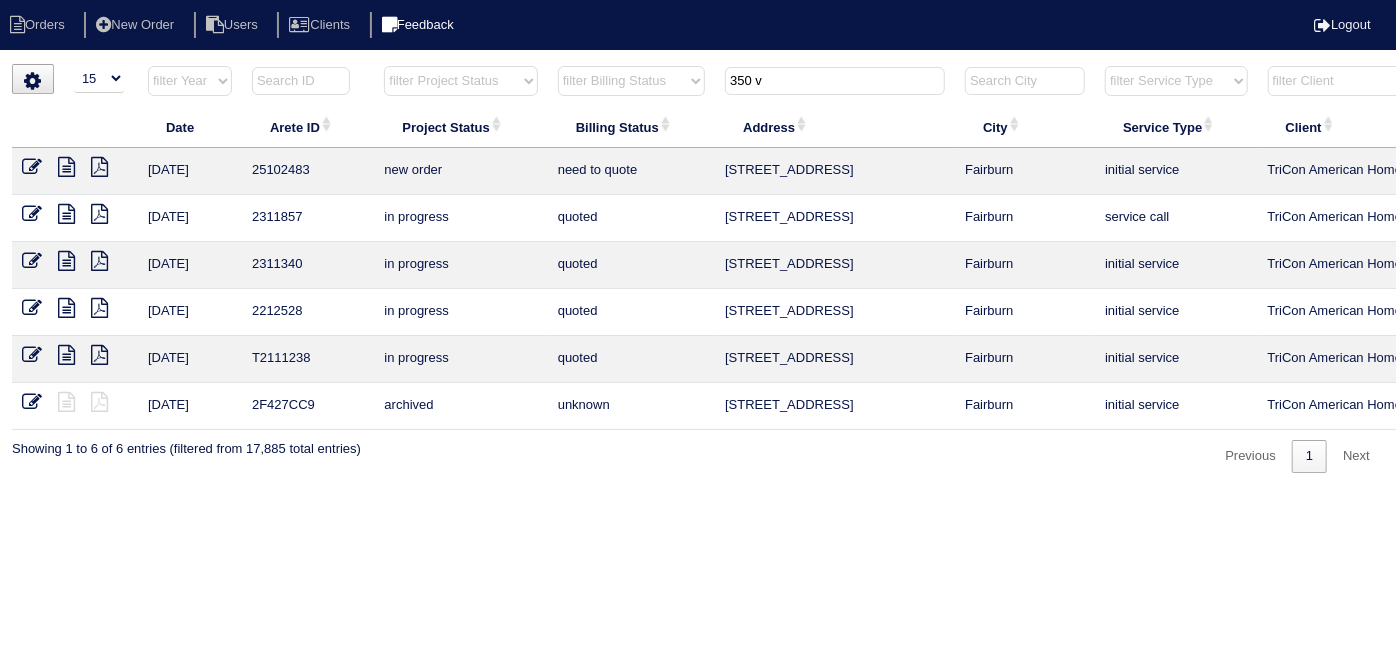 drag, startPoint x: 824, startPoint y: 70, endPoint x: 505, endPoint y: 20, distance: 322.8947 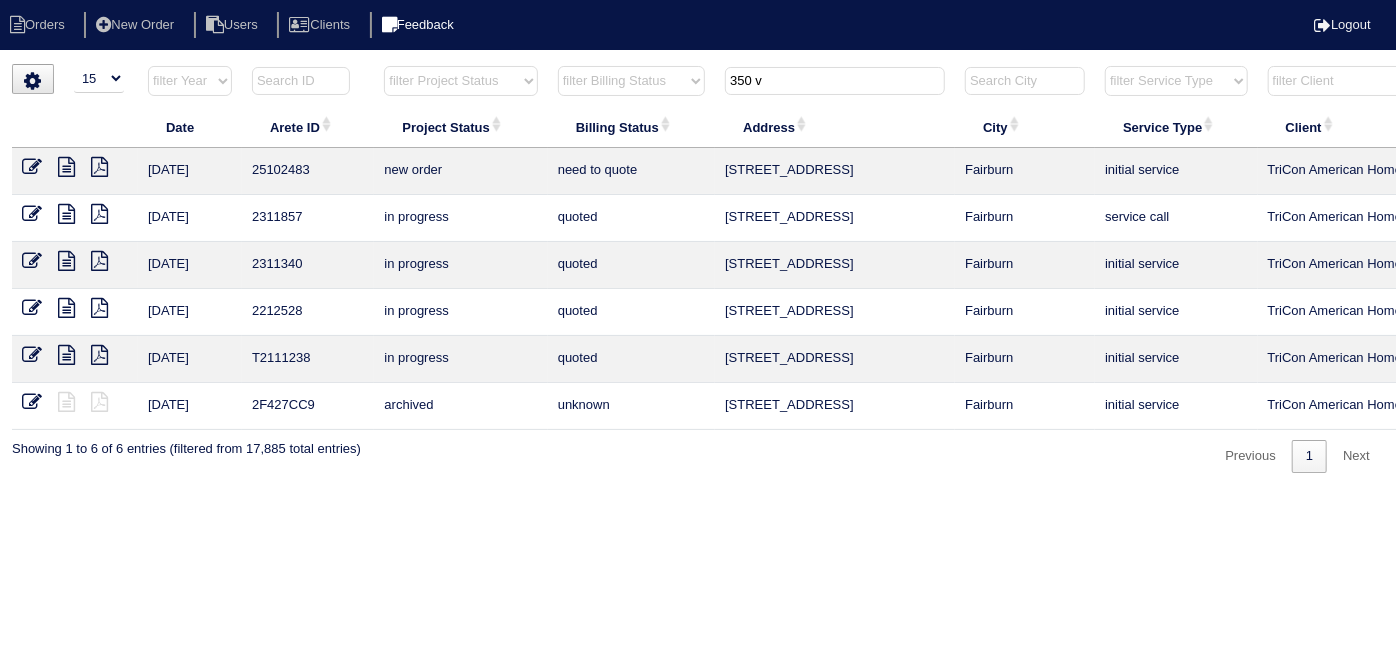 click on "Orders
New Order
Users
Clients
Feedback
Logout
Orders
New Order
Users
Clients
Message is blank.  Please add text or cancel.
Send Feedback
Cancel" at bounding box center [698, 268] 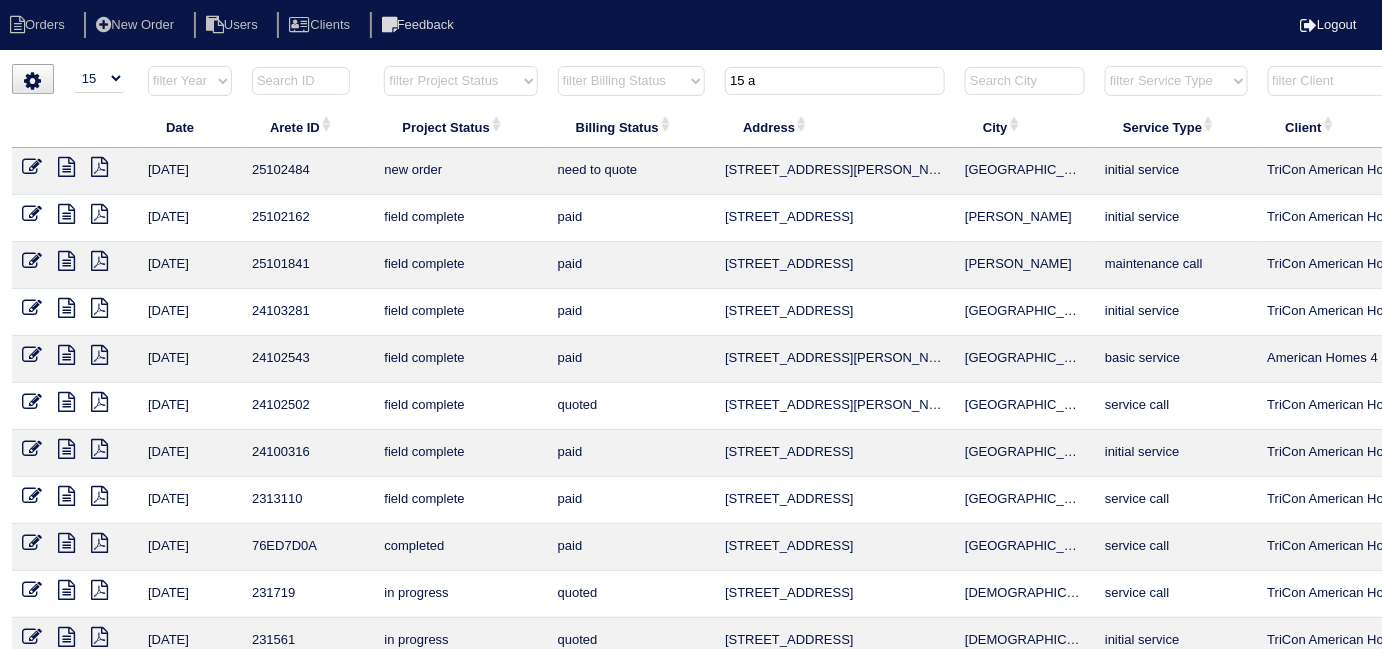type on "15 a" 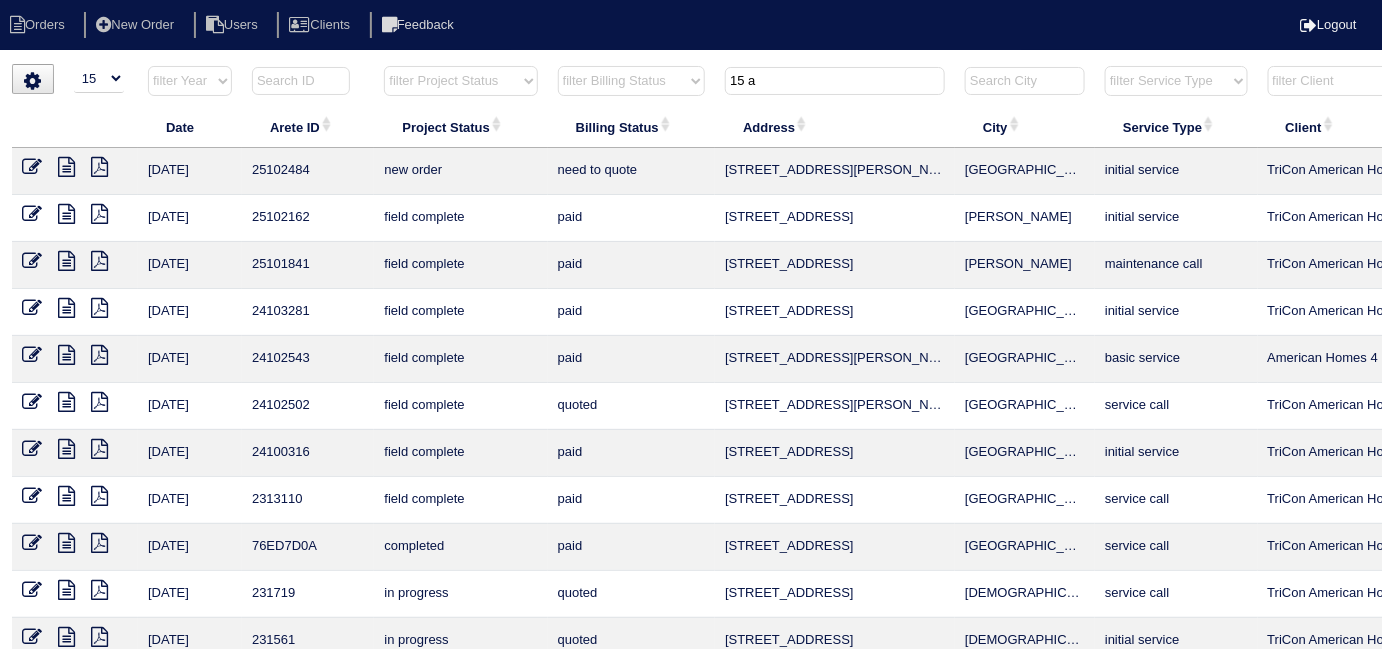 drag, startPoint x: 752, startPoint y: 82, endPoint x: 627, endPoint y: 45, distance: 130.36104 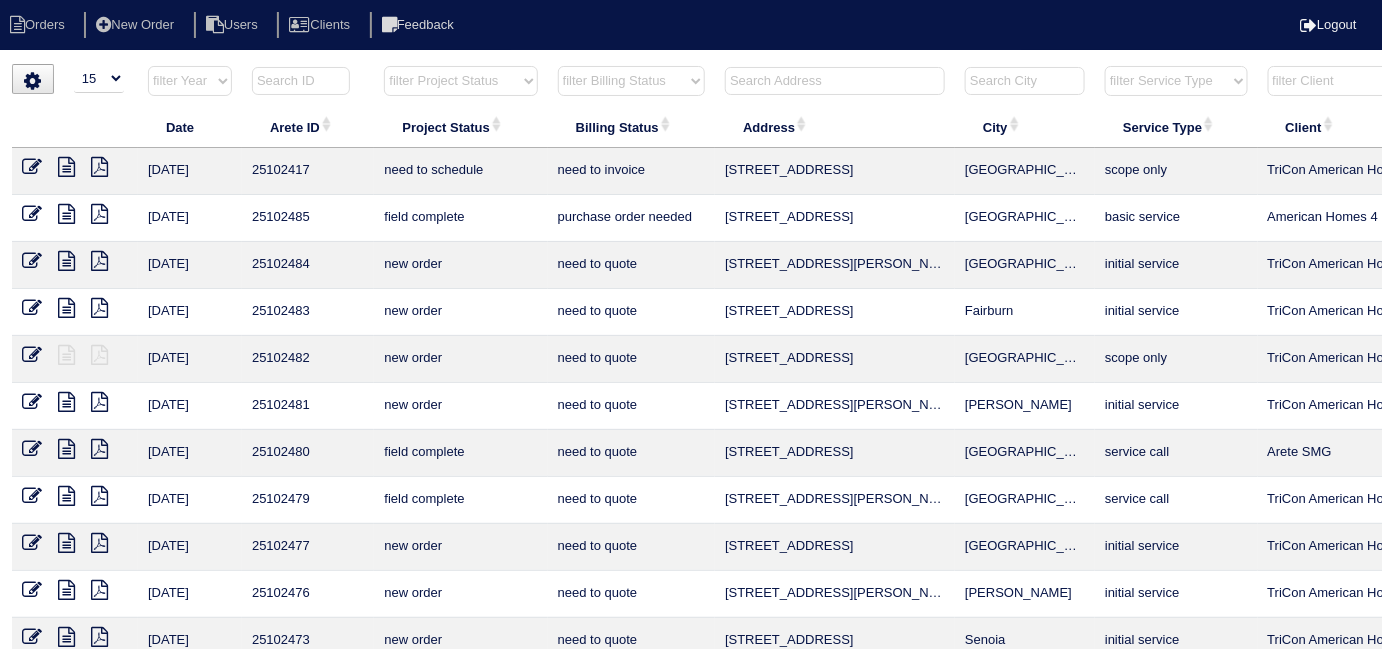 click at bounding box center [835, 81] 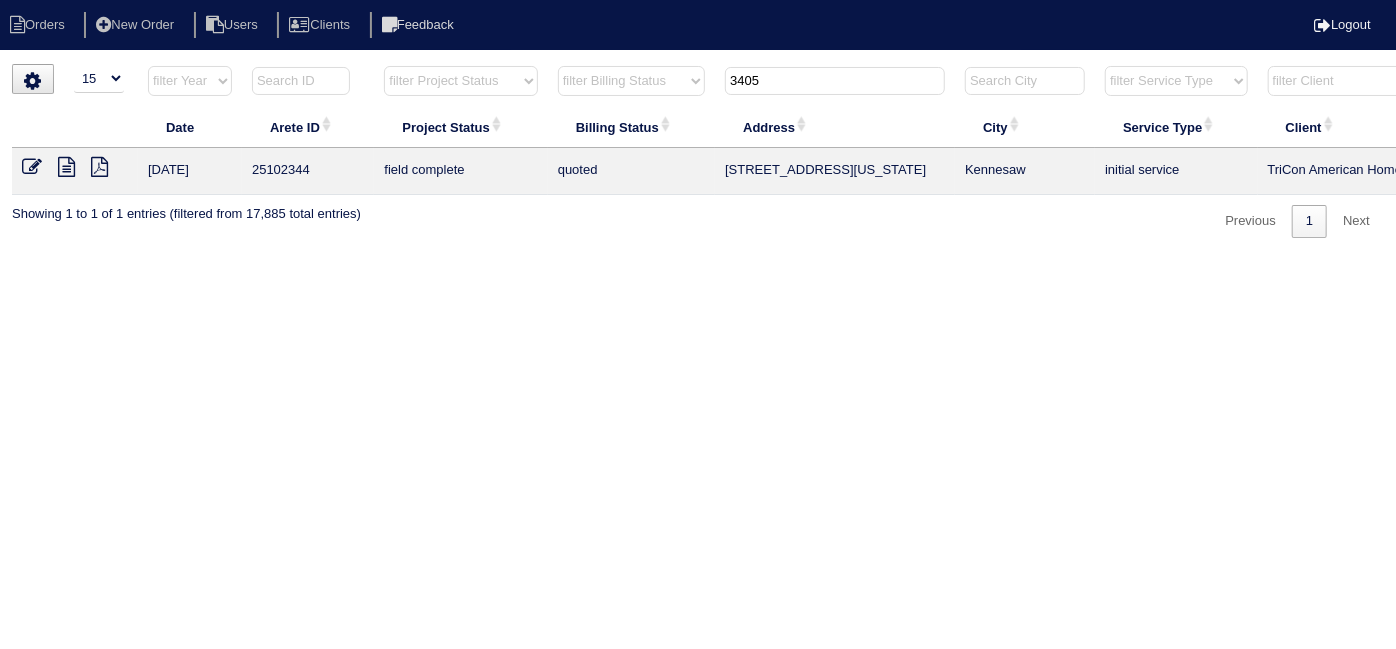 type on "3405" 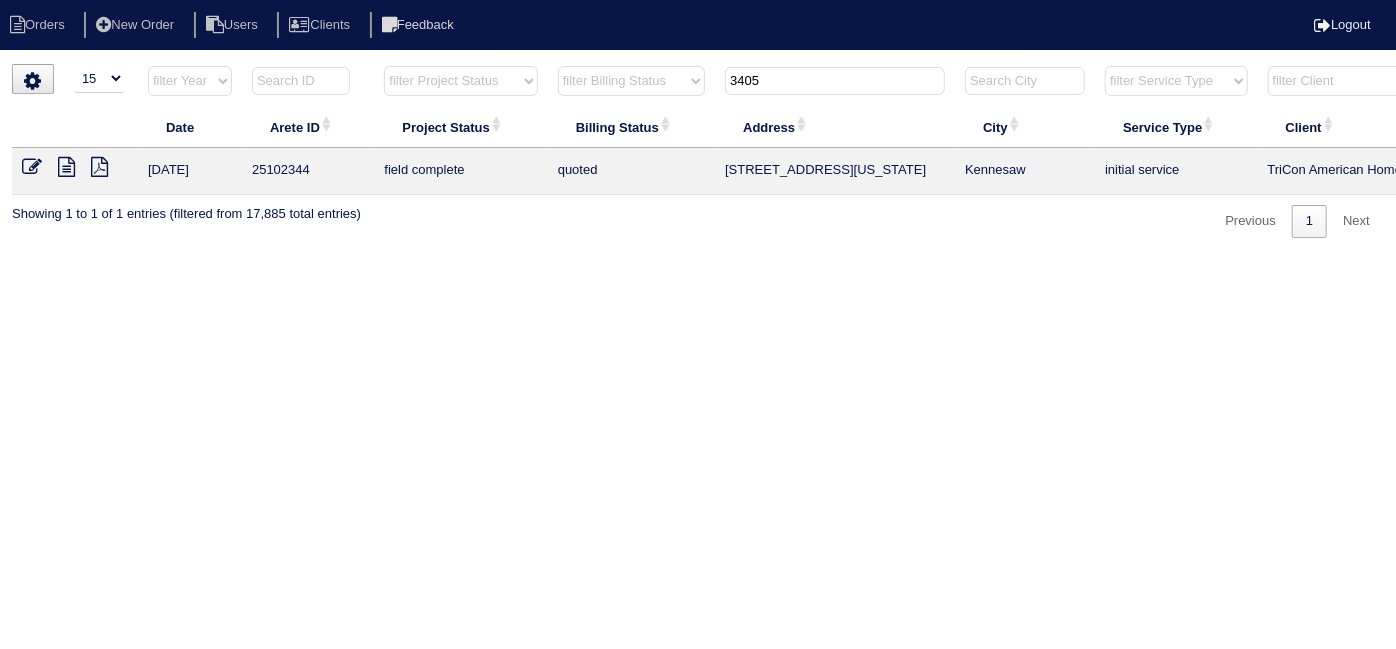 click at bounding box center (32, 167) 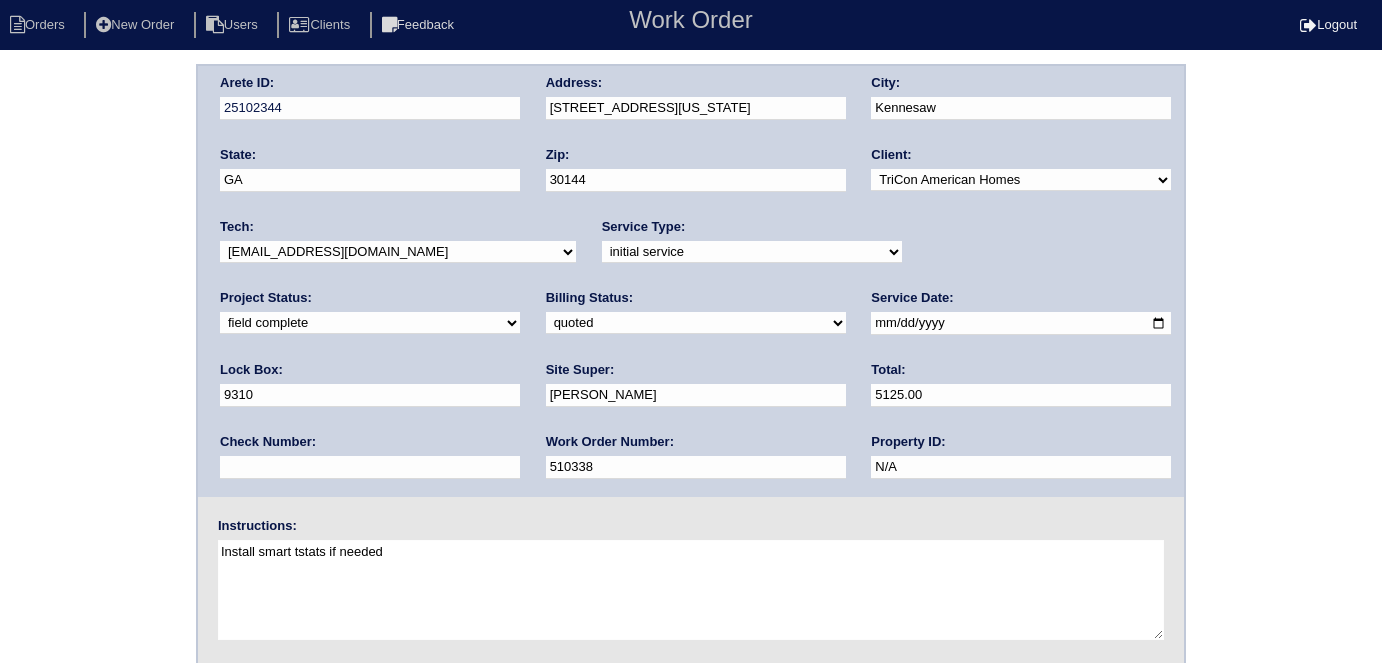 scroll, scrollTop: 0, scrollLeft: 0, axis: both 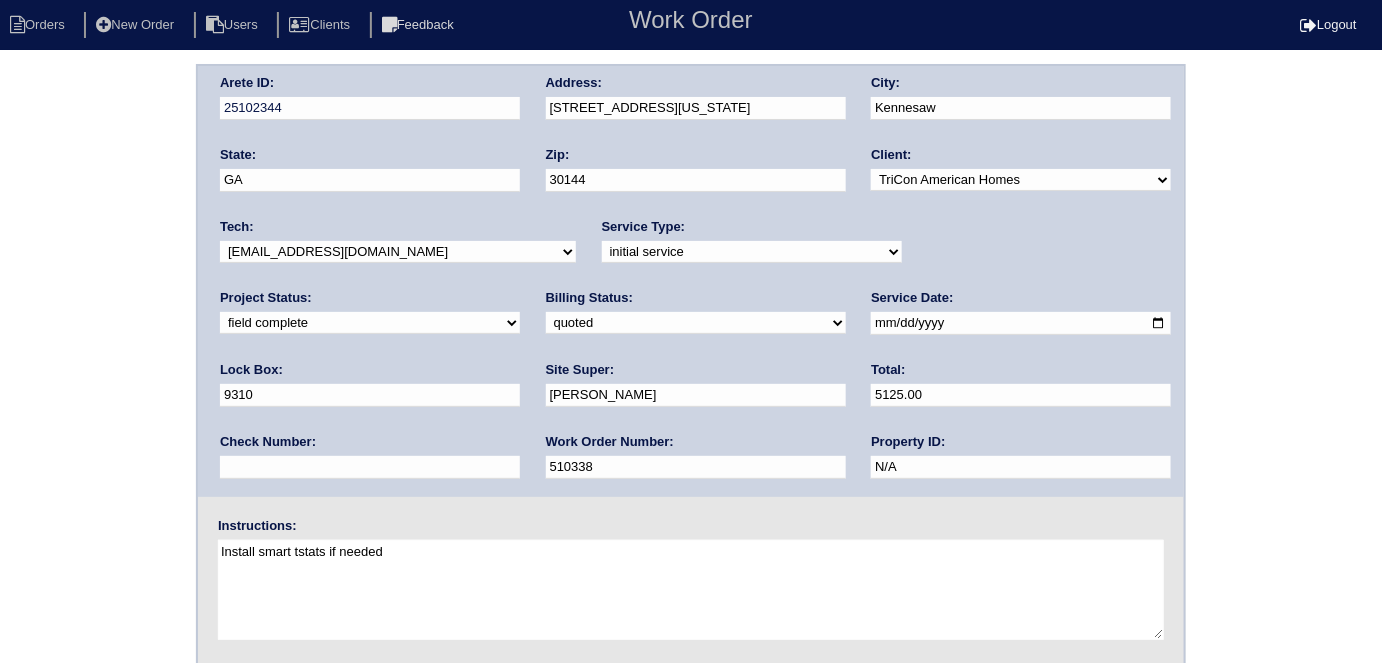 click on "need to quote
quoted
need to invoice
invoiced
paid
warranty
purchase order needed
unknown
in quickbooks" at bounding box center (696, 323) 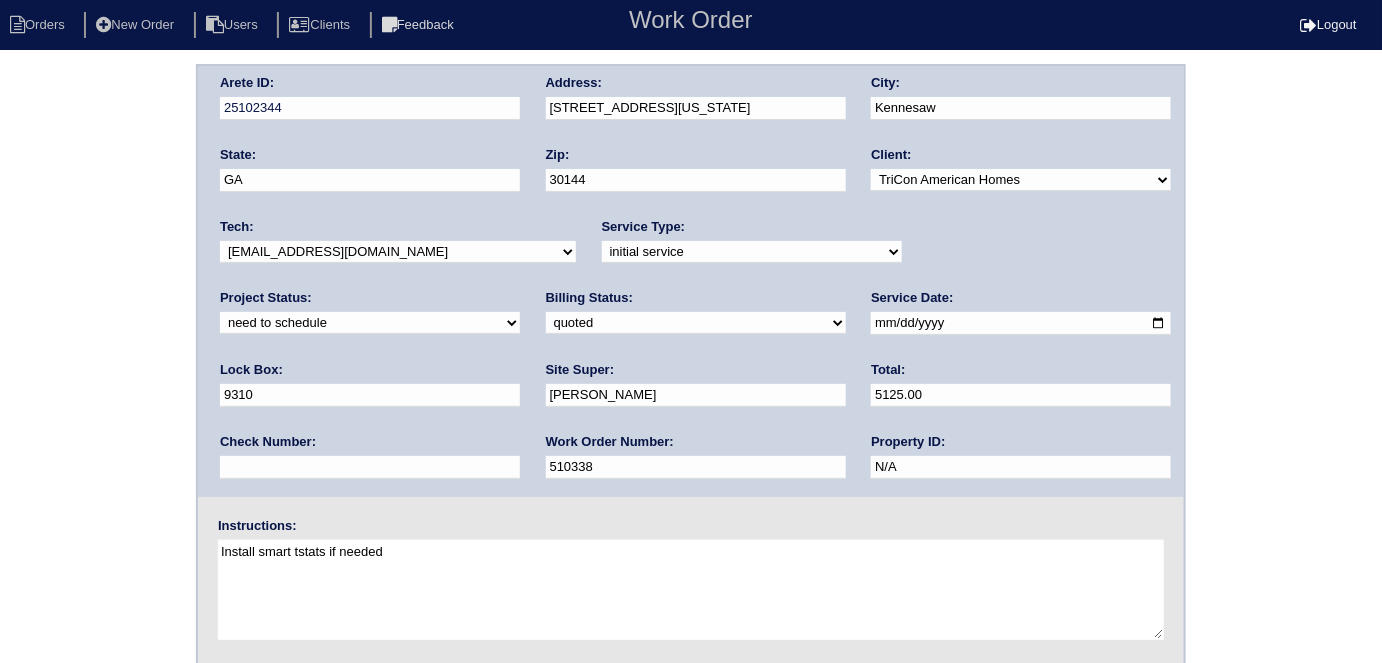 click on "2025-07-10" at bounding box center (1021, 323) 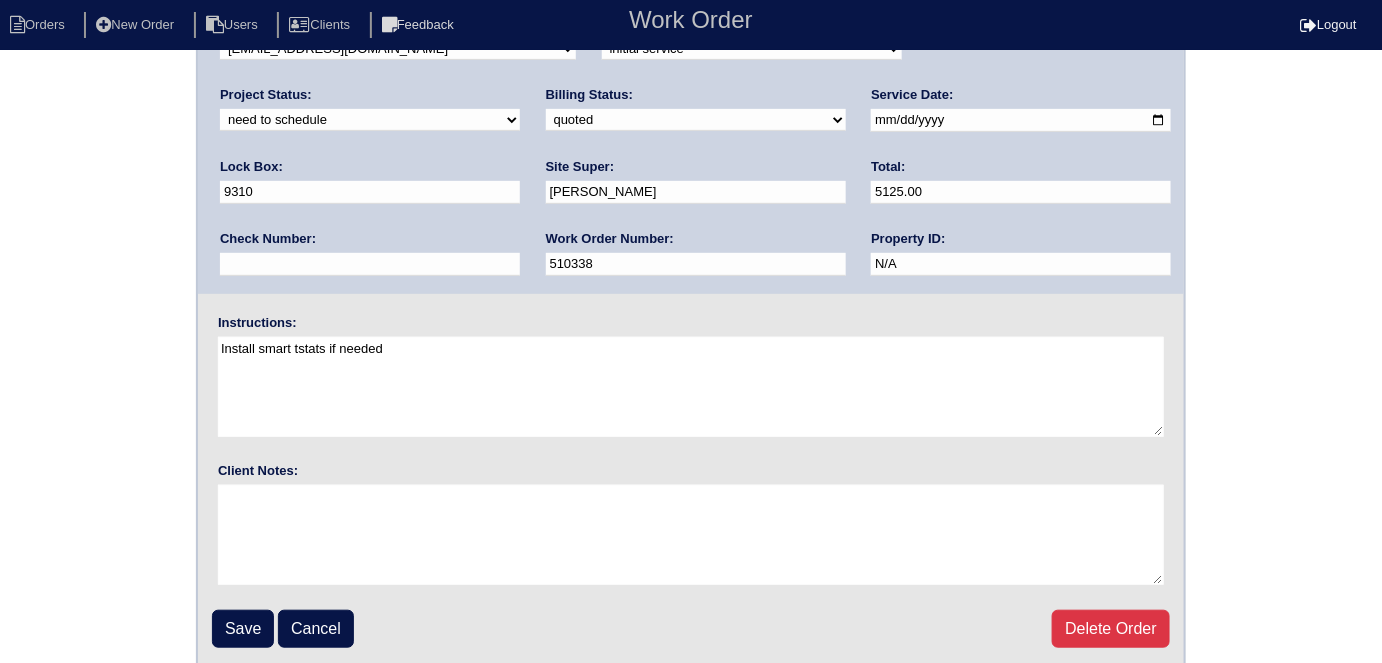 scroll, scrollTop: 205, scrollLeft: 0, axis: vertical 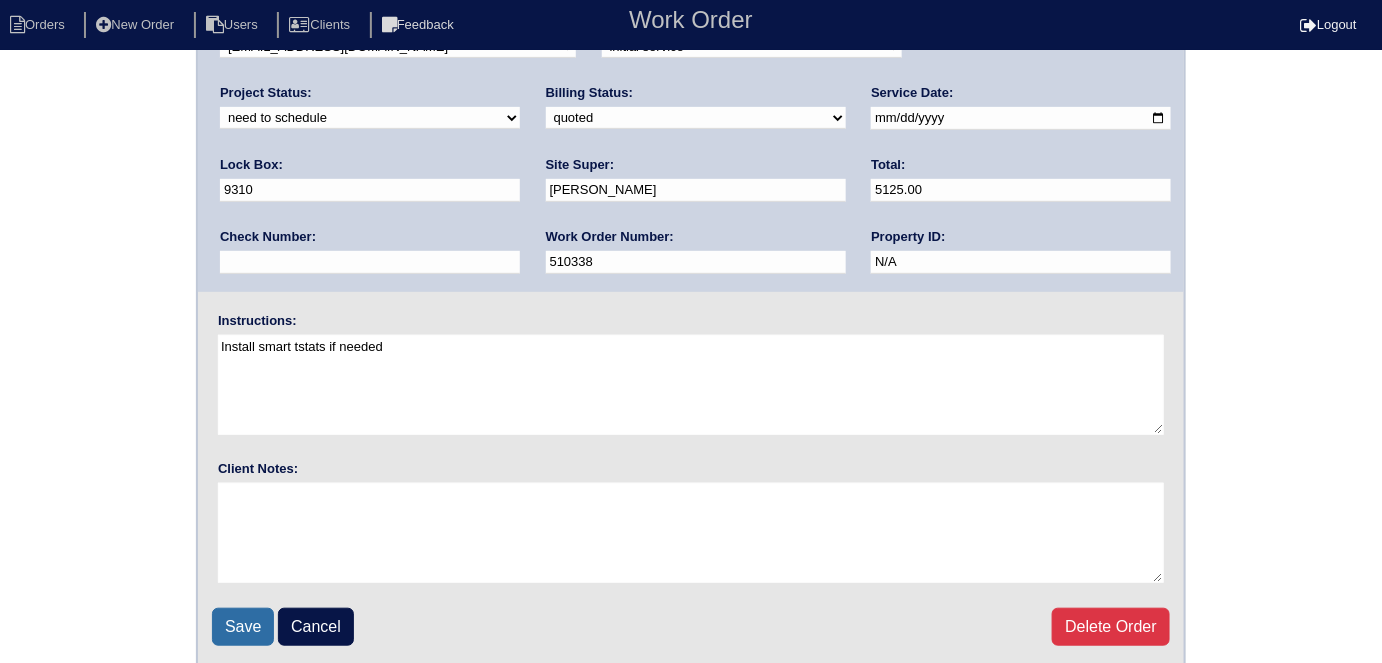 drag, startPoint x: 223, startPoint y: 608, endPoint x: 612, endPoint y: 472, distance: 412.0886 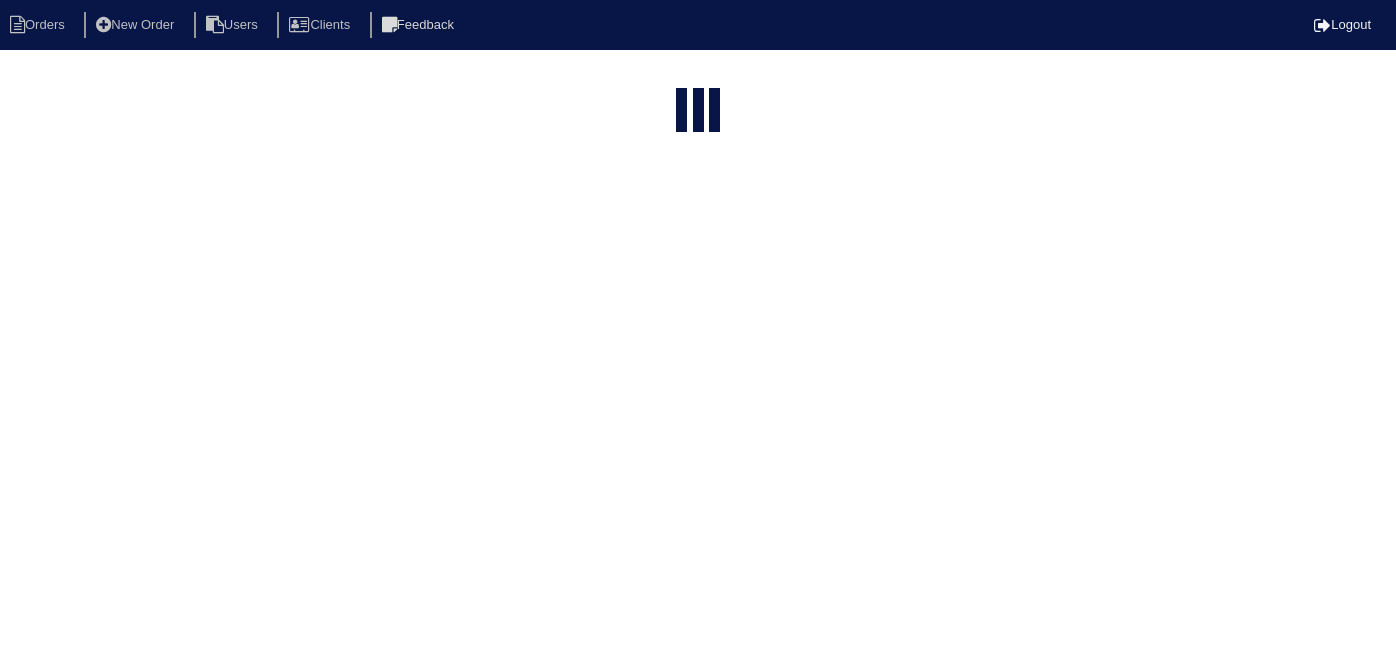 select on "15" 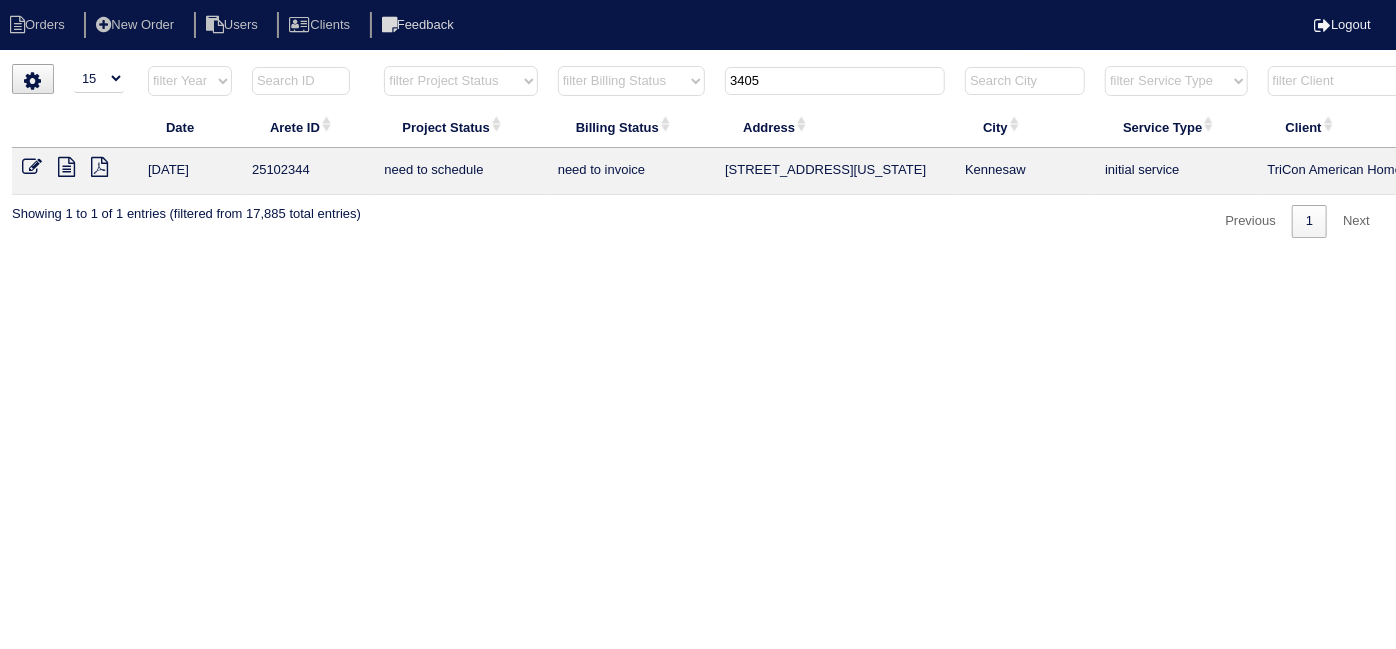 drag, startPoint x: 900, startPoint y: 383, endPoint x: 921, endPoint y: 384, distance: 21.023796 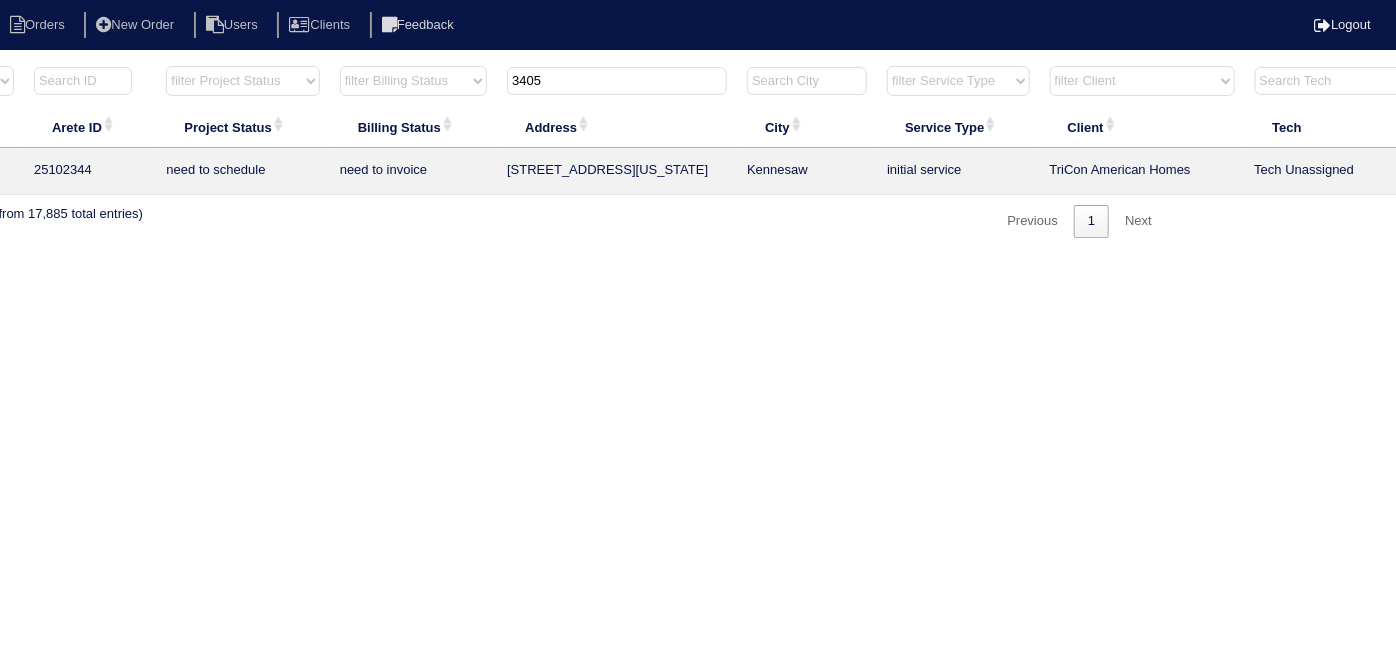 scroll, scrollTop: 0, scrollLeft: 348, axis: horizontal 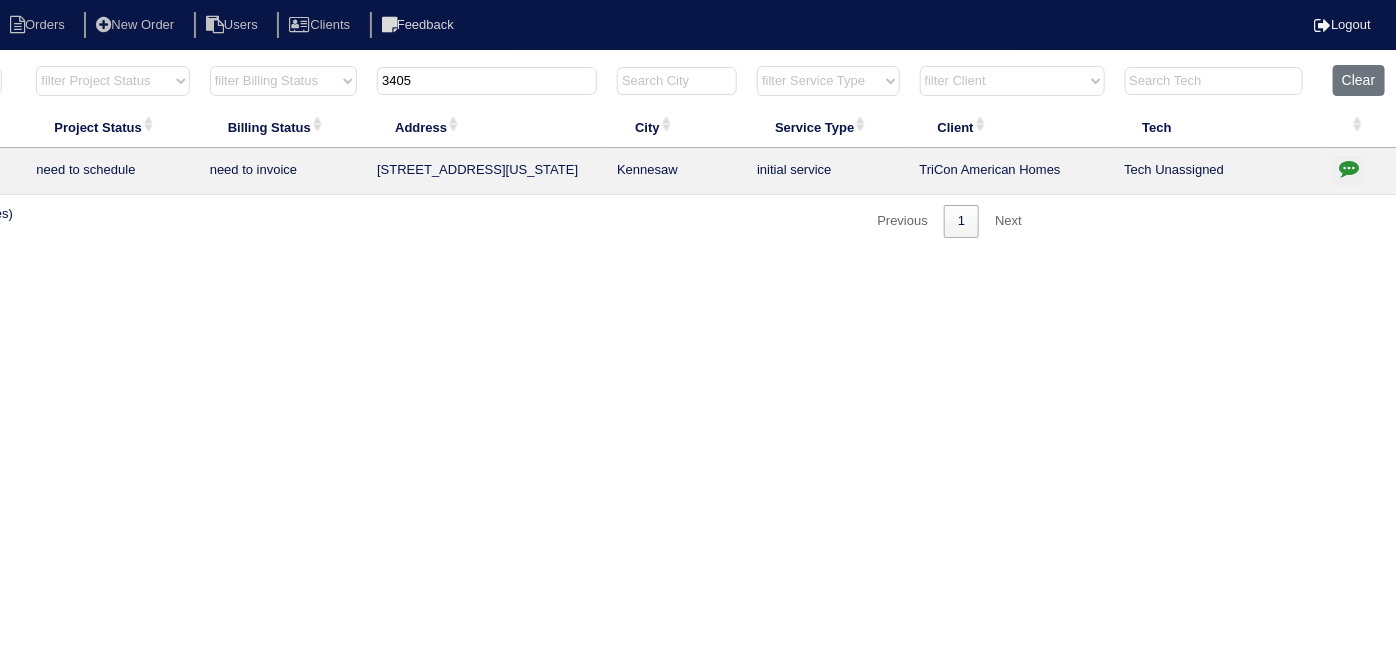 click at bounding box center (1349, 168) 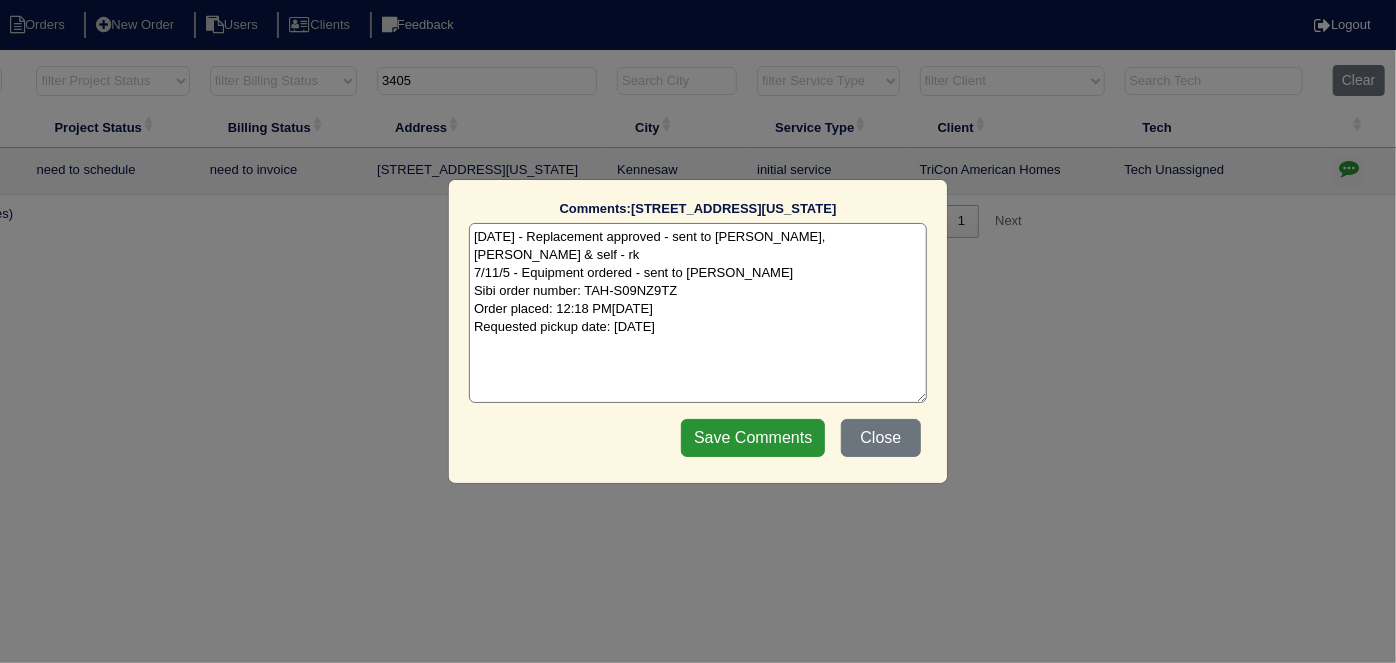 click on "7/11/25 - Replacement approved - sent to Dan, Payton, Kim & self - rk
7/11/5 - Equipment ordered - sent to Goldie - rk
Sibi order number: TAH-S09NZ9TZ
Order placed: 12:18 PM, July 11, 2025
Requested pickup date: July 11, 2025" at bounding box center (698, 313) 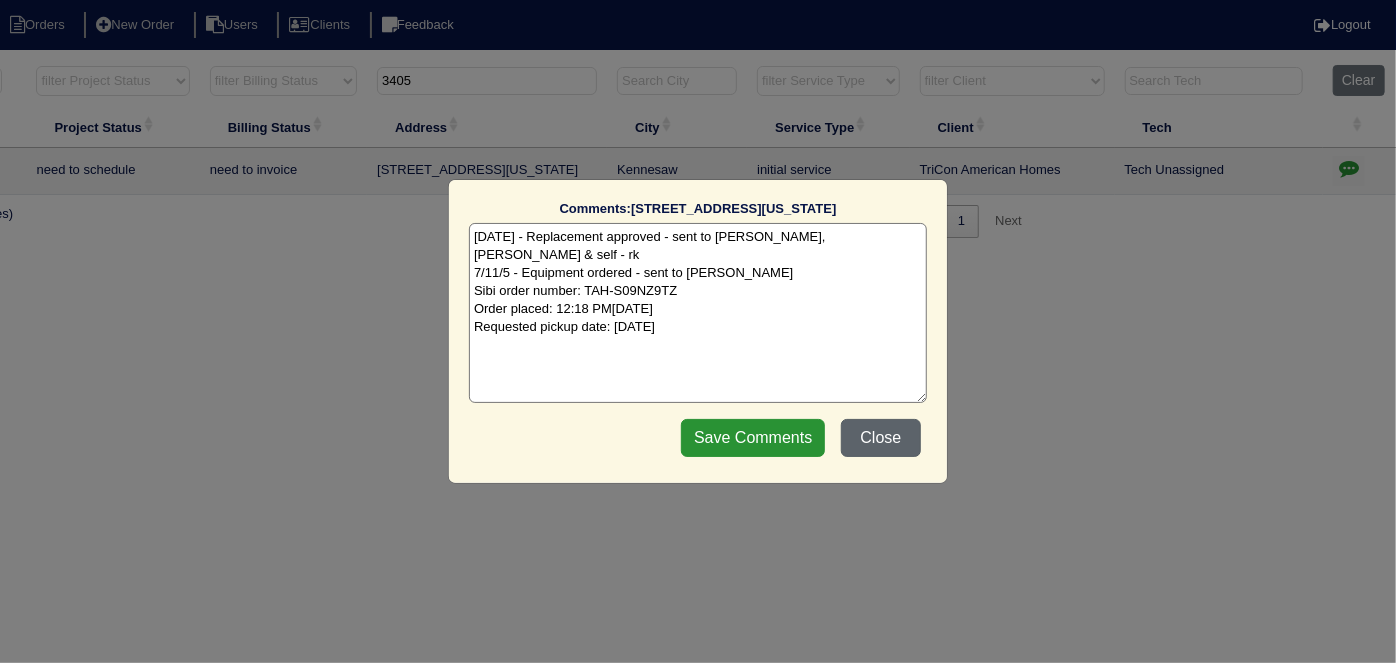 click on "Close" at bounding box center (881, 438) 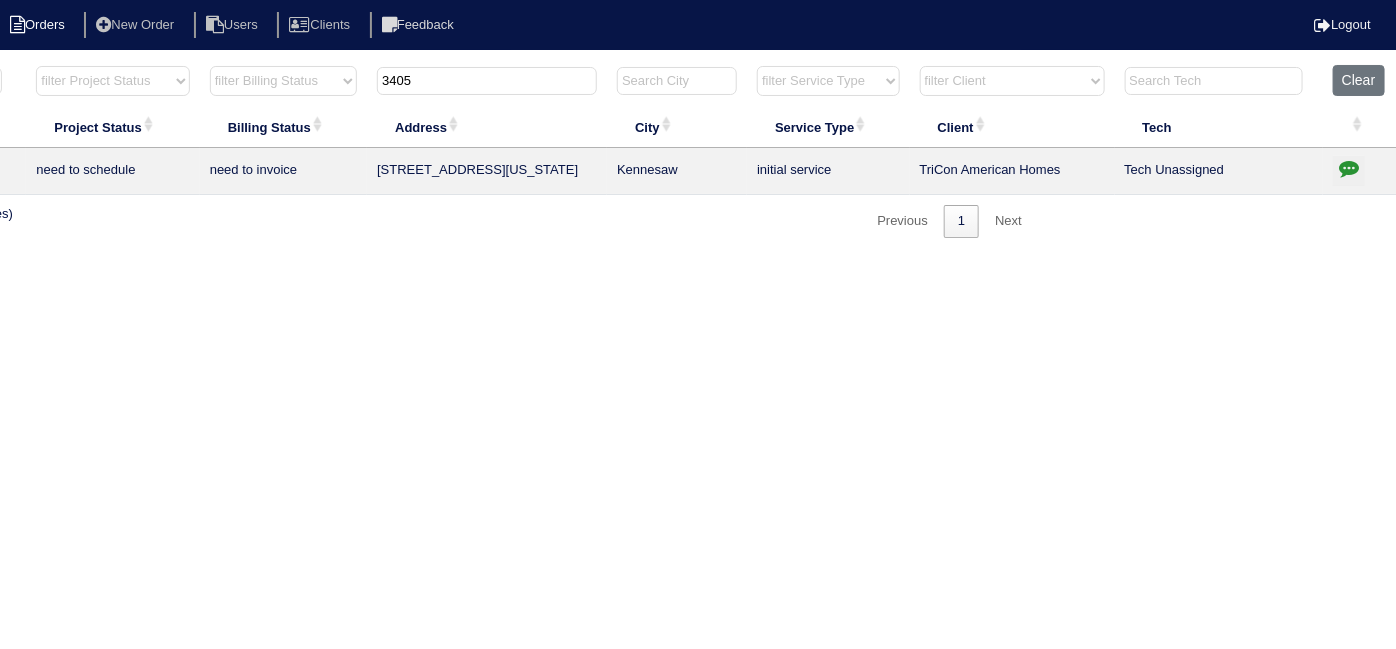 drag, startPoint x: 503, startPoint y: 89, endPoint x: 0, endPoint y: 27, distance: 506.80667 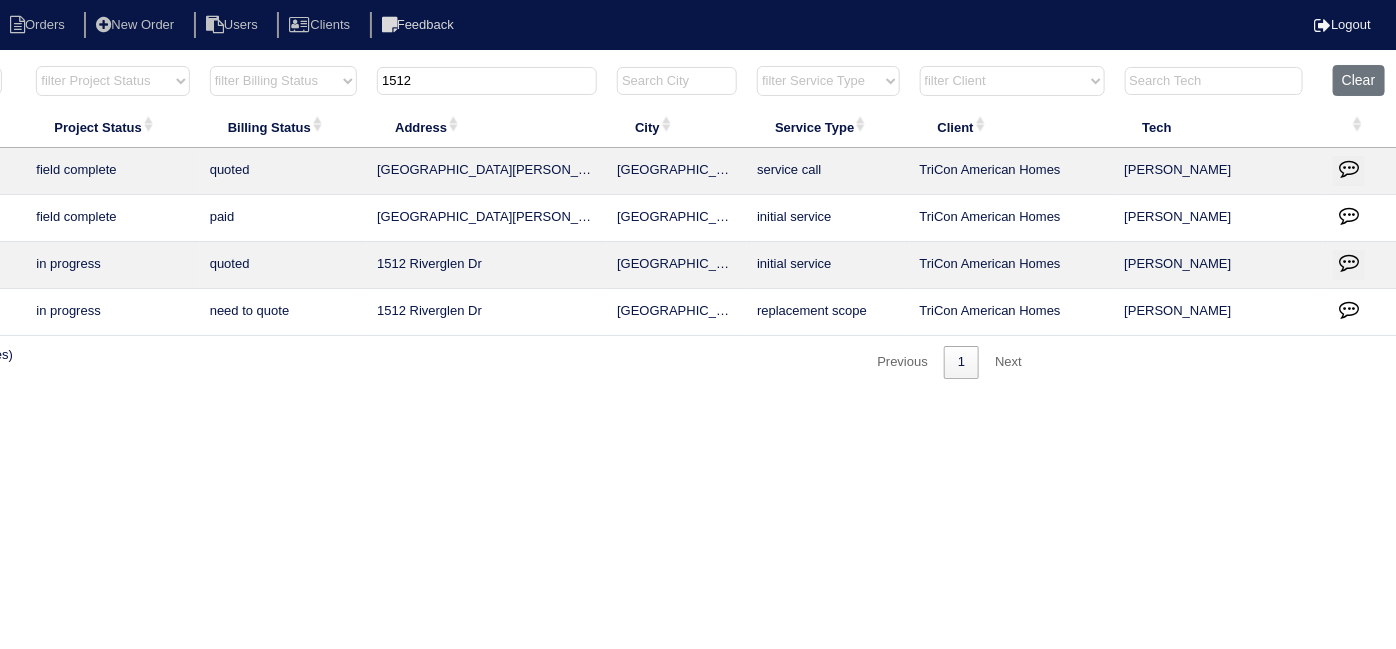 scroll, scrollTop: 0, scrollLeft: 0, axis: both 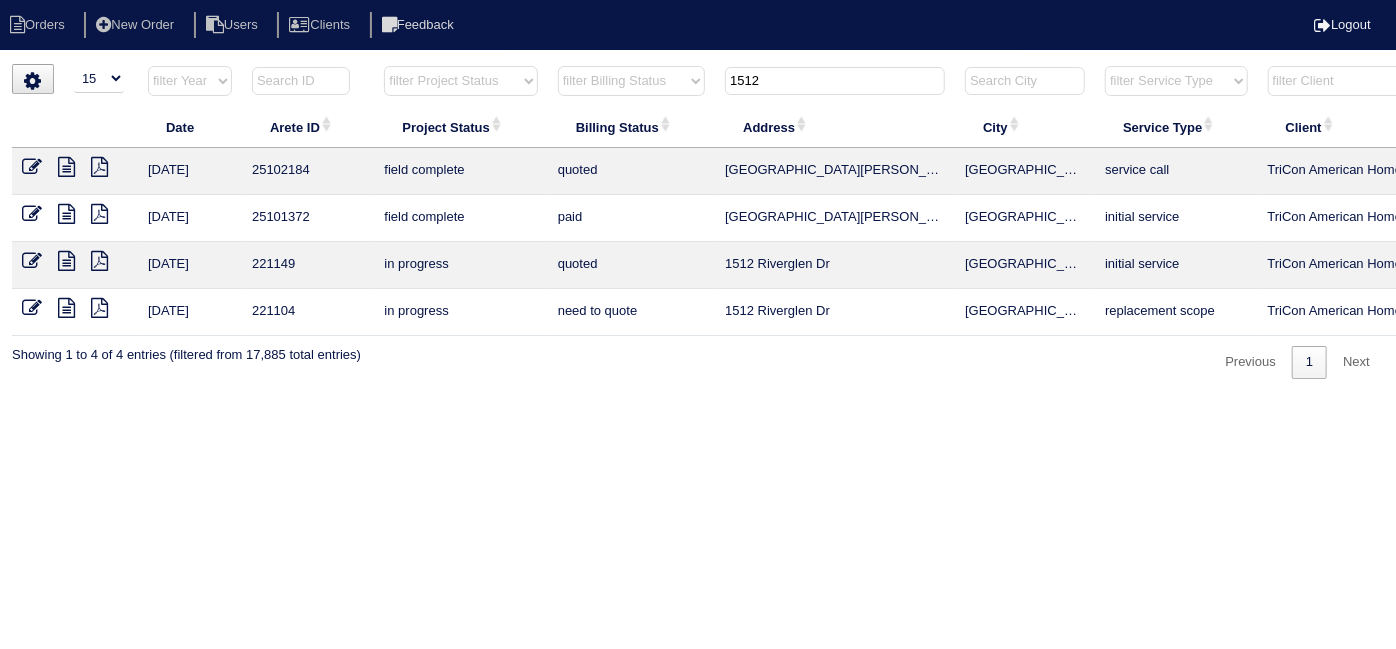 drag, startPoint x: 787, startPoint y: 74, endPoint x: 648, endPoint y: 62, distance: 139.51703 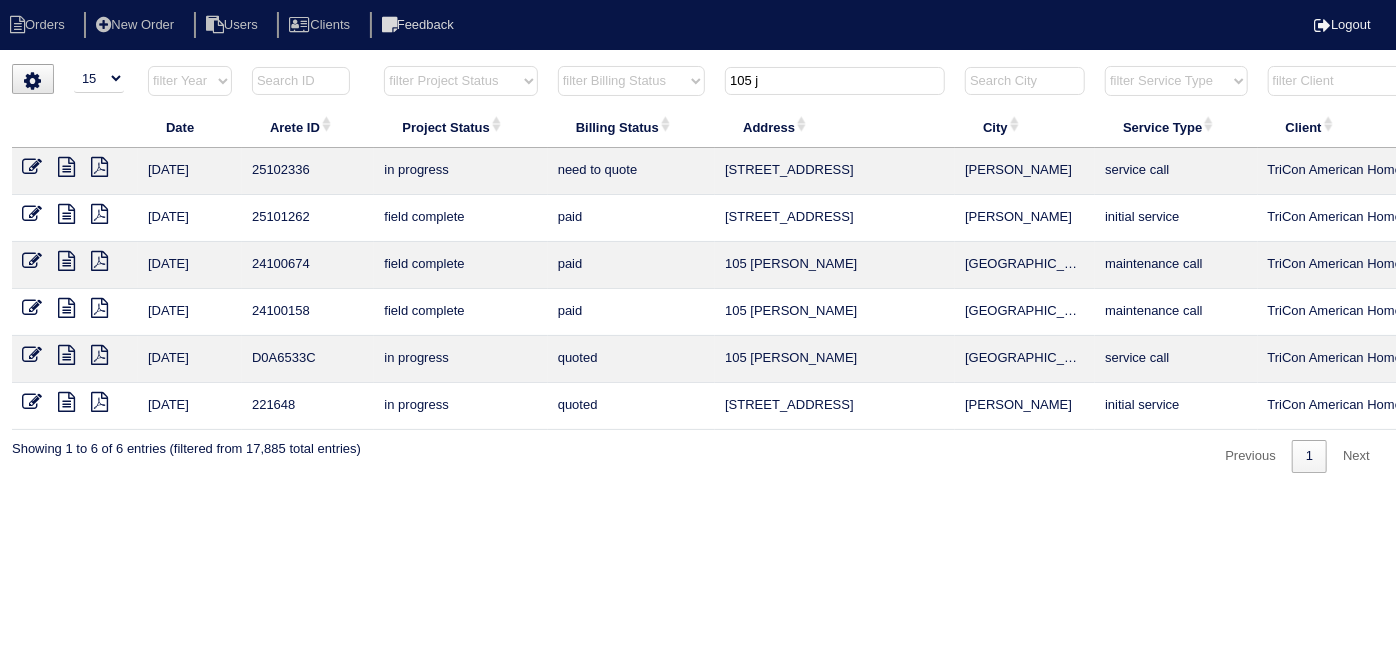 type on "105 j" 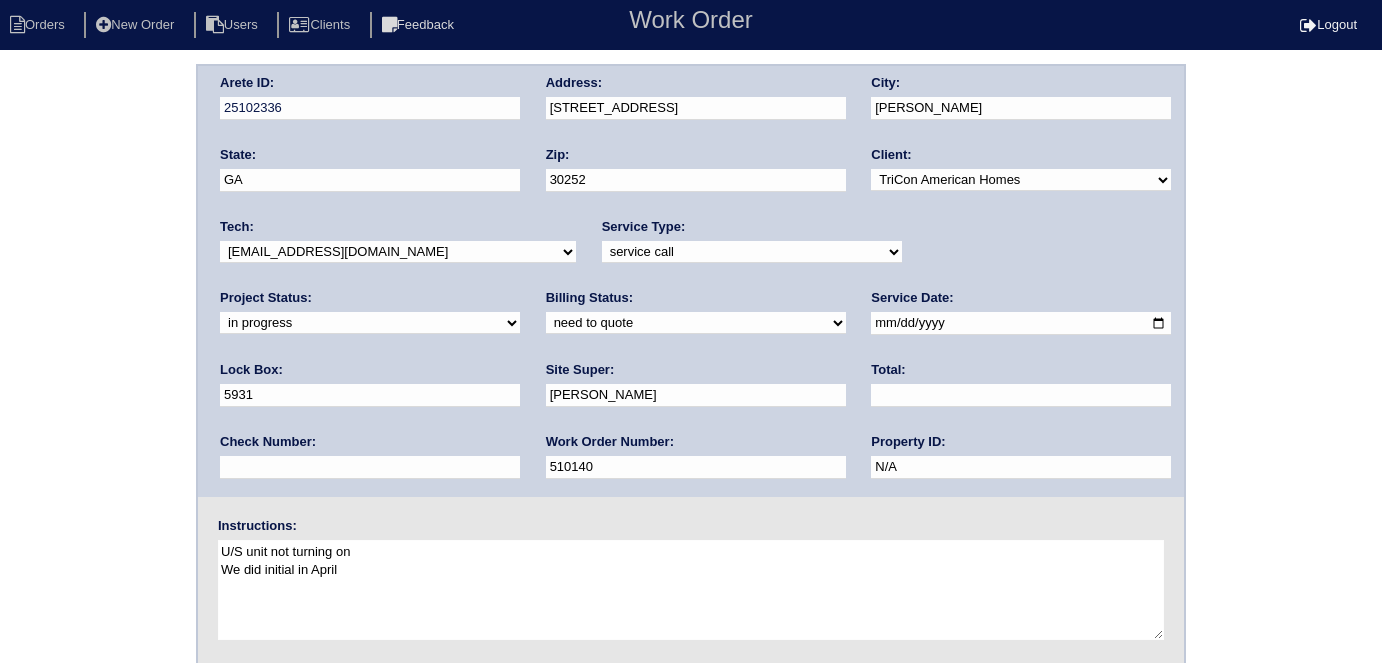 scroll, scrollTop: 0, scrollLeft: 0, axis: both 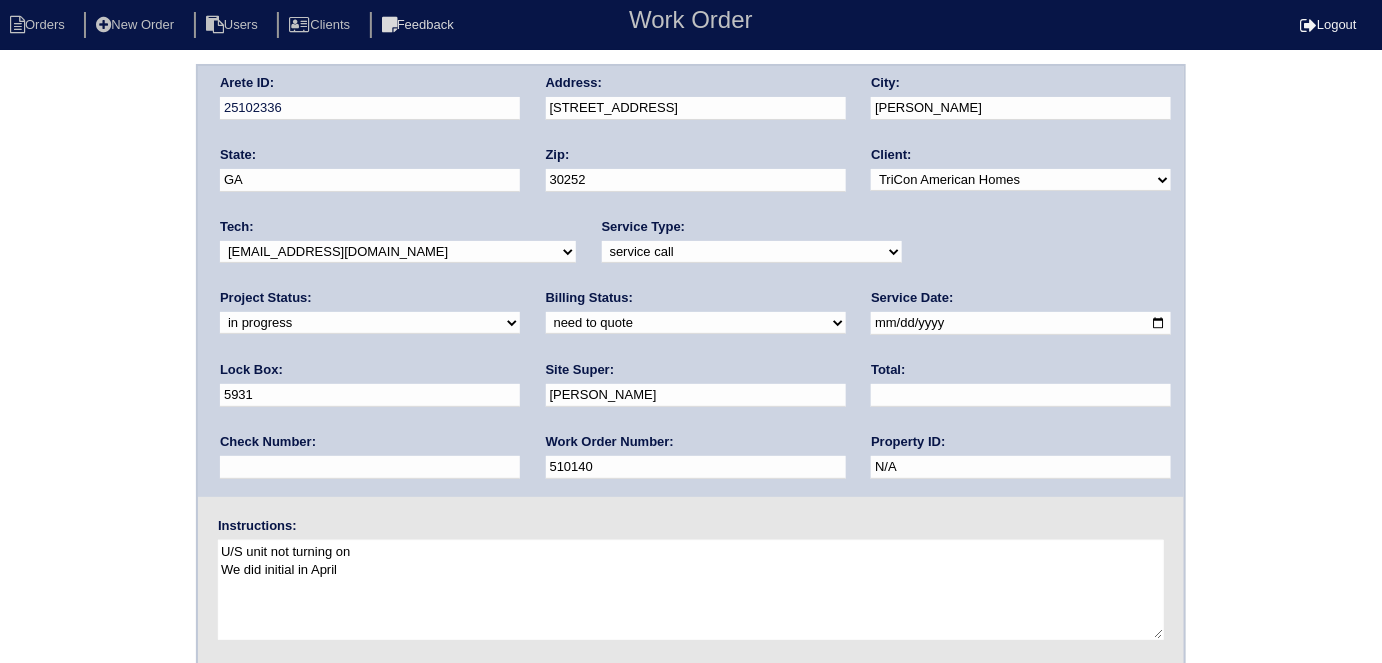 click on "new order
assigned
in progress
field complete
need to schedule
admin review
archived
completed
need to approve
in quickbooks
unknown
repairs needed
canceled
manager review" at bounding box center (370, 323) 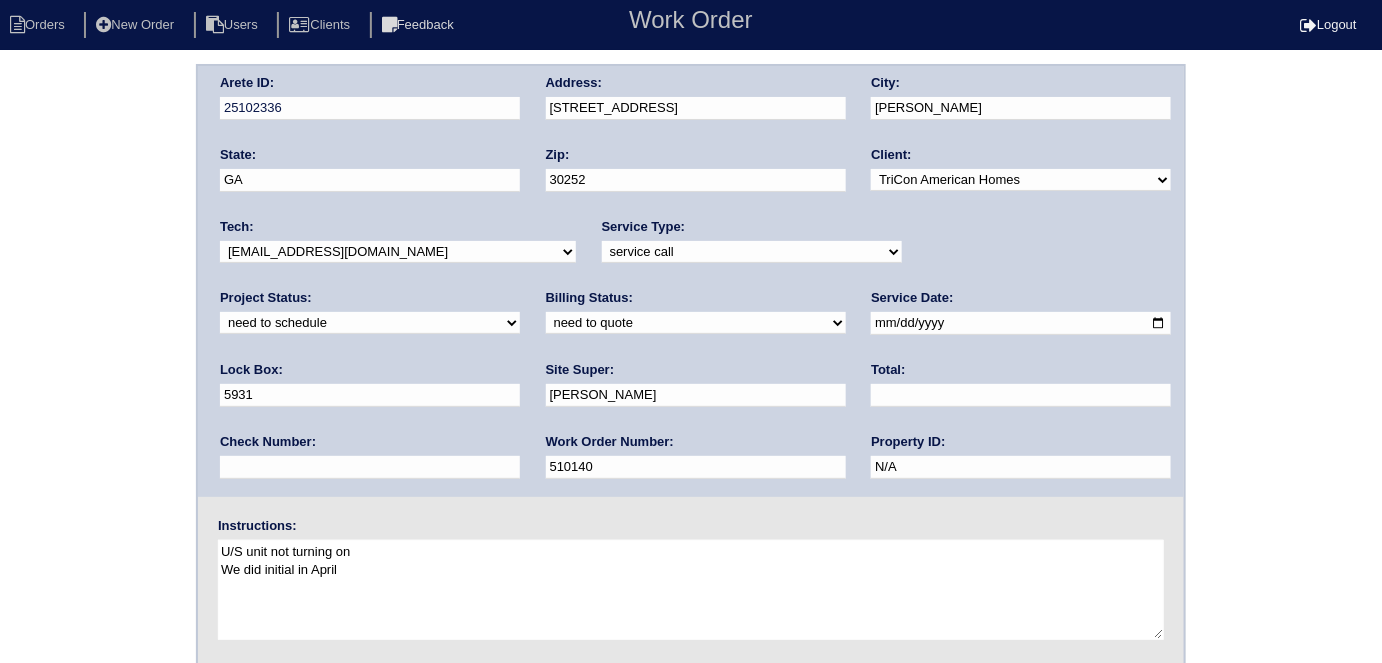 click on "2025-07-03" at bounding box center [1021, 323] 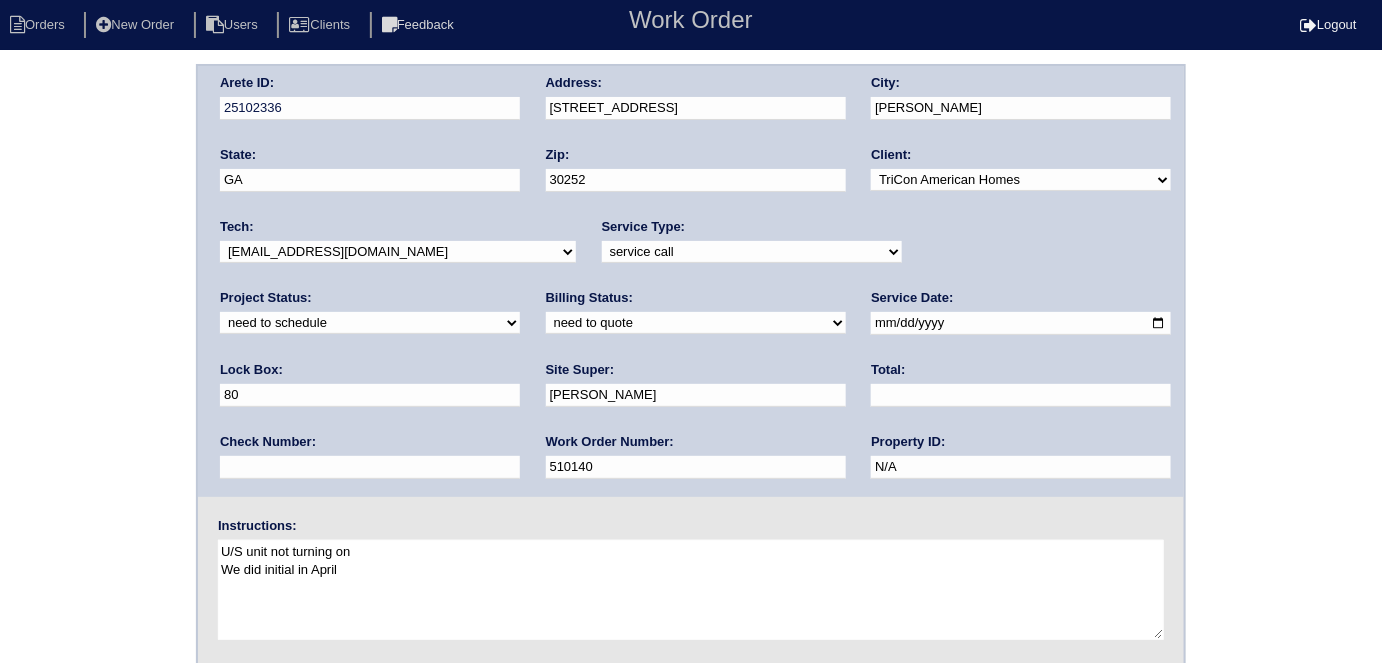 type on "8" 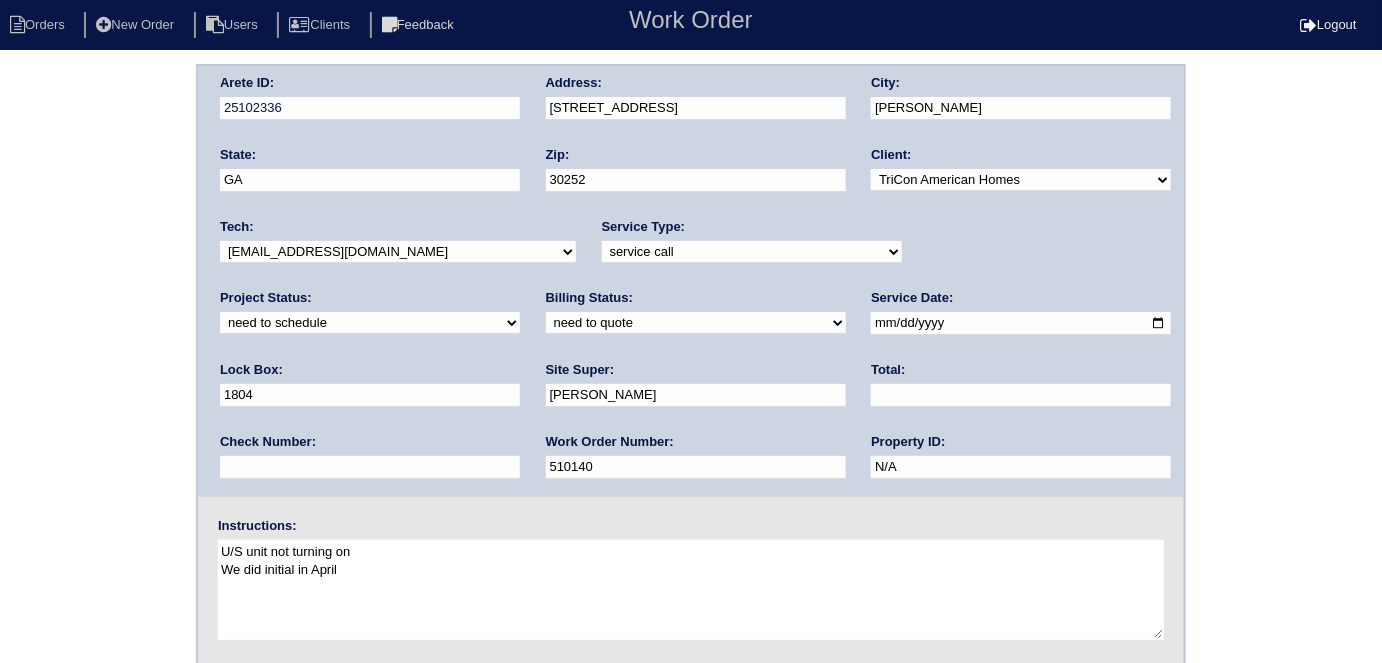 type on "1804" 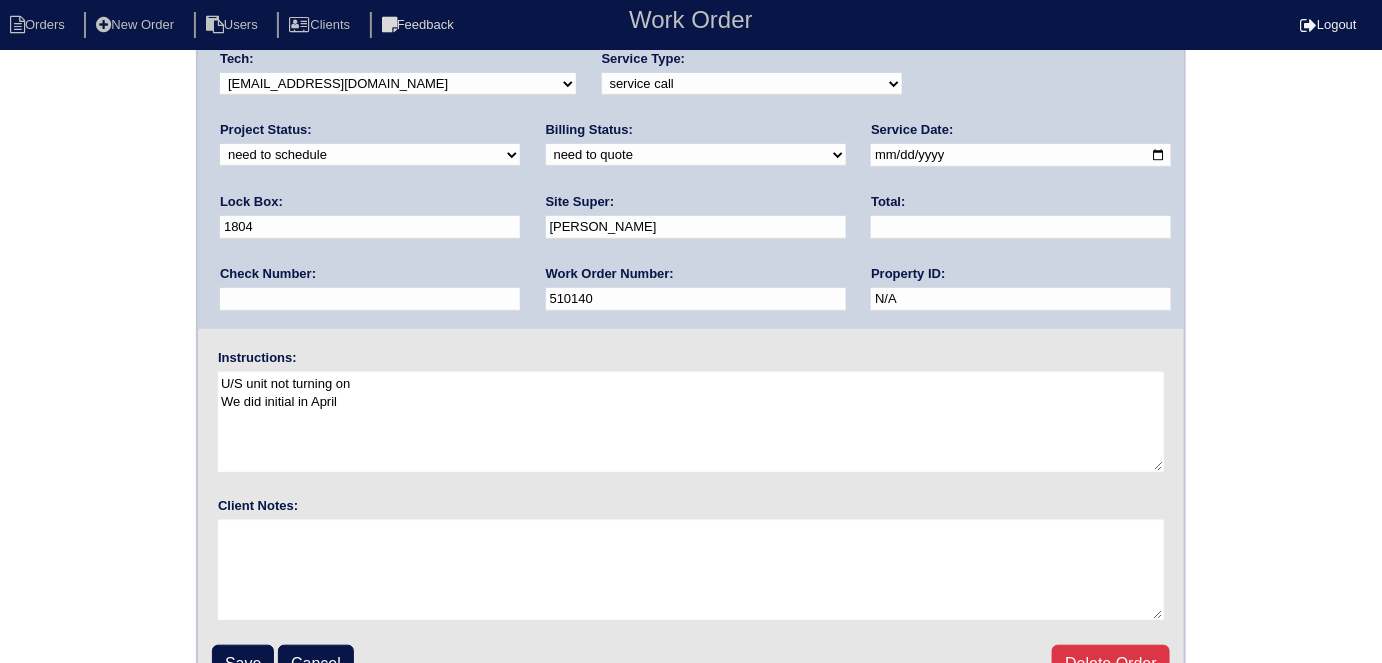 scroll, scrollTop: 205, scrollLeft: 0, axis: vertical 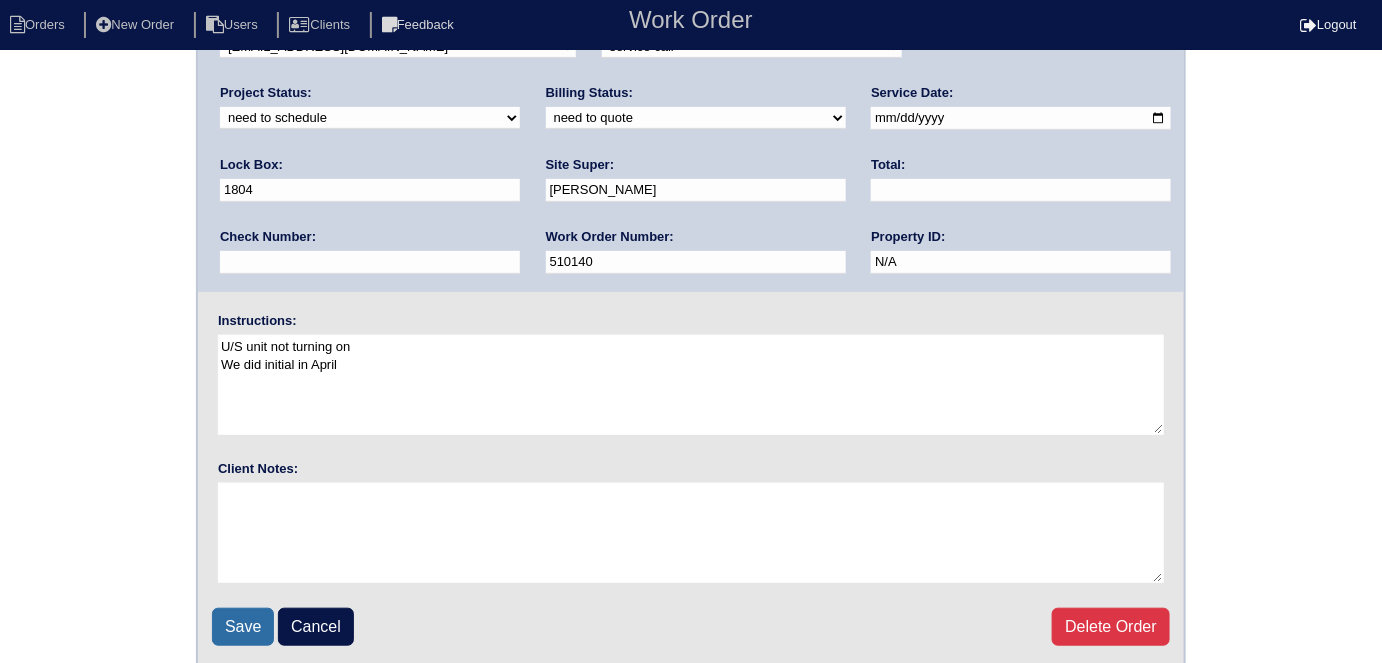 click on "Save" at bounding box center (243, 627) 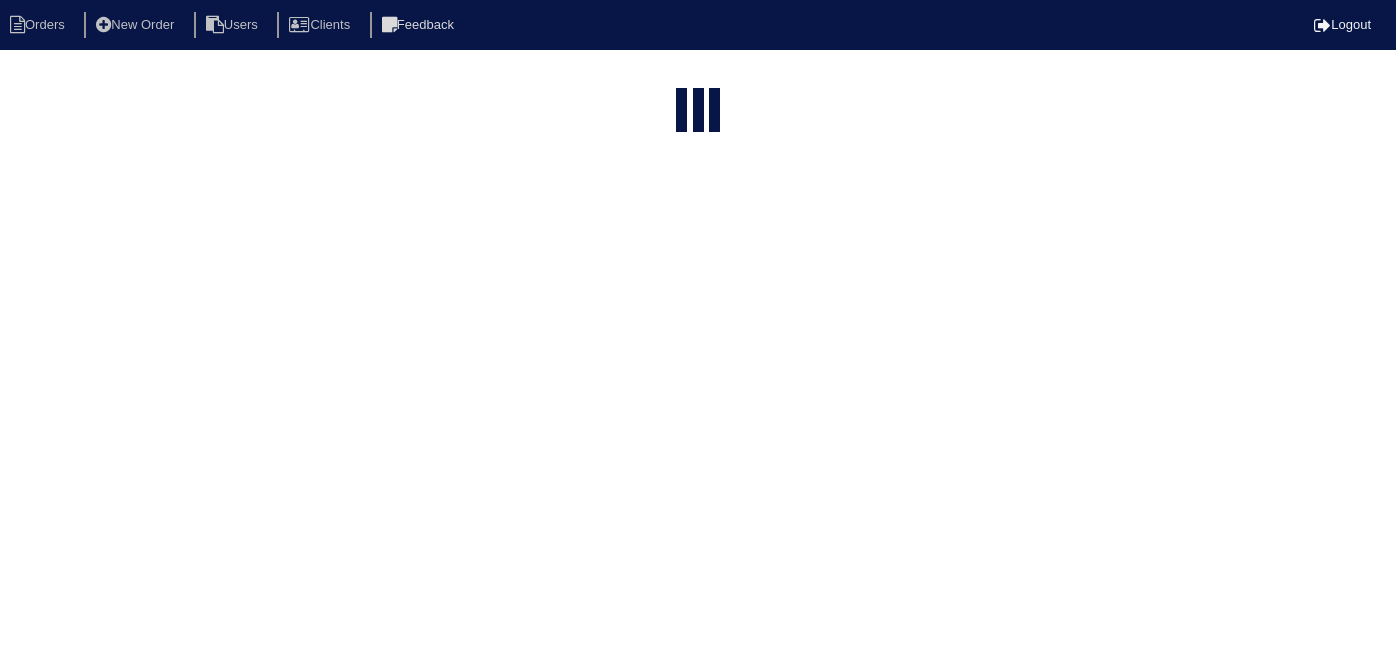 select on "15" 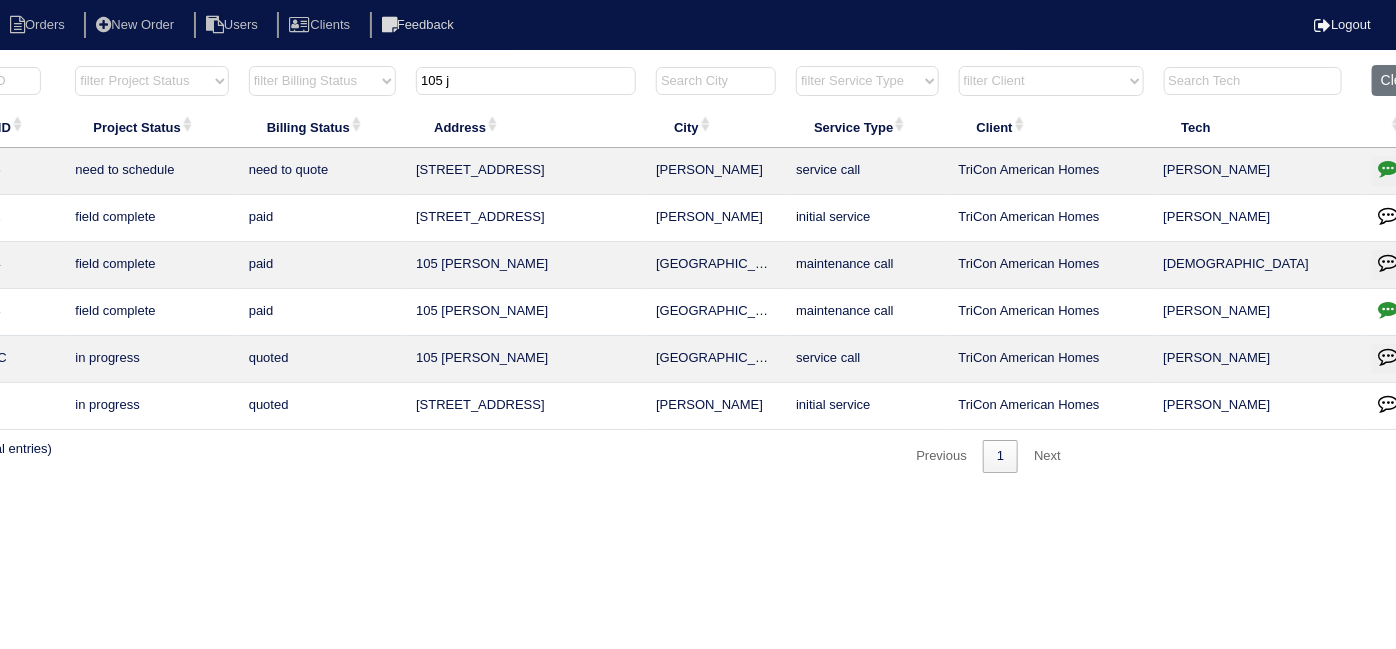 scroll, scrollTop: 0, scrollLeft: 342, axis: horizontal 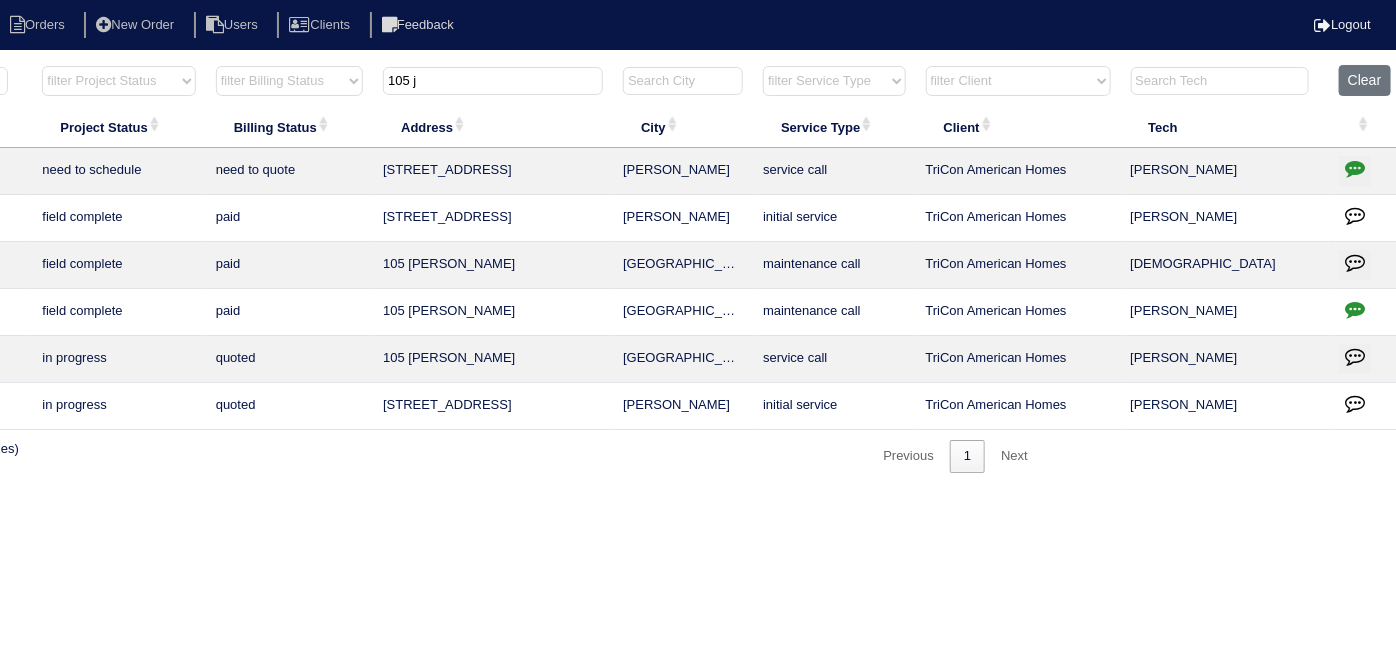 click at bounding box center [1355, 168] 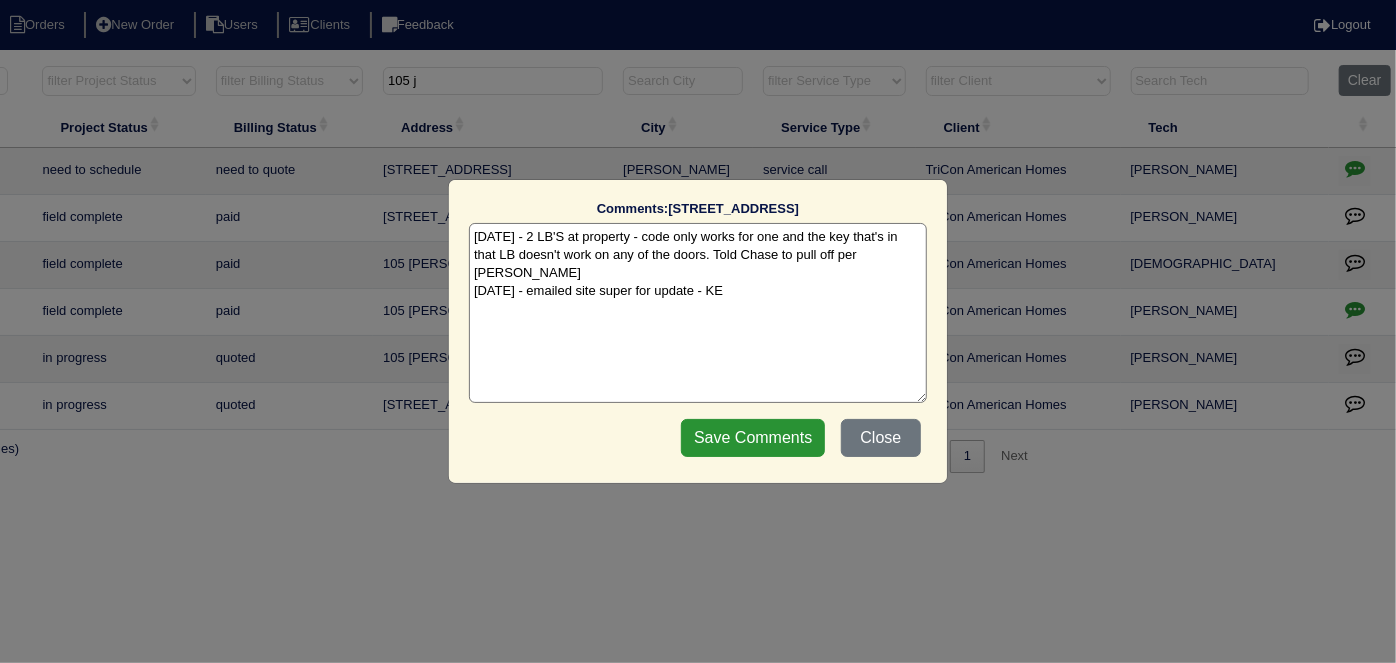 click on "[DATE] - 2 LB'S at property - code only works for one and the key that's in that LB doesn't work on any of the doors. Told Chase to pull off per [PERSON_NAME]
[DATE] - emailed site super for update - KE" at bounding box center [698, 313] 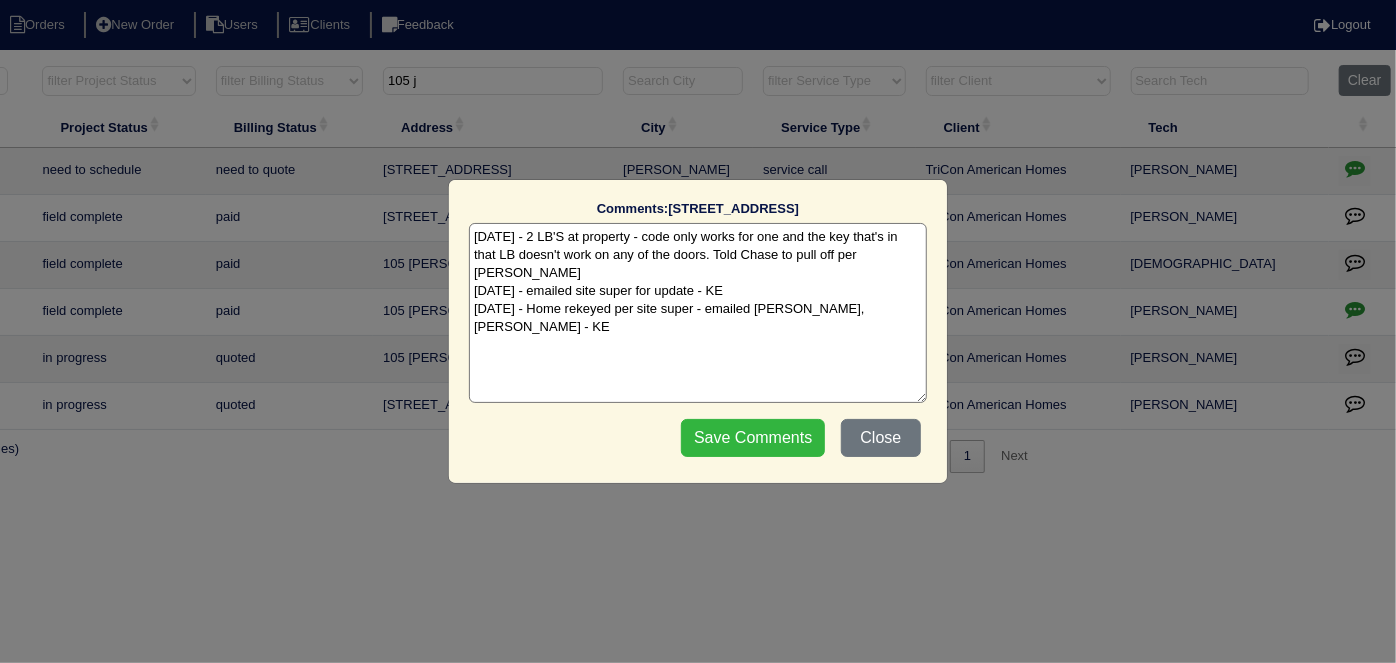 type on "[DATE] - 2 LB'S at property - code only works for one and the key that's in that LB doesn't work on any of the doors. Told Chase to pull off per [PERSON_NAME]
[DATE] - emailed site super for update - KE
[DATE] - Home rekeyed per site super - emailed [PERSON_NAME], [PERSON_NAME] - KE" 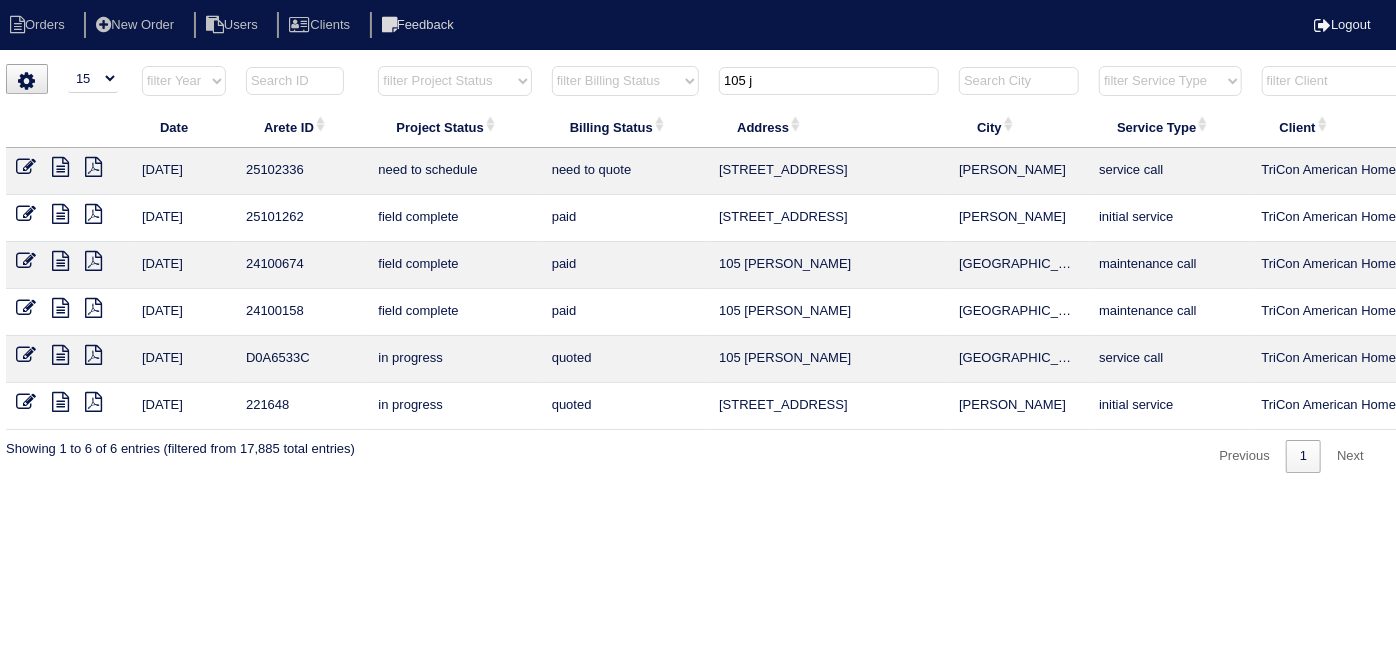 scroll, scrollTop: 0, scrollLeft: 0, axis: both 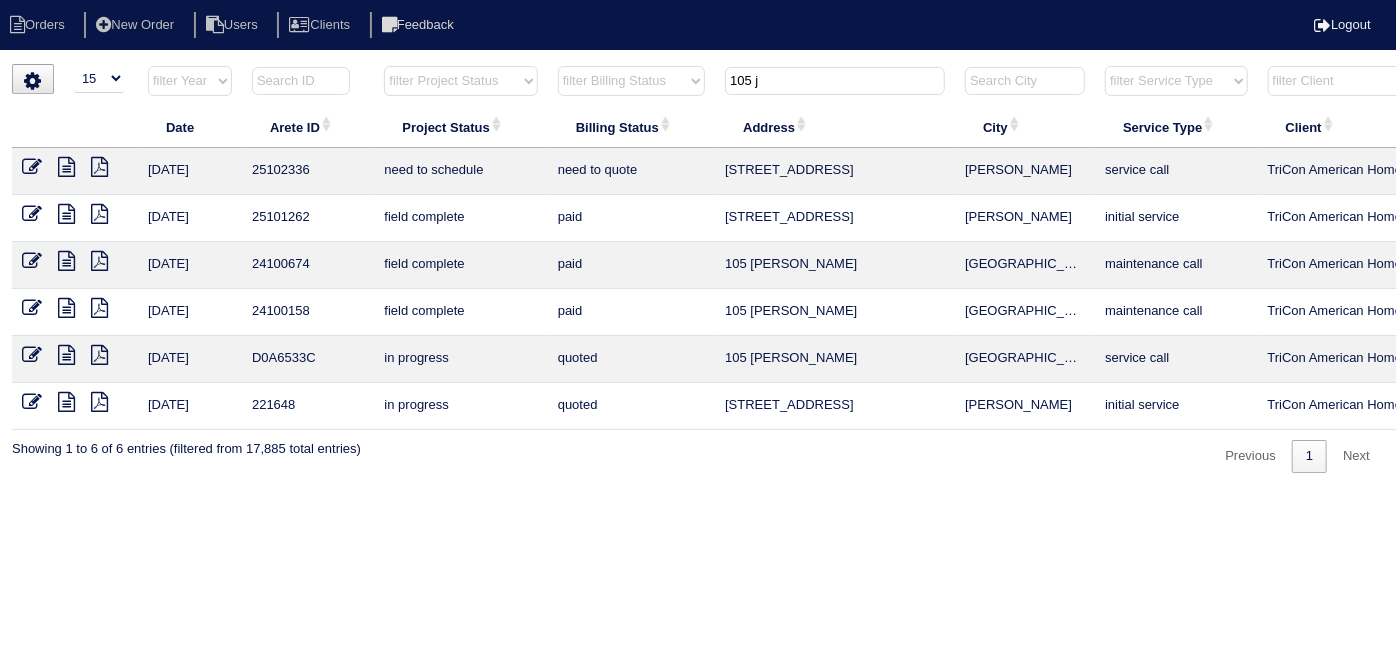 drag, startPoint x: 808, startPoint y: 75, endPoint x: 627, endPoint y: 70, distance: 181.06905 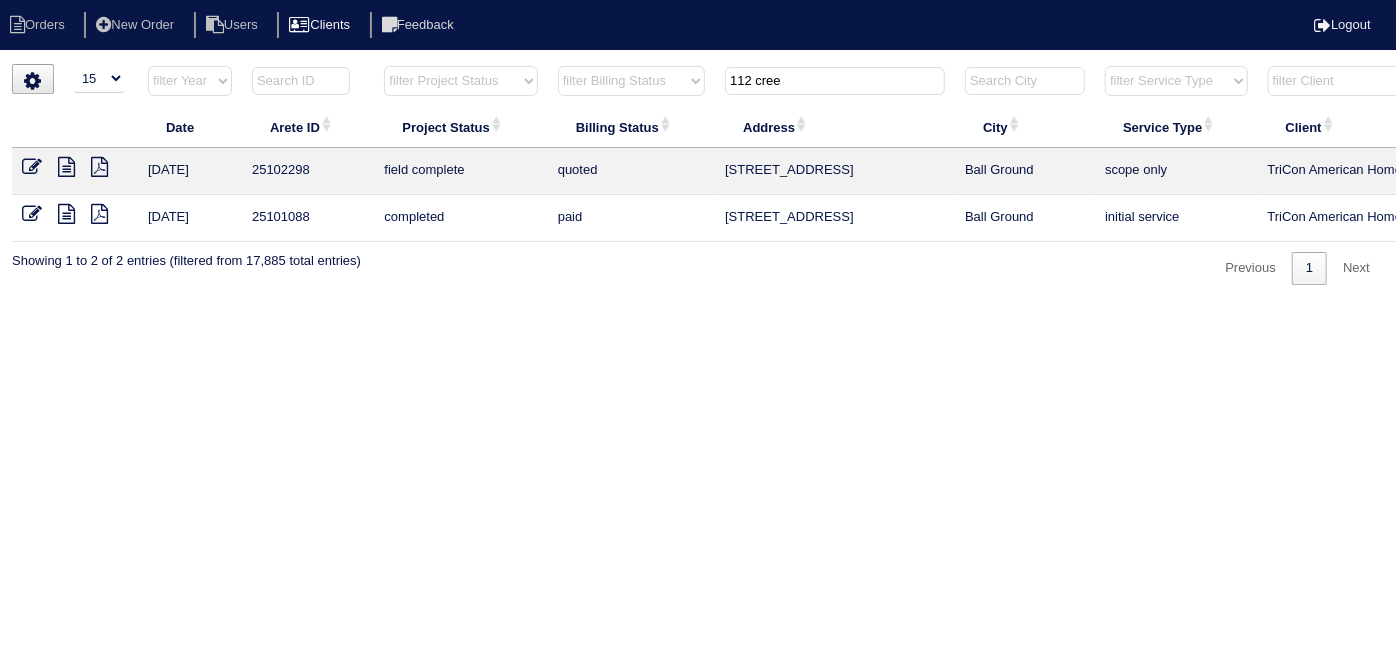 type on "112 cree" 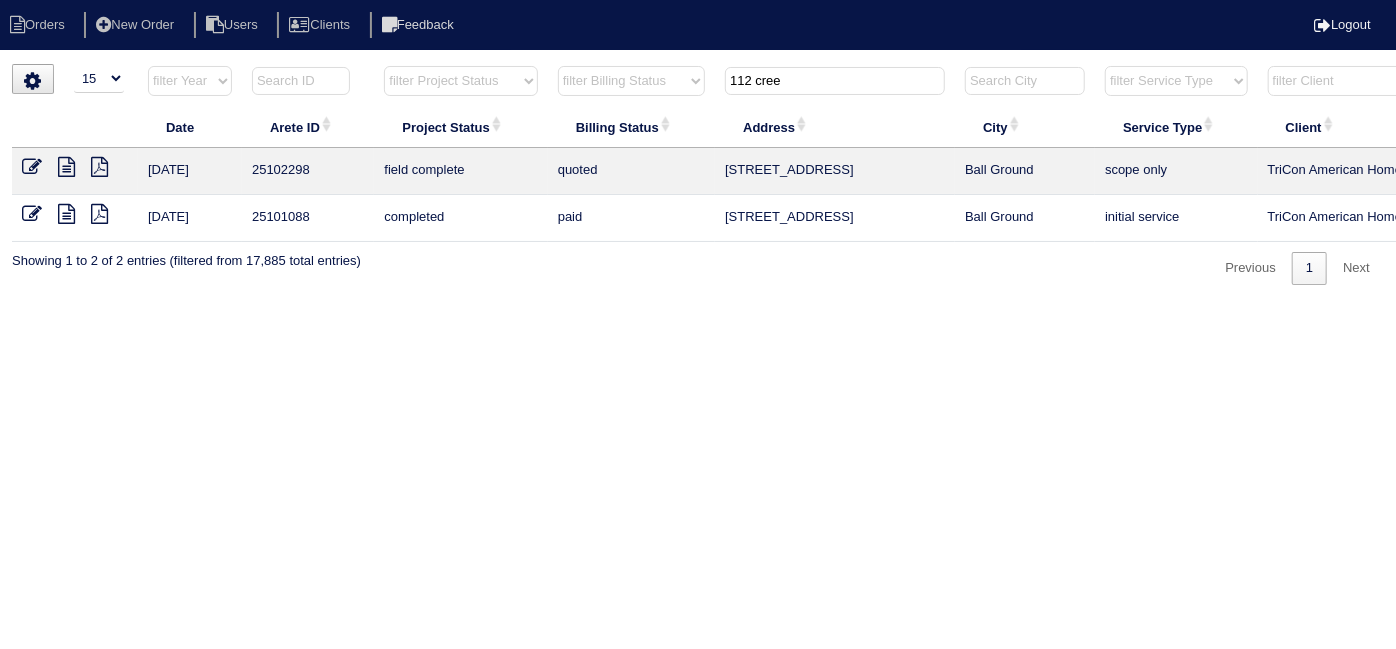 click at bounding box center (32, 167) 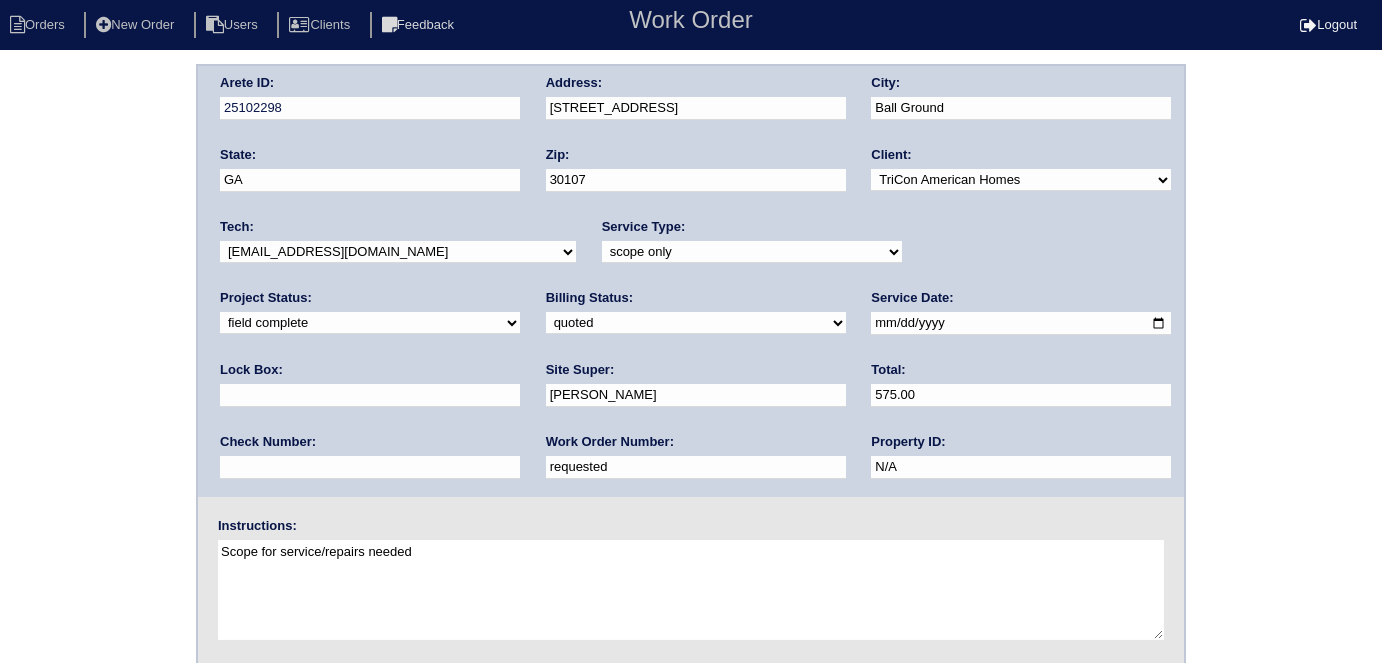 scroll, scrollTop: 0, scrollLeft: 0, axis: both 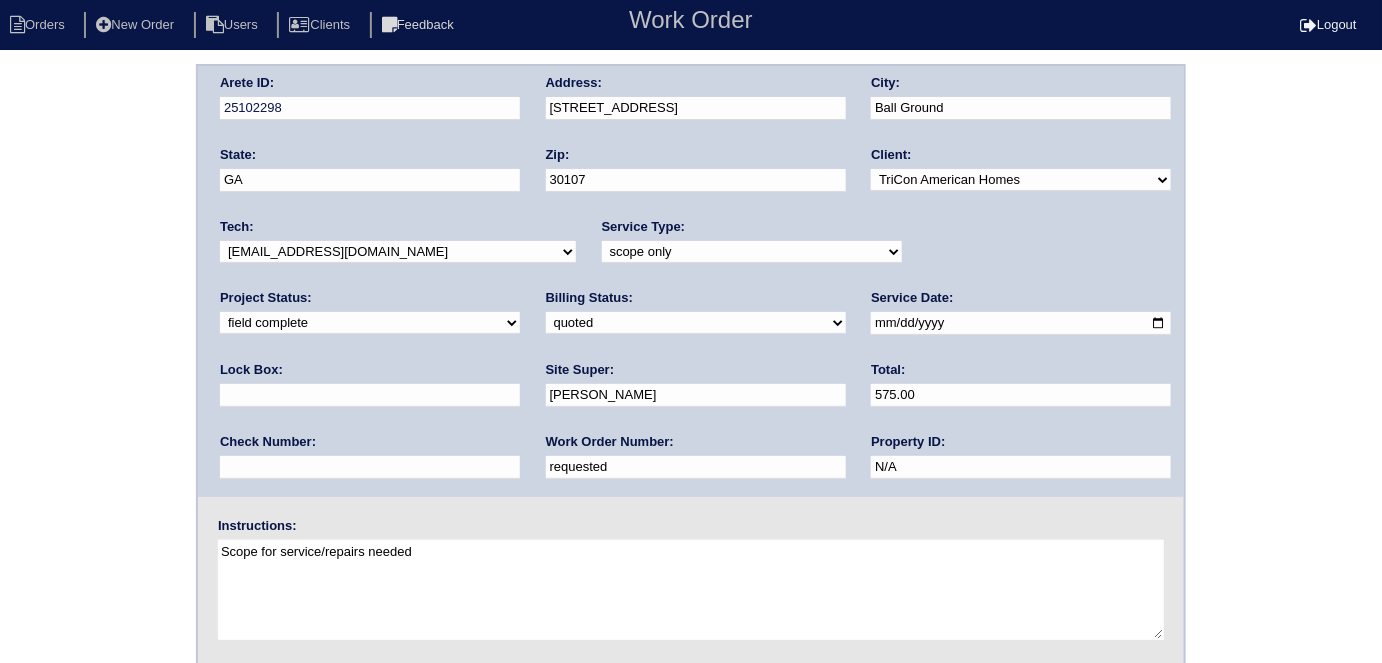 drag, startPoint x: 300, startPoint y: 464, endPoint x: 0, endPoint y: 347, distance: 322.00775 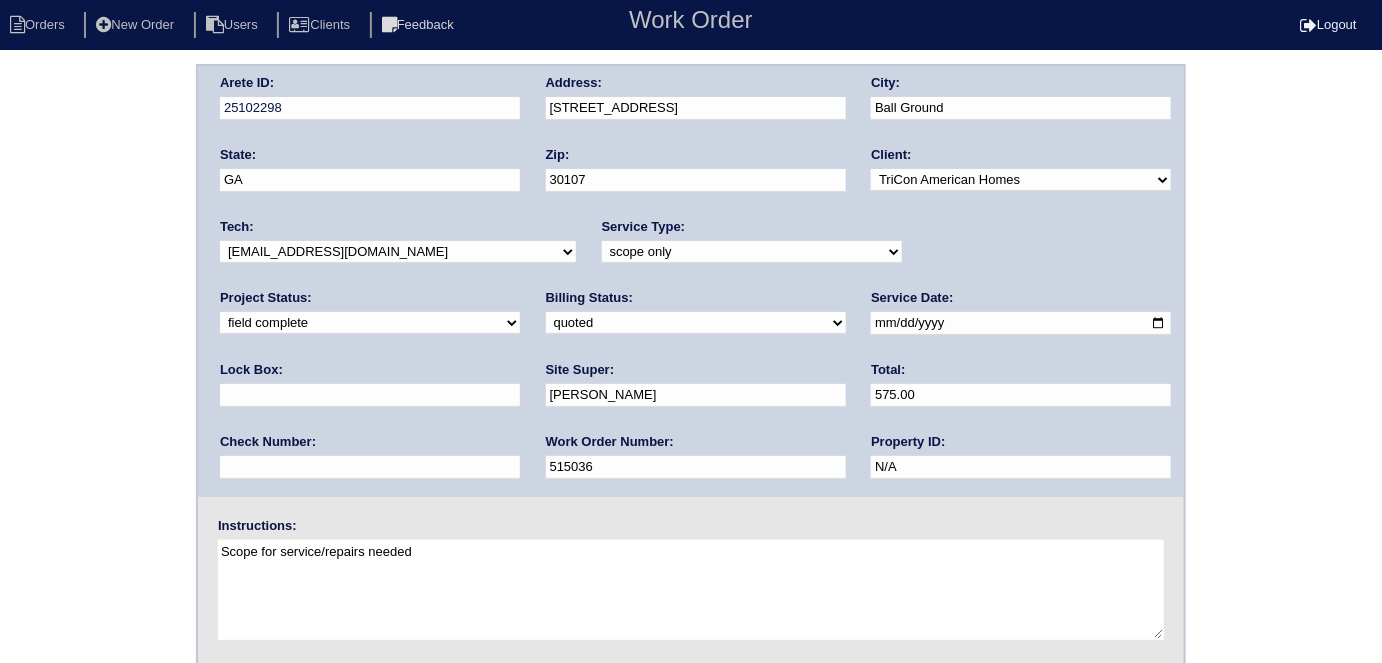 type on "515036" 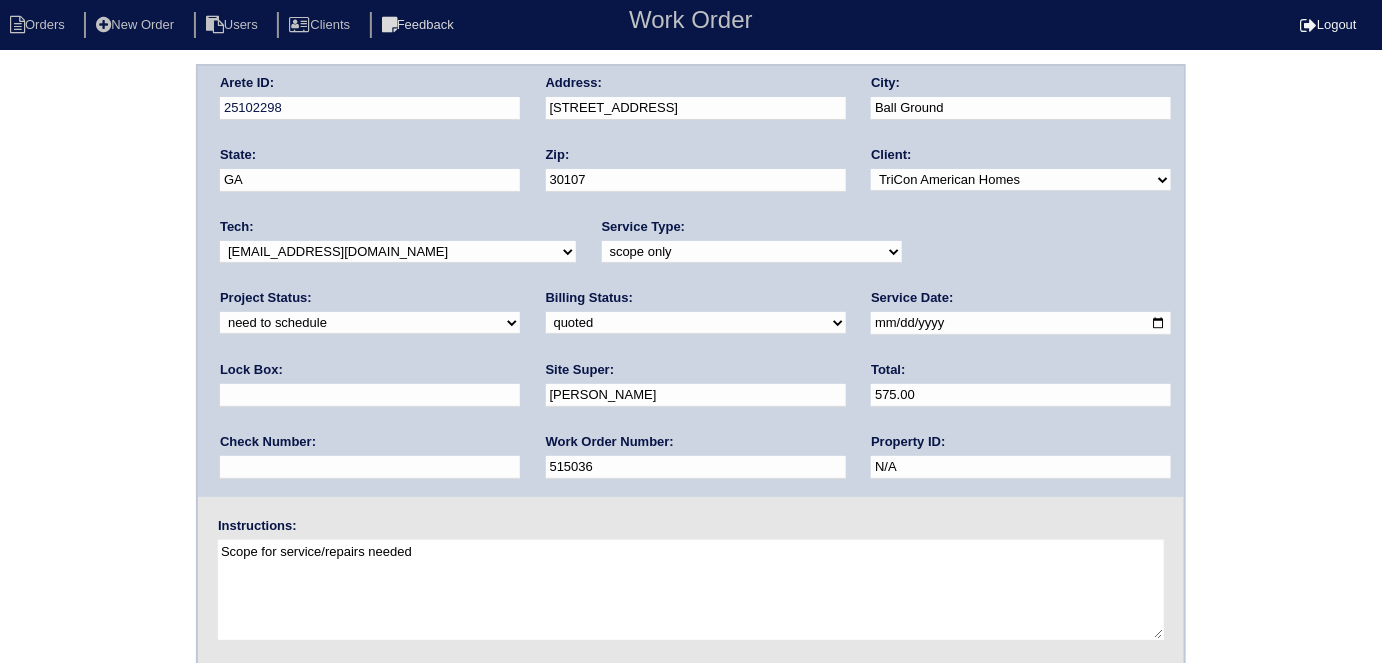 click on "2025-07-01" at bounding box center [1021, 323] 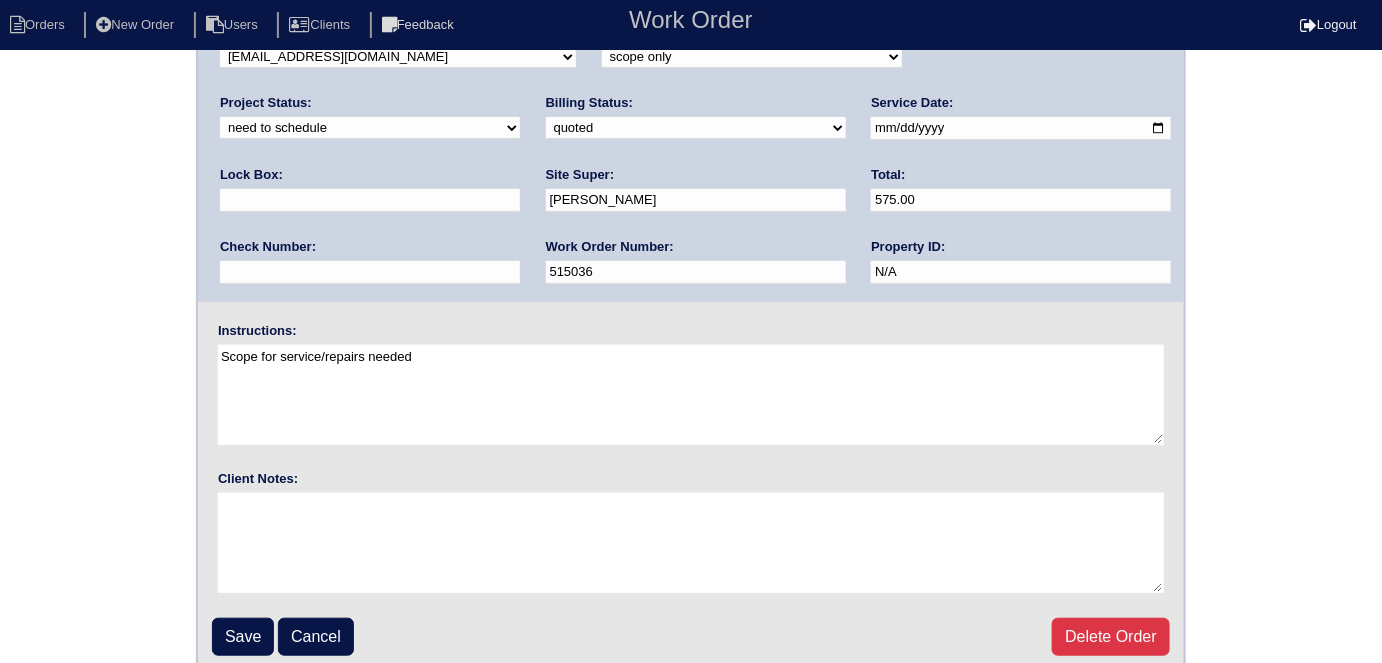 scroll, scrollTop: 205, scrollLeft: 0, axis: vertical 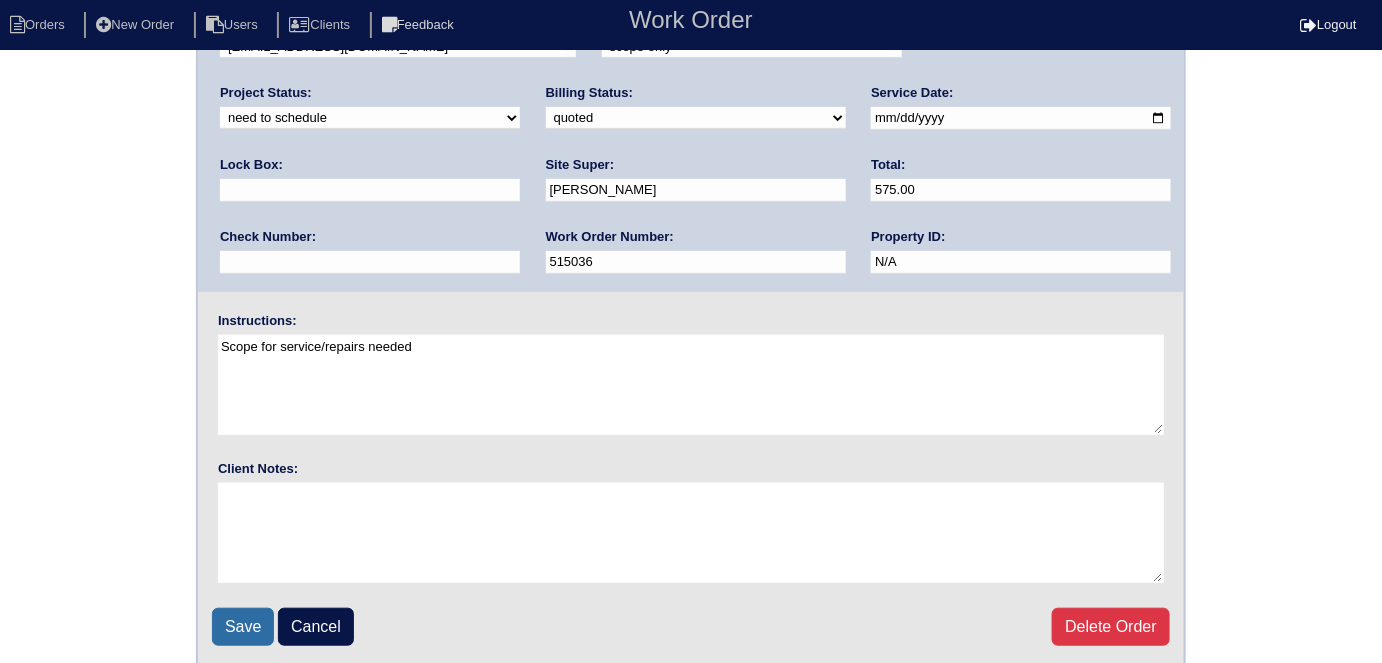 click on "Save" at bounding box center (243, 627) 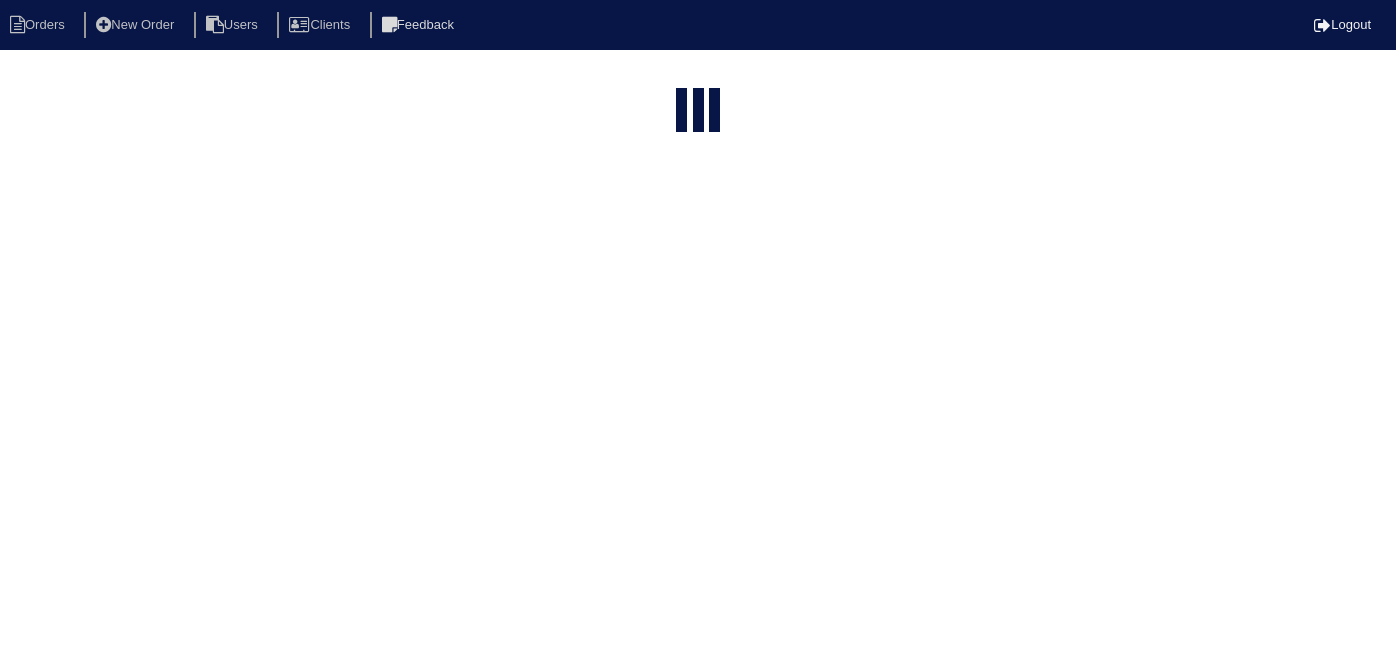 select on "15" 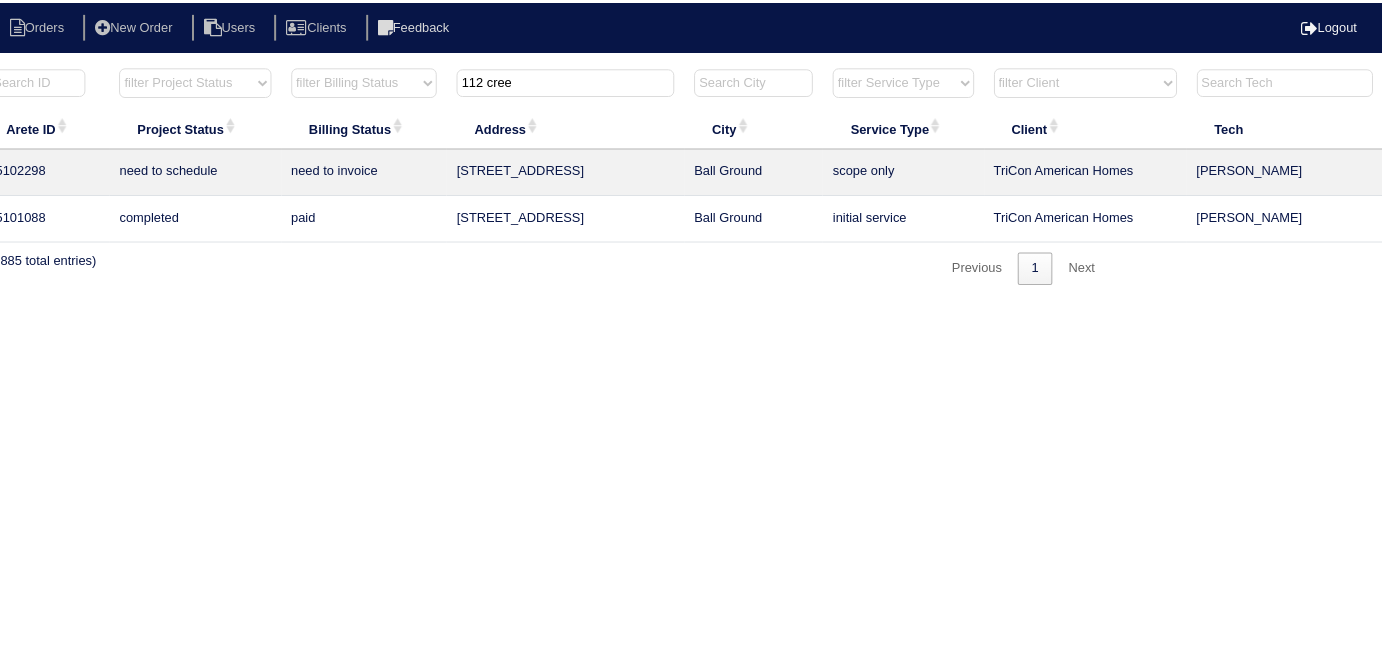scroll, scrollTop: 0, scrollLeft: 348, axis: horizontal 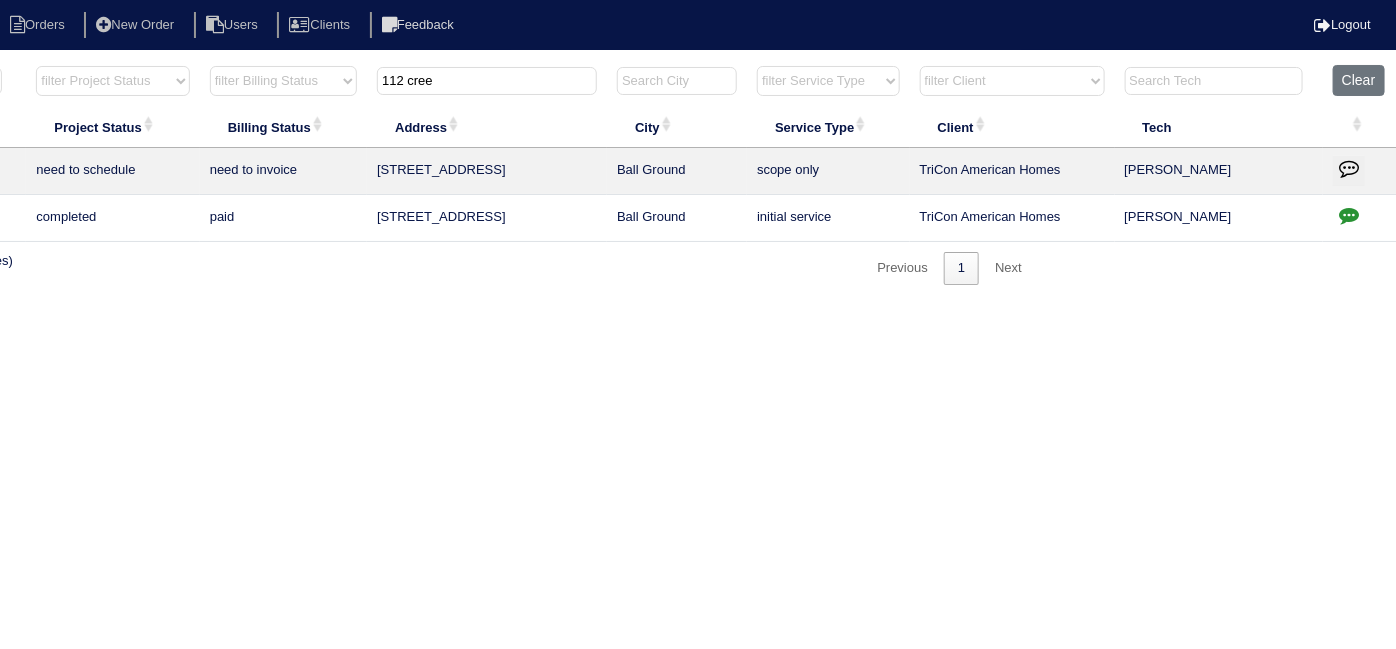 click at bounding box center [1349, 168] 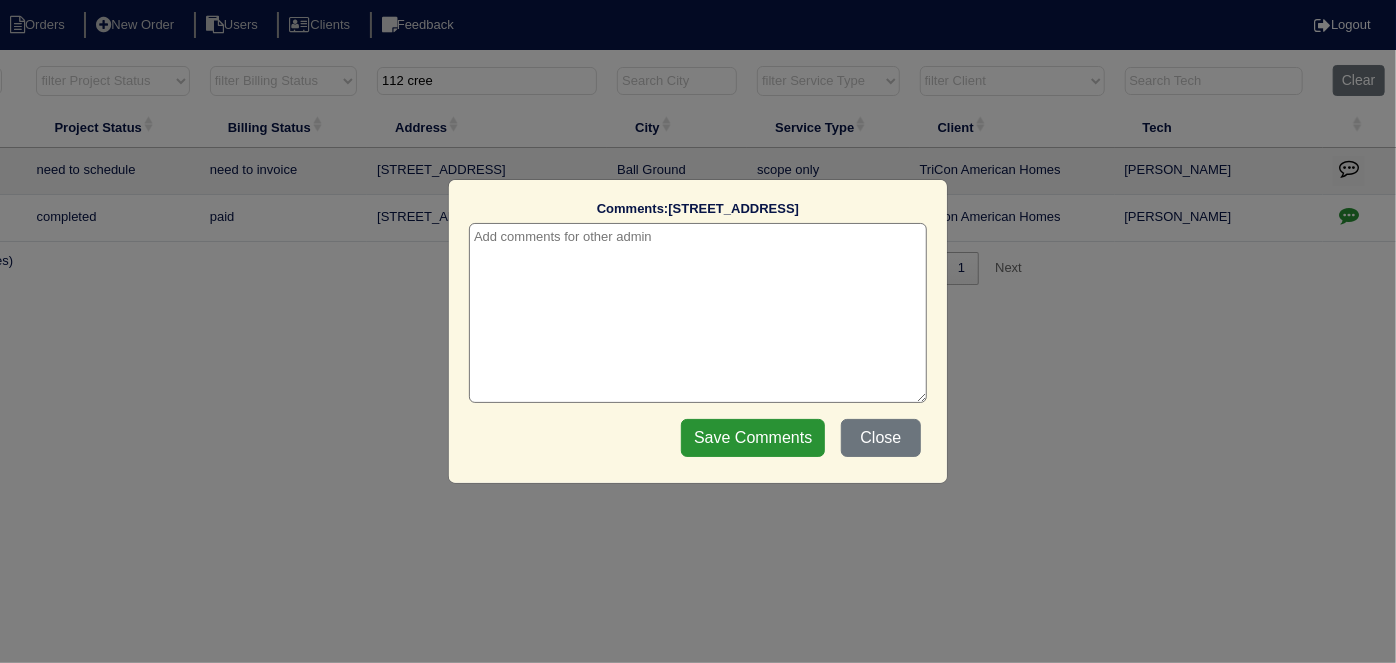 click at bounding box center [698, 313] 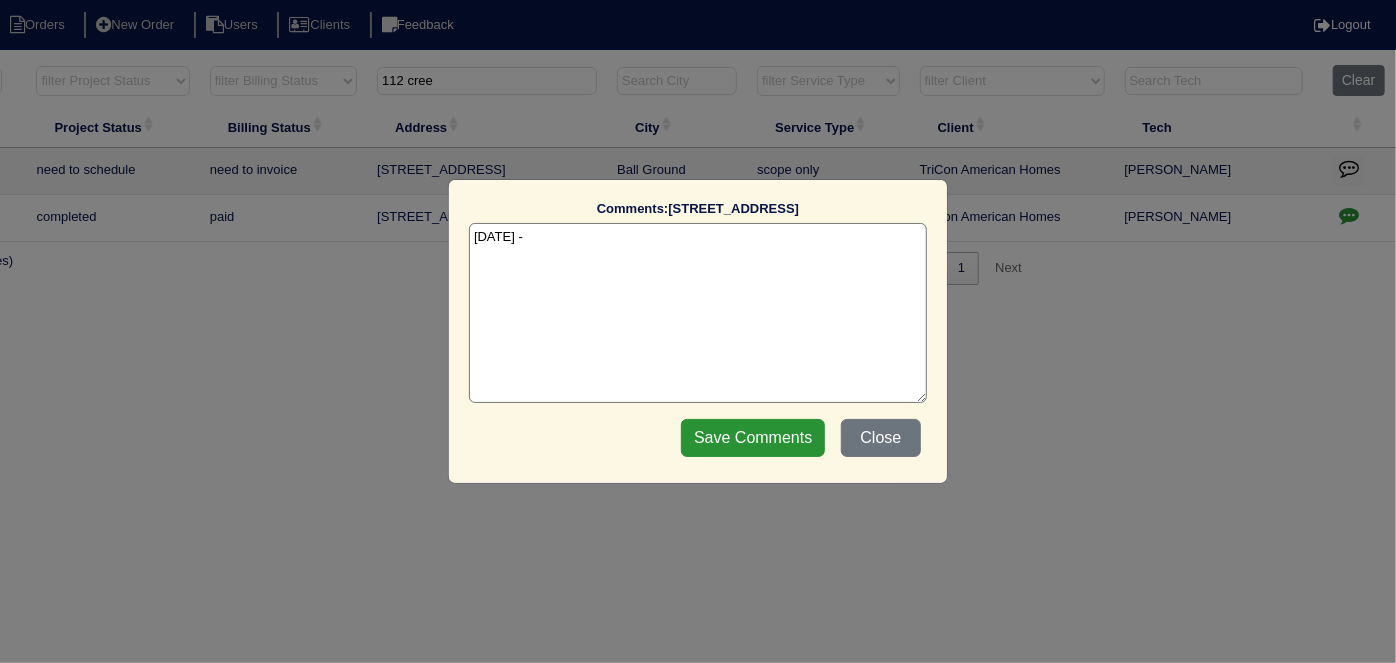 paste on "Service U/S -Change filter for Main" 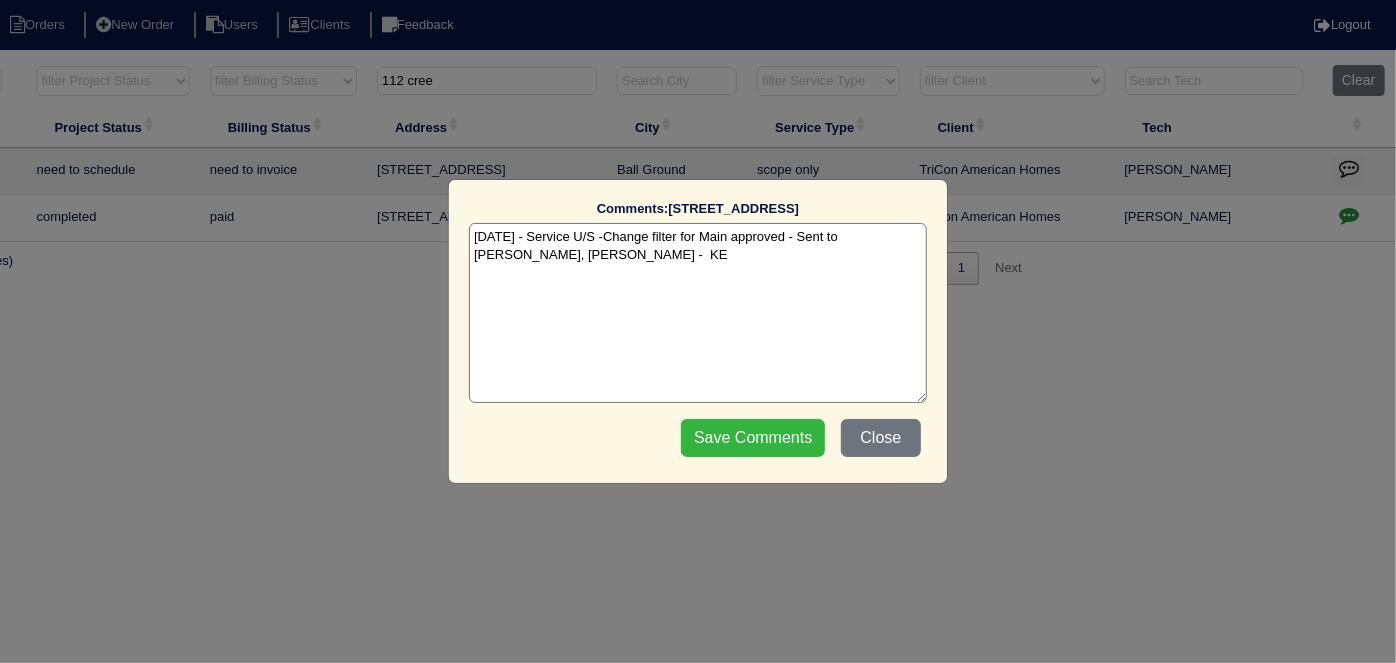 type on "7/11/25 - Service U/S -Change filter for Main approved - Sent to Dan, Payton -  KE" 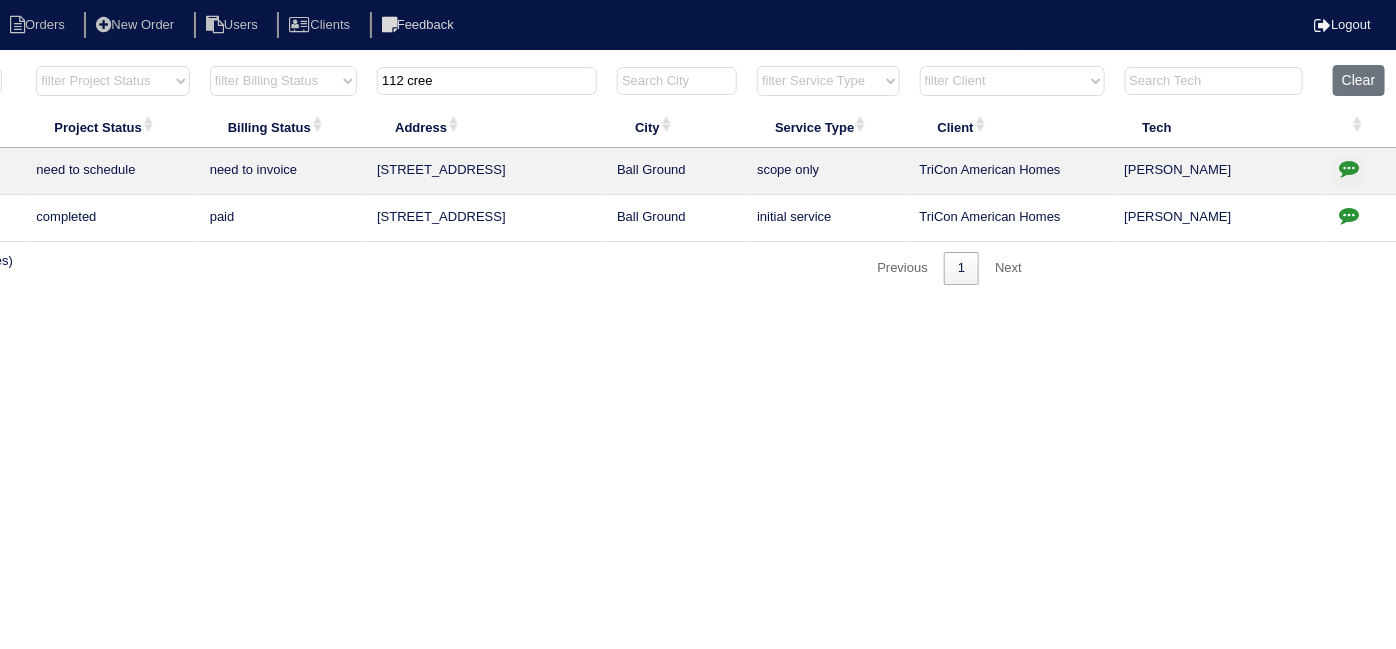 drag, startPoint x: 443, startPoint y: 85, endPoint x: 141, endPoint y: 0, distance: 313.73398 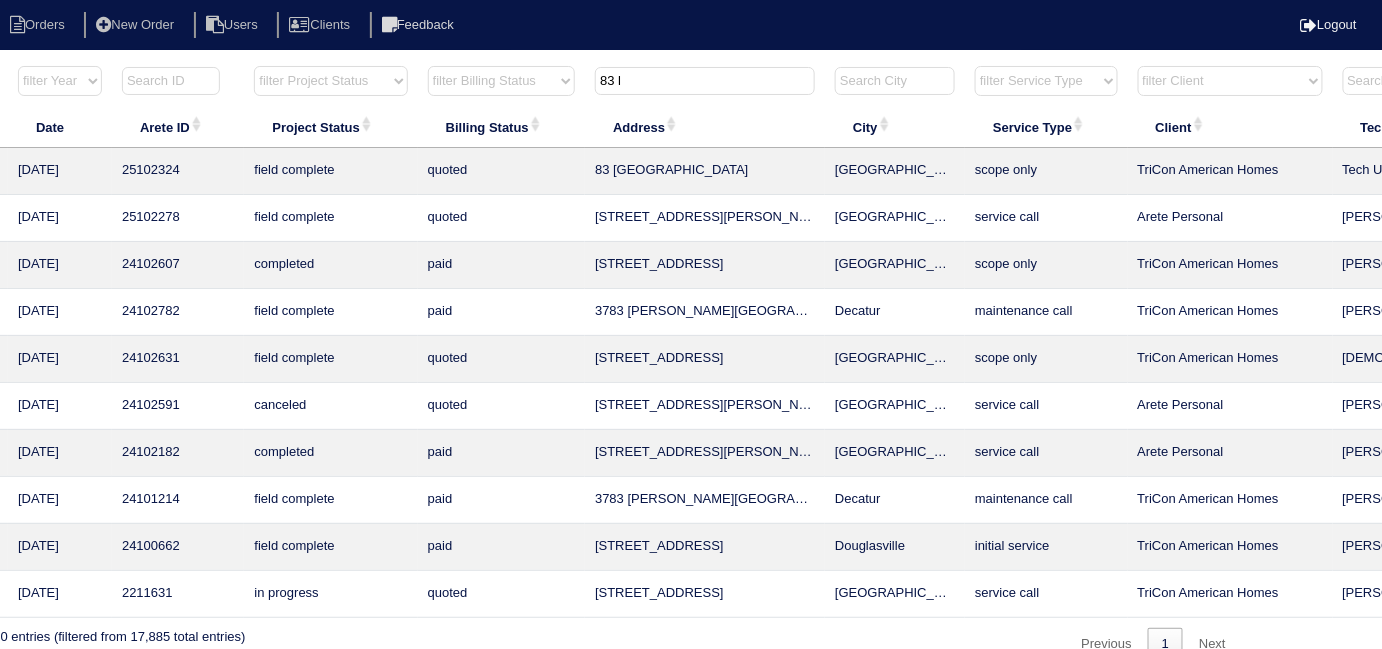 scroll, scrollTop: 0, scrollLeft: 0, axis: both 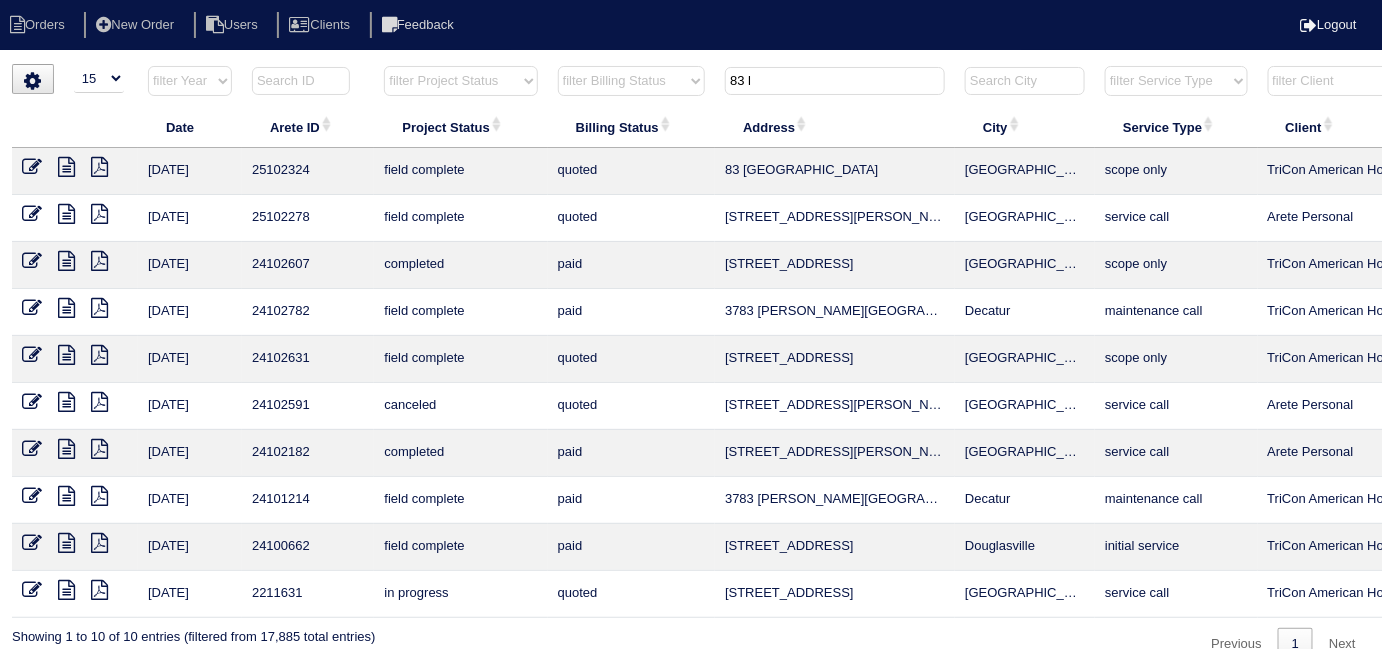type on "83 l" 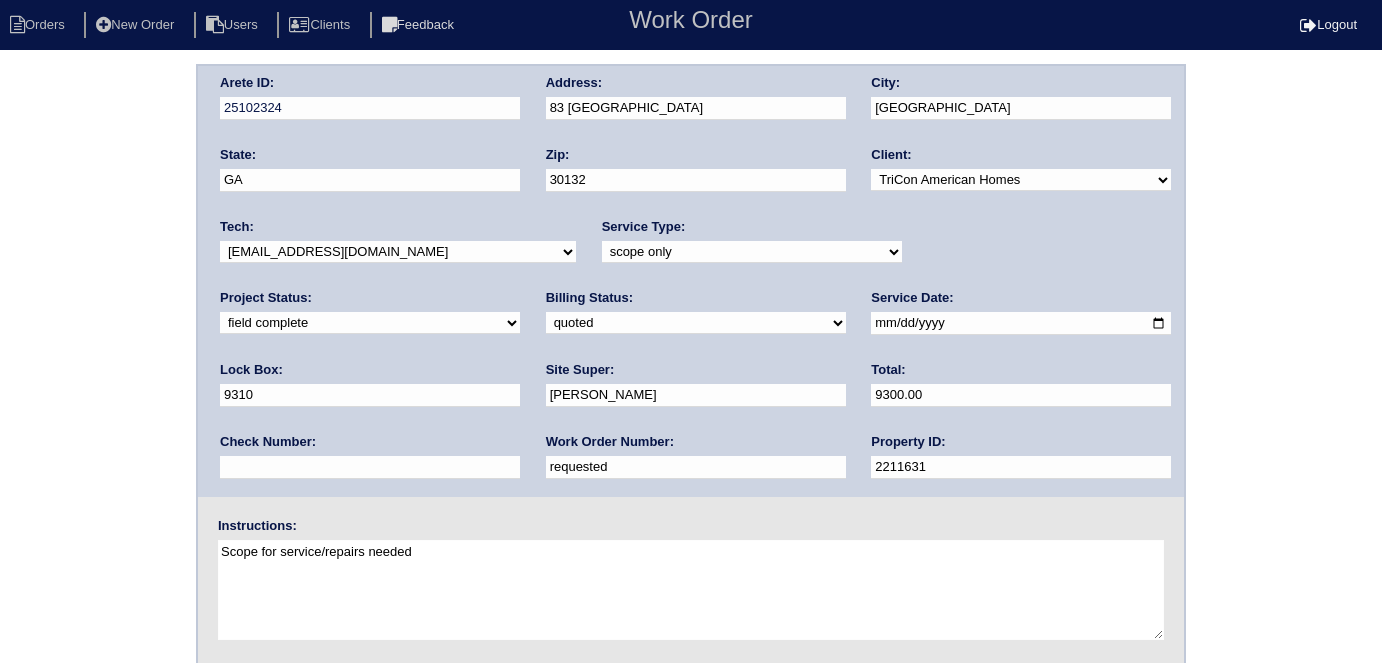 scroll, scrollTop: 0, scrollLeft: 0, axis: both 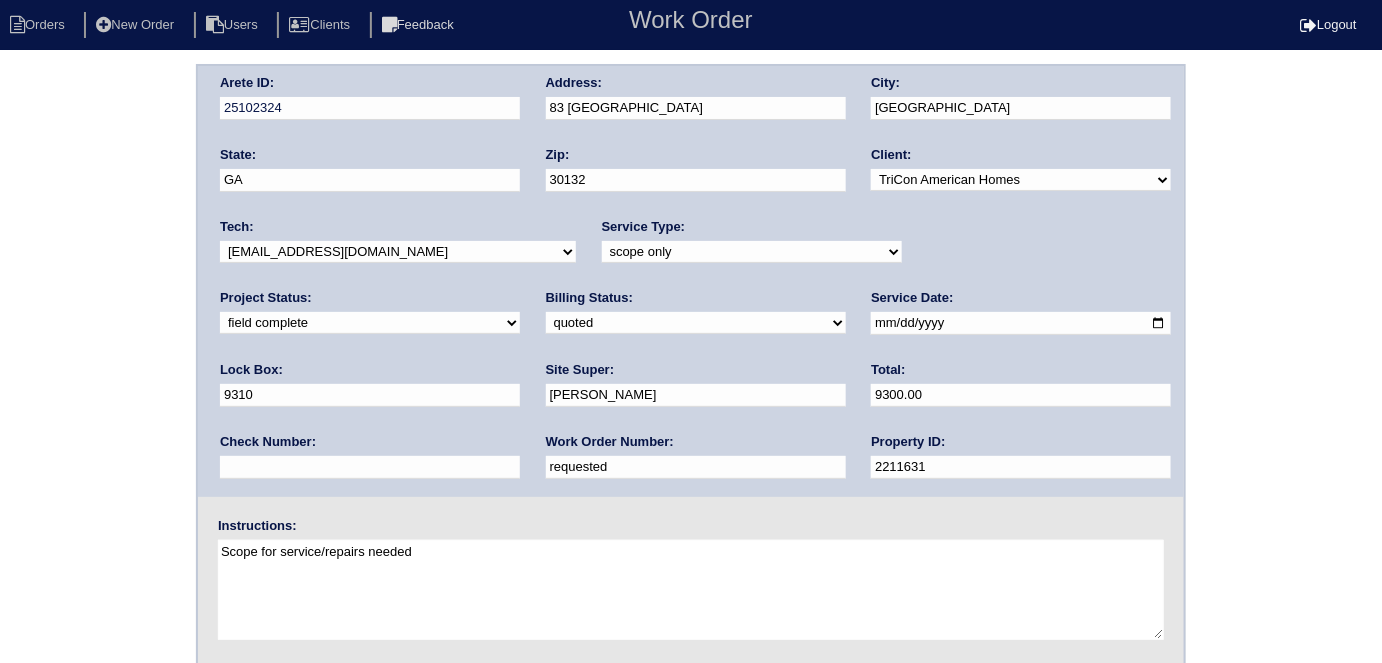 drag, startPoint x: 325, startPoint y: 469, endPoint x: 0, endPoint y: 374, distance: 338.60007 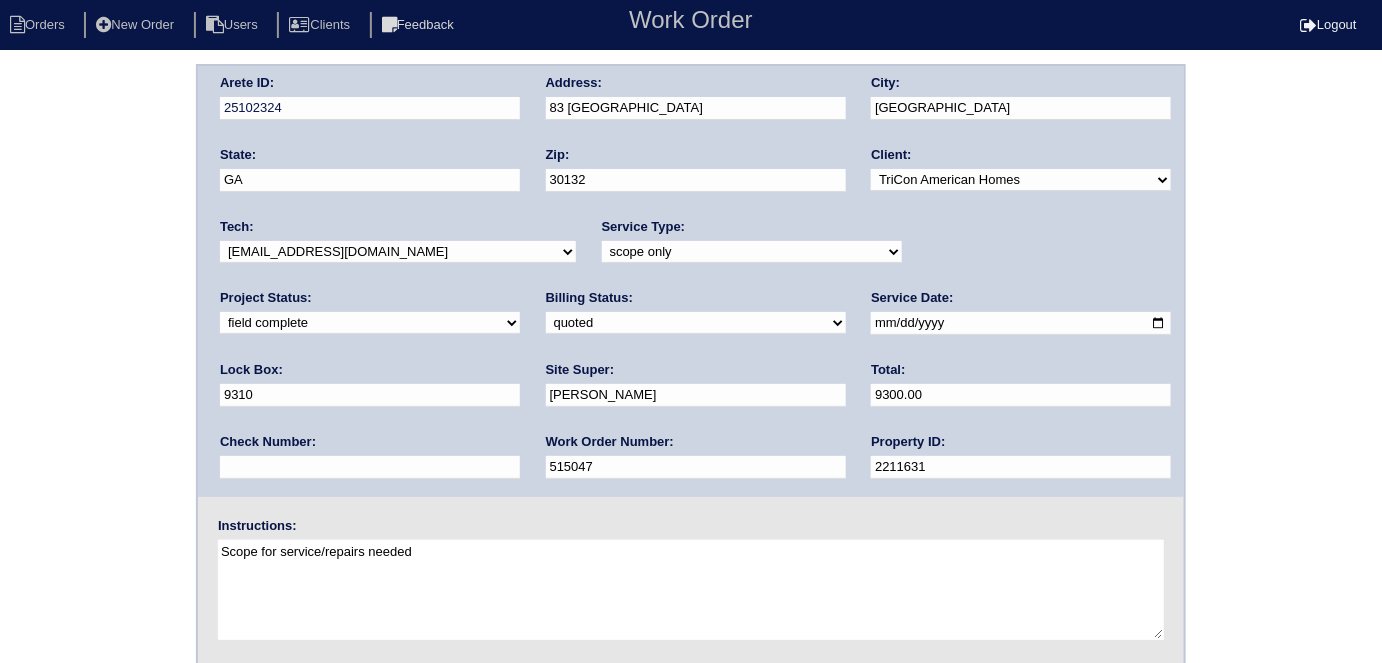 type on "515047" 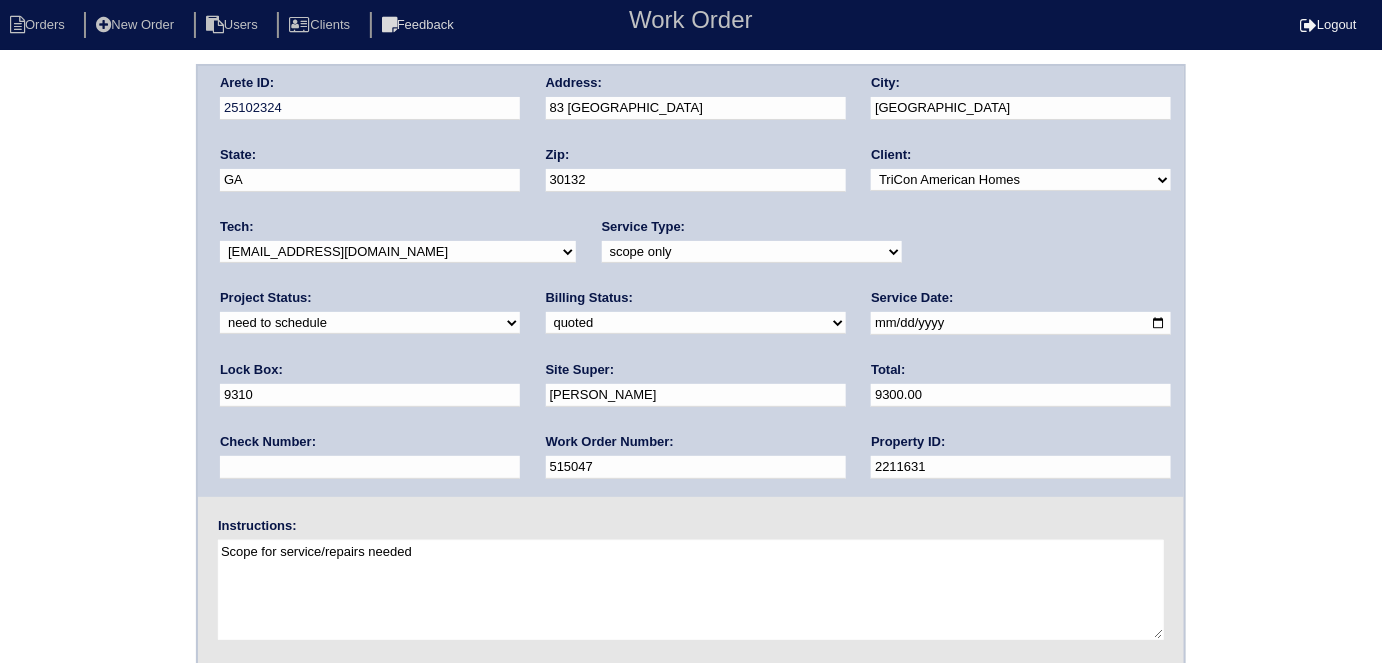 click on "[DATE]" at bounding box center [1021, 323] 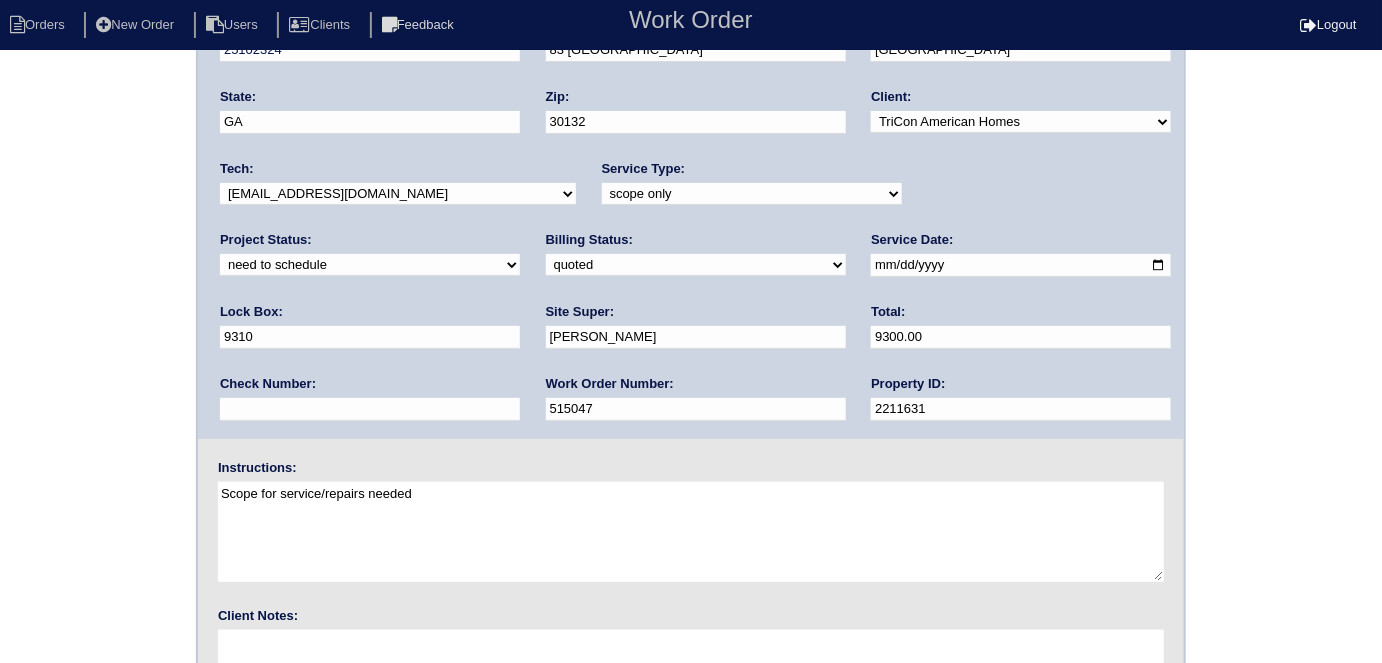 scroll, scrollTop: 205, scrollLeft: 0, axis: vertical 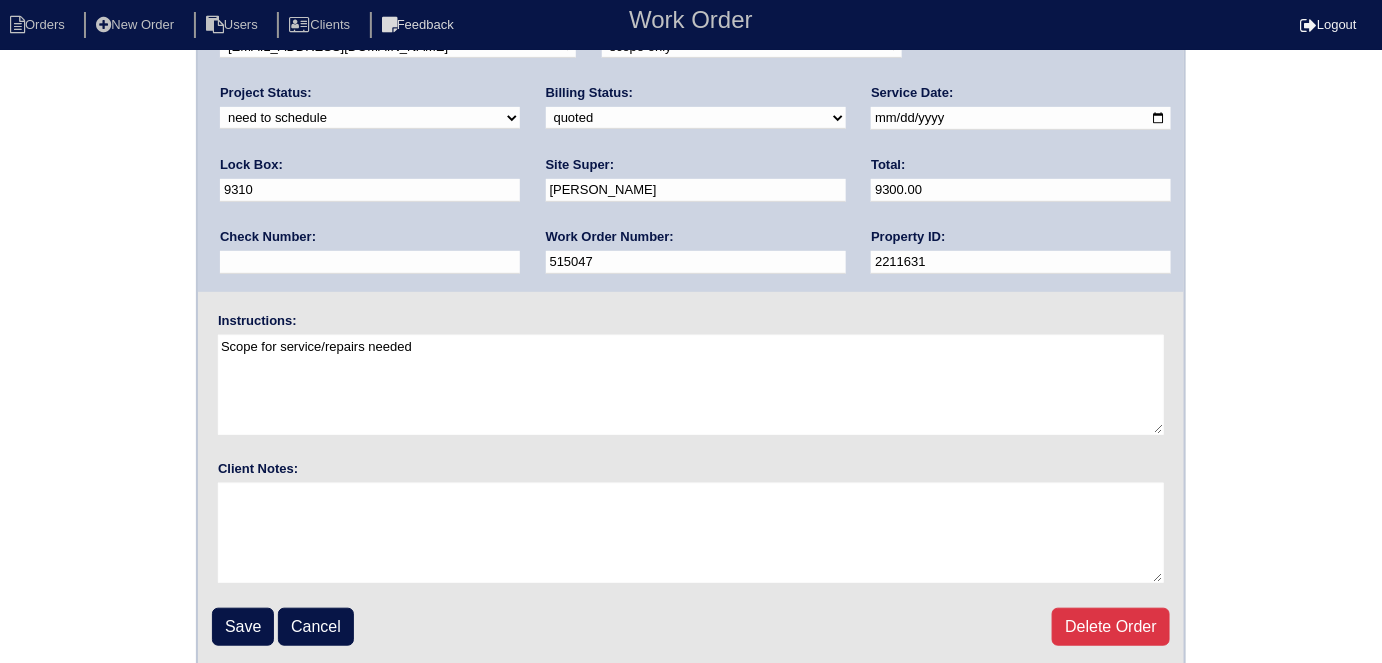 click on "Arete ID:
25102324
Address:
83 Leyland Crossing
City:
Dallas
State:
GA
Zip:
30132
Client:
-select-
TriCon American Homes
American Homes 4 Rent
First Key Homes
Zillow
The Renovation Company
On The Level Development Group
Shepard Exposition Group
Sylvan Homes
Pathway Construction
Arete Personal
Arete SMG
Tiber Capital
Tiber Realty
Divvy
Rave
Stine Construction
Alan Luther
HomeRiver Group
Test Client
Rasmus Real Estate
Padly
Buffalo Homes
Phillip Brothers
Maymont Homes
Tech:" at bounding box center (691, 263) 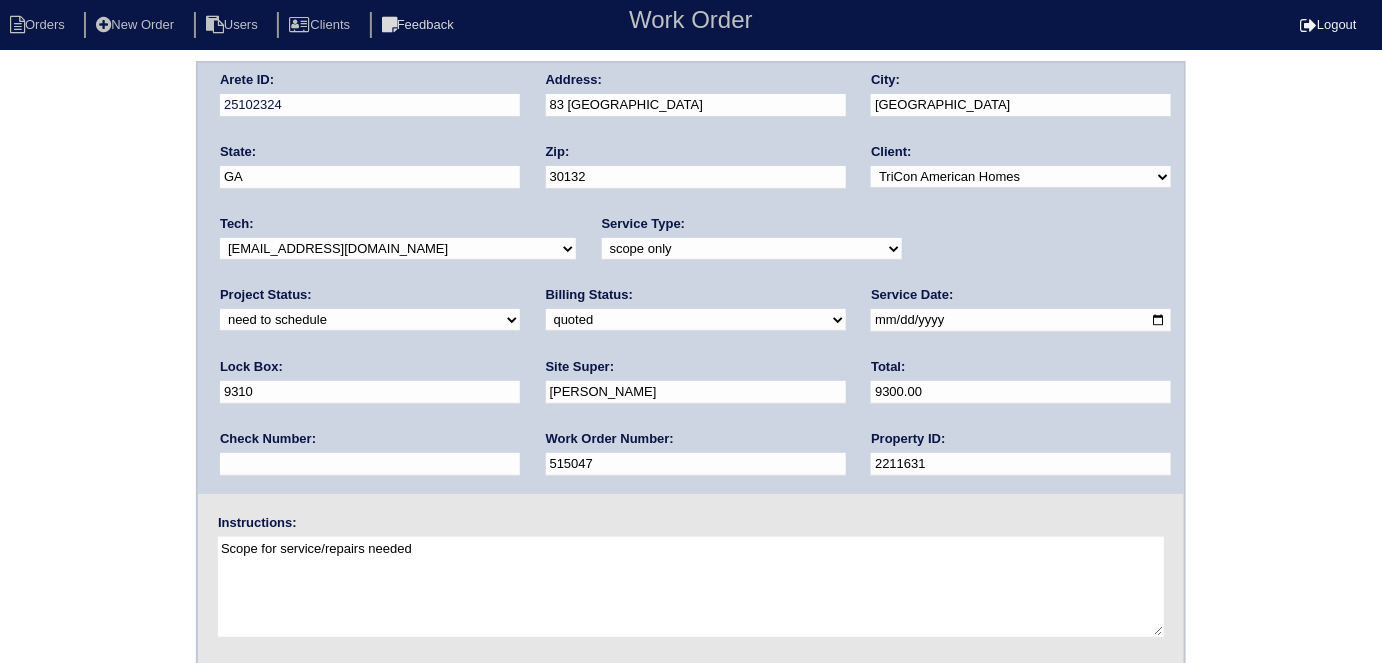 scroll, scrollTop: 0, scrollLeft: 0, axis: both 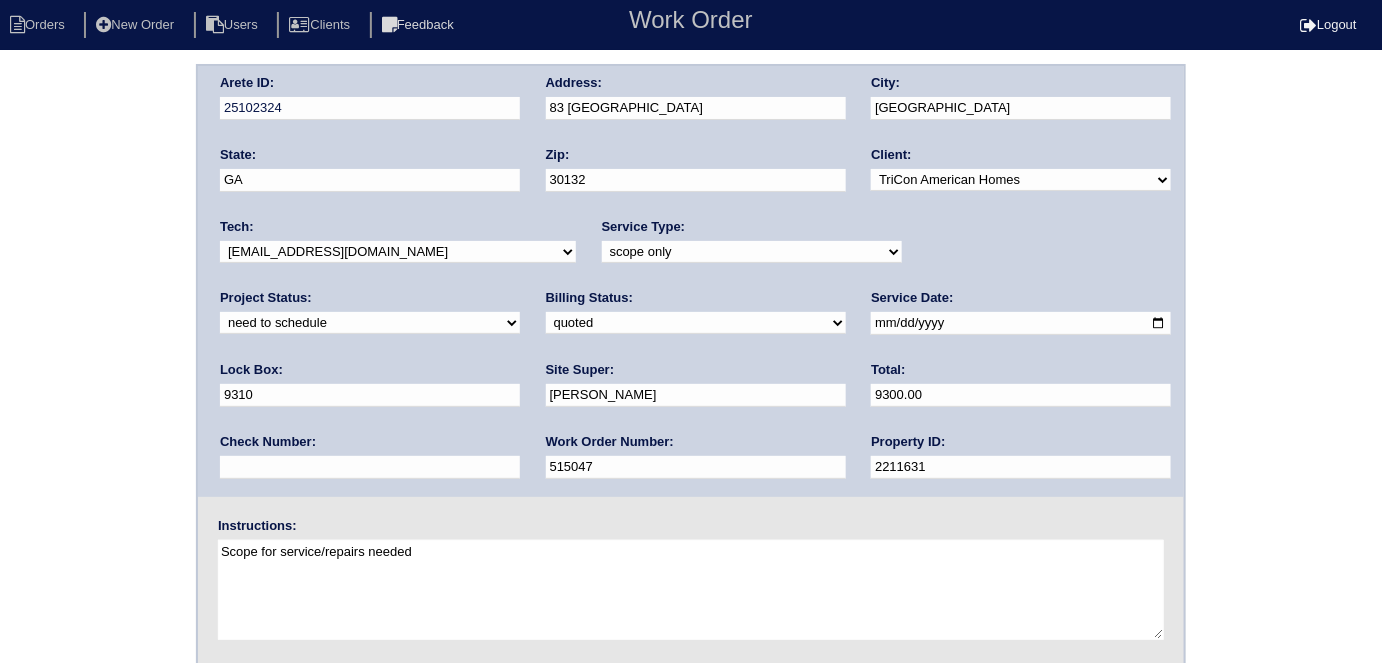 click on "Arete ID:
25102324
Address:
83 Leyland Crossing
City:
Dallas
State:
GA
Zip:
30132
Client:
-select-
TriCon American Homes
American Homes 4 Rent
First Key Homes
Zillow
The Renovation Company
On The Level Development Group
Shepard Exposition Group
Sylvan Homes
Pathway Construction
Arete Personal
Arete SMG
Tiber Capital
Tiber Realty
Divvy
Rave
Stine Construction
Alan Luther
HomeRiver Group
Test Client
Rasmus Real Estate
Padly
Buffalo Homes
Phillip Brothers
Maymont Homes
Tech:" at bounding box center (691, 468) 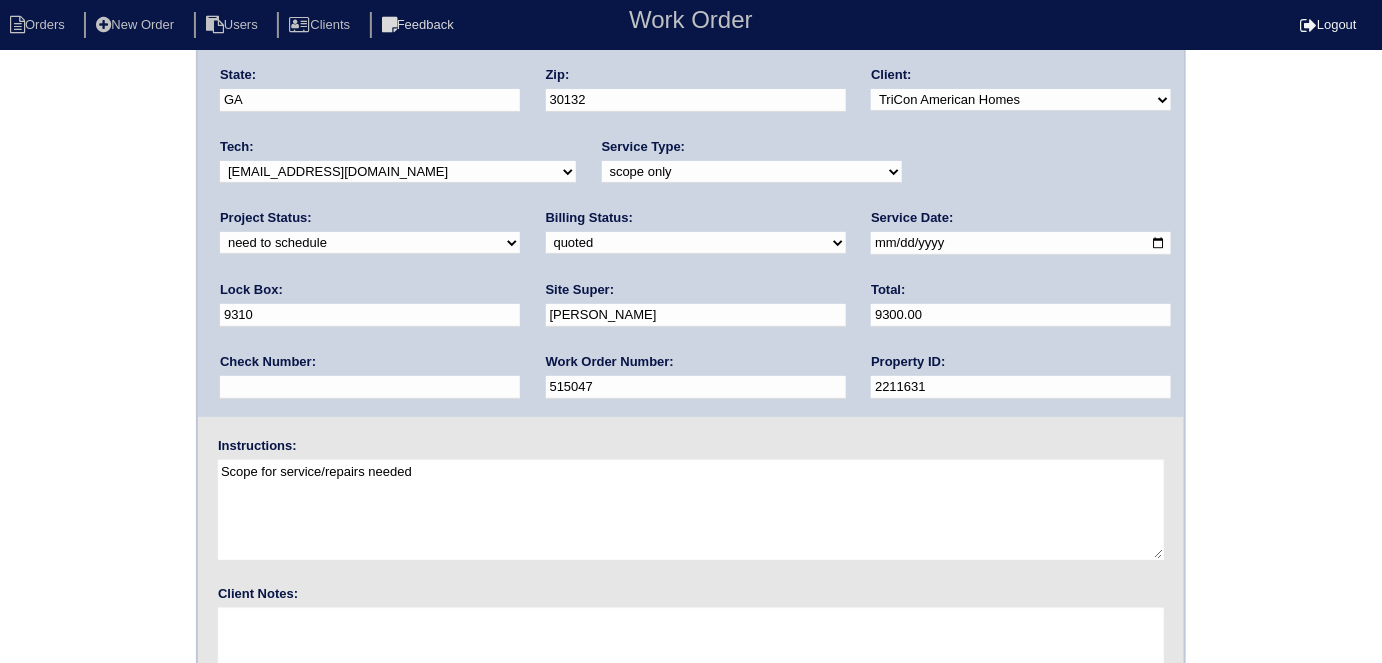scroll, scrollTop: 205, scrollLeft: 0, axis: vertical 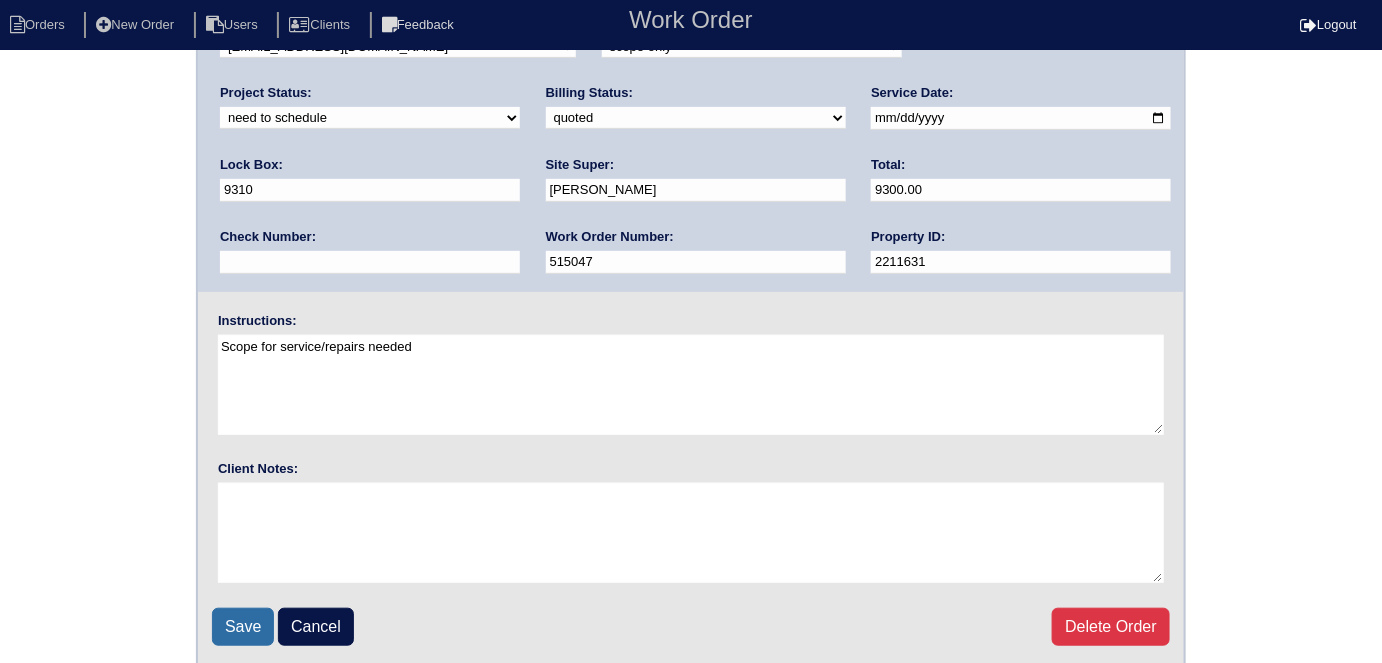 drag, startPoint x: 234, startPoint y: 608, endPoint x: 421, endPoint y: 467, distance: 234.20078 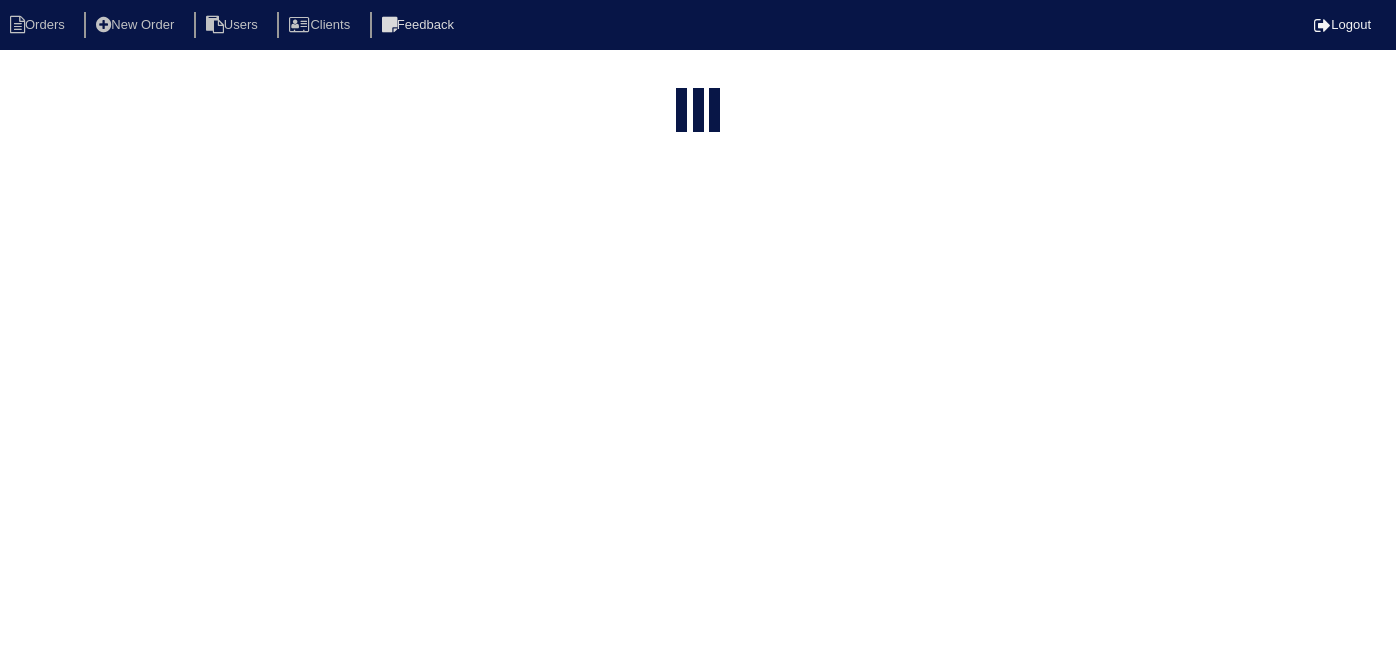 select on "15" 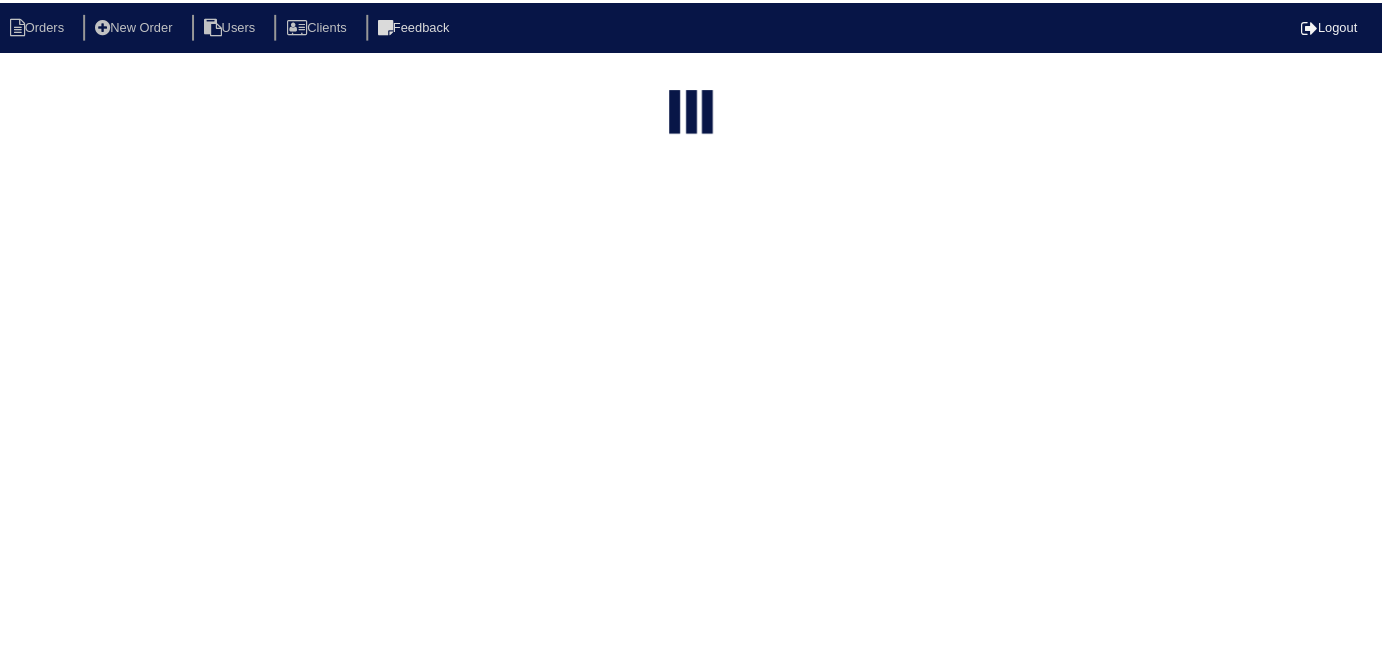 scroll, scrollTop: 0, scrollLeft: 0, axis: both 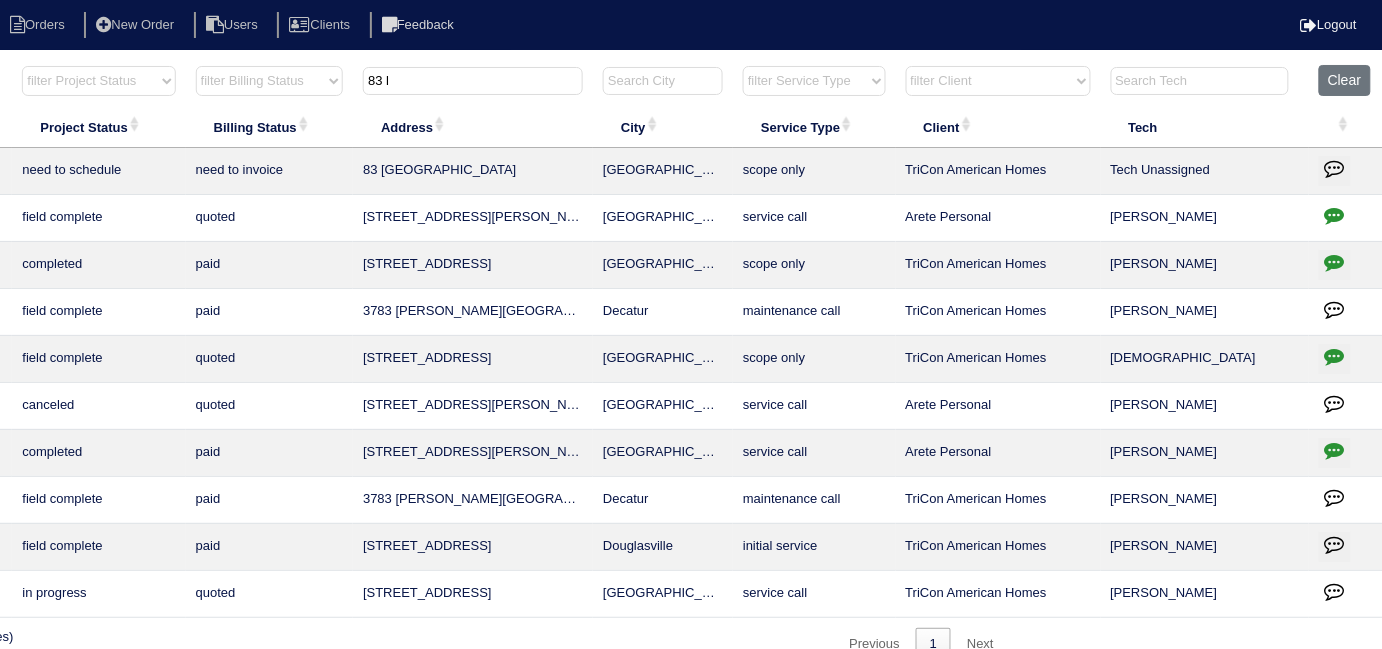 click at bounding box center (1335, 168) 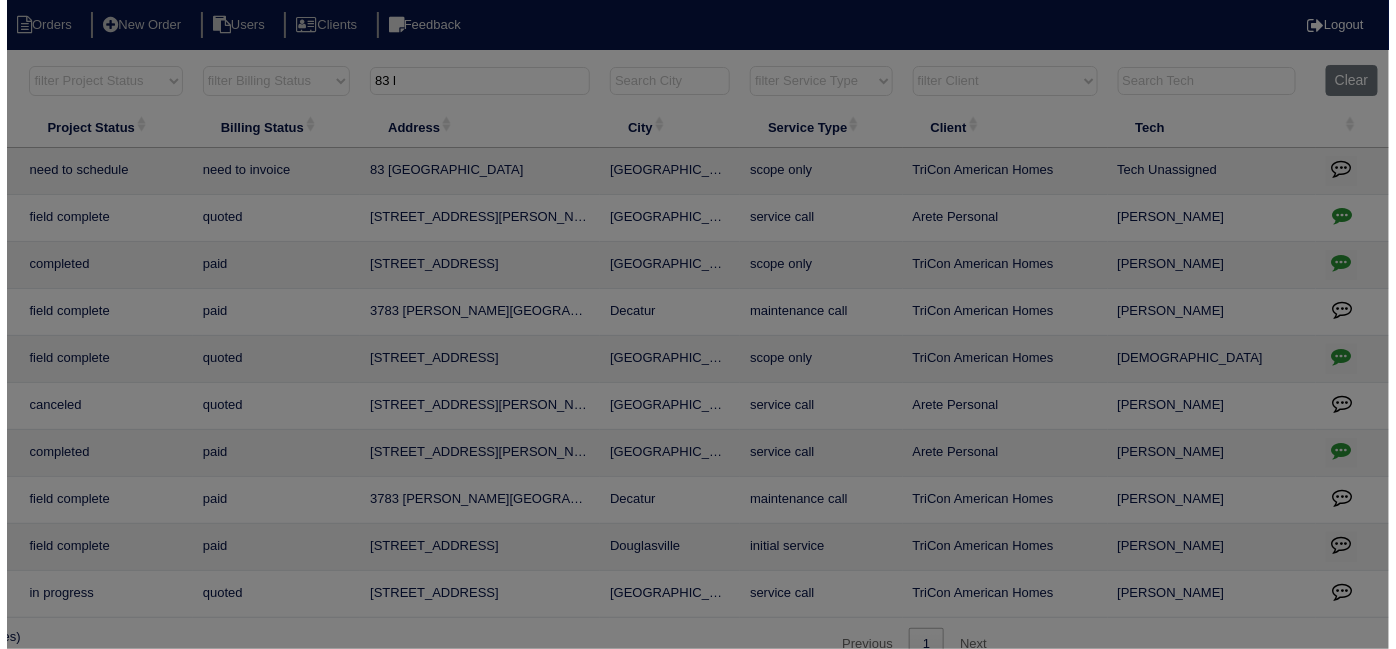 scroll, scrollTop: 0, scrollLeft: 348, axis: horizontal 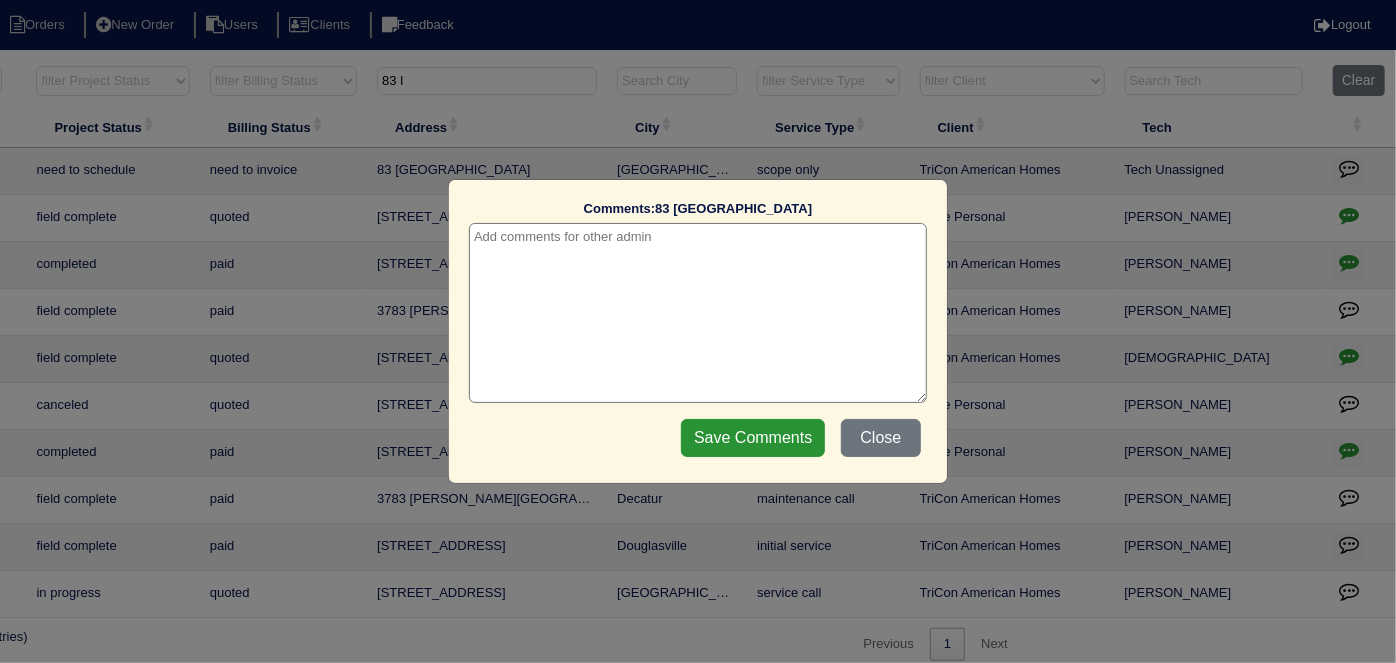 click at bounding box center (698, 313) 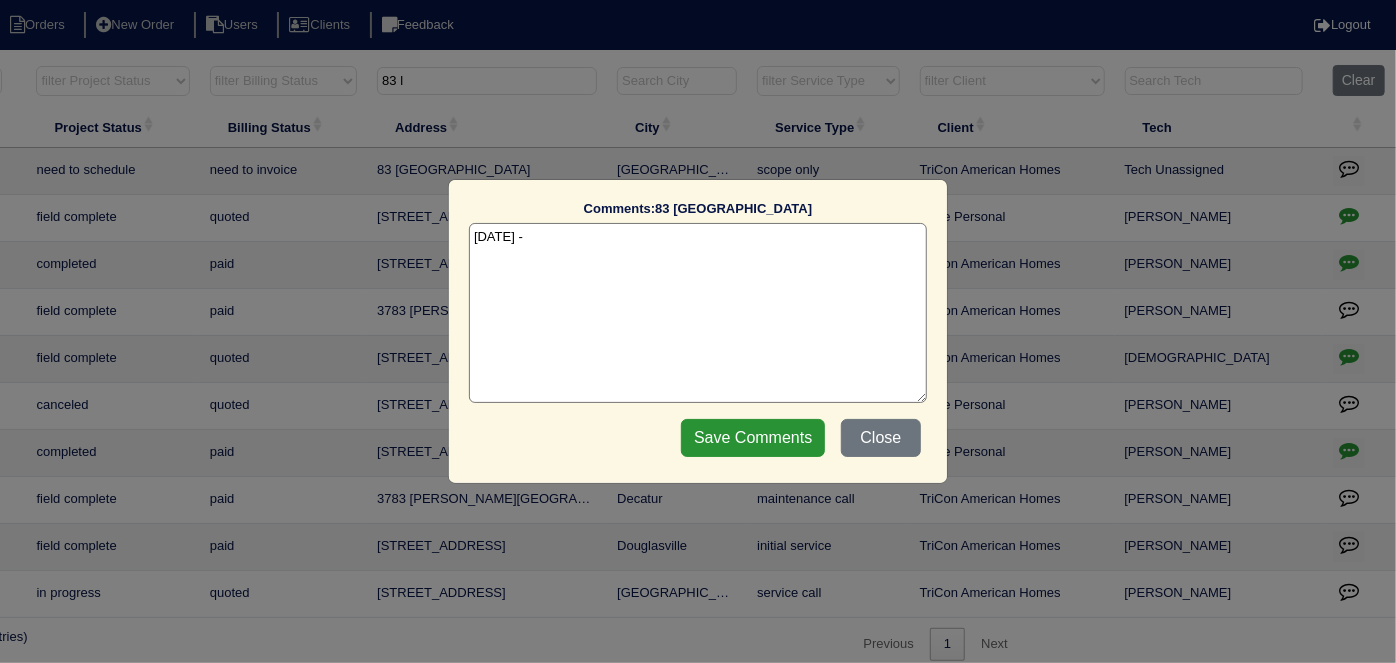 paste on "Replacement x 2" 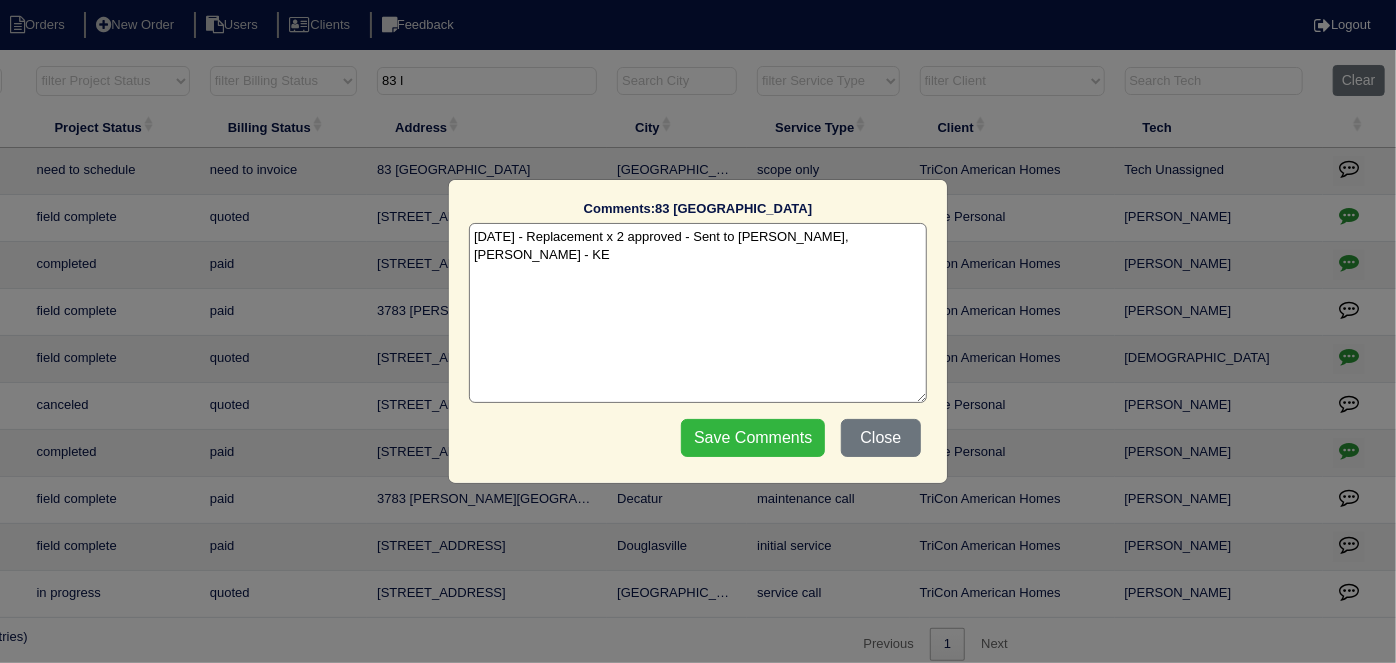type on "7/11/25 - Replacement x 2 approved - Sent to Dan, Payton, Reeca - KE" 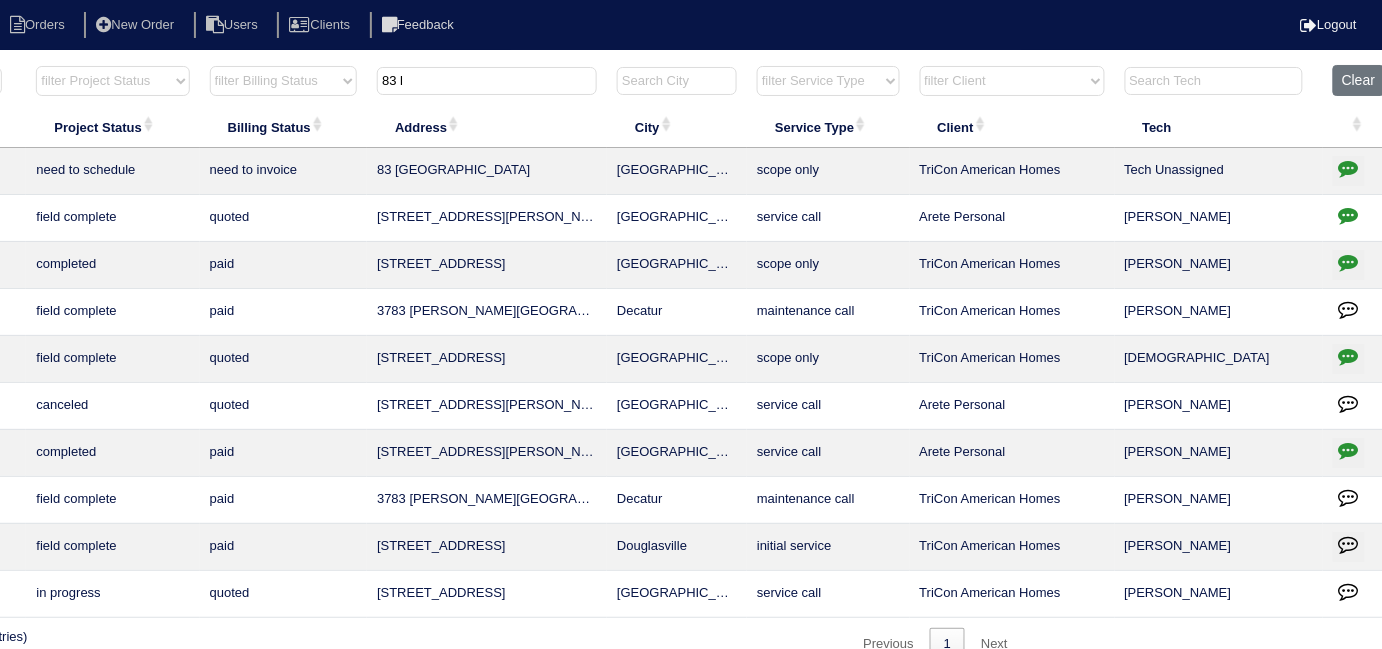 drag, startPoint x: 504, startPoint y: 72, endPoint x: 181, endPoint y: 30, distance: 325.7192 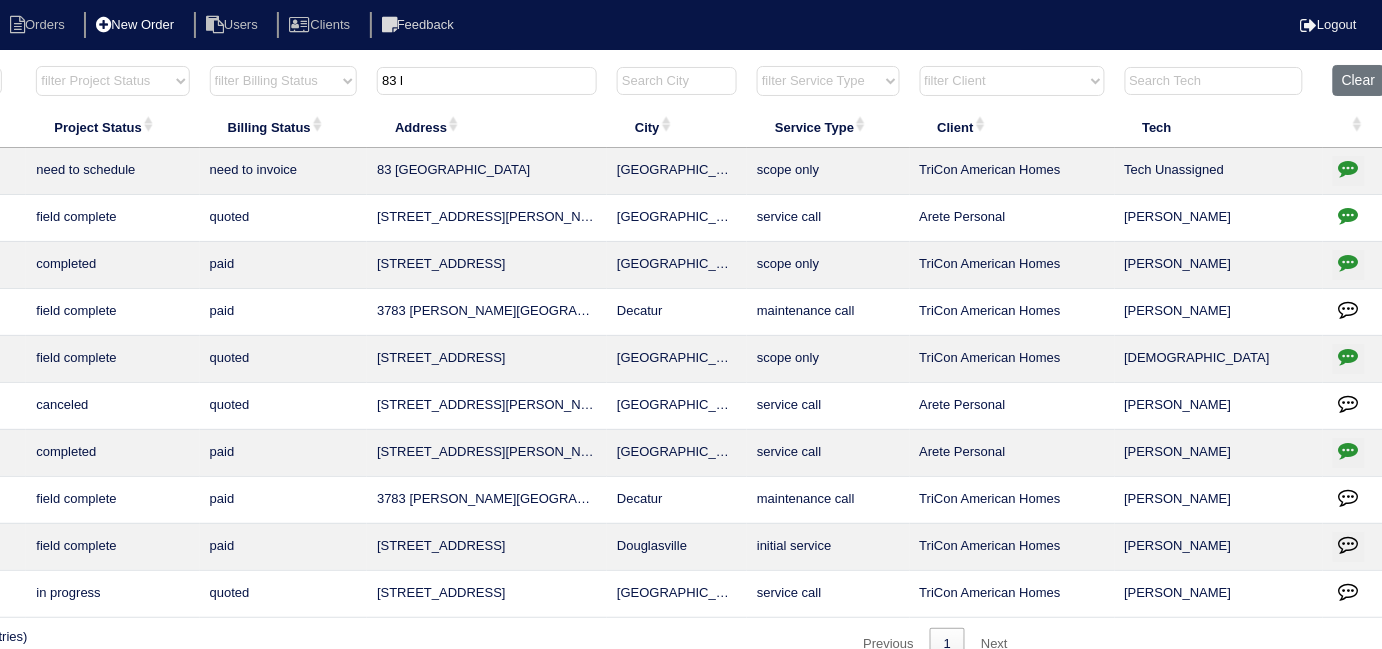 click on "Orders
New Order
Users
Clients
Feedback
Logout
Orders
New Order
Users
Clients
Message is blank.  Please add text or cancel.
Send Feedback
Cancel" at bounding box center (343, 340) 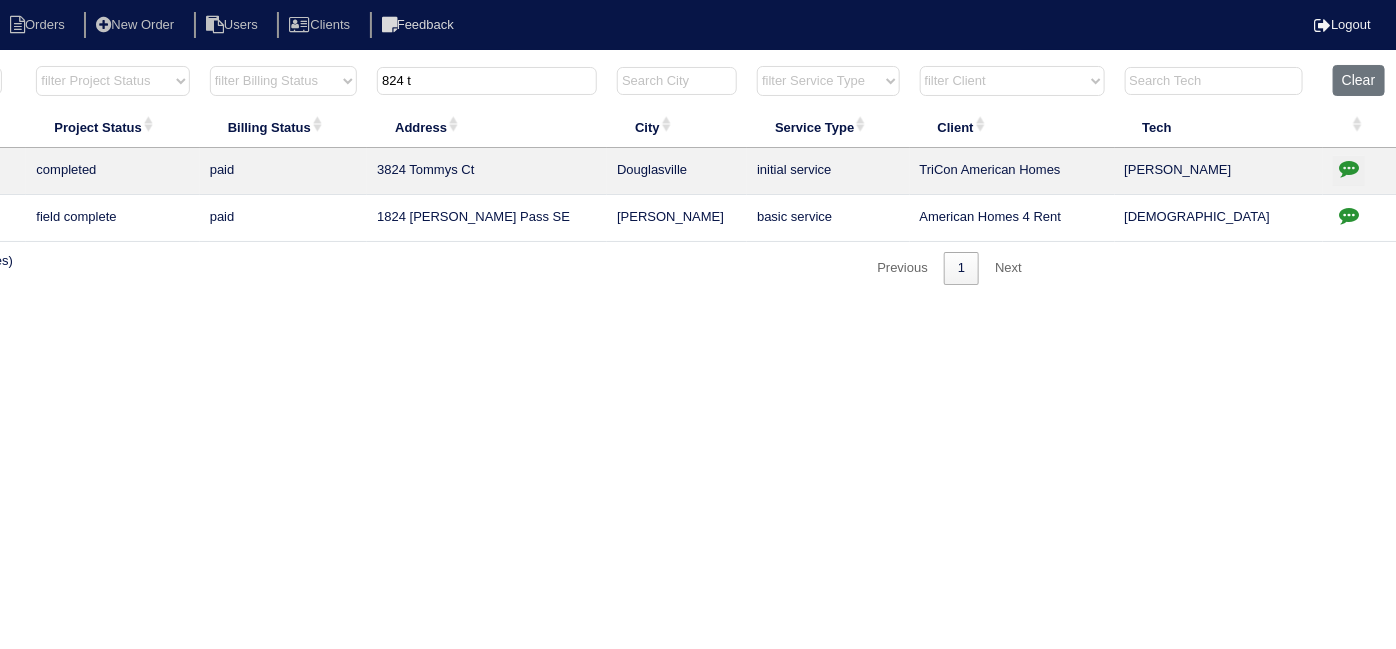 type on "824 t" 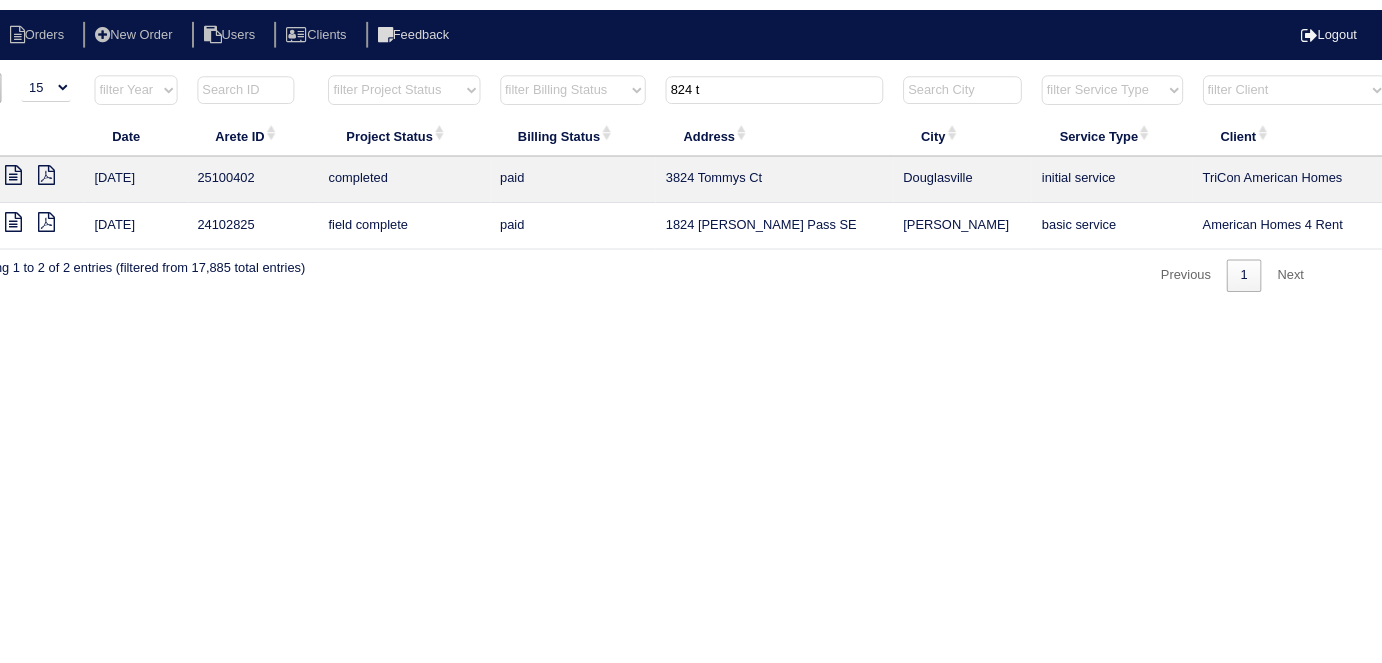 scroll, scrollTop: 0, scrollLeft: 0, axis: both 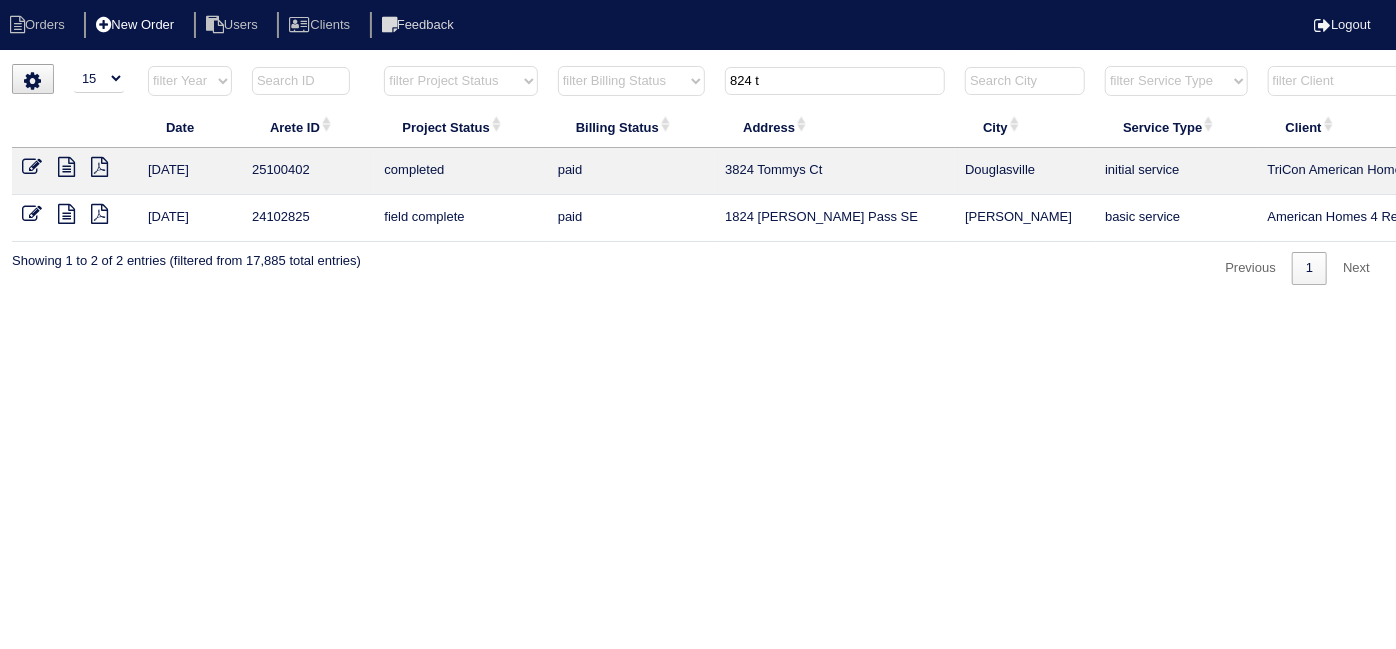 click on "New Order" at bounding box center [137, 25] 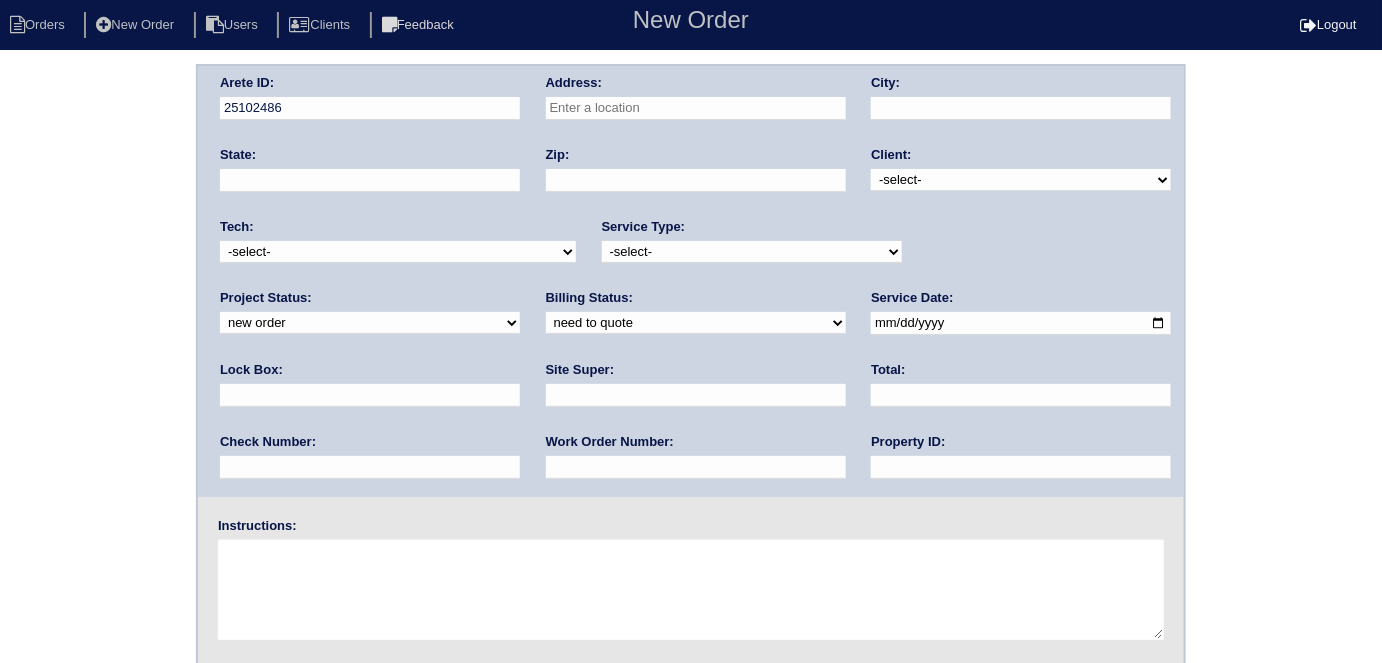 click on "Address:" at bounding box center (574, 83) 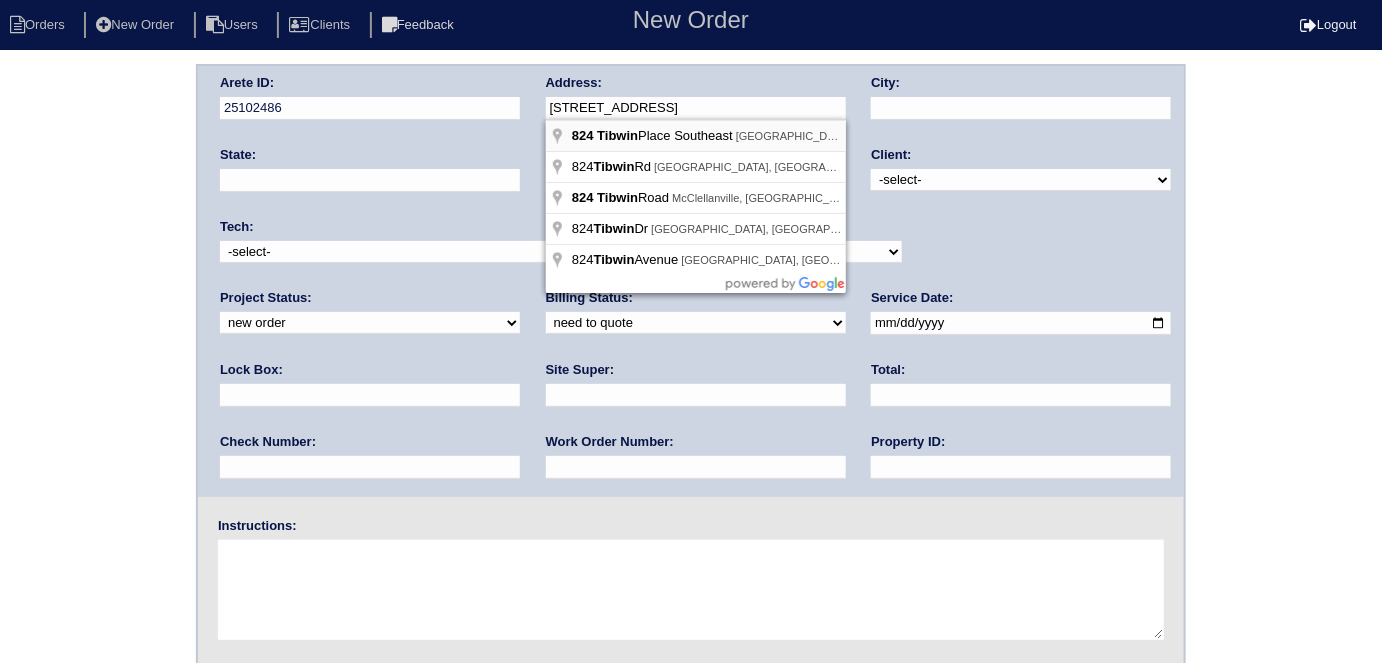 type on "[STREET_ADDRESS]" 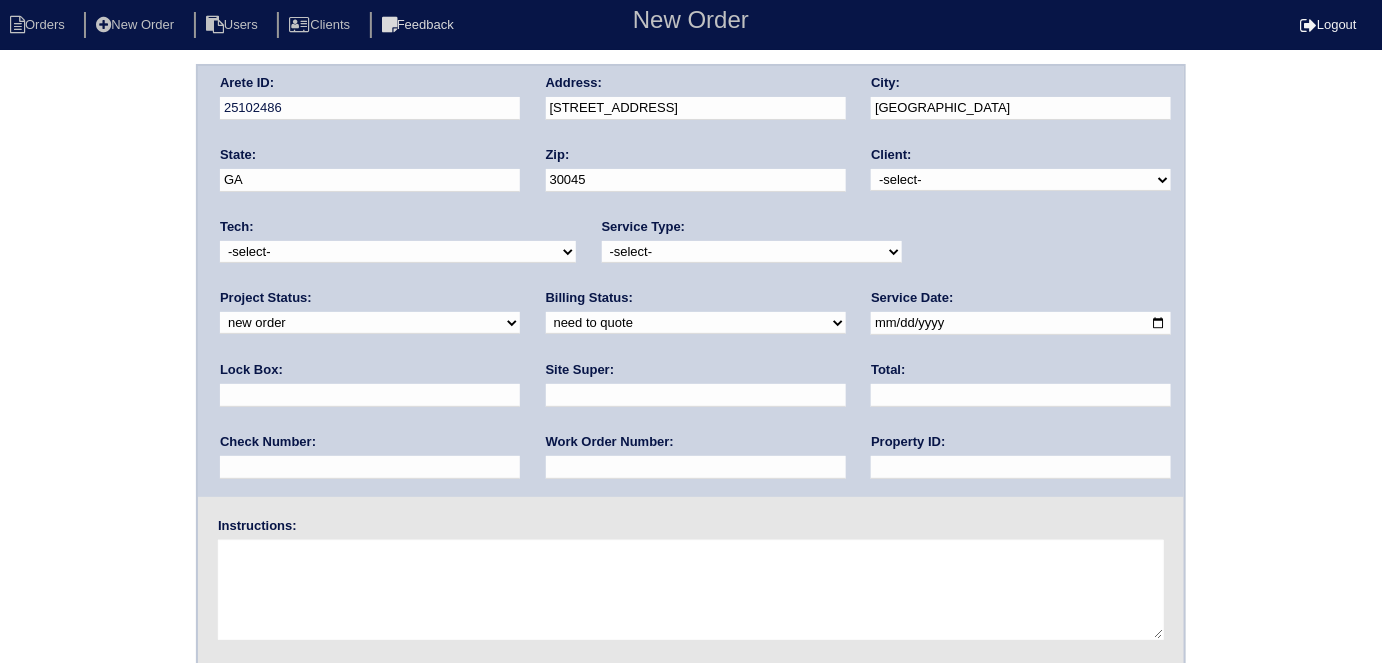 click on "-select-
TriCon American Homes
American Homes 4 Rent
First Key Homes
Zillow
The Renovation Company
On The Level Development Group
Shepard Exposition Group
Sylvan Homes
Pathway Construction
Arete Personal
Arete SMG
Tiber Capital
Tiber Realty
Divvy
Rave
Stine Construction
Alan Luther
HomeRiver Group
Test Client
Rasmus Real Estate
Padly
Buffalo Homes
Phillip Brothers
Maymont Homes" at bounding box center (1021, 180) 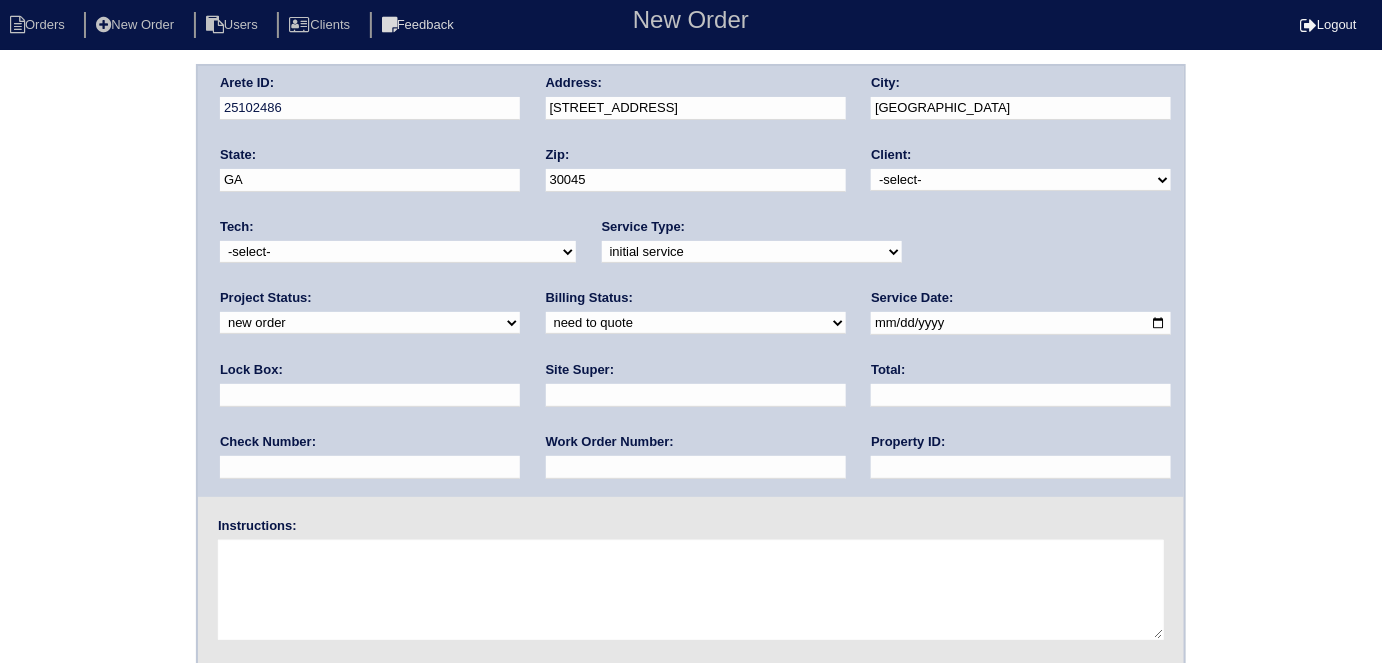 click at bounding box center [370, 395] 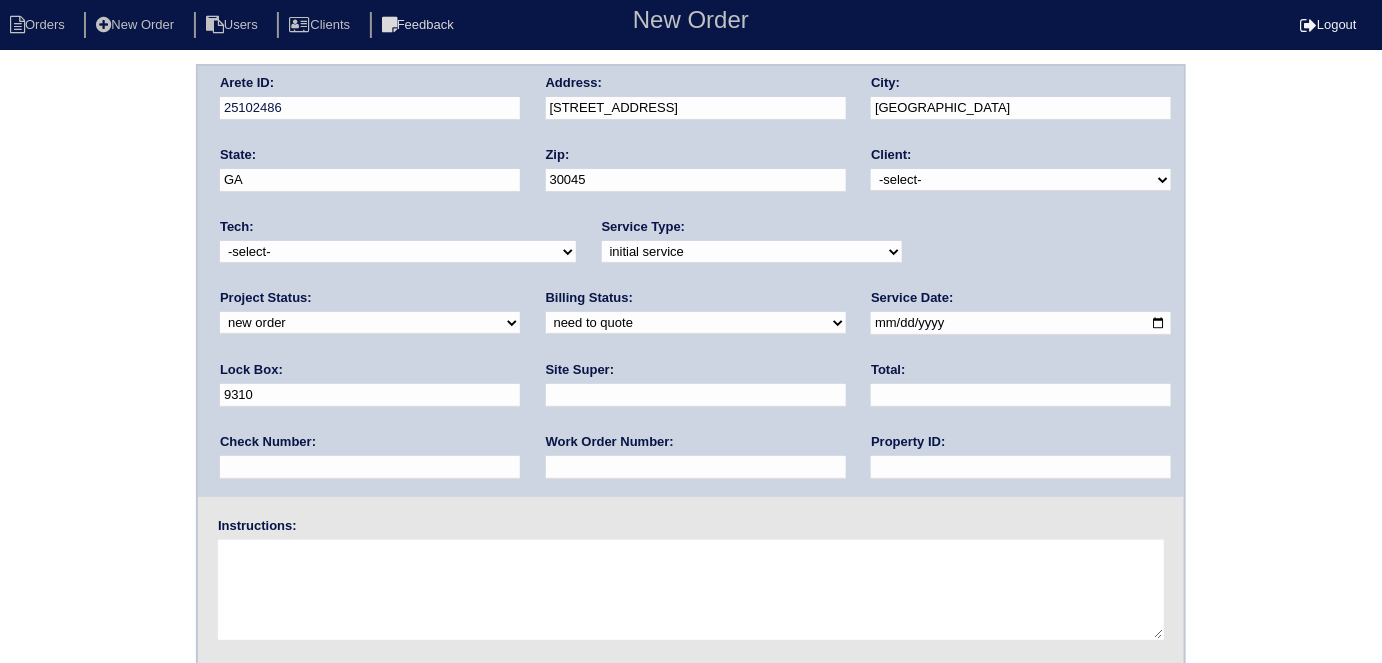 click at bounding box center [1021, 323] 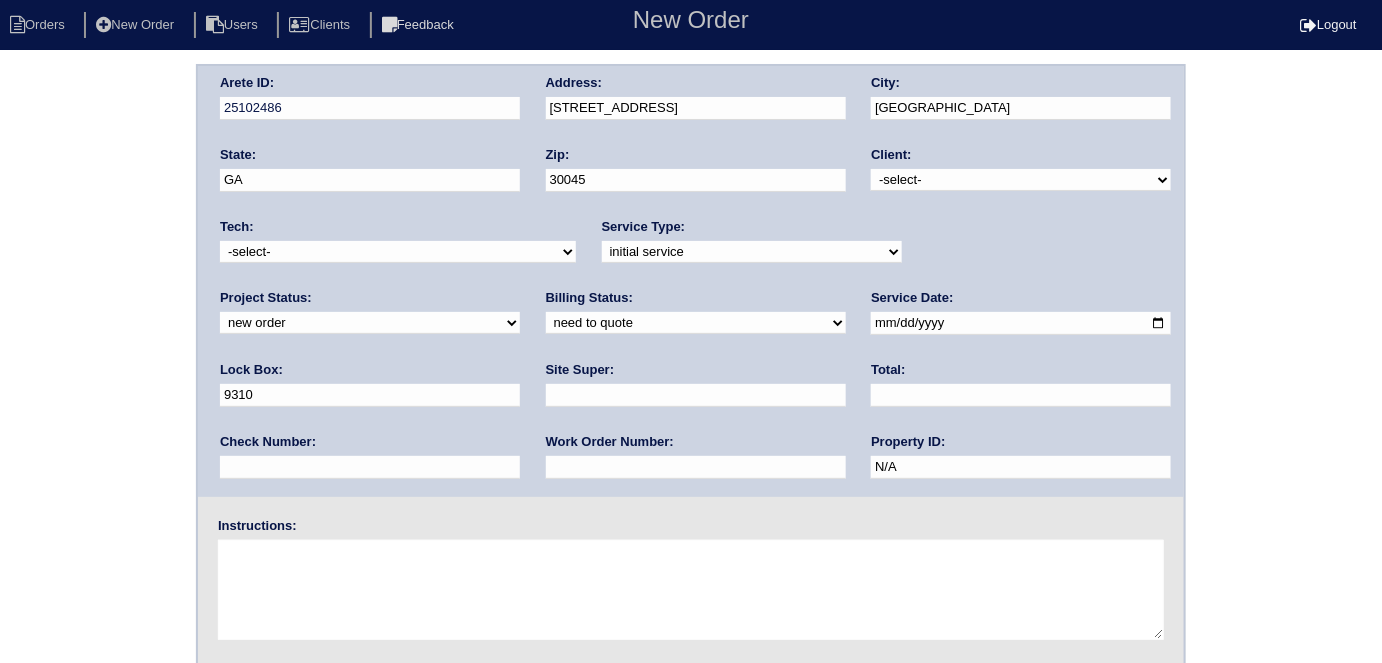 click at bounding box center [696, 395] 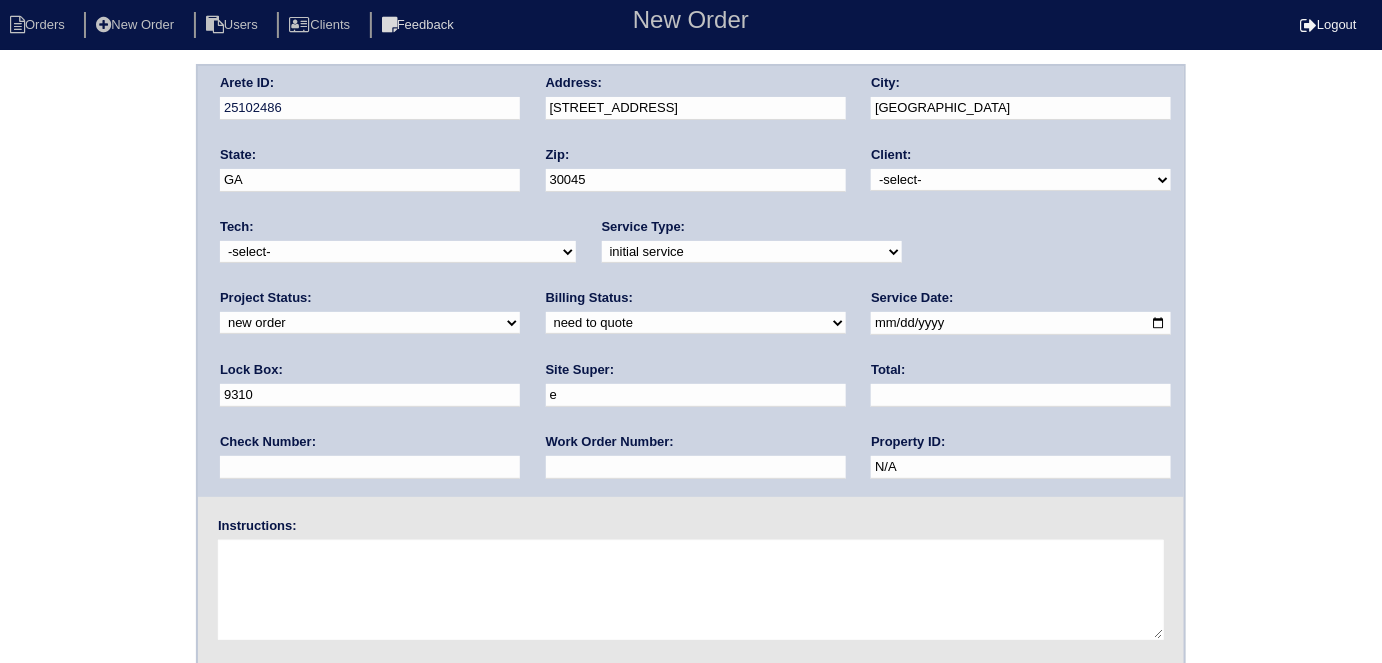 type on "EJ Shramek" 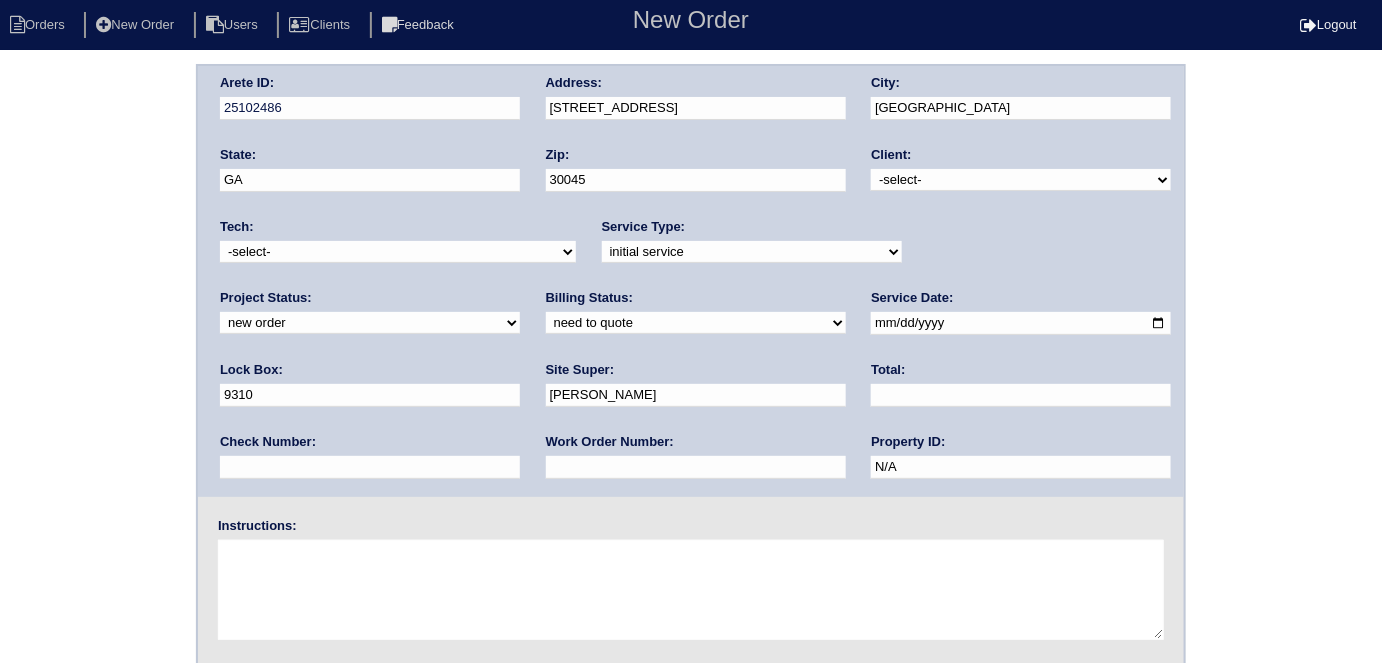 click on "Work Order Number:" at bounding box center (696, 461) 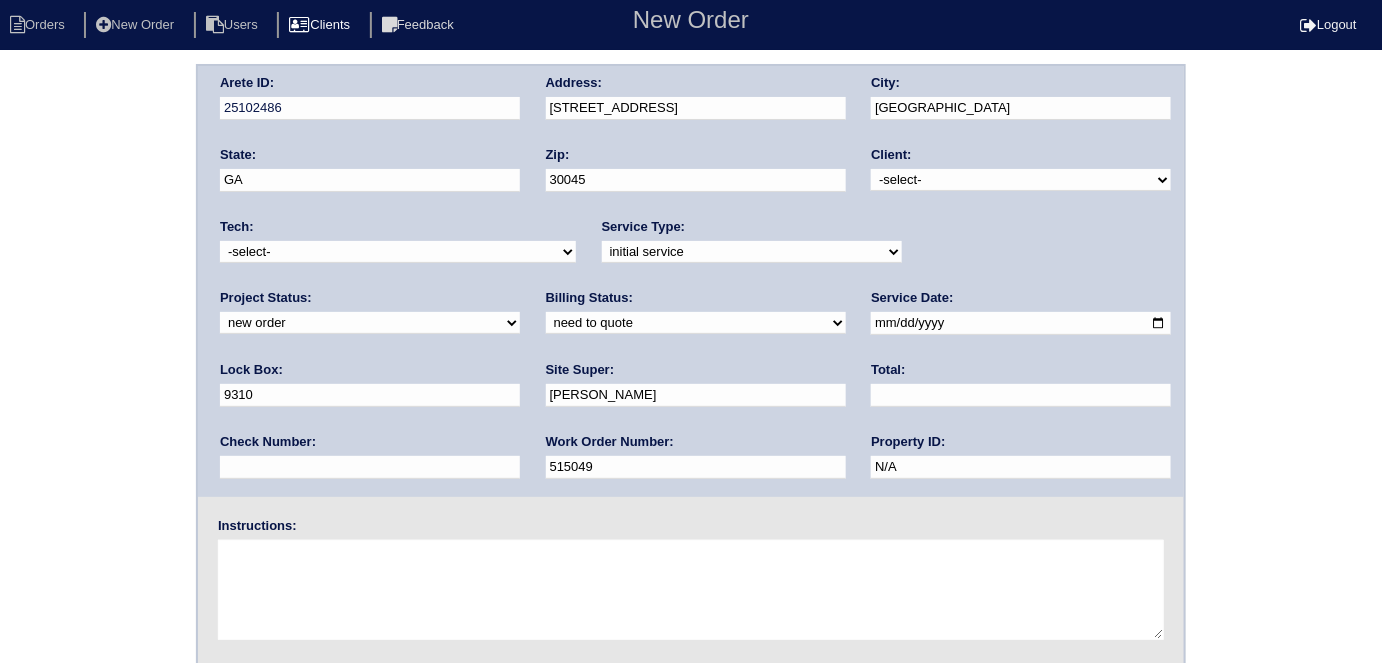type on "515049" 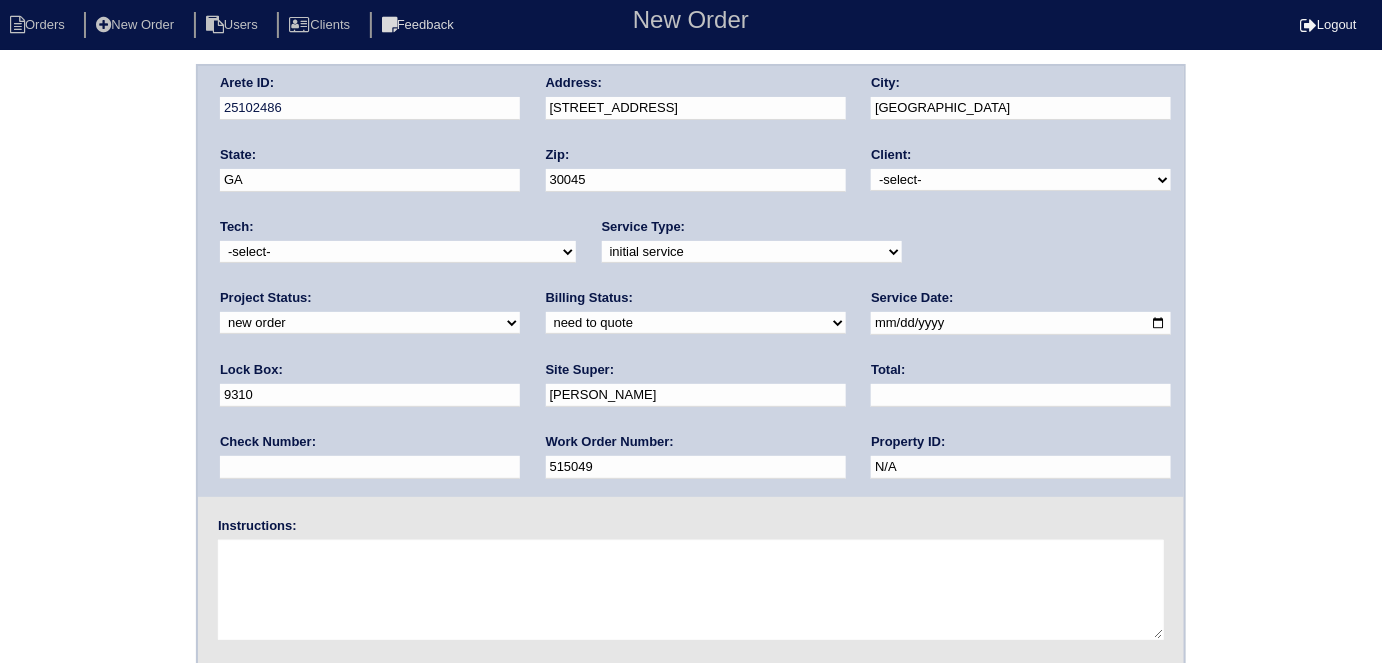 click on "-select-
initial service
basic service
maintenance call
replacement scope
service call
scope only" at bounding box center [752, 252] 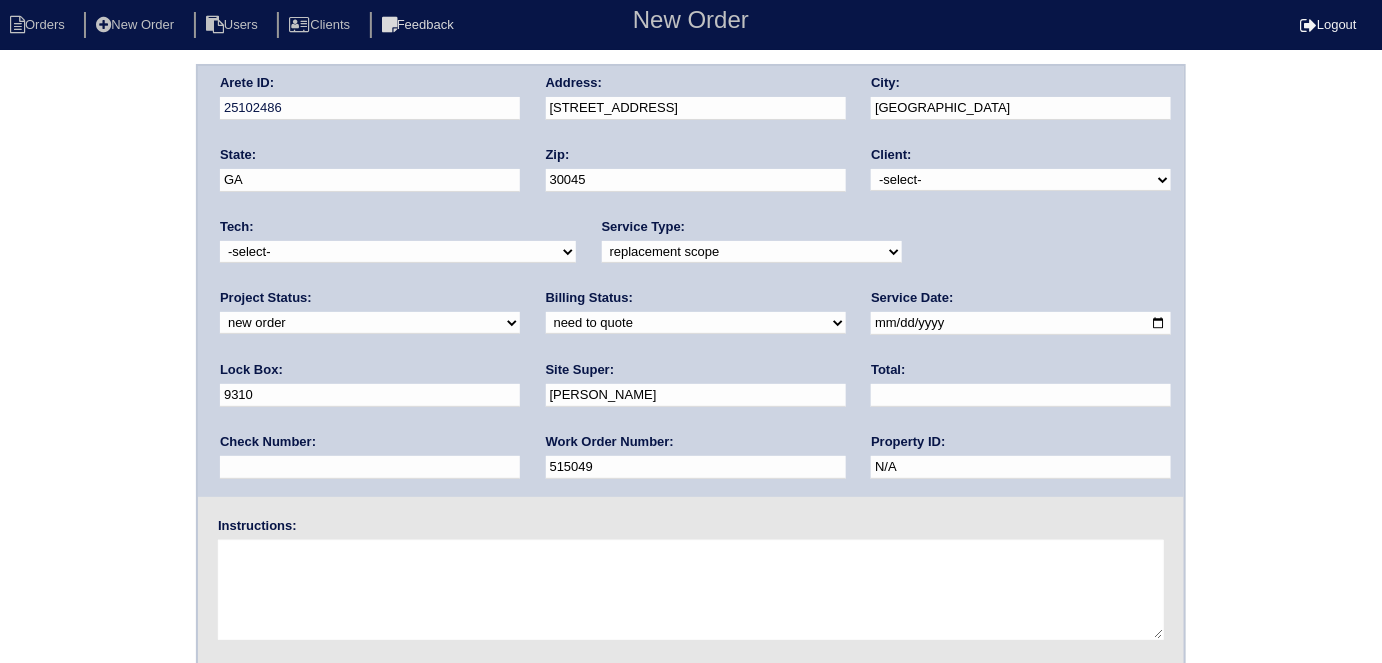 click at bounding box center (691, 590) 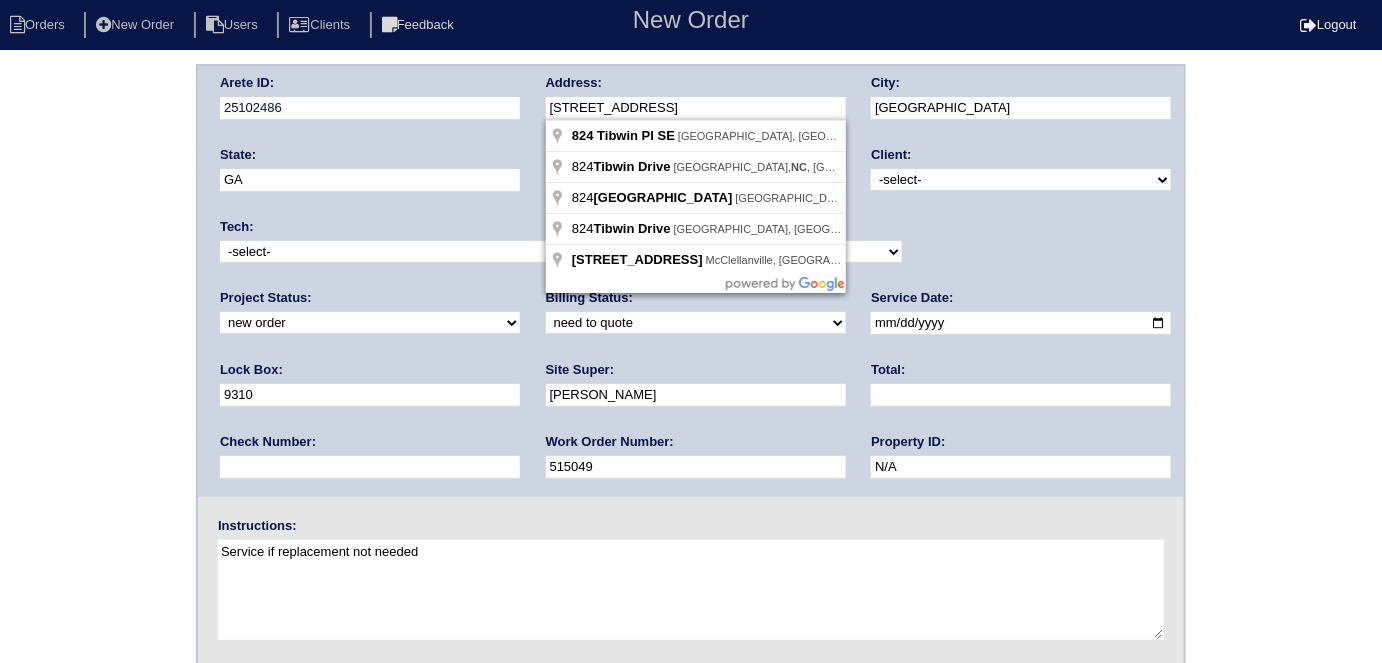 click on "Arete ID:
25102486
Address:
824 Tibwin Pl SE
City:
Lawrenceville
State:
GA
Zip:
30045
Client:
-select-
TriCon American Homes
American Homes 4 Rent
First Key Homes
Zillow
The Renovation Company
On The Level Development Group
Shepard Exposition Group
Sylvan Homes
Pathway Construction
Arete Personal
Arete SMG
Tiber Capital
Tiber Realty
Divvy
Rave
Stine Construction
Alan Luther
HomeRiver Group
Test Client
Rasmus Real Estate
Padly
Buffalo Homes
Phillip Brothers
Maymont Homes
Tech:
-select-" at bounding box center (691, 281) 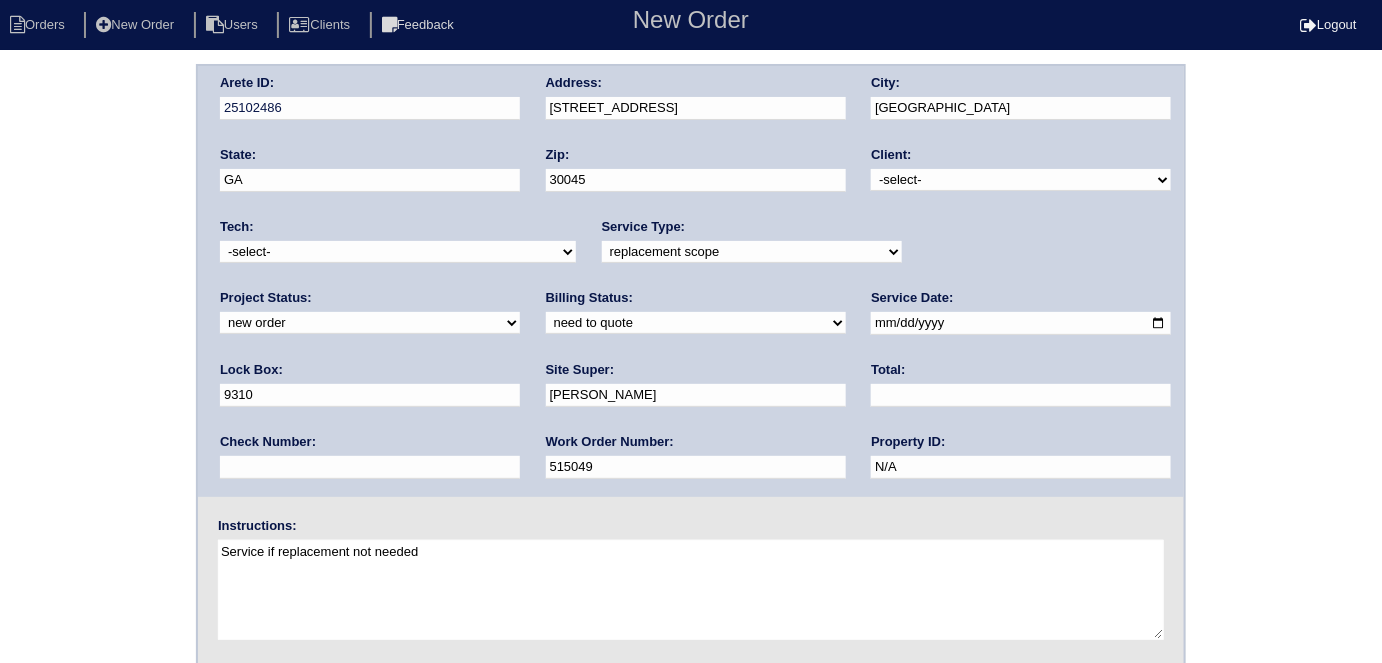 click on "Arete ID:
25102486
Address:
824 Tibwin Pl SE
City:
Lawrenceville
State:
GA
Zip:
30045
Client:
-select-
TriCon American Homes
American Homes 4 Rent
First Key Homes
Zillow
The Renovation Company
On The Level Development Group
Shepard Exposition Group
Sylvan Homes
Pathway Construction
Arete Personal
Arete SMG
Tiber Capital
Tiber Realty
Divvy
Rave
Stine Construction
Alan Luther
HomeRiver Group
Test Client
Rasmus Real Estate
Padly
Buffalo Homes
Phillip Brothers
Maymont Homes" at bounding box center (691, 468) 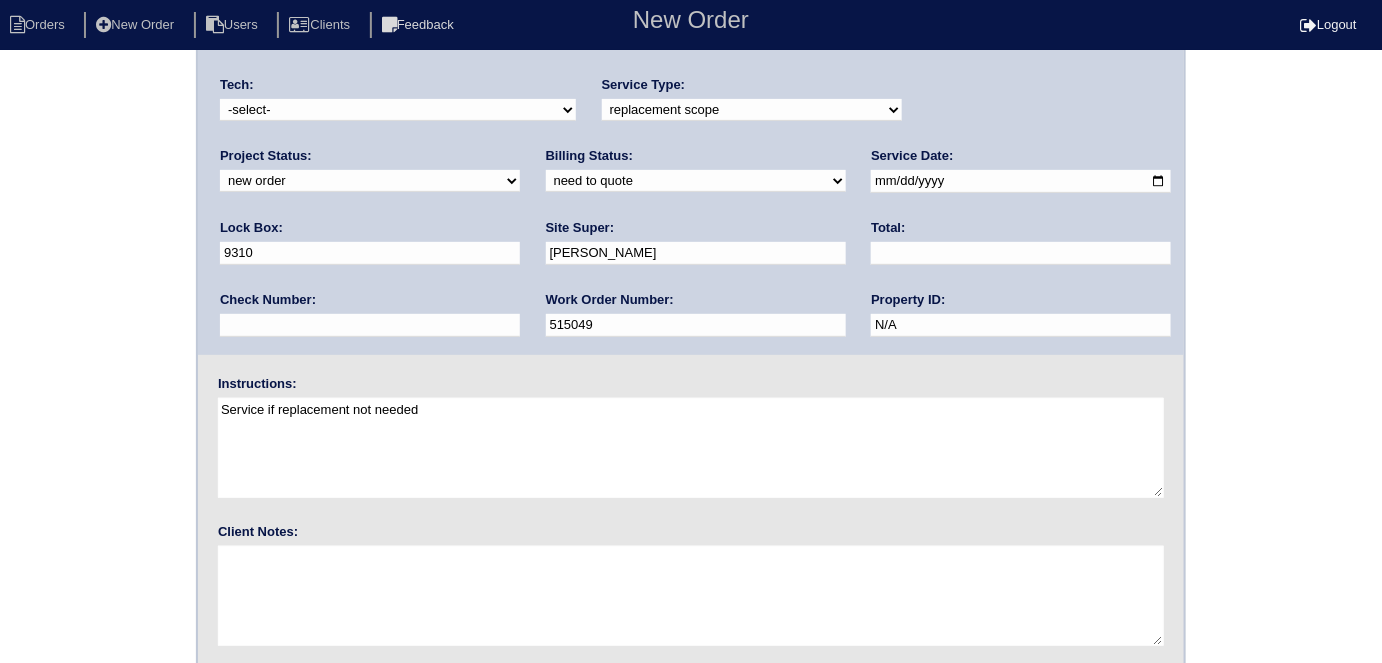 scroll, scrollTop: 205, scrollLeft: 0, axis: vertical 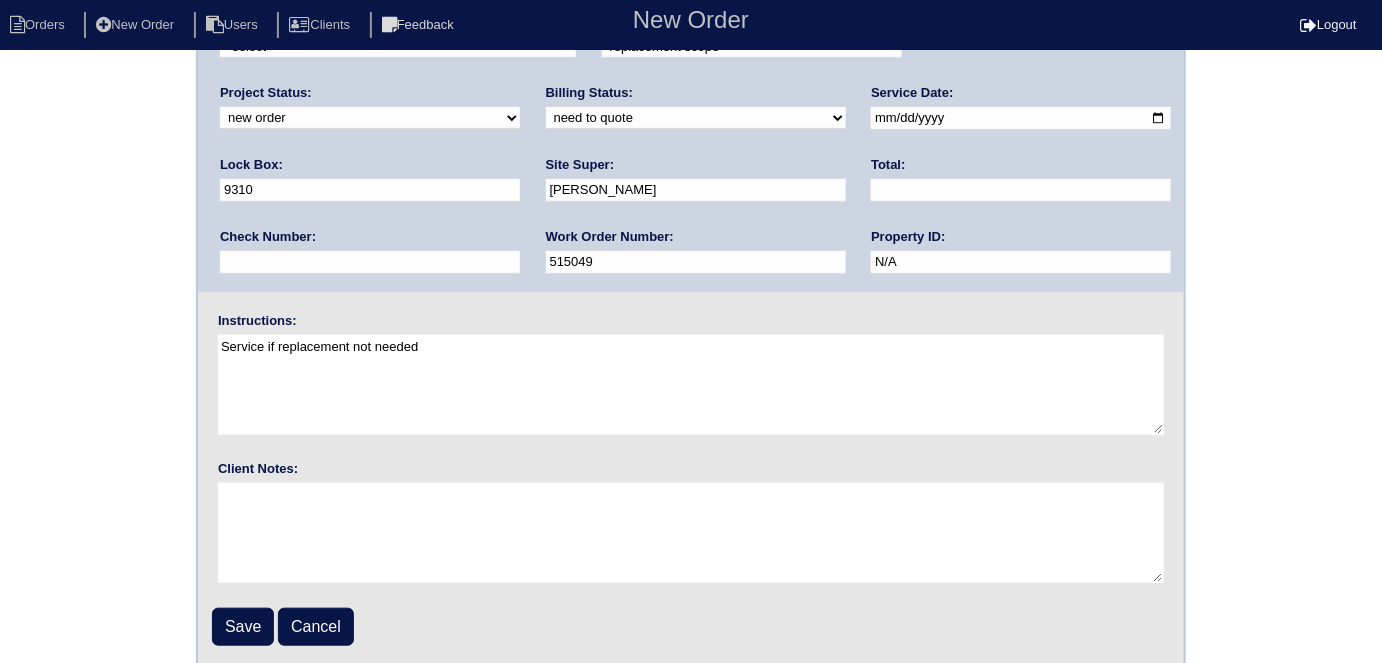 click on "Service if replacement not needed" at bounding box center [691, 385] 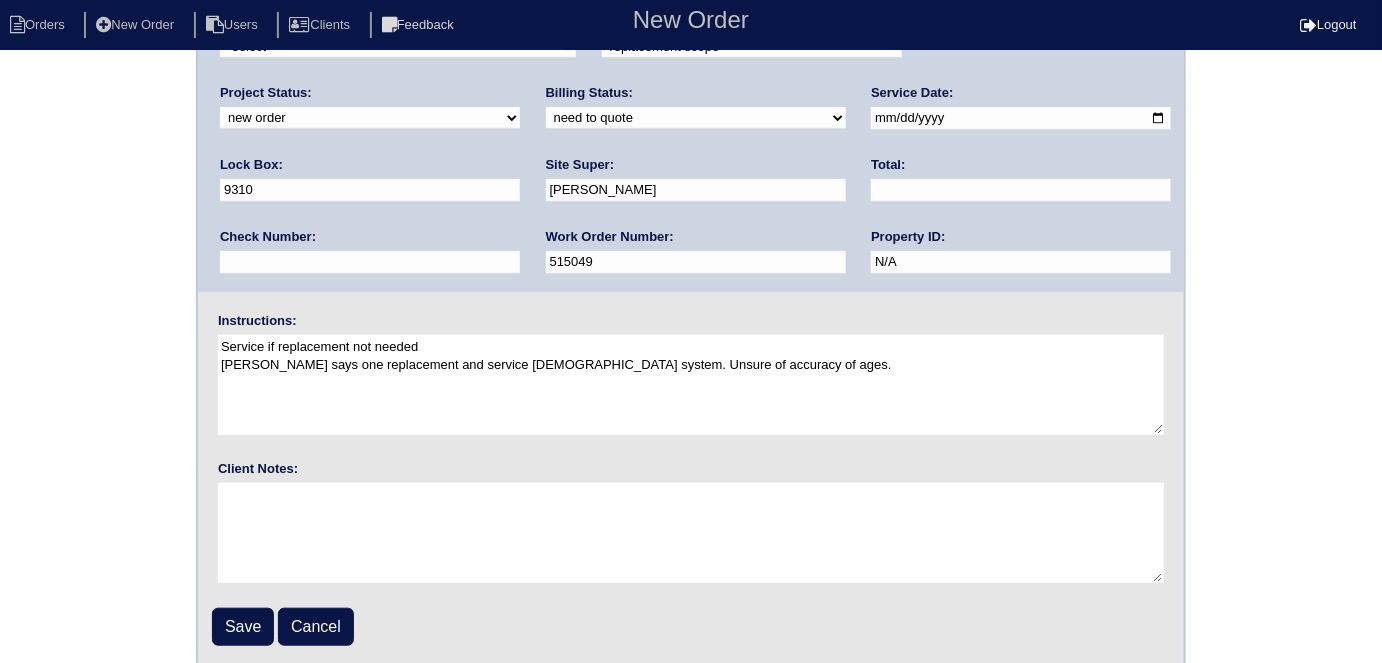 type on "Service if replacement not needed
Scope says one replacement and service 5 year old system. Unsure of accuracy of ages." 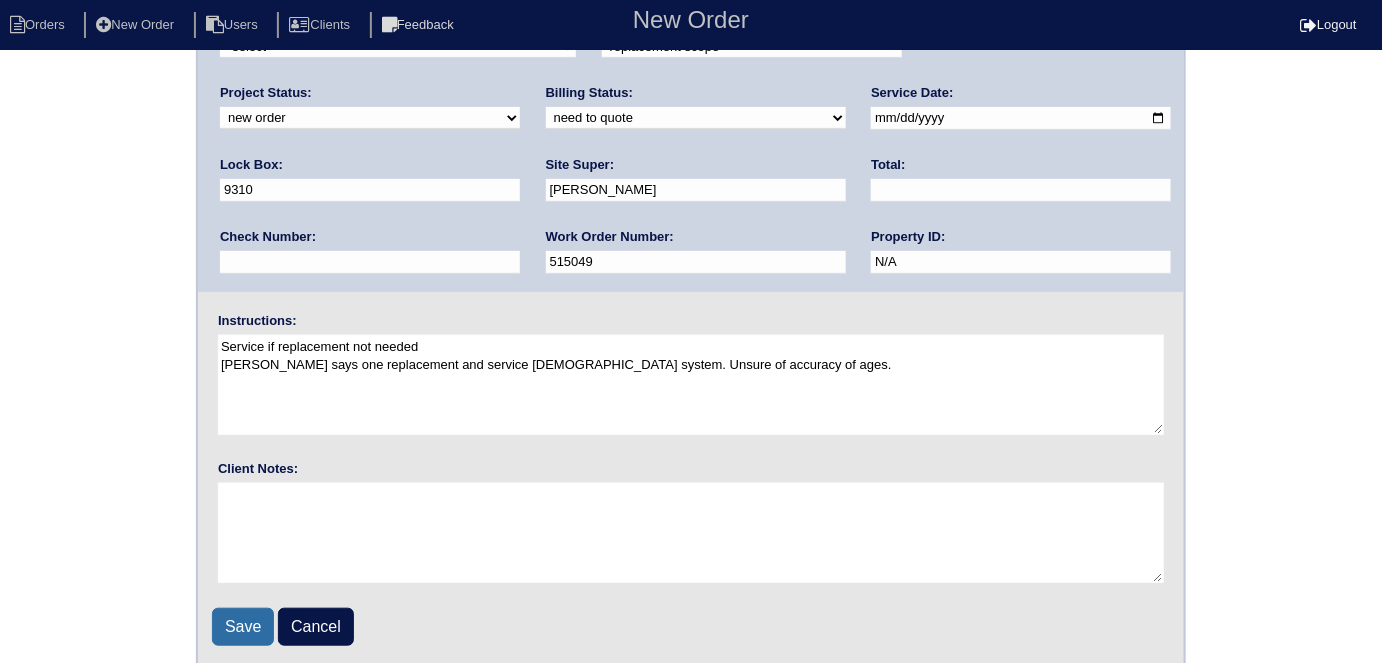 click on "Save" at bounding box center [243, 627] 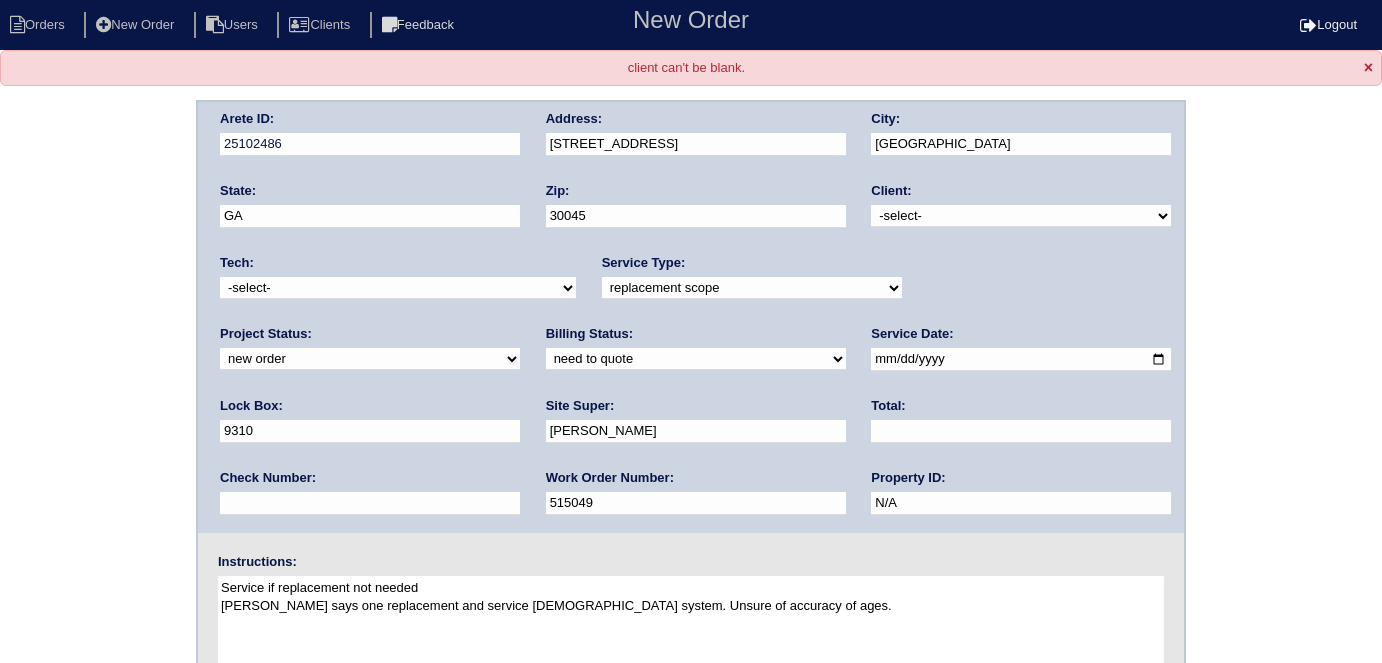 scroll, scrollTop: 0, scrollLeft: 0, axis: both 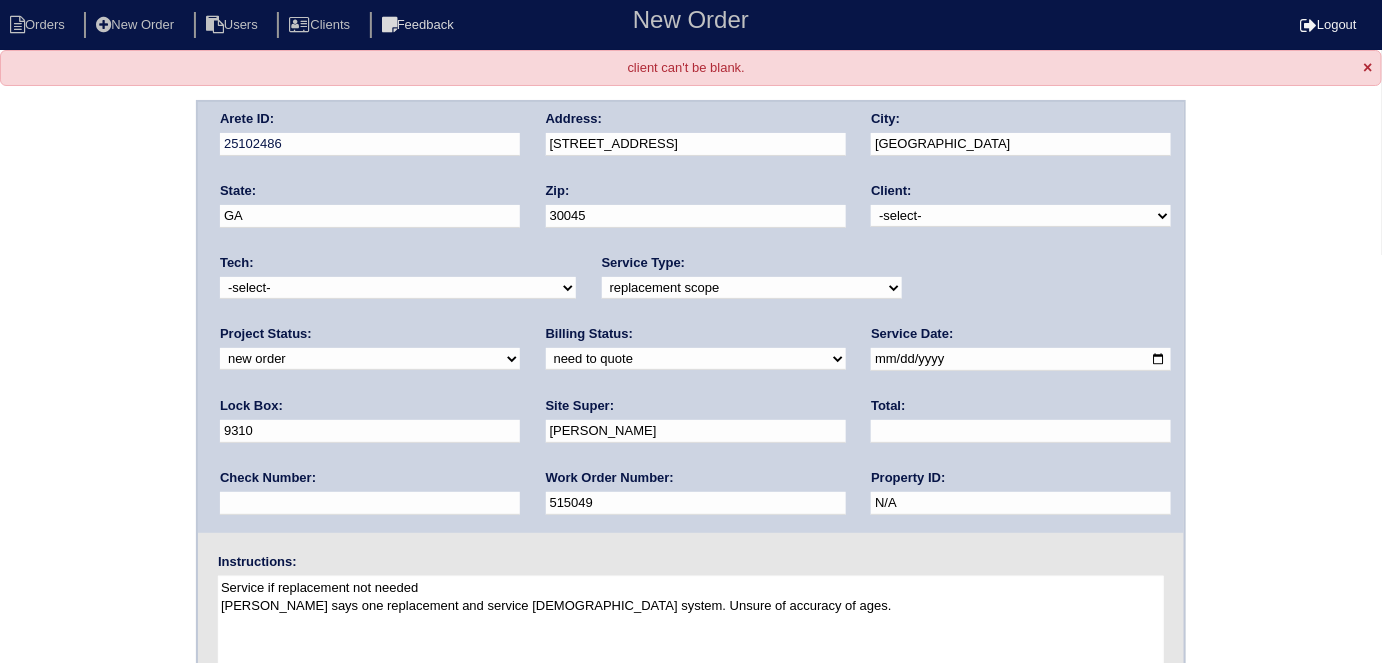 click on "-select-
TriCon American Homes
American Homes 4 Rent
First Key Homes
Zillow
The Renovation Company
On The Level Development Group
[PERSON_NAME] Exposition Group
Sylvan Homes
Pathway Construction
Arete Personal
Arete SMG
Tiber Capital
Tiber Realty
Divvy
Rave
[PERSON_NAME] Construction
[PERSON_NAME]
HomeRiver Group
Test Client
Rasmus Real Estate
Padly
Buffalo Homes
[PERSON_NAME]
Maymont Homes" at bounding box center [1021, 216] 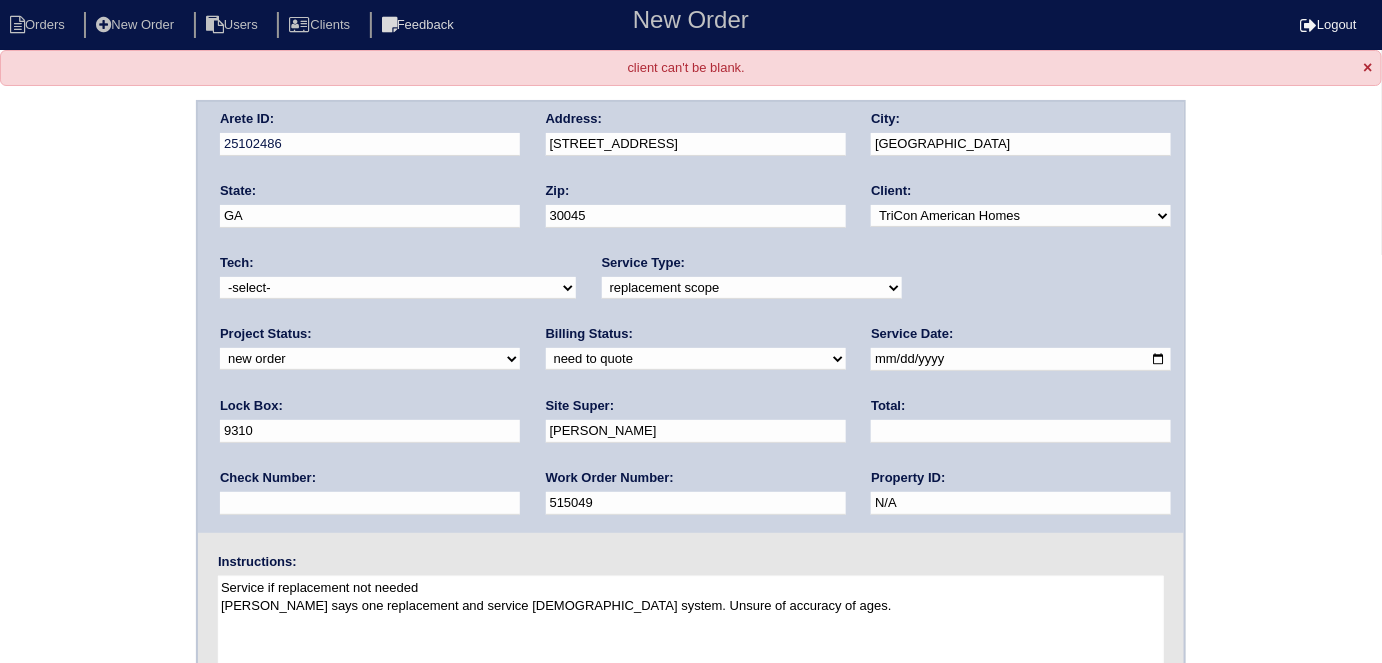 click on "-select-
TriCon American Homes
American Homes 4 Rent
First Key Homes
Zillow
The Renovation Company
On The Level Development Group
[PERSON_NAME] Exposition Group
Sylvan Homes
Pathway Construction
Arete Personal
Arete SMG
Tiber Capital
Tiber Realty
Divvy
Rave
[PERSON_NAME] Construction
[PERSON_NAME]
HomeRiver Group
Test Client
Rasmus Real Estate
Padly
Buffalo Homes
[PERSON_NAME]
Maymont Homes" at bounding box center [1021, 216] 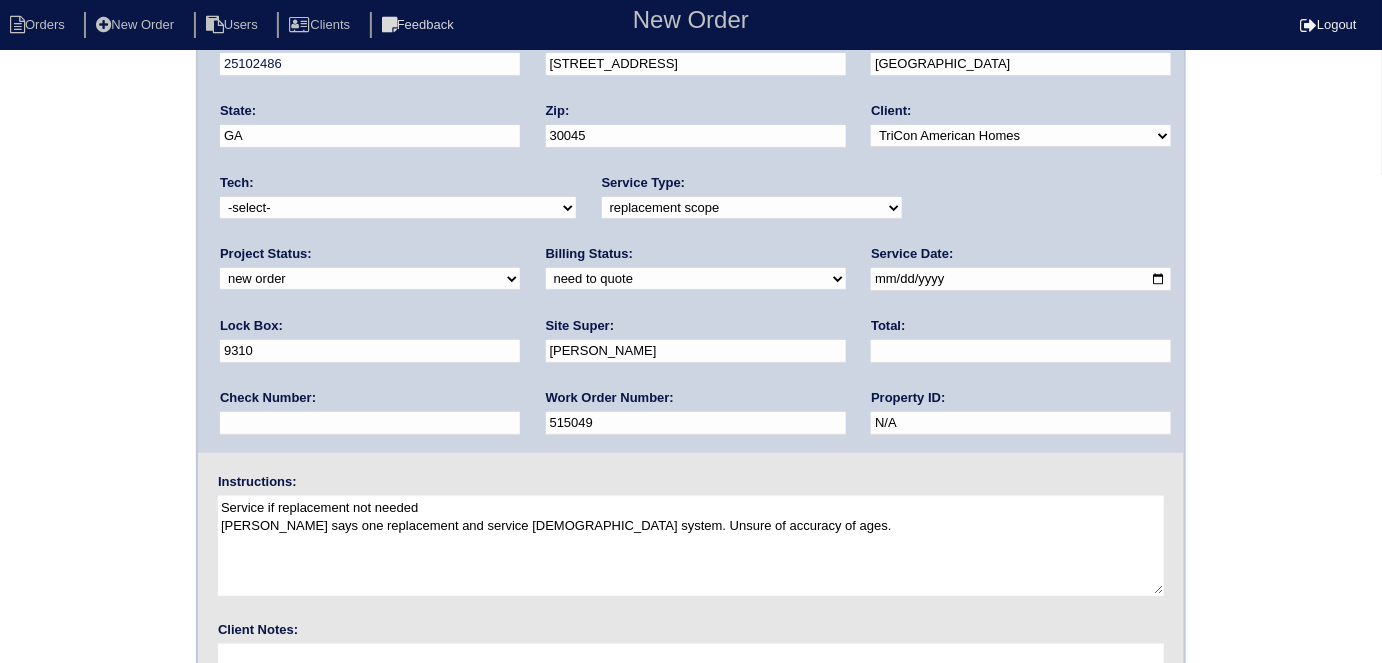 scroll, scrollTop: 240, scrollLeft: 0, axis: vertical 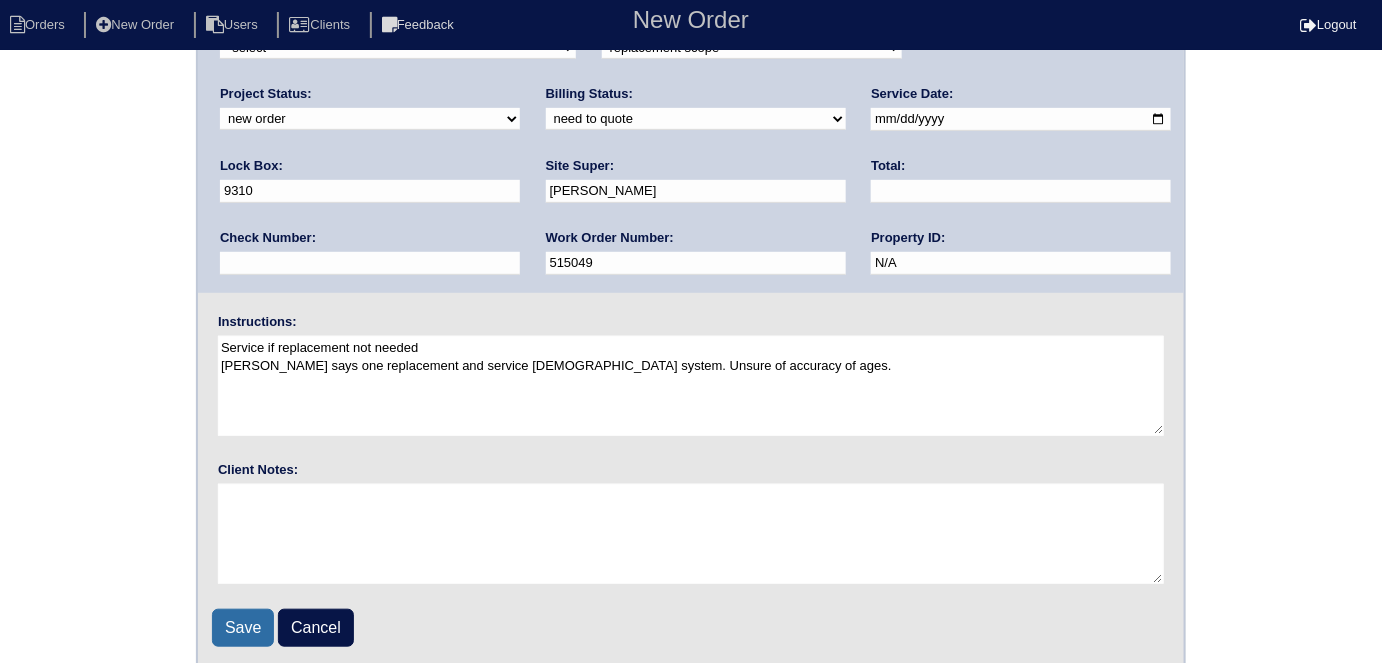 click on "Save" at bounding box center [243, 628] 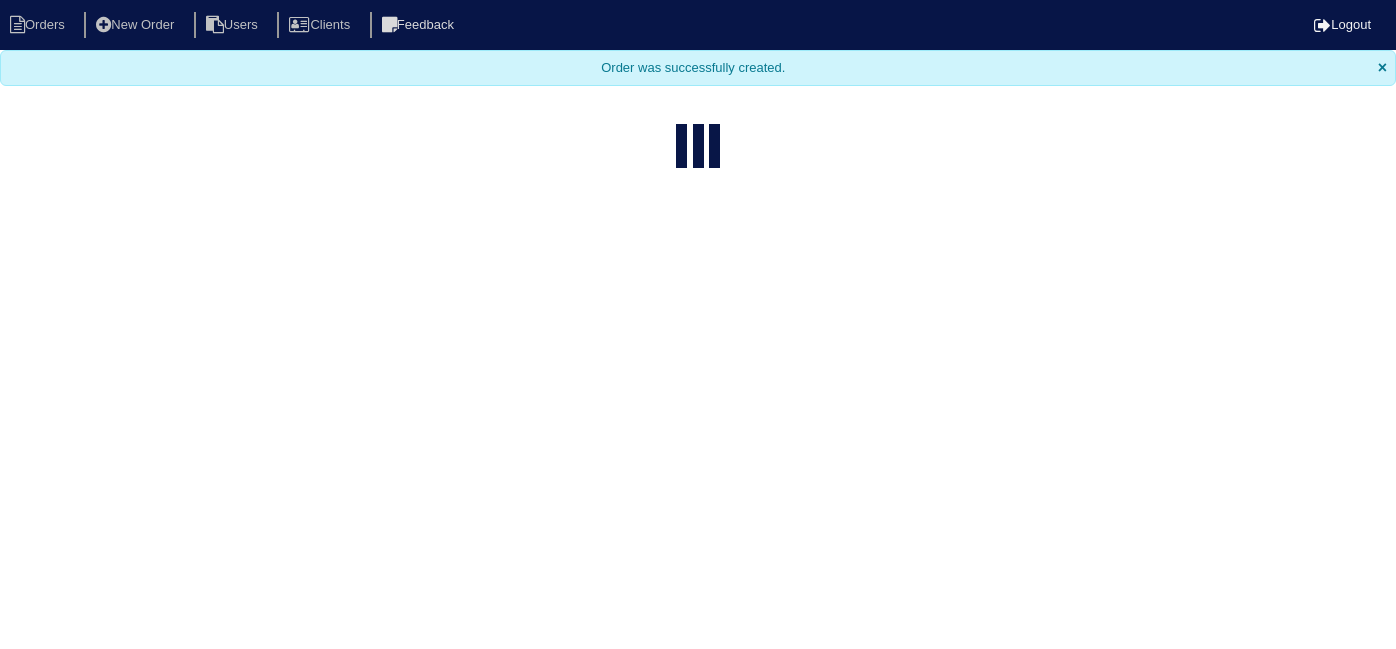 select on "15" 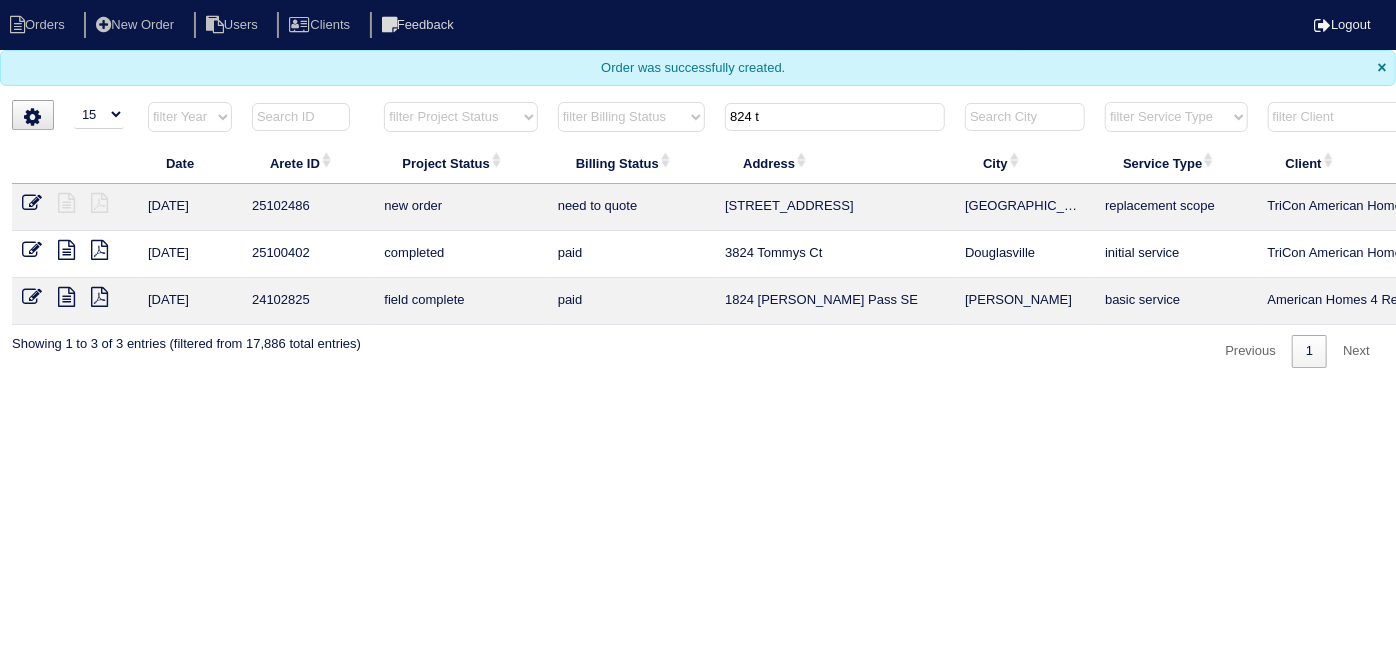 drag, startPoint x: 796, startPoint y: 117, endPoint x: 381, endPoint y: 62, distance: 418.62872 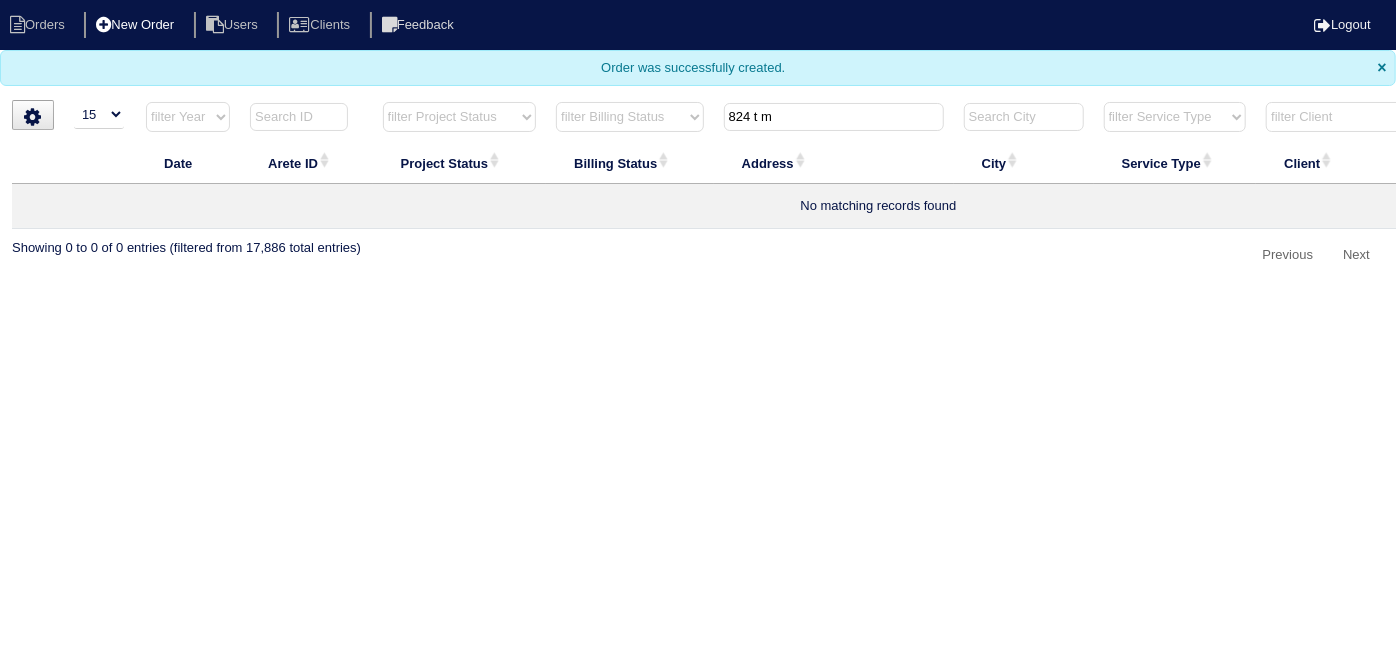drag, startPoint x: 826, startPoint y: 120, endPoint x: 166, endPoint y: 22, distance: 667.2361 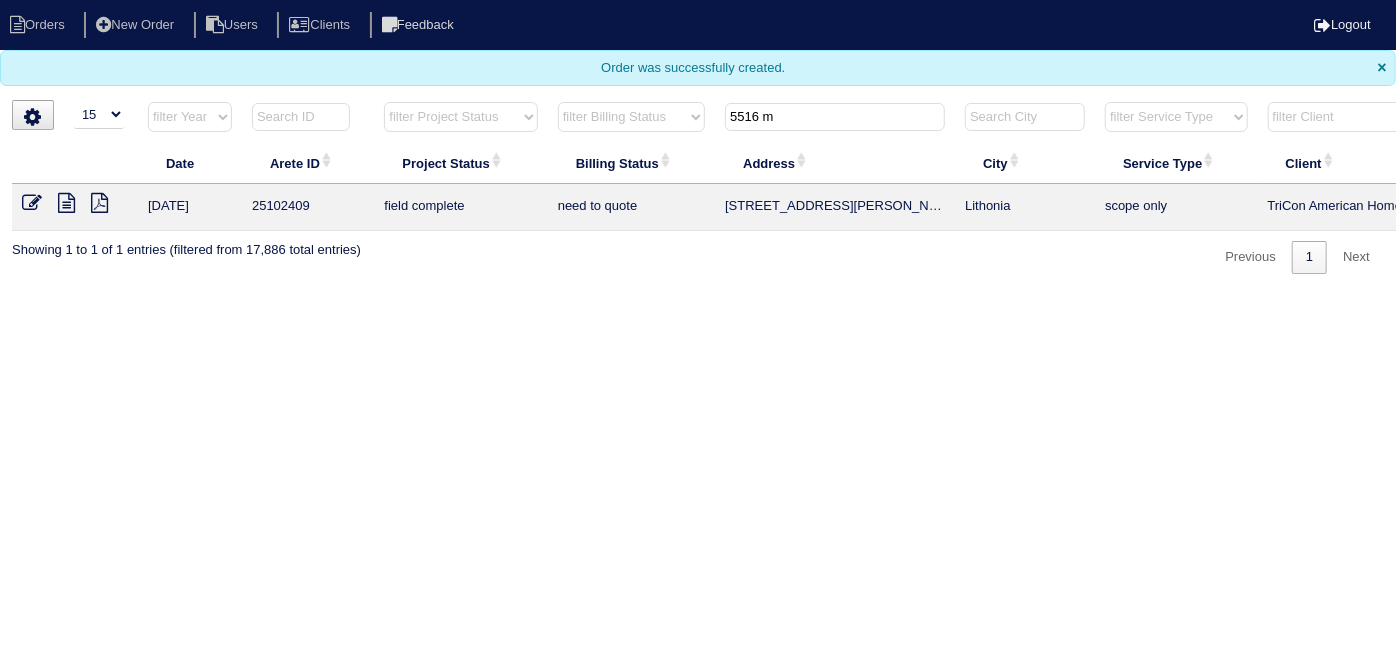 type on "5516 m" 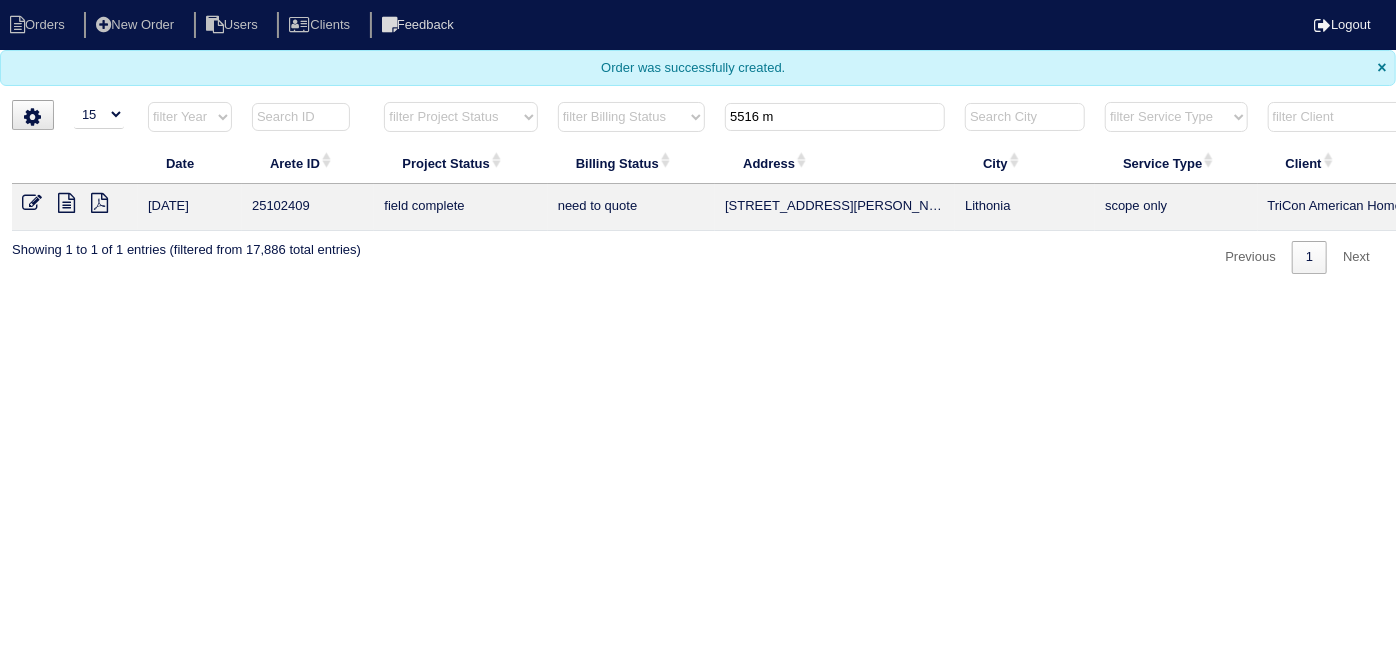 click at bounding box center (66, 203) 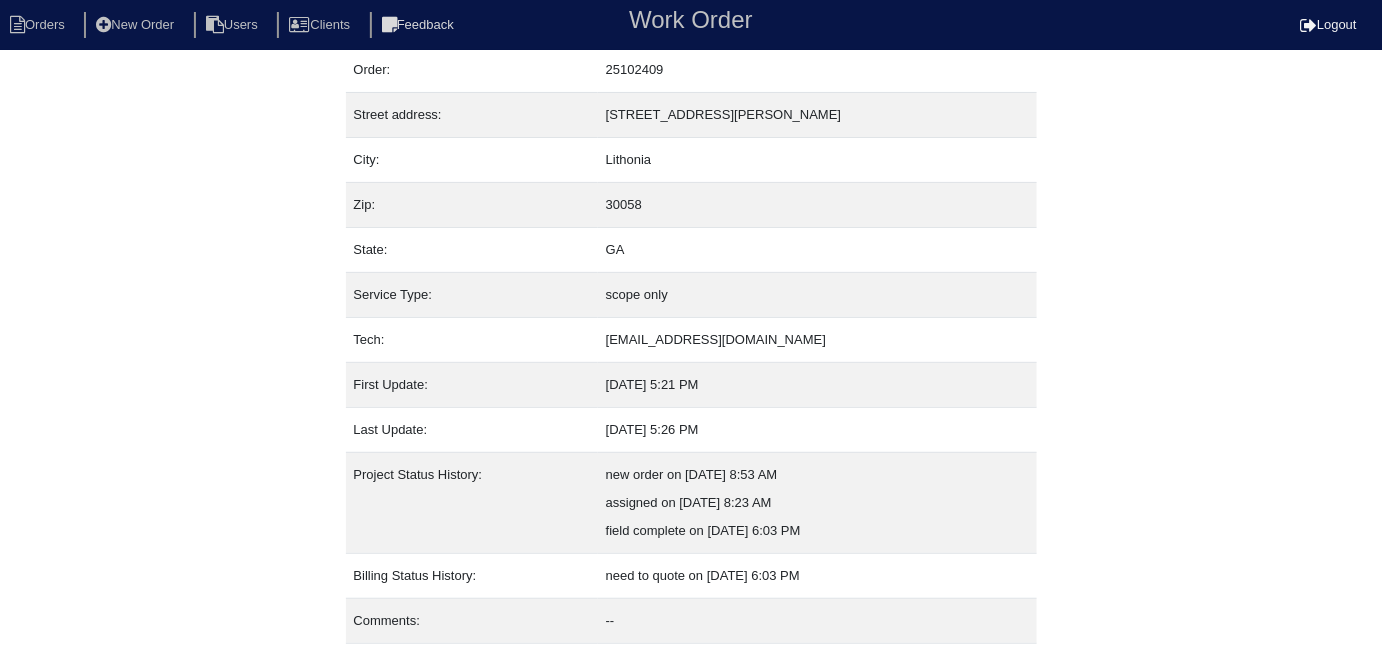 scroll, scrollTop: 105, scrollLeft: 0, axis: vertical 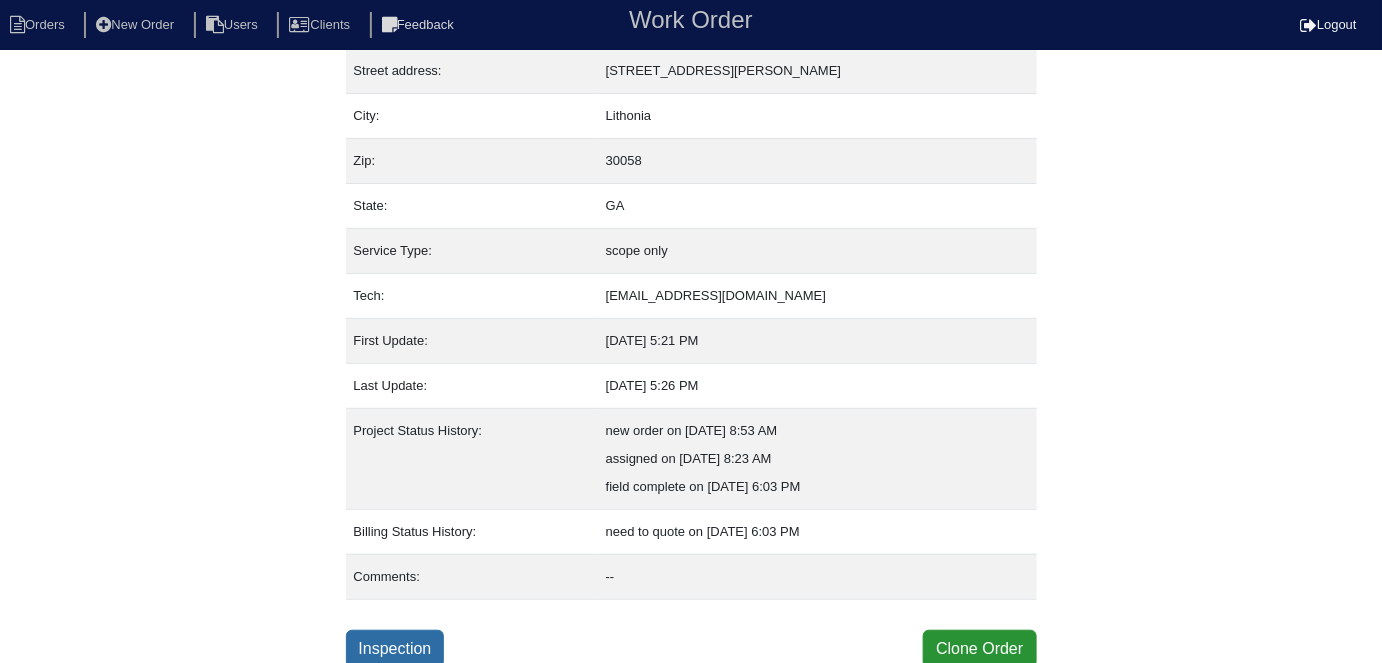click on "Inspection" at bounding box center [395, 649] 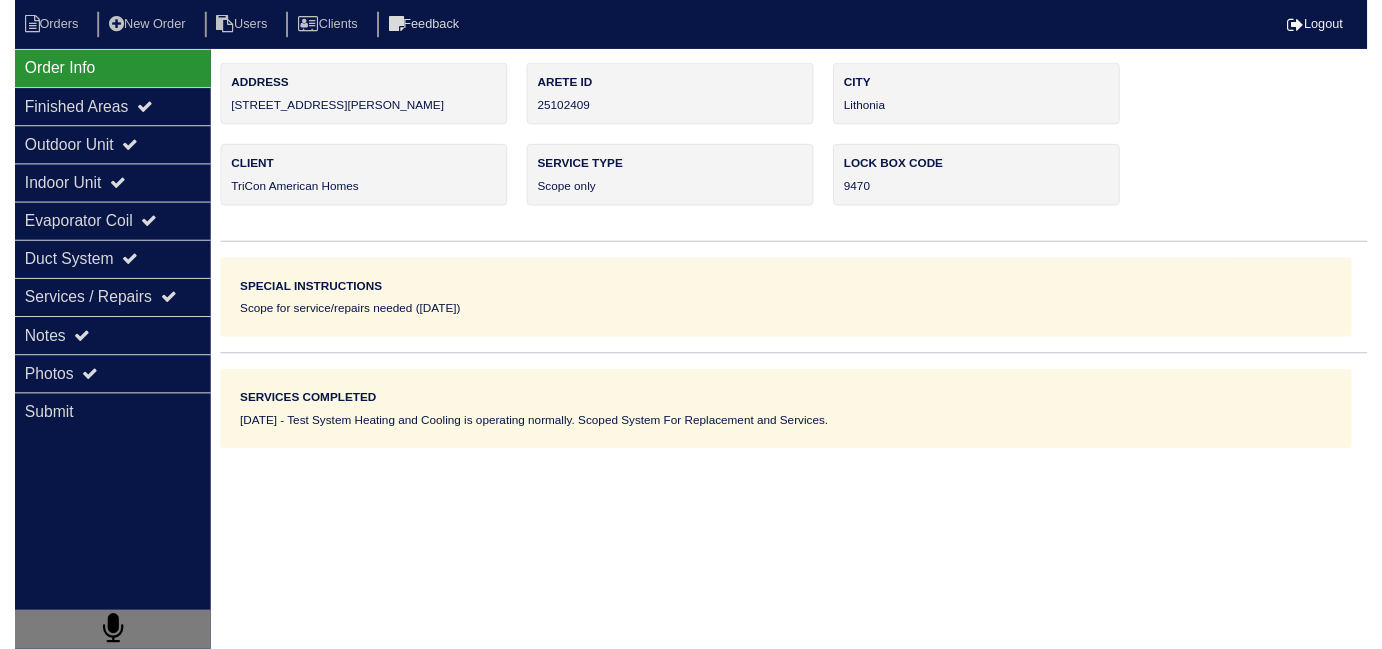 scroll, scrollTop: 0, scrollLeft: 0, axis: both 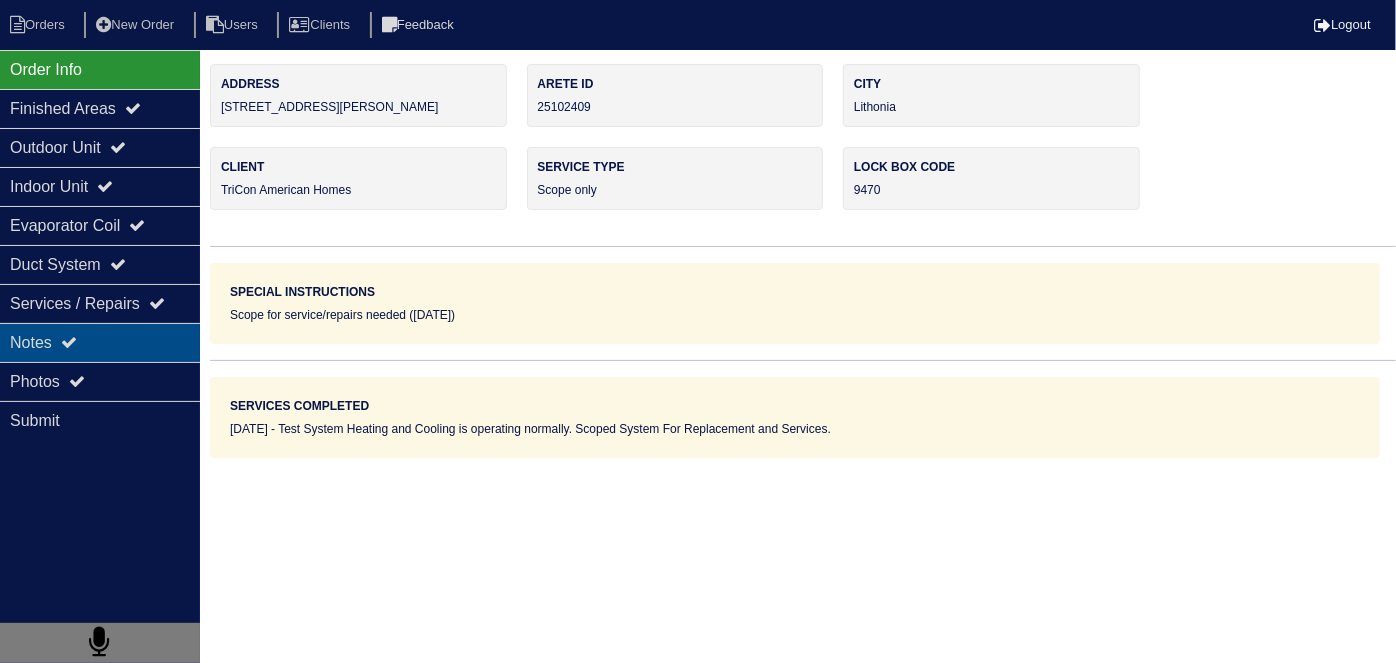 click on "Notes" at bounding box center (100, 342) 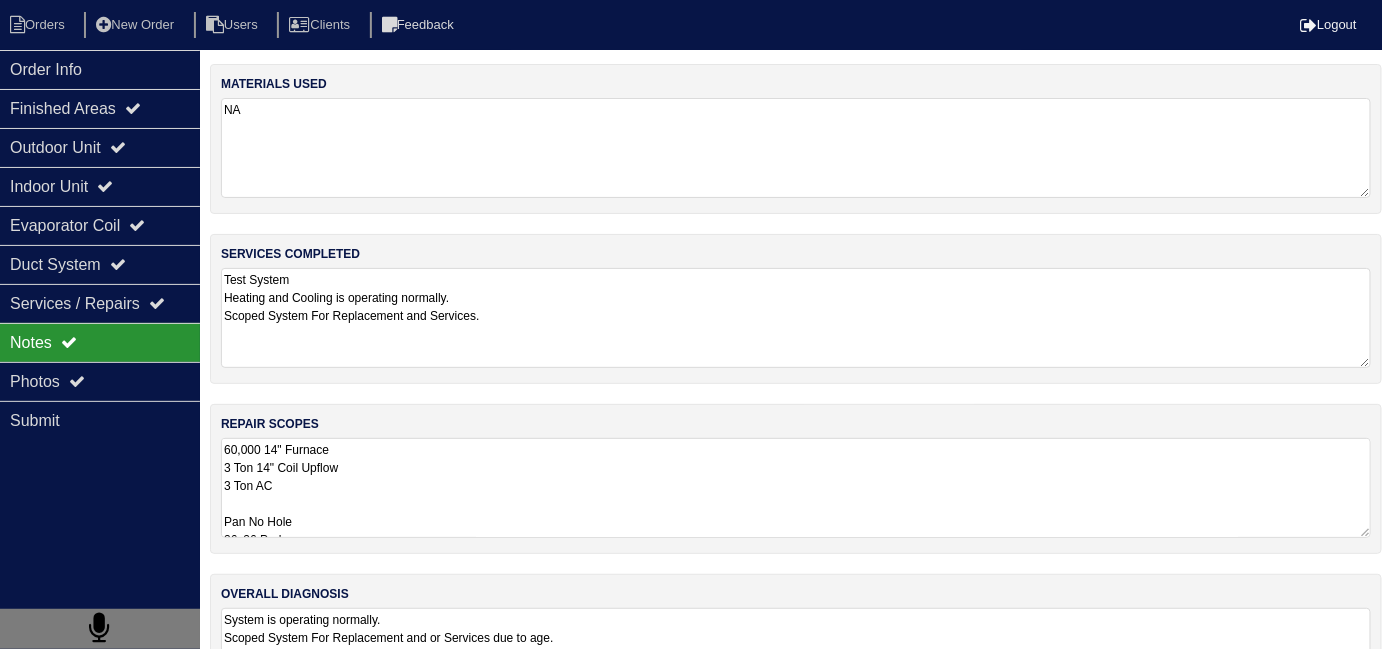 click on "60,000 14" Furnace
3 Ton 14" Coil Upflow
3 Ton AC
Pan No Hole
36x36 Pad
Aquaguard Floatswitch
16x25 Filter Rack
2- Filters
4" Single Wall 90
3/4 PVC Male
3/4 PVC Cap
3/4 Copper Lineset Insulation
Lineset Cover
Tricon Thermostat.
If Servicing:
Replace Filters
Flush Drain Line
Install PVC Union
Replace Capacitor
Install Tricon Thermostat
Install Brass Service Caps
Replace Lineset Insulation
Test System" at bounding box center (796, 488) 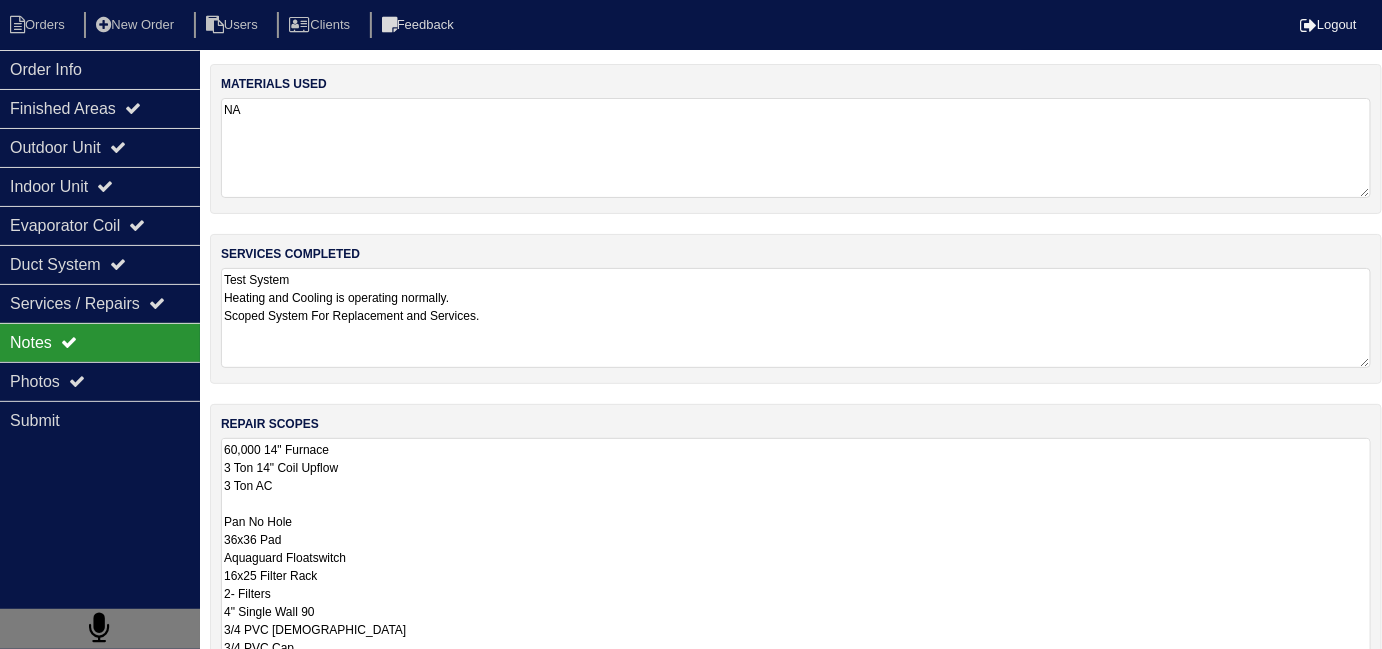 scroll, scrollTop: 1, scrollLeft: 0, axis: vertical 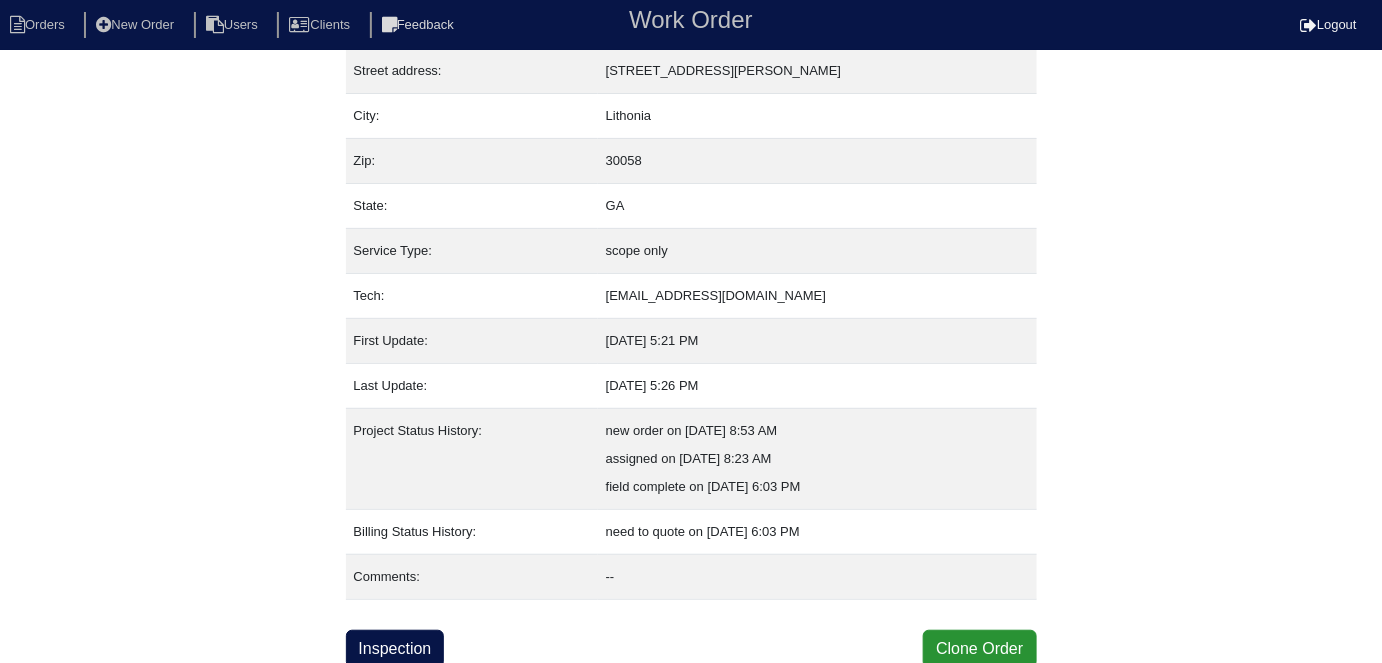 drag, startPoint x: 126, startPoint y: 221, endPoint x: 122, endPoint y: 235, distance: 14.56022 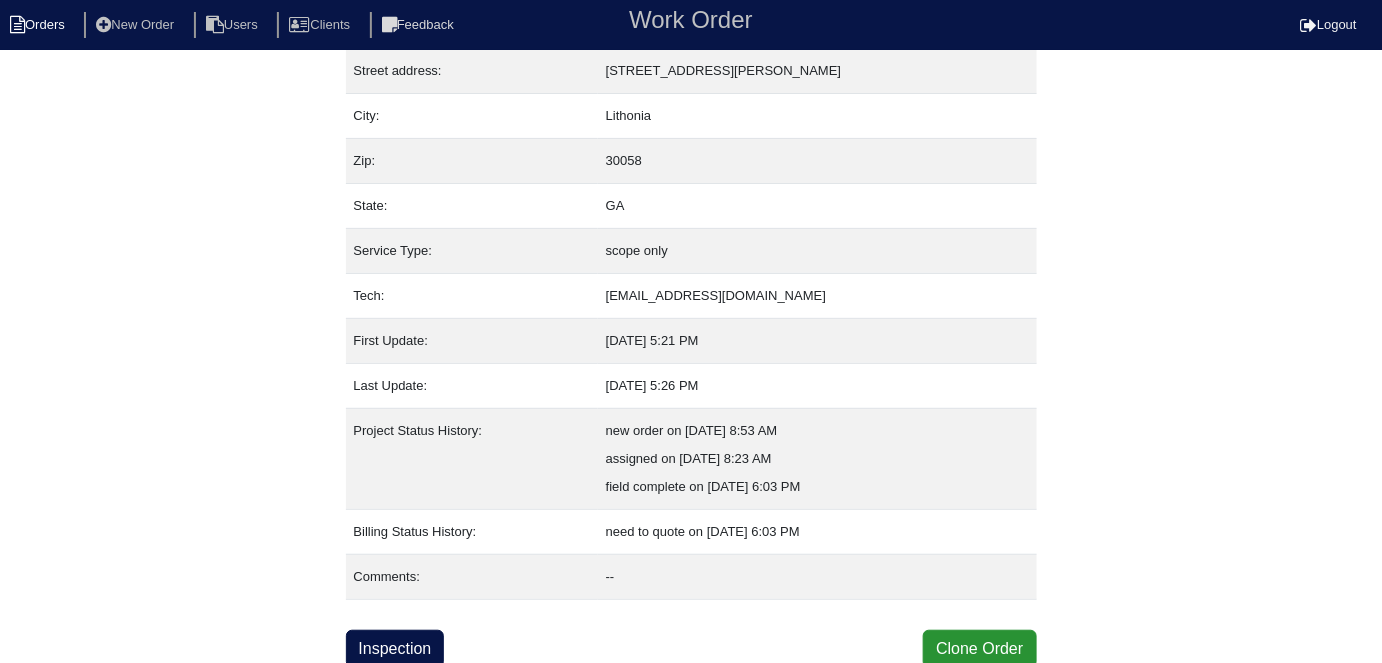 click on "Orders" at bounding box center [40, 25] 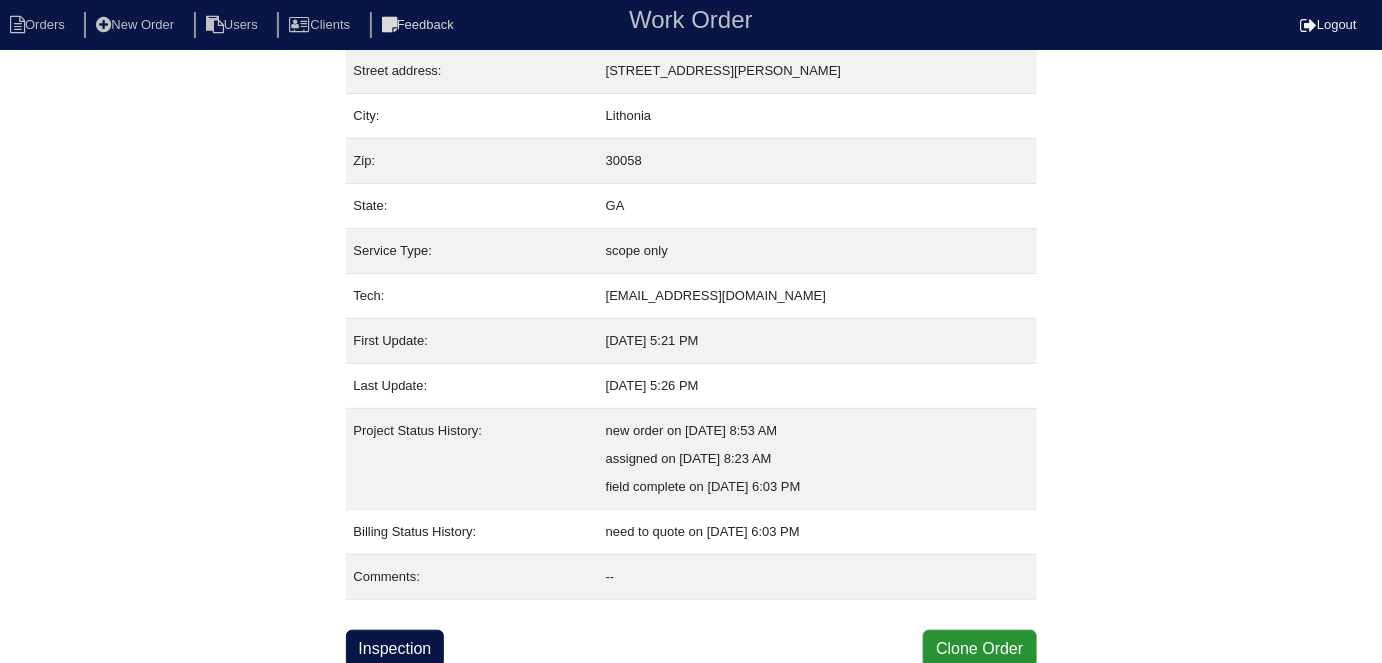 select on "15" 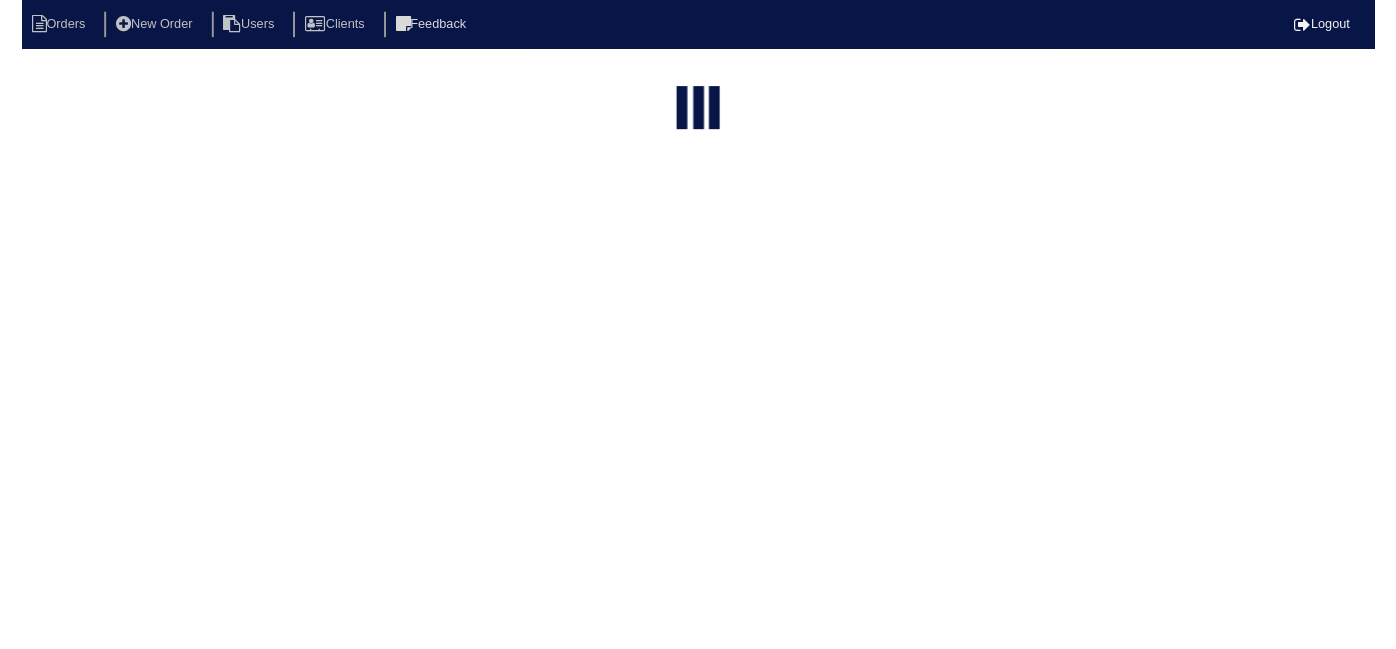 scroll, scrollTop: 0, scrollLeft: 0, axis: both 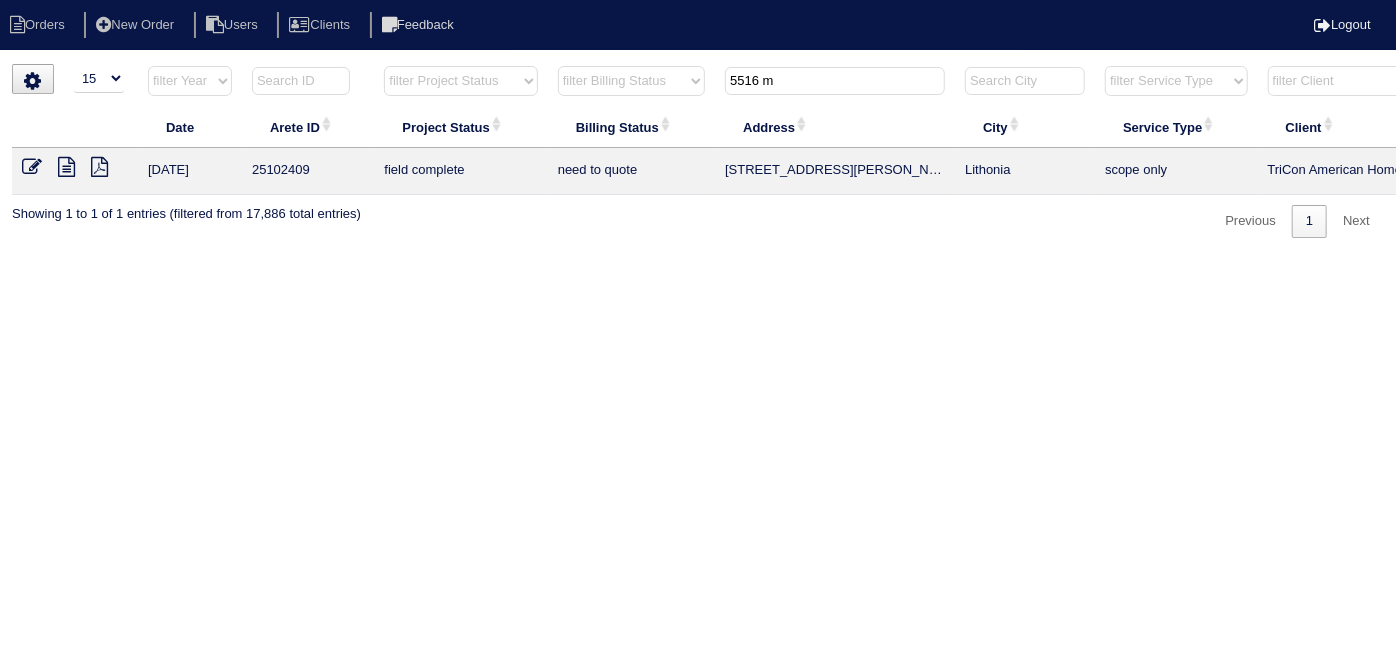 drag, startPoint x: 840, startPoint y: 91, endPoint x: 288, endPoint y: 43, distance: 554.083 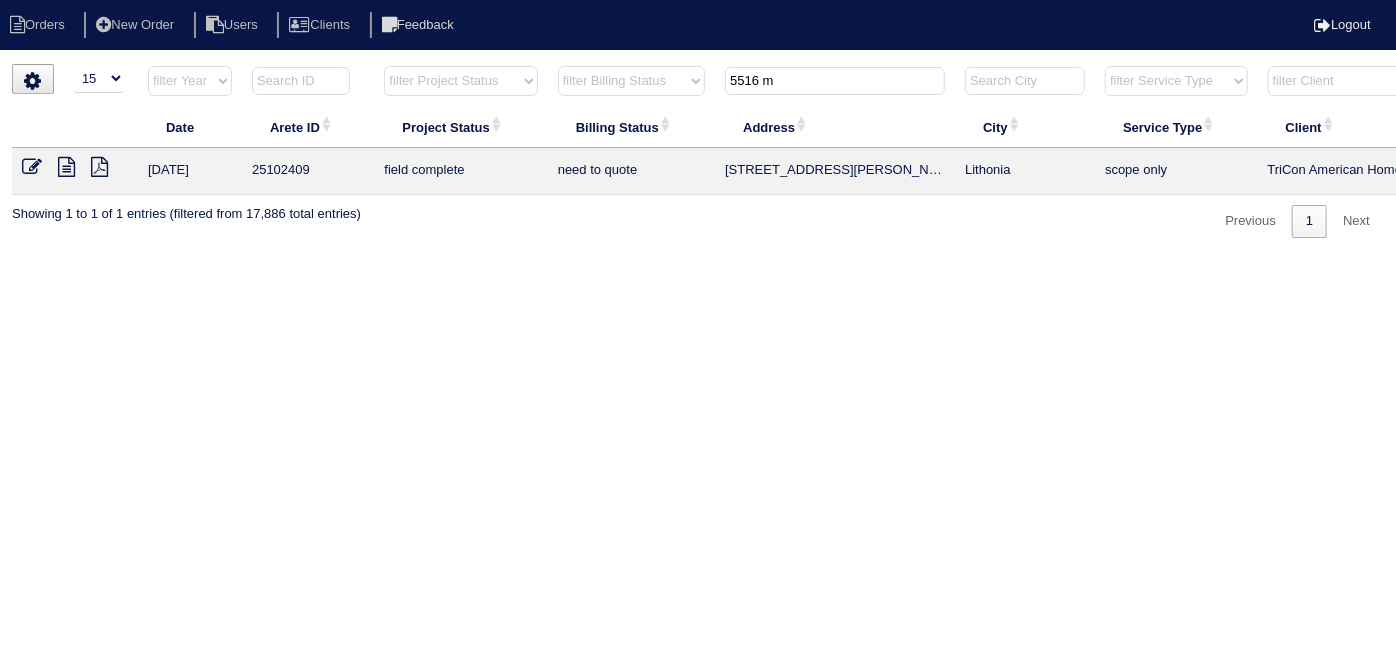 click on "Orders
New Order
Users
Clients
Feedback
Logout
Orders
New Order
Users
Clients
Message is blank.  Please add text or cancel.
Send Feedback
Cancel" at bounding box center (698, 151) 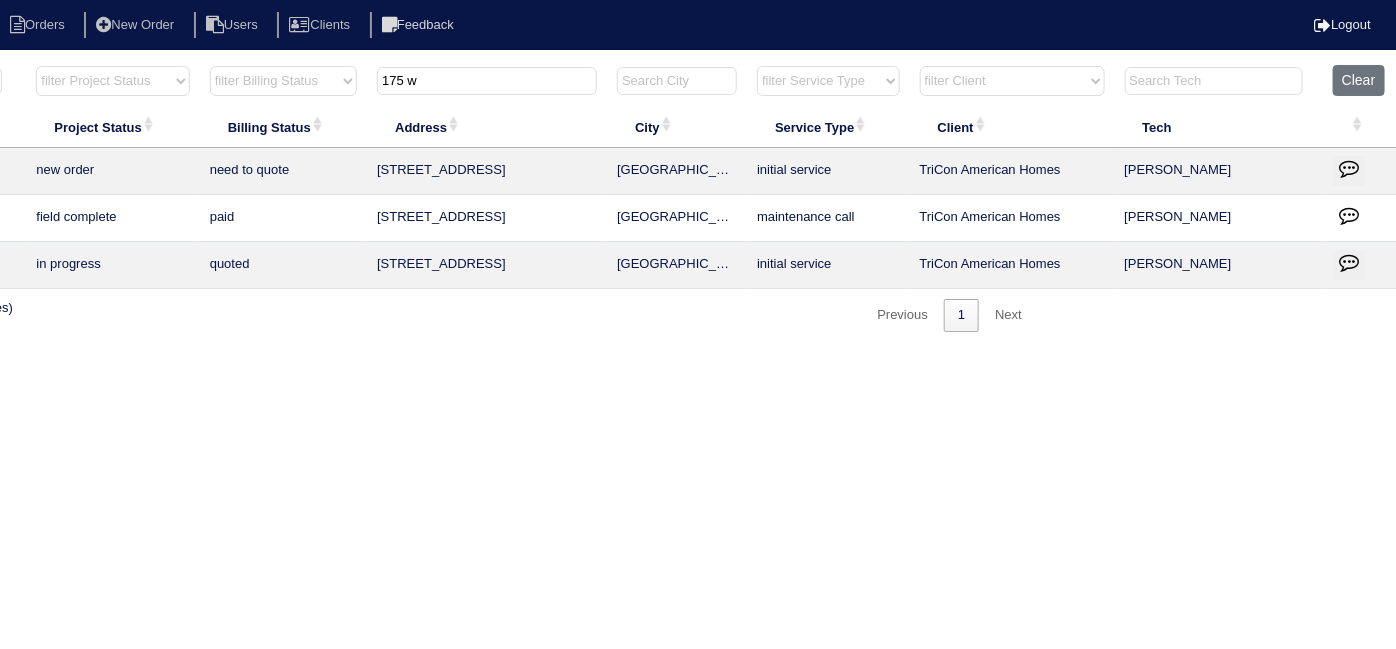 scroll, scrollTop: 0, scrollLeft: 0, axis: both 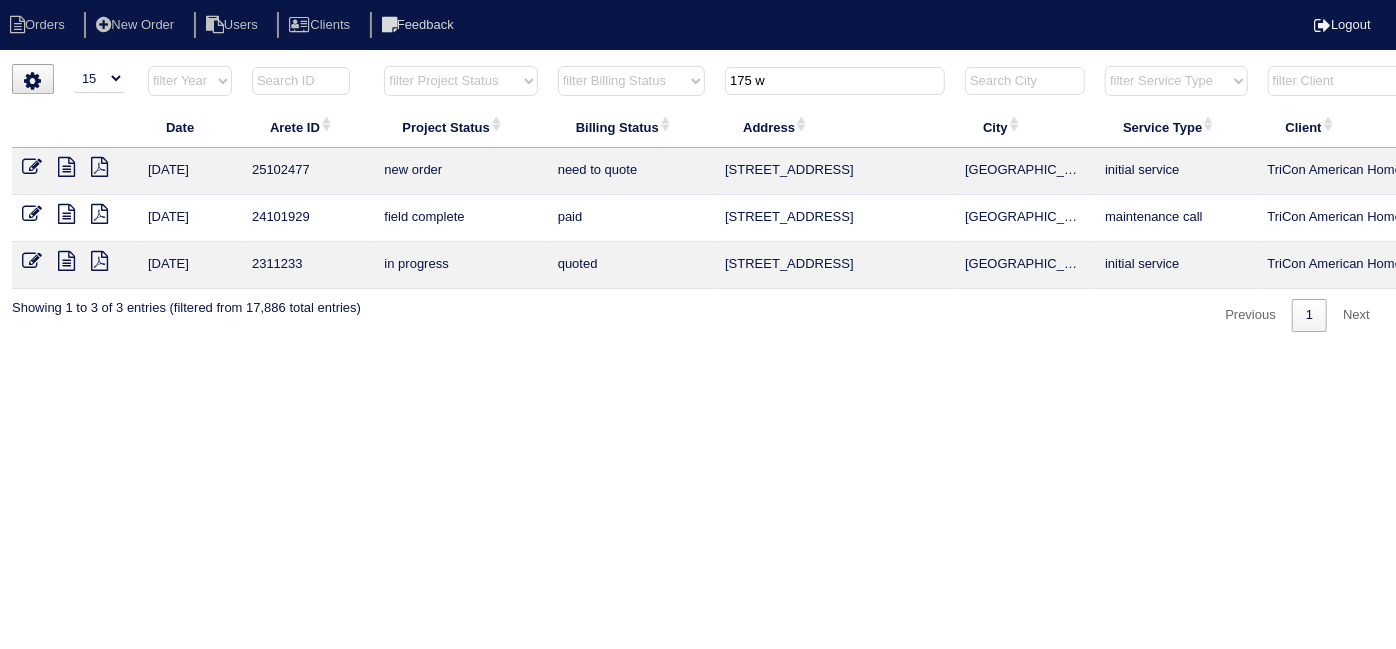 type on "175 w" 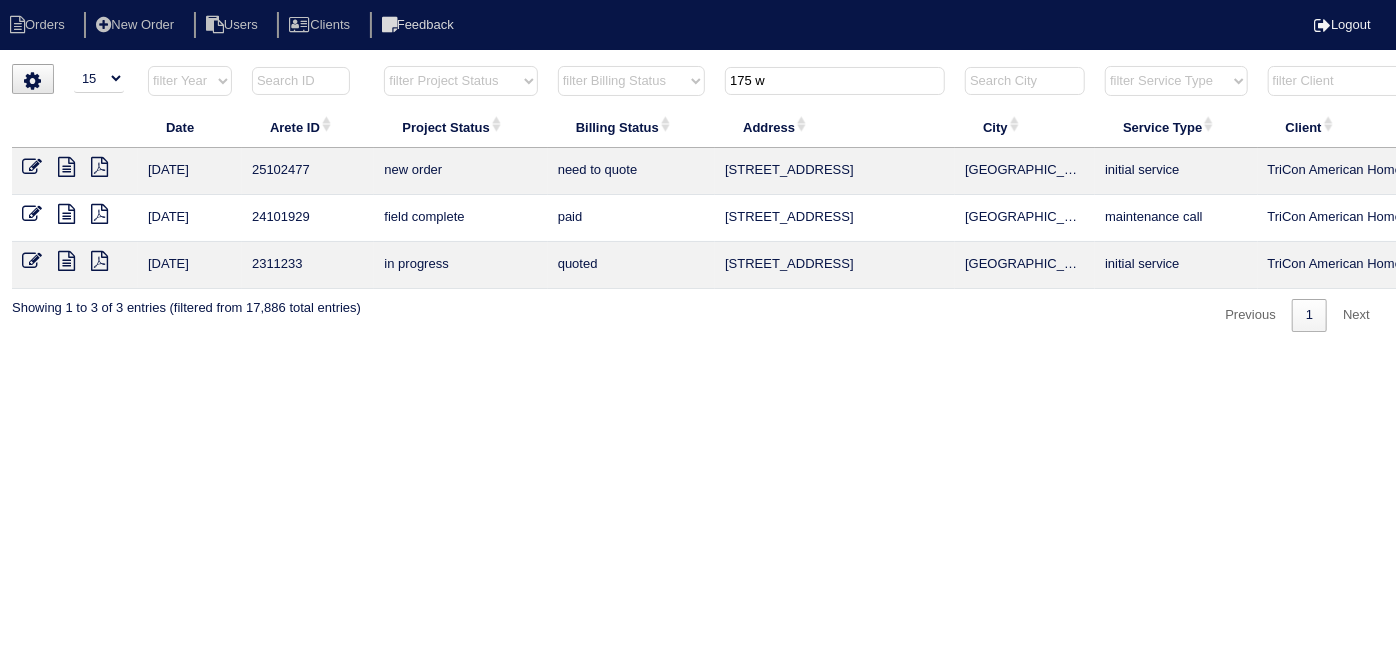 drag, startPoint x: 791, startPoint y: 82, endPoint x: 485, endPoint y: 38, distance: 309.14722 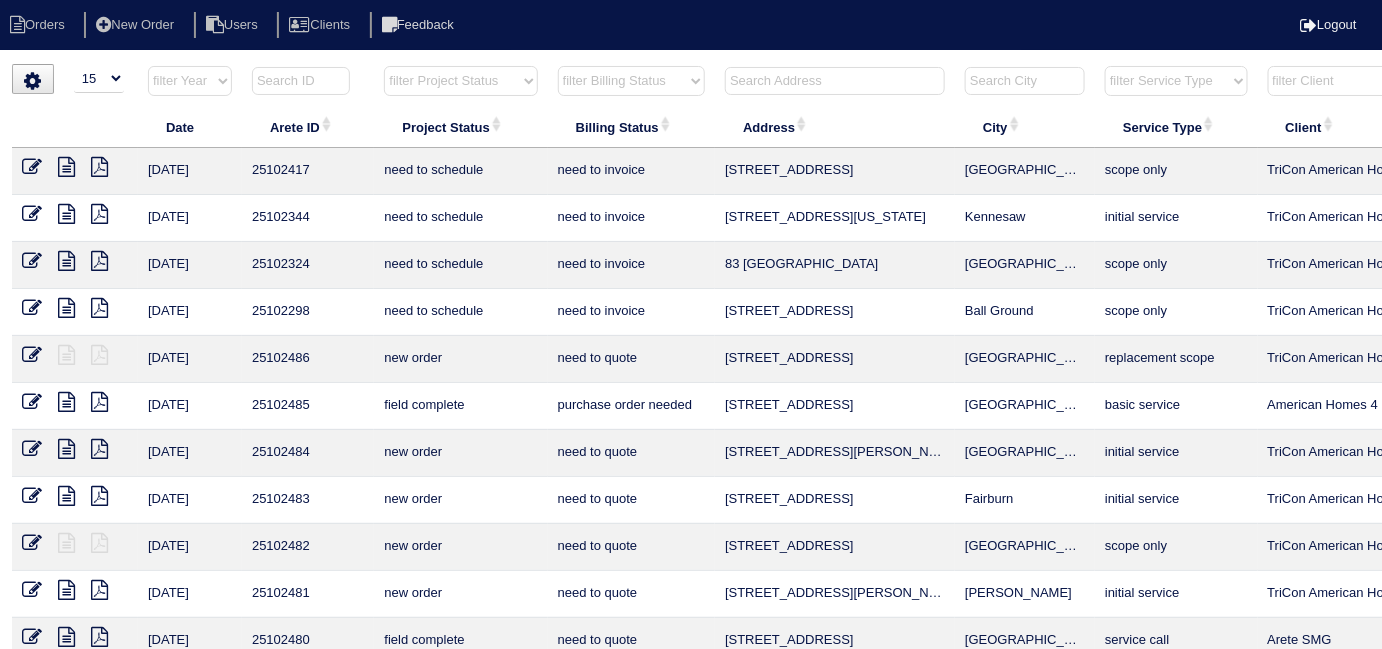 click at bounding box center [835, 81] 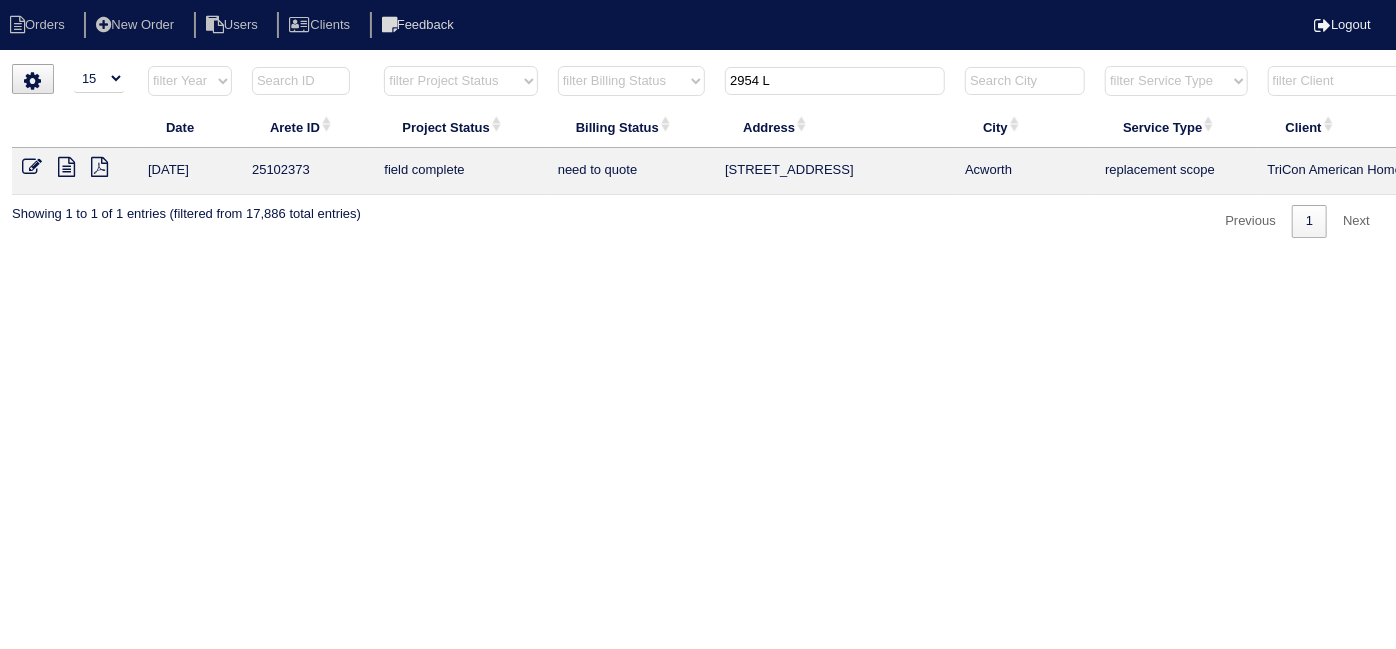 type on "2954 L" 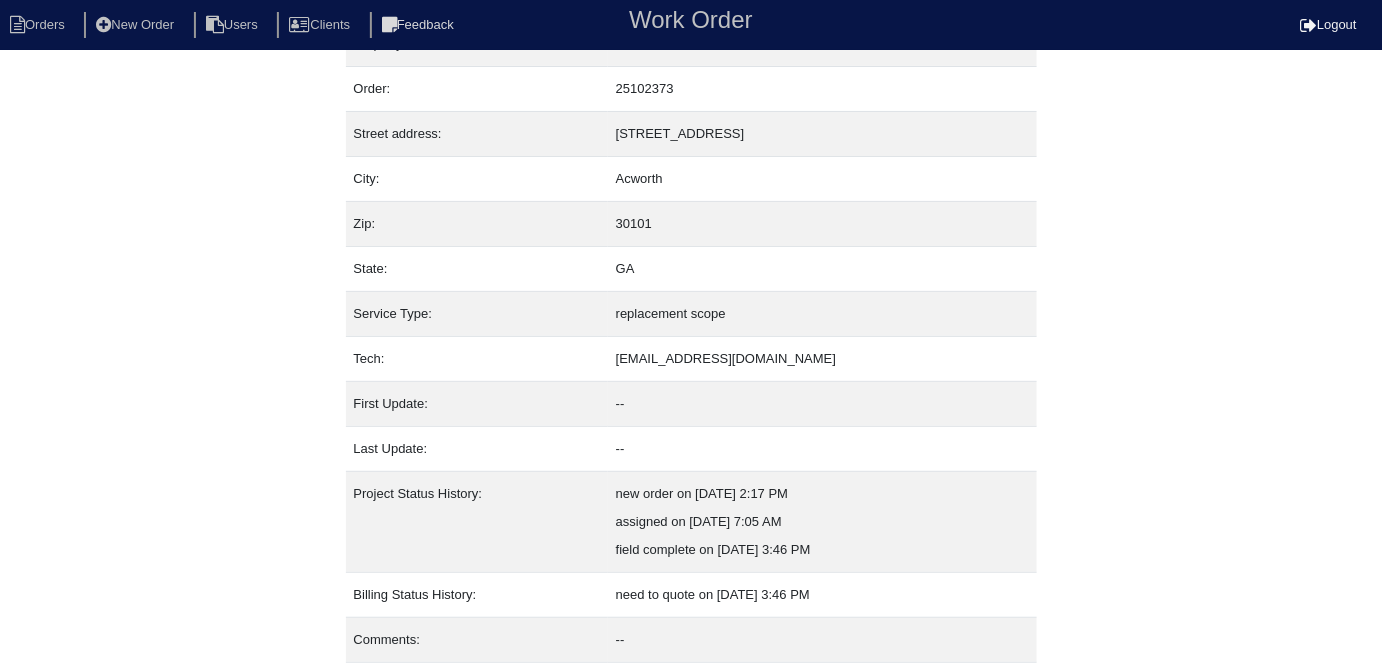 scroll, scrollTop: 105, scrollLeft: 0, axis: vertical 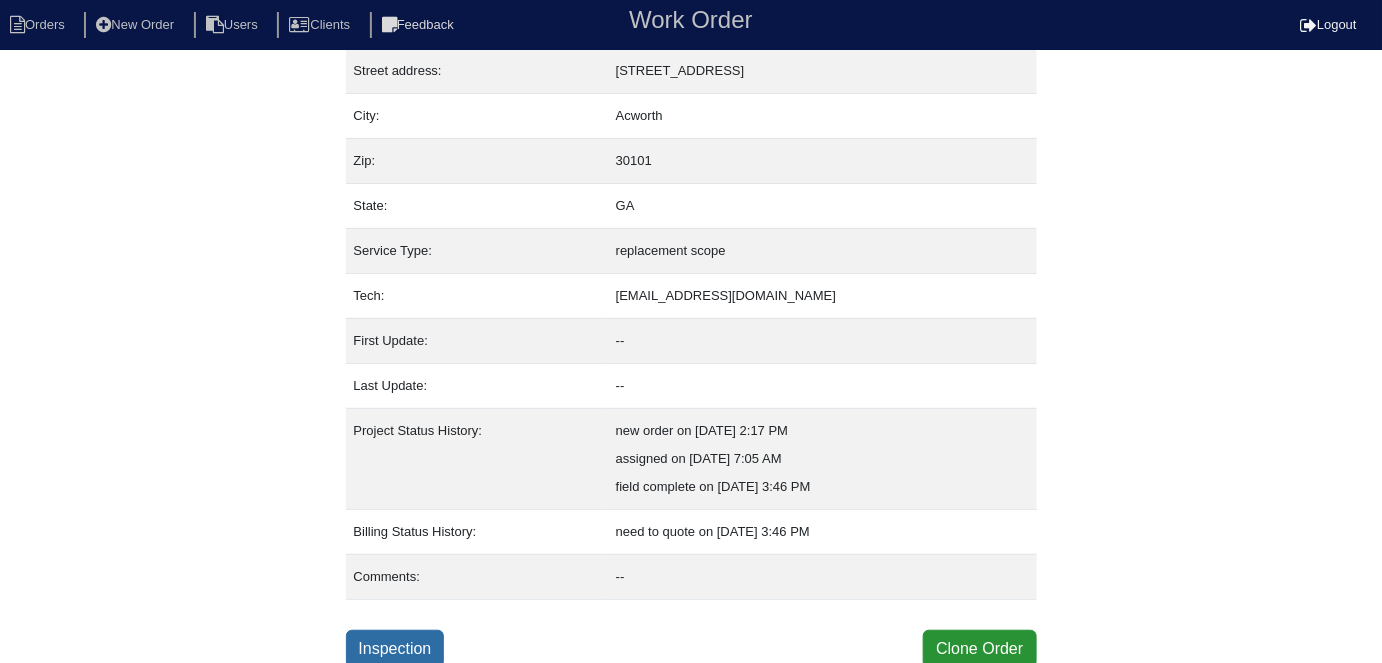 click on "Inspection" at bounding box center [395, 649] 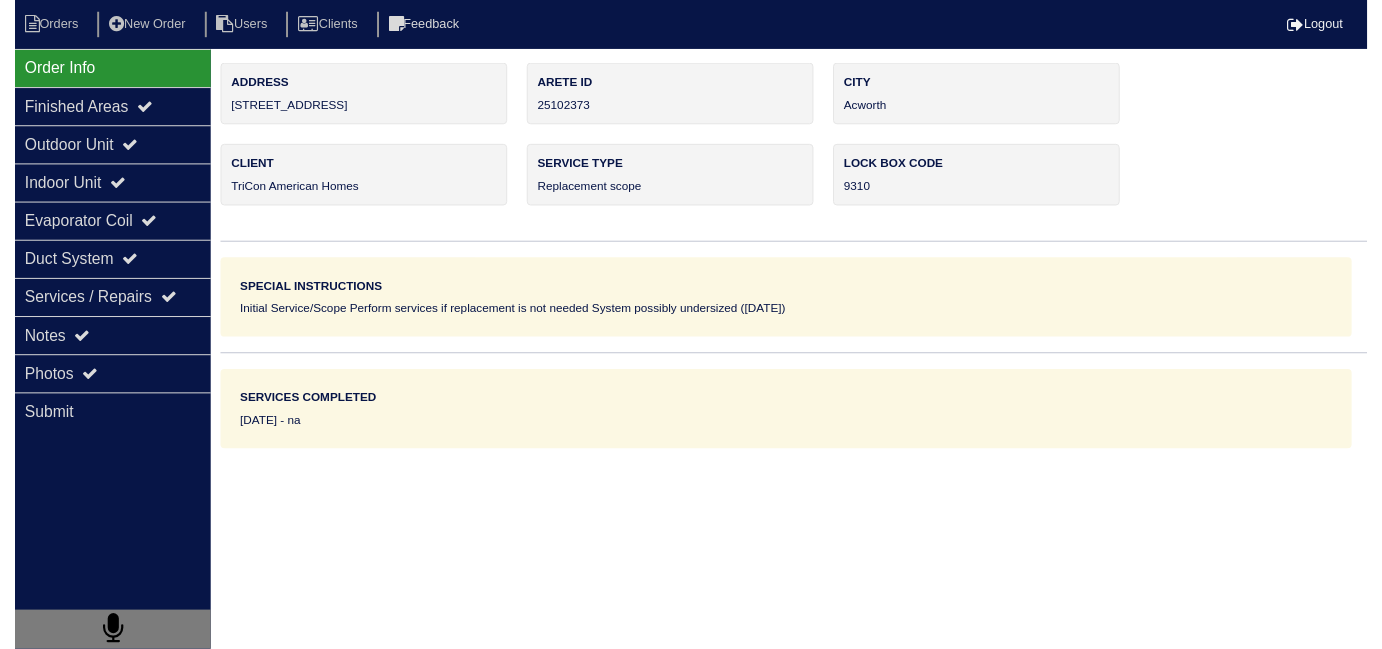 scroll, scrollTop: 0, scrollLeft: 0, axis: both 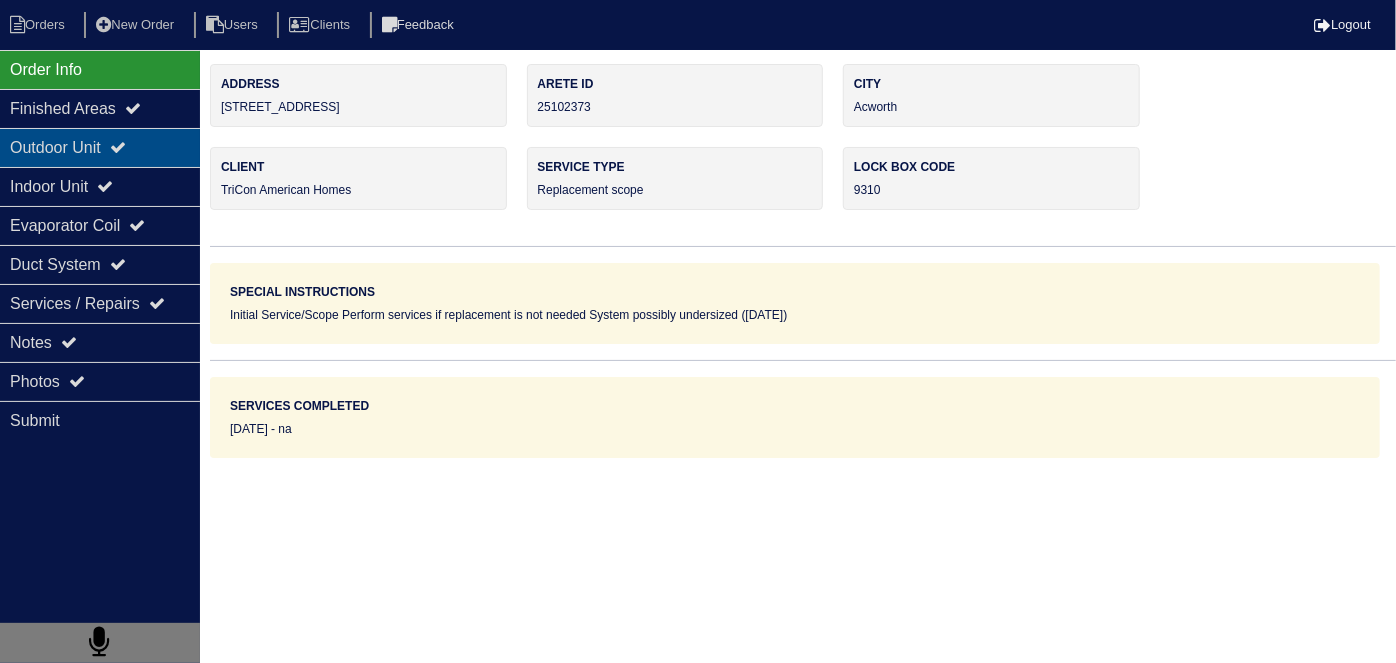 click on "Outdoor Unit" at bounding box center (100, 147) 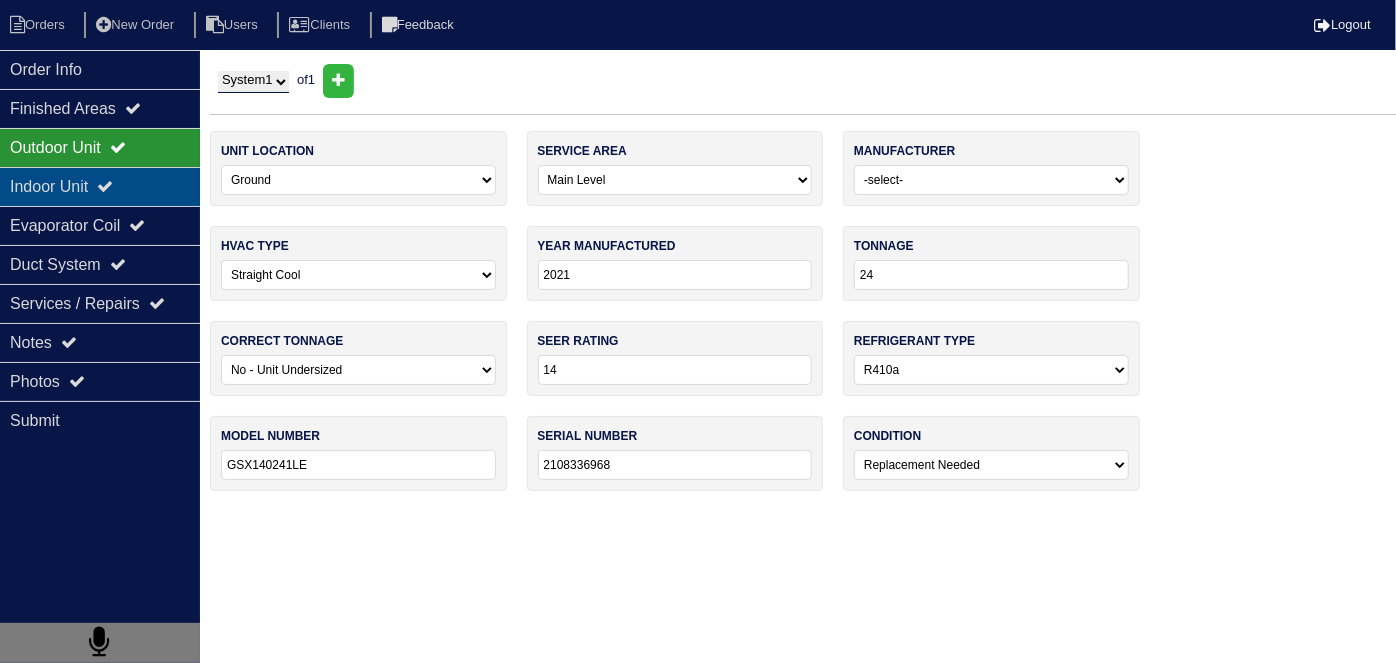 click on "Indoor Unit" at bounding box center [100, 186] 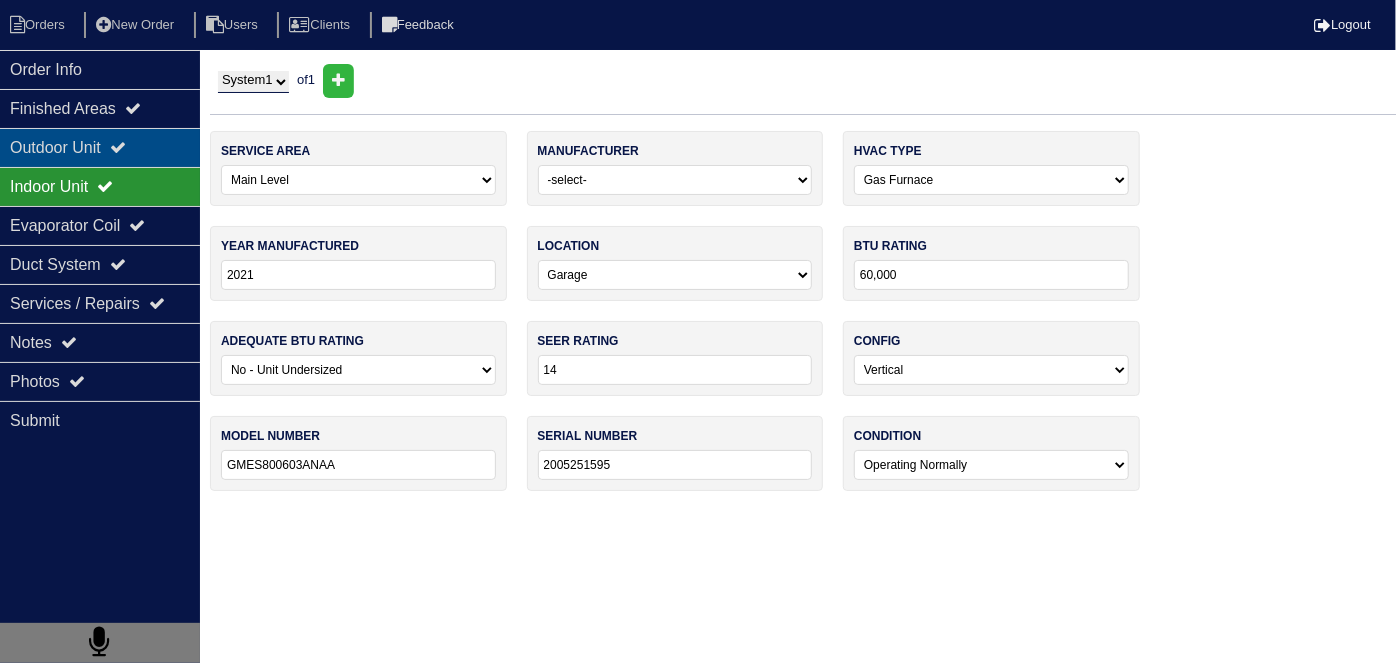 click on "Outdoor Unit" at bounding box center [100, 147] 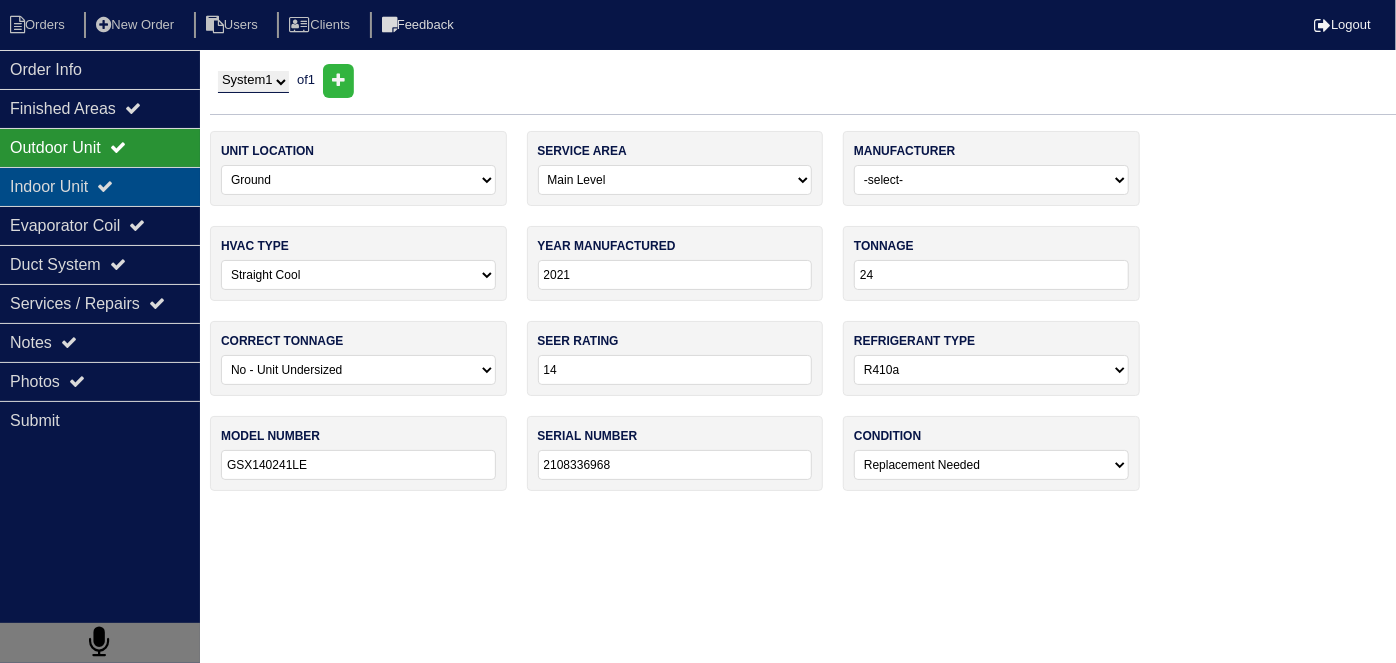 click on "Indoor Unit" at bounding box center (100, 186) 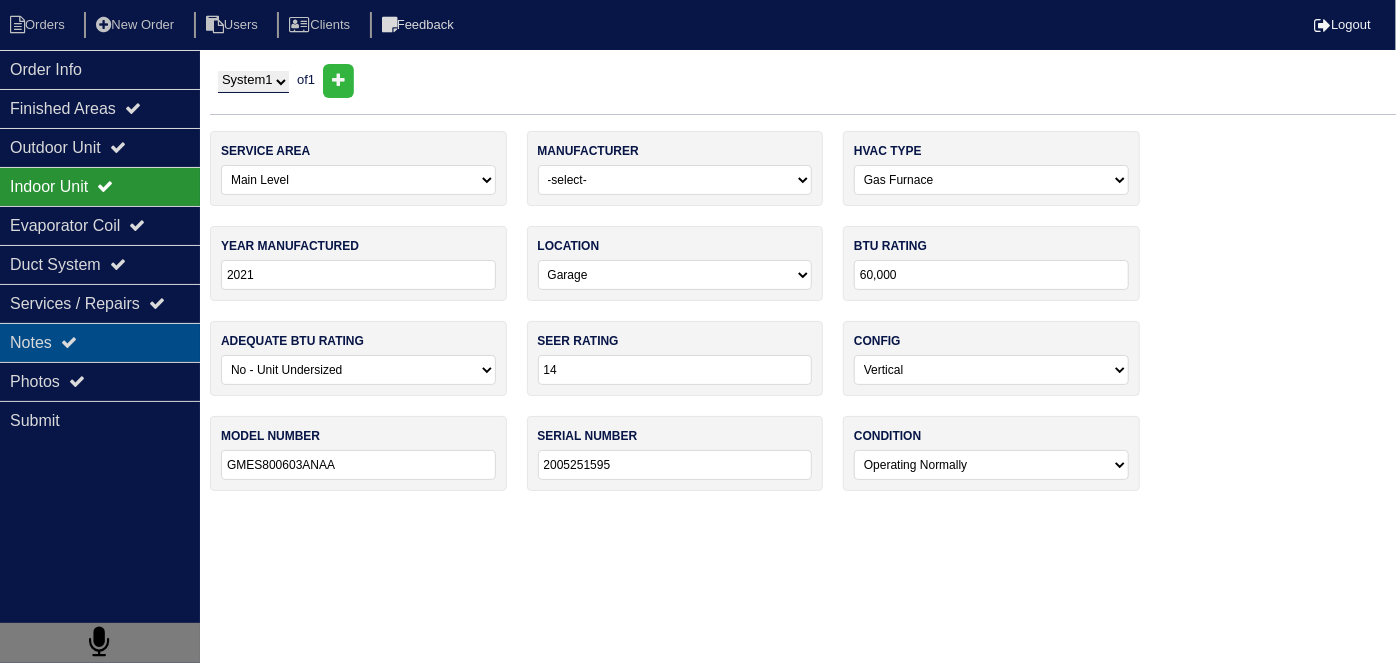 click on "Notes" at bounding box center [100, 342] 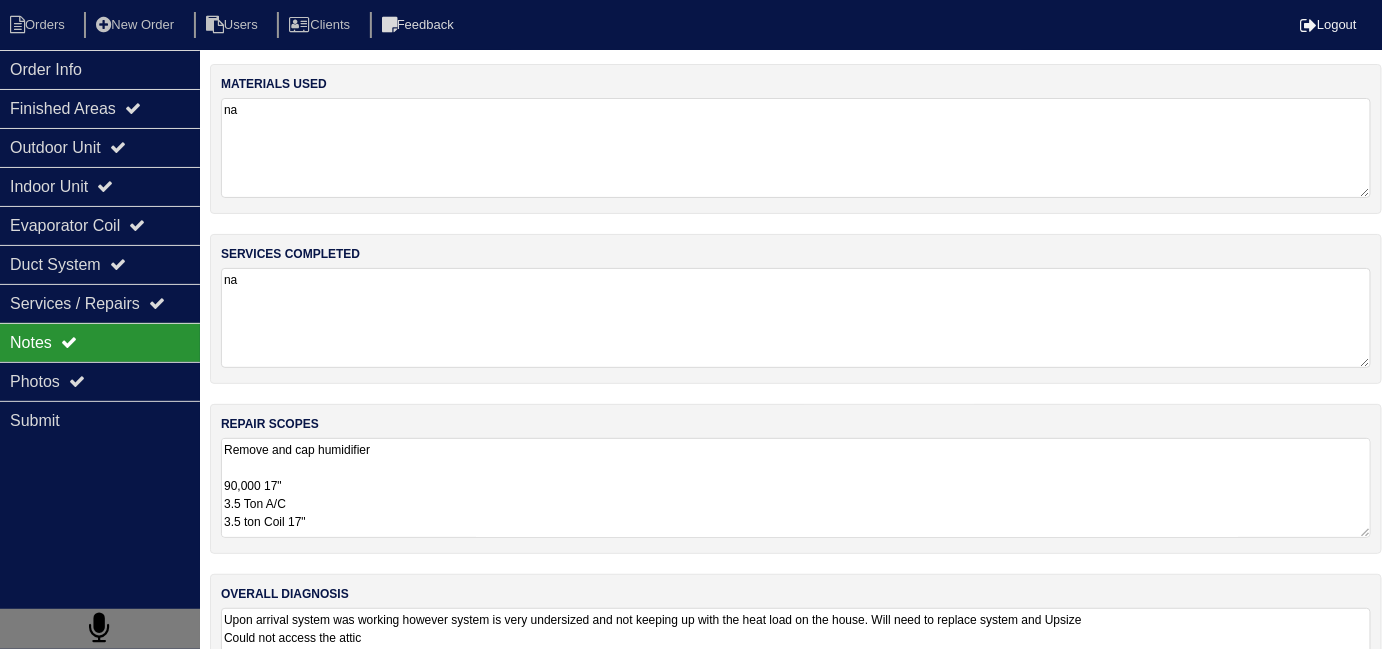 click on "Remove and cap humidifier
90,000 17"
3.5 Ton A/C
3.5 ton Coil 17"
36x36 Pad
SS2 Floatswitch
16x25 Filter Rack
2- Filters
4" Single Wall 90
3/4 PVC [DEMOGRAPHIC_DATA]
3/4 Copper Lineset Insulation
Lineset Cover
condensate pump" at bounding box center [796, 488] 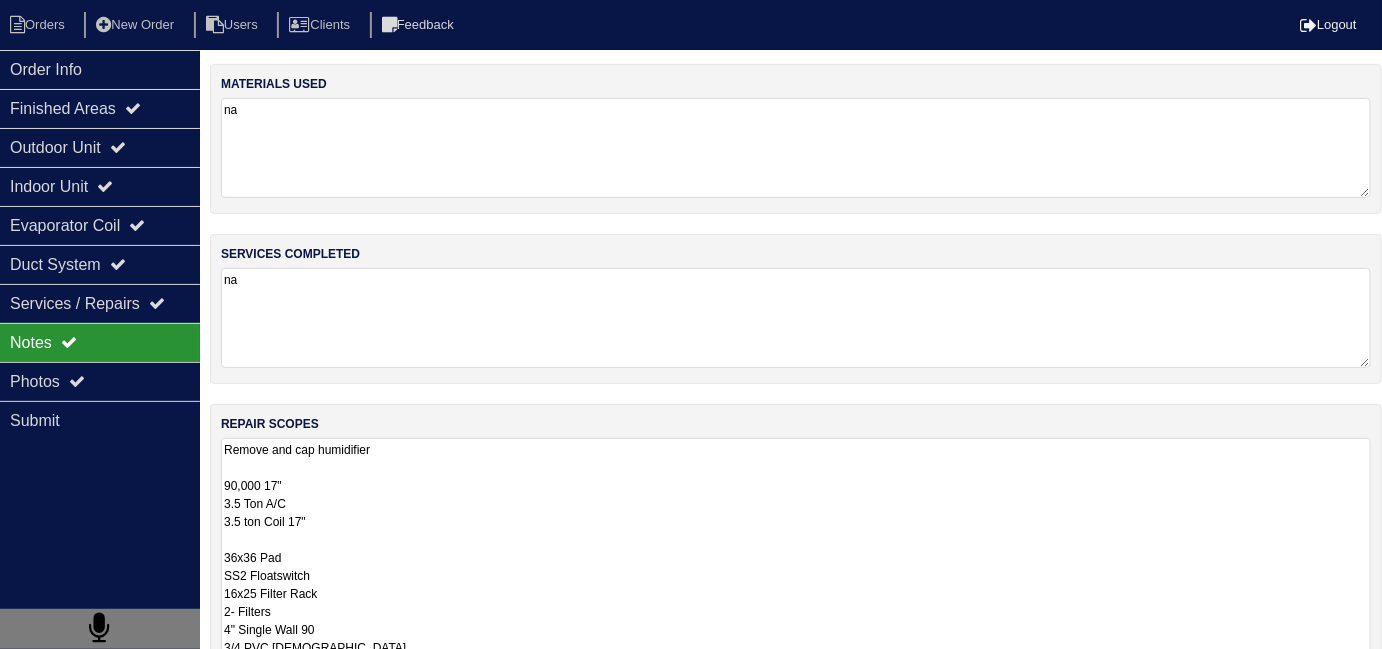 scroll, scrollTop: 1, scrollLeft: 0, axis: vertical 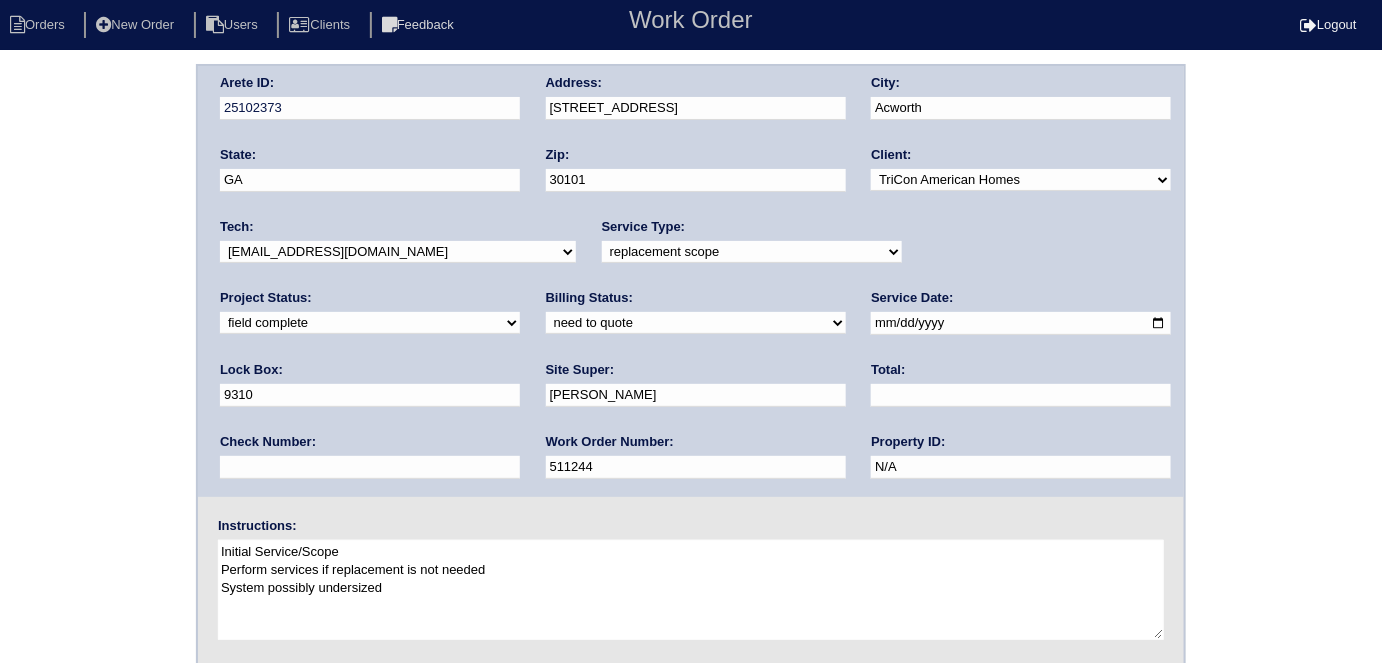 click on "need to quote
quoted
need to invoice
invoiced
paid
warranty
purchase order needed
unknown
in quickbooks" at bounding box center (696, 323) 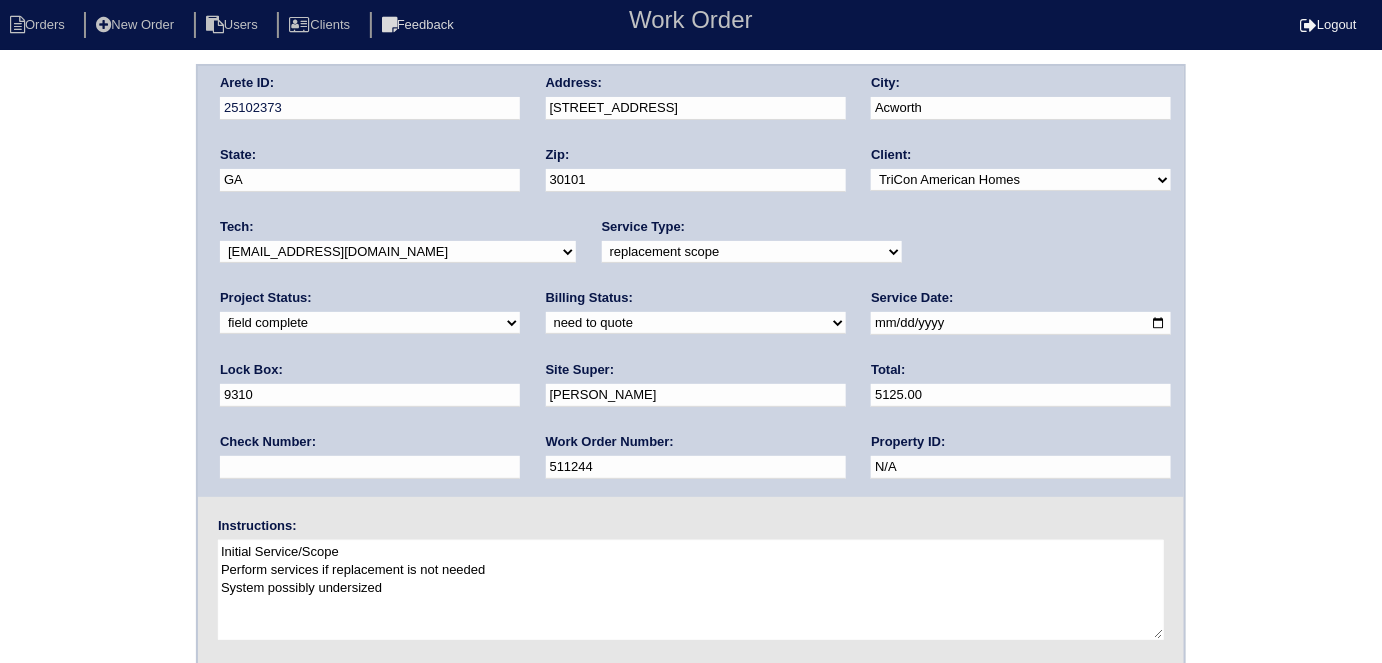 type on "5125.00" 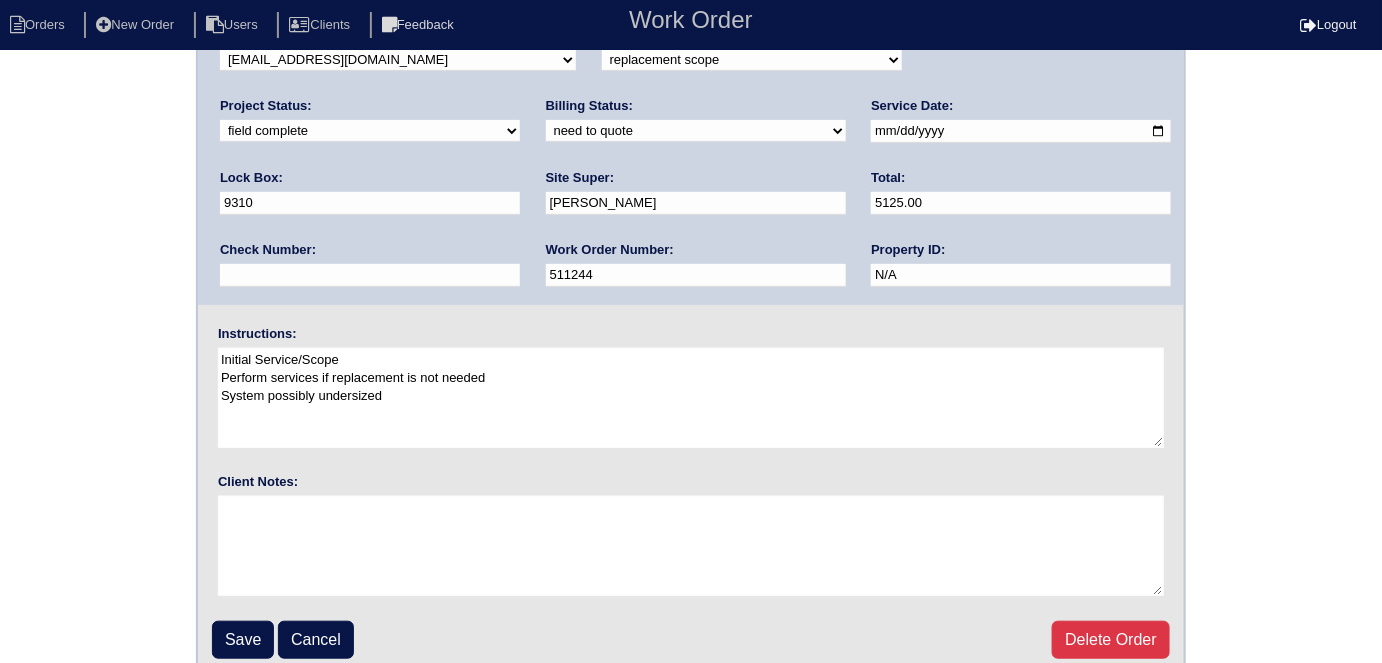 scroll, scrollTop: 205, scrollLeft: 0, axis: vertical 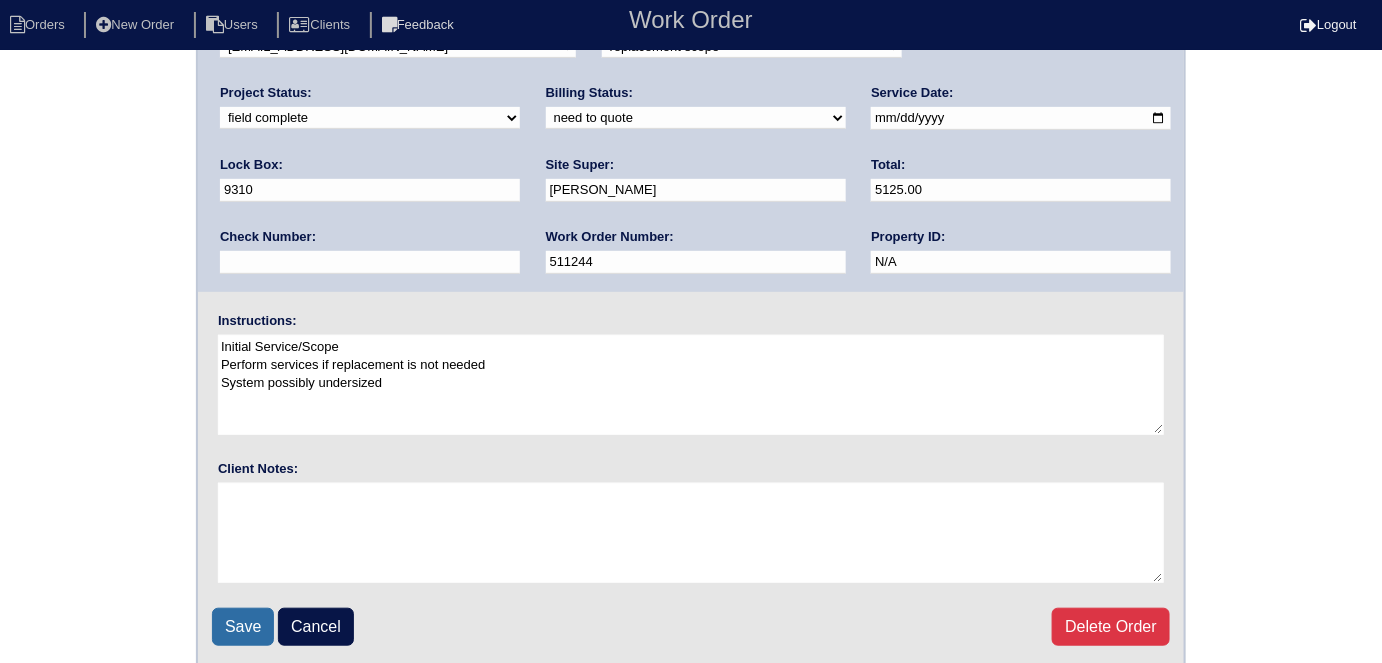 click on "Save" at bounding box center [243, 627] 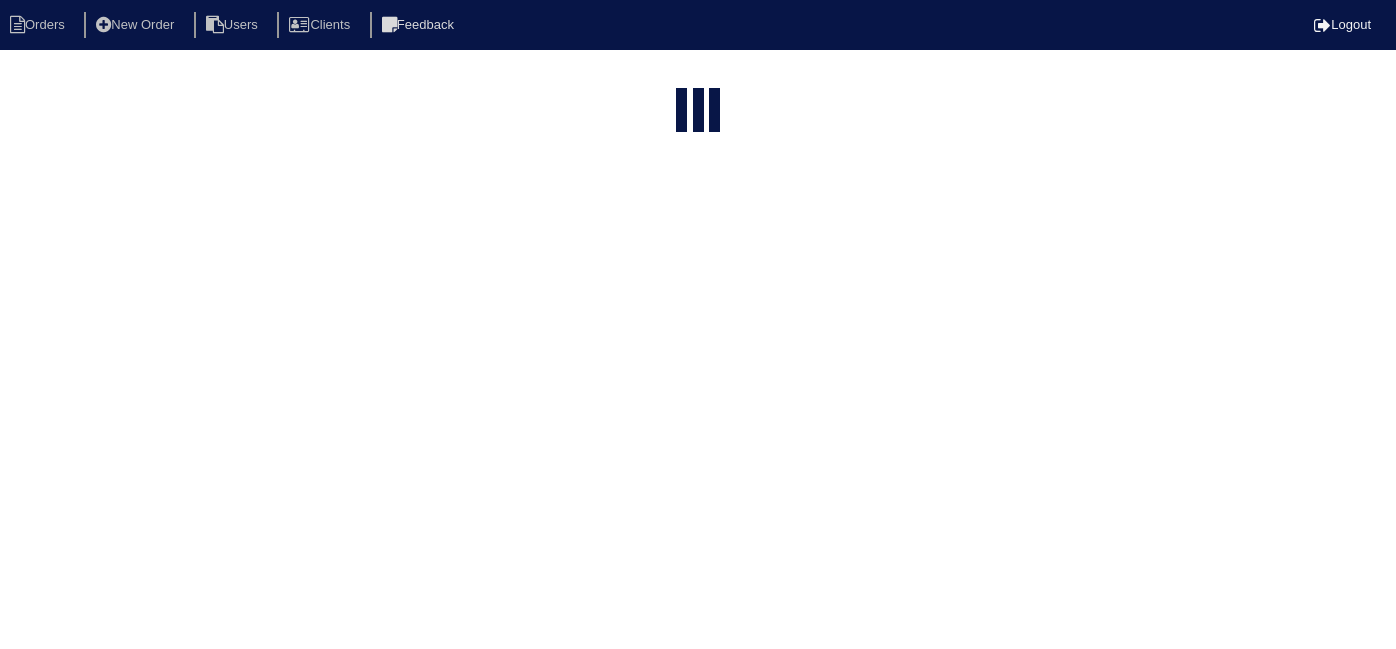 select on "15" 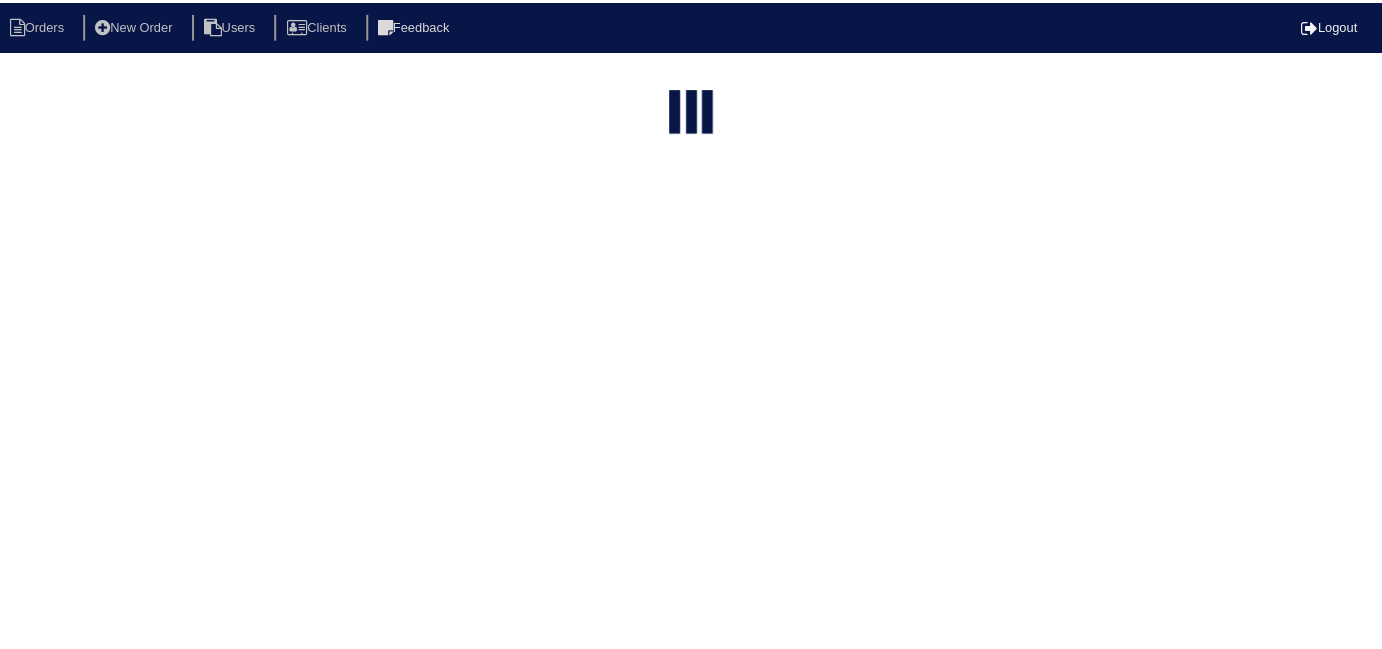 scroll, scrollTop: 0, scrollLeft: 0, axis: both 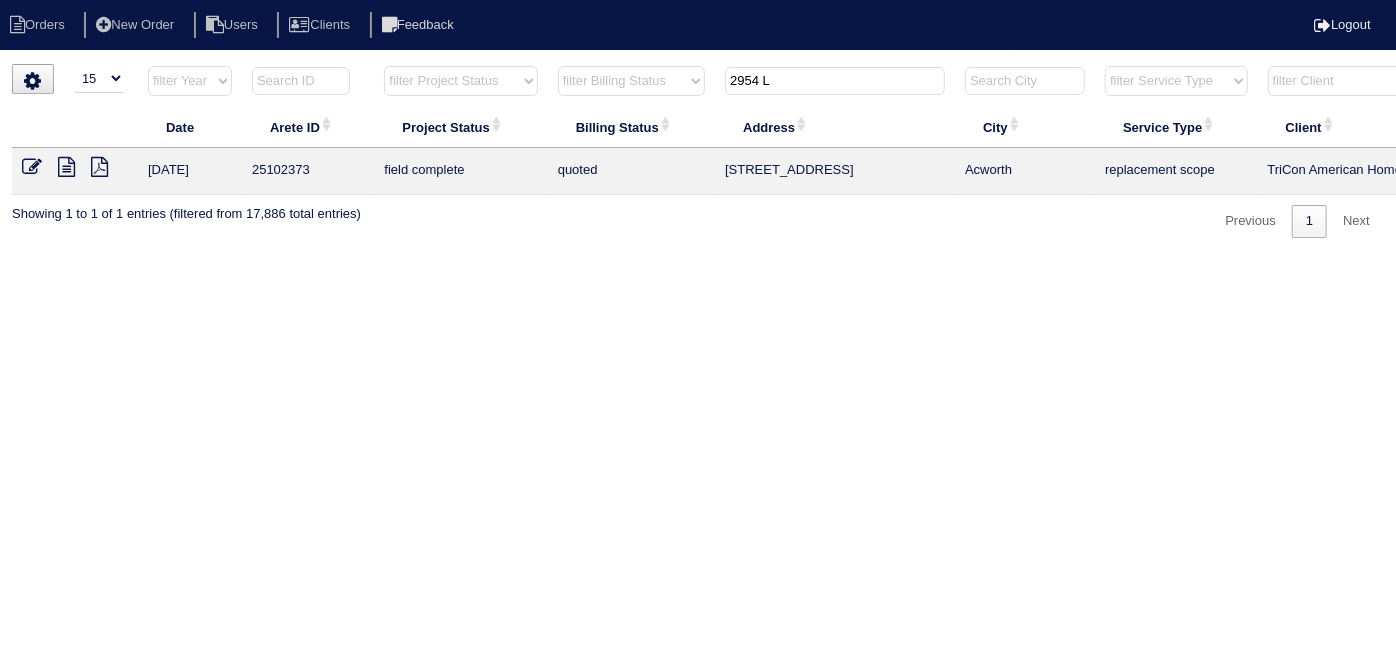drag, startPoint x: 810, startPoint y: 89, endPoint x: 460, endPoint y: -13, distance: 364.56 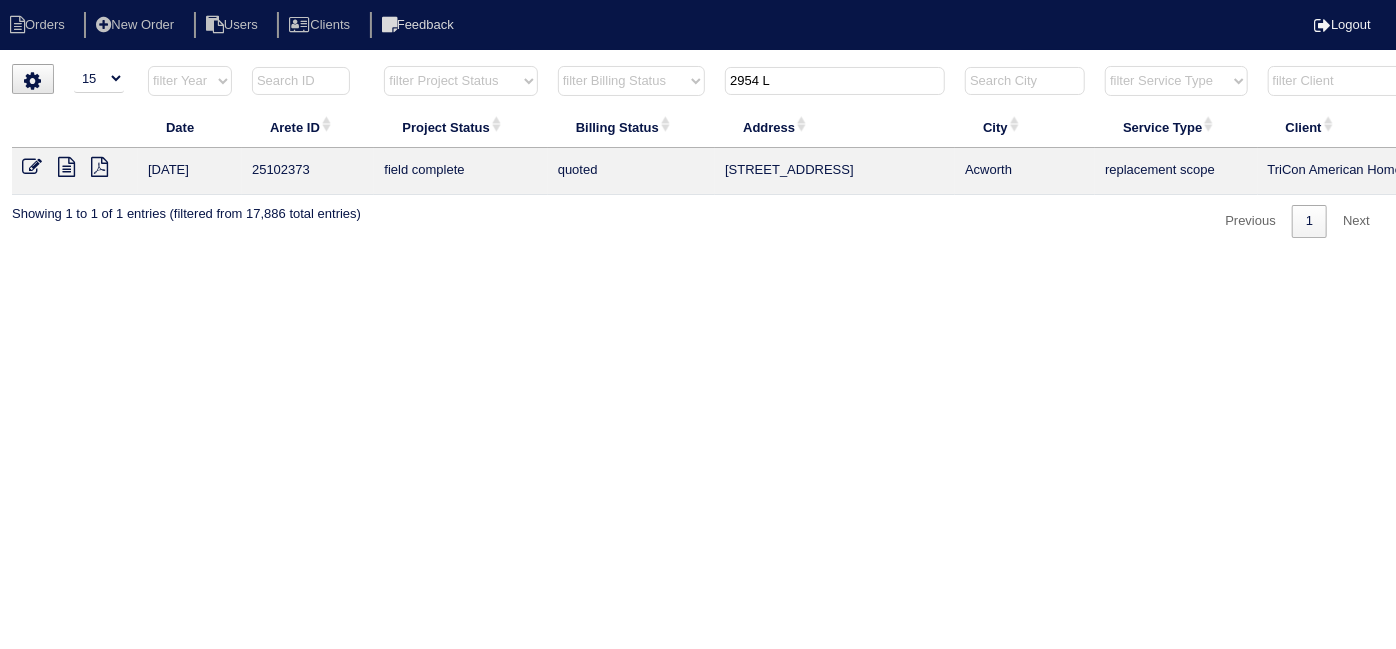 click on "Orders
New Order
Users
Clients
Feedback
Logout
Orders
New Order
Users
Clients
Message is blank.  Please add text or cancel.
Send Feedback
Cancel" at bounding box center [698, 129] 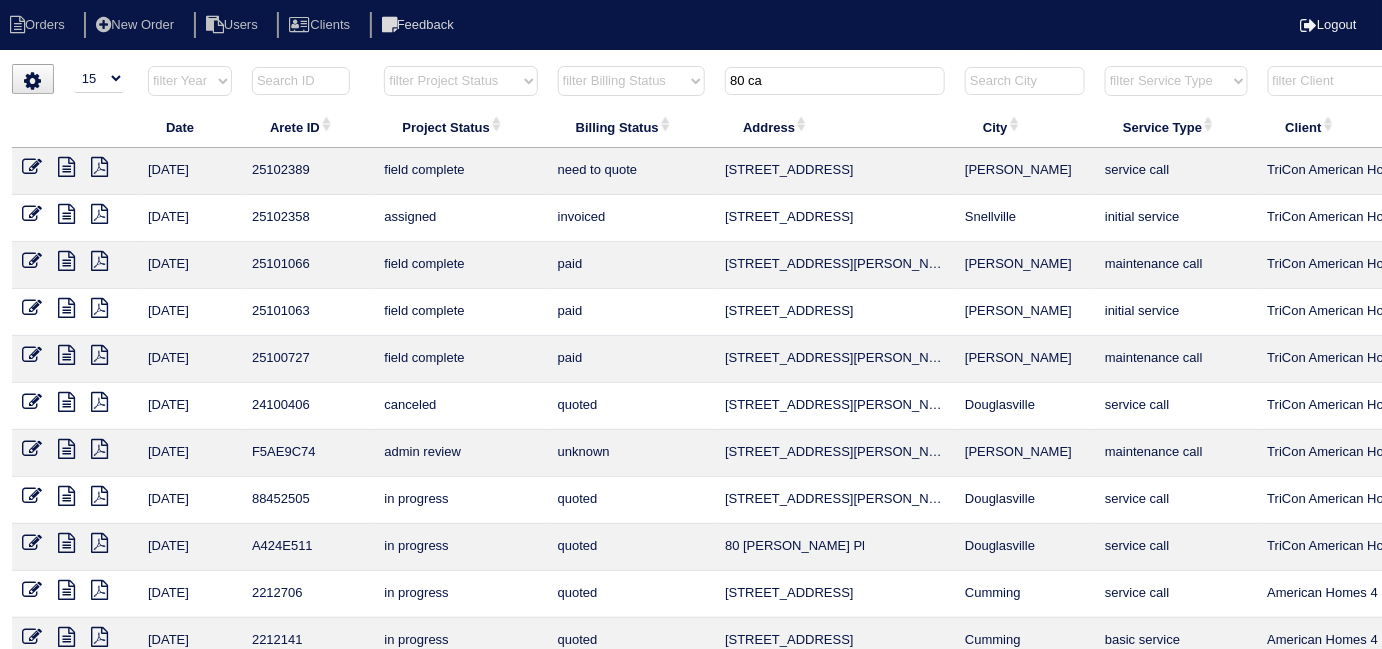 type on "80 ca" 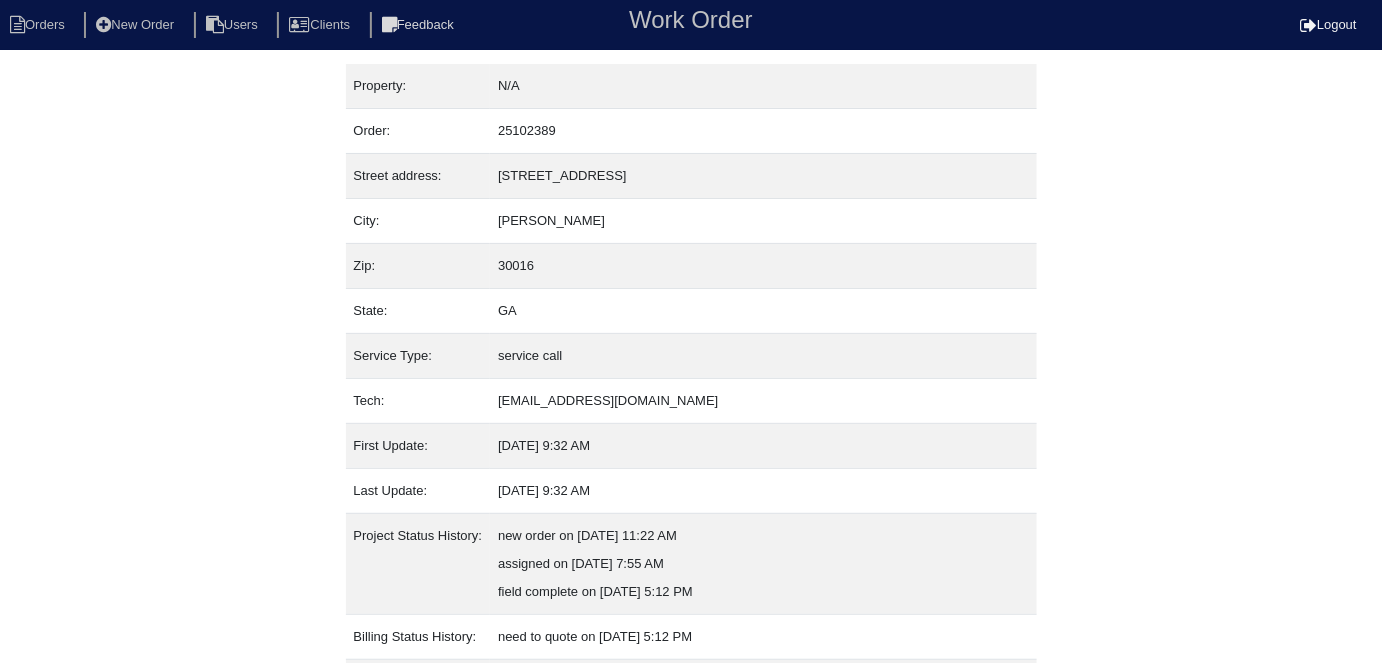 scroll, scrollTop: 161, scrollLeft: 0, axis: vertical 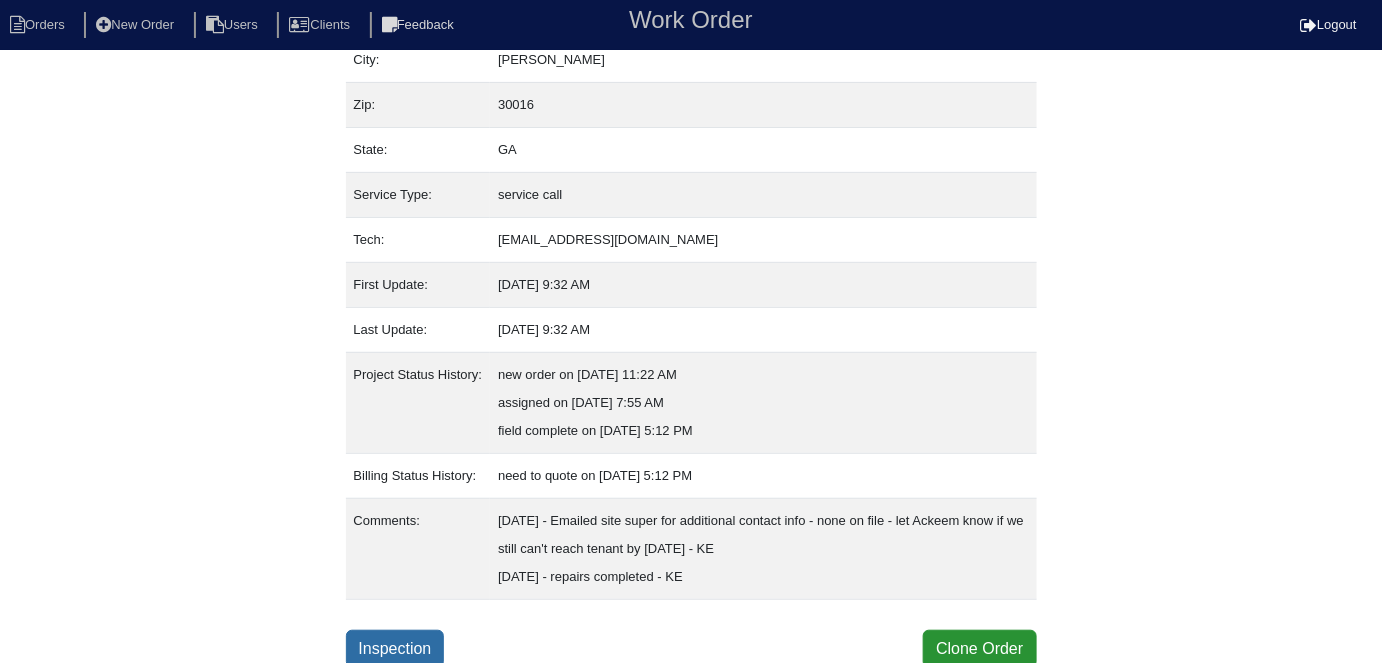 click on "Inspection" at bounding box center [395, 649] 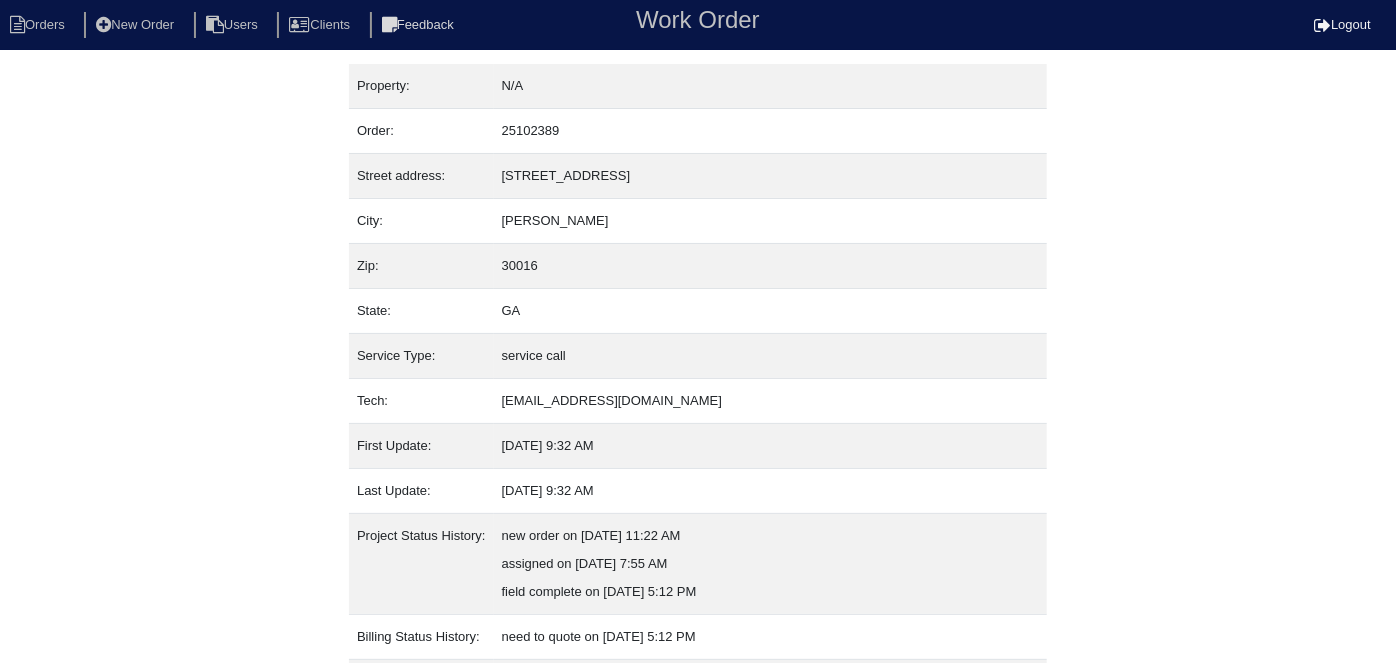 select on "0" 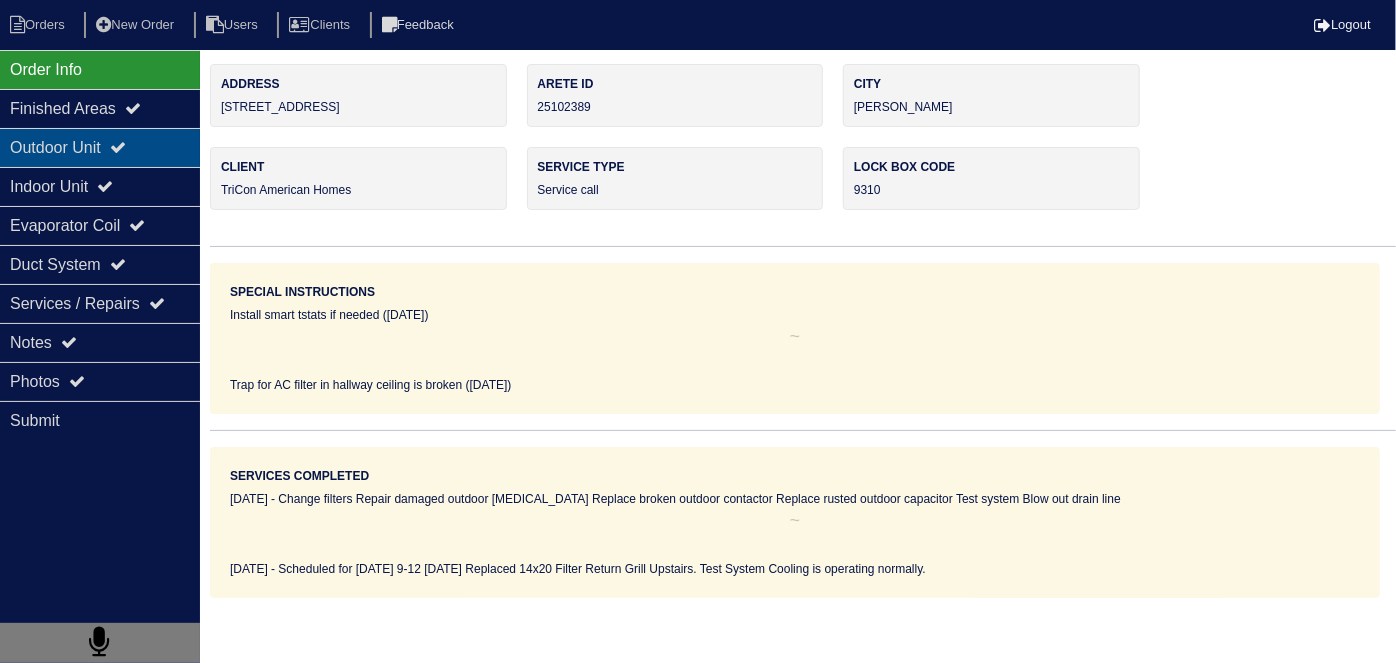 click at bounding box center (118, 147) 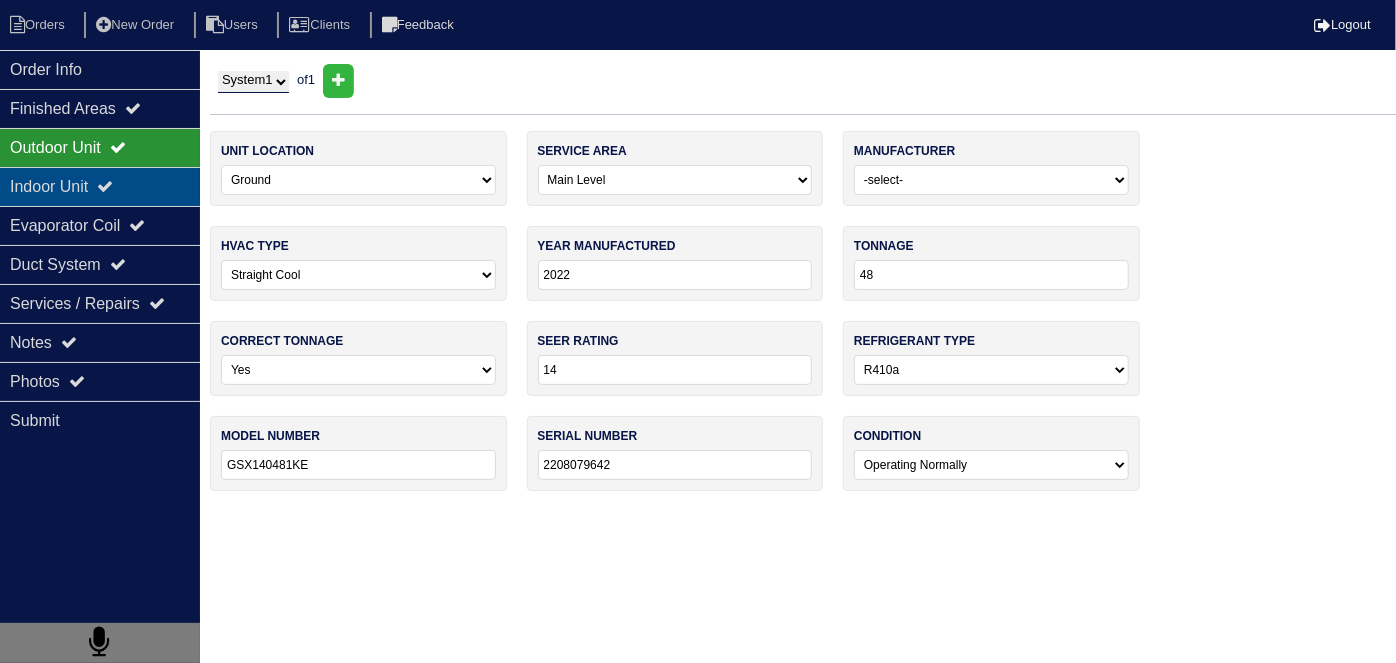 click on "Indoor Unit" at bounding box center [100, 186] 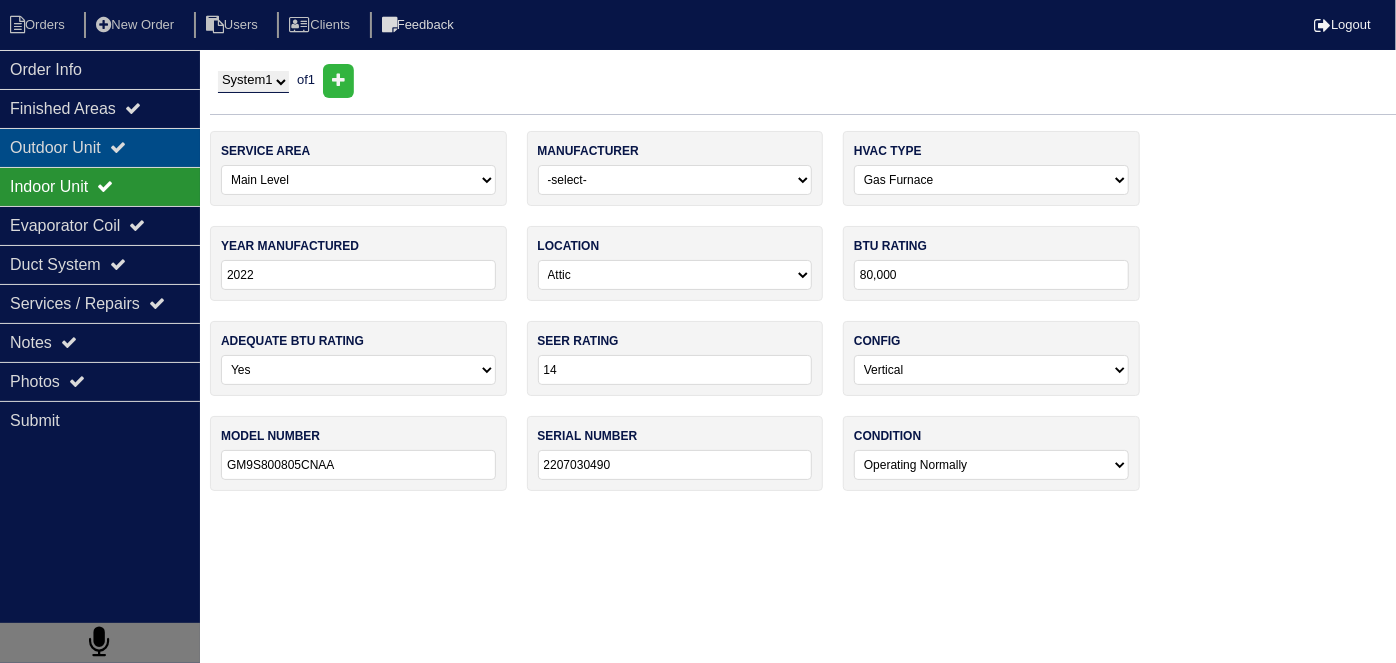 click on "Outdoor Unit" at bounding box center [100, 147] 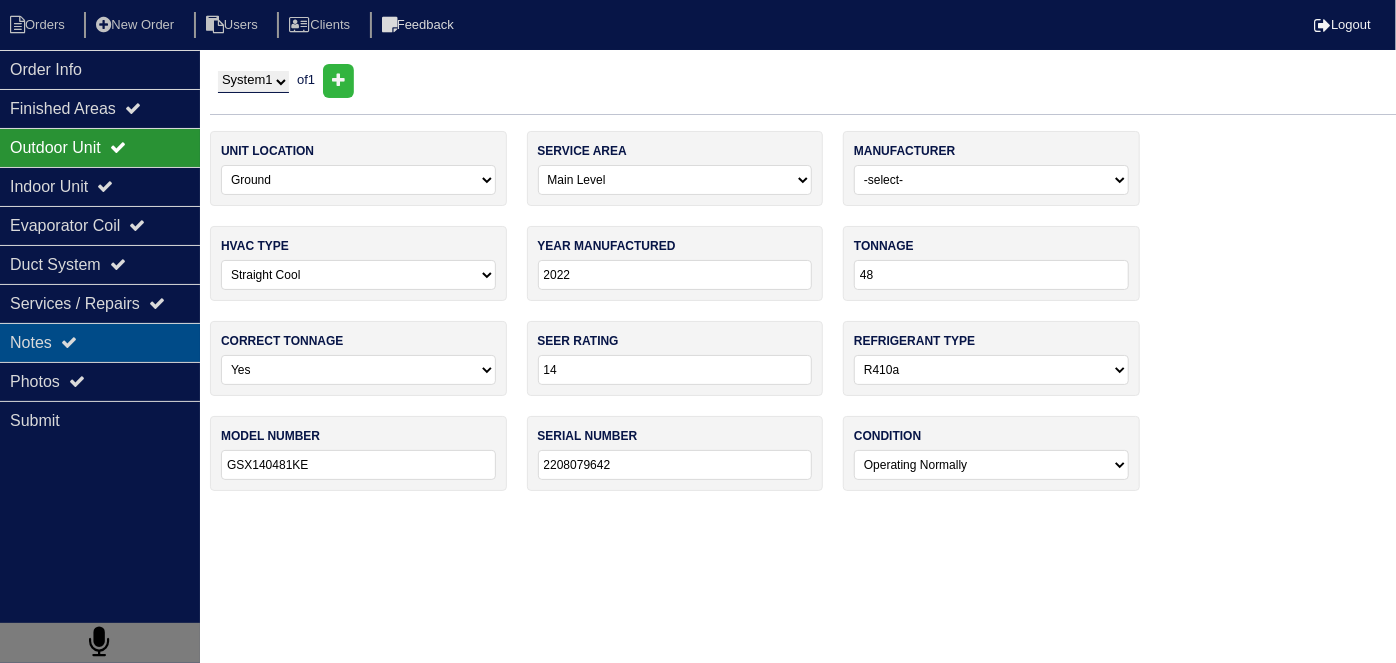 click on "Notes" at bounding box center [100, 342] 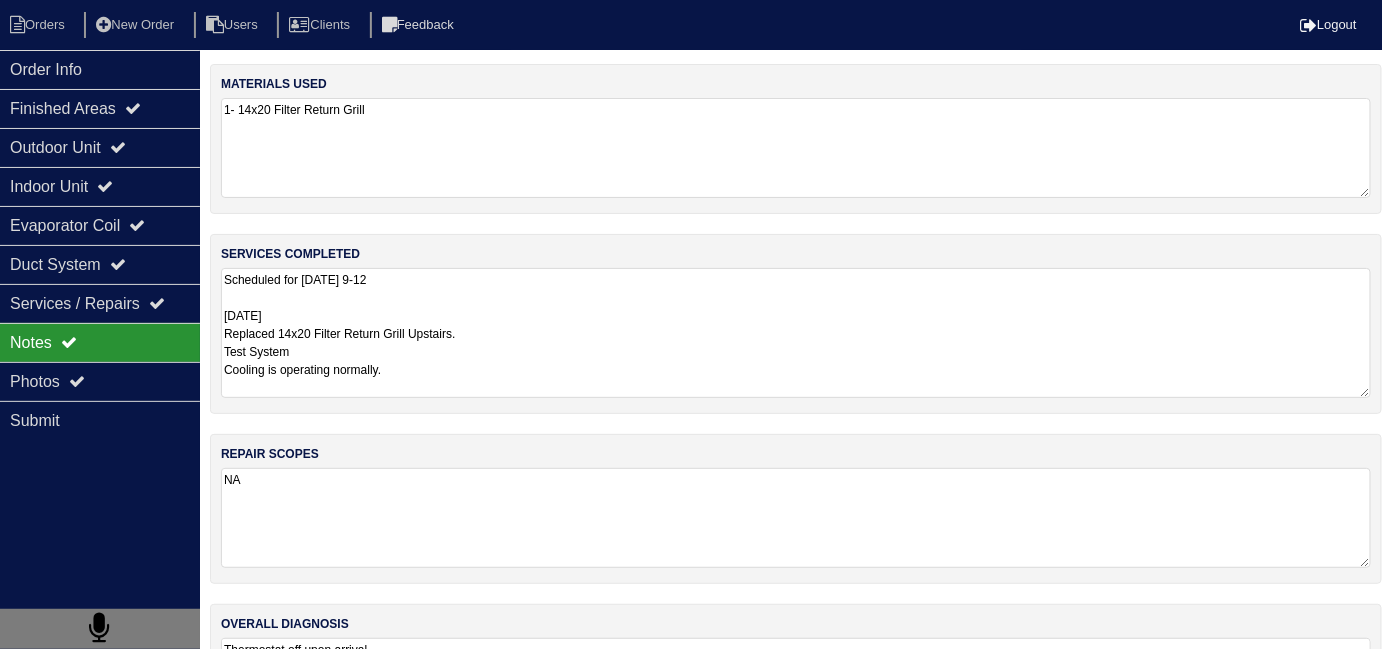 click on "Scheduled for tomorrow 9-12
7/10/25
Replaced 14x20 Filter Return Grill Upstairs.
Test System
Cooling is operating normally." at bounding box center (796, 333) 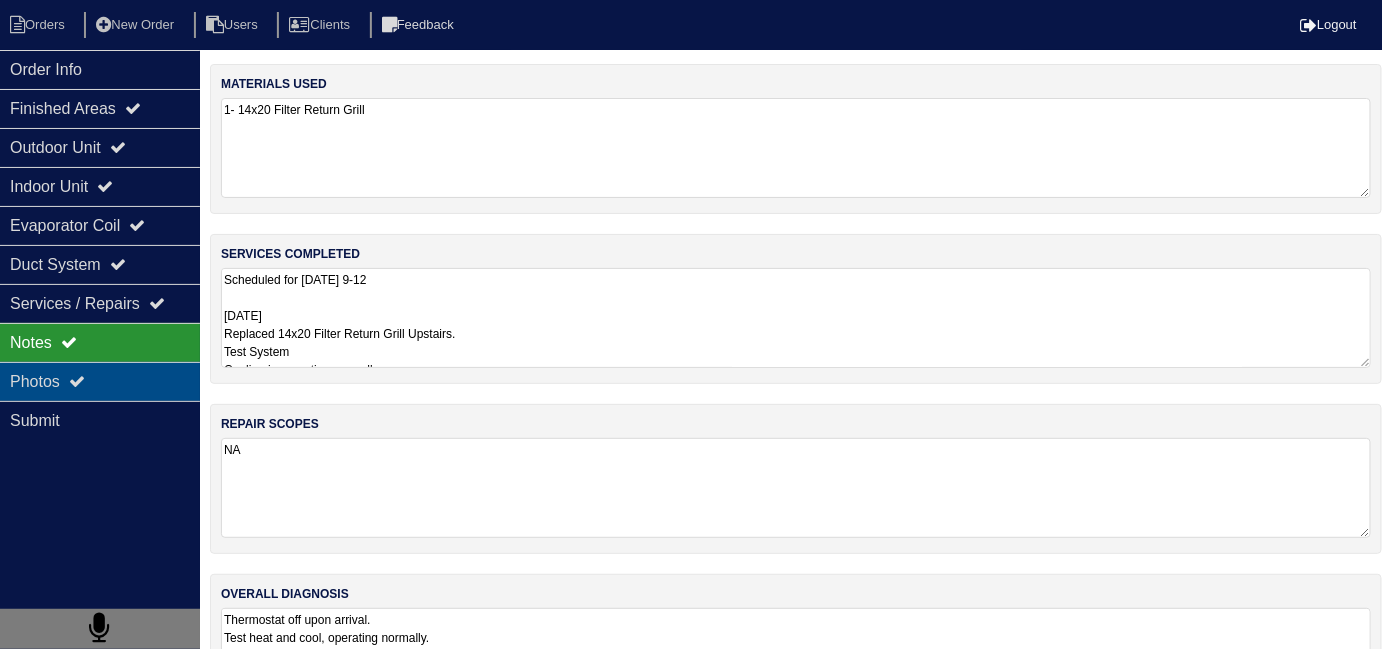 click on "Photos" at bounding box center [100, 381] 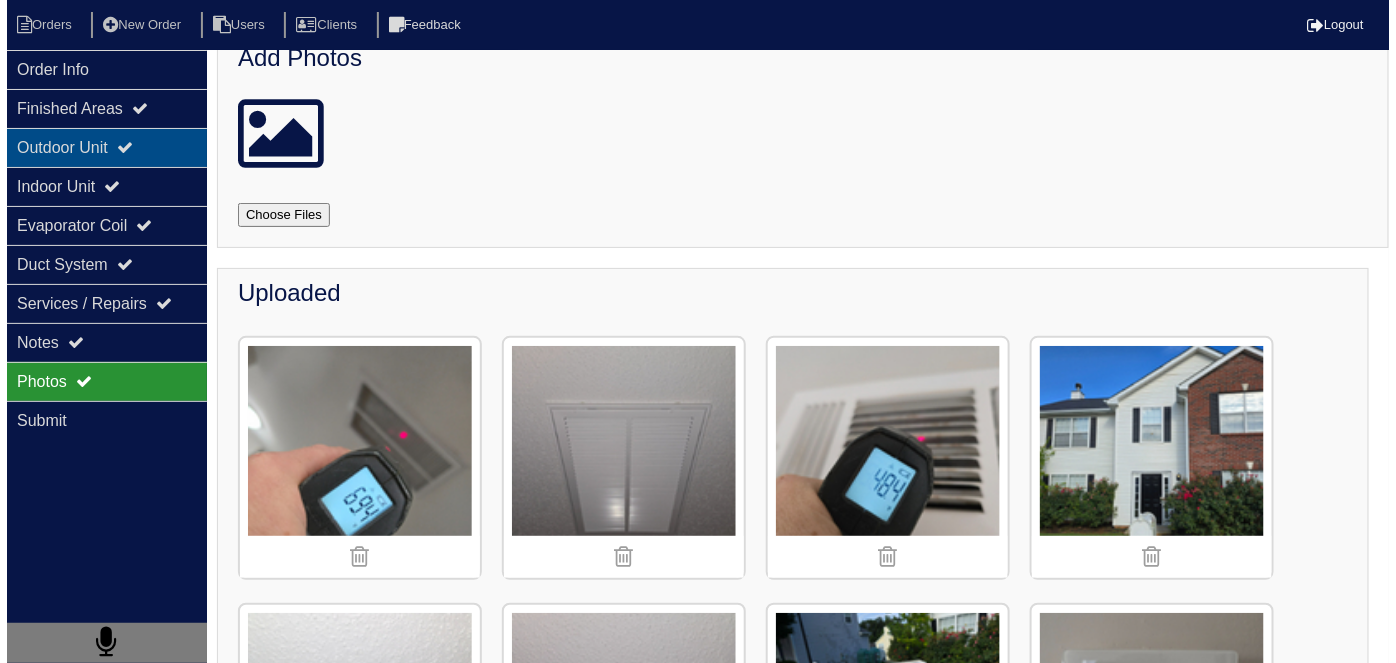 scroll, scrollTop: 0, scrollLeft: 0, axis: both 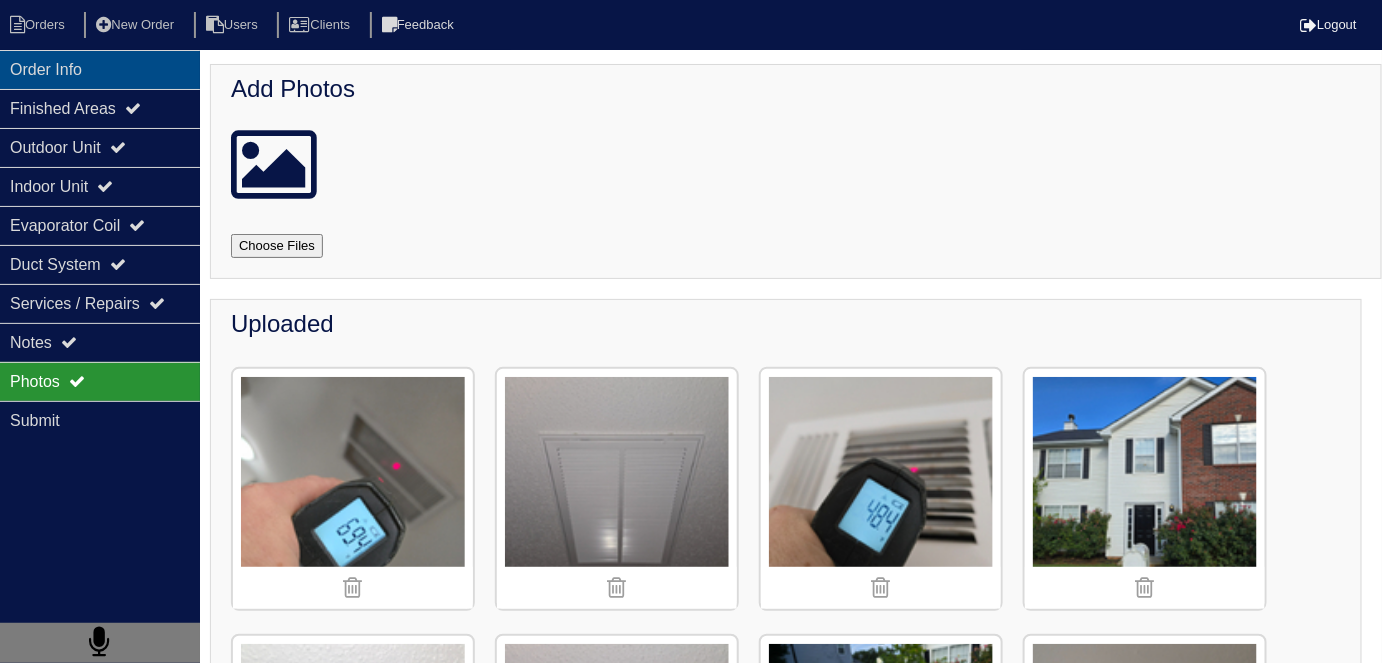 click on "Order Info" at bounding box center [100, 69] 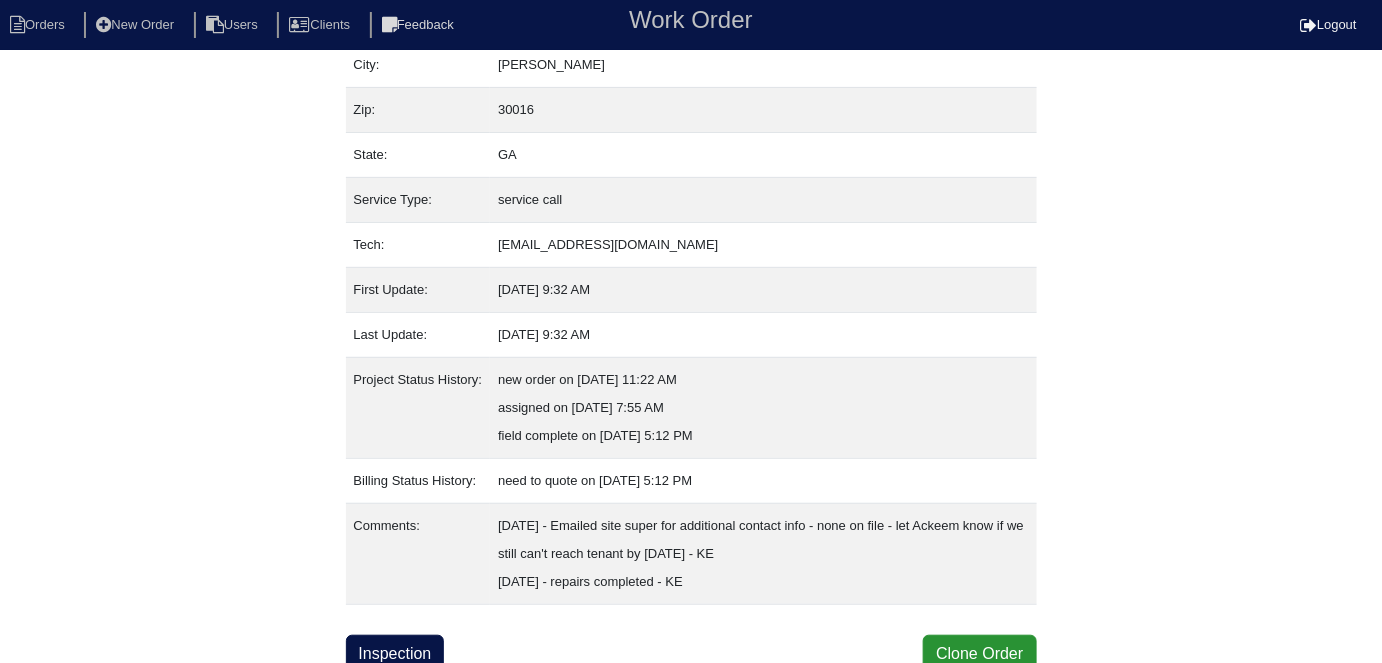 scroll, scrollTop: 161, scrollLeft: 0, axis: vertical 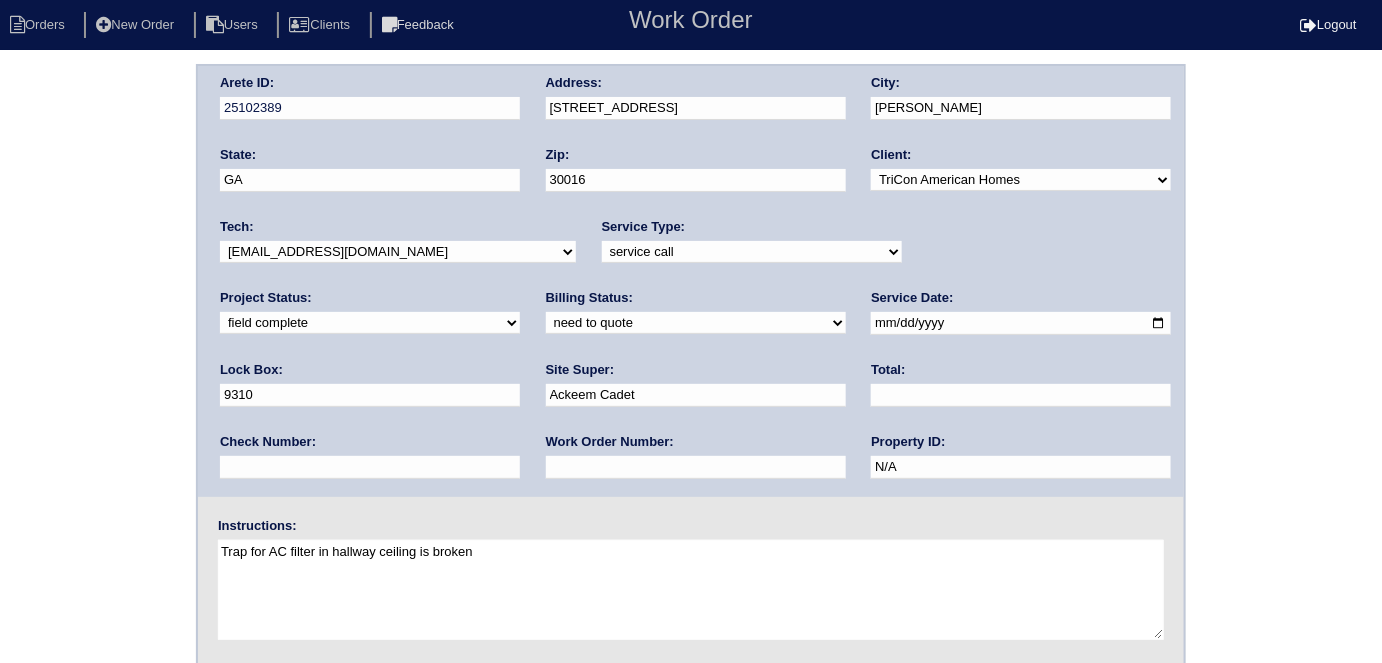 click on "need to quote
quoted
need to invoice
invoiced
paid
warranty
purchase order needed
unknown
in quickbooks" at bounding box center [696, 323] 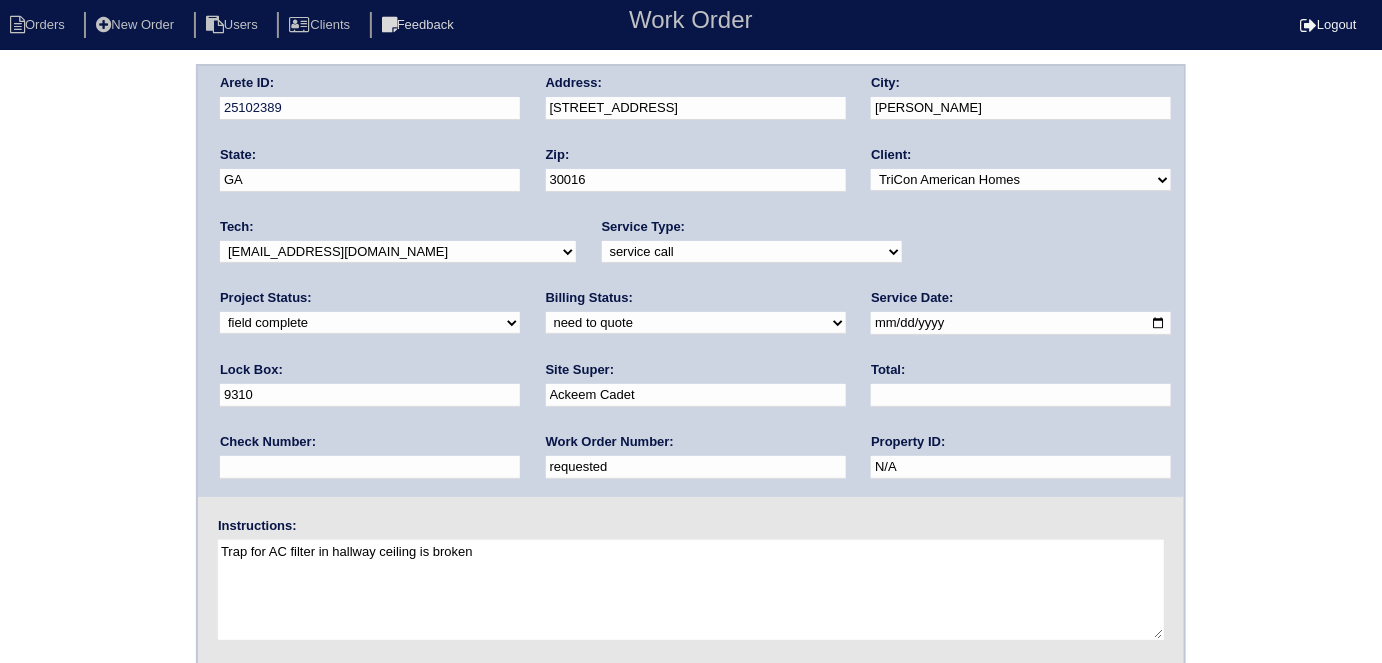 click at bounding box center [1021, 395] 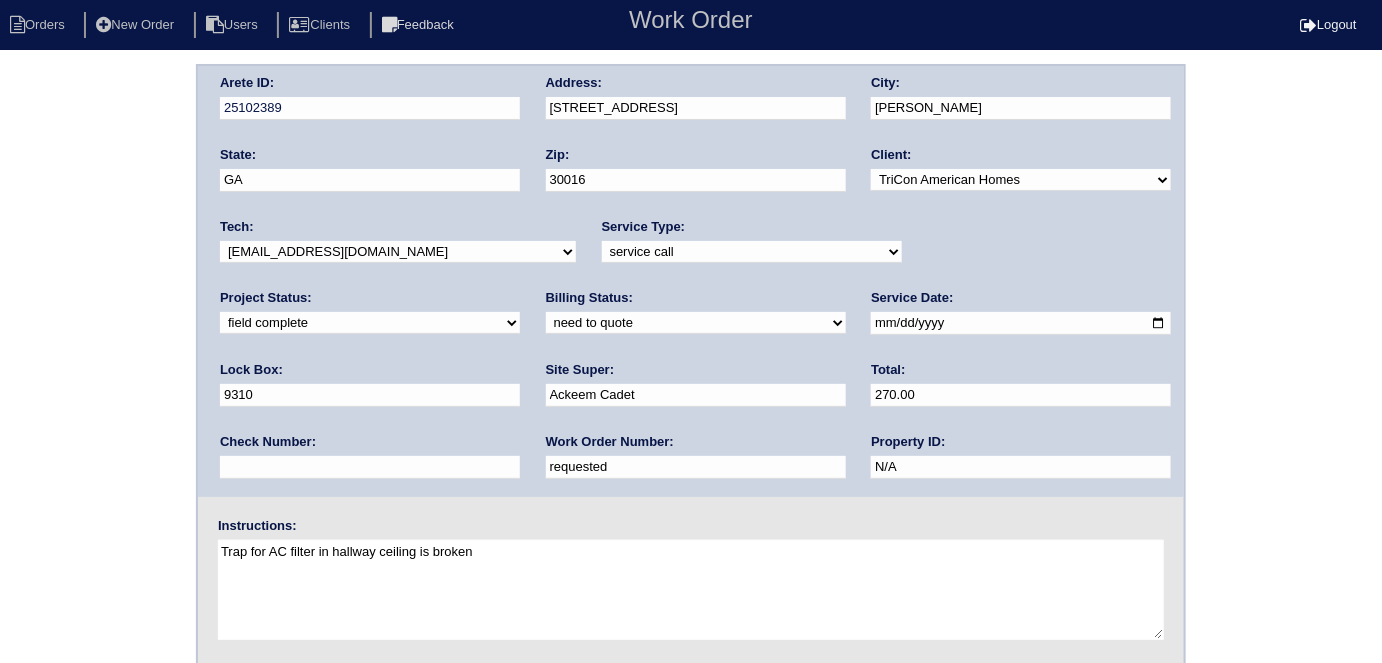 type on "270.00" 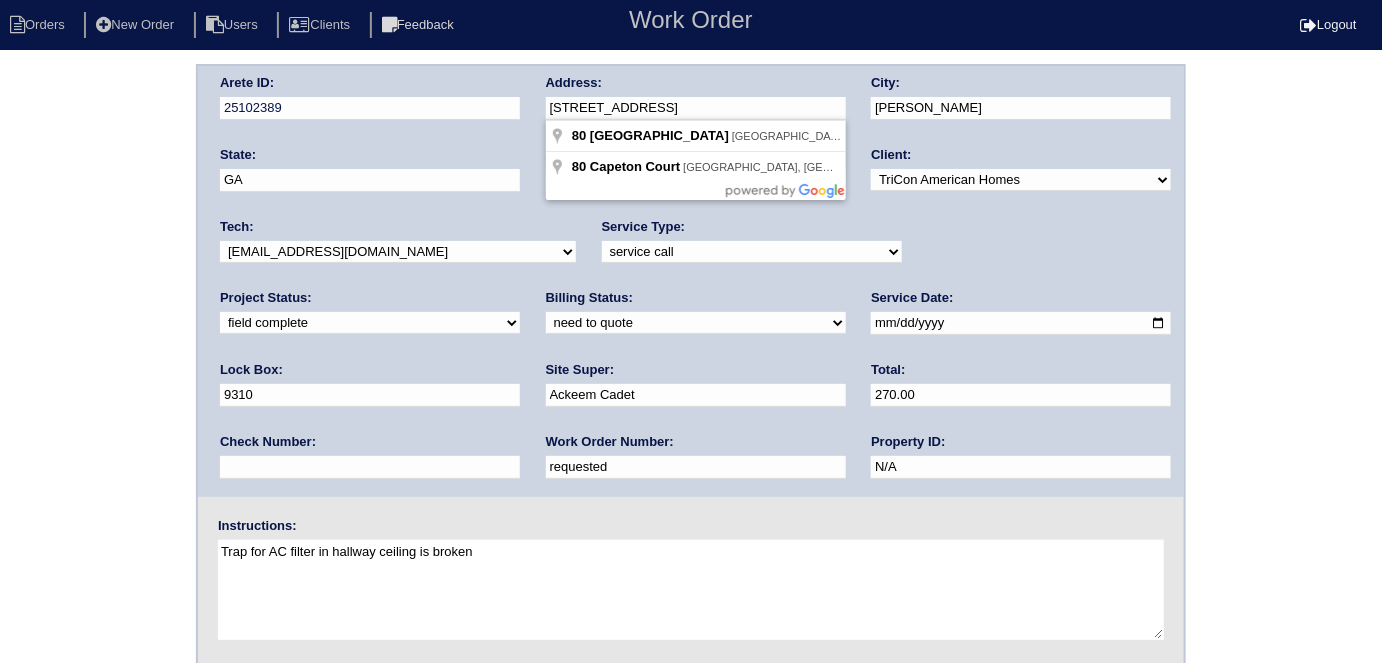drag, startPoint x: 736, startPoint y: 99, endPoint x: 543, endPoint y: 99, distance: 193 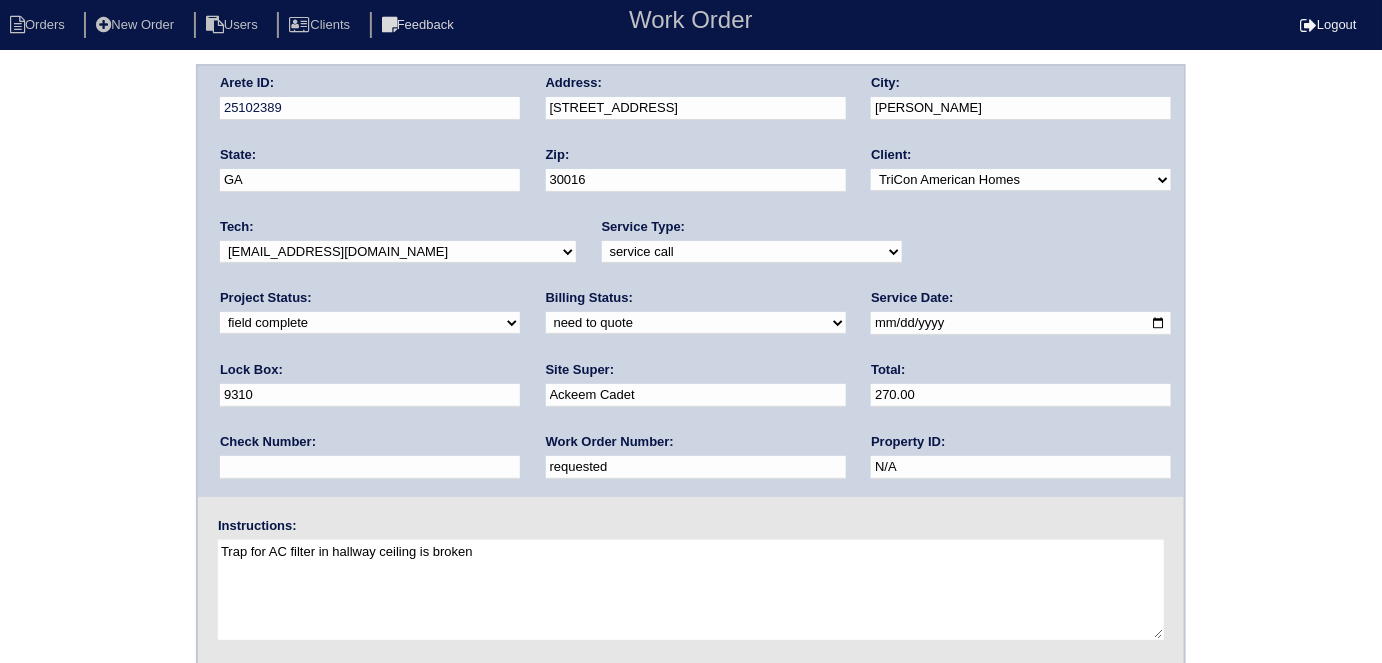 click on "Arete ID:
25102389
Address:
80 Capeton Square
City:
Covington
State:
GA
Zip:
30016
Client:
-select-
TriCon American Homes
American Homes 4 Rent
First Key Homes
Zillow
The Renovation Company
On The Level Development Group
Shepard Exposition Group
Sylvan Homes
Pathway Construction
Arete Personal
Arete SMG
Tiber Capital
Tiber Realty
Divvy
Rave
Stine Construction
Alan Luther
HomeRiver Group
Test Client
Rasmus Real Estate
Padly
Buffalo Homes
Phillip Brothers
Maymont Homes
Tech:" at bounding box center [691, 468] 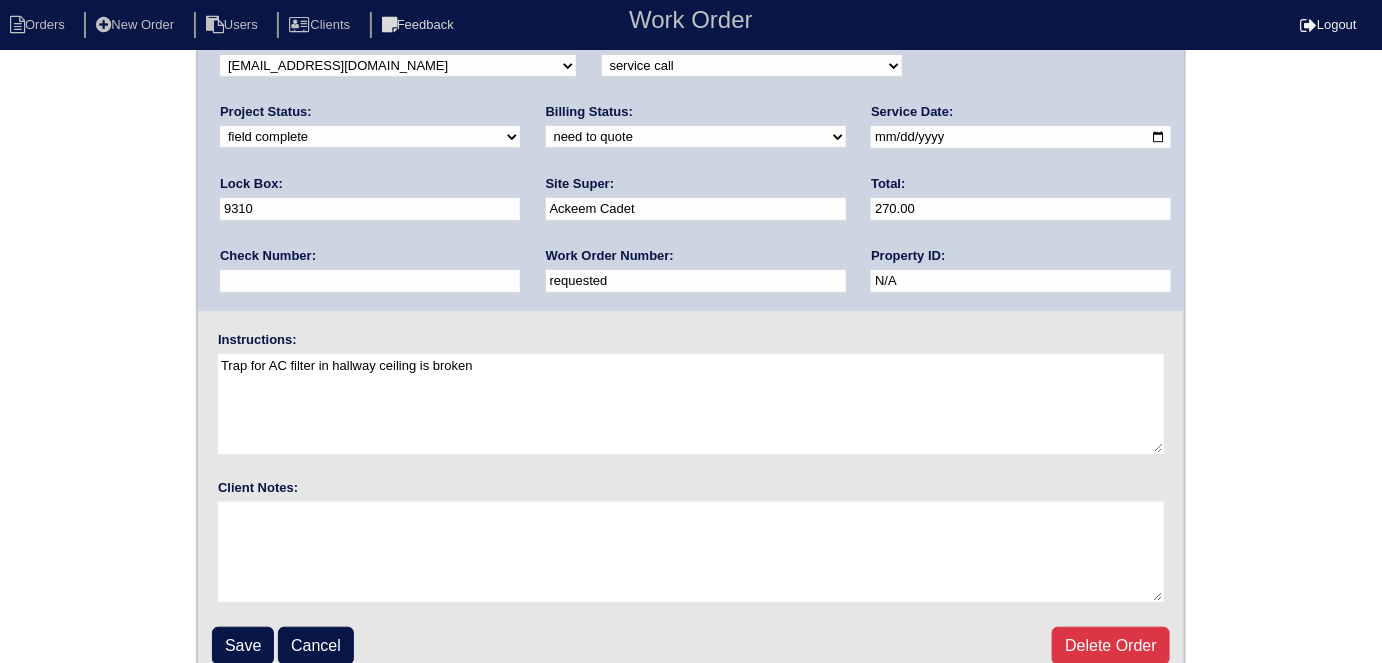 scroll, scrollTop: 205, scrollLeft: 0, axis: vertical 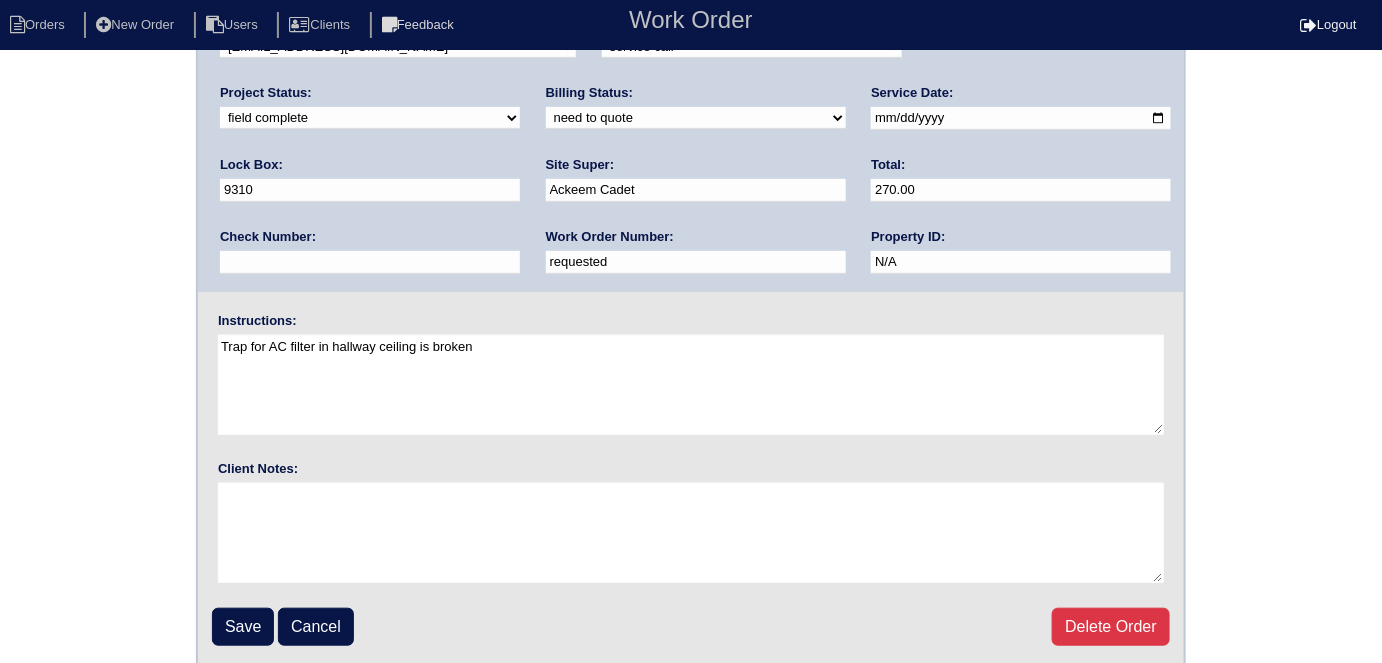 click on "Arete ID:
25102389
Address:
80 Capeton Square
City:
Covington
State:
GA
Zip:
30016
Client:
-select-
TriCon American Homes
American Homes 4 Rent
First Key Homes
Zillow
The Renovation Company
On The Level Development Group
Shepard Exposition Group
Sylvan Homes
Pathway Construction
Arete Personal
Arete SMG
Tiber Capital
Tiber Realty
Divvy
Rave
Stine Construction
Alan Luther
HomeRiver Group
Test Client
Rasmus Real Estate
Padly
Buffalo Homes
Phillip Brothers
Maymont Homes
Tech:" at bounding box center [691, 263] 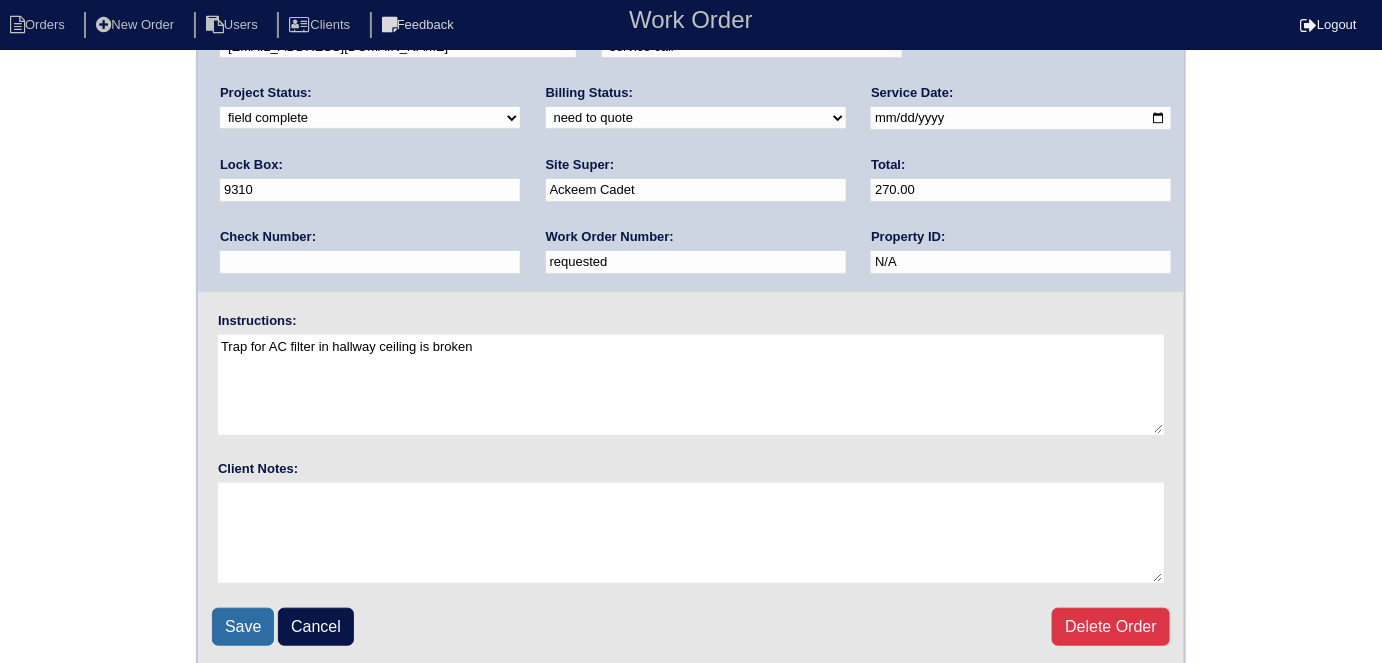 click on "Save" at bounding box center (243, 627) 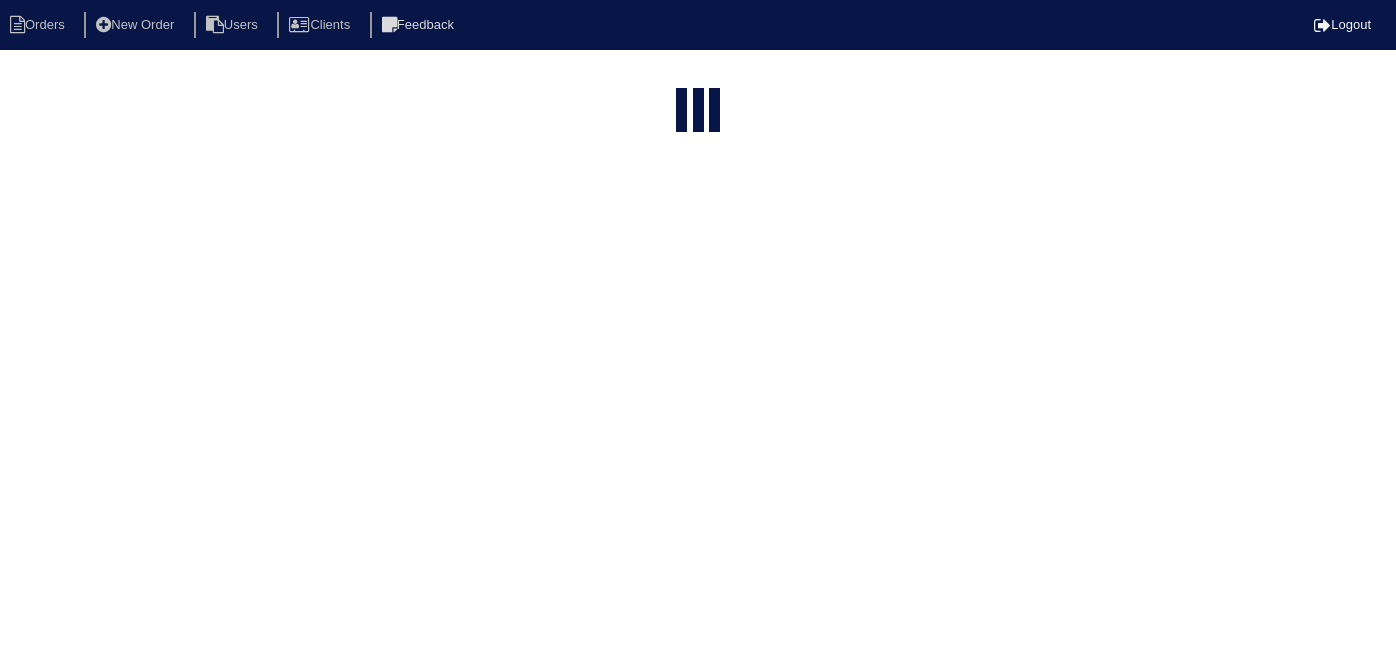 select on "15" 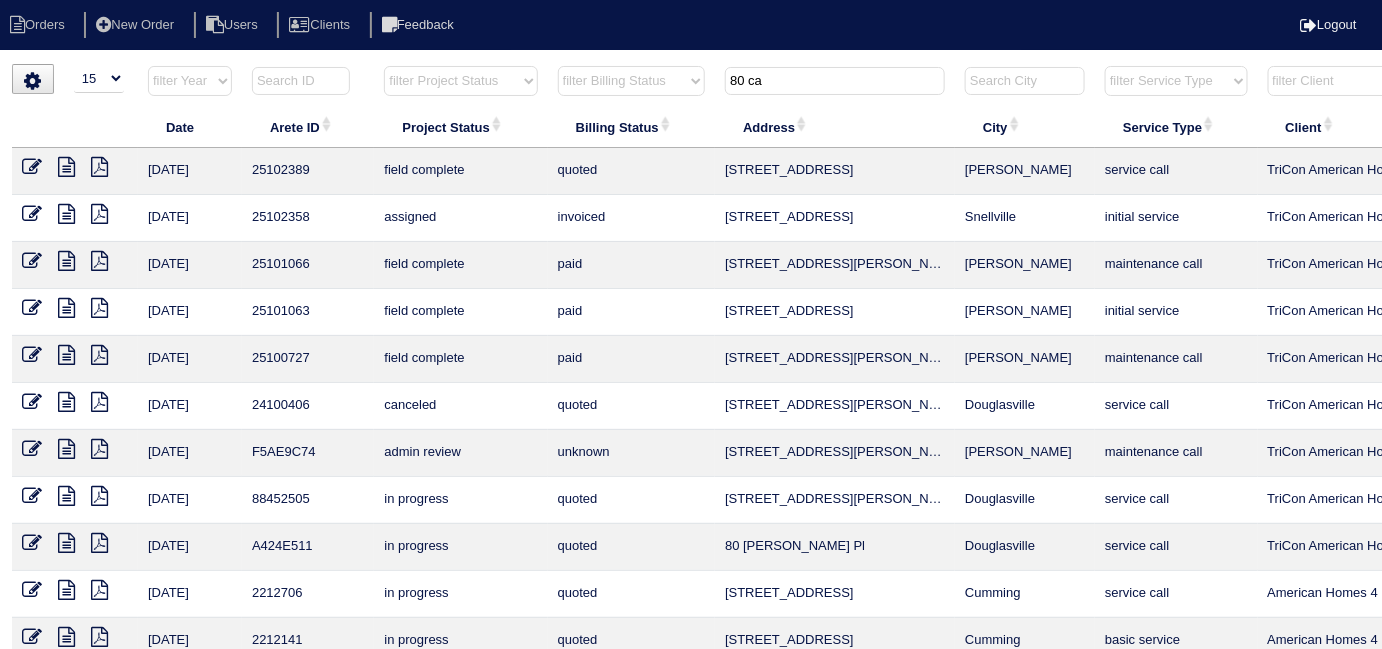 drag, startPoint x: 813, startPoint y: 83, endPoint x: 295, endPoint y: -64, distance: 538.4543 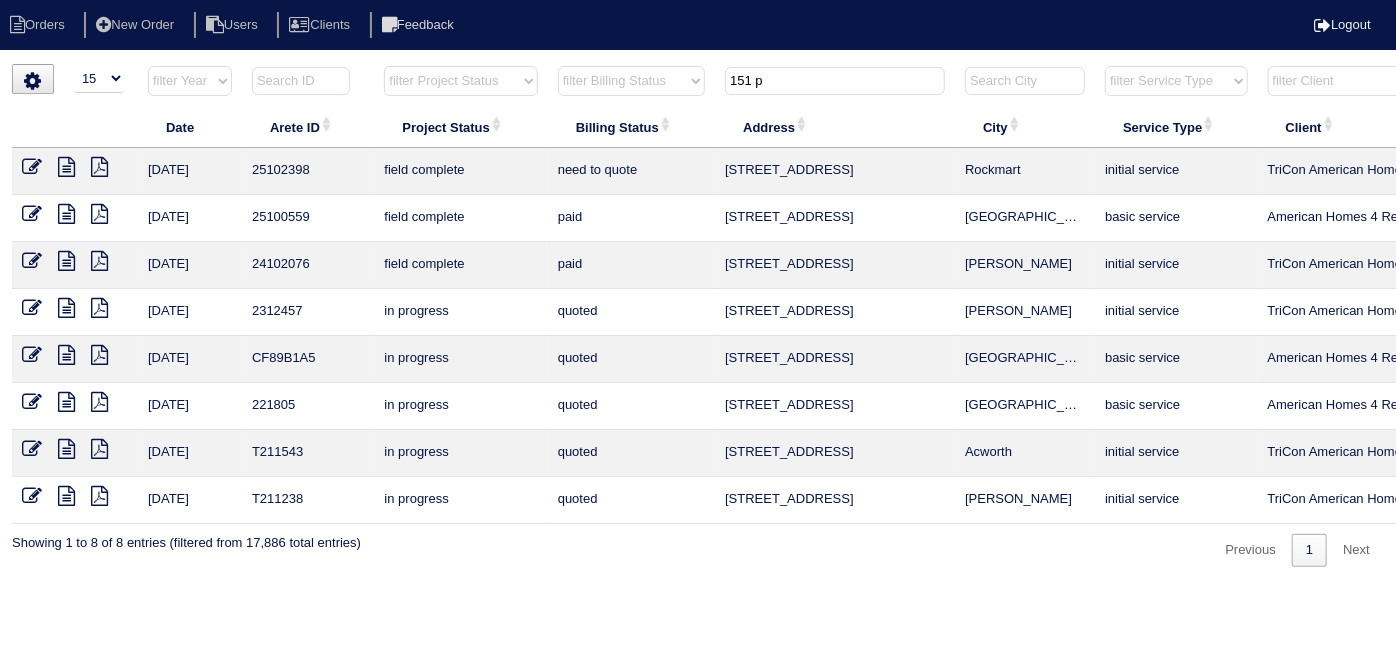 type on "151 p" 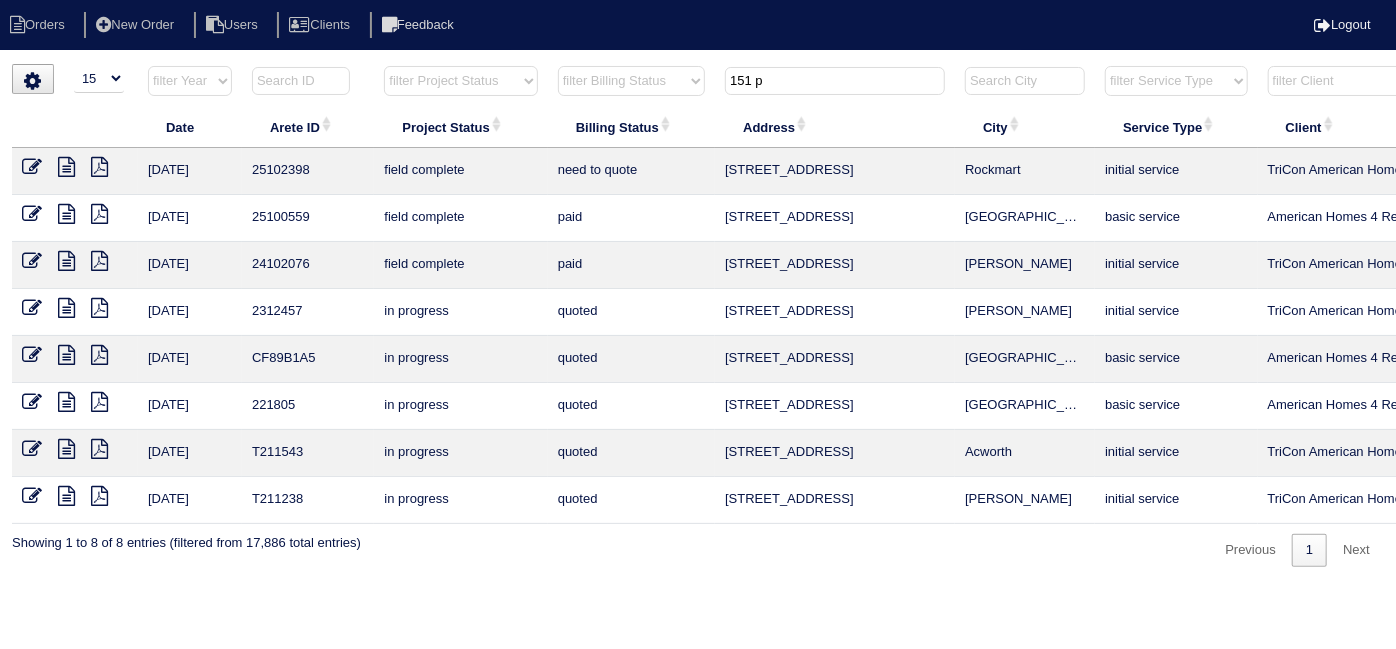 click at bounding box center [66, 167] 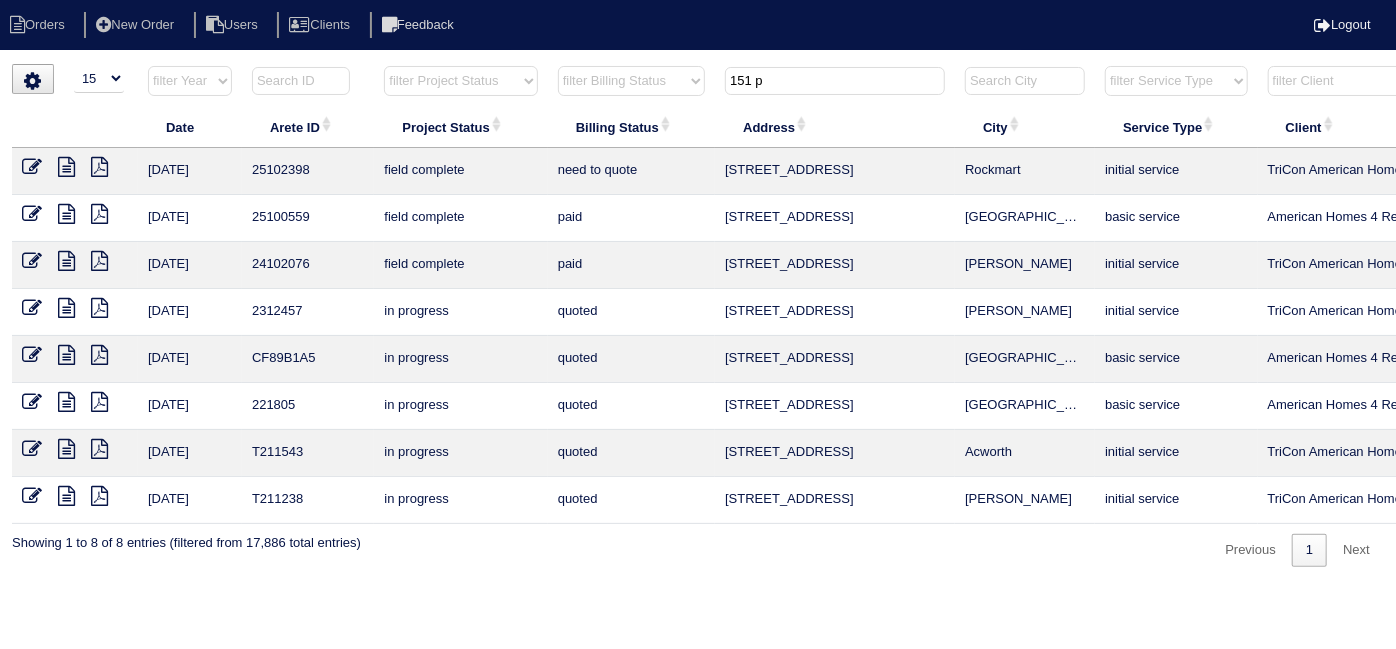 click at bounding box center (32, 167) 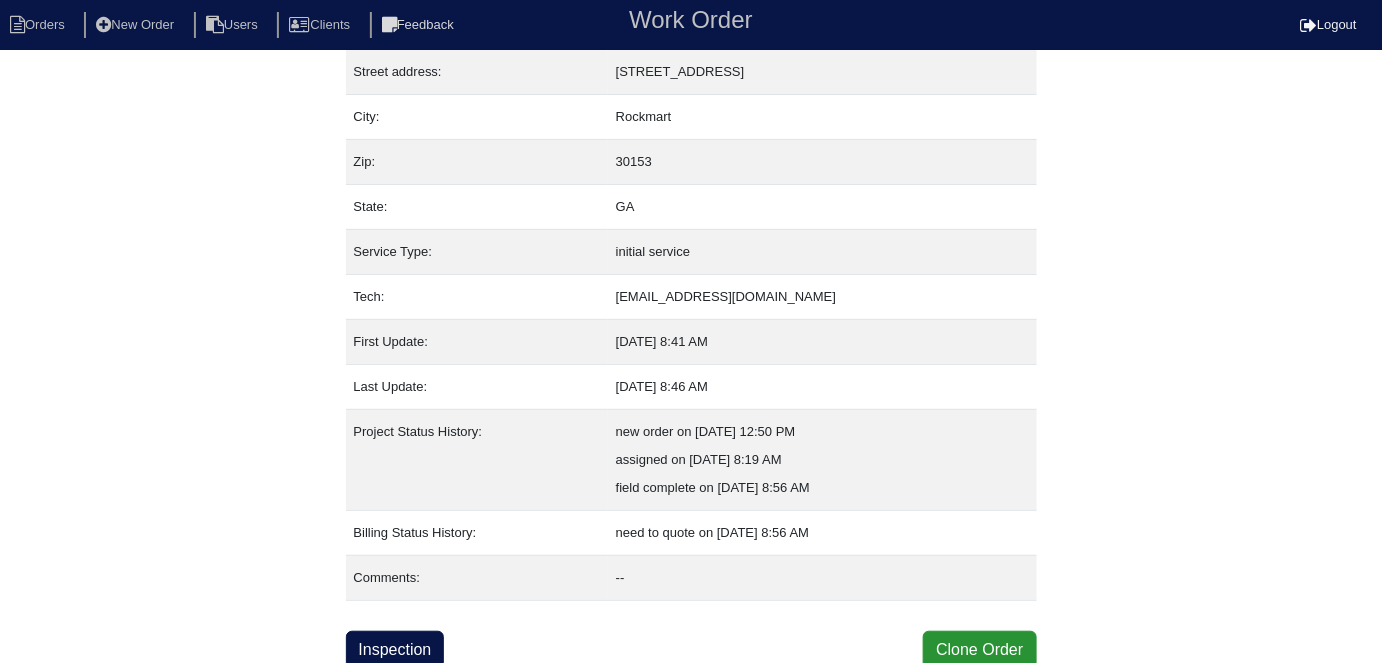 scroll, scrollTop: 105, scrollLeft: 0, axis: vertical 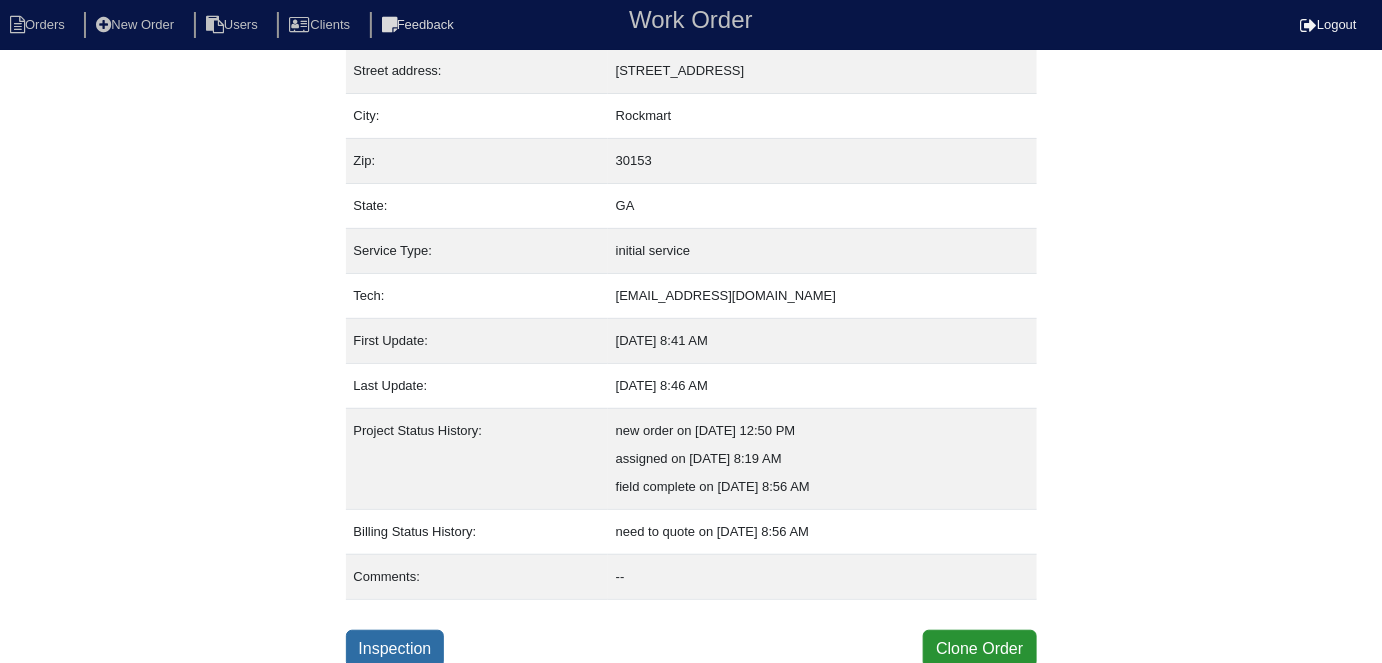 click on "Inspection" at bounding box center [395, 649] 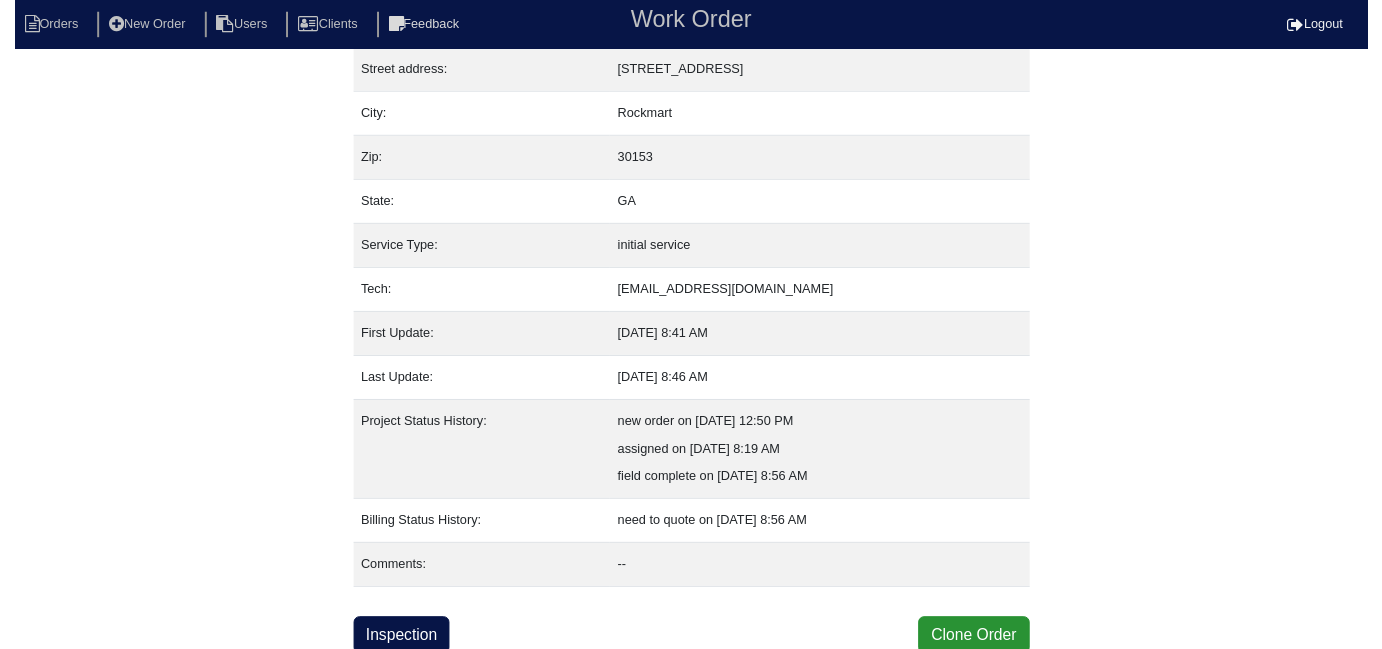 scroll, scrollTop: 0, scrollLeft: 0, axis: both 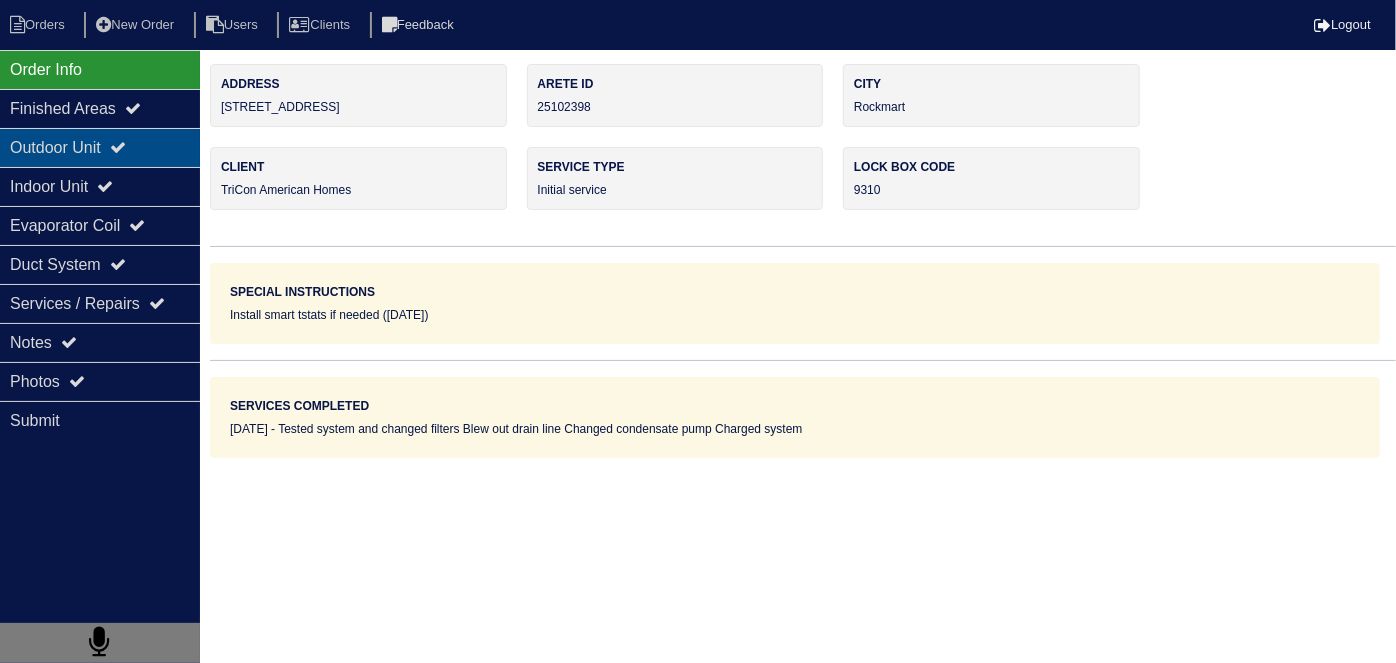 click on "Outdoor Unit" at bounding box center (100, 147) 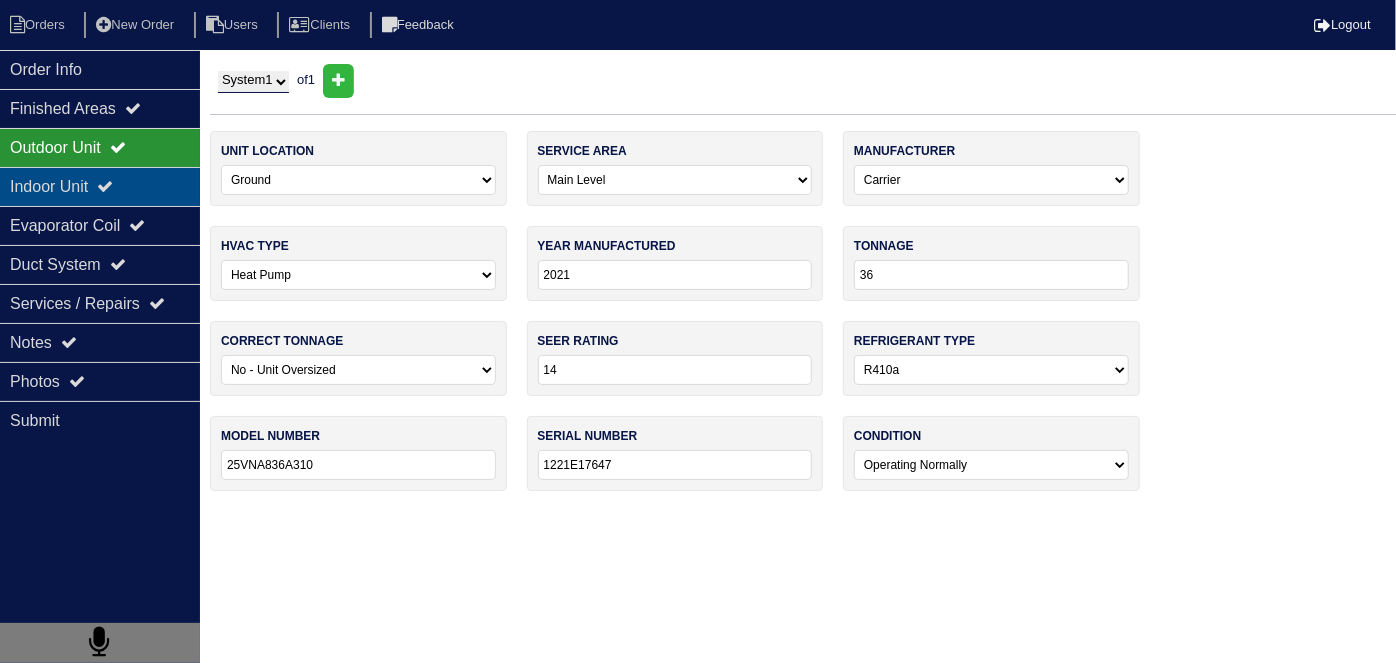 click at bounding box center (105, 186) 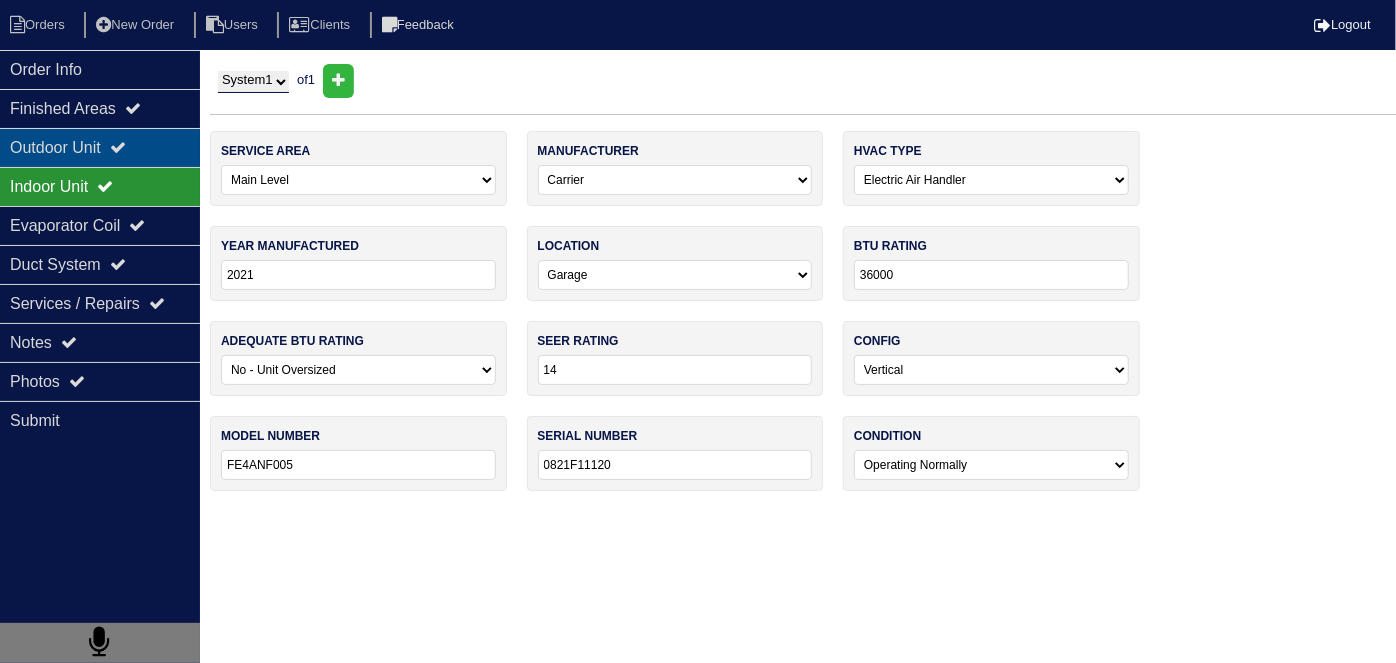 click on "Outdoor Unit" at bounding box center [100, 147] 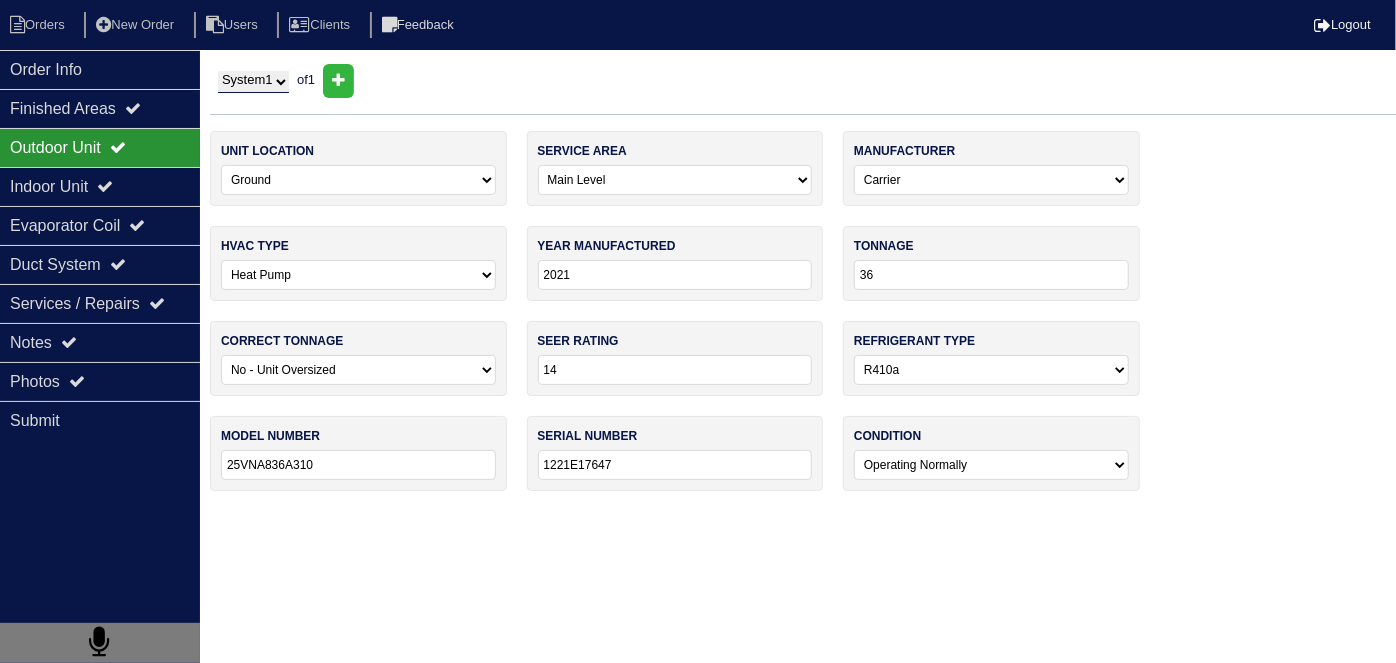click on "Outdoor Unit" at bounding box center [100, 147] 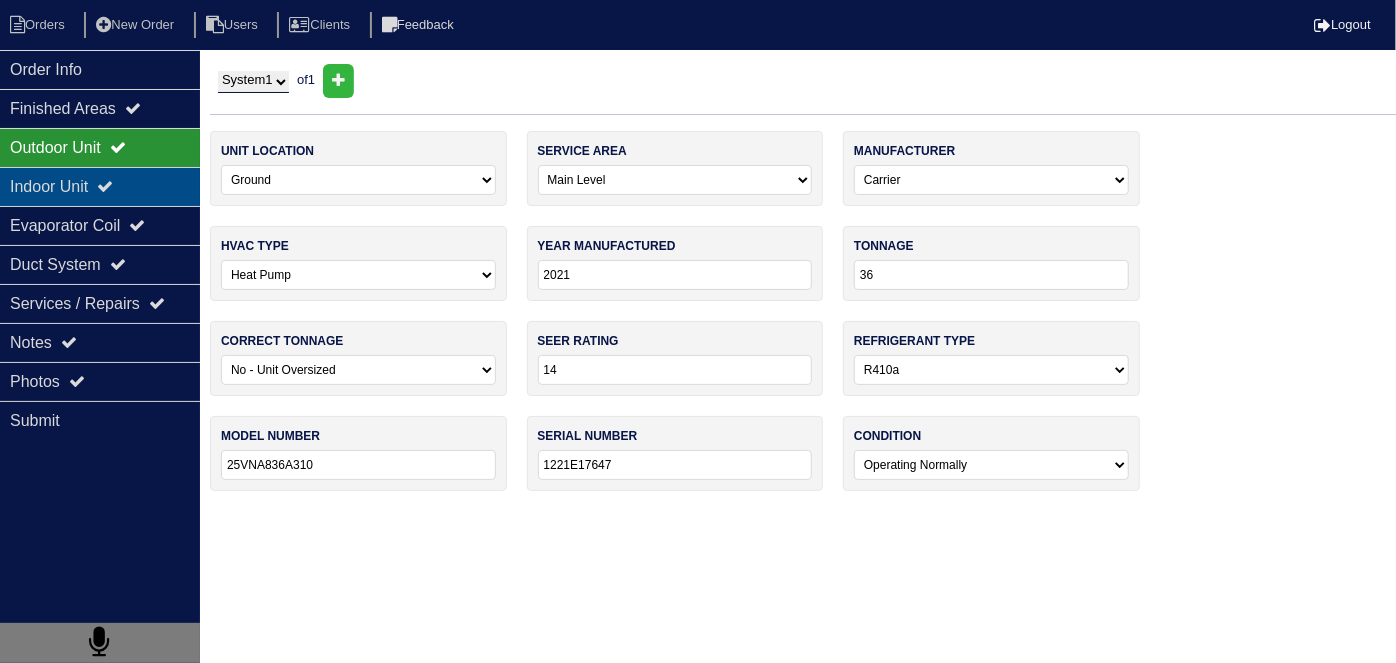 click on "Indoor Unit" at bounding box center (100, 186) 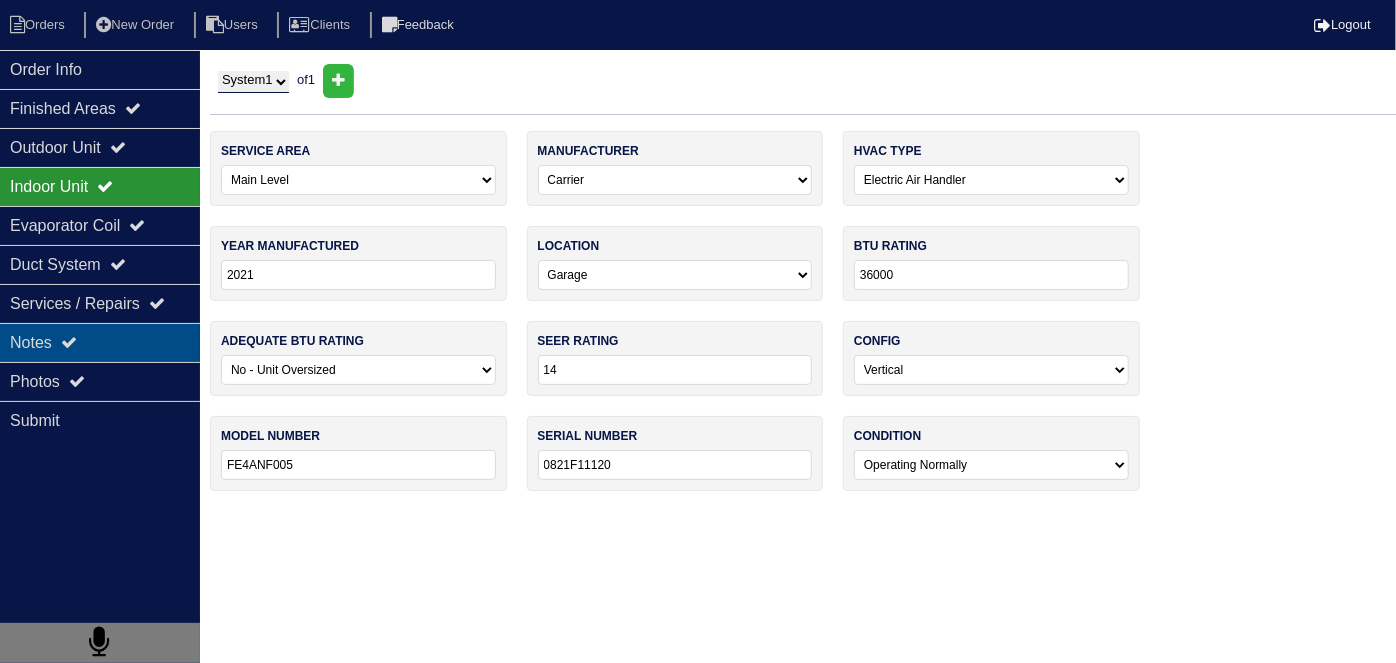 click on "Notes" at bounding box center [100, 342] 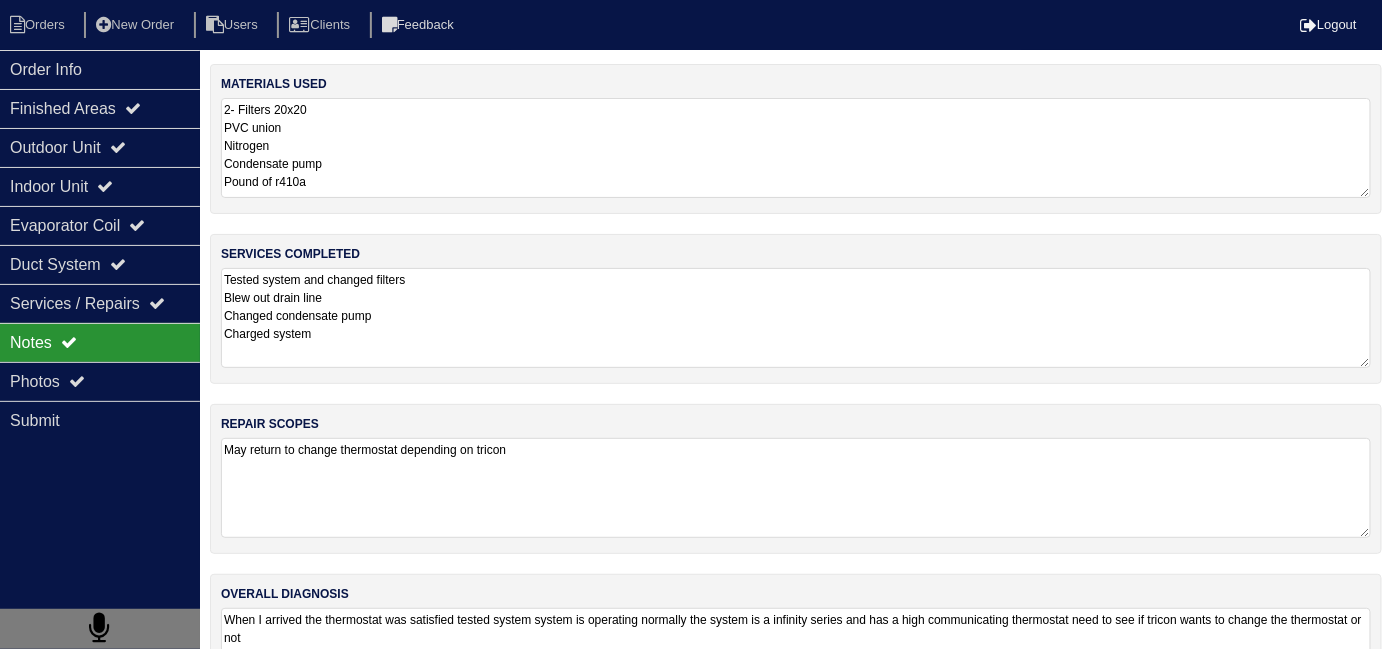 click on "Tested system and changed filters
Blew out drain line
Changed condensate pump
Charged system" at bounding box center (796, 318) 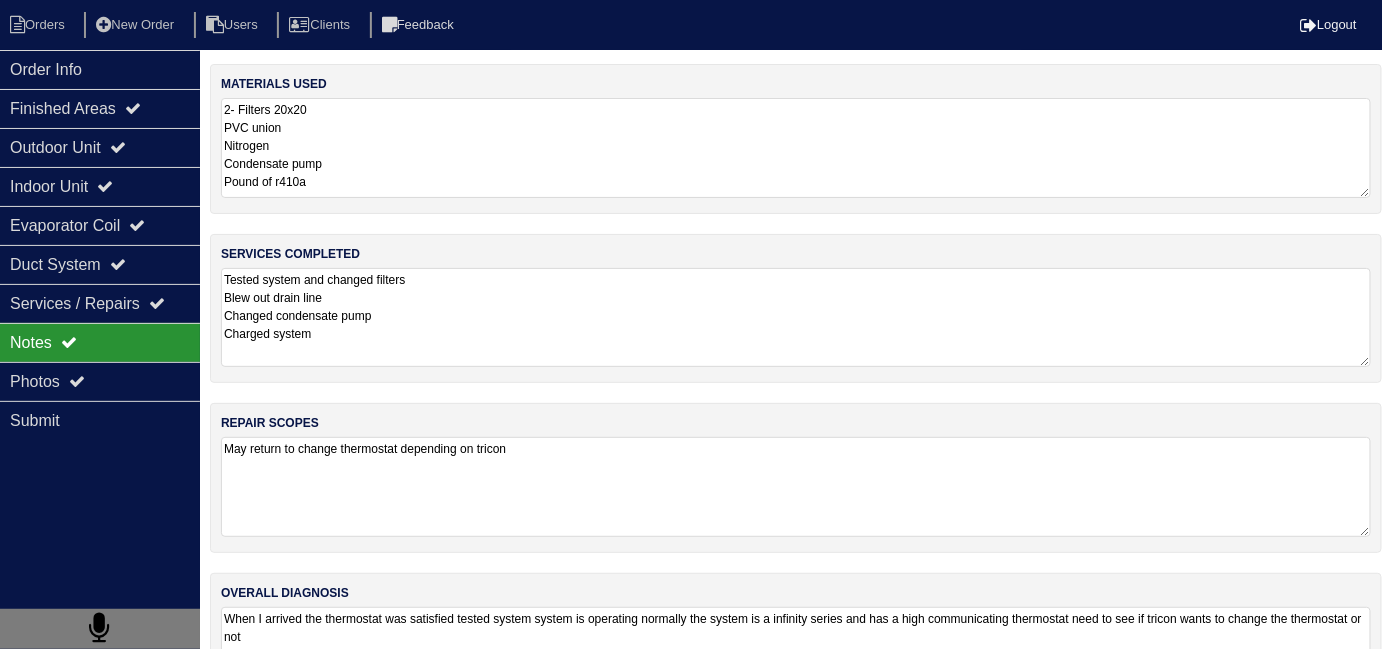 click on "May return to change thermostat depending on tricon" at bounding box center (796, 487) 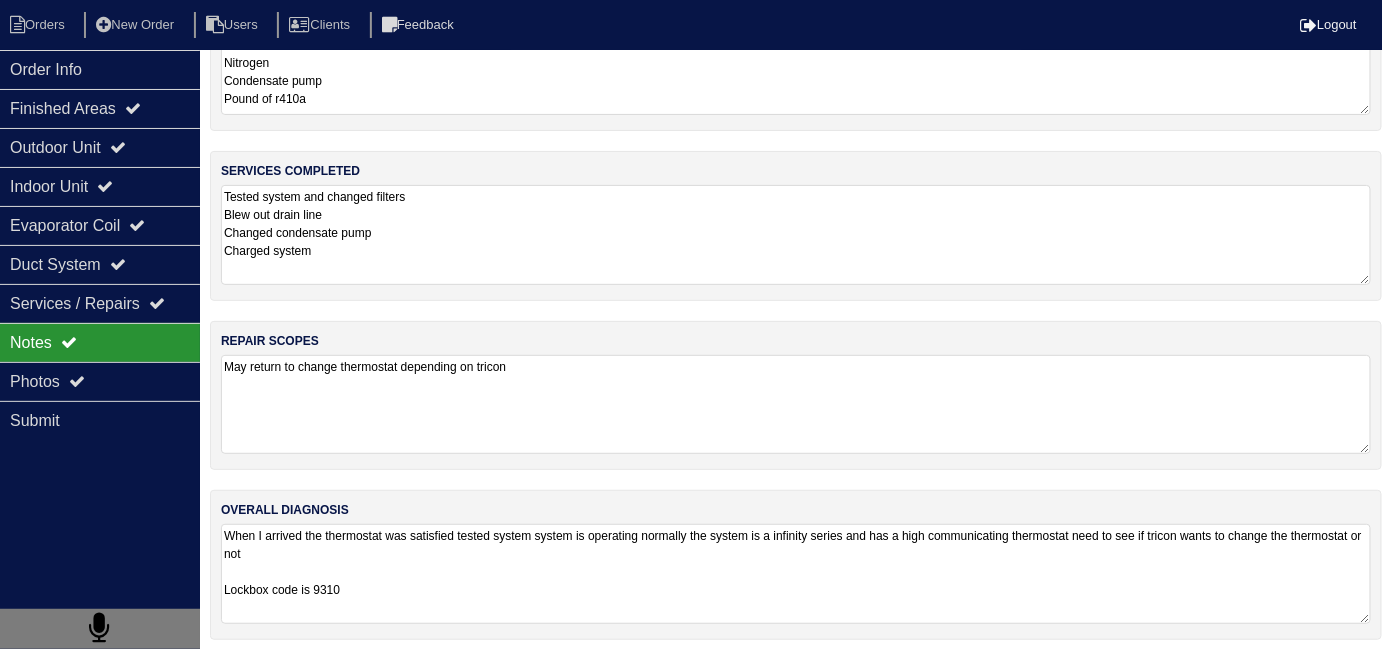 scroll, scrollTop: 88, scrollLeft: 0, axis: vertical 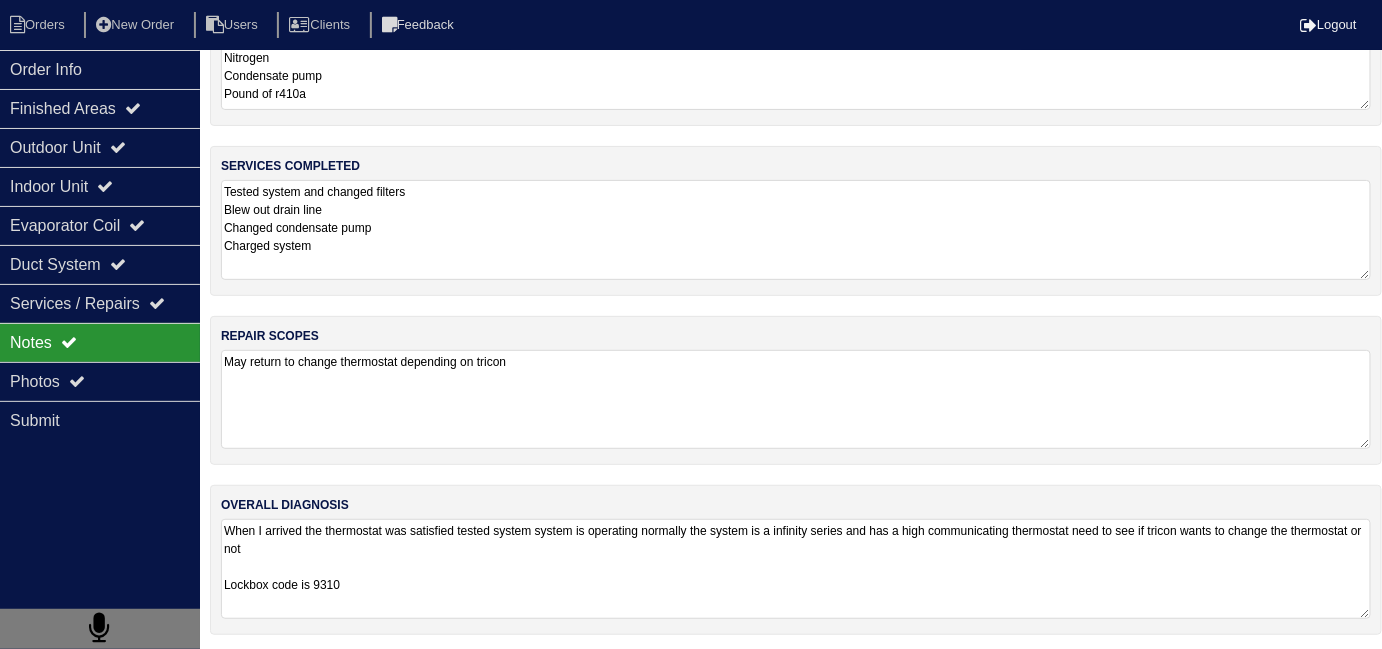 click on "overall diagnosis When I arrived the thermostat was satisfied tested system system is operating normally the system is a infinity series and has a high communicating thermostat need to see if tricon wants to change the thermostat or not
Lockbox code is 9310" at bounding box center [796, 560] 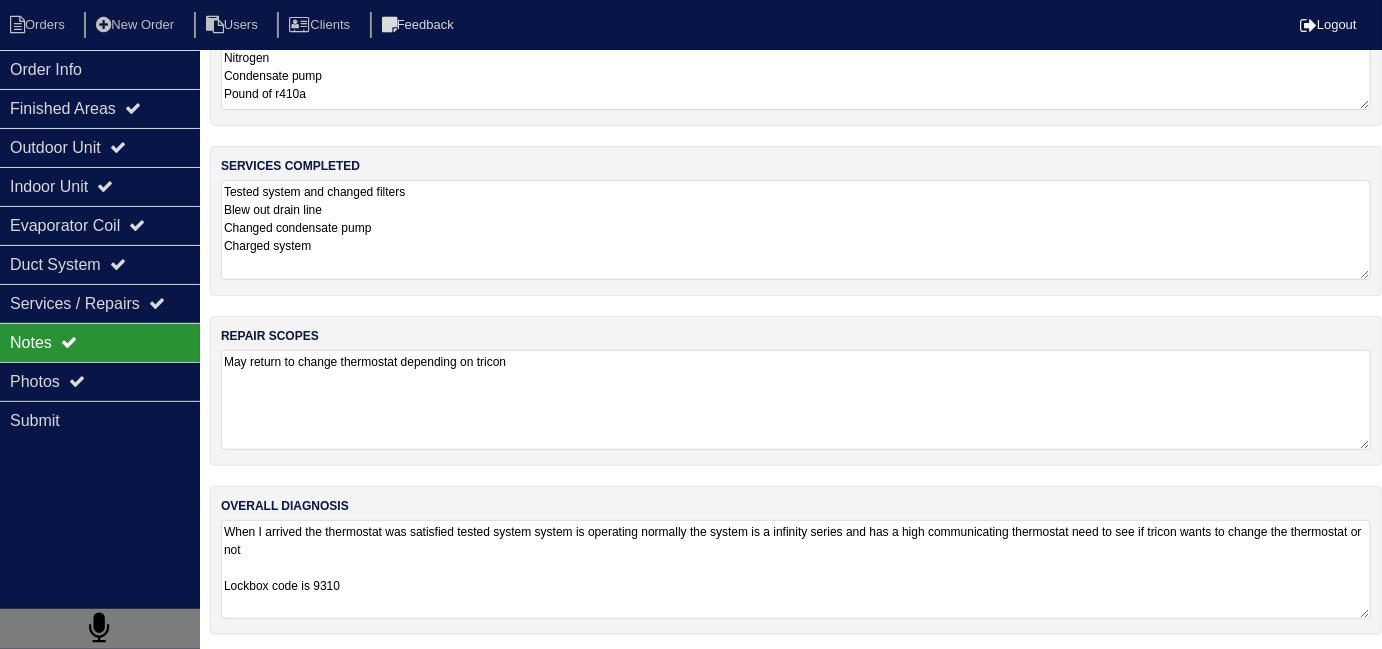 click on "When I arrived the thermostat was satisfied tested system system is operating normally the system is a infinity series and has a high communicating thermostat need to see if tricon wants to change the thermostat or not
Lockbox code is 9310" at bounding box center [796, 569] 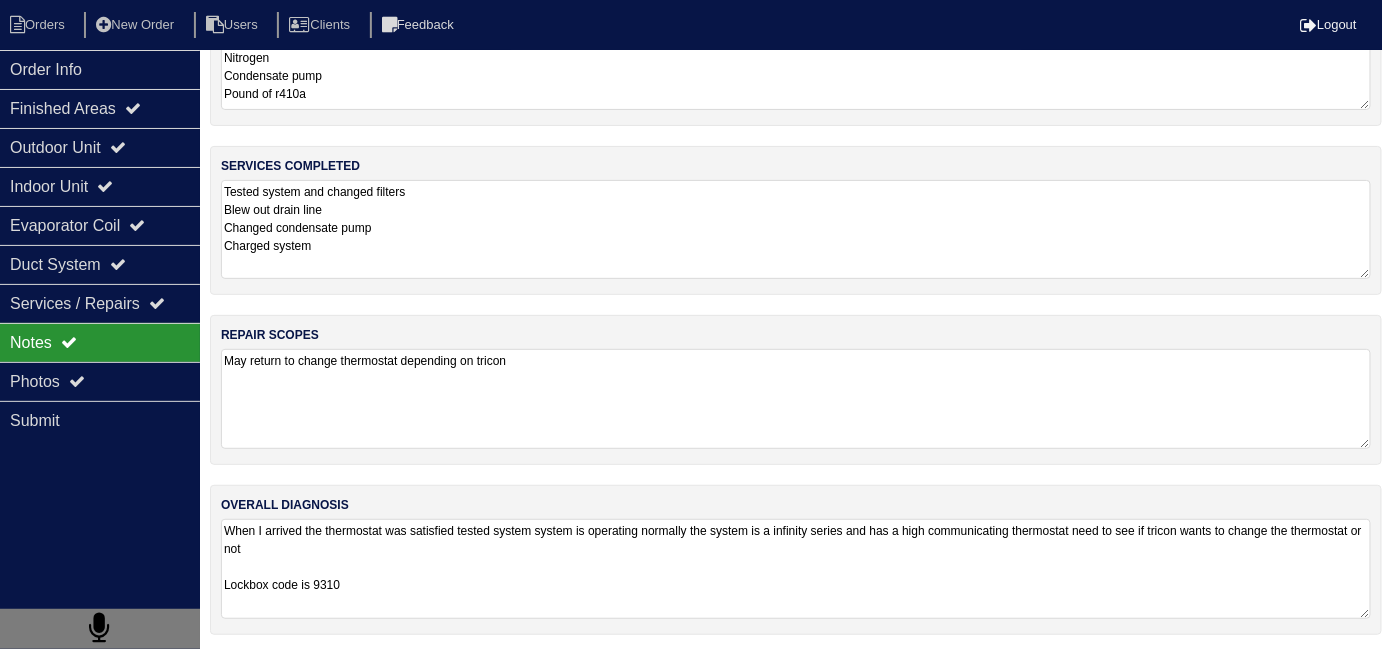 click on "Tested system and changed filters
Blew out drain line
Changed condensate pump
Charged system" at bounding box center (796, 229) 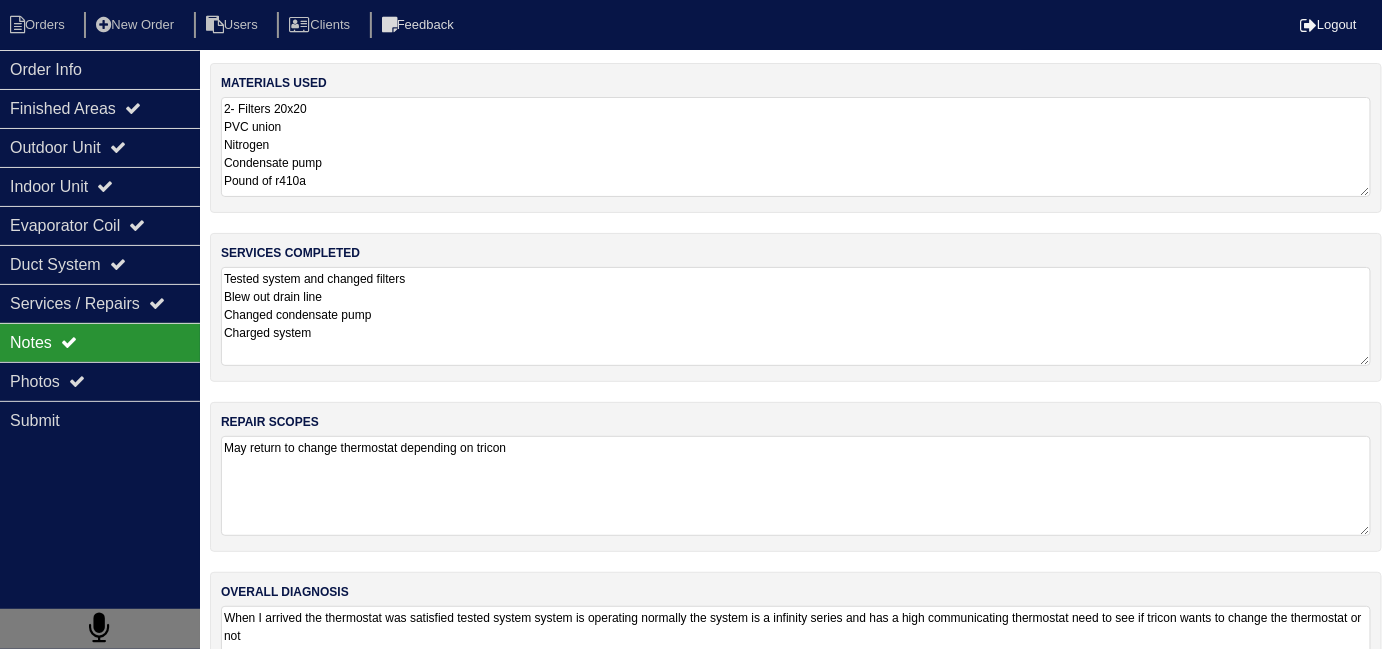 scroll, scrollTop: 0, scrollLeft: 0, axis: both 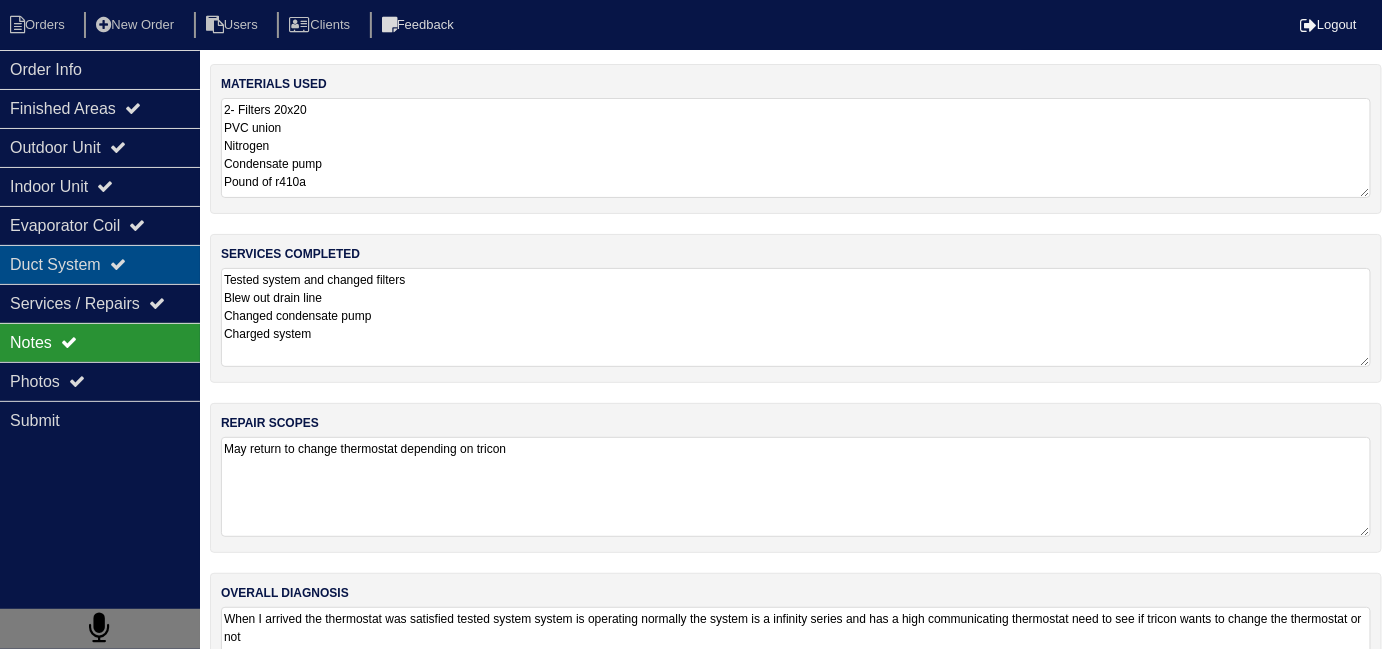 click on "Duct System" at bounding box center (100, 264) 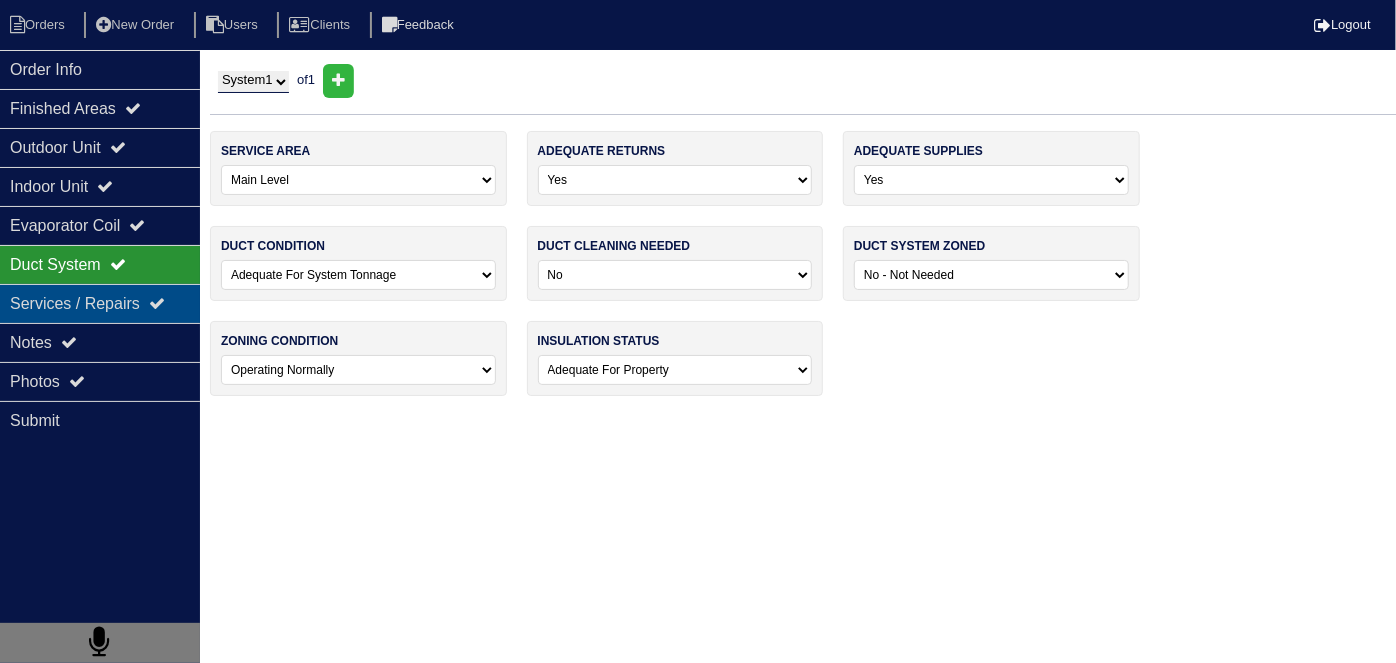 click on "Services / Repairs" at bounding box center (100, 303) 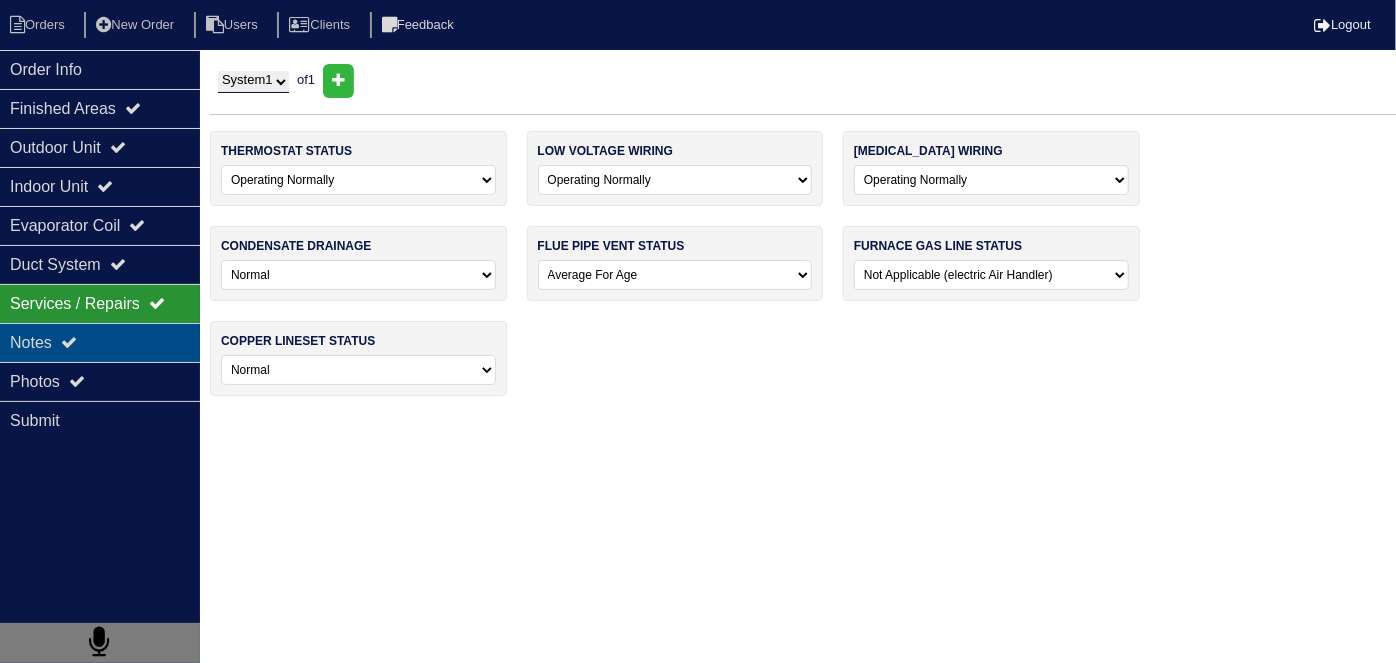 click on "Notes" at bounding box center [100, 342] 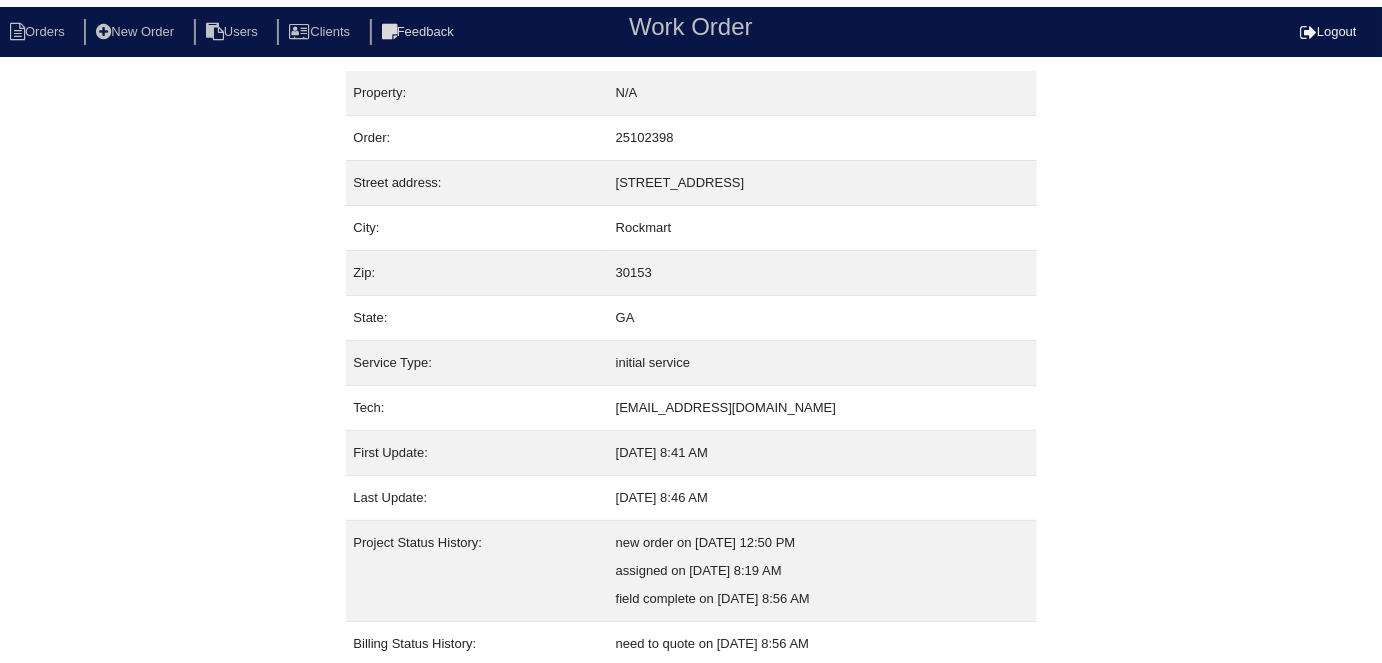 scroll, scrollTop: 105, scrollLeft: 0, axis: vertical 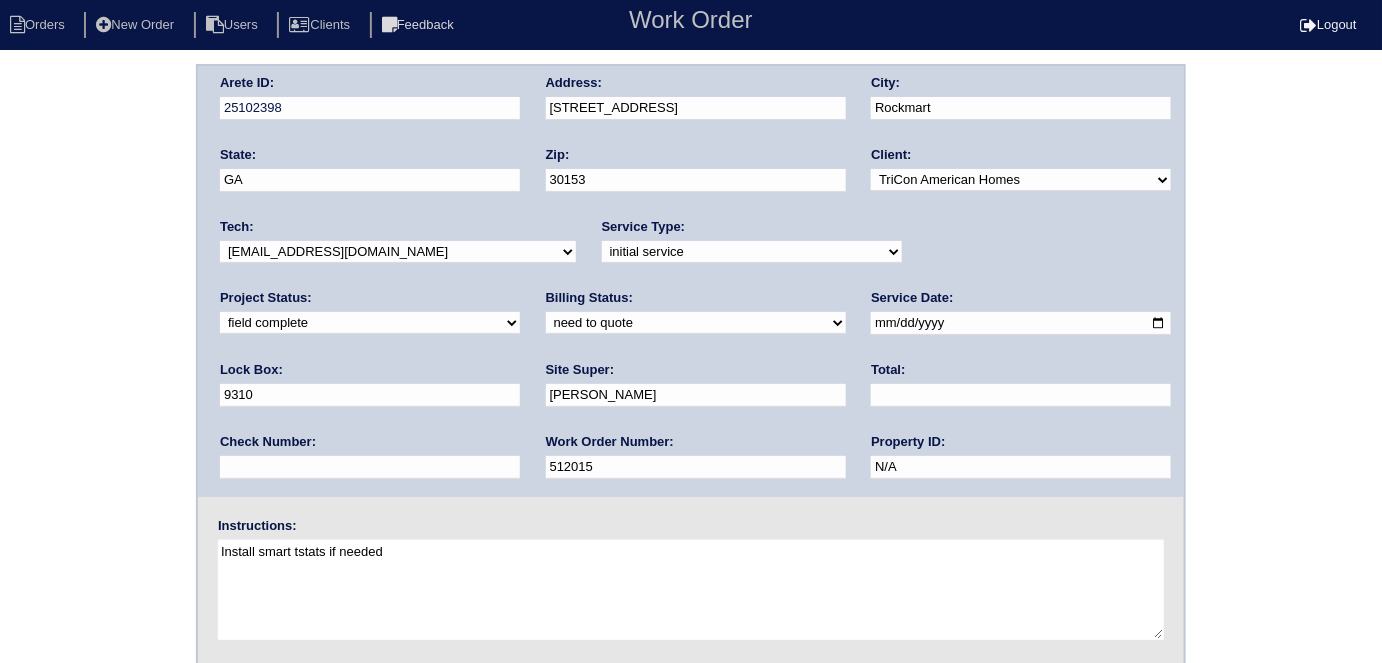 click at bounding box center (1021, 395) 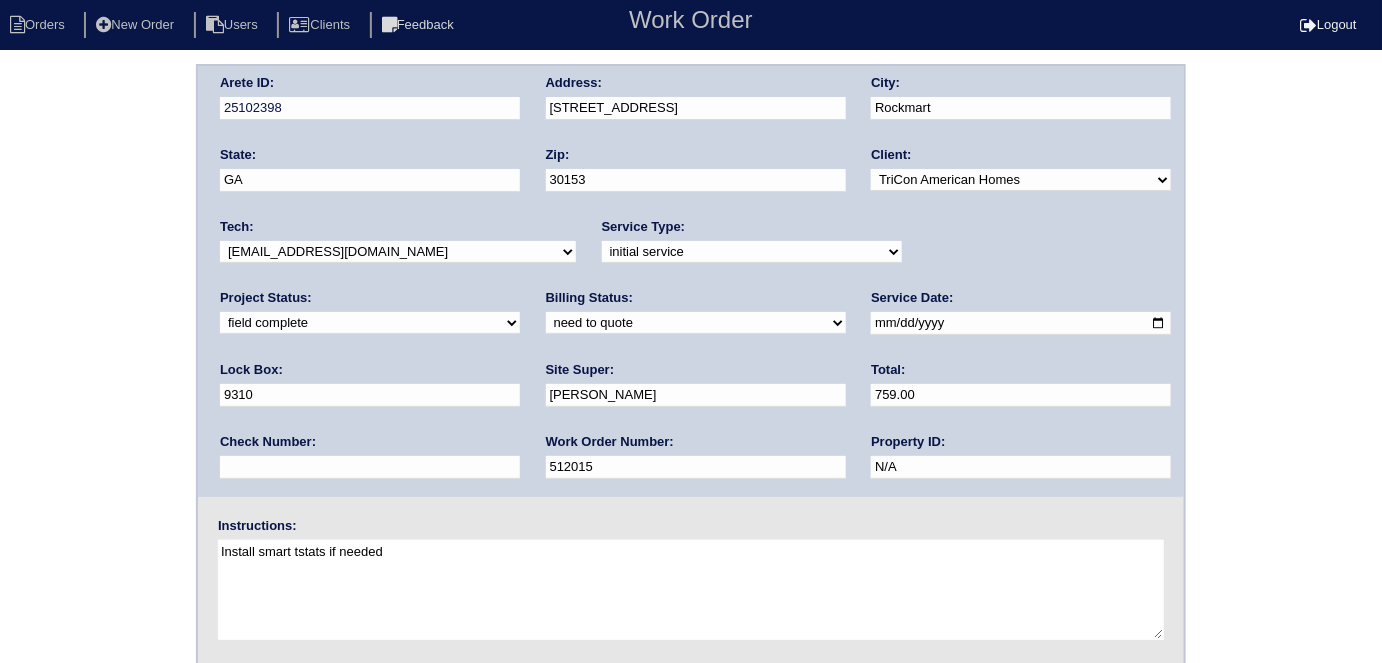 type on "759.00" 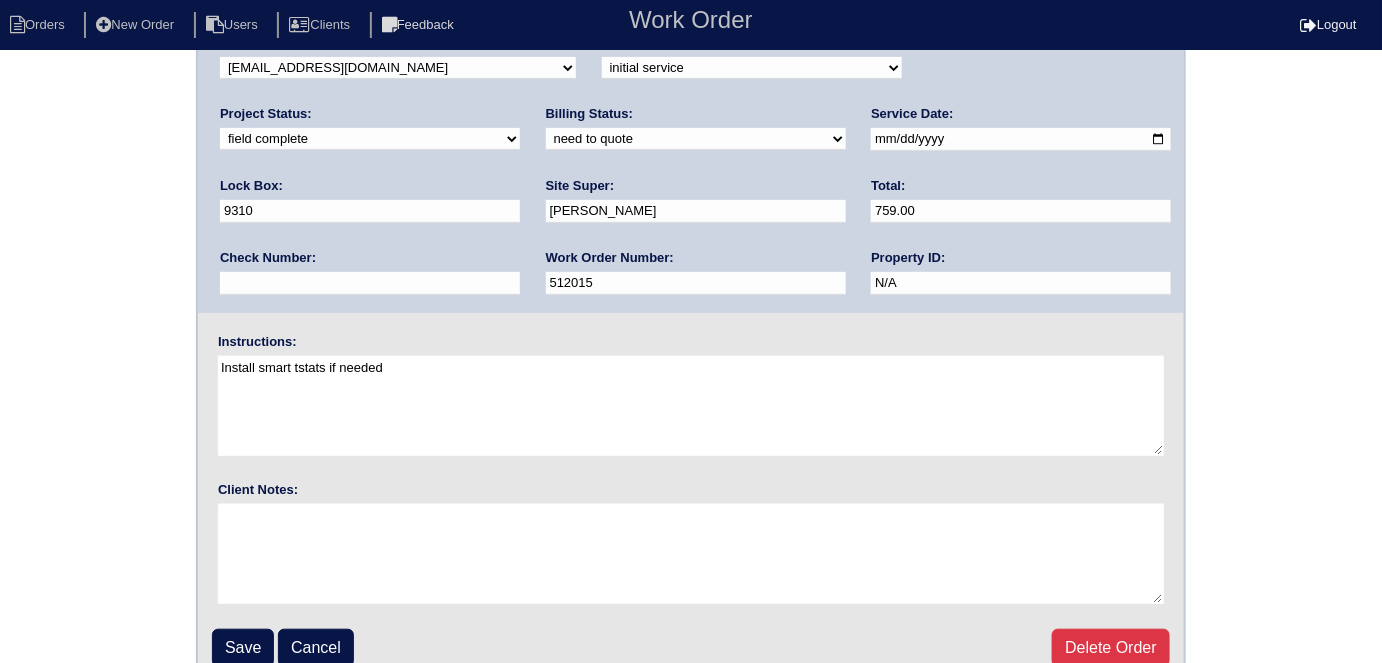 scroll, scrollTop: 205, scrollLeft: 0, axis: vertical 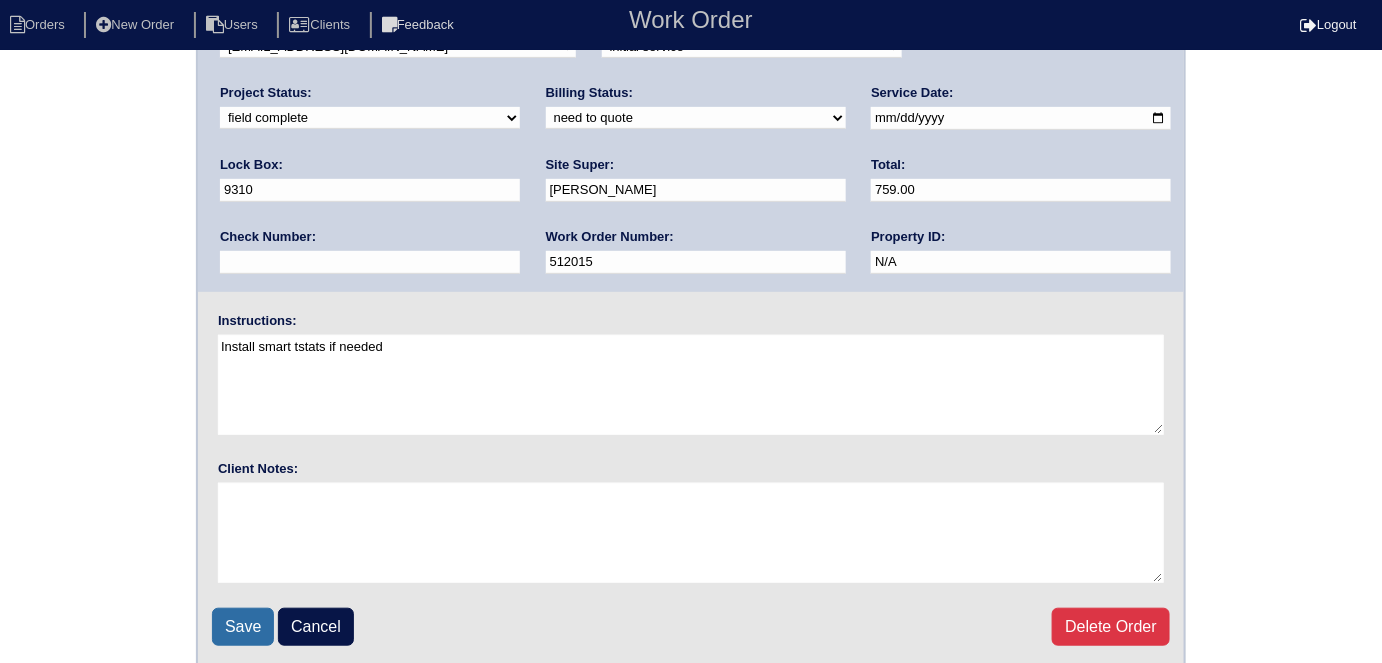 click on "Save" at bounding box center [243, 627] 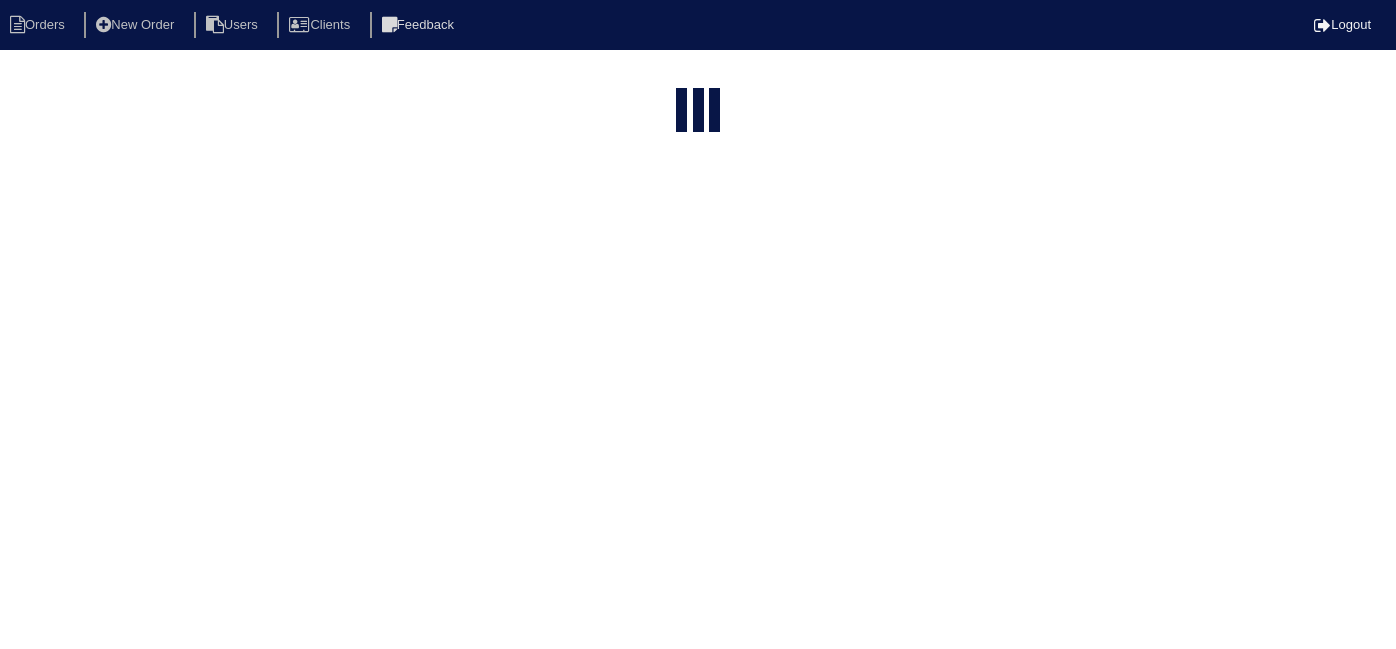 select on "15" 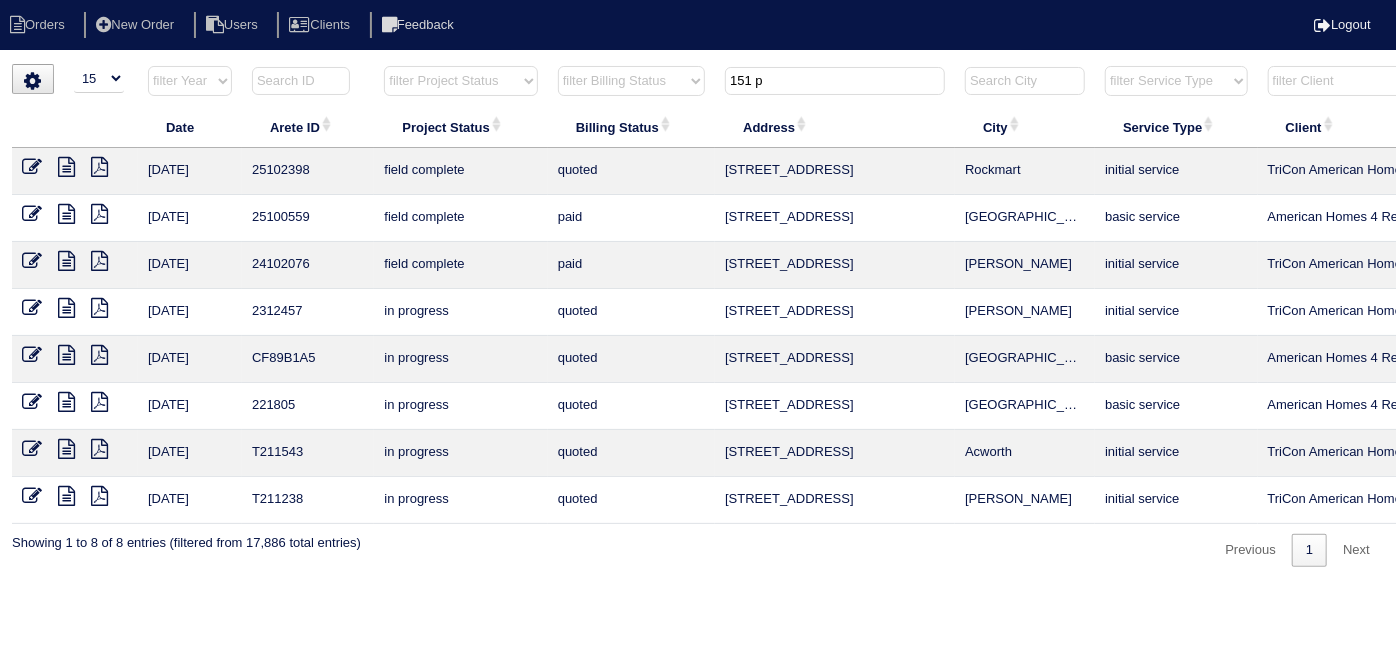 drag, startPoint x: 775, startPoint y: 86, endPoint x: 540, endPoint y: 8, distance: 247.60654 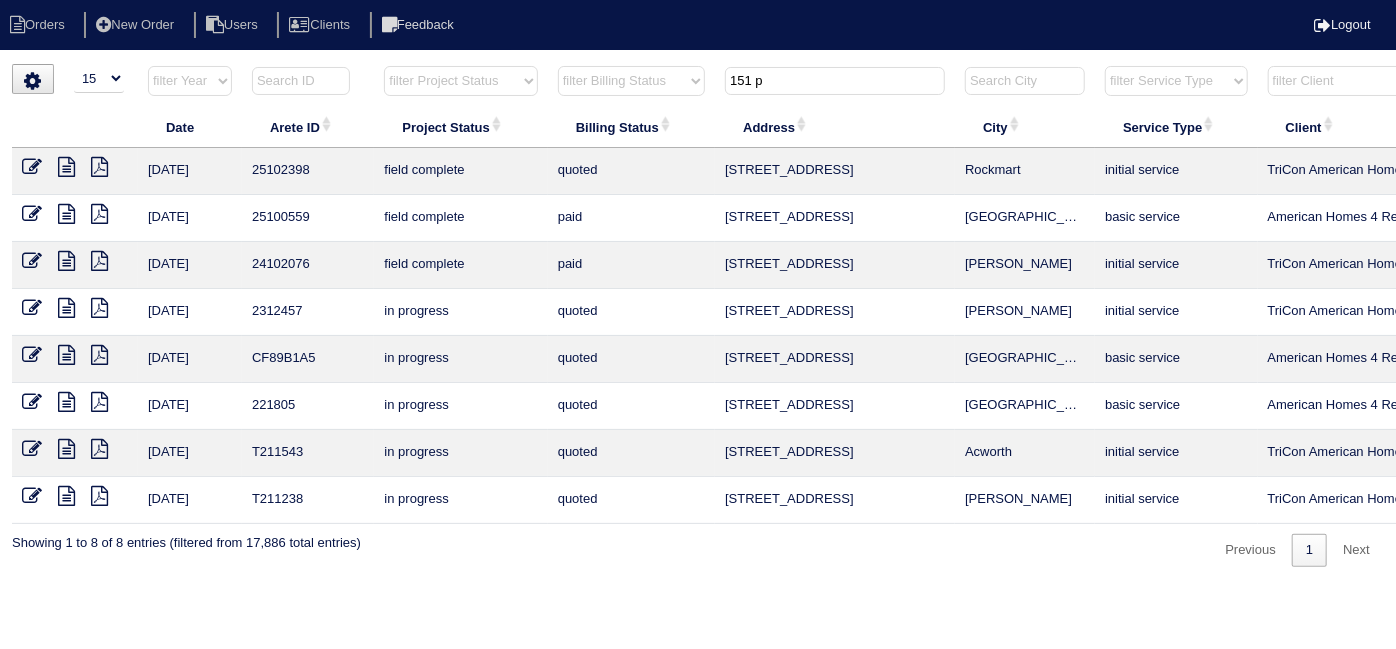 click on "Orders
New Order
Users
Clients
Feedback
Logout
Orders
New Order
Users
Clients
Message is blank.  Please add text or cancel.
Send Feedback
Cancel" at bounding box center (698, 315) 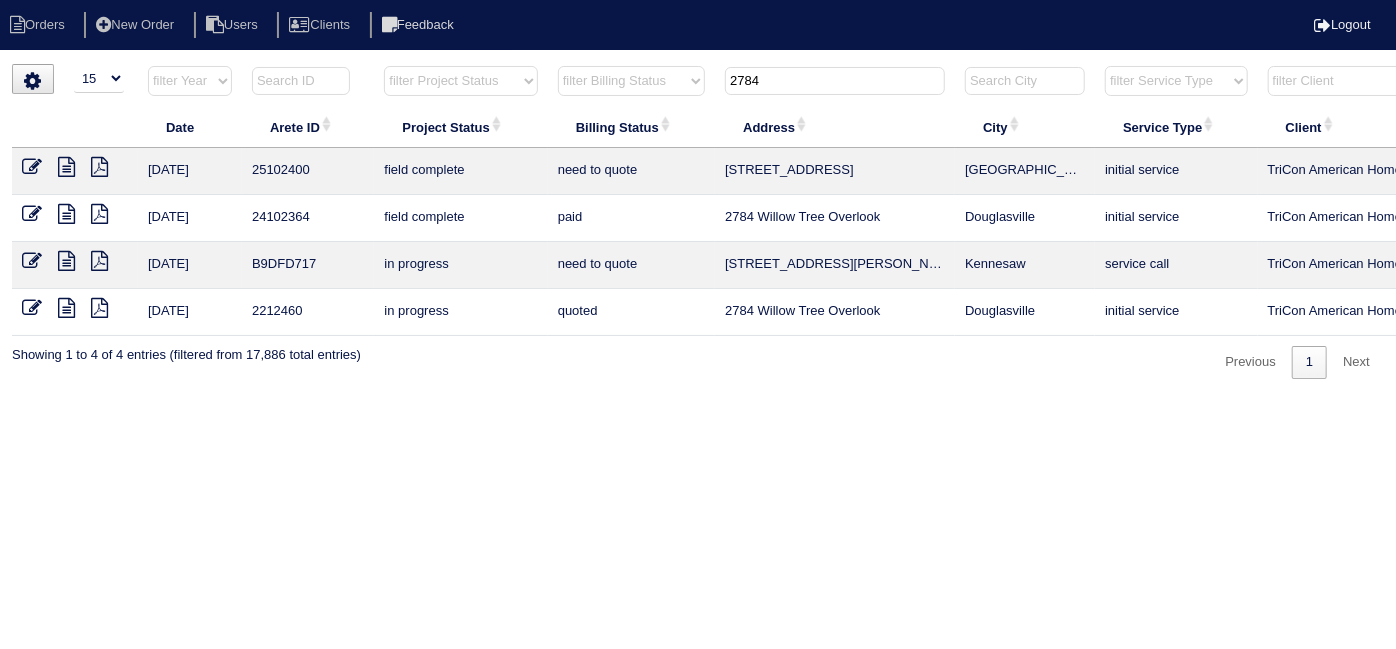 type on "2784" 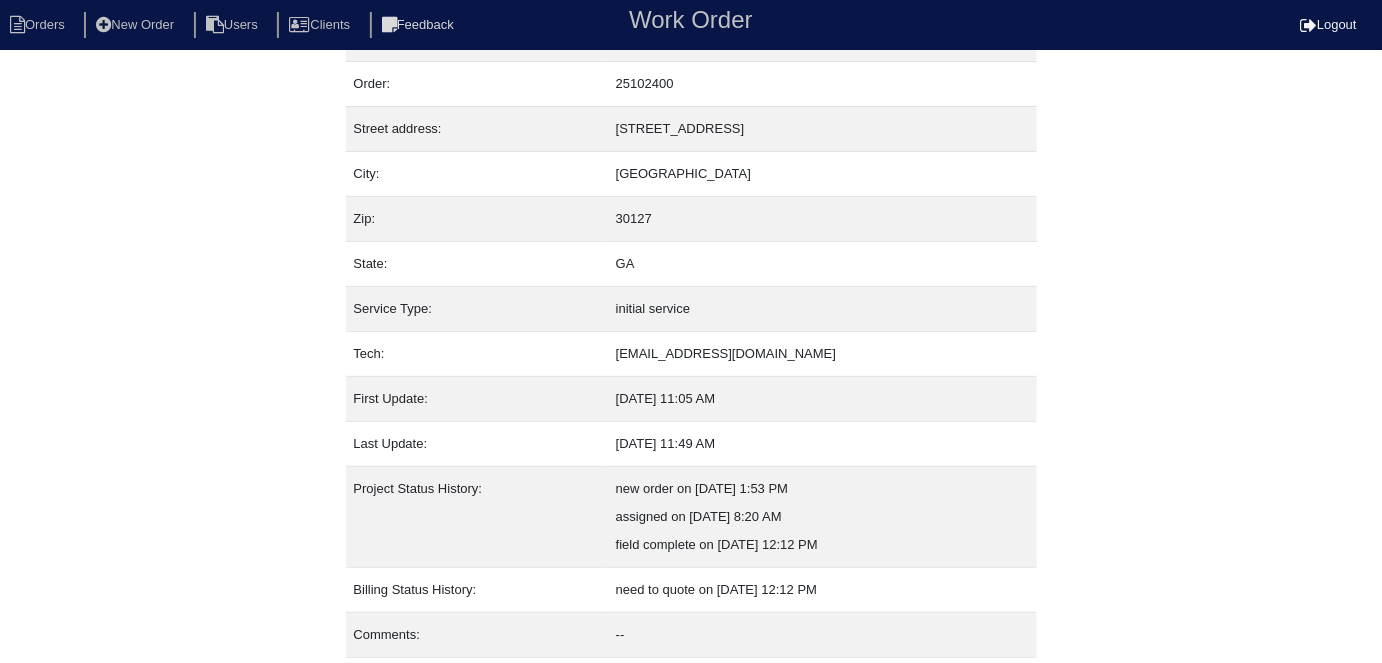 scroll, scrollTop: 105, scrollLeft: 0, axis: vertical 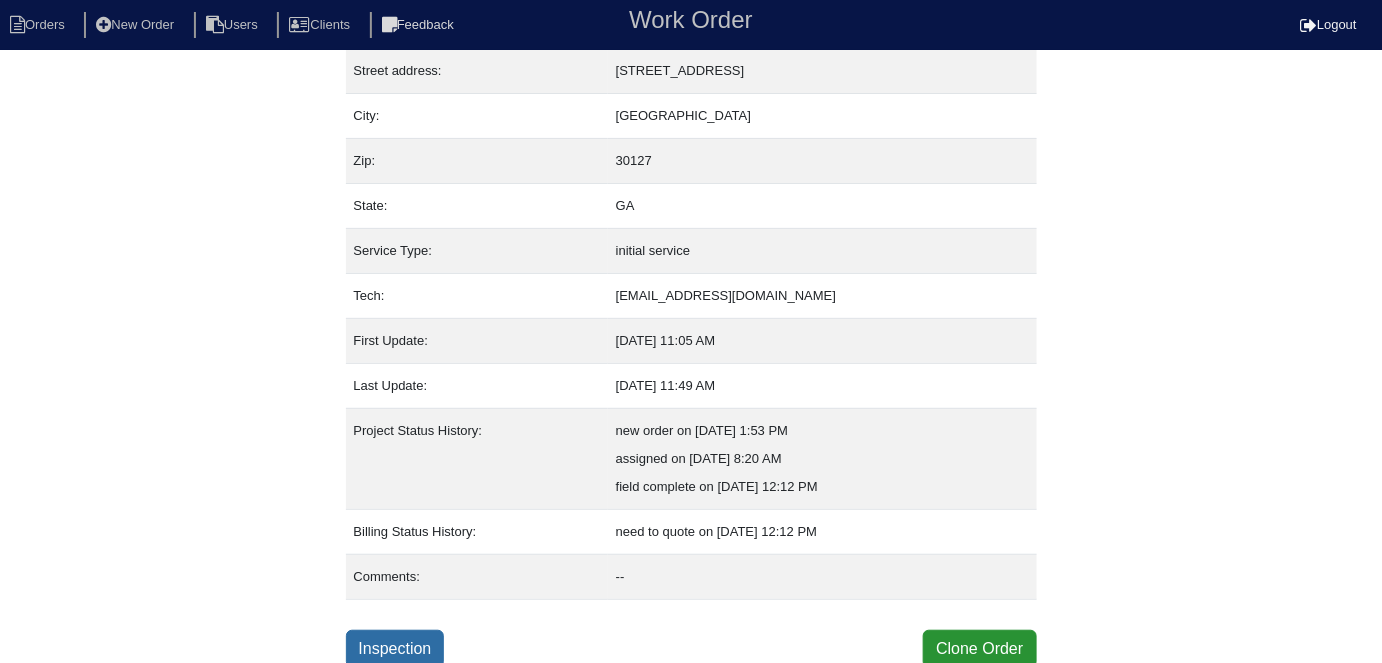 click on "Inspection" at bounding box center [395, 649] 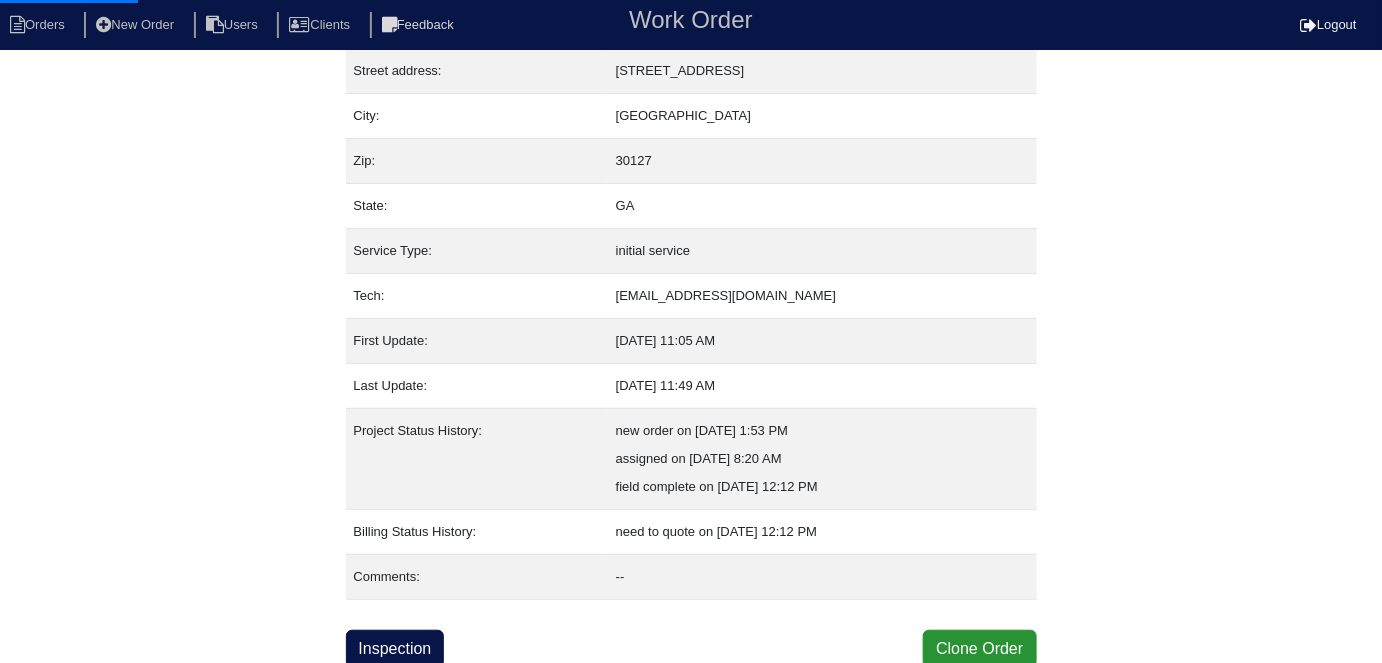 scroll, scrollTop: 0, scrollLeft: 0, axis: both 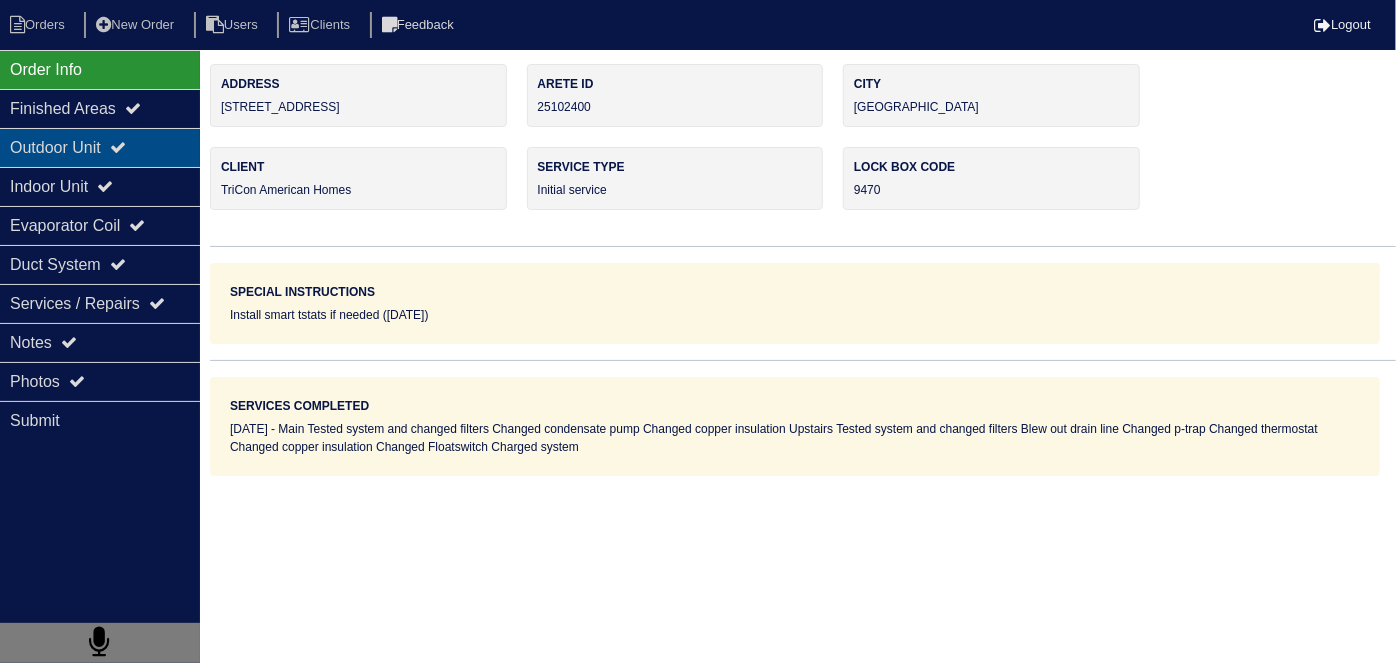 click on "Outdoor Unit" at bounding box center [100, 147] 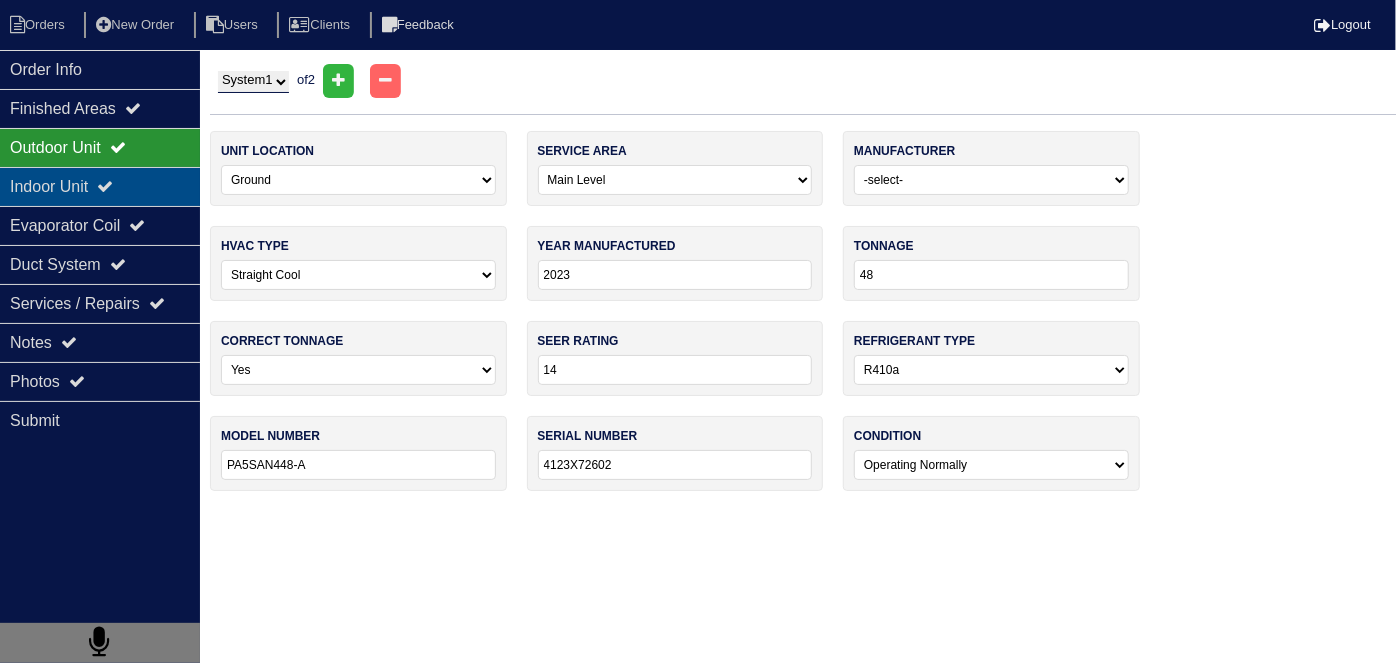 click on "Indoor Unit" at bounding box center (100, 186) 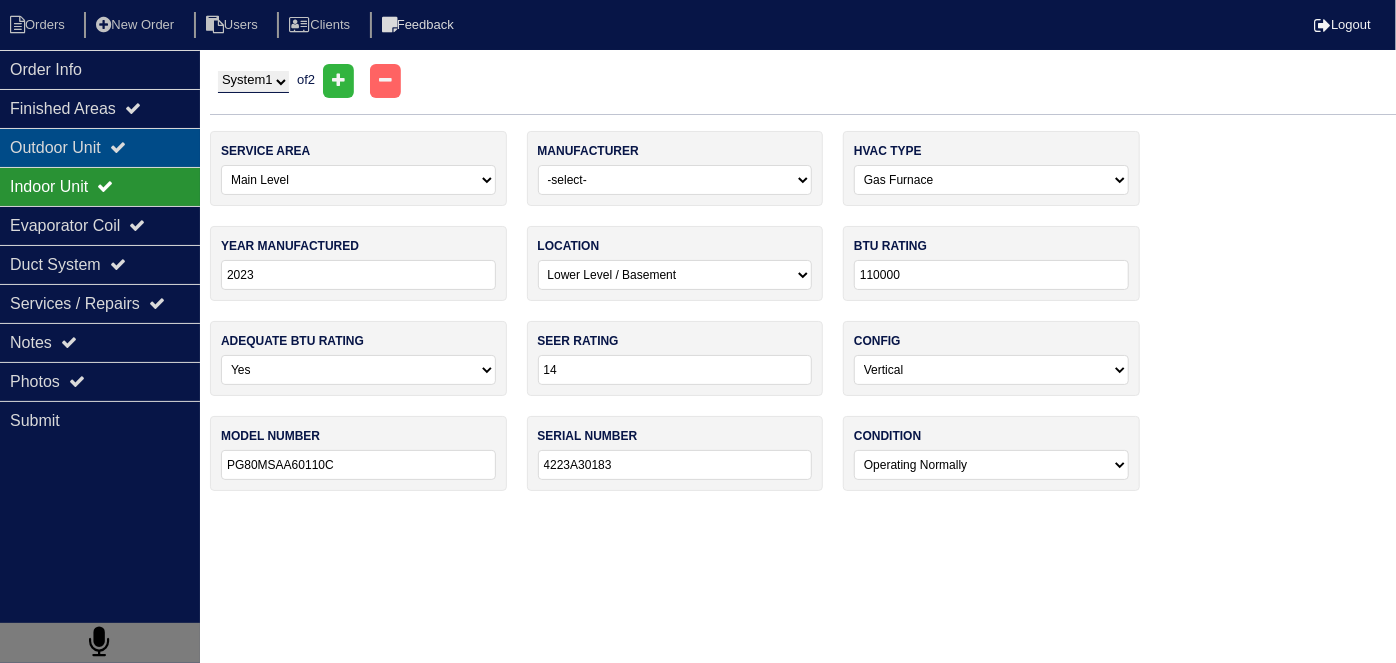click on "Outdoor Unit" at bounding box center (100, 147) 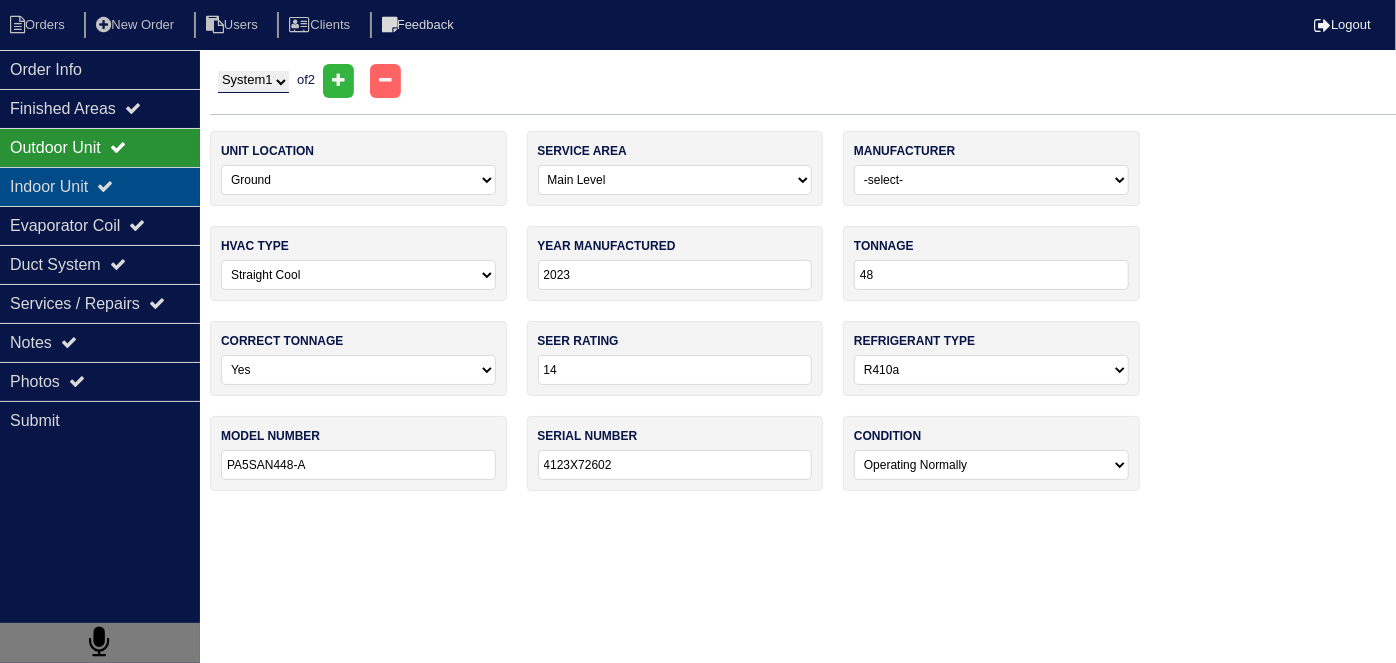 click on "Indoor Unit" at bounding box center (100, 186) 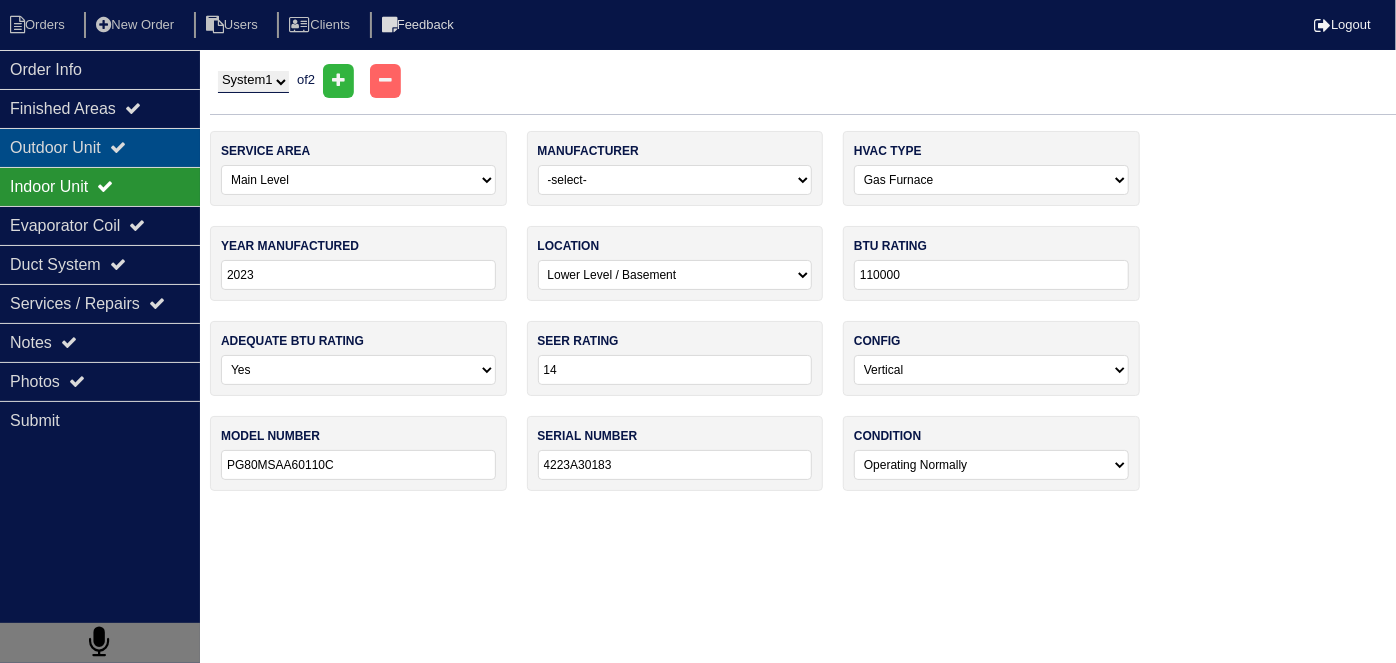 click on "Outdoor Unit" at bounding box center [100, 147] 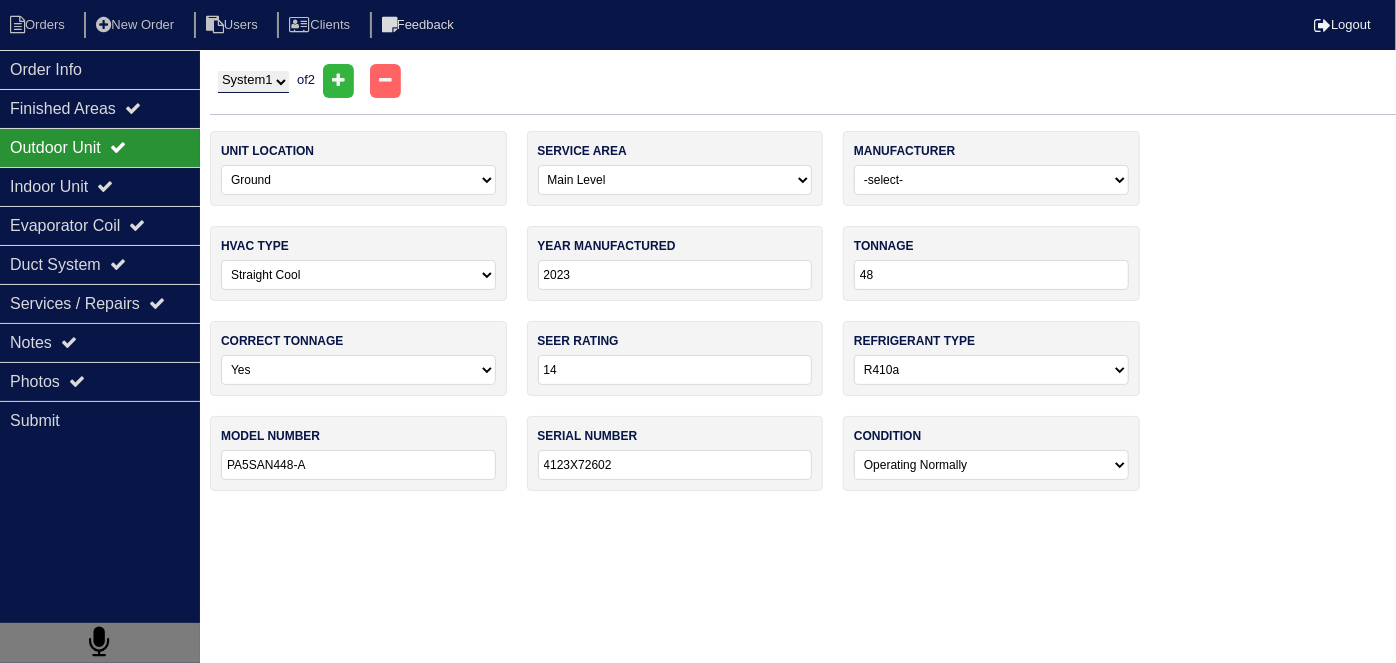 drag, startPoint x: 274, startPoint y: 80, endPoint x: 272, endPoint y: 90, distance: 10.198039 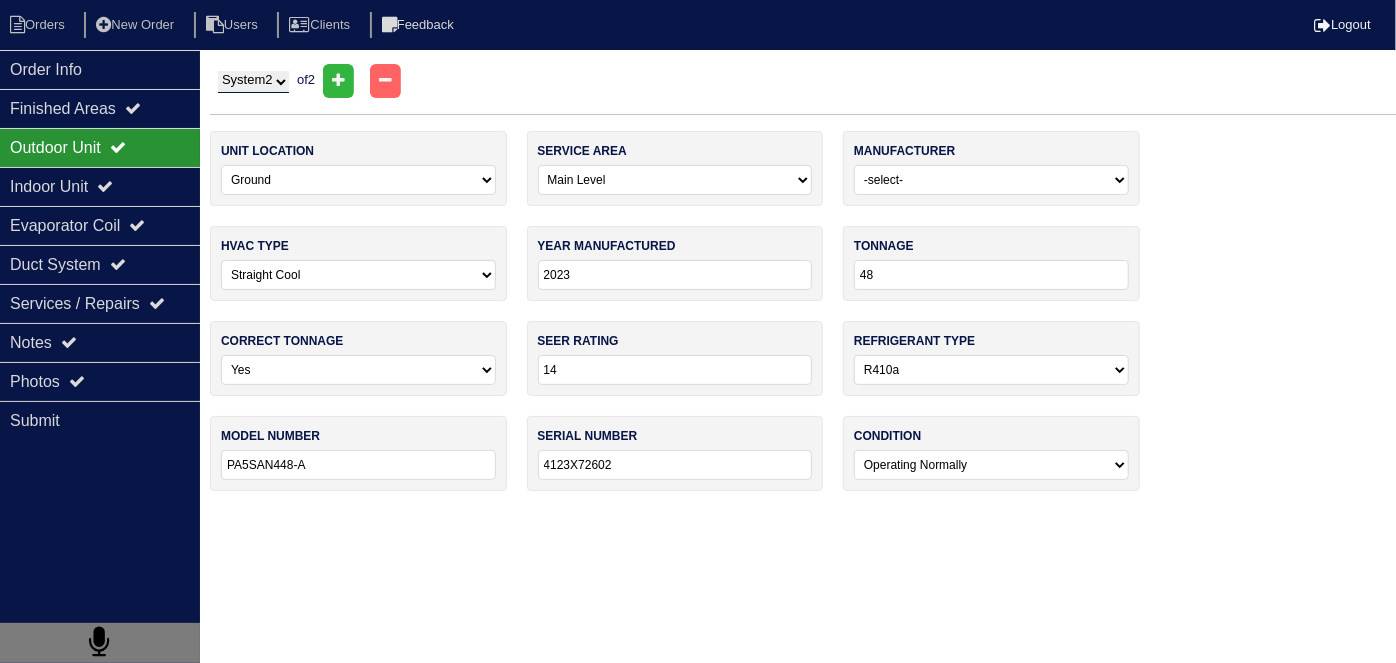 click on "System  1 System  2" at bounding box center (253, 82) 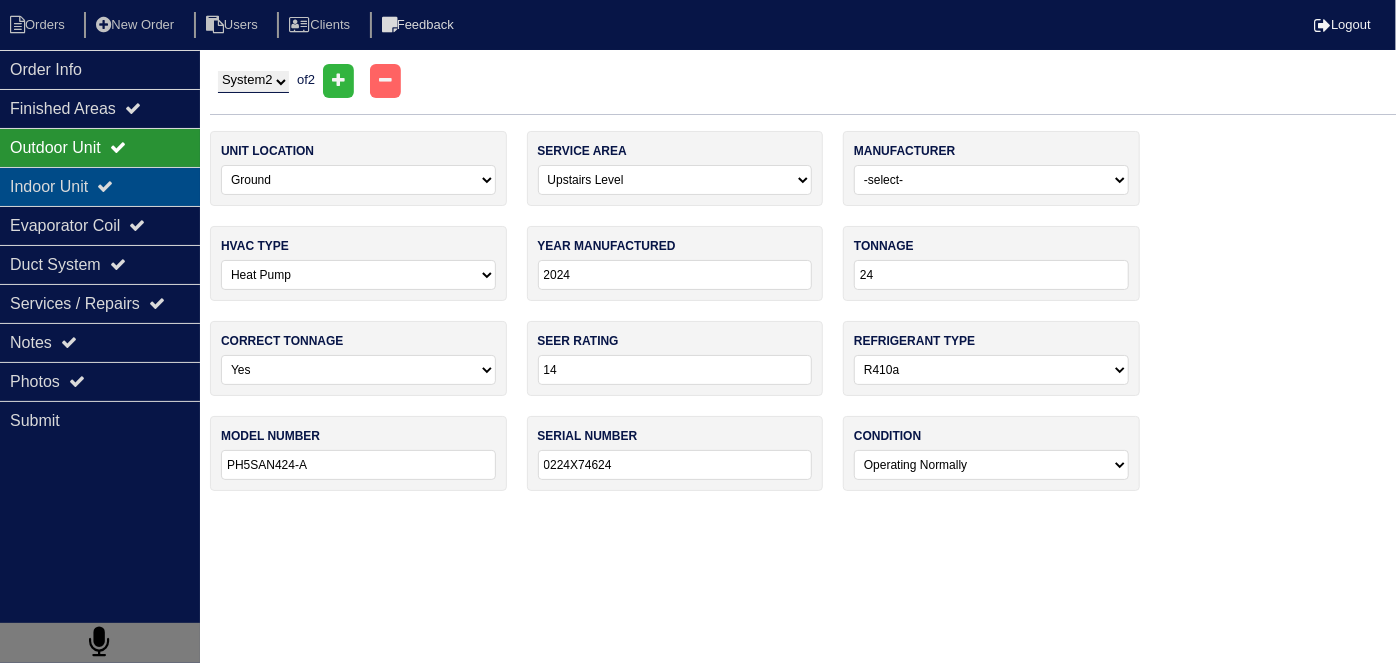 click on "Indoor Unit" at bounding box center (100, 186) 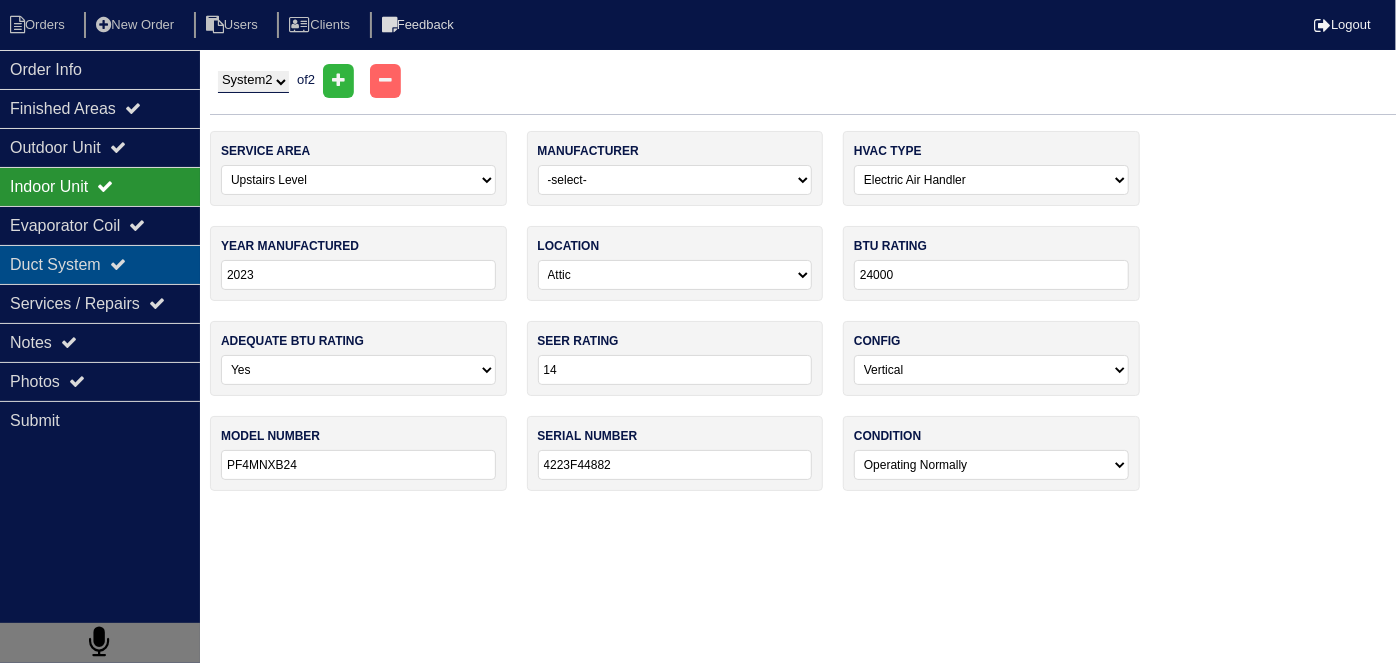 click on "Duct System" at bounding box center [100, 264] 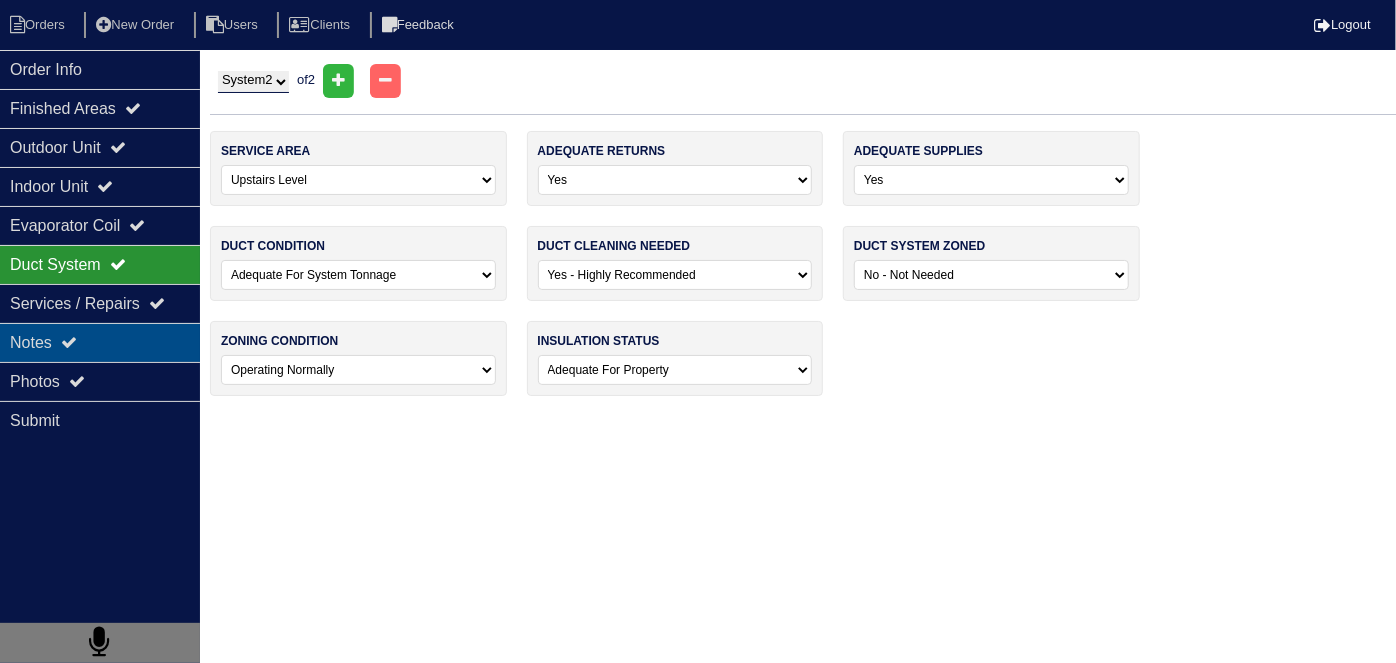 click at bounding box center [69, 342] 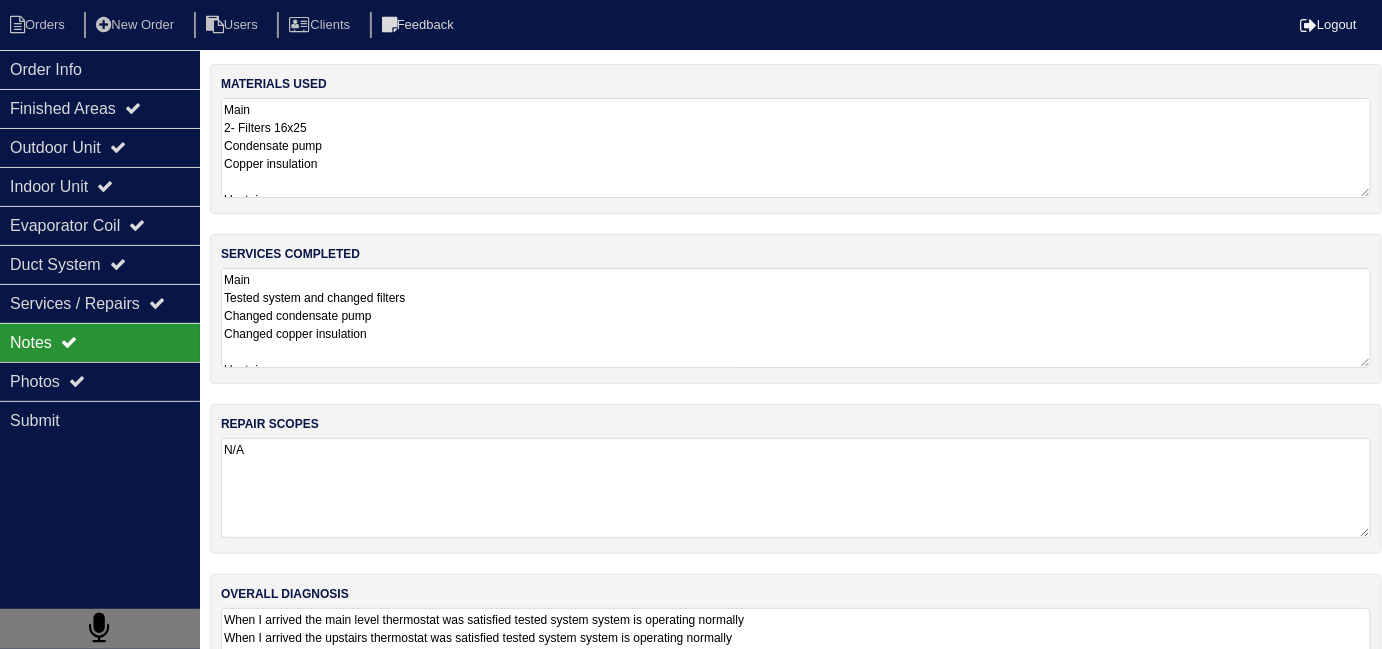 click on "Main
Tested system and changed filters
Changed condensate pump
Changed copper insulation
Upstairs
Tested system and changed filters
Blew out drain line
Changed p-trap
Changed thermostat
Changed copper insulation
Changed Floatswitch
Charged system" at bounding box center (796, 318) 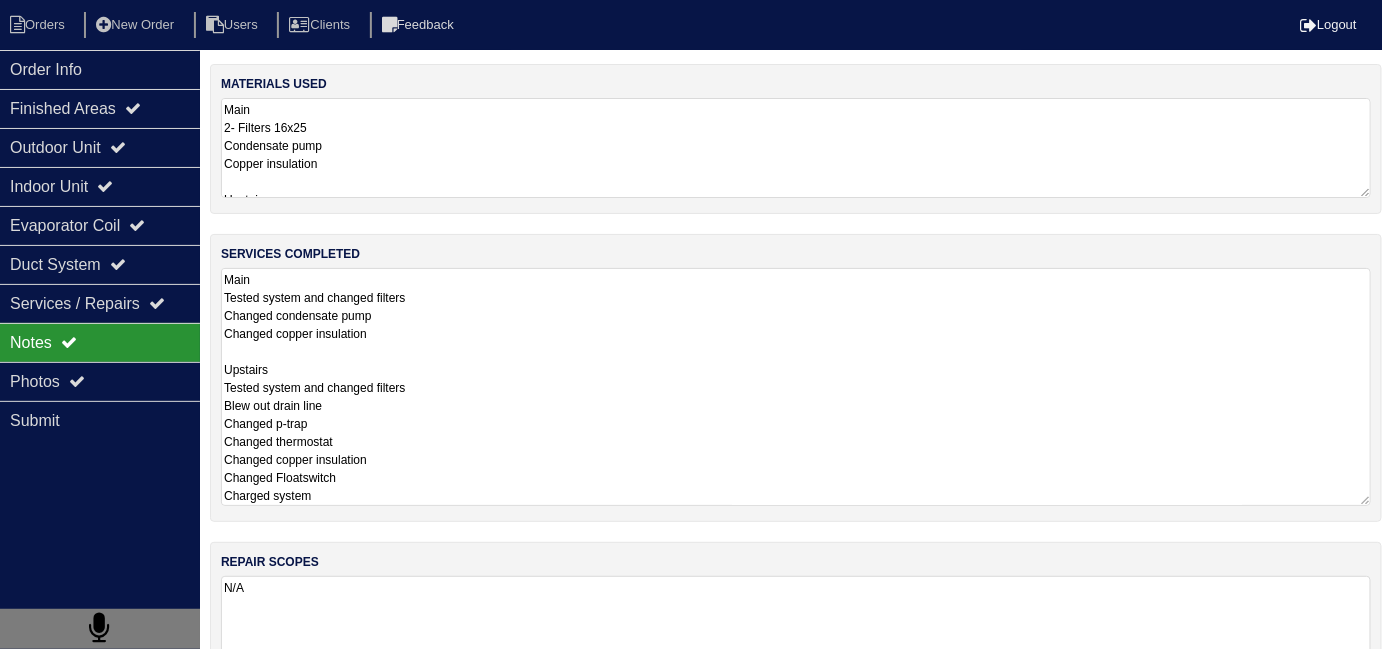 click on "Main
2- Filters 16x25
Condensate pump
Copper insulation
Upstairs
2- Filters 16x20
PVC union
PVC coupling
P-trap
Nitrogen
Smart thermostat
Copper insulation
Aquaguard Floatswitch
Pound of r410a" at bounding box center (796, 148) 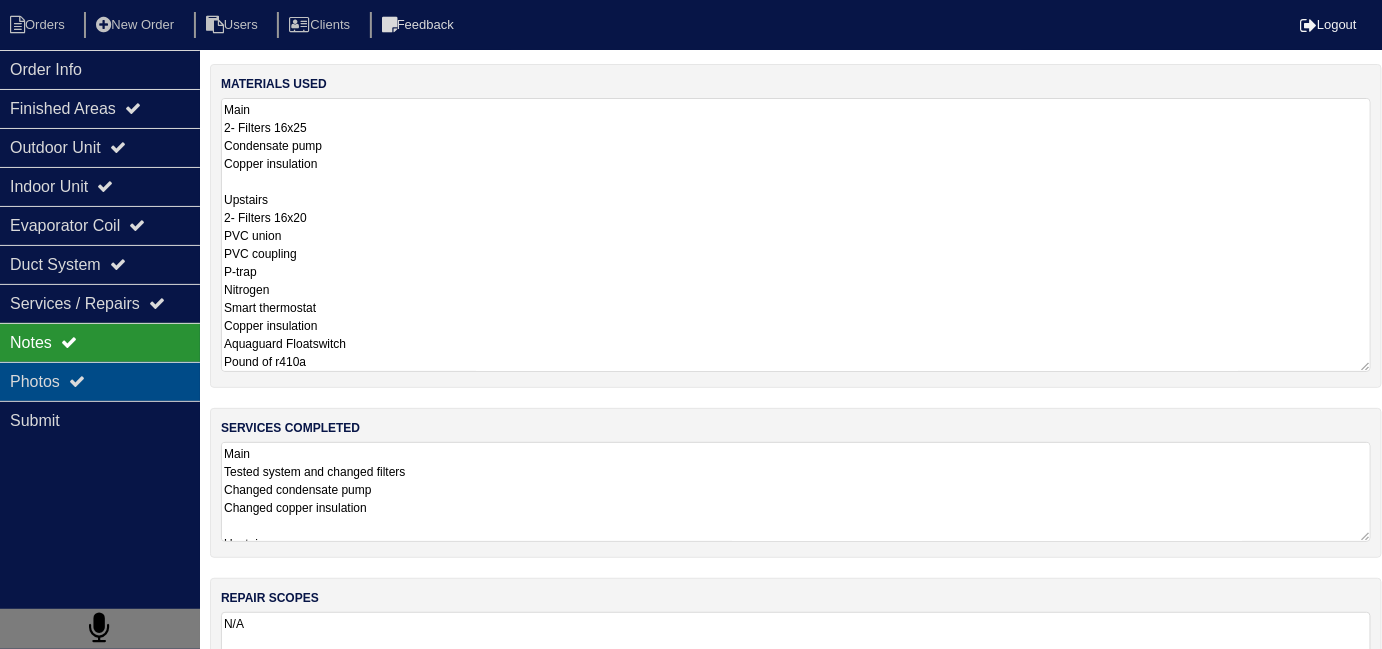 click on "Photos" at bounding box center (100, 381) 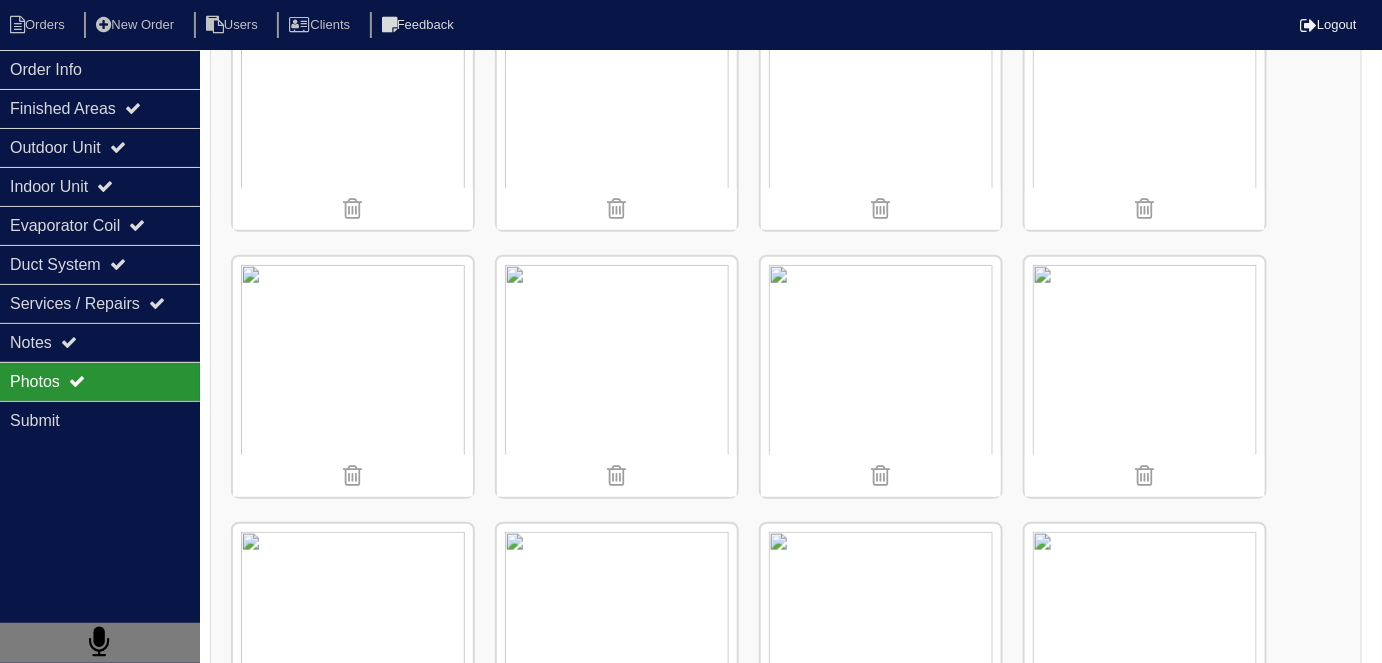 scroll, scrollTop: 5453, scrollLeft: 0, axis: vertical 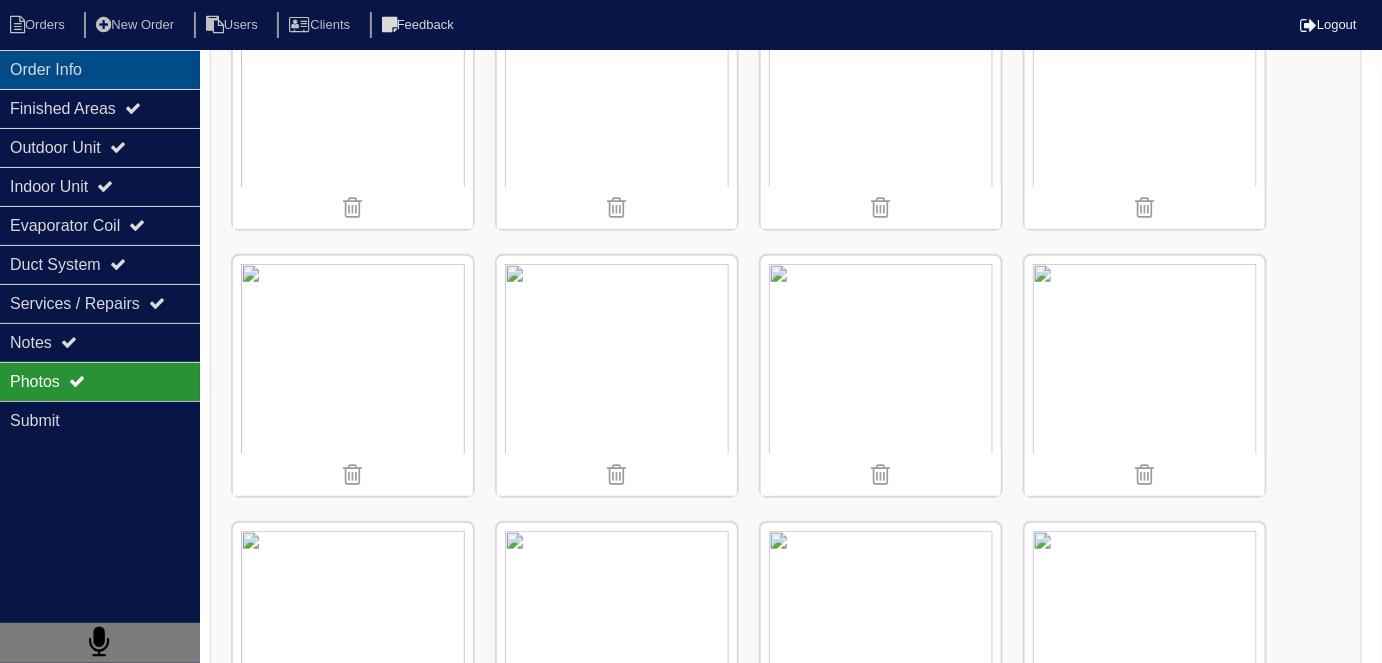 click on "Order Info" at bounding box center (100, 69) 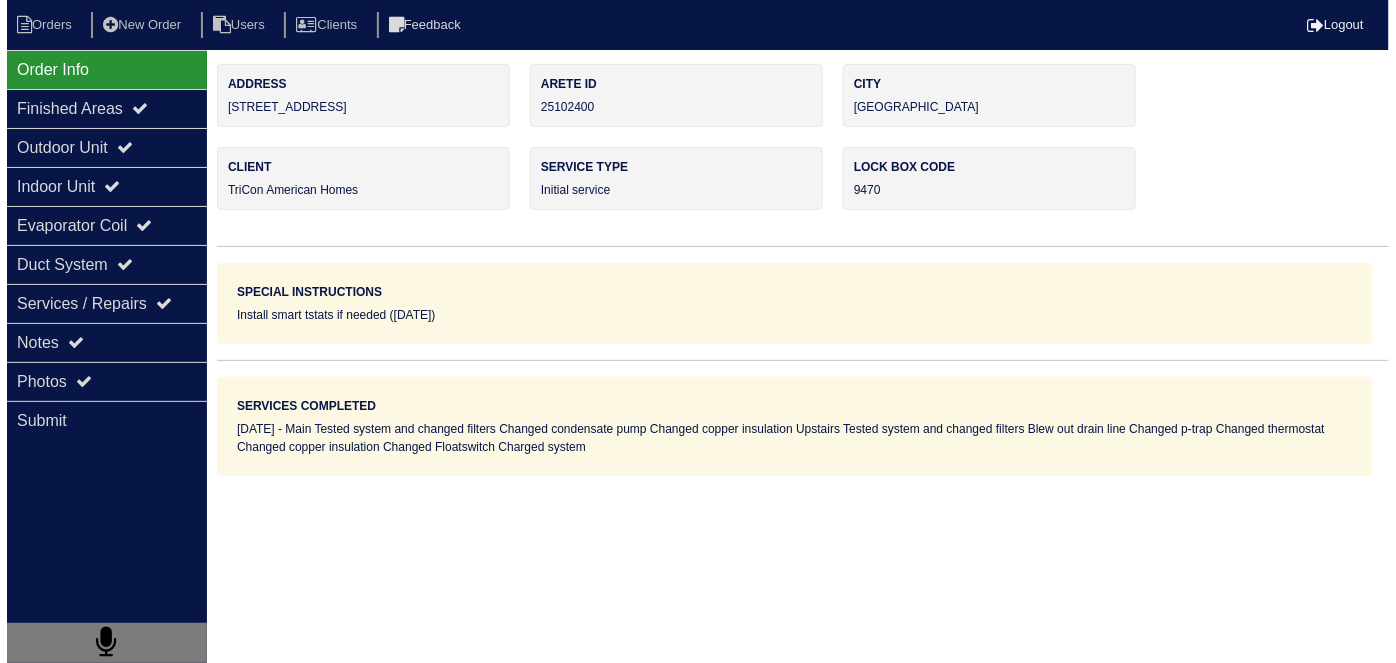 scroll, scrollTop: 0, scrollLeft: 0, axis: both 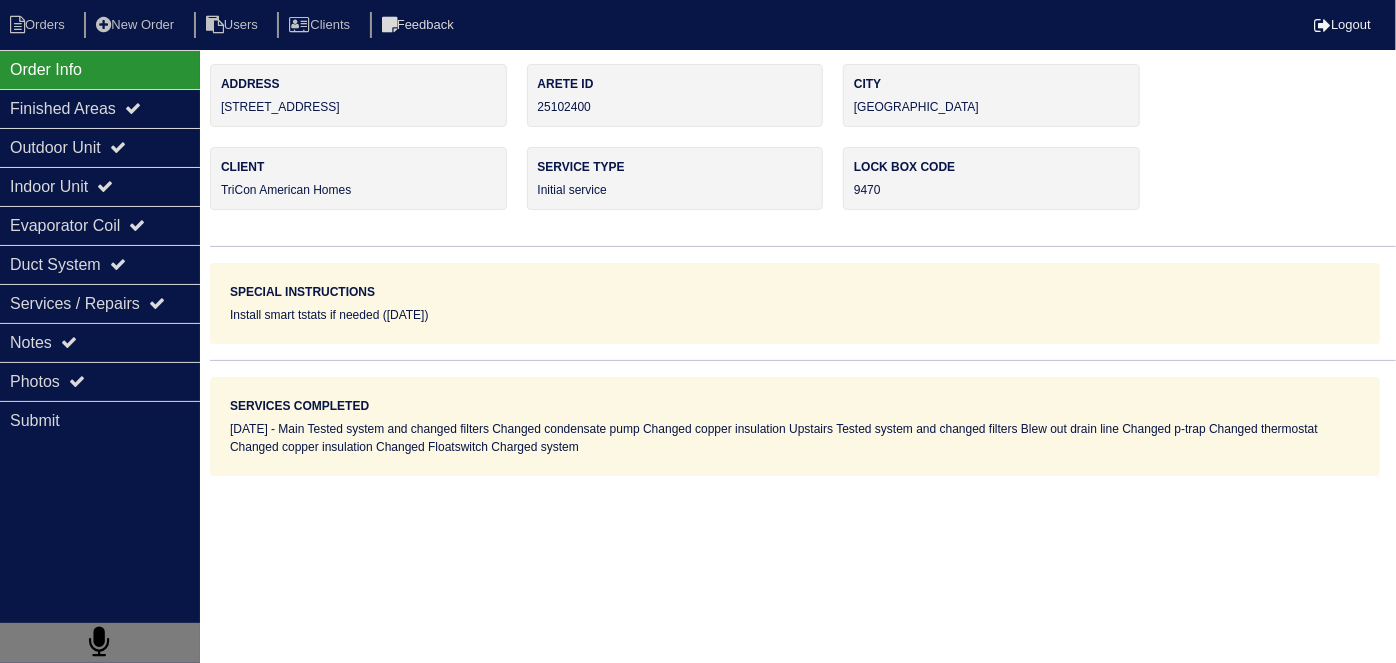 drag, startPoint x: 343, startPoint y: 108, endPoint x: 220, endPoint y: 111, distance: 123.03658 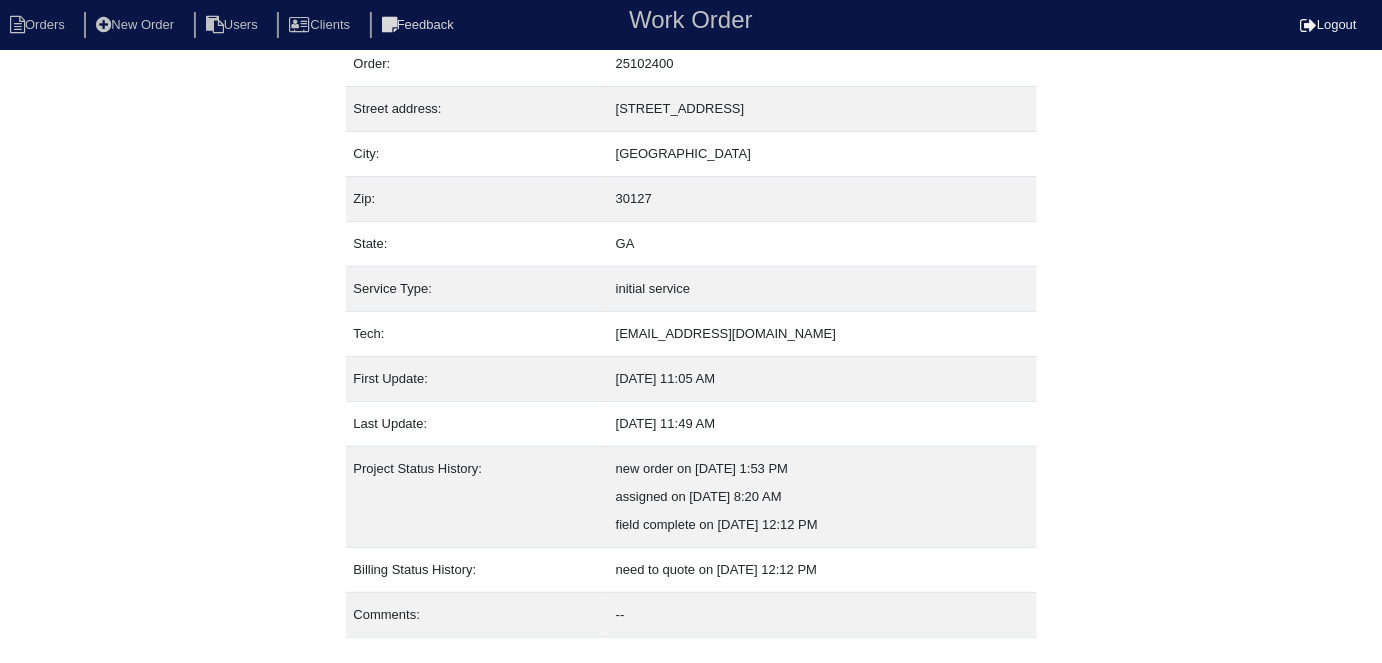 scroll, scrollTop: 105, scrollLeft: 0, axis: vertical 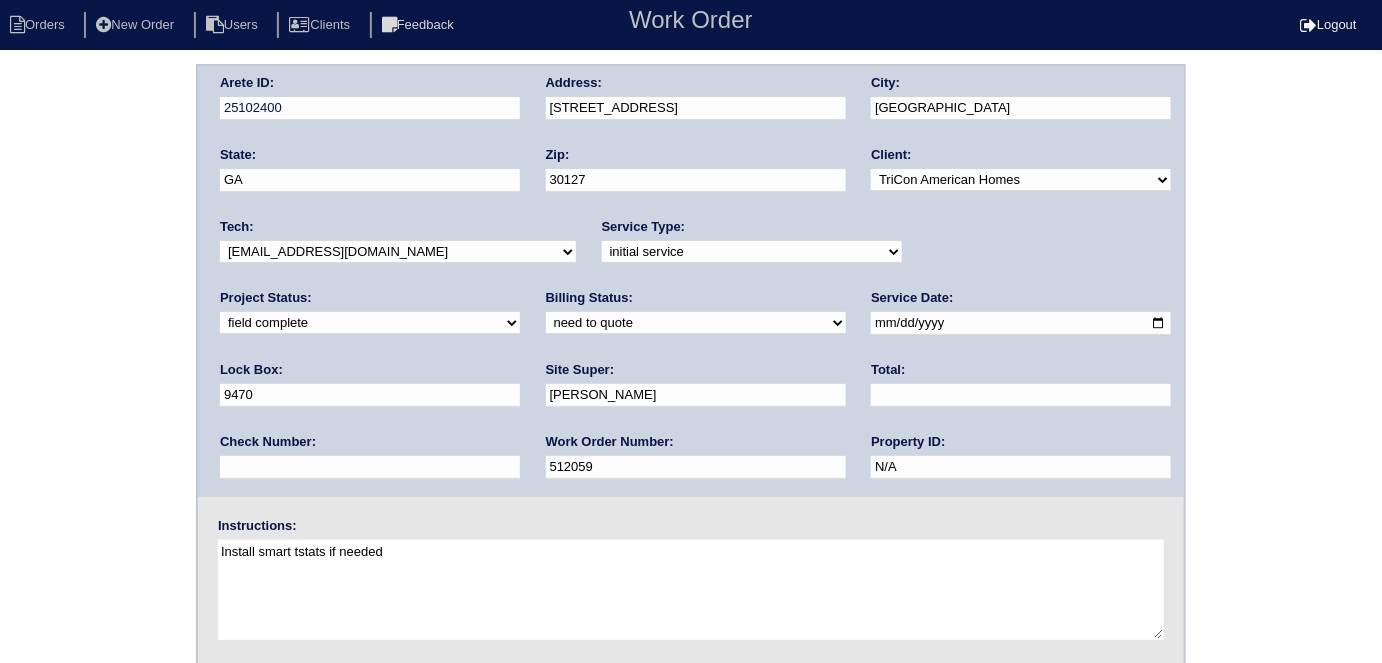 click at bounding box center (1021, 395) 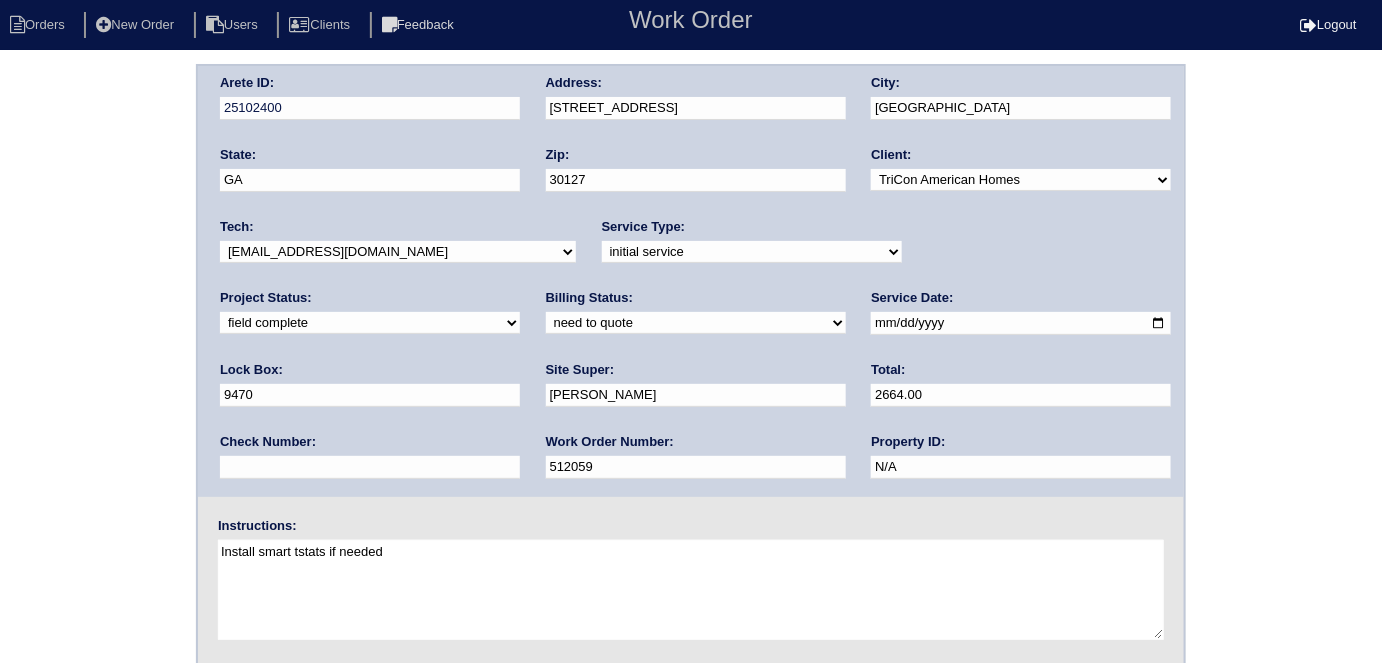 type on "2664.00" 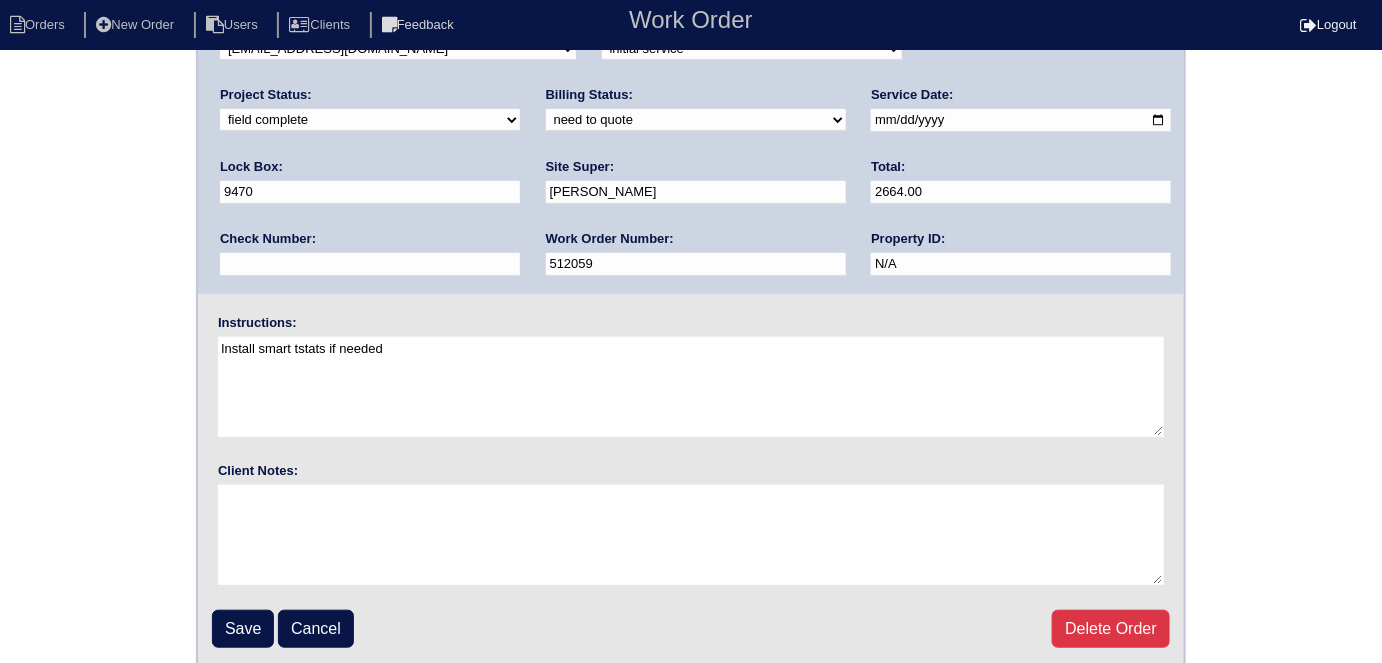 scroll, scrollTop: 205, scrollLeft: 0, axis: vertical 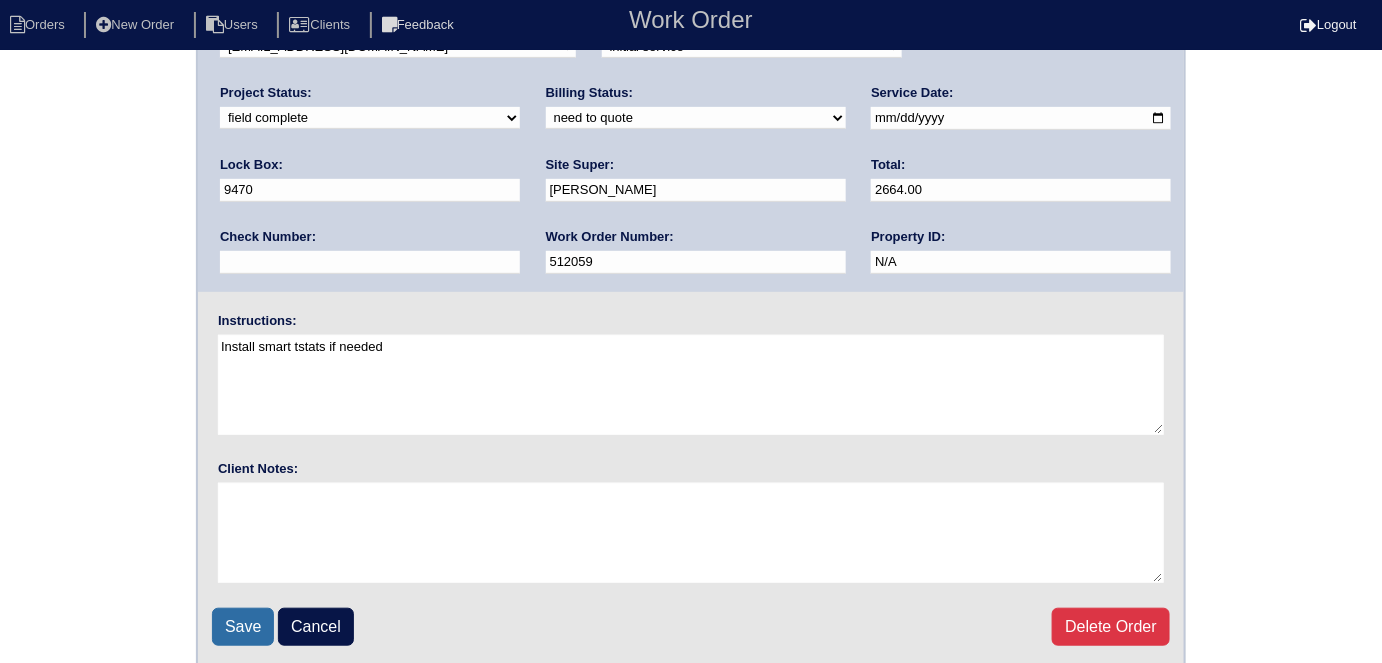 drag, startPoint x: 242, startPoint y: 616, endPoint x: 243, endPoint y: 510, distance: 106.004715 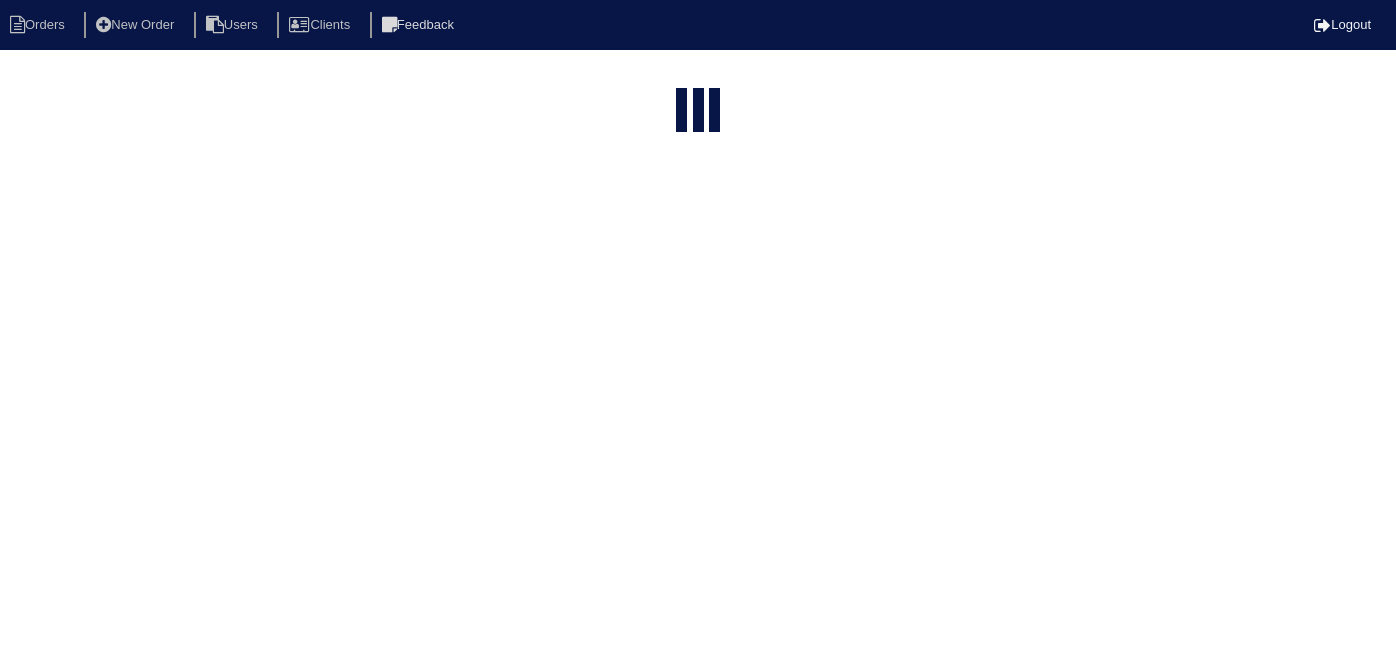 select on "15" 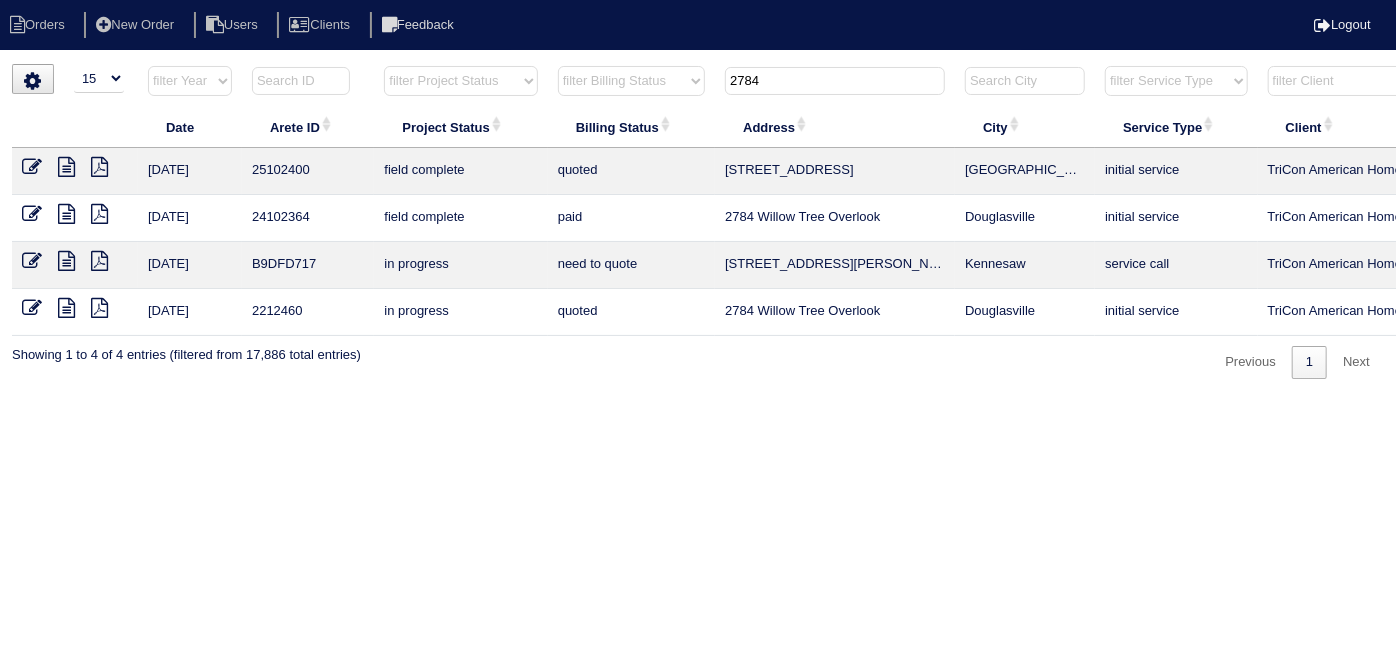 drag, startPoint x: 863, startPoint y: 78, endPoint x: 129, endPoint y: -41, distance: 743.58386 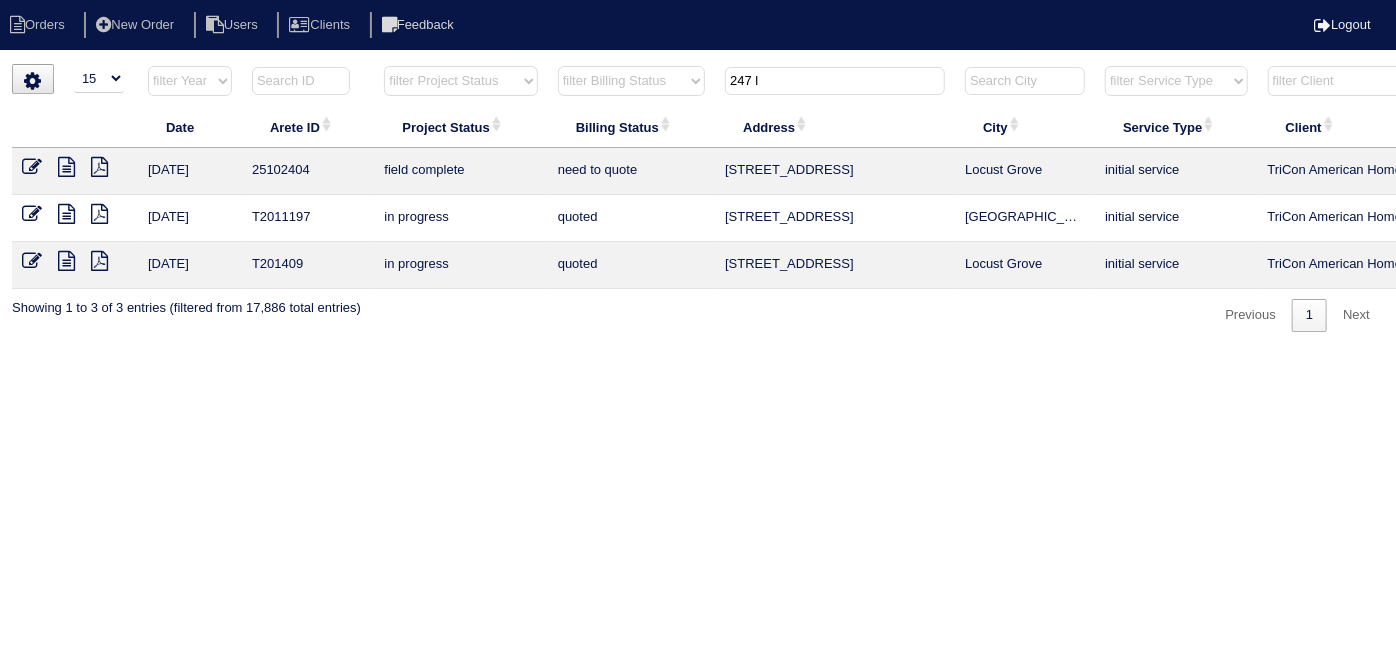 type on "247 l" 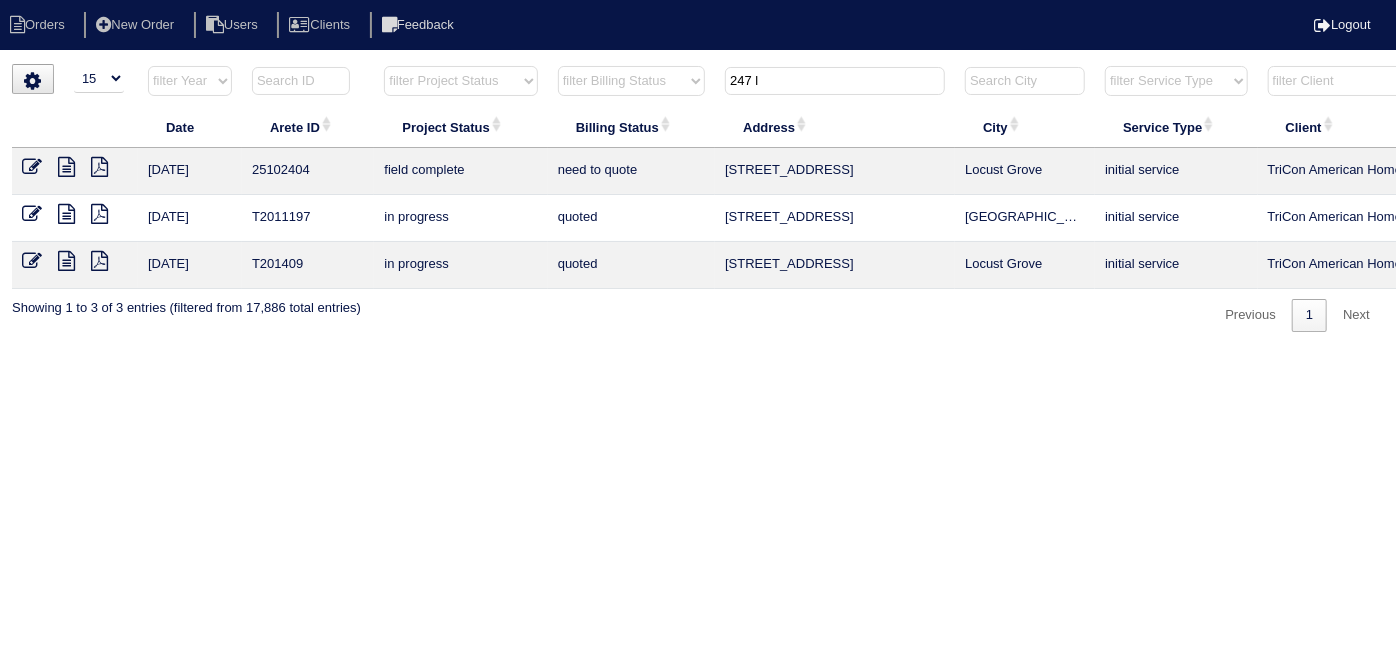 click at bounding box center [66, 167] 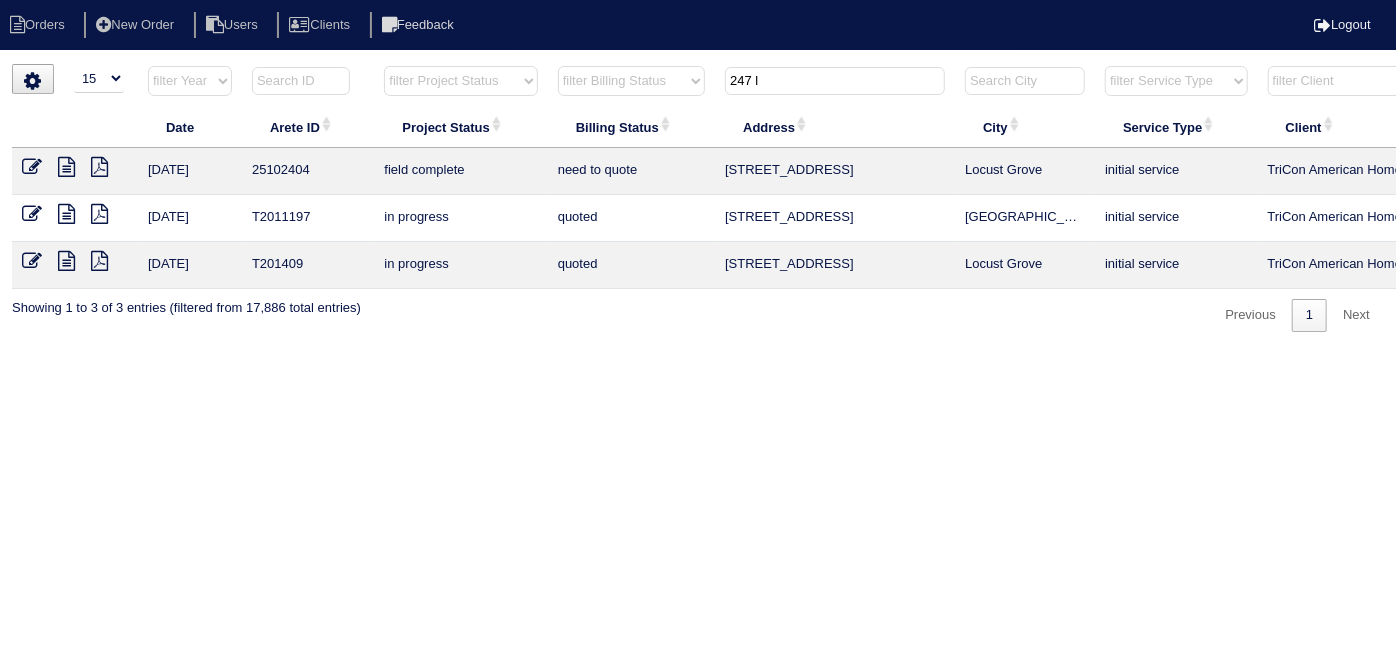 click at bounding box center (32, 167) 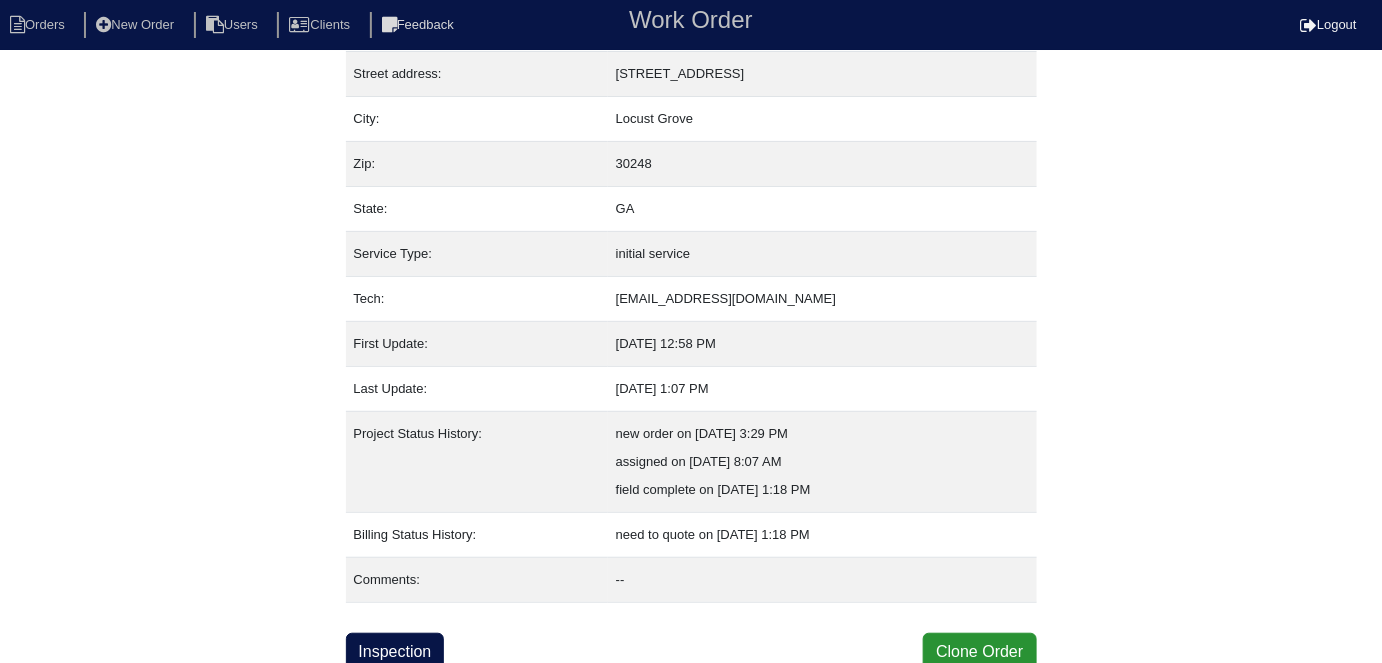 scroll, scrollTop: 105, scrollLeft: 0, axis: vertical 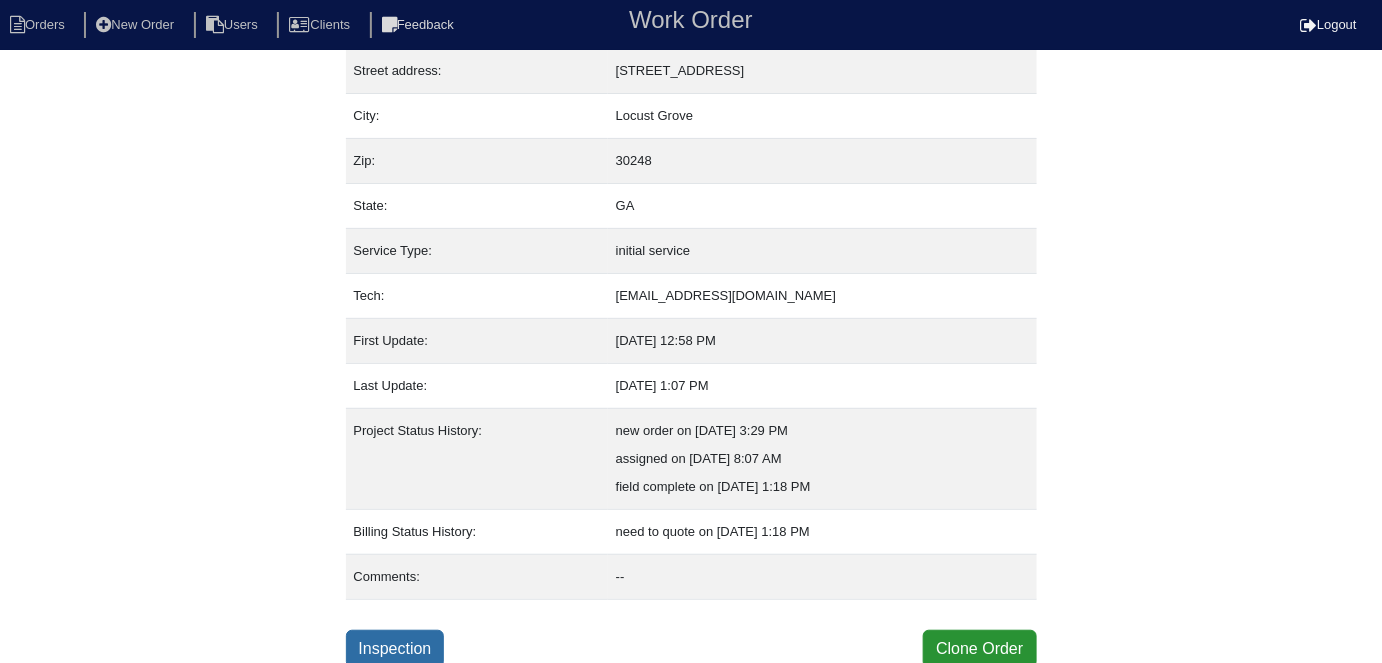 drag, startPoint x: 416, startPoint y: 635, endPoint x: 400, endPoint y: 581, distance: 56.32051 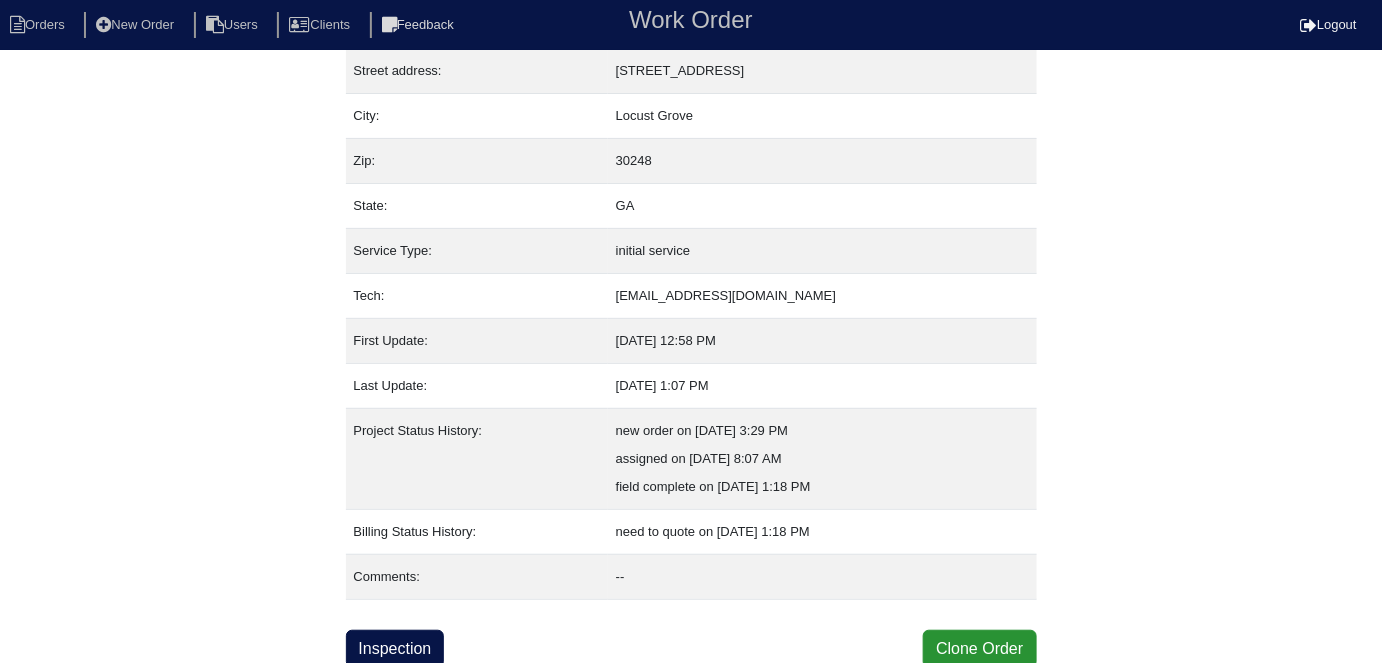 scroll, scrollTop: 0, scrollLeft: 0, axis: both 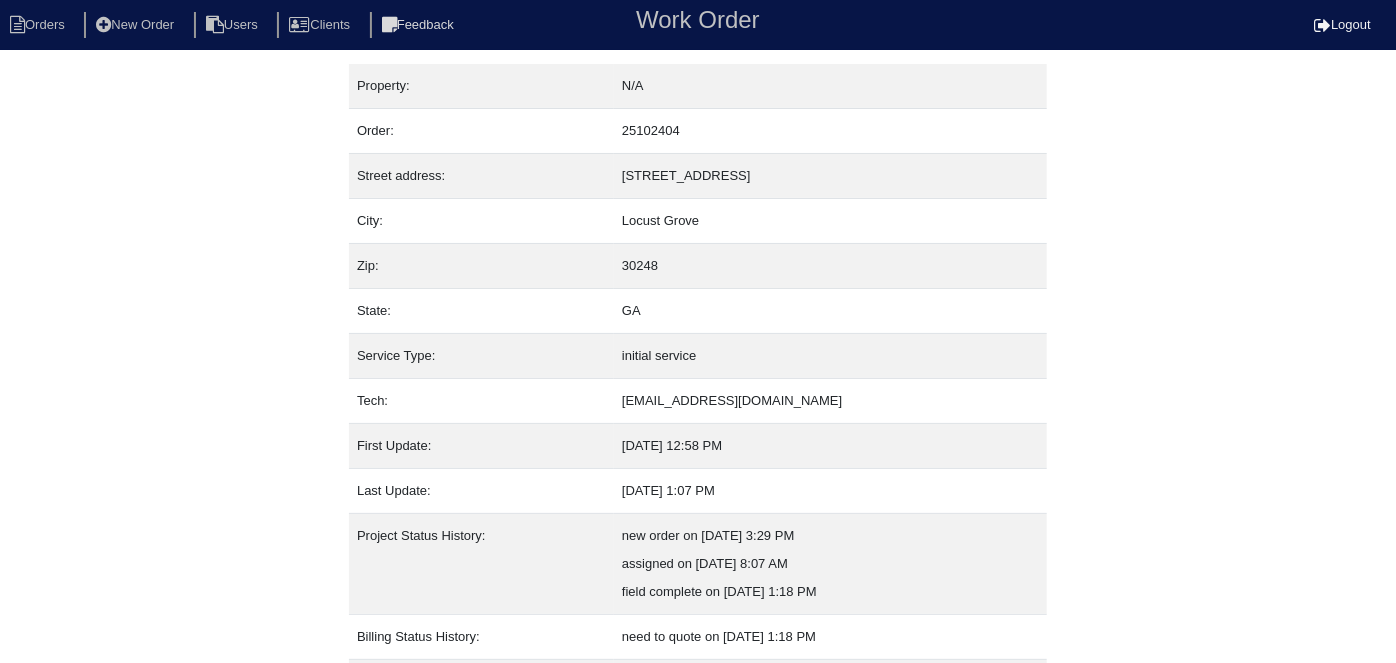select on "0" 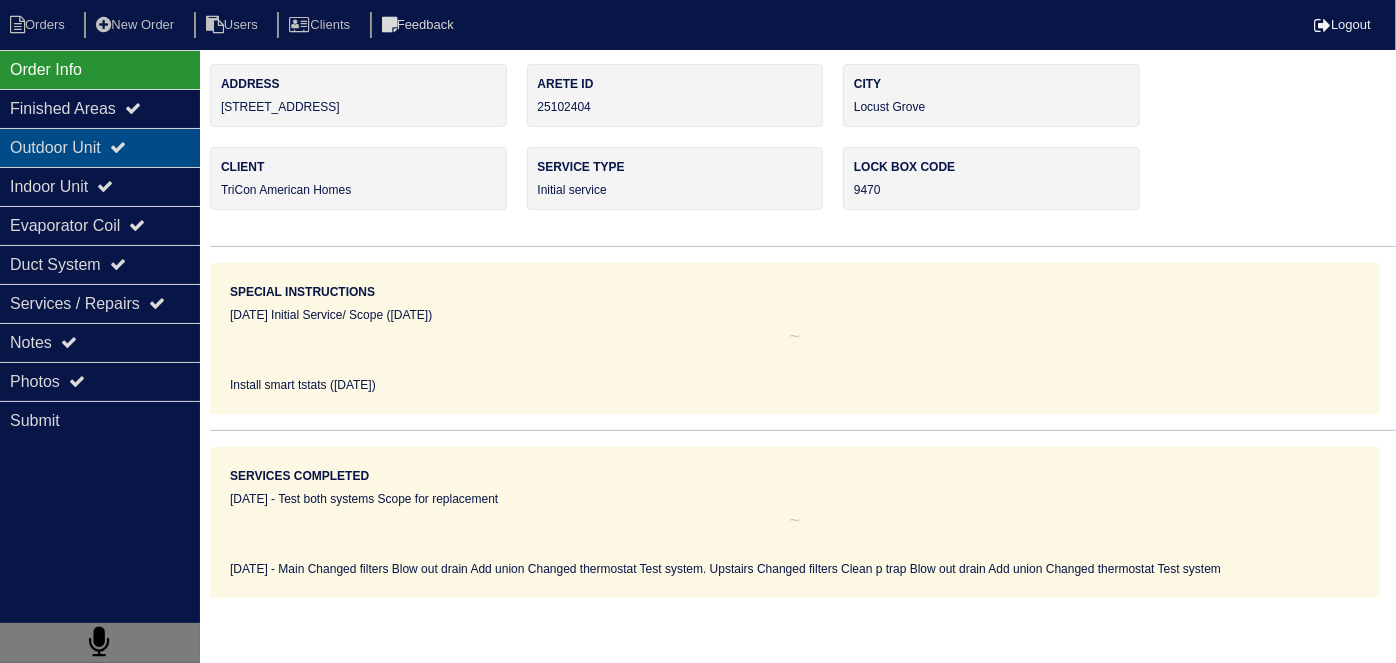 click on "Outdoor Unit" at bounding box center [100, 147] 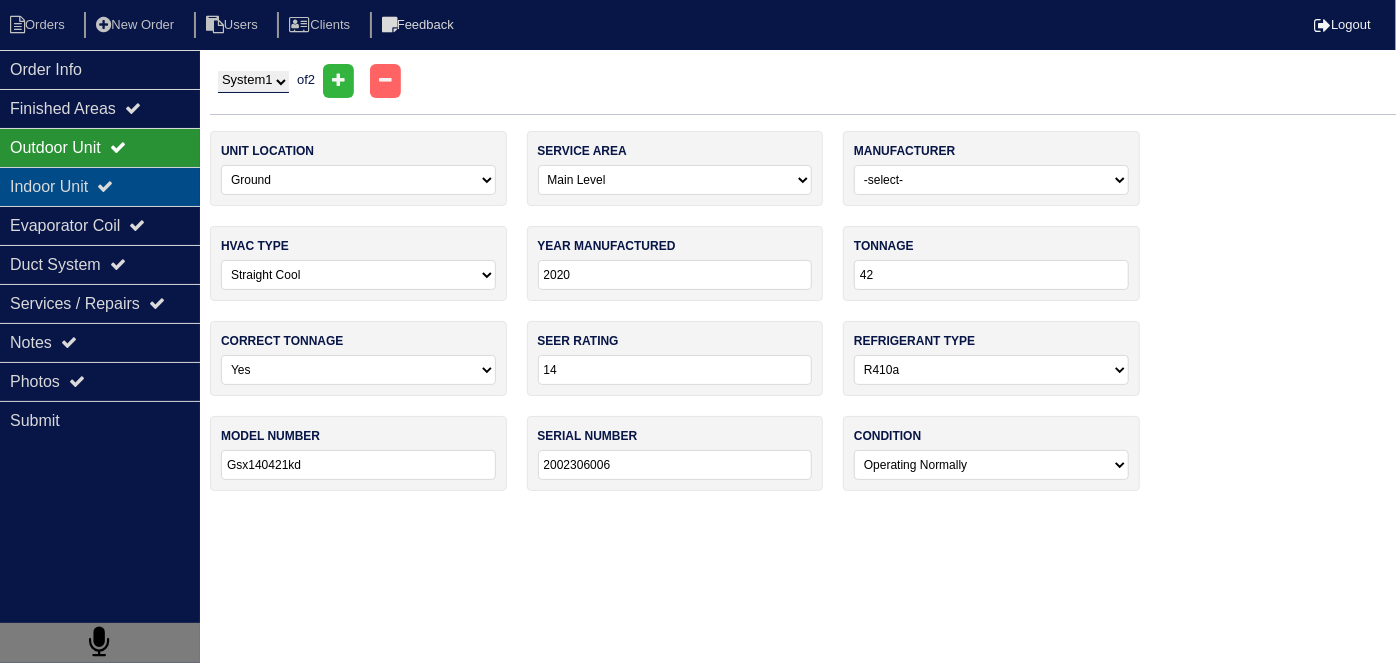 click on "Indoor Unit" at bounding box center [100, 186] 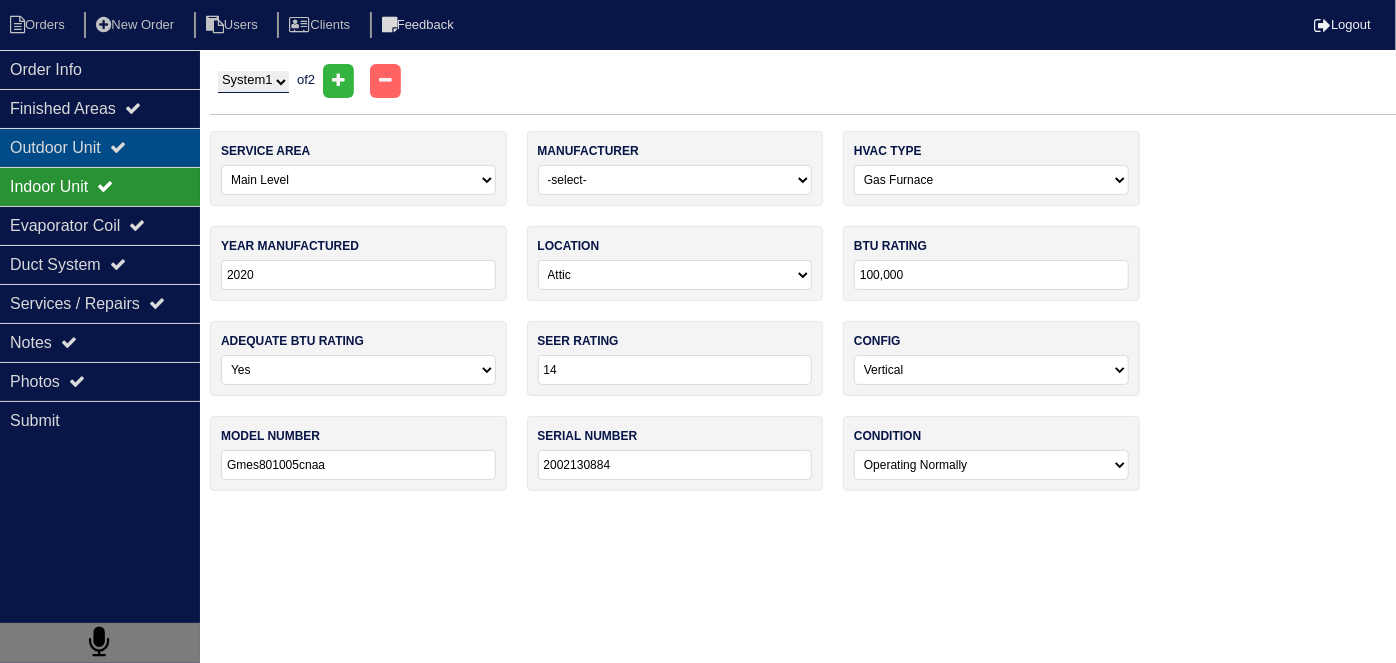 click on "Outdoor Unit" at bounding box center (100, 147) 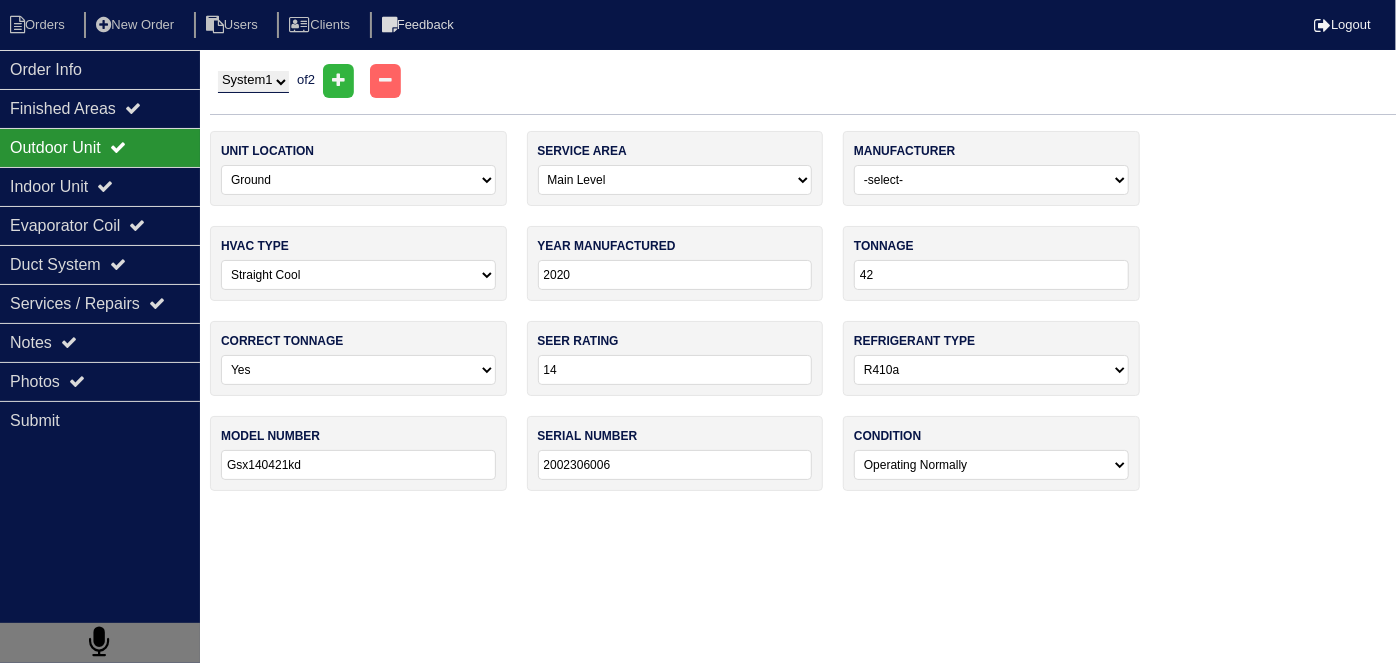 drag, startPoint x: 264, startPoint y: 72, endPoint x: 258, endPoint y: 87, distance: 16.155495 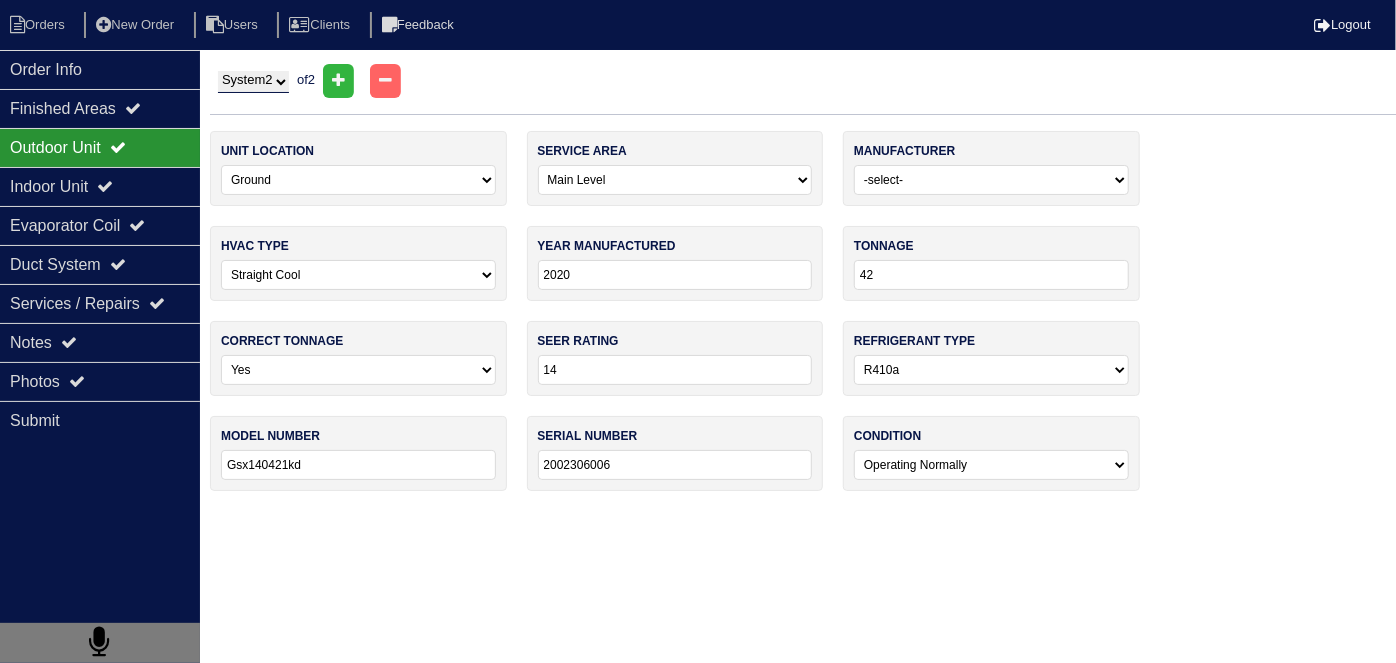 click on "System  1 System  2" at bounding box center [253, 82] 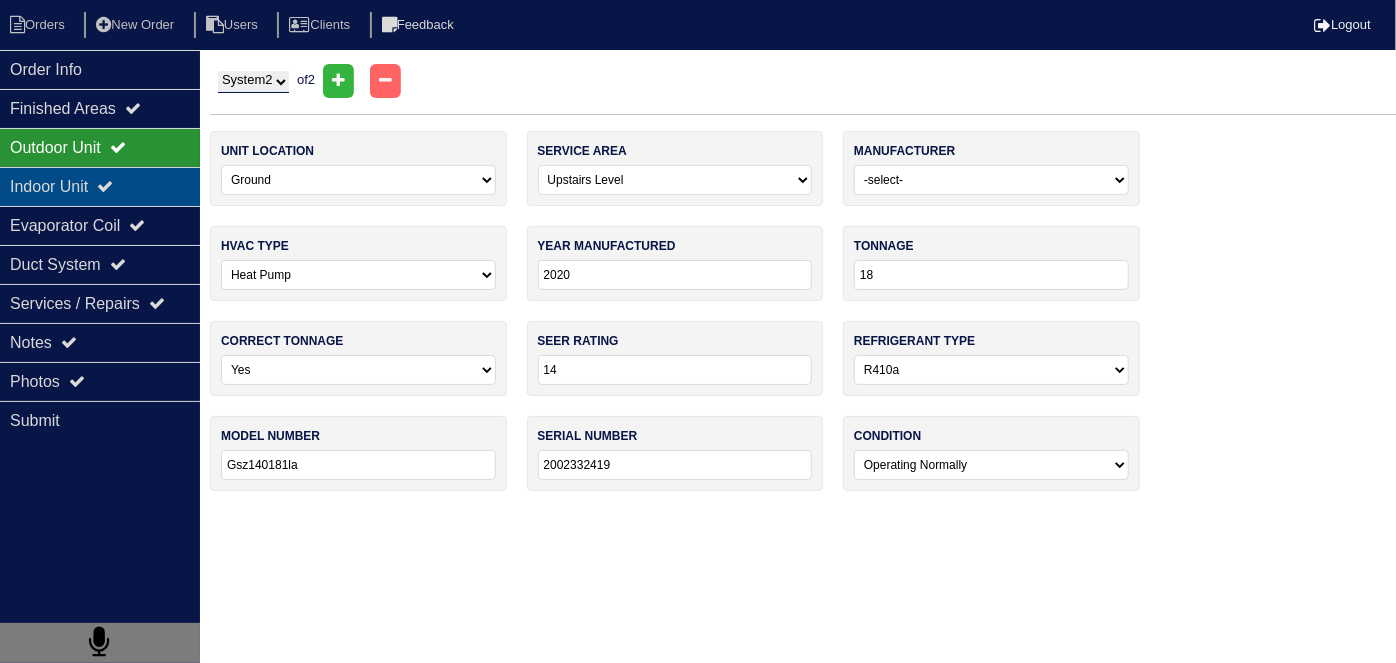 click on "Indoor Unit" at bounding box center [100, 186] 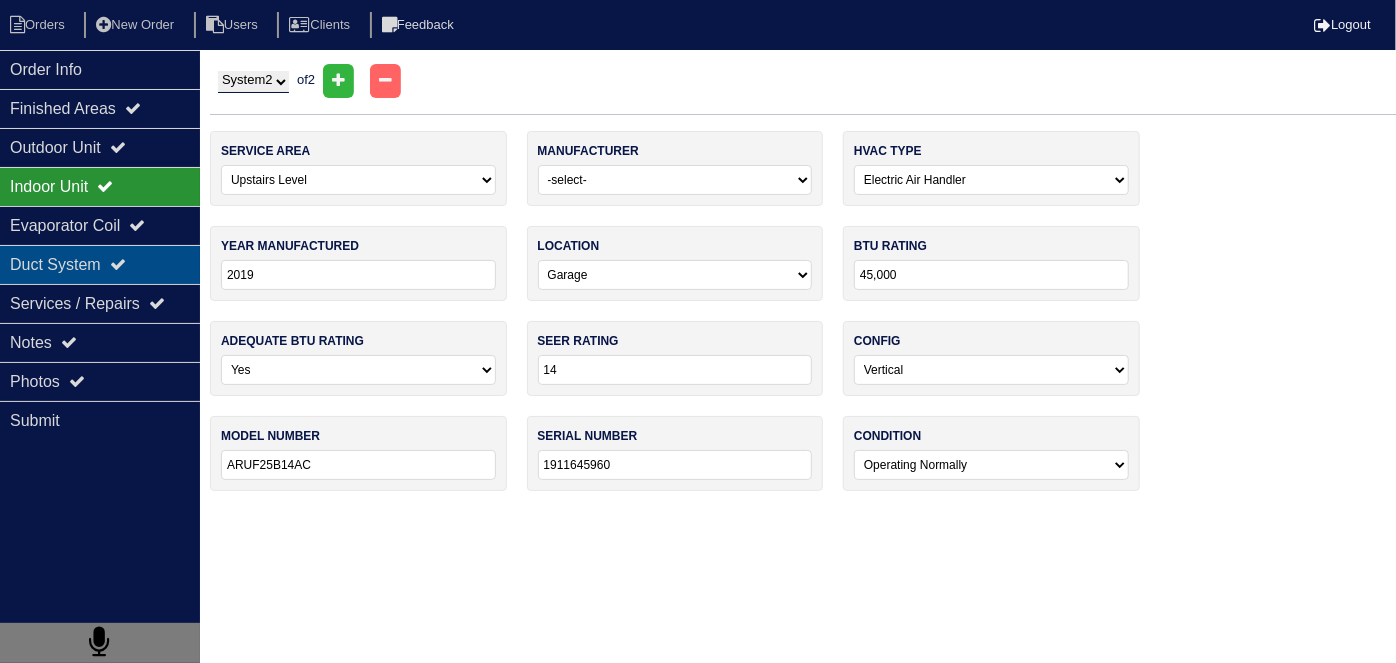 click on "Duct System" at bounding box center [100, 264] 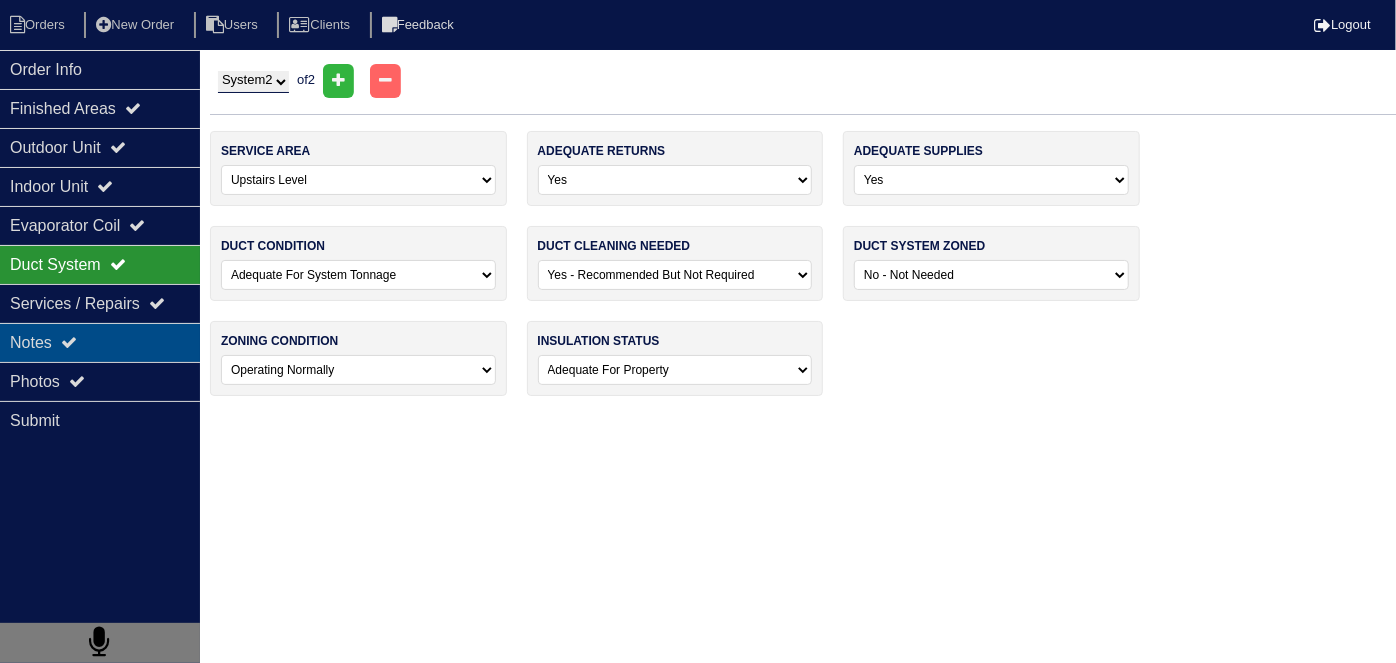click on "Notes" at bounding box center [100, 342] 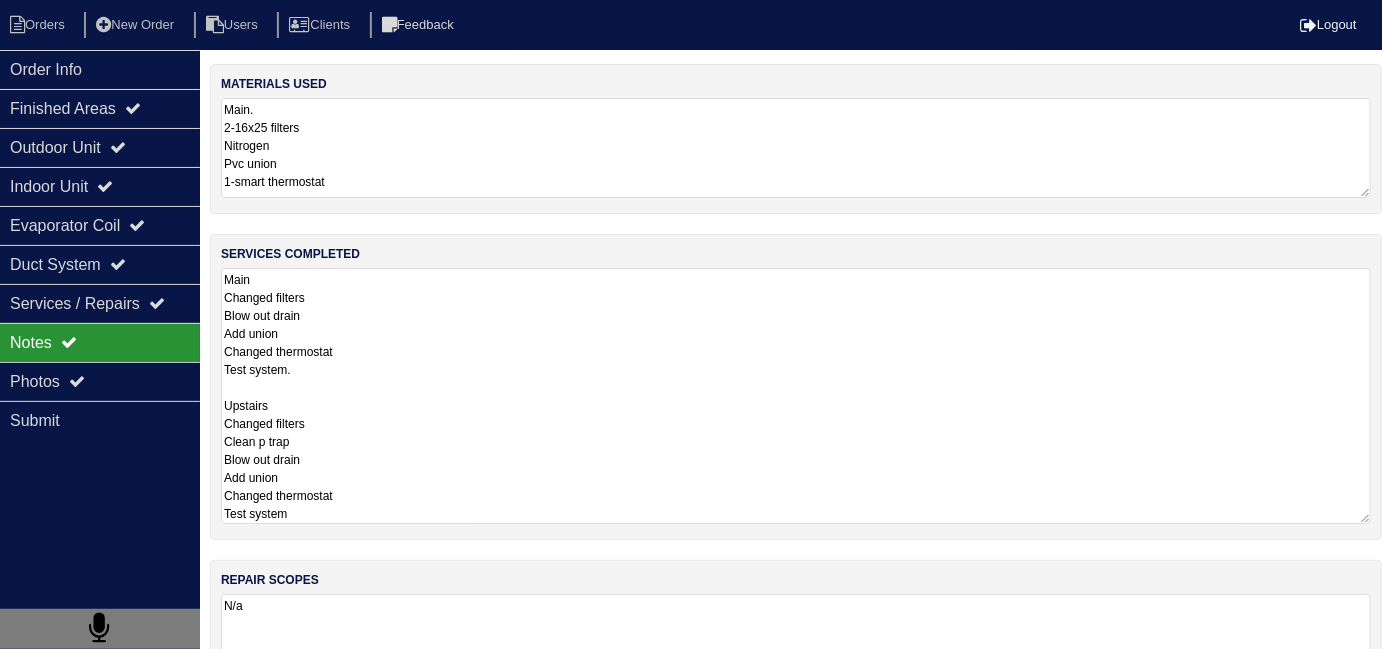 drag, startPoint x: 402, startPoint y: 321, endPoint x: 457, endPoint y: 307, distance: 56.753853 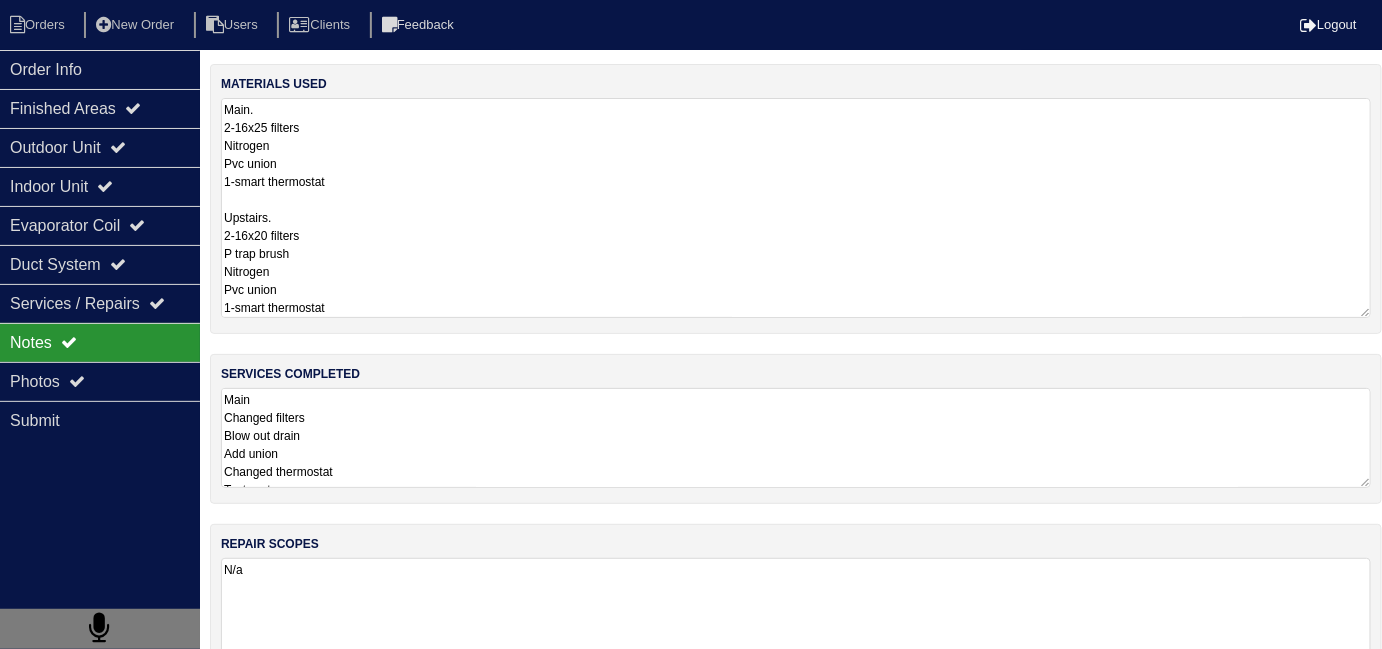 click on "Main.
2-16x25 filters
Nitrogen
Pvc union
1-smart thermostat
Upstairs.
2-16x20 filters
P trap brush
Nitrogen
Pvc union
1-smart thermostat" at bounding box center (796, 208) 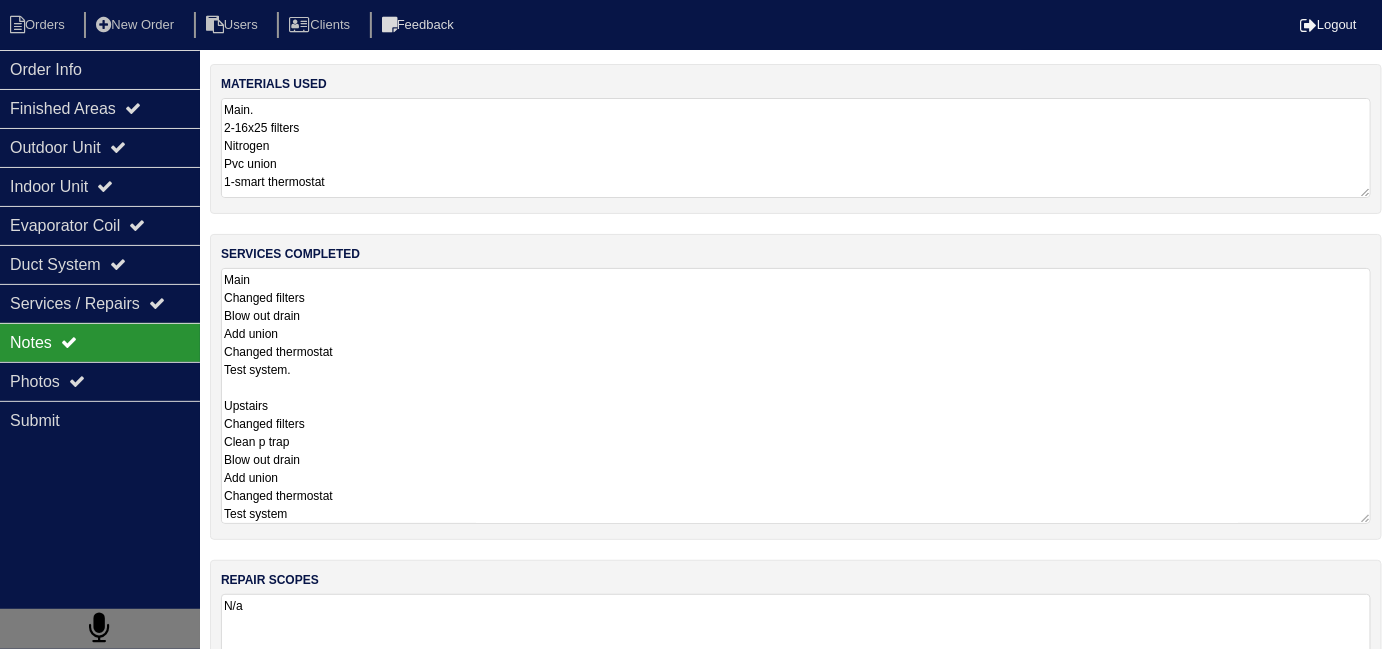 click on "Main
Changed filters
Blow out drain
Add union
Changed thermostat
Test system.
Upstairs
Changed filters
Clean p trap
Blow out drain
Add union
Changed thermostat
Test system" at bounding box center (796, 396) 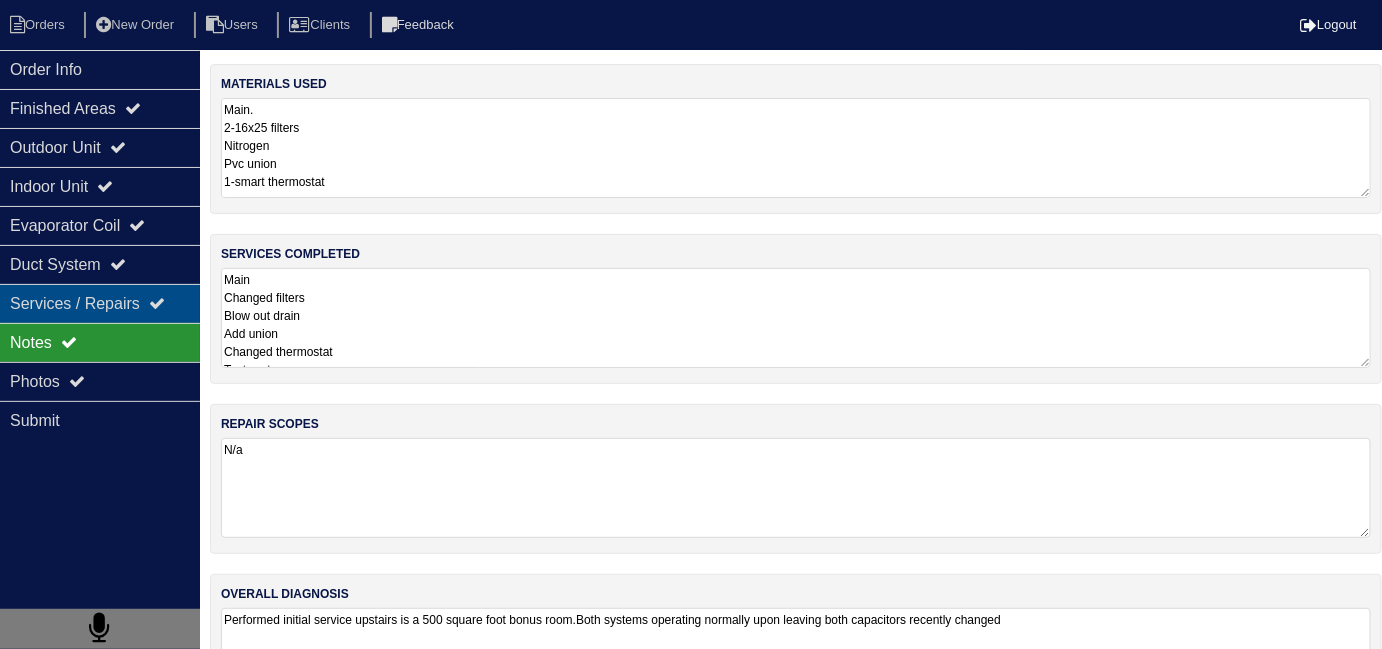 drag, startPoint x: 60, startPoint y: 267, endPoint x: 60, endPoint y: 312, distance: 45 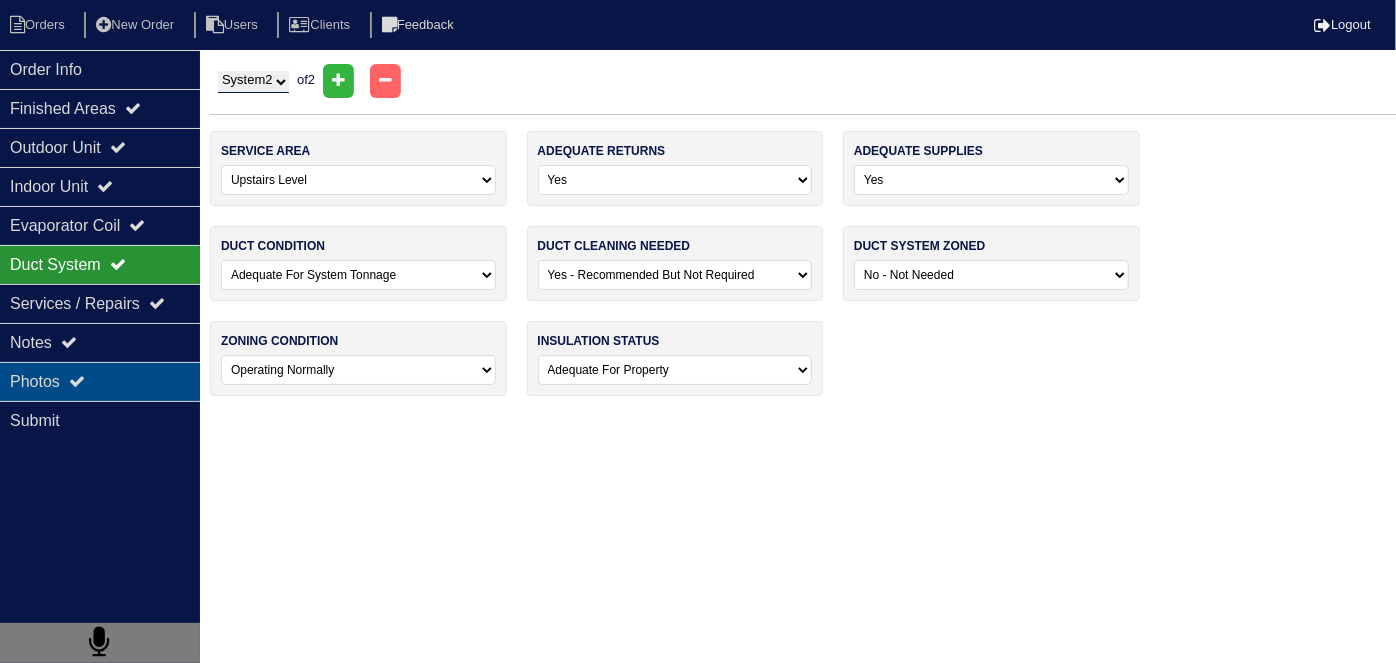 click at bounding box center (77, 381) 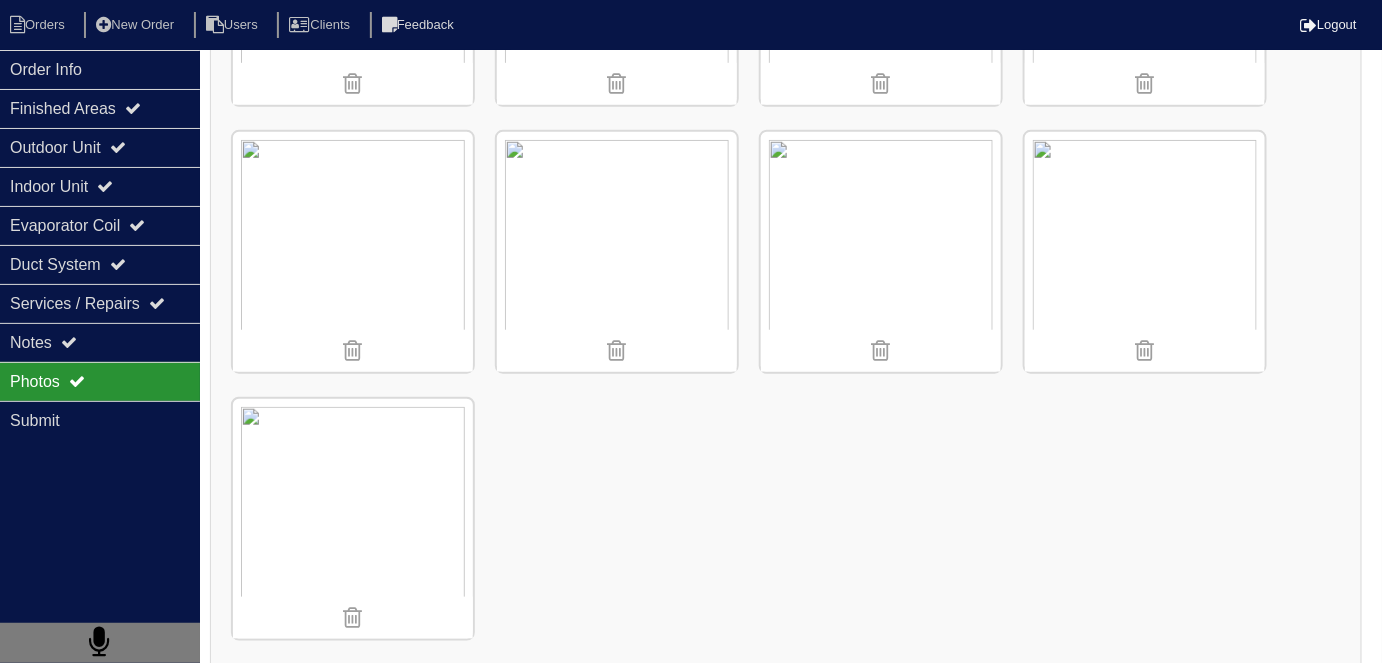 scroll, scrollTop: 2909, scrollLeft: 0, axis: vertical 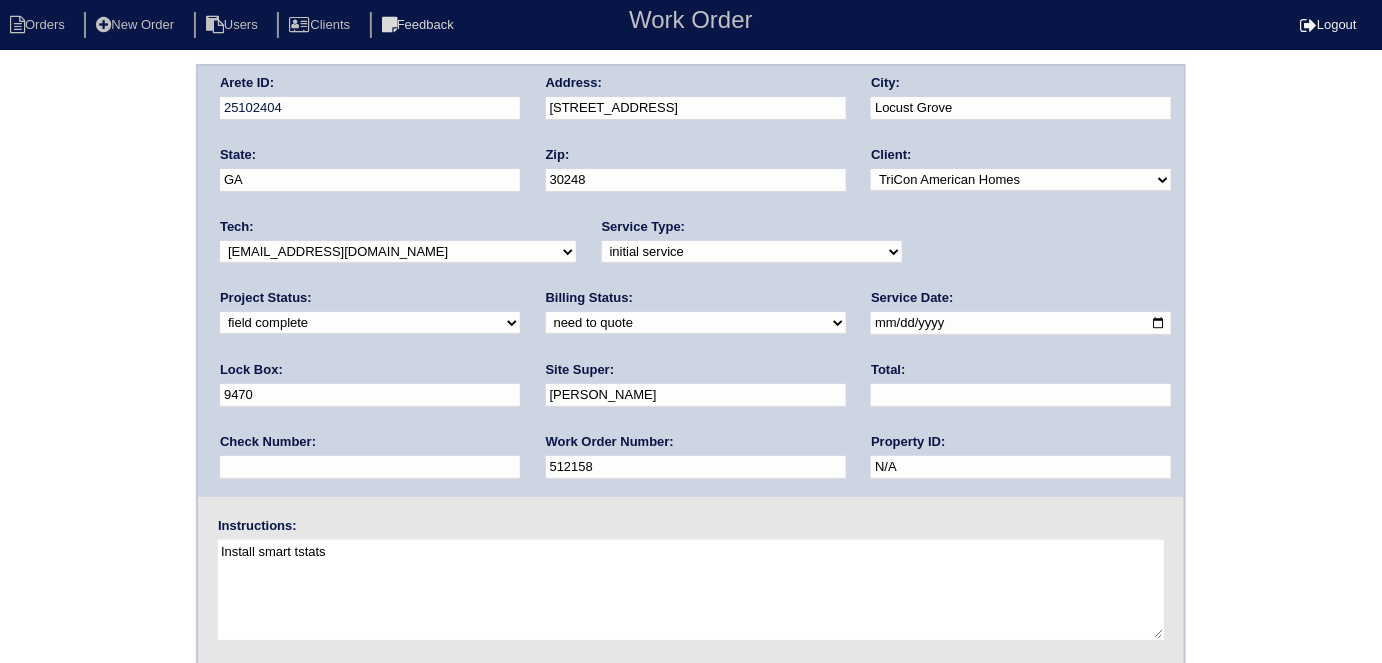 click on "Billing Status:
need to quote
quoted
need to invoice
invoiced
paid
warranty
purchase order needed
unknown
in quickbooks" at bounding box center [696, 316] 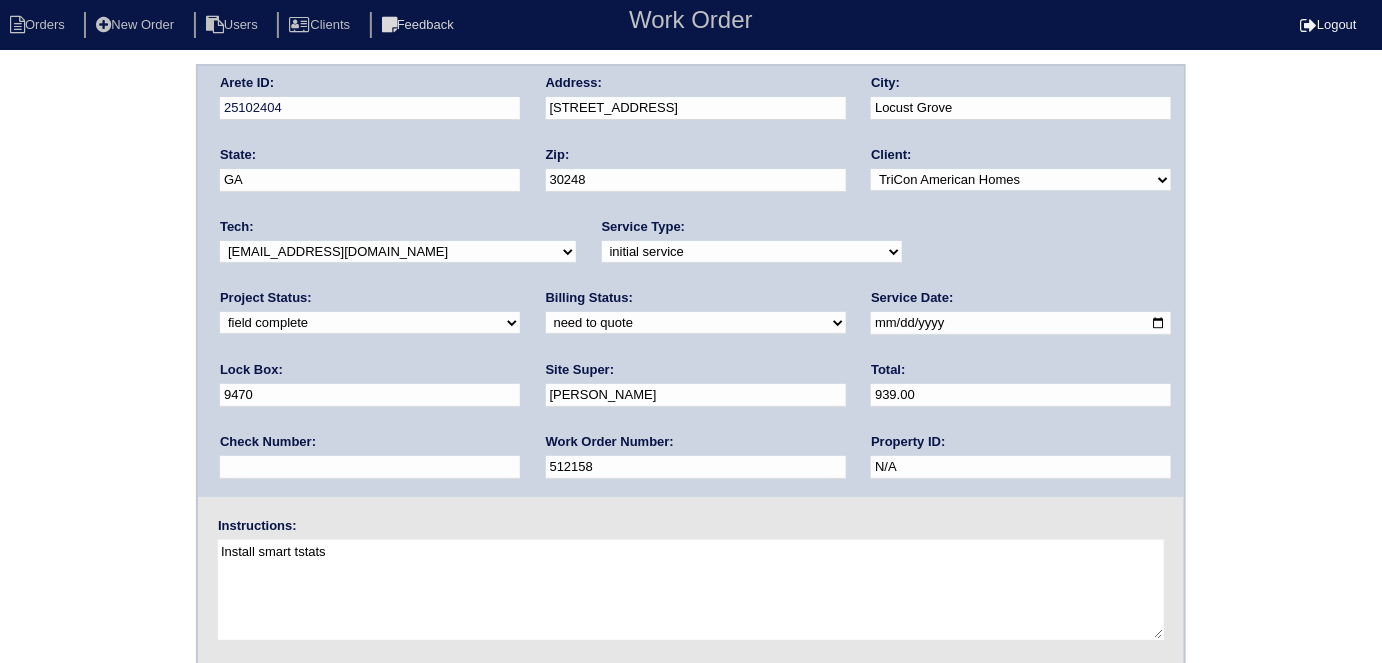 type on "939.00" 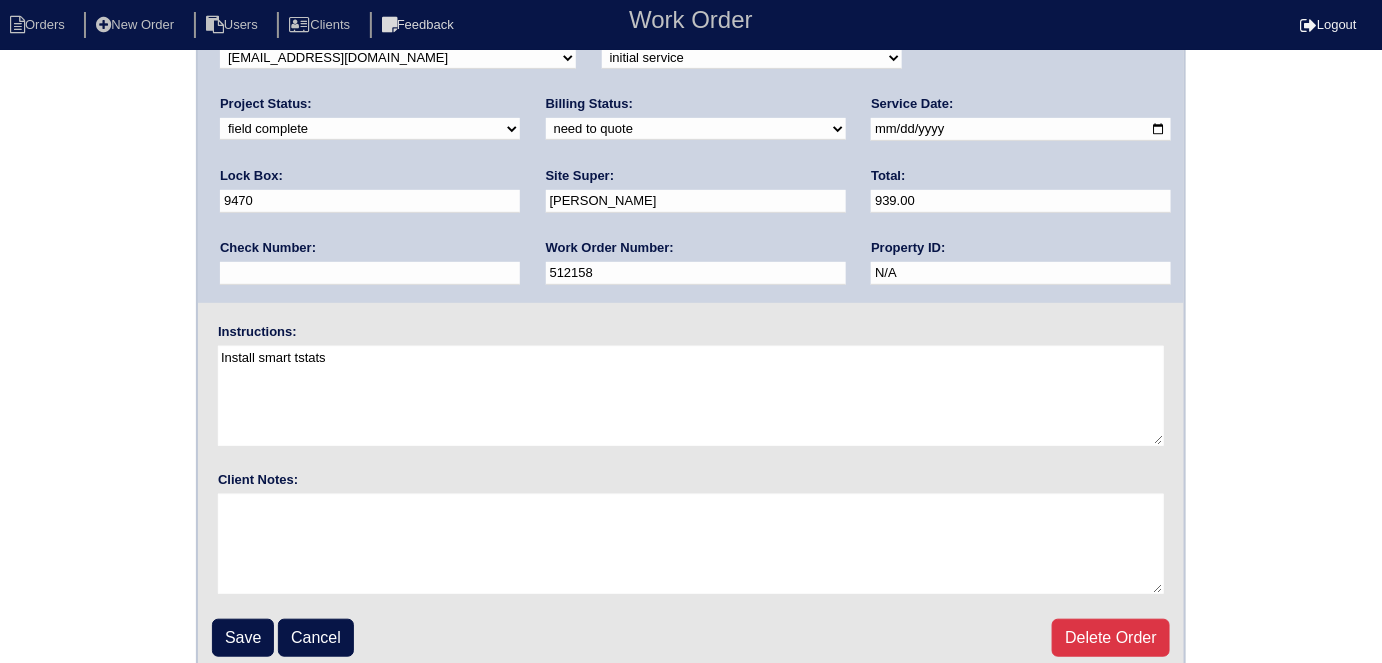 scroll, scrollTop: 205, scrollLeft: 0, axis: vertical 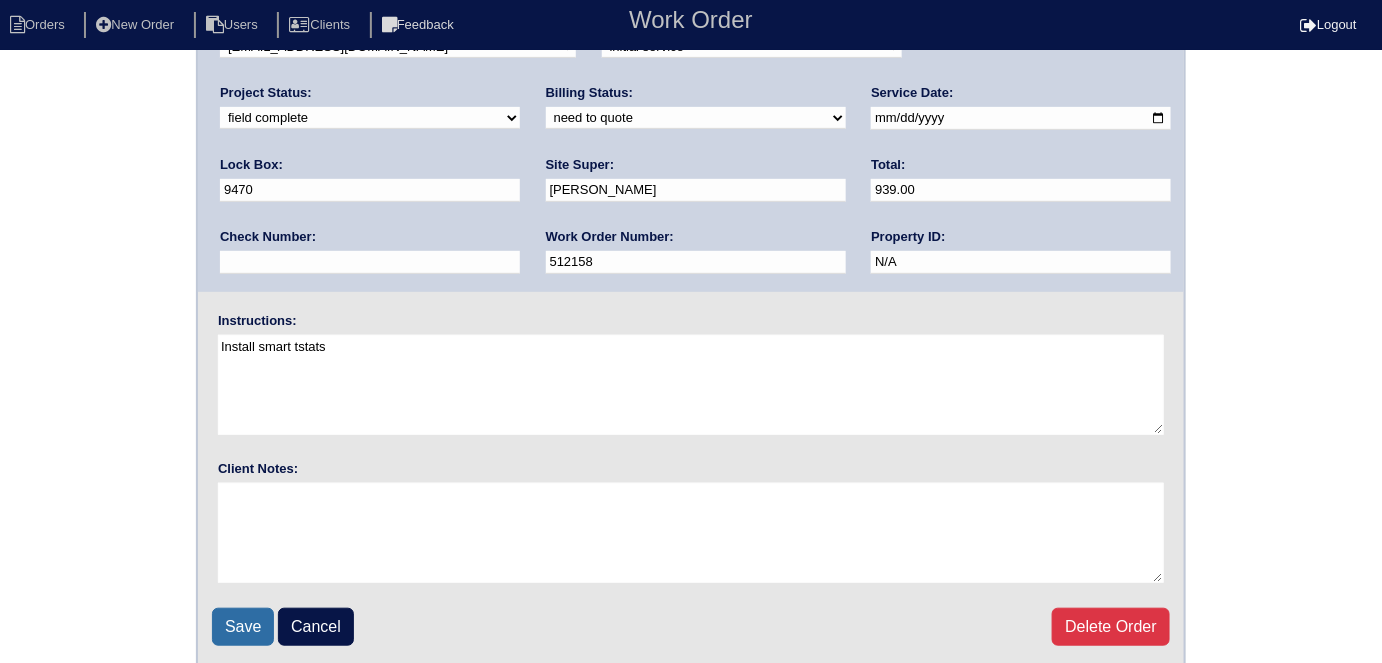 click on "Save" at bounding box center [243, 627] 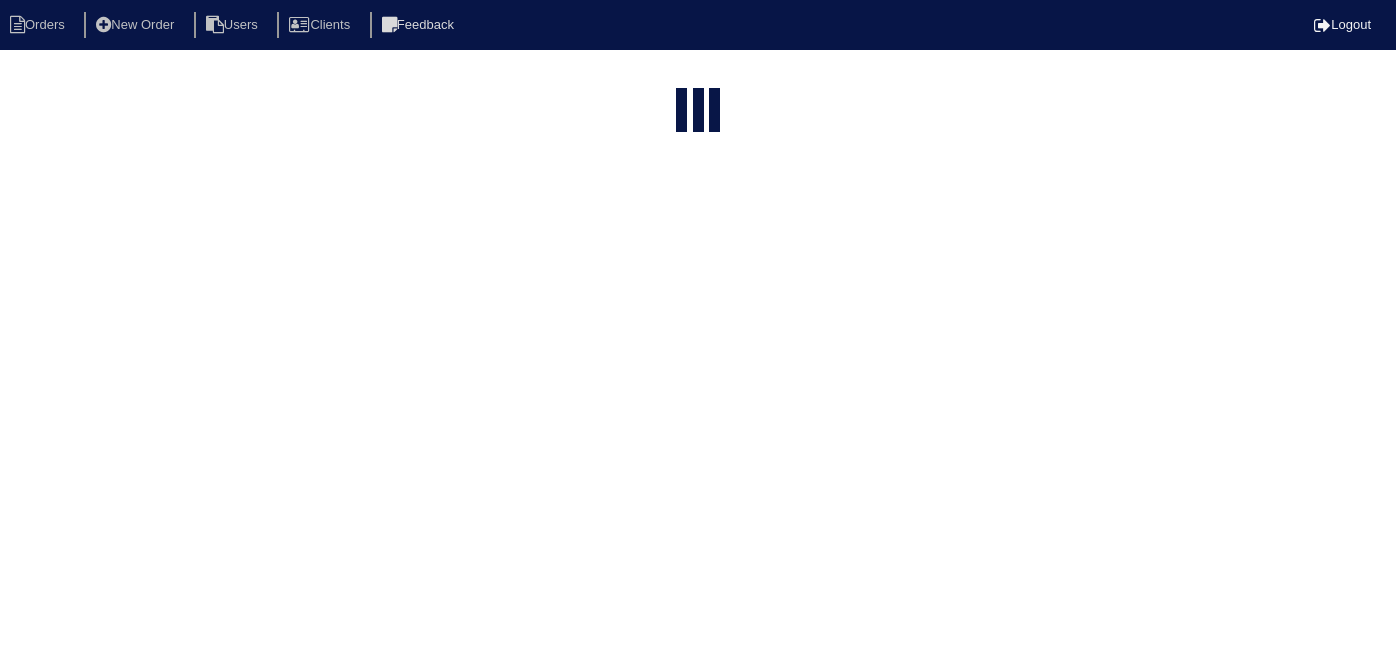 select on "15" 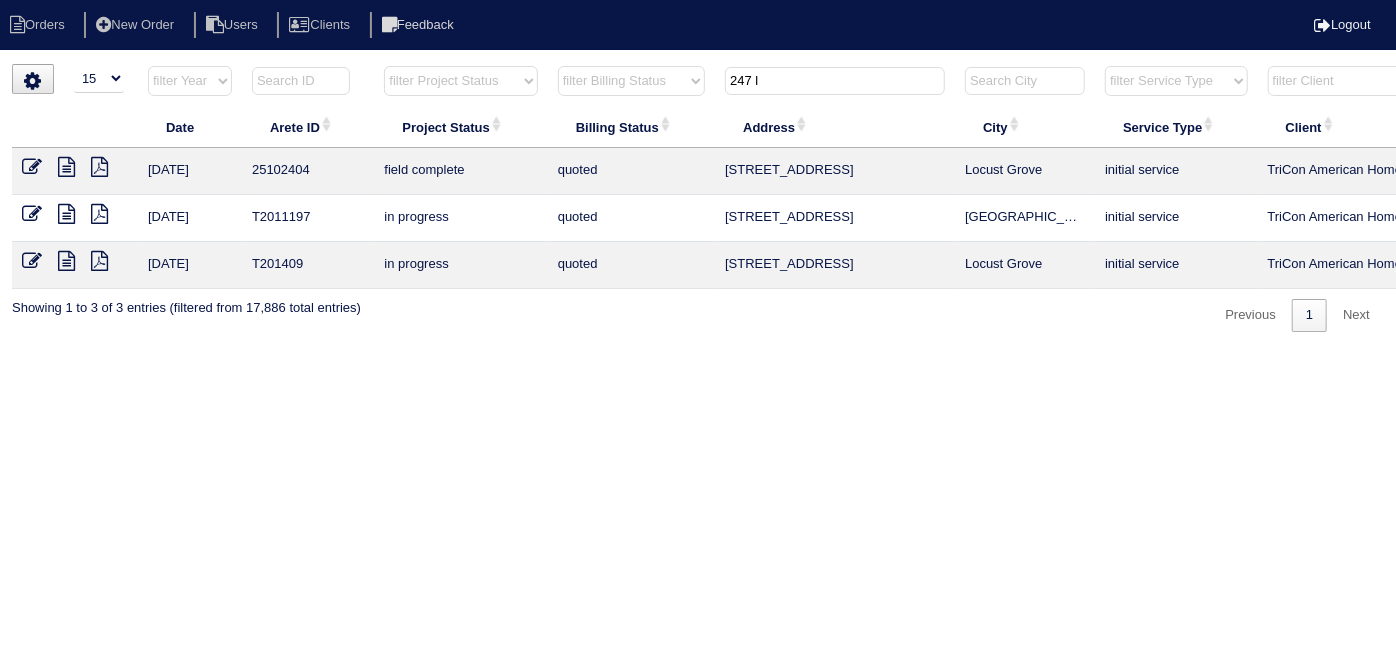 drag, startPoint x: 890, startPoint y: 84, endPoint x: 559, endPoint y: 38, distance: 334.1811 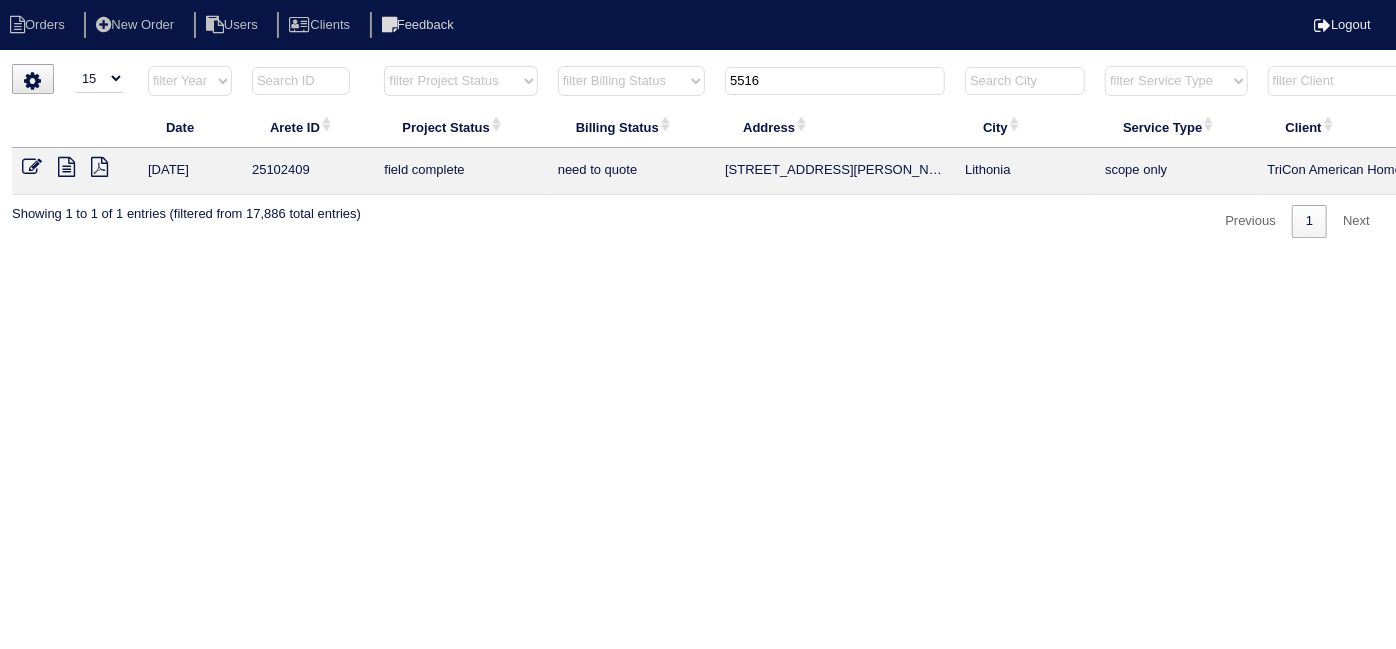 type on "5516" 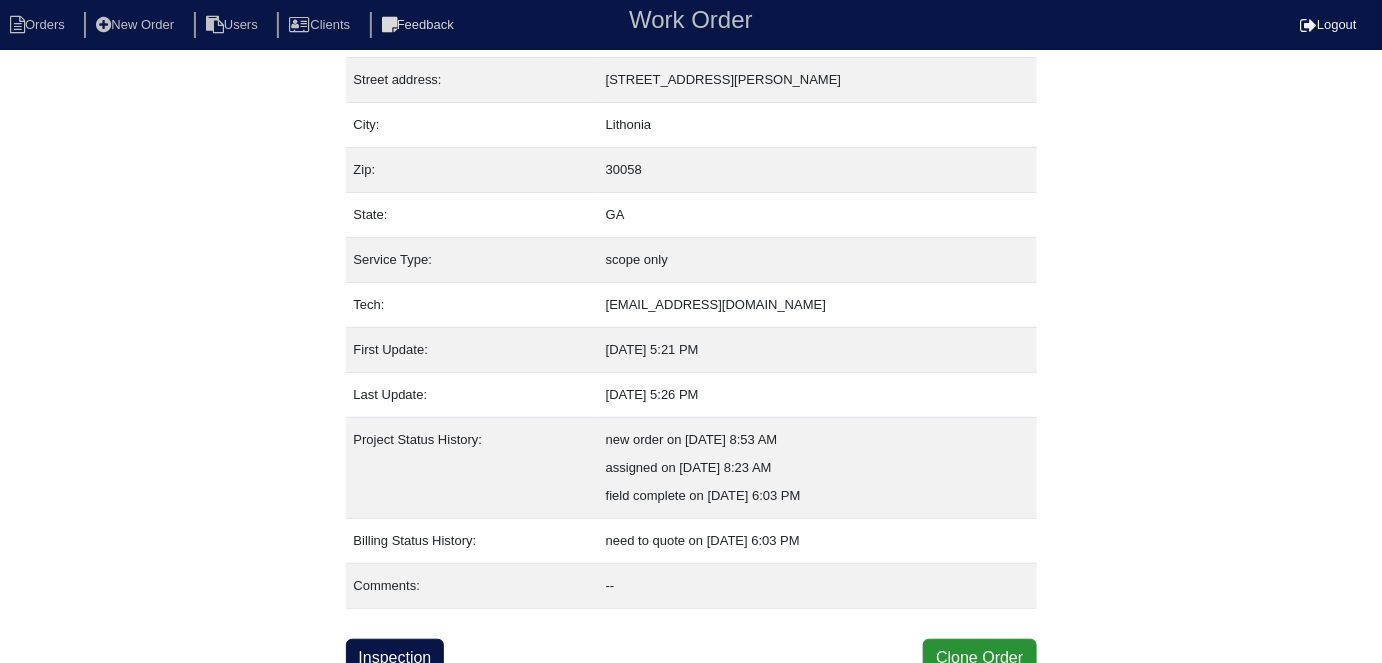 scroll, scrollTop: 105, scrollLeft: 0, axis: vertical 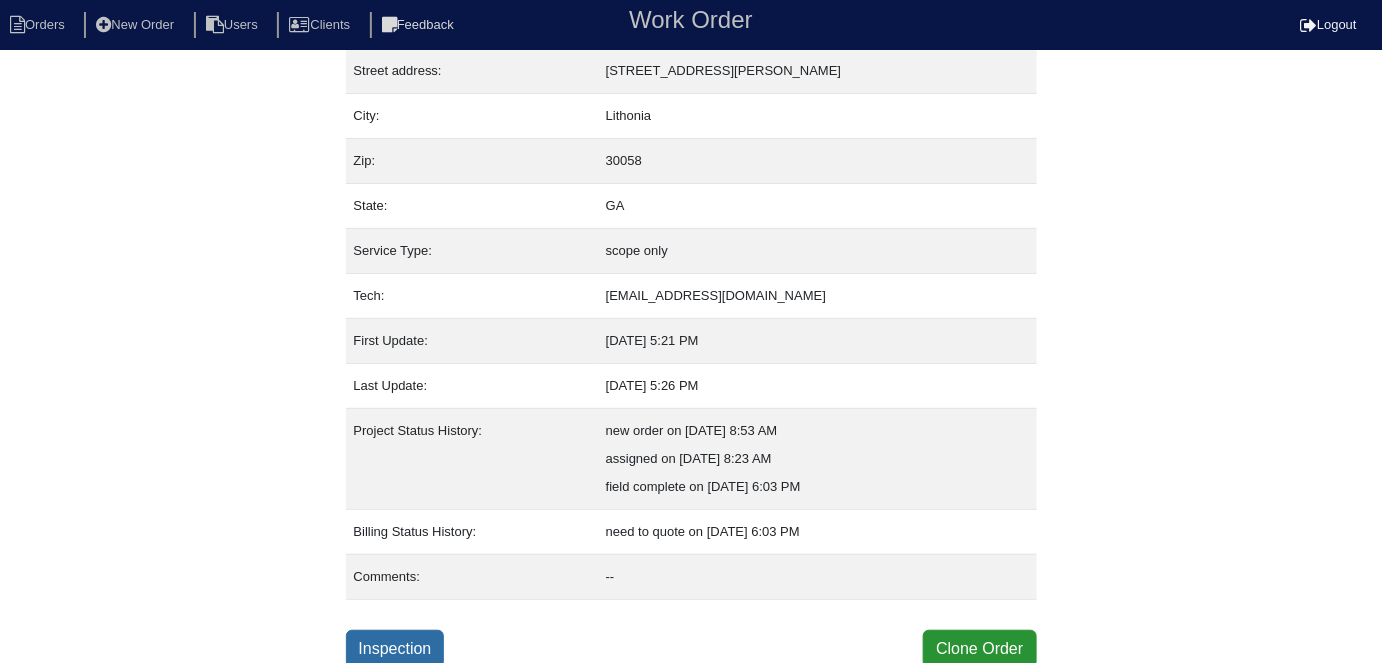 click on "Inspection" at bounding box center (395, 649) 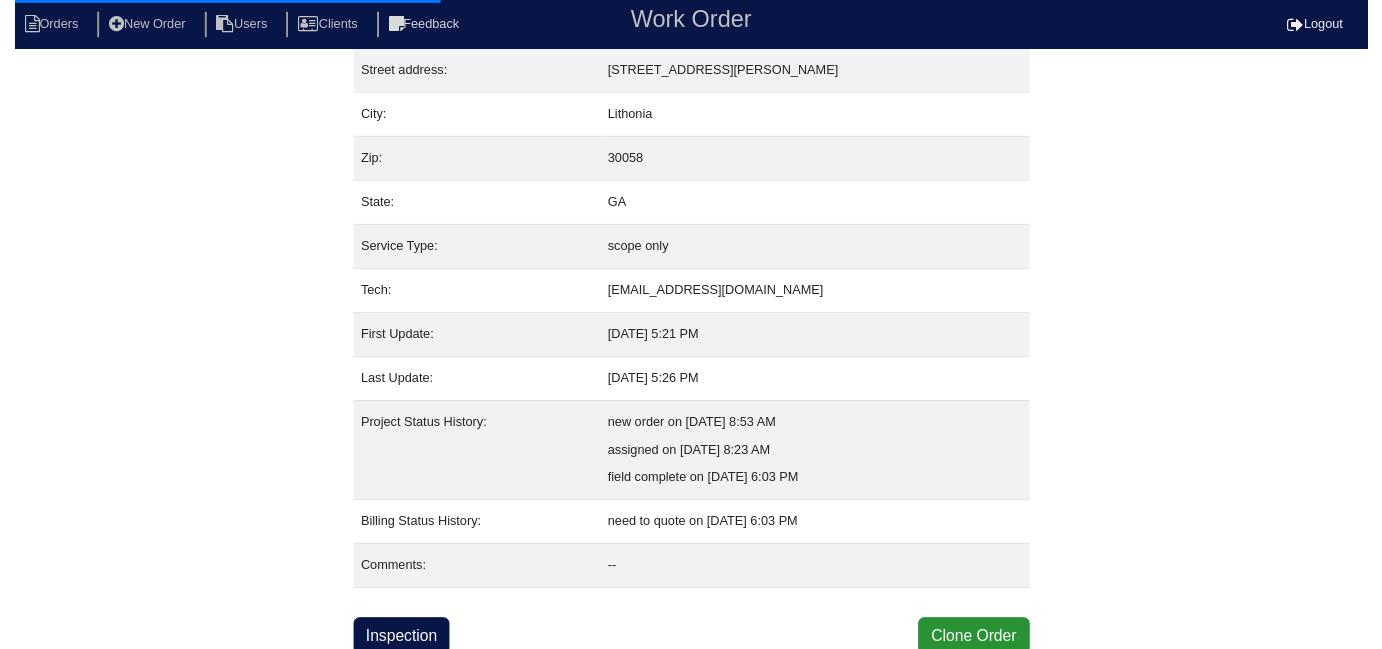 scroll, scrollTop: 0, scrollLeft: 0, axis: both 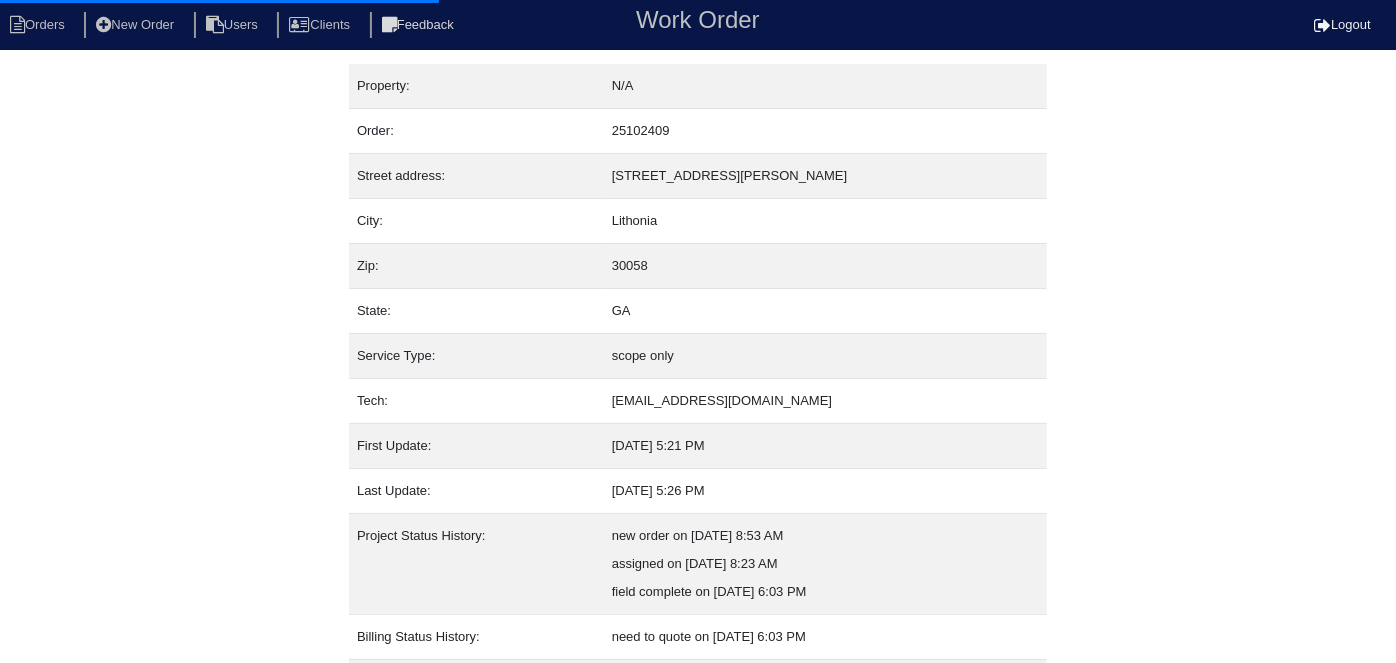 select on "0" 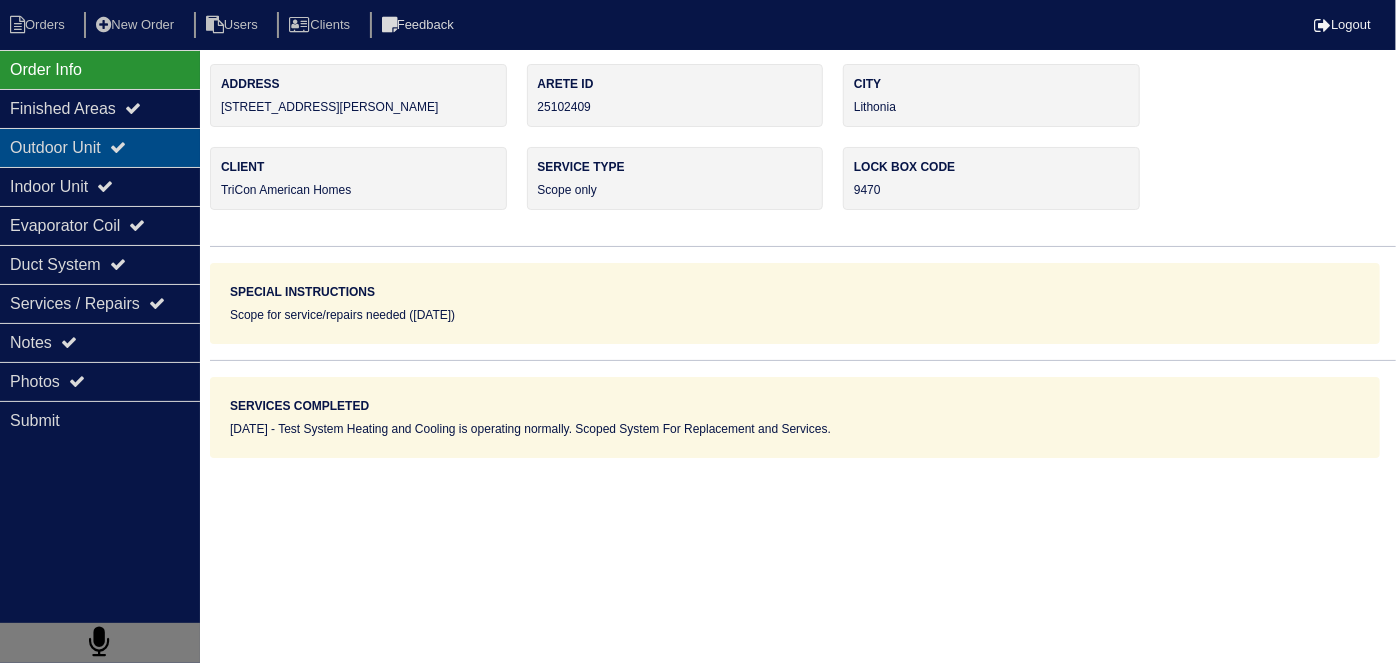 click on "Outdoor Unit" at bounding box center (100, 147) 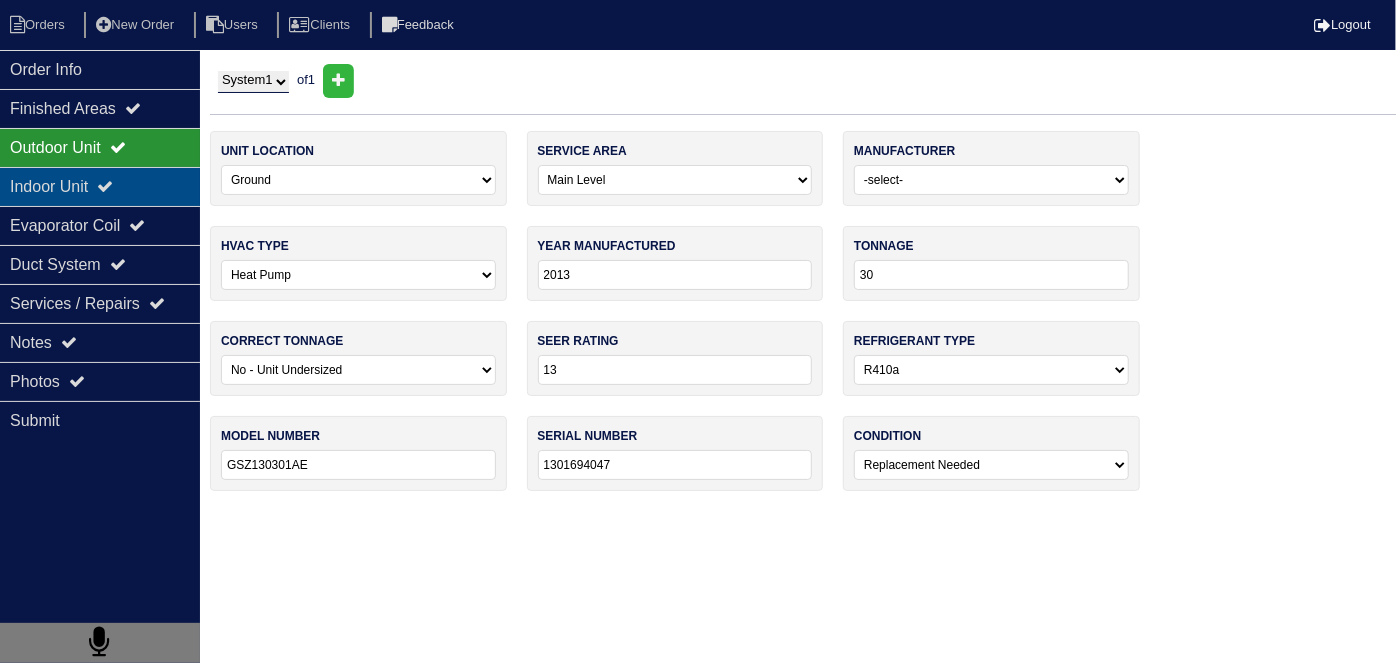 click on "Indoor Unit" at bounding box center (100, 186) 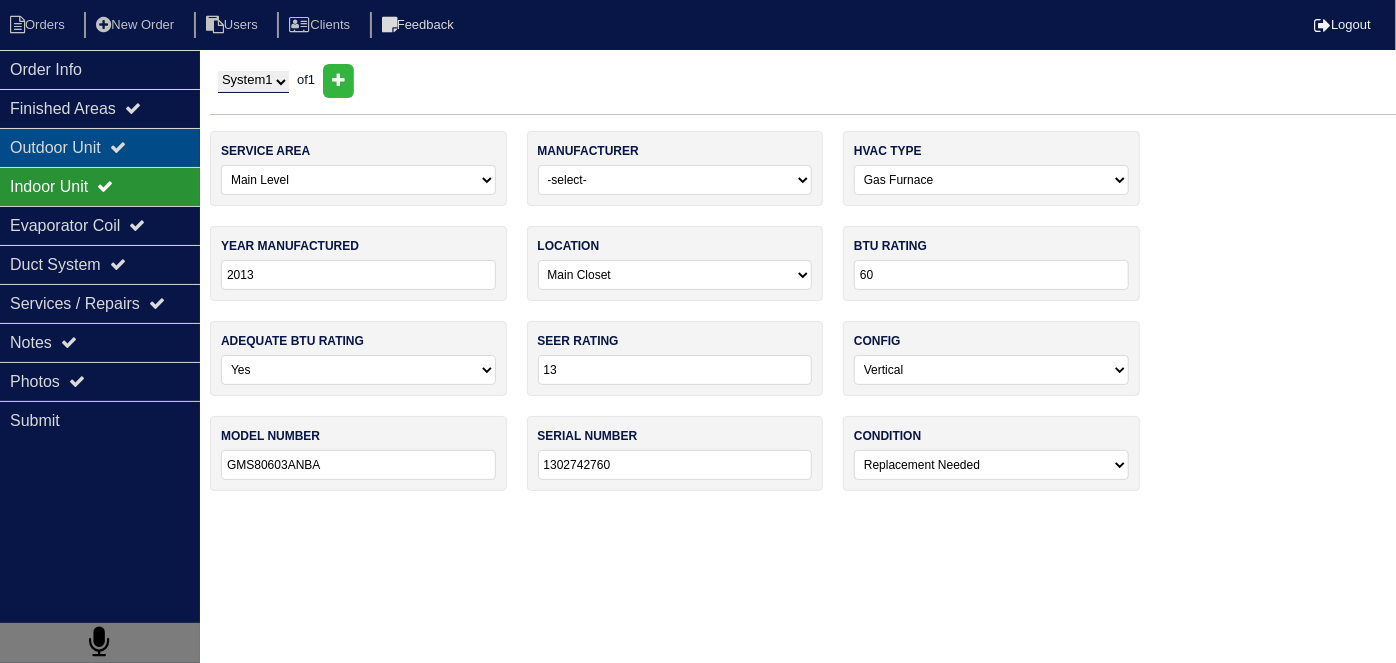 click on "Outdoor Unit" at bounding box center (100, 147) 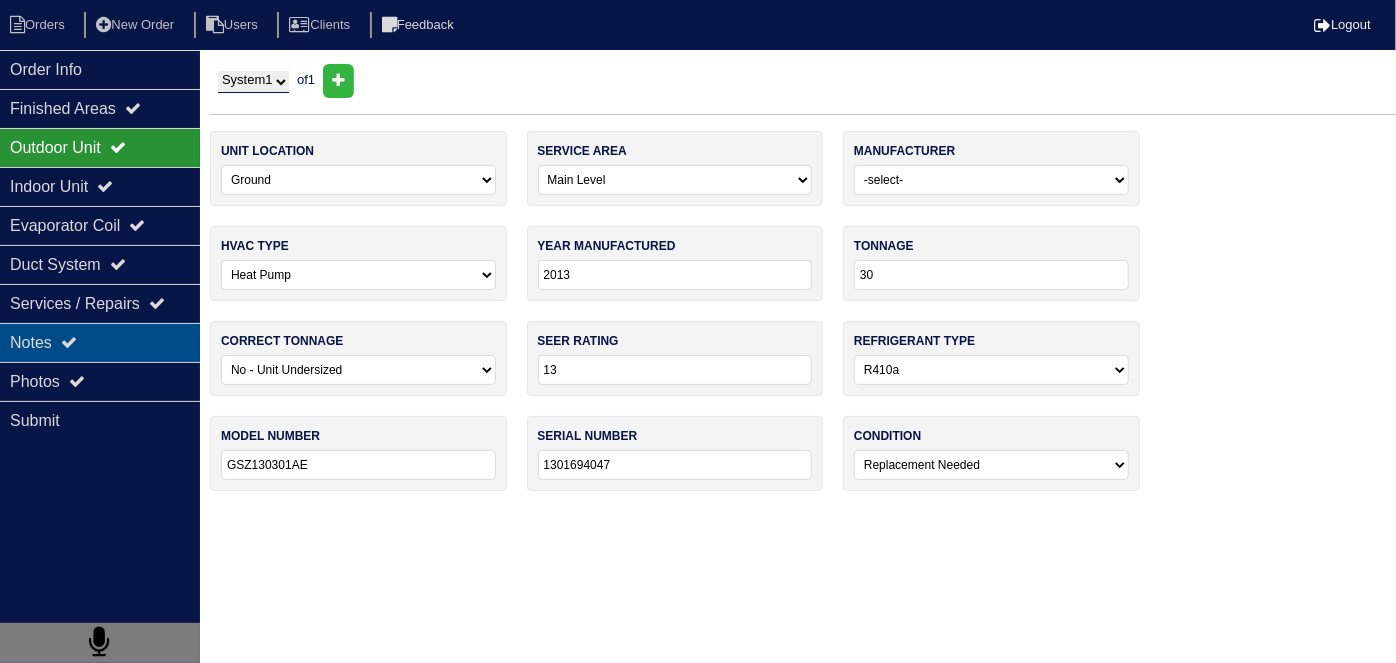 click on "Notes" at bounding box center (100, 342) 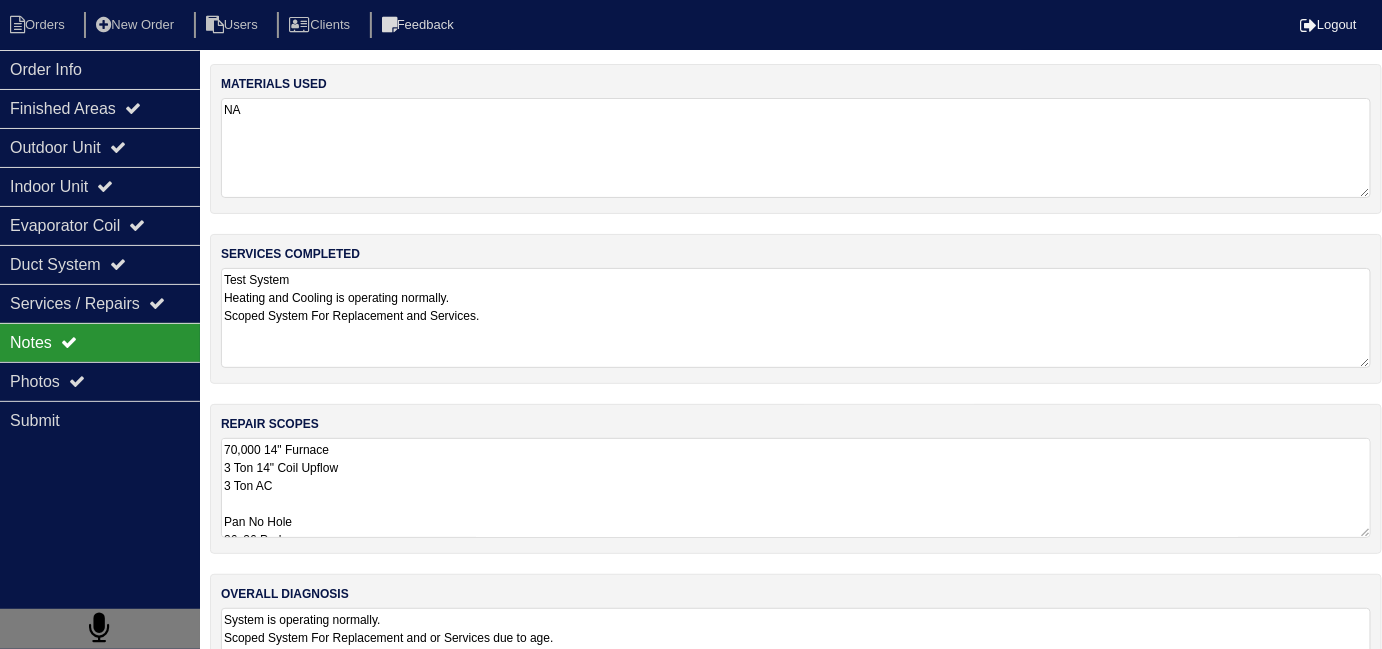 click on "70,000 14" Furnace
3 Ton 14" Coil Upflow
3 Ton AC
Pan No Hole
36x36 Pad
Aquaguard Floatswitch
16x25 Filter Rack
2- Filters
4" Single Wall 90
3/4 PVC Male
3/4 PVC Cap
3/4 Copper Lineset Insulation
Lineset Cover
Tricon Thermostat.
If Servicing:
Replace Filters
Flush Drain Line
Install PVC Union
Replace Capacitor
Install Tricon Thermostat
Install Brass Service Caps
Replace Lineset Insulation
Test System" at bounding box center [796, 488] 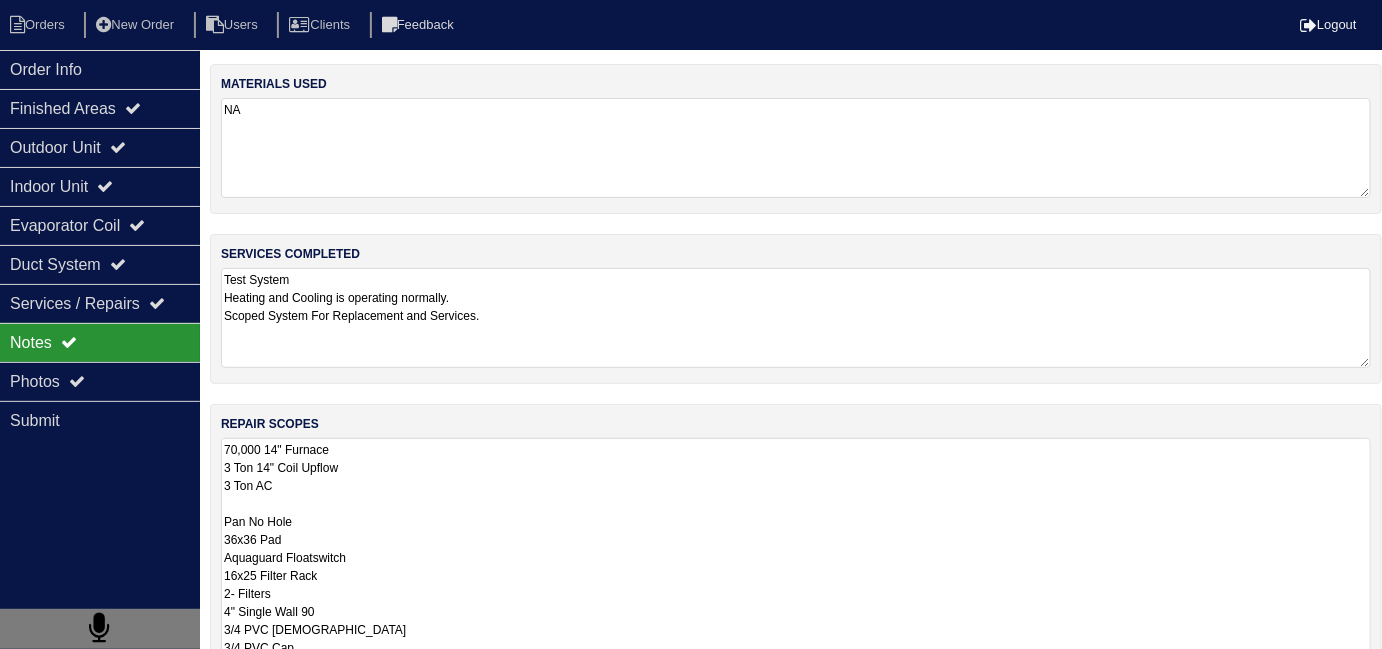 click on "70,000 14" Furnace
3 Ton 14" Coil Upflow
3 Ton AC
Pan No Hole
36x36 Pad
Aquaguard Floatswitch
16x25 Filter Rack
2- Filters
4" Single Wall 90
3/4 PVC Male
3/4 PVC Cap
3/4 Copper Lineset Insulation
Lineset Cover
Tricon Thermostat.
If Servicing:
Replace Filters
Flush Drain Line
Install PVC Union
Replace Capacitor
Install Tricon Thermostat
Install Brass Service Caps
Replace Lineset Insulation
Test System" at bounding box center (796, 665) 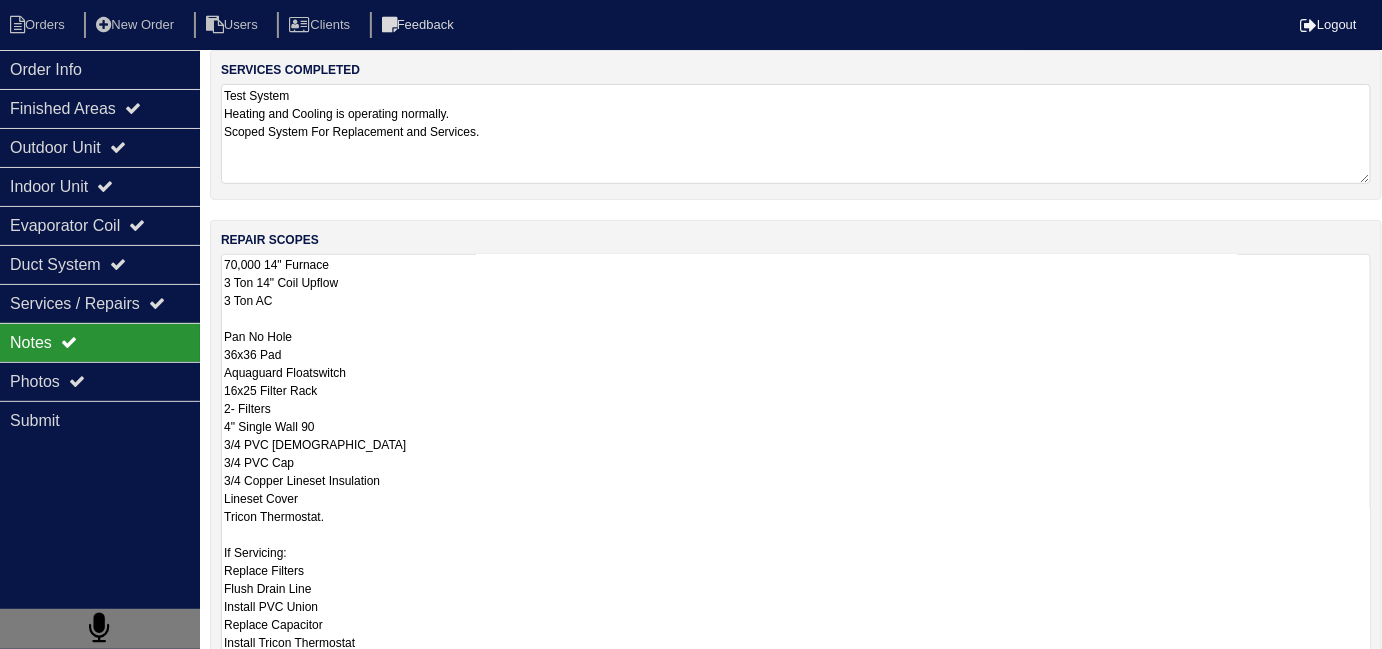 scroll, scrollTop: 185, scrollLeft: 0, axis: vertical 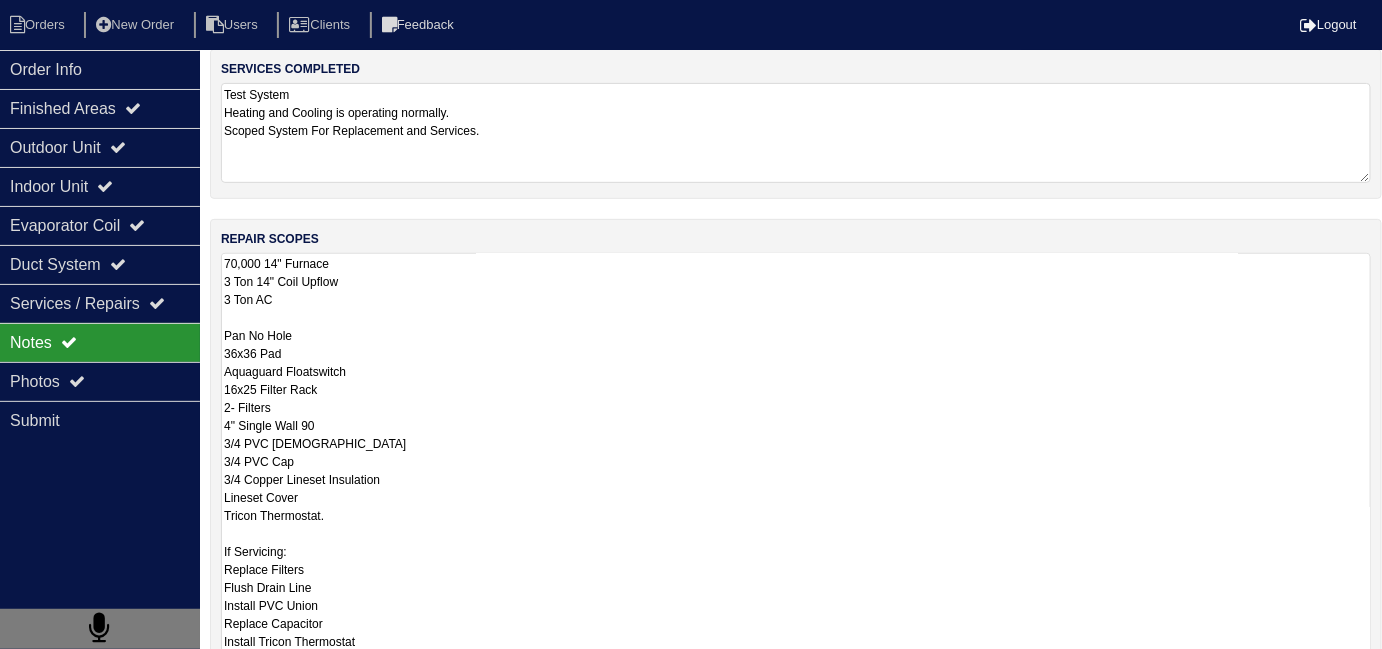 click on "70,000 14" Furnace
3 Ton 14" Coil Upflow
3 Ton AC
Pan No Hole
36x36 Pad
Aquaguard Floatswitch
16x25 Filter Rack
2- Filters
4" Single Wall 90
3/4 PVC Male
3/4 PVC Cap
3/4 Copper Lineset Insulation
Lineset Cover
Tricon Thermostat.
If Servicing:
Replace Filters
Flush Drain Line
Install PVC Union
Replace Capacitor
Install Tricon Thermostat
Install Brass Service Caps
Replace Lineset Insulation
Test System" at bounding box center [796, 480] 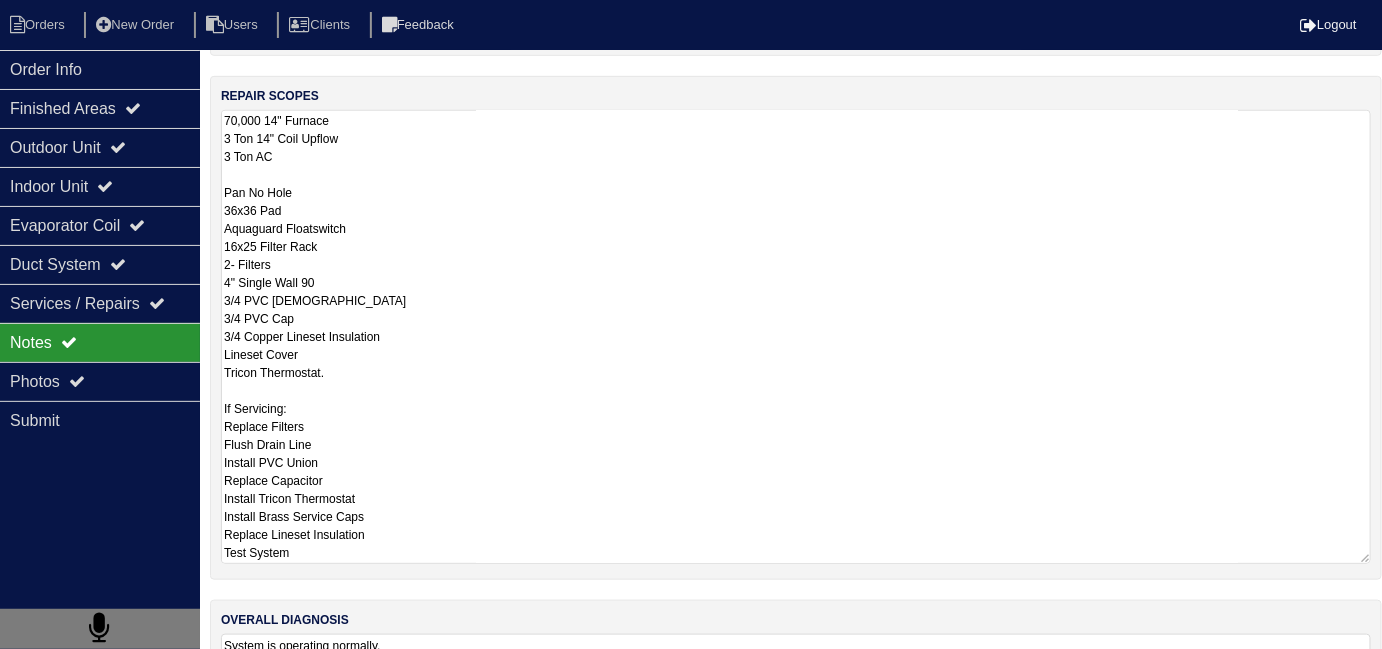 scroll, scrollTop: 442, scrollLeft: 0, axis: vertical 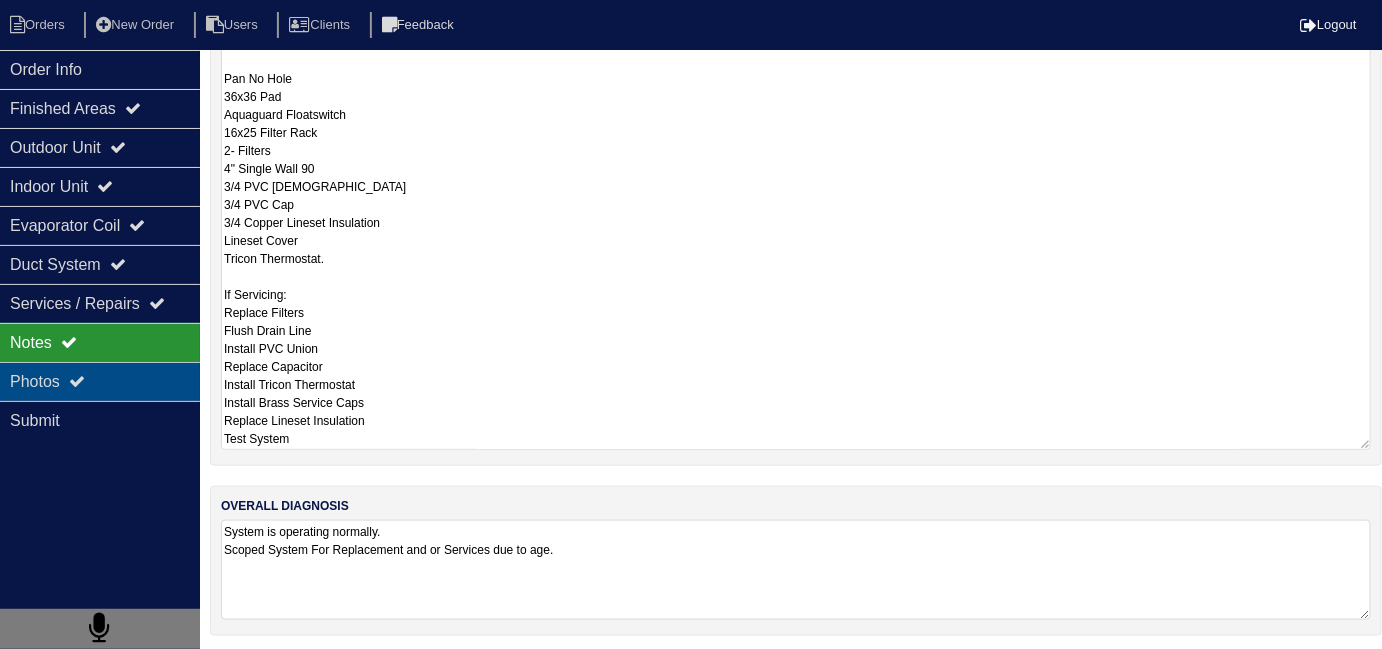 click on "Photos" at bounding box center (100, 381) 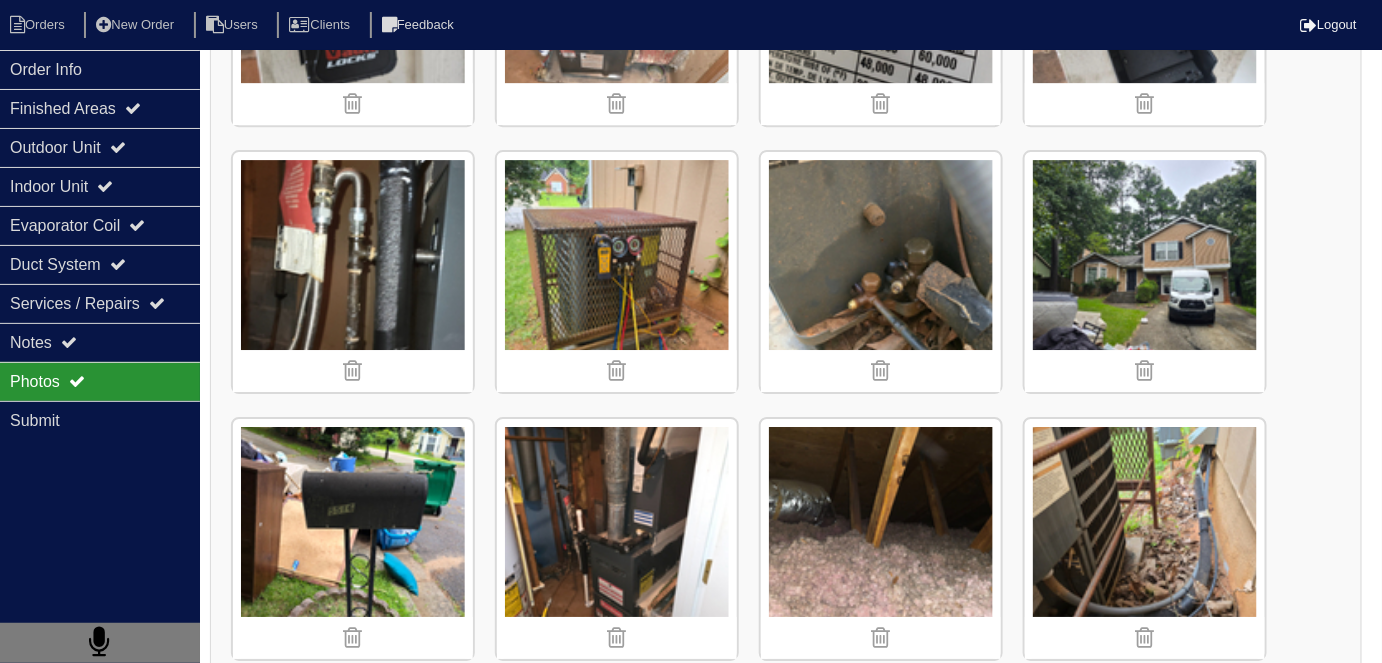 scroll, scrollTop: 2089, scrollLeft: 0, axis: vertical 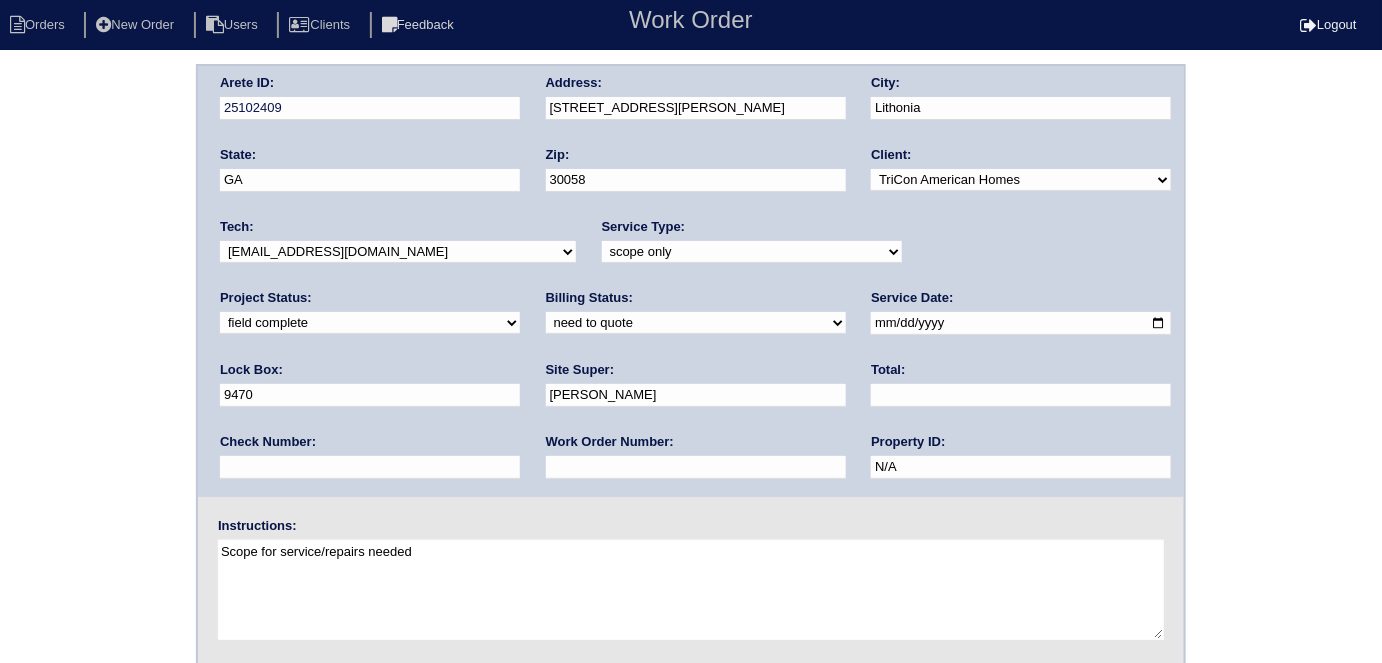 drag, startPoint x: 321, startPoint y: 315, endPoint x: 317, endPoint y: 328, distance: 13.601471 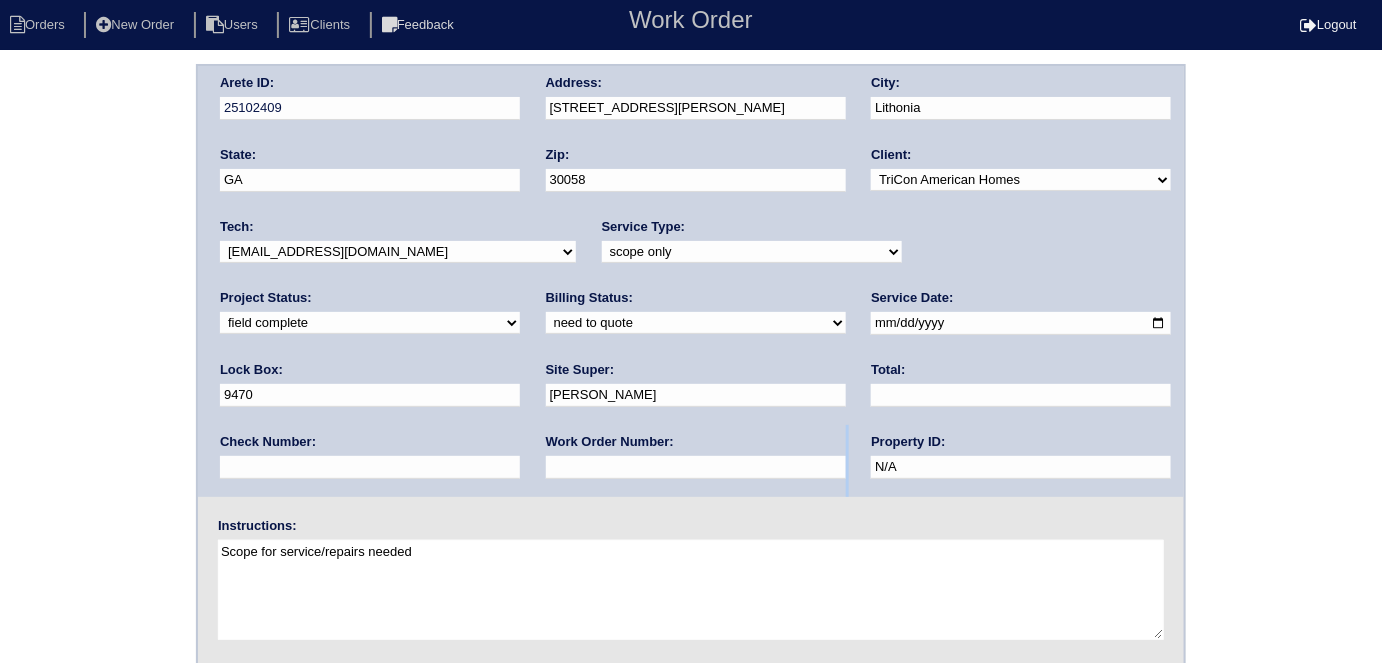 drag, startPoint x: 336, startPoint y: 480, endPoint x: 328, endPoint y: 456, distance: 25.298222 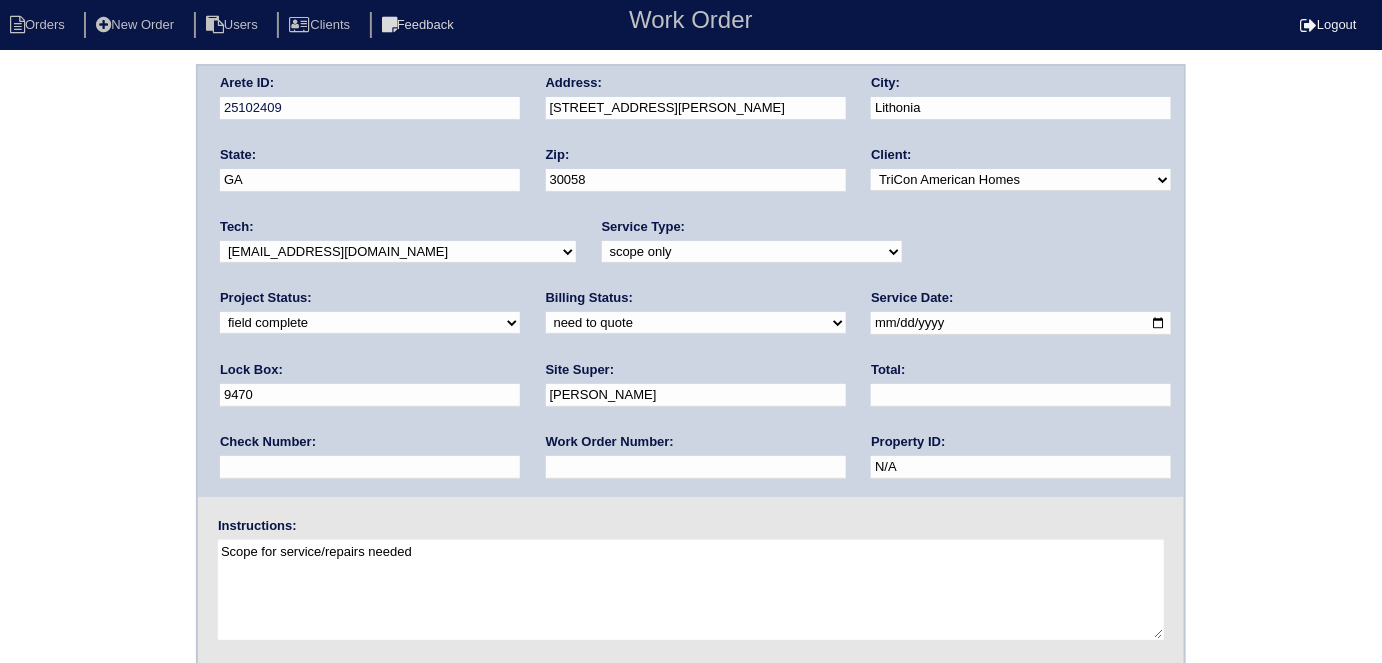 click at bounding box center [696, 467] 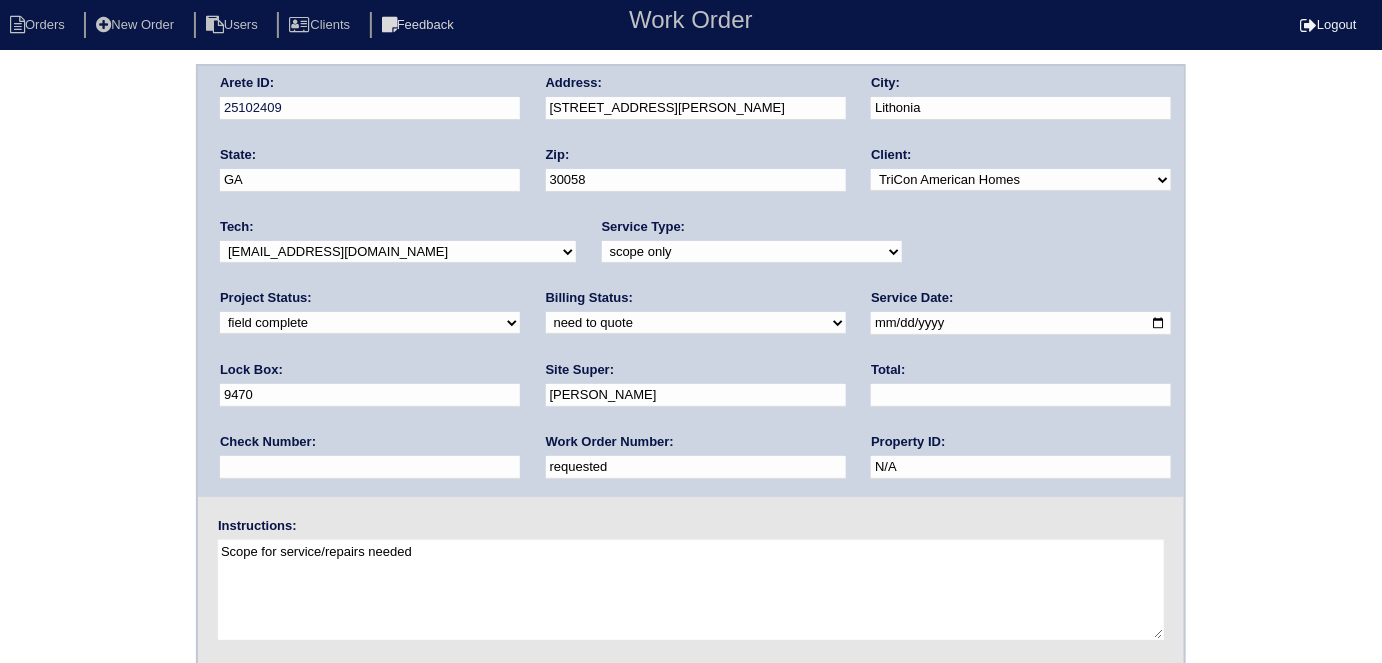 click at bounding box center (1021, 395) 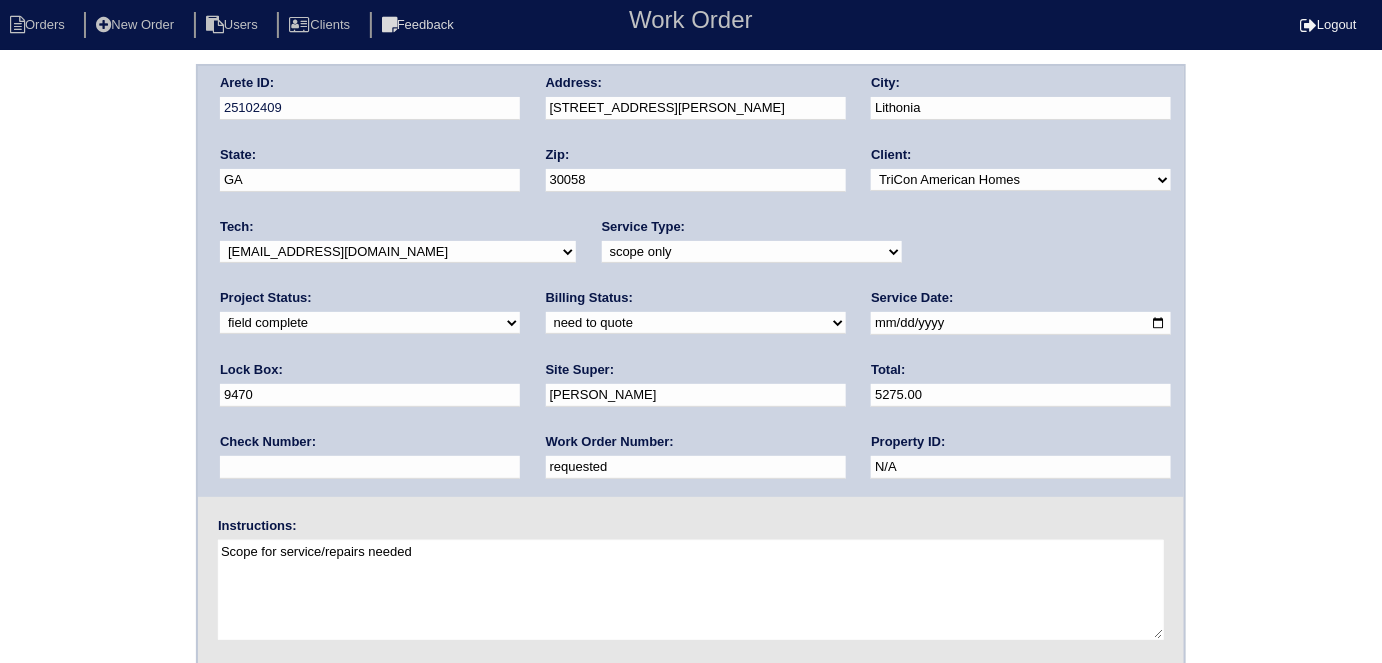 type on "5275.00" 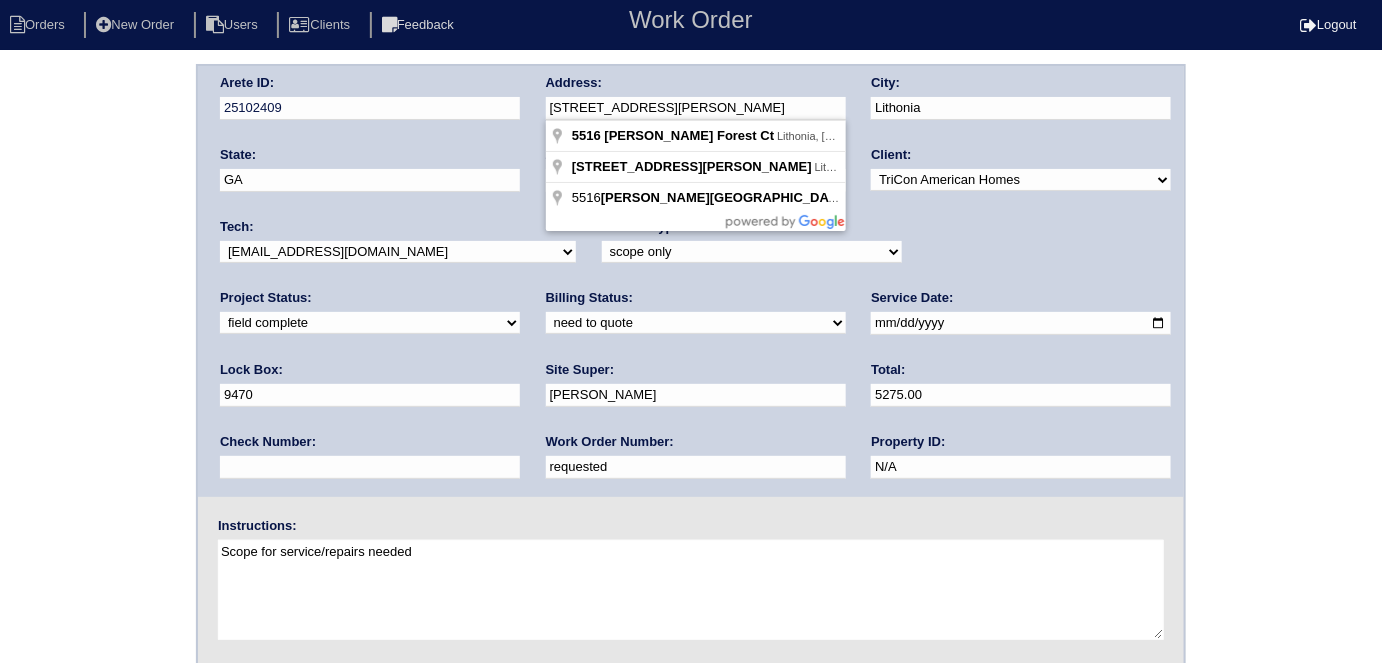 drag, startPoint x: 721, startPoint y: 111, endPoint x: 510, endPoint y: 89, distance: 212.14381 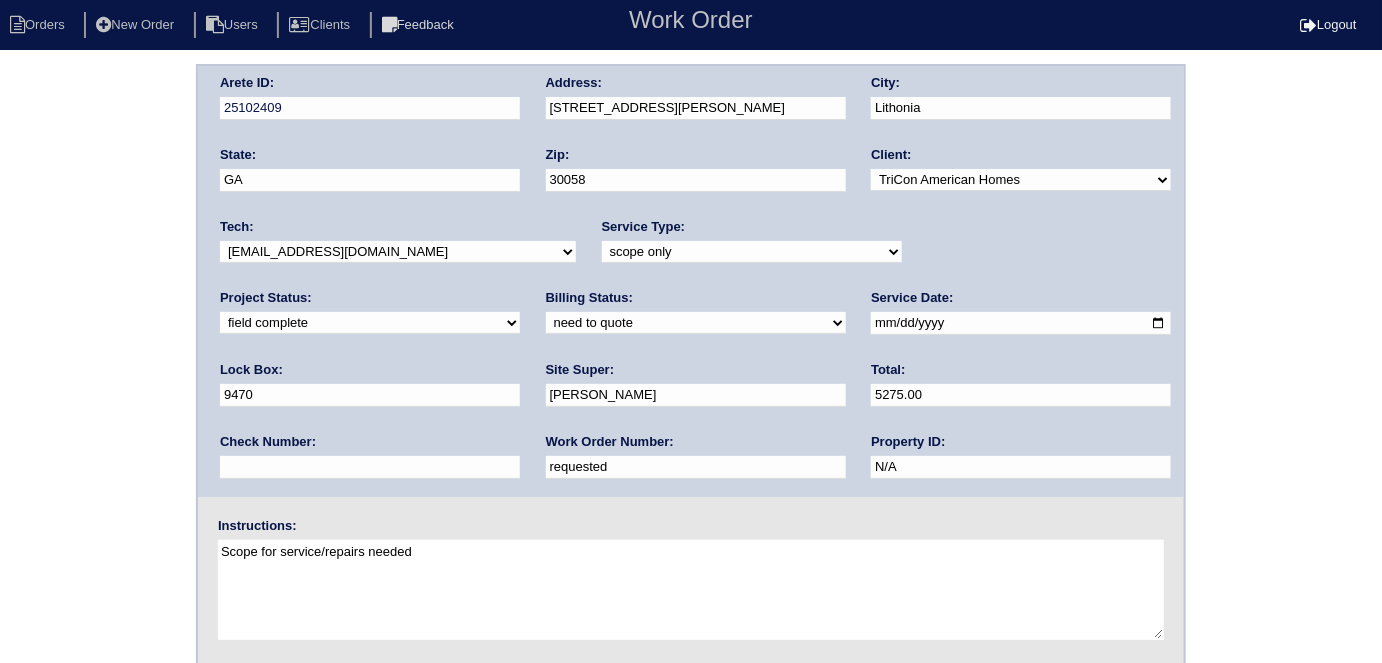 click on "Arete ID:
25102409
Address:
[STREET_ADDRESS][PERSON_NAME]
City:
[GEOGRAPHIC_DATA]
State:
[GEOGRAPHIC_DATA]
Zip:
30058
Client:
-select-
TriCon American Homes
American Homes 4 Rent
First Key Homes
Zillow
The Renovation Company
On The Level Development Group
[PERSON_NAME] Exposition Group
Sylvan Homes
Pathway Construction
Arete Personal
Arete SMG
Tiber Capital
Tiber Realty
Divvy
Rave
[PERSON_NAME] Construction
[PERSON_NAME]
HomeRiver Group
Test Client
Rasmus Real Estate
Padly
Buffalo Homes
[PERSON_NAME]
Maymont Homes" at bounding box center (691, 468) 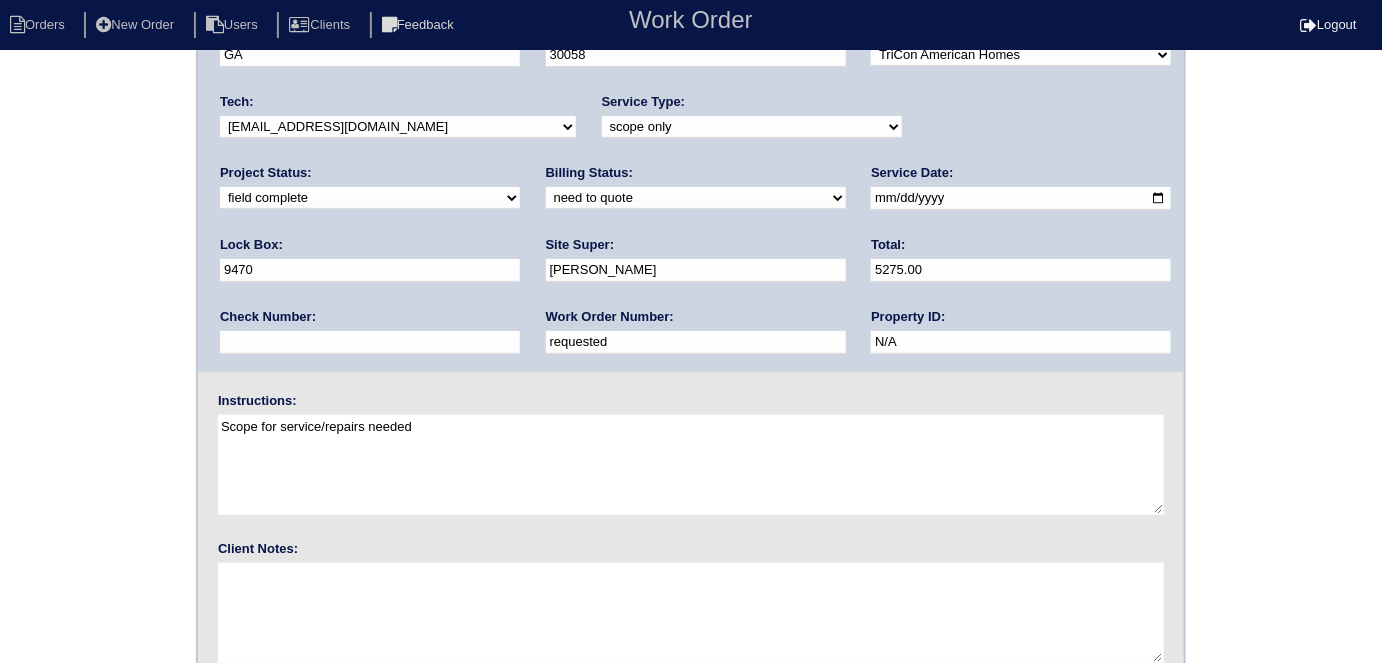 scroll, scrollTop: 205, scrollLeft: 0, axis: vertical 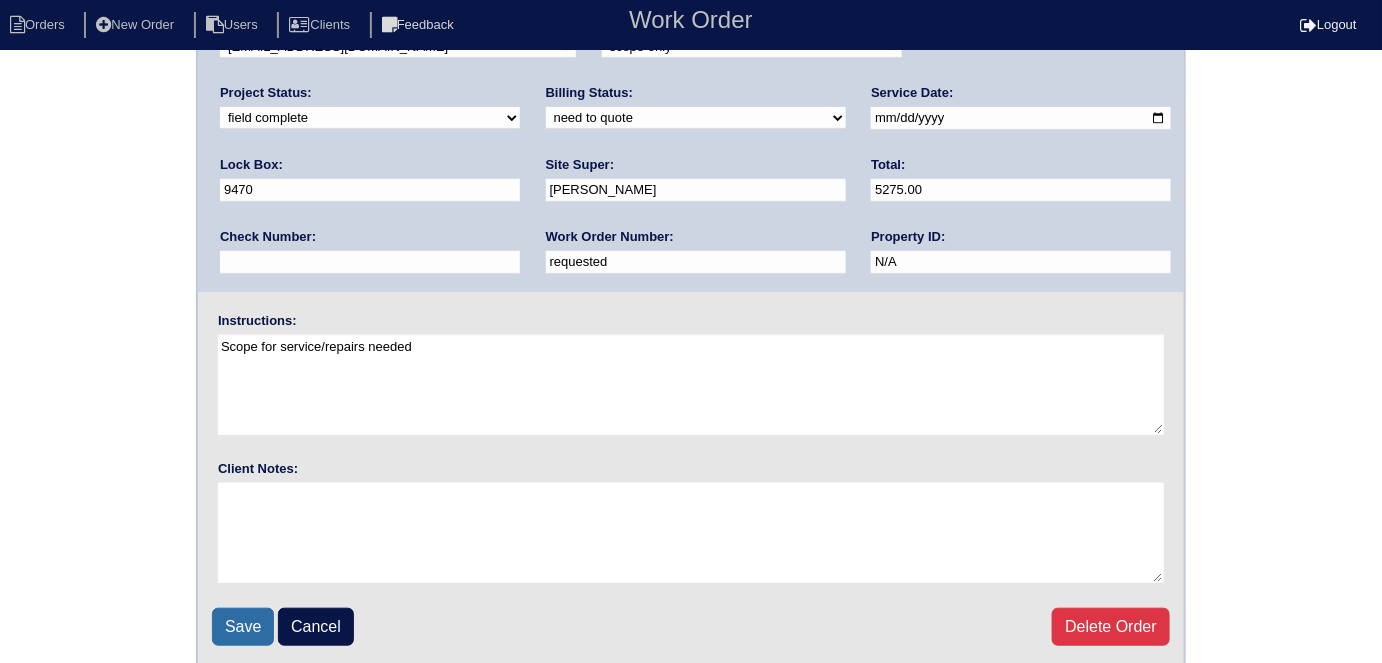 click on "Save" at bounding box center (243, 627) 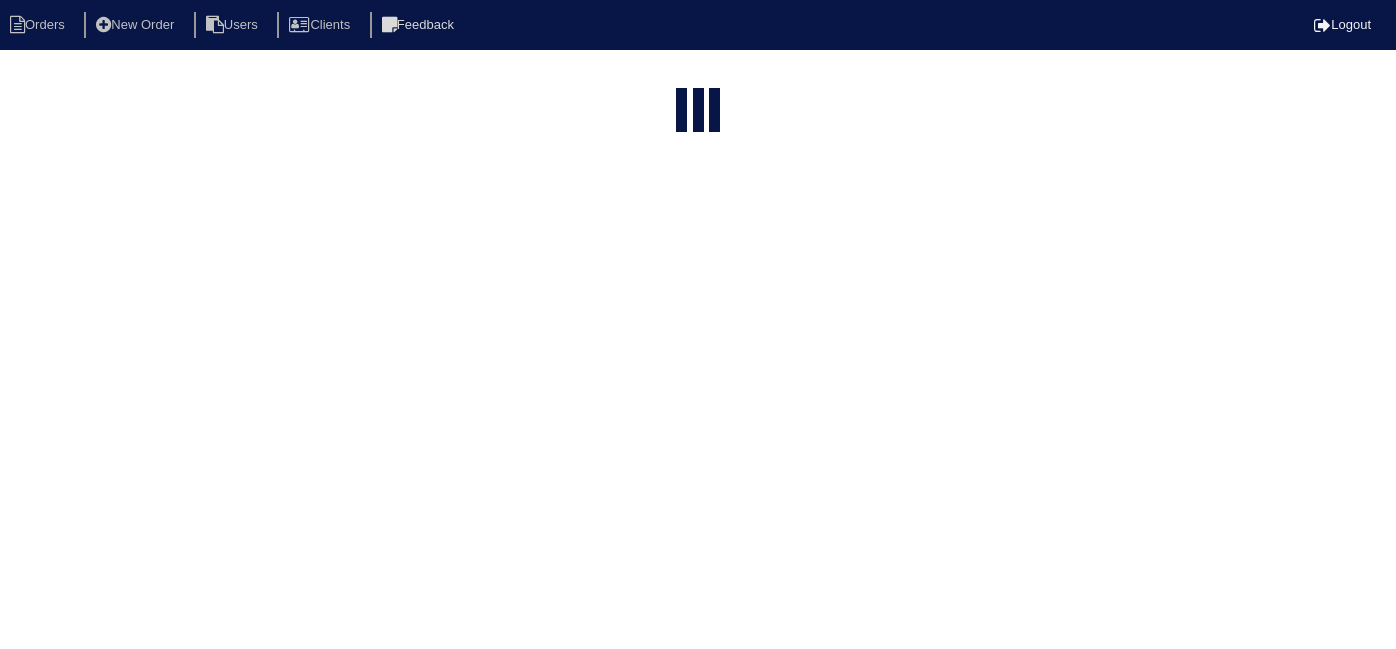 select on "15" 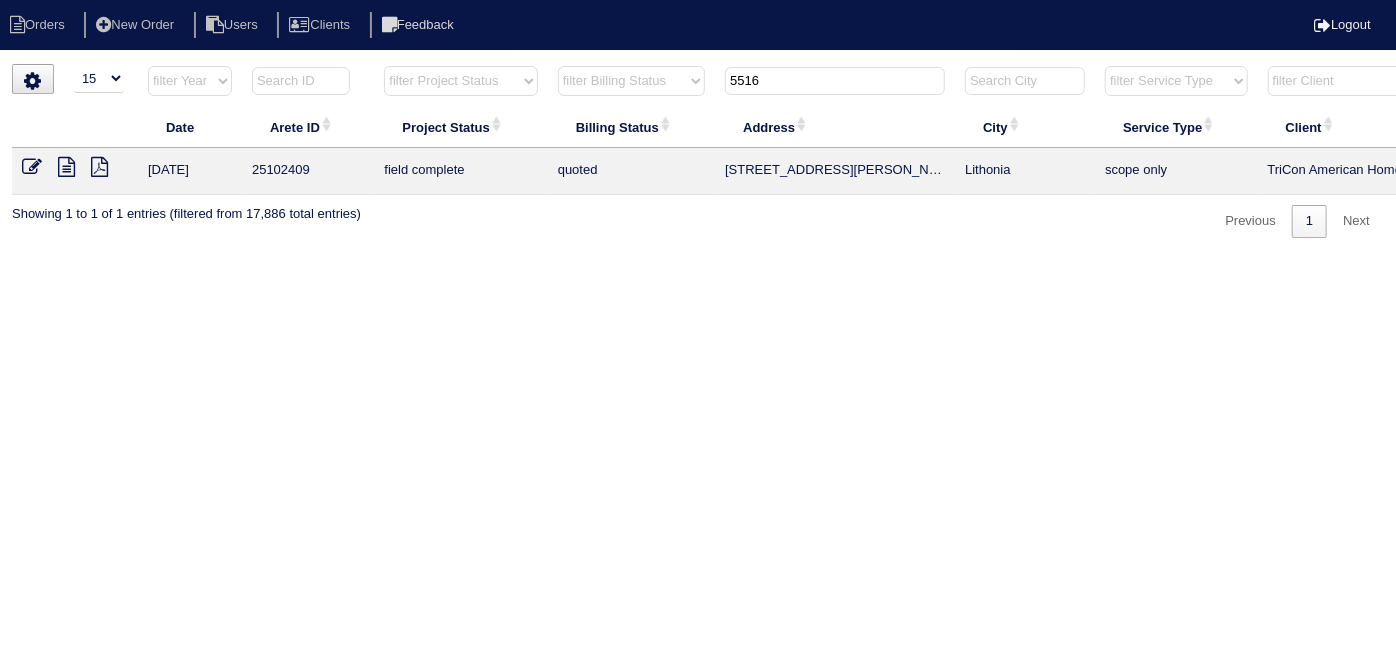 drag, startPoint x: 822, startPoint y: 89, endPoint x: 552, endPoint y: 53, distance: 272.38943 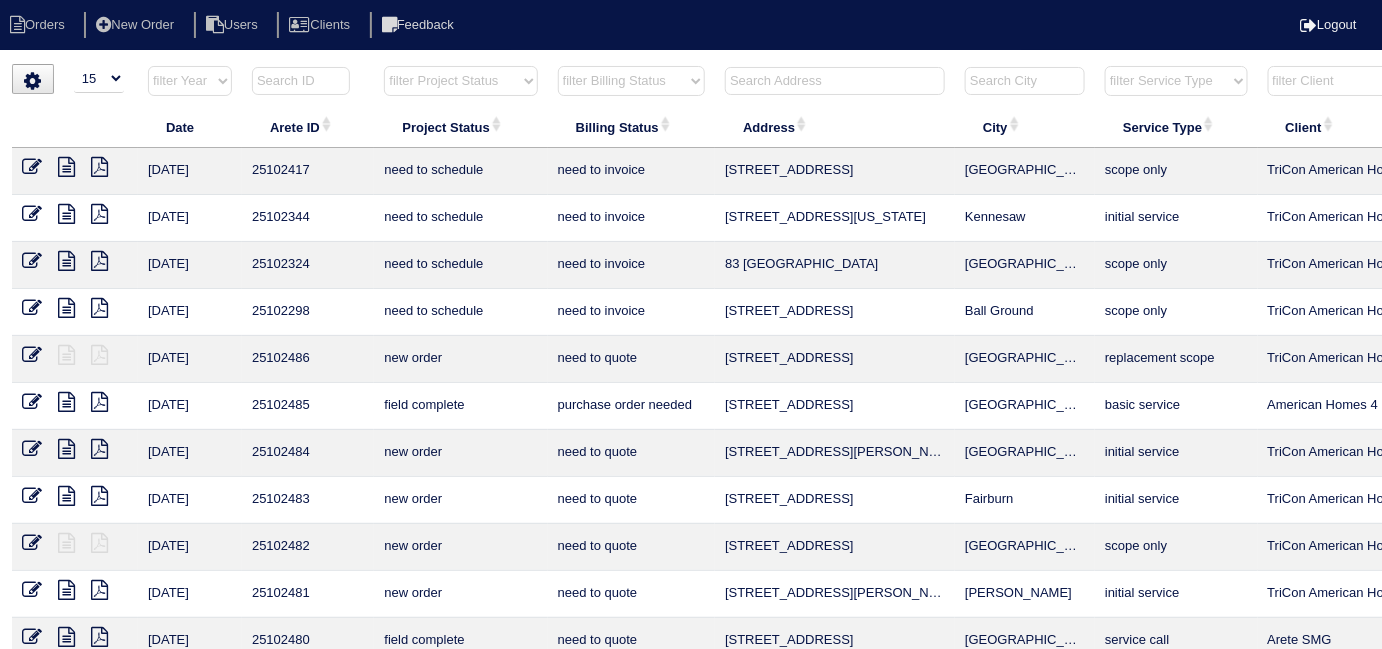 click at bounding box center (835, 85) 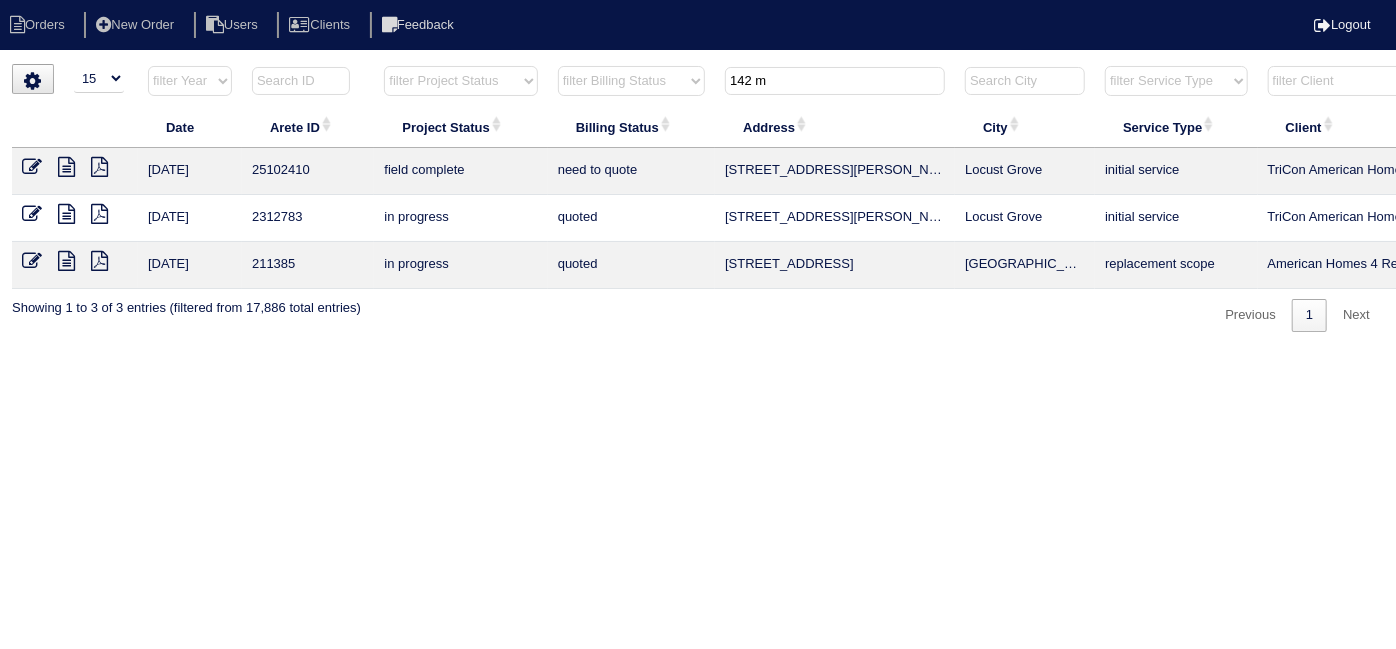 type on "142 m" 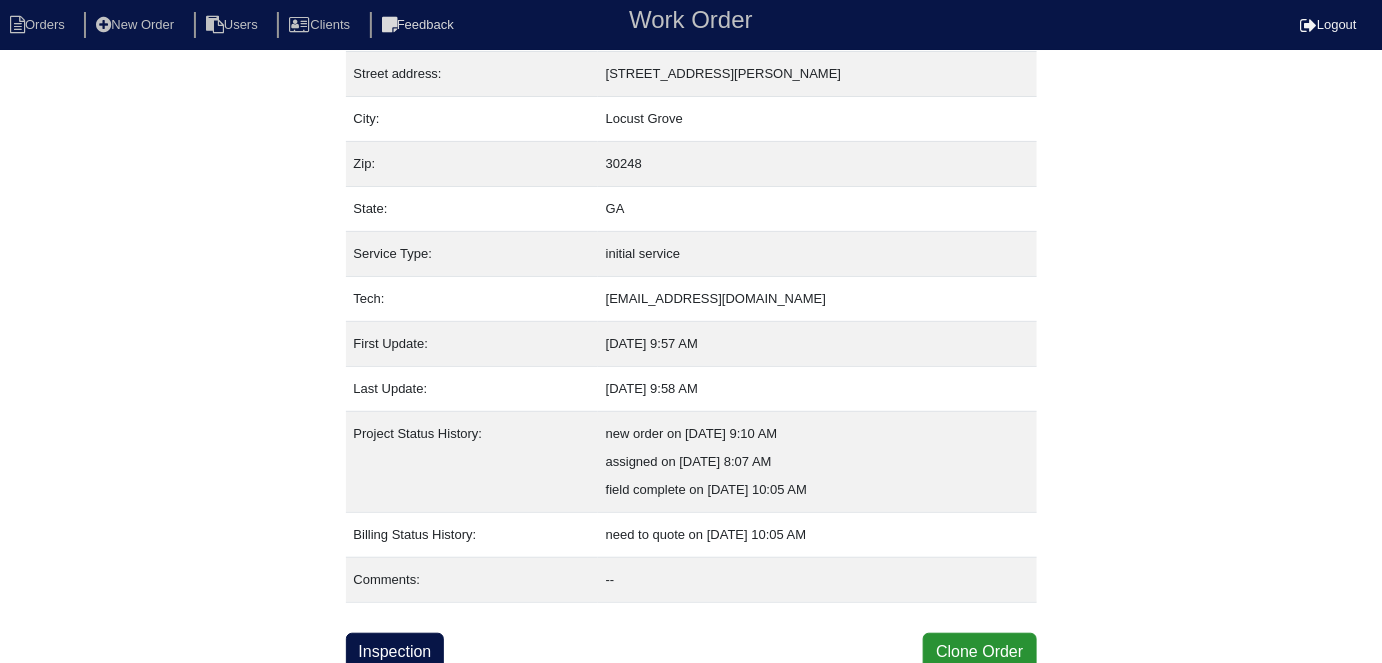 scroll, scrollTop: 105, scrollLeft: 0, axis: vertical 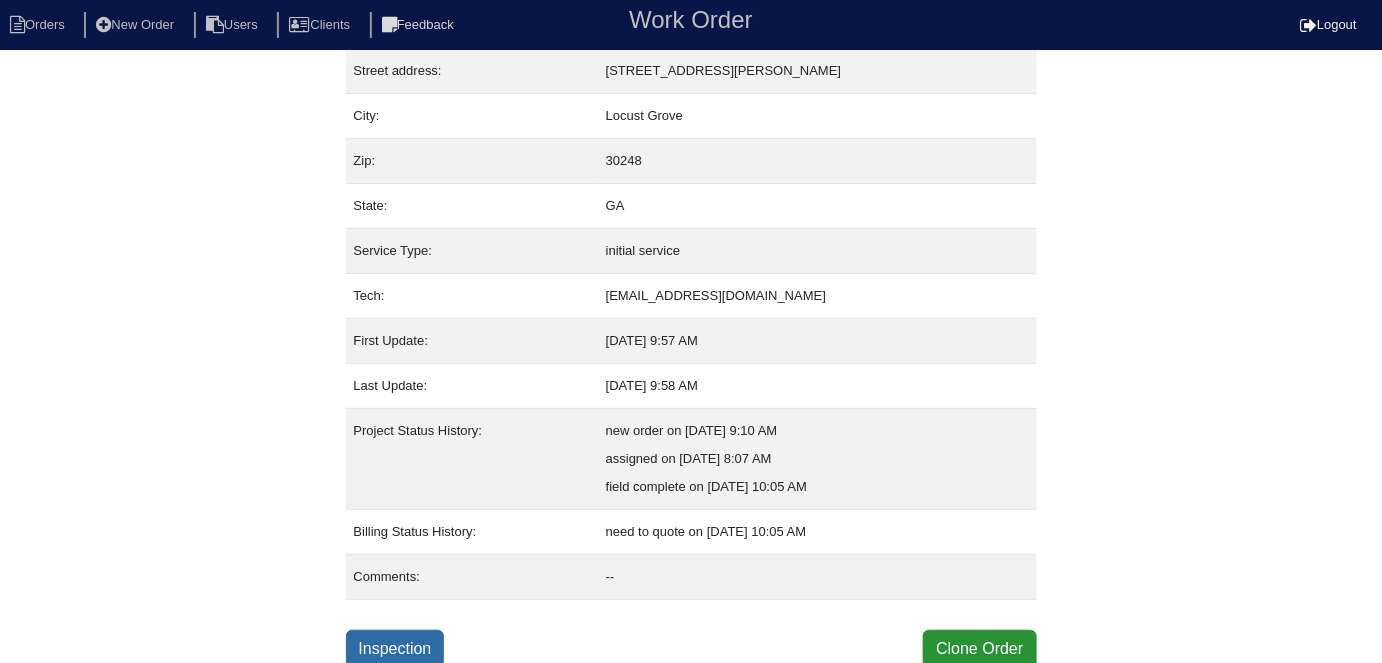 click on "Inspection" at bounding box center [395, 649] 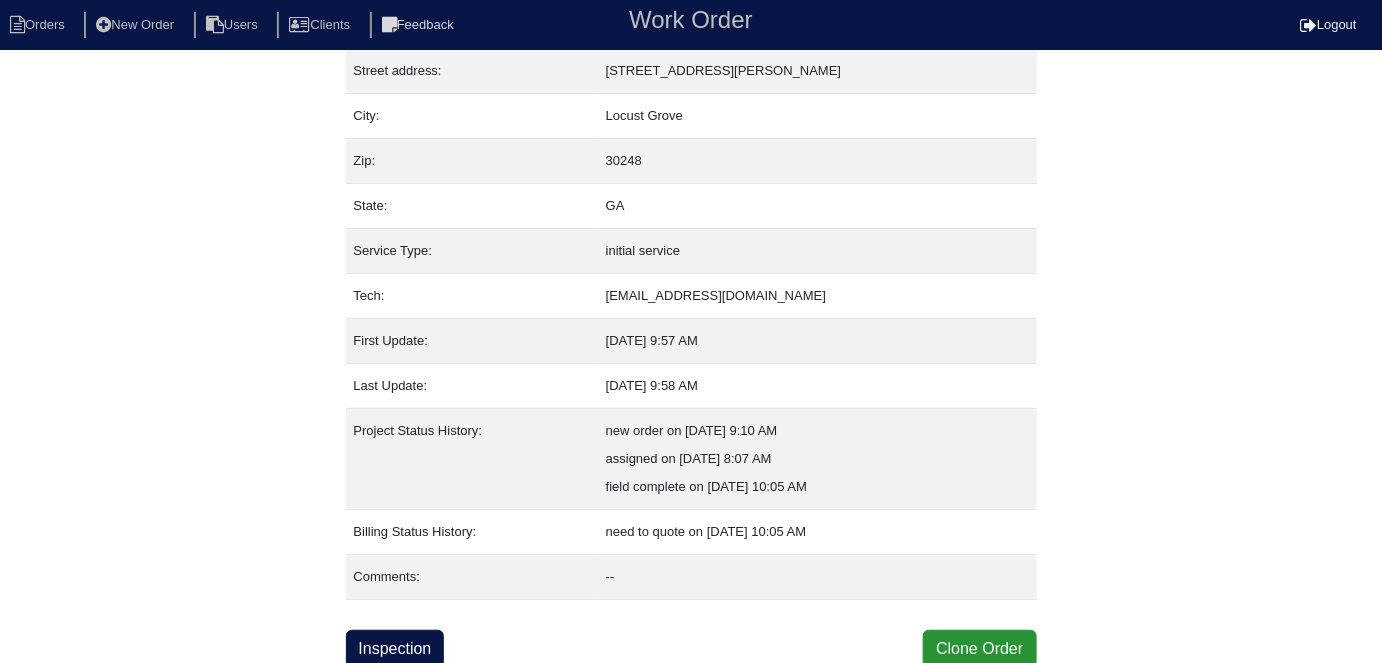 scroll, scrollTop: 0, scrollLeft: 0, axis: both 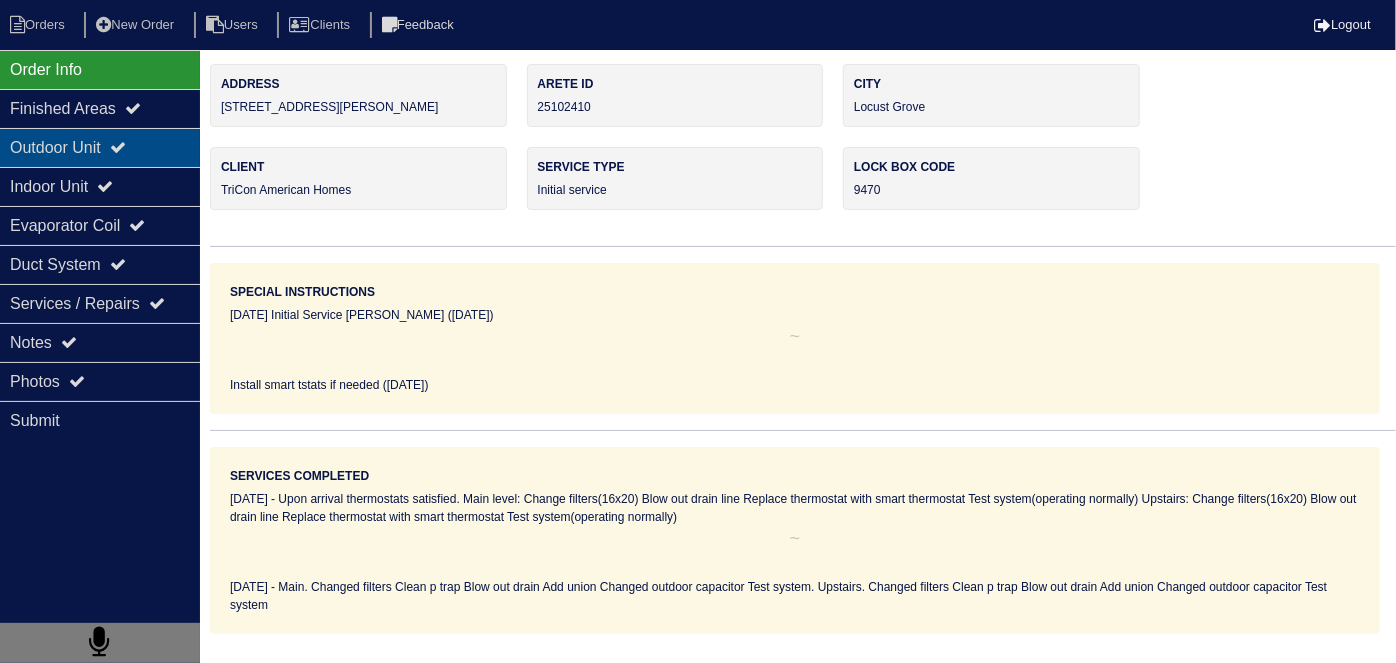 click on "Outdoor Unit" at bounding box center (100, 147) 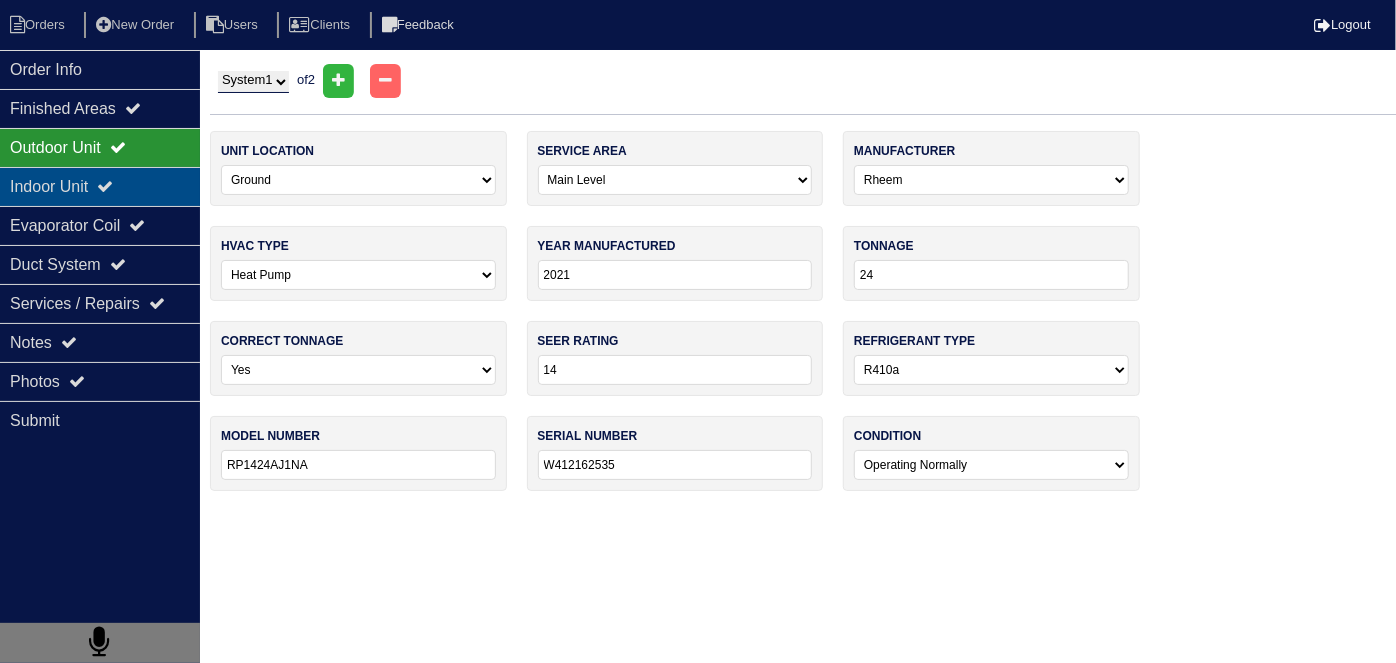 click on "Indoor Unit" at bounding box center [100, 186] 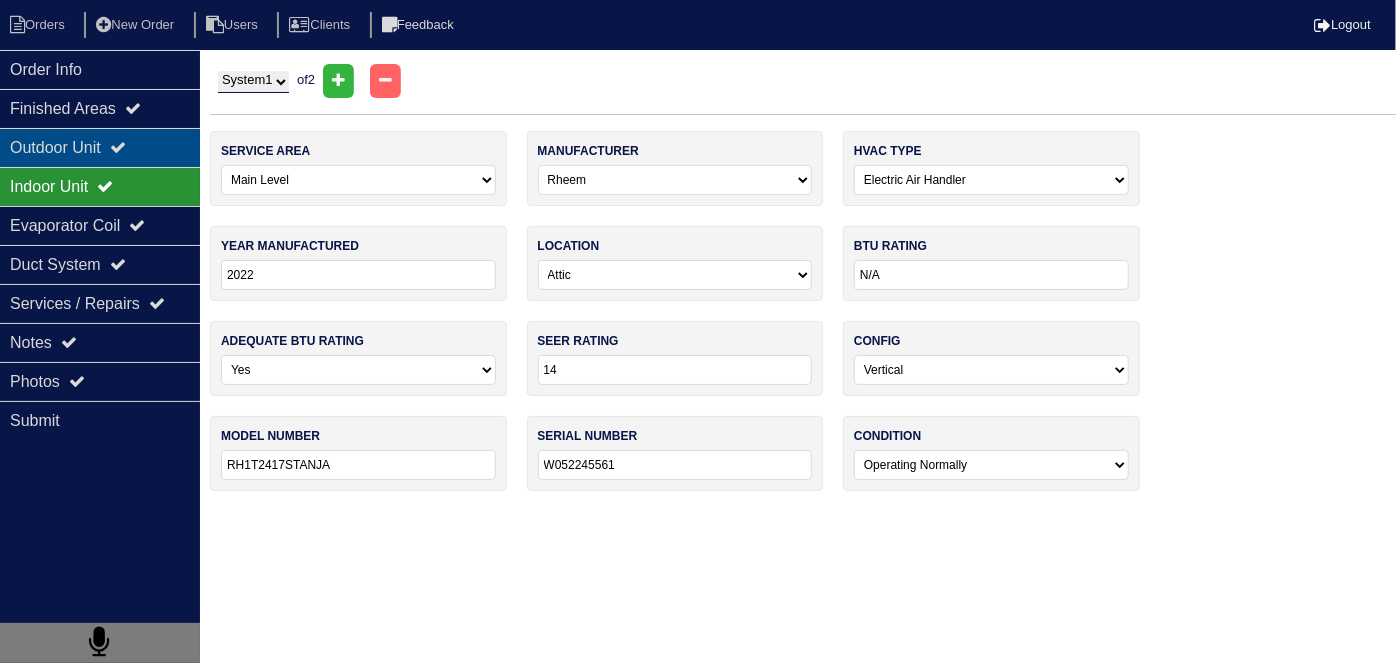click on "Outdoor Unit" at bounding box center [100, 147] 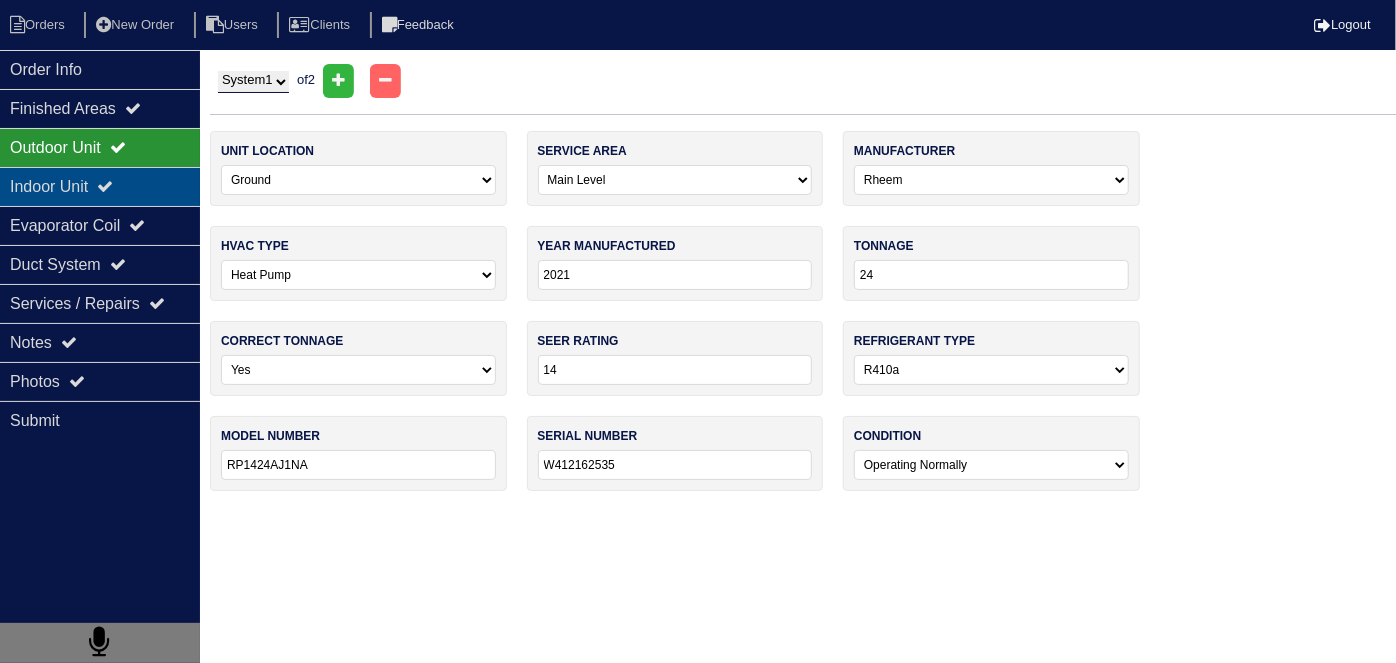 click on "Indoor Unit" at bounding box center [100, 186] 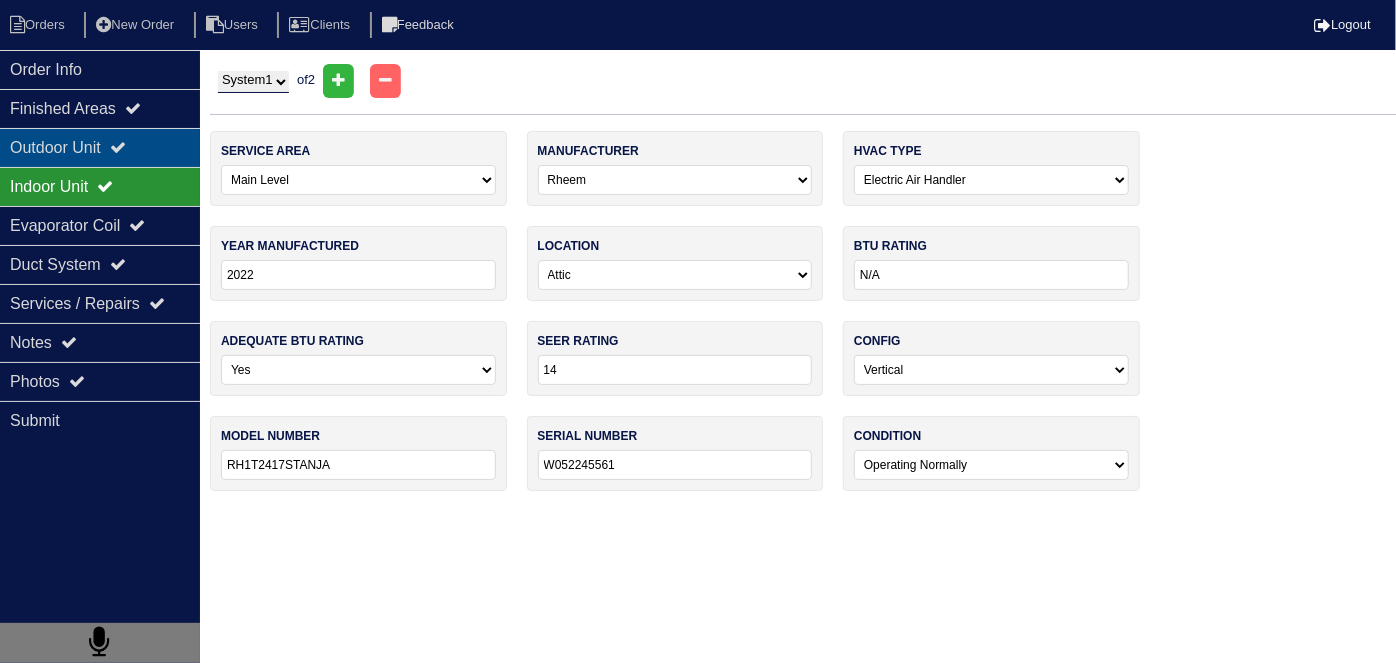 click on "Outdoor Unit" at bounding box center (100, 147) 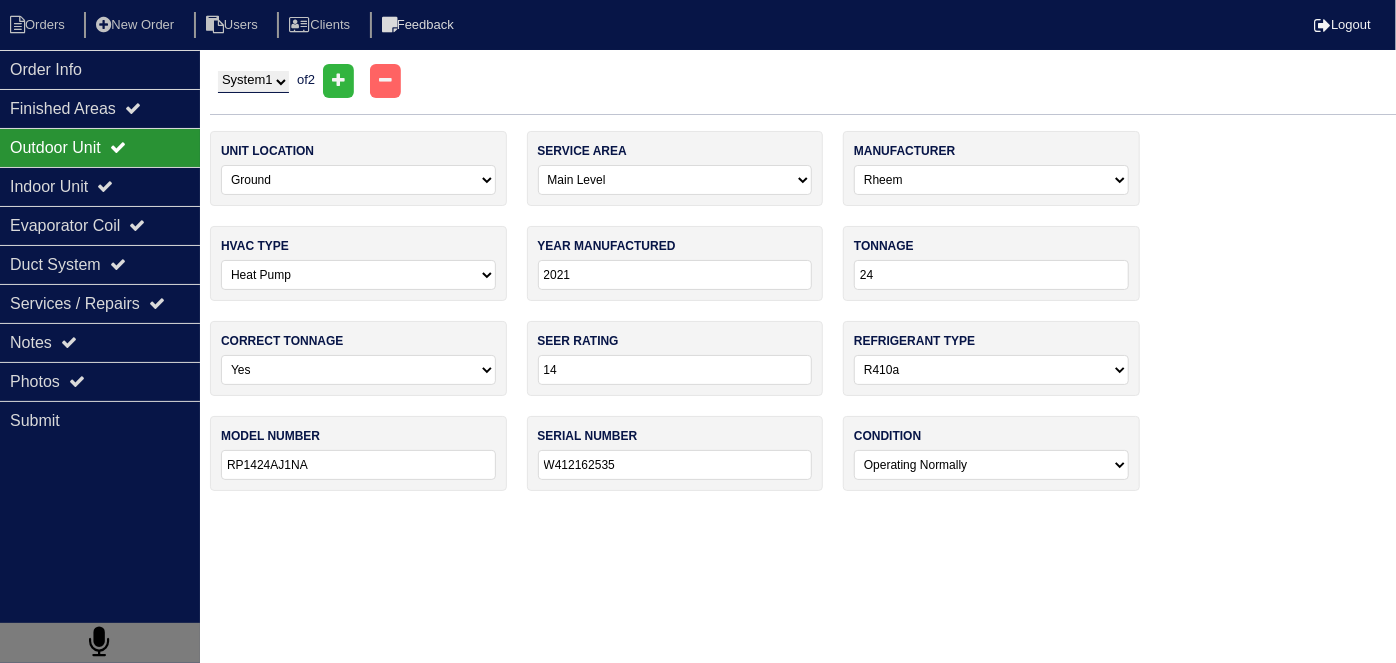 click on "System  1 System  2" at bounding box center (253, 82) 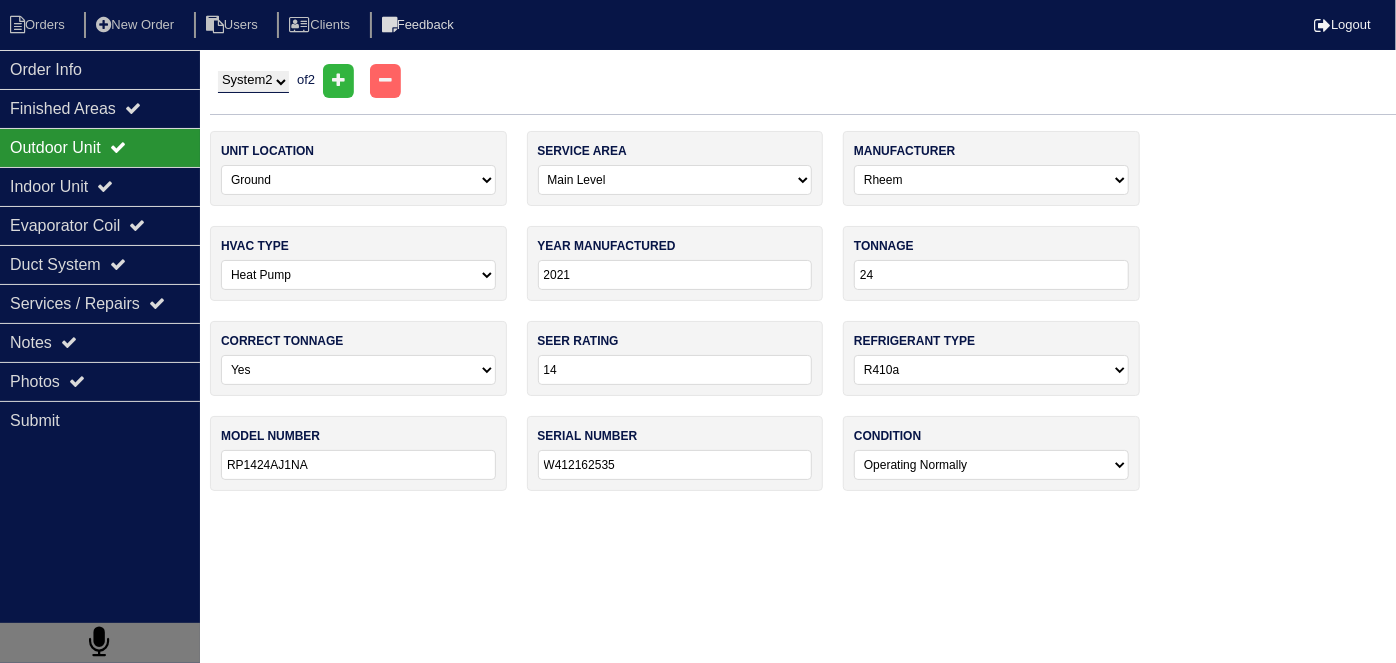 click on "System  1 System  2" at bounding box center [253, 82] 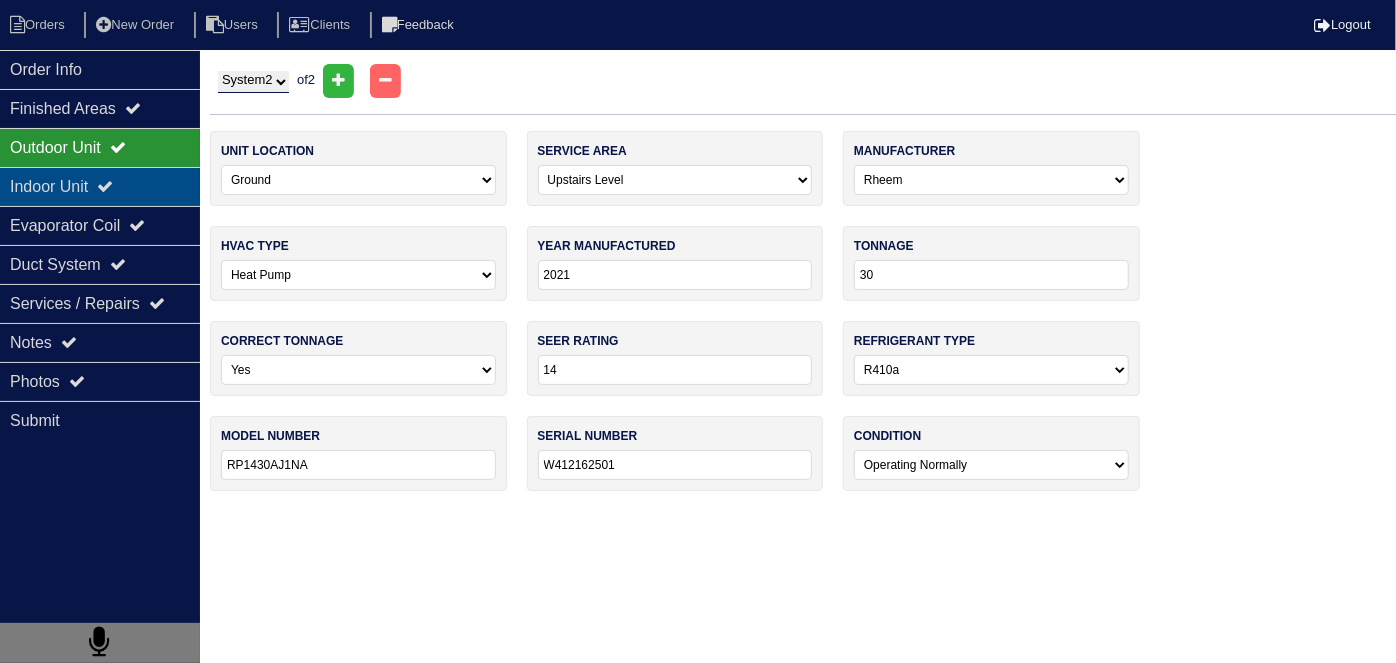 click on "Indoor Unit" at bounding box center [100, 186] 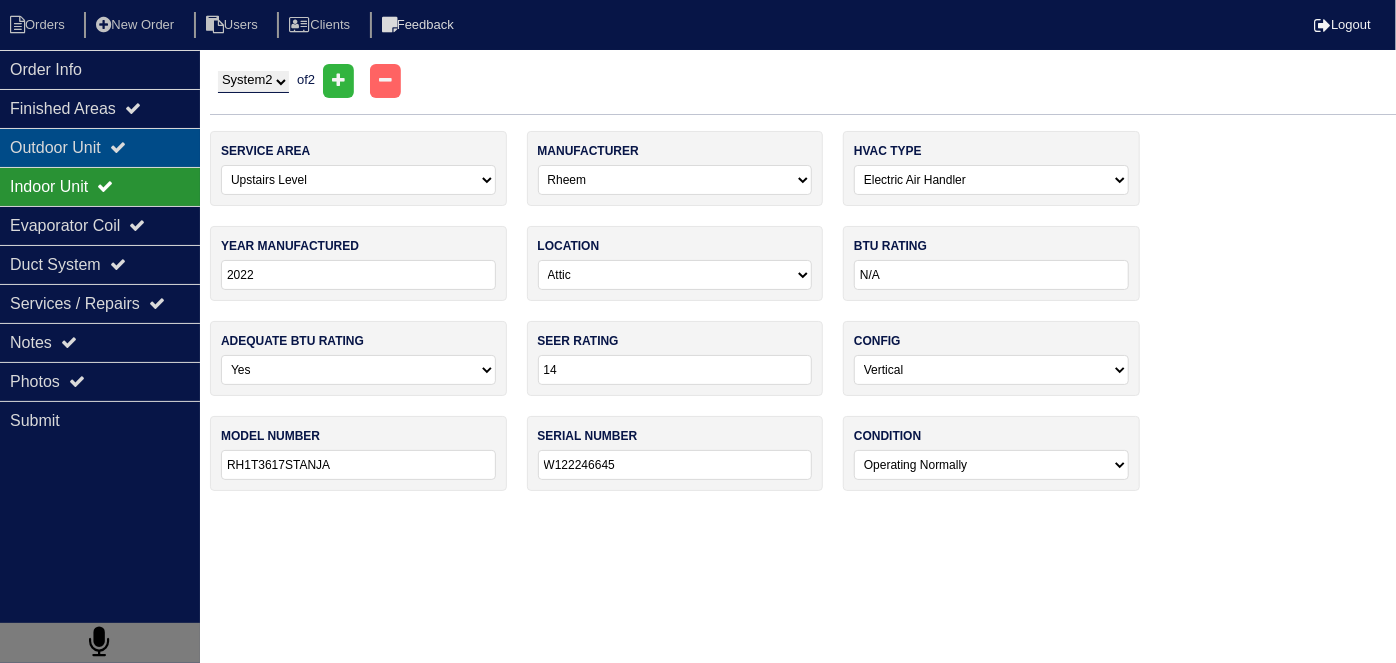 click on "Outdoor Unit" at bounding box center [100, 147] 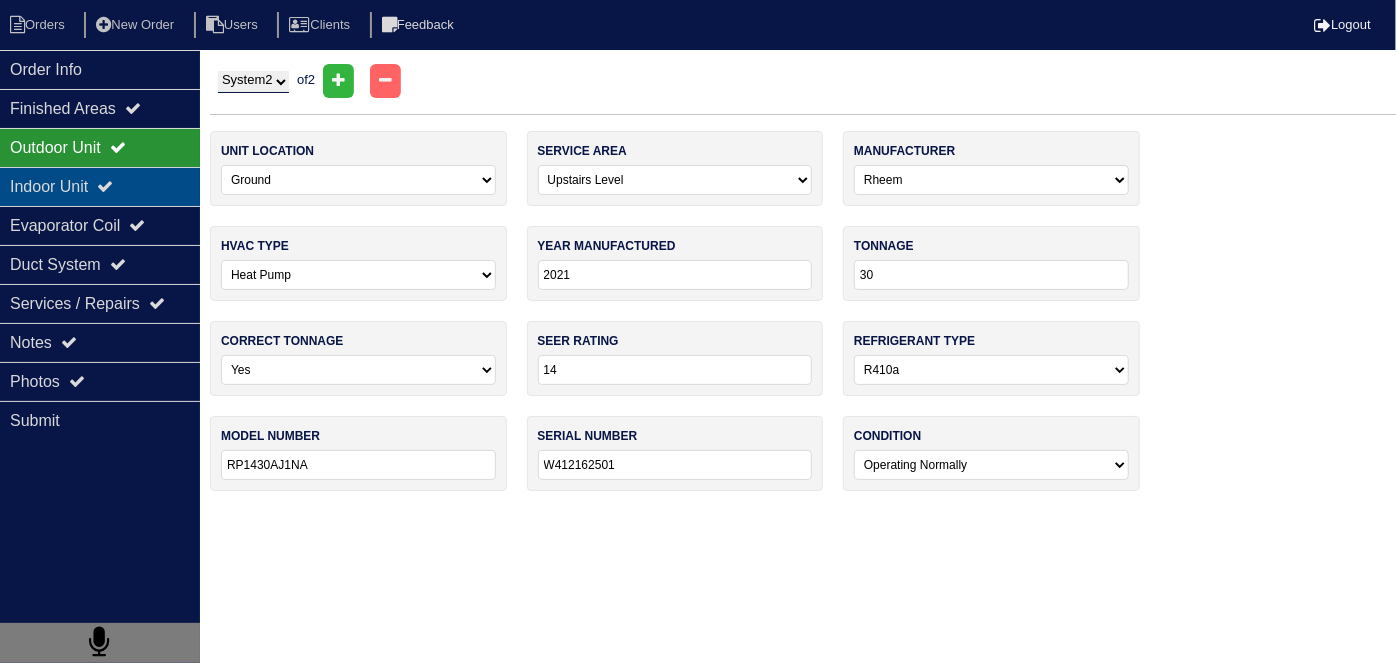 click on "Indoor Unit" at bounding box center [100, 186] 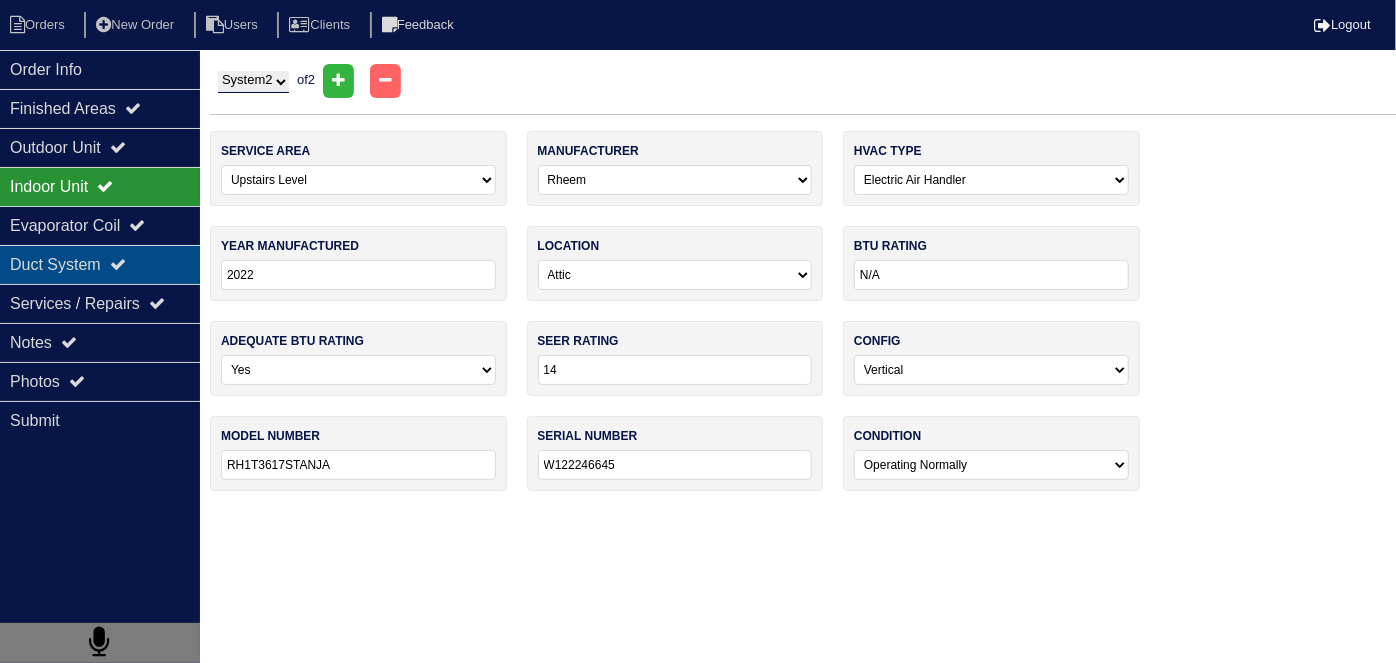 click at bounding box center (118, 264) 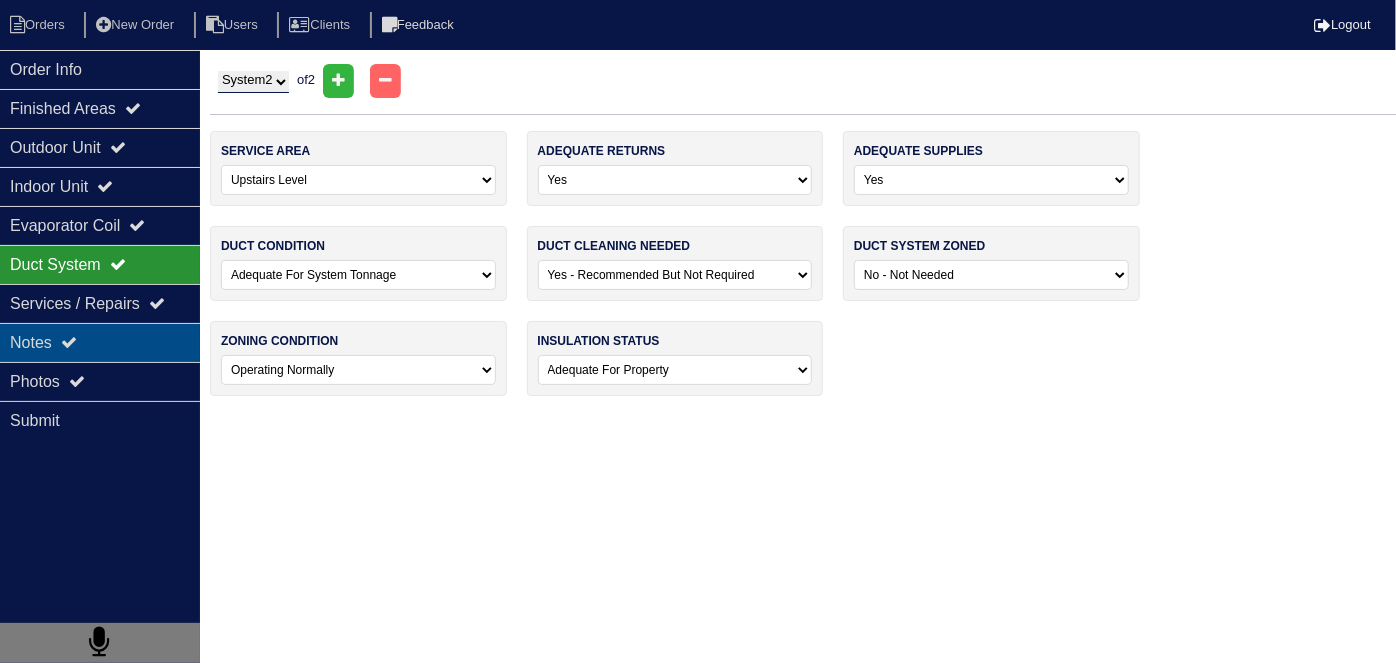 click on "Notes" at bounding box center (100, 342) 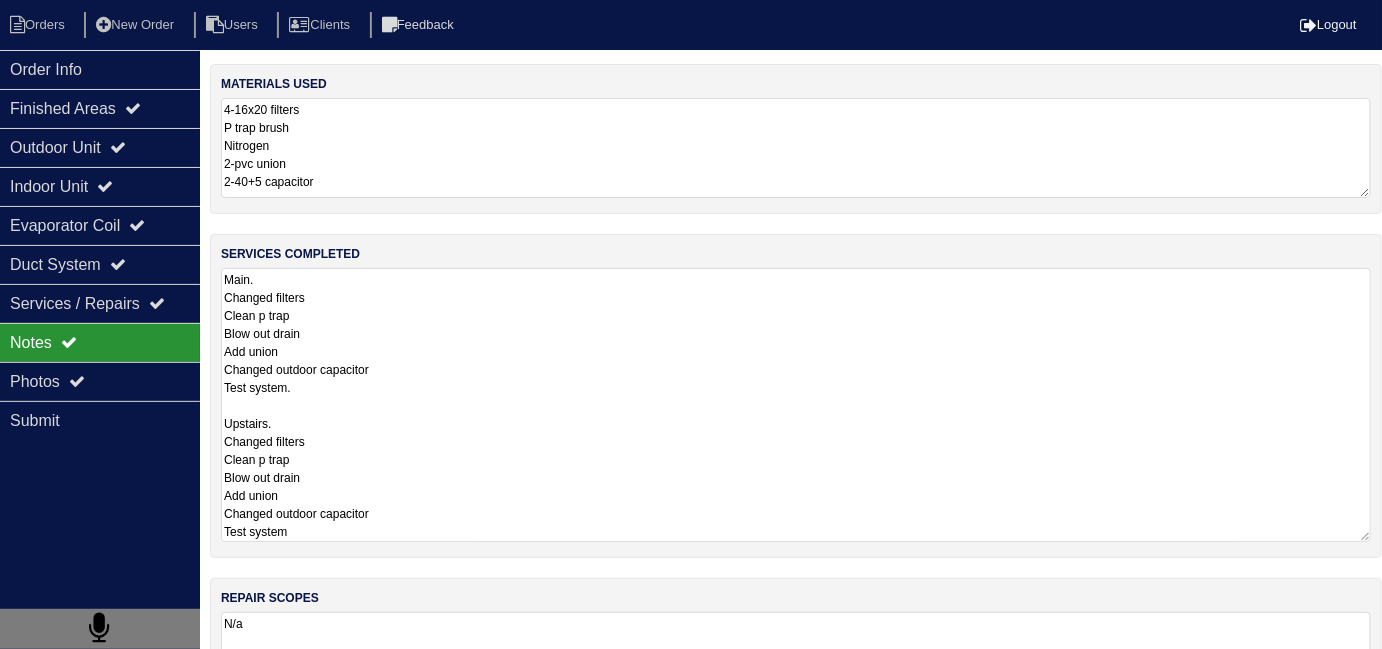 click on "Main.
Changed filters
Clean p trap
Blow out drain
Add union
Changed outdoor capacitor
Test system.
Upstairs.
Changed filters
Clean p trap
Blow out drain
Add union
Changed outdoor capacitor
Test system" at bounding box center (796, 405) 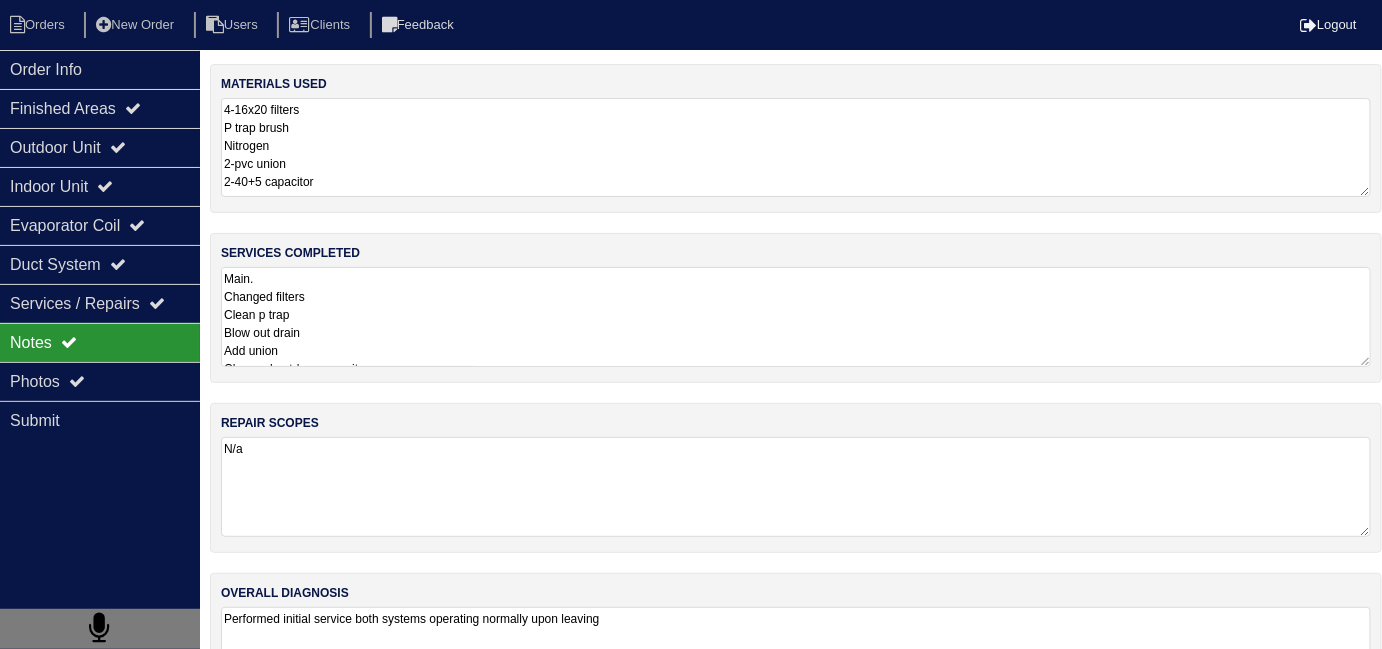 click on "4-16x20 filters
P trap brush
Nitrogen
2-pvc union
2-40+5 capacitor" at bounding box center [796, 147] 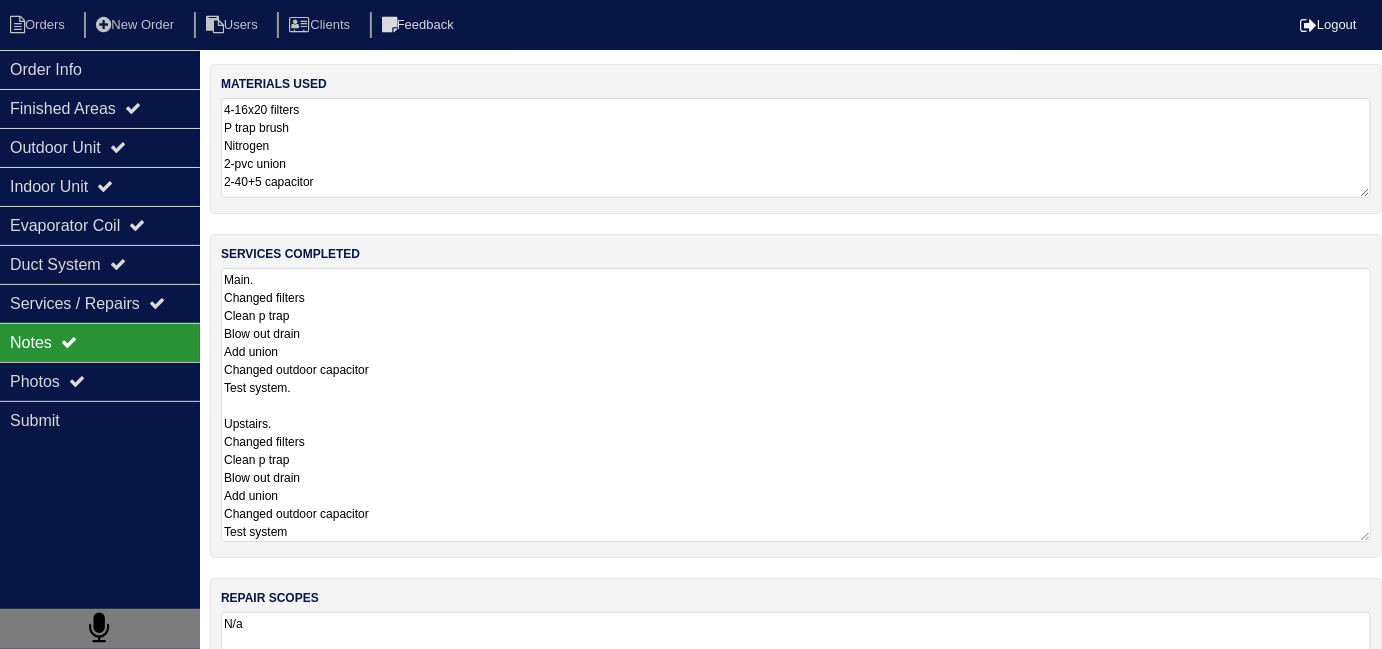 click on "materials used 4-16x20 filters
P trap brush
Nitrogen
2-pvc union
2-40+5 capacitor" at bounding box center [796, 139] 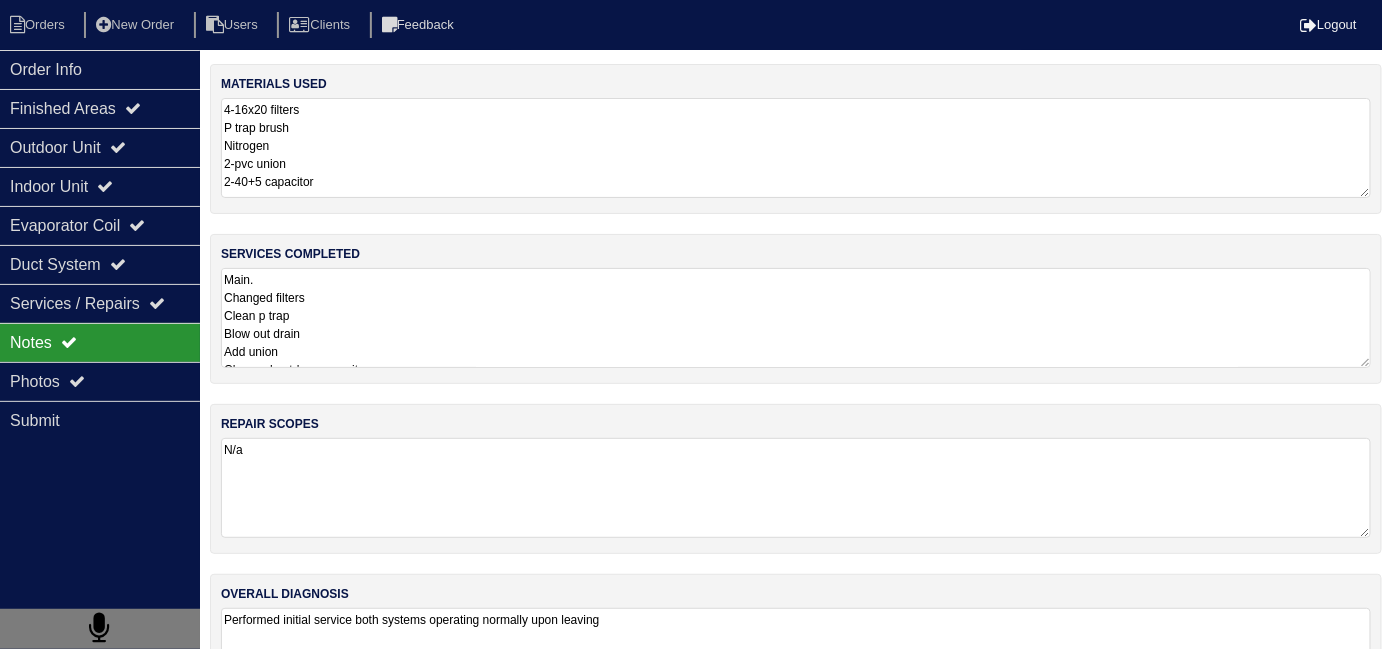 click on "4-16x20 filters
P trap brush
Nitrogen
2-pvc union
2-40+5 capacitor" at bounding box center (796, 148) 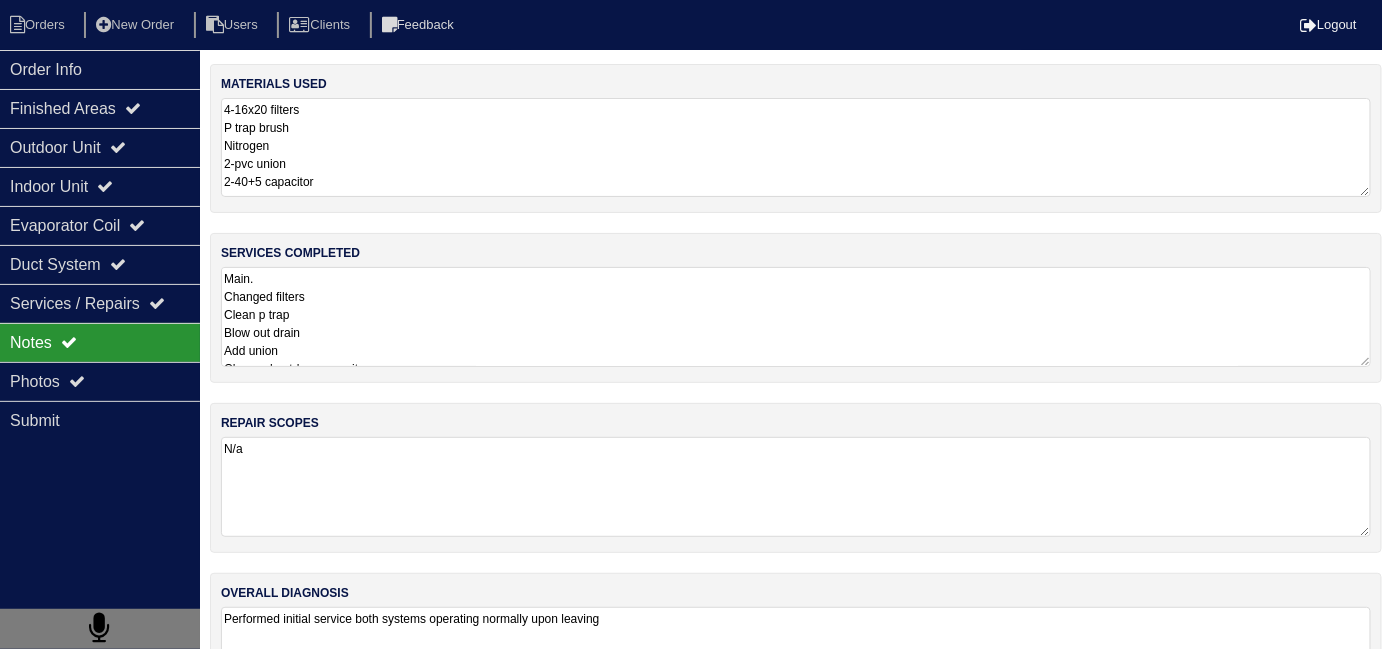 click on "Main.
Changed filters
Clean p trap
Blow out drain
Add union
Changed outdoor capacitor
Test system.
Upstairs.
Changed filters
Clean p trap
Blow out drain
Add union
Changed outdoor capacitor
Test system" at bounding box center [796, 317] 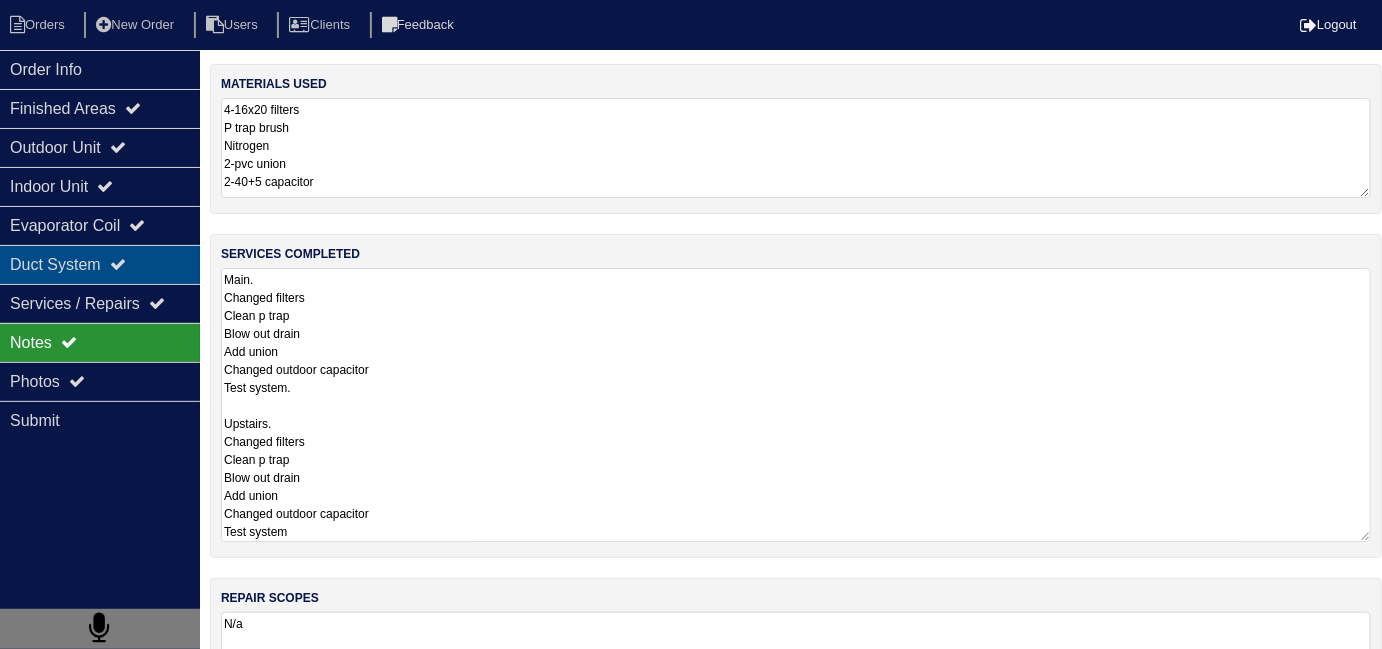 click on "Duct System" at bounding box center [100, 264] 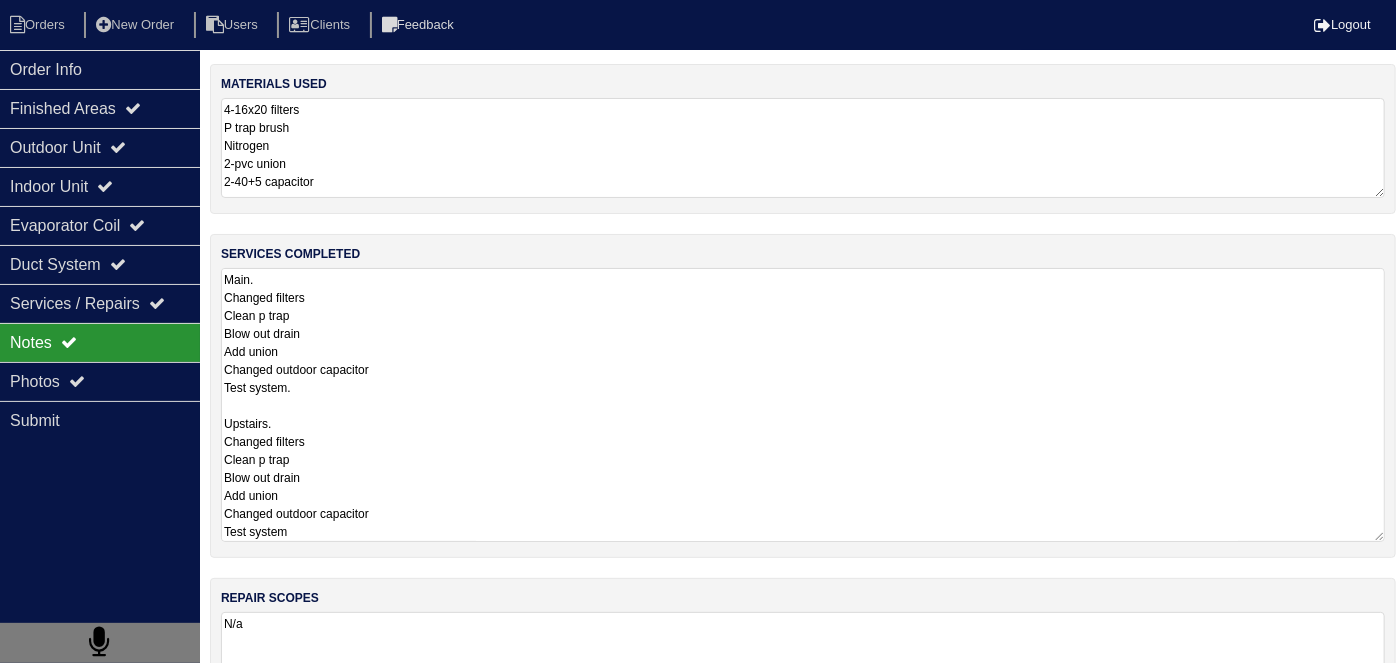 select on "2" 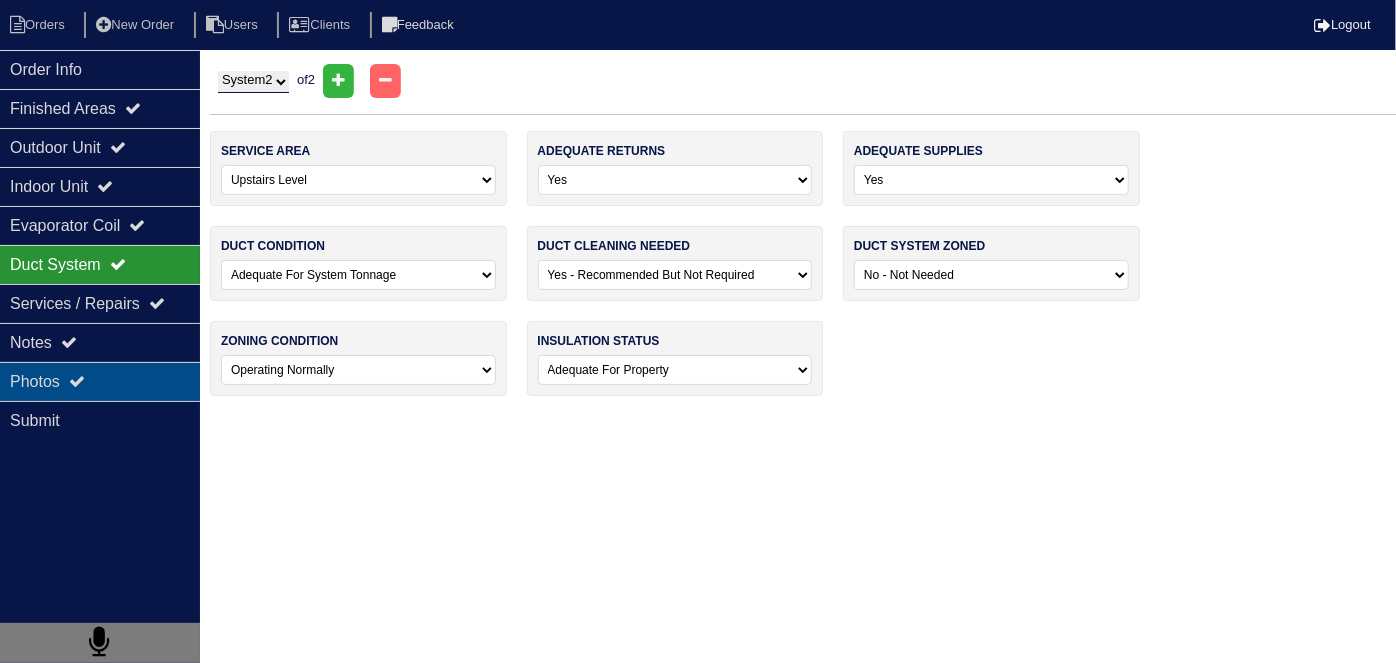 click on "Photos" at bounding box center (100, 381) 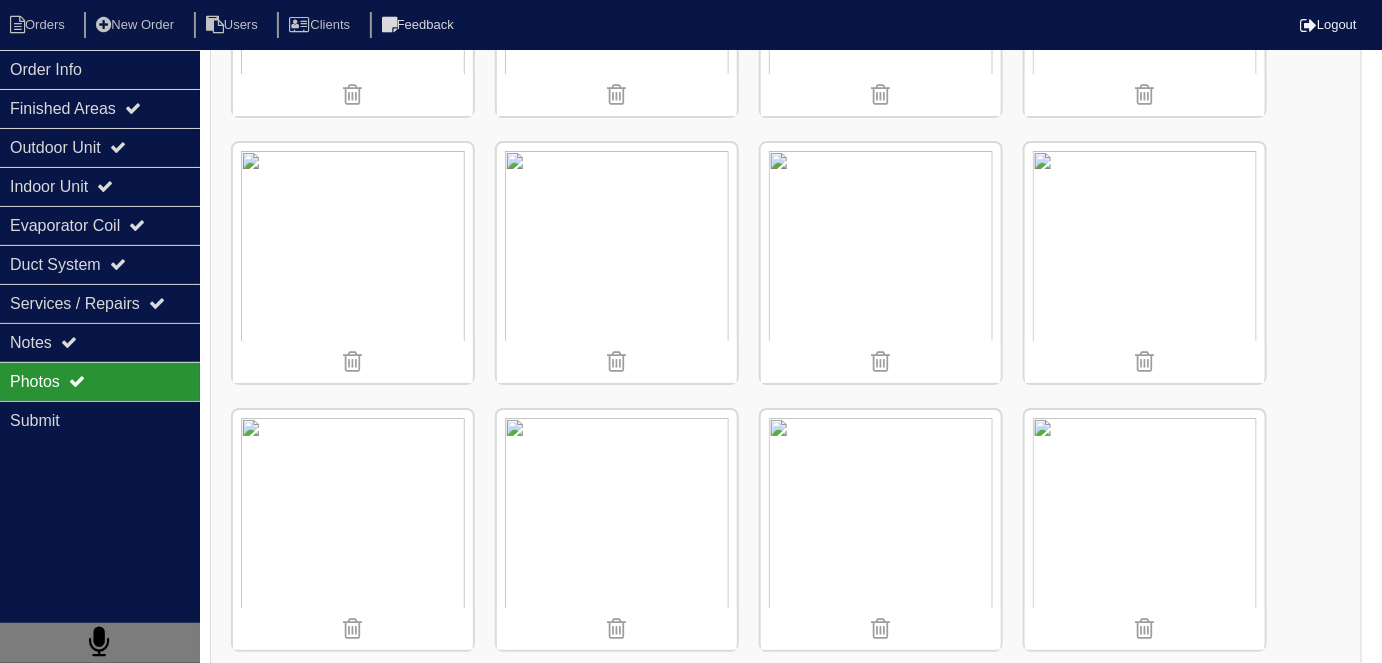 scroll, scrollTop: 2362, scrollLeft: 0, axis: vertical 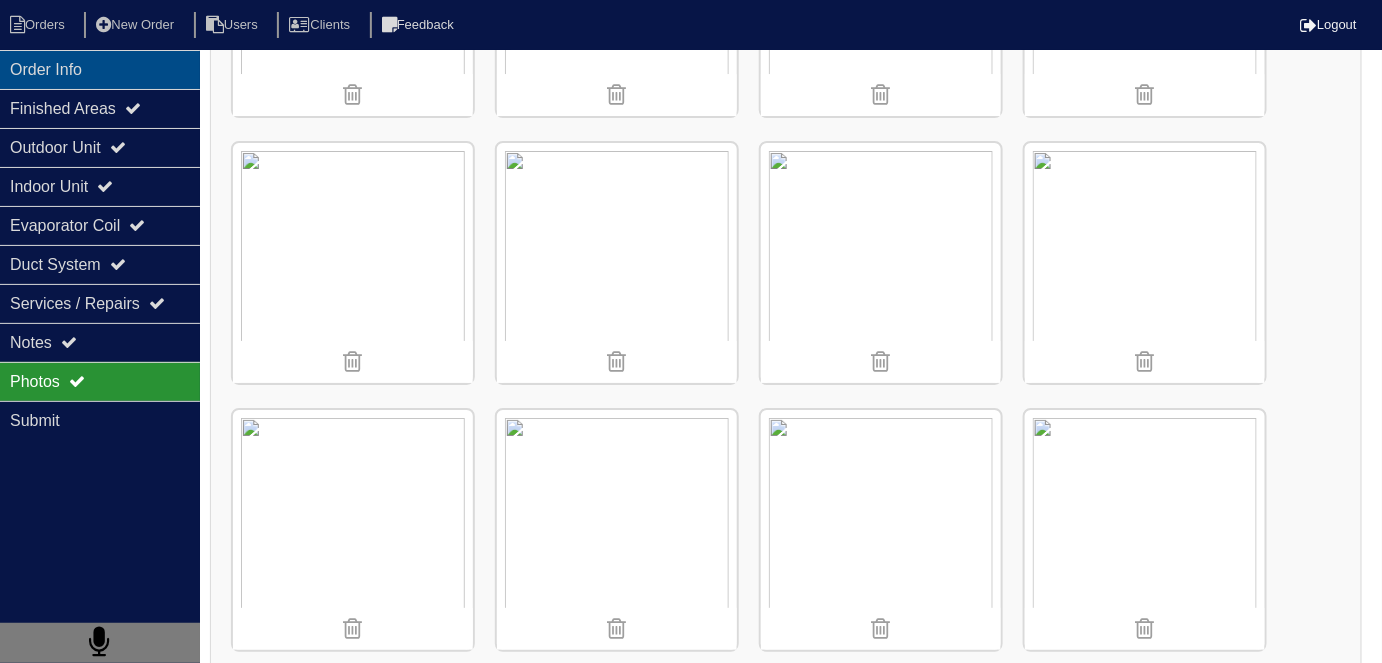 click on "Order Info" at bounding box center [100, 69] 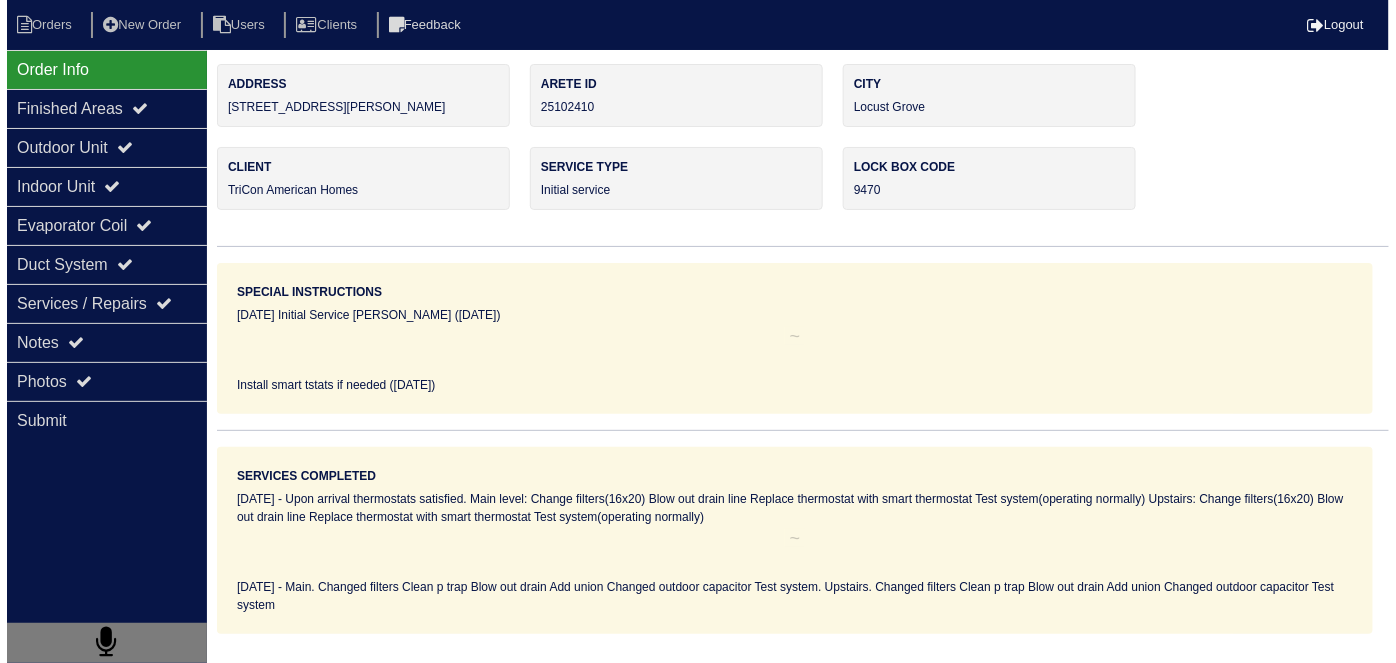 scroll, scrollTop: 0, scrollLeft: 0, axis: both 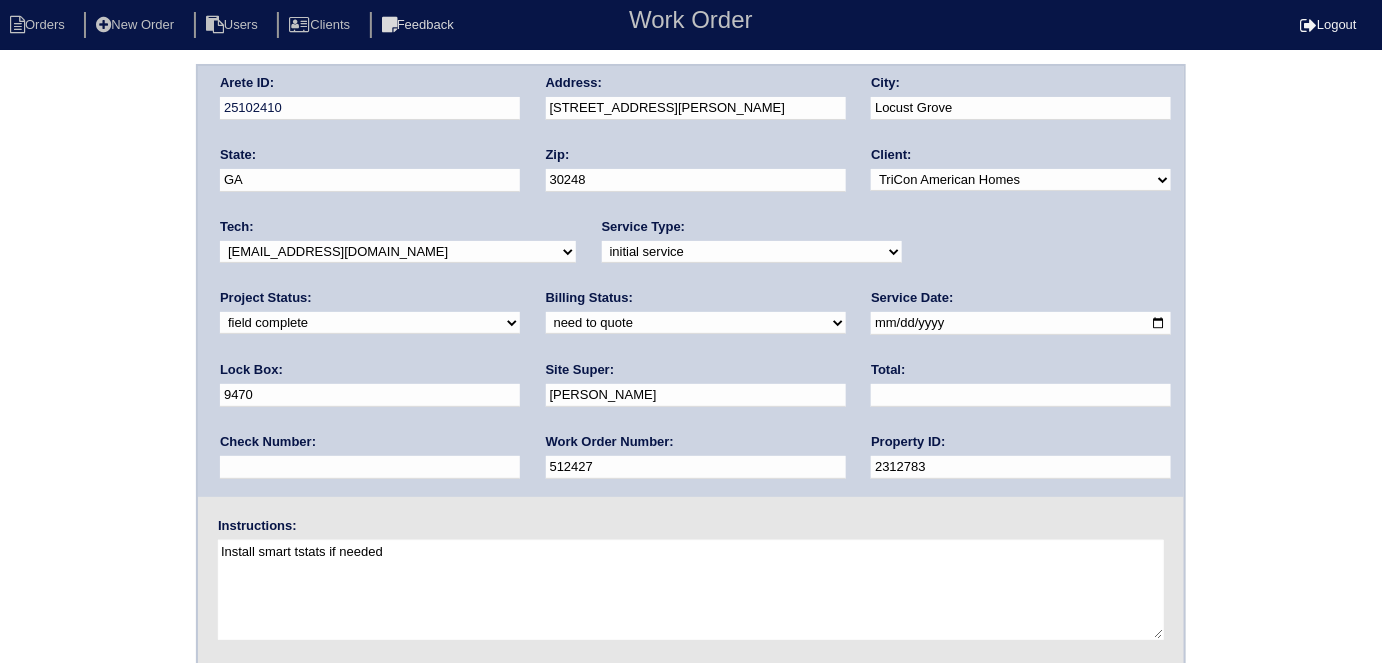 click on "need to quote
quoted
need to invoice
invoiced
paid
warranty
purchase order needed
unknown
in quickbooks" at bounding box center (696, 323) 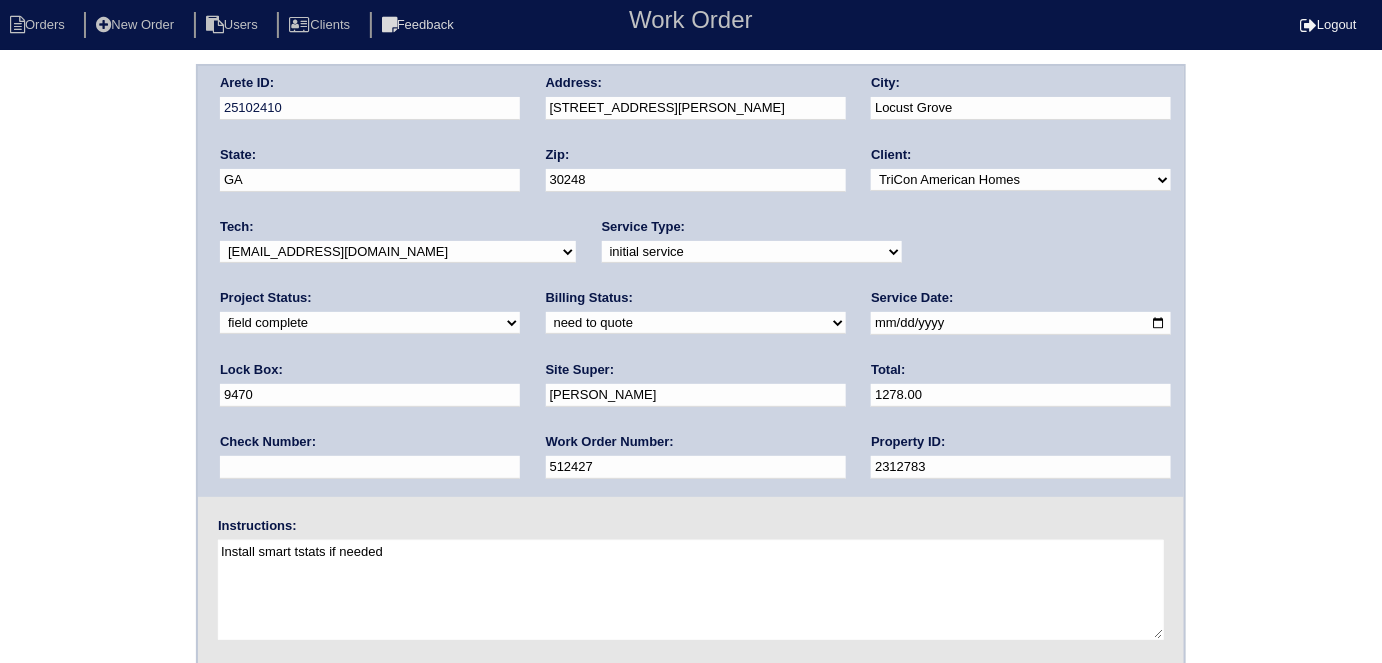 type on "1278.00" 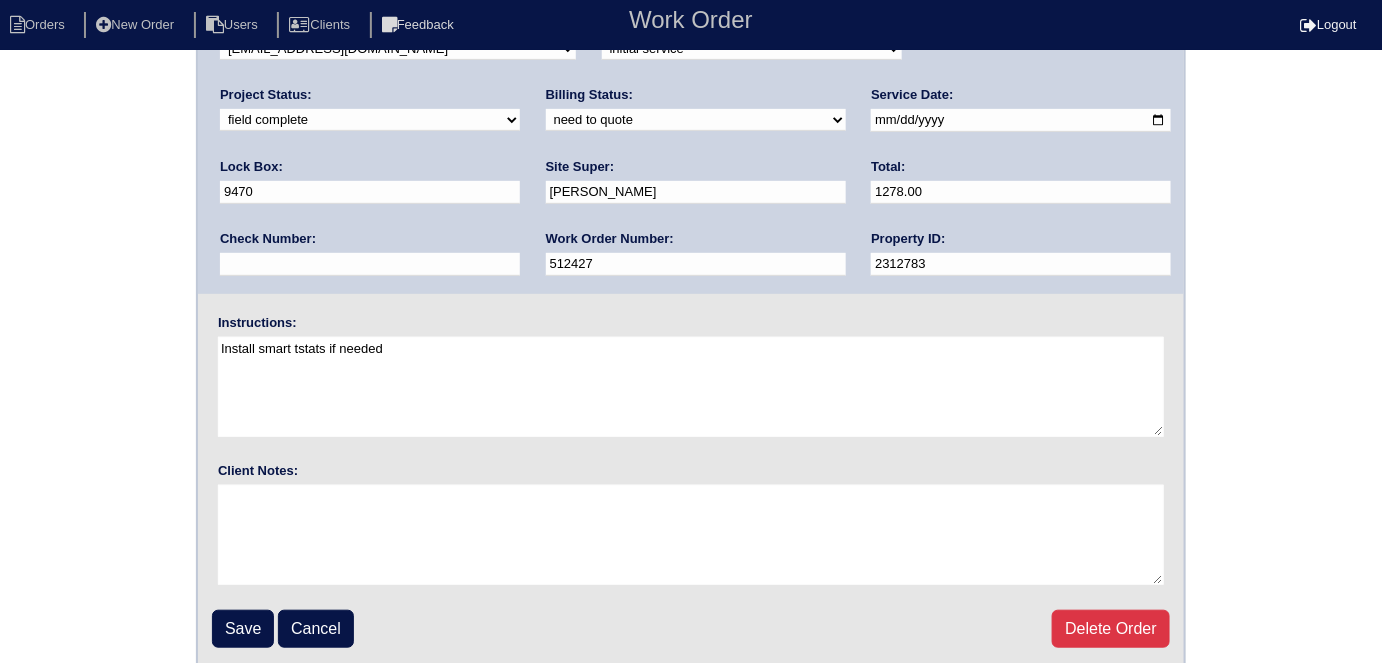 scroll, scrollTop: 205, scrollLeft: 0, axis: vertical 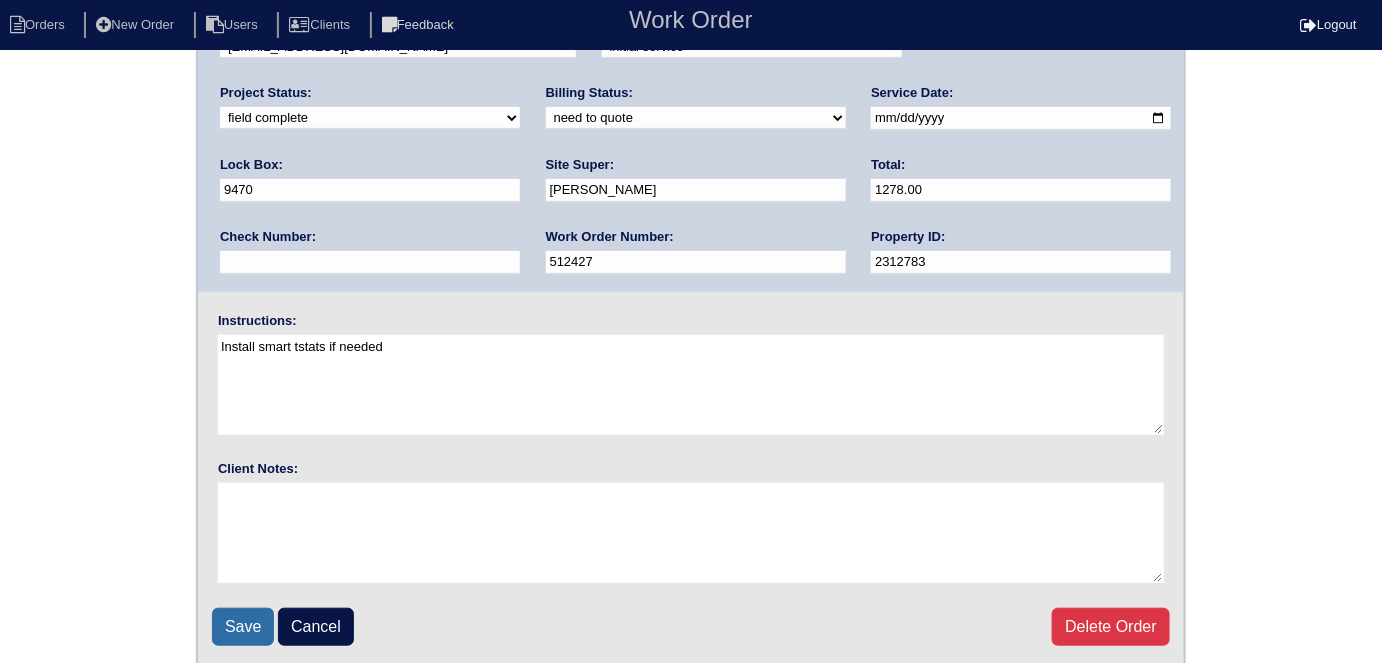 click on "Save" at bounding box center [243, 627] 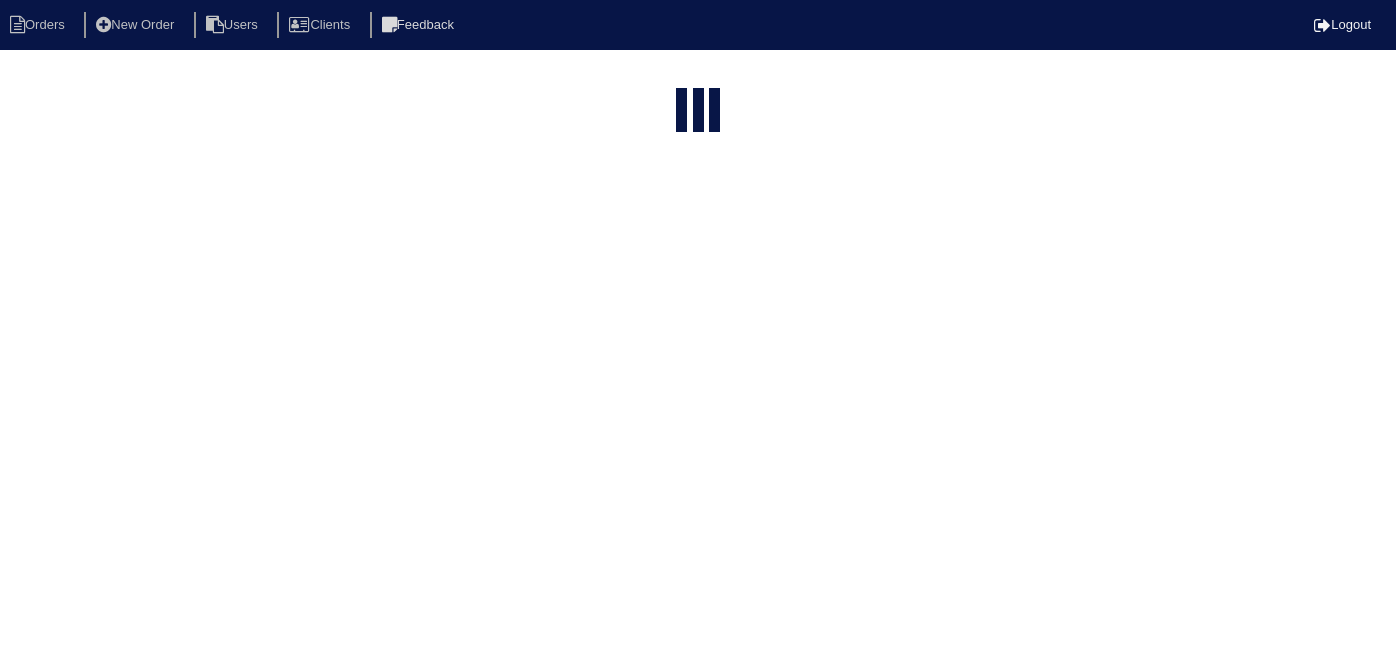 select on "15" 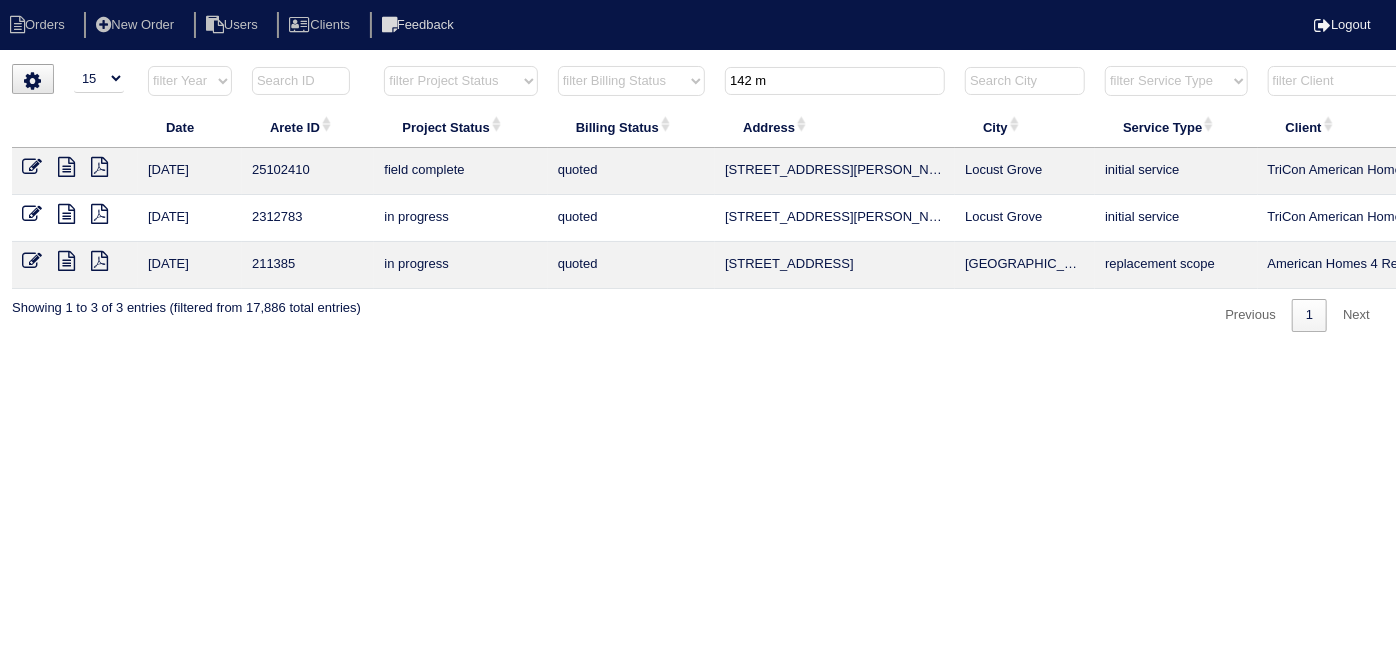 drag, startPoint x: 824, startPoint y: 83, endPoint x: 533, endPoint y: 20, distance: 297.7415 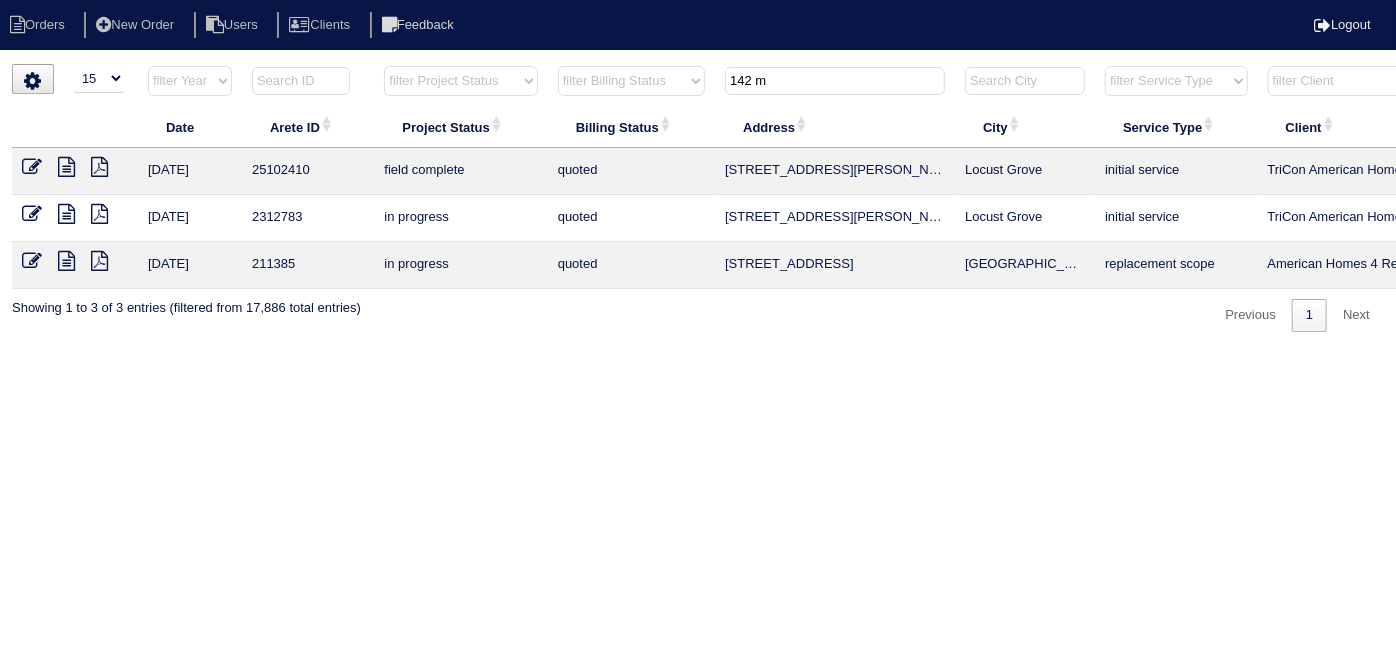click on "Orders
New Order
Users
Clients
Feedback
Logout
Orders
New Order
Users
Clients
Message is blank.  Please add text or cancel.
Send Feedback
Cancel" at bounding box center [698, 198] 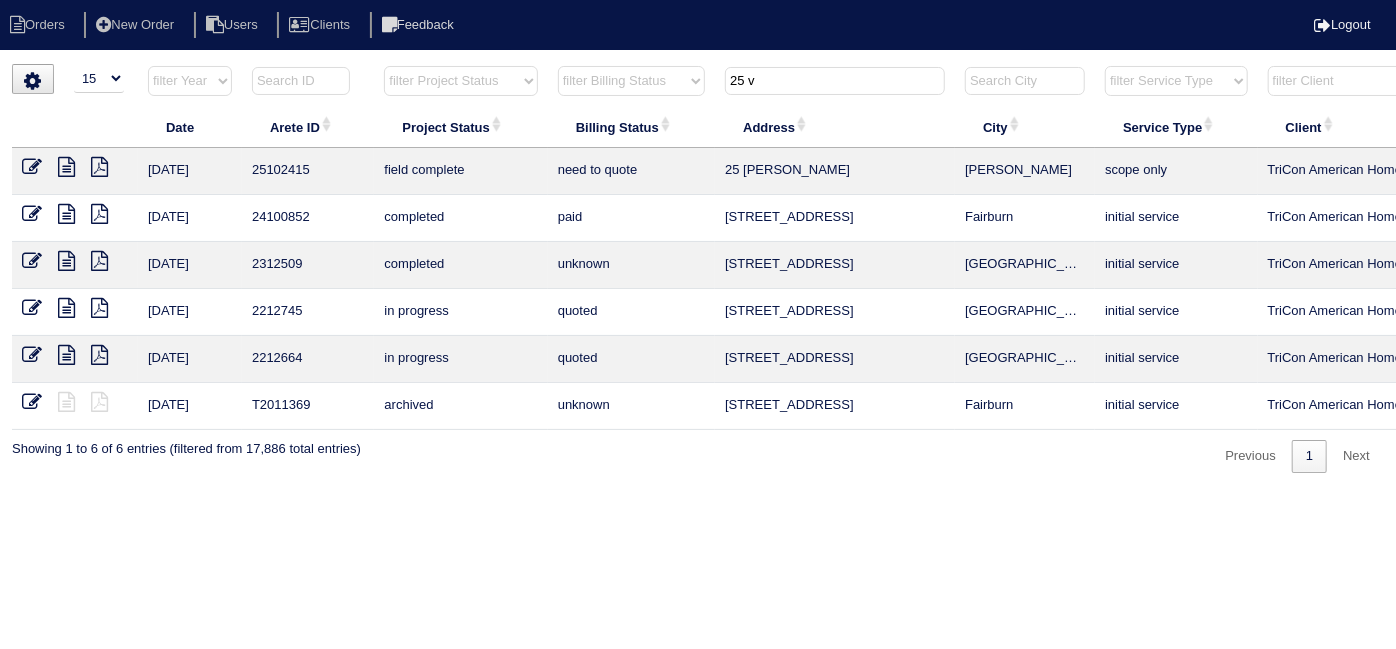 type on "25 v" 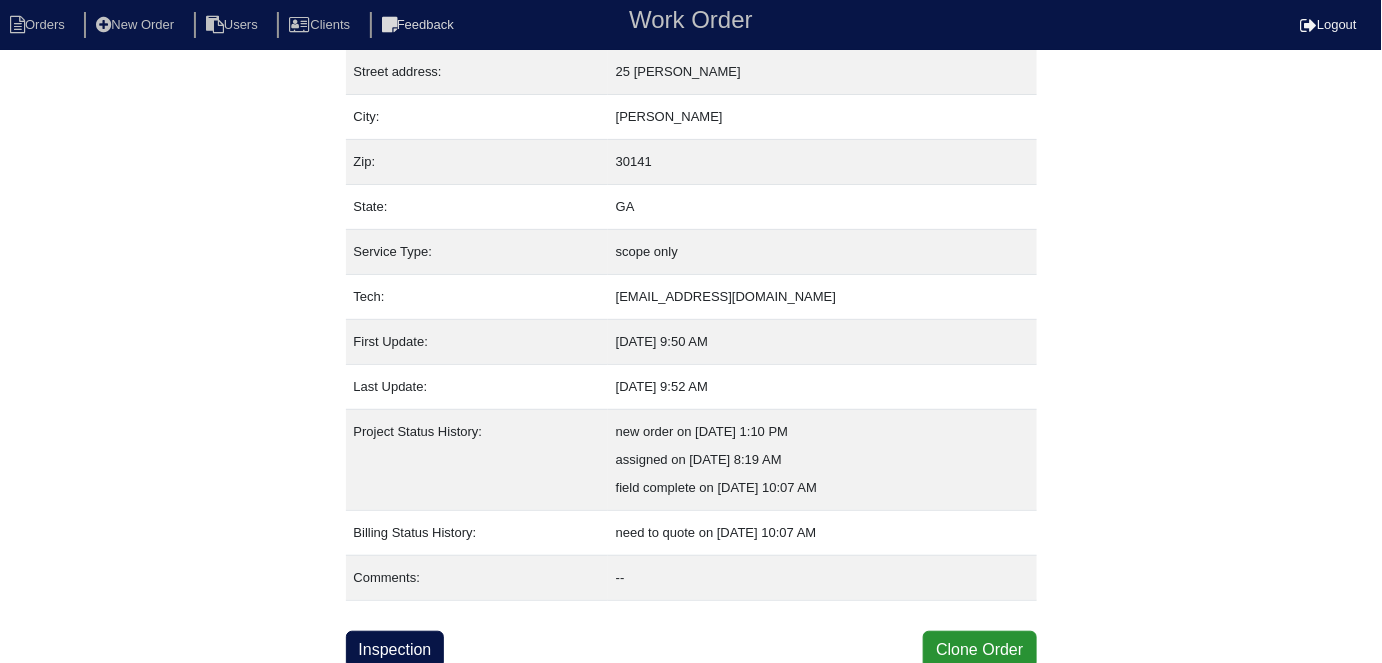 scroll, scrollTop: 105, scrollLeft: 0, axis: vertical 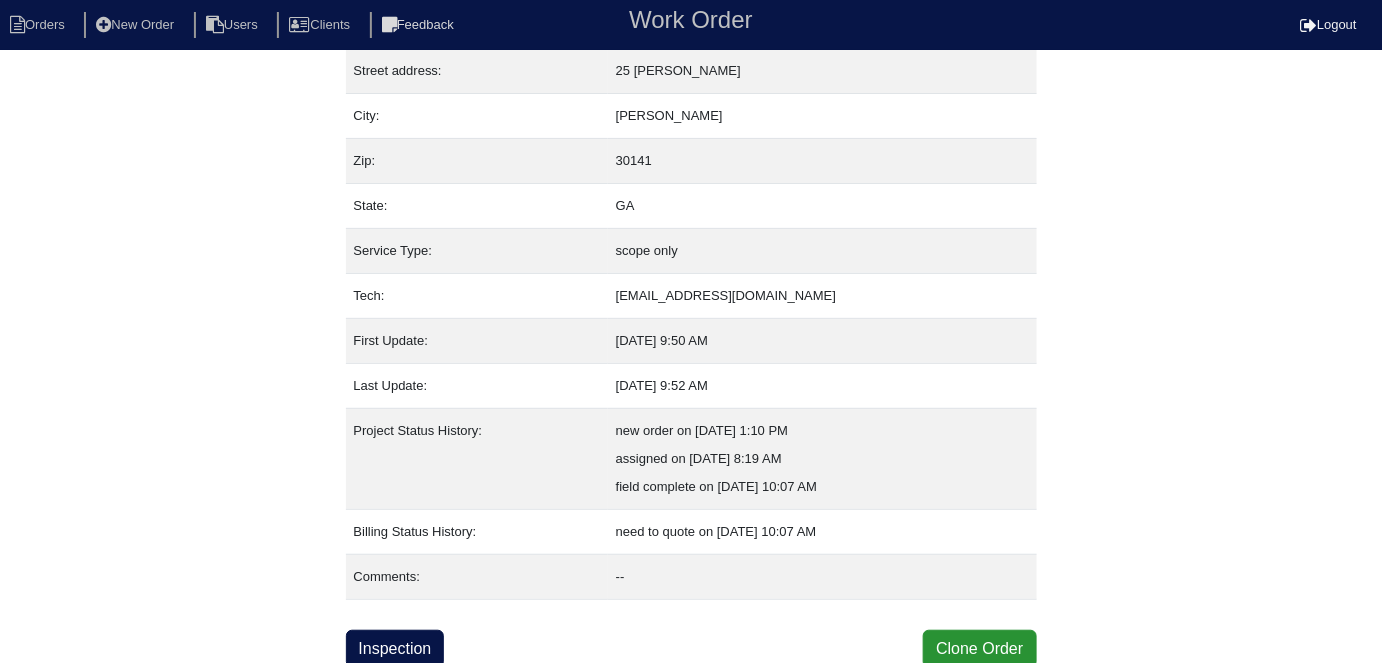 click on "Inspection" at bounding box center (395, 649) 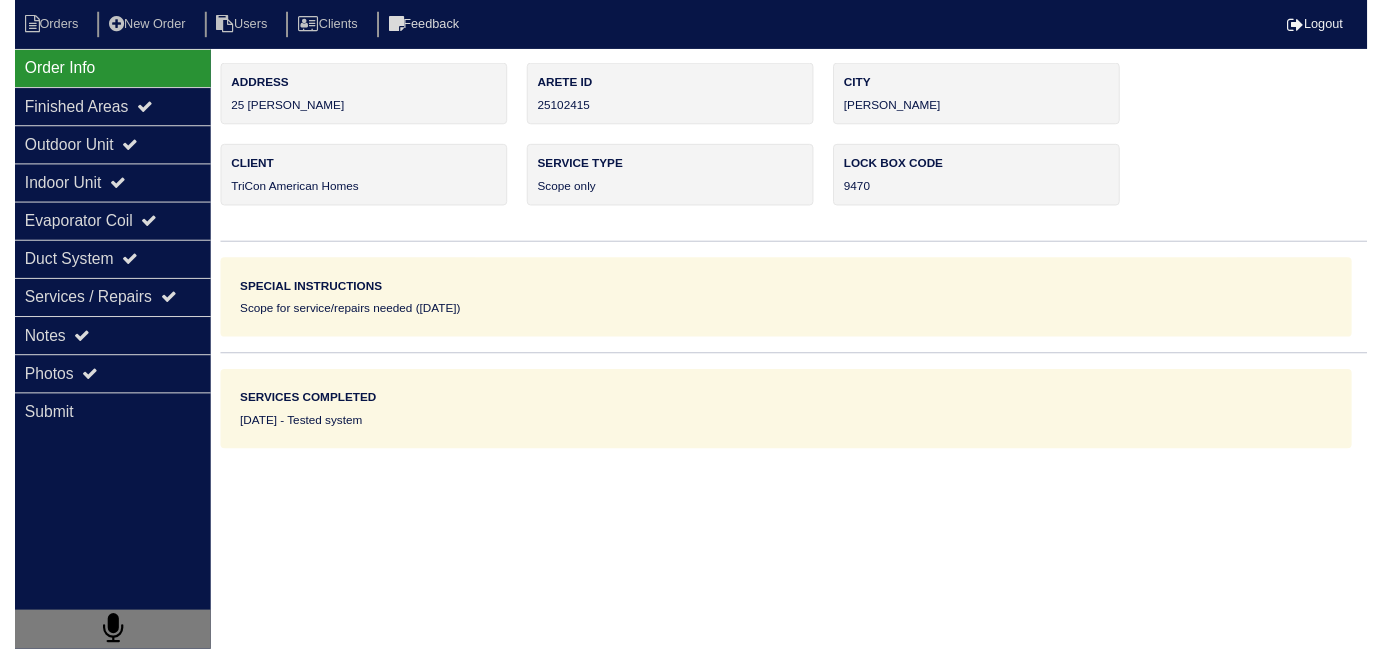 scroll, scrollTop: 0, scrollLeft: 0, axis: both 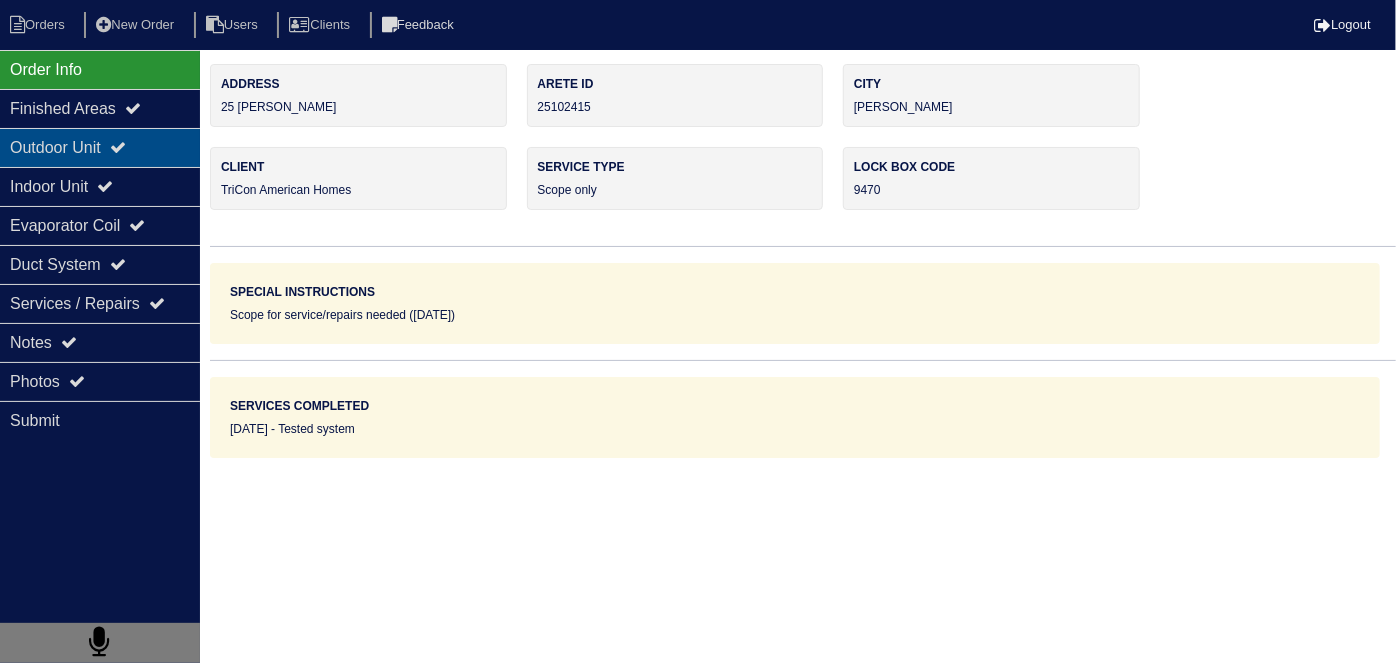 click on "Outdoor Unit" at bounding box center [100, 147] 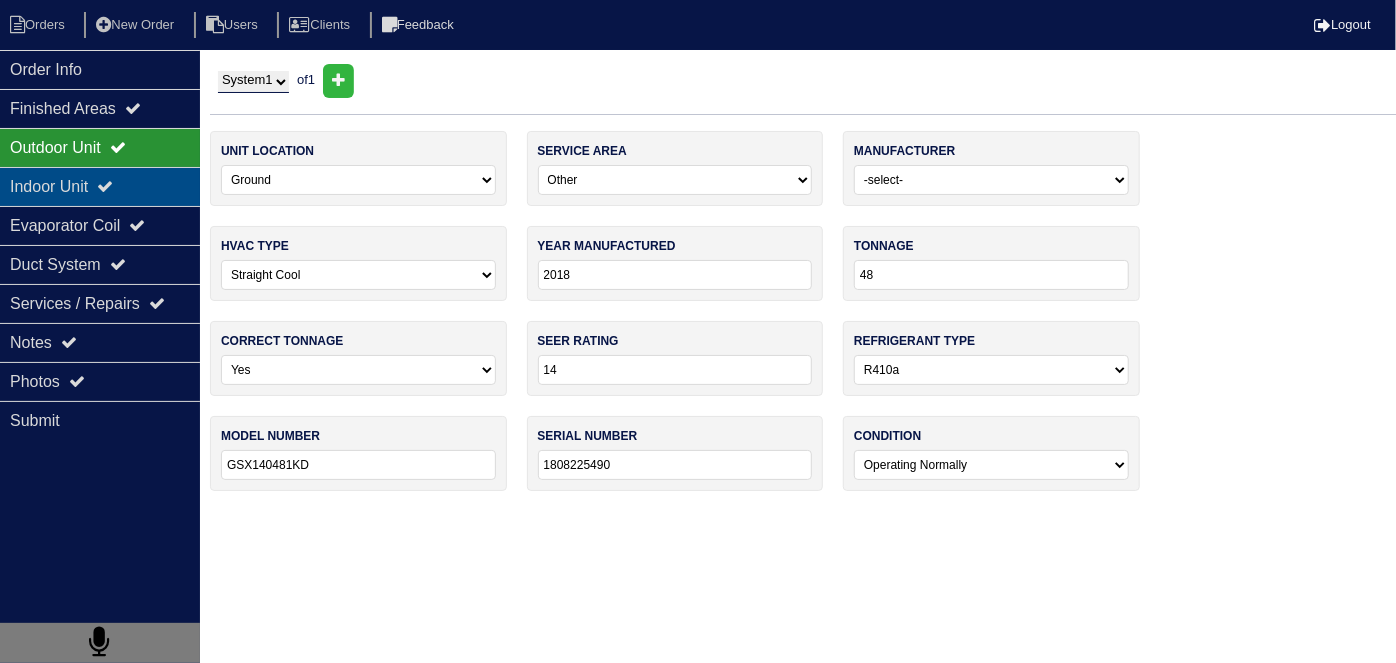 click on "Indoor Unit" at bounding box center (100, 186) 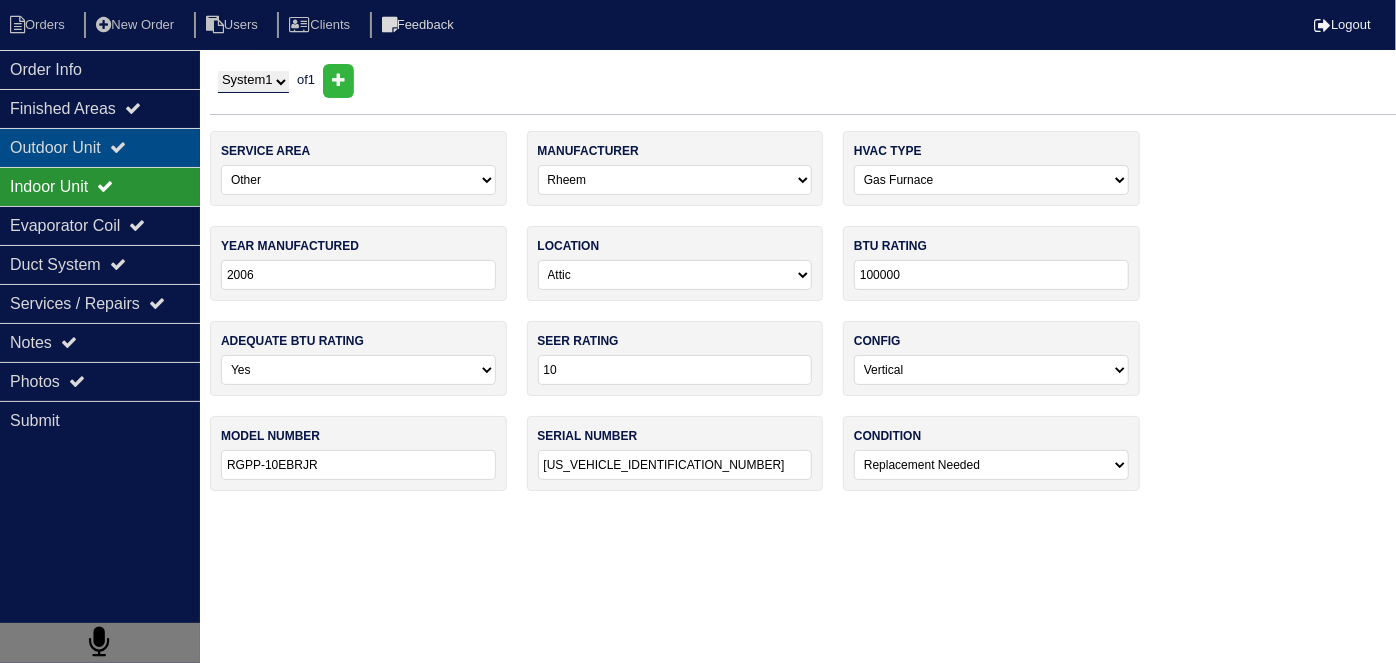 click on "Outdoor Unit" at bounding box center (100, 147) 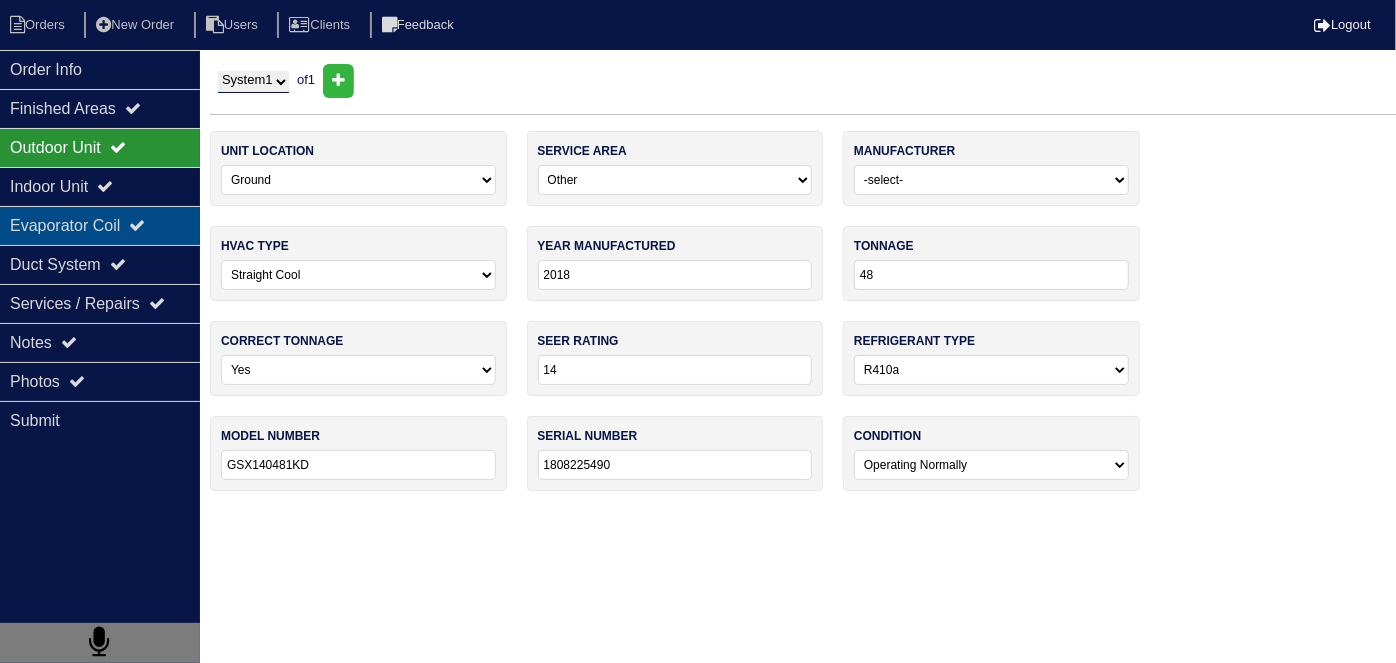 click on "Evaporator Coil" at bounding box center [100, 225] 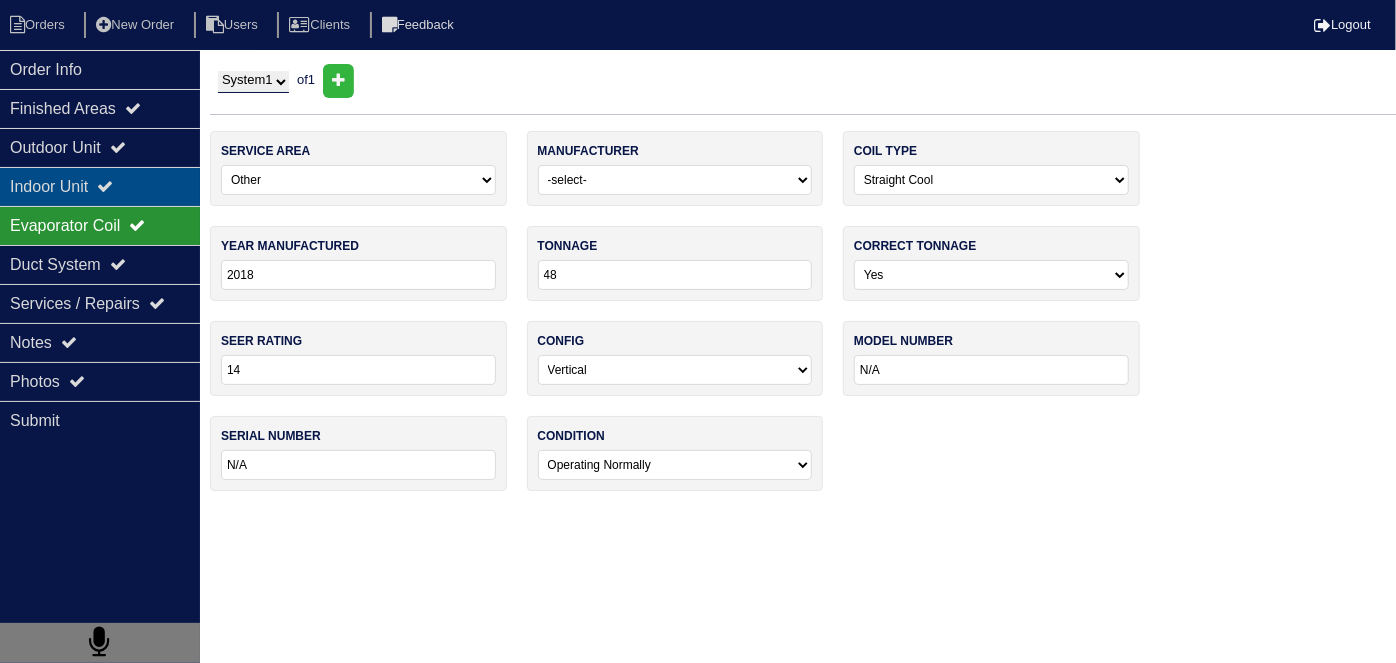 click on "Indoor Unit" at bounding box center (100, 186) 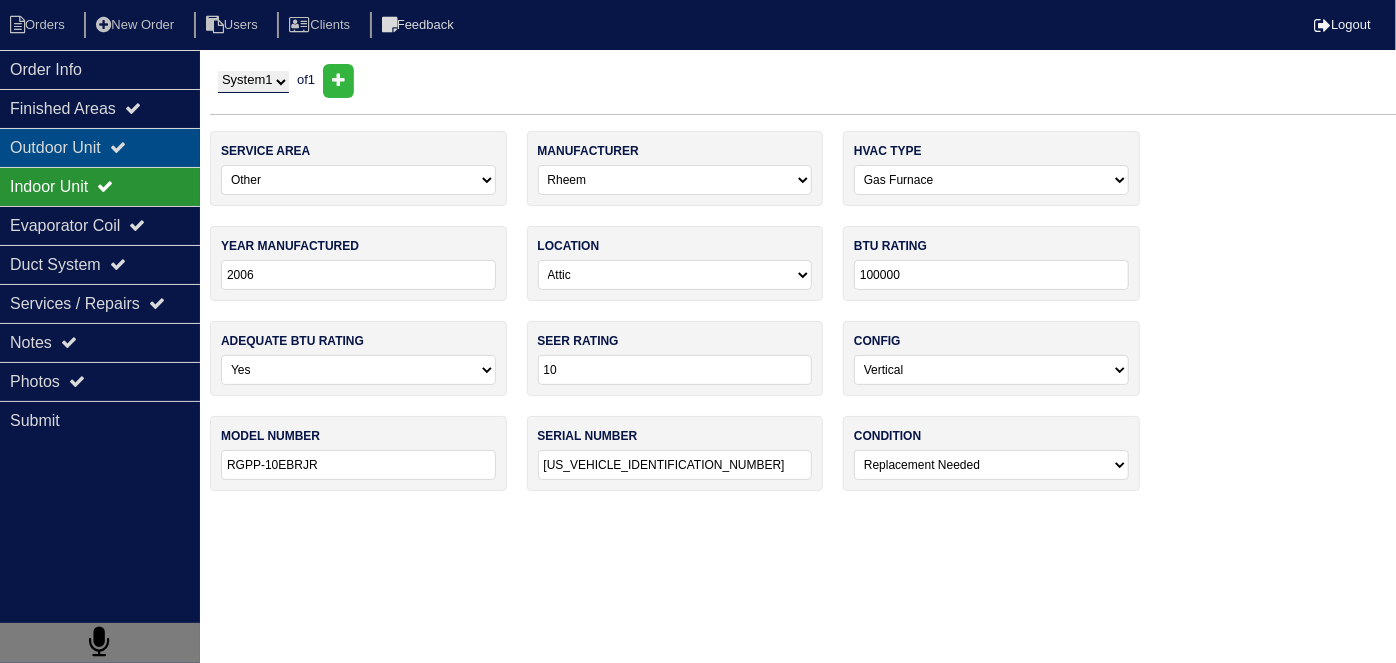click on "Outdoor Unit" at bounding box center (100, 147) 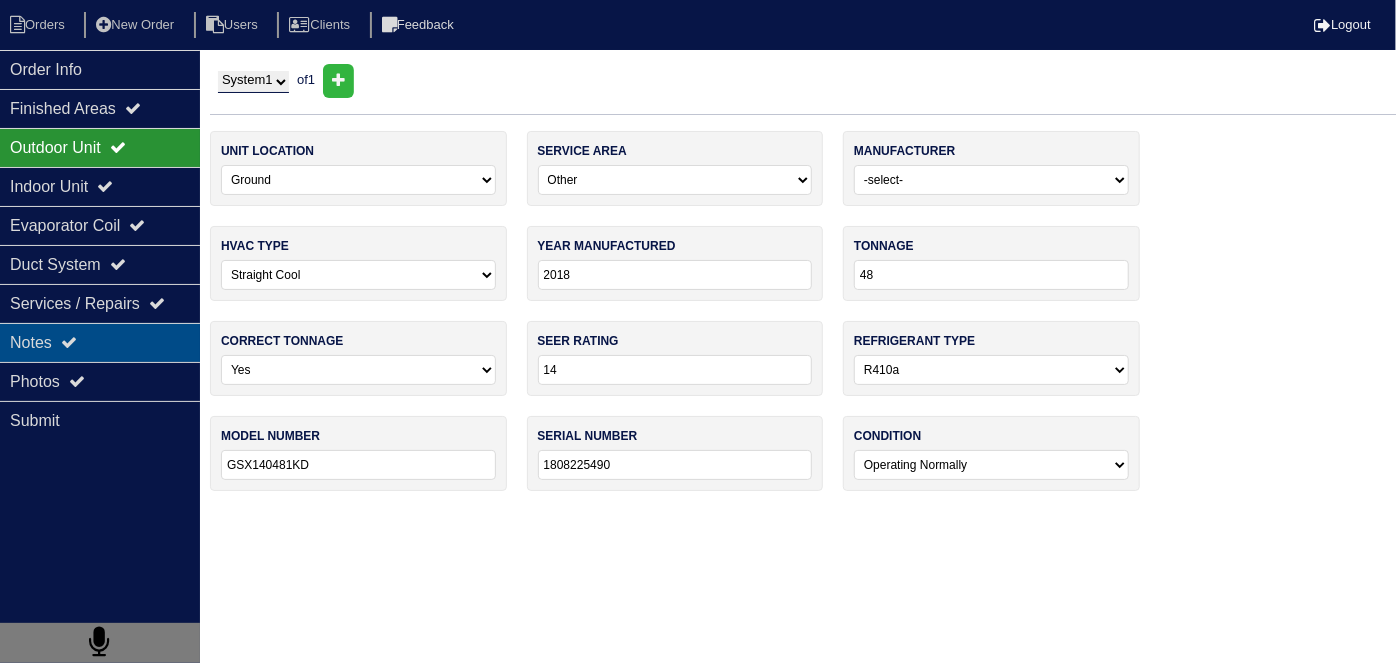 click on "Notes" at bounding box center (100, 342) 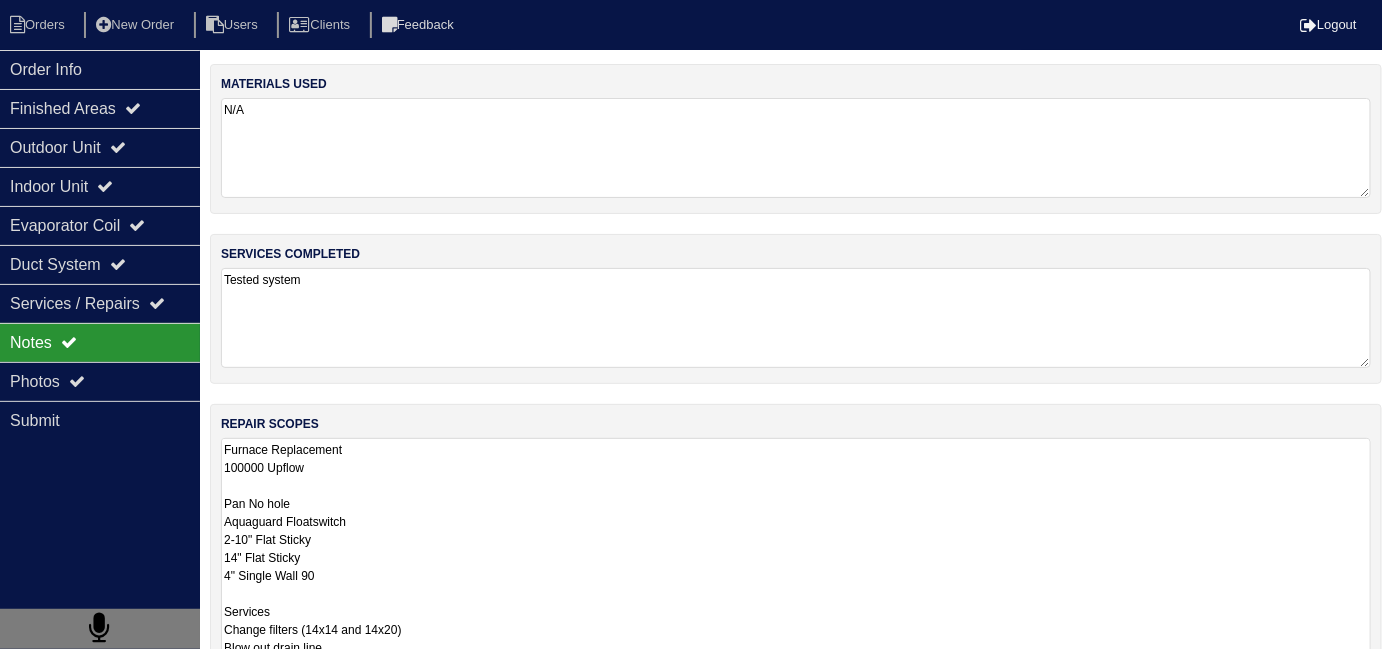 drag, startPoint x: 579, startPoint y: 498, endPoint x: 608, endPoint y: 494, distance: 29.274563 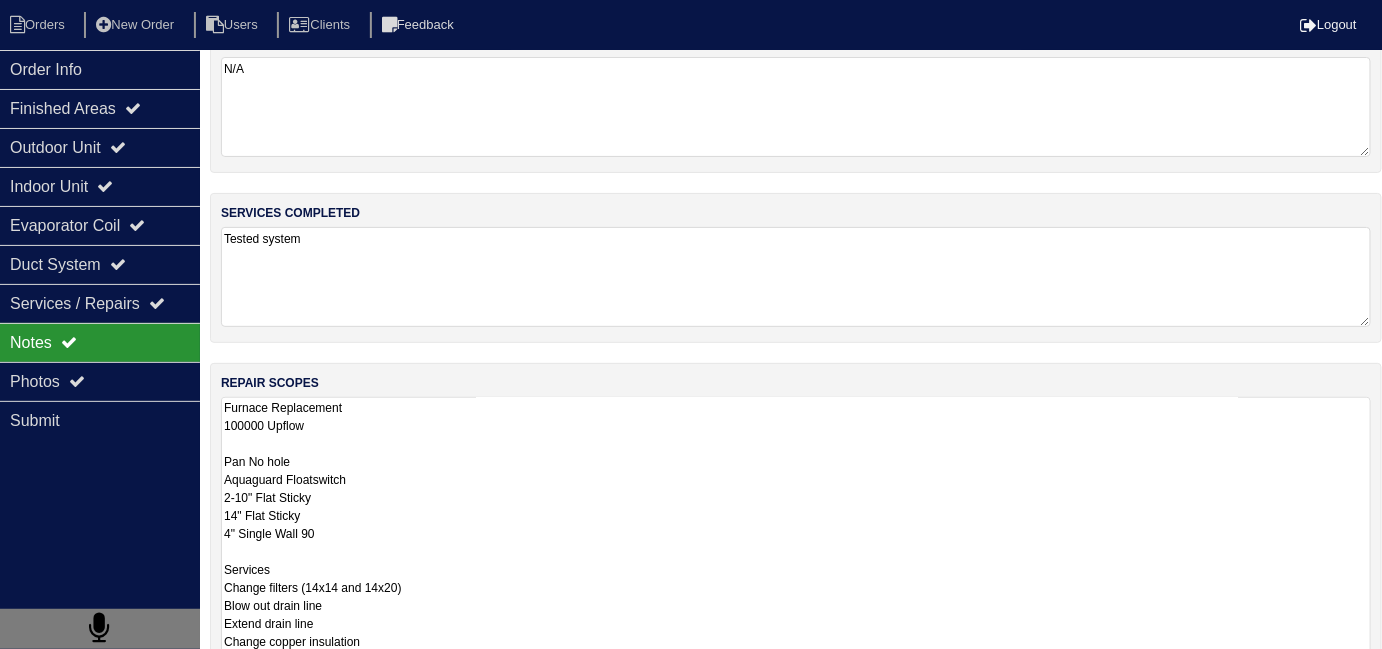scroll, scrollTop: 0, scrollLeft: 0, axis: both 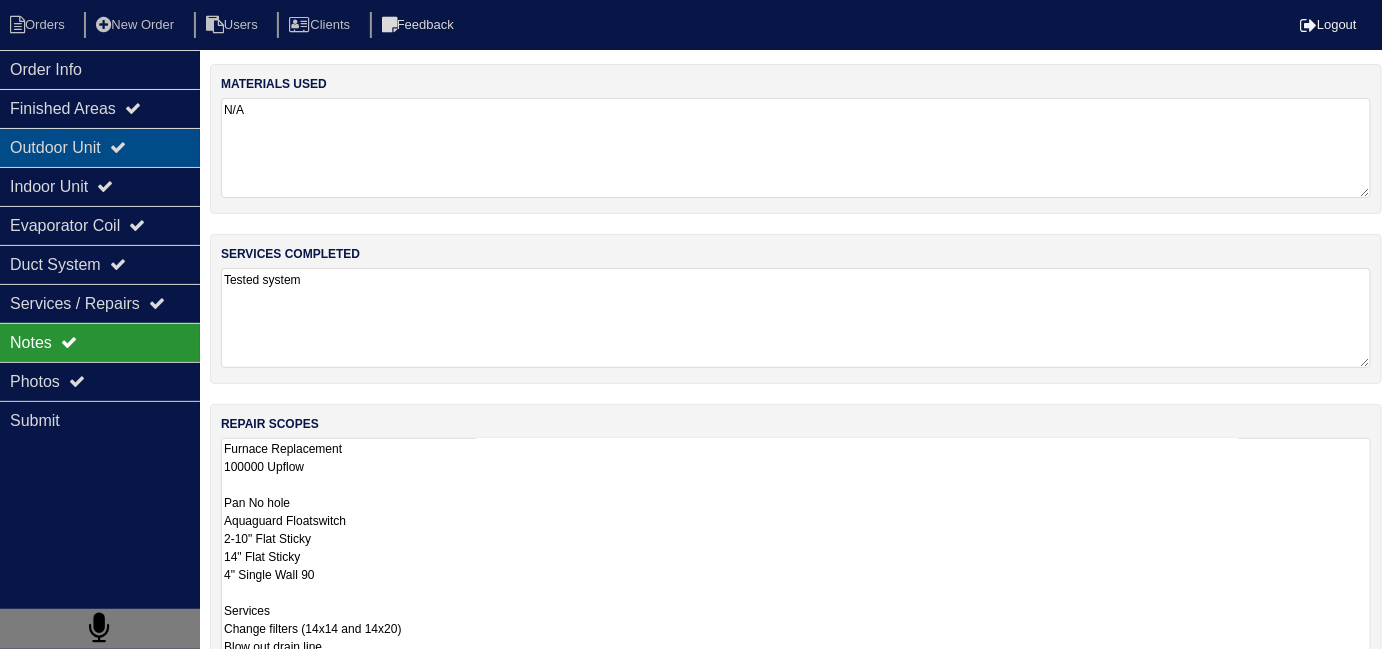 click on "Outdoor Unit" at bounding box center [100, 147] 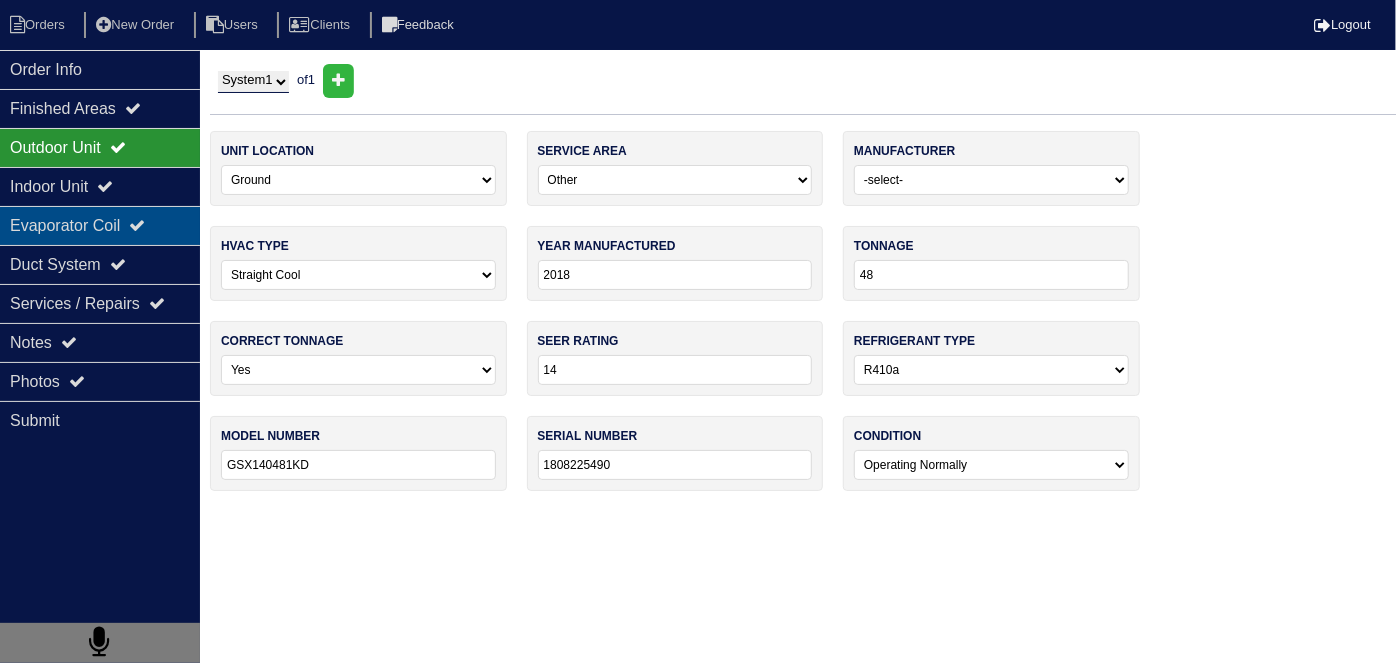click on "Evaporator Coil" at bounding box center (100, 225) 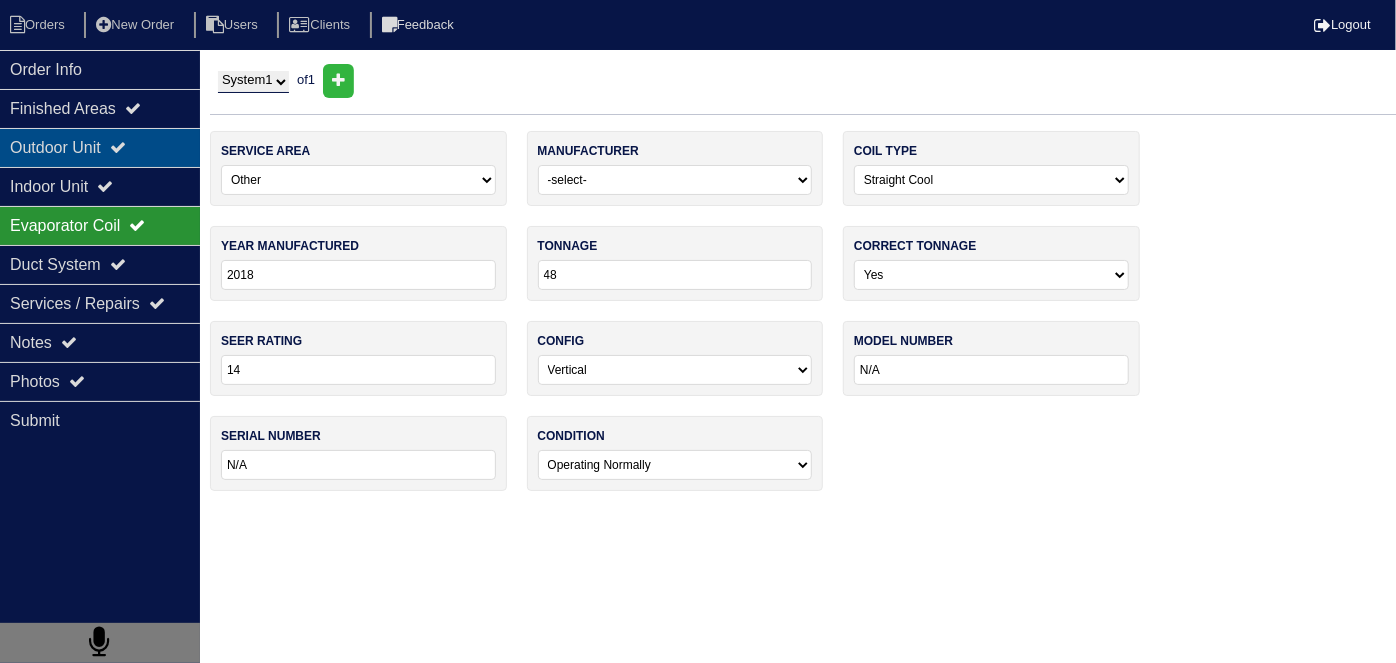 click on "Outdoor Unit" at bounding box center (100, 147) 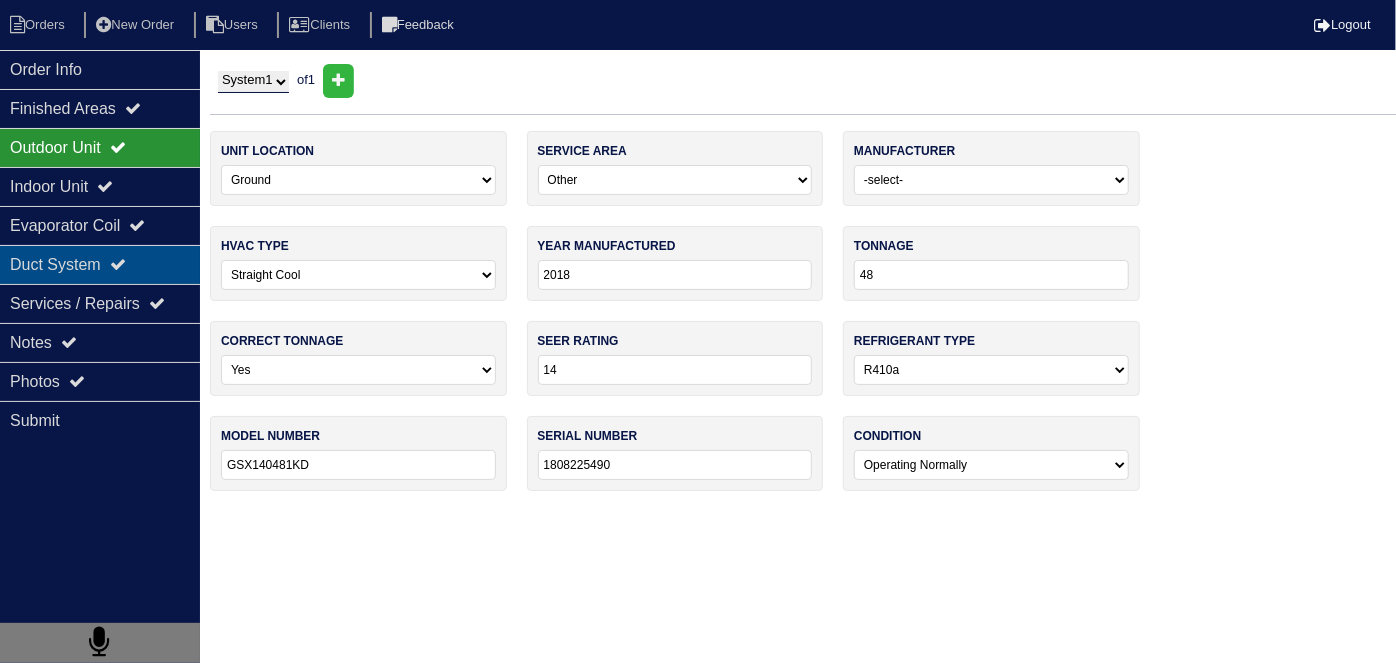 click on "Duct System" at bounding box center [100, 264] 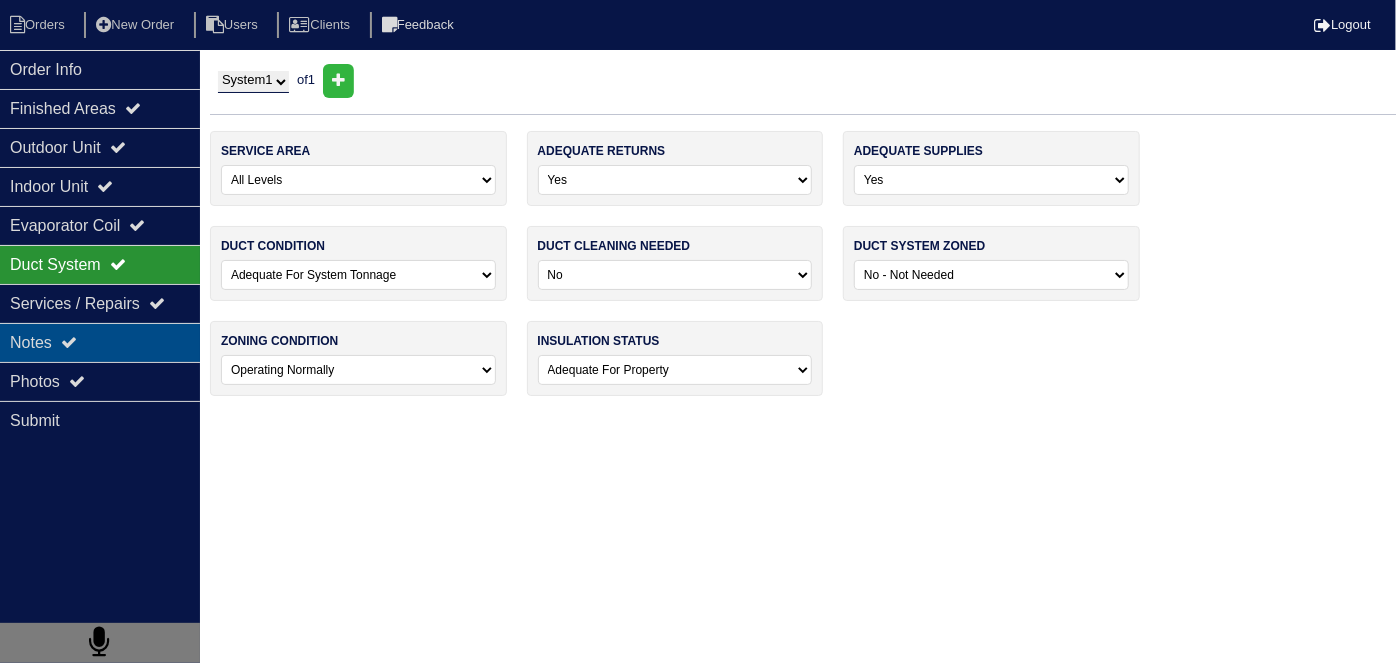 click on "Notes" at bounding box center (100, 342) 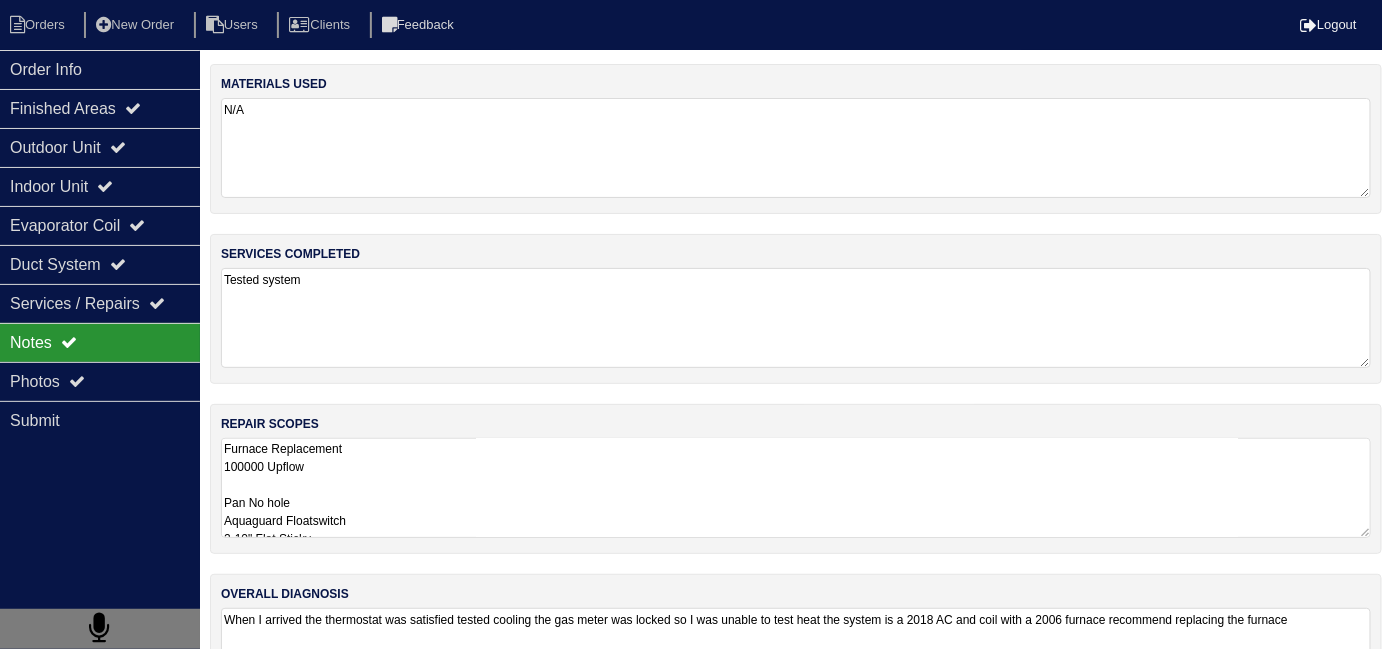 click on "Furnace Replacement
100000 Upflow
Pan No hole
Aquaguard Floatswitch
2-10" Flat Sticky
14" Flat Sticky
4" Single Wall 90
Services
Change filters (14x14 and 14x20)
Blow out drain line
Extend drain line
Change copper insulation
Change thermostat
Change outdoor Capacitor
Correct charge(system is overcharged)" at bounding box center (796, 488) 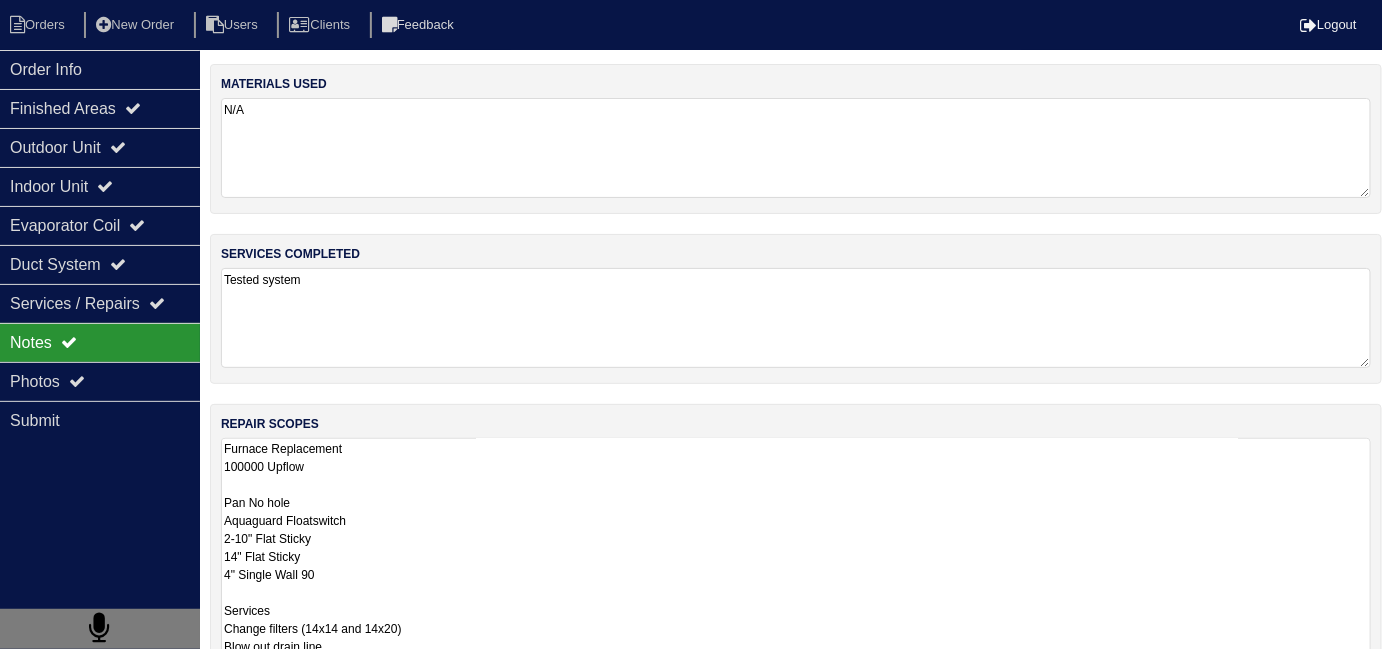 scroll, scrollTop: 0, scrollLeft: 0, axis: both 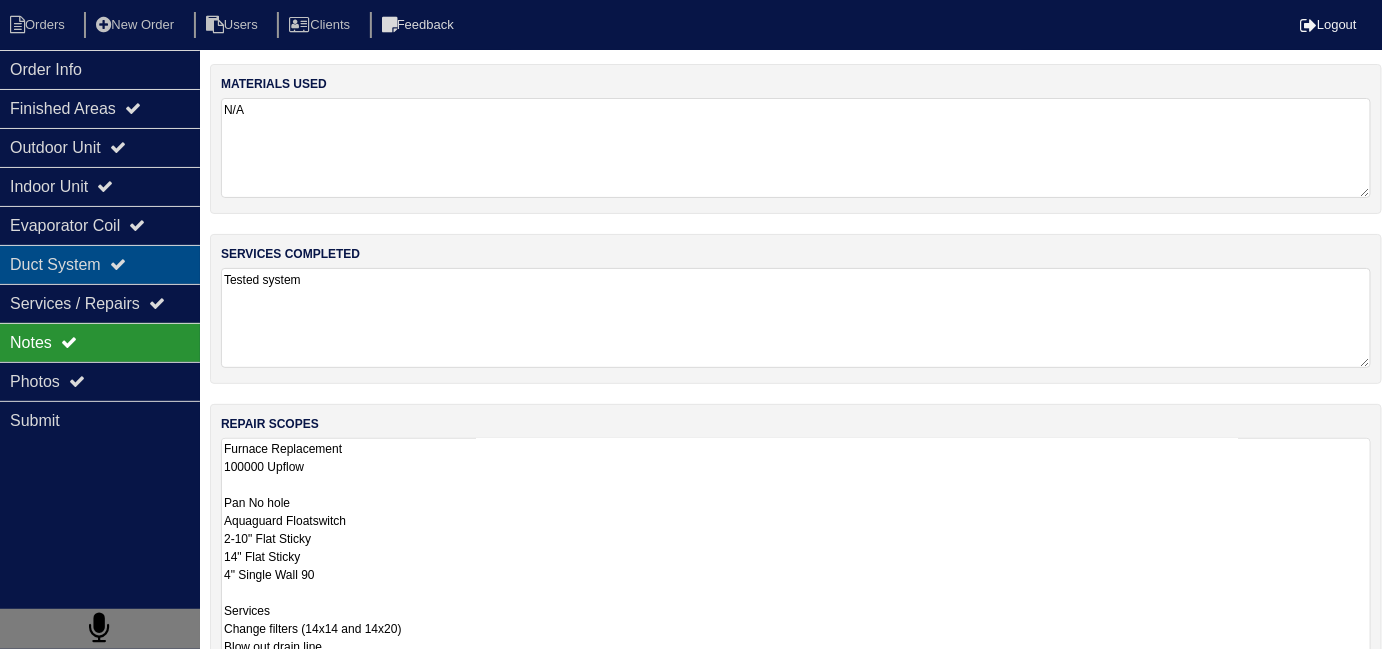 click on "Duct System" at bounding box center [100, 264] 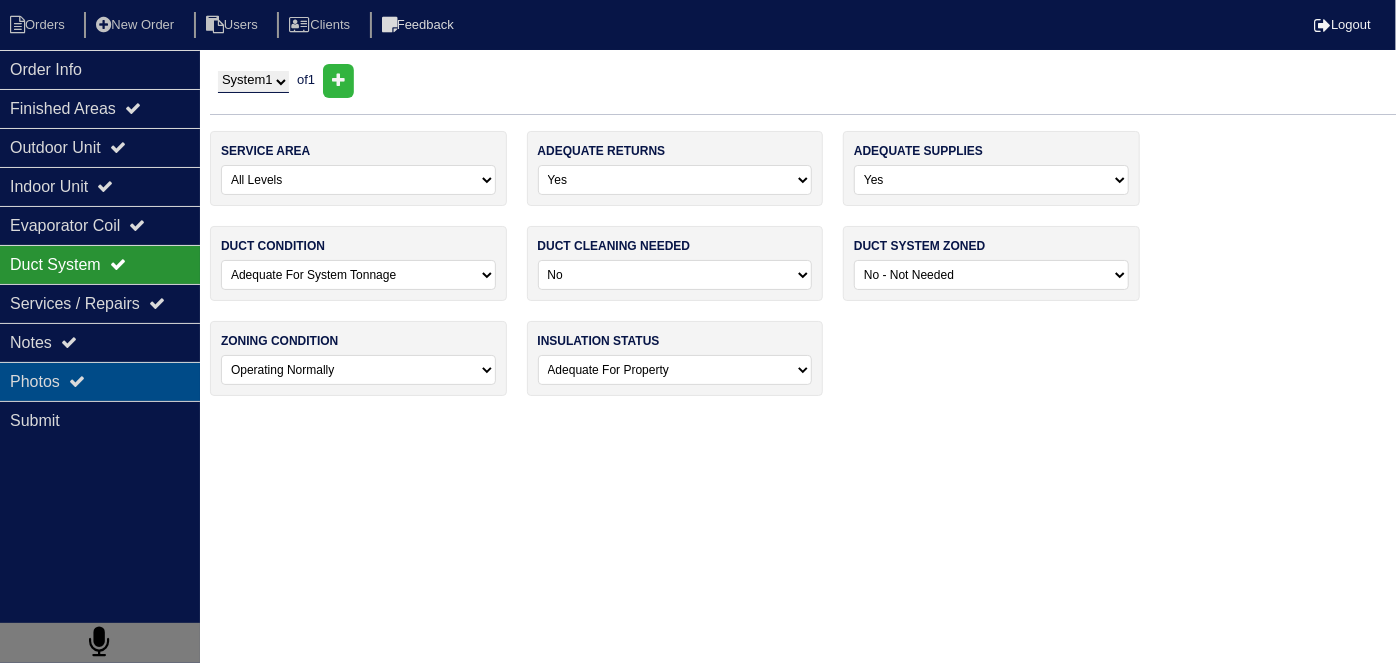 click on "Photos" at bounding box center (100, 381) 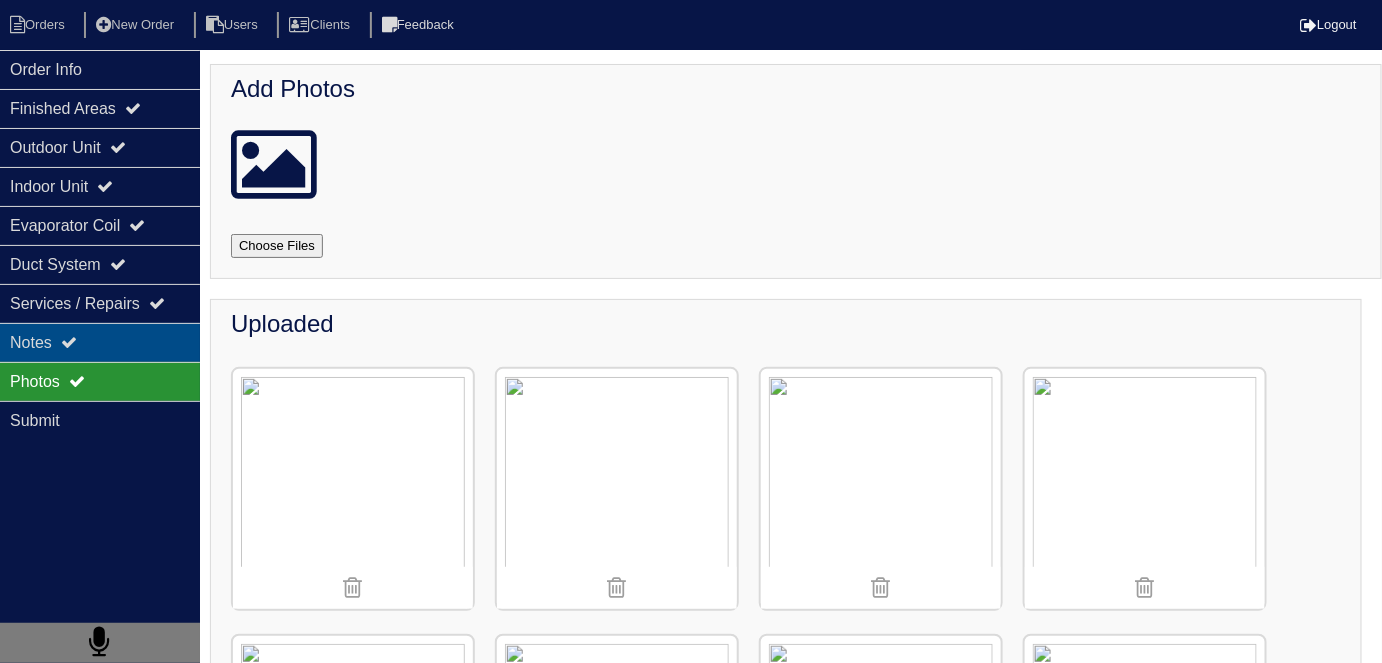 click on "Notes" at bounding box center (100, 342) 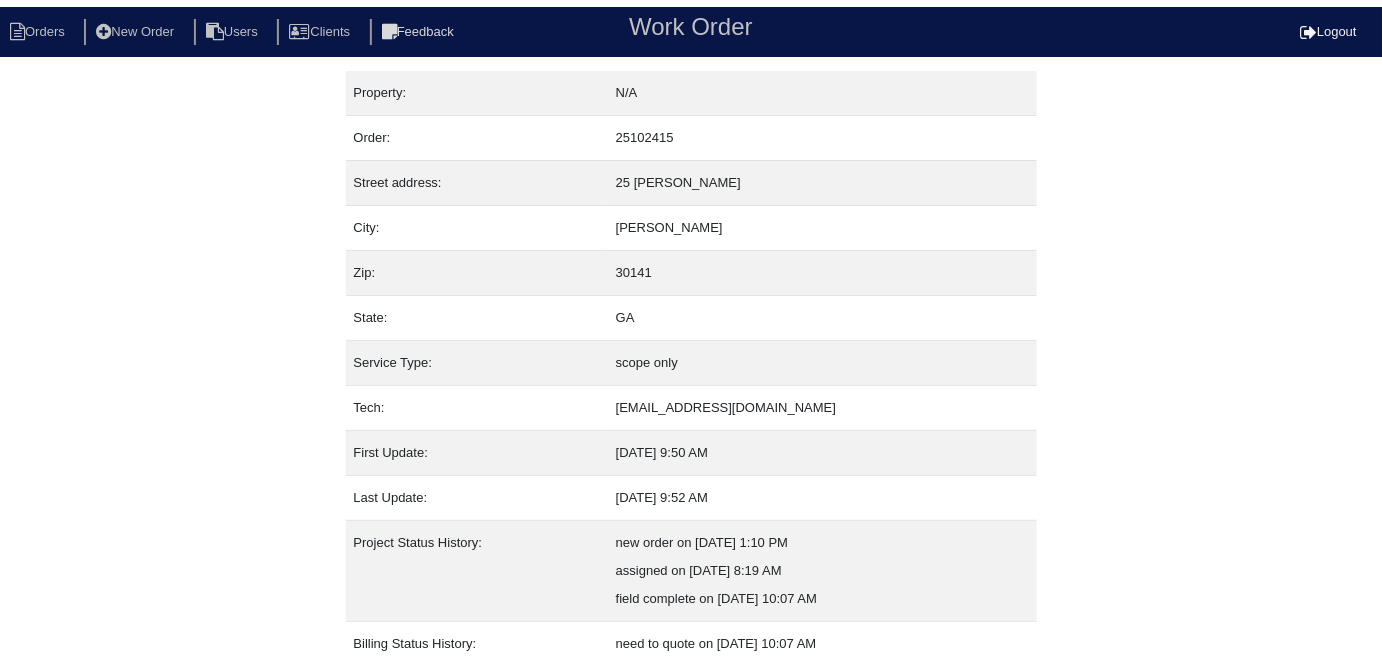 scroll, scrollTop: 105, scrollLeft: 0, axis: vertical 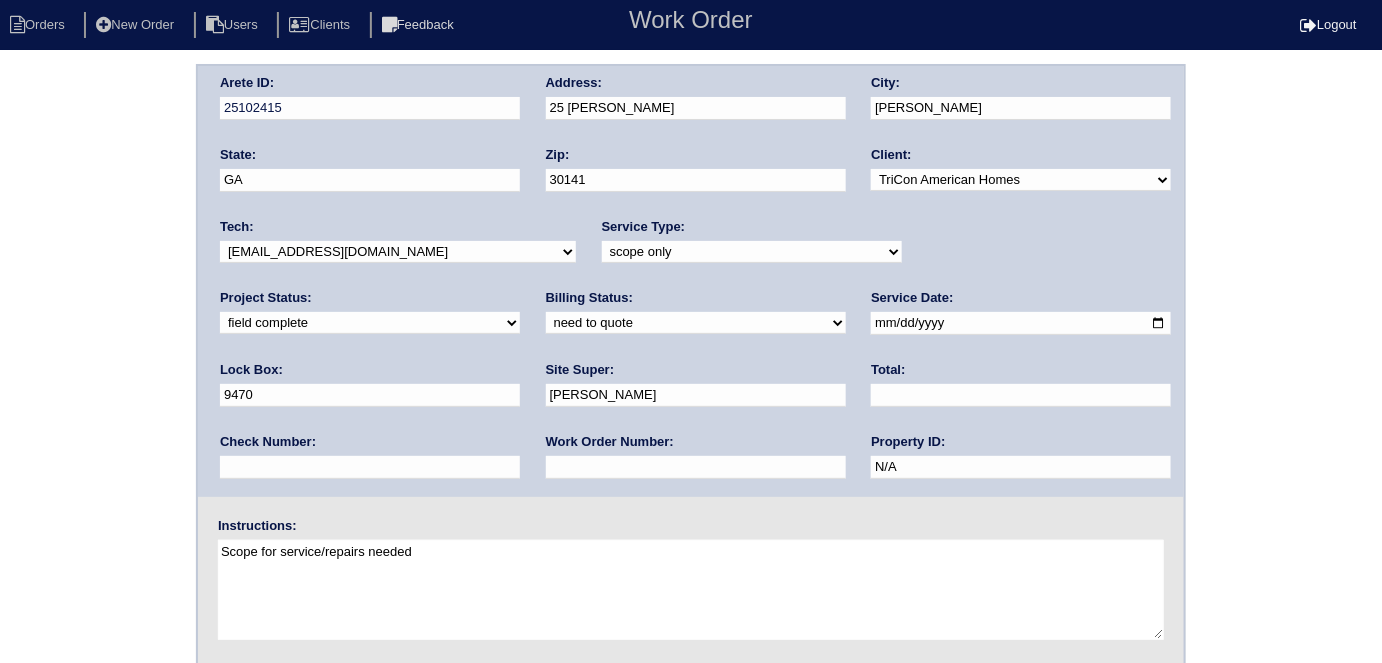 click on "need to quote
quoted
need to invoice
invoiced
paid
warranty
purchase order needed
unknown
in quickbooks" at bounding box center (696, 323) 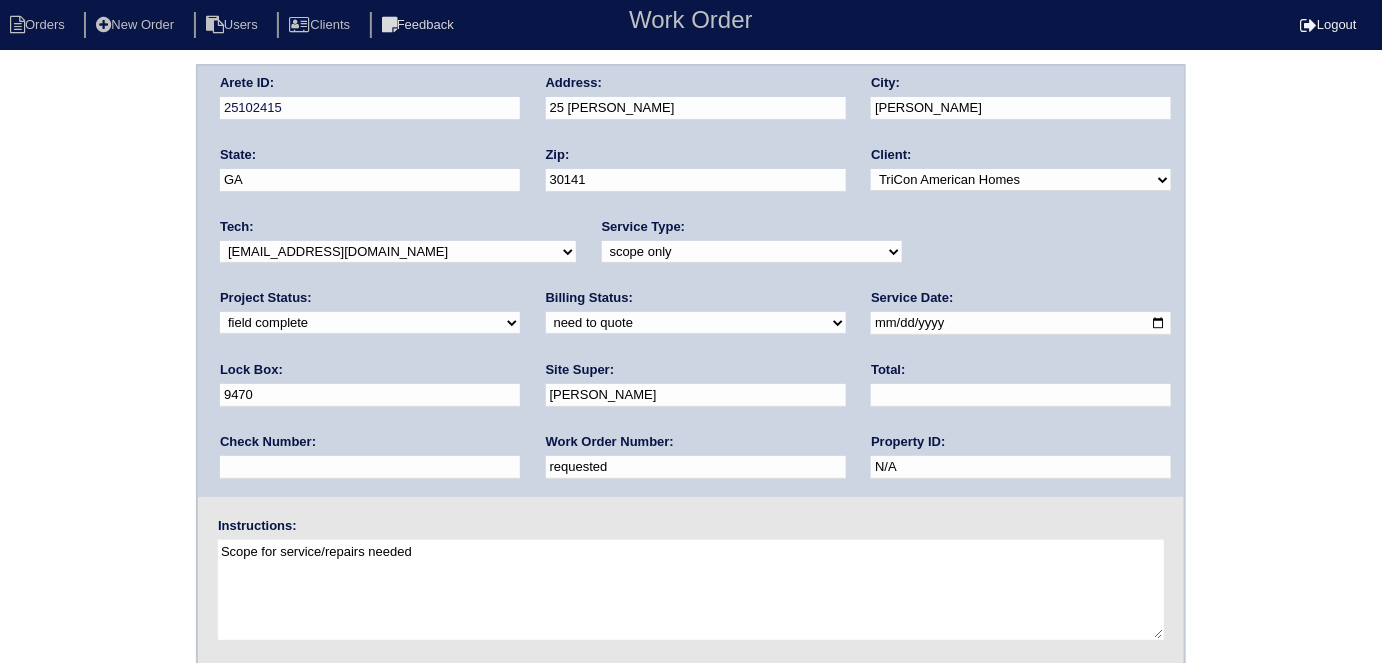 click at bounding box center (1021, 395) 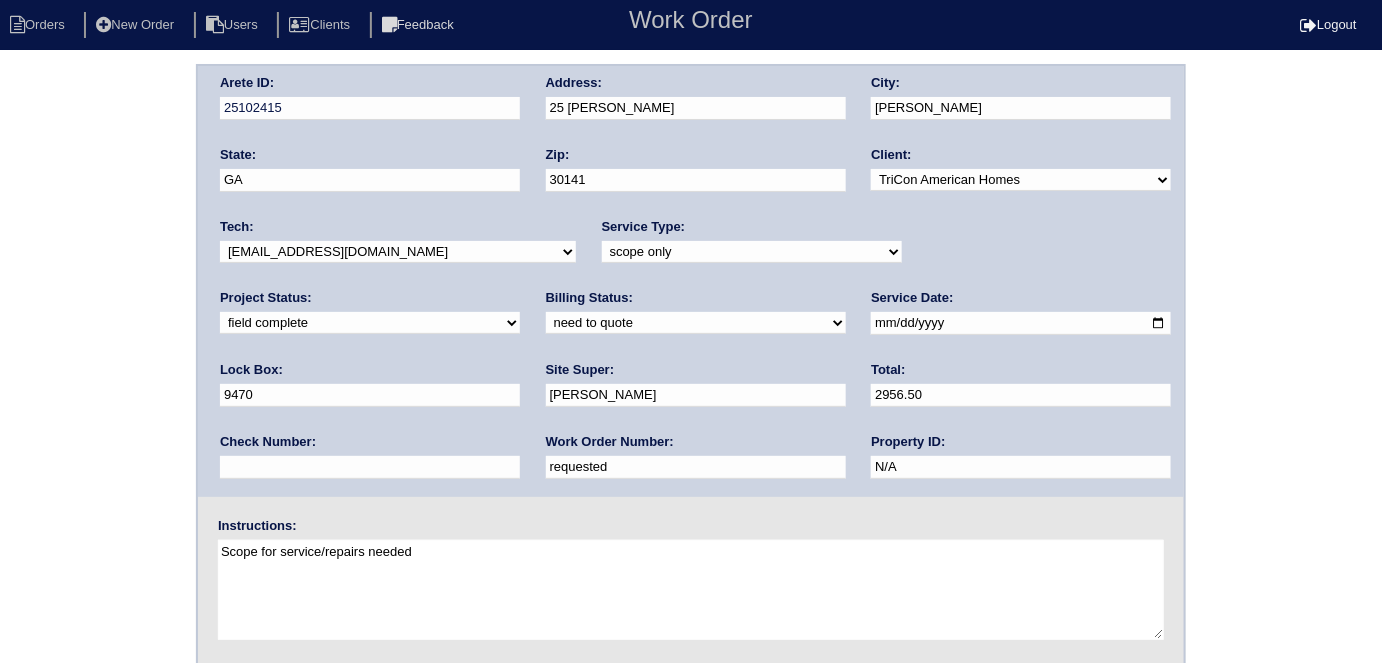 type on "2956.50" 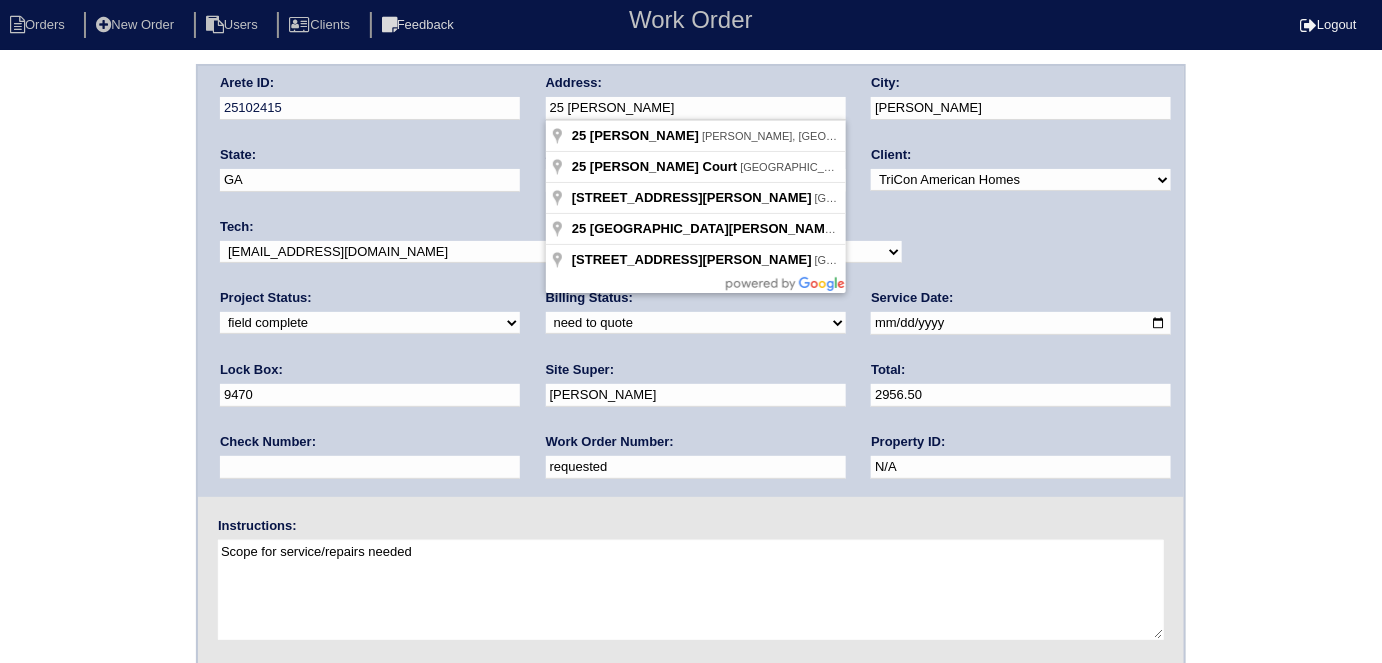 drag, startPoint x: 667, startPoint y: 109, endPoint x: 536, endPoint y: 103, distance: 131.13733 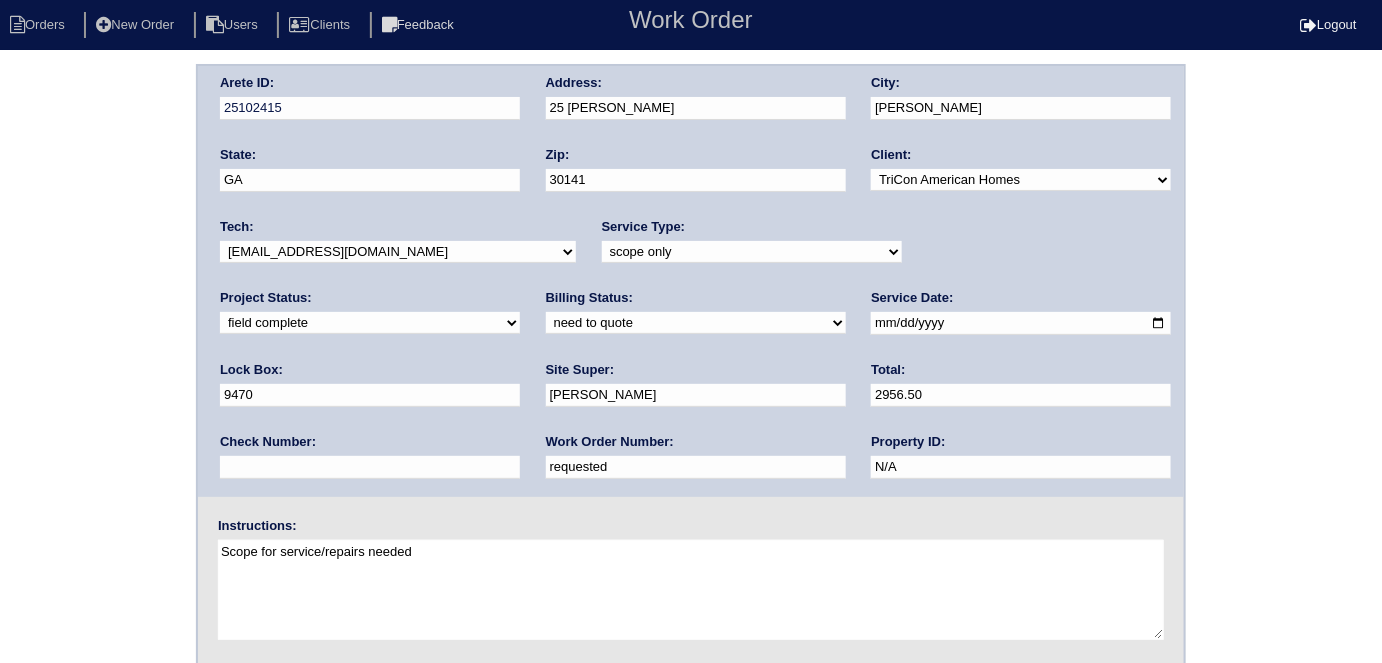 click on "Arete ID:
25102415
Address:
25 Vernon Chase
City:
Hiram
State:
GA
Zip:
30141
Client:
-select-
TriCon American Homes
American Homes 4 Rent
First Key Homes
Zillow
The Renovation Company
On The Level Development Group
Shepard Exposition Group
Sylvan Homes
Pathway Construction
Arete Personal
Arete SMG
Tiber Capital
Tiber Realty
Divvy
Rave
Stine Construction
Alan Luther
HomeRiver Group
Test Client
Rasmus Real Estate
Padly
Buffalo Homes
Phillip Brothers
Maymont Homes
Tech:" at bounding box center [691, 468] 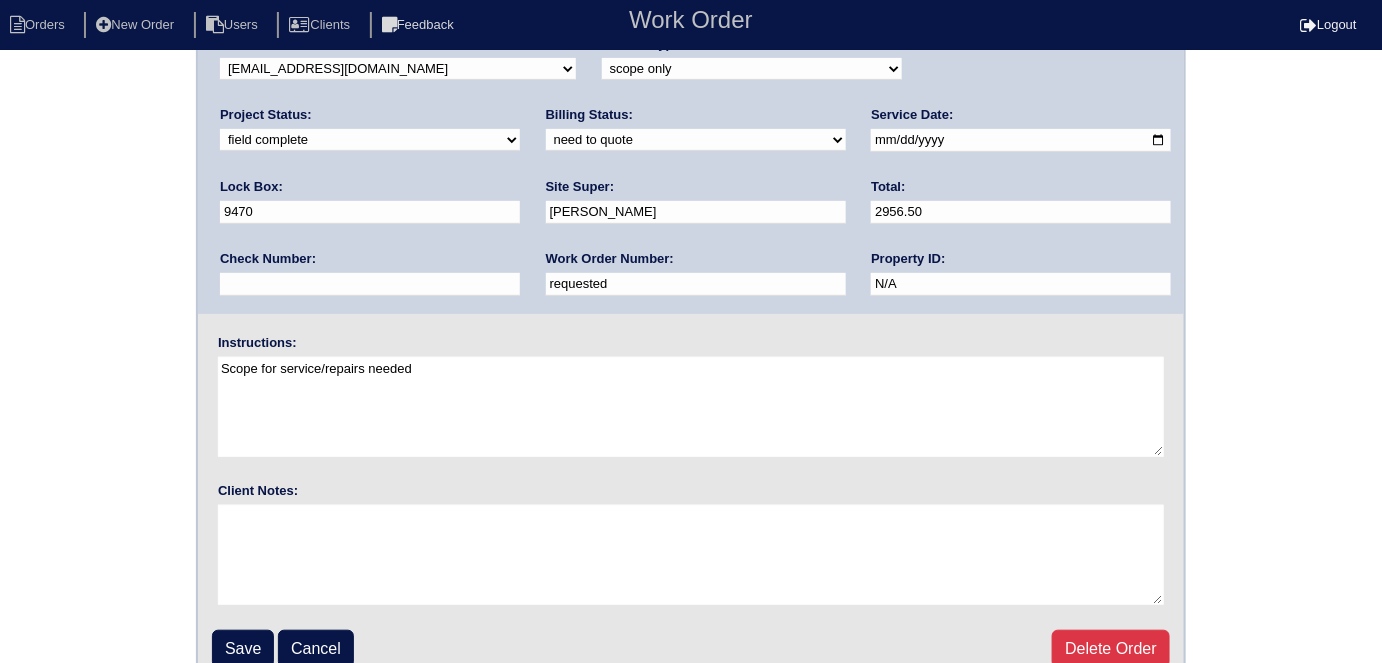scroll, scrollTop: 205, scrollLeft: 0, axis: vertical 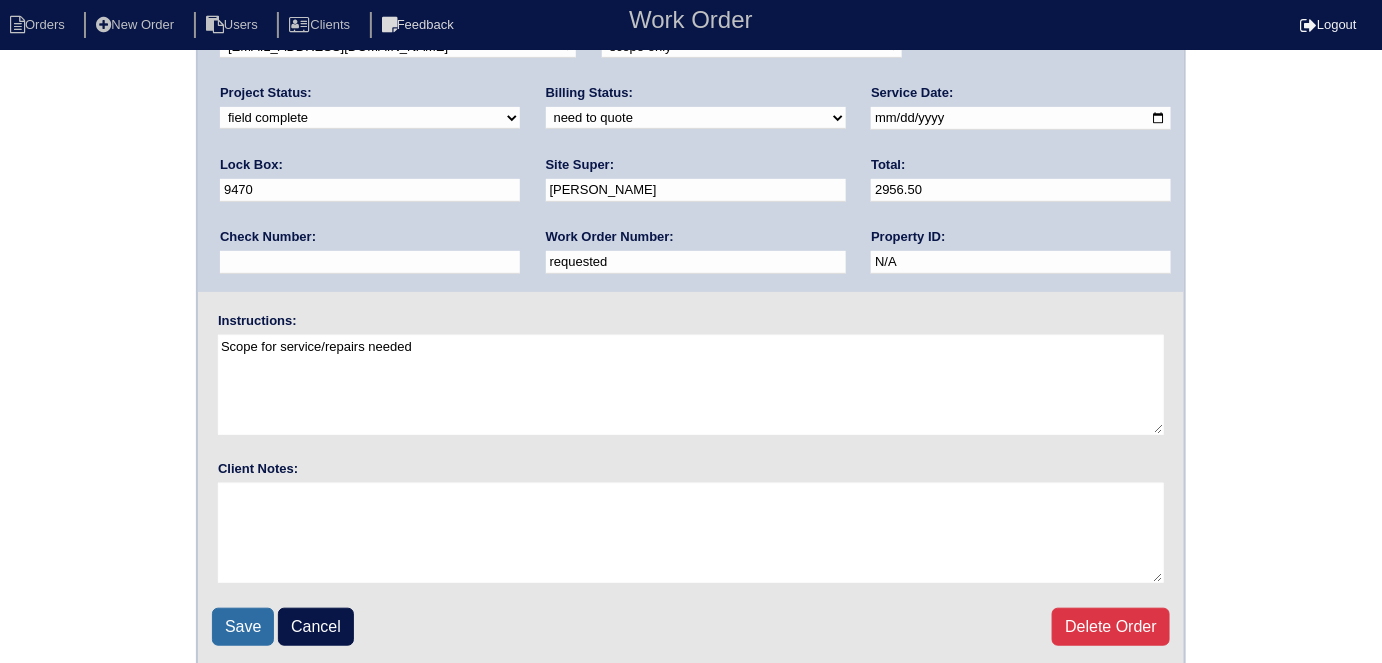click on "Save" at bounding box center [243, 627] 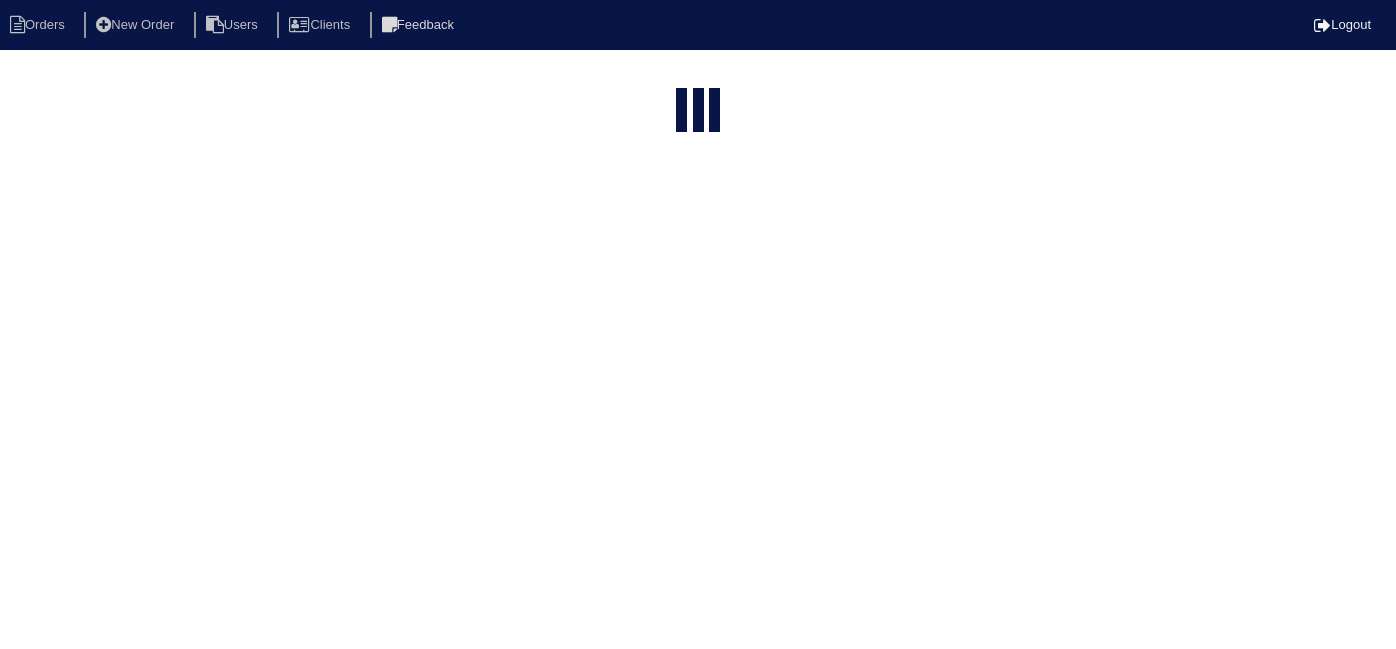 select on "15" 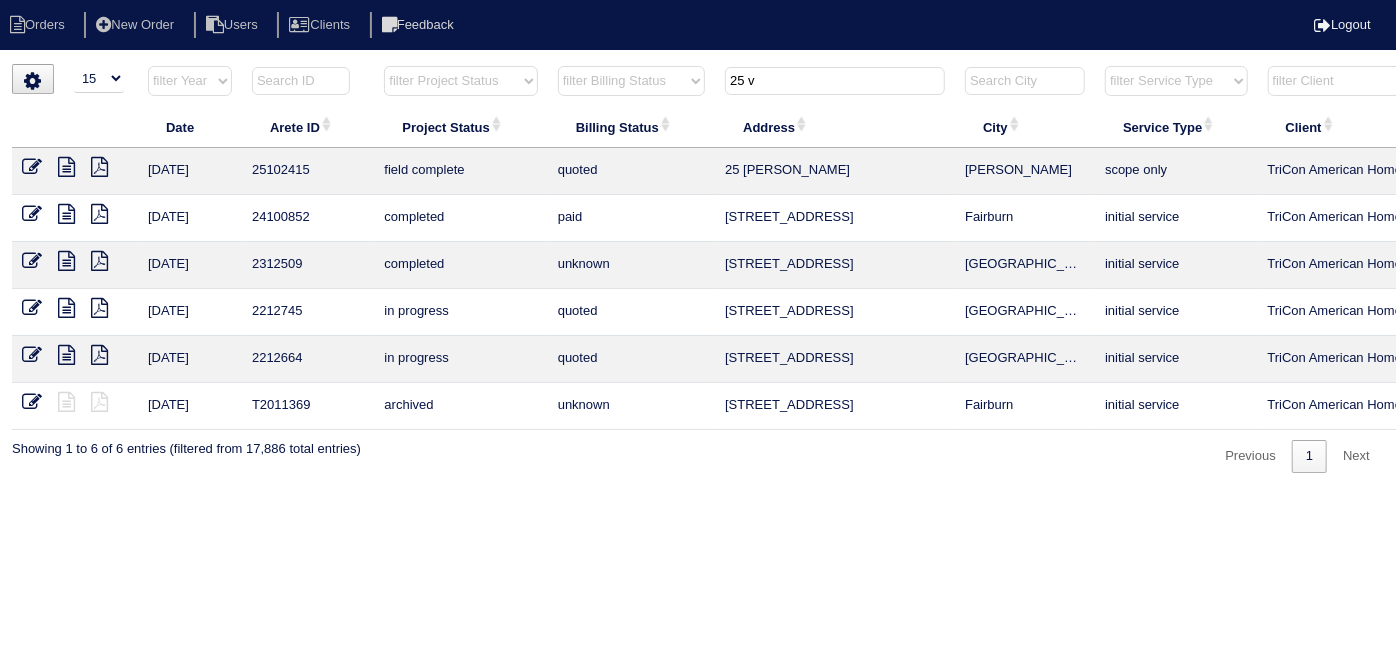drag, startPoint x: 773, startPoint y: 80, endPoint x: 467, endPoint y: 3, distance: 315.5392 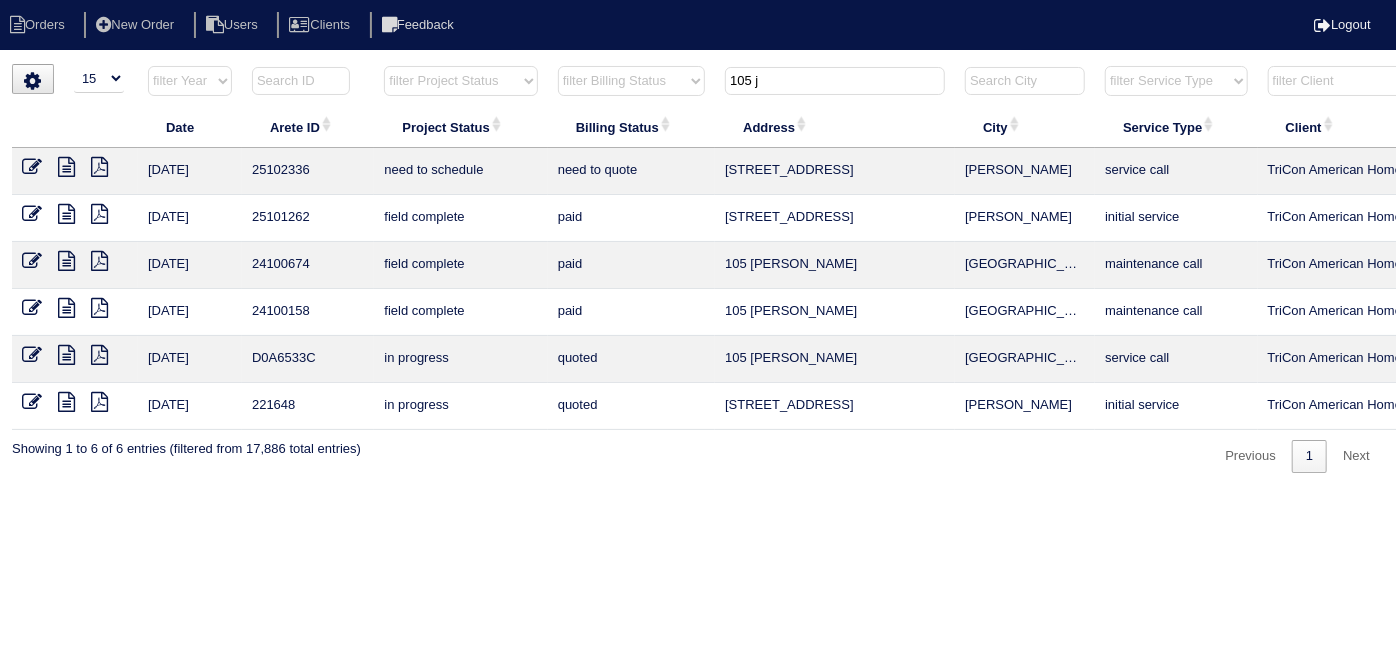 type on "105 j" 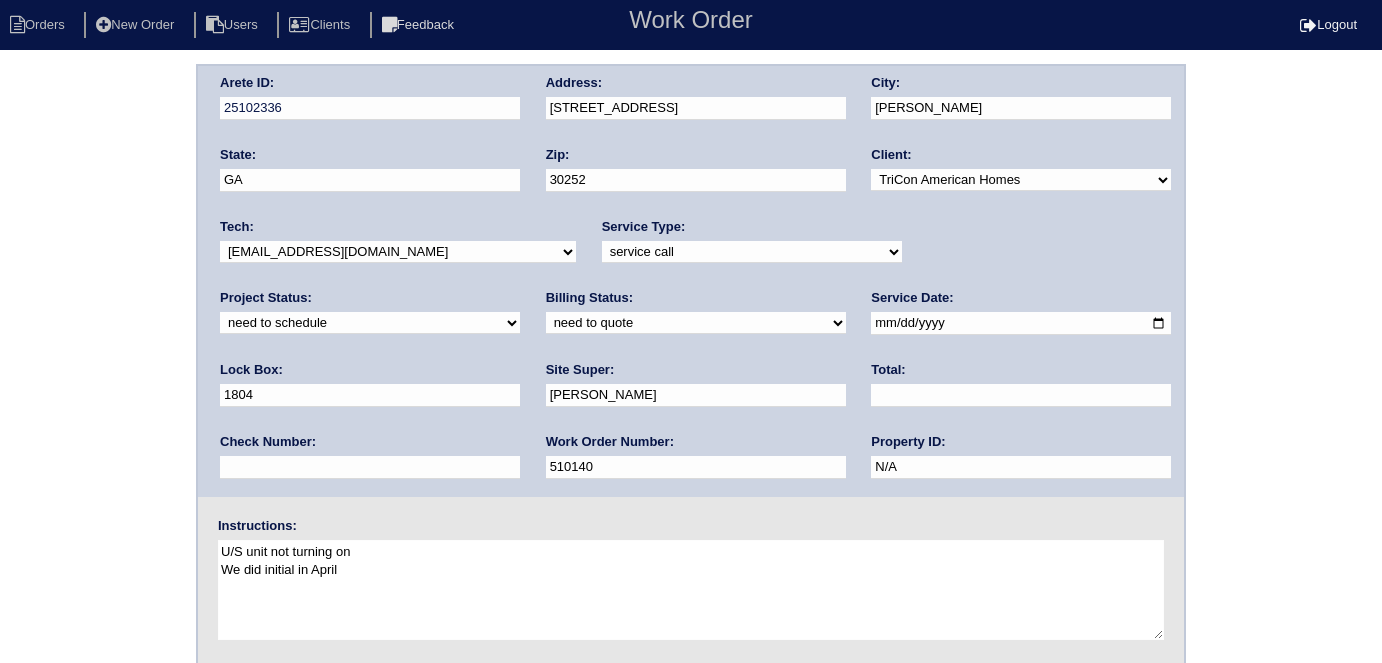 scroll, scrollTop: 0, scrollLeft: 0, axis: both 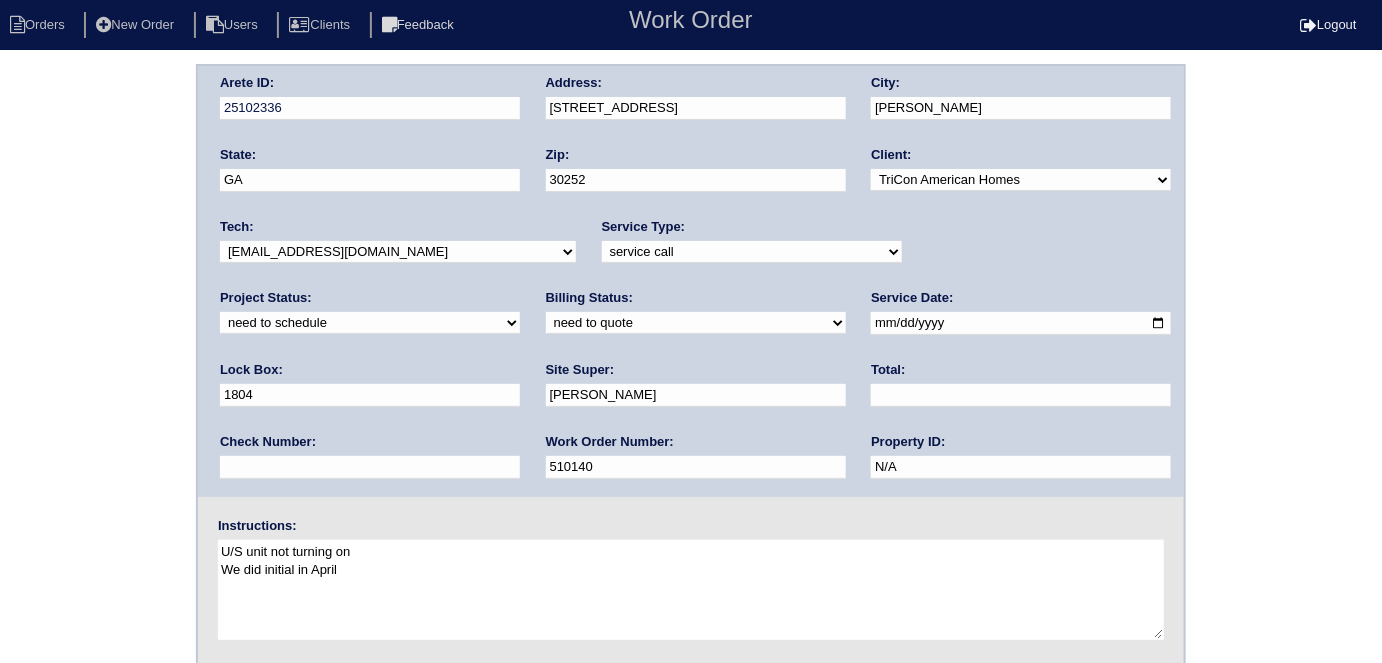 click on "1804" at bounding box center (370, 395) 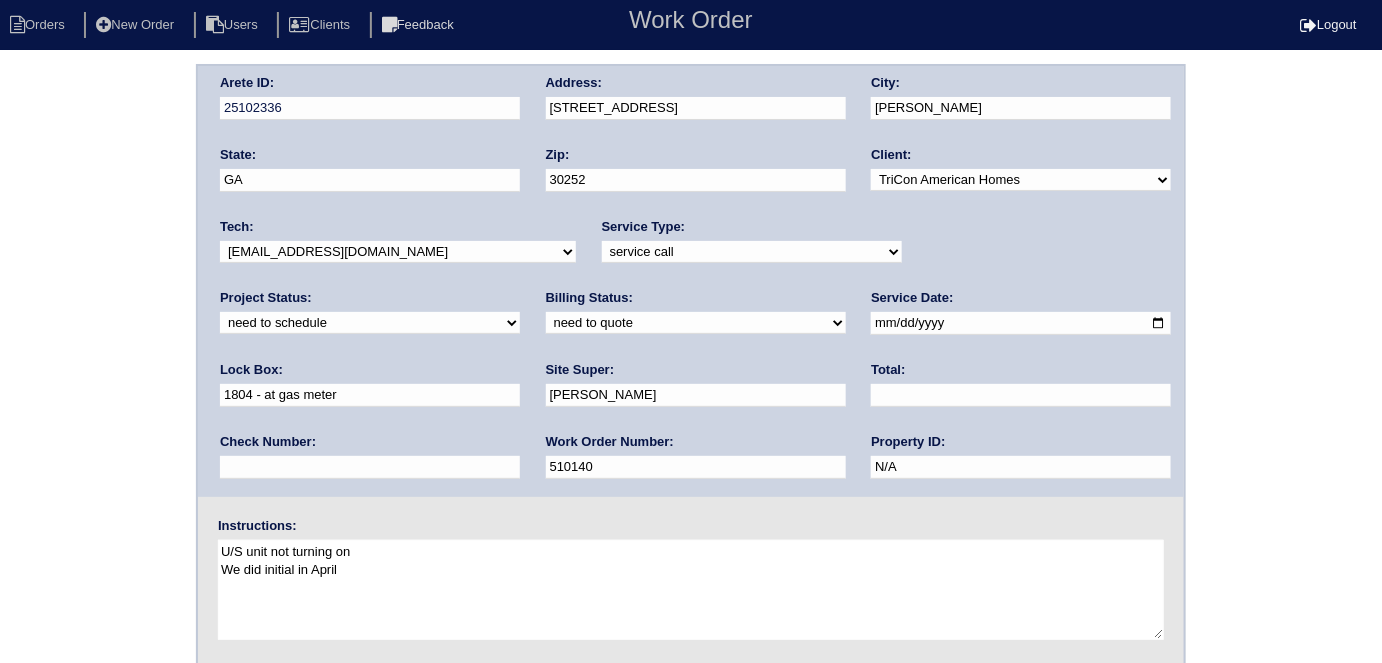type on "1804 - at gas meter" 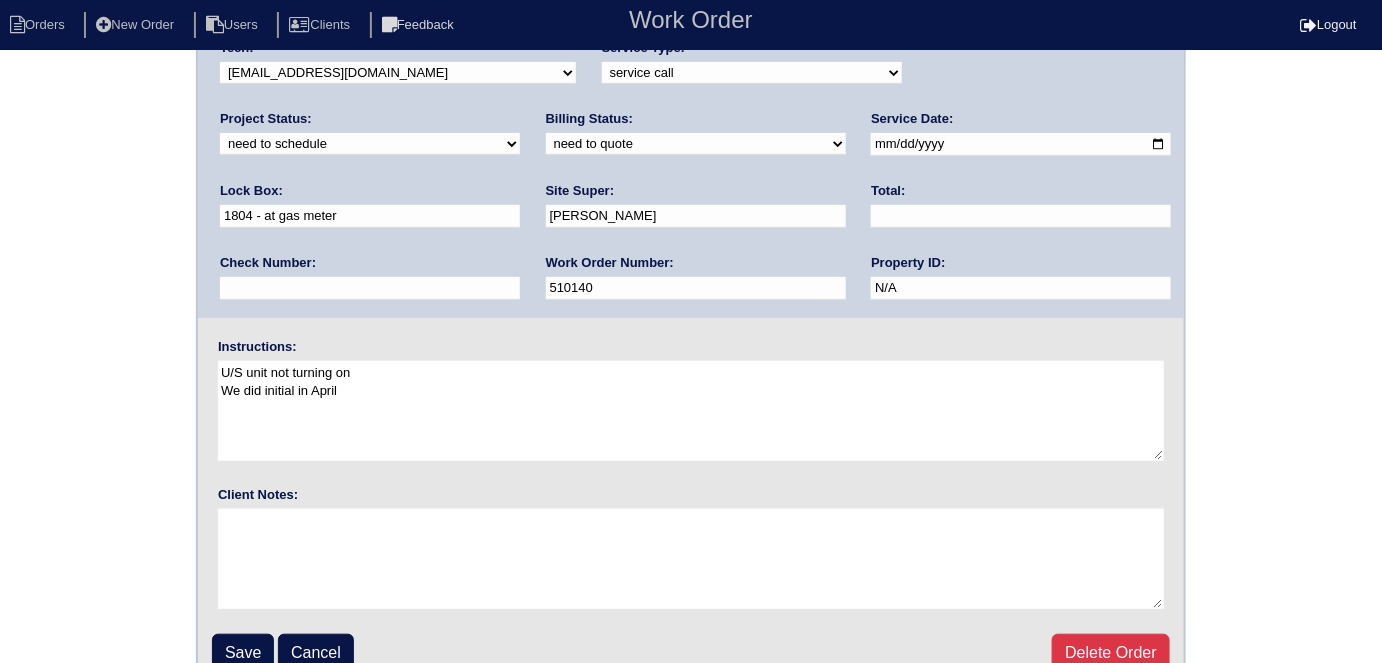 scroll, scrollTop: 181, scrollLeft: 0, axis: vertical 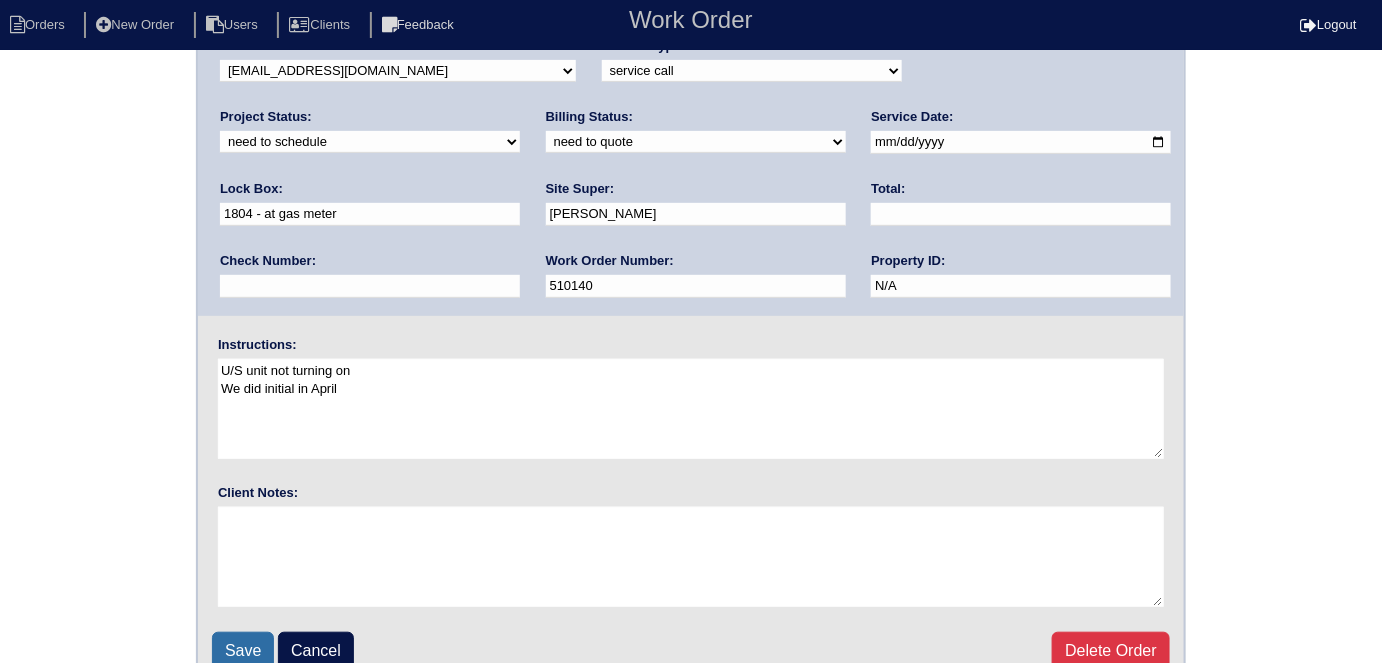 click on "Save" at bounding box center (243, 651) 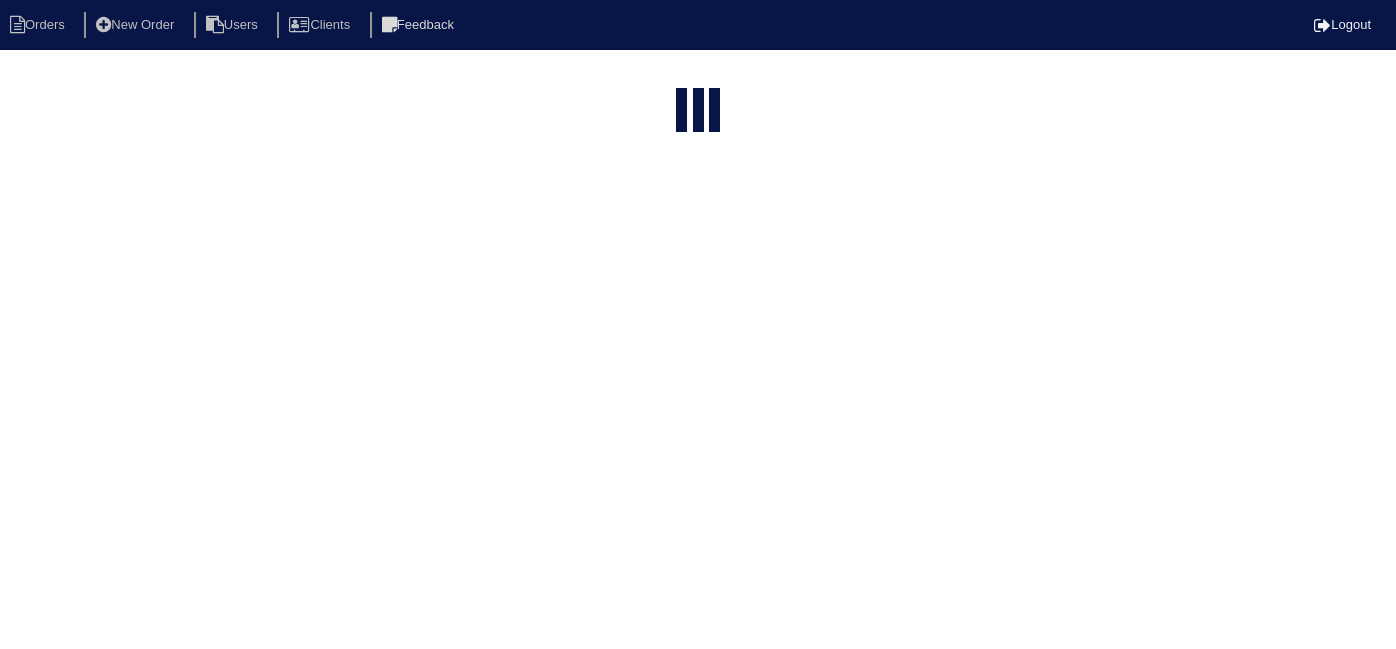 select on "15" 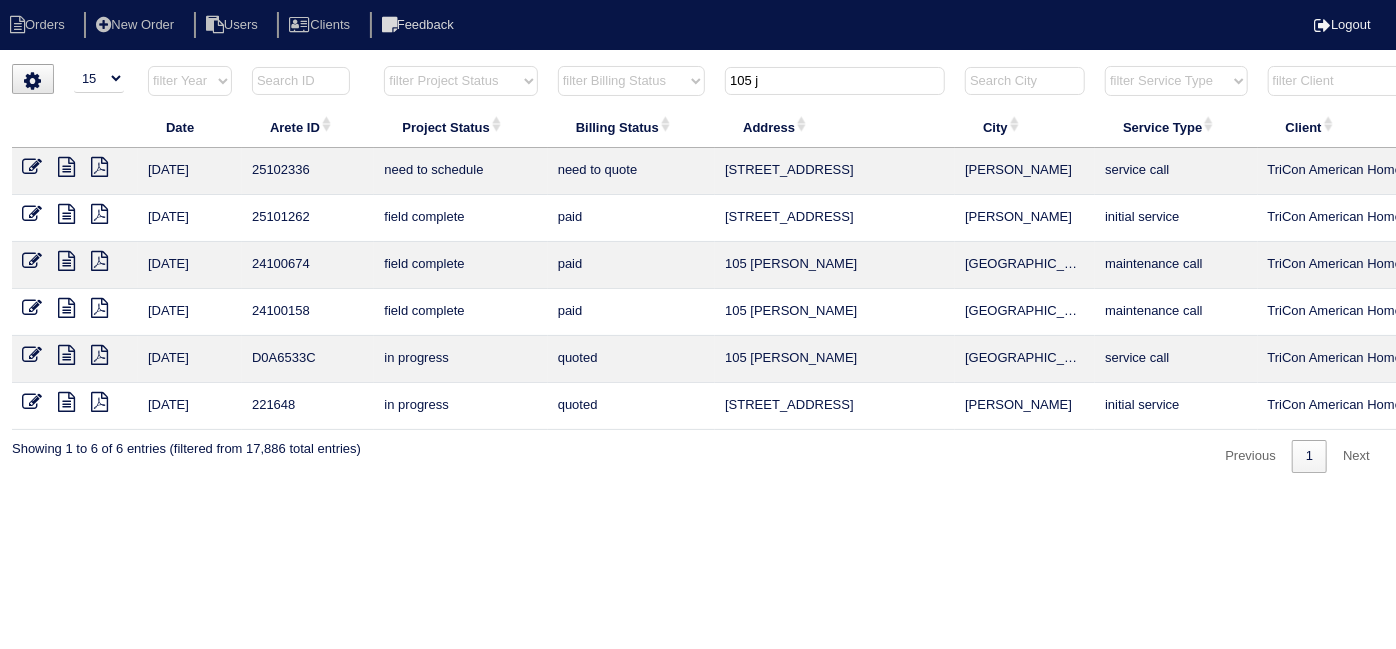 drag, startPoint x: 808, startPoint y: 83, endPoint x: 330, endPoint y: 54, distance: 478.8789 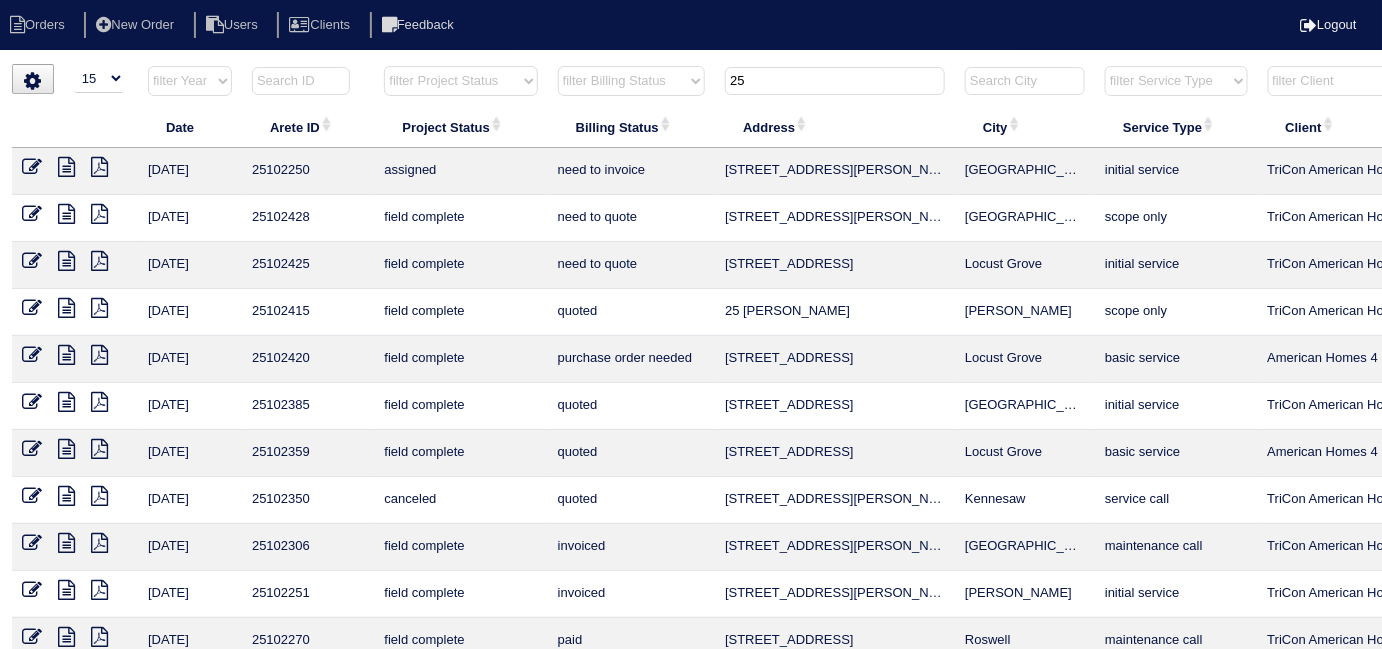 drag, startPoint x: 822, startPoint y: 86, endPoint x: 514, endPoint y: 64, distance: 308.78473 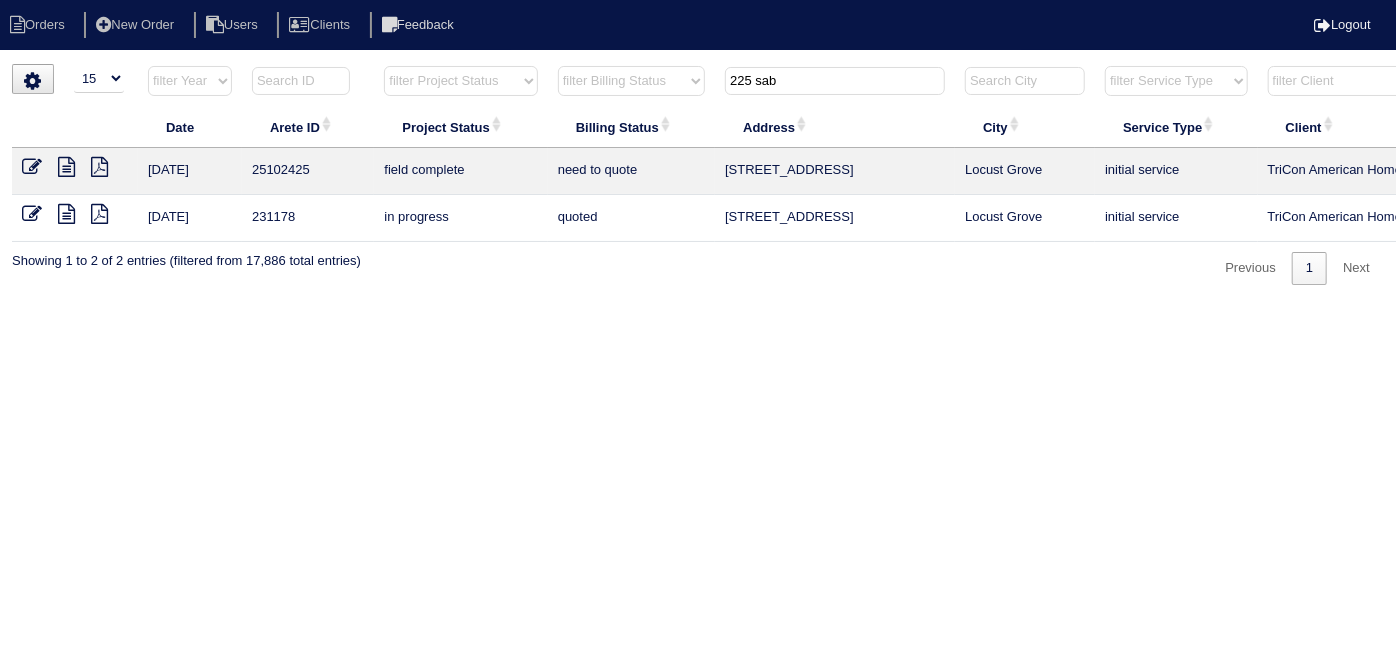 type on "225 sab" 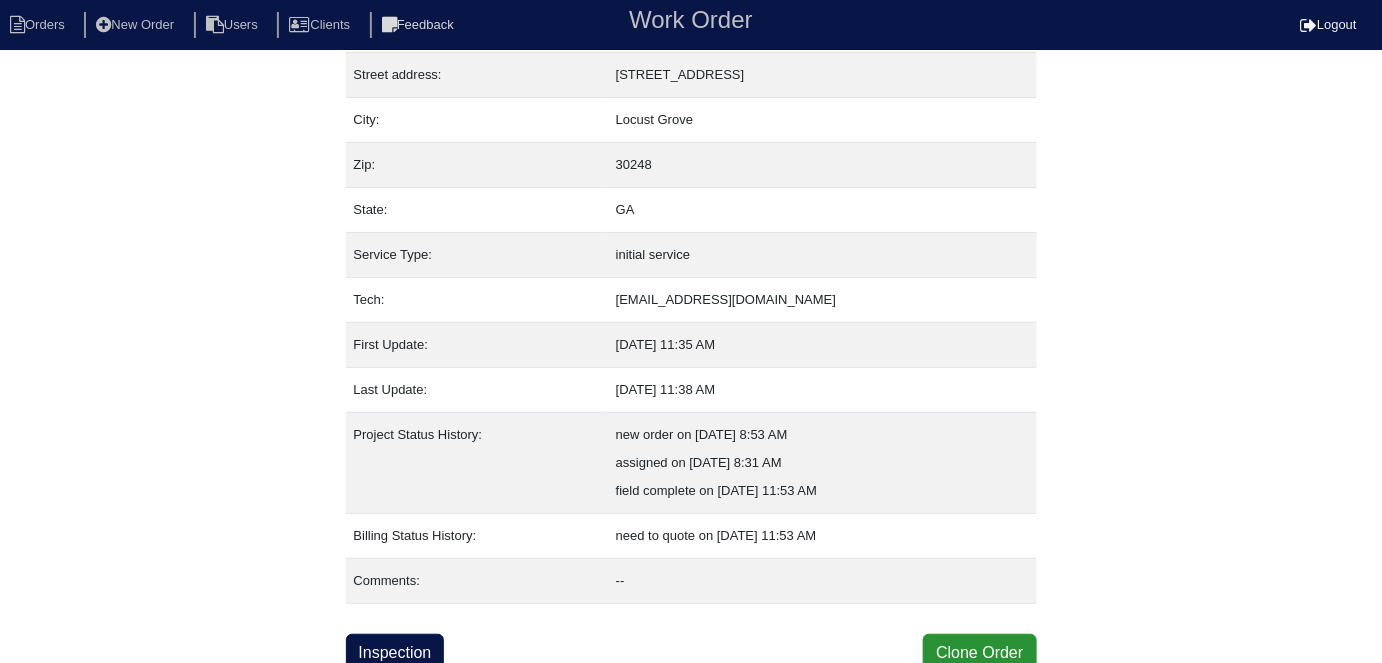 scroll, scrollTop: 105, scrollLeft: 0, axis: vertical 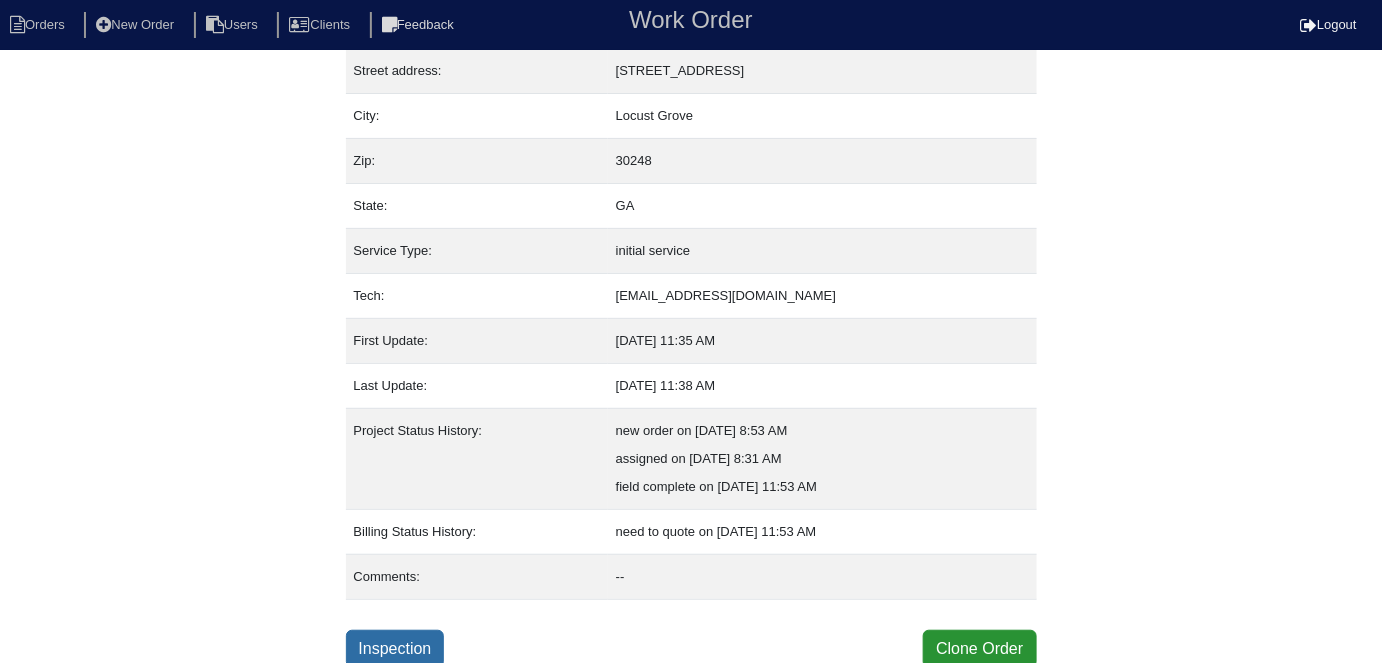 click on "Inspection" at bounding box center (395, 649) 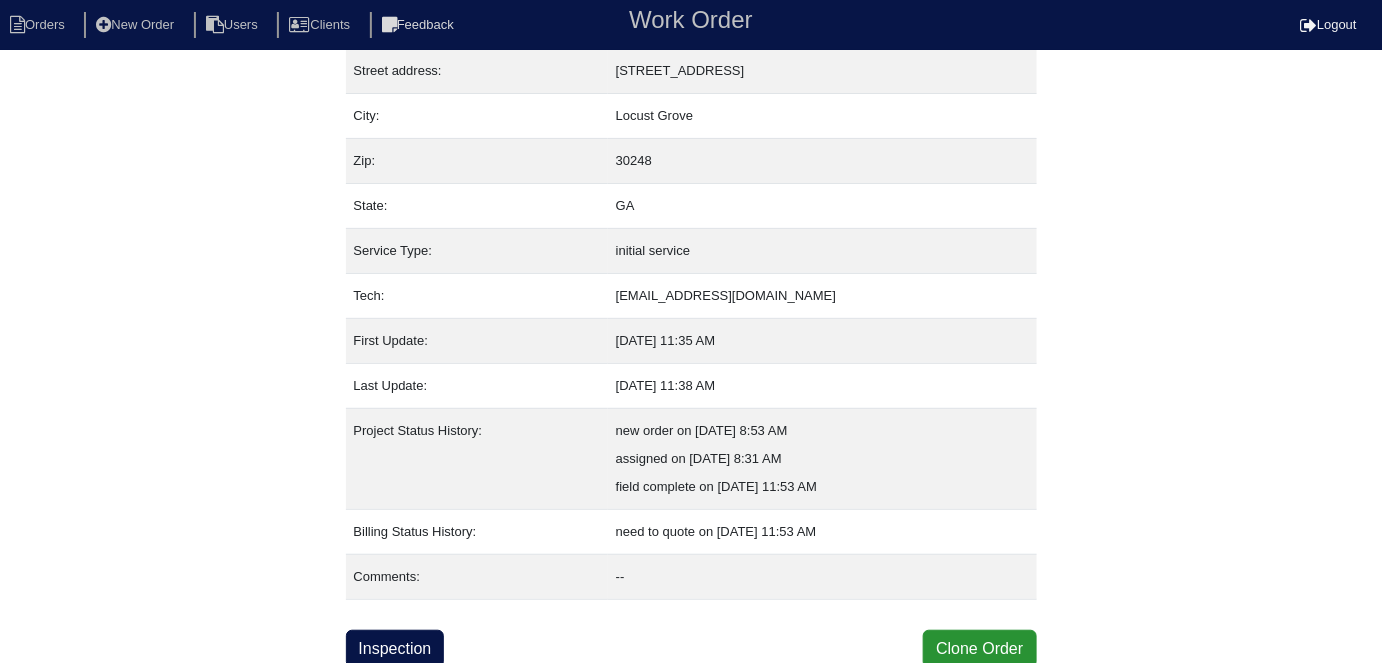 select on "3" 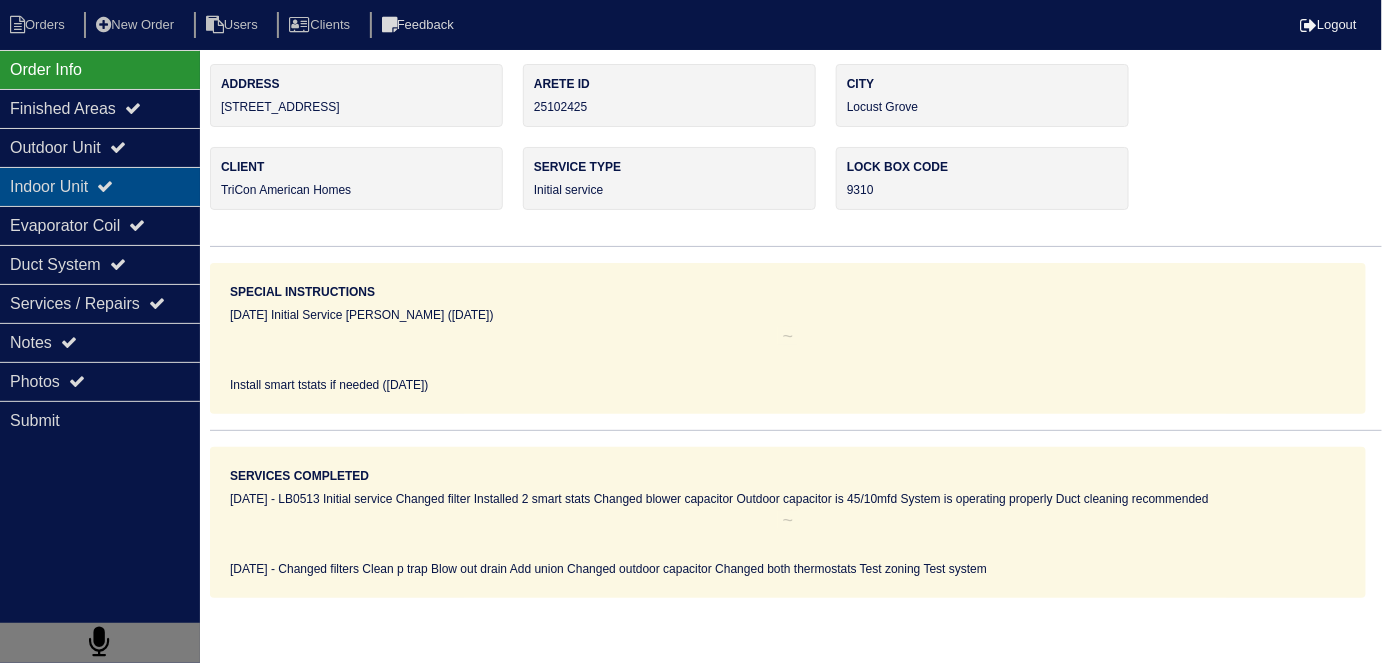 scroll, scrollTop: 0, scrollLeft: 0, axis: both 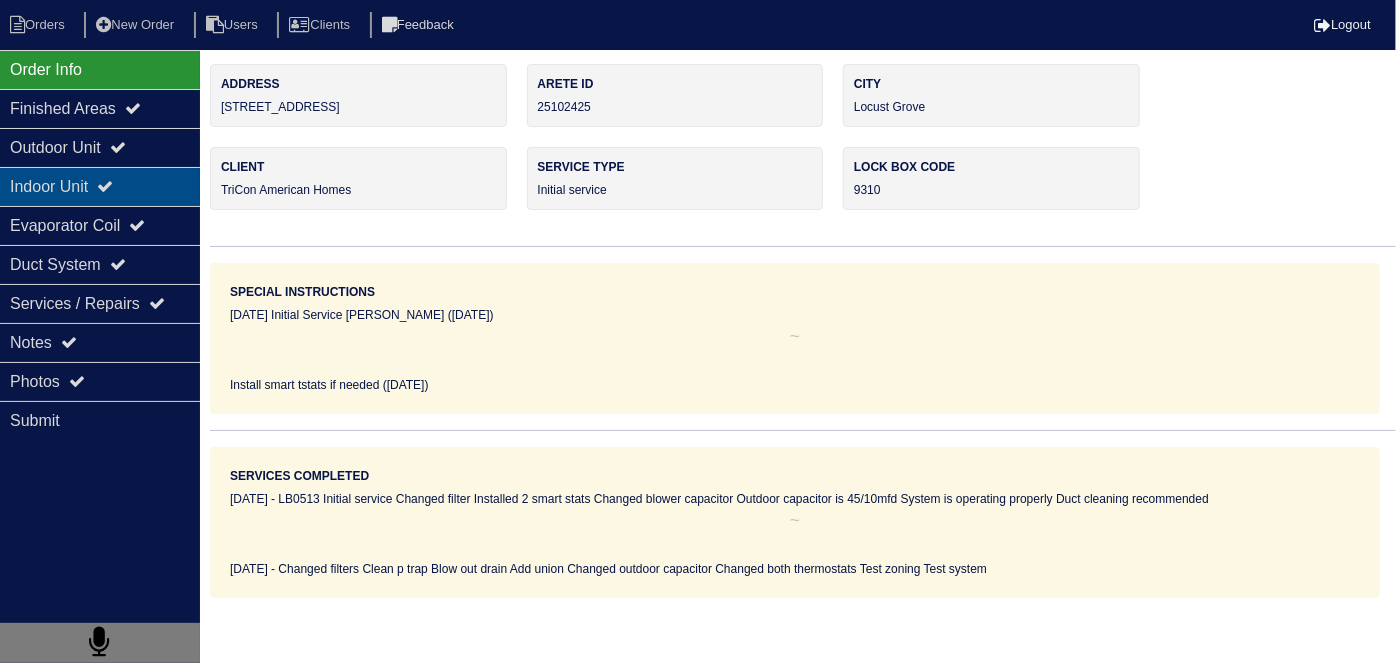 click on "Indoor Unit" at bounding box center [100, 186] 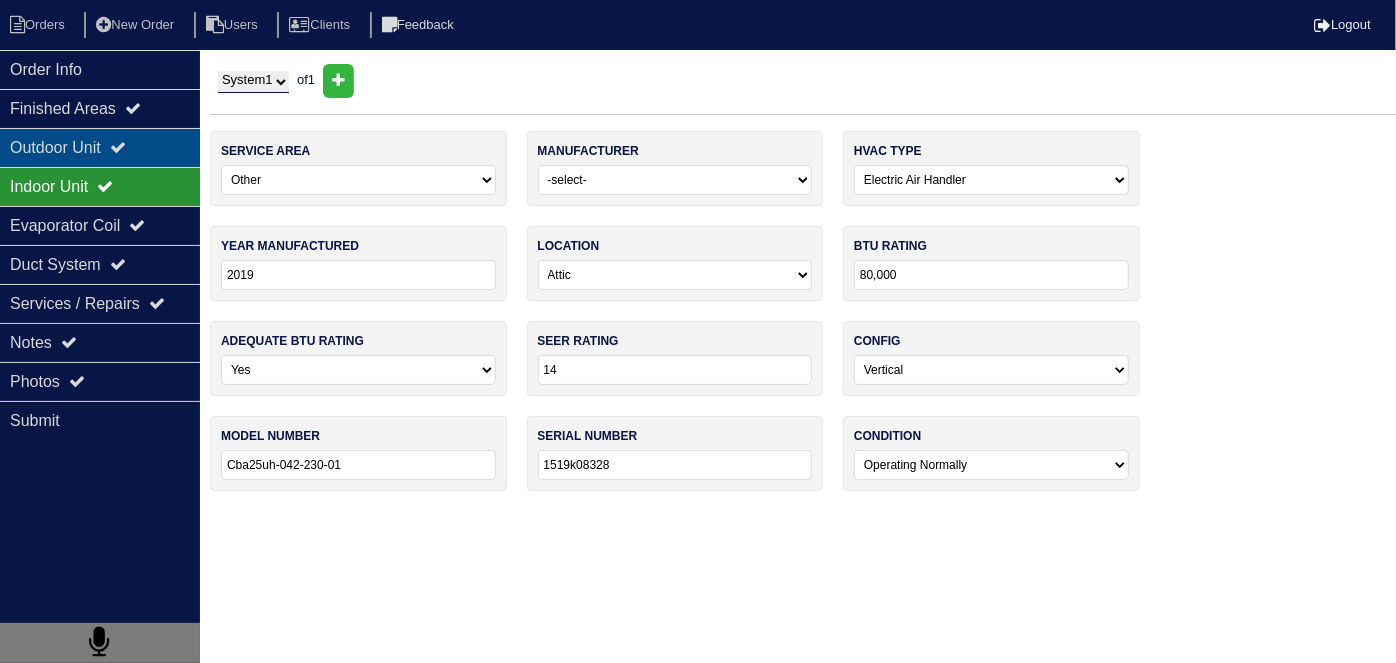 click on "Outdoor Unit" at bounding box center [100, 147] 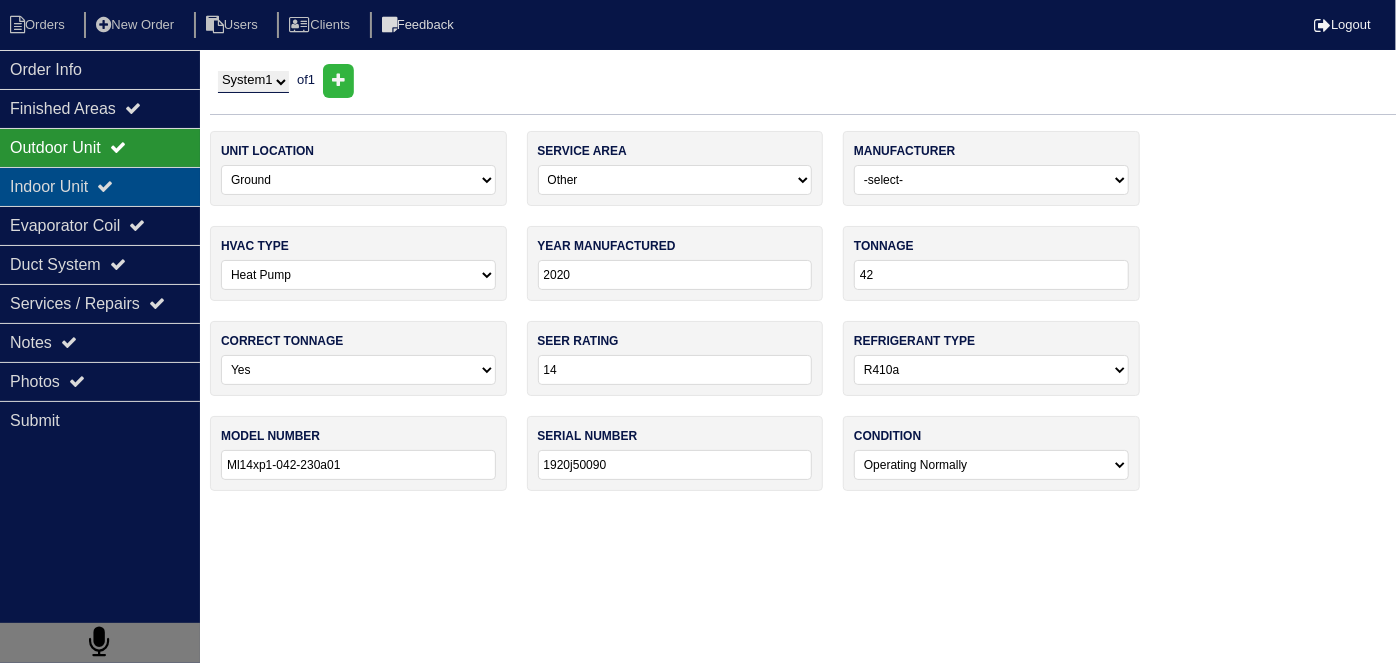 click on "Indoor Unit" at bounding box center (100, 186) 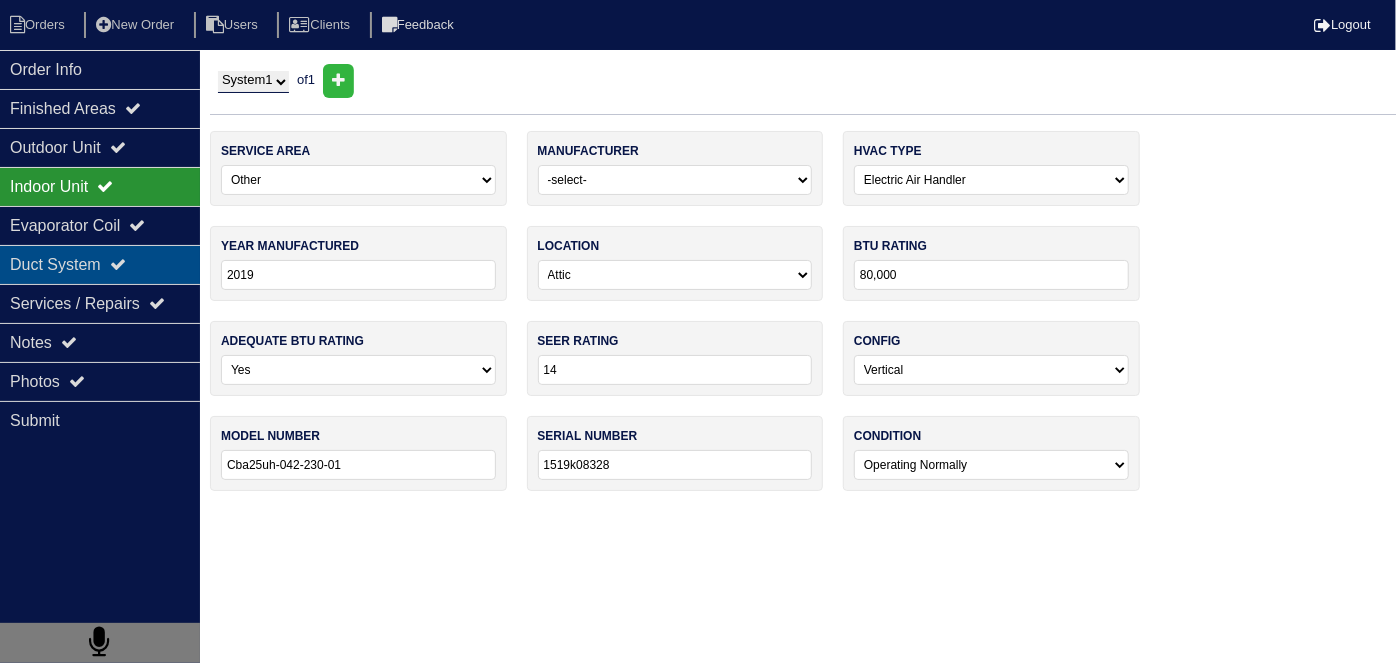 click on "Duct System" at bounding box center [100, 264] 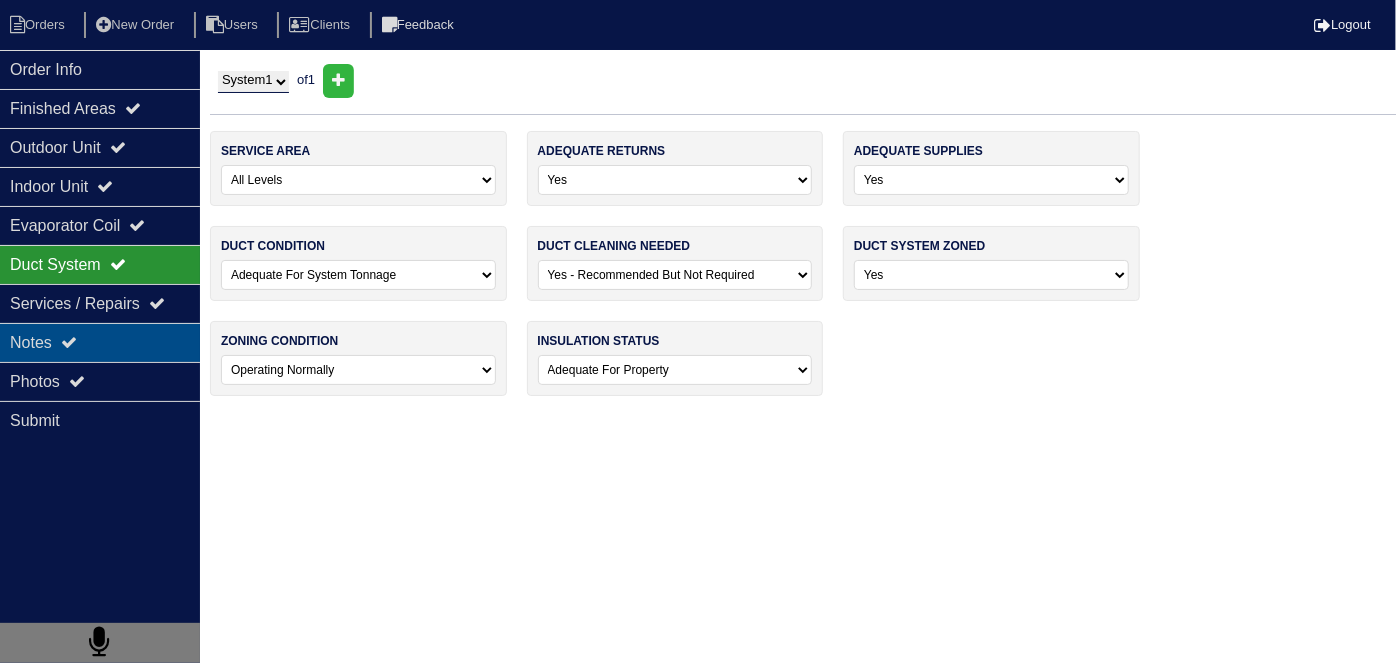 click on "Notes" at bounding box center [100, 342] 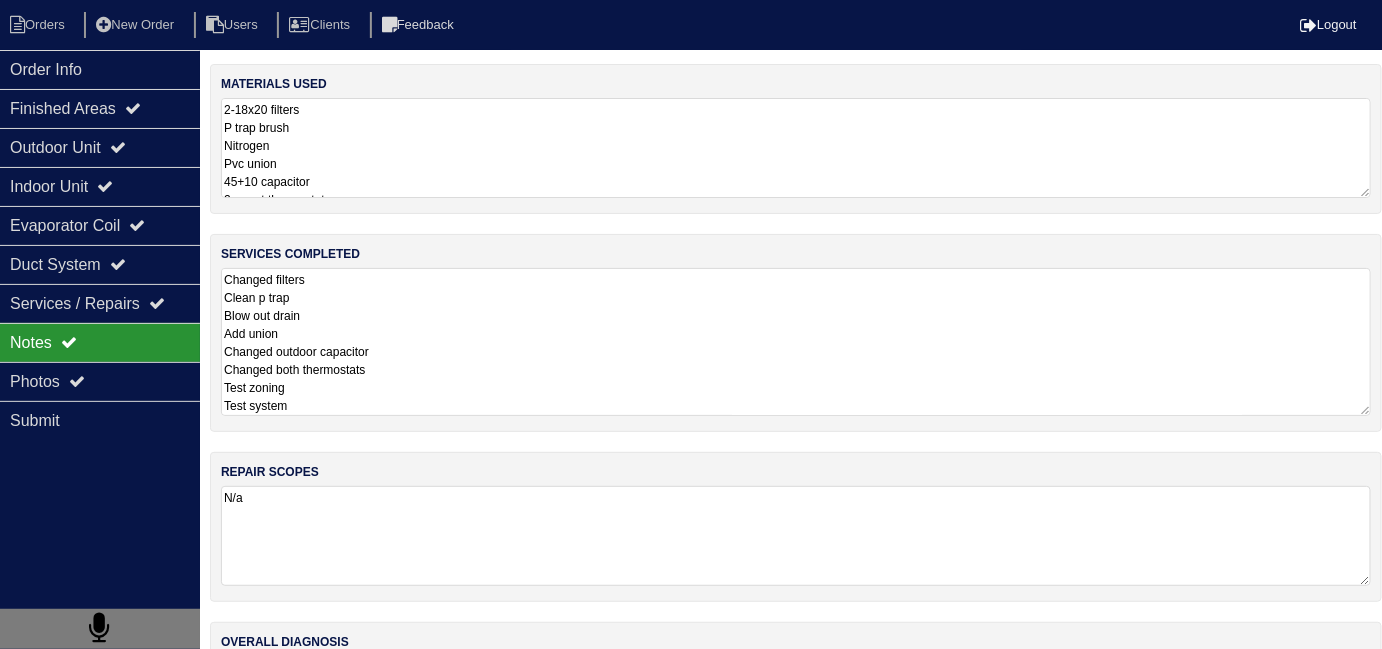 click on "Changed filters
Clean p trap
Blow out drain
Add union
Changed outdoor capacitor
Changed both thermostats
Test zoning
Test system" at bounding box center [796, 342] 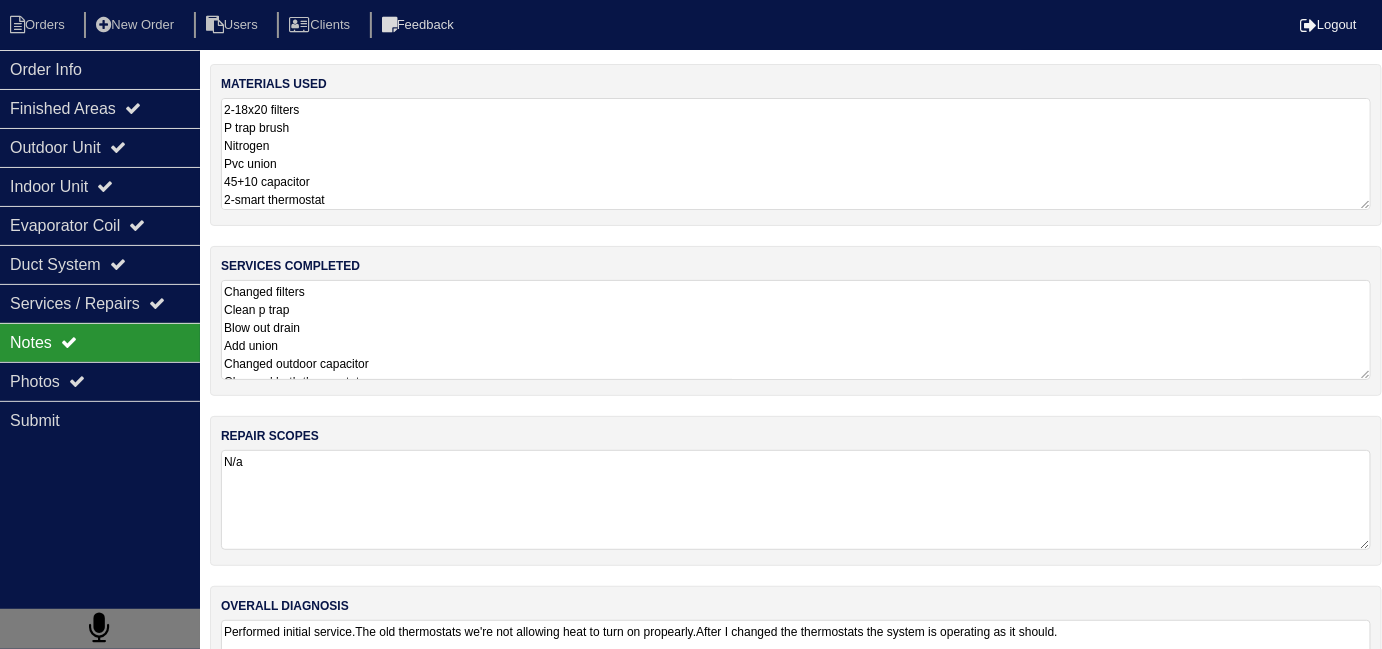 click on "Changed filters
Clean p trap
Blow out drain
Add union
Changed outdoor capacitor
Changed both thermostats
Test zoning
Test system" at bounding box center [796, 330] 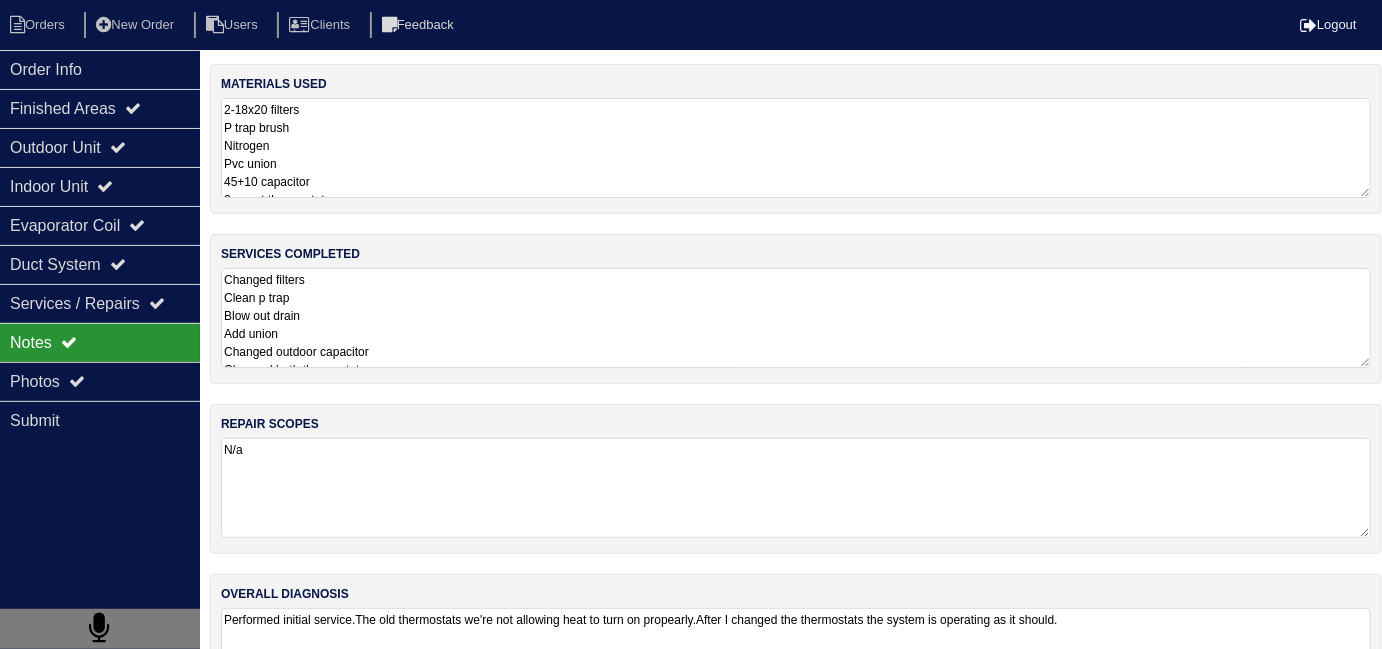 click on "materials used 2-18x20 filters
P trap brush
Nitrogen
Pvc union
45+10 capacitor
2-smart thermostat  services completed Changed filters
Clean p trap
Blow out drain
Add union
Changed outdoor capacitor
Changed both thermostats
Test zoning
Test system  repair scopes N/a overall diagnosis Performed initial service.The old thermostats we're not allowing heat to turn on propearly.After I changed the thermostats the system is operating as it should." at bounding box center (796, 404) 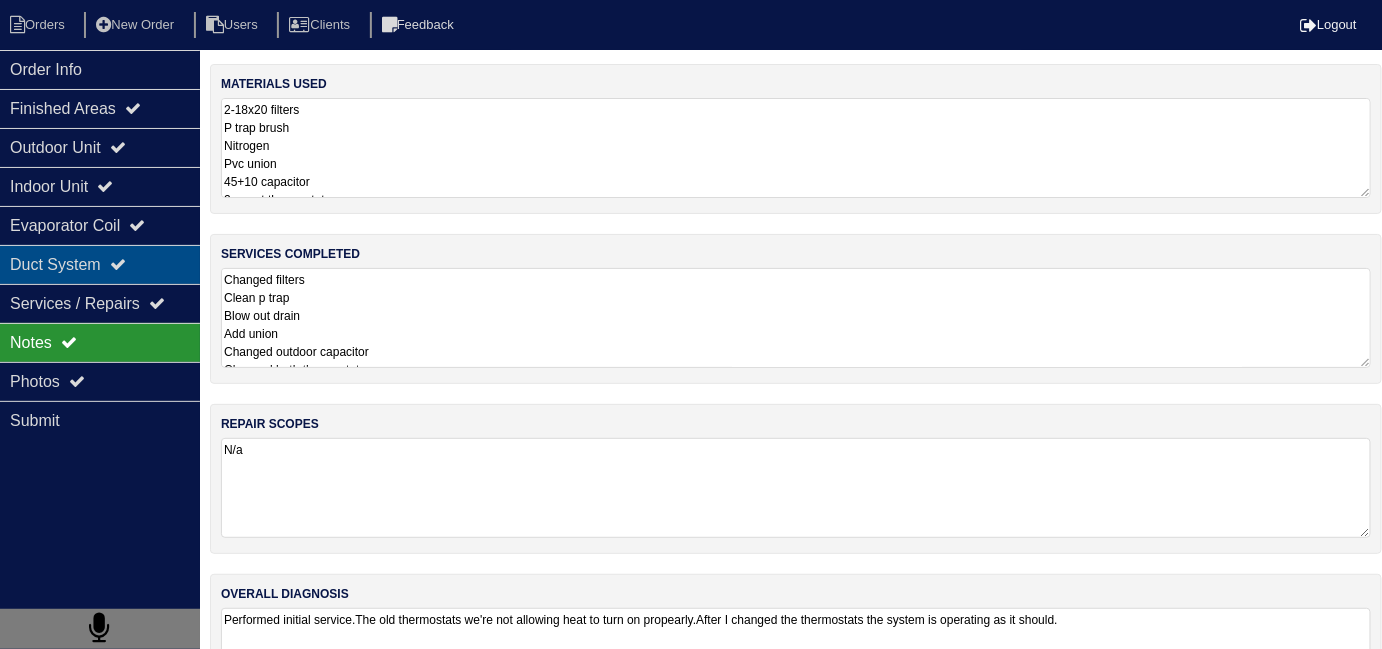 click on "Duct System" at bounding box center [100, 264] 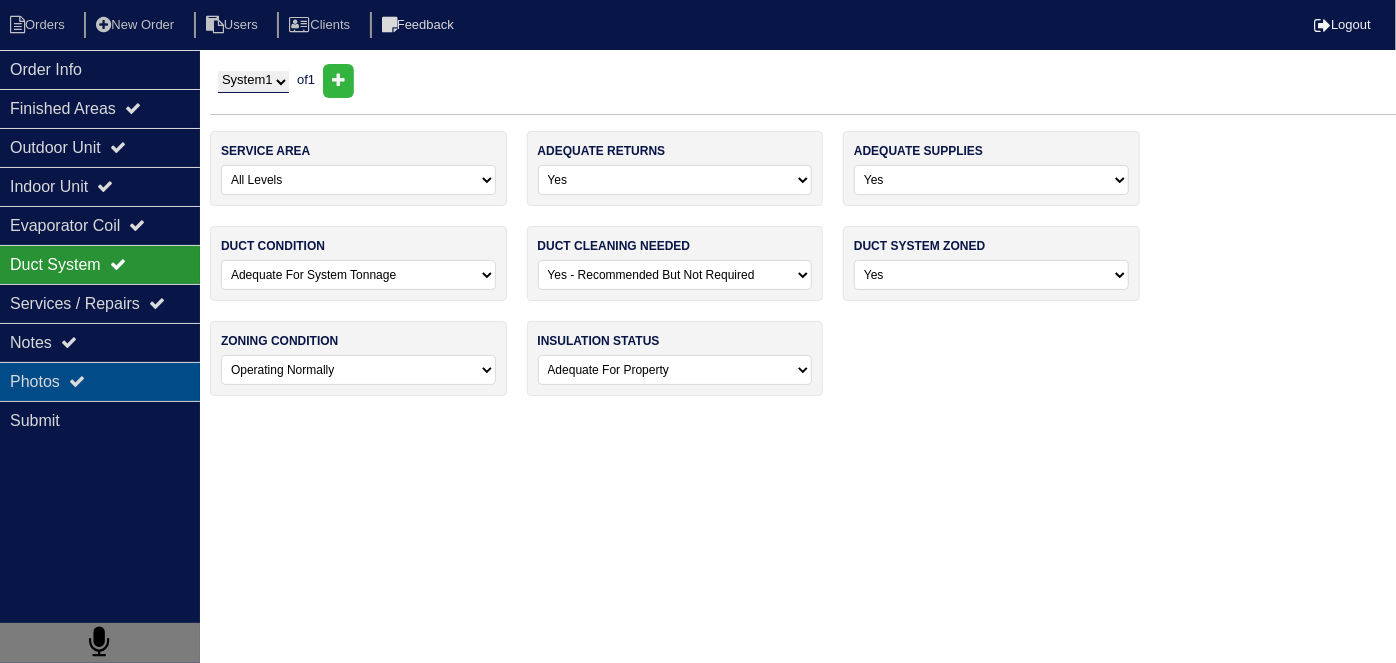 drag, startPoint x: 65, startPoint y: 379, endPoint x: 173, endPoint y: 419, distance: 115.16944 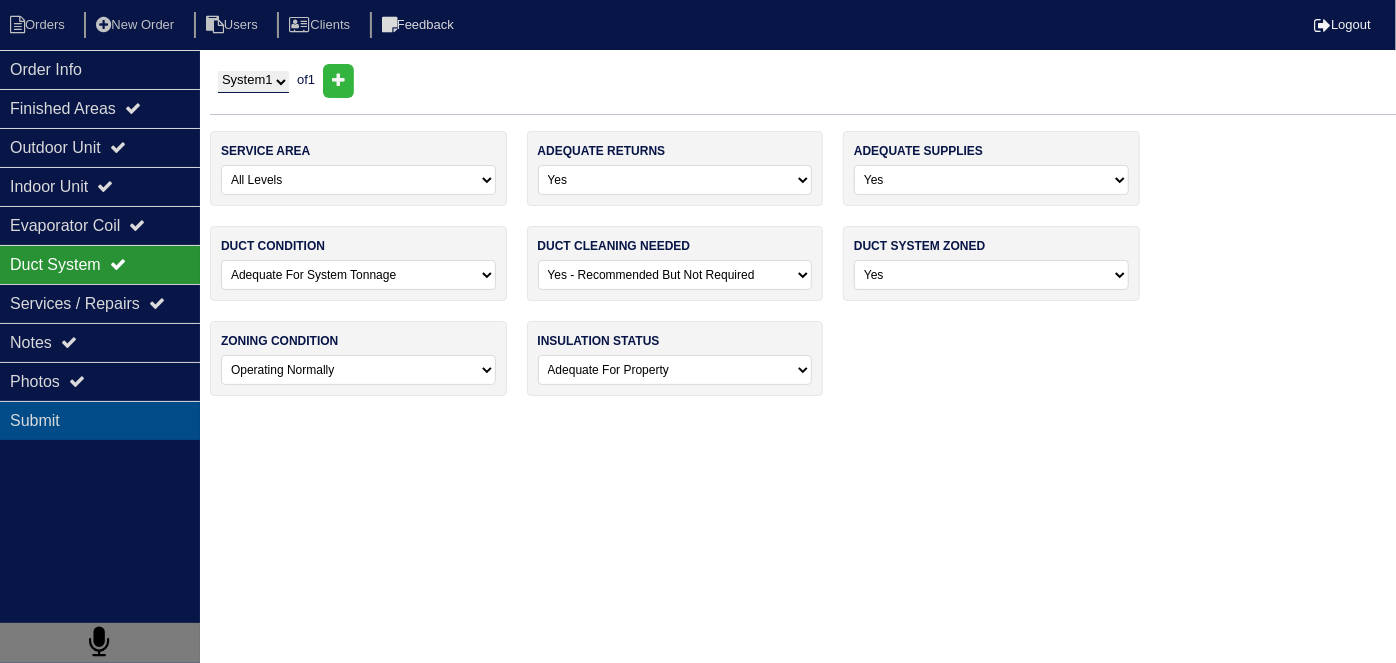 click on "Photos" at bounding box center (100, 381) 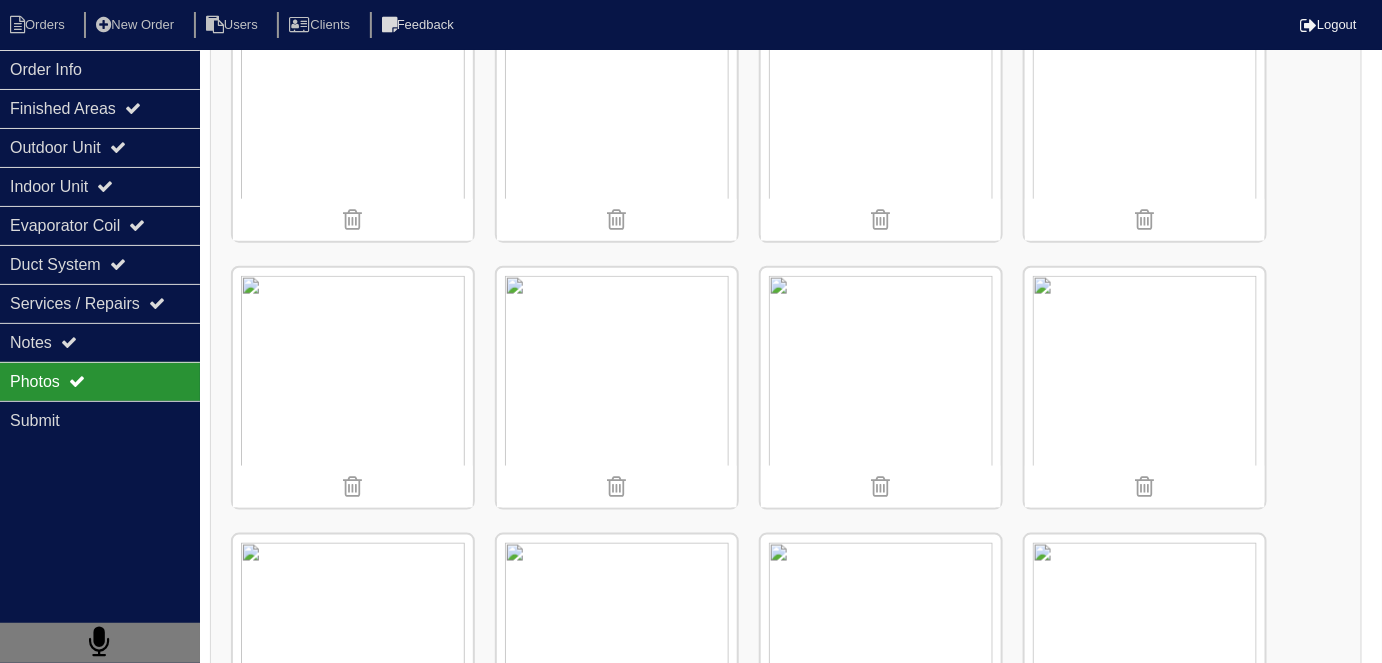 scroll, scrollTop: 636, scrollLeft: 0, axis: vertical 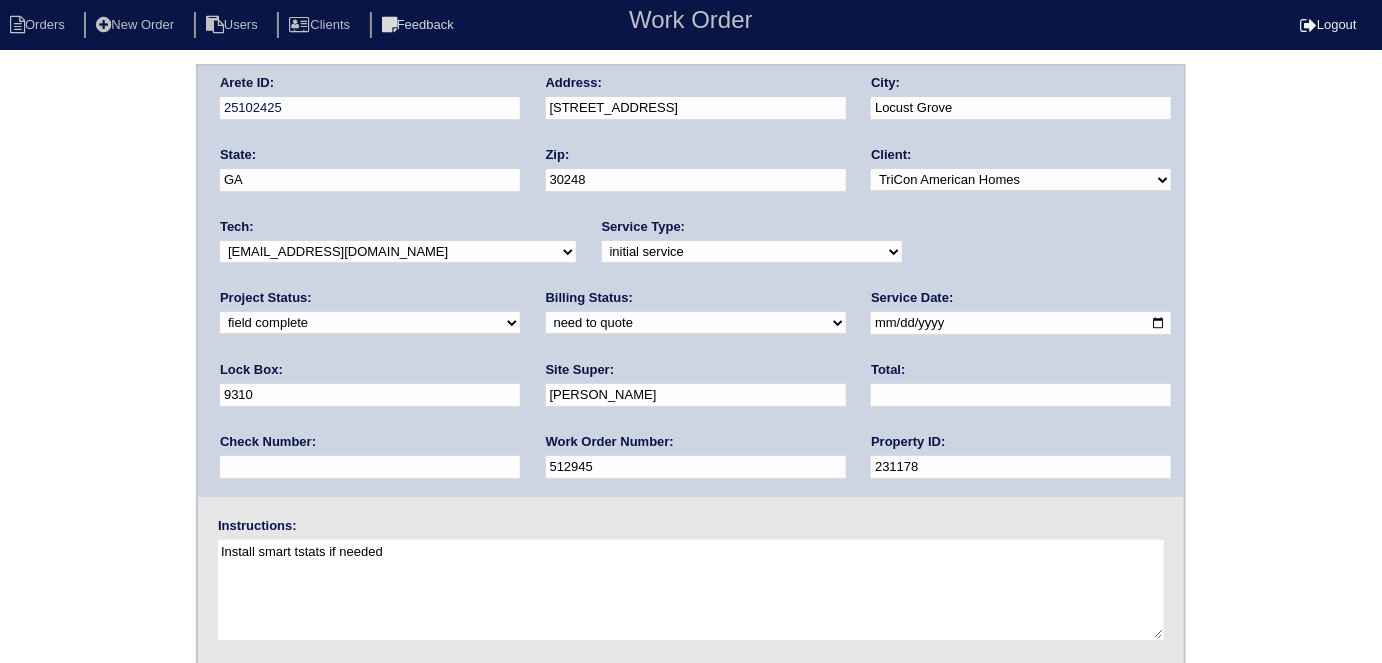 drag, startPoint x: 331, startPoint y: 318, endPoint x: 330, endPoint y: 331, distance: 13.038404 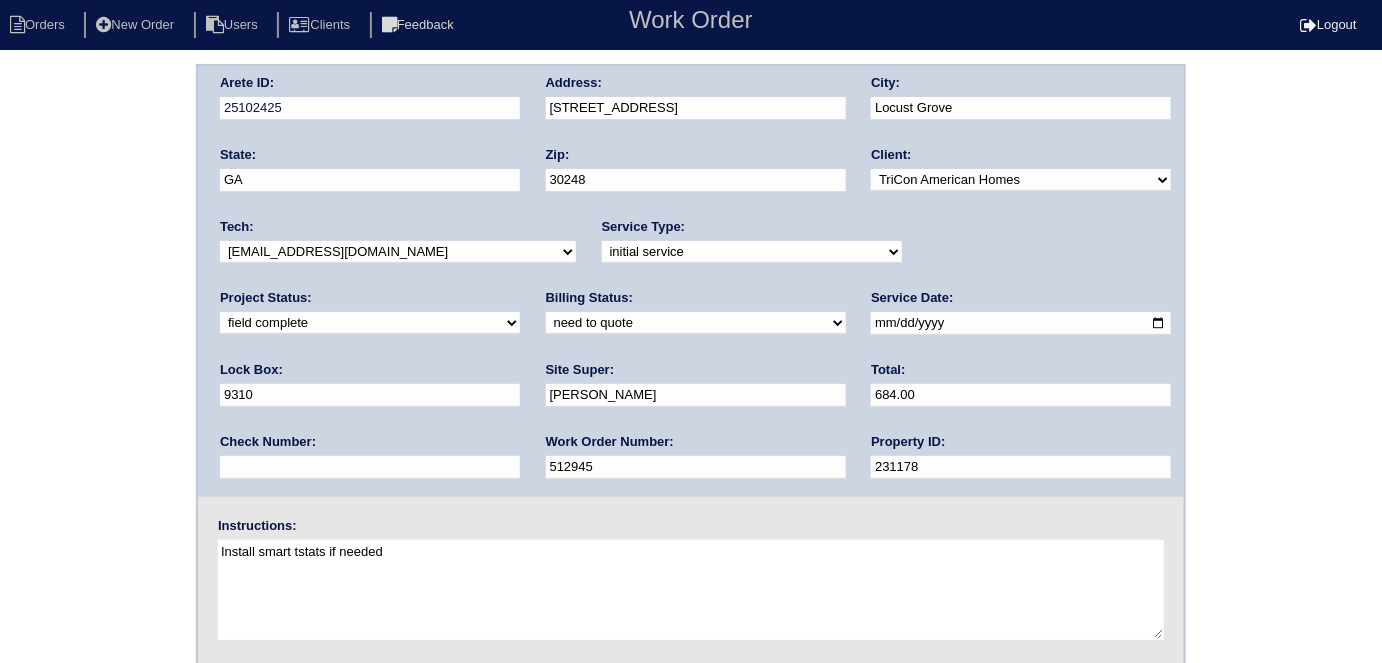 type on "684.00" 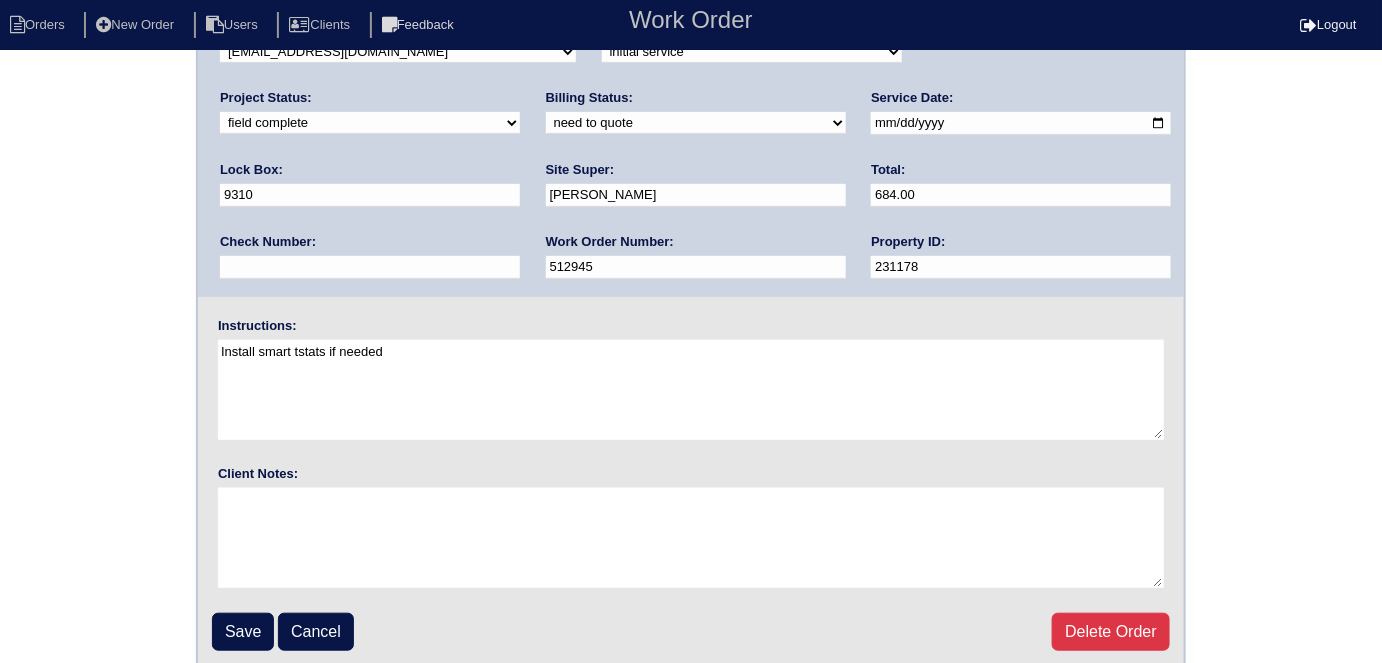 scroll, scrollTop: 205, scrollLeft: 0, axis: vertical 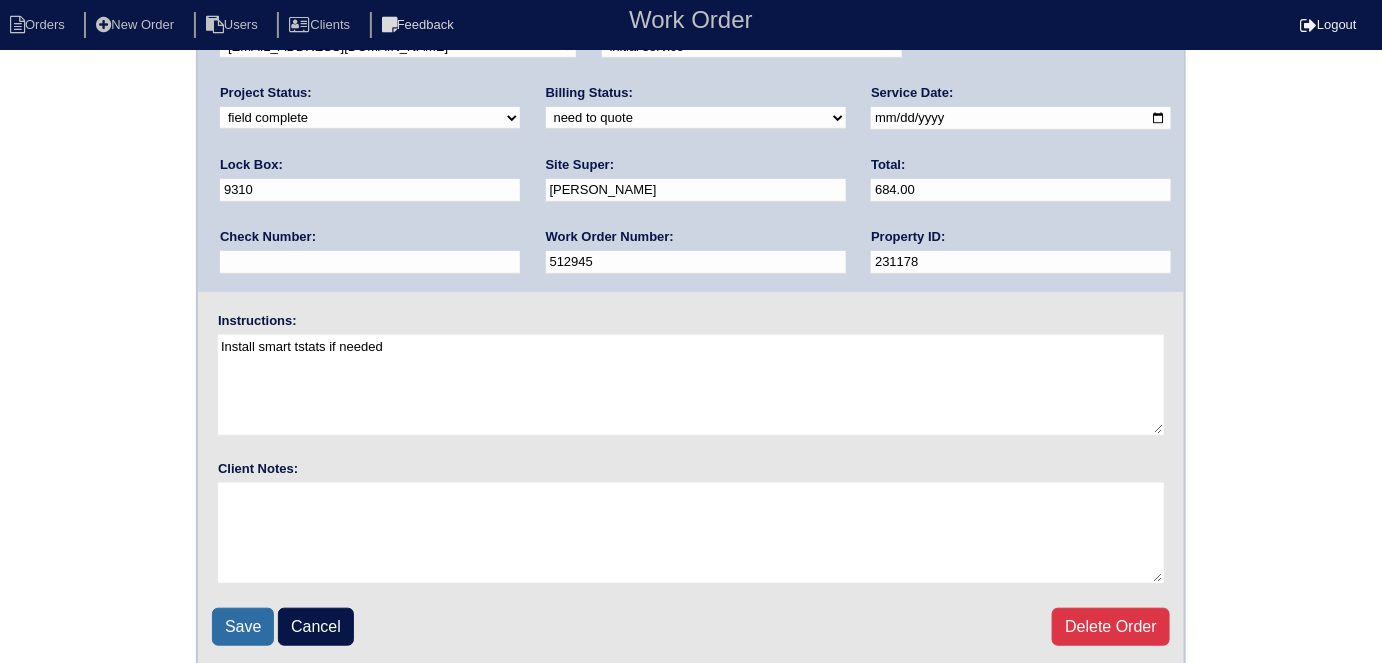 drag, startPoint x: 256, startPoint y: 613, endPoint x: 305, endPoint y: 563, distance: 70.00714 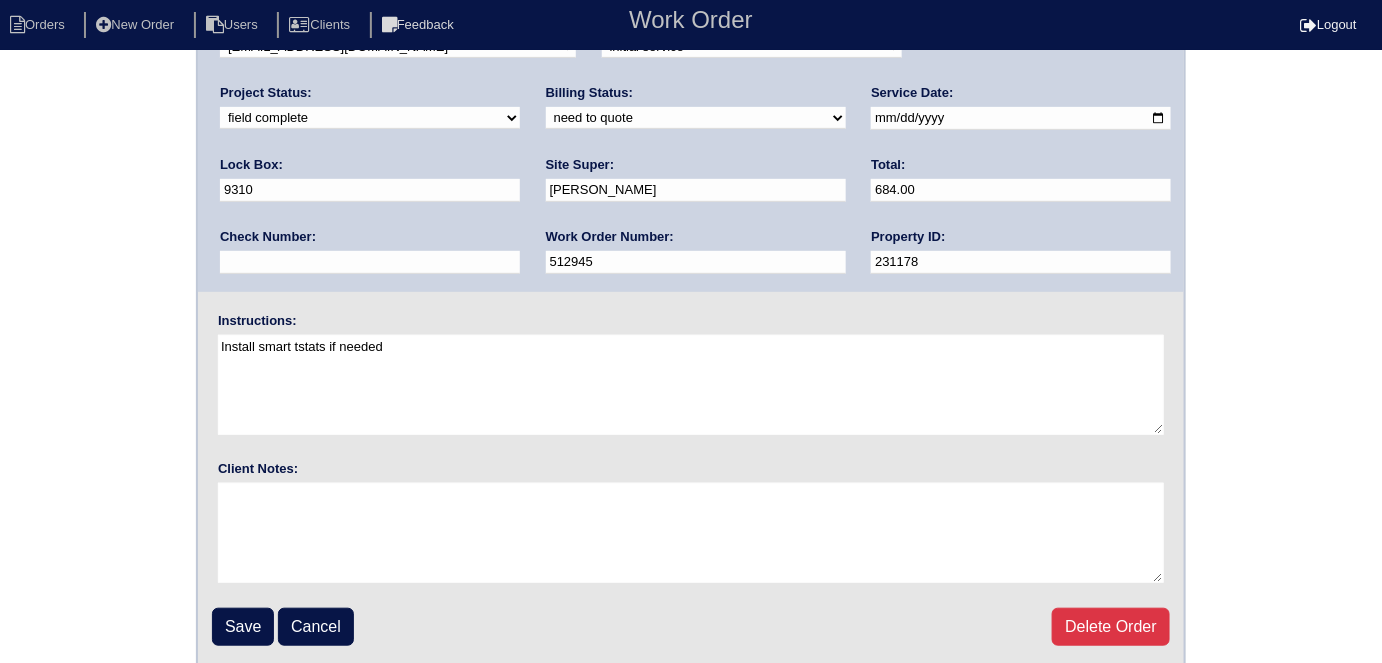 click on "Save" at bounding box center (243, 627) 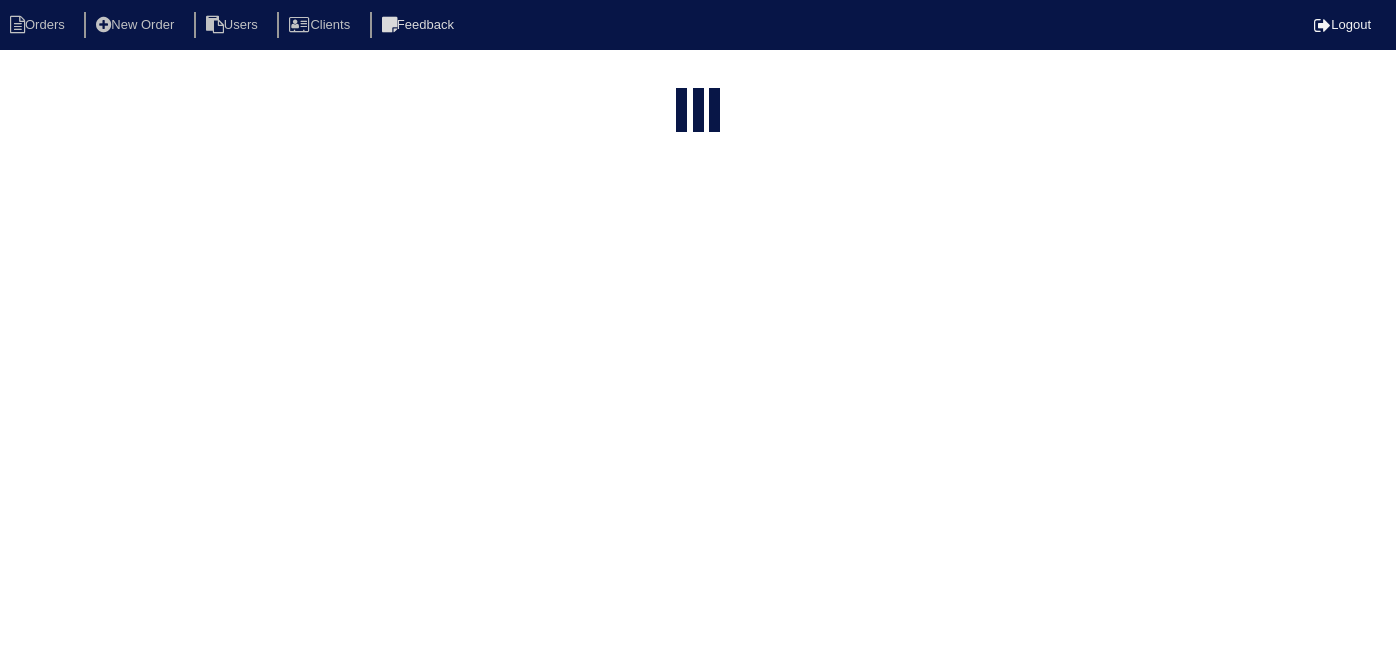 select on "15" 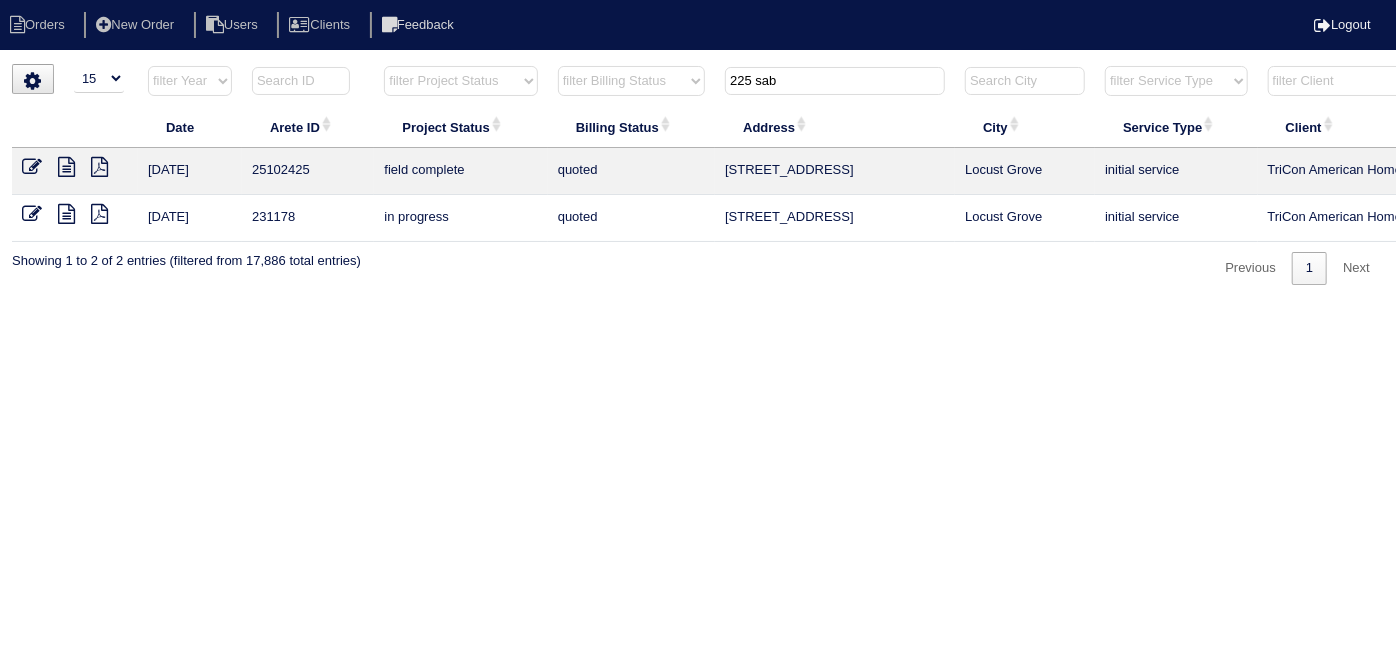 drag, startPoint x: 894, startPoint y: 84, endPoint x: 109, endPoint y: -34, distance: 793.8193 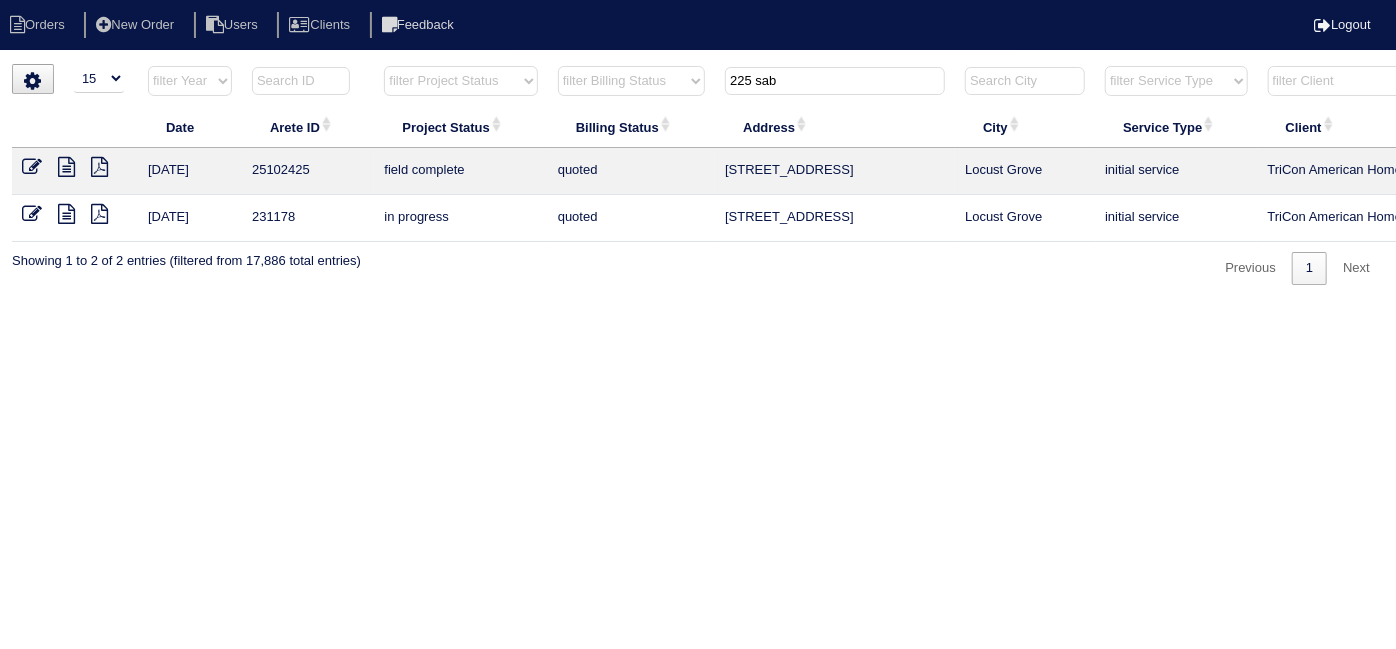 click on "Orders
New Order
Users
Clients
Feedback
Logout
Orders
New Order
Users
Clients
Message is blank.  Please add text or cancel.
Send Feedback
Cancel" at bounding box center [698, 152] 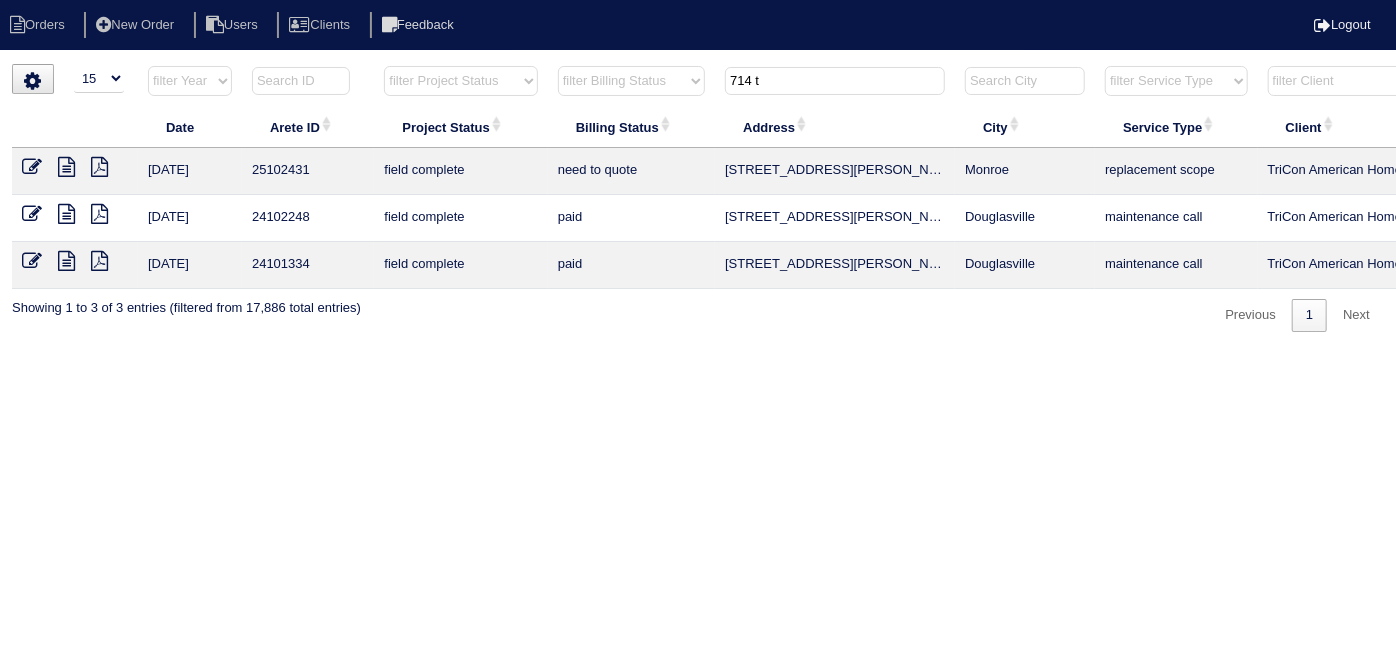 type on "714 t" 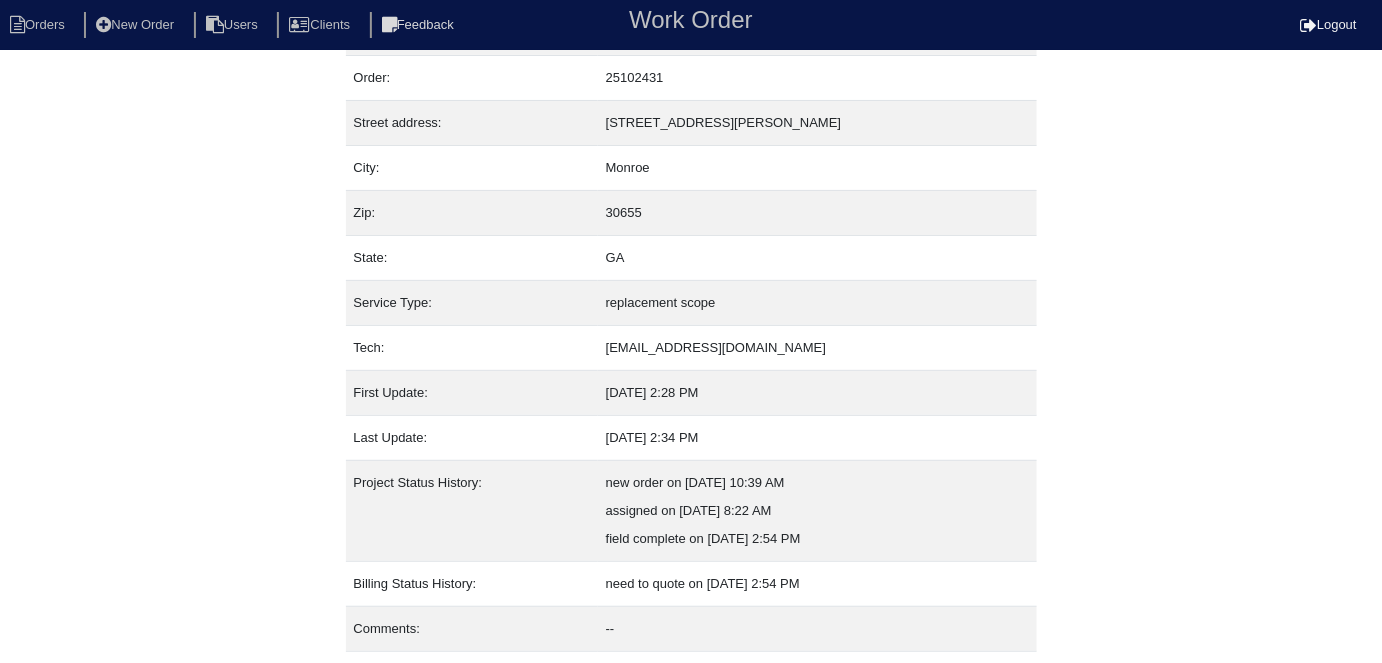 scroll, scrollTop: 105, scrollLeft: 0, axis: vertical 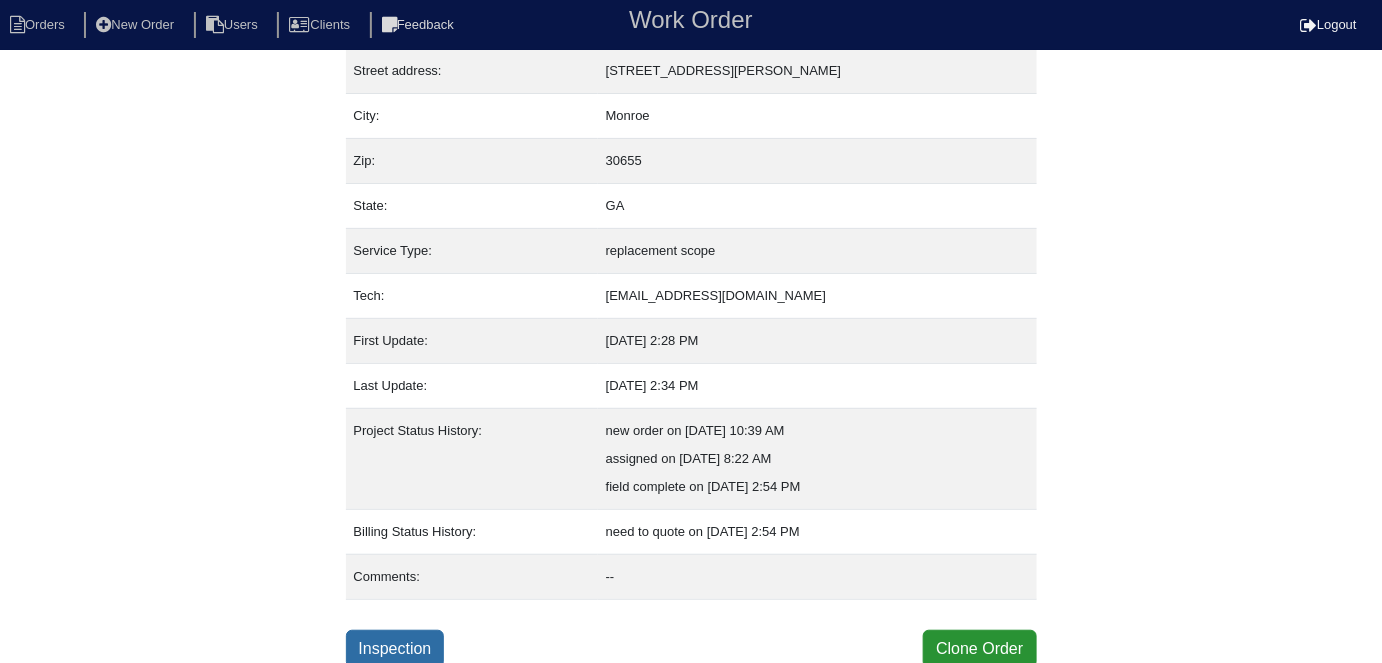 click on "Inspection" at bounding box center [395, 649] 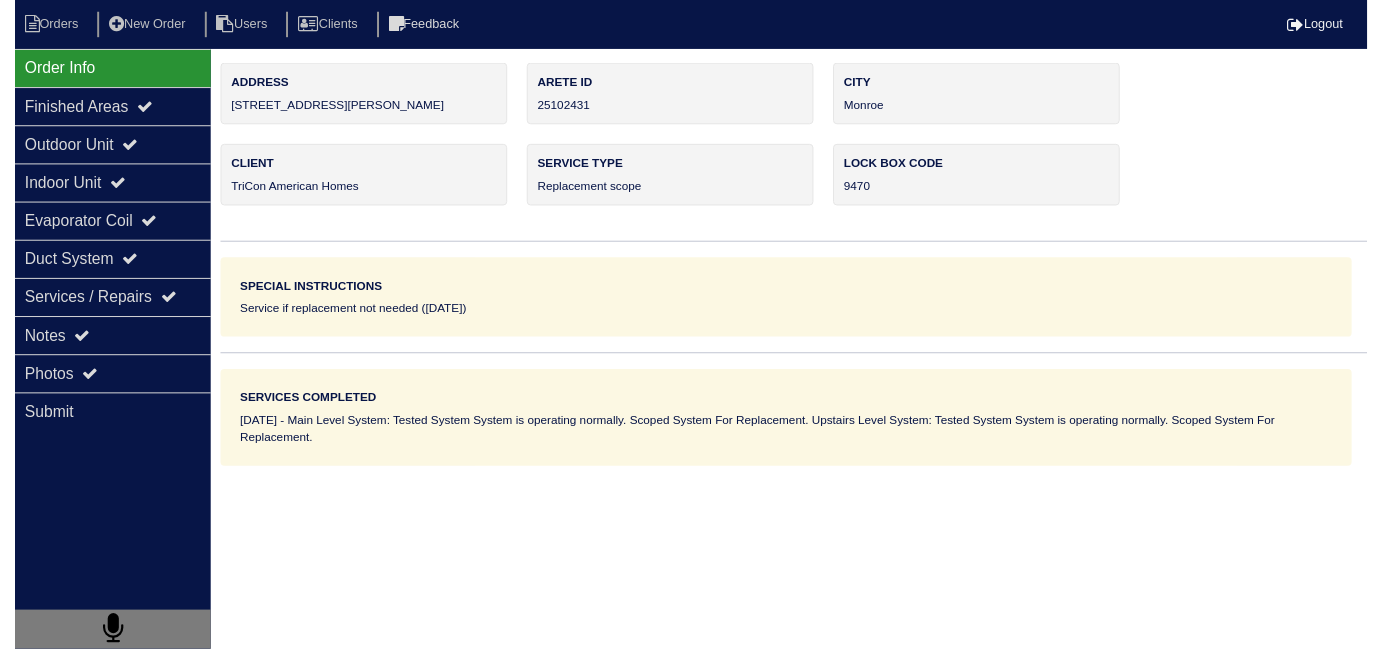 scroll, scrollTop: 0, scrollLeft: 0, axis: both 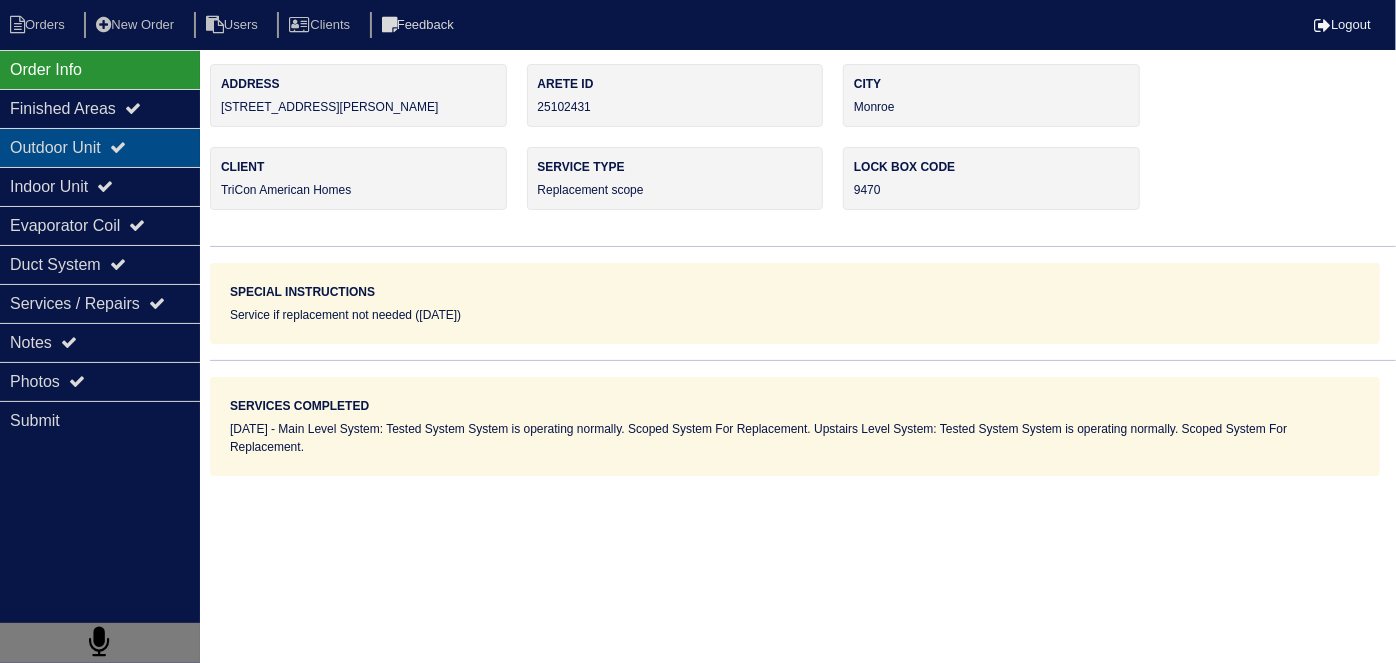 click on "Outdoor Unit" at bounding box center [100, 147] 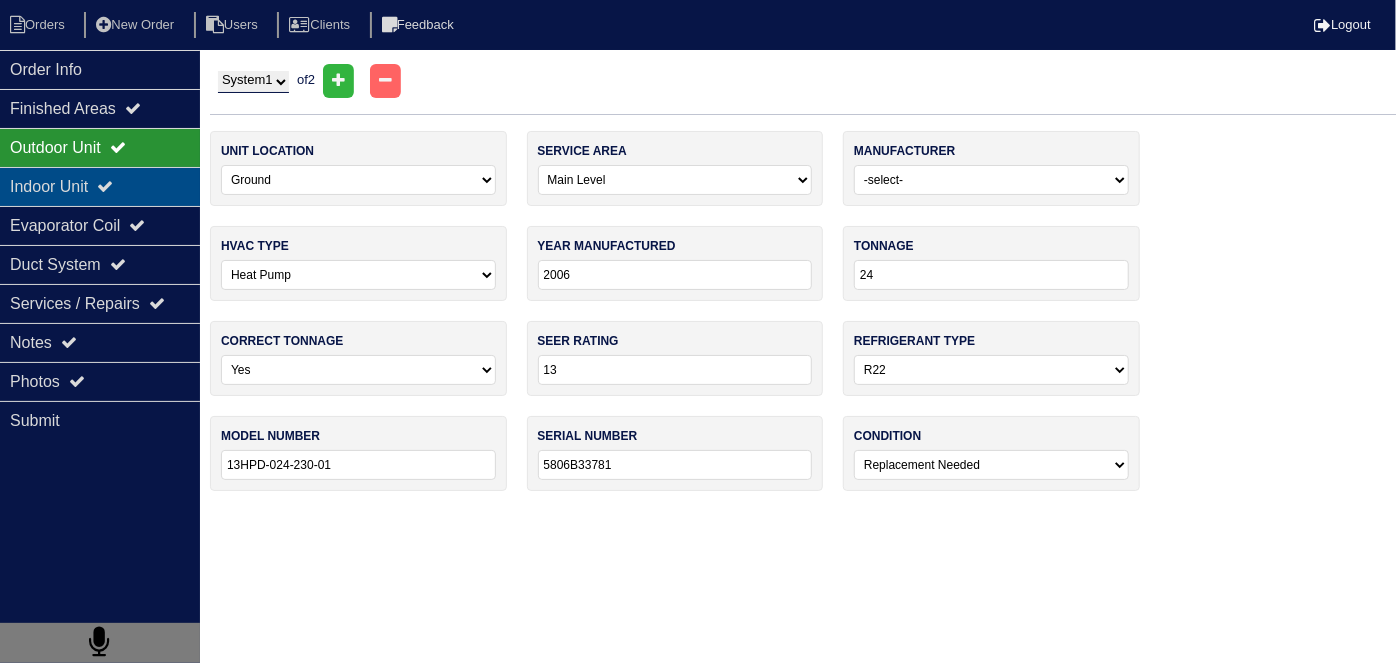 drag, startPoint x: 120, startPoint y: 175, endPoint x: 107, endPoint y: 164, distance: 17.029387 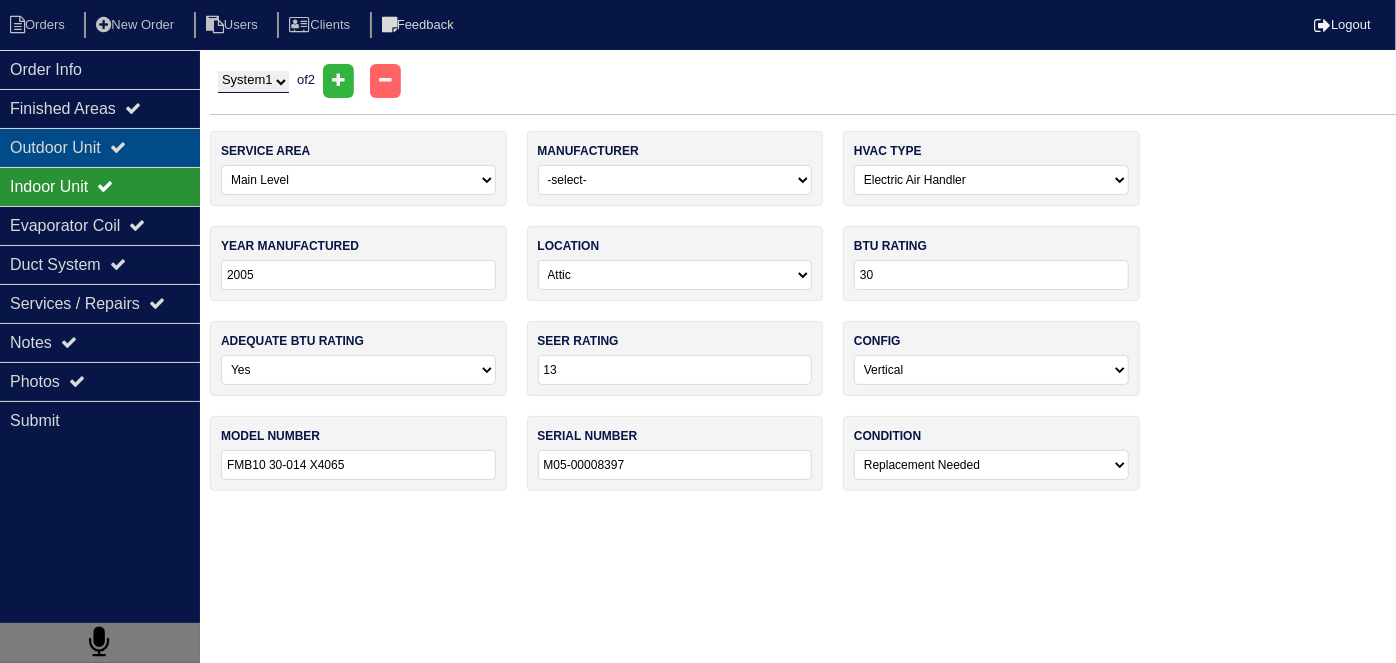 click on "Outdoor Unit" at bounding box center (100, 147) 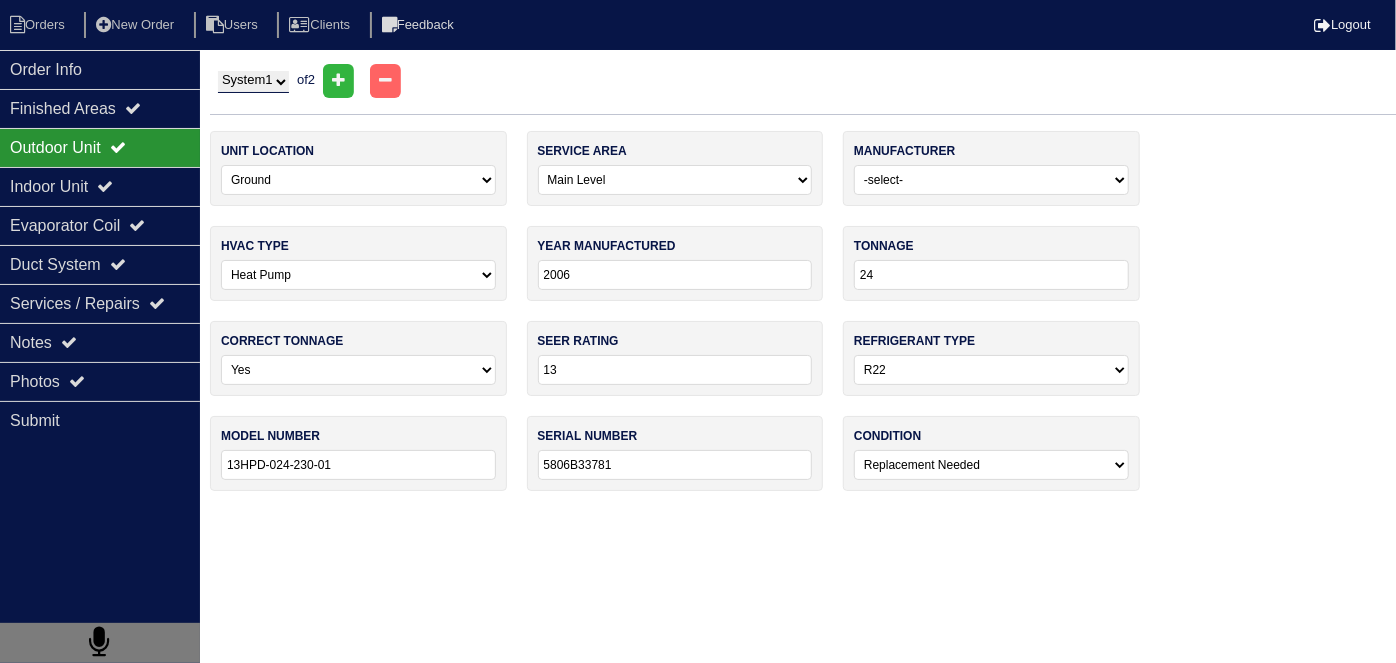 click on "Outdoor Unit" at bounding box center [100, 147] 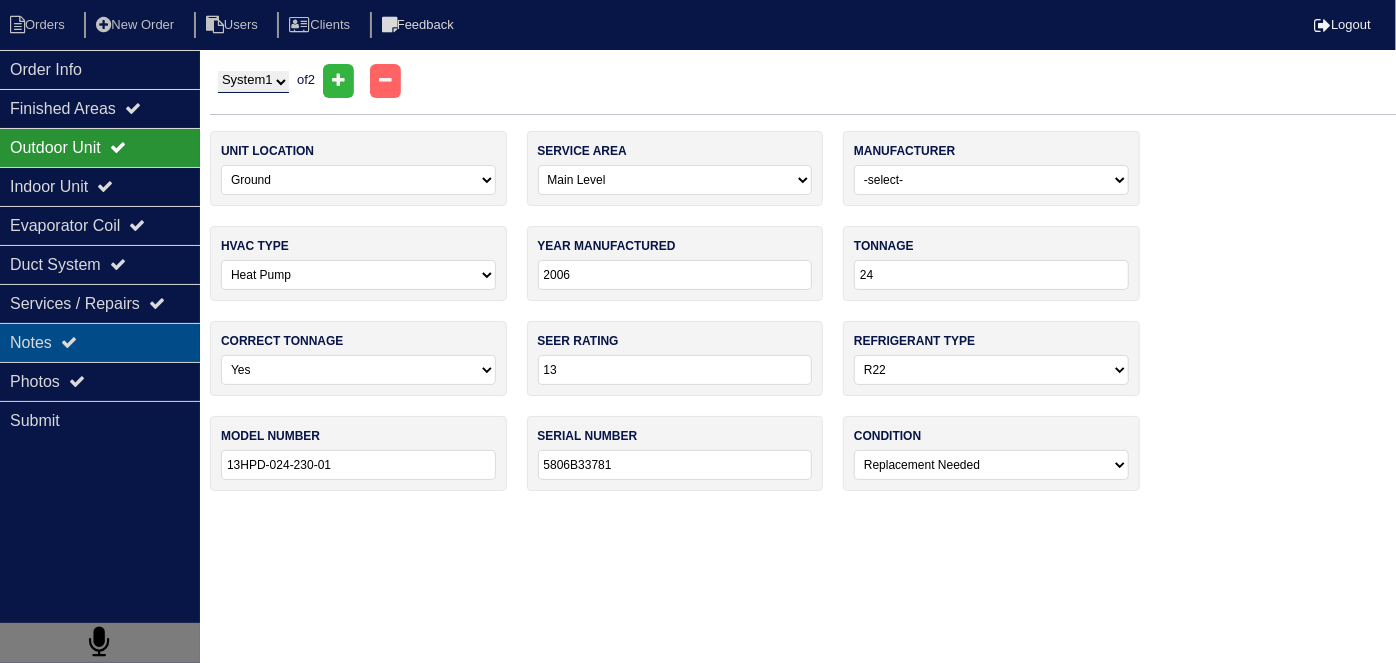 click on "Notes" at bounding box center [100, 342] 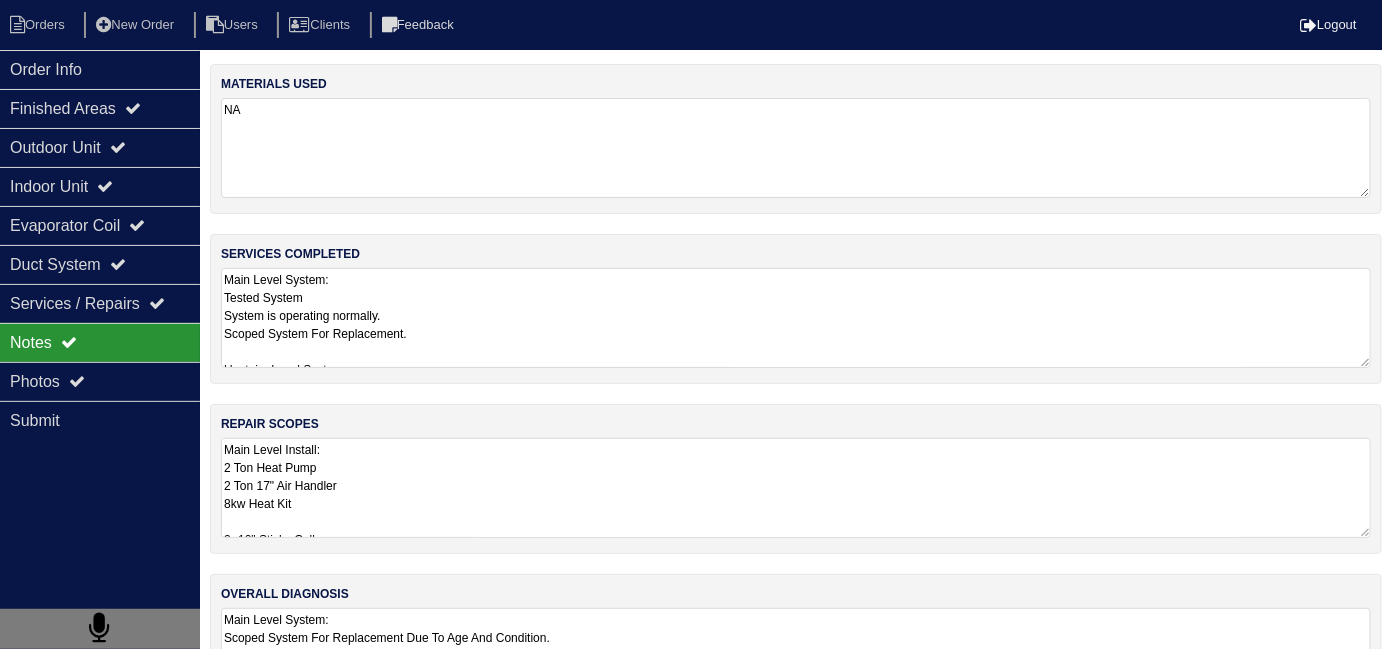 click on "Main Level Install:
2 Ton Heat Pump
2 Ton 17" Air Handler
8kw Heat Kit
2- 10" Sticky Collars
17" Air Handler Return Plenum
Pan No Hole
36x36 Pad
Aquaguard Floatswitch
2- 16x20 Filters
P-Trap
3/4 PVC Male
3/4 PVC Cap
3/4 Copper Lineset Insulation
Lineset Cover
Tricon Thermostat
Upstairs Level Install:
2.5 Ton Heat Pump
2.5 Ton 17" Air Handler
8kw Heat Kit
2- 10" Sticky Collars
1- 8" Sticky Collar
17" Air Handler Return Plenum
Pan No Hole
36x36 Pad
Aquaguard Floatswitch
2- 16x20 Filters
P-Trap
3/4 PVC Male
3/4 PVC Cap
3/4 Copper Lineset Insulation
Lineset Cover
Tricon Thermostat" at bounding box center (796, 488) 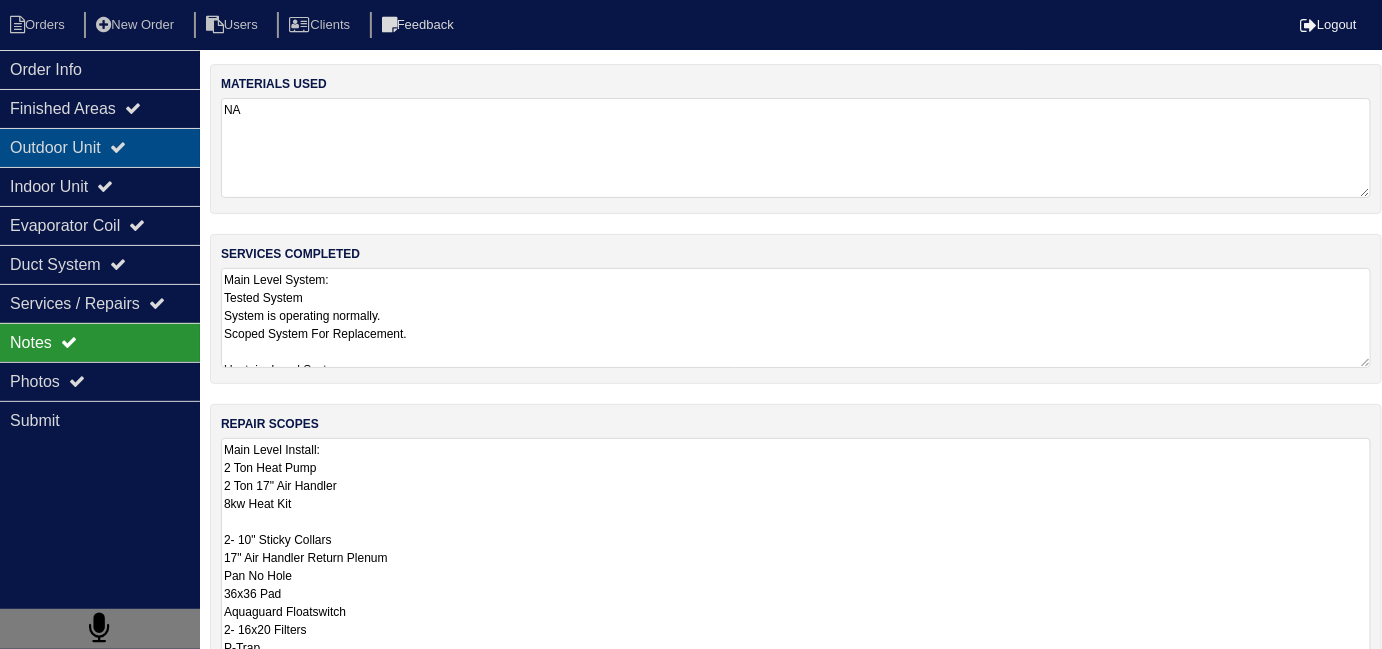 click on "Outdoor Unit" at bounding box center (100, 147) 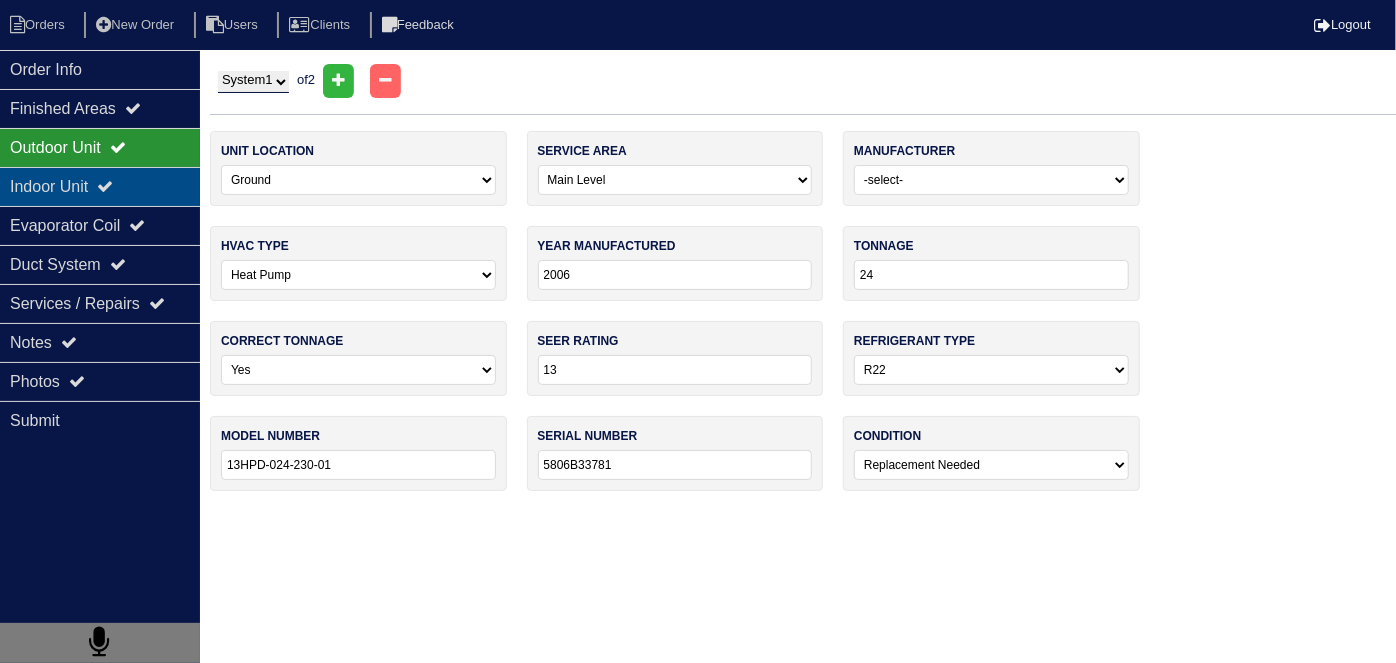 click on "Indoor Unit" at bounding box center (100, 186) 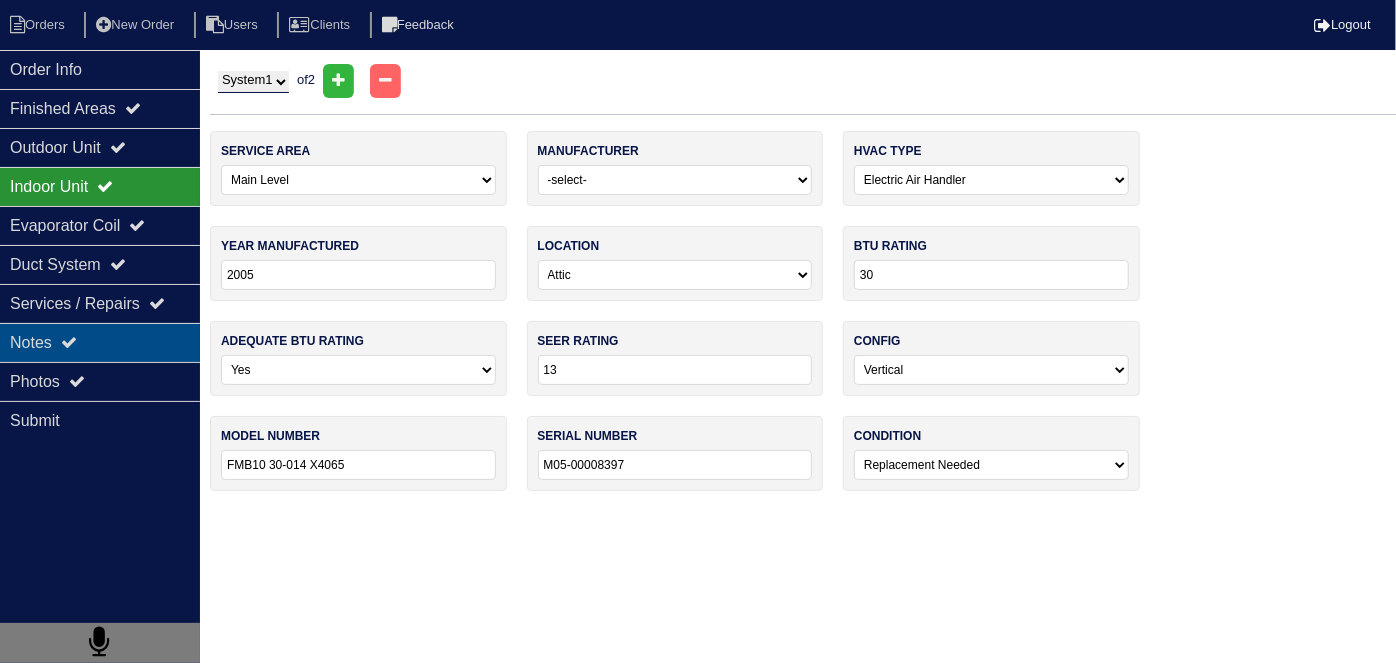 click on "Notes" at bounding box center [100, 342] 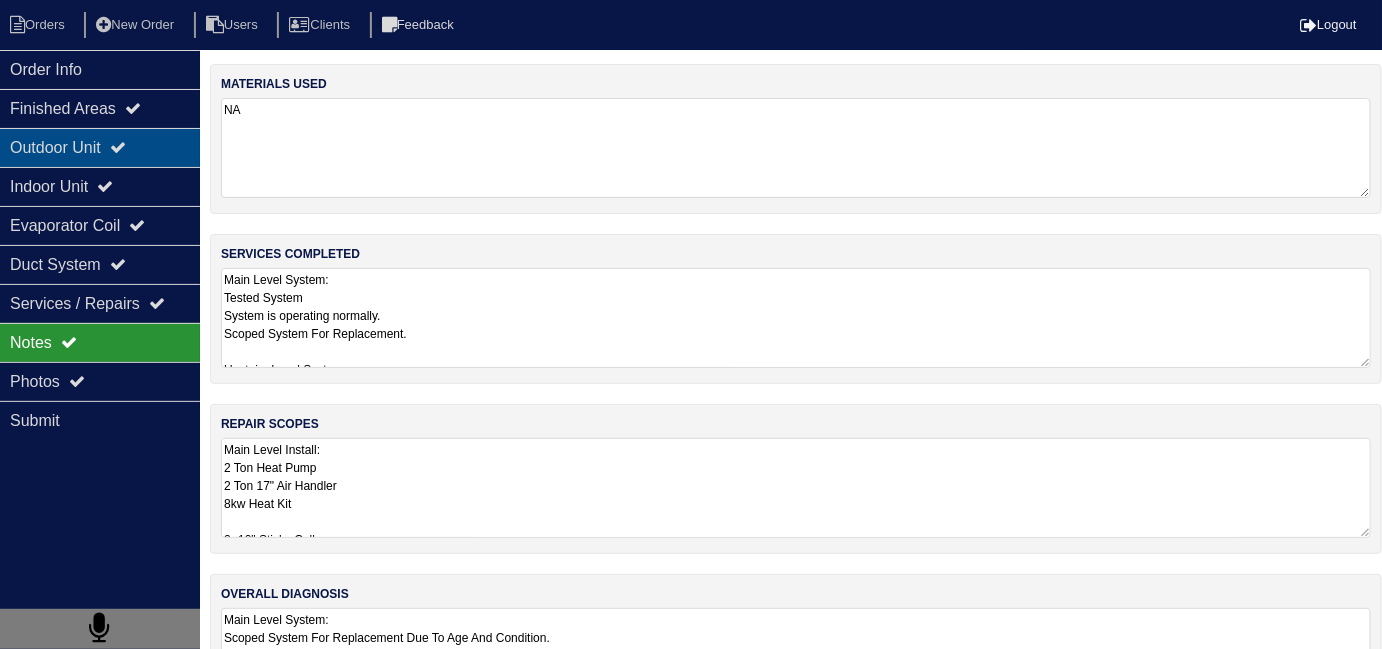 click on "Outdoor Unit" at bounding box center (100, 147) 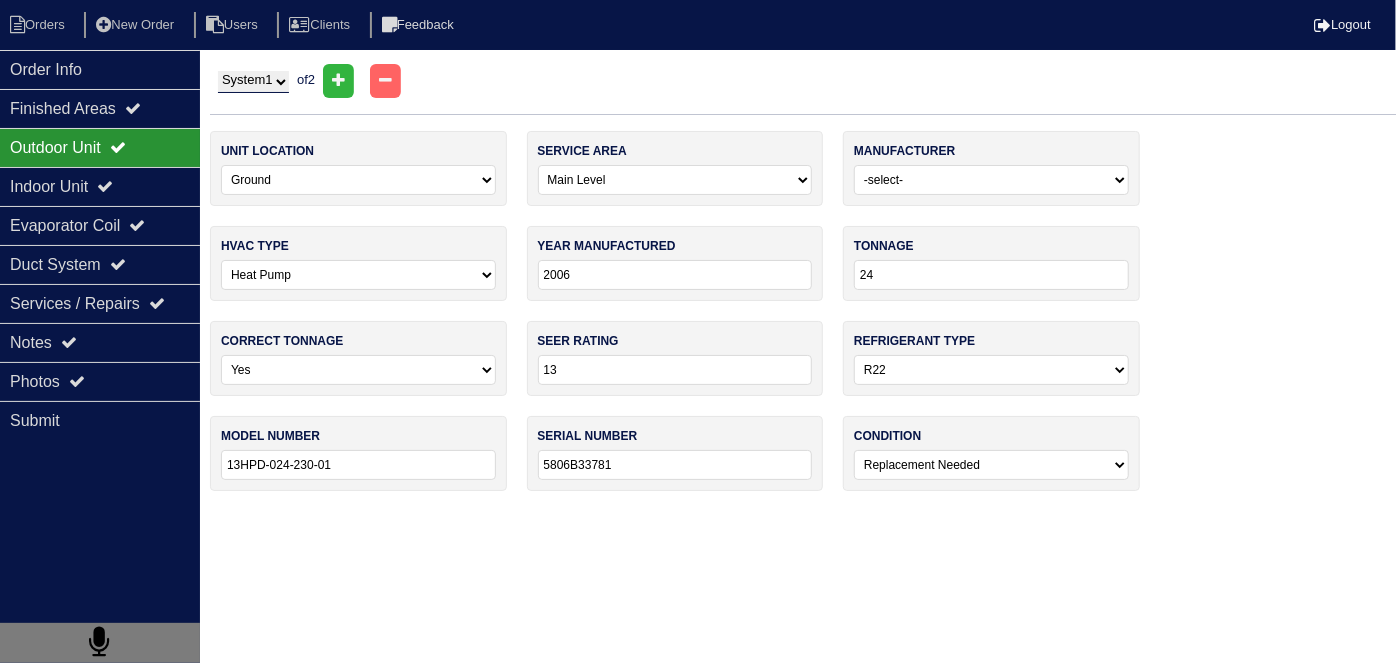 click on "System  1 System  2" at bounding box center [253, 82] 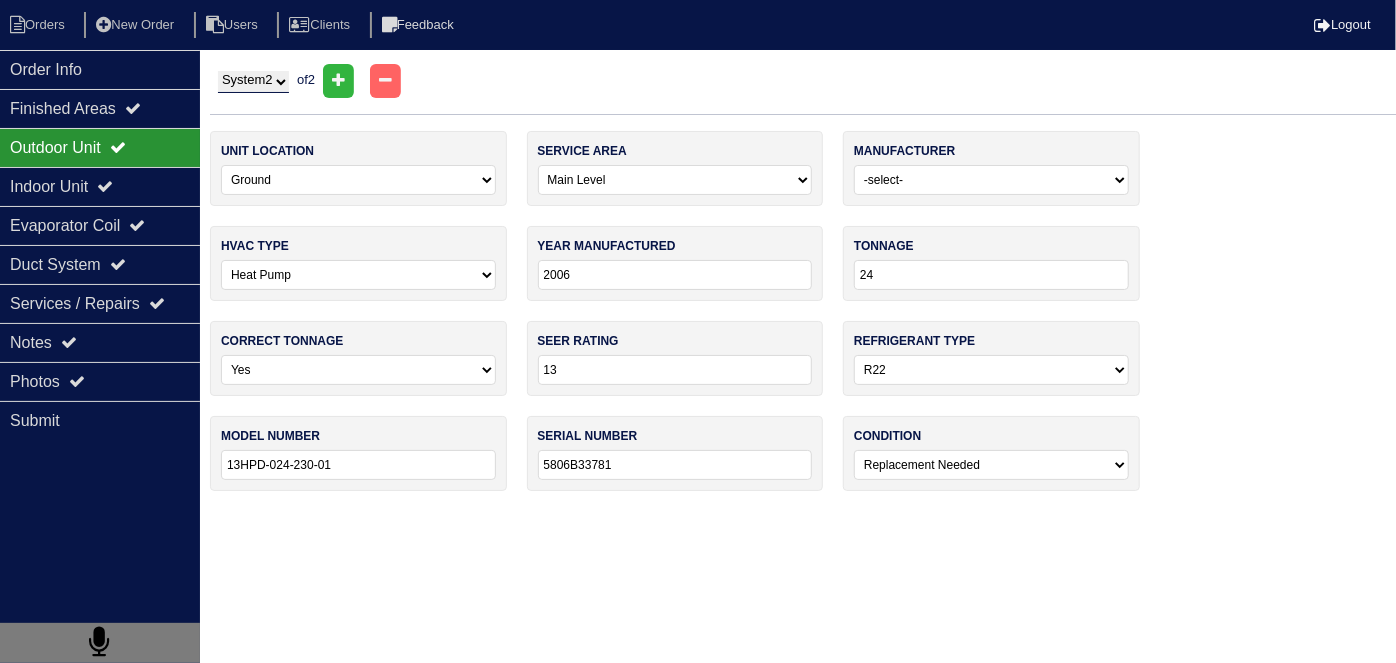 click on "System  1 System  2" at bounding box center [253, 82] 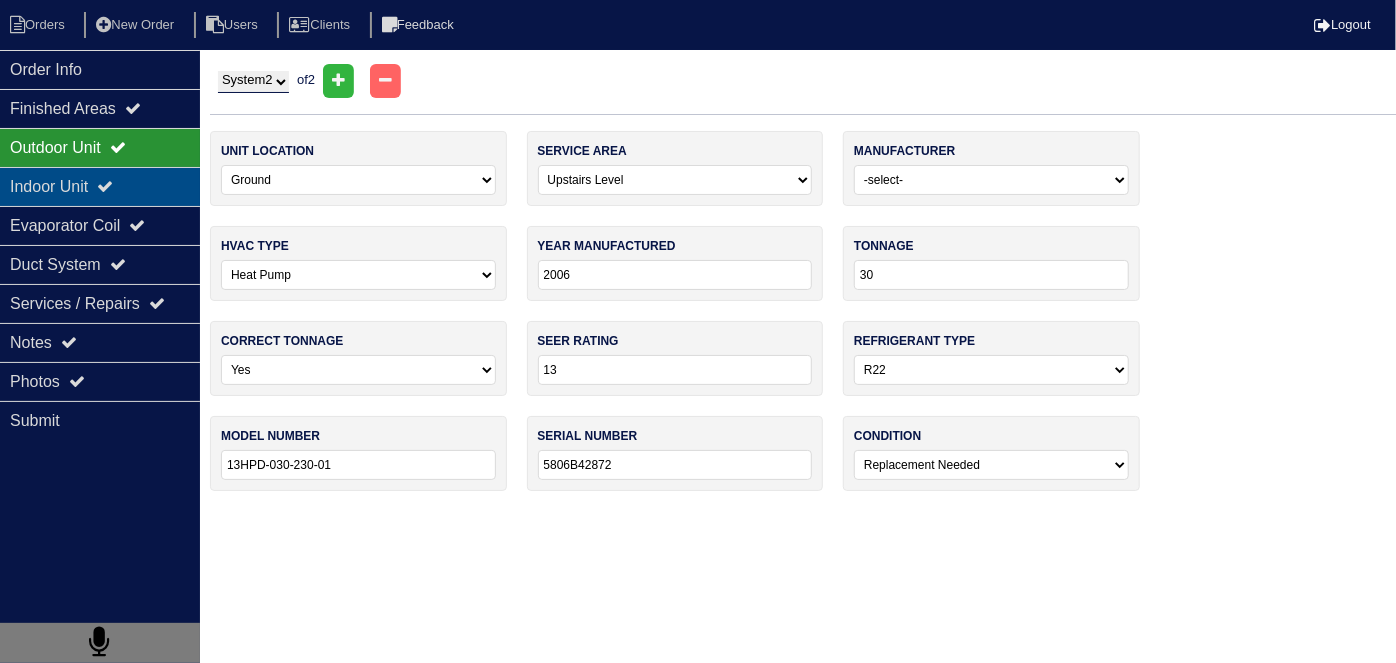 click on "Indoor Unit" at bounding box center [100, 186] 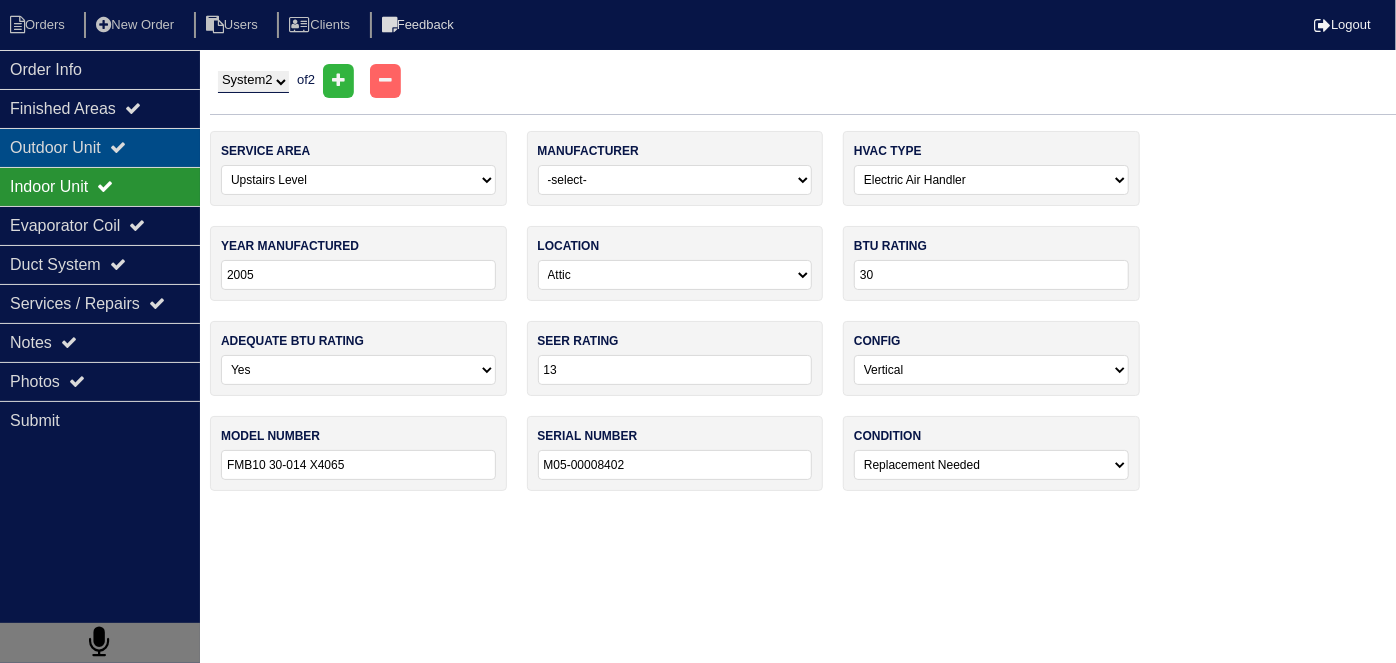 click on "Outdoor Unit" at bounding box center (100, 147) 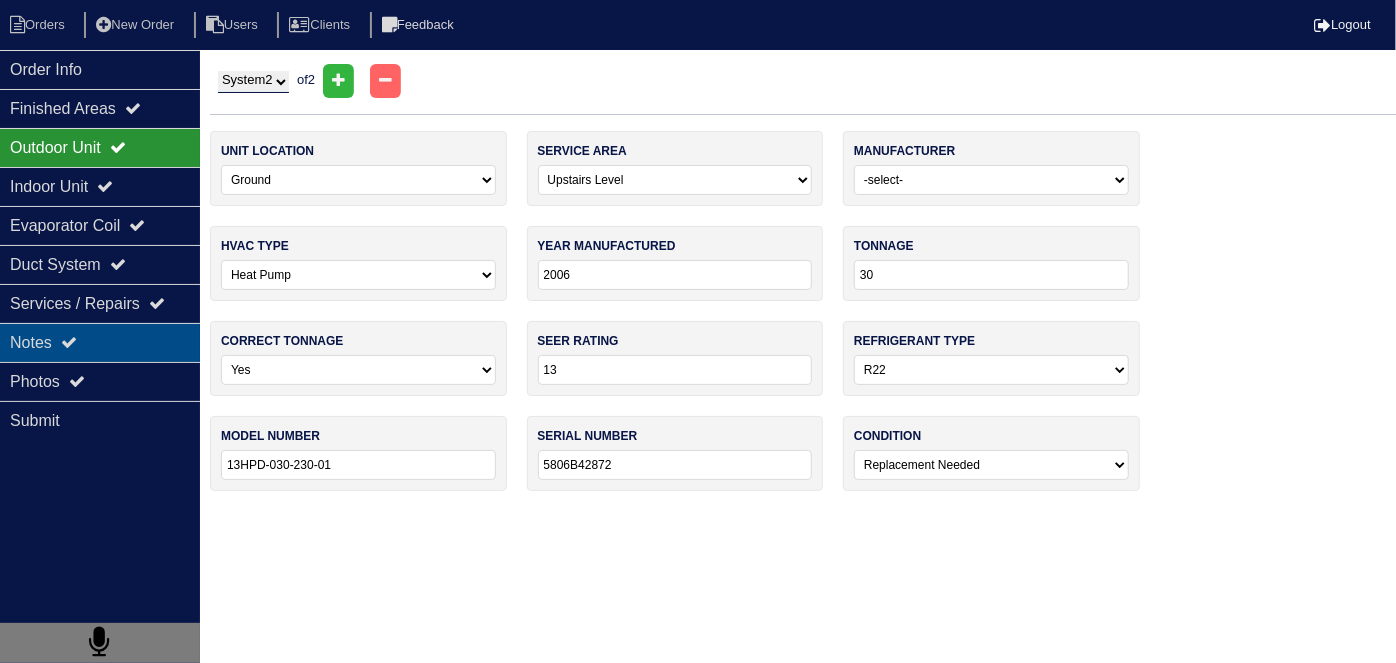 click at bounding box center [69, 342] 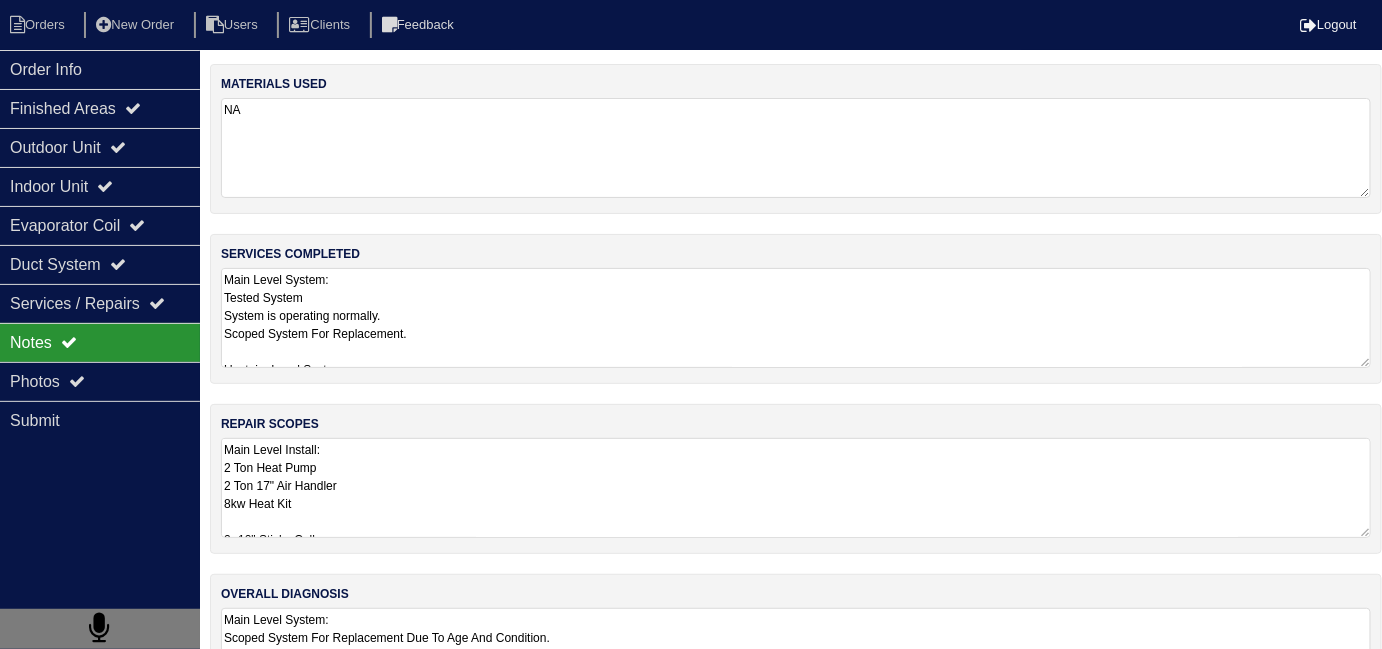 click on "Main Level Install:
2 Ton Heat Pump
2 Ton 17" Air Handler
8kw Heat Kit
2- 10" Sticky Collars
17" Air Handler Return Plenum
Pan No Hole
36x36 Pad
Aquaguard Floatswitch
2- 16x20 Filters
P-Trap
3/4 PVC Male
3/4 PVC Cap
3/4 Copper Lineset Insulation
Lineset Cover
Tricon Thermostat
Upstairs Level Install:
2.5 Ton Heat Pump
2.5 Ton 17" Air Handler
8kw Heat Kit
2- 10" Sticky Collars
1- 8" Sticky Collar
17" Air Handler Return Plenum
Pan No Hole
36x36 Pad
Aquaguard Floatswitch
2- 16x20 Filters
P-Trap
3/4 PVC Male
3/4 PVC Cap
3/4 Copper Lineset Insulation
Lineset Cover
Tricon Thermostat" at bounding box center [796, 488] 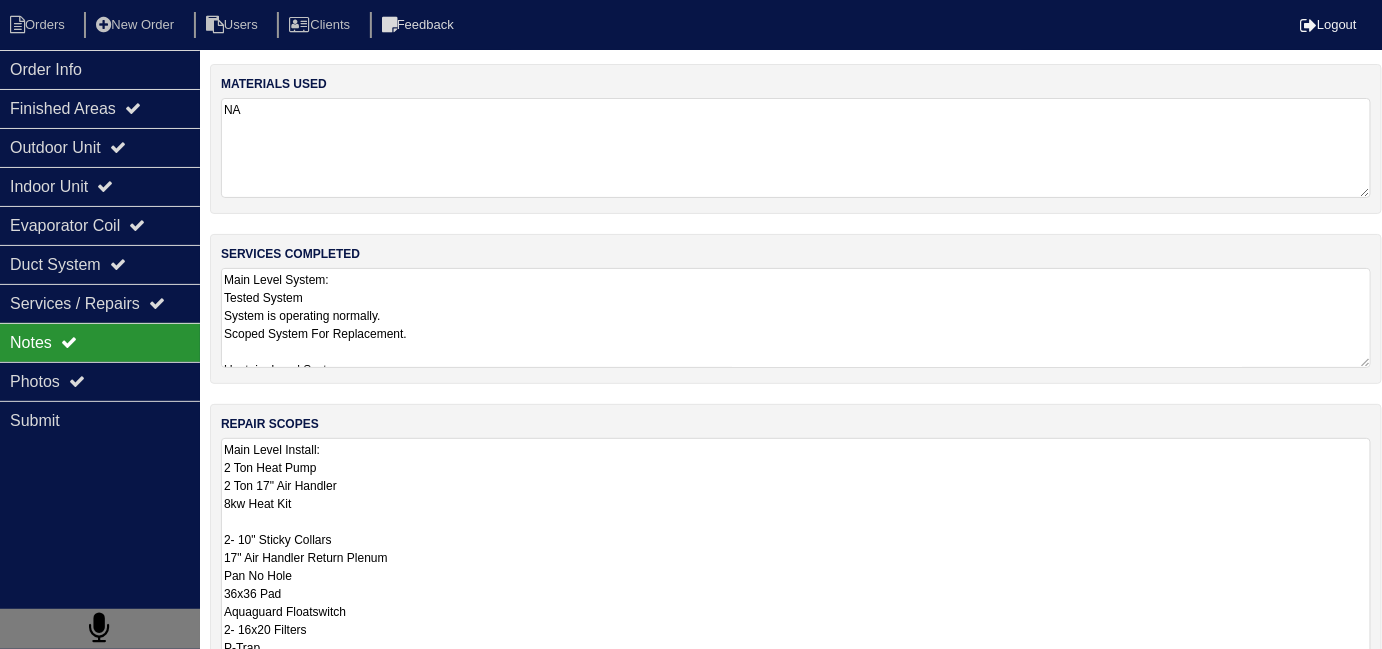 scroll, scrollTop: 1, scrollLeft: 0, axis: vertical 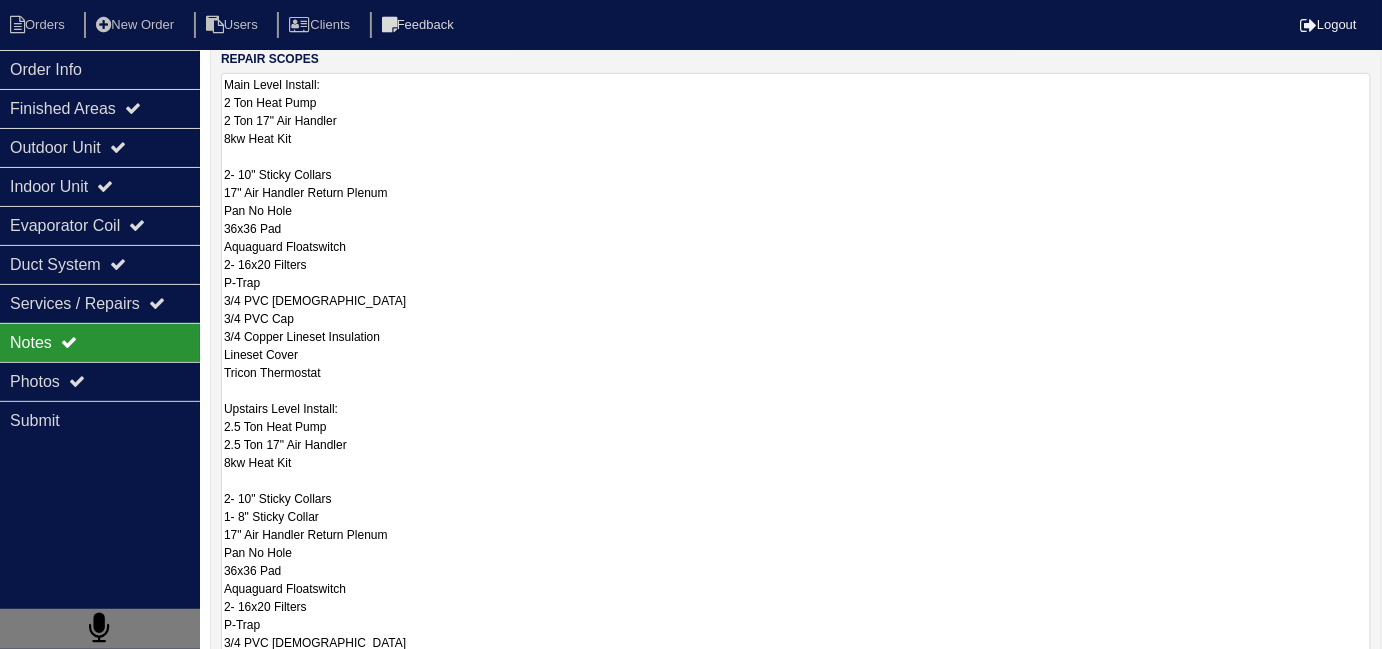 click on "Main Level Install:
2 Ton Heat Pump
2 Ton 17" Air Handler
8kw Heat Kit
2- 10" Sticky Collars
17" Air Handler Return Plenum
Pan No Hole
36x36 Pad
Aquaguard Floatswitch
2- 16x20 Filters
P-Trap
3/4 PVC Male
3/4 PVC Cap
3/4 Copper Lineset Insulation
Lineset Cover
Tricon Thermostat
Upstairs Level Install:
2.5 Ton Heat Pump
2.5 Ton 17" Air Handler
8kw Heat Kit
2- 10" Sticky Collars
1- 8" Sticky Collar
17" Air Handler Return Plenum
Pan No Hole
36x36 Pad
Aquaguard Floatswitch
2- 16x20 Filters
P-Trap
3/4 PVC Male
3/4 PVC Cap
3/4 Copper Lineset Insulation
Lineset Cover
Tricon Thermostat" at bounding box center (796, 408) 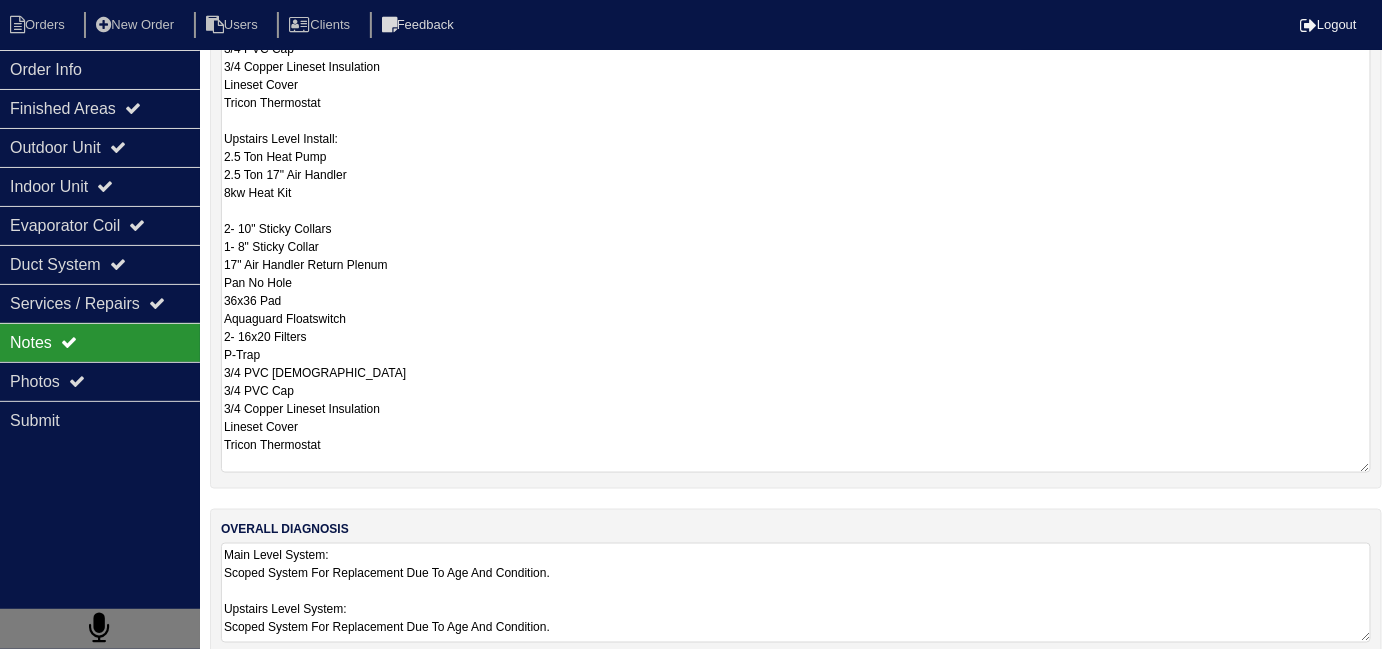 scroll, scrollTop: 637, scrollLeft: 0, axis: vertical 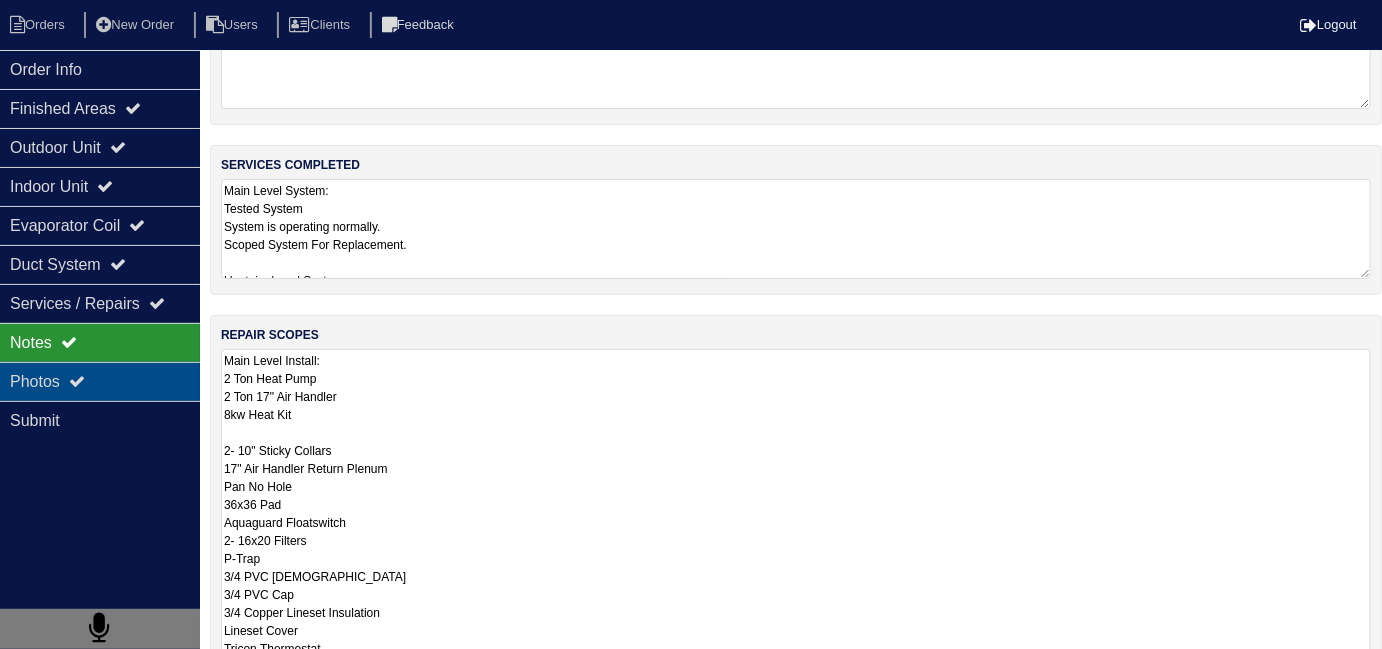 click on "Photos" at bounding box center [100, 381] 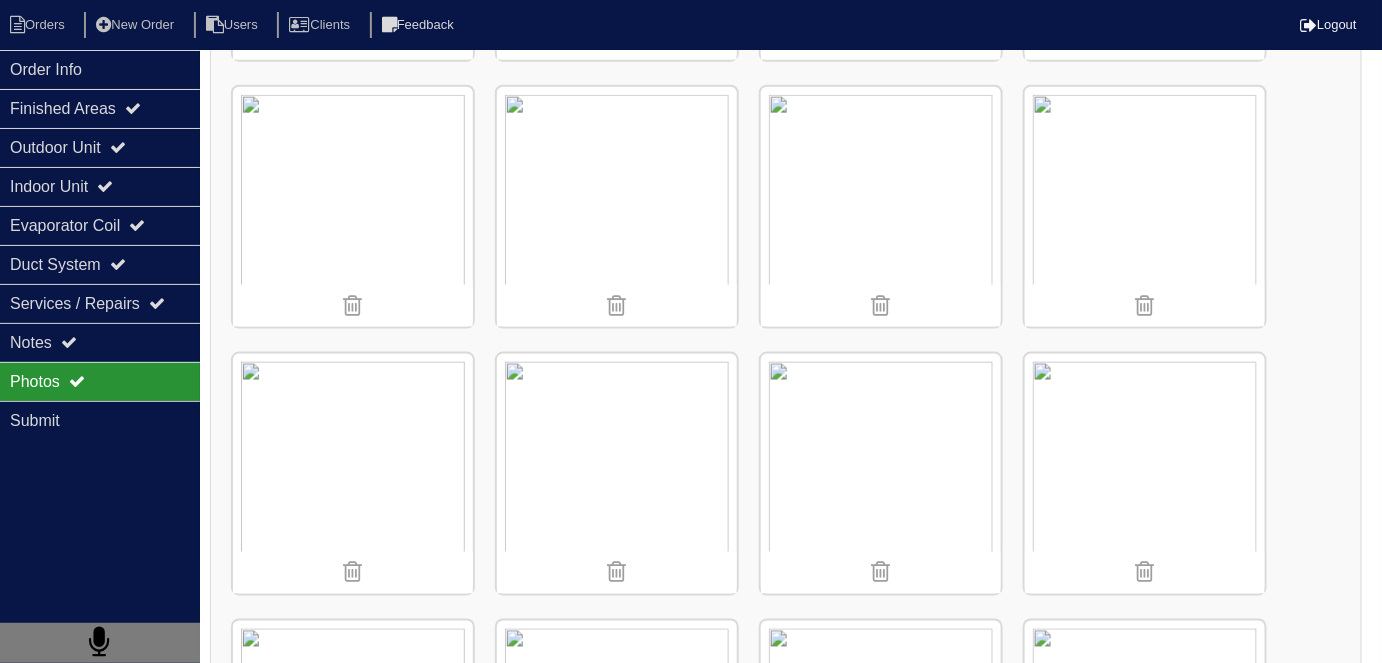 scroll, scrollTop: 816, scrollLeft: 0, axis: vertical 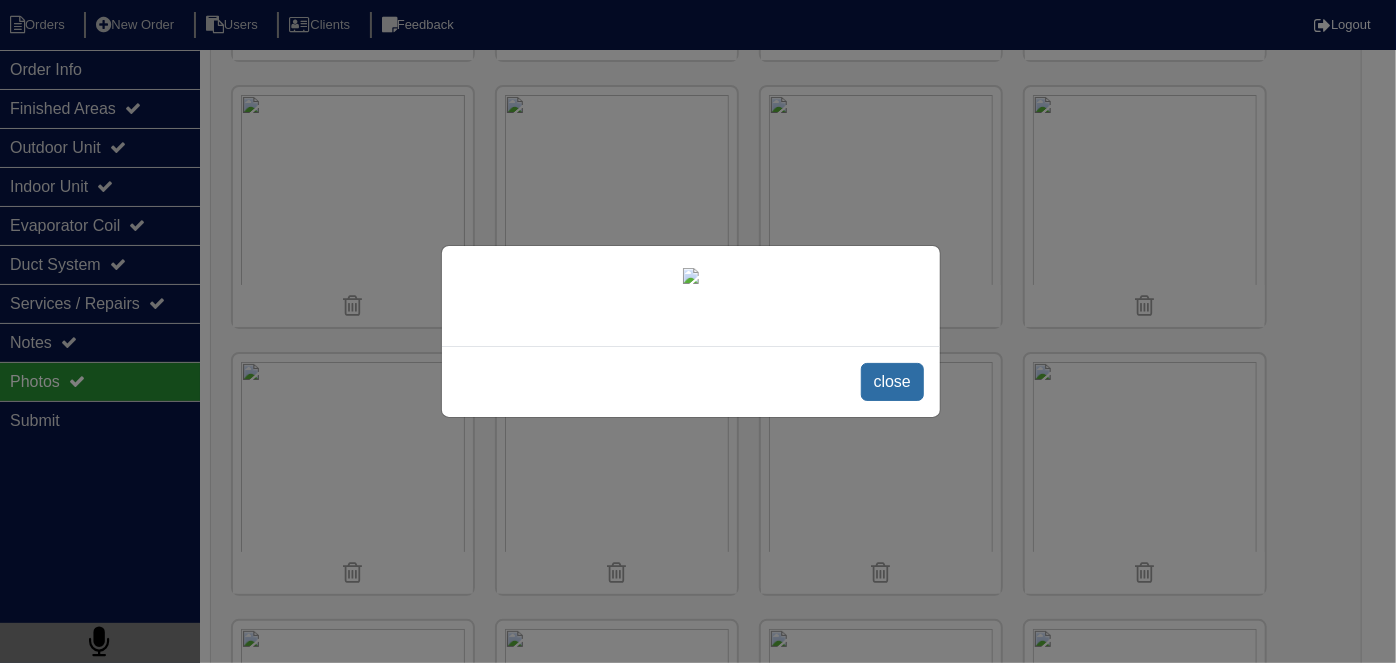click on "close" at bounding box center [892, 382] 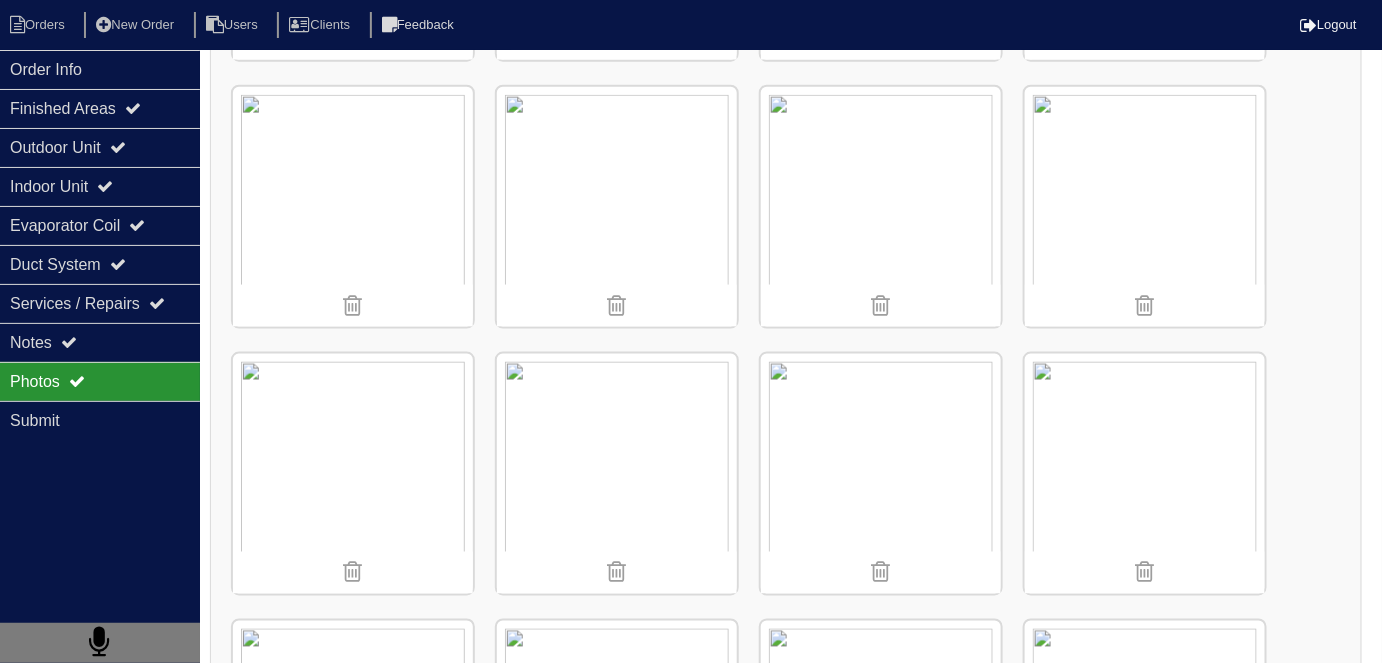 scroll, scrollTop: 105, scrollLeft: 0, axis: vertical 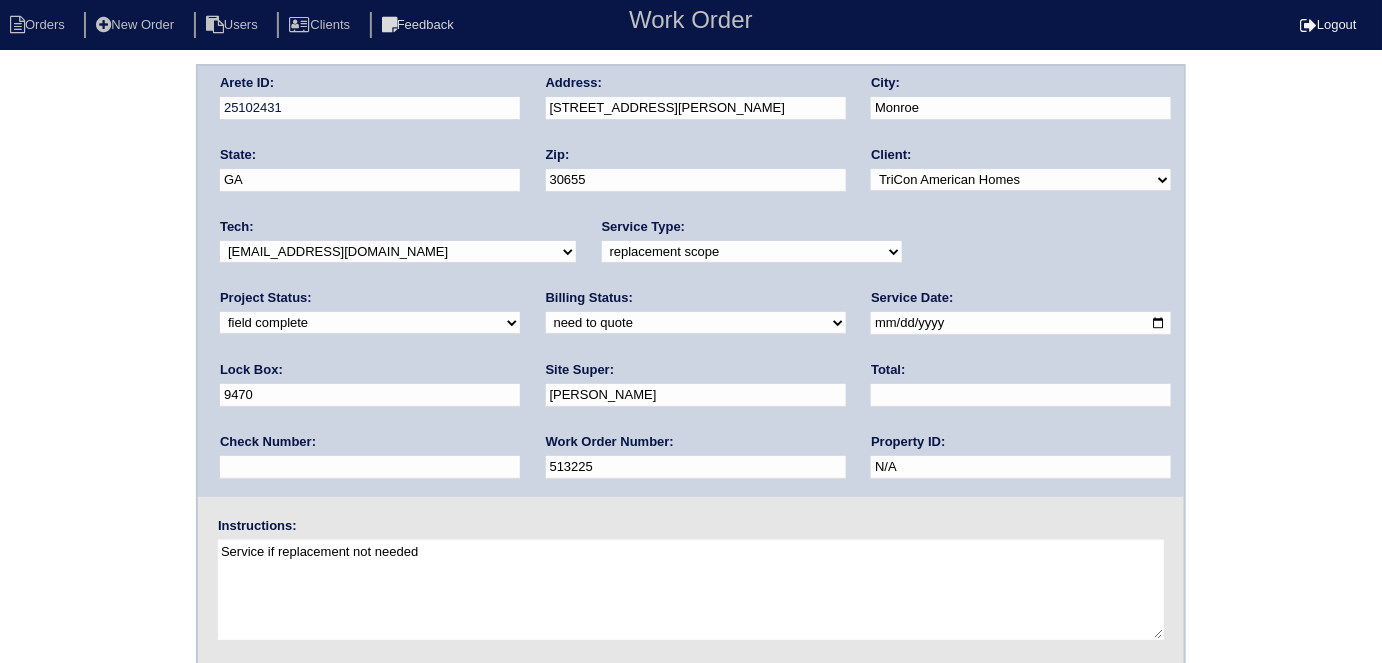click on "need to quote
quoted
need to invoice
invoiced
paid
warranty
purchase order needed
unknown
in quickbooks" at bounding box center [696, 323] 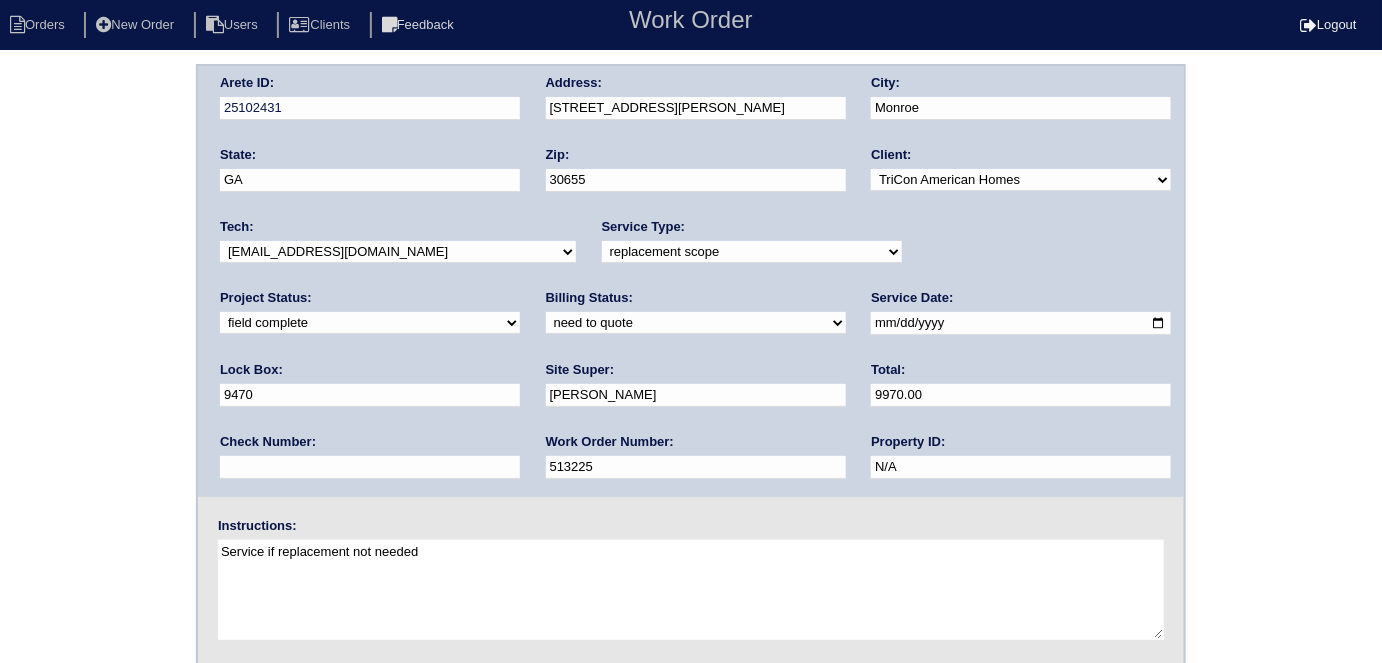 type on "9970.00" 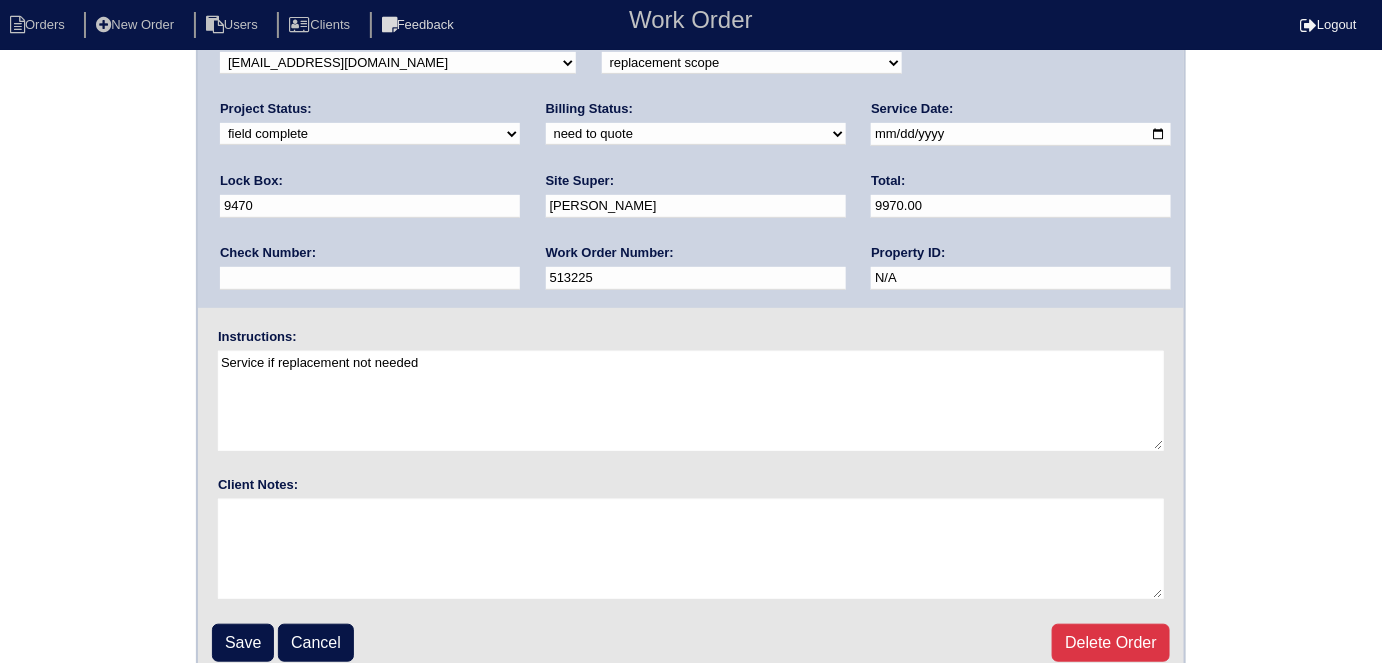 scroll, scrollTop: 205, scrollLeft: 0, axis: vertical 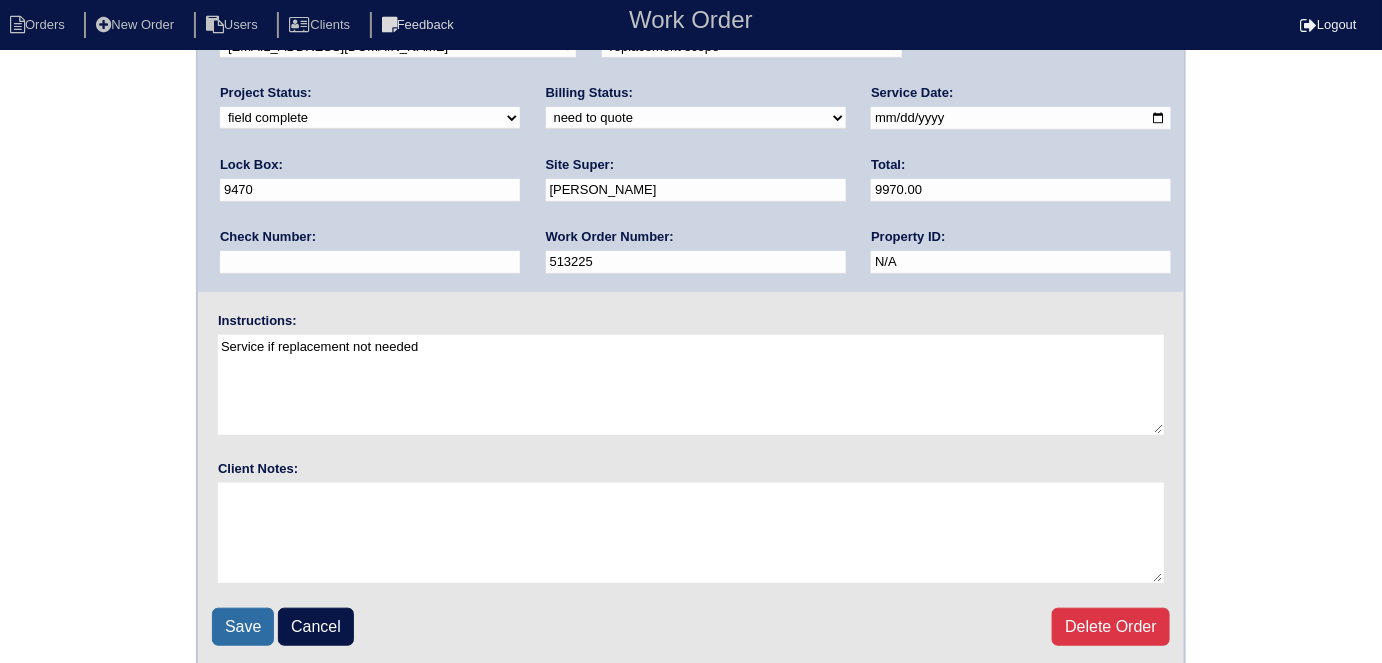 click on "Save" at bounding box center (243, 627) 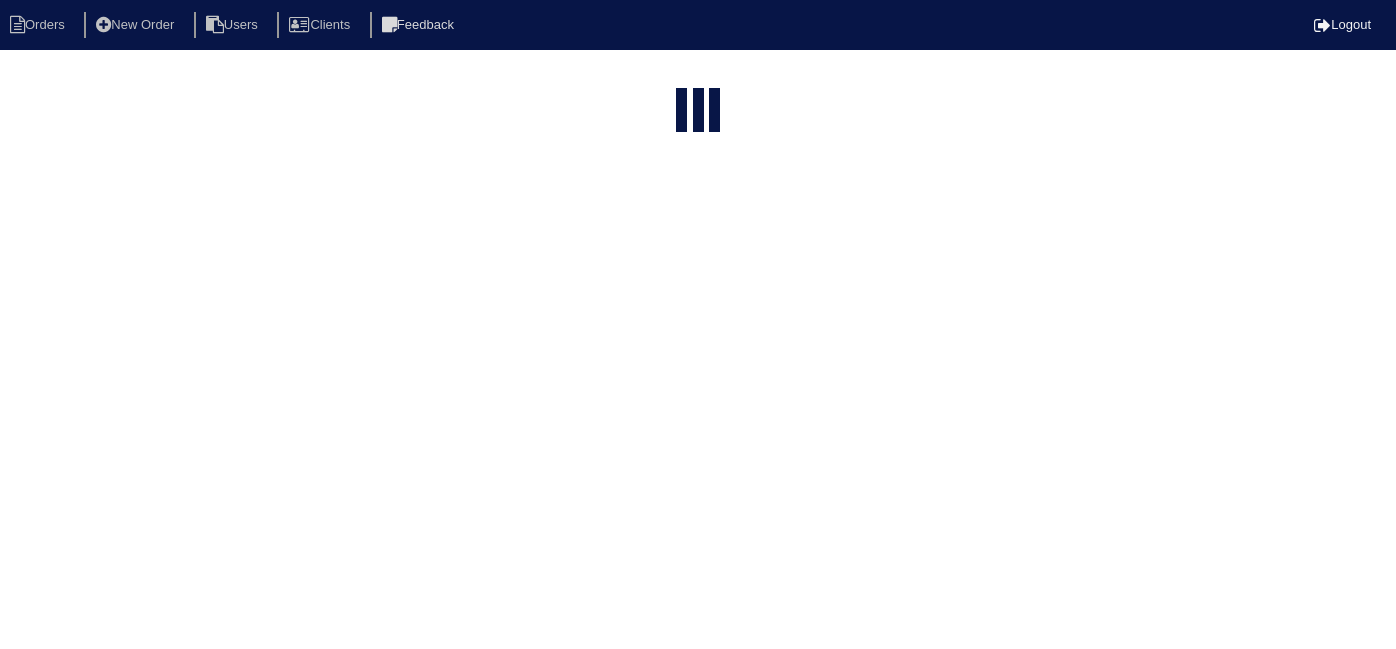 select on "15" 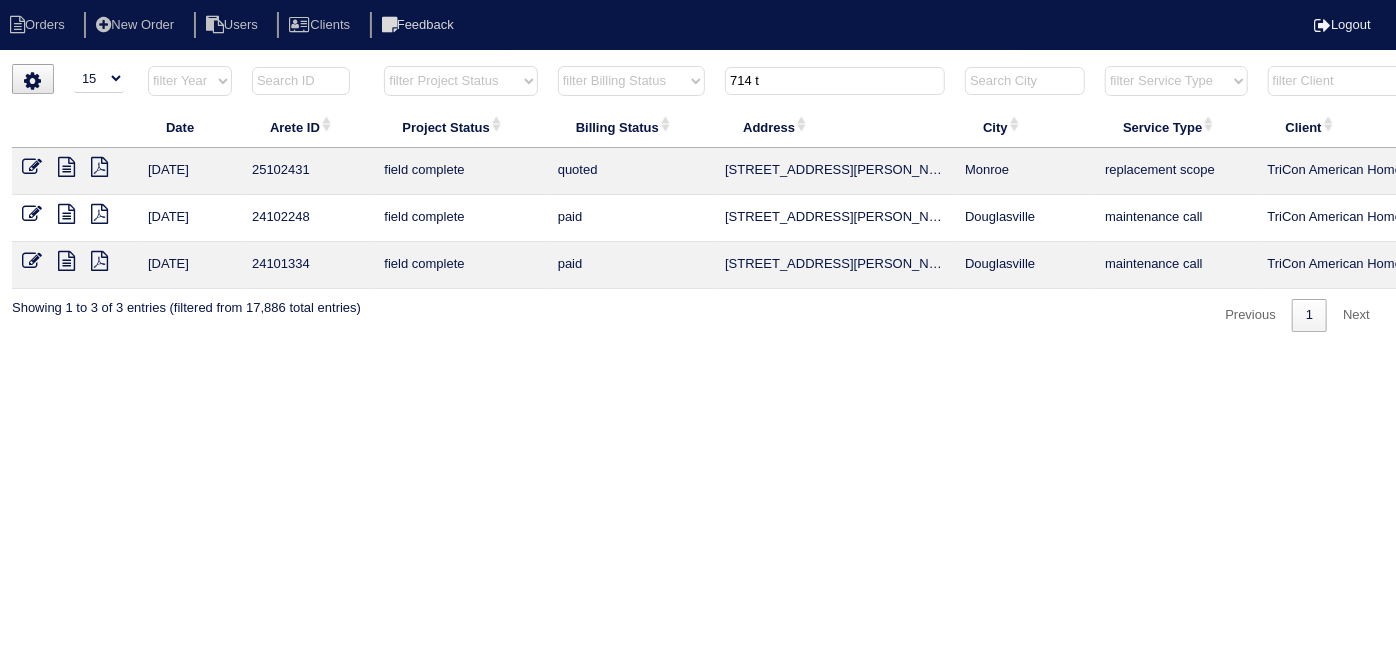drag, startPoint x: 834, startPoint y: 72, endPoint x: 562, endPoint y: 38, distance: 274.11676 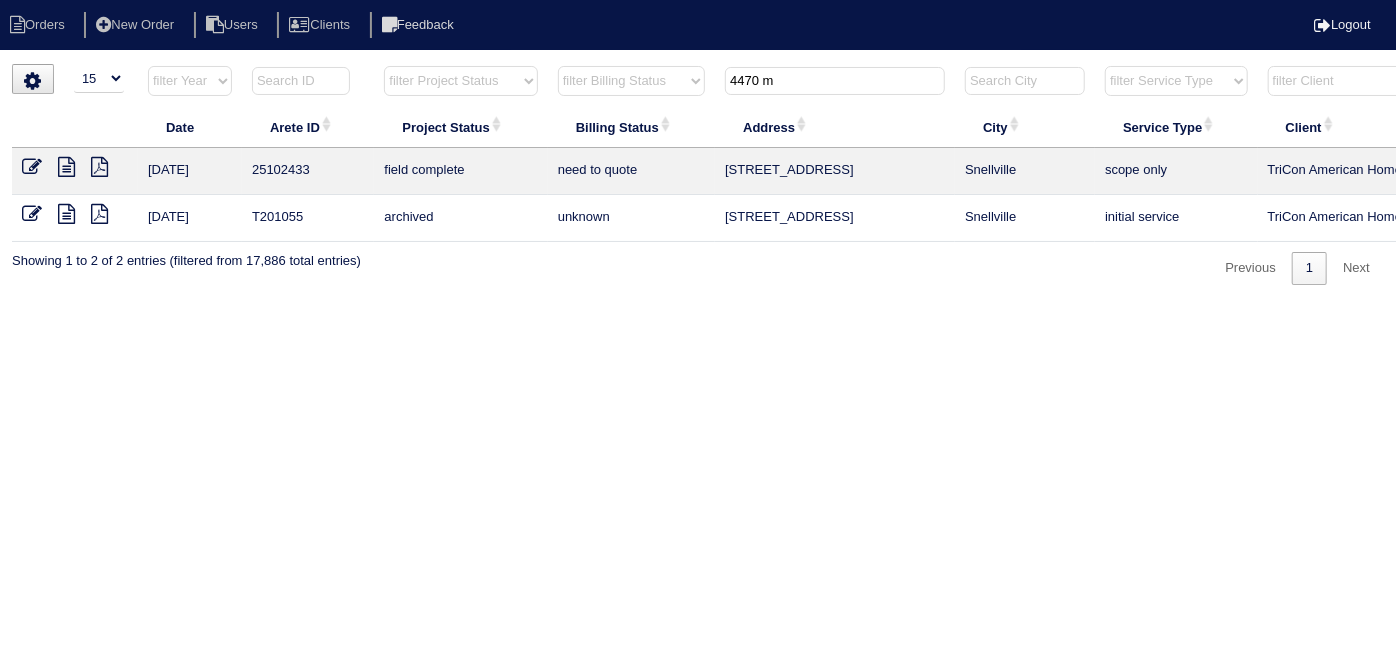 type on "4470 m" 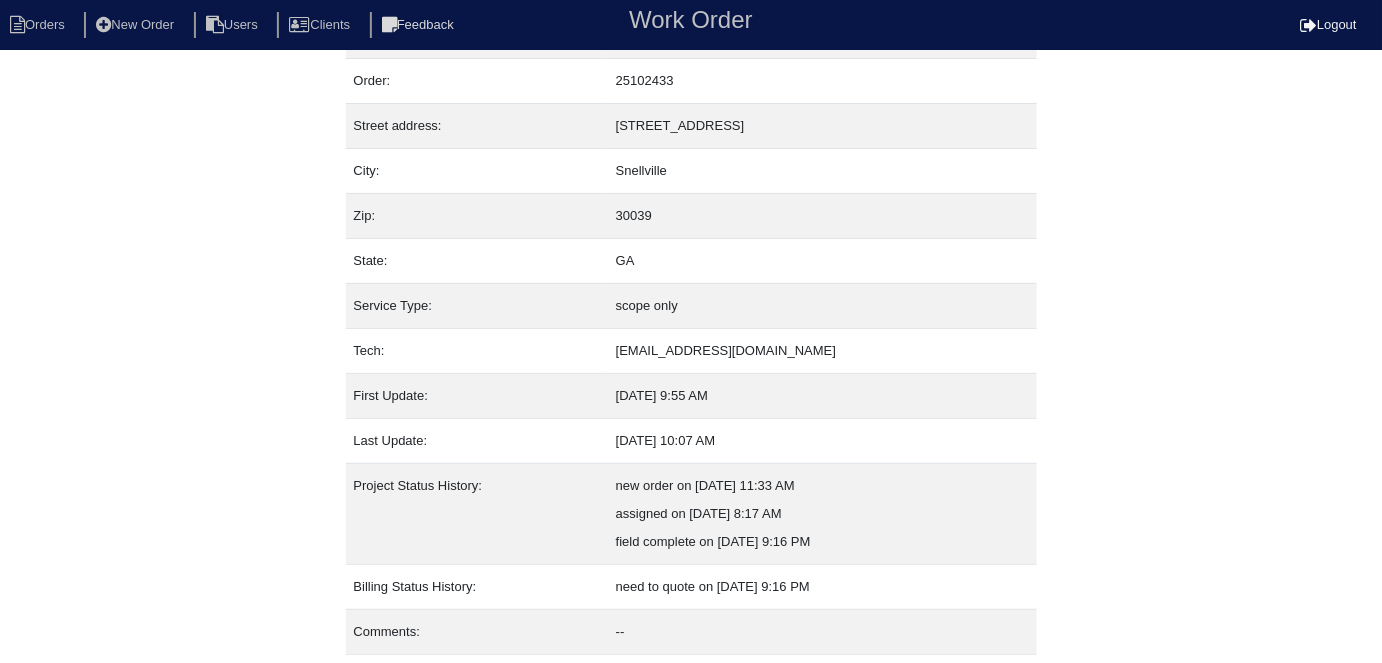 scroll, scrollTop: 105, scrollLeft: 0, axis: vertical 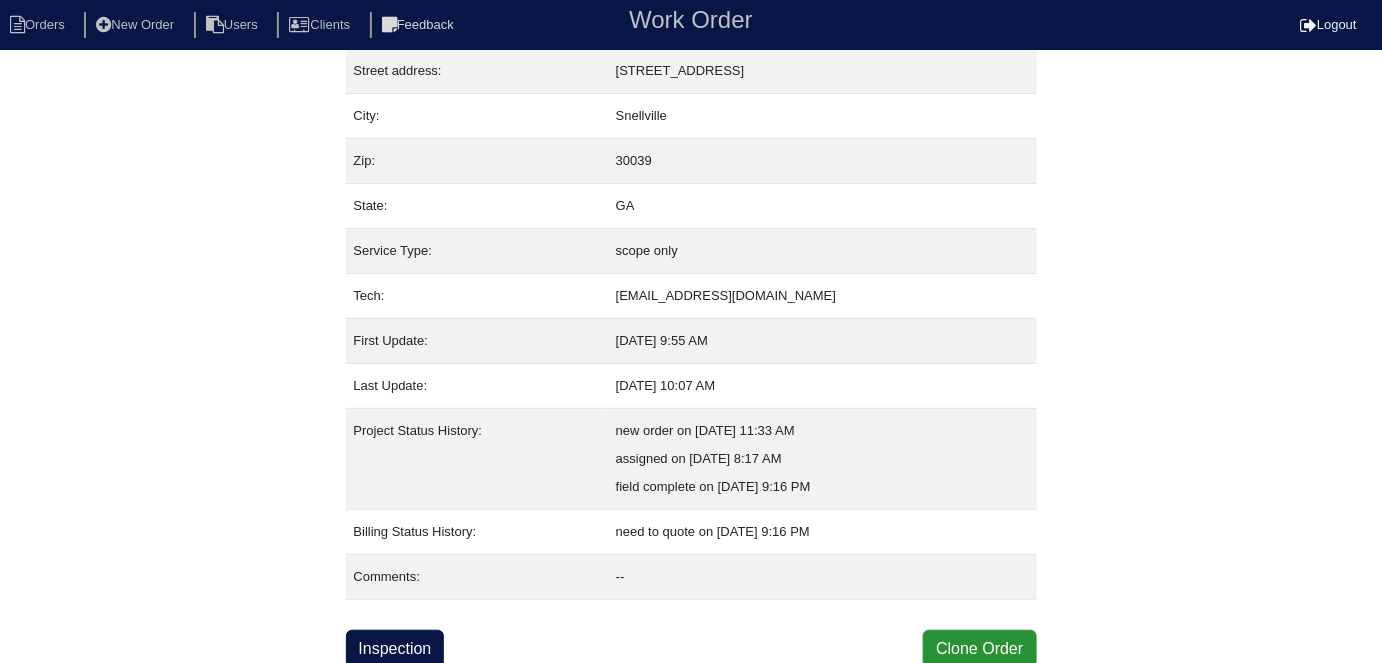 click on "Property:
N/A
Order:
25102433
Street address:
4470 Millenium View Ct SW
City:
Snellville
Zip:
30039
State:
GA
Service Type:
scope only
Tech:
tobukuro724@gmail.com
First Update:
7/10/25  9:55 AM
Last Update:
7/10/25 10:07 AM
Project Status History:
new order on 7/9/25 at 11:33 AM assigned on 7/10/25 at  8:17 AM field complete on 7/10/25 at  9:16 PM
Billing Status History:
need to quote on 7/10/25 at  9:16 PM
Comments:
--
Inspection
Clone Order" at bounding box center [691, 313] 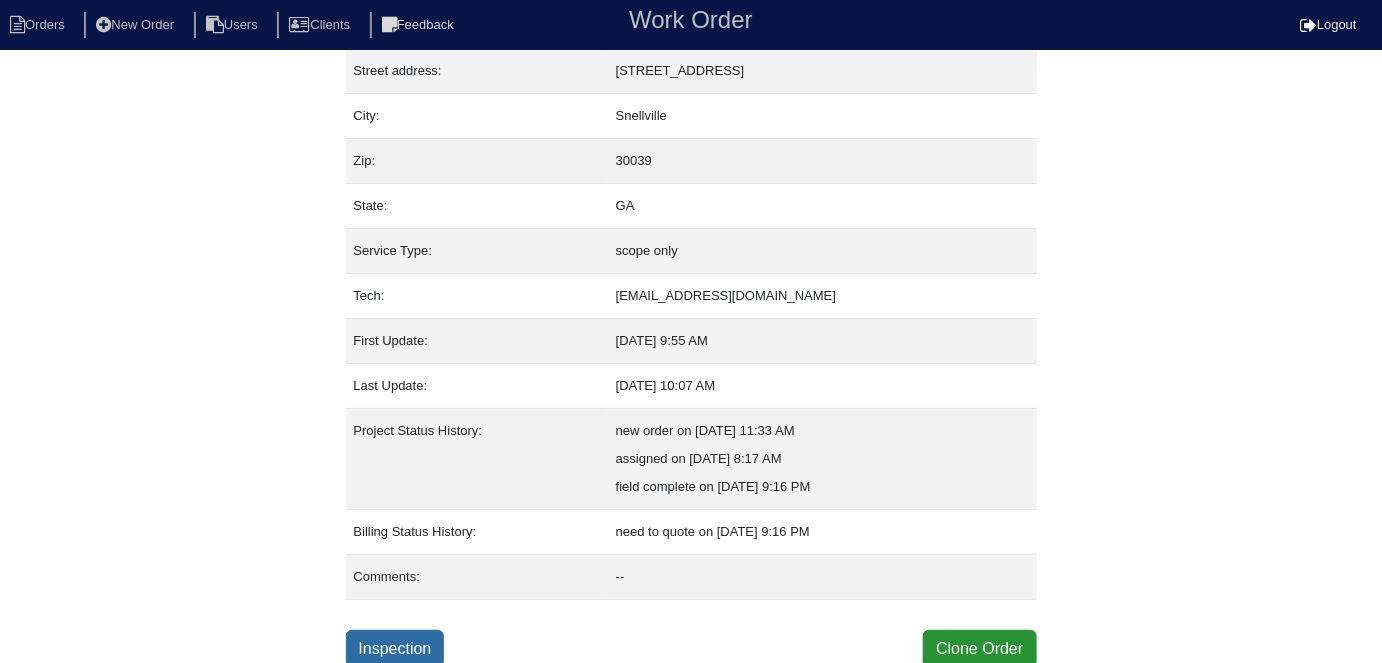 click on "Inspection" at bounding box center (395, 649) 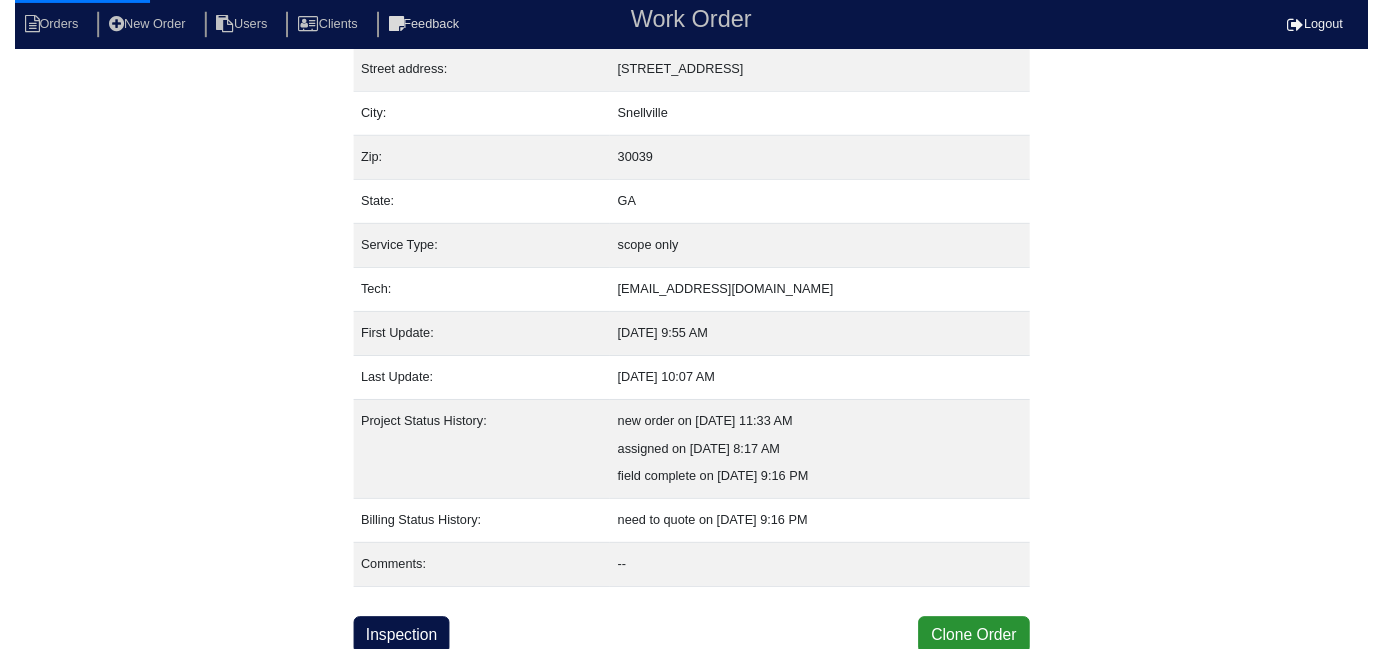 scroll, scrollTop: 0, scrollLeft: 0, axis: both 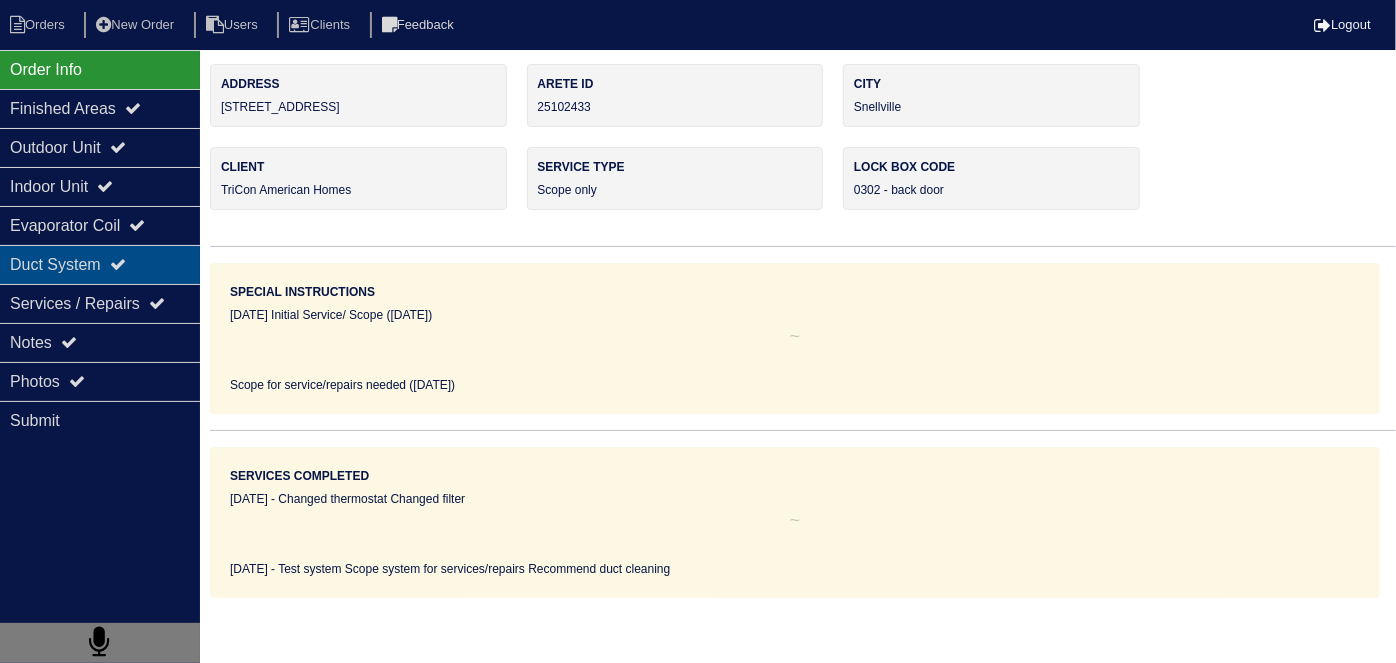 click on "Duct System" at bounding box center [100, 264] 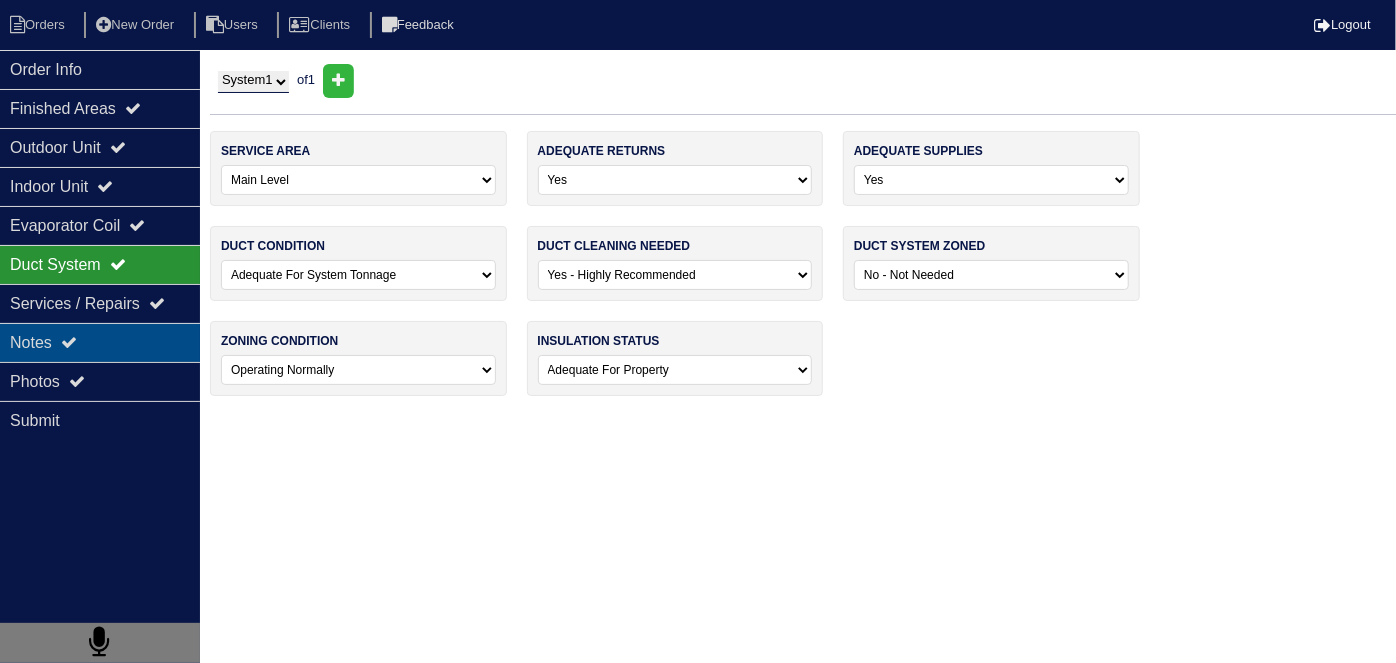 click on "Notes" at bounding box center (100, 342) 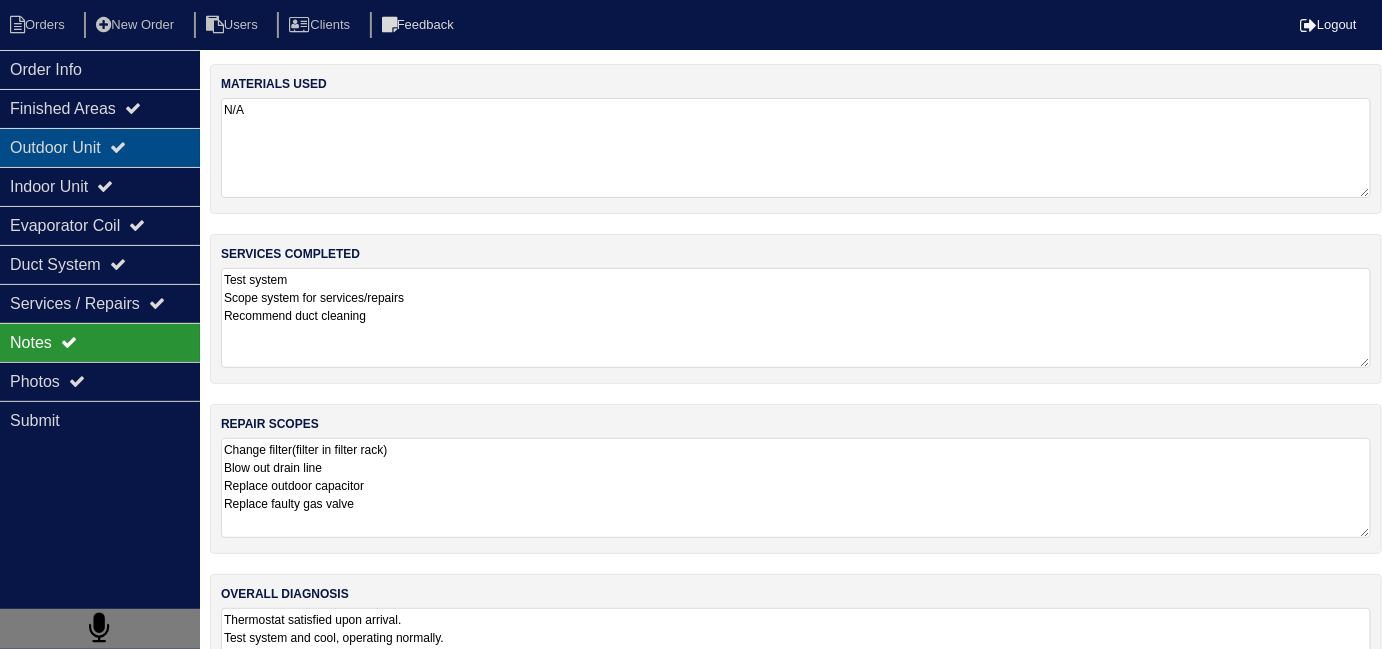 click on "Outdoor Unit" at bounding box center [100, 147] 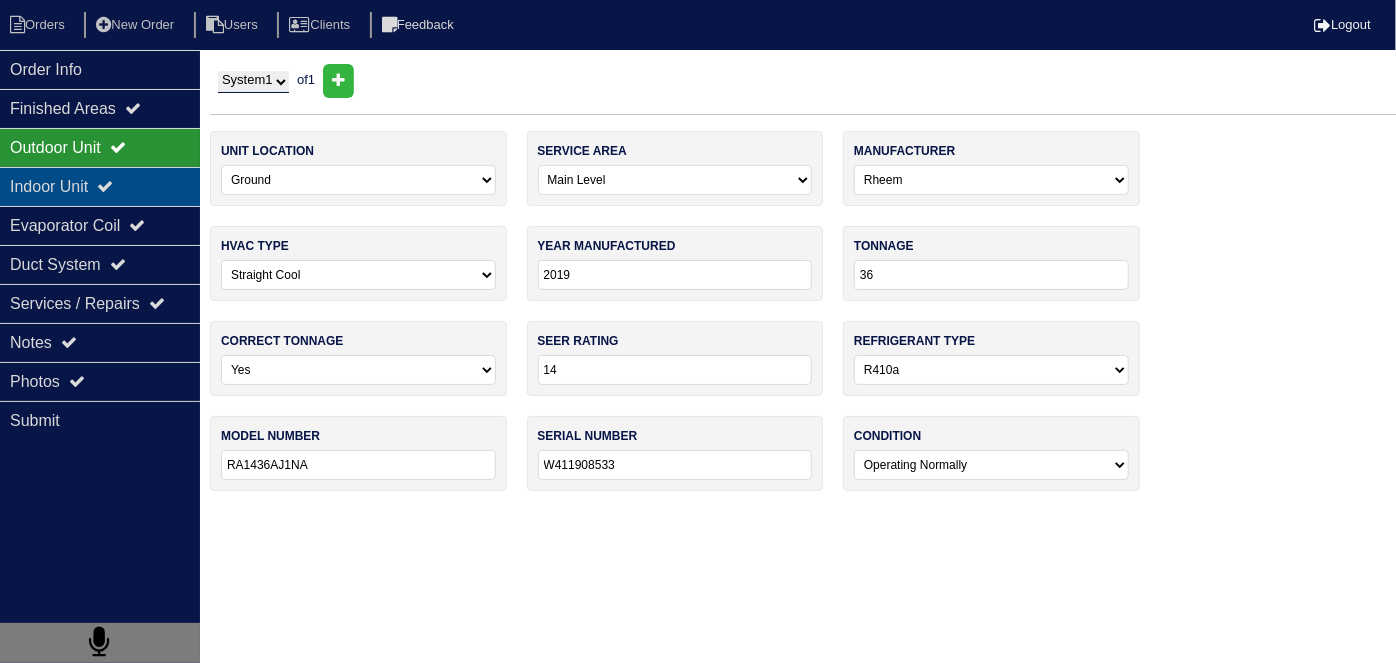 click on "Indoor Unit" at bounding box center [100, 186] 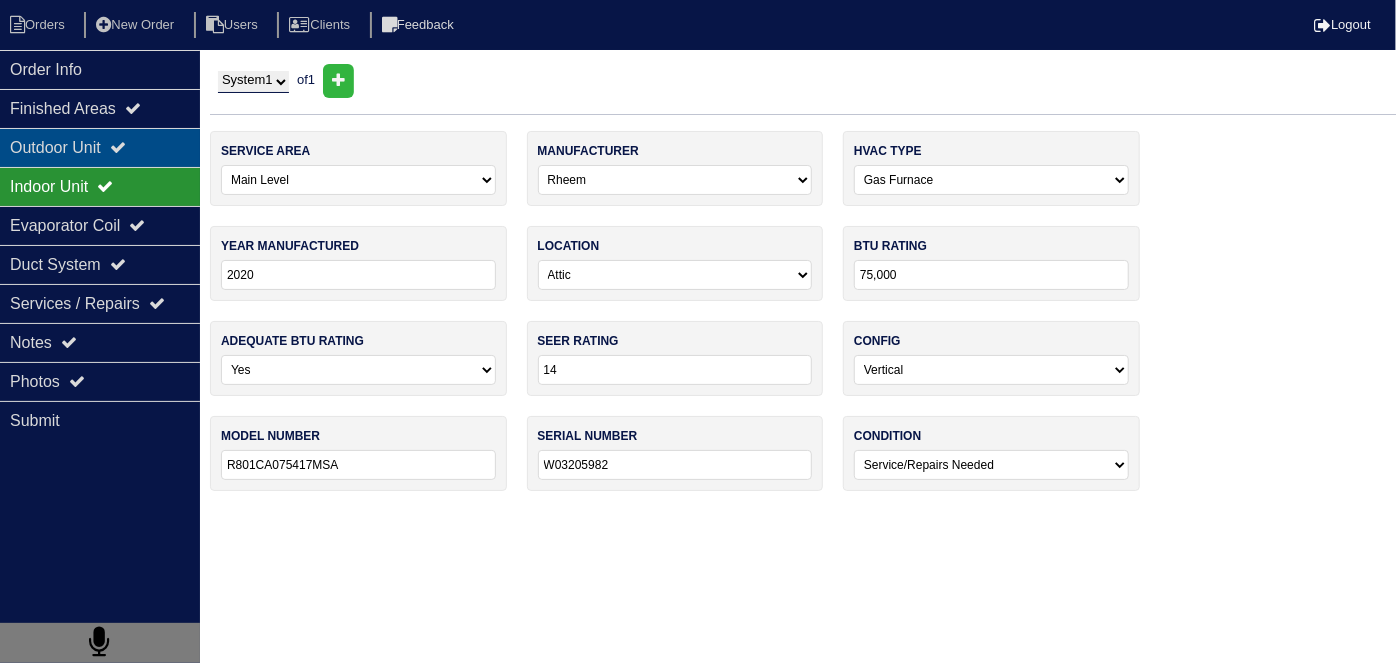 click on "Outdoor Unit" at bounding box center [100, 147] 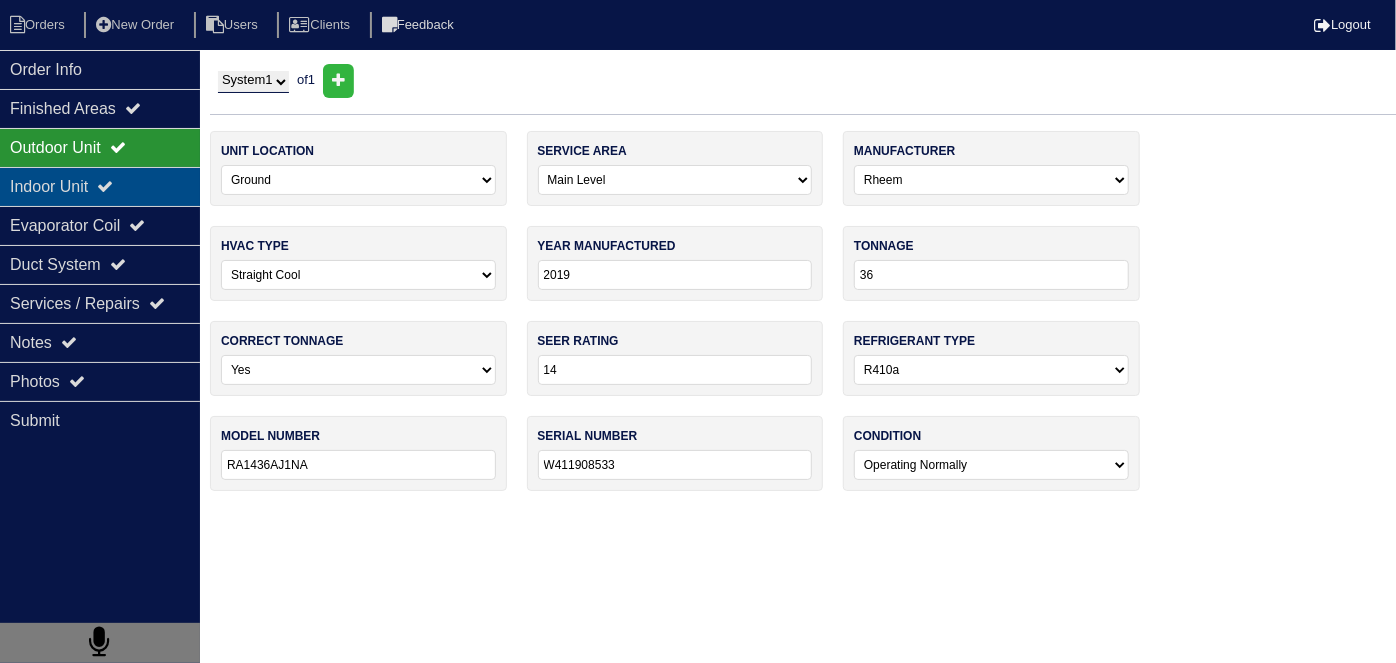 click on "Indoor Unit" at bounding box center [100, 186] 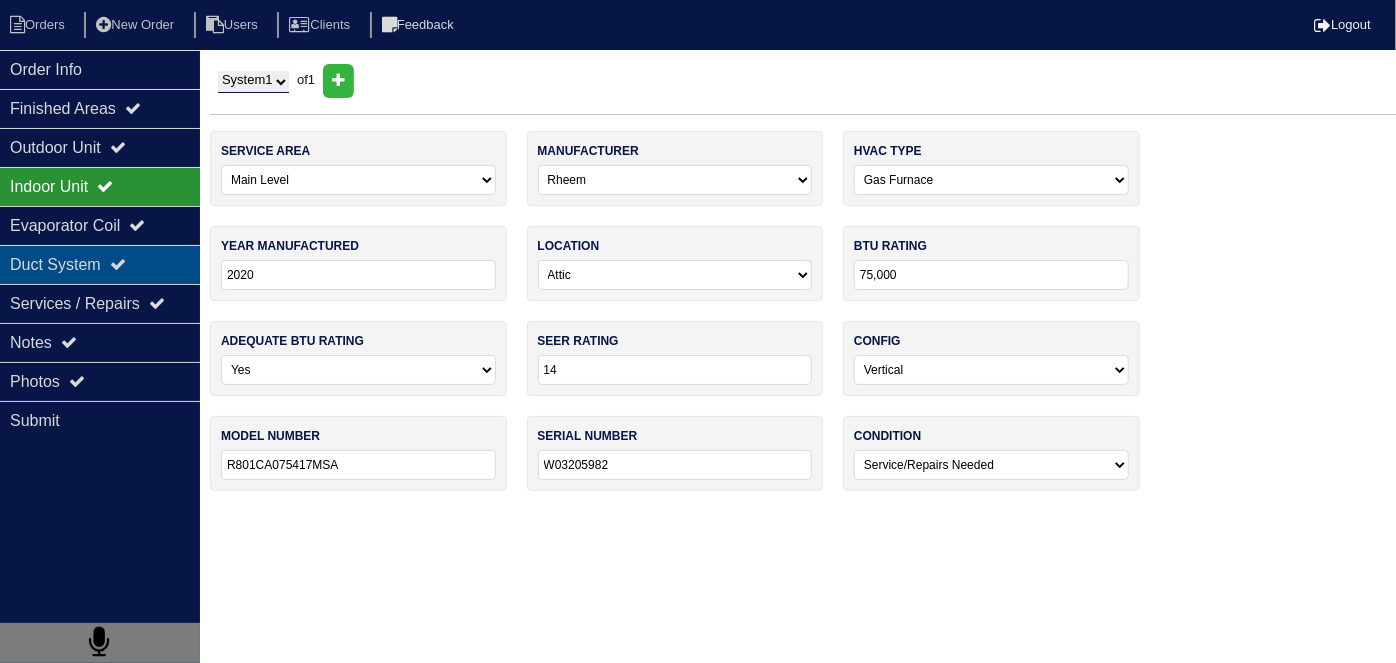 click on "Duct System" at bounding box center [100, 264] 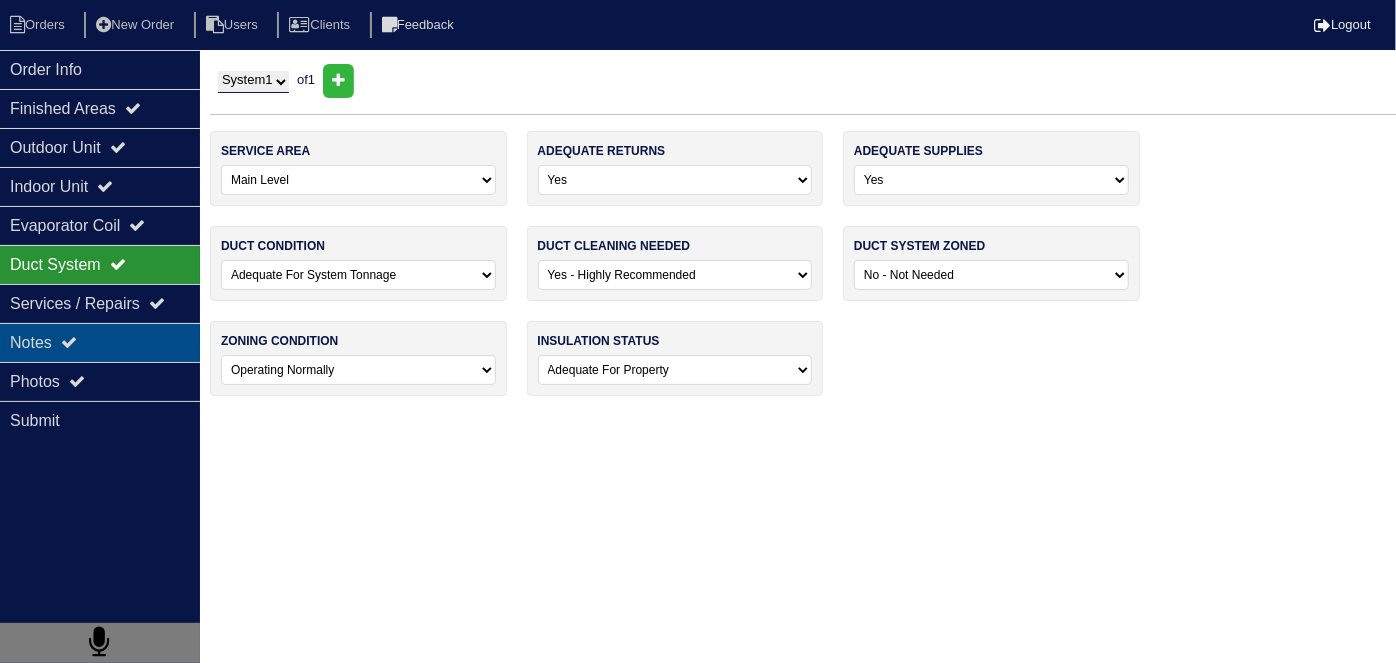 click on "Notes" at bounding box center (100, 342) 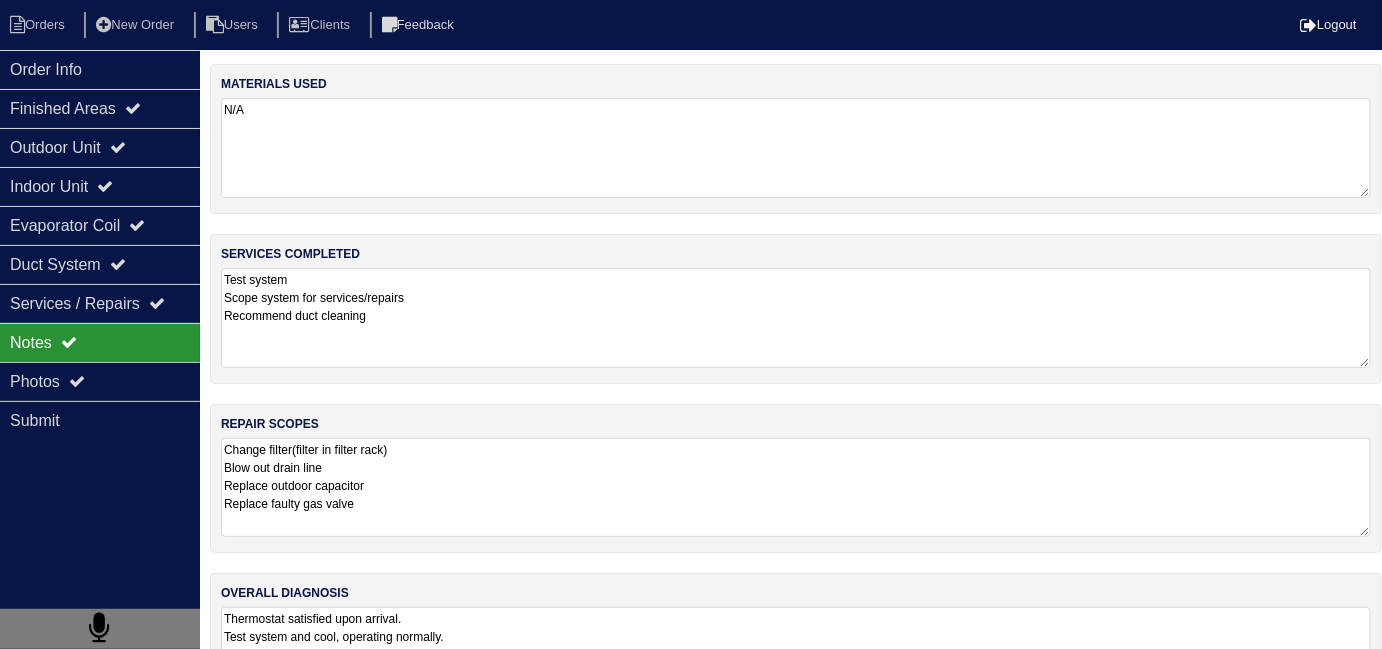 click on "Change filter(filter in filter rack)
Blow out drain line
Replace outdoor capacitor
Replace faulty gas valve" at bounding box center [796, 487] 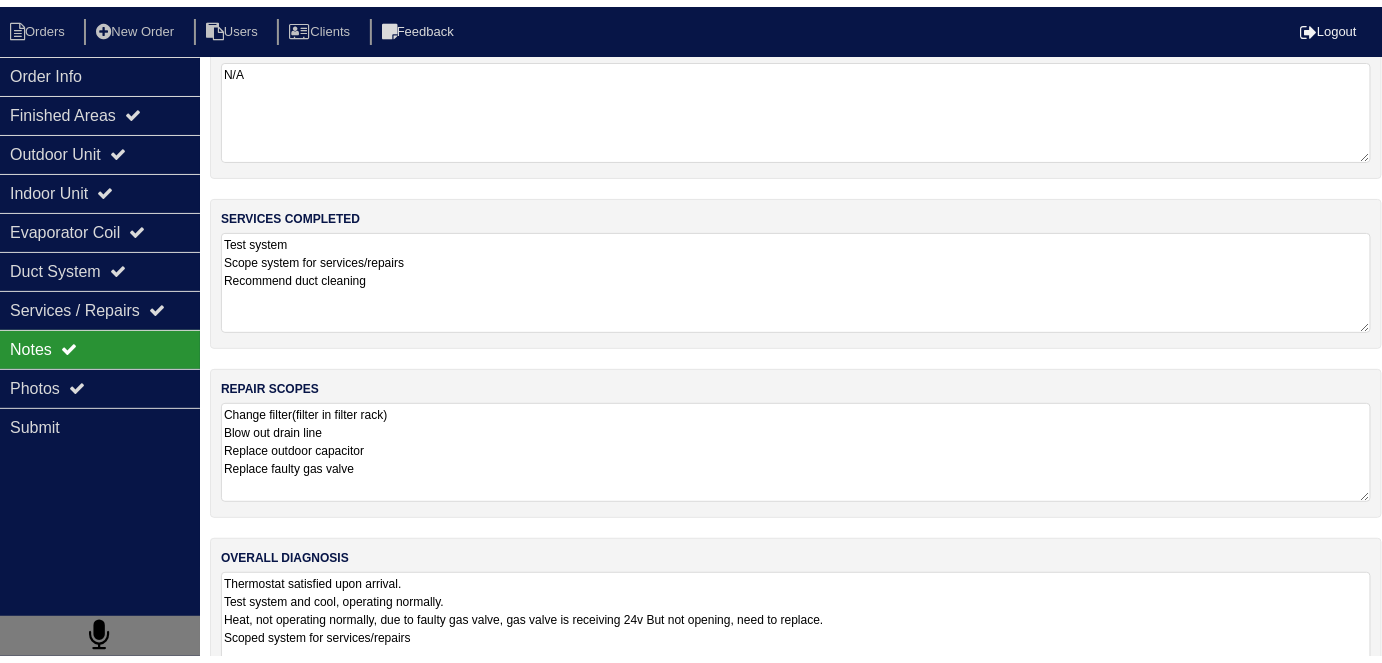 scroll, scrollTop: 88, scrollLeft: 0, axis: vertical 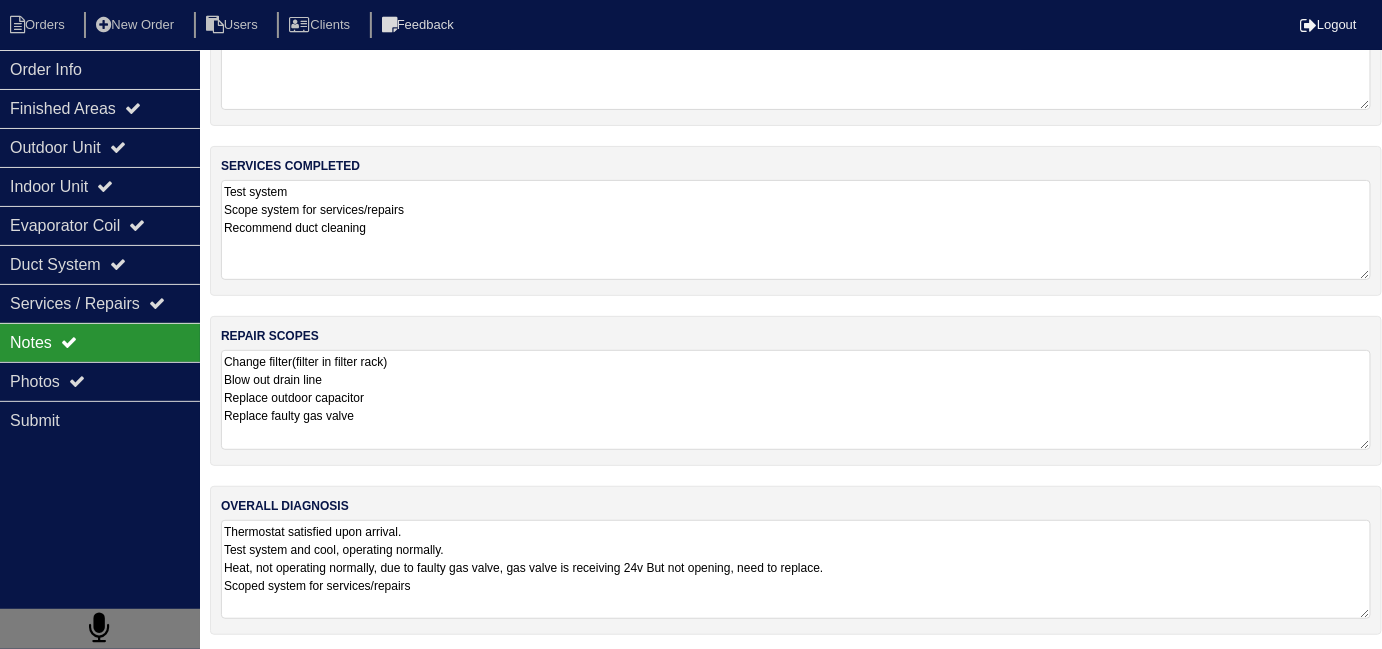 click on "Thermostat satisfied upon arrival.
Test system and cool, operating normally.
Heat, not operating normally, due to faulty gas valve, gas valve is receiving 24v But not opening, need to replace.
Scoped system for services/repairs" at bounding box center (796, 569) 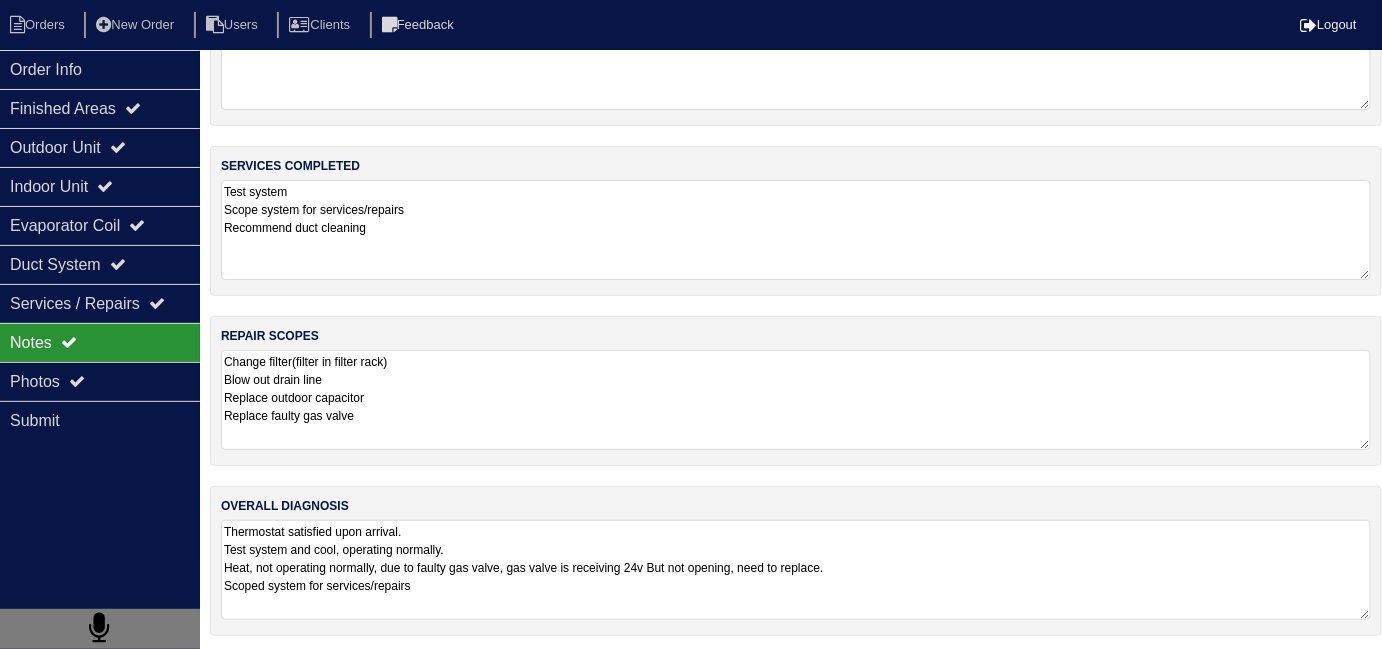 click on "Notes" at bounding box center [100, 342] 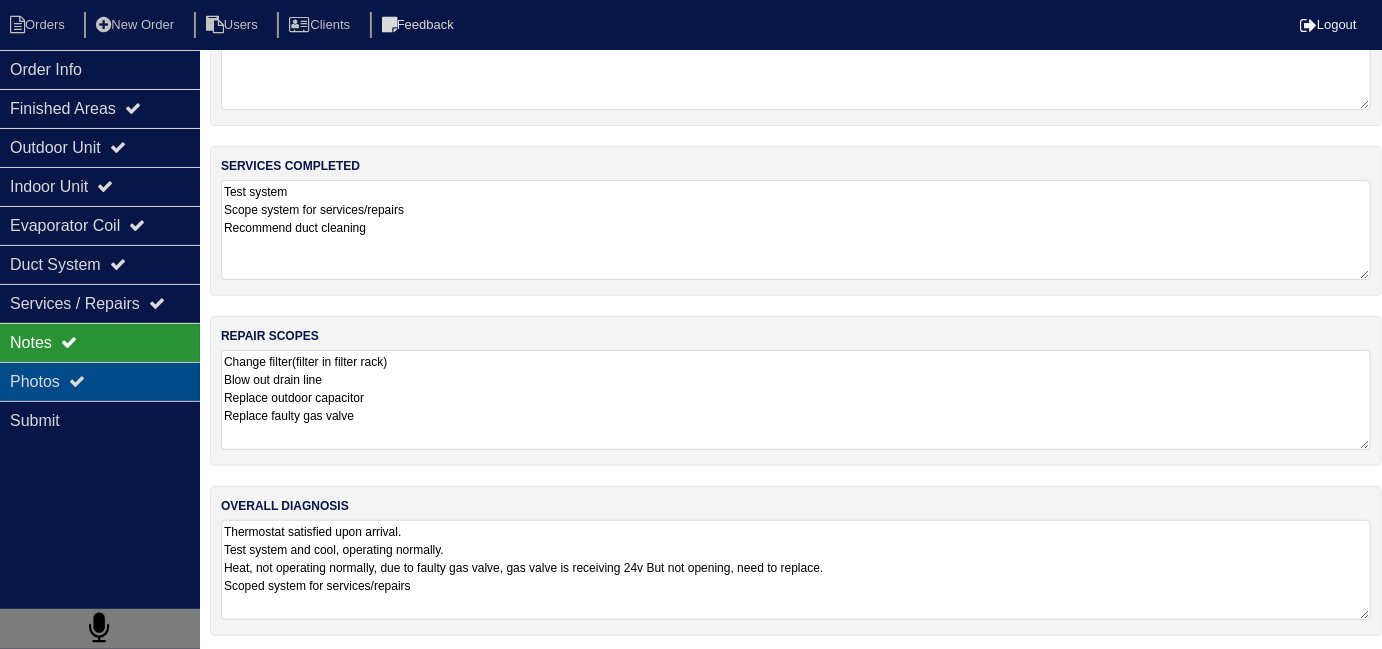 click on "Photos" at bounding box center (100, 381) 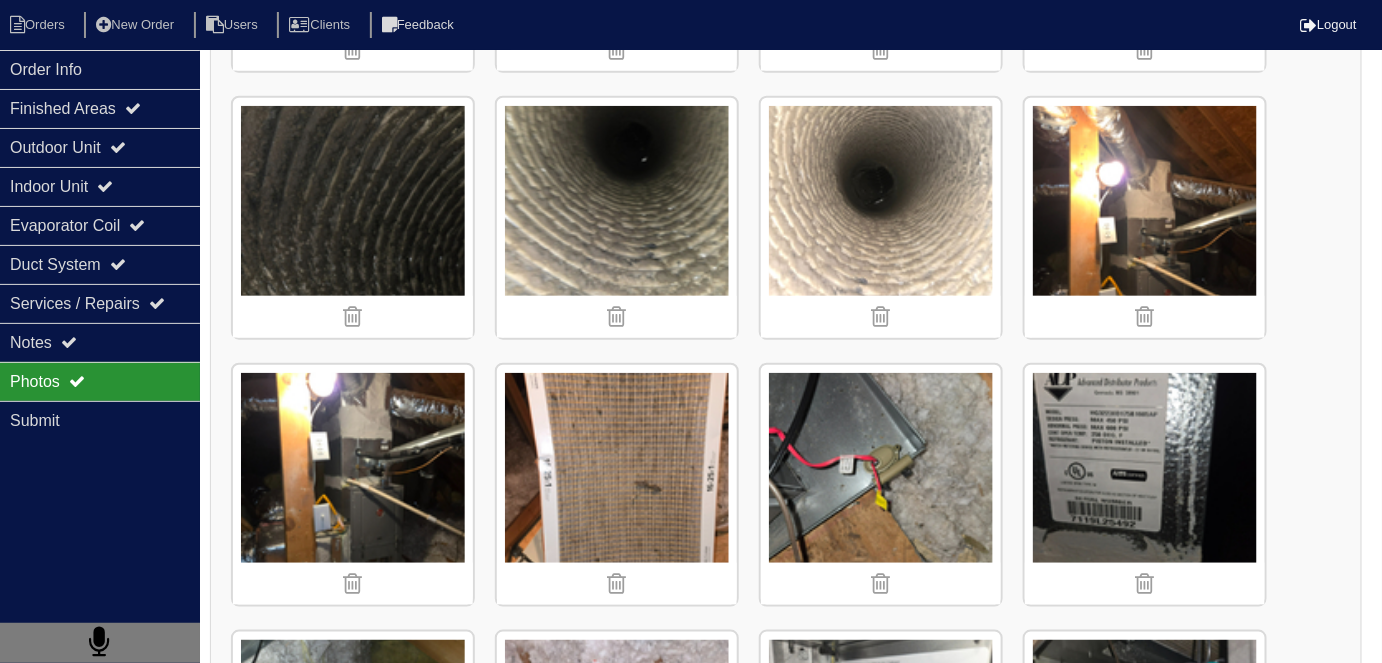 scroll, scrollTop: 541, scrollLeft: 0, axis: vertical 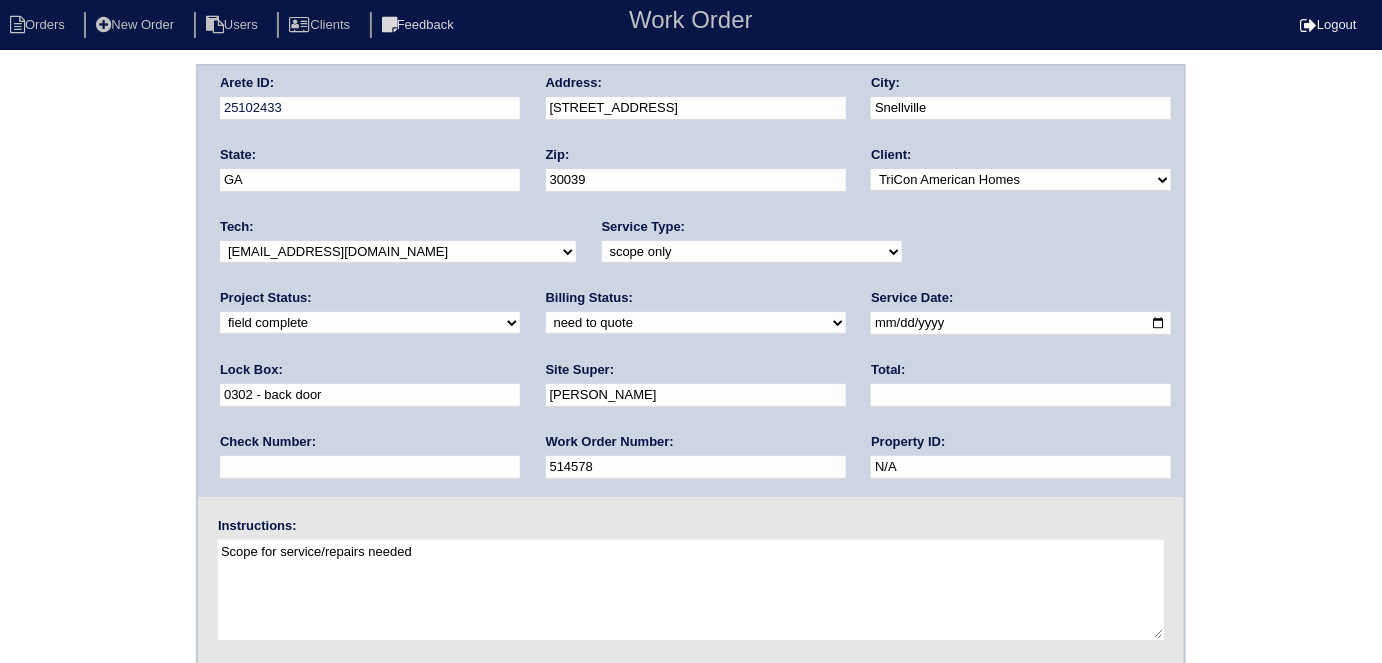click on "need to quote
quoted
need to invoice
invoiced
paid
warranty
purchase order needed
unknown
in quickbooks" at bounding box center [696, 323] 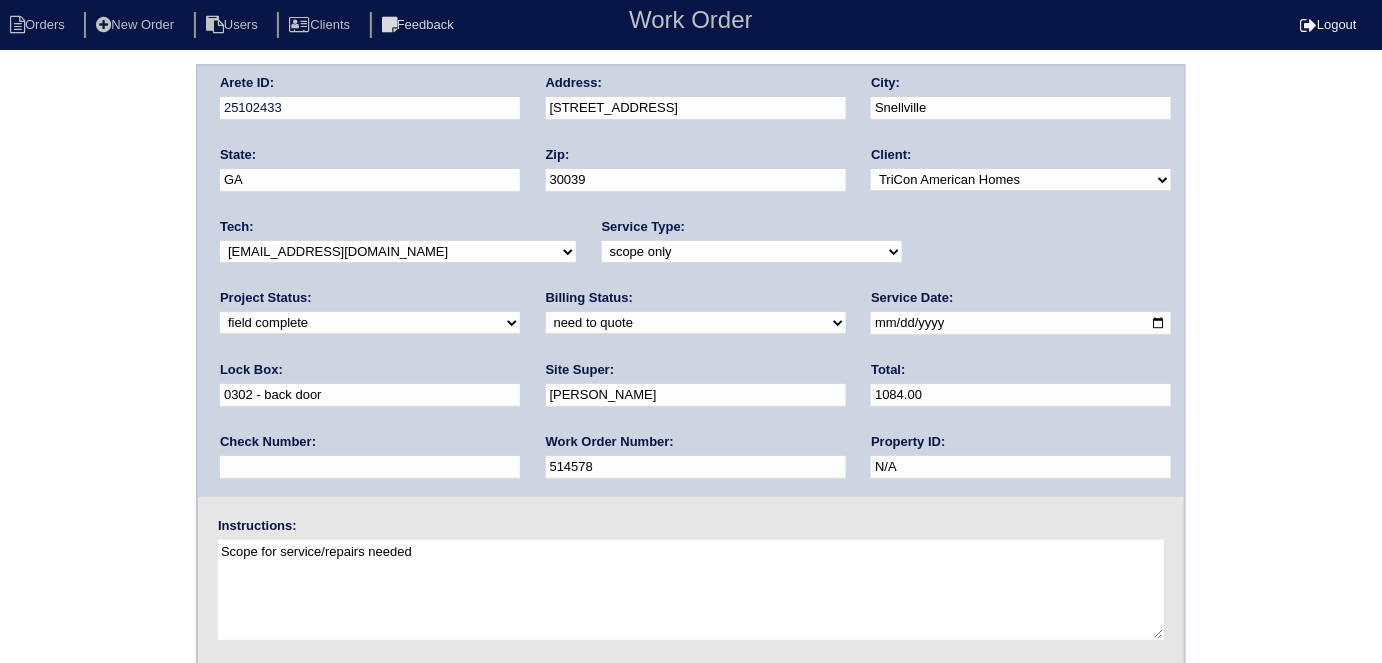 type on "1084.00" 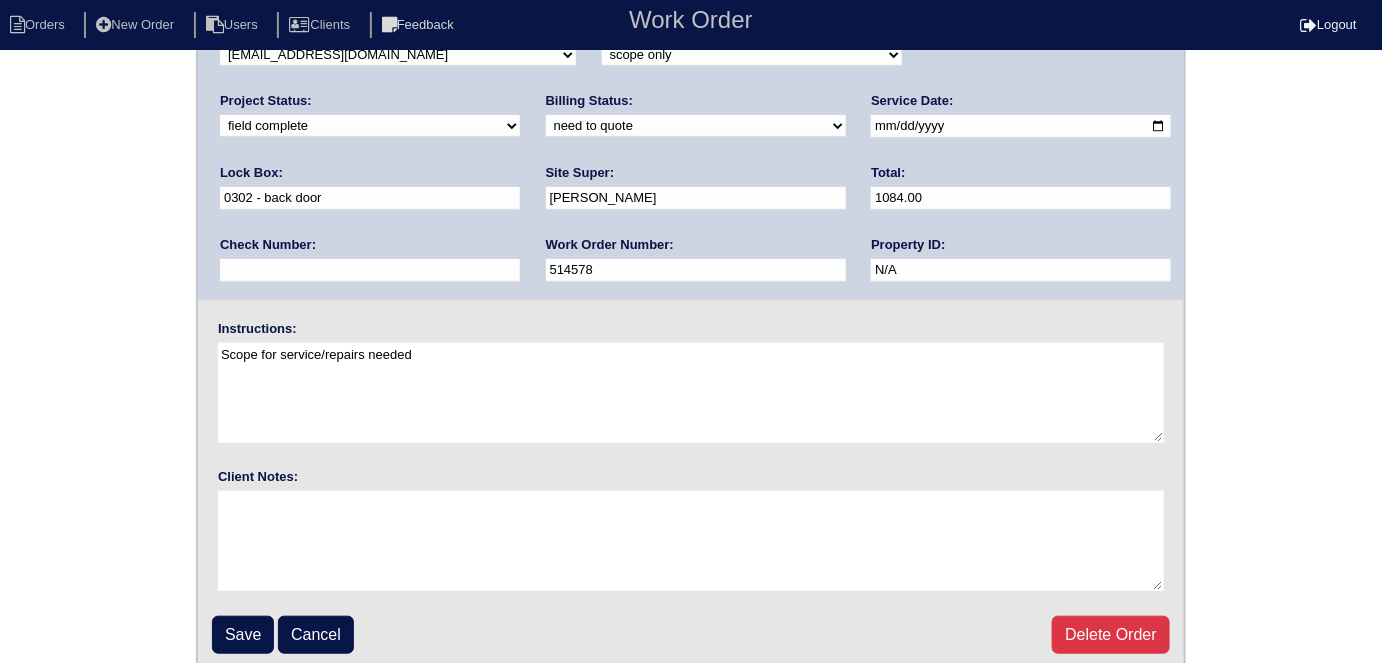 scroll, scrollTop: 205, scrollLeft: 0, axis: vertical 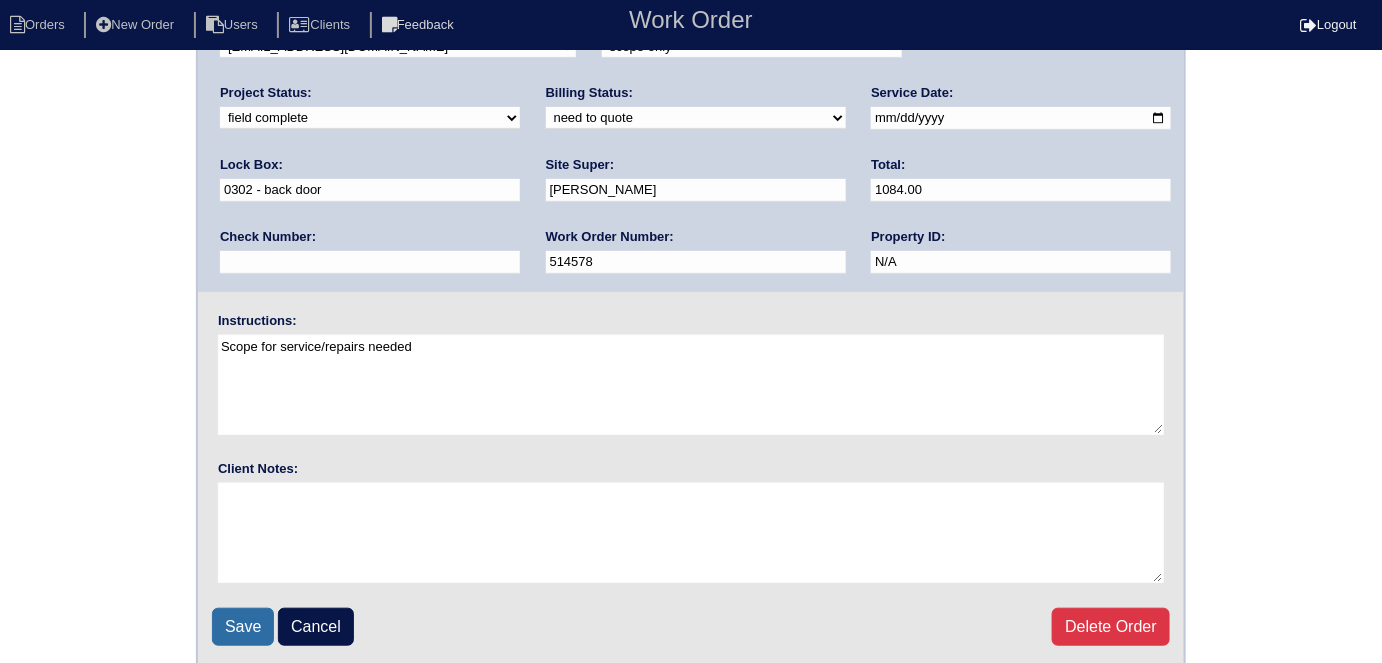 click on "Save" at bounding box center [243, 627] 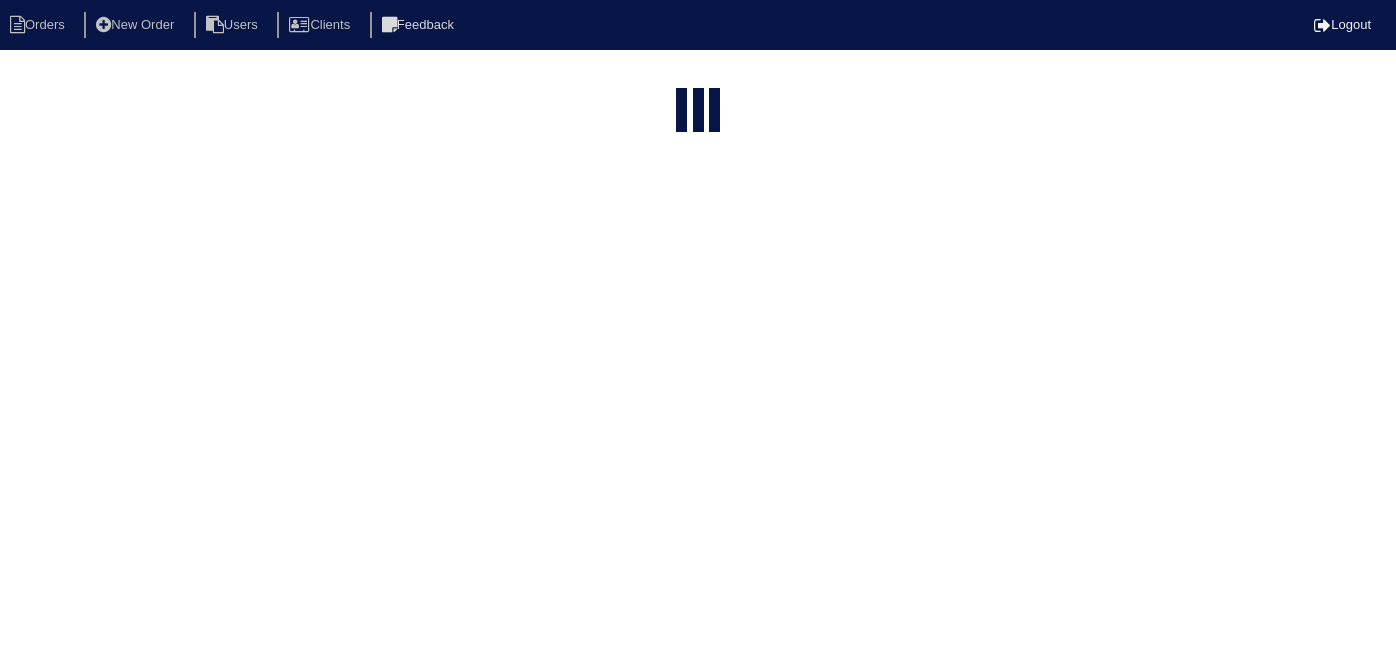 select on "15" 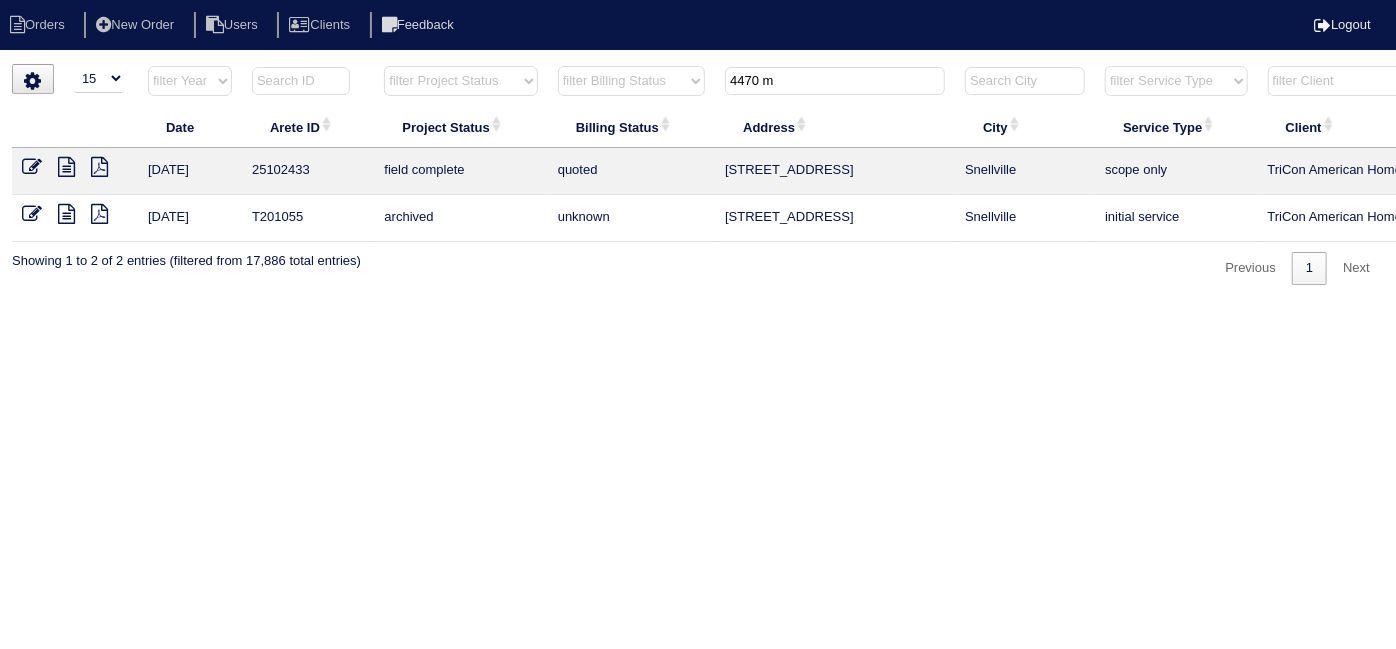drag, startPoint x: 824, startPoint y: 81, endPoint x: 442, endPoint y: -53, distance: 404.82095 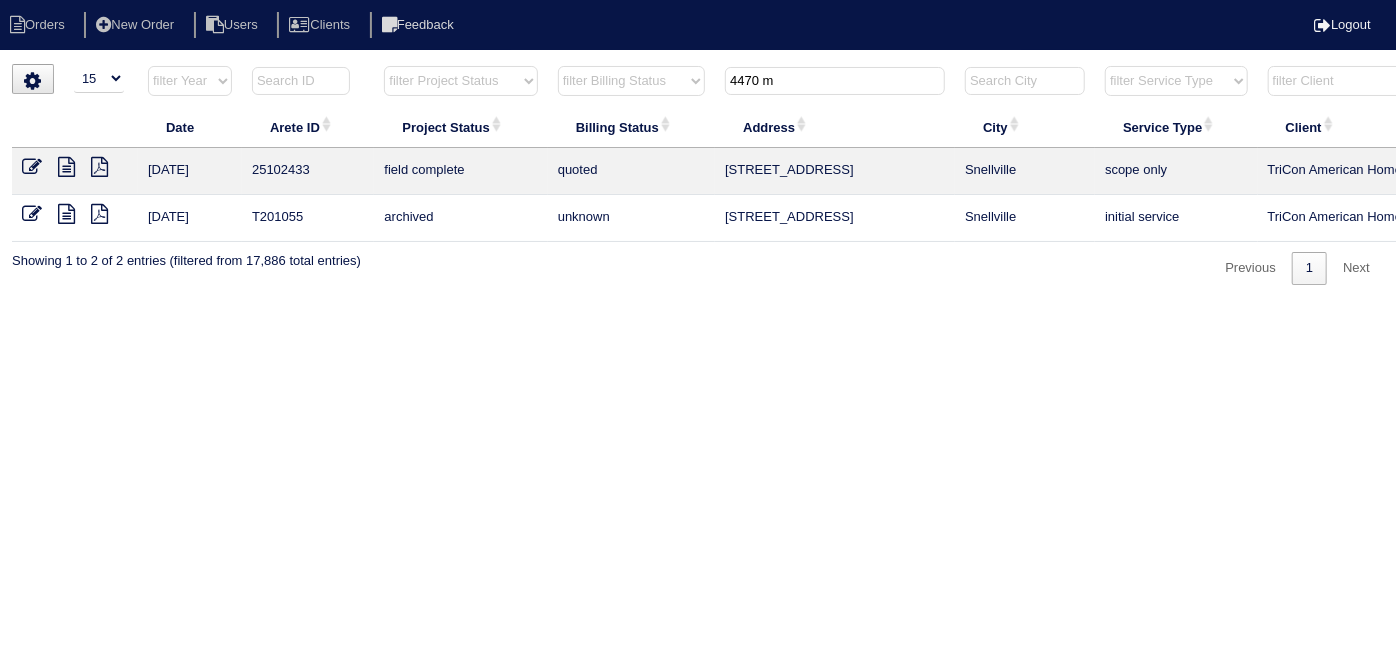 click on "Orders
New Order
Users
Clients
Feedback
Logout
Orders
New Order
Users
Clients
Message is blank.  Please add text or cancel.
Send Feedback
Cancel" at bounding box center (698, 152) 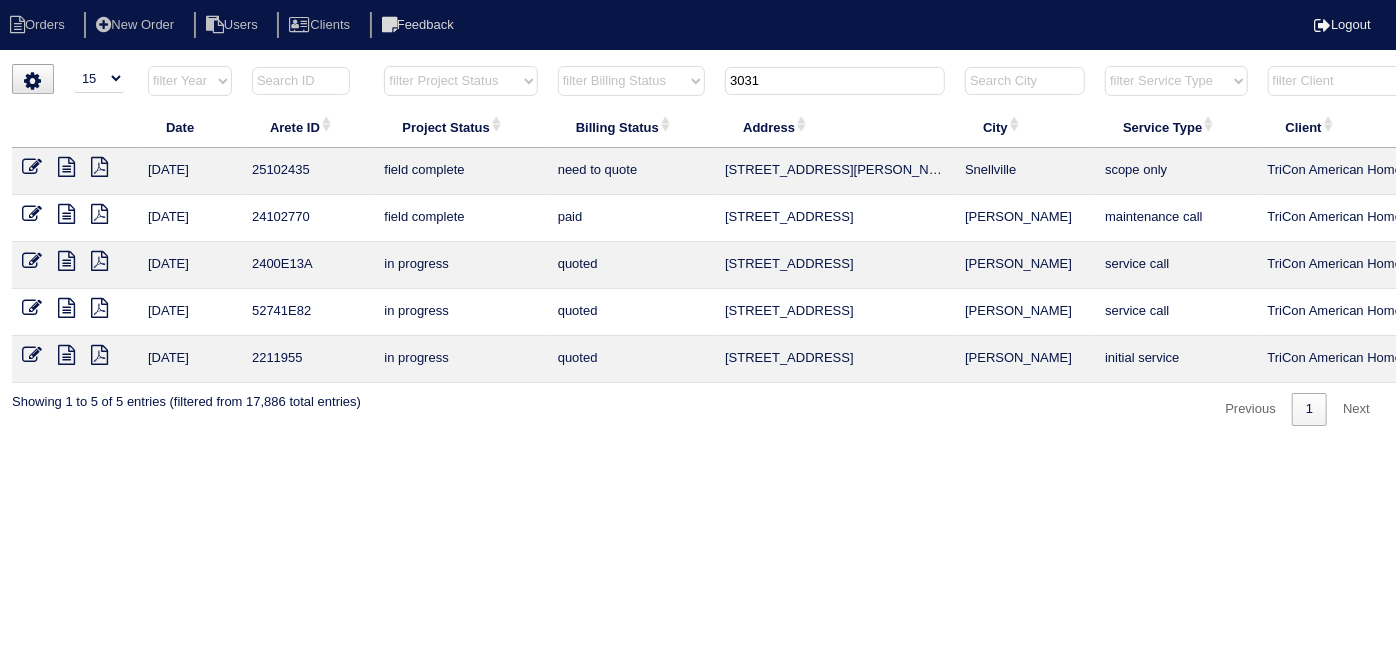 type on "3031" 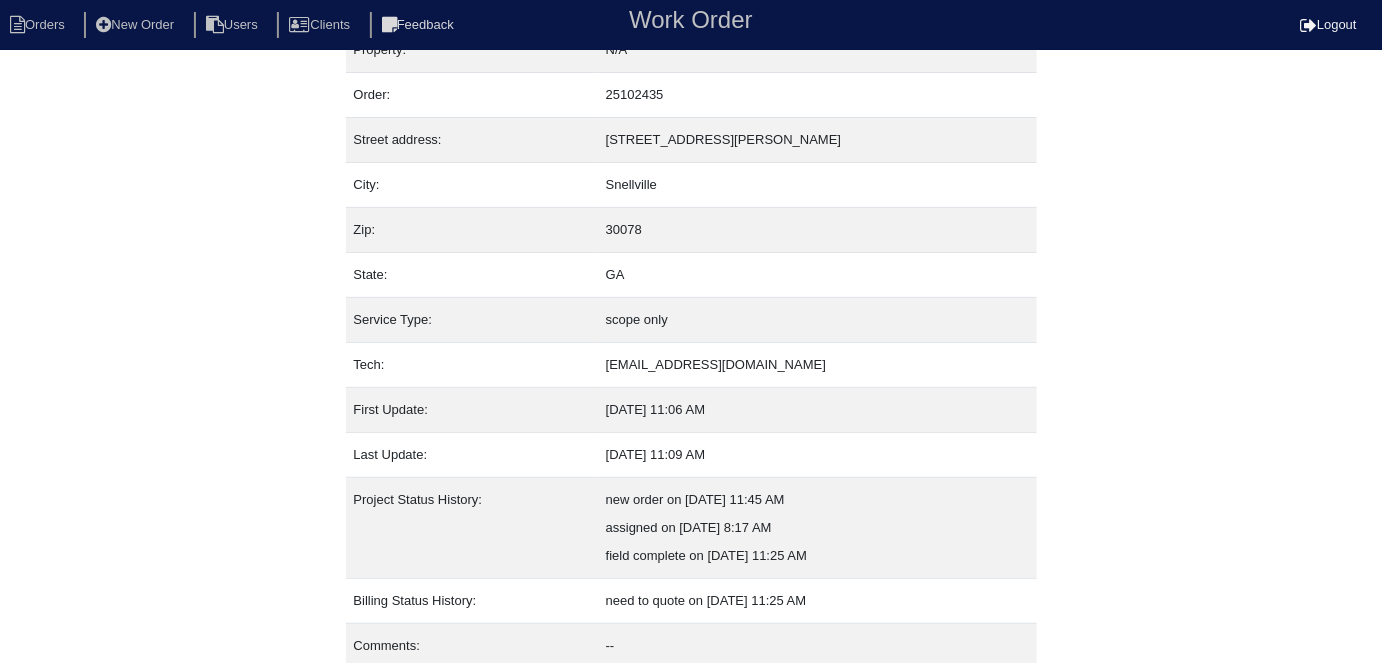 scroll, scrollTop: 105, scrollLeft: 0, axis: vertical 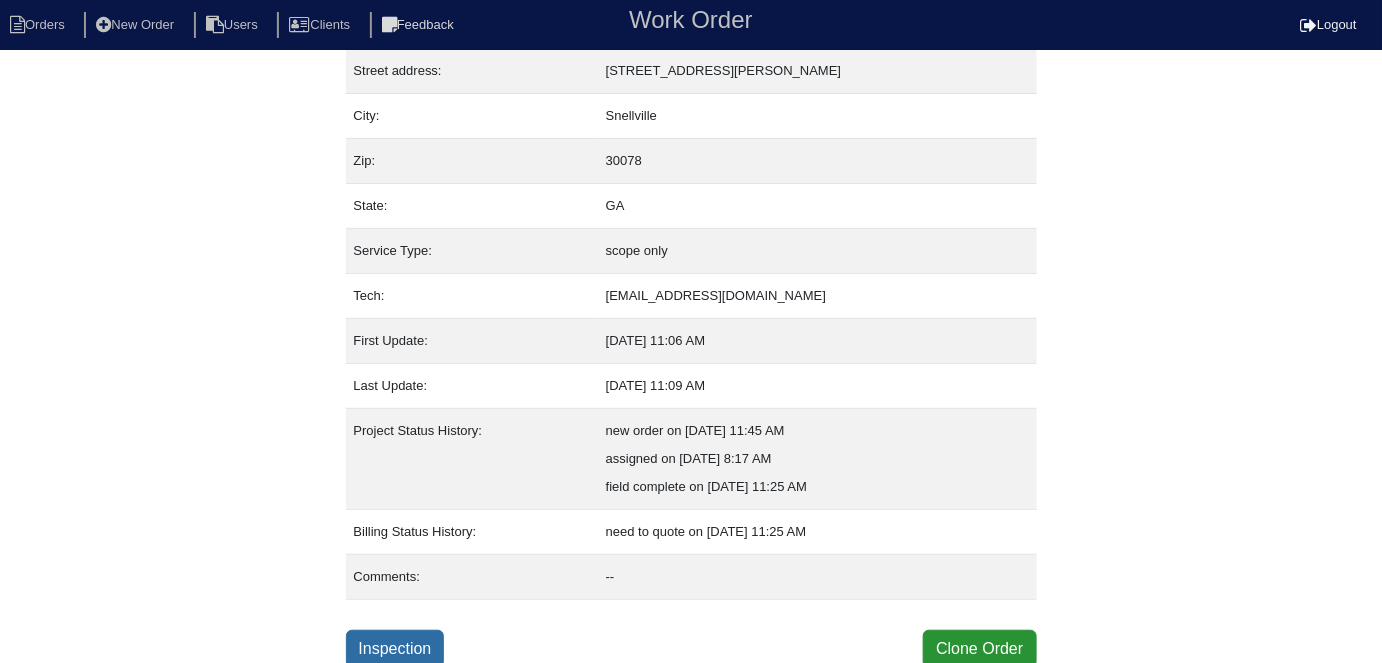click on "Inspection" at bounding box center (395, 649) 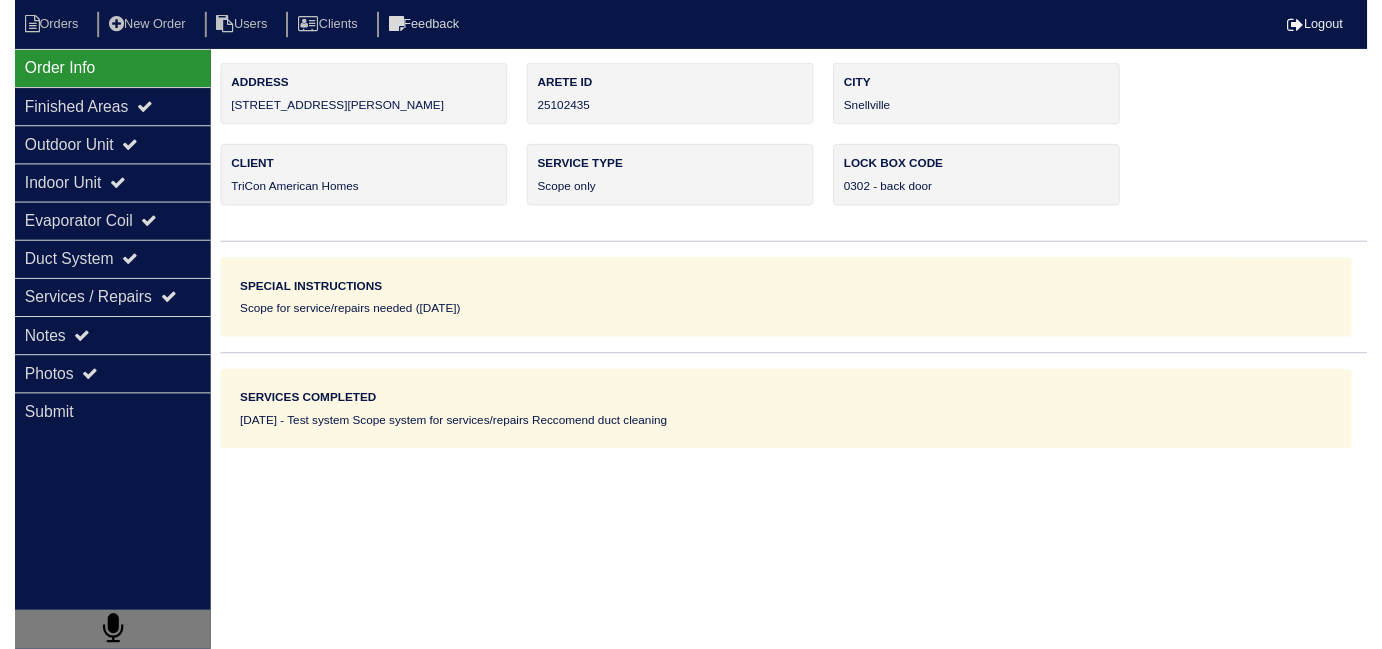 scroll, scrollTop: 0, scrollLeft: 0, axis: both 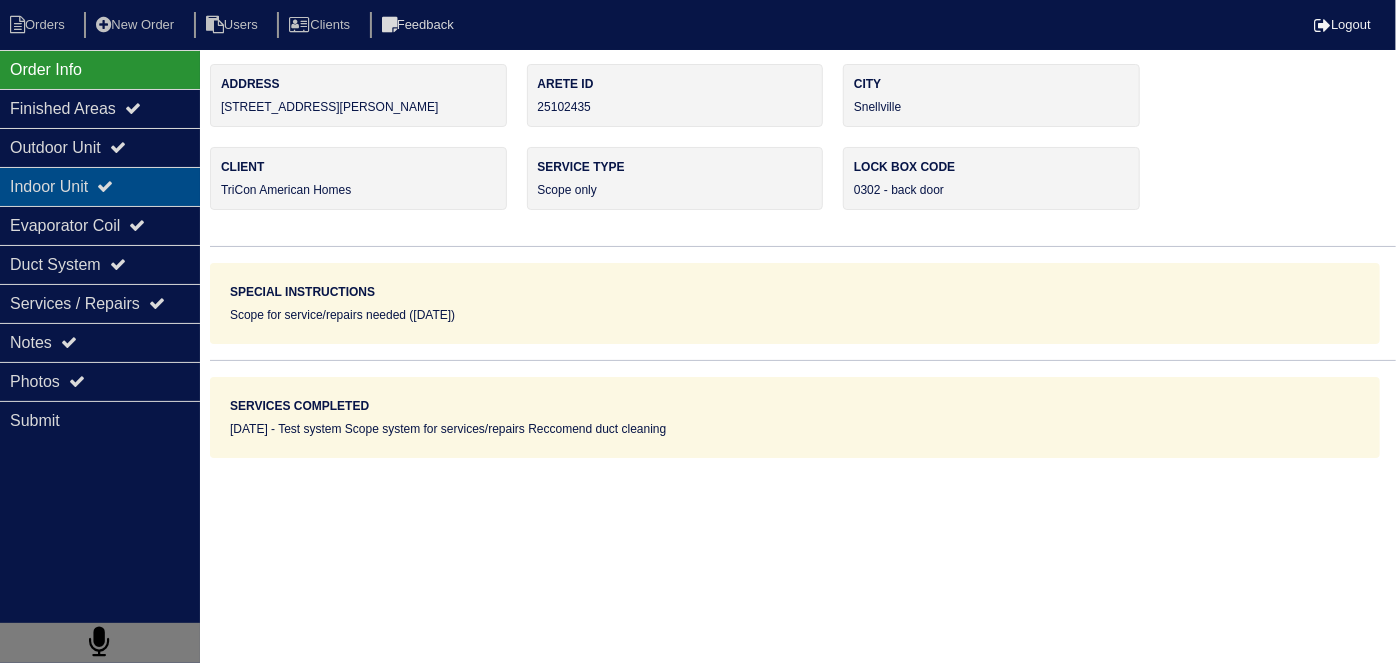 drag, startPoint x: 36, startPoint y: 152, endPoint x: 36, endPoint y: 184, distance: 32 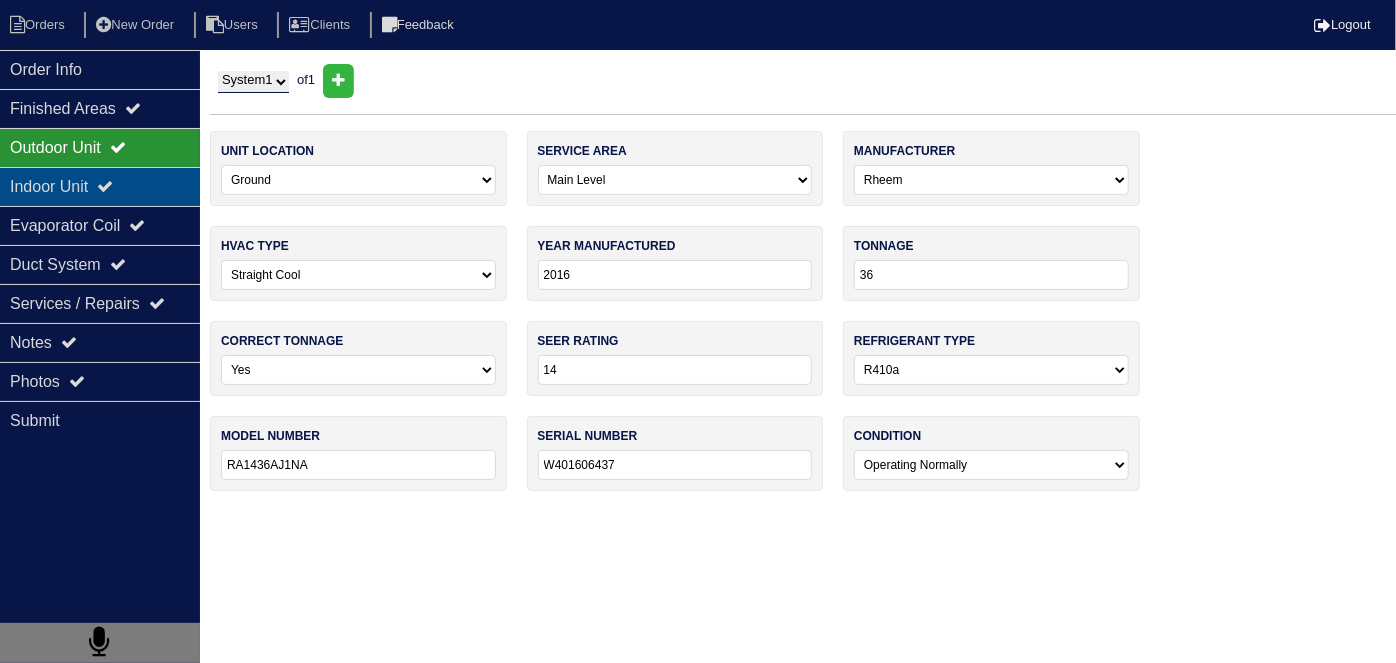 click on "Indoor Unit" at bounding box center [100, 186] 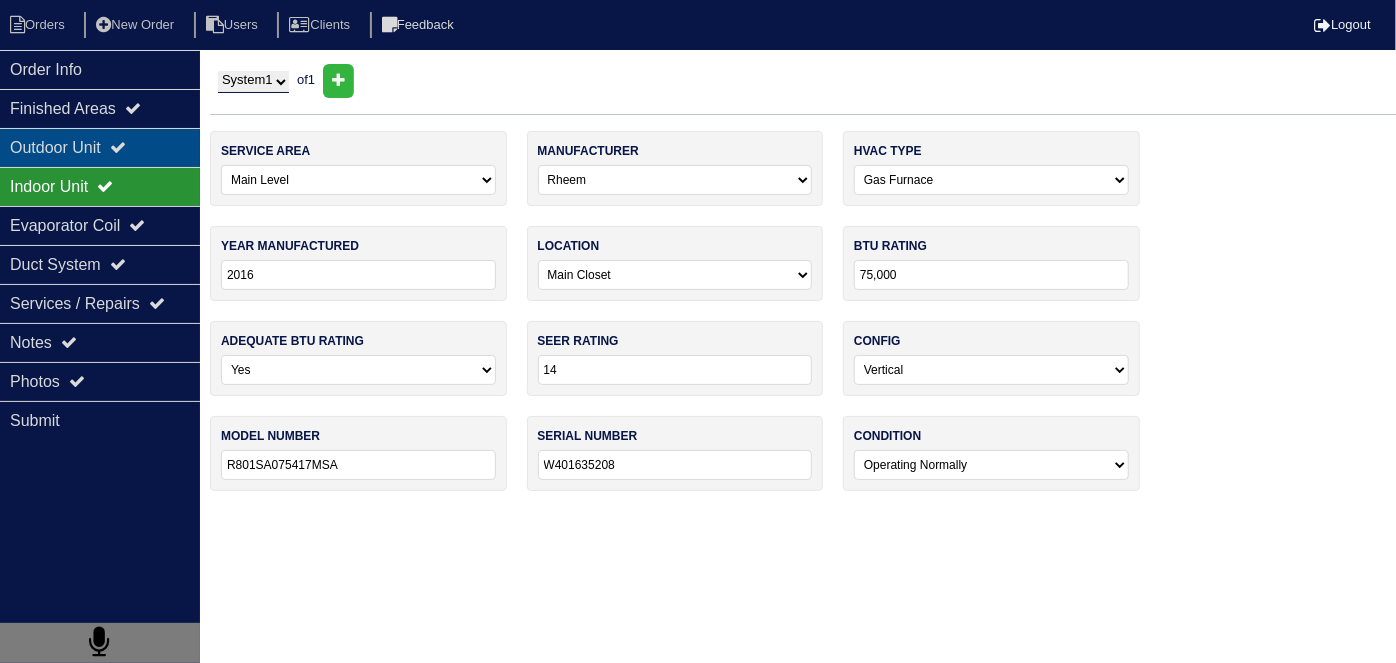 click on "Outdoor Unit" at bounding box center (100, 147) 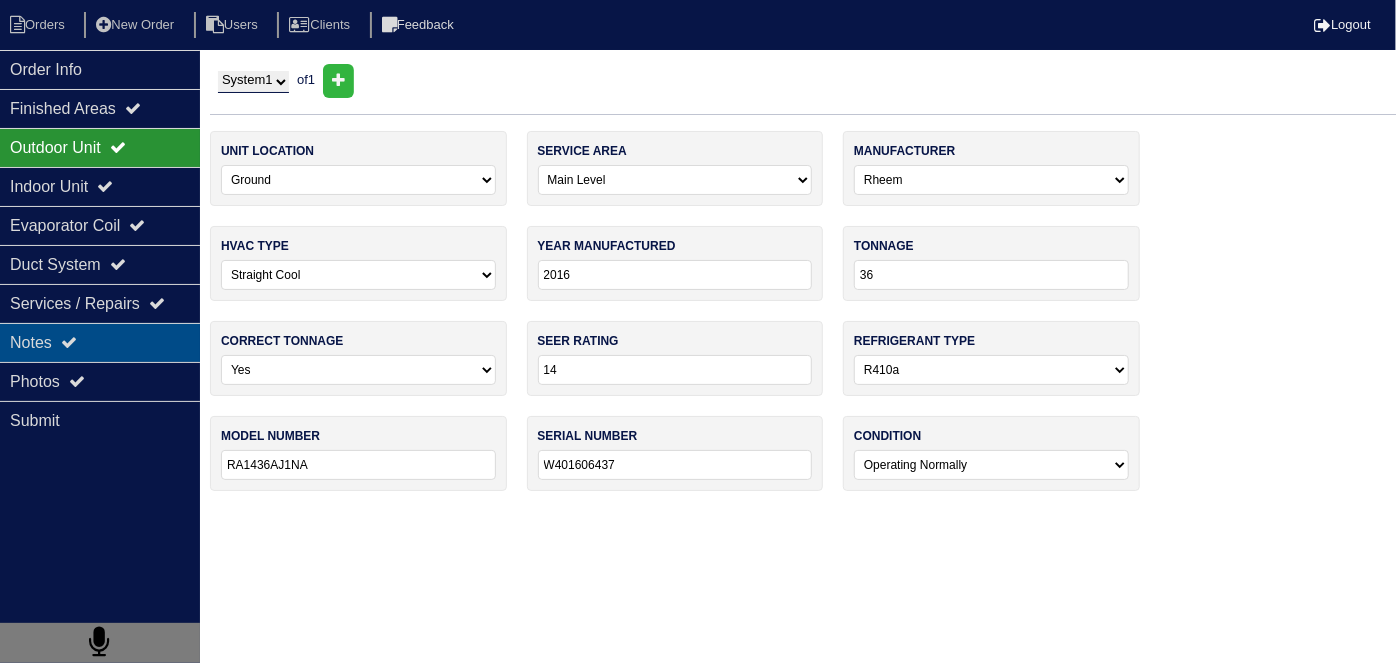 click on "Notes" at bounding box center [100, 342] 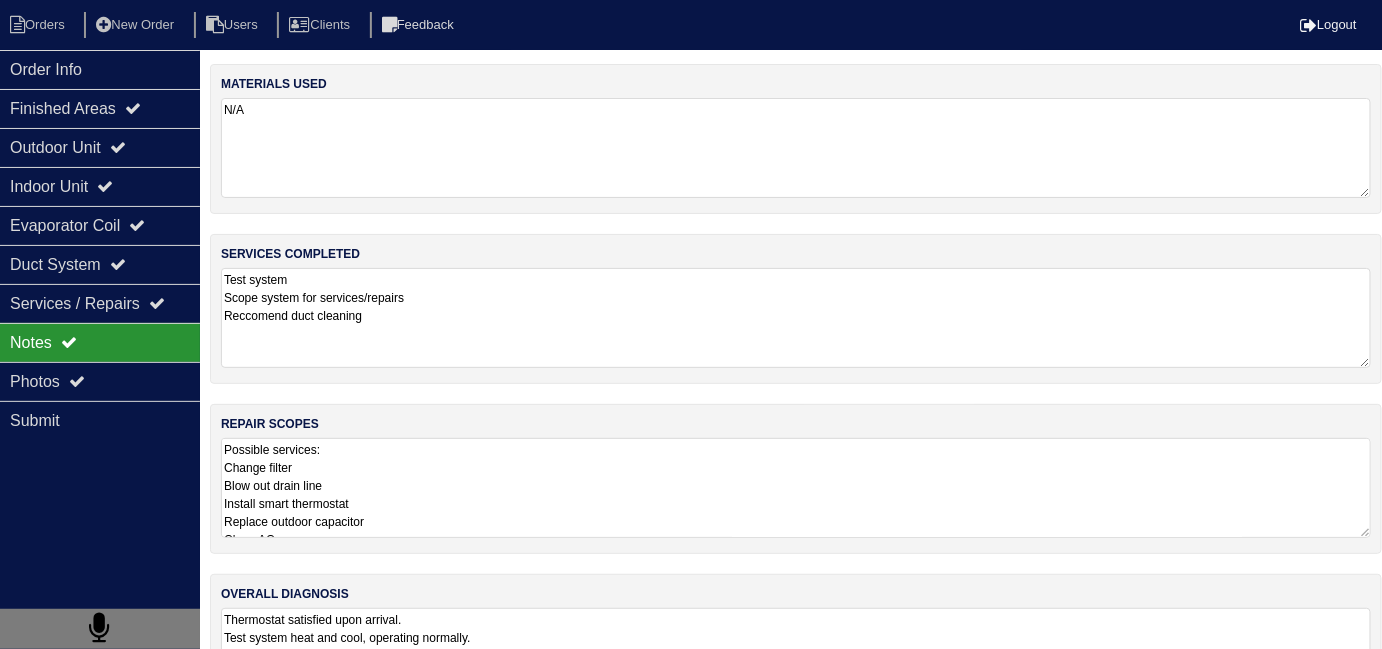 click on "Possible services:
Change filter
Blow out drain line
Install smart thermostat
Replace outdoor capacitor
Clean AC
Replace lineset insulation
Add lineset cover
Recheck charge after cleaning" at bounding box center [796, 488] 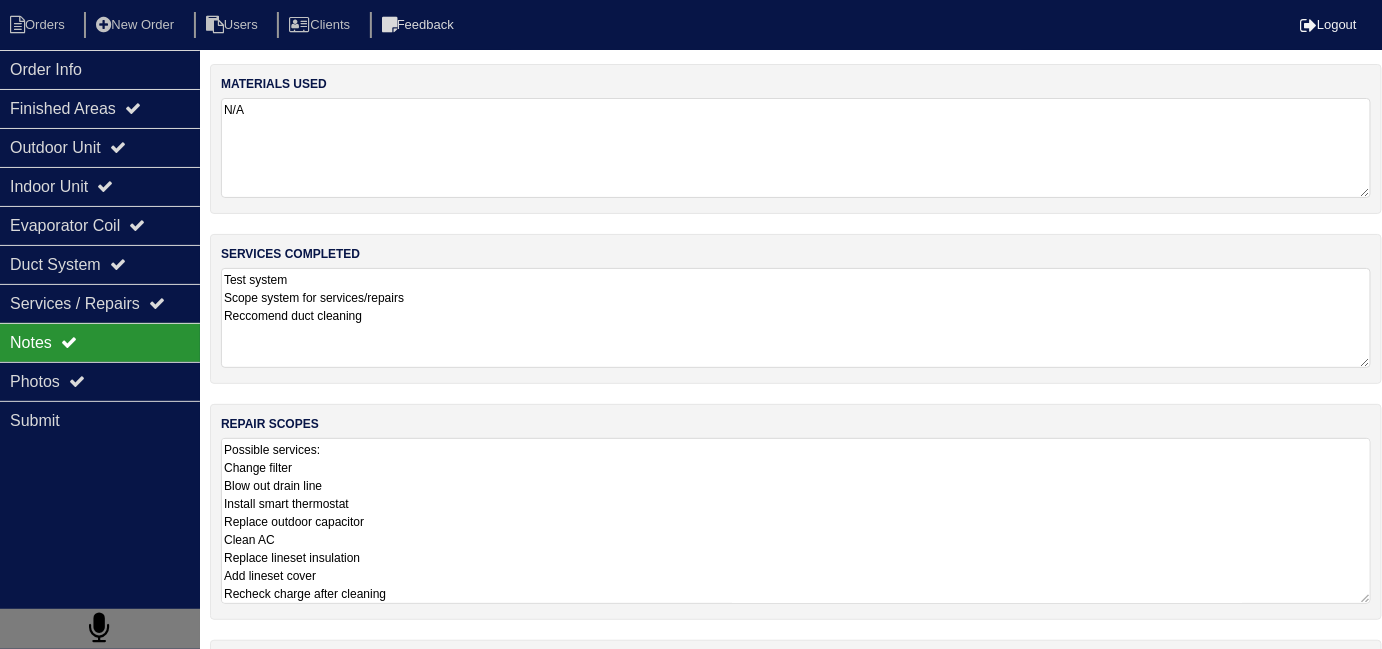 scroll, scrollTop: 1, scrollLeft: 0, axis: vertical 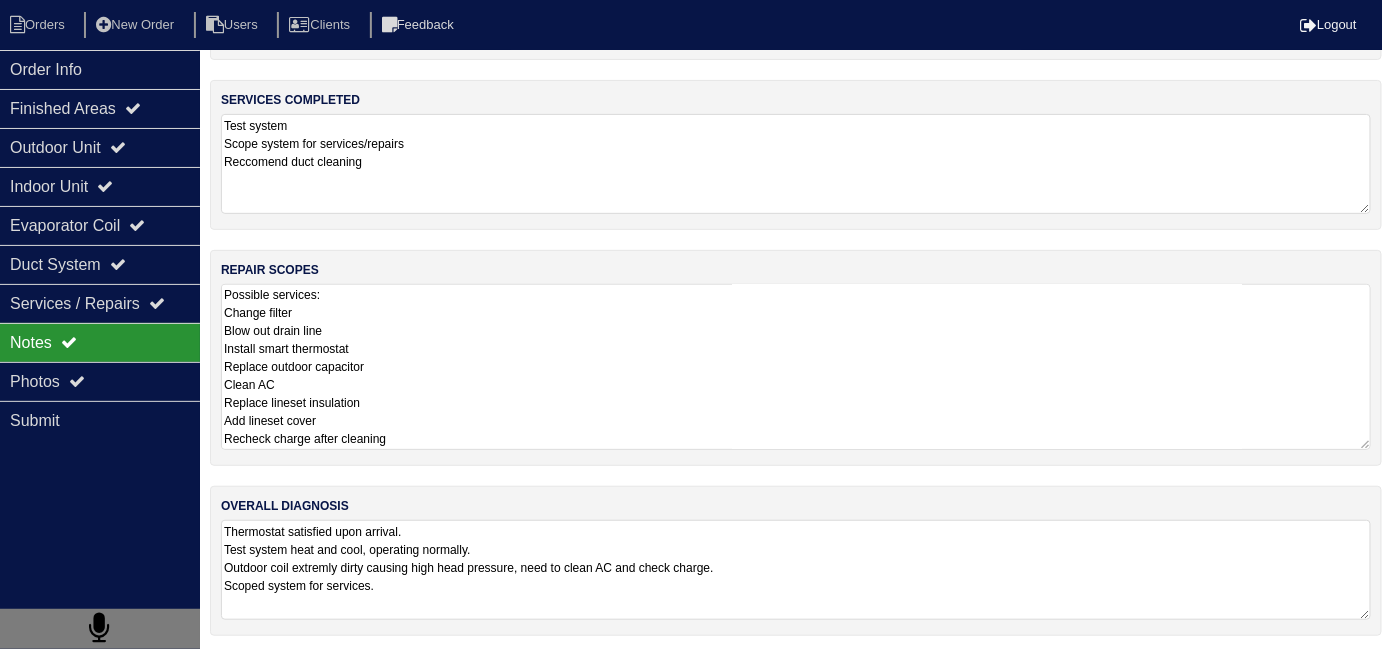 click on "Thermostat satisfied upon arrival.
Test system heat and cool, operating normally.
Outdoor coil extremly dirty causing high head pressure, need to clean AC and check charge.
Scoped system for services." at bounding box center [796, 570] 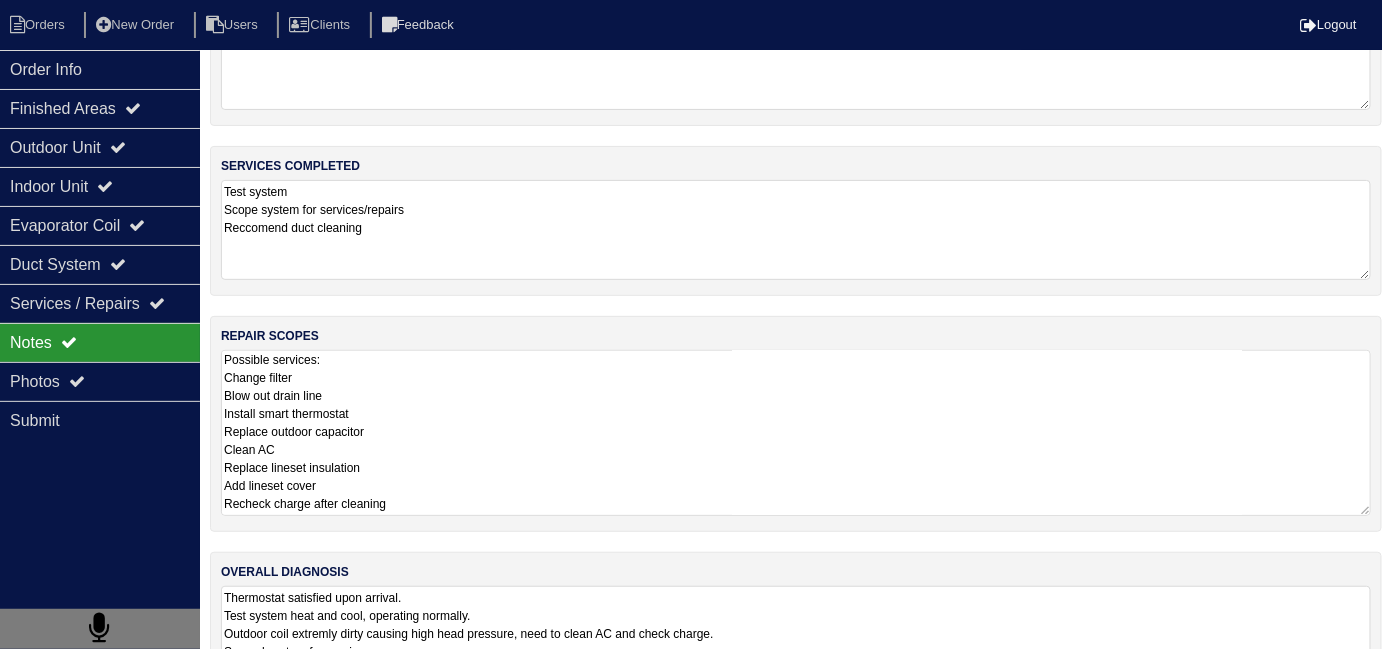 scroll, scrollTop: 1, scrollLeft: 0, axis: vertical 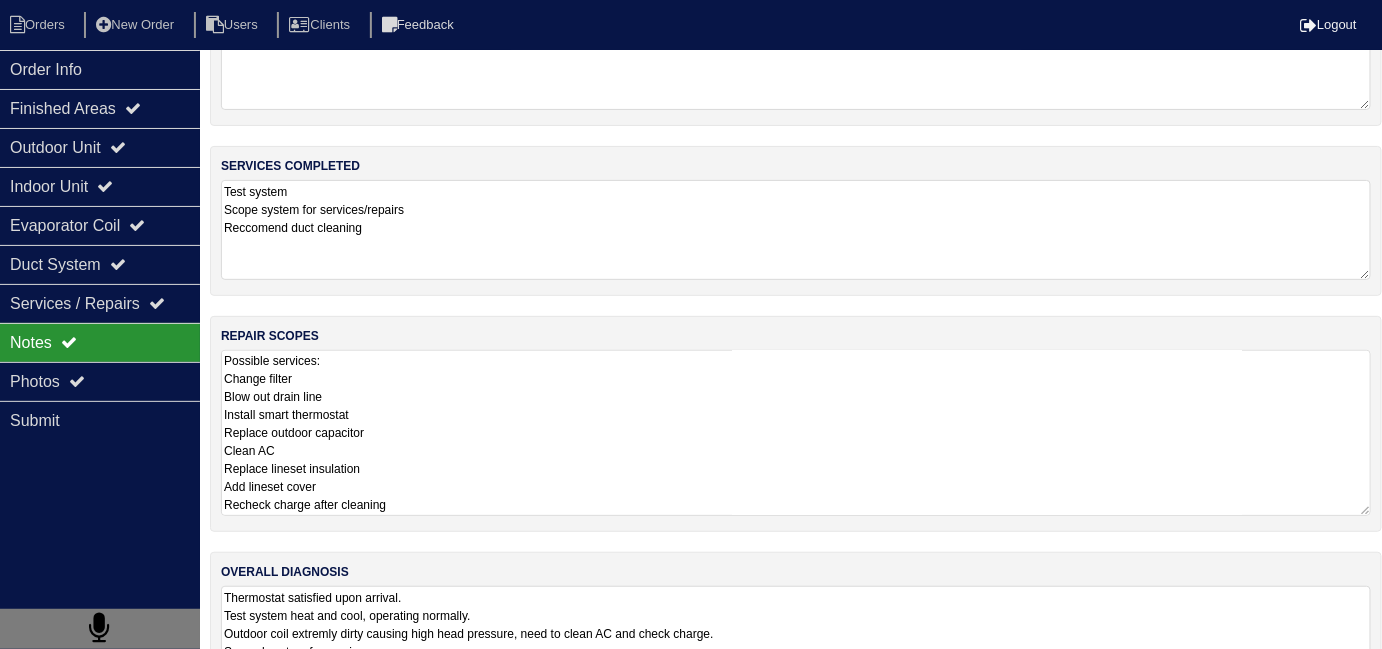 click on "Possible services:
Change filter
Blow out drain line
Install smart thermostat
Replace outdoor capacitor
Clean AC
Replace lineset insulation
Add lineset cover
Recheck charge after cleaning" at bounding box center (796, 433) 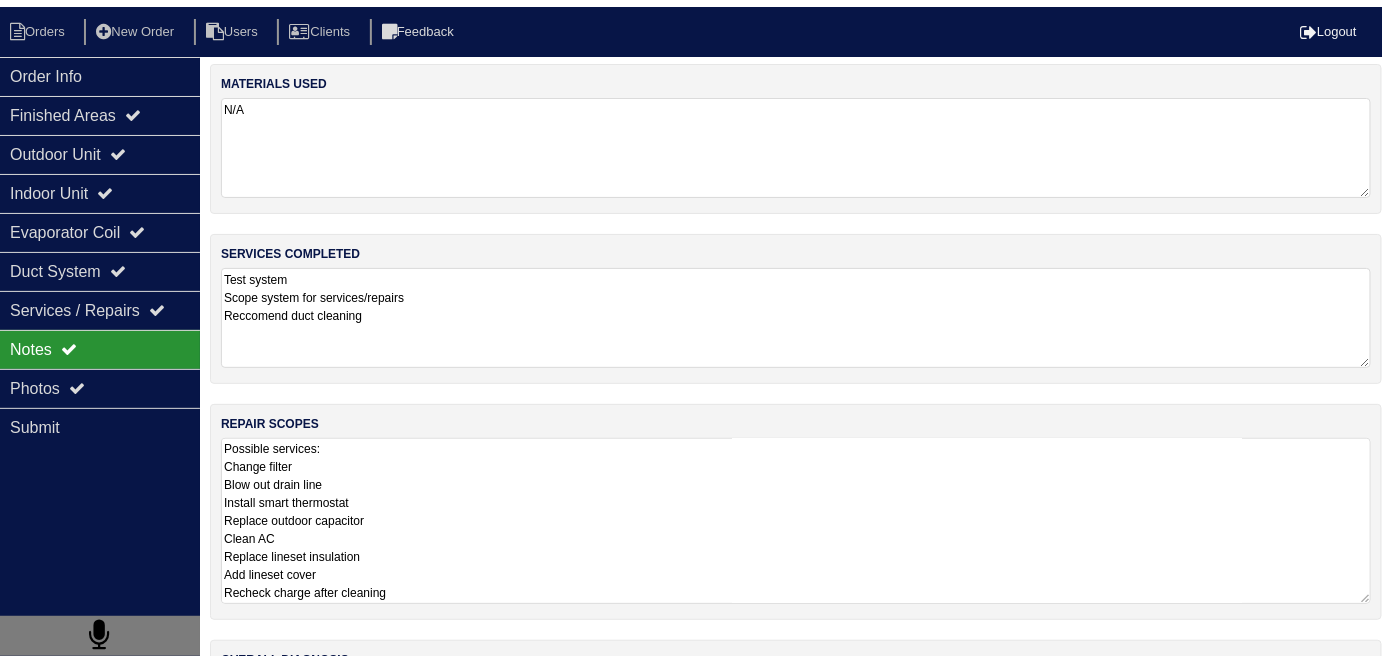 scroll, scrollTop: 0, scrollLeft: 0, axis: both 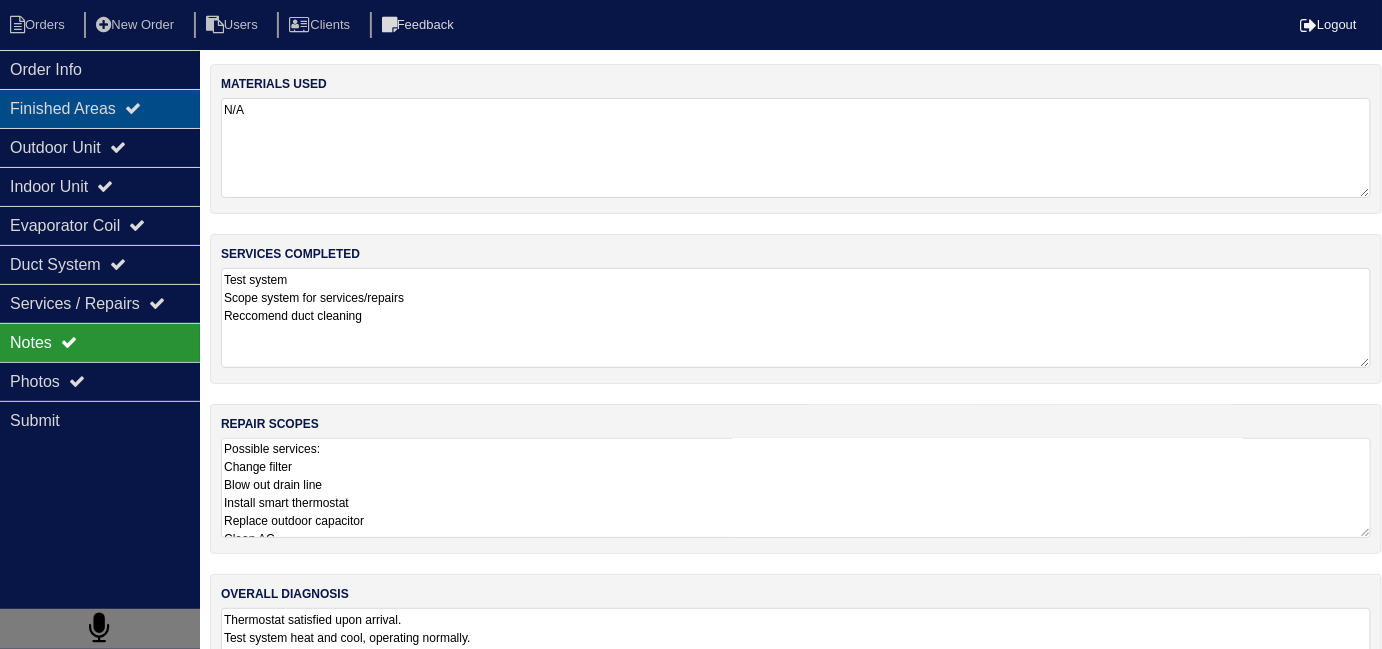 click on "Finished Areas" at bounding box center (100, 108) 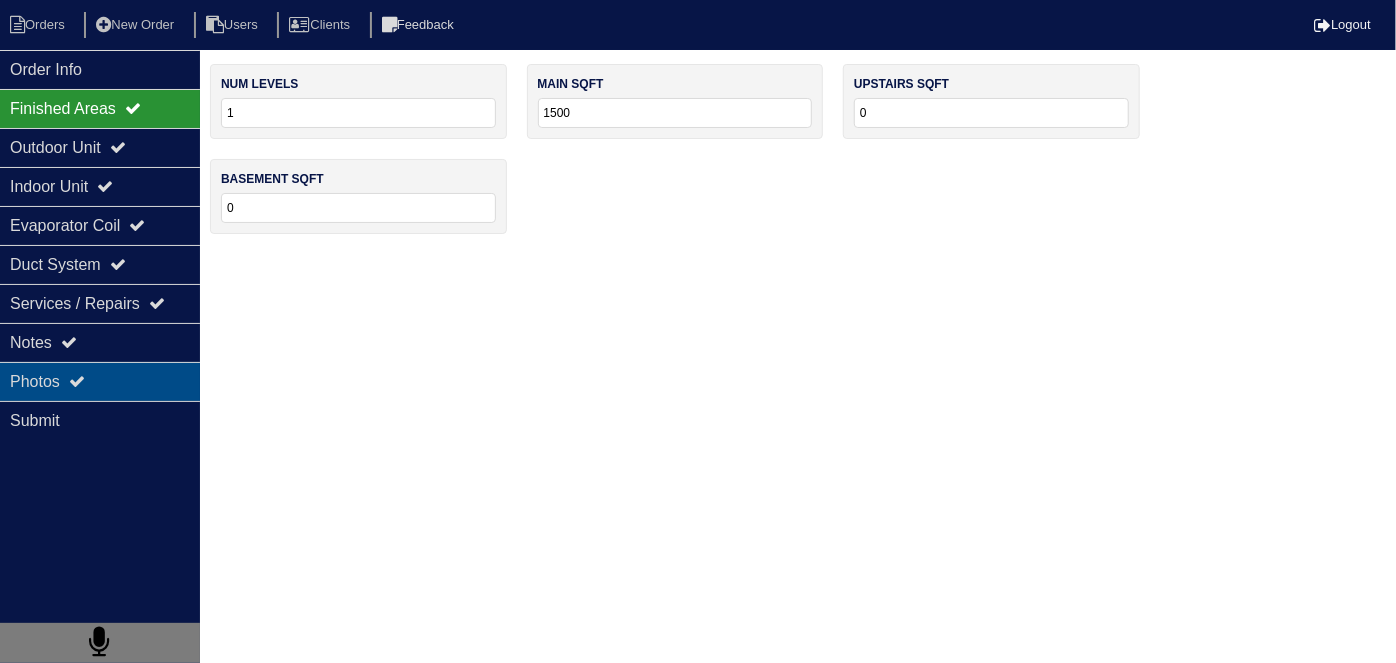 drag, startPoint x: 97, startPoint y: 360, endPoint x: 153, endPoint y: 379, distance: 59.135437 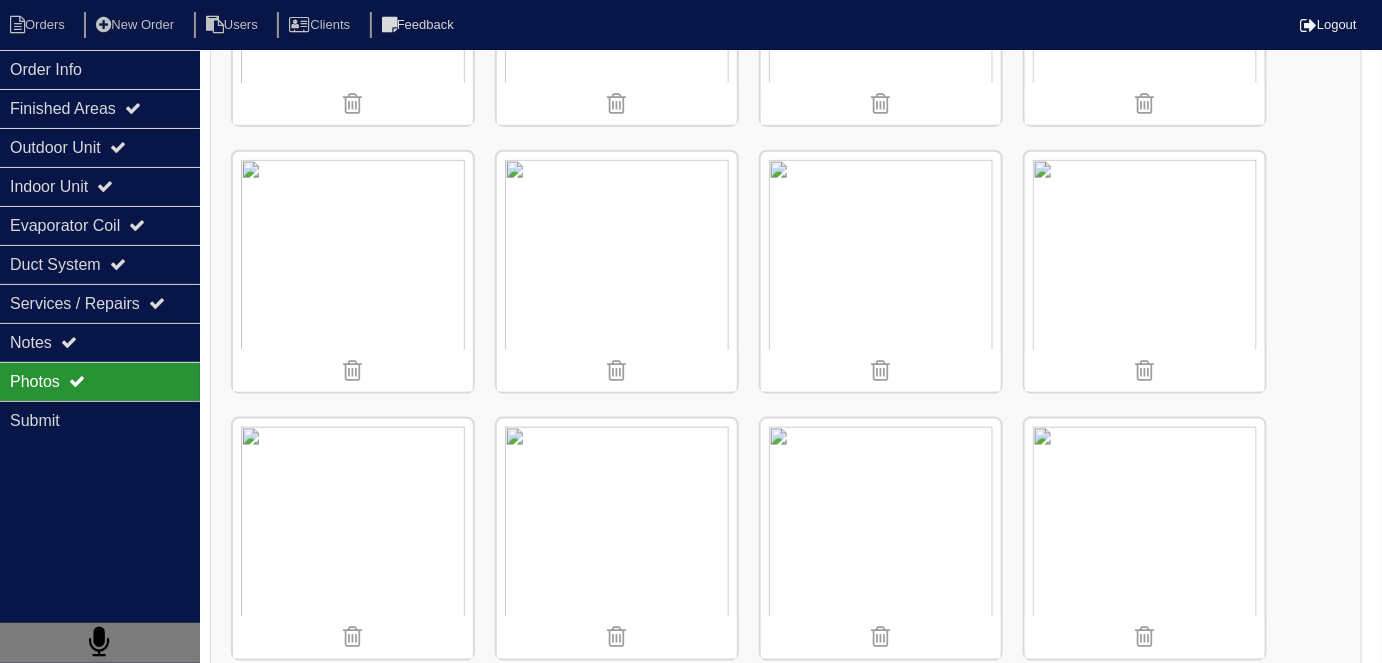 scroll, scrollTop: 749, scrollLeft: 0, axis: vertical 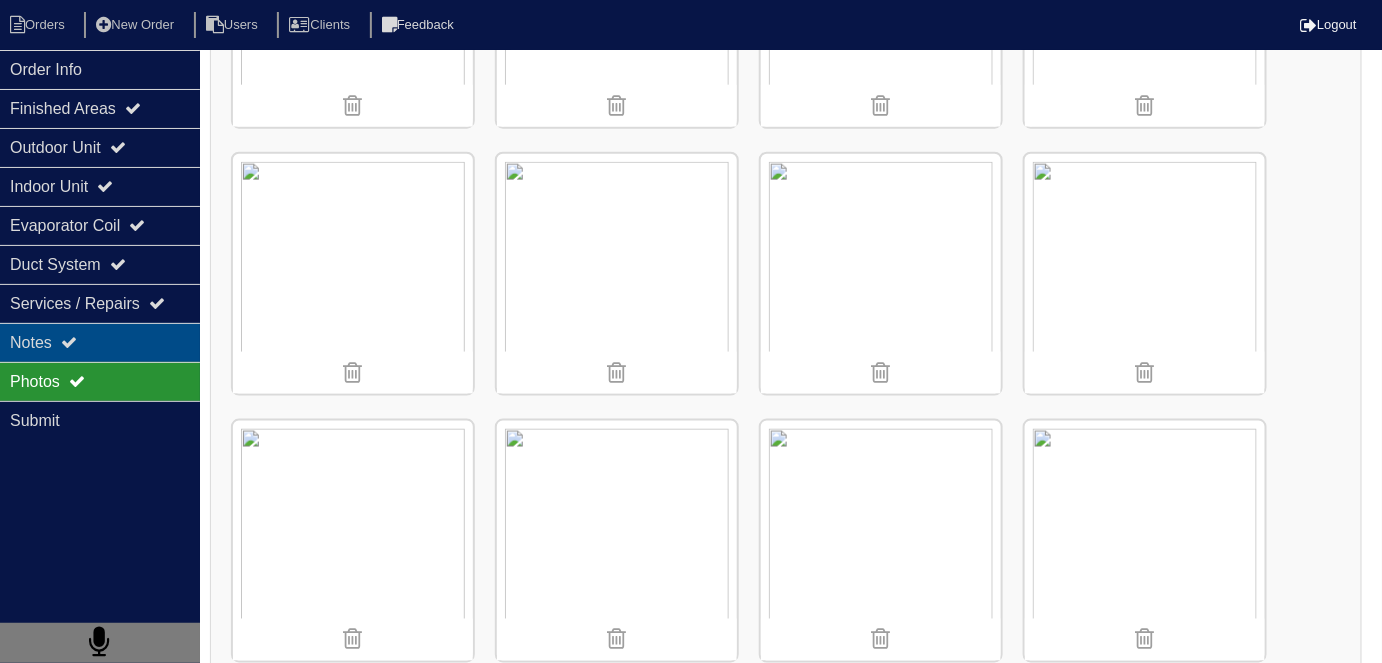 click on "Notes" at bounding box center (100, 342) 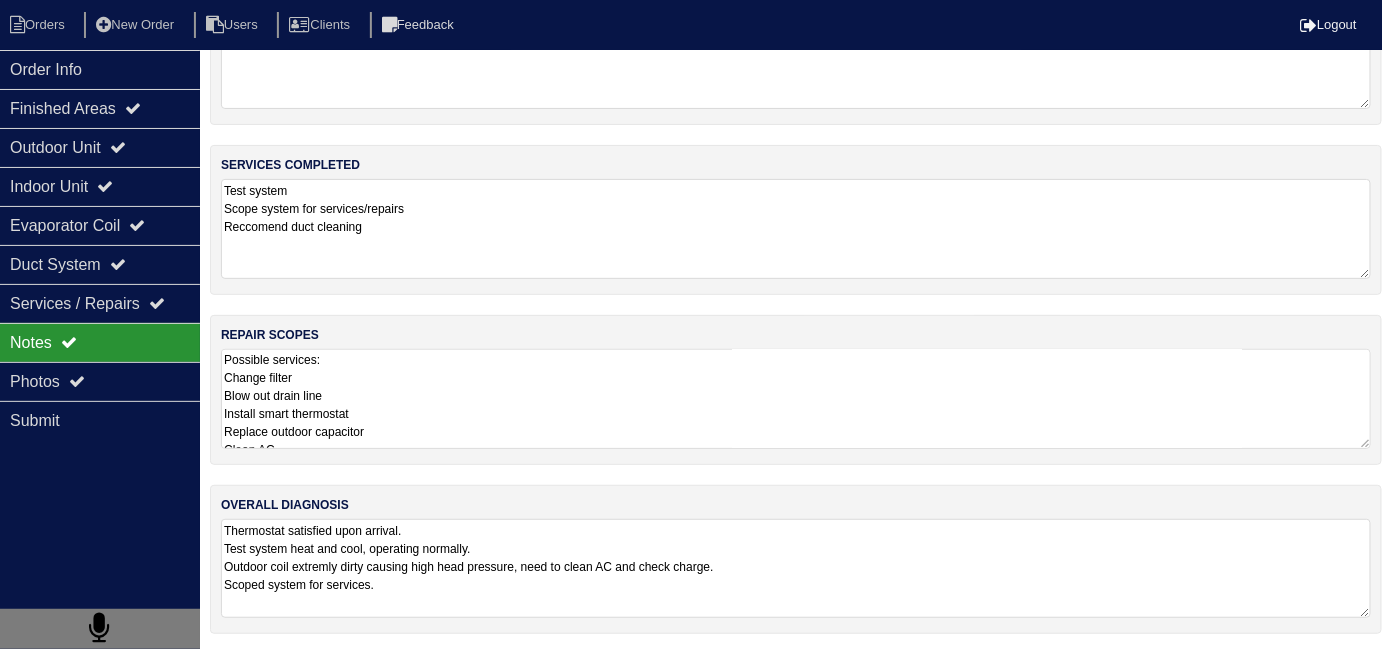 scroll, scrollTop: 88, scrollLeft: 0, axis: vertical 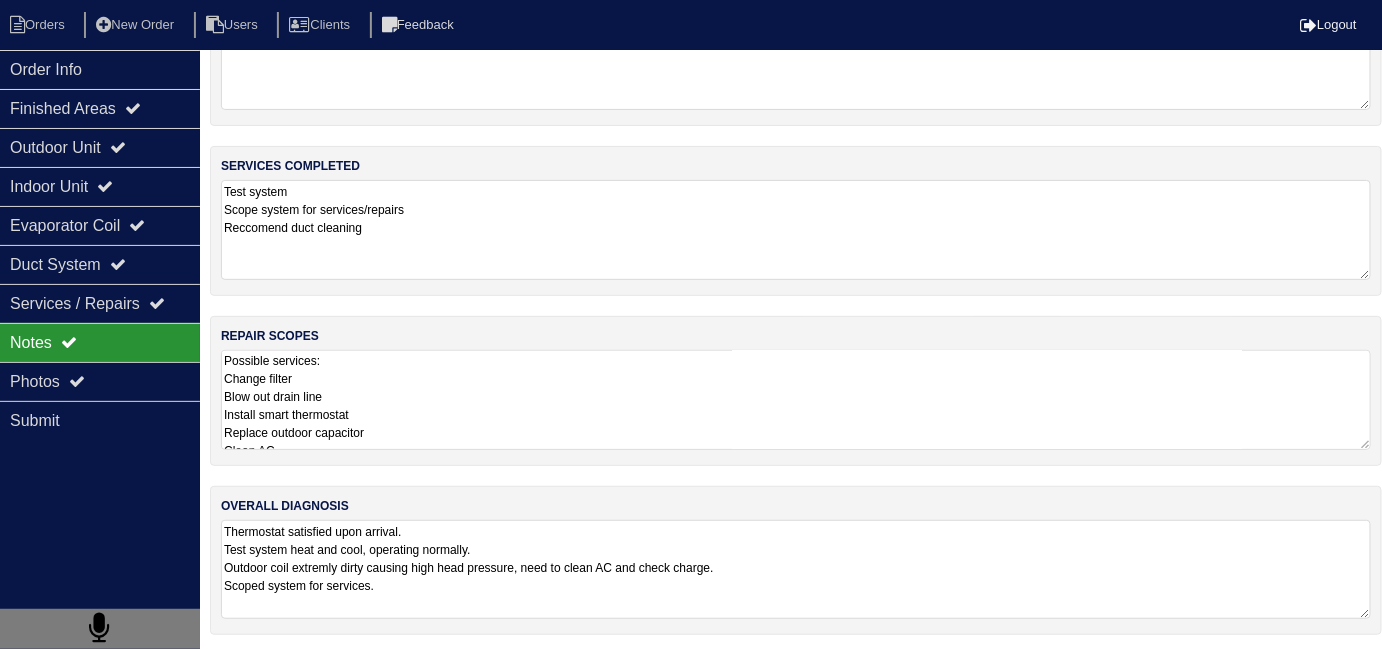 click on "Thermostat satisfied upon arrival.
Test system heat and cool, operating normally.
Outdoor coil extremly dirty causing high head pressure, need to clean AC and check charge.
Scoped system for services." at bounding box center [796, 569] 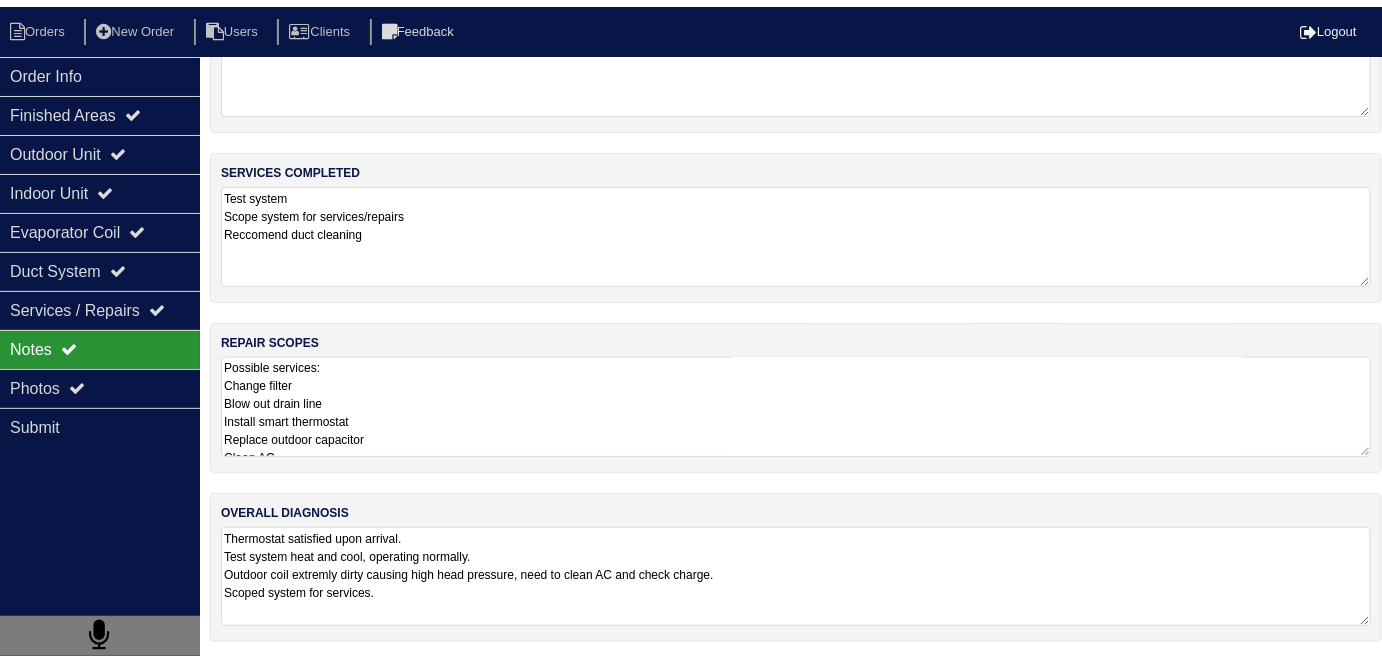 scroll, scrollTop: 105, scrollLeft: 0, axis: vertical 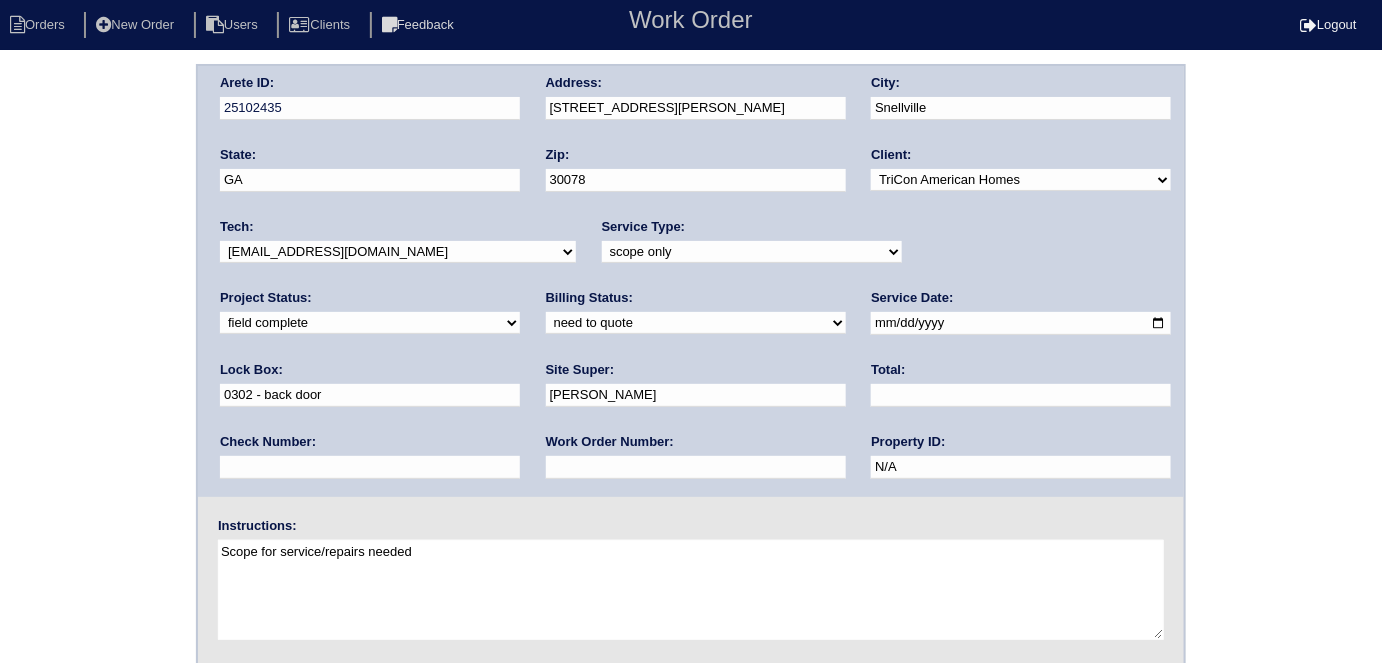 drag, startPoint x: 0, startPoint y: 0, endPoint x: 315, endPoint y: 325, distance: 452.60358 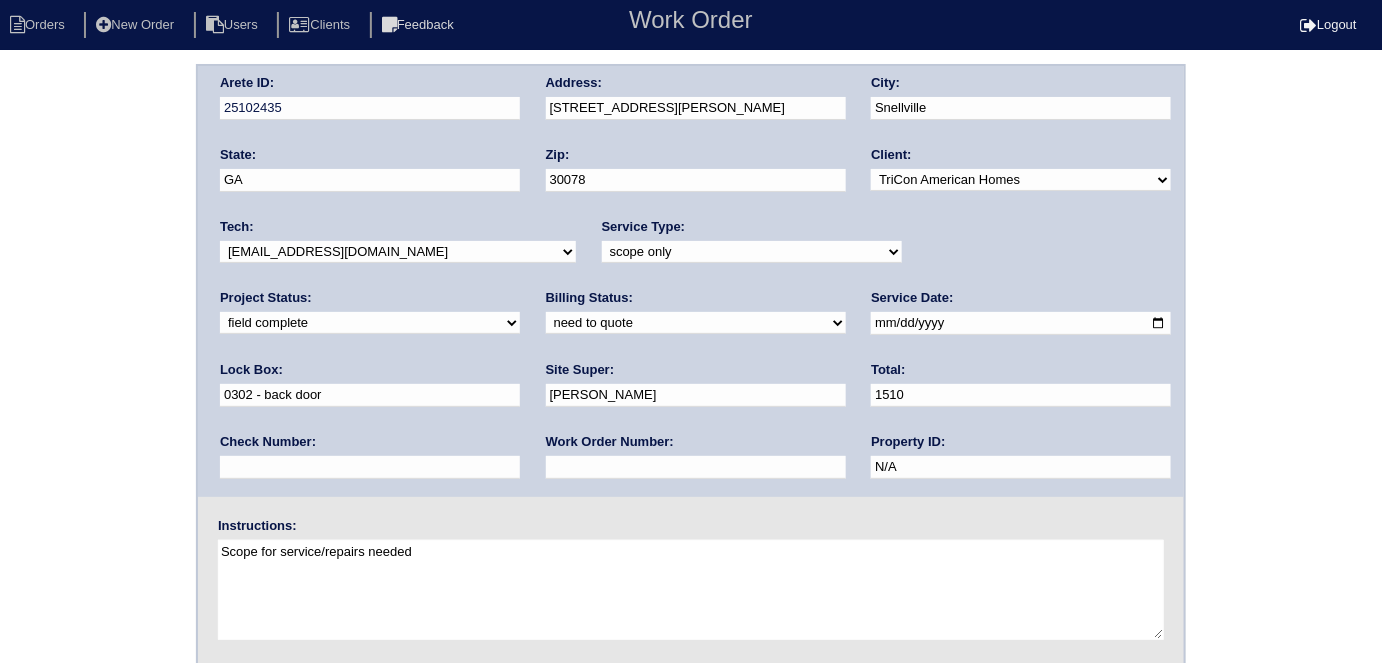 type on "1510.00" 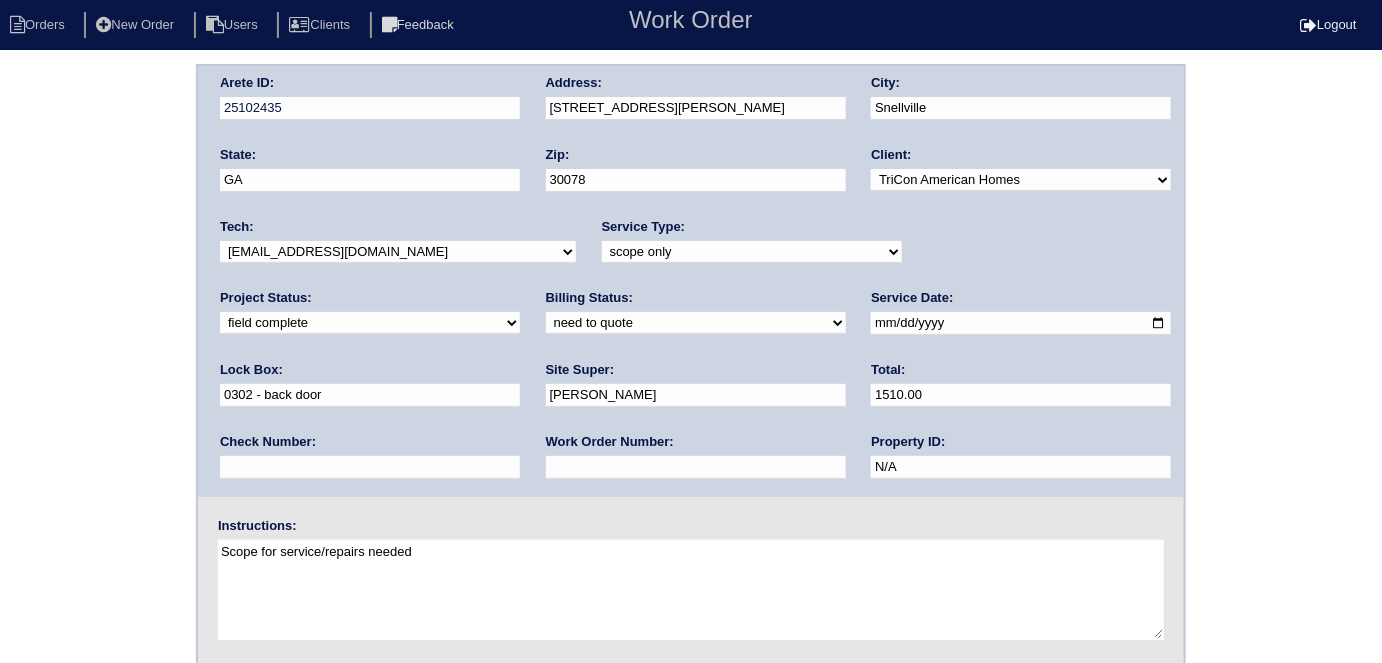 click at bounding box center (696, 467) 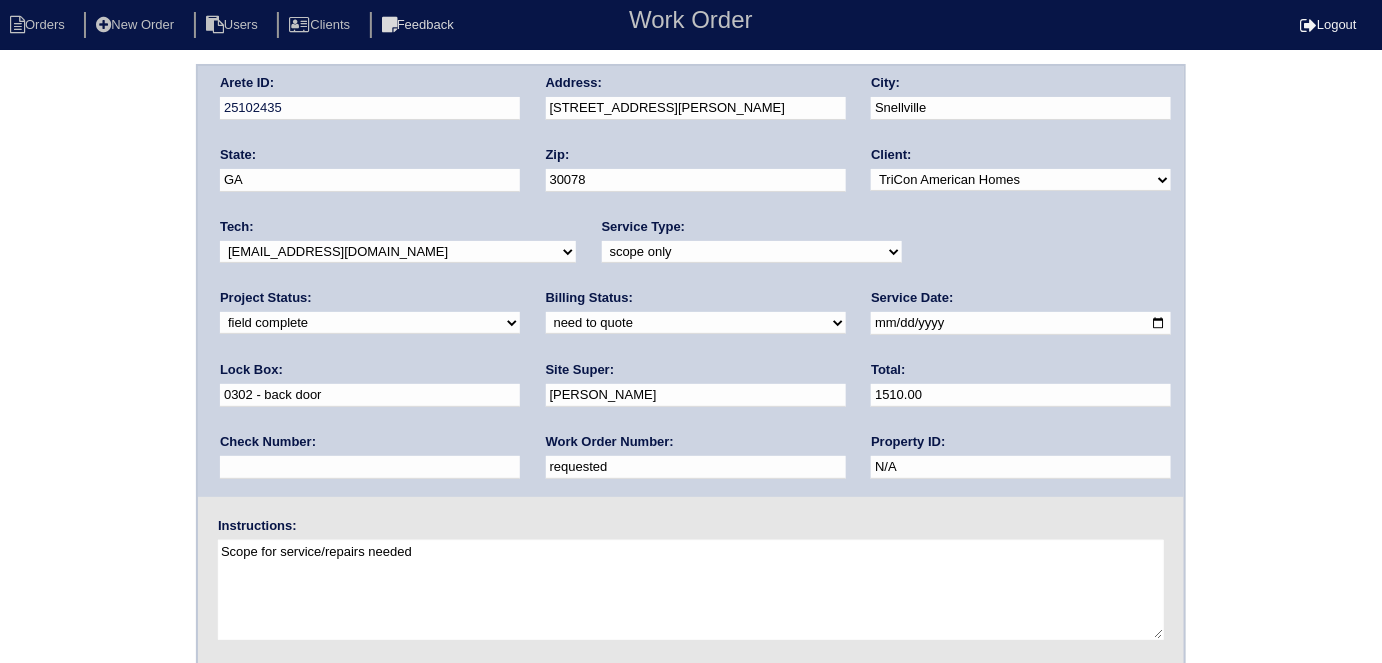 drag, startPoint x: 716, startPoint y: 96, endPoint x: 533, endPoint y: 93, distance: 183.02458 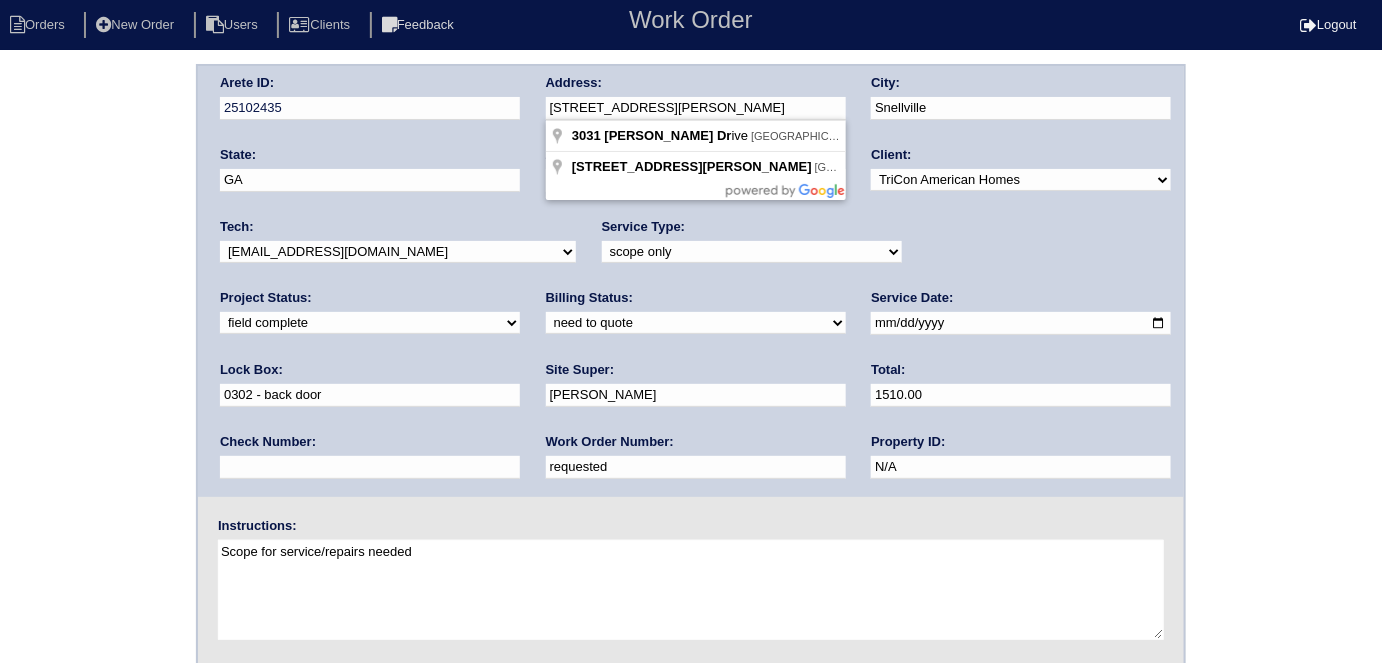 click on "Arete ID:
25102435
Address:
3031 Ashly Brooke Dr
City:
Snellville
State:
GA
Zip:
30078
Client:
-select-
TriCon American Homes
American Homes 4 Rent
First Key Homes
Zillow
The Renovation Company
On The Level Development Group
Shepard Exposition Group
Sylvan Homes
Pathway Construction
Arete Personal
Arete SMG
Tiber Capital
Tiber Realty
Divvy
Rave
Stine Construction
Alan Luther
HomeRiver Group
Test Client
Rasmus Real Estate
Padly
Buffalo Homes
Phillip Brothers
Maymont Homes" at bounding box center (691, 468) 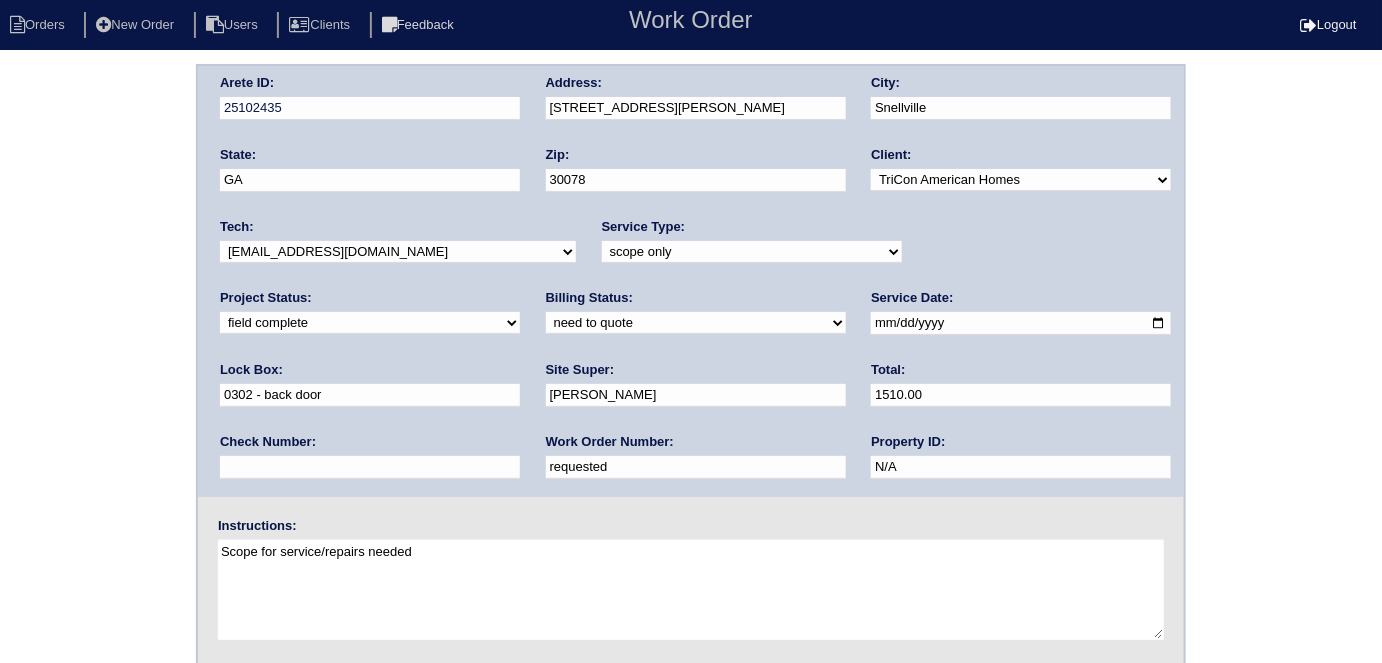 click on "Arete ID:
25102435
Address:
3031 Ashly Brooke Dr
City:
Snellville
State:
GA
Zip:
30078
Client:
-select-
TriCon American Homes
American Homes 4 Rent
First Key Homes
Zillow
The Renovation Company
On The Level Development Group
Shepard Exposition Group
Sylvan Homes
Pathway Construction
Arete Personal
Arete SMG
Tiber Capital
Tiber Realty
Divvy
Rave
Stine Construction
Alan Luther
HomeRiver Group
Test Client
Rasmus Real Estate
Padly
Buffalo Homes
Phillip Brothers
Maymont Homes" at bounding box center (691, 468) 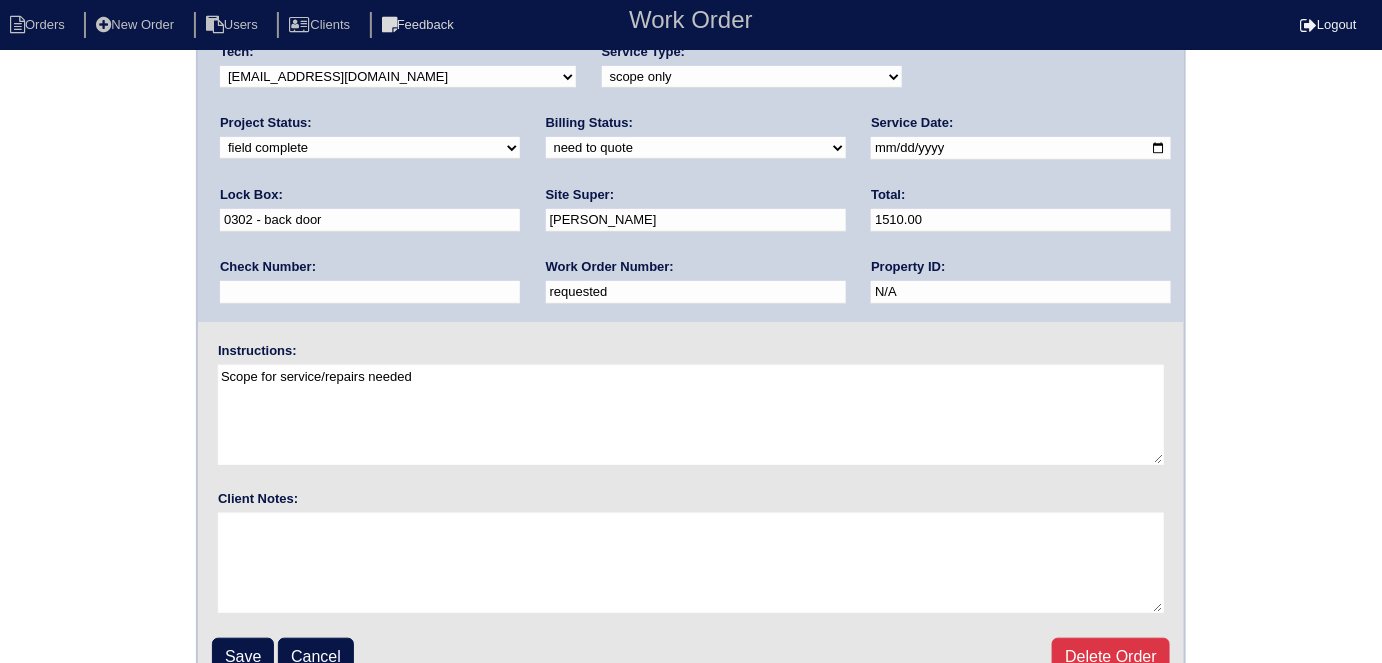 scroll, scrollTop: 205, scrollLeft: 0, axis: vertical 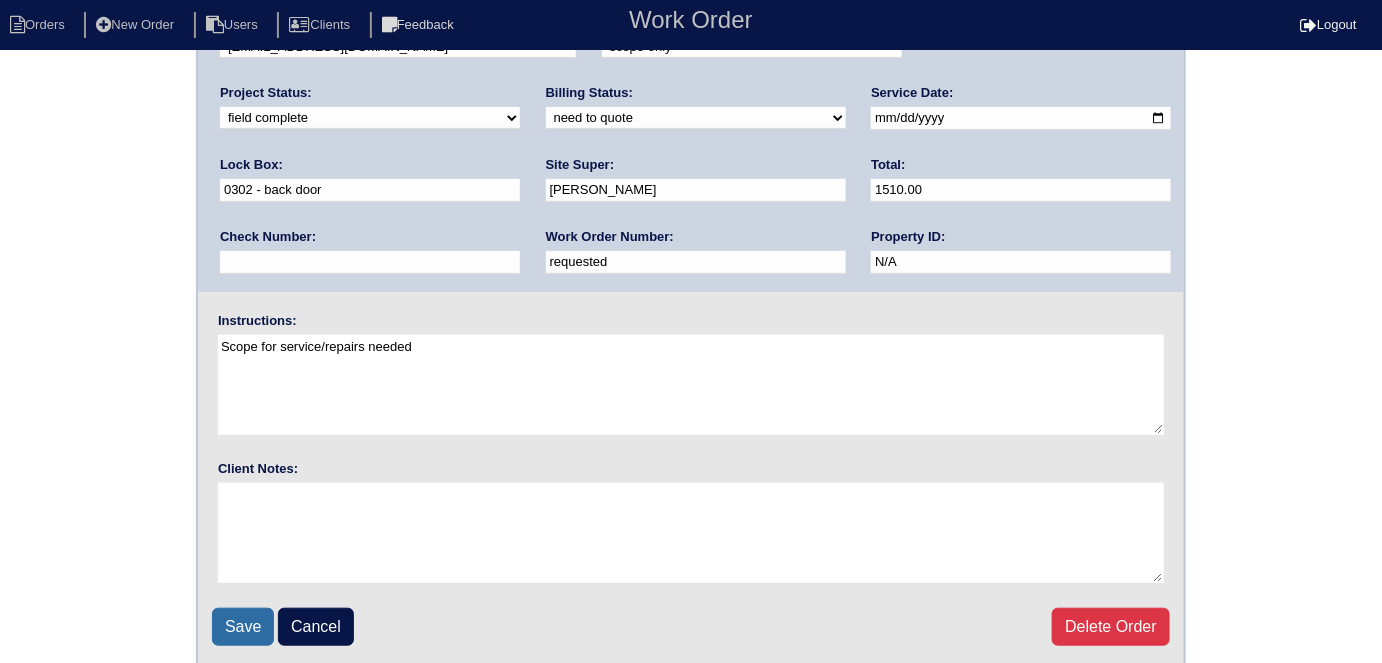 click on "Save" at bounding box center (243, 627) 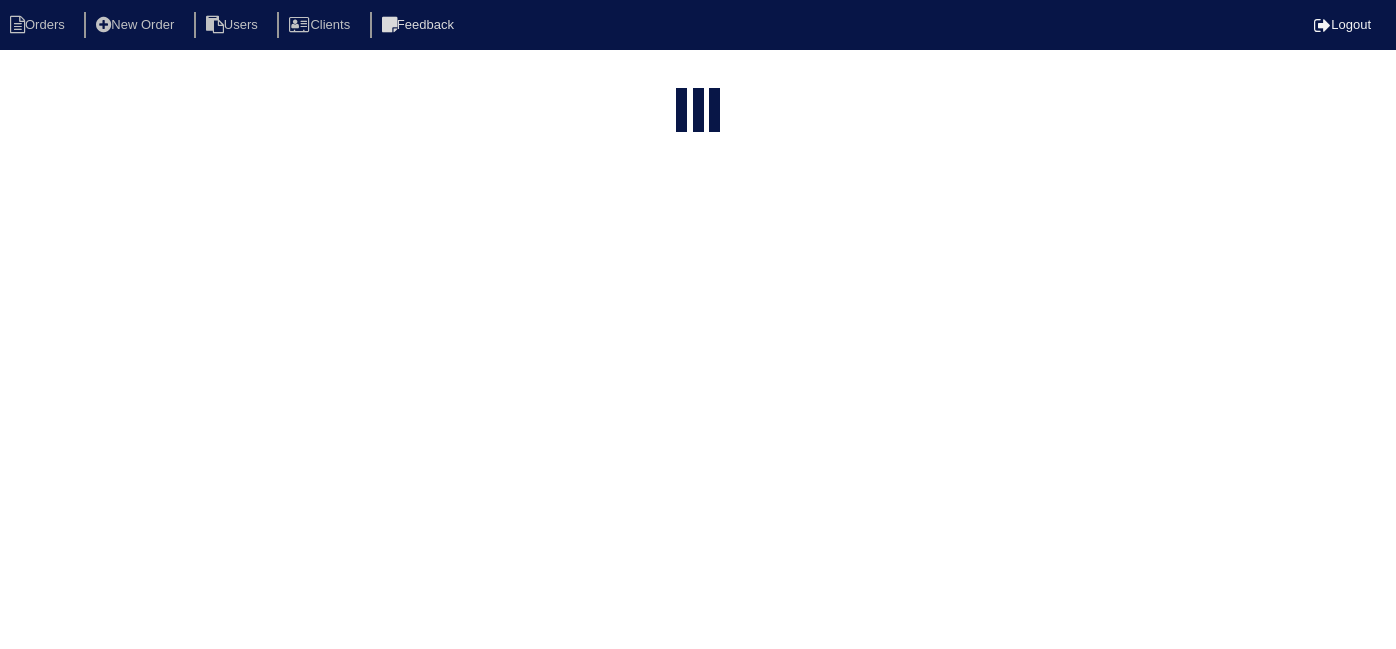 select on "15" 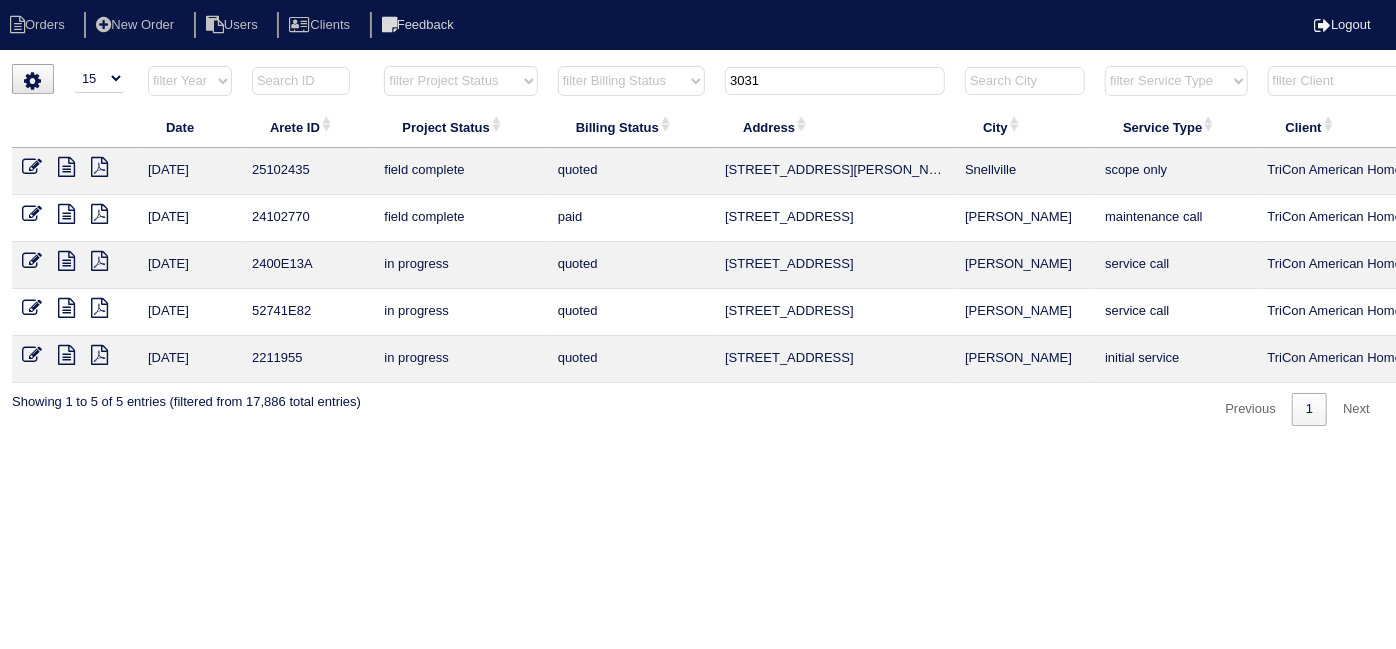 drag, startPoint x: 776, startPoint y: 83, endPoint x: 486, endPoint y: 85, distance: 290.0069 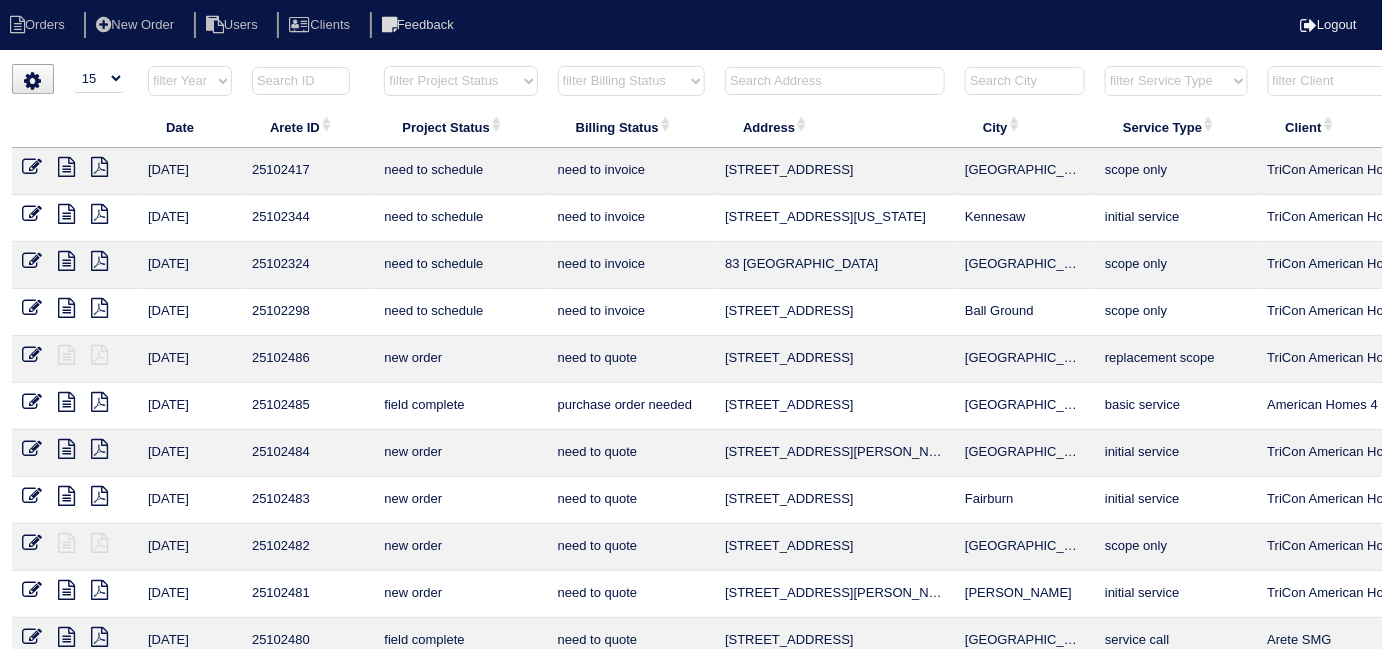 click at bounding box center (835, 81) 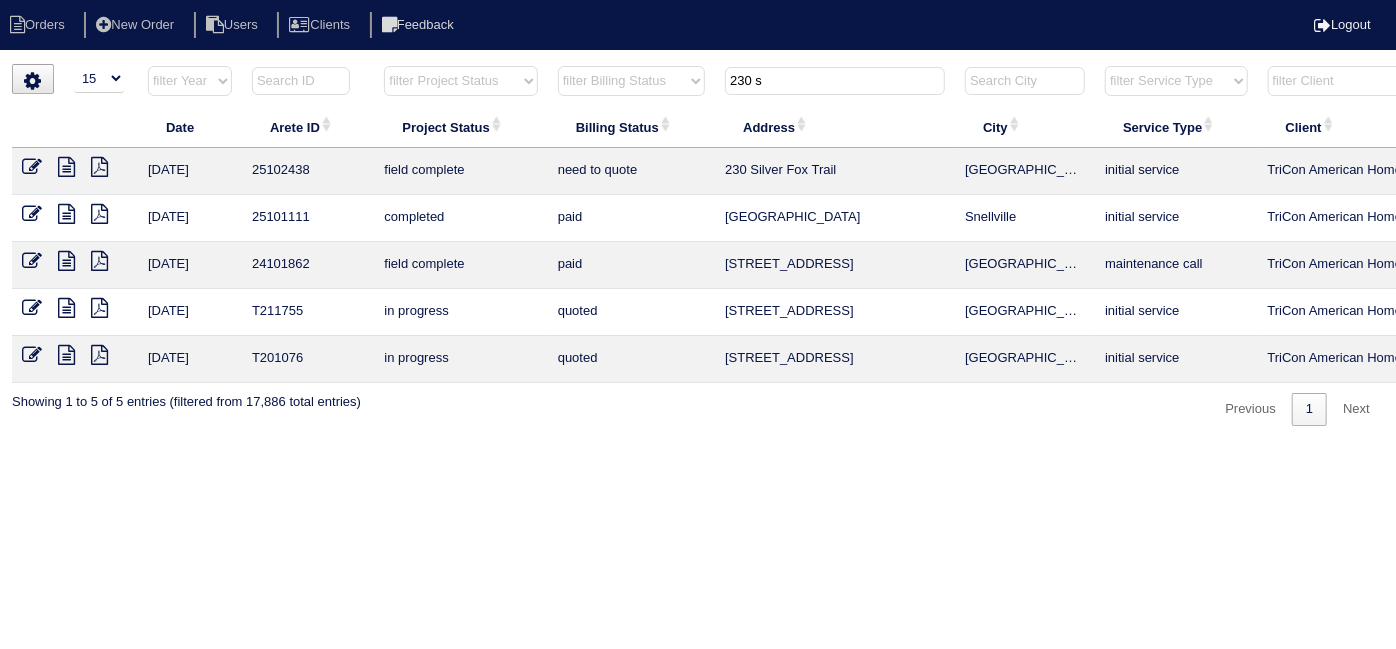 type on "230 s" 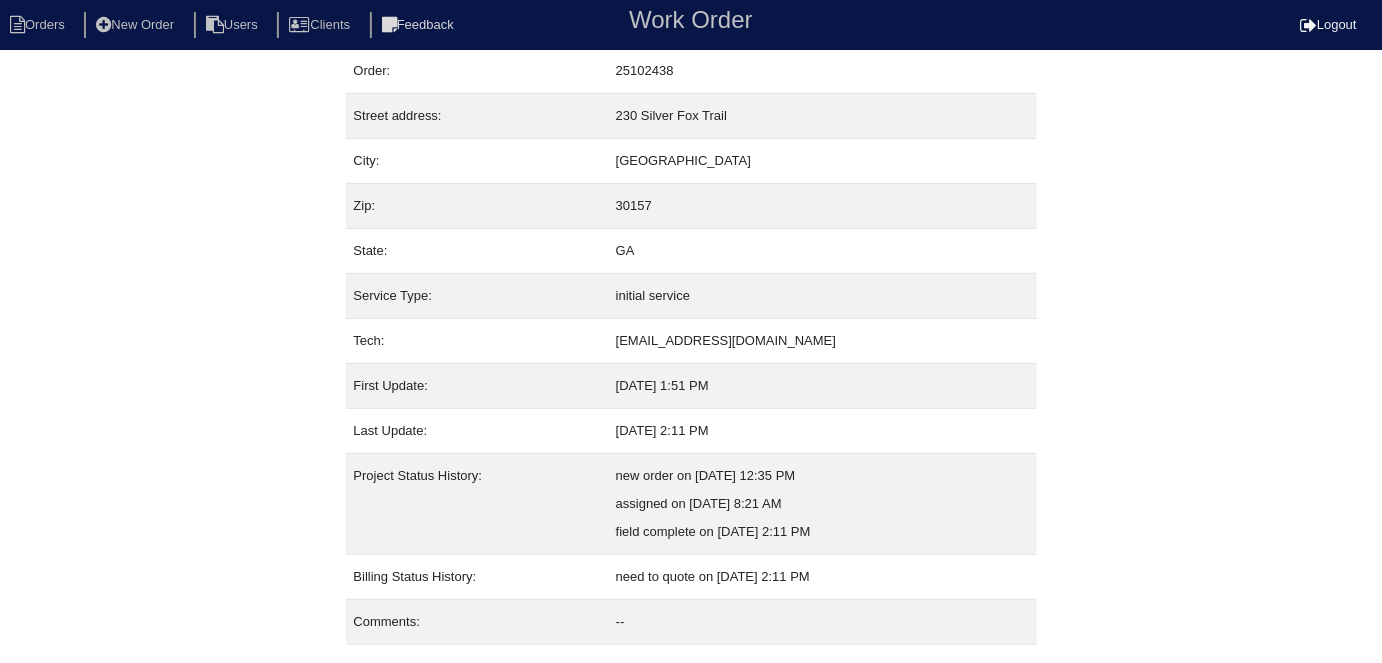 scroll, scrollTop: 105, scrollLeft: 0, axis: vertical 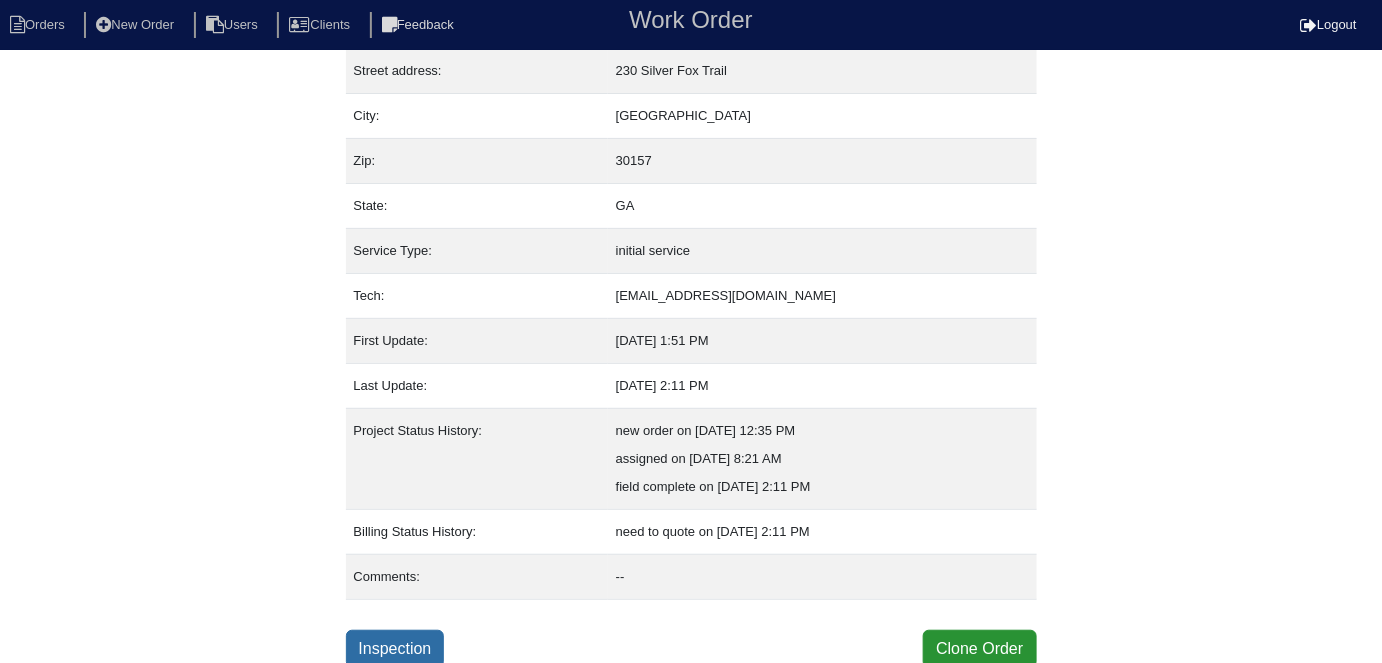 drag, startPoint x: 397, startPoint y: 643, endPoint x: 612, endPoint y: 550, distance: 234.252 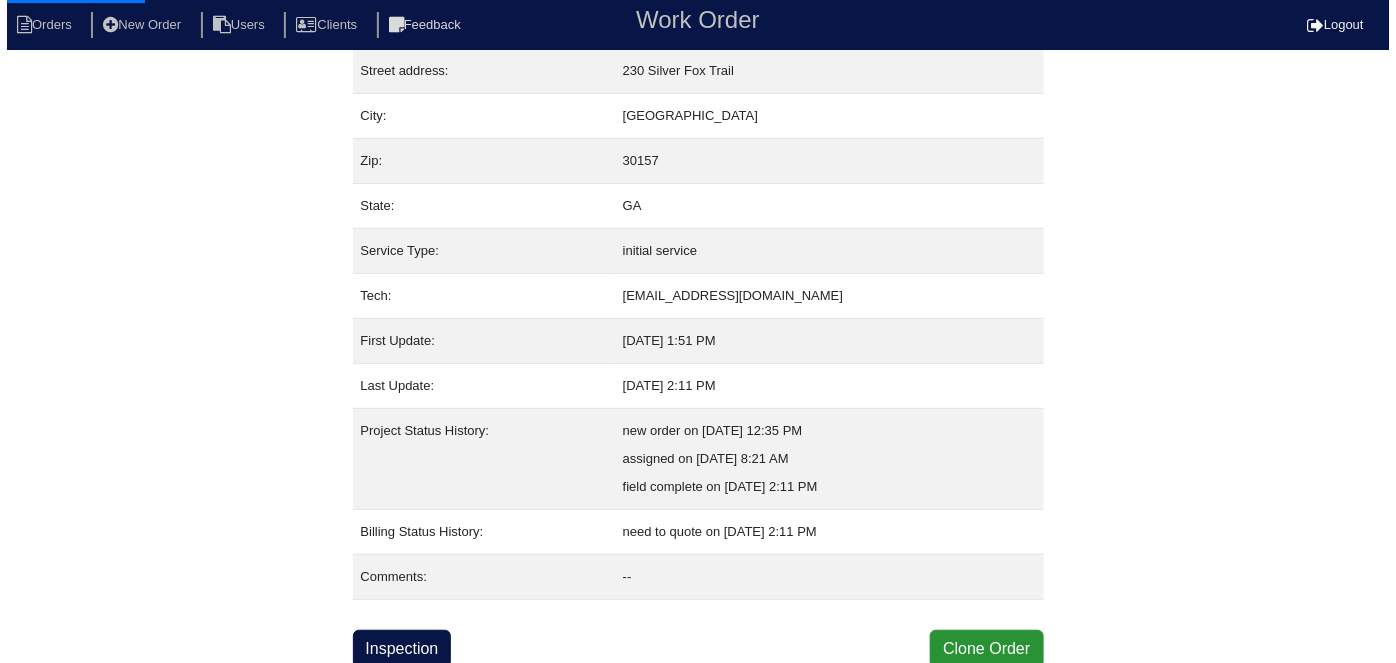 scroll, scrollTop: 0, scrollLeft: 0, axis: both 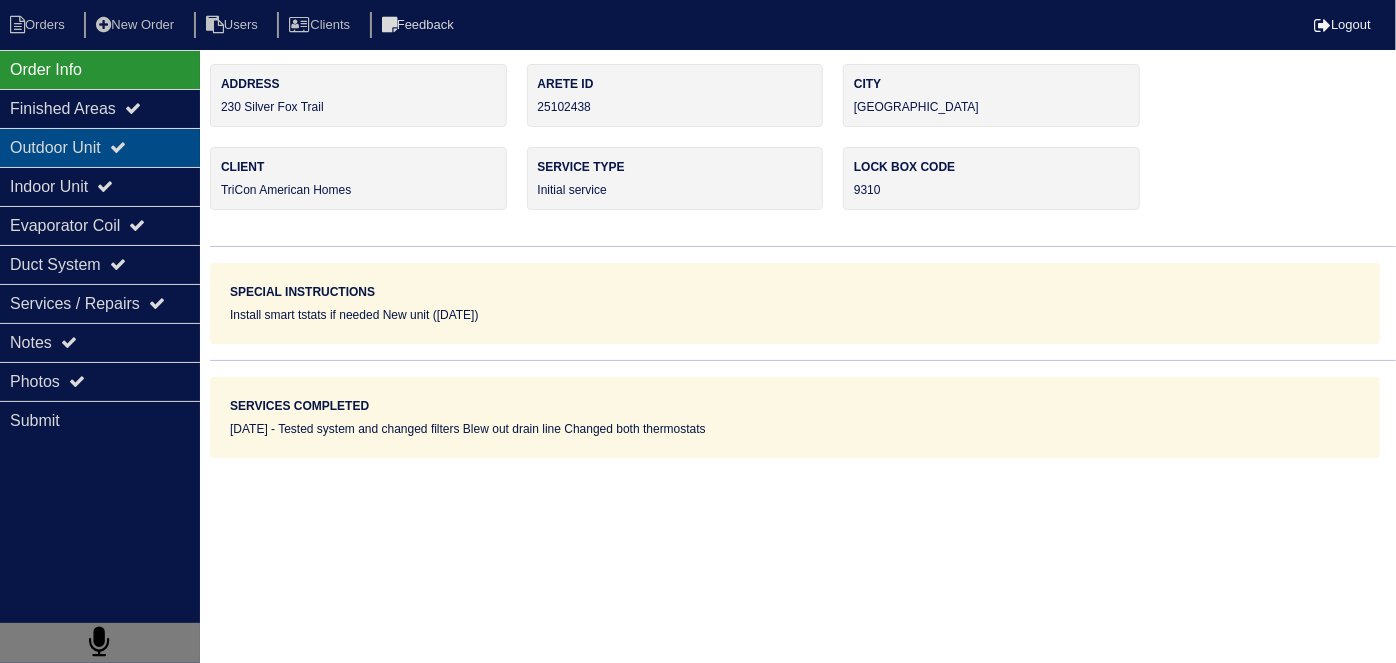click on "Outdoor Unit" at bounding box center (100, 147) 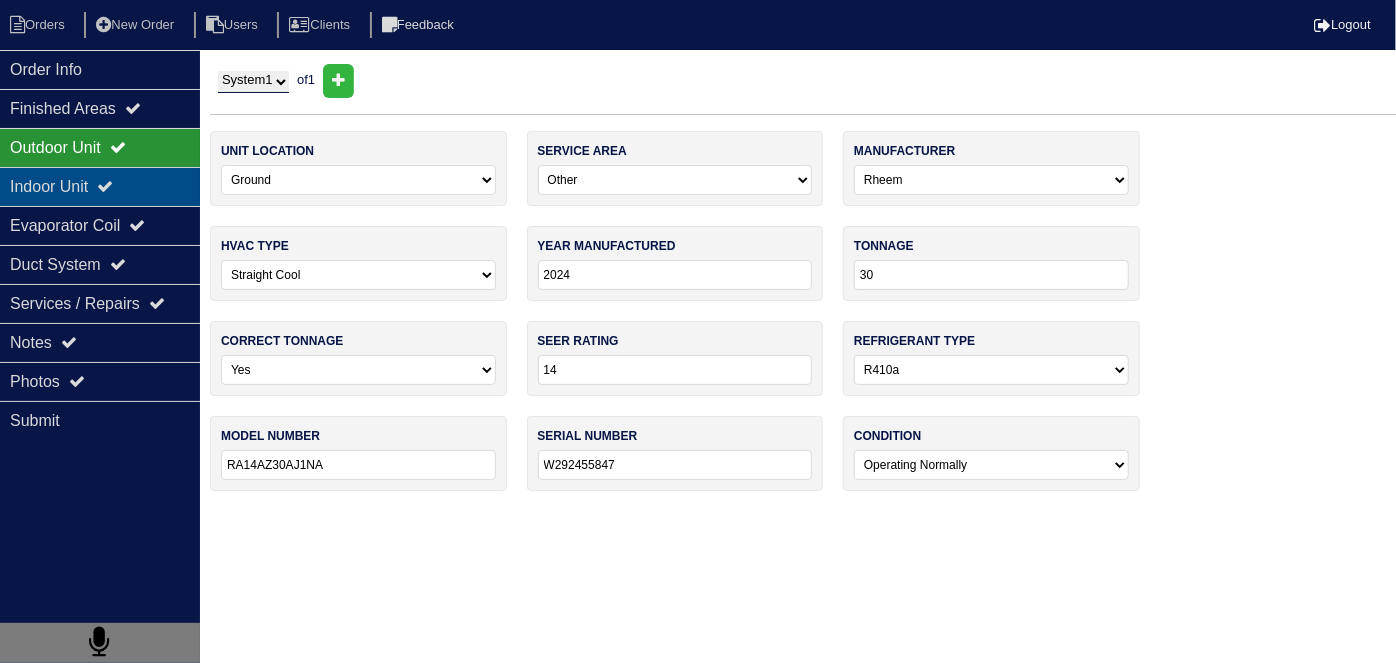 click on "Indoor Unit" at bounding box center (100, 186) 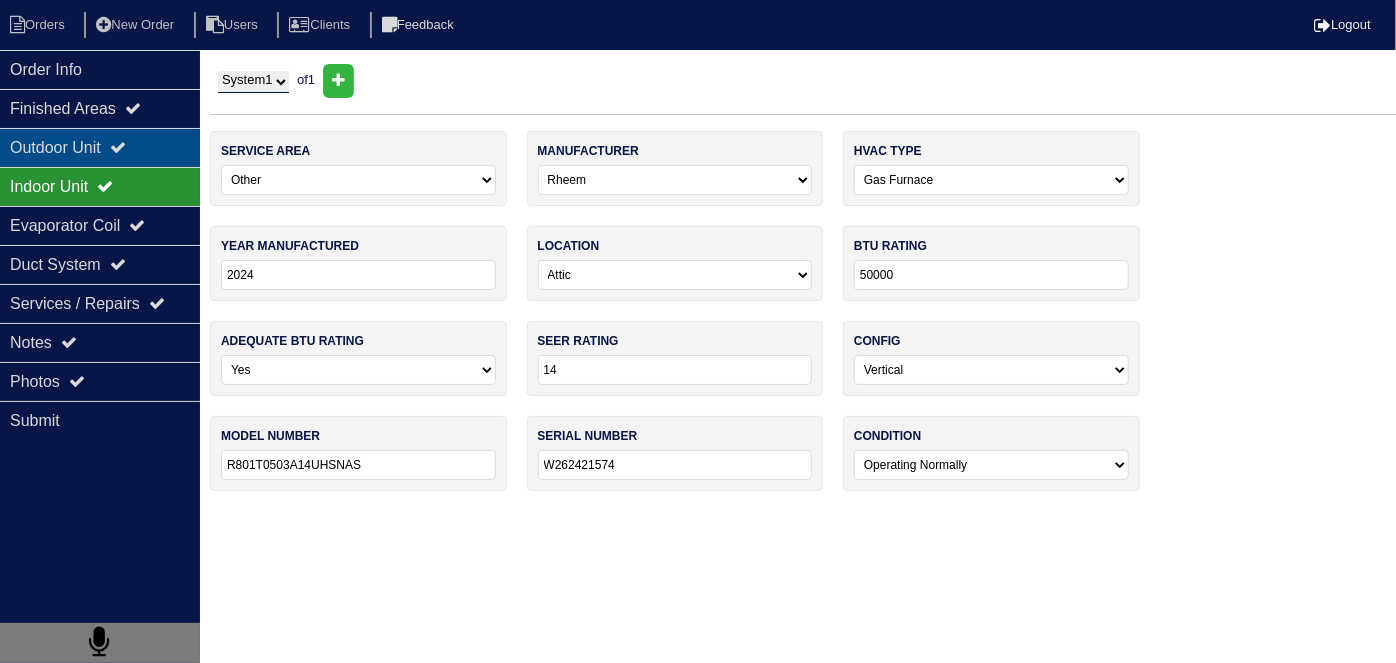 click on "Outdoor Unit" at bounding box center (100, 147) 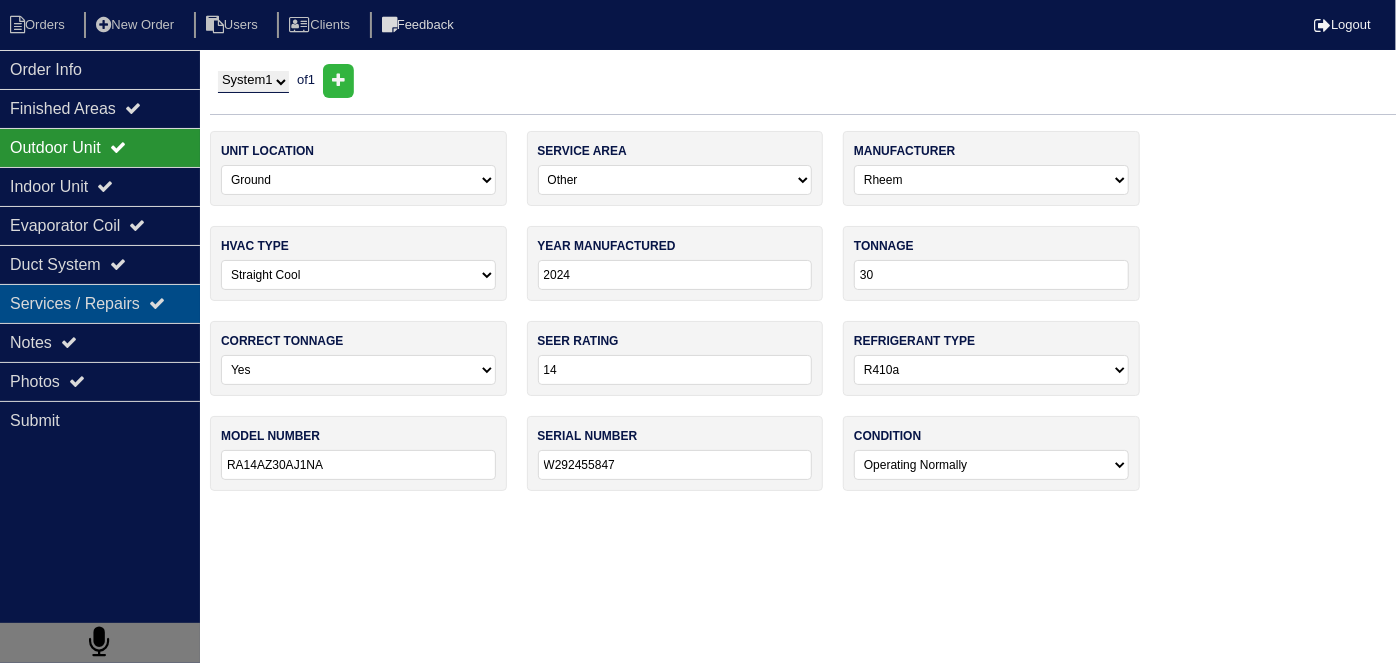 drag, startPoint x: 128, startPoint y: 271, endPoint x: 108, endPoint y: 306, distance: 40.311287 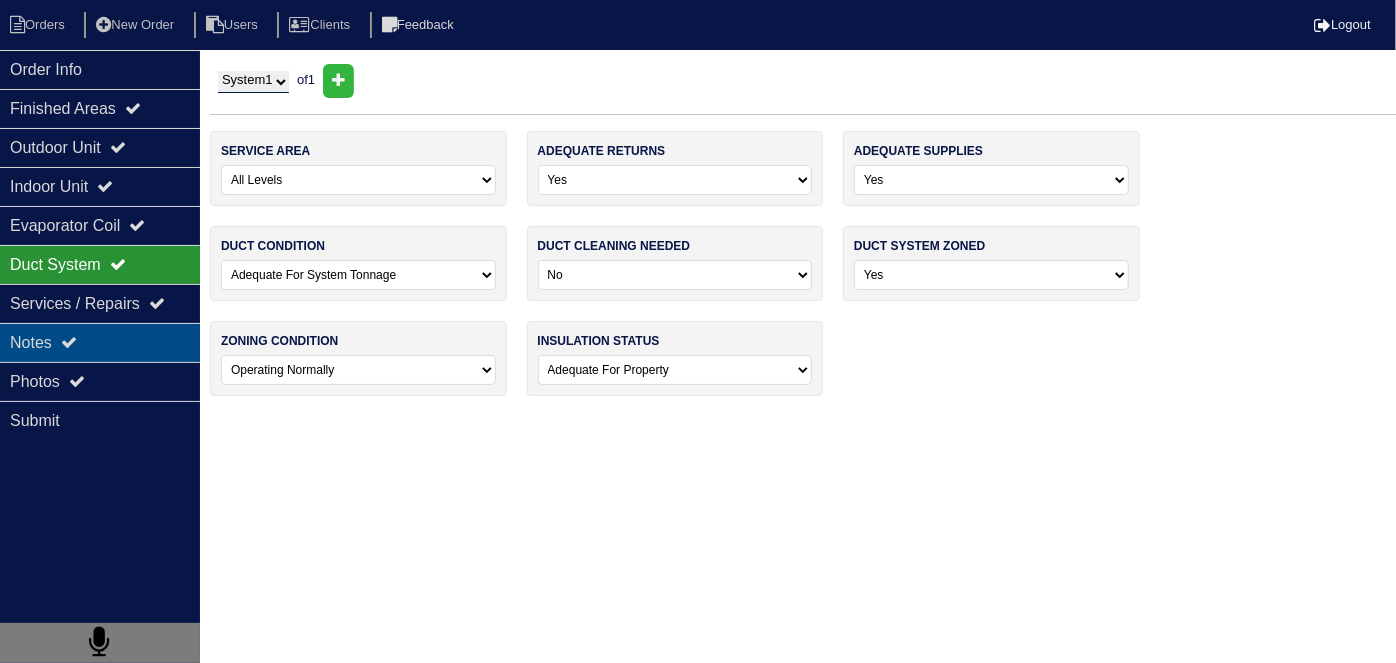 click on "Notes" at bounding box center (100, 342) 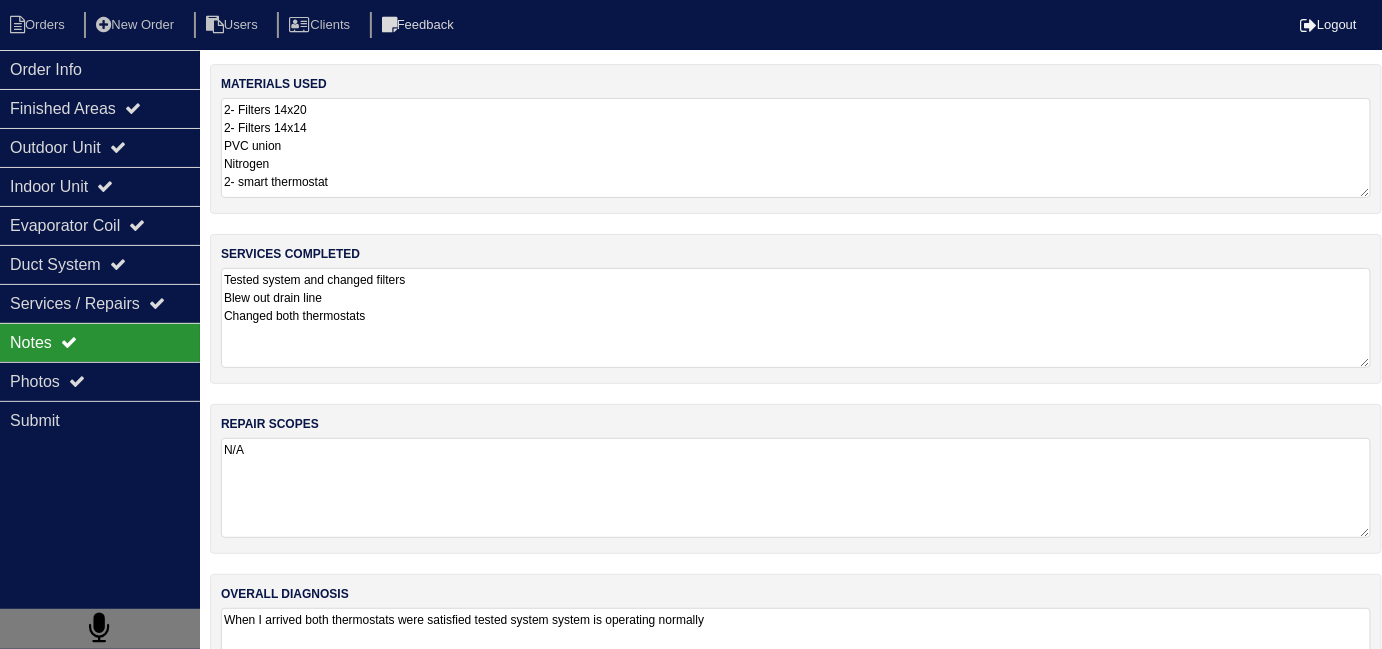 click on "services completed Tested system and changed filters
Blew out drain line
Changed both thermostats" at bounding box center (796, 309) 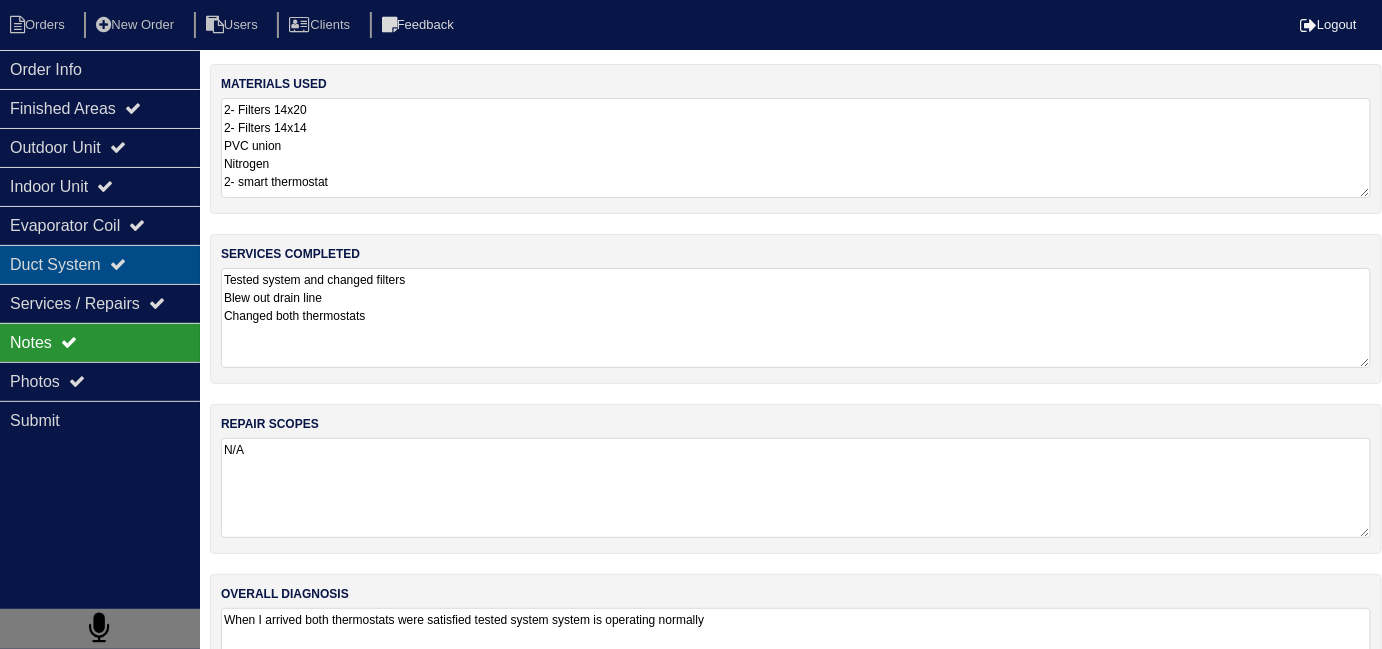click on "Duct System" at bounding box center (100, 264) 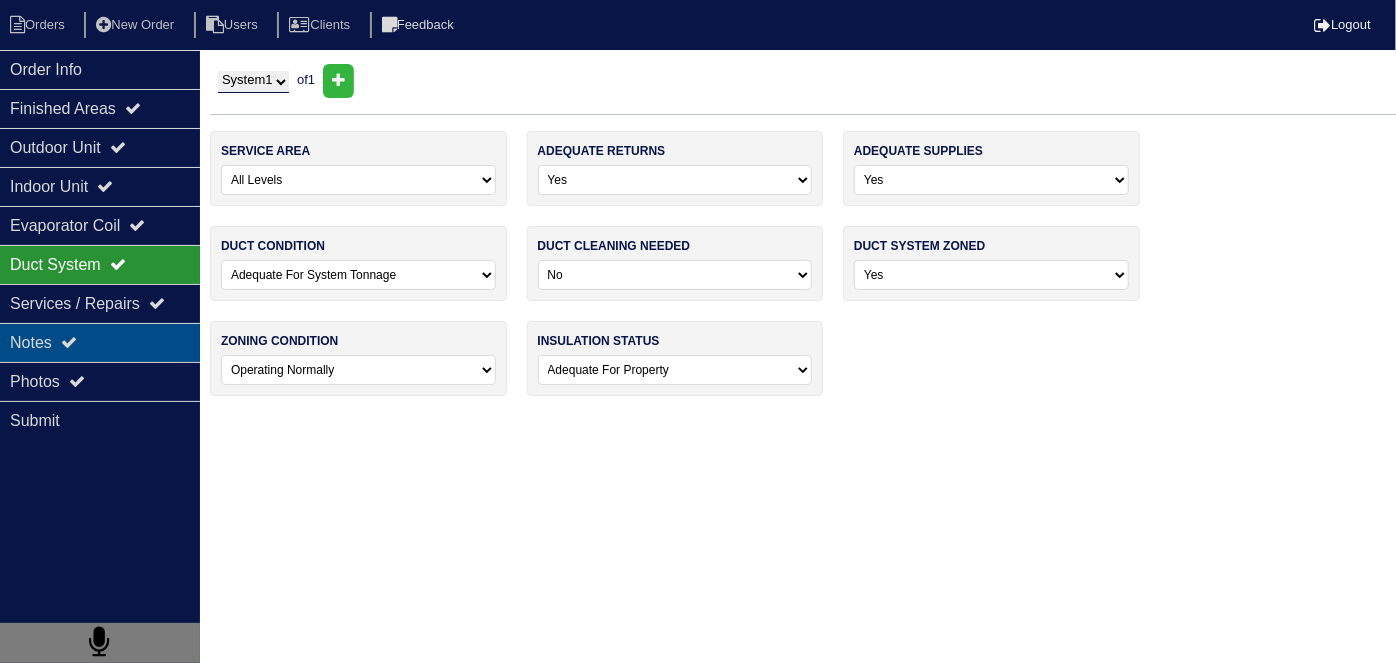 click on "Notes" at bounding box center [100, 342] 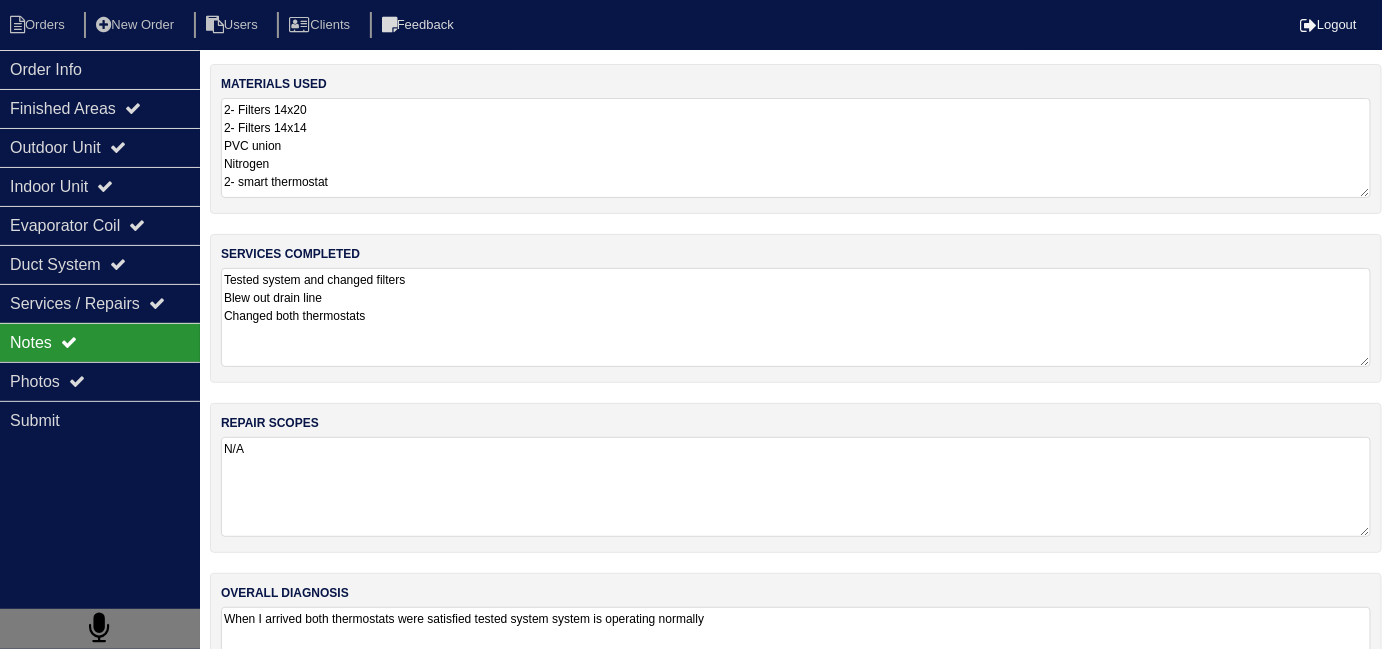 click on "Tested system and changed filters
Blew out drain line
Changed both thermostats" at bounding box center [796, 317] 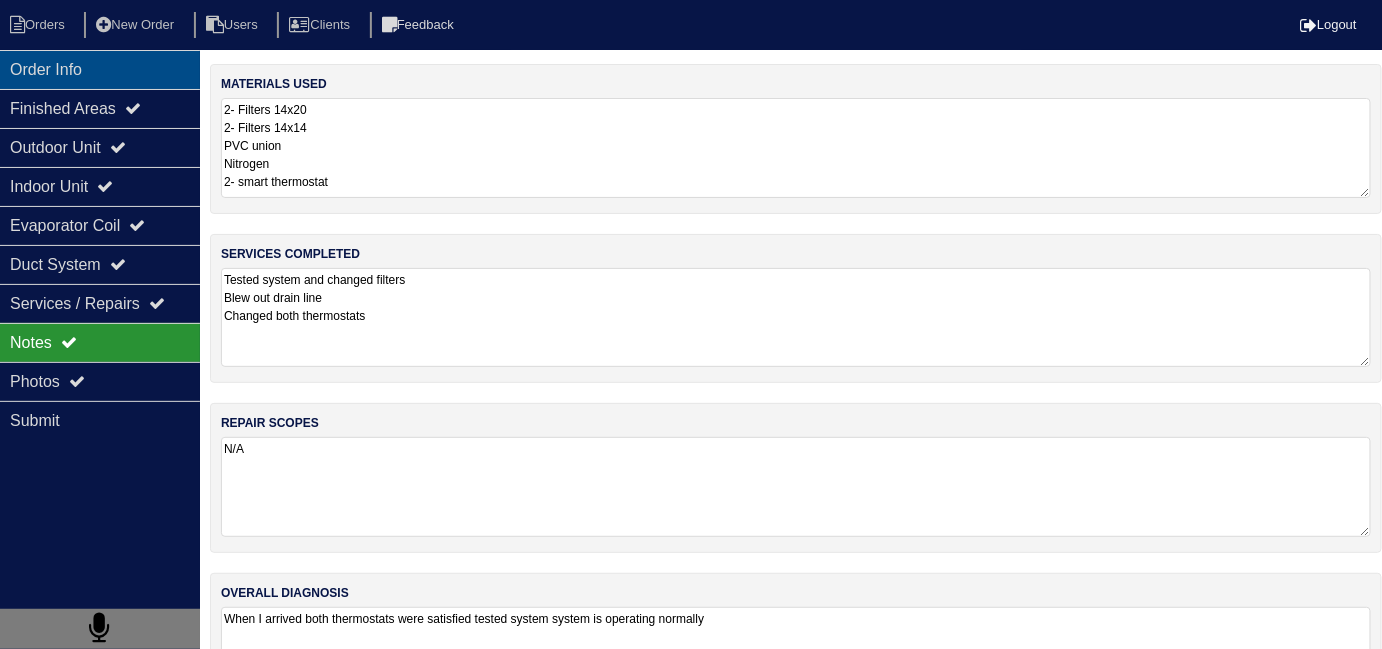 click on "Order Info" at bounding box center (100, 69) 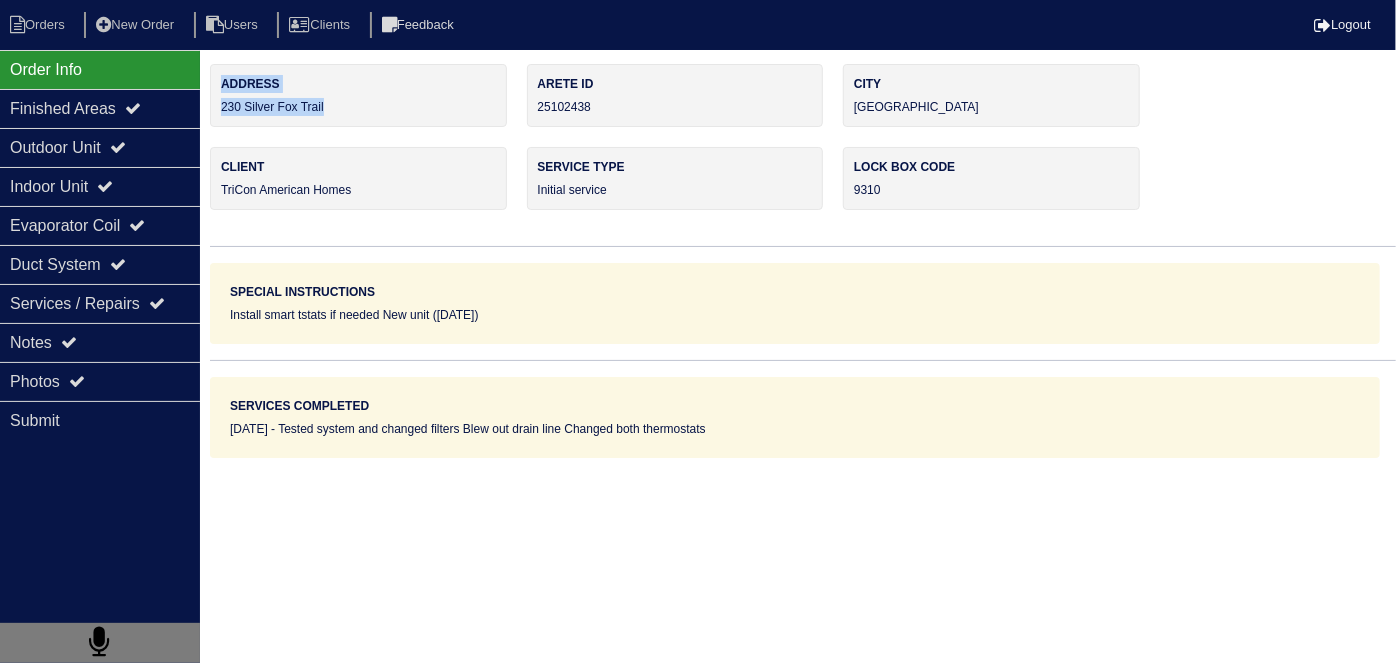 drag, startPoint x: 362, startPoint y: 115, endPoint x: 200, endPoint y: 115, distance: 162 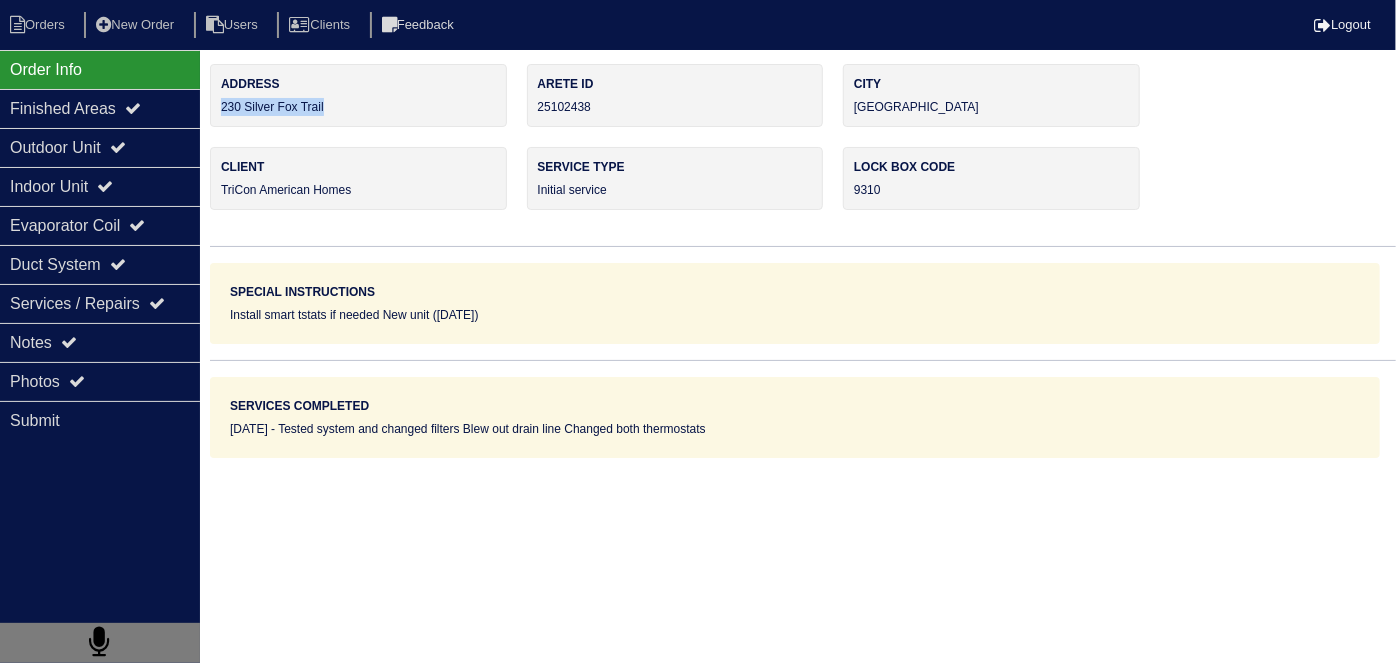 drag, startPoint x: 338, startPoint y: 107, endPoint x: 217, endPoint y: 112, distance: 121.103264 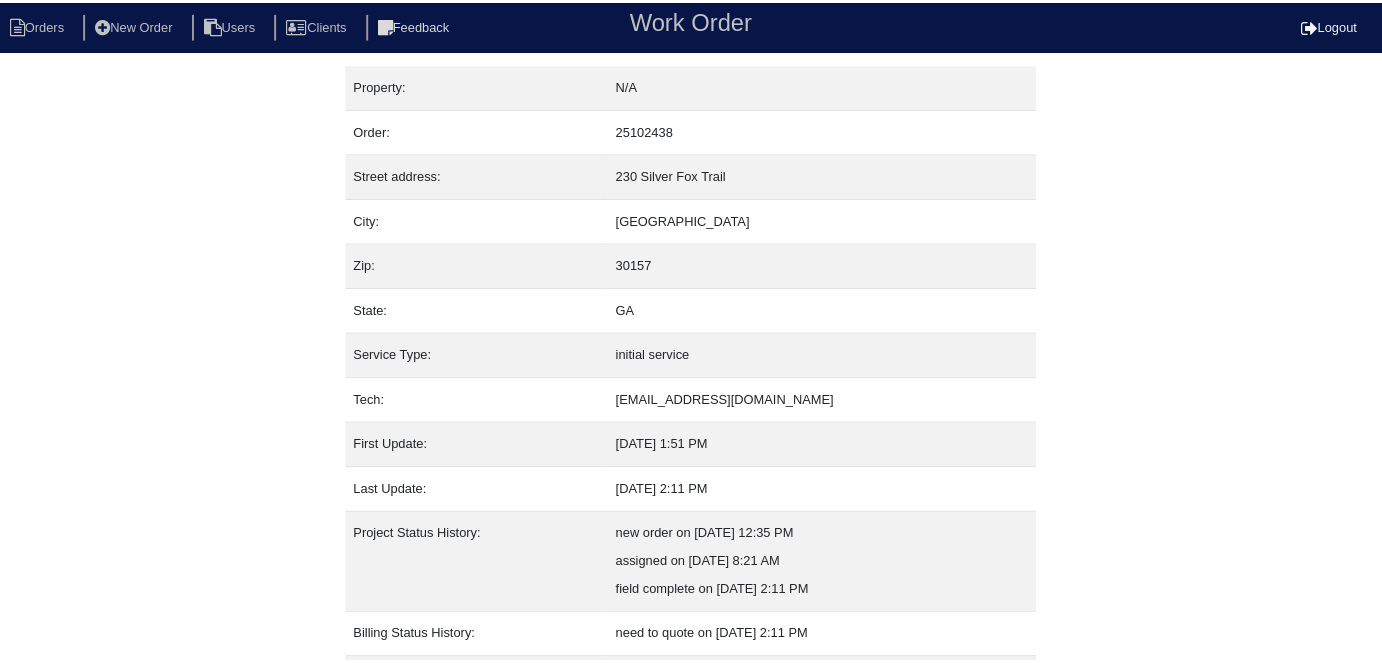 scroll, scrollTop: 105, scrollLeft: 0, axis: vertical 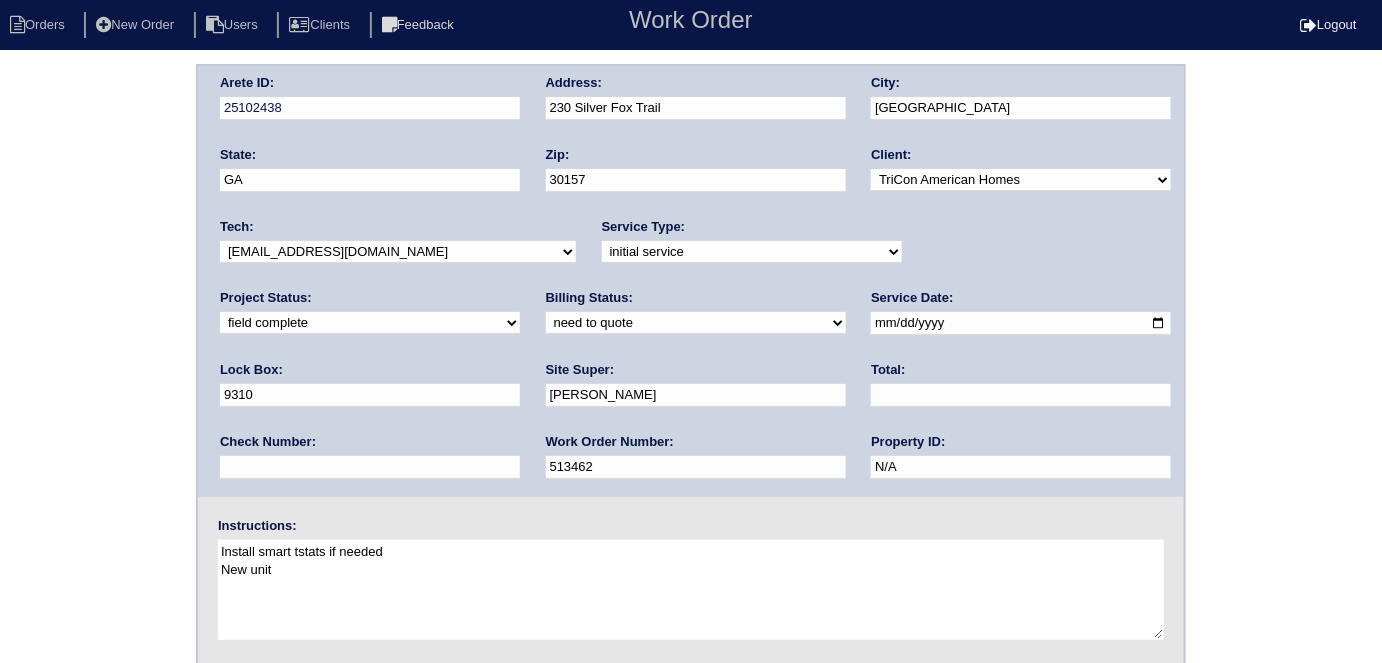 click on "need to quote
quoted
need to invoice
invoiced
paid
warranty
purchase order needed
unknown
in quickbooks" at bounding box center [696, 323] 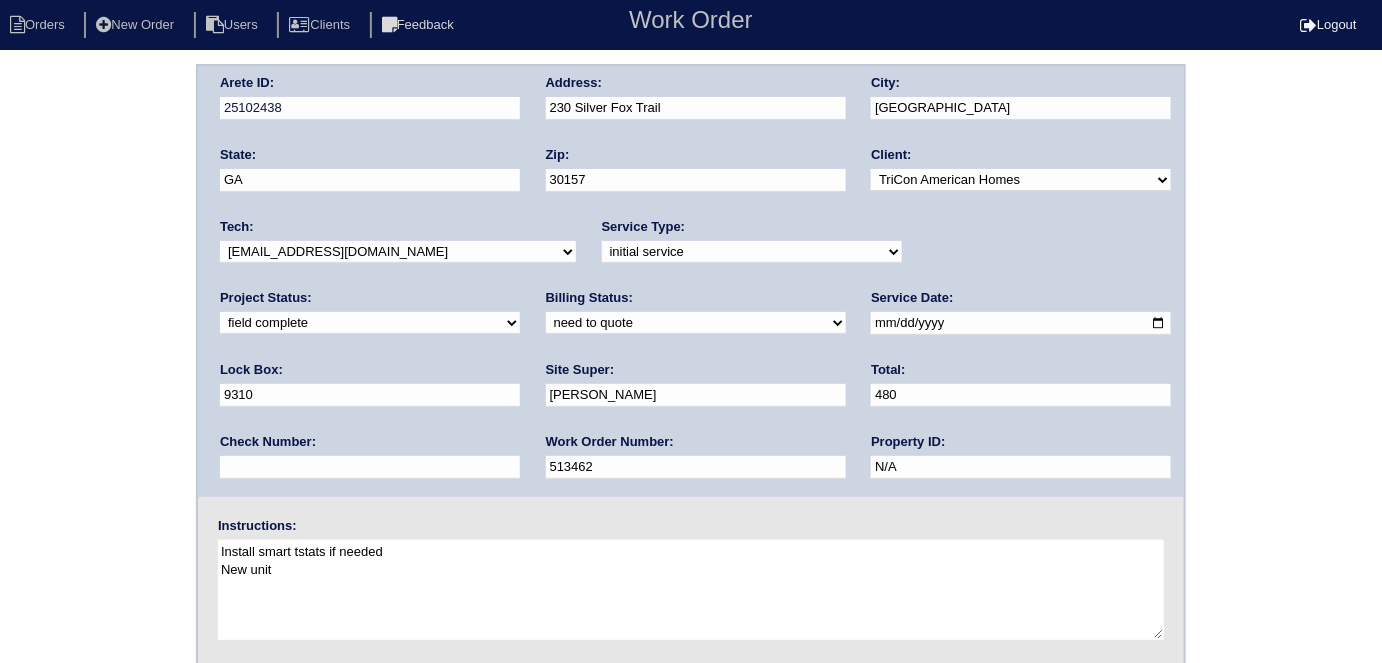 type on "480.00" 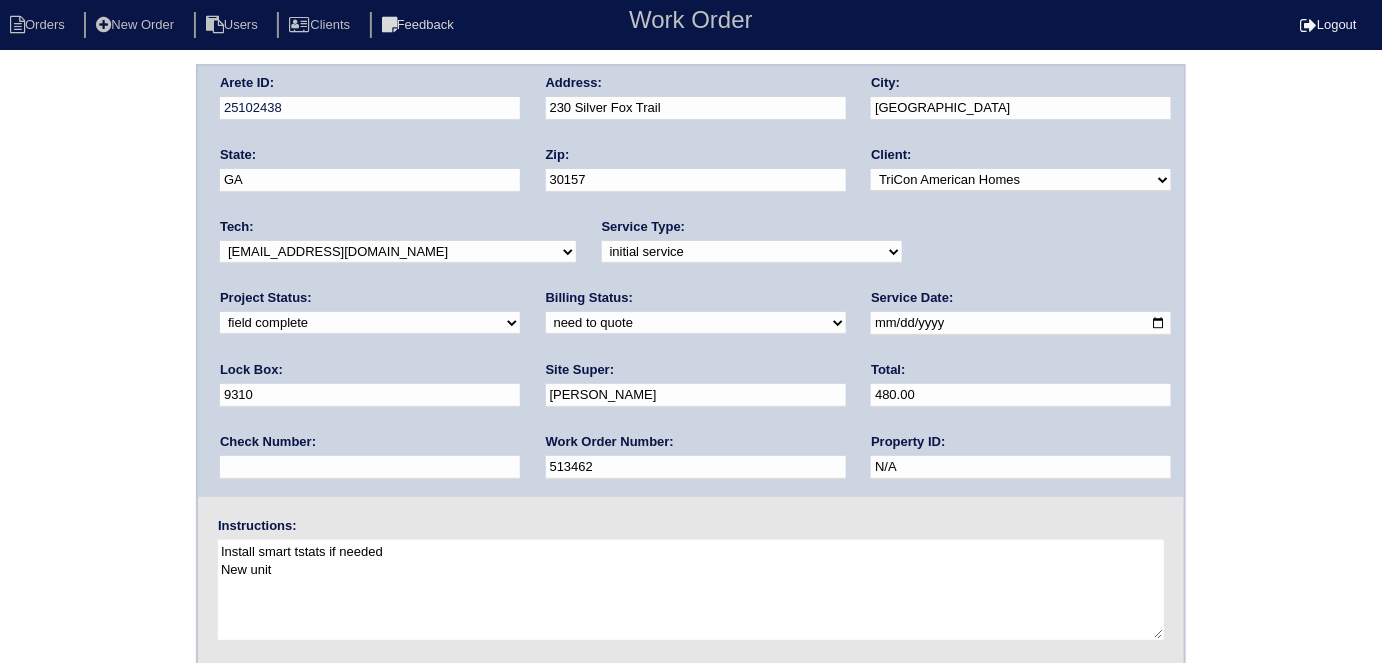 click on "Arete ID:
25102438
Address:
230 Silver Fox Trail
City:
[GEOGRAPHIC_DATA]
State:
[GEOGRAPHIC_DATA]
Zip:
30157
Client:
-select-
TriCon American Homes
American Homes 4 Rent
First Key Homes
Zillow
The Renovation Company
On The Level Development Group
[PERSON_NAME] Exposition Group
Sylvan Homes
Pathway Construction
Arete Personal
Arete SMG
Tiber Capital
Tiber Realty
Divvy
Rave
[PERSON_NAME] Construction
[PERSON_NAME]
HomeRiver Group
Test Client
Rasmus Real Estate
Padly
Buffalo Homes
[PERSON_NAME]
Maymont Homes
Tech:" at bounding box center [691, 468] 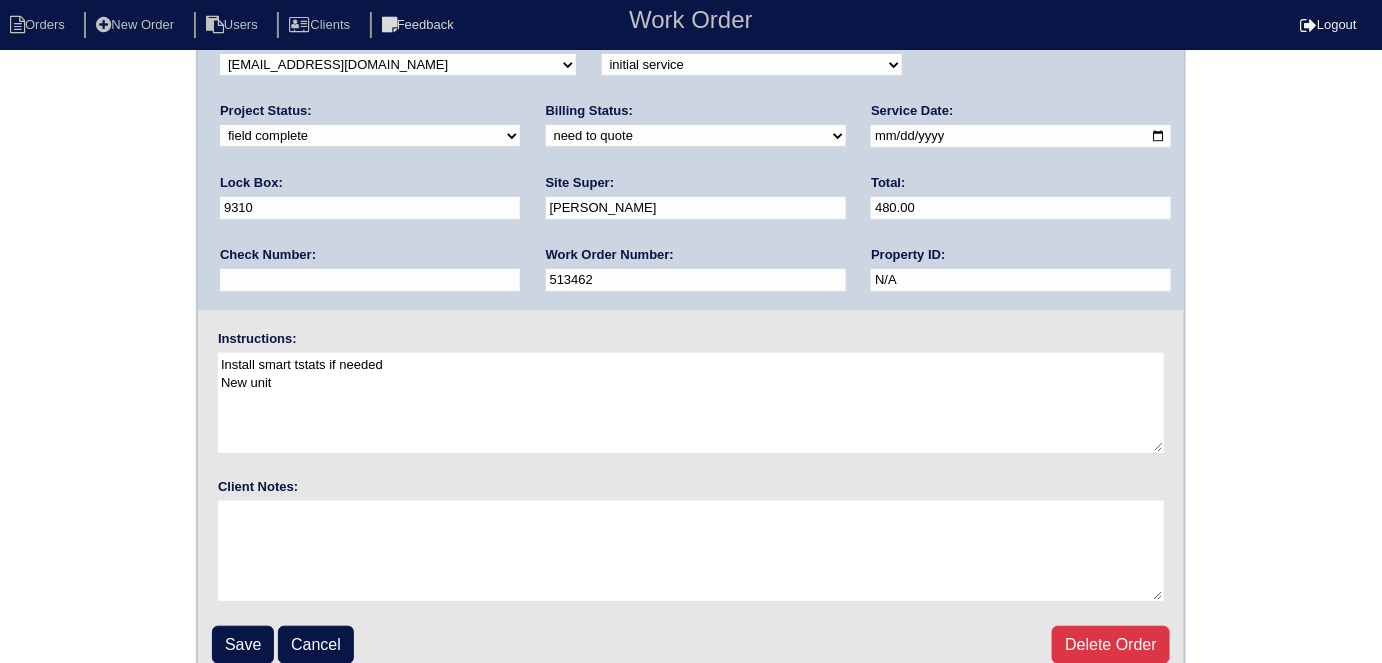 scroll, scrollTop: 205, scrollLeft: 0, axis: vertical 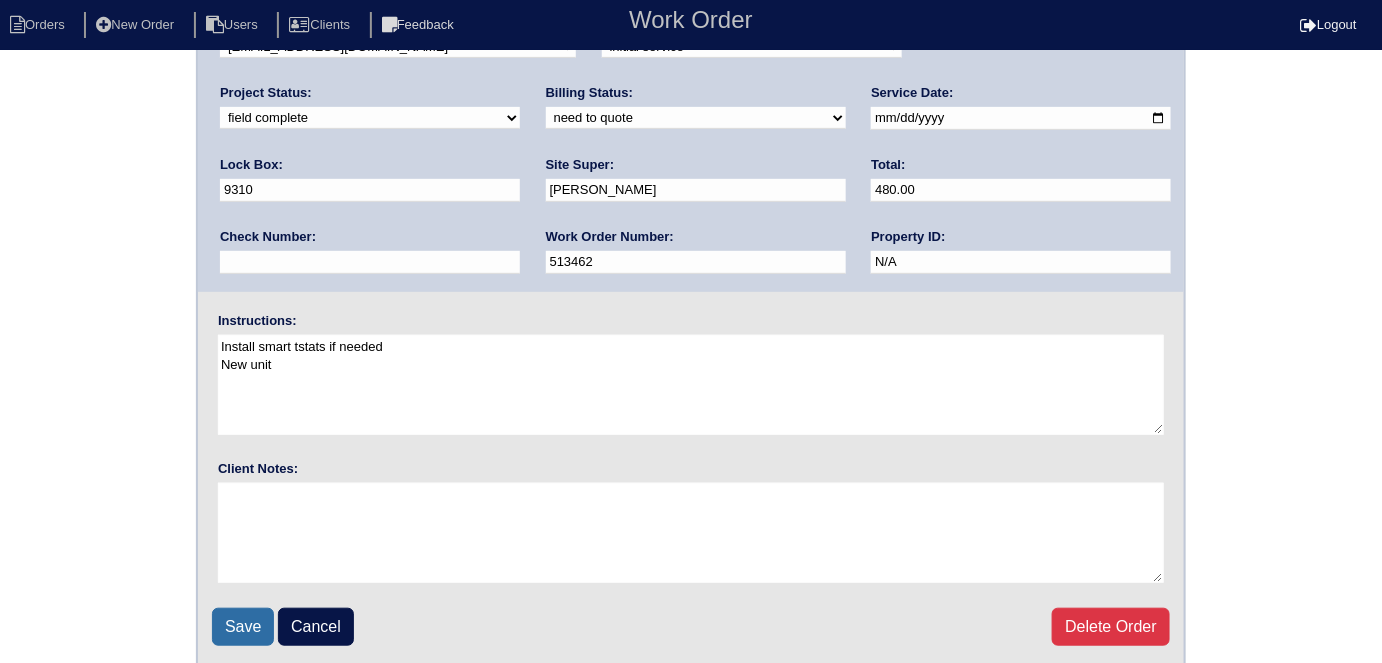 click on "Save" at bounding box center (243, 627) 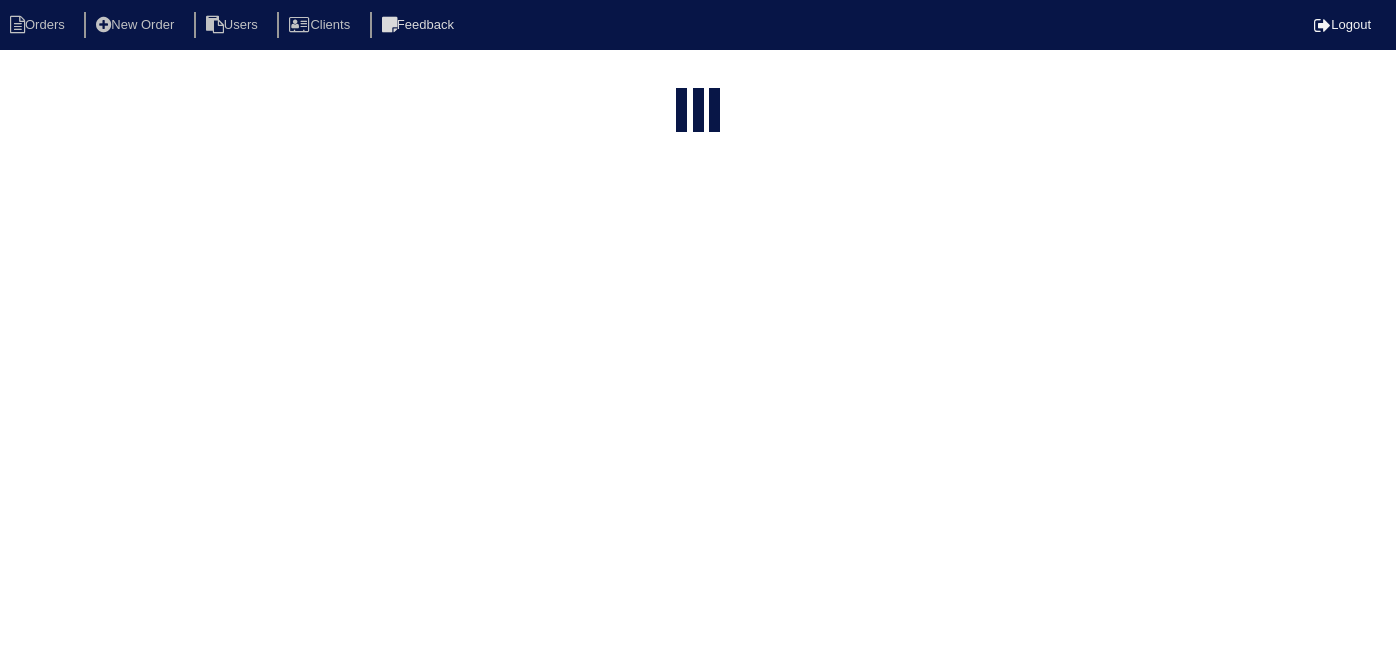 select on "15" 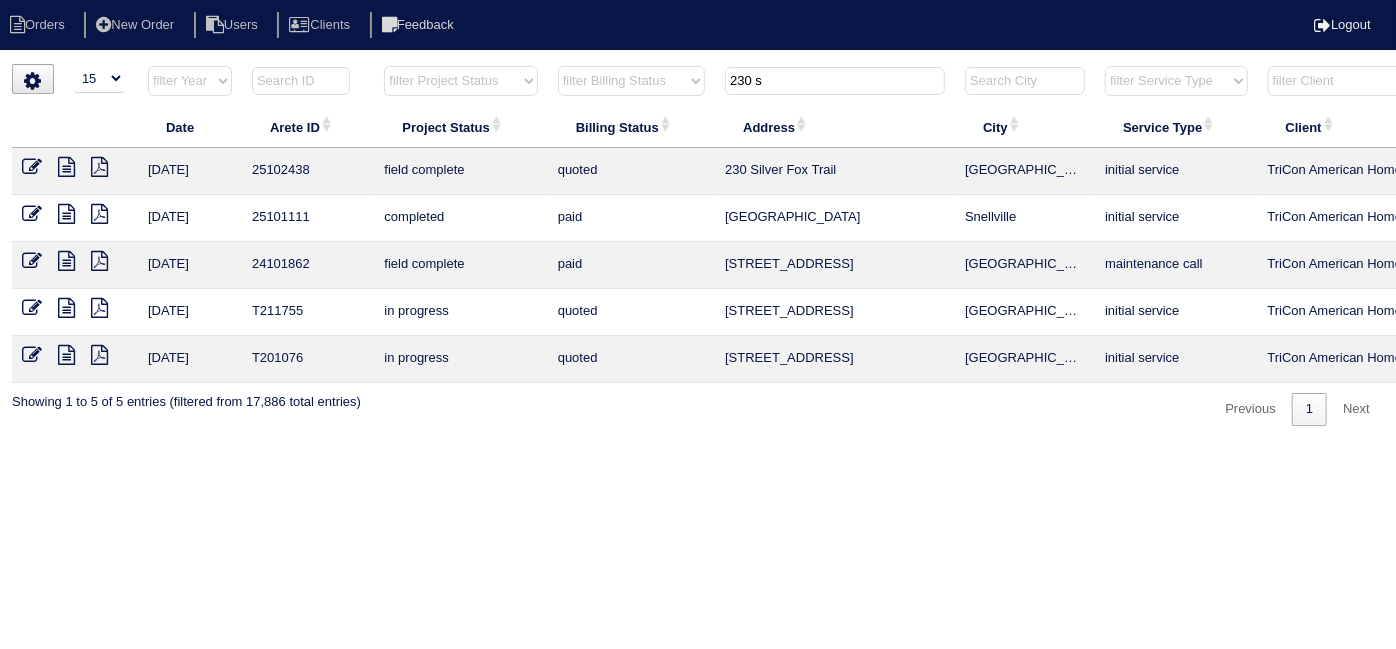drag, startPoint x: 745, startPoint y: 83, endPoint x: 386, endPoint y: -27, distance: 375.47437 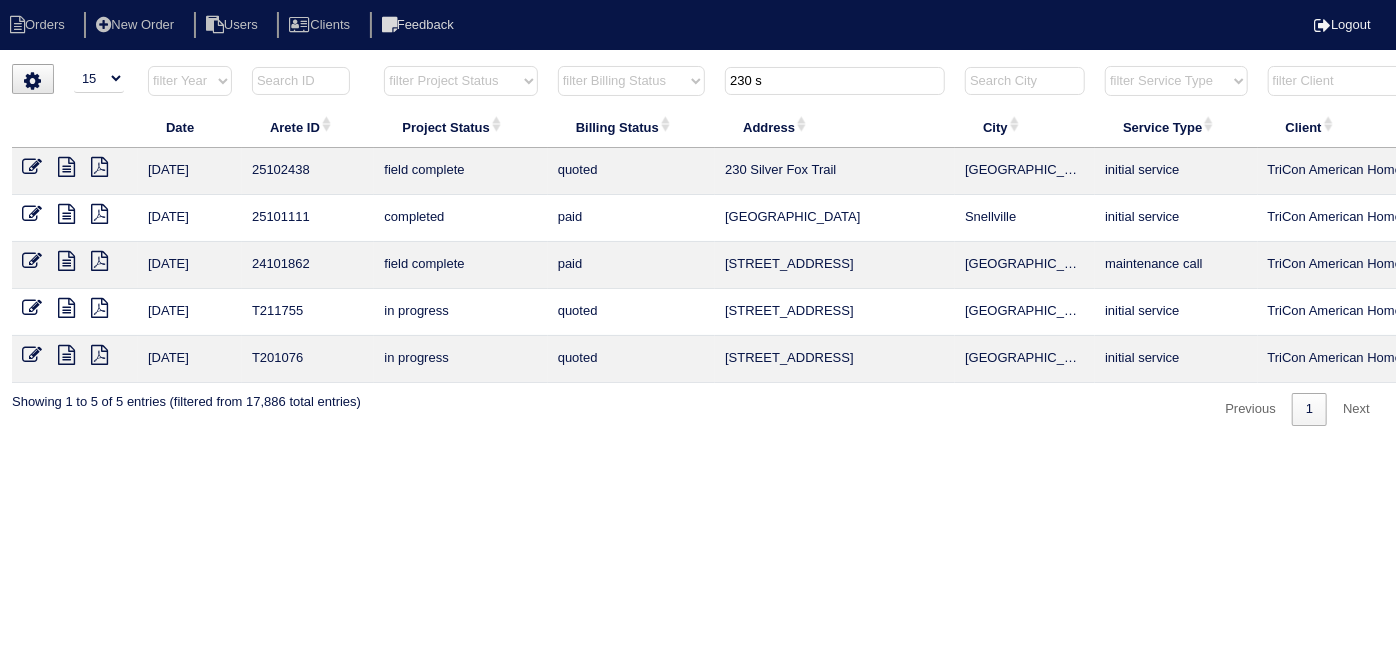 click on "Orders
New Order
Users
Clients
Feedback
Logout
Orders
New Order
Users
Clients
Message is blank.  Please add text or cancel.
Send Feedback
Cancel" at bounding box center [698, 223] 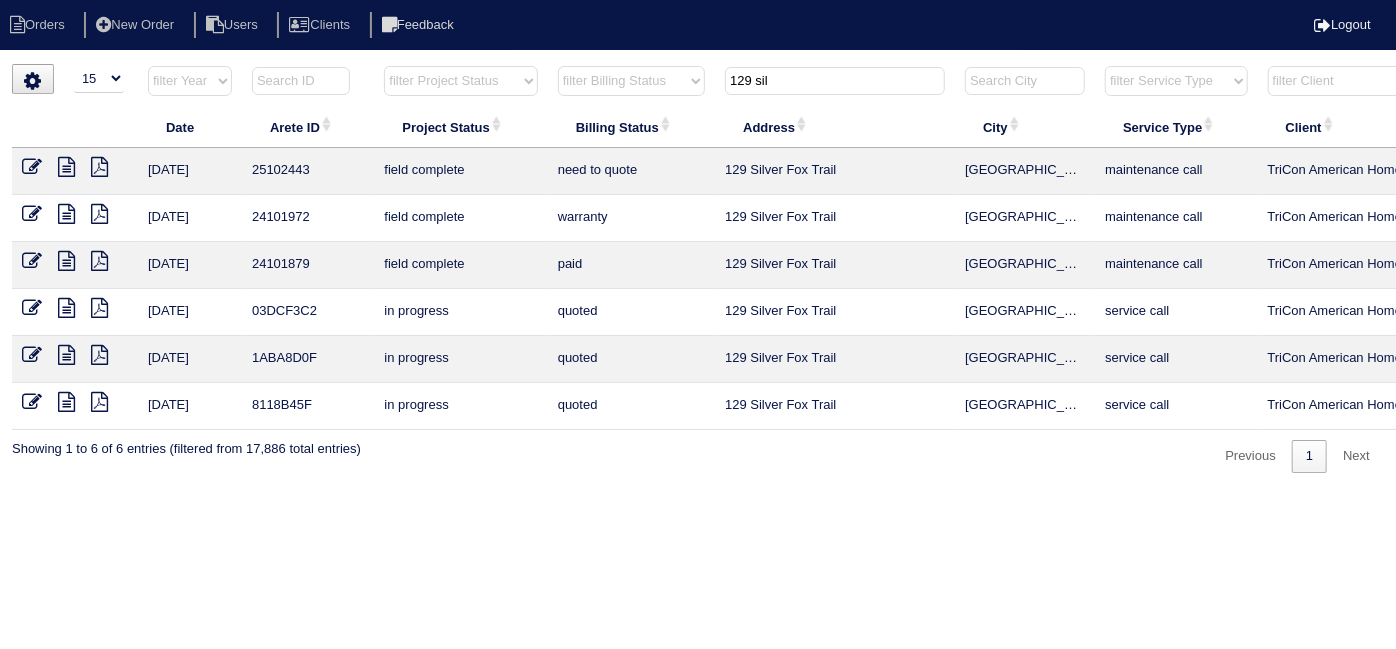 type on "129 sil" 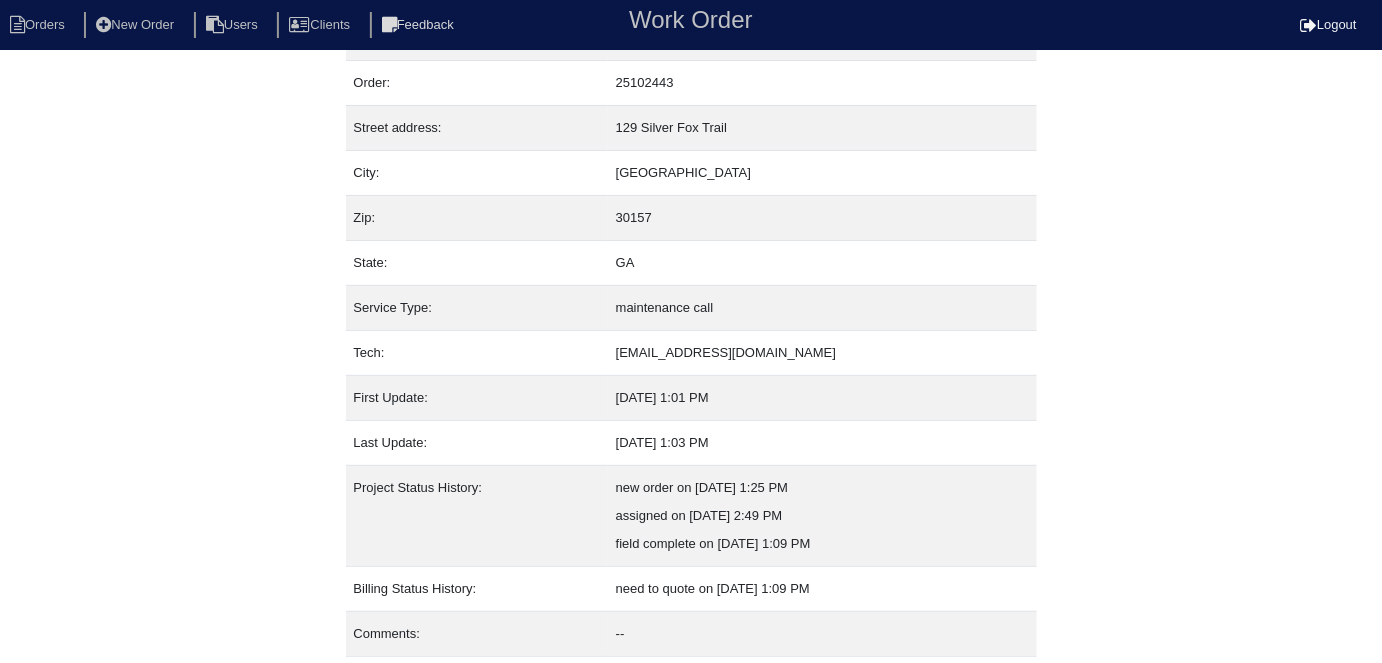 scroll, scrollTop: 105, scrollLeft: 0, axis: vertical 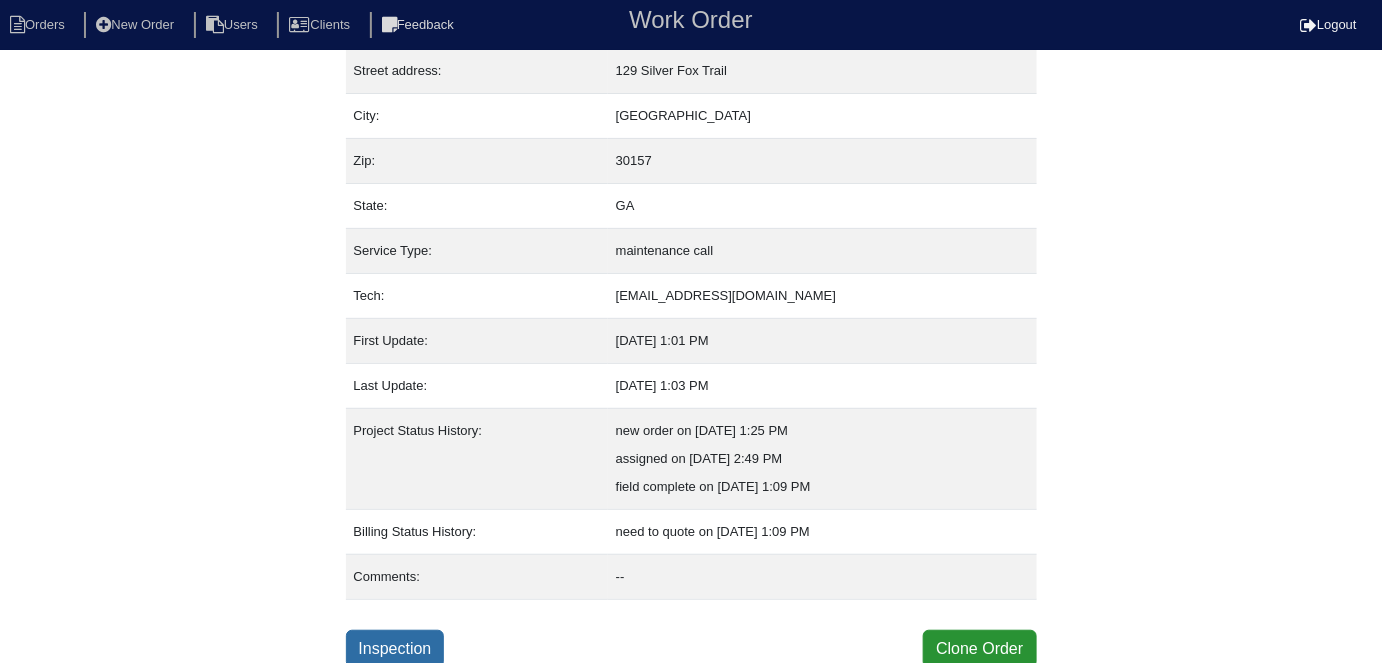 click on "Inspection" at bounding box center [395, 649] 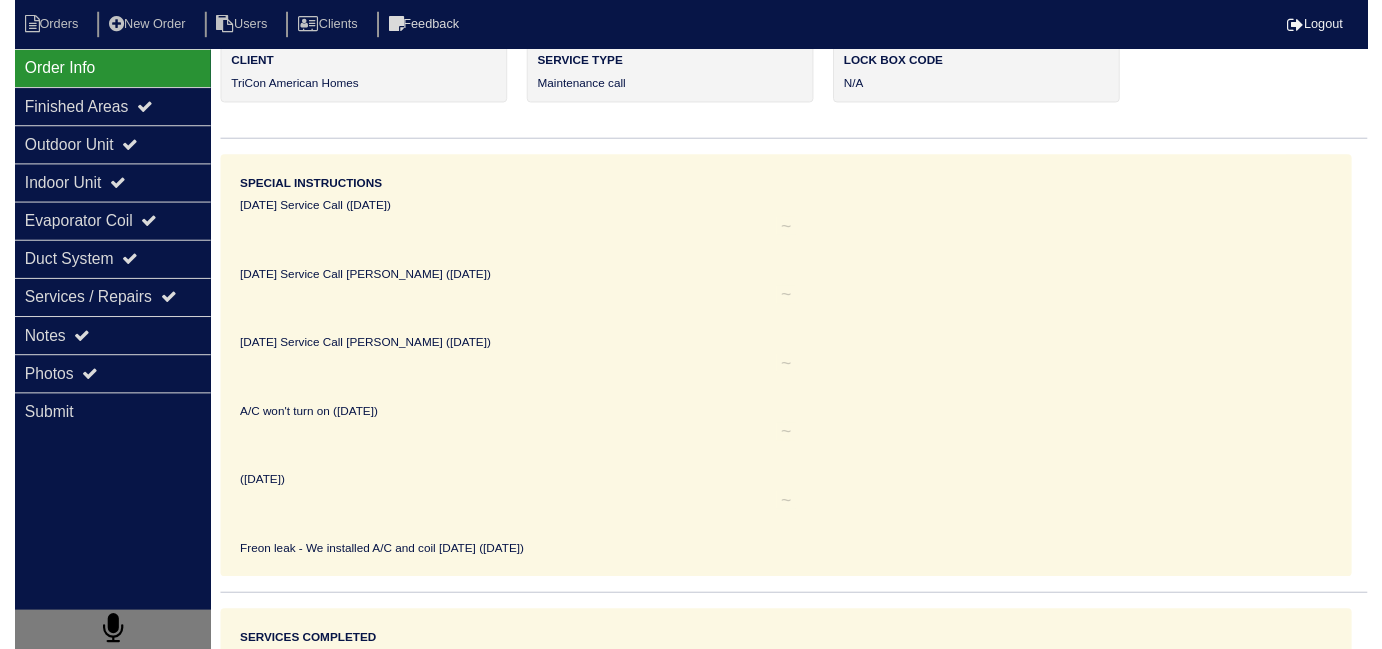 scroll, scrollTop: 0, scrollLeft: 0, axis: both 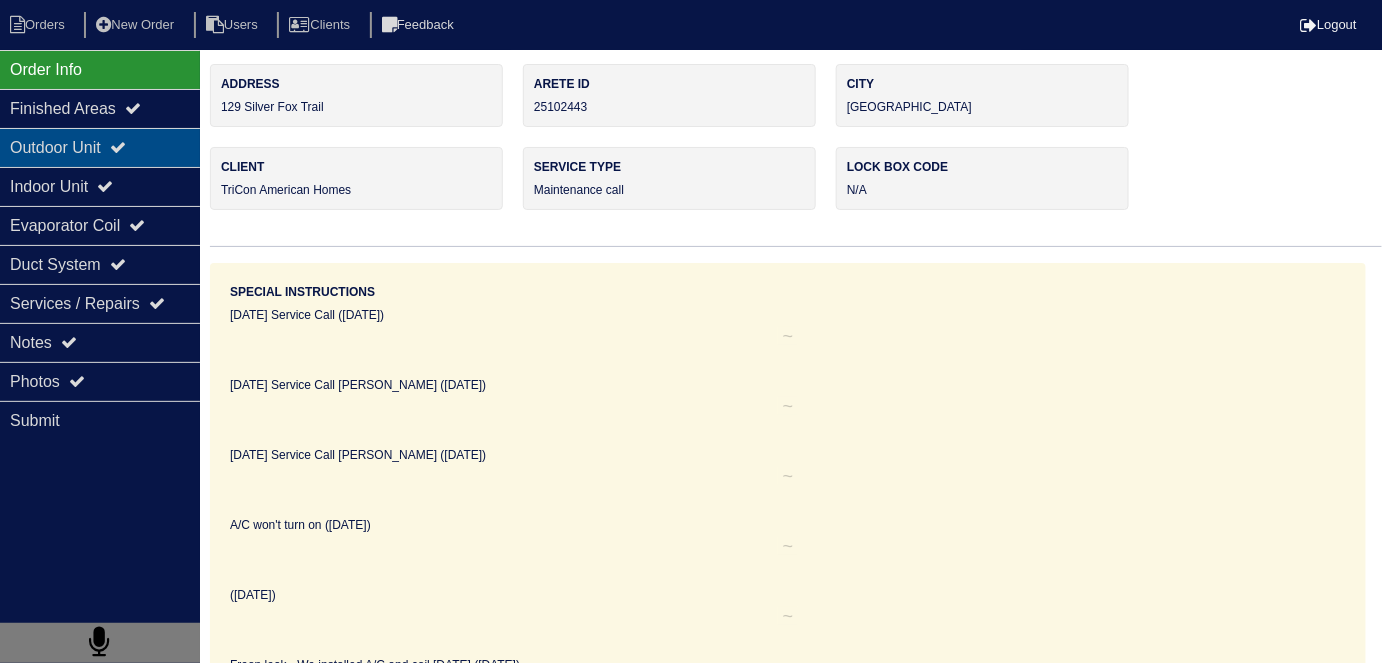 click on "Outdoor Unit" at bounding box center (100, 147) 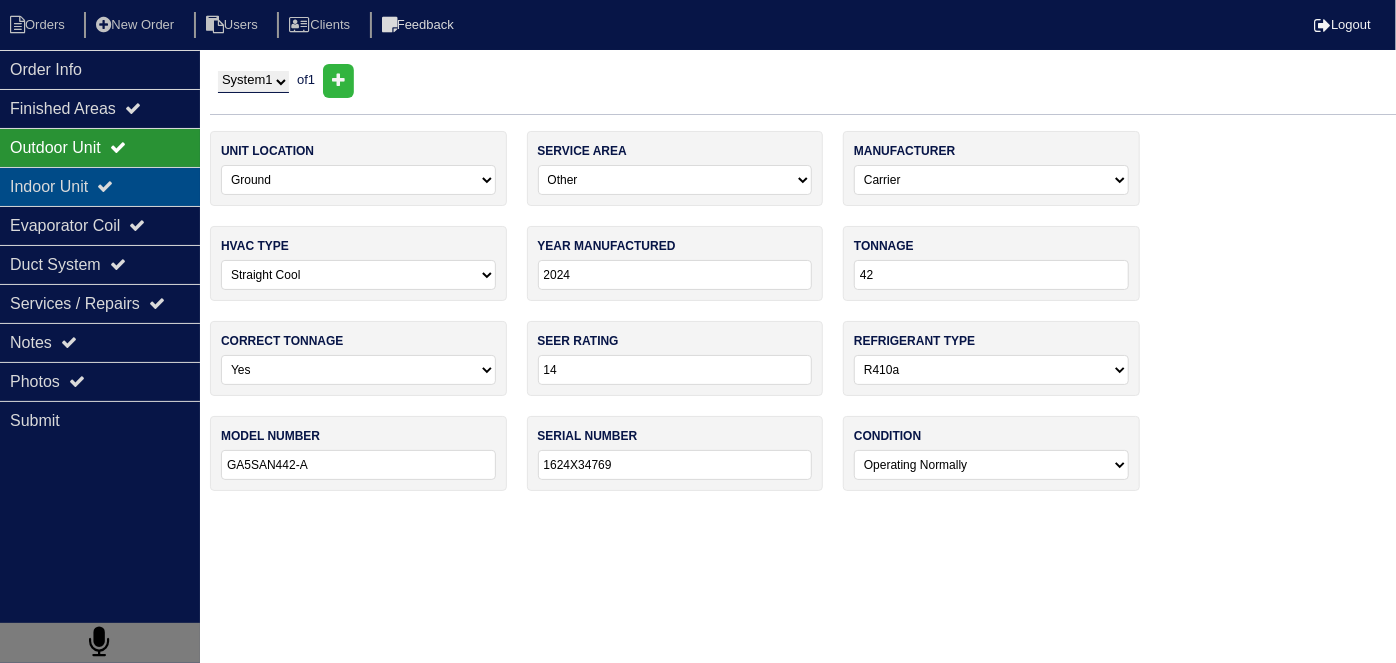click on "Indoor Unit" at bounding box center (100, 186) 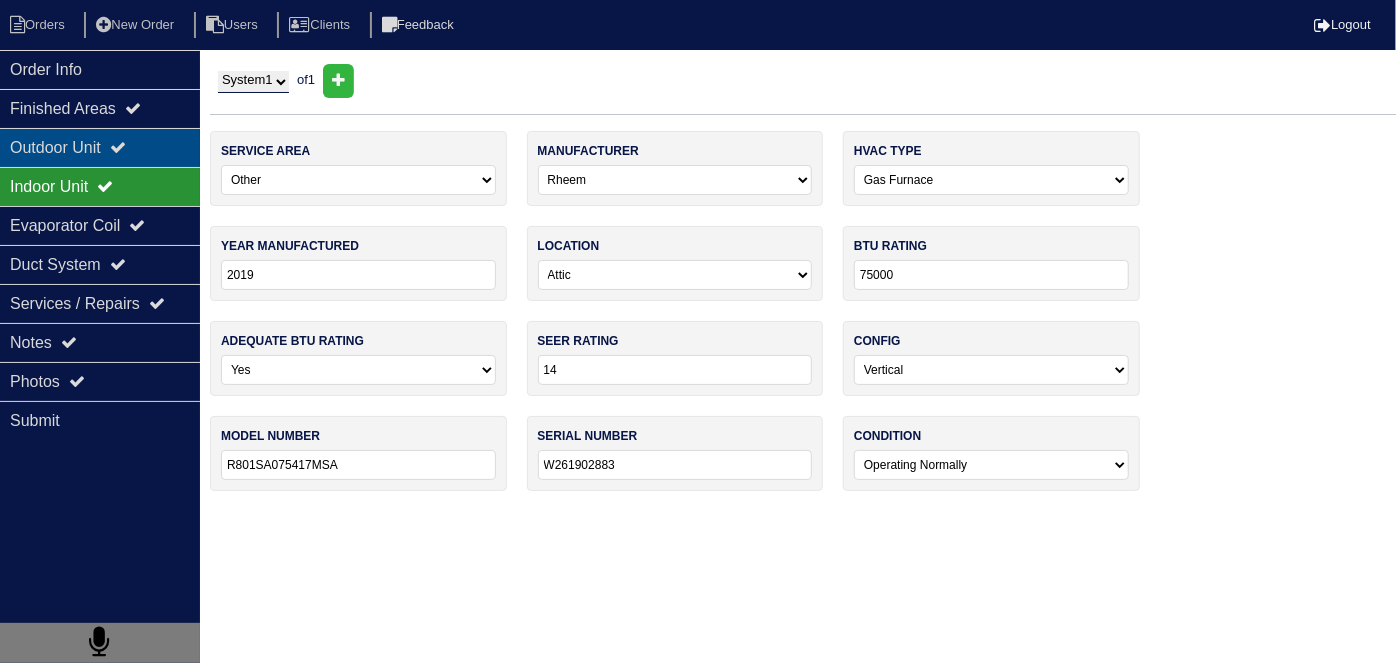 click on "Outdoor Unit" at bounding box center [100, 147] 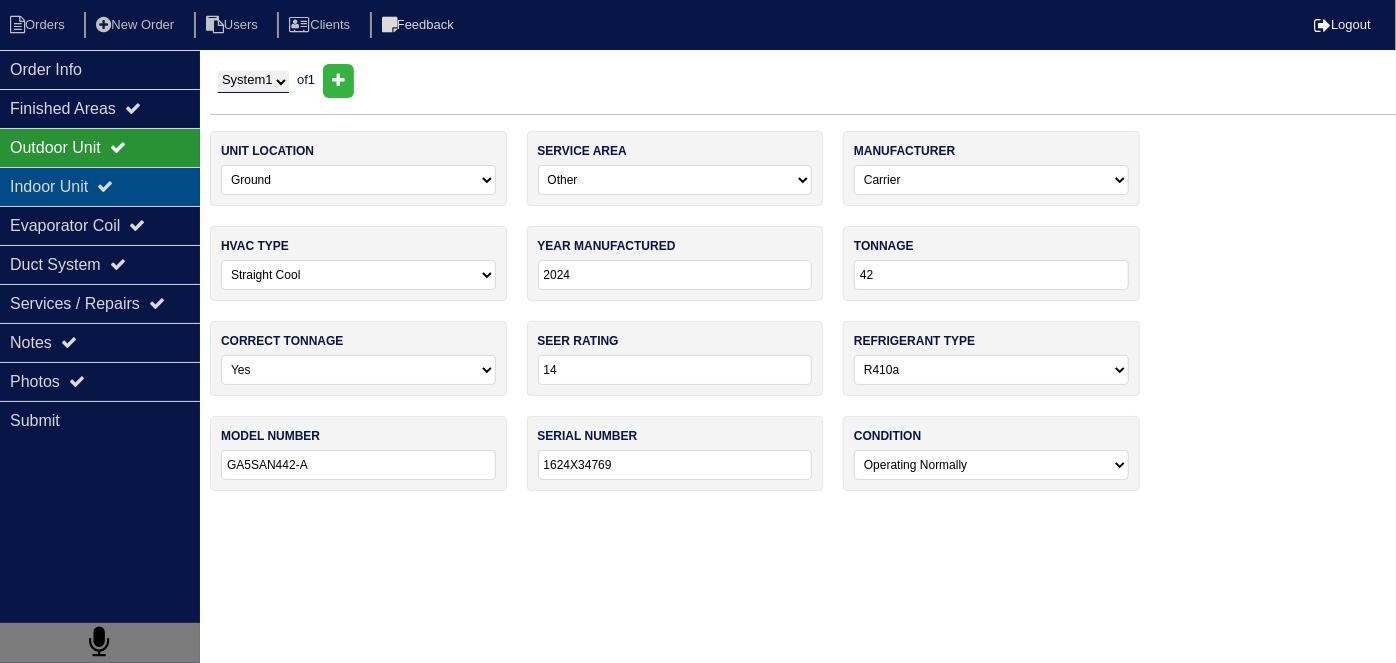 click on "Indoor Unit" at bounding box center [100, 186] 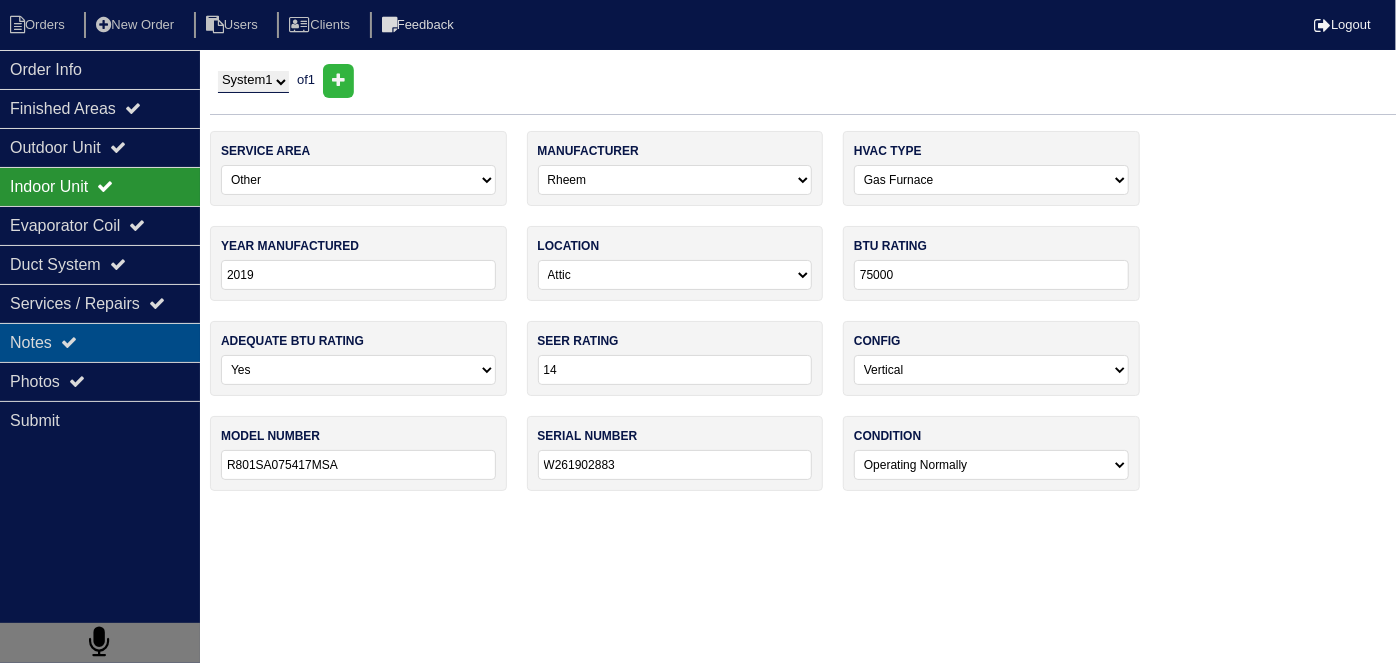 click on "Notes" at bounding box center [100, 342] 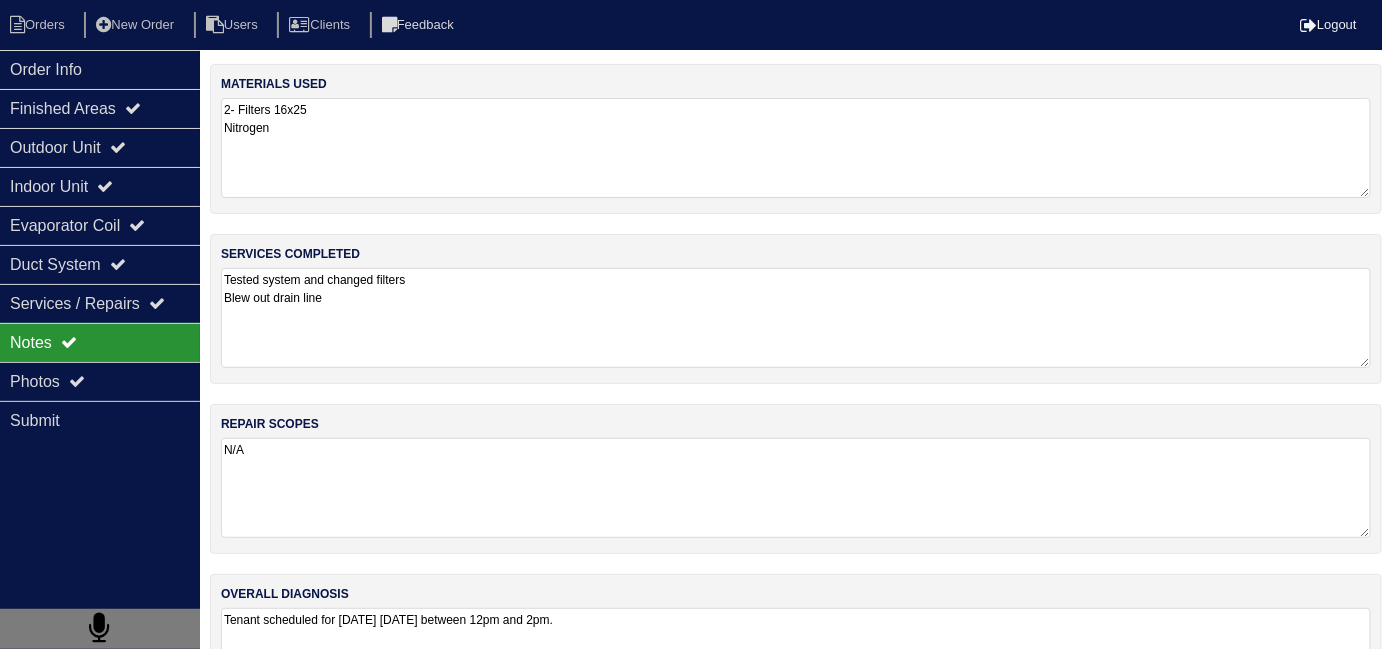 click on "Tested system and changed filters
Blew out drain line" at bounding box center [796, 318] 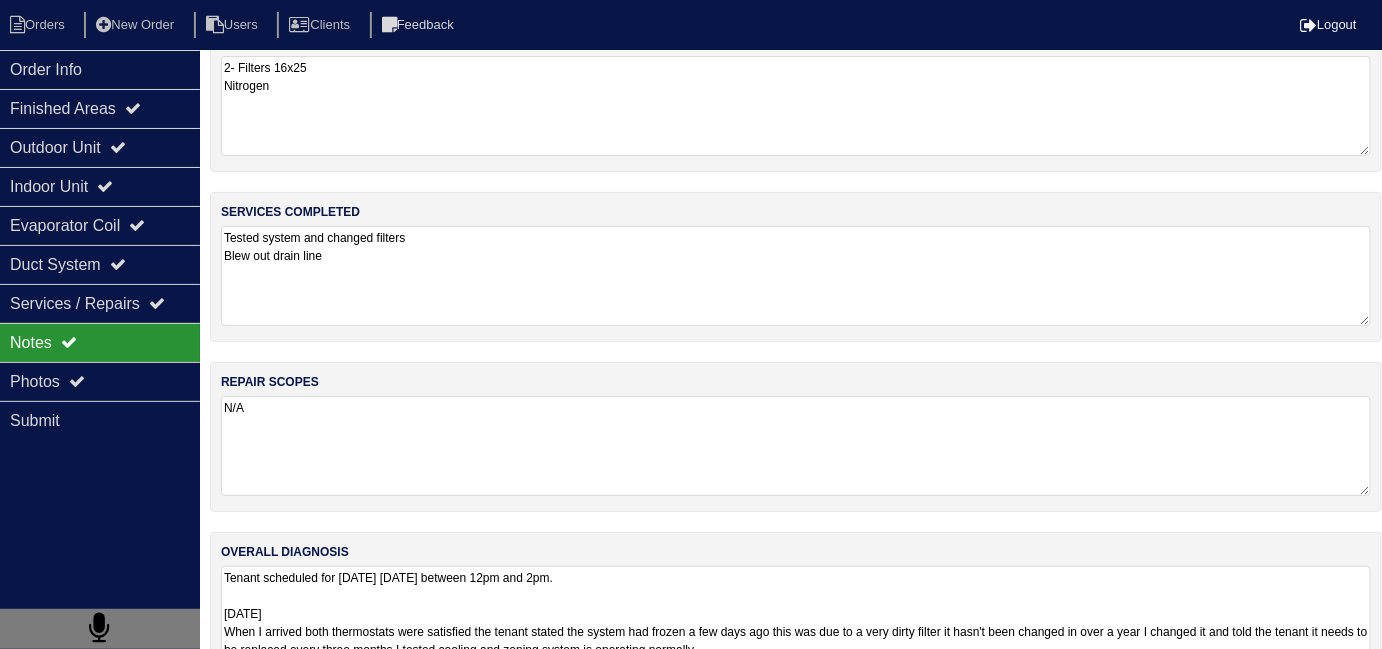 scroll, scrollTop: 89, scrollLeft: 0, axis: vertical 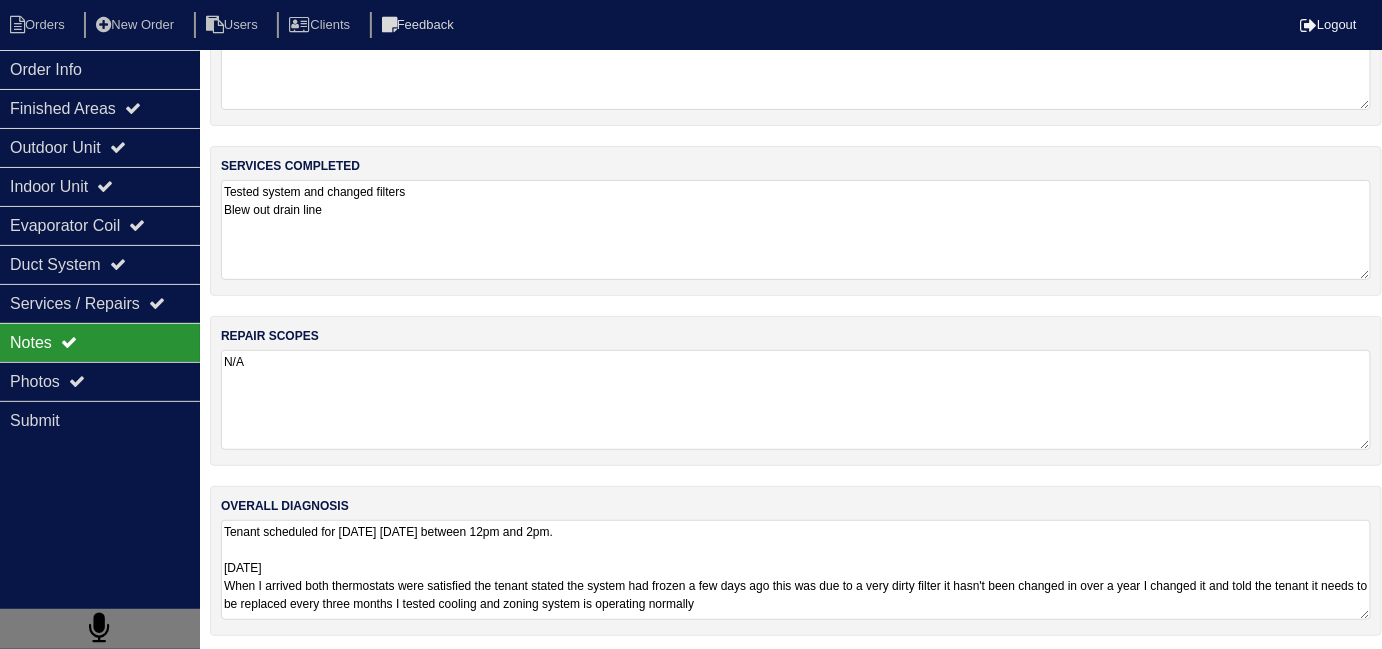 click on "Tenant scheduled for tomorrow 7/10/25 between 12pm and 2pm.
07-10-25
When I arrived both thermostats were satisfied the tenant stated the system had frozen a few days ago this was due to a very dirty filter it hasn't been changed in over a year I changed it and told the tenant it needs to be replaced every three months I tested cooling and zoning system is operating normally" at bounding box center (796, 570) 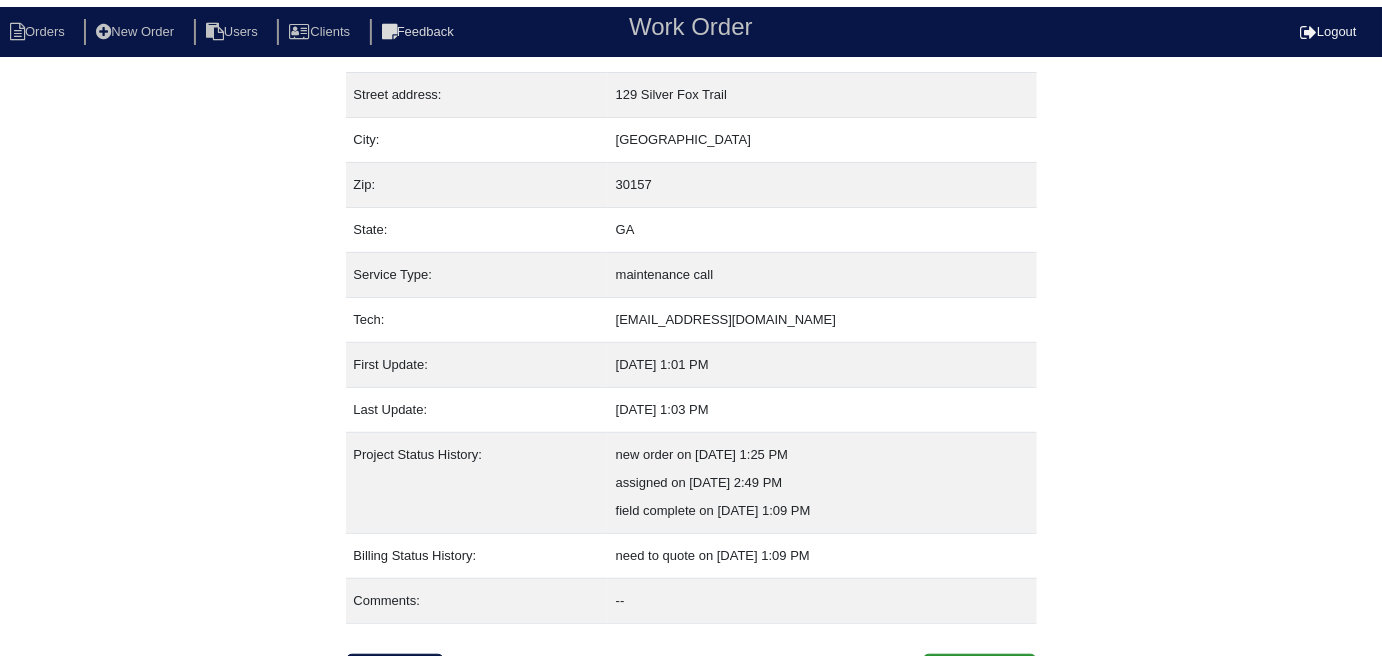 scroll, scrollTop: 105, scrollLeft: 0, axis: vertical 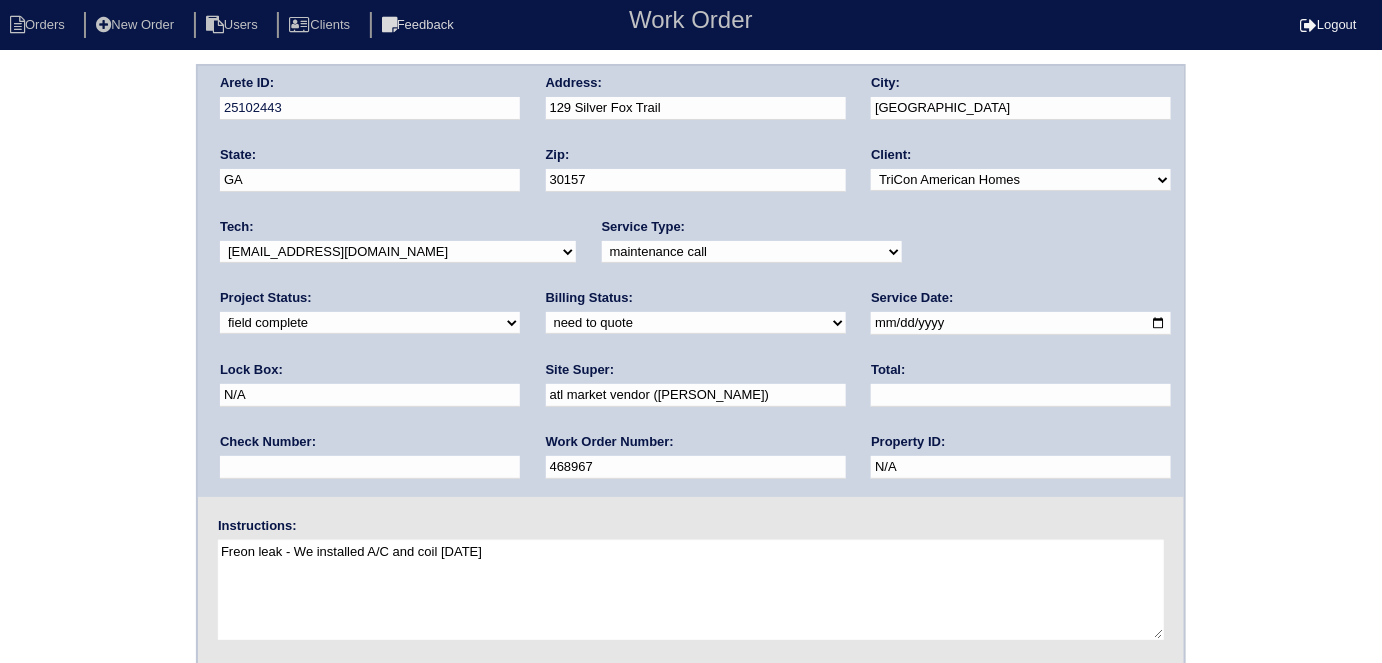 drag, startPoint x: 413, startPoint y: 314, endPoint x: 410, endPoint y: 328, distance: 14.3178215 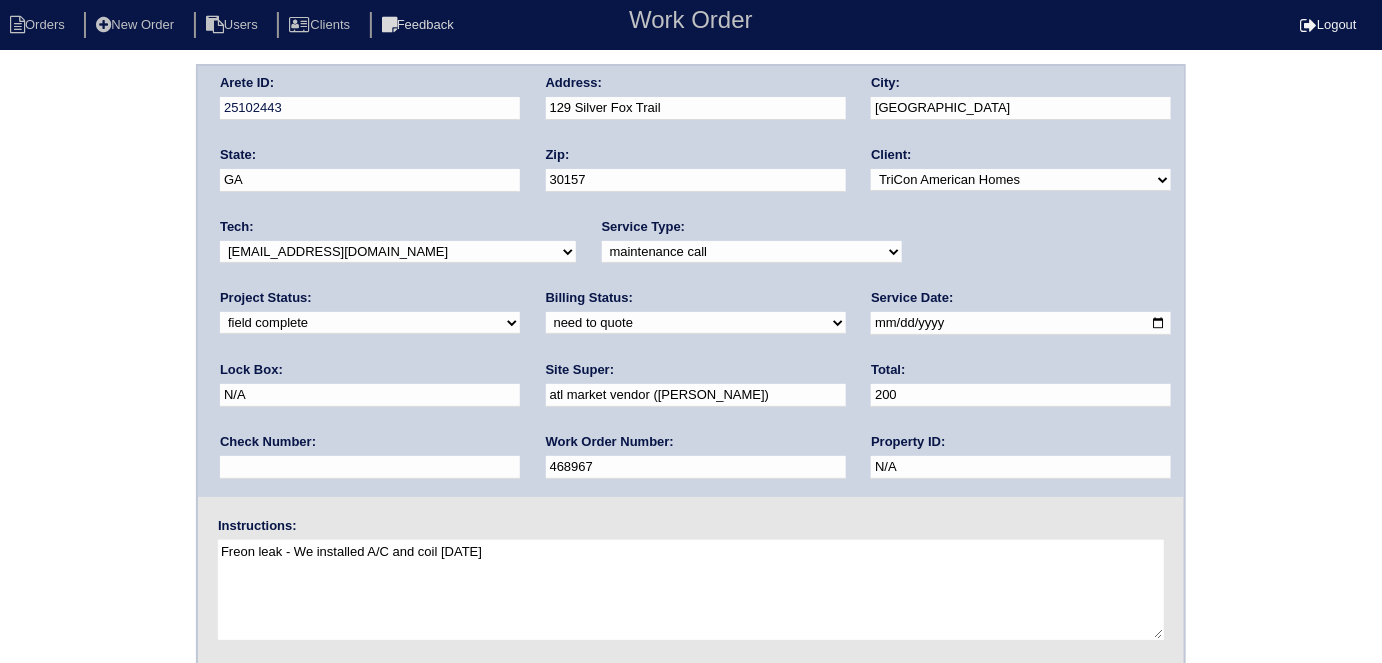 type on "200.00" 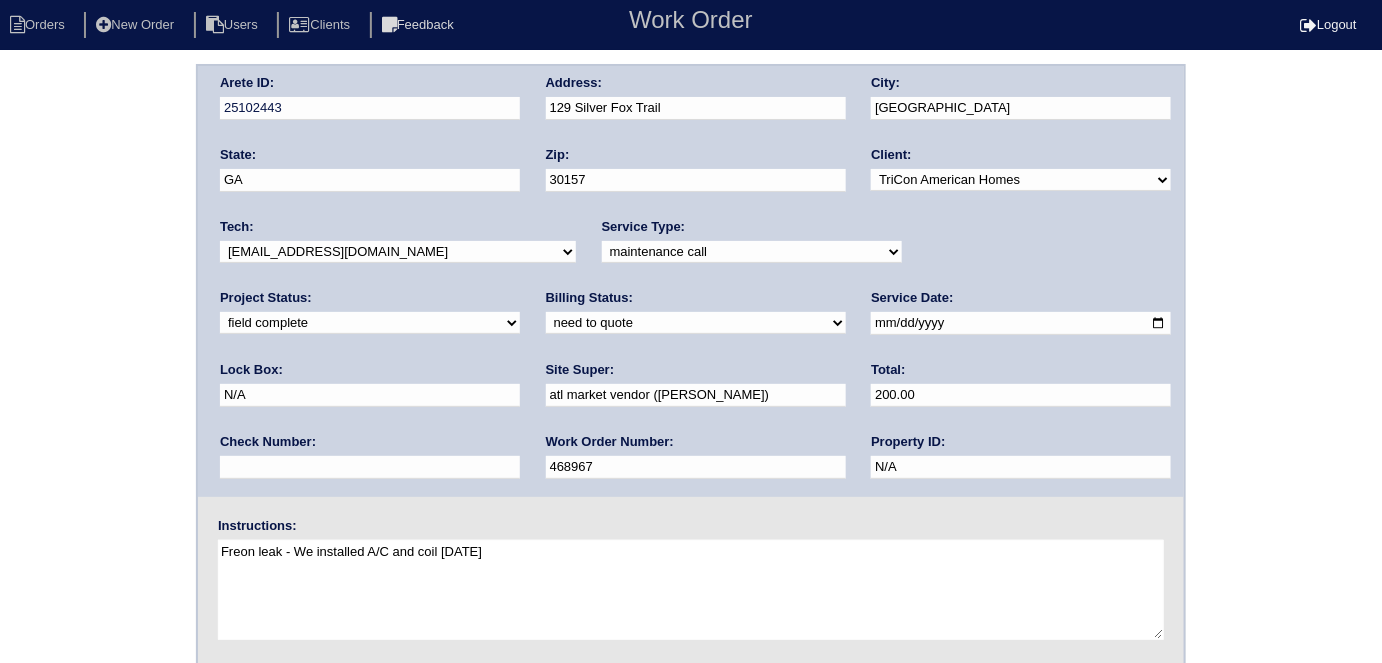 click on "Arete ID:
25102443
Address:
129 Silver Fox Trail
City:
Dallas
State:
GA
Zip:
30157
Client:
-select-
TriCon American Homes
American Homes 4 Rent
First Key Homes
Zillow
The Renovation Company
On The Level Development Group
Shepard Exposition Group
Sylvan Homes
Pathway Construction
Arete Personal
Arete SMG
Tiber Capital
Tiber Realty
Divvy
Rave
Stine Construction
Alan Luther
HomeRiver Group
Test Client
Rasmus Real Estate
Padly
Buffalo Homes
Phillip Brothers
Maymont Homes
Tech:" at bounding box center [691, 468] 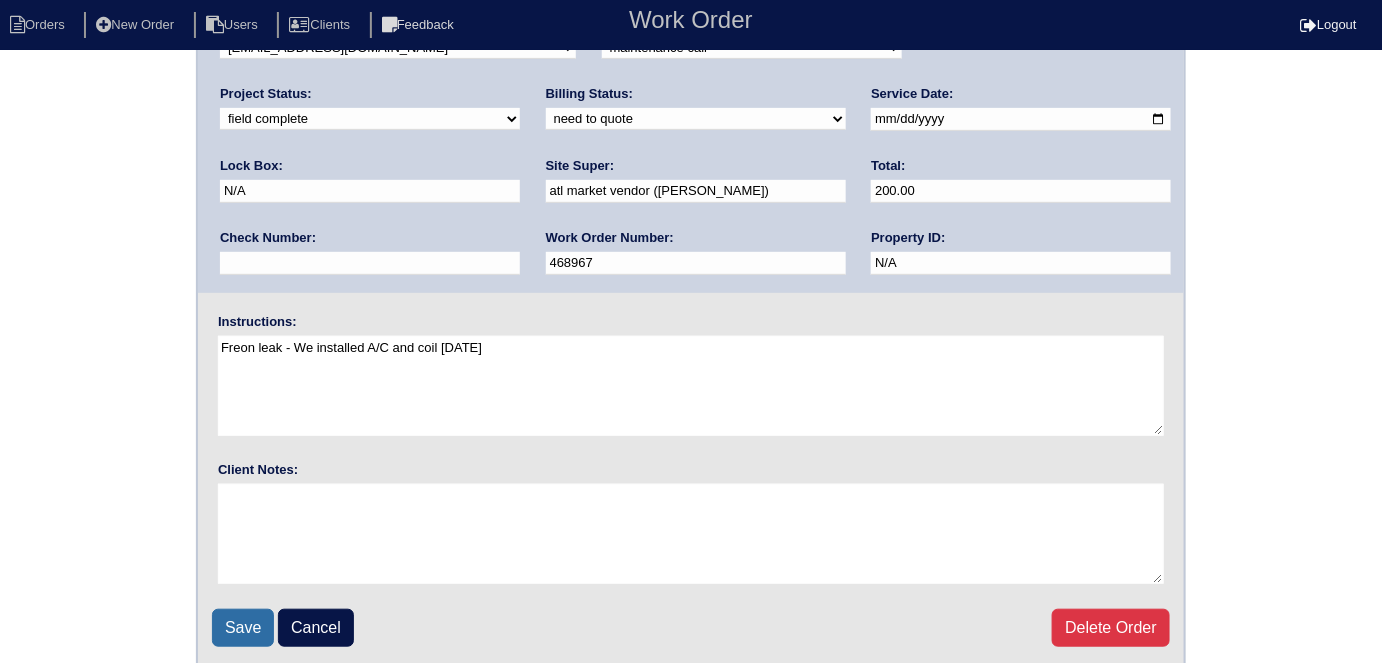 scroll, scrollTop: 205, scrollLeft: 0, axis: vertical 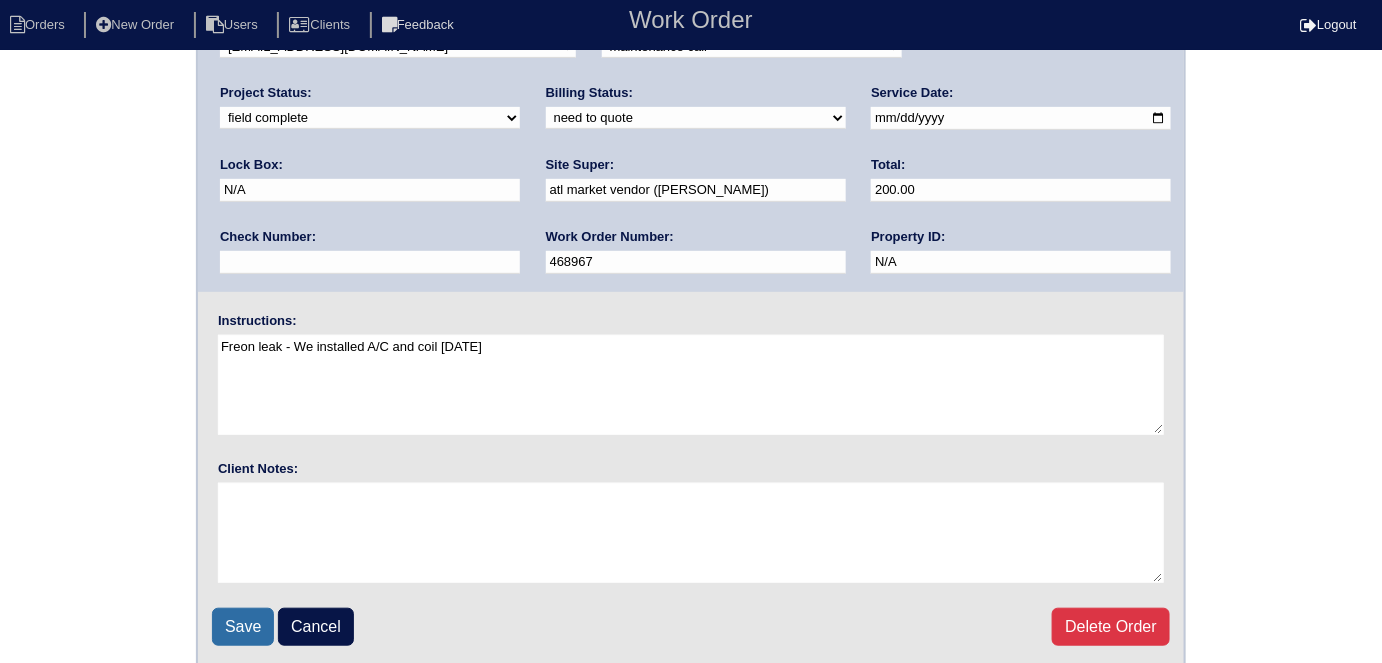 click on "Save" at bounding box center (243, 627) 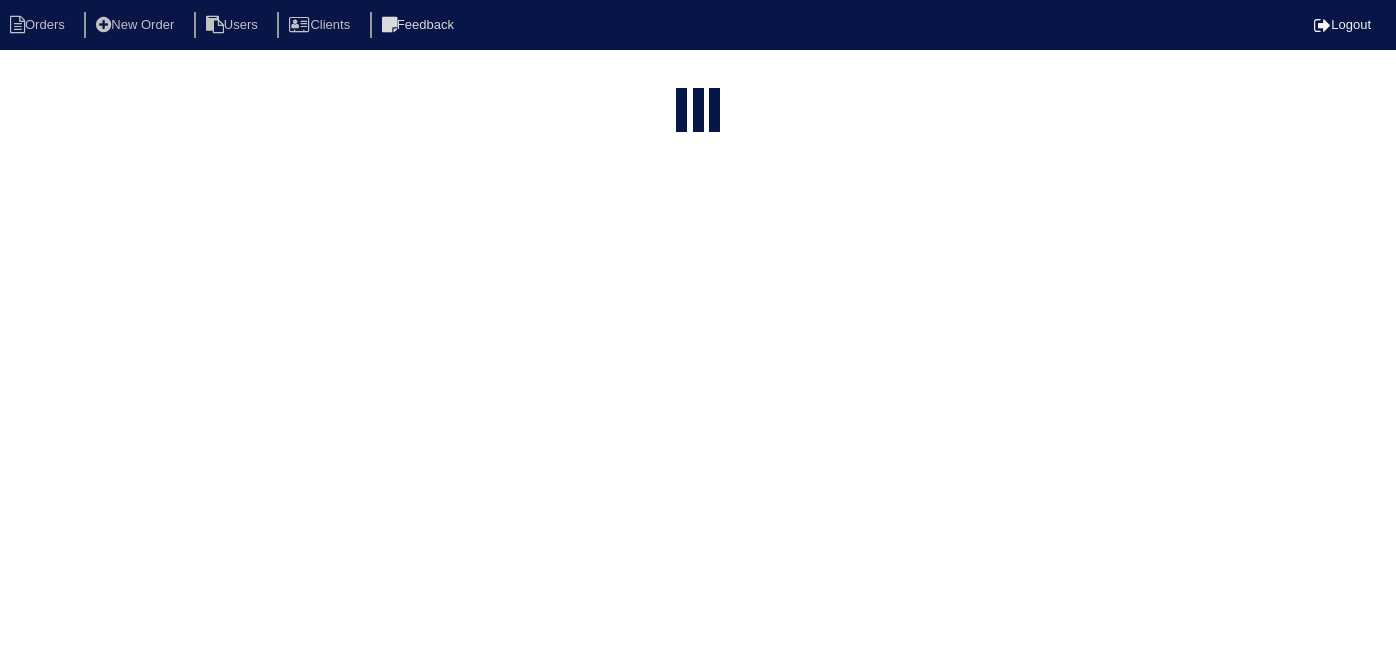 select on "15" 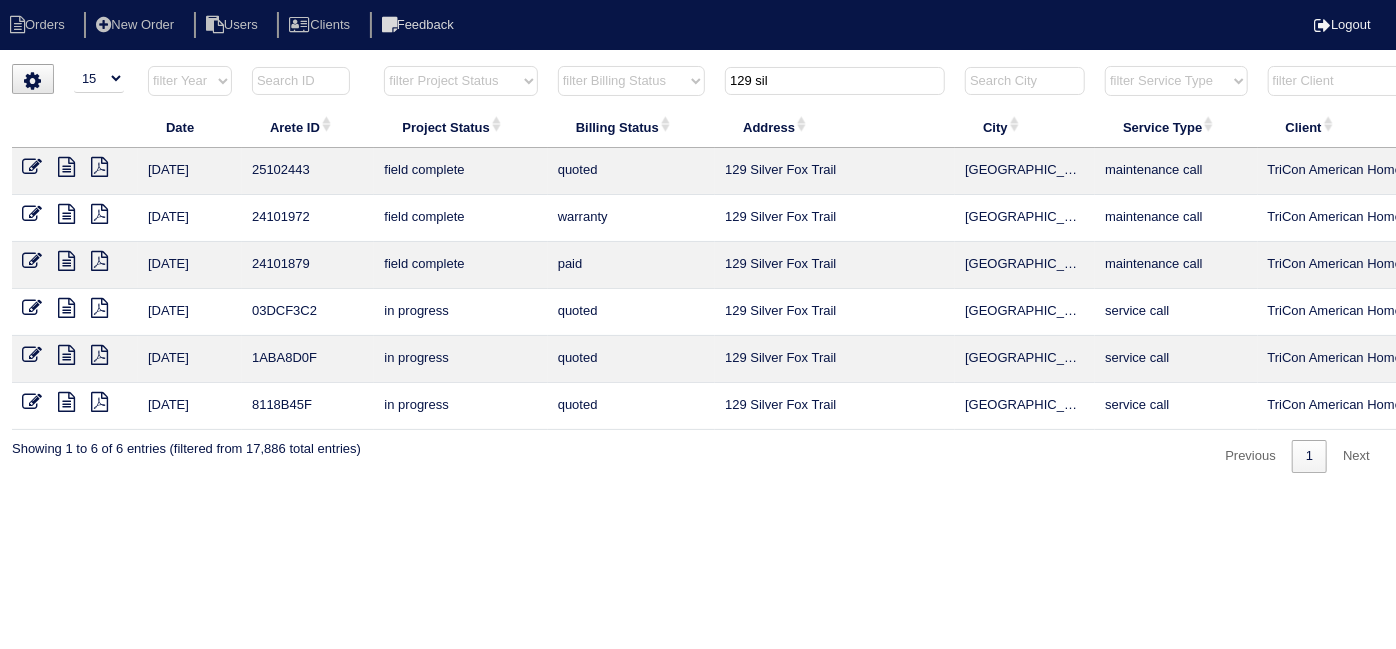 drag, startPoint x: 849, startPoint y: 85, endPoint x: 164, endPoint y: -34, distance: 695.25964 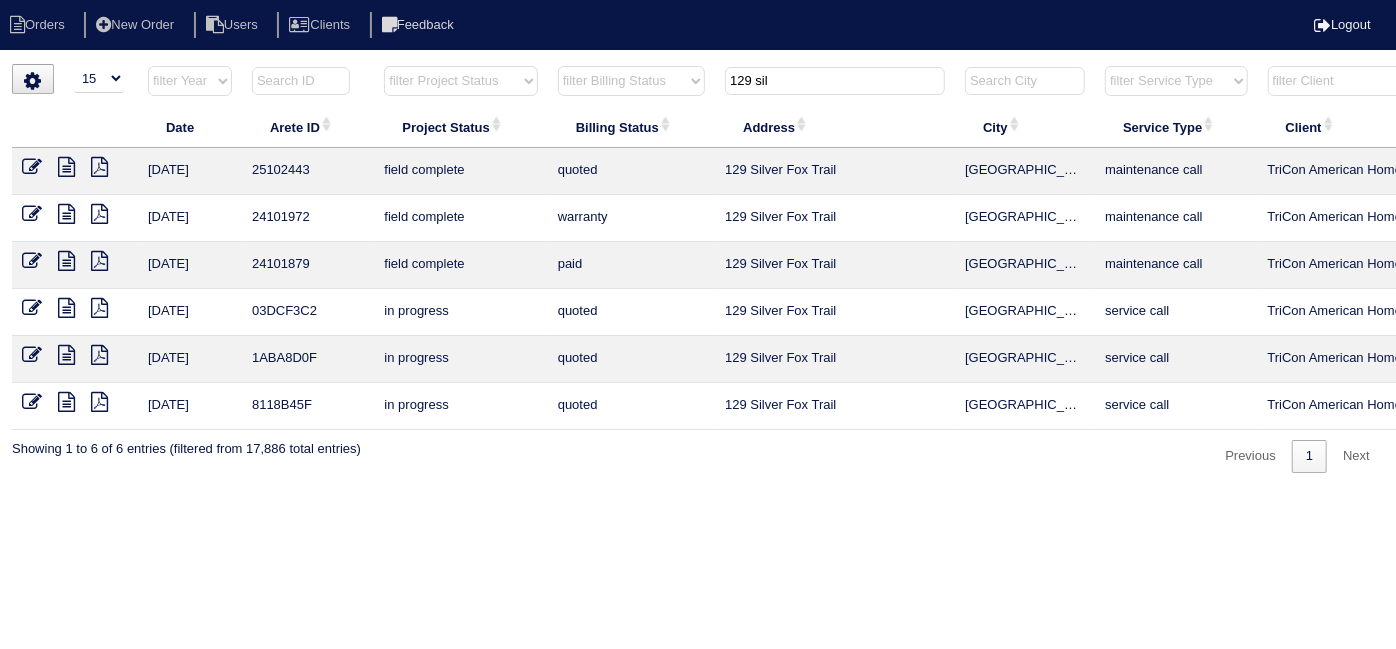 click on "Orders
New Order
Users
Clients
Feedback
Logout
Orders
New Order
Users
Clients
Message is blank.  Please add text or cancel.
Send Feedback
Cancel" at bounding box center [698, 246] 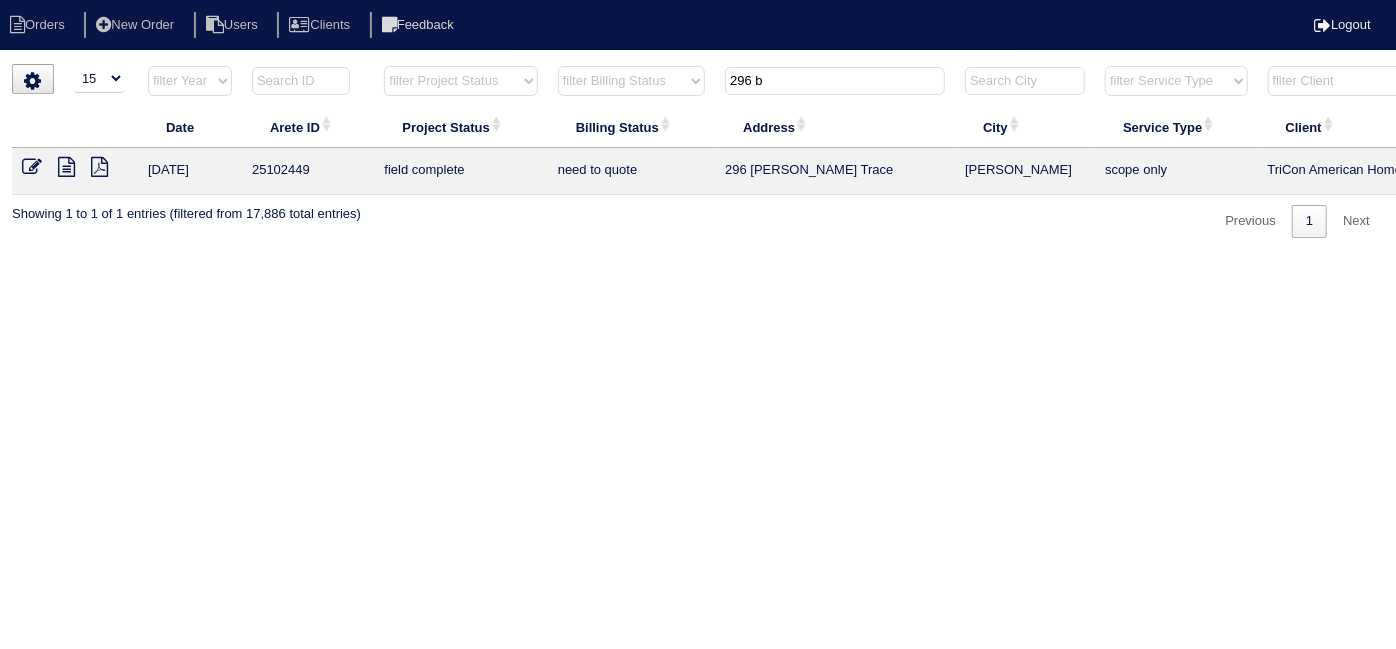 type on "296 b" 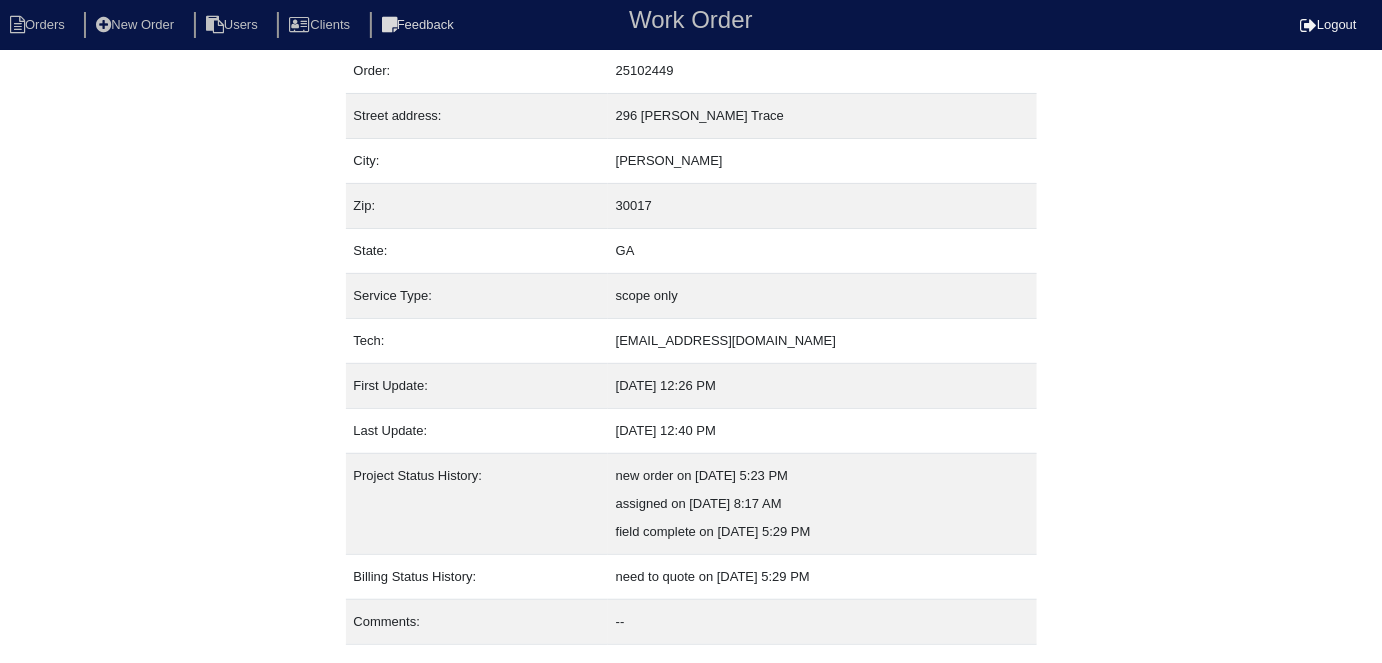 scroll, scrollTop: 105, scrollLeft: 0, axis: vertical 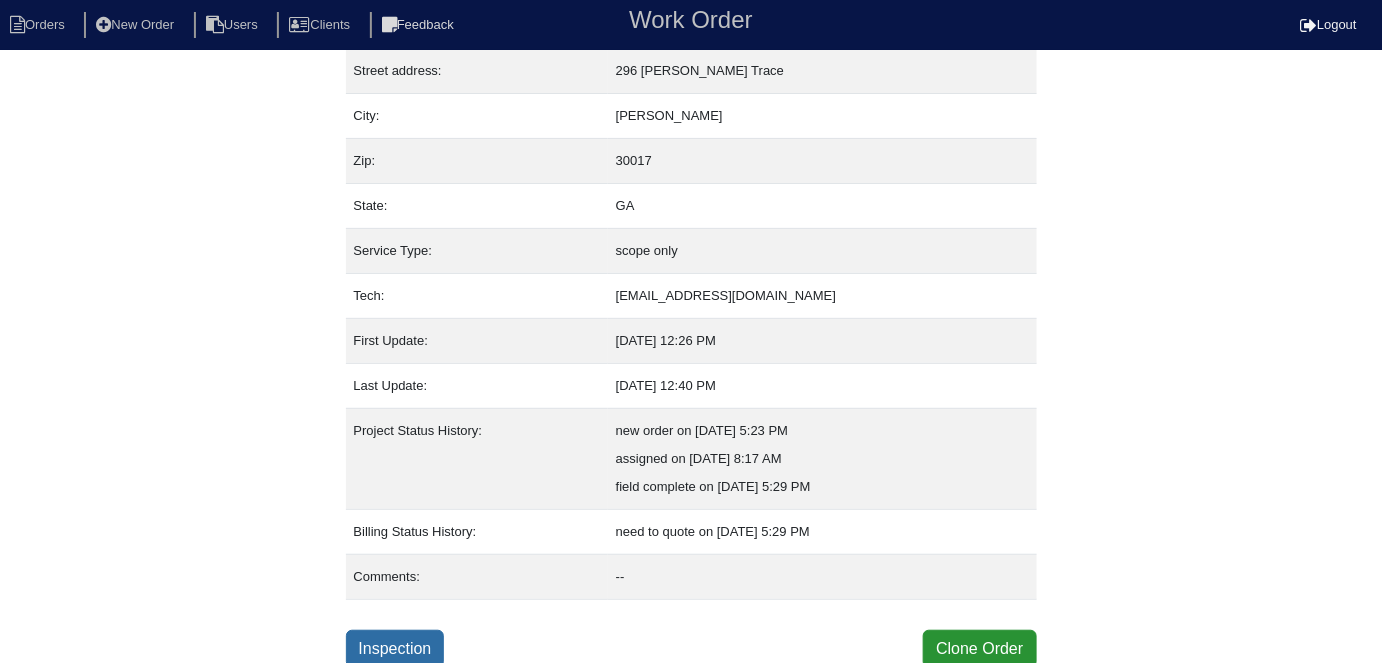 click on "Inspection" at bounding box center (395, 649) 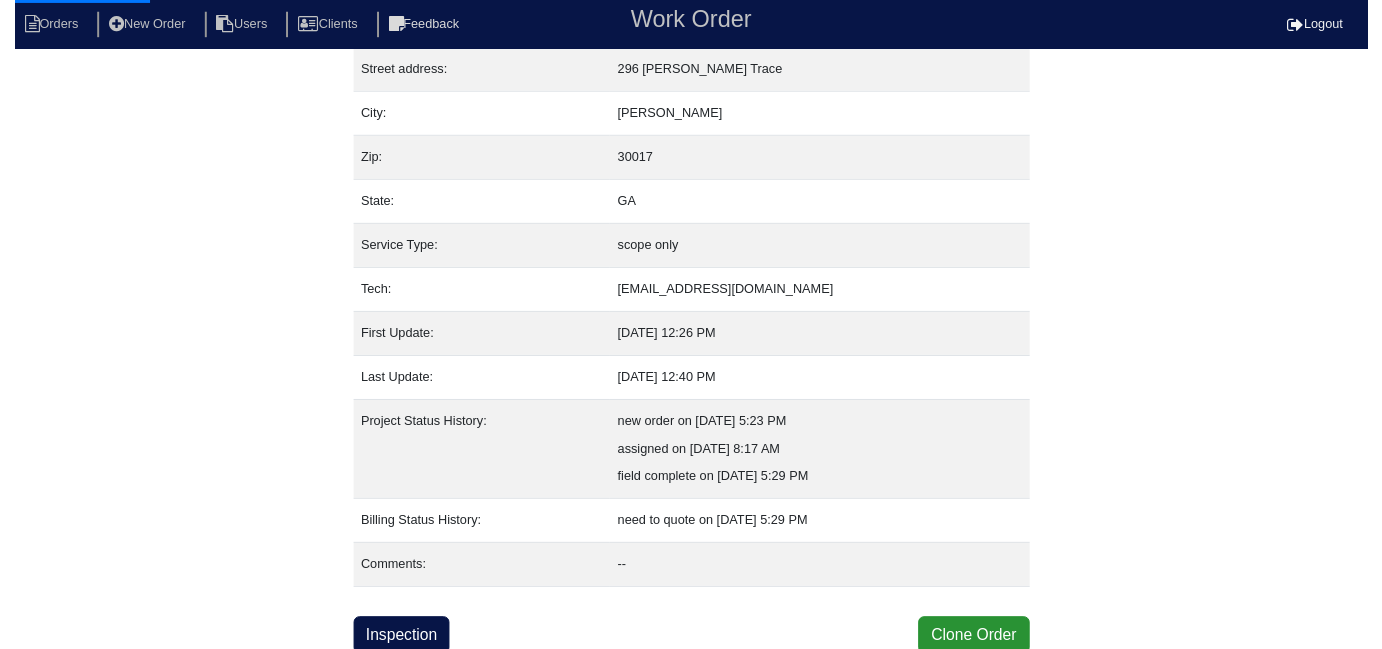 scroll, scrollTop: 0, scrollLeft: 0, axis: both 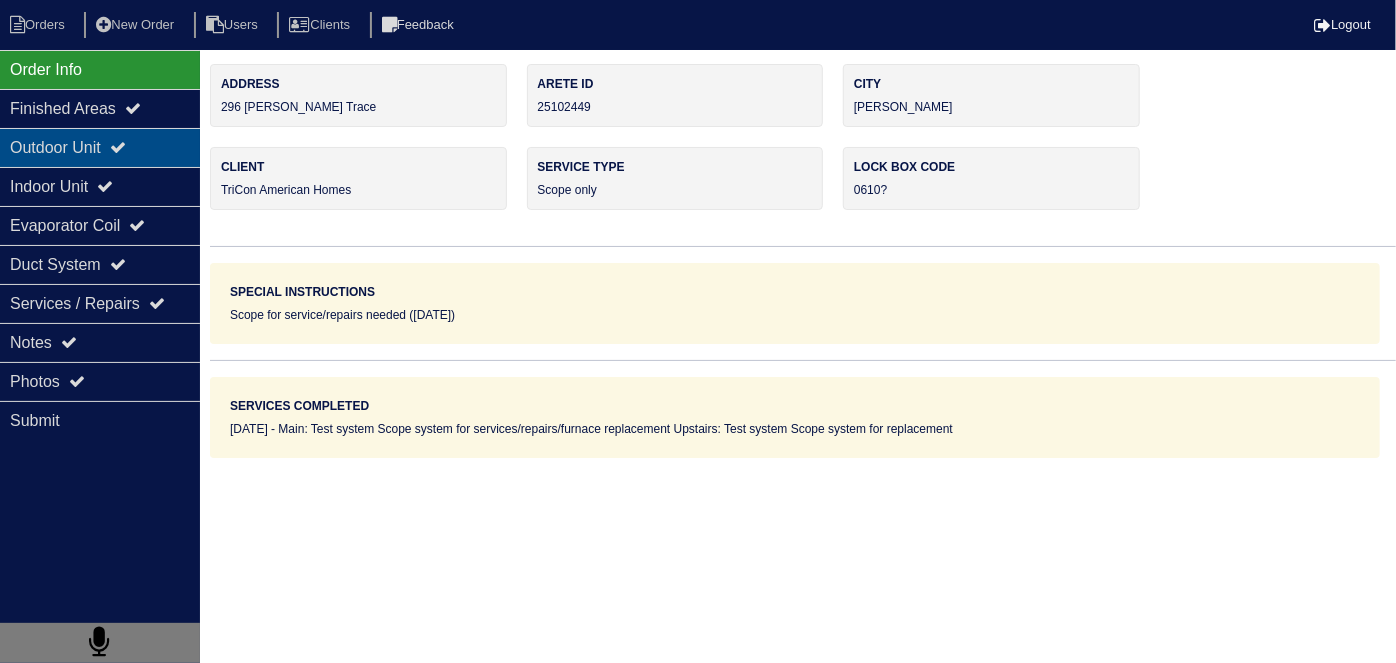 click on "Outdoor Unit" at bounding box center (100, 147) 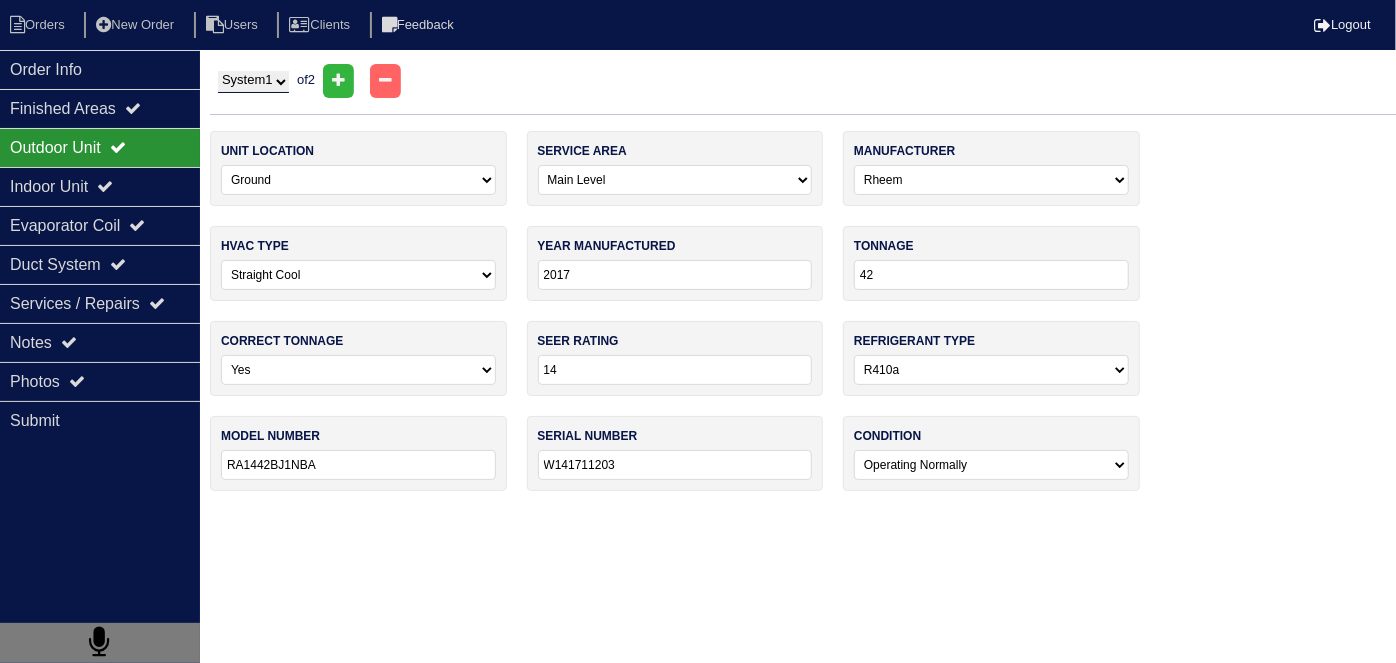 click on "Outdoor Unit" at bounding box center (100, 147) 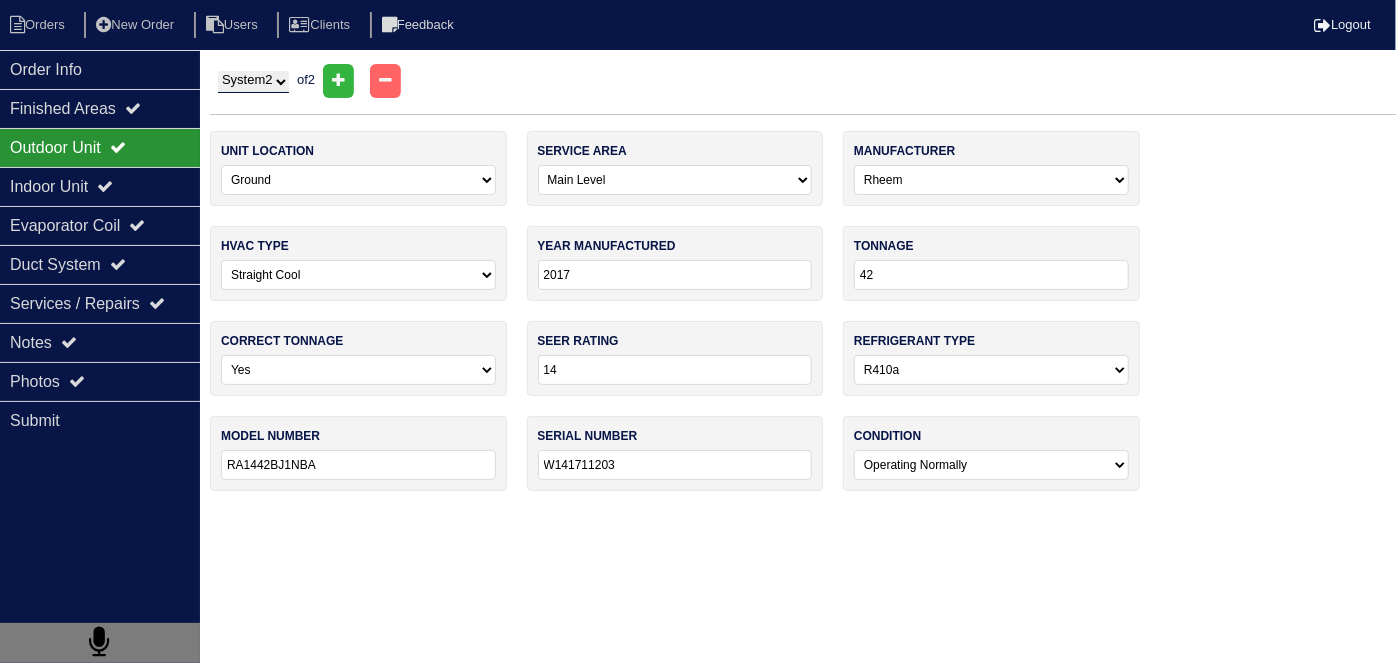 click on "System  1 System  2" at bounding box center (253, 82) 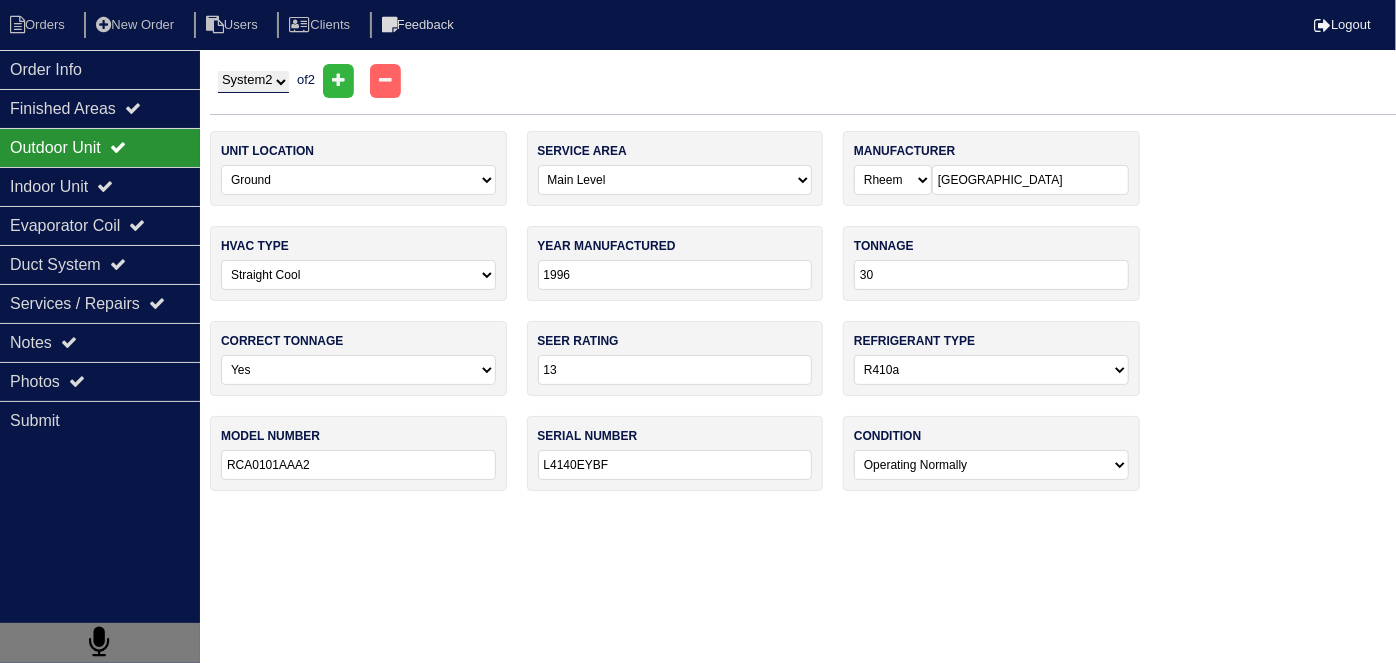select on "1" 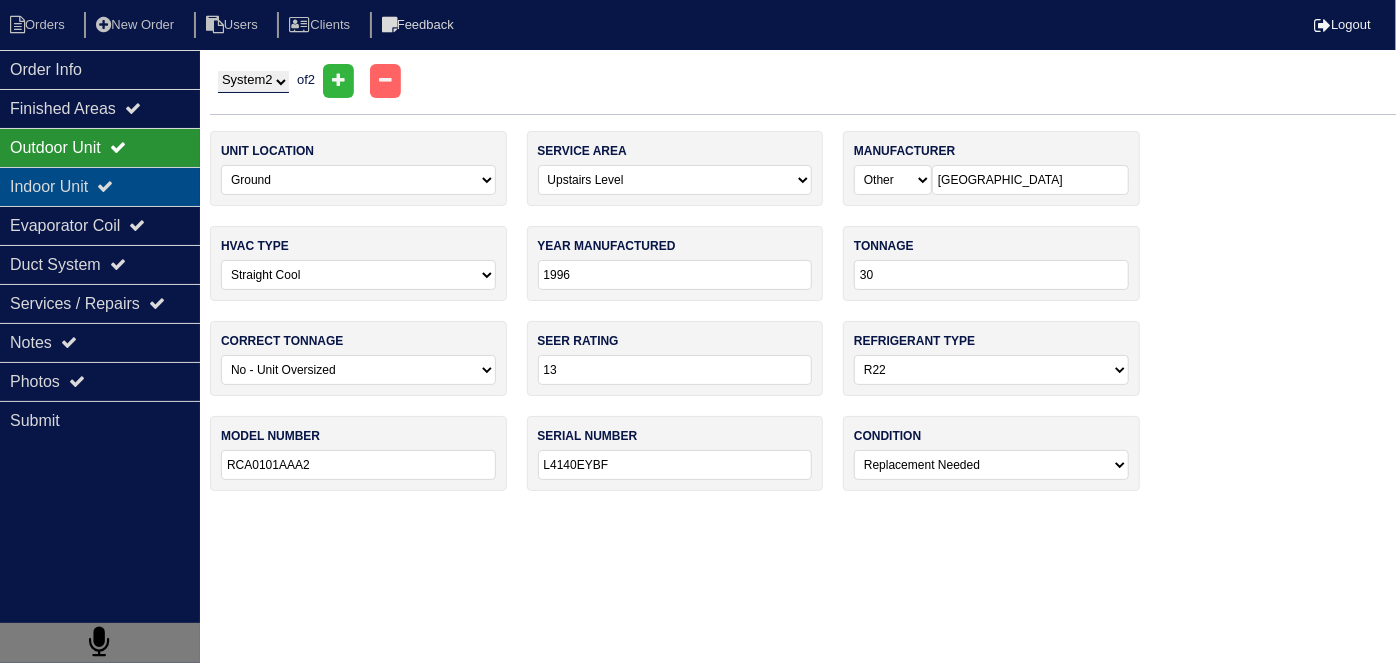 click on "Indoor Unit" at bounding box center [100, 186] 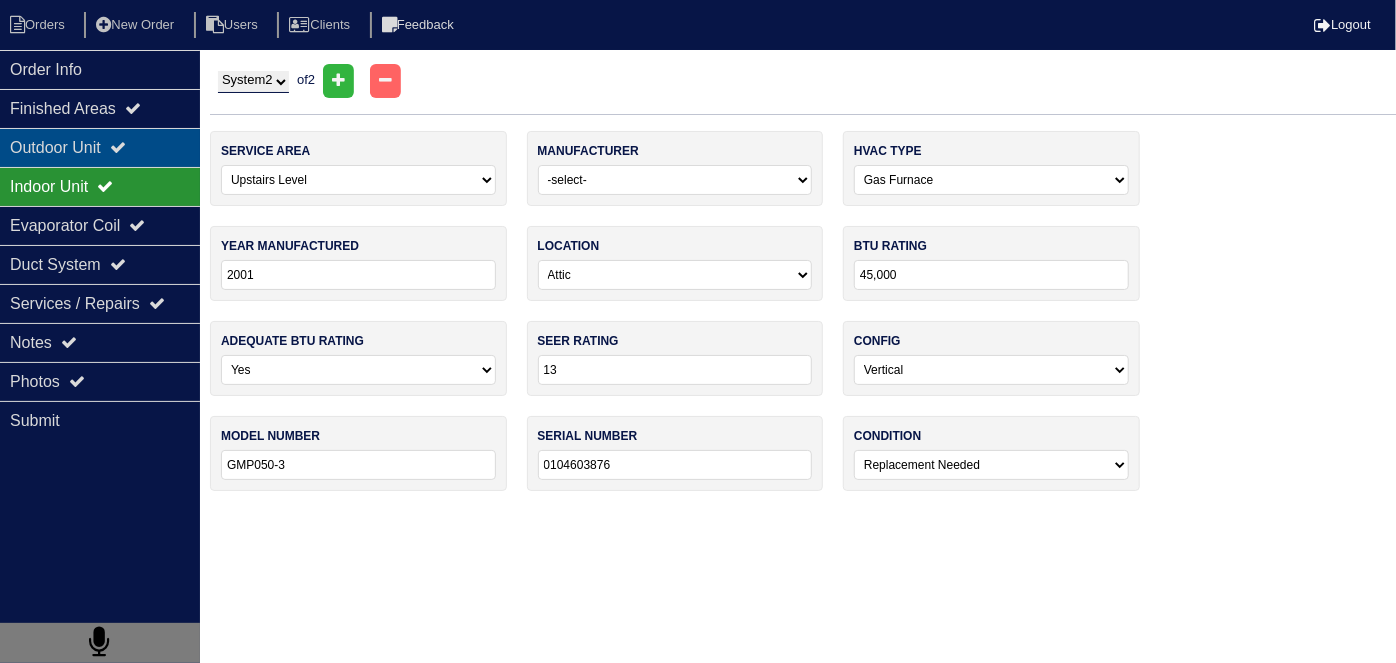 click on "Outdoor Unit" at bounding box center (100, 147) 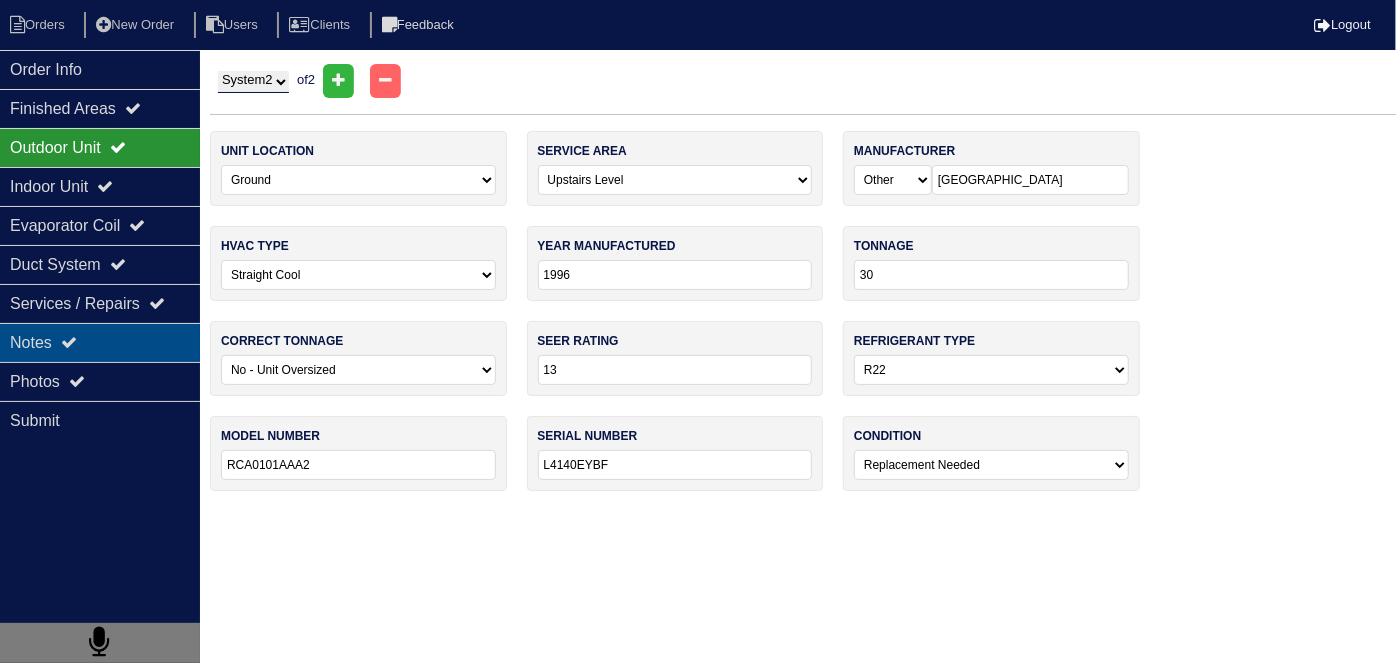 click on "Notes" at bounding box center (100, 342) 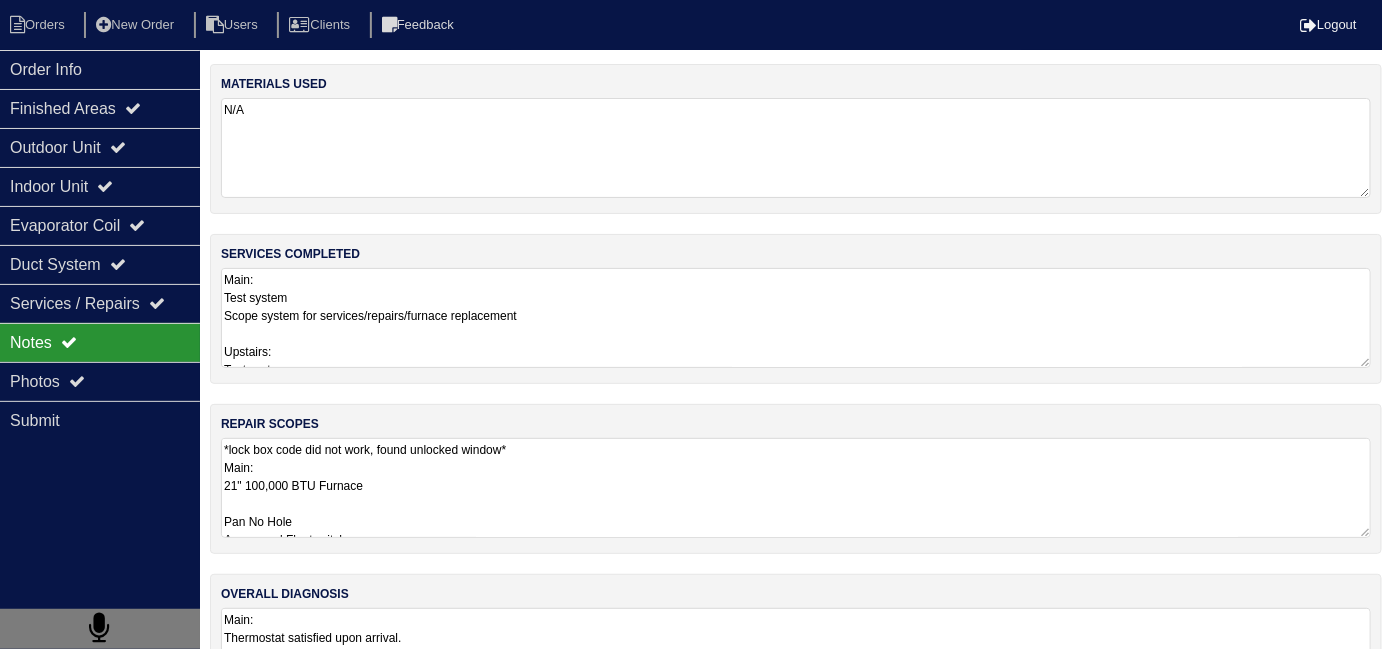 click on "*lock box code did not work, found unlocked window*
Main:
21" 100,000 BTU Furnace
Pan No Hole
Aquaguard Floatswitch
16x25 Filter Rack
2- Filters
2 Ft Flex Connector
4" Single Wall 90
Services need with furnace replacement:
Replace lineset insulation
Replace outdoor capacitor
Extend drain line
Clean ac(recheck charge)
May need to Charge system 2lb r410a after cleaning and rechecking charge.
SMART TSTAT
Upstairs:
1.5 Ton 14" Upflow coil
1.5 Ton AC
14" 45,000 BTU Furnace
Pan No Hole
36x36 Pad
Aquaguard Floatswitch
SS2 Floatswitch
16x25 Filter Rack
2- Filters
2 Ft Flex Connector
4" Single Wall 90
3/4 PVC Male
3/4 PVC Cap
3/4 Copper Lineset Insulation
Lineset Cover
Smart" at bounding box center [796, 488] 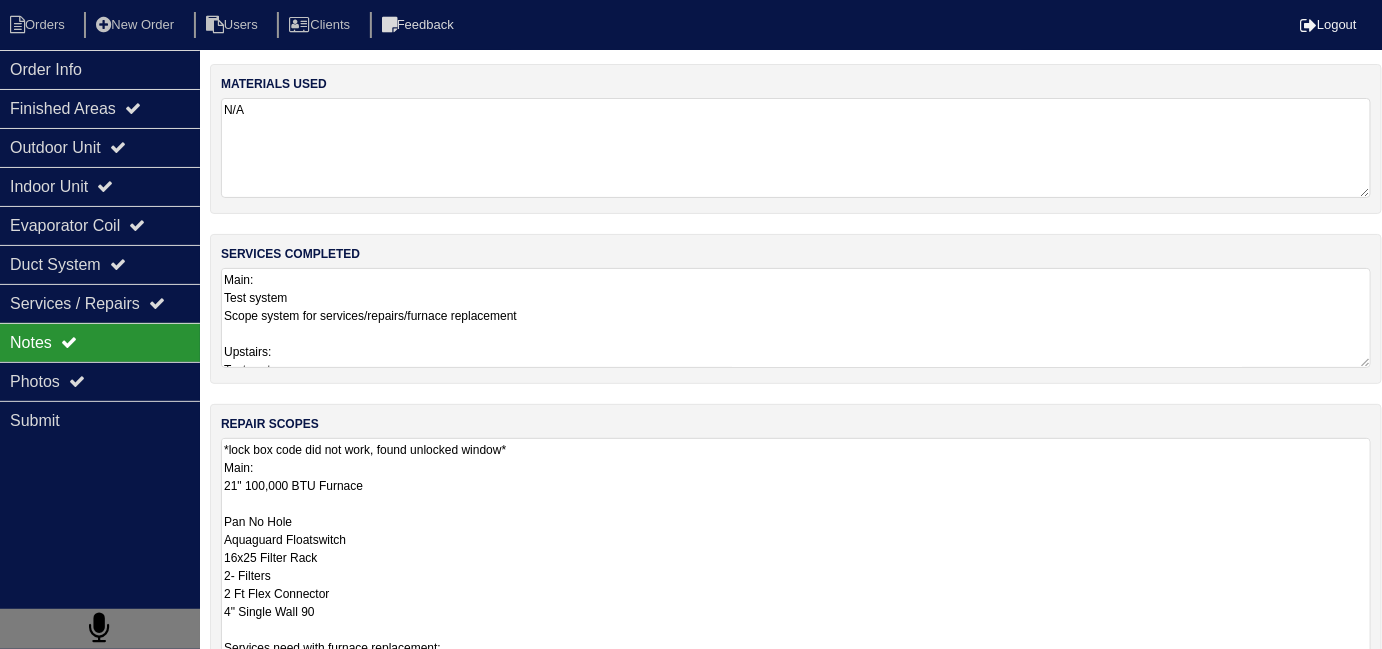 scroll, scrollTop: 1, scrollLeft: 0, axis: vertical 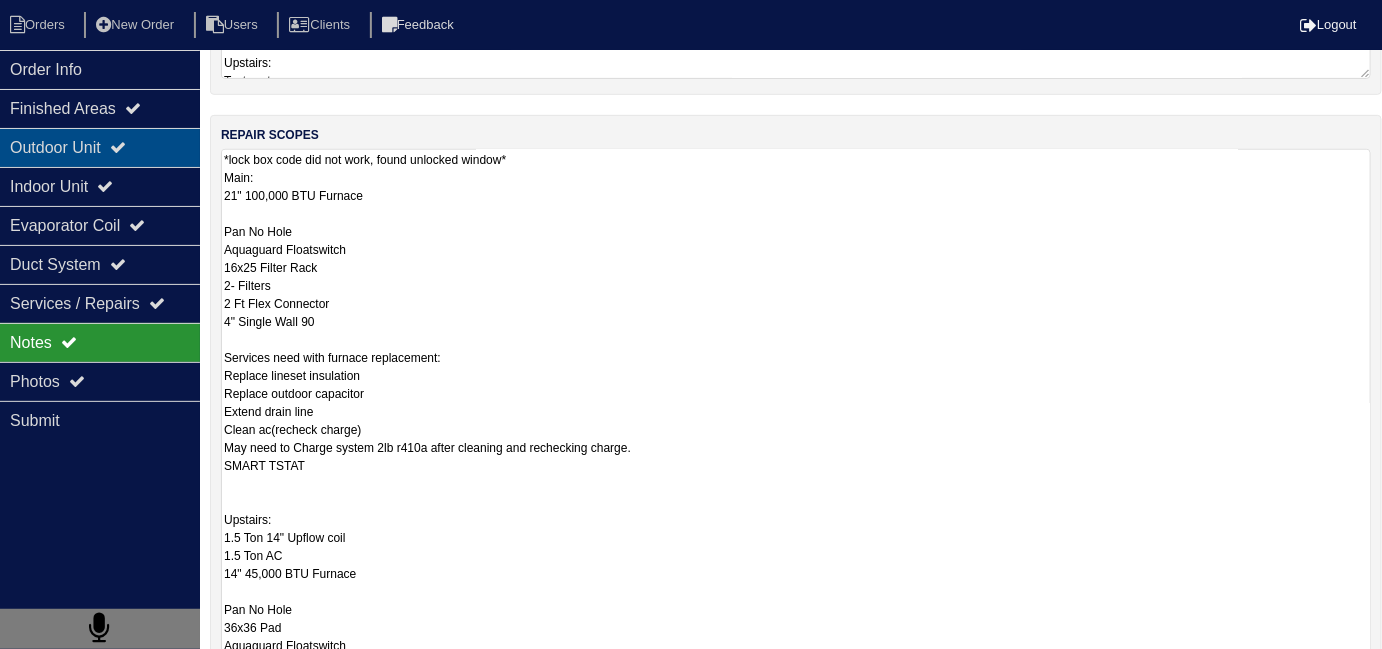 click on "Outdoor Unit" at bounding box center (100, 147) 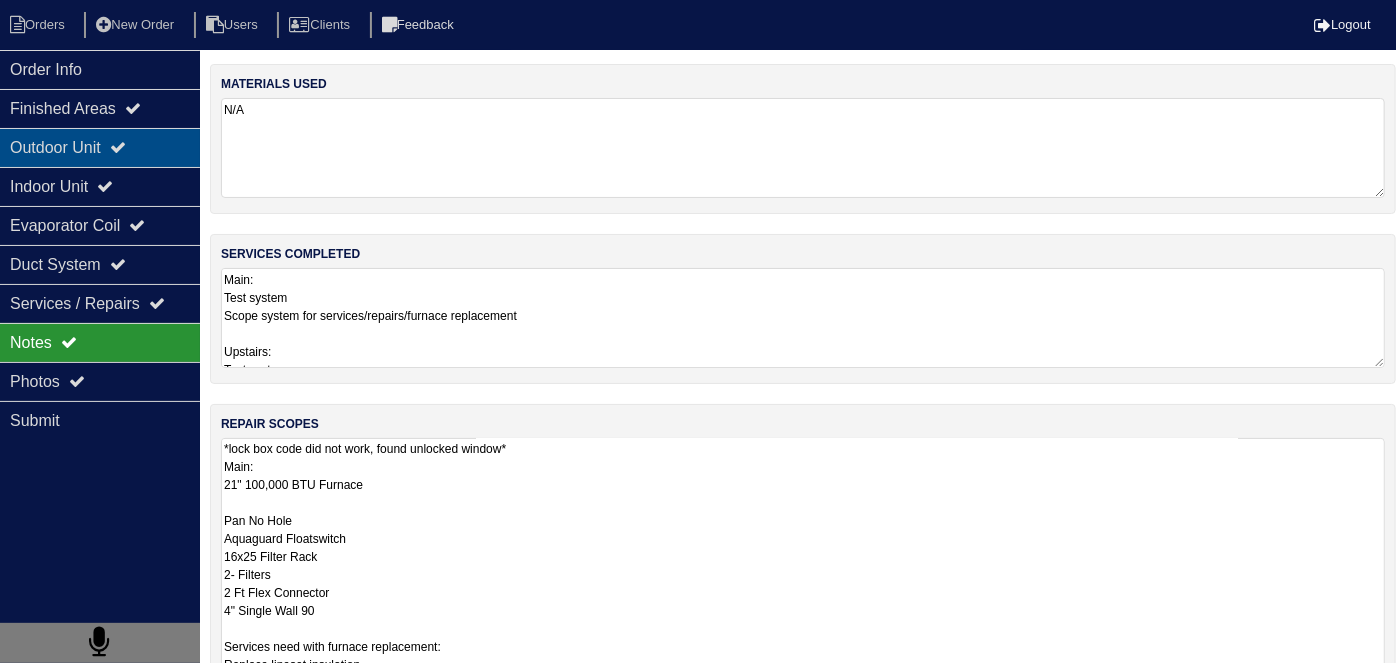 select on "2" 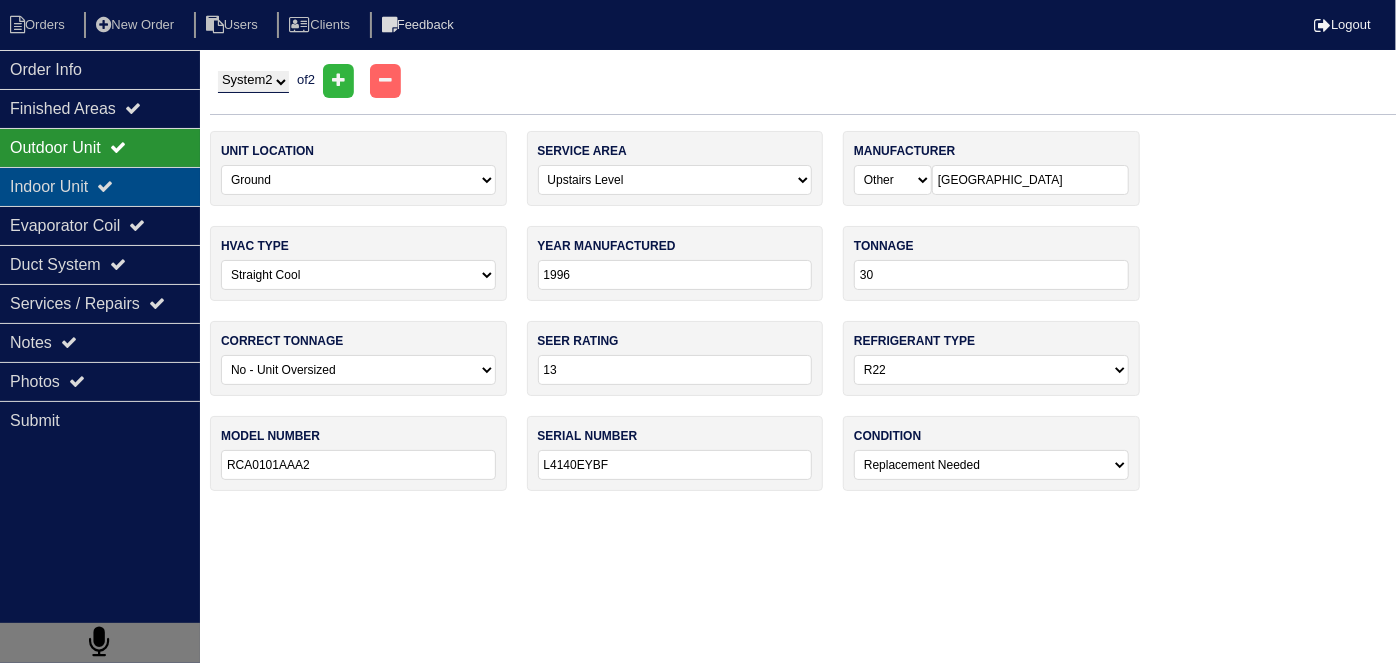 click on "Indoor Unit" at bounding box center (100, 186) 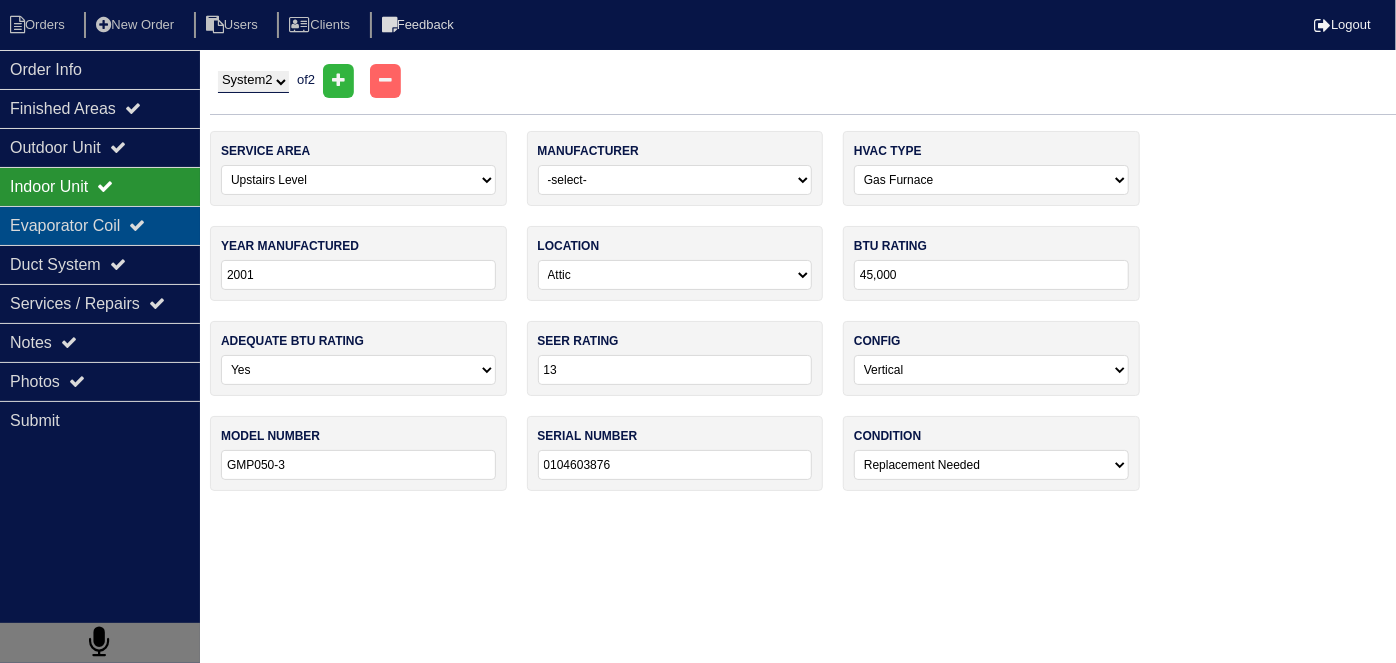 click on "Evaporator Coil" at bounding box center [100, 225] 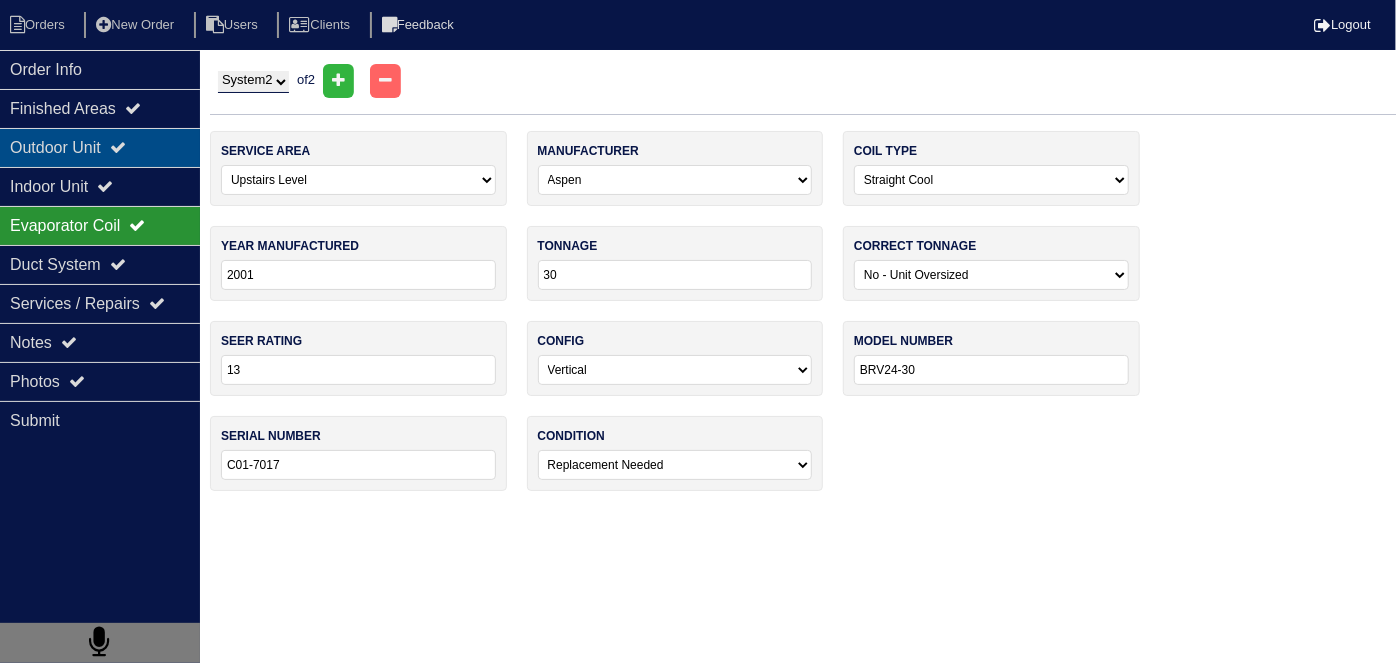 click on "Outdoor Unit" at bounding box center (100, 147) 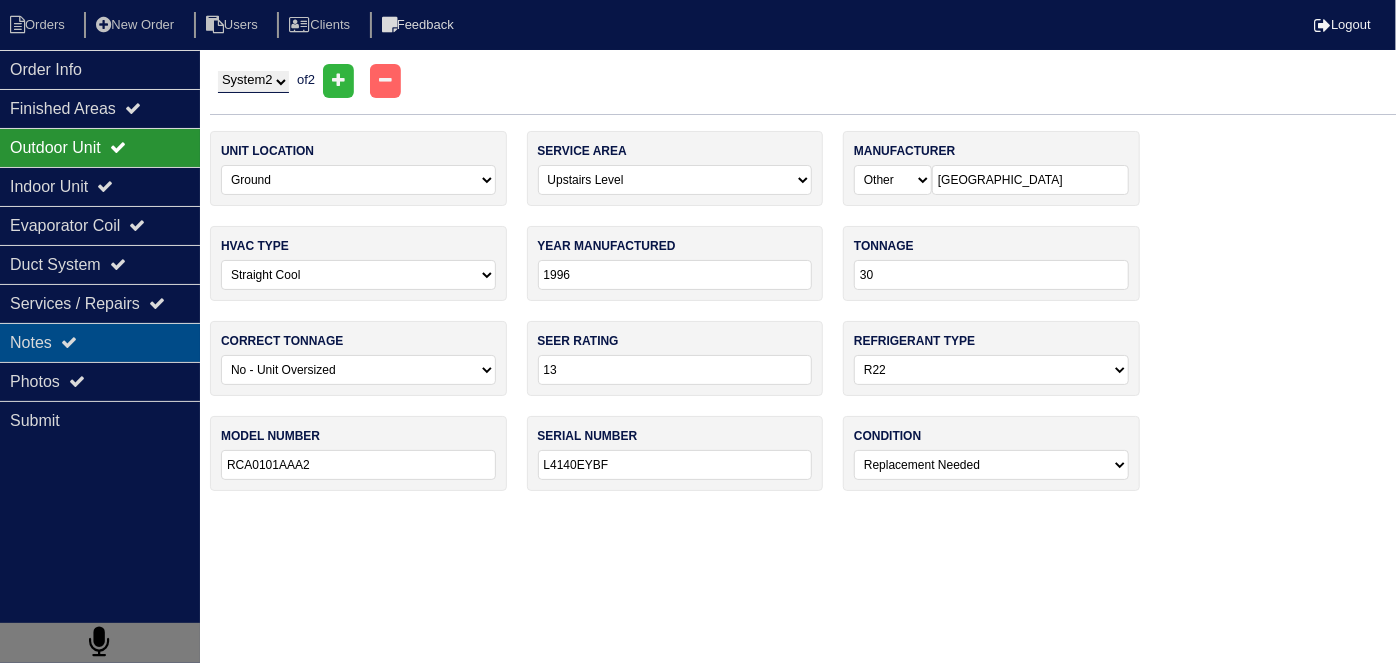 click on "Notes" at bounding box center [100, 342] 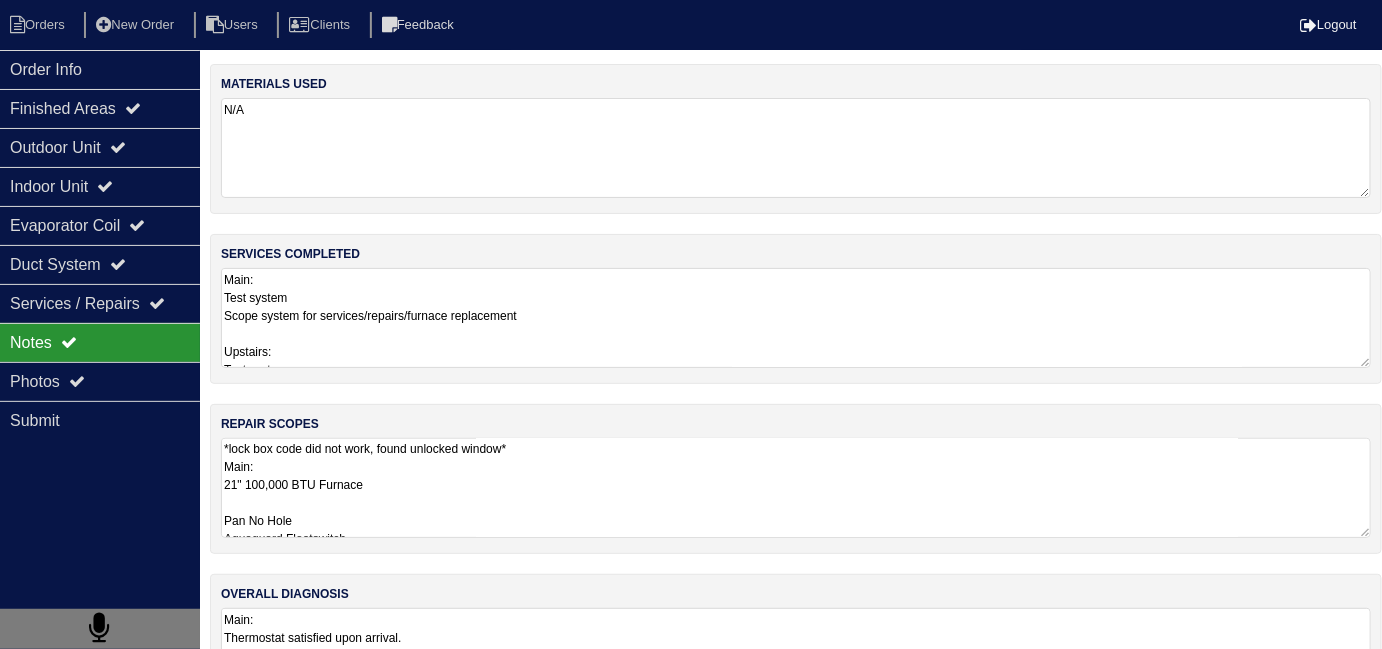 drag, startPoint x: 587, startPoint y: 504, endPoint x: 600, endPoint y: 500, distance: 13.601471 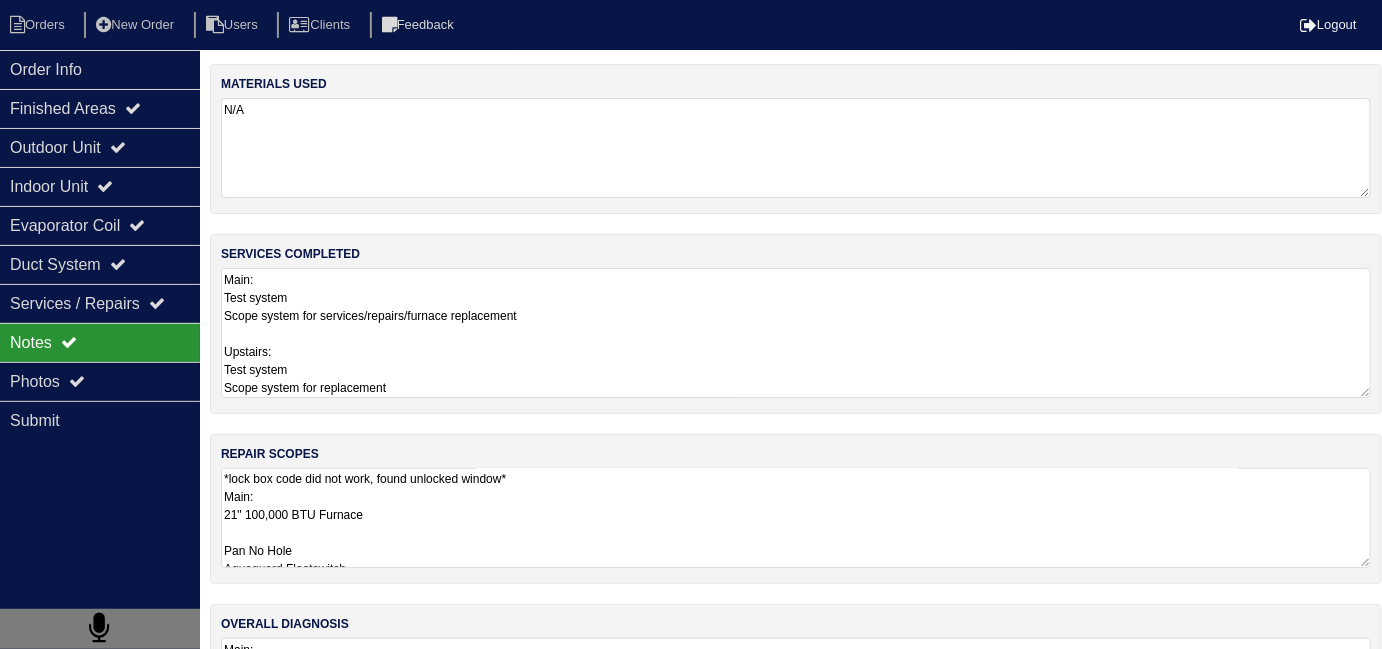click on "Main:
Test system
Scope system for services/repairs/furnace replacement
Upstairs:
Test system
Scope system for replacement" at bounding box center (796, 333) 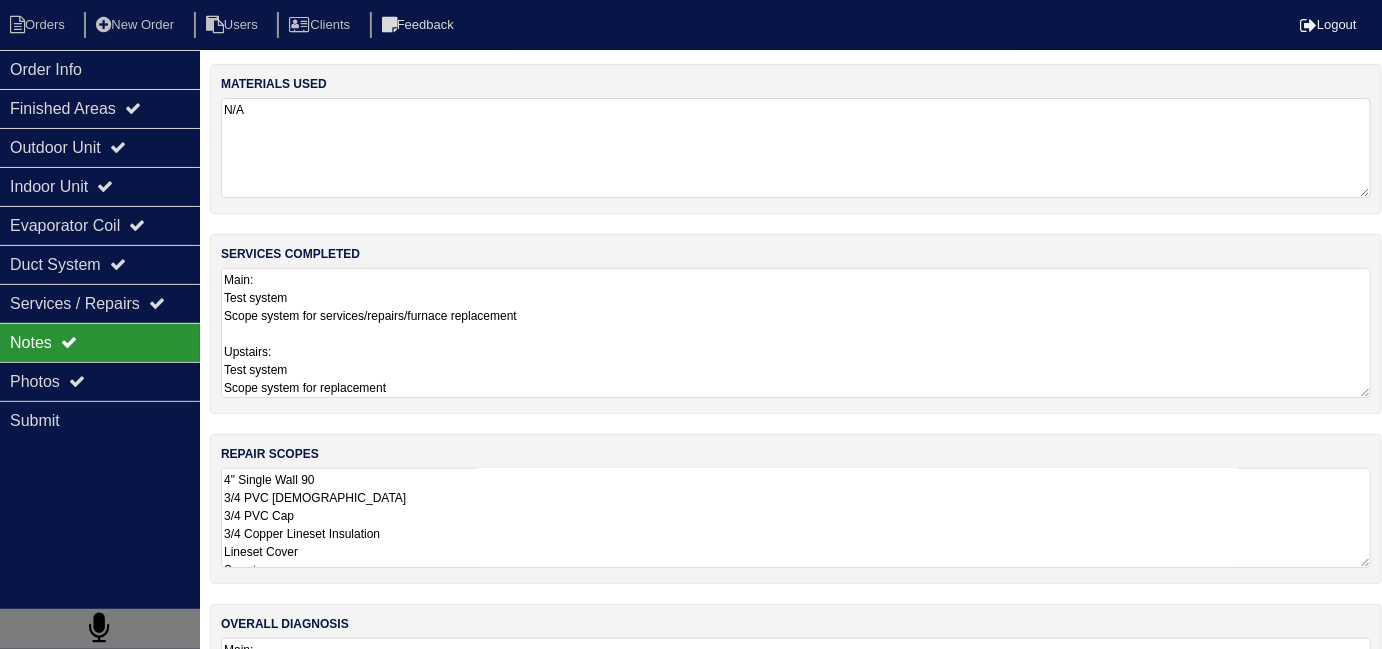 scroll, scrollTop: 589, scrollLeft: 0, axis: vertical 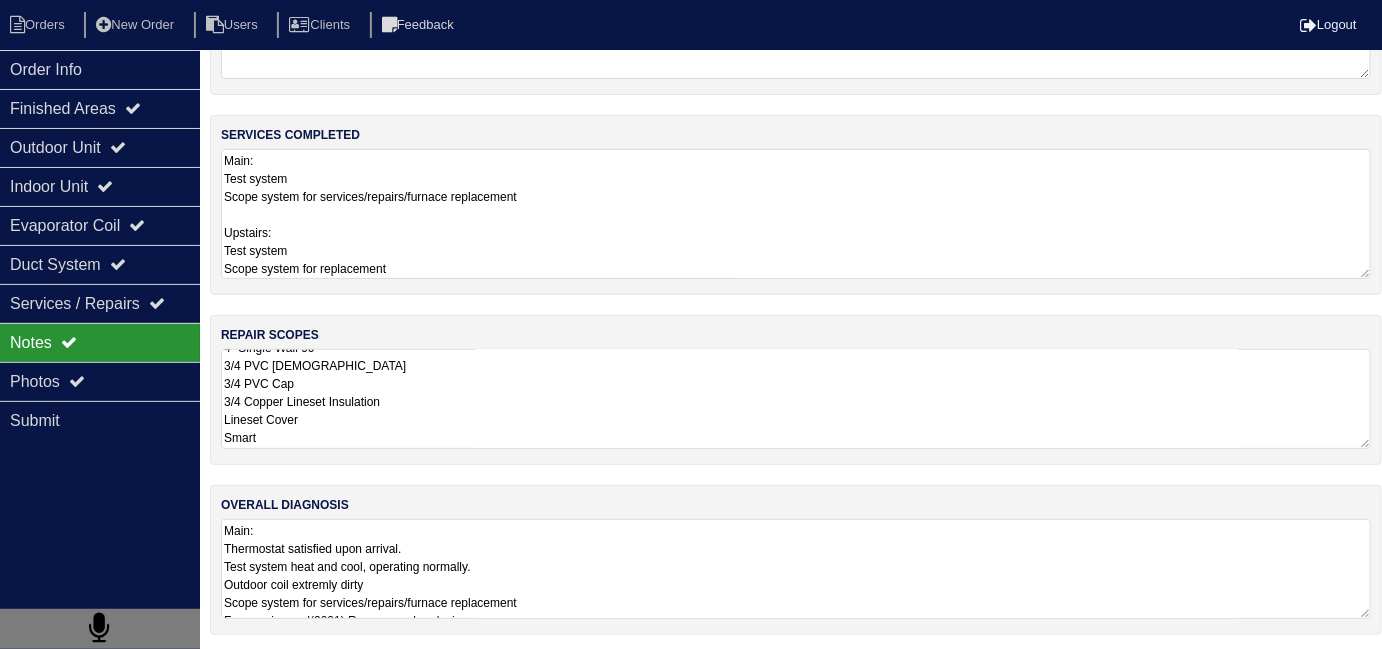 click on "Main:
Thermostat satisfied upon arrival.
Test system heat and cool, operating normally.
Outdoor coil extremly dirty
Scope system for services/repairs/furnace replacement
Furnace is aged(2001) Recommend replacing
Upstairs:
Thermostat not satisfied upon arrival.
Test system, heat operating normally.
Cool not operating normally.
System is aged r22 and out of refrigerant recommend replacing.
System is 2.5 Ton for 1 upstairs bedroom,approx 400sqft recommend down sizing to 1.5 Ton. System has 2-6" and 1
-8" supply ducts" at bounding box center [796, 569] 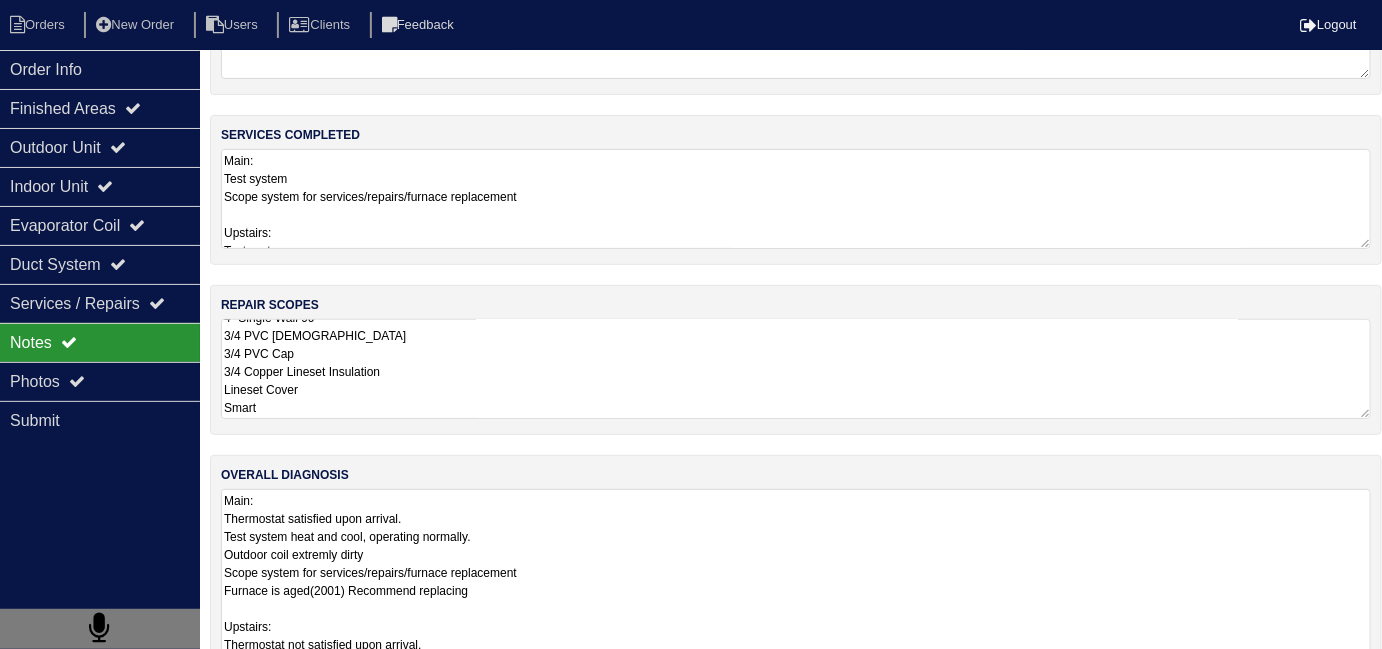 scroll, scrollTop: 1, scrollLeft: 0, axis: vertical 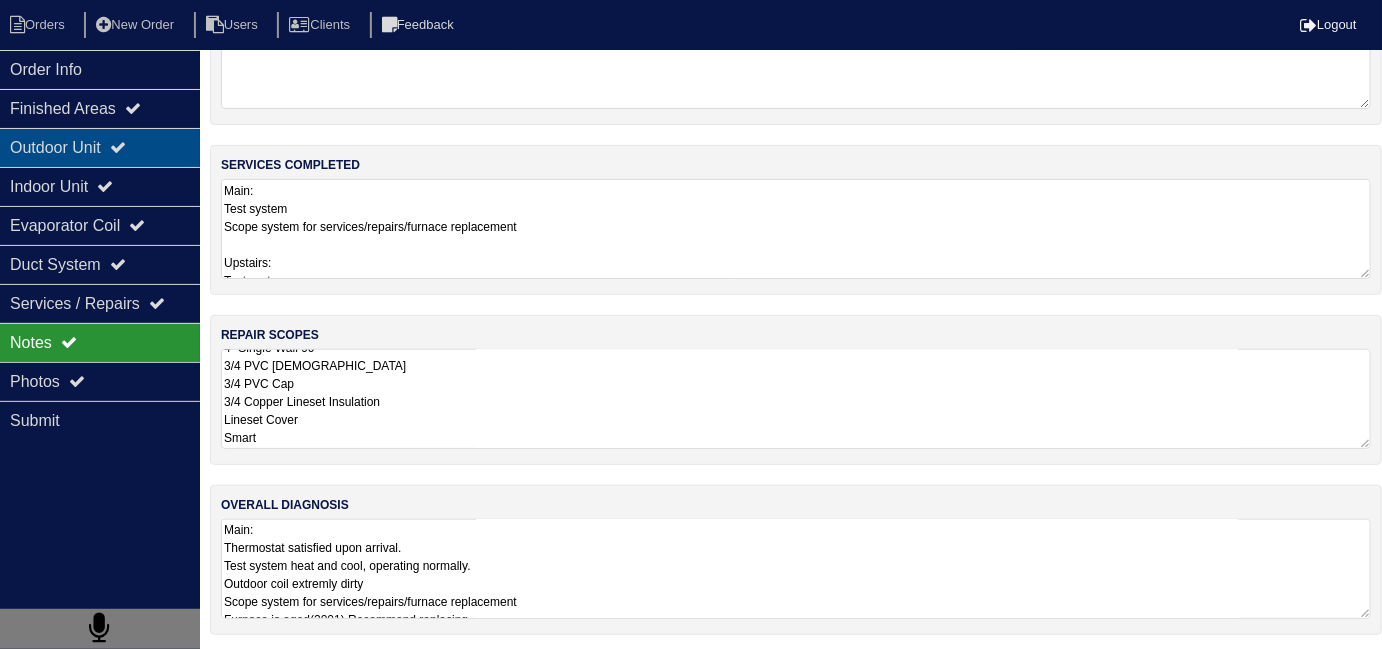 click on "Outdoor Unit" at bounding box center [100, 147] 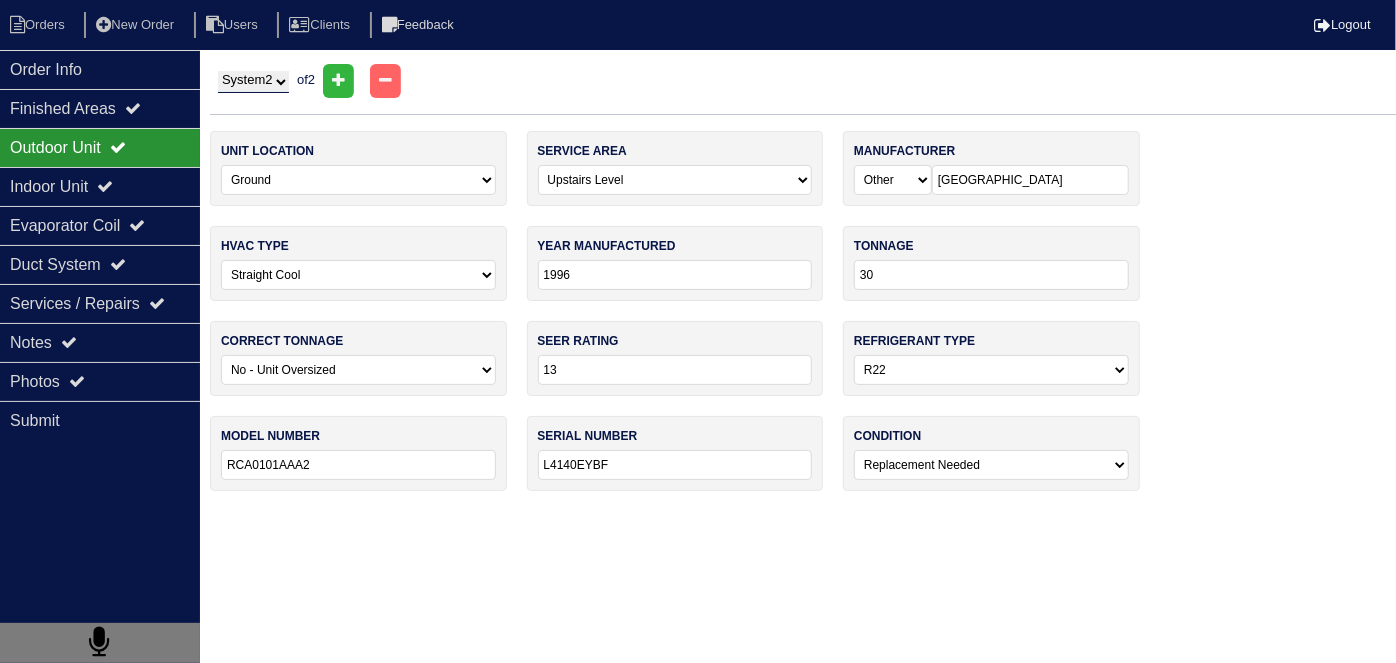 drag, startPoint x: 288, startPoint y: 75, endPoint x: 281, endPoint y: 83, distance: 10.630146 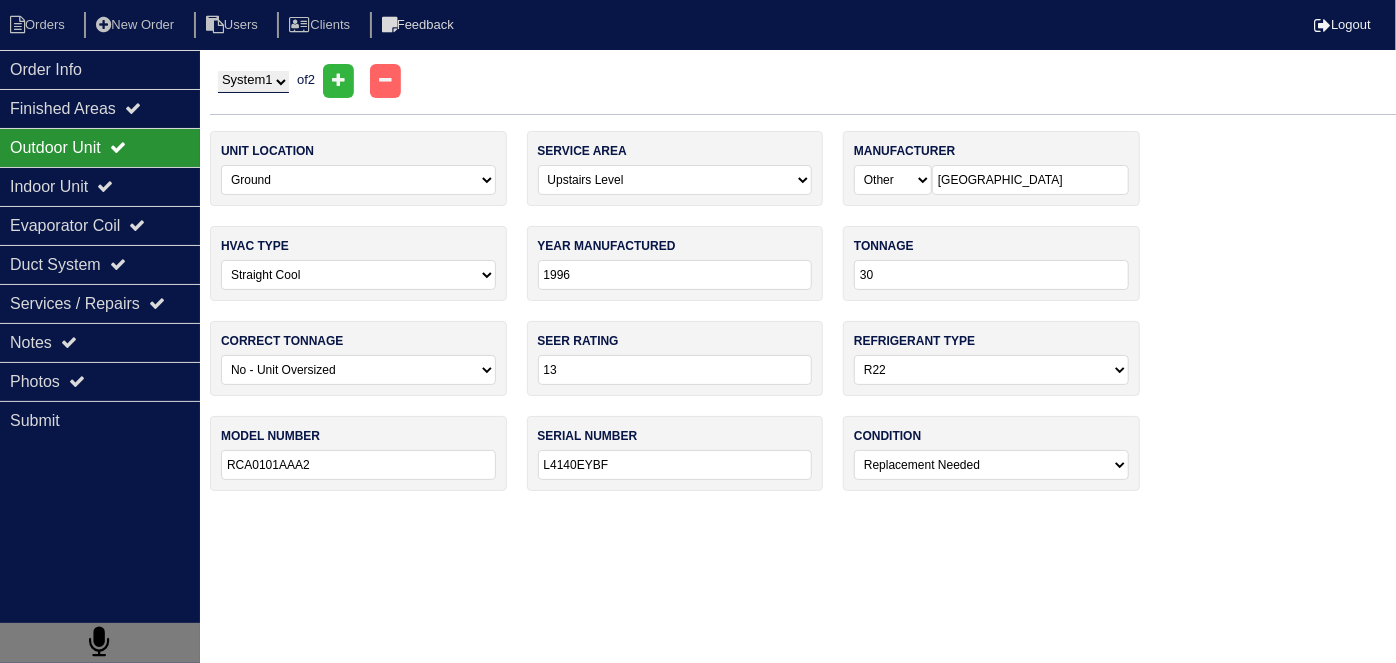 click on "System  1 System  2" at bounding box center (253, 82) 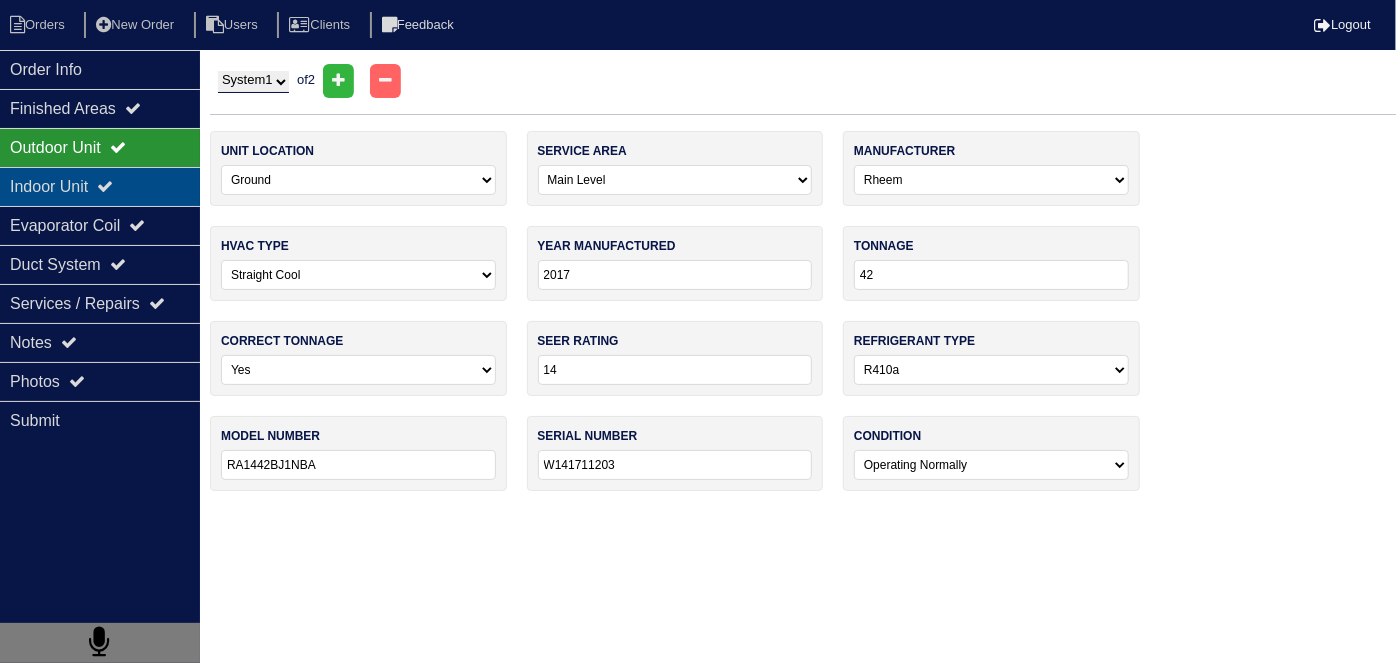 click on "Indoor Unit" at bounding box center (100, 186) 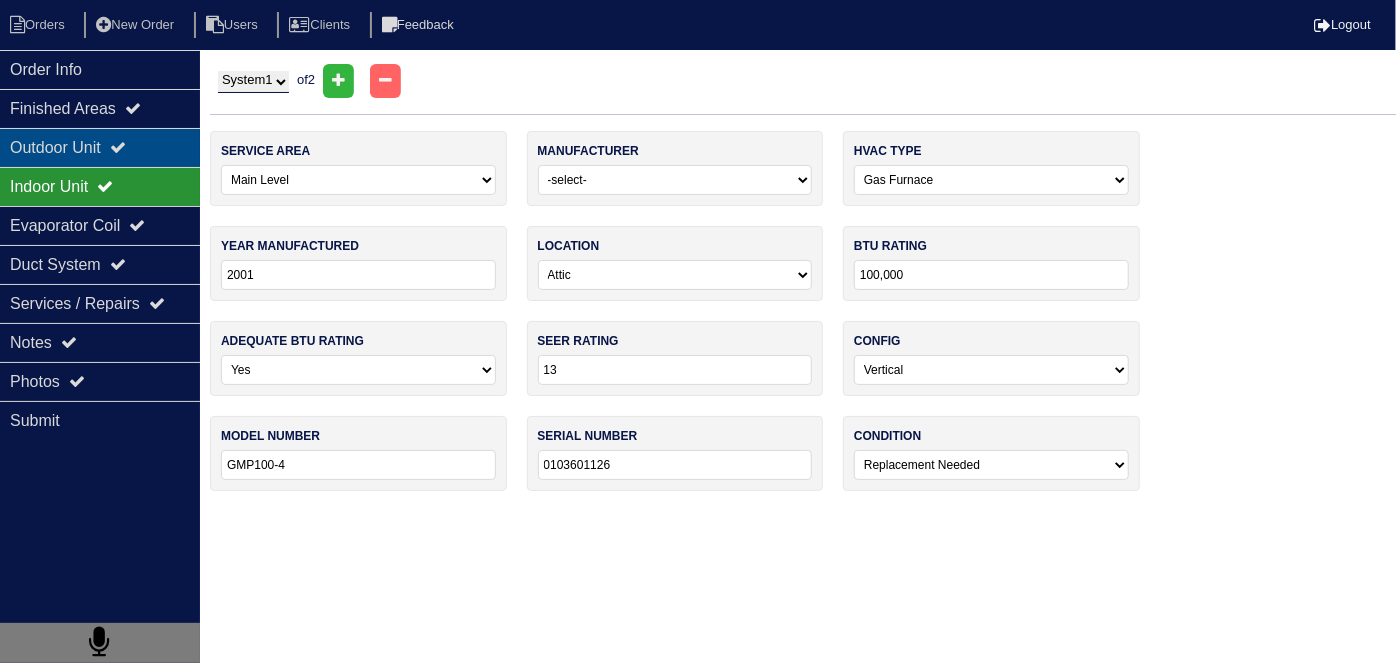 click at bounding box center [118, 147] 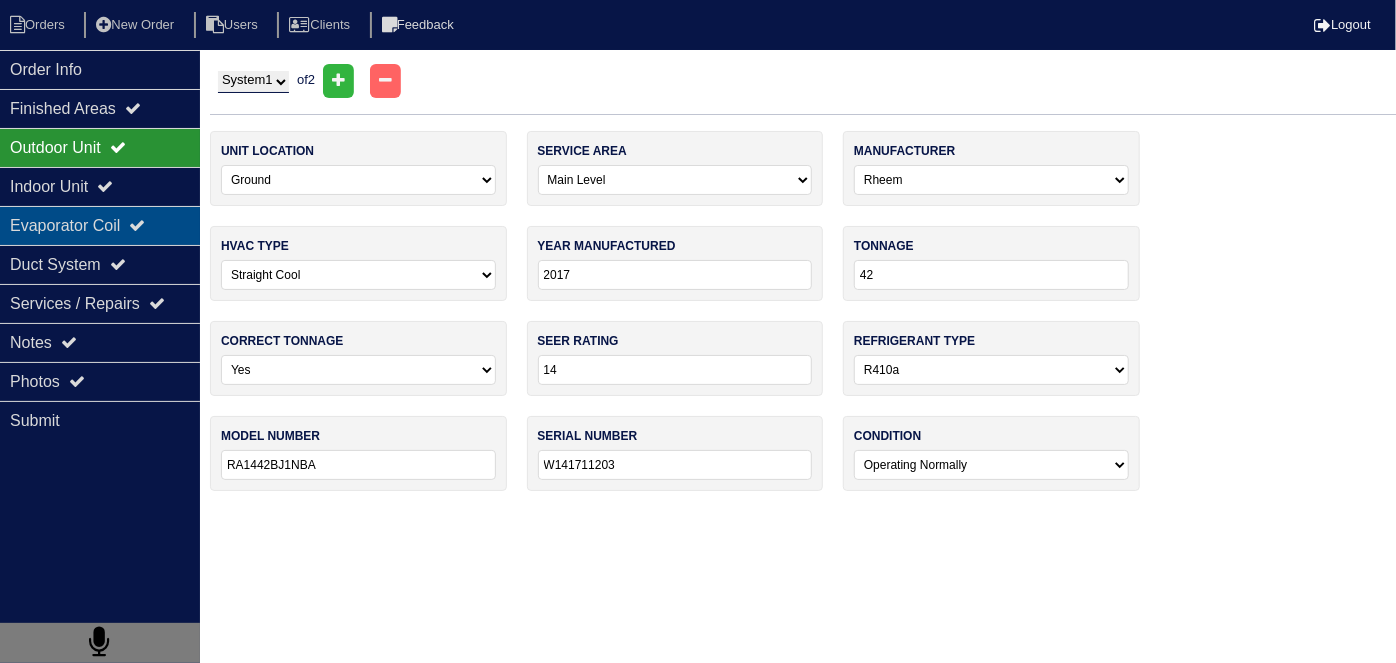 click on "Evaporator Coil" at bounding box center (100, 225) 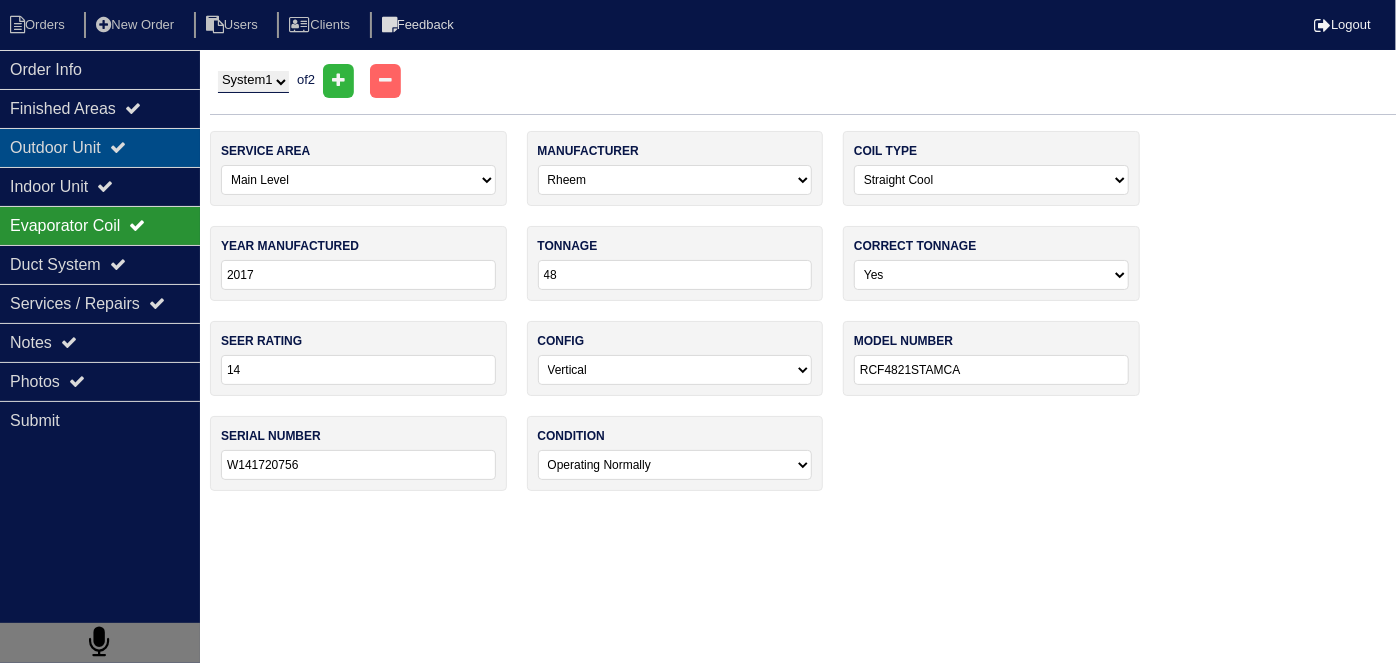 click on "Outdoor Unit" at bounding box center (100, 147) 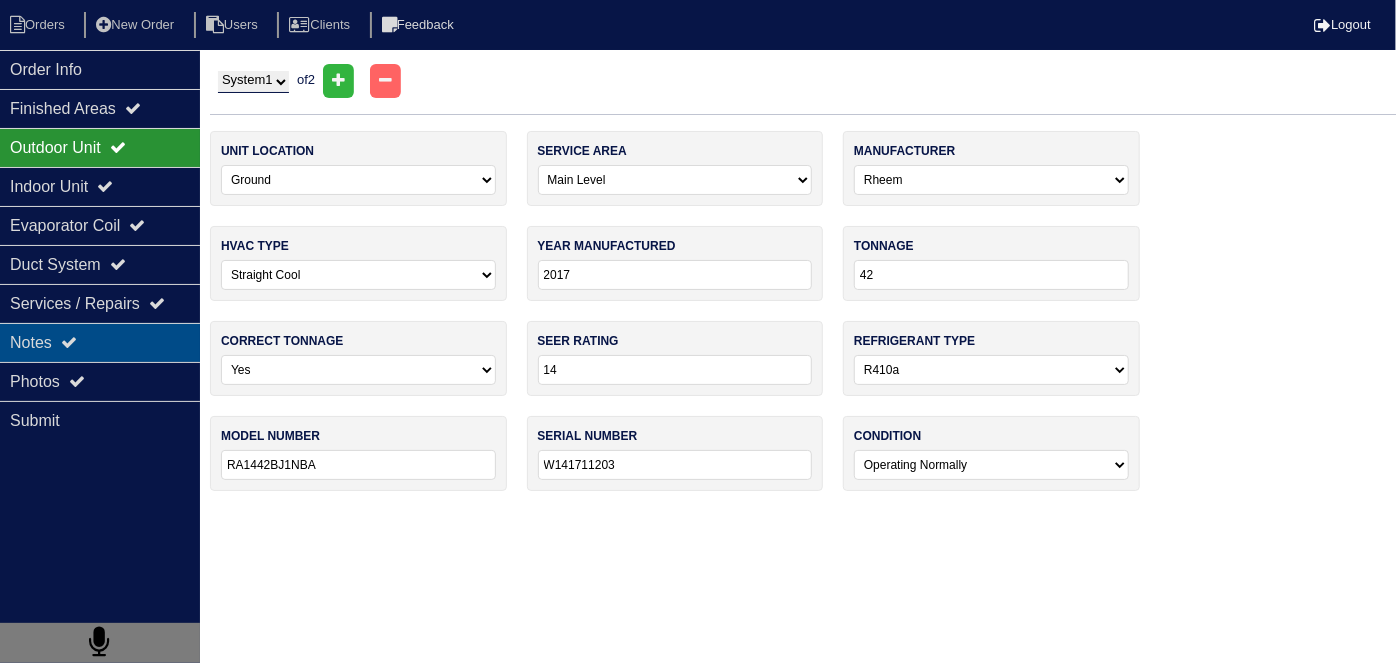 click on "Notes" at bounding box center (100, 342) 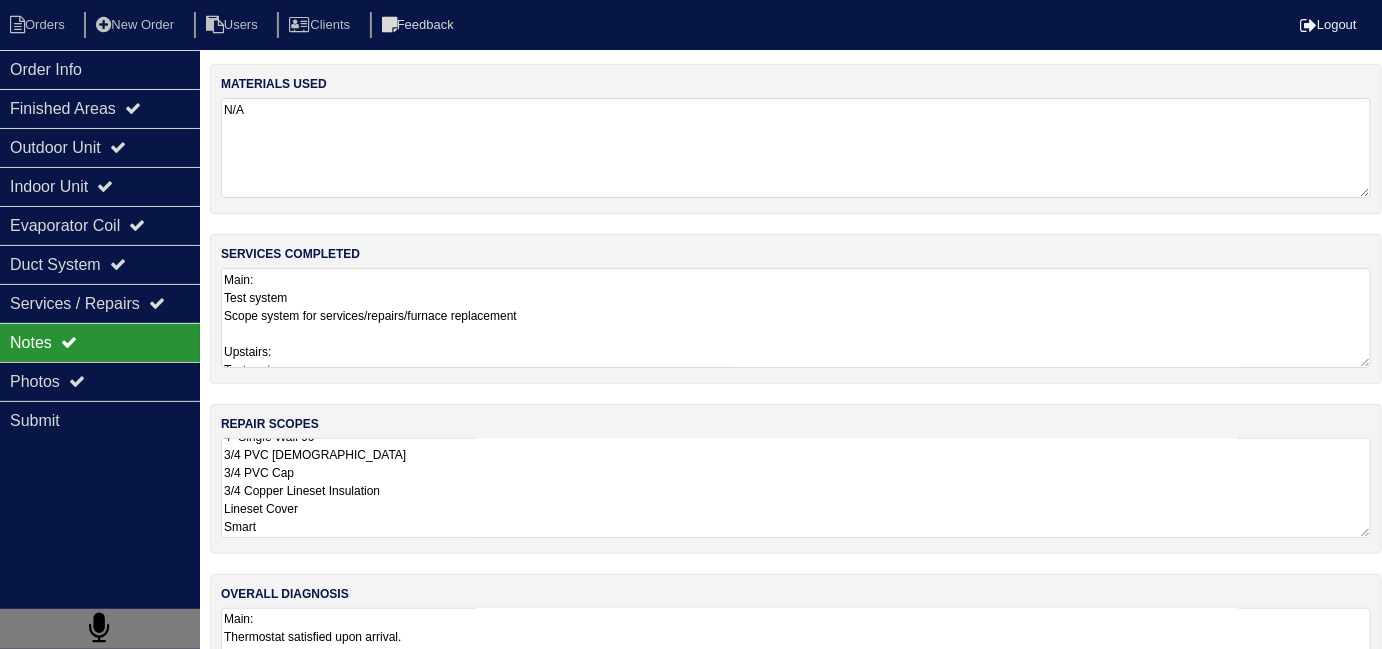 click on "*lock box code did not work, found unlocked window*
Main:
21" 100,000 BTU Furnace
Pan No Hole
Aquaguard Floatswitch
16x25 Filter Rack
2- Filters
2 Ft Flex Connector
4" Single Wall 90
Services need with furnace replacement:
Replace lineset insulation
Replace outdoor capacitor
Extend drain line
Clean ac(recheck charge)
May need to Charge system 2lb r410a after cleaning and rechecking charge.
SMART TSTAT
Upstairs:
1.5 Ton 14" Upflow coil
1.5 Ton AC
14" 45,000 BTU Furnace
Pan No Hole
36x36 Pad
Aquaguard Floatswitch
SS2 Floatswitch
16x25 Filter Rack
2- Filters
2 Ft Flex Connector
4" Single Wall 90
3/4 PVC Male
3/4 PVC Cap
3/4 Copper Lineset Insulation
Lineset Cover
Smart" at bounding box center [796, 488] 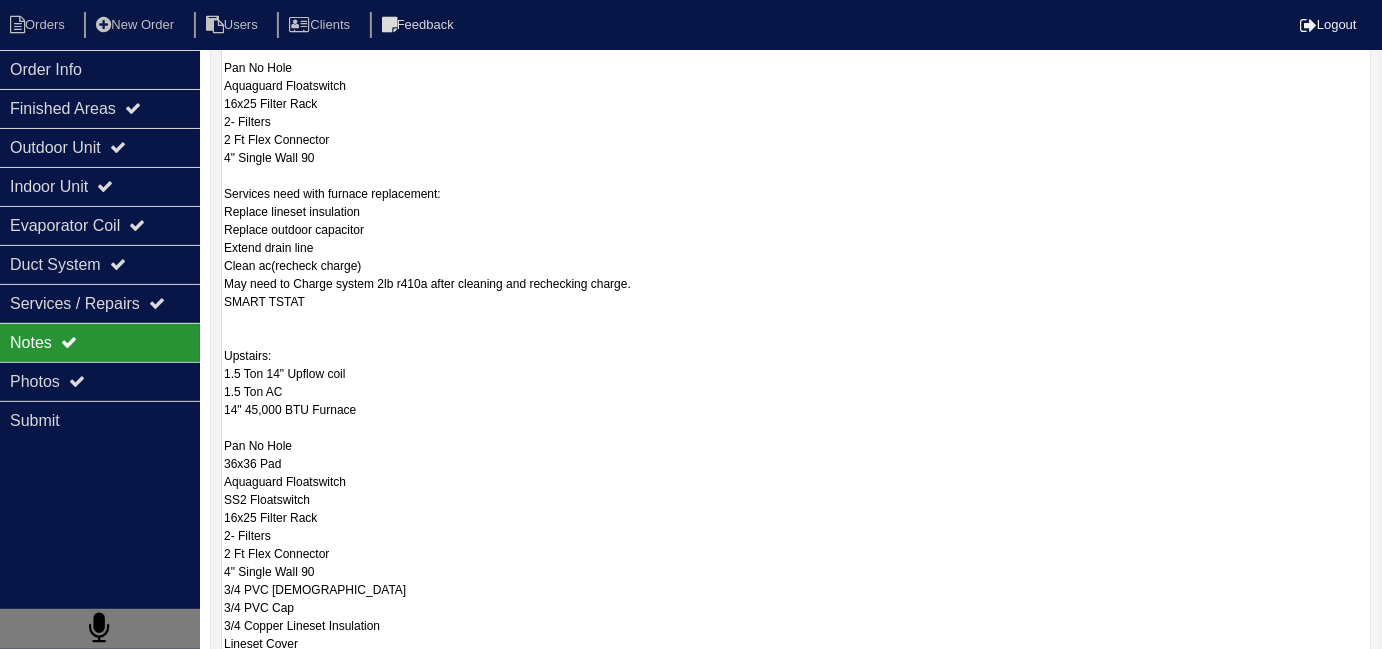 scroll, scrollTop: 454, scrollLeft: 0, axis: vertical 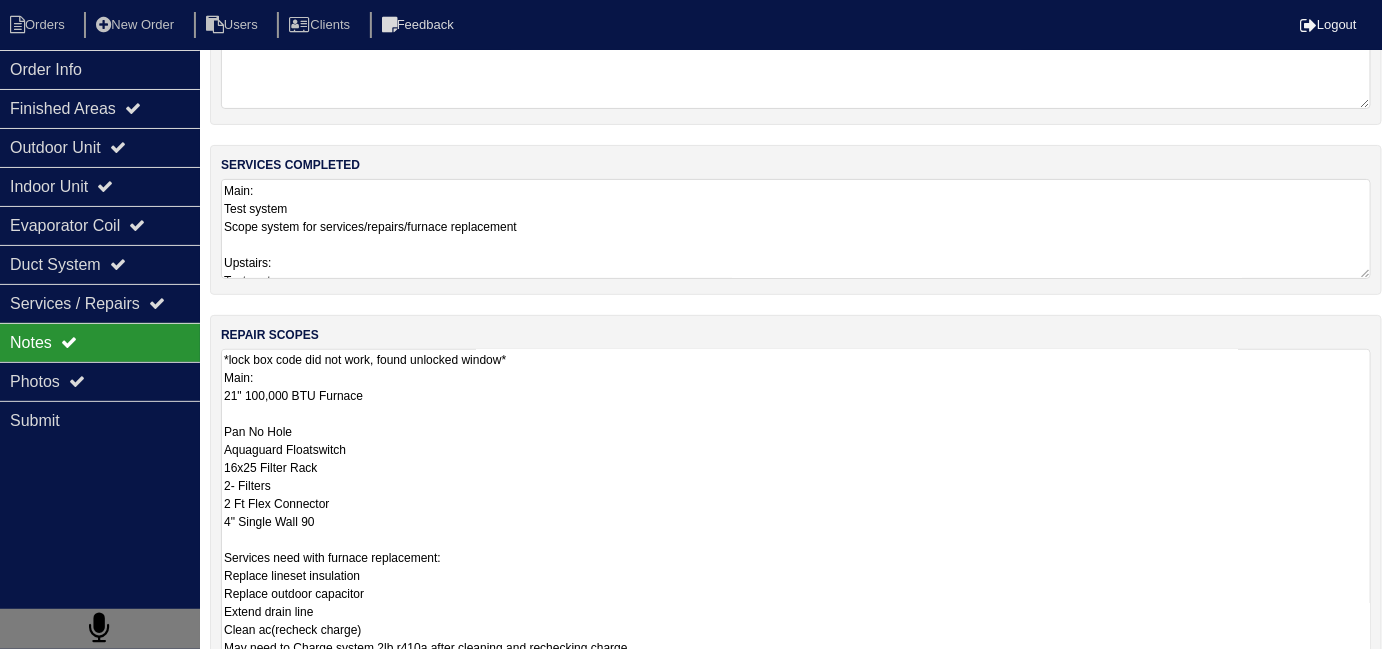 click on "Main:
Thermostat satisfied upon arrival.
Test system heat and cool, operating normally.
Outdoor coil extremly dirty
Scope system for services/repairs/furnace replacement
Furnace is aged(2001) Recommend replacing
Upstairs:
Thermostat not satisfied upon arrival.
Test system, heat operating normally.
Cool not operating normally.
System is aged r22 and out of refrigerant recommend replacing.
System is 2.5 Ton for 1 upstairs bedroom,approx 400sqft recommend down sizing to 1.5 Ton. System has 2-6" and 1
-8" supply ducts" at bounding box center [796, 1157] 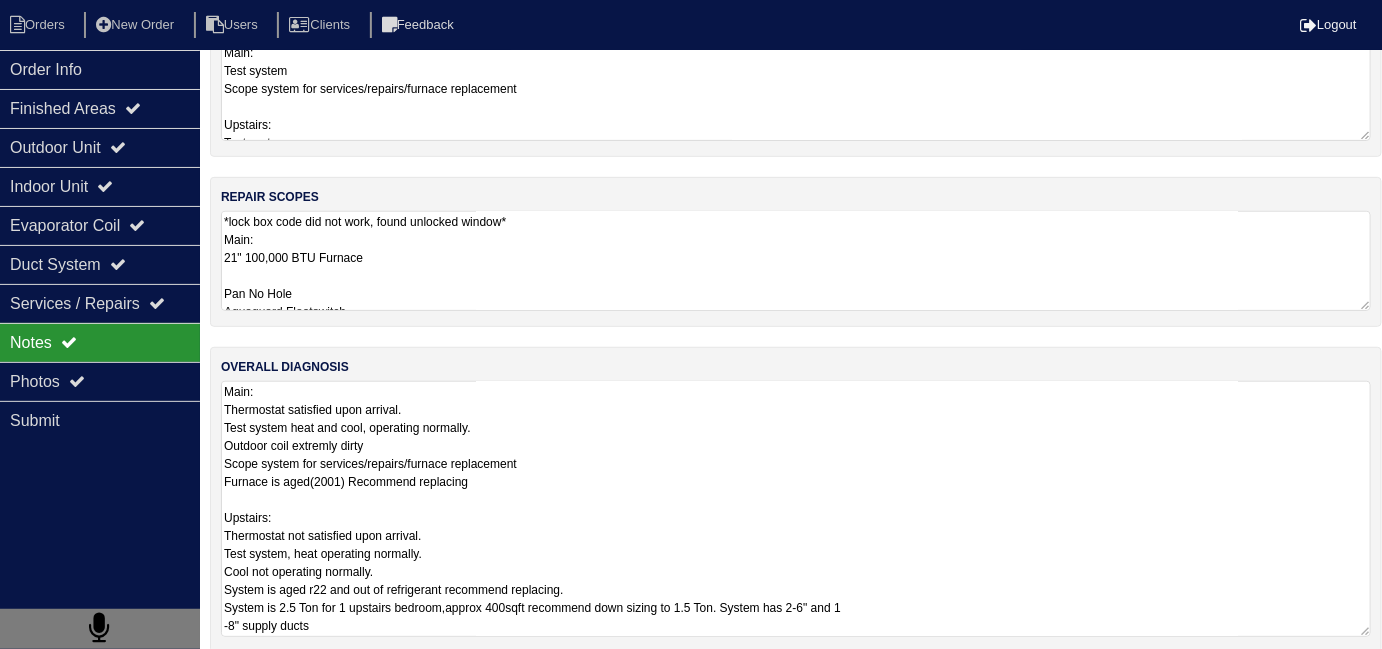 scroll, scrollTop: 245, scrollLeft: 0, axis: vertical 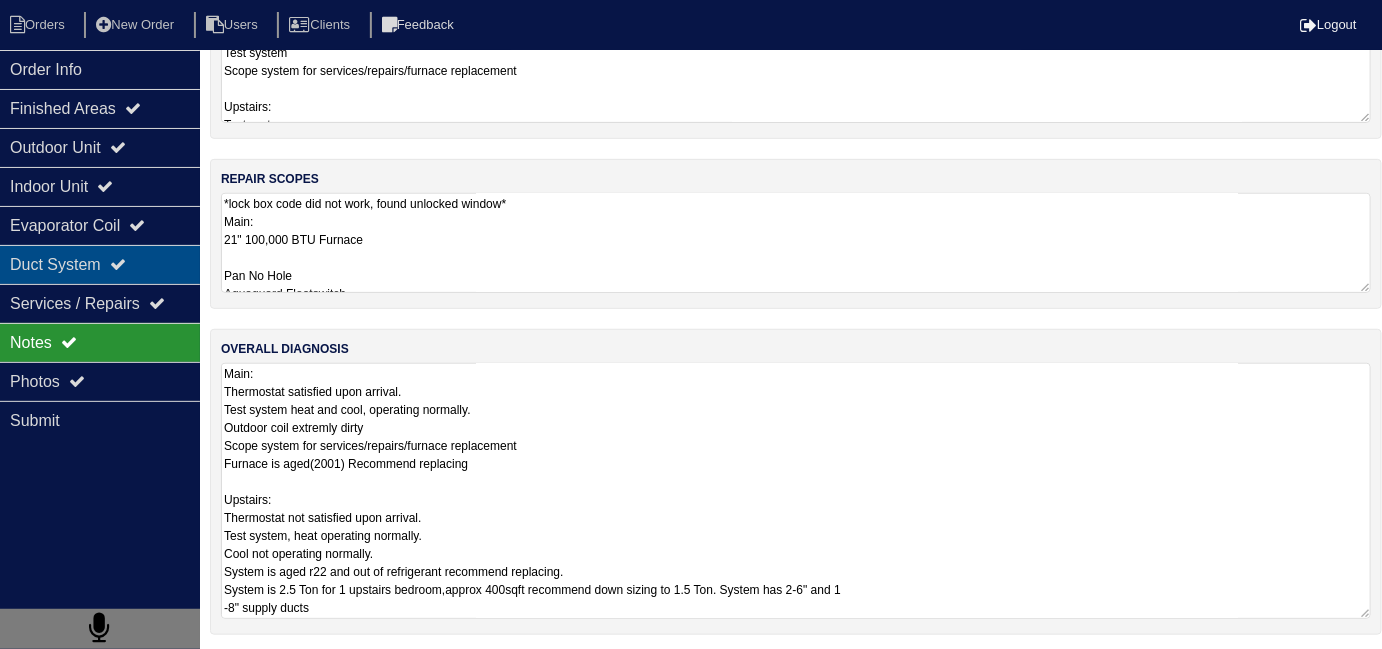 click on "Duct System" at bounding box center [100, 264] 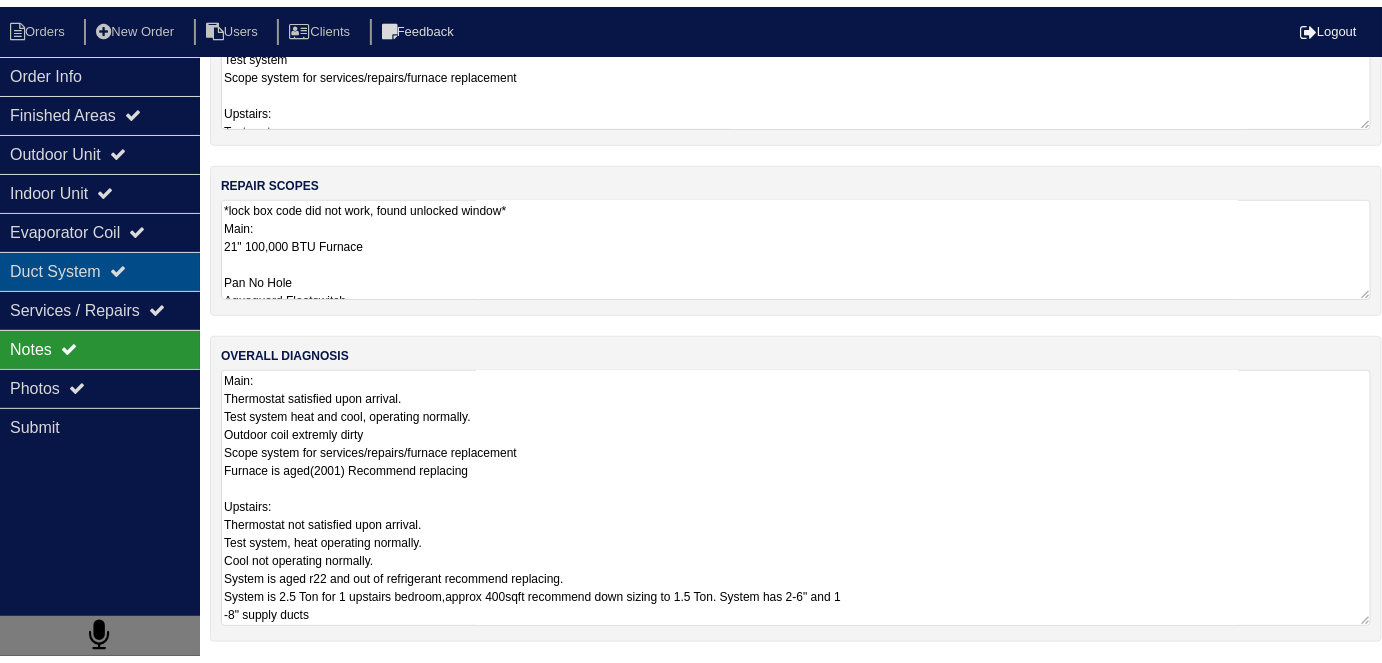 scroll, scrollTop: 0, scrollLeft: 0, axis: both 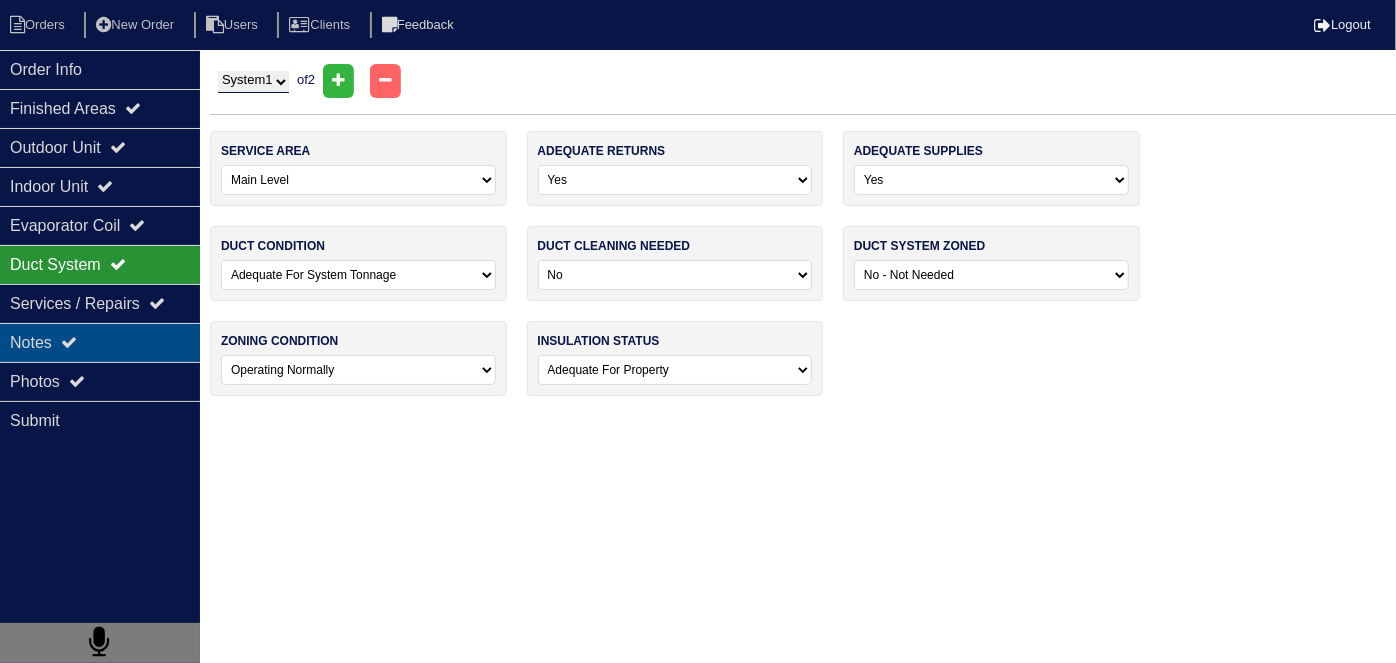 click on "Notes" at bounding box center (100, 342) 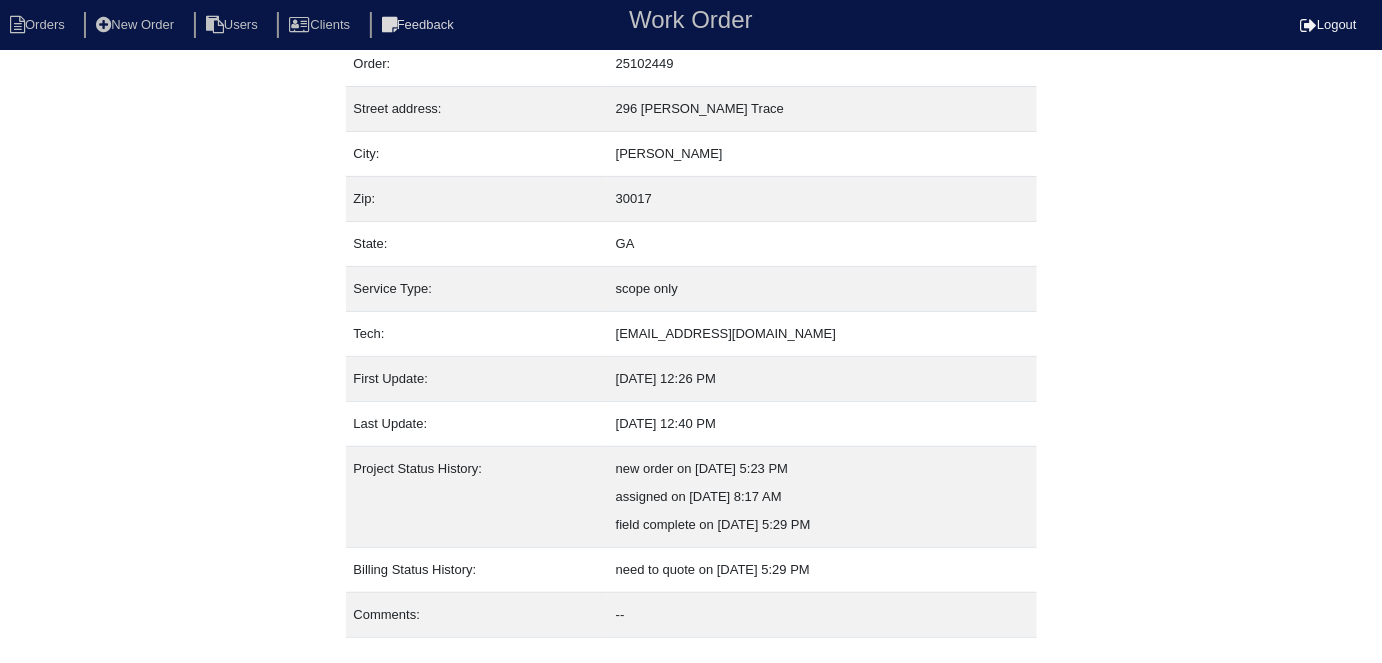 scroll, scrollTop: 105, scrollLeft: 0, axis: vertical 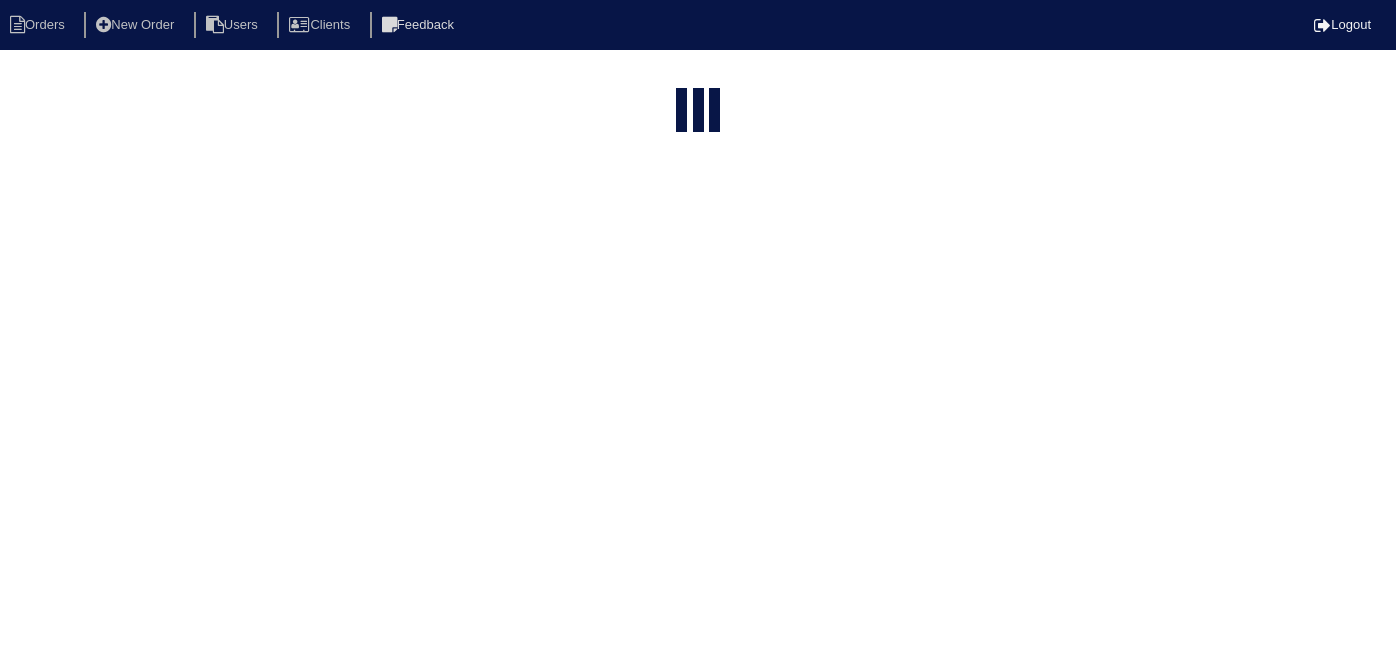 select on "15" 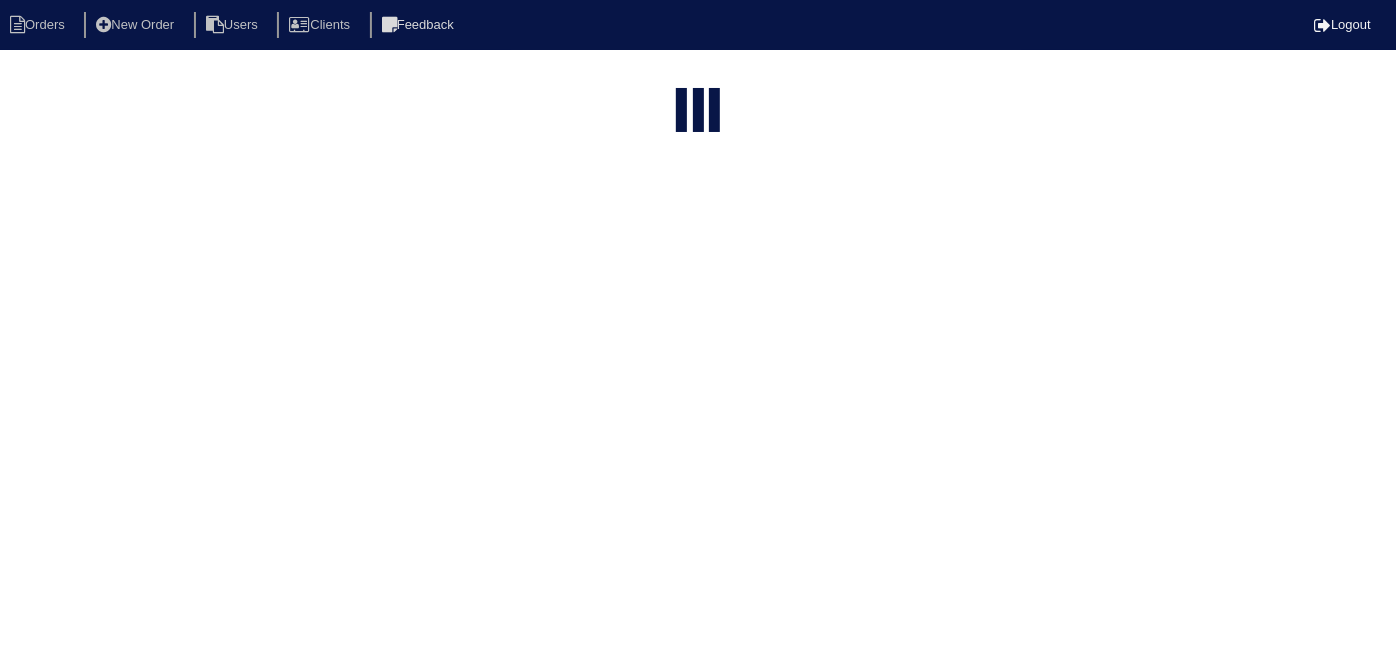 type on "296 b" 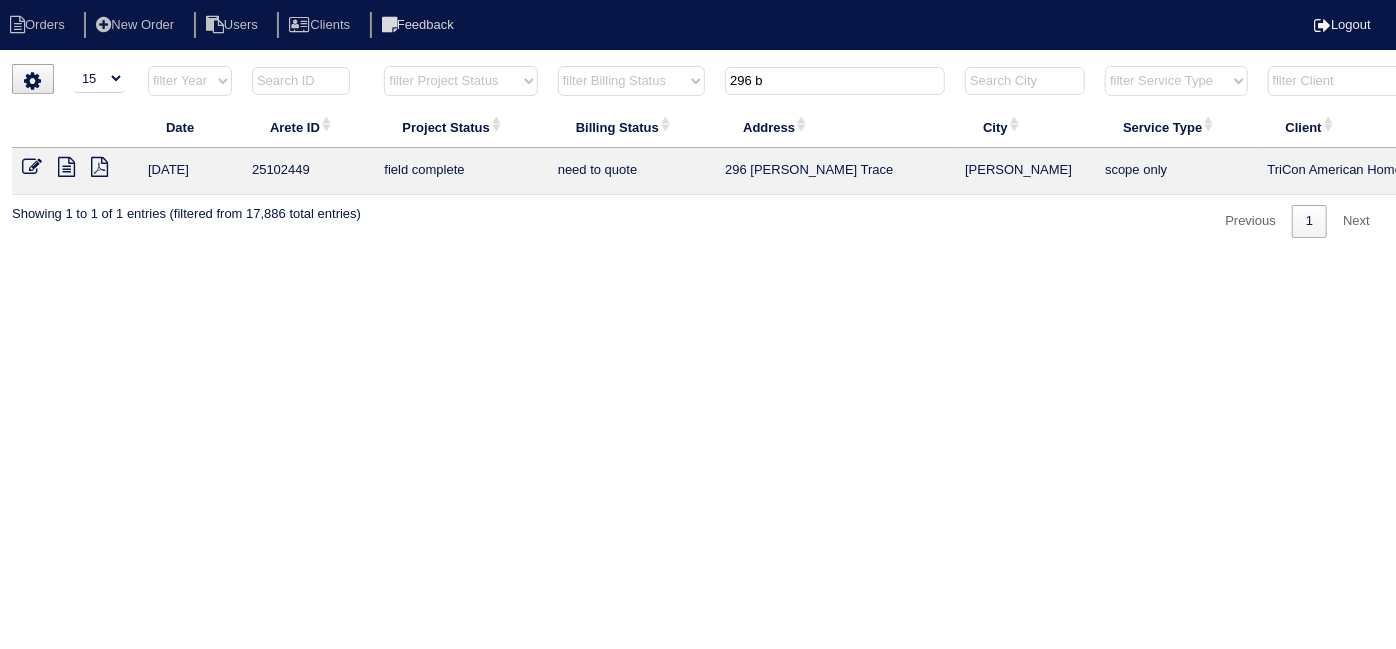 click at bounding box center (32, 167) 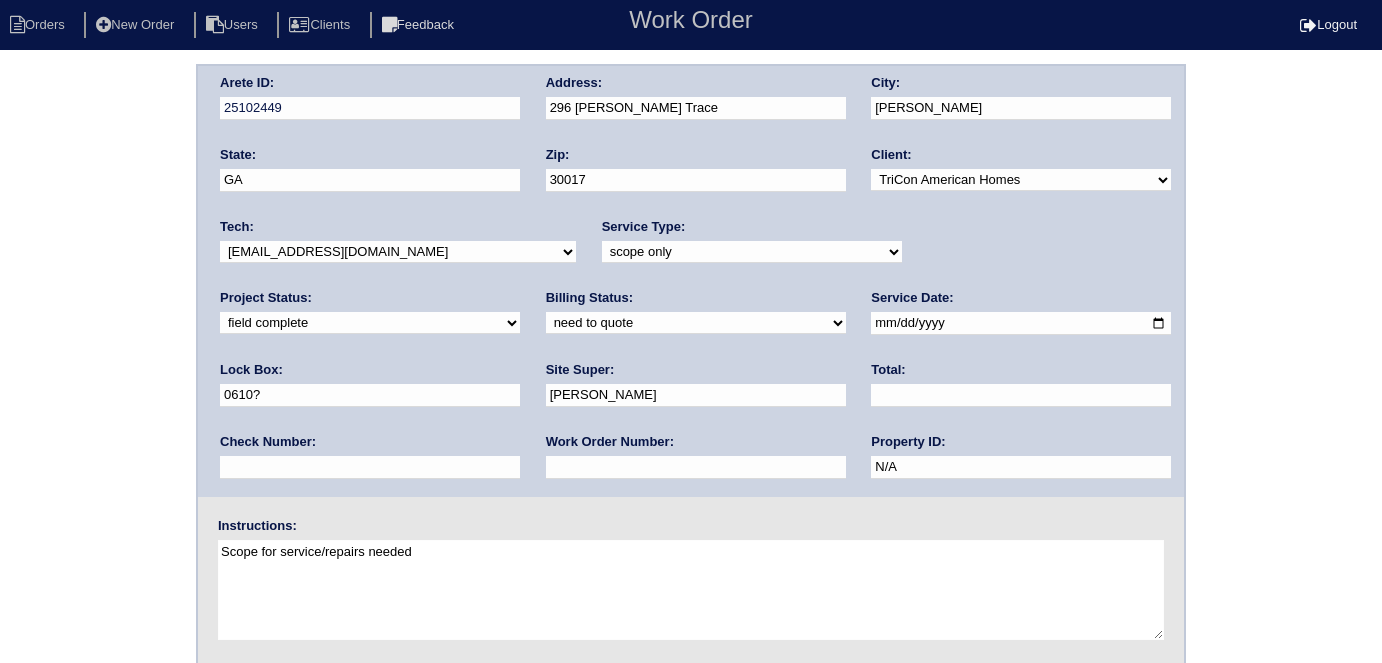 scroll, scrollTop: 0, scrollLeft: 0, axis: both 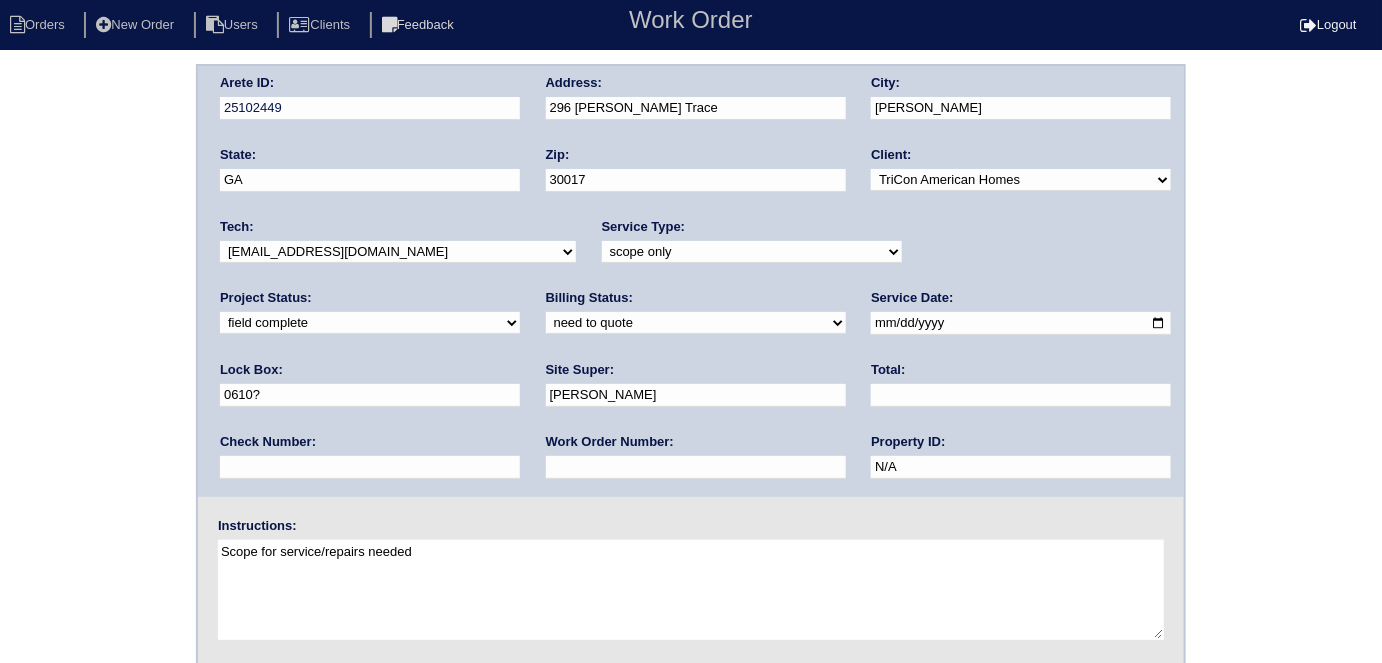 click on "need to quote
quoted
need to invoice
invoiced
paid
warranty
purchase order needed
unknown
in quickbooks" at bounding box center [696, 323] 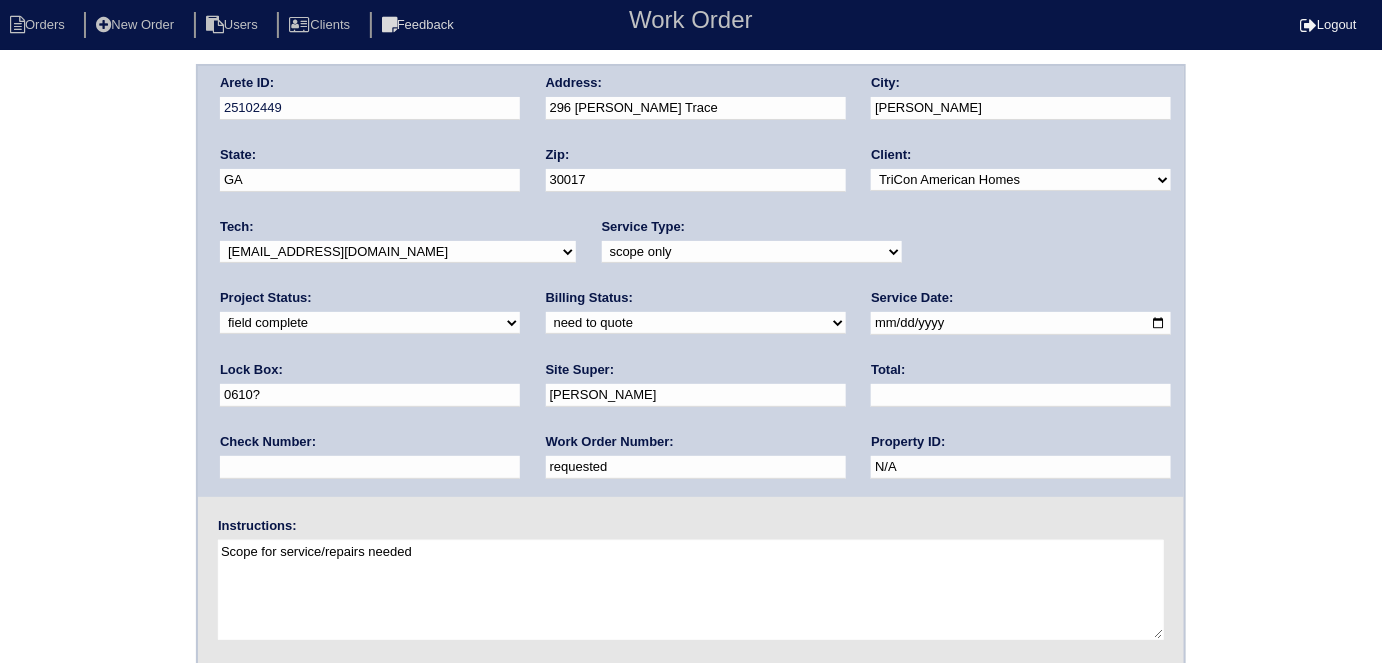 click at bounding box center [1021, 395] 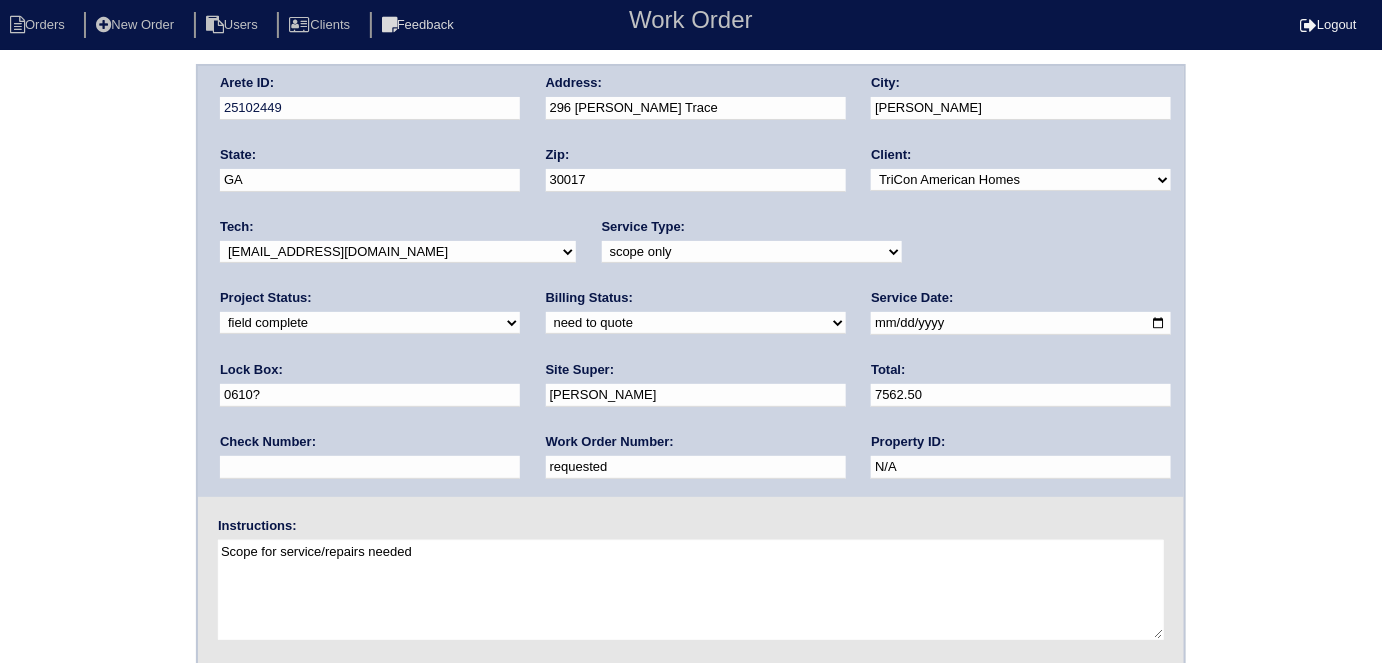 type on "7562.50" 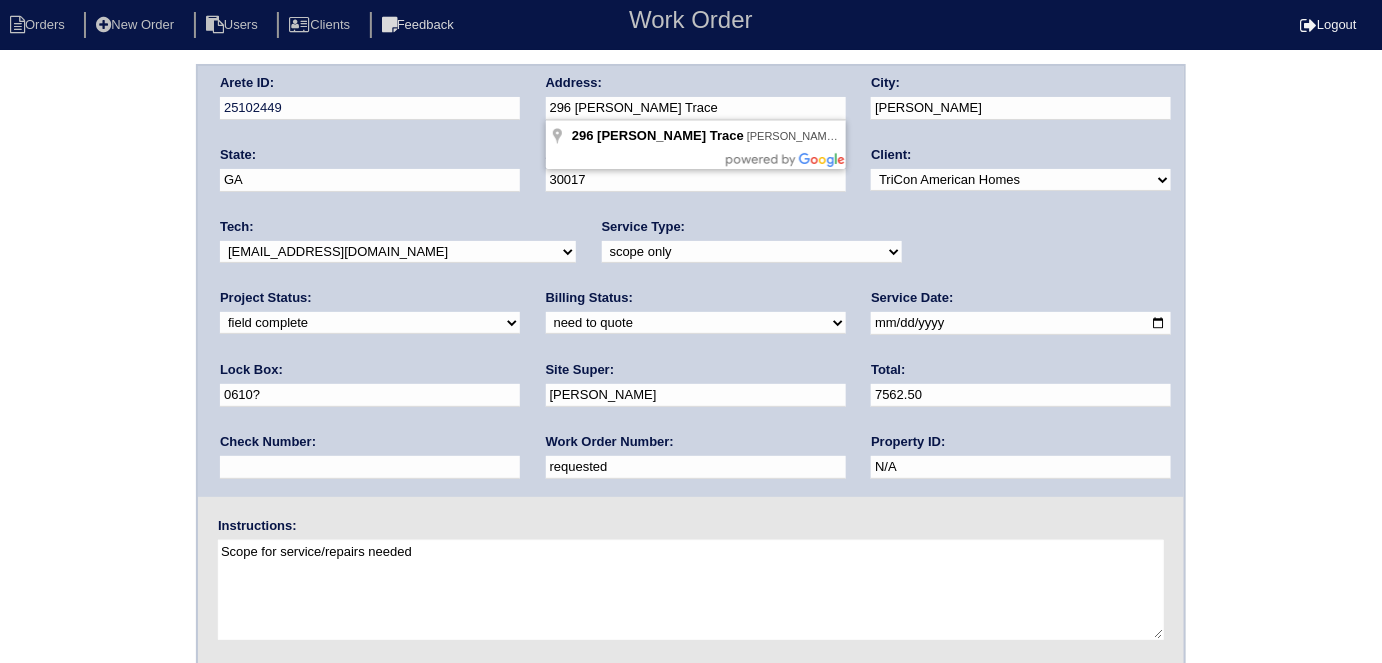 click on "Arete ID:
25102449
Address:
296 Brackin Trace
City:
Grayson
State:
GA
Zip:
30017
Client:
-select-
TriCon American Homes
American Homes 4 Rent
First Key Homes
Zillow
The Renovation Company
On The Level Development Group
Shepard Exposition Group
Sylvan Homes
Pathway Construction
Arete Personal
Arete SMG
Tiber Capital
Tiber Realty
Divvy
Rave
Stine Construction
Alan Luther
HomeRiver Group
Test Client
Rasmus Real Estate
Padly
Buffalo Homes
Phillip Brothers
Maymont Homes
Tech:" at bounding box center [691, 468] 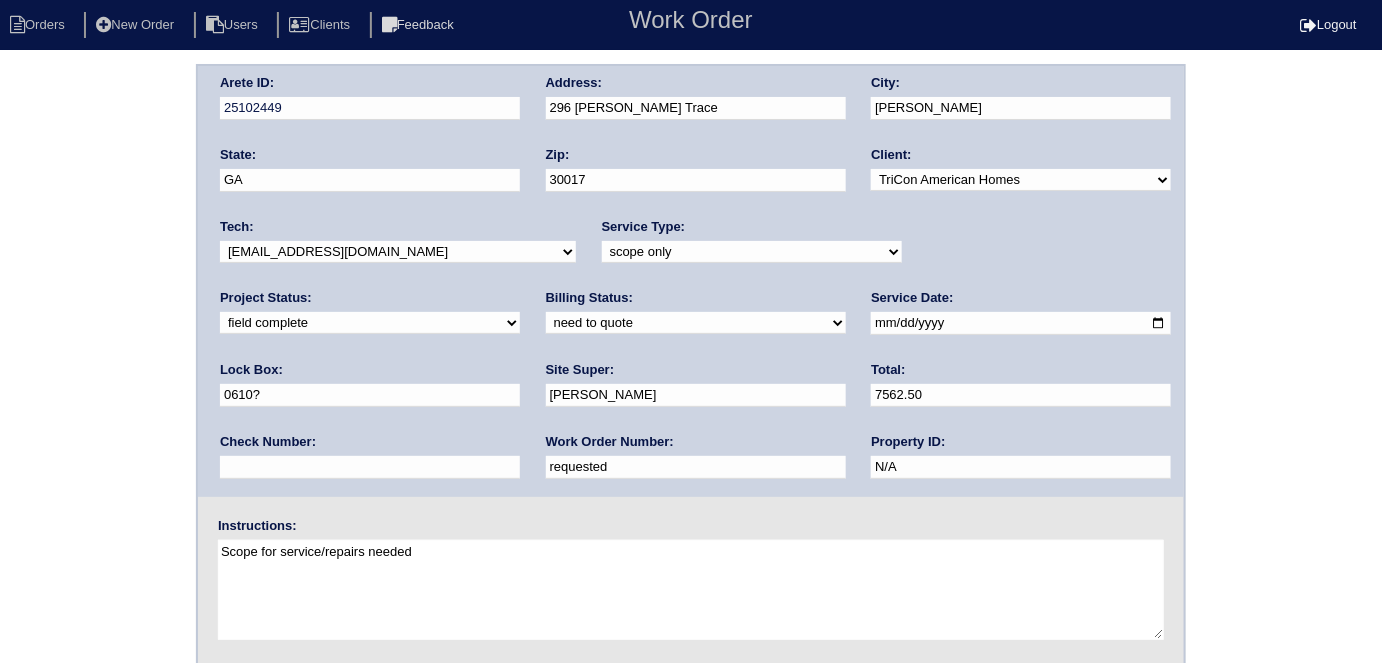 scroll, scrollTop: 205, scrollLeft: 0, axis: vertical 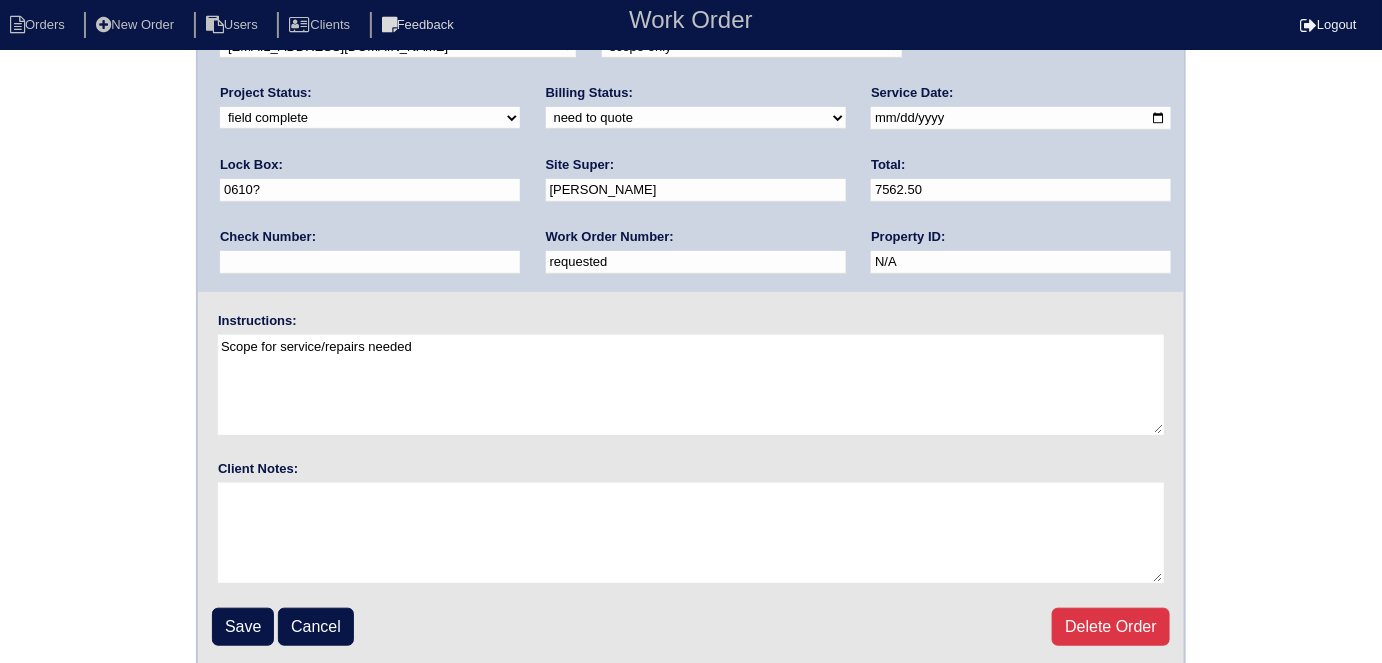 click on "Save" at bounding box center (243, 627) 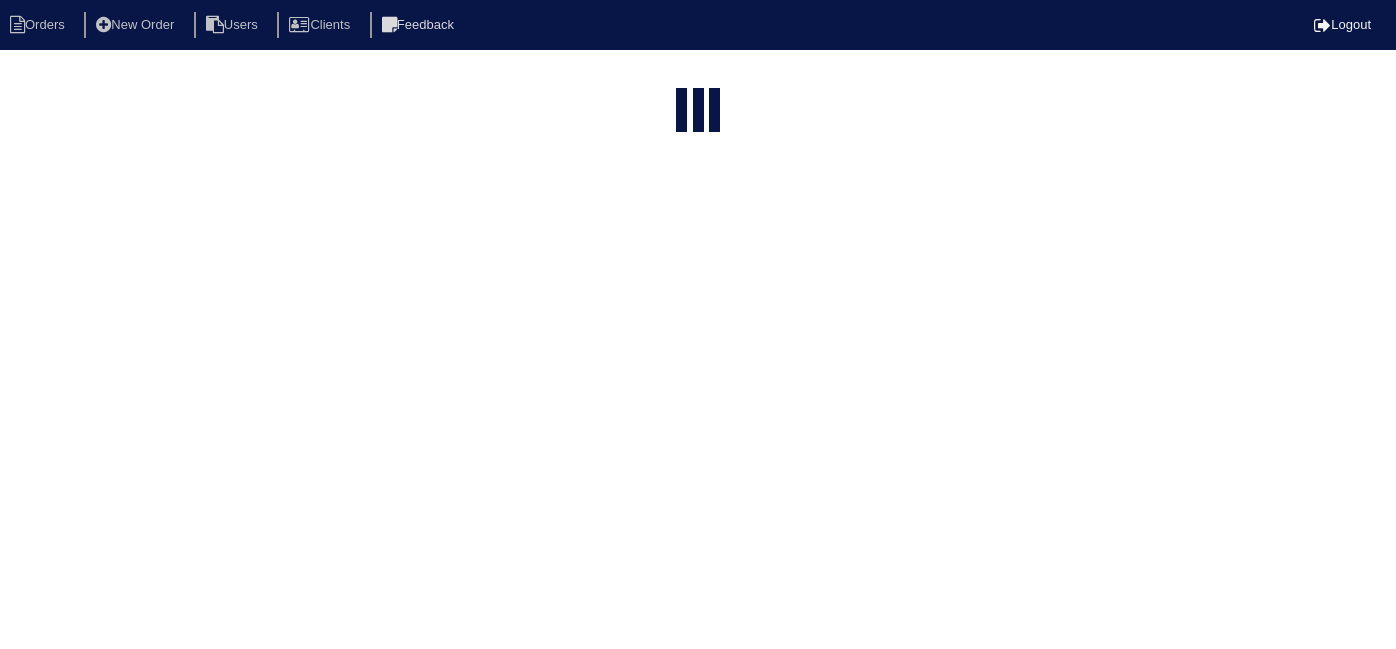select on "15" 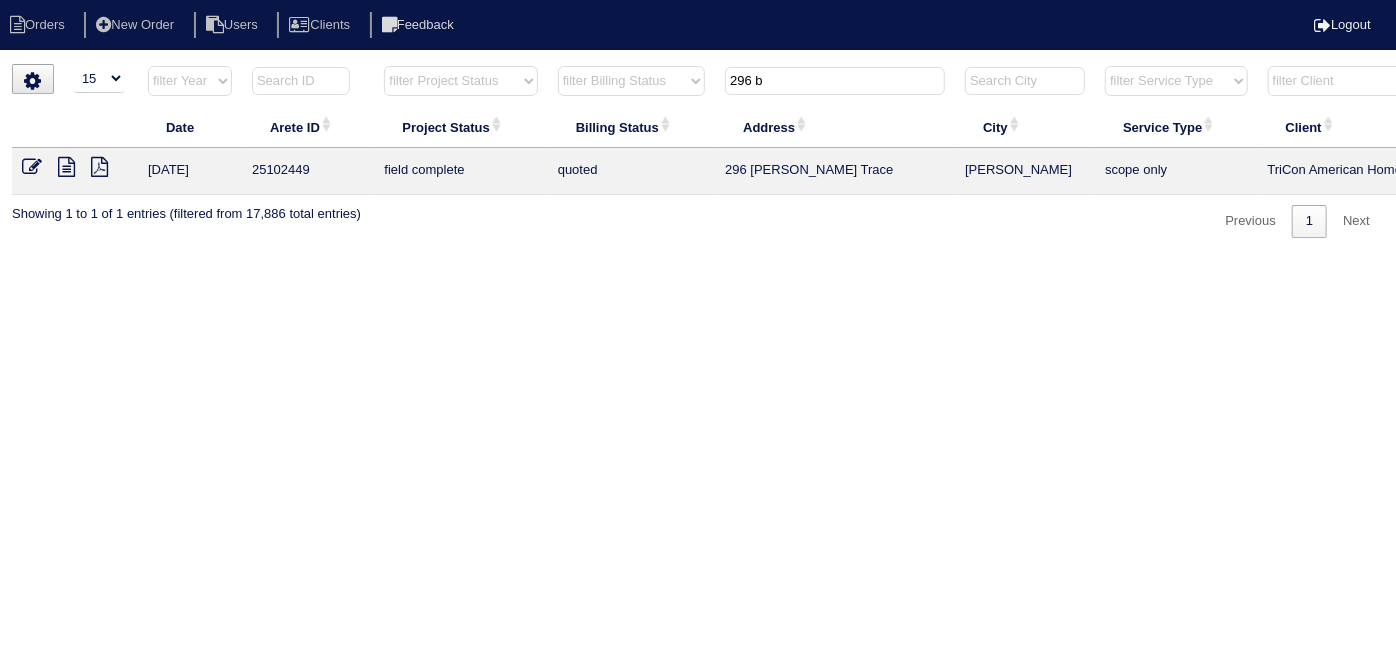 drag, startPoint x: 792, startPoint y: 70, endPoint x: 602, endPoint y: 72, distance: 190.01053 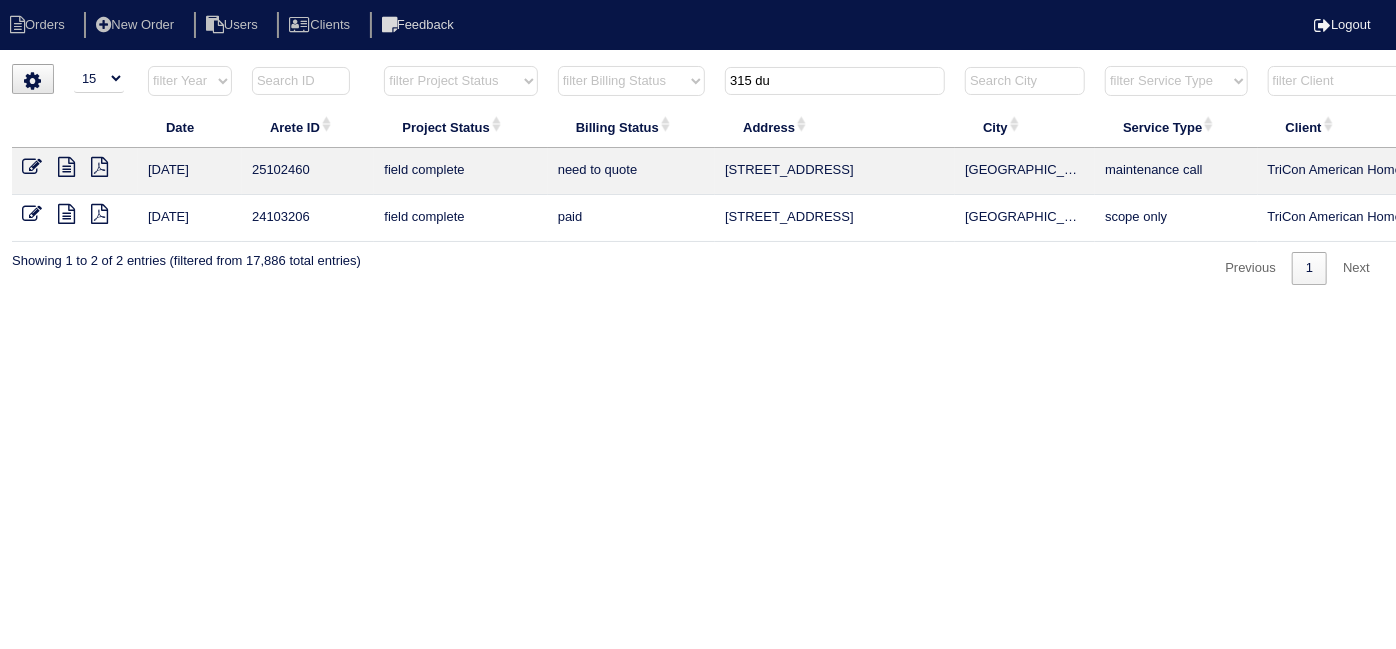 type on "315 du" 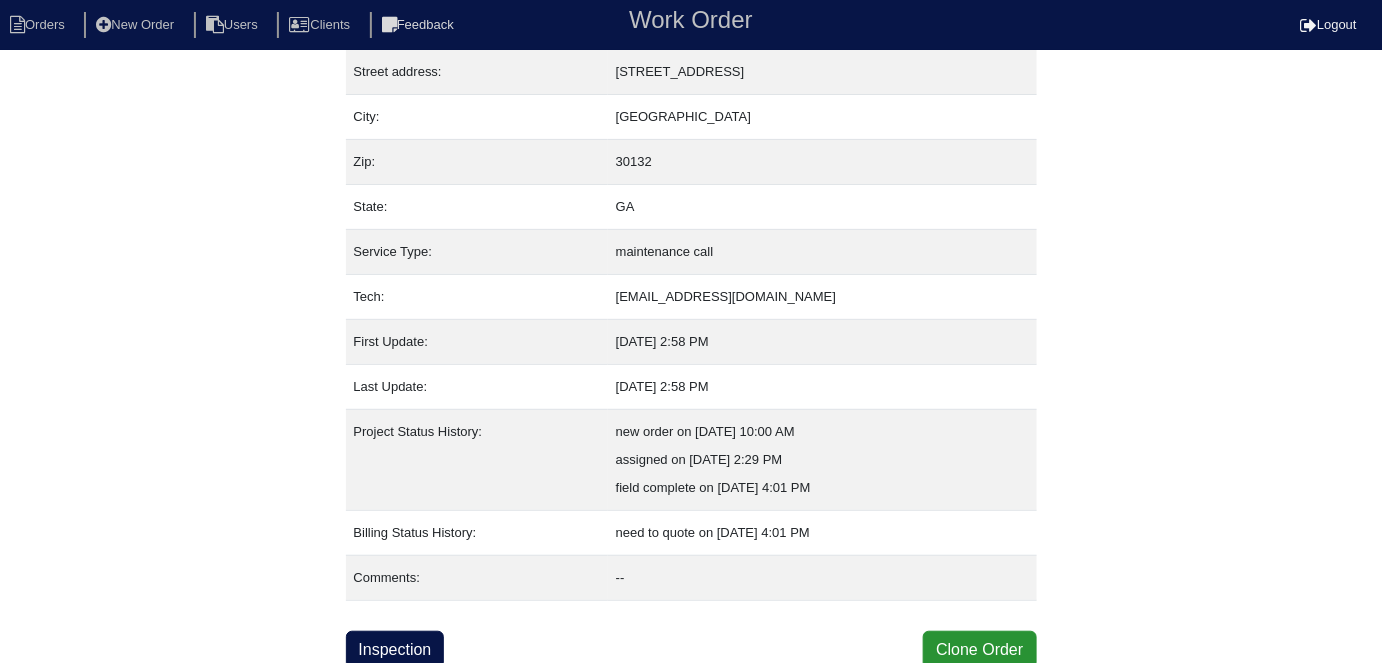 scroll, scrollTop: 105, scrollLeft: 0, axis: vertical 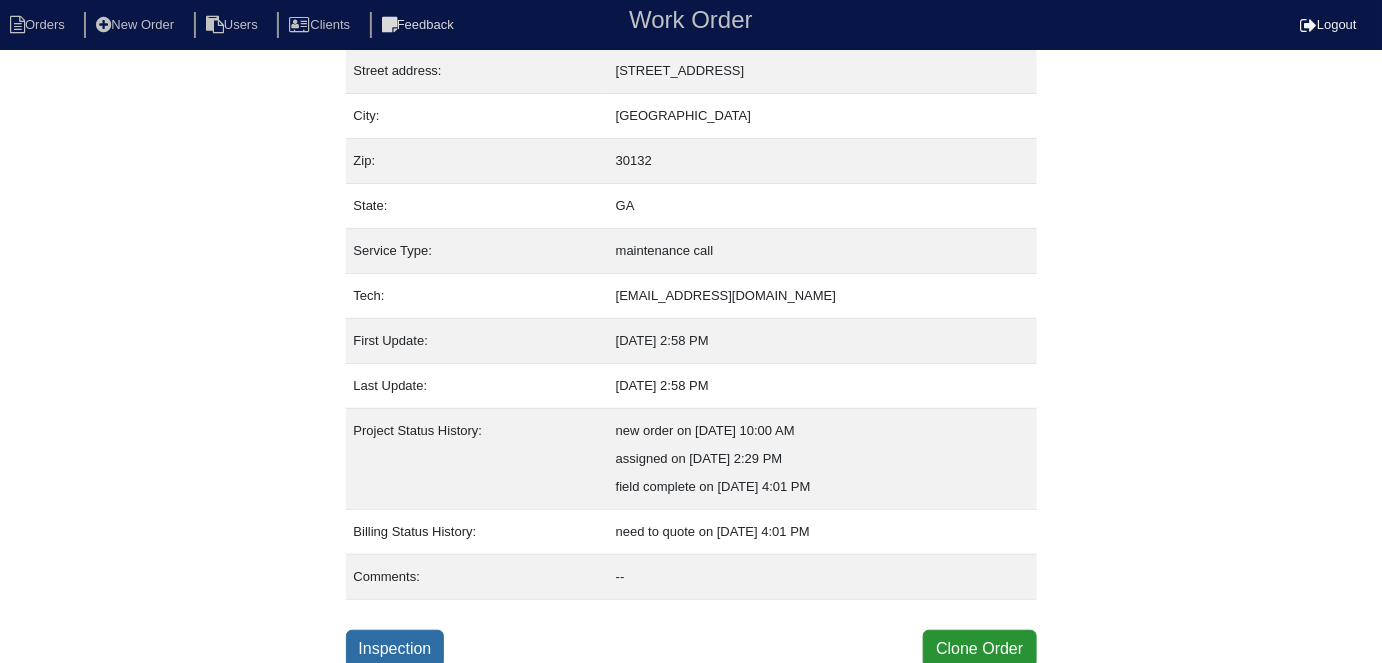 click on "Inspection" at bounding box center (395, 649) 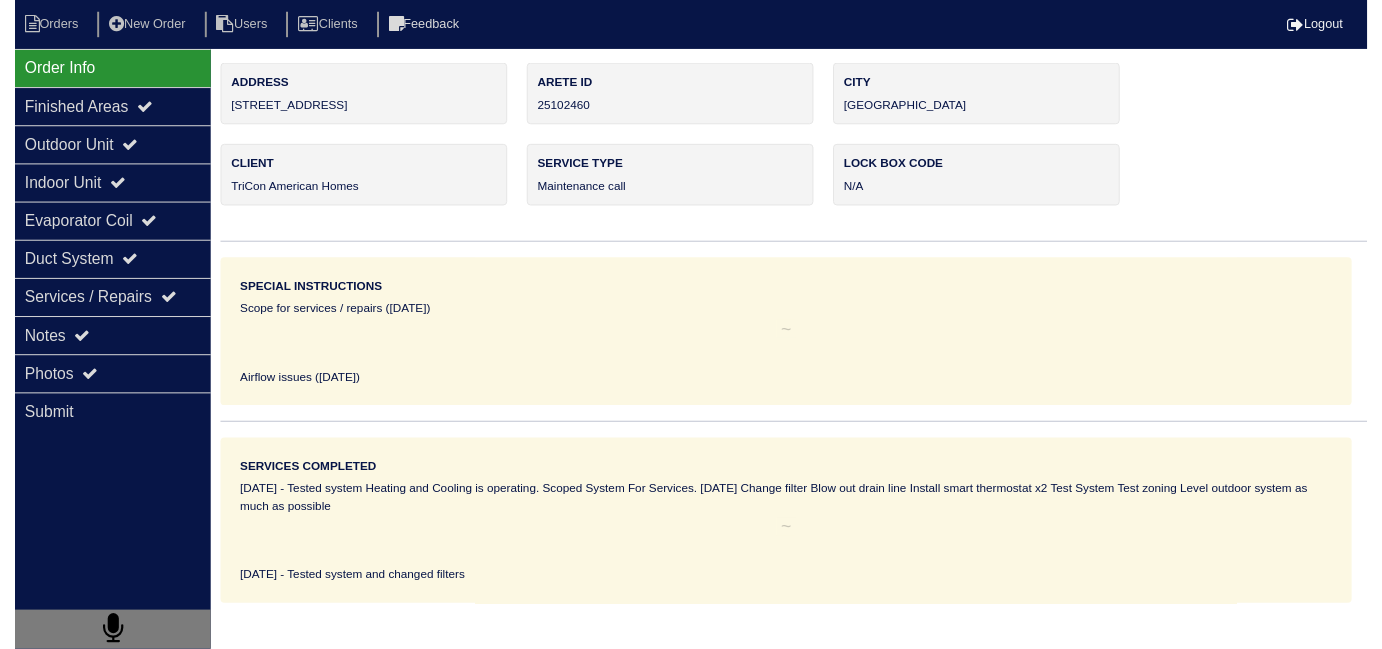 scroll, scrollTop: 0, scrollLeft: 0, axis: both 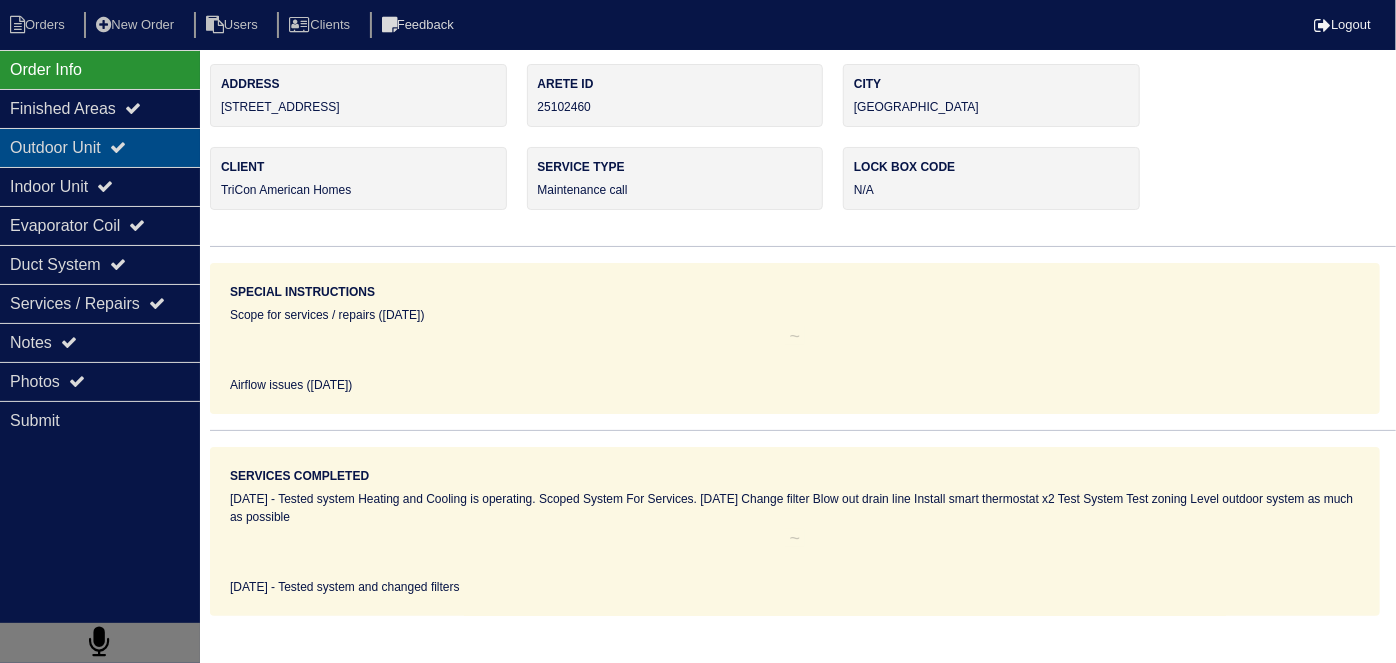 click on "Outdoor Unit" at bounding box center (100, 147) 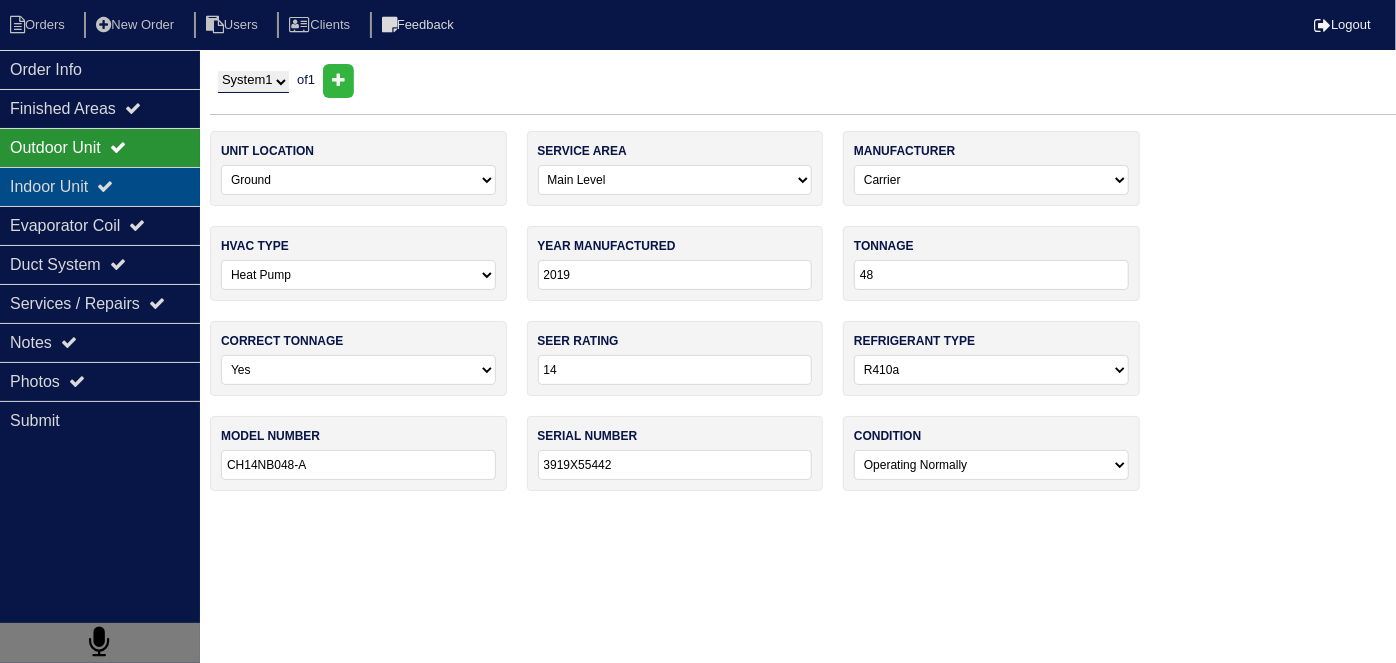 click on "Indoor Unit" at bounding box center (100, 186) 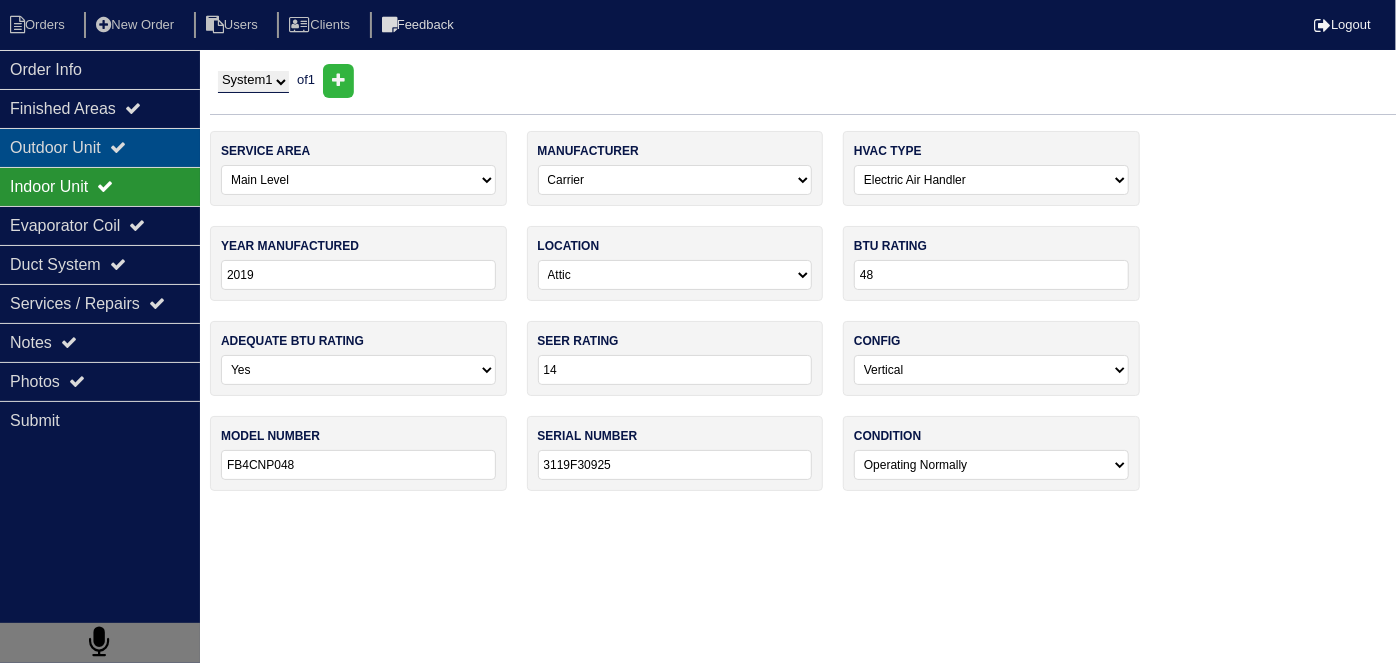 click on "Outdoor Unit" at bounding box center [100, 147] 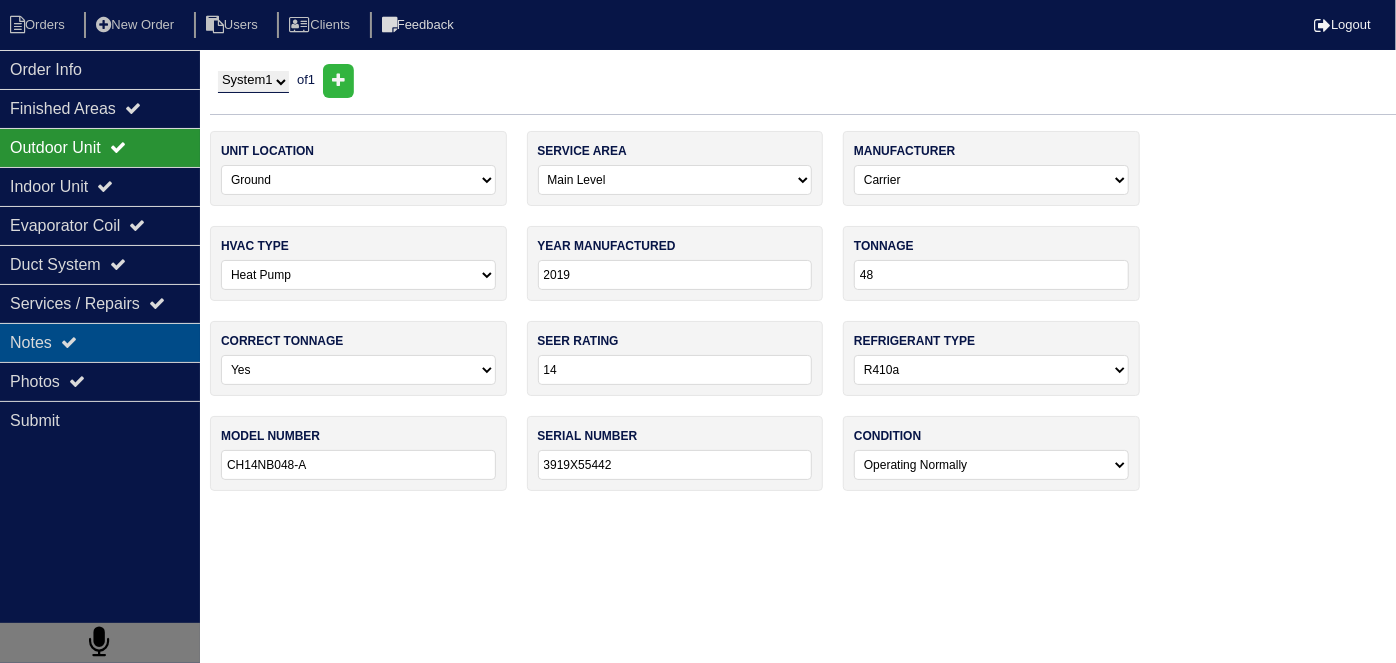 click on "Notes" at bounding box center (100, 342) 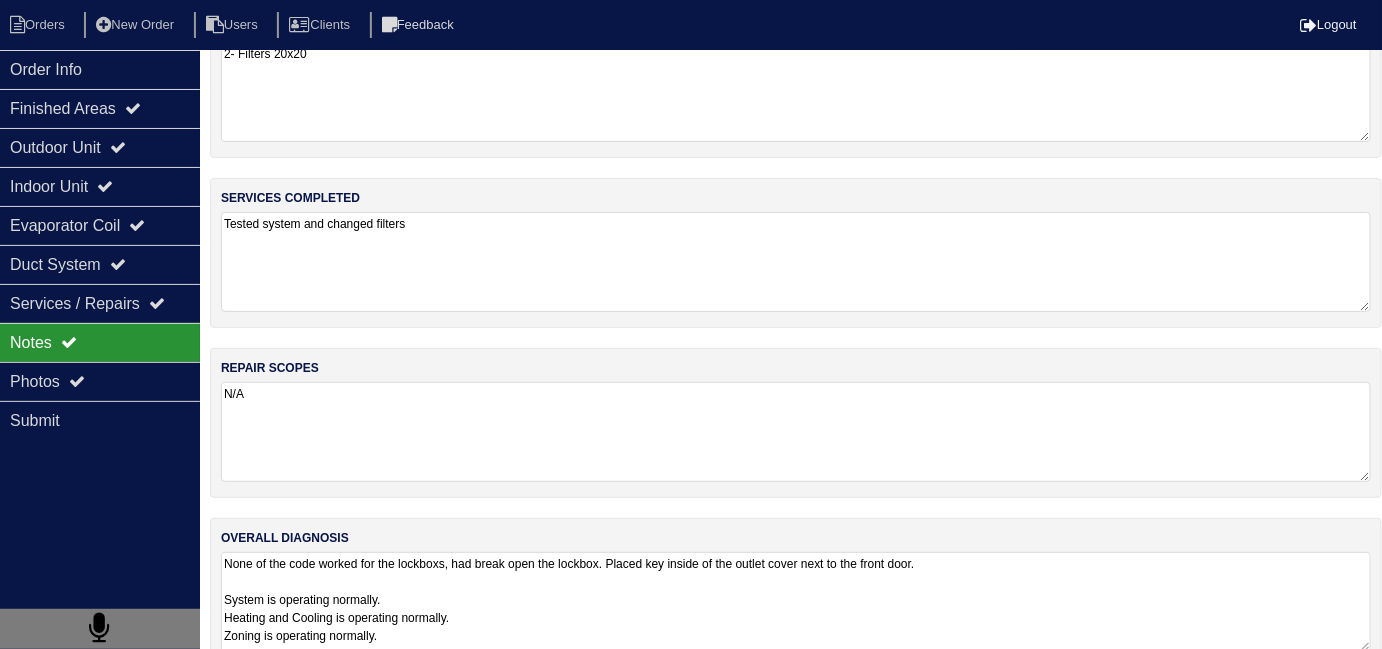 scroll, scrollTop: 89, scrollLeft: 0, axis: vertical 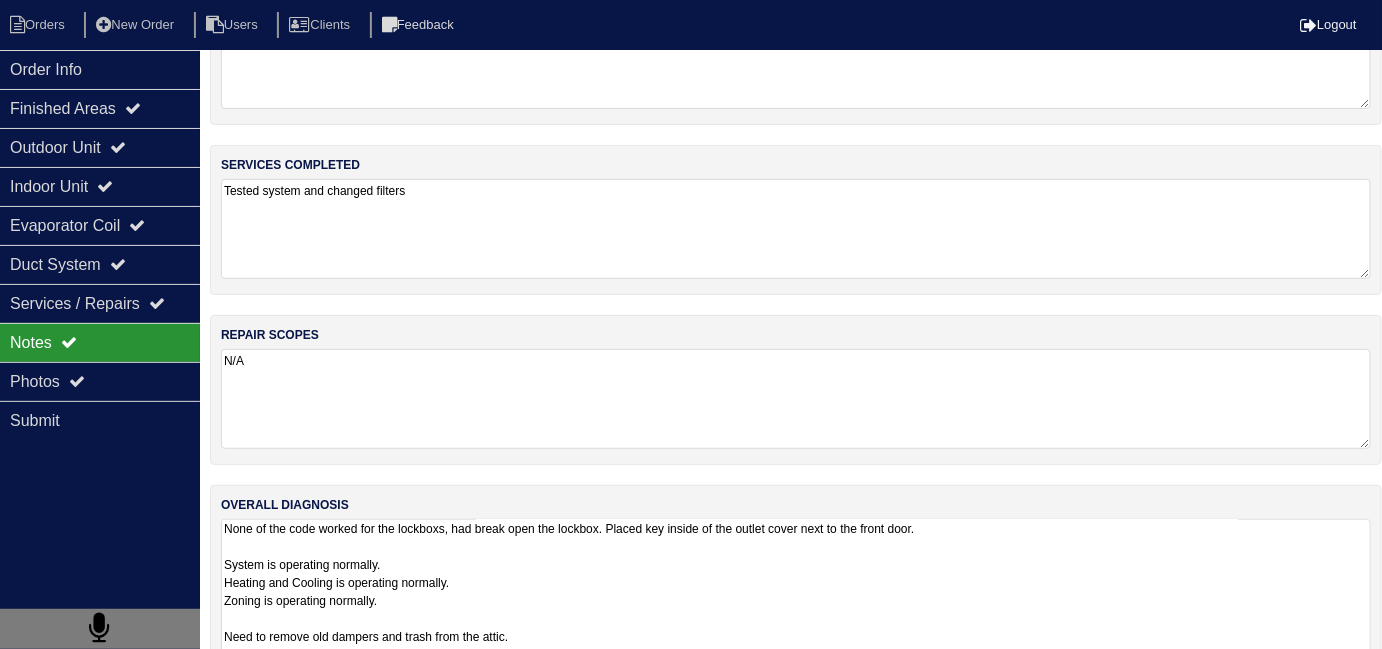 click on "None of the code worked for the lockboxs, had break open the lockbox. Placed key inside of the outlet cover next to the front door.
System is operating normally.
Heating and Cooling is operating normally.
Zoning is operating normally.
Need to remove old dampers and trash from the attic.
[DATE]
Thermostats satisfied upon arrival.
Completed scoped repairs
Test System, operating normally
Test zoning, operating normally.
Did NOT replace outdoor capacitor, did not have proper size, outdoor capacitor is newer and operating properly as well.
[DATE]
When I arrived the tenant stated two of the upstairs rooms were warmer than the others the upstairs thermostat was satisfied the upstairs thermostat is in the master bedroom which is on the backside of the house and the two rooms are on the front side of the house were the most sunlight exposure is this is causing the two rooms to be warmer I advised the tenant to turn down the thermostat some and to get blackout curtains system is operating normally" at bounding box center (796, 692) 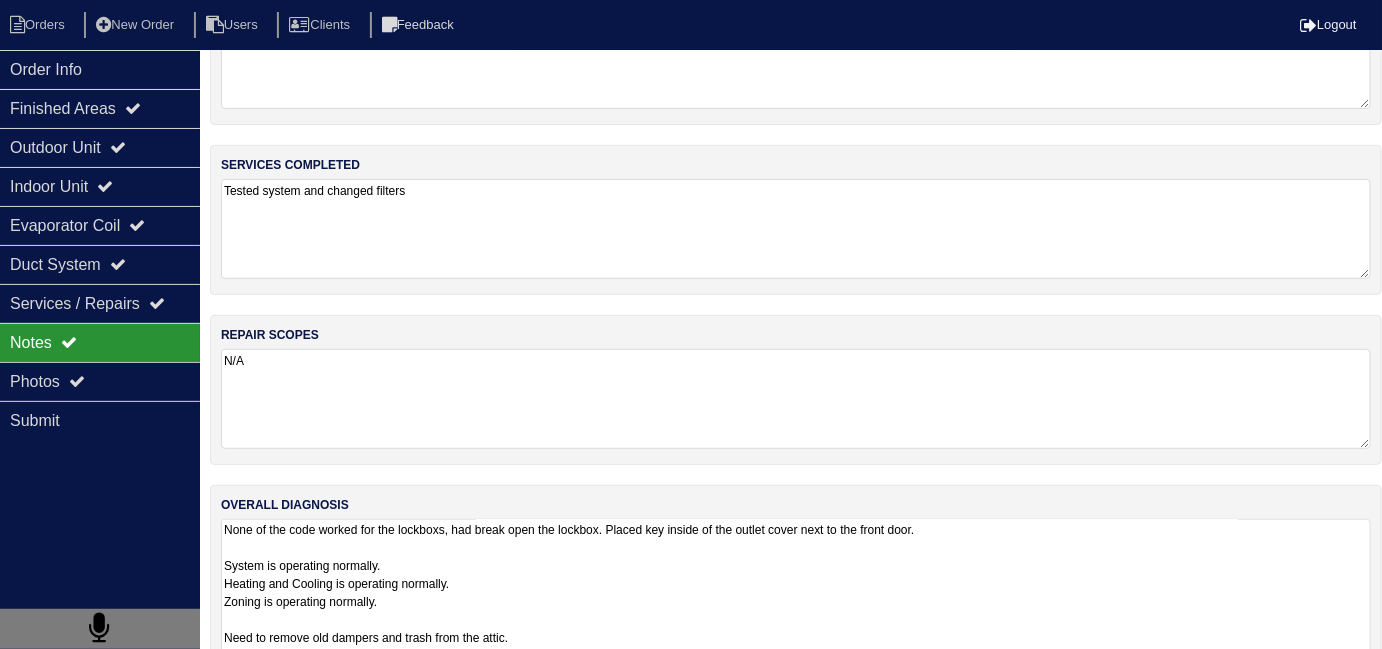 click on "None of the code worked for the lockboxs, had break open the lockbox. Placed key inside of the outlet cover next to the front door.
System is operating normally.
Heating and Cooling is operating normally.
Zoning is operating normally.
Need to remove old dampers and trash from the attic.
[DATE]
Thermostats satisfied upon arrival.
Completed scoped repairs
Test System, operating normally
Test zoning, operating normally.
Did NOT replace outdoor capacitor, did not have proper size, outdoor capacitor is newer and operating properly as well.
[DATE]
When I arrived the tenant stated two of the upstairs rooms were warmer than the others the upstairs thermostat was satisfied the upstairs thermostat is in the master bedroom which is on the backside of the house and the two rooms are on the front side of the house were the most sunlight exposure is this is causing the two rooms to be warmer I advised the tenant to turn down the thermostat some and to get blackout curtains system is operating normally" at bounding box center [796, 692] 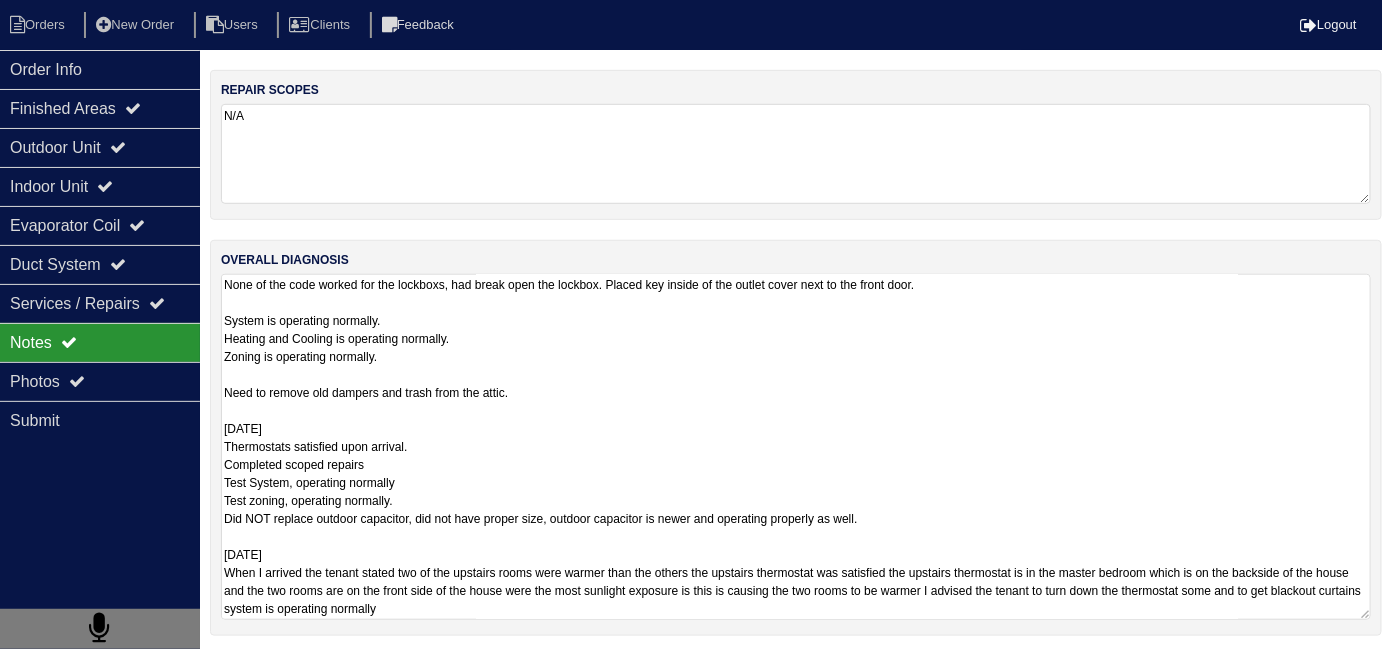 scroll, scrollTop: 335, scrollLeft: 0, axis: vertical 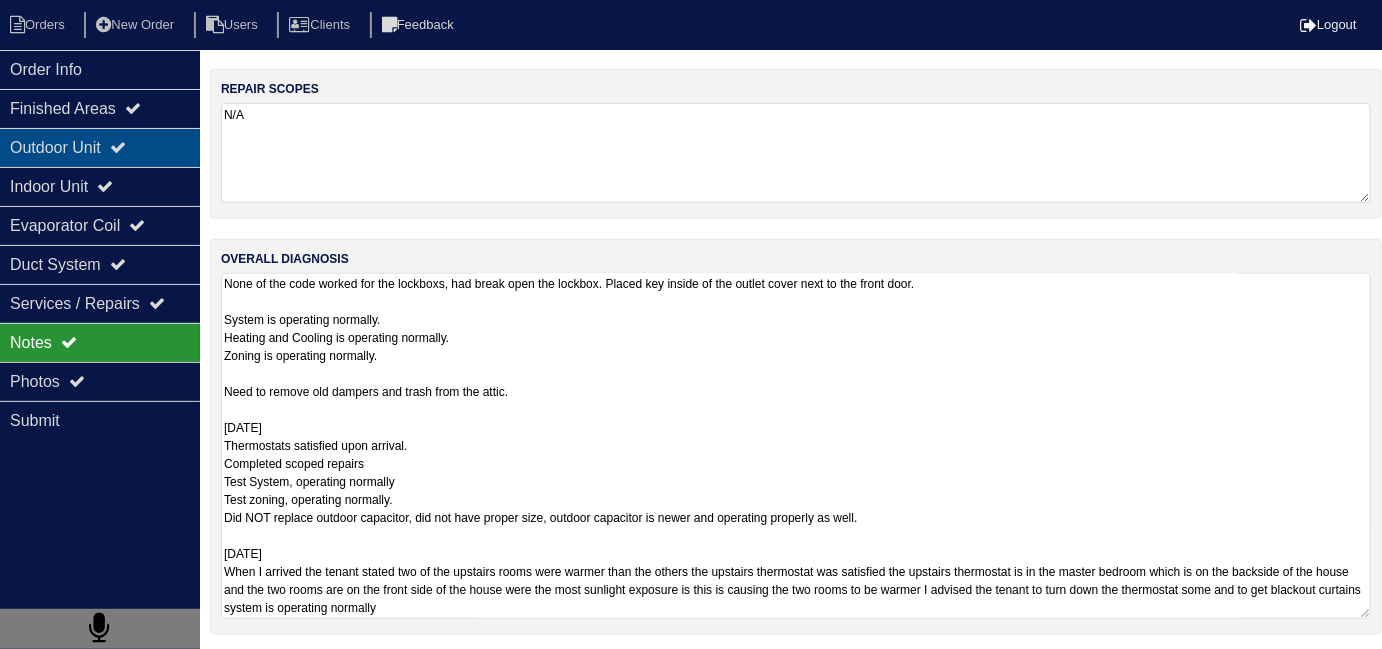 click on "Outdoor Unit" at bounding box center (100, 147) 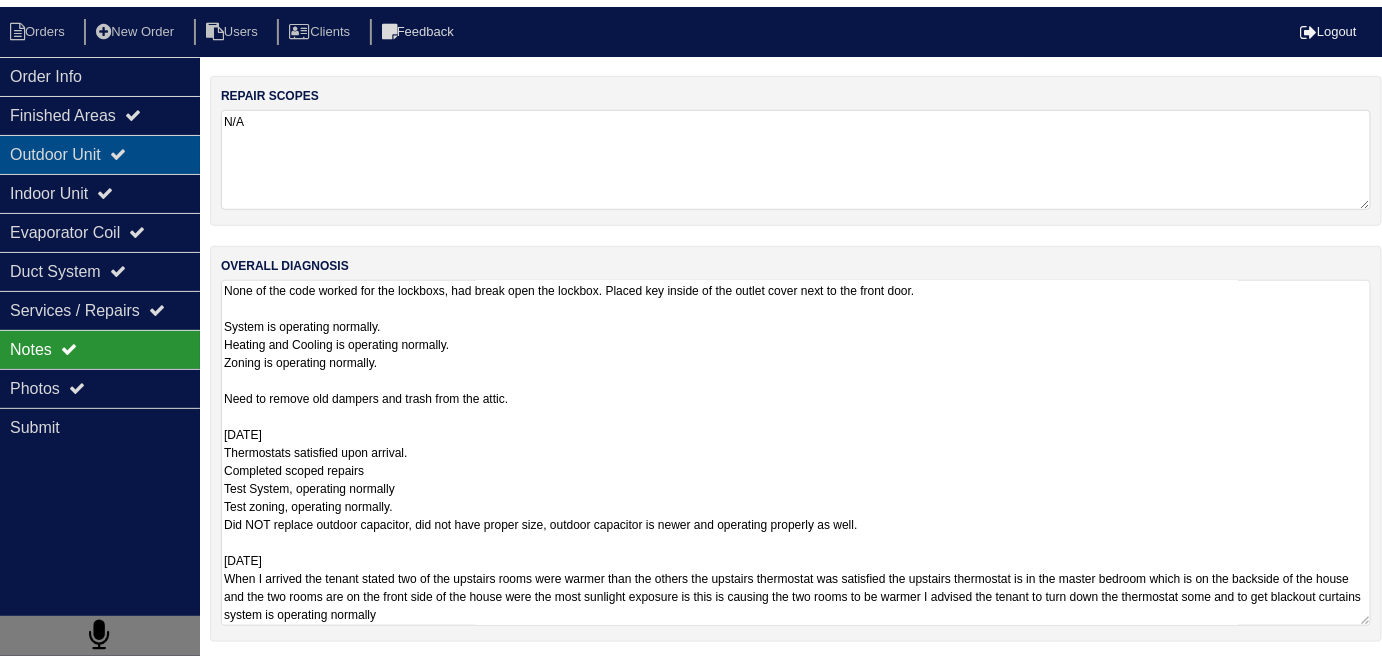 scroll, scrollTop: 0, scrollLeft: 0, axis: both 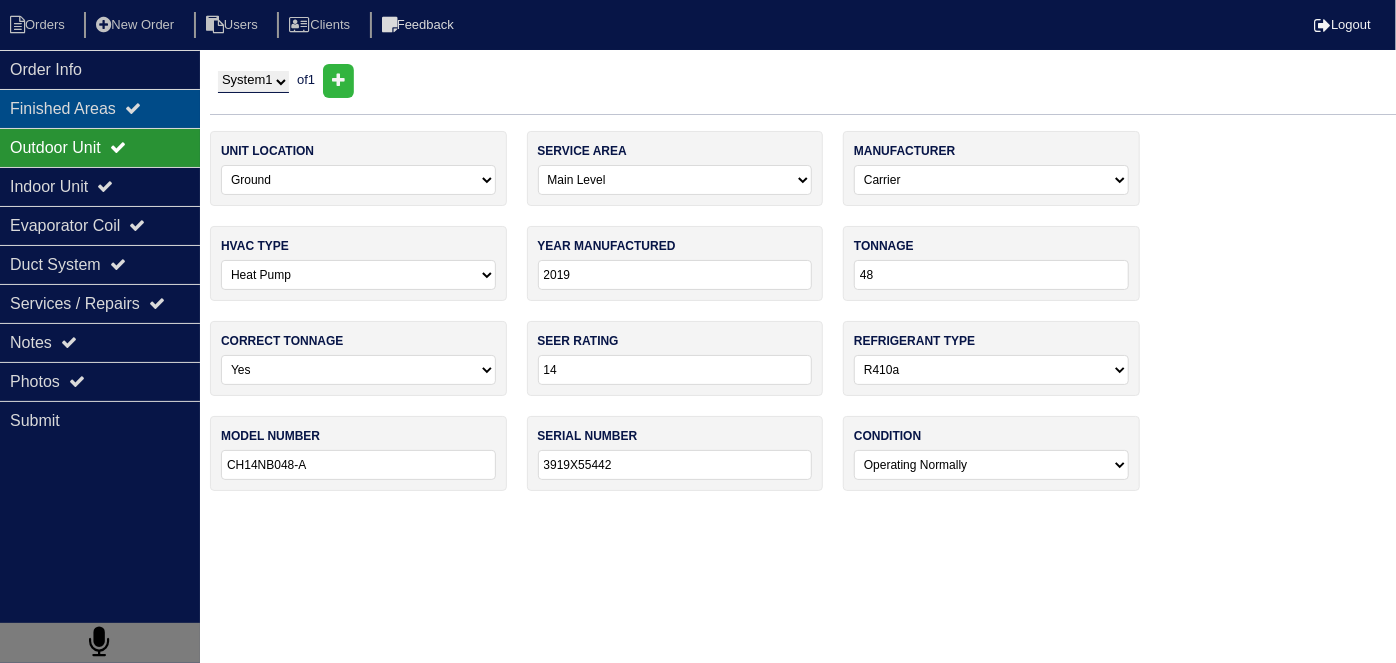 click on "Finished Areas" at bounding box center (100, 108) 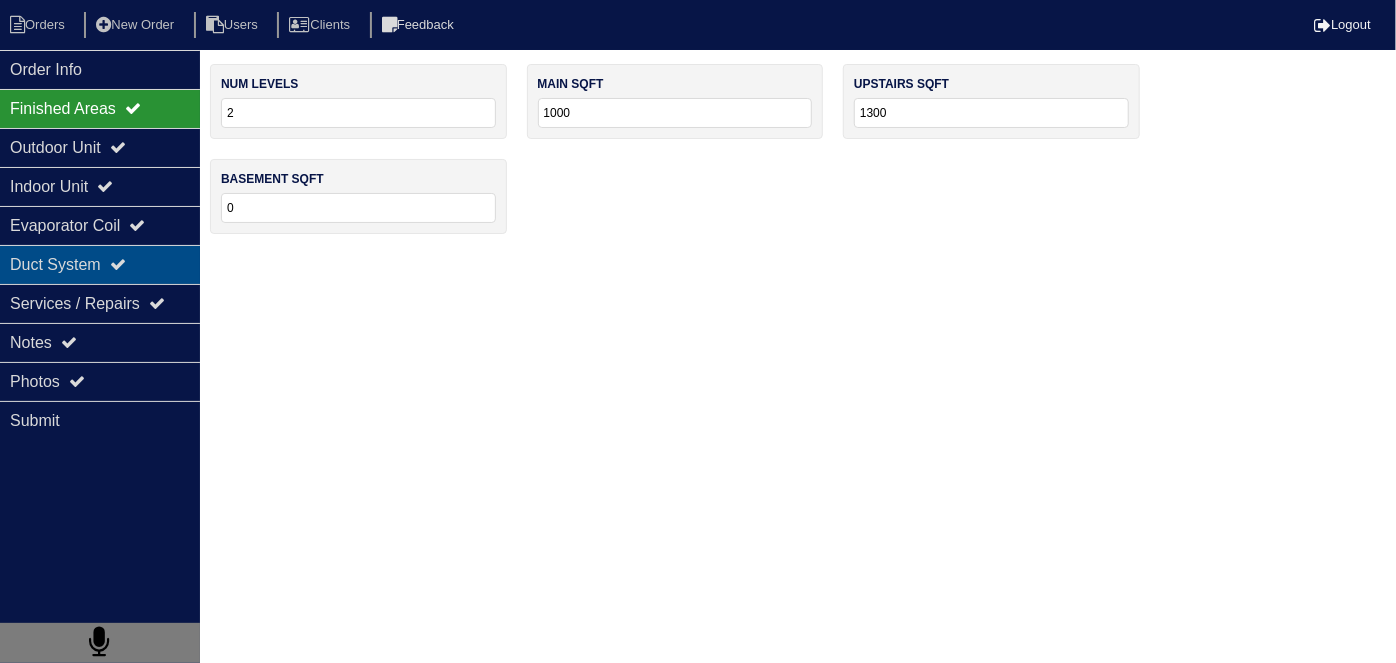 click on "Duct System" at bounding box center (100, 264) 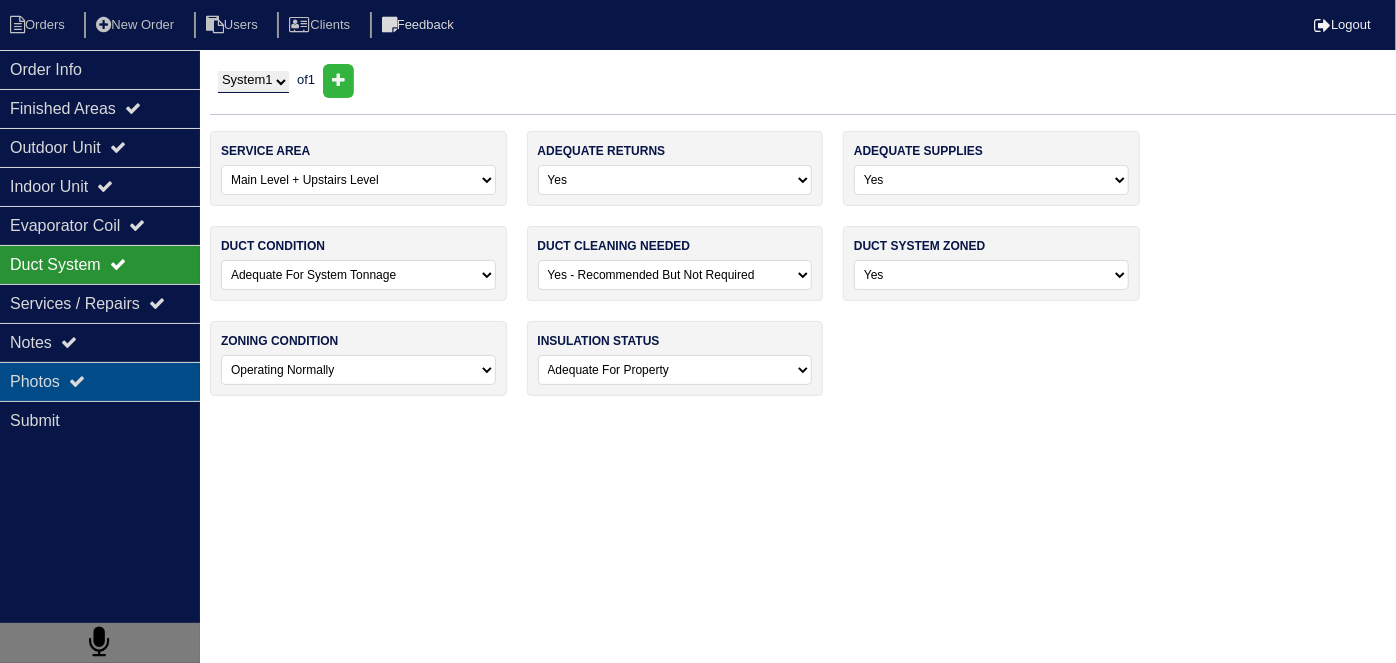 click on "Photos" at bounding box center (100, 381) 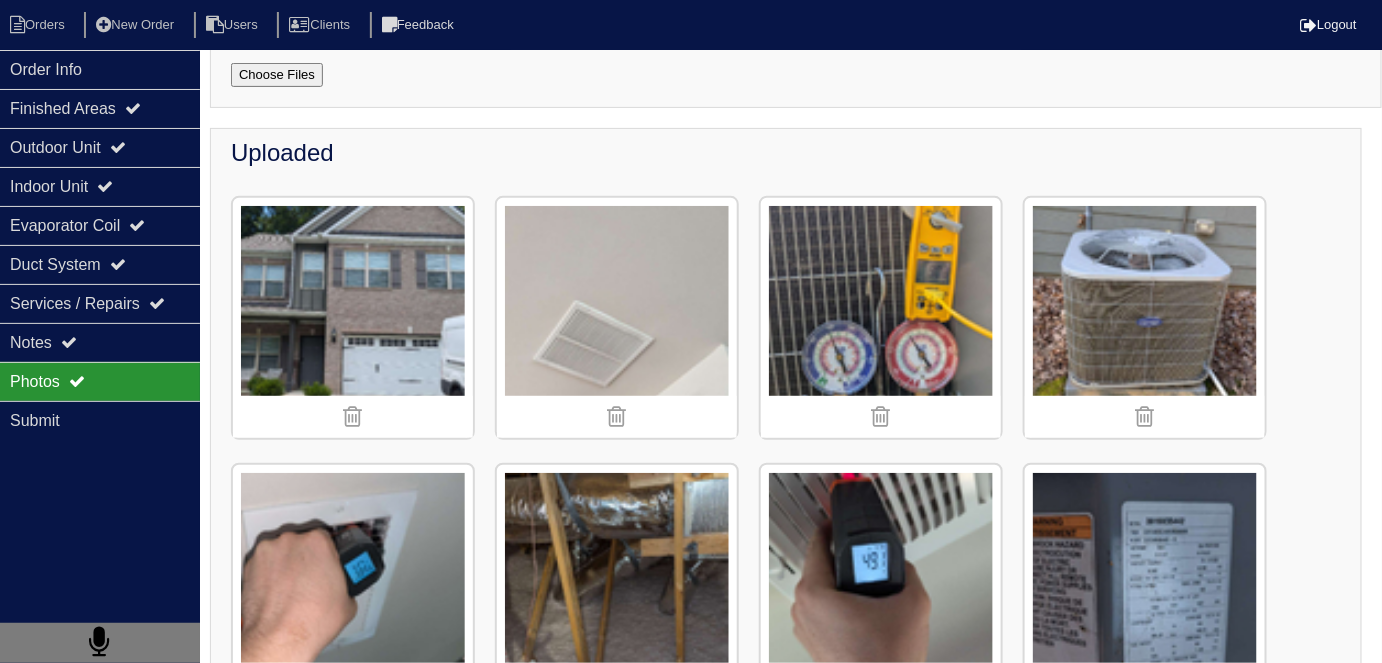 scroll, scrollTop: 125, scrollLeft: 0, axis: vertical 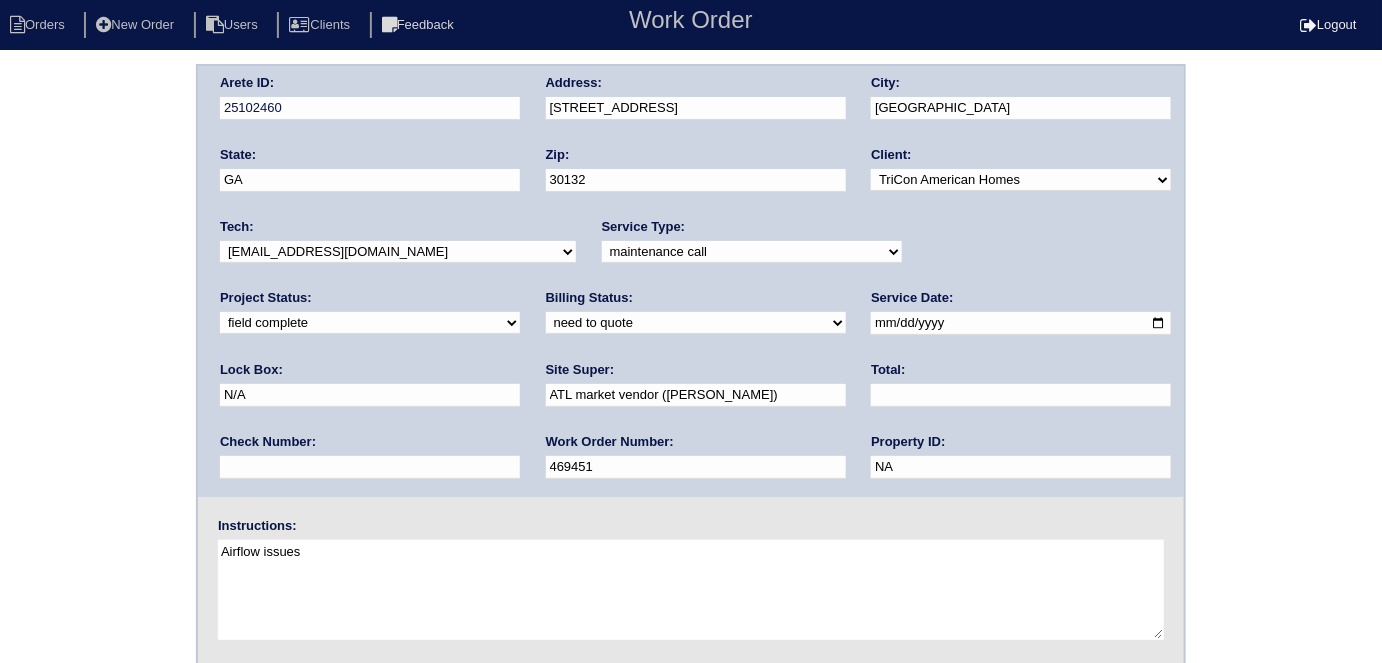 click on "need to quote
quoted
need to invoice
invoiced
paid
warranty
purchase order needed
unknown
in quickbooks" at bounding box center (696, 323) 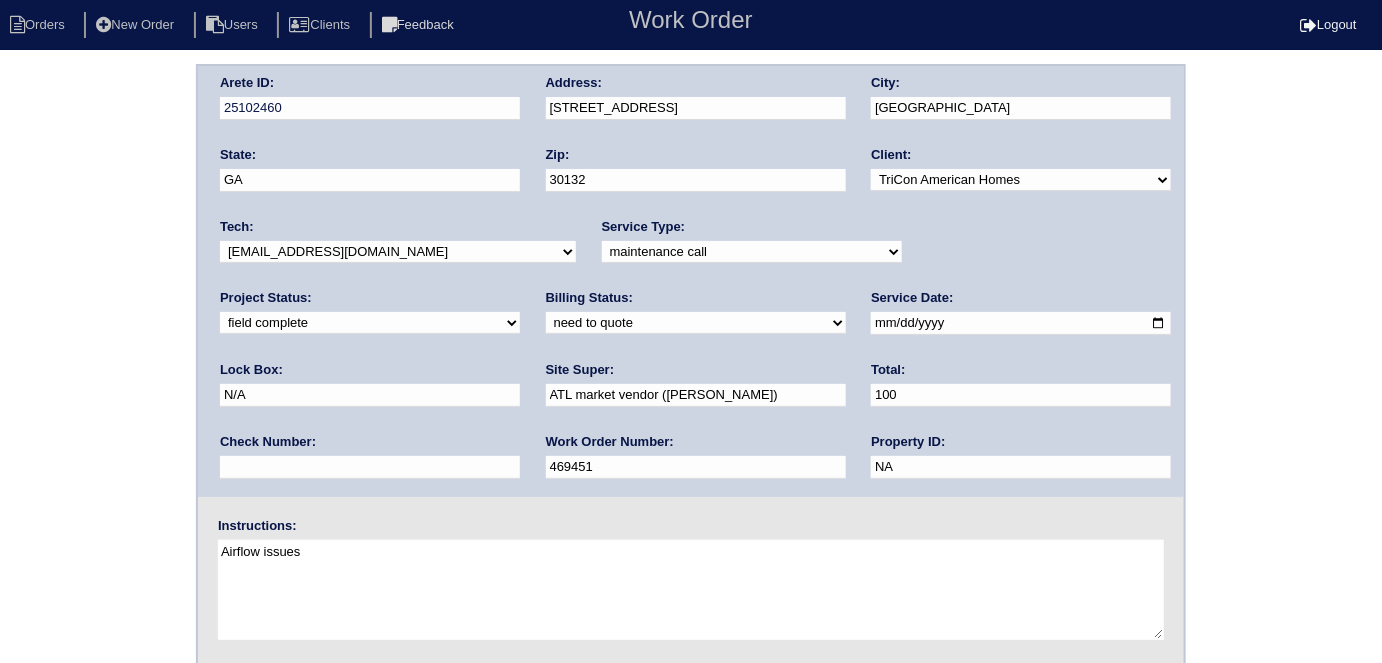 type on "100.00" 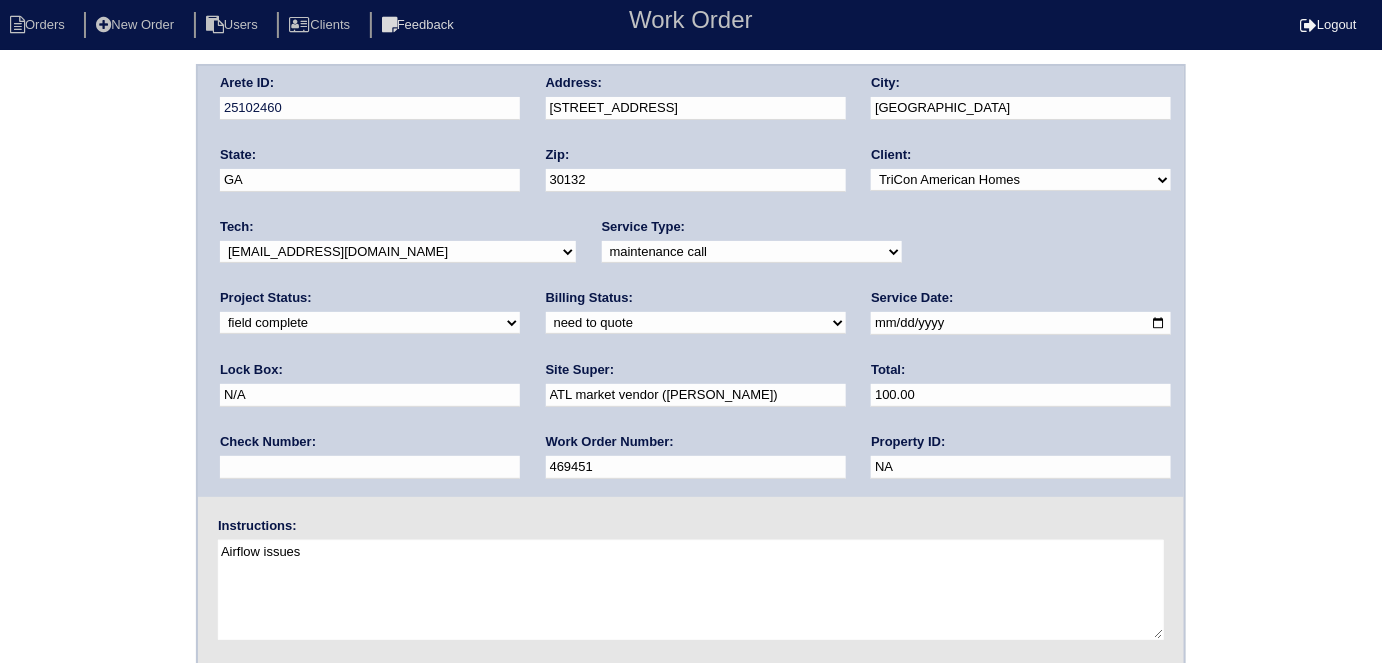 click on "Arete ID:
25102460
Address:
315 Dublin Way
City:
Dallas
State:
GA
Zip:
30132
Client:
-select-
TriCon American Homes
American Homes 4 Rent
First Key Homes
Zillow
The Renovation Company
On The Level Development Group
Shepard Exposition Group
Sylvan Homes
Pathway Construction
Arete Personal
Arete SMG
Tiber Capital
Tiber Realty
Divvy
Rave
Stine Construction
Alan Luther
HomeRiver Group
Test Client
Rasmus Real Estate
Padly
Buffalo Homes
Phillip Brothers
Maymont Homes
Tech:
-select-" at bounding box center (691, 281) 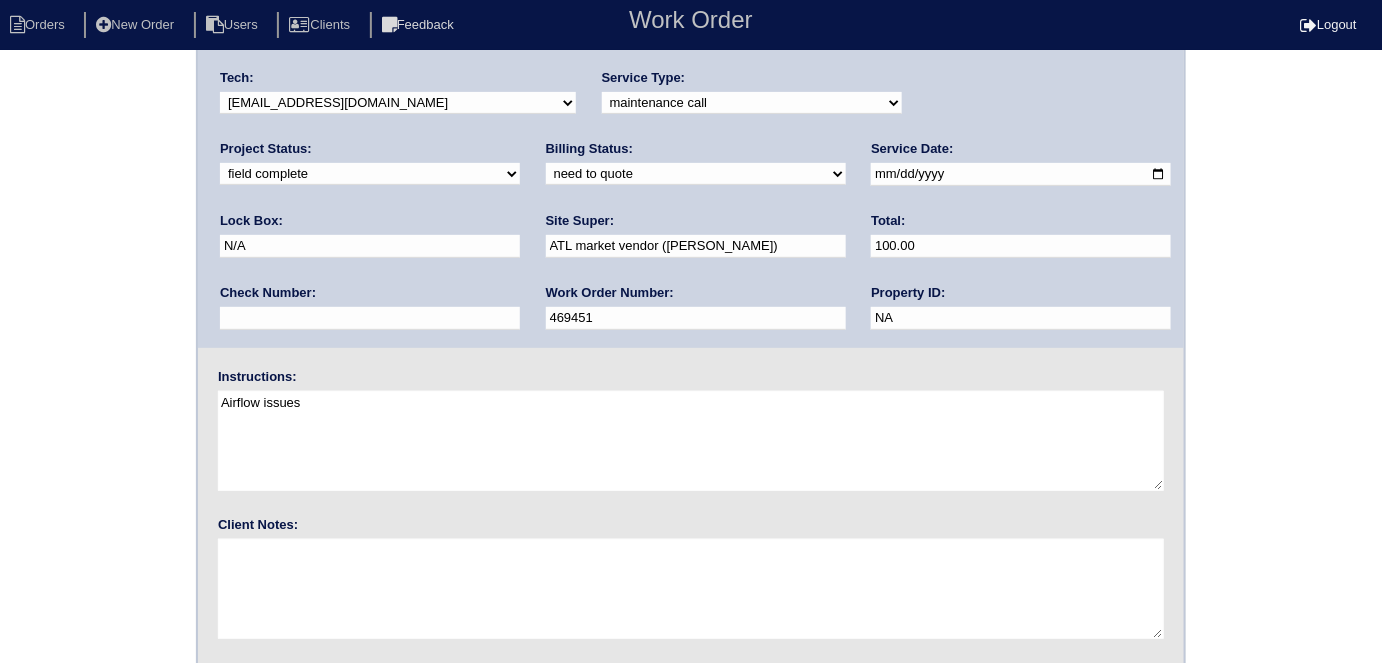 scroll, scrollTop: 205, scrollLeft: 0, axis: vertical 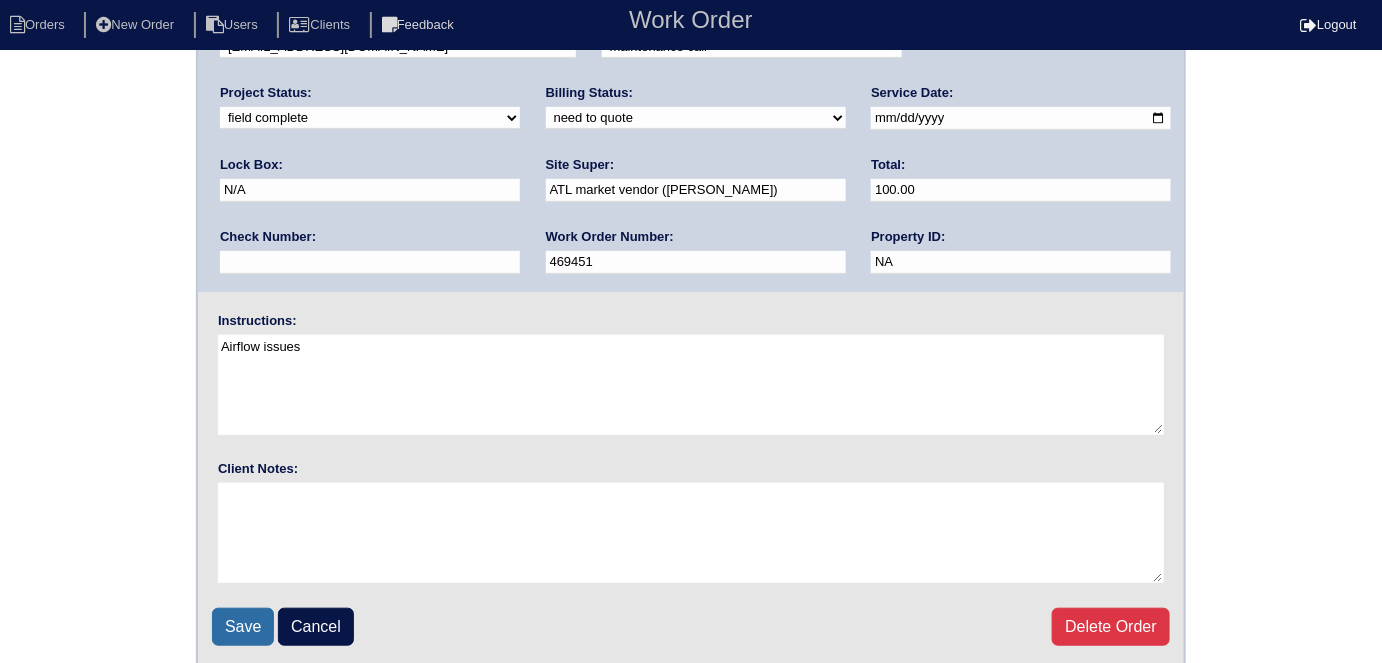 click on "Save" at bounding box center (243, 627) 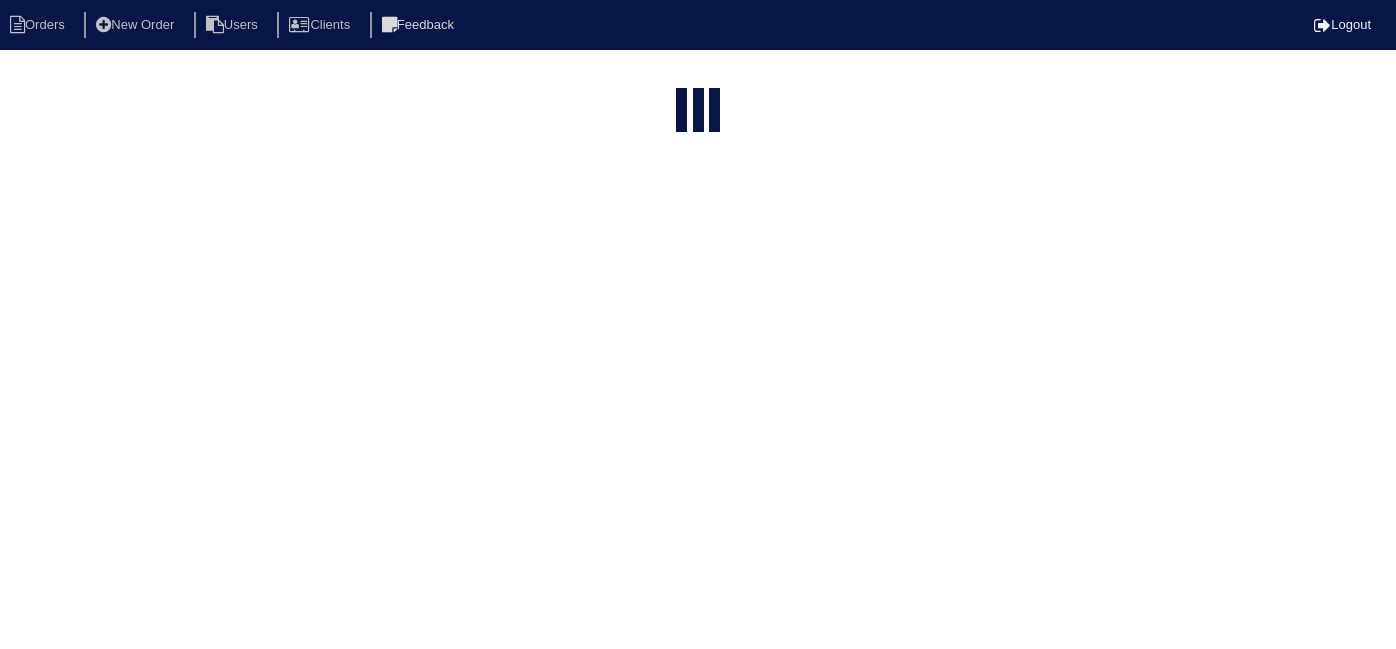 select on "15" 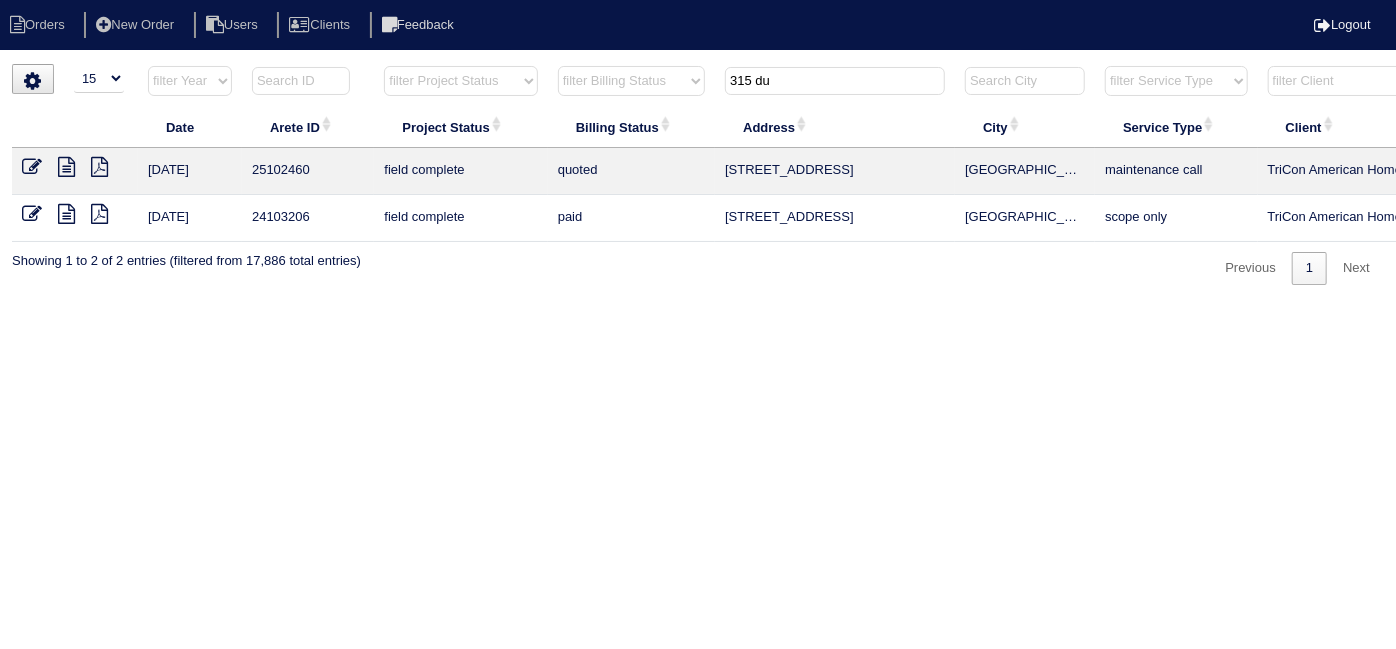 drag, startPoint x: 820, startPoint y: 80, endPoint x: 165, endPoint y: -80, distance: 674.25885 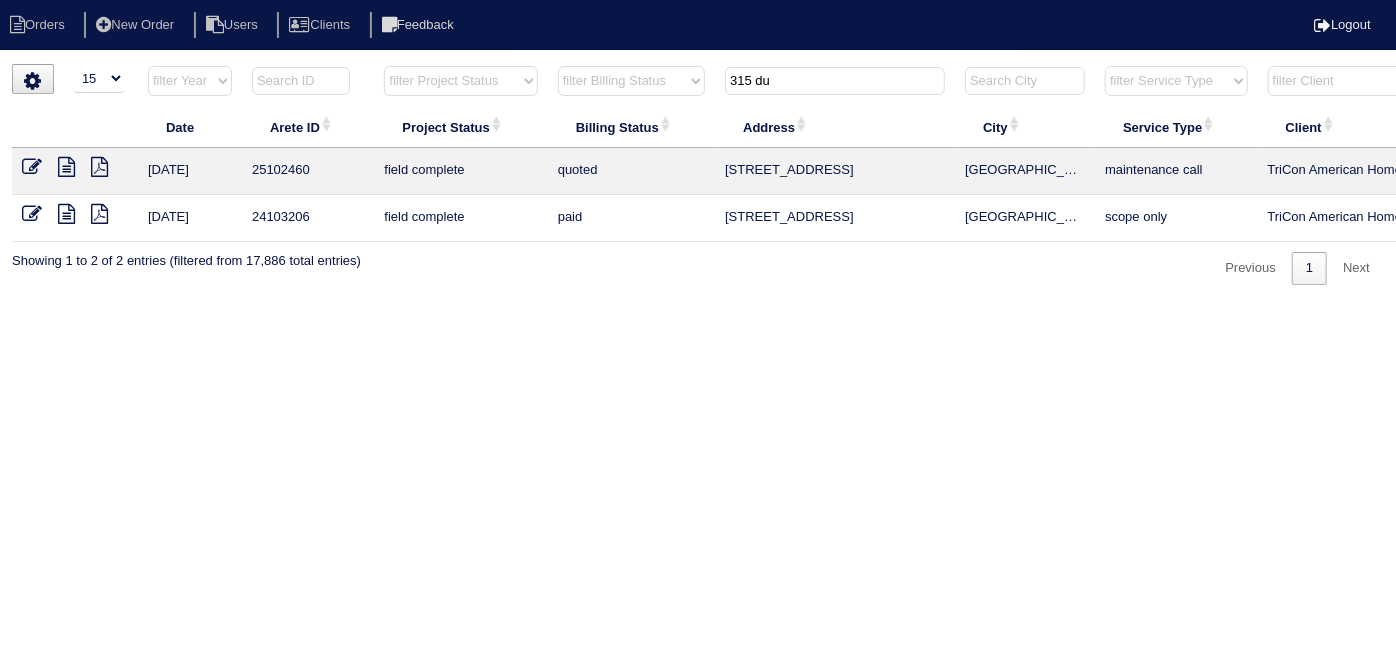 click on "Orders
New Order
Users
Clients
Feedback
Logout
Orders
New Order
Users
Clients
Message is blank.  Please add text or cancel.
Send Feedback
Cancel" at bounding box center [698, 152] 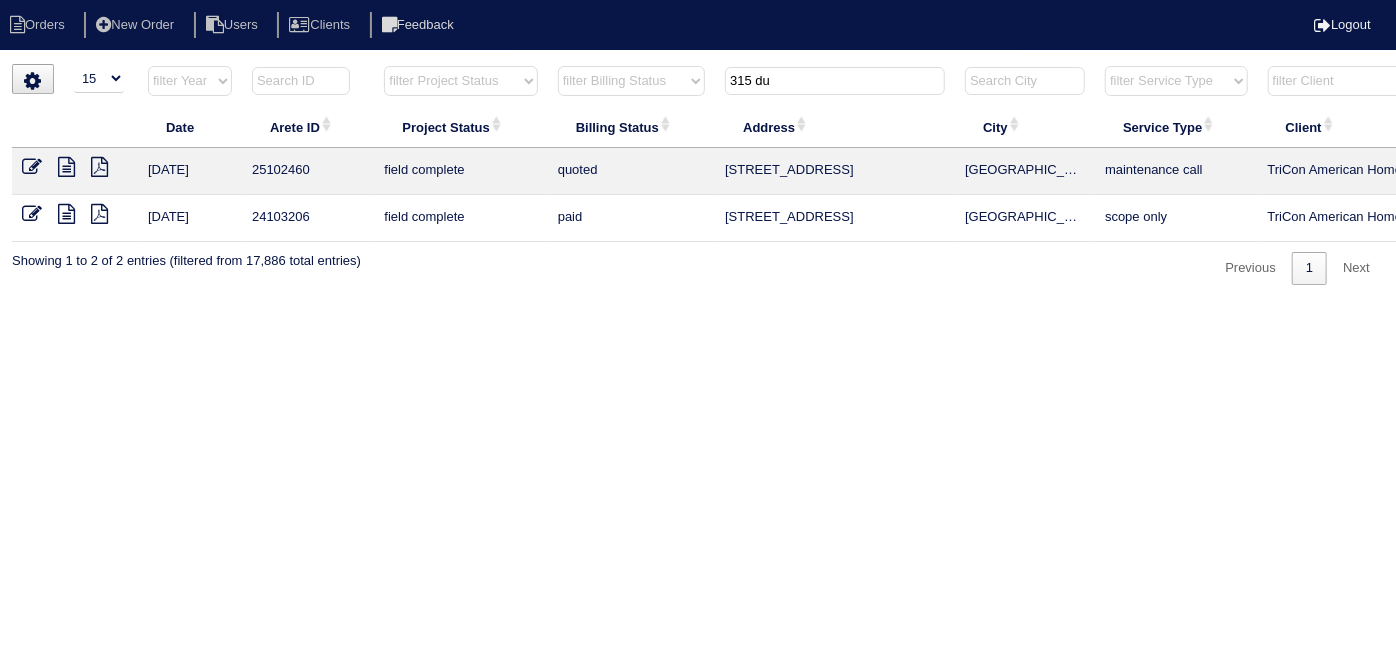 click on "315 du" at bounding box center (835, 81) 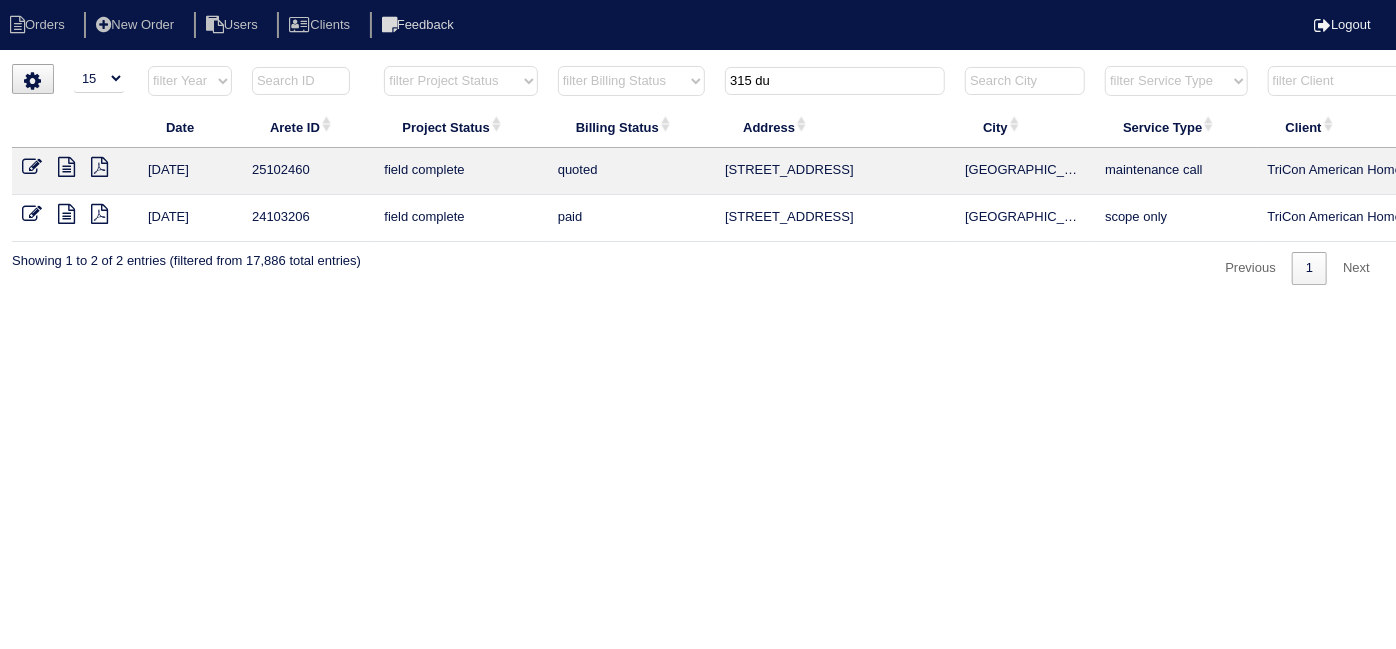 drag, startPoint x: 802, startPoint y: 82, endPoint x: 426, endPoint y: 8, distance: 383.21274 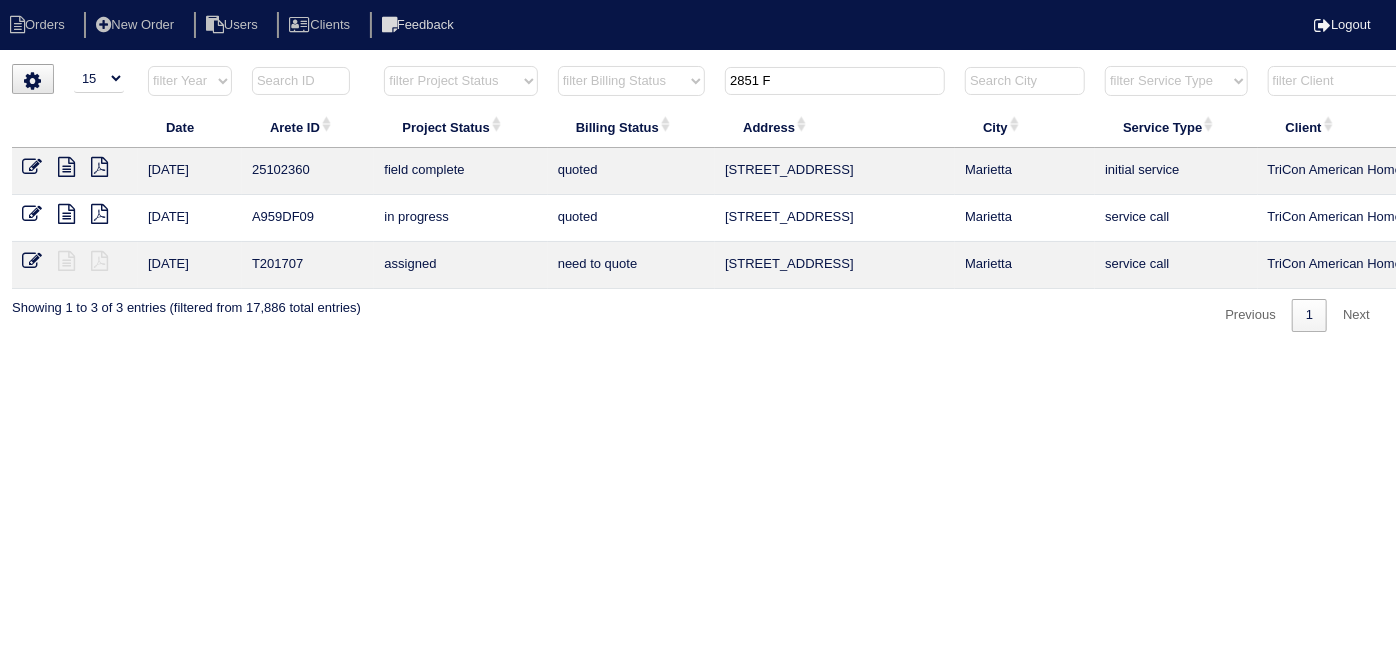 type on "2851 F" 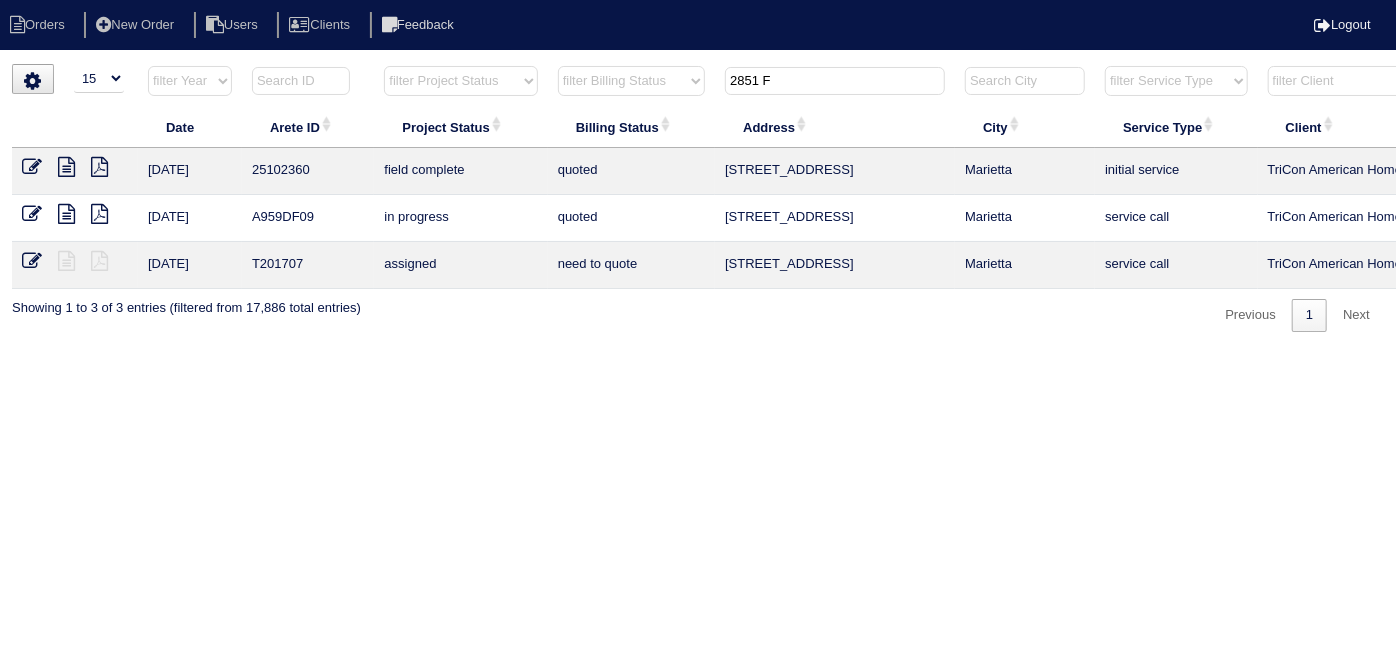 click at bounding box center [32, 167] 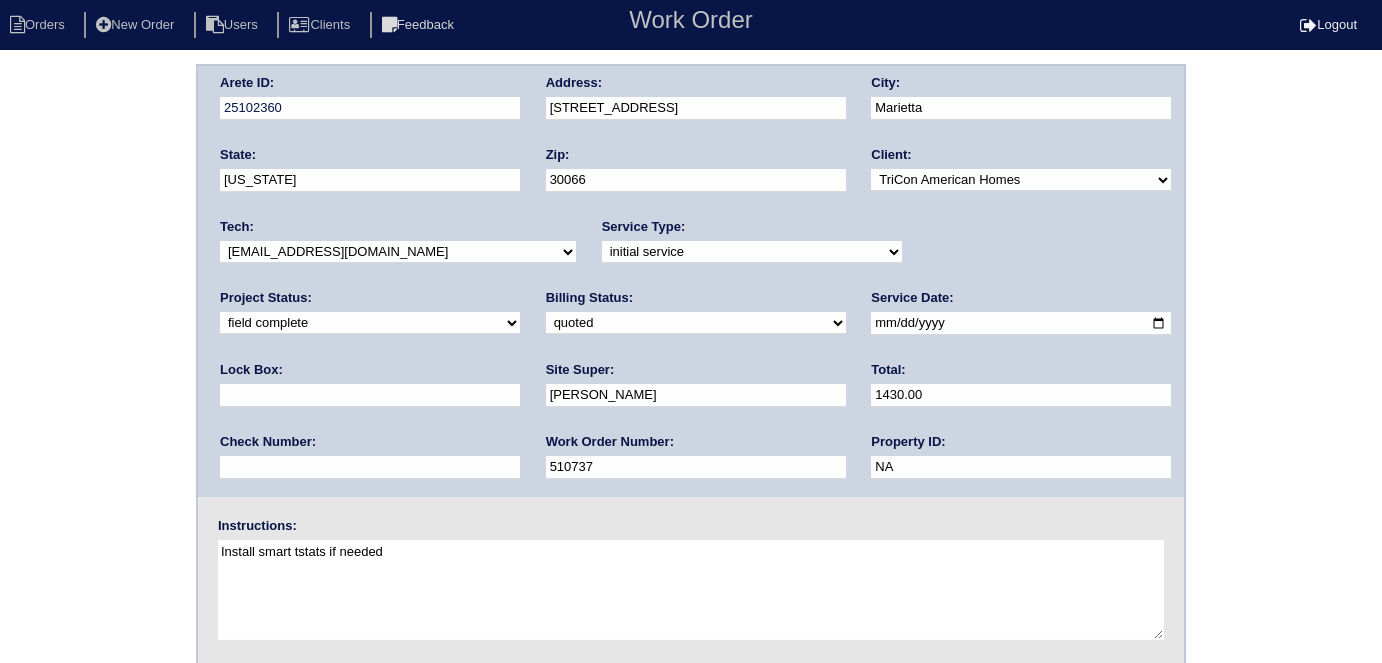 scroll, scrollTop: 0, scrollLeft: 0, axis: both 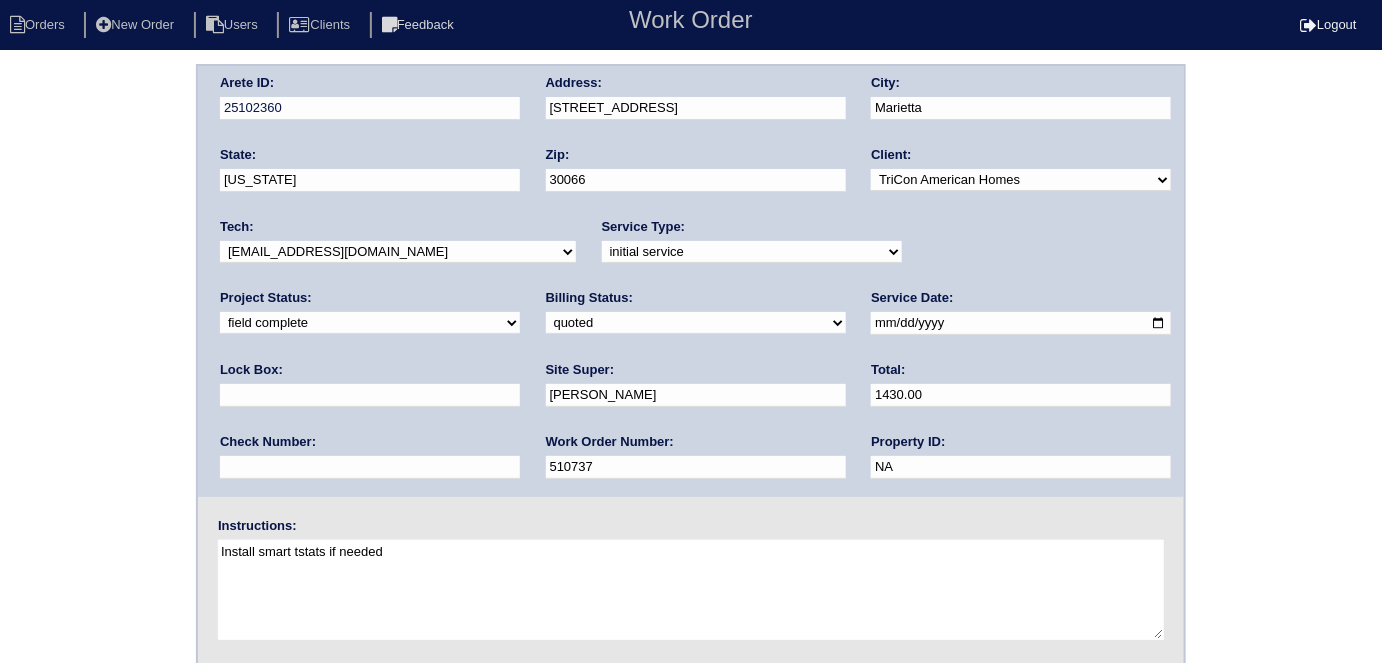 click on "Arete ID:
25102360
Address:
[STREET_ADDRESS]
City:
[GEOGRAPHIC_DATA]
State:
[US_STATE]
Zip:
30066
Client:
-select-
TriCon American Homes
American Homes 4 Rent
First Key Homes
Zillow
The Renovation Company
On The Level Development Group
[PERSON_NAME] Exposition Group
Sylvan Homes
Pathway Construction
Arete Personal
Arete SMG
Tiber Capital
Tiber Realty
Divvy
Rave
[PERSON_NAME] Construction
[PERSON_NAME]
HomeRiver Group
Test Client
Rasmus Real Estate
Padly
Buffalo Homes
[PERSON_NAME]
Maymont Homes
Tech:" at bounding box center [691, 468] 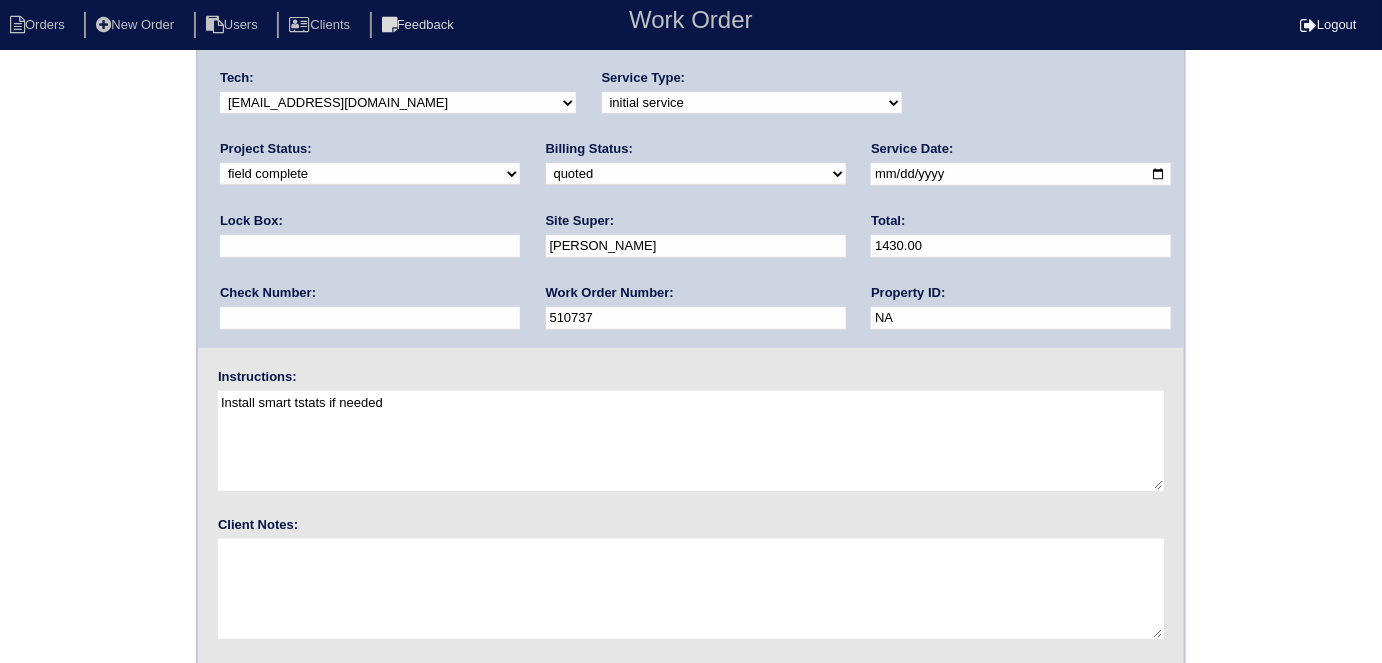 scroll, scrollTop: 205, scrollLeft: 0, axis: vertical 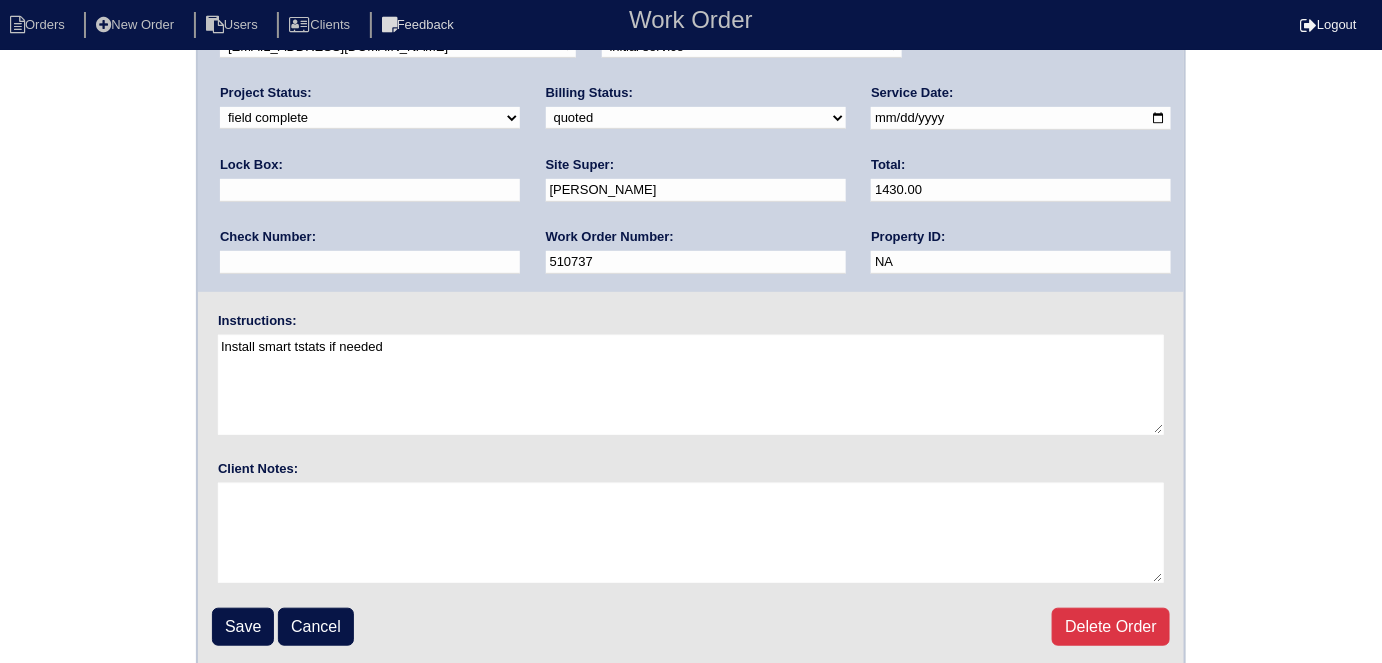 click on "need to quote
quoted
need to invoice
invoiced
paid
warranty
purchase order needed
unknown
in quickbooks" at bounding box center (696, 118) 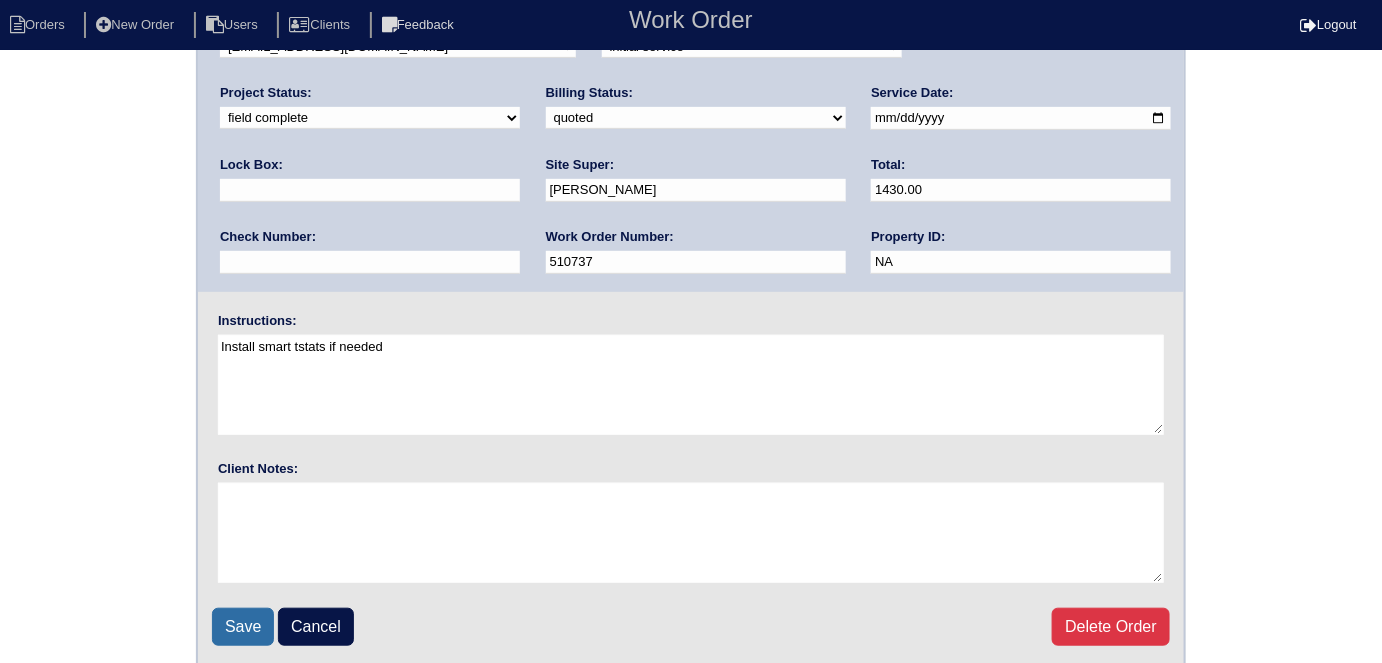 click on "Save" at bounding box center [243, 627] 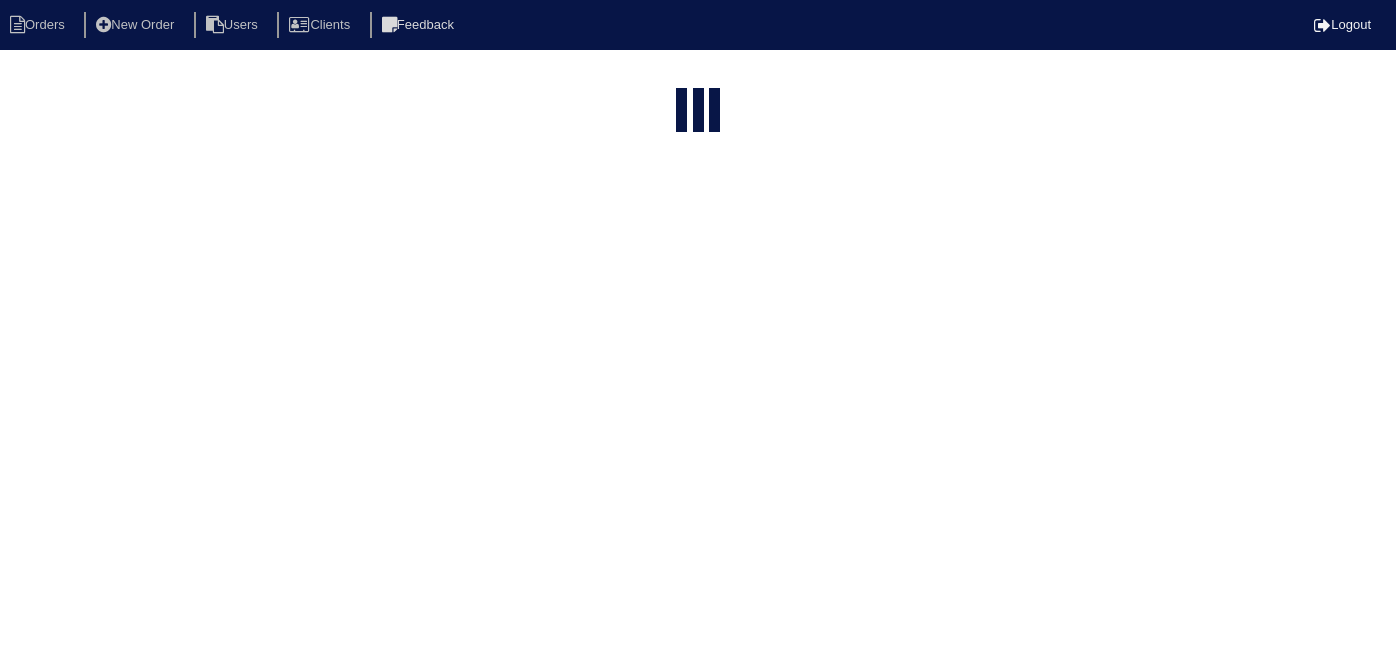 select on "15" 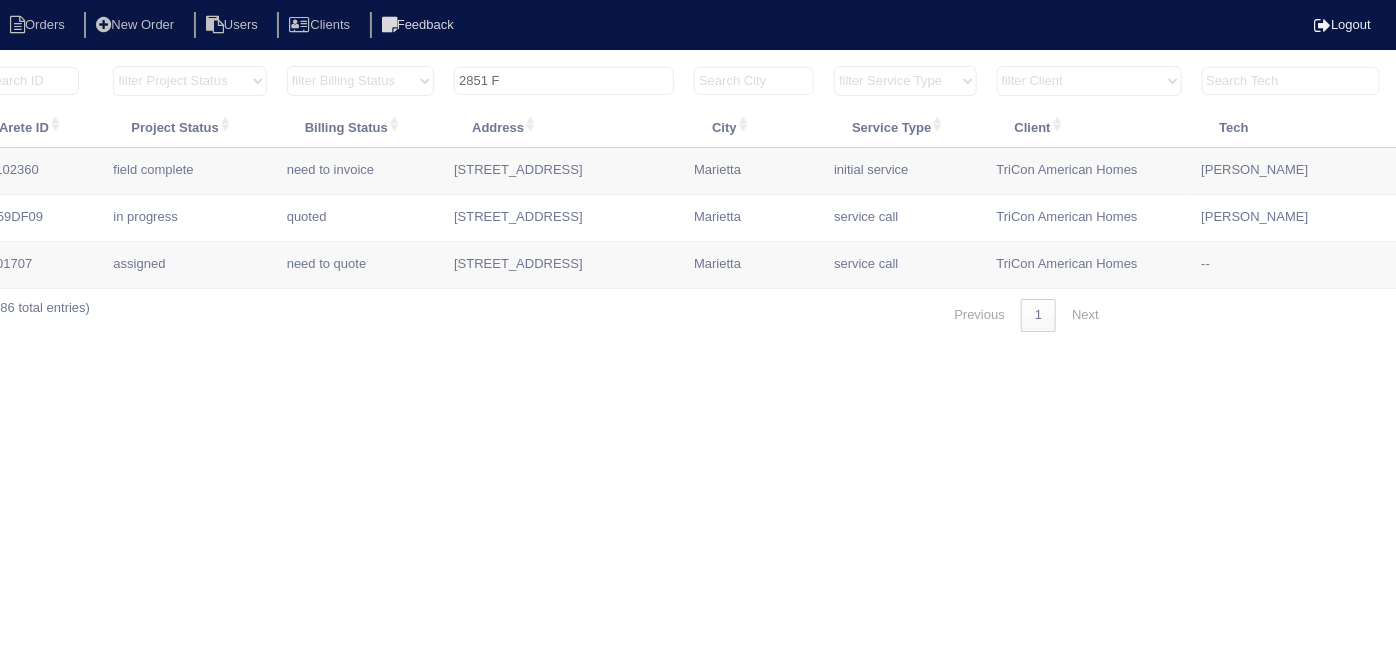 scroll, scrollTop: 0, scrollLeft: 348, axis: horizontal 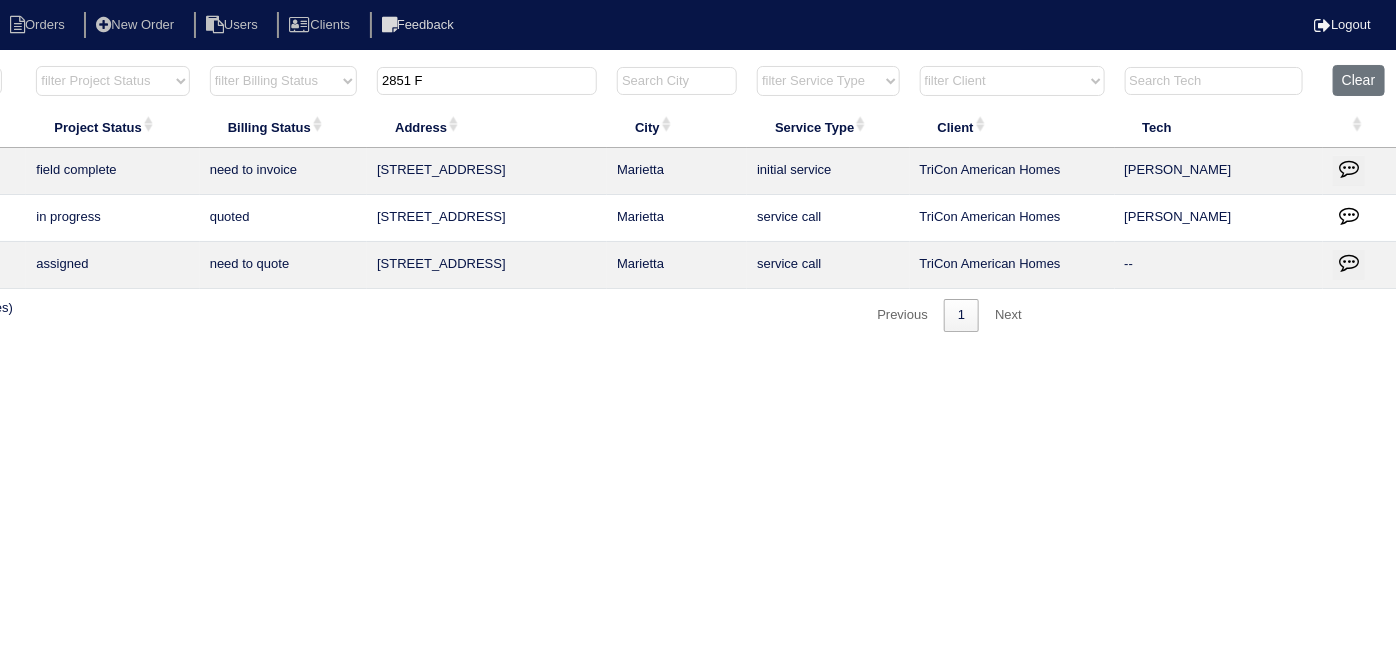 click at bounding box center (1349, 168) 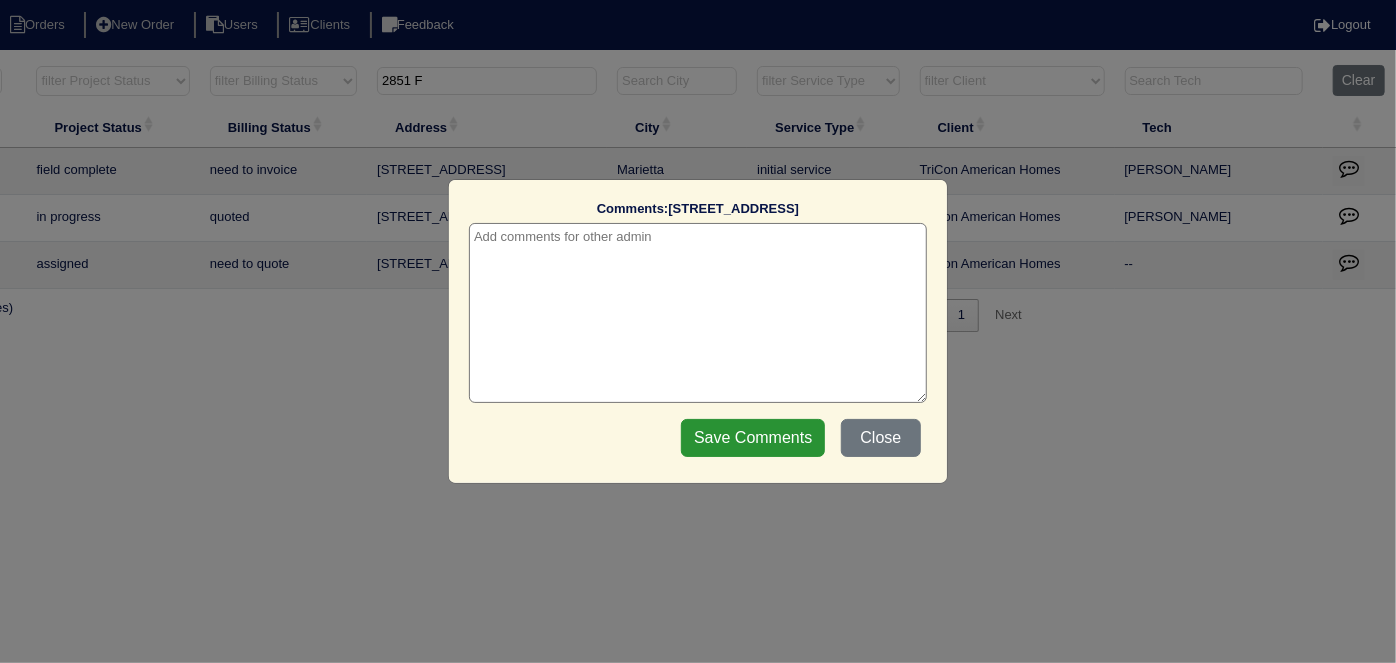 click at bounding box center [698, 313] 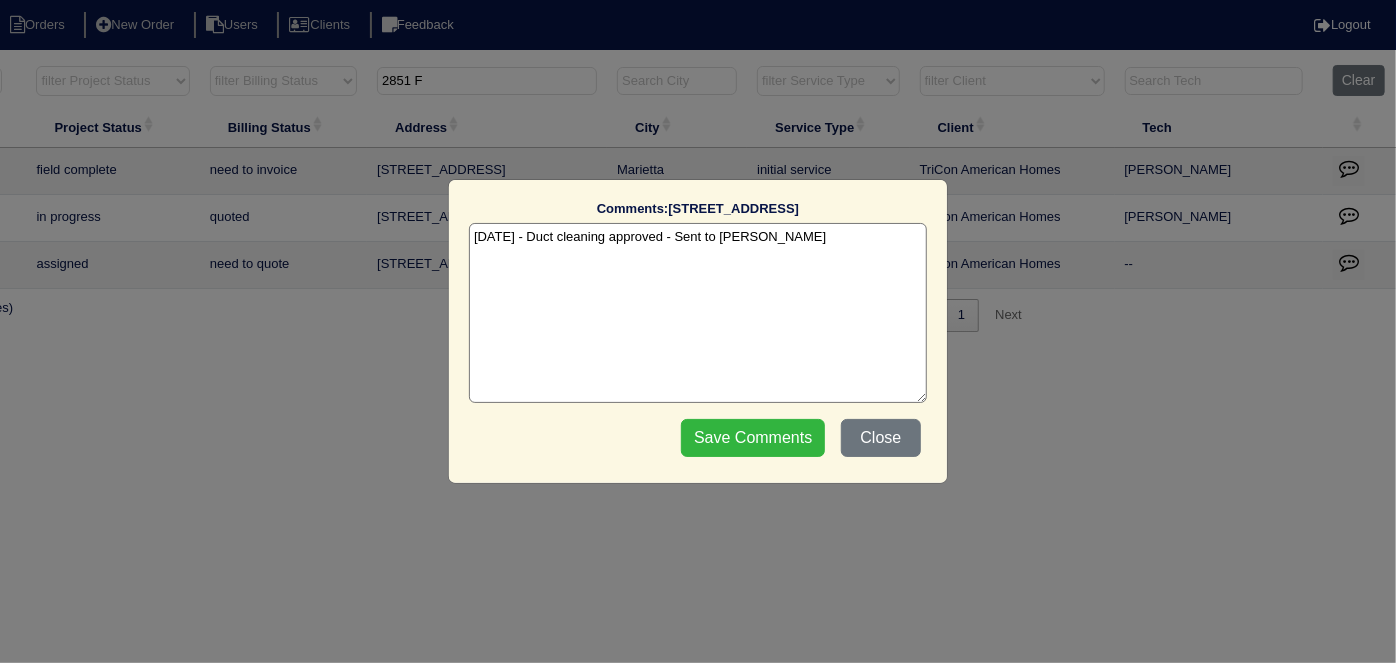 type on "[DATE] - Duct cleaning approved - Sent to [PERSON_NAME]" 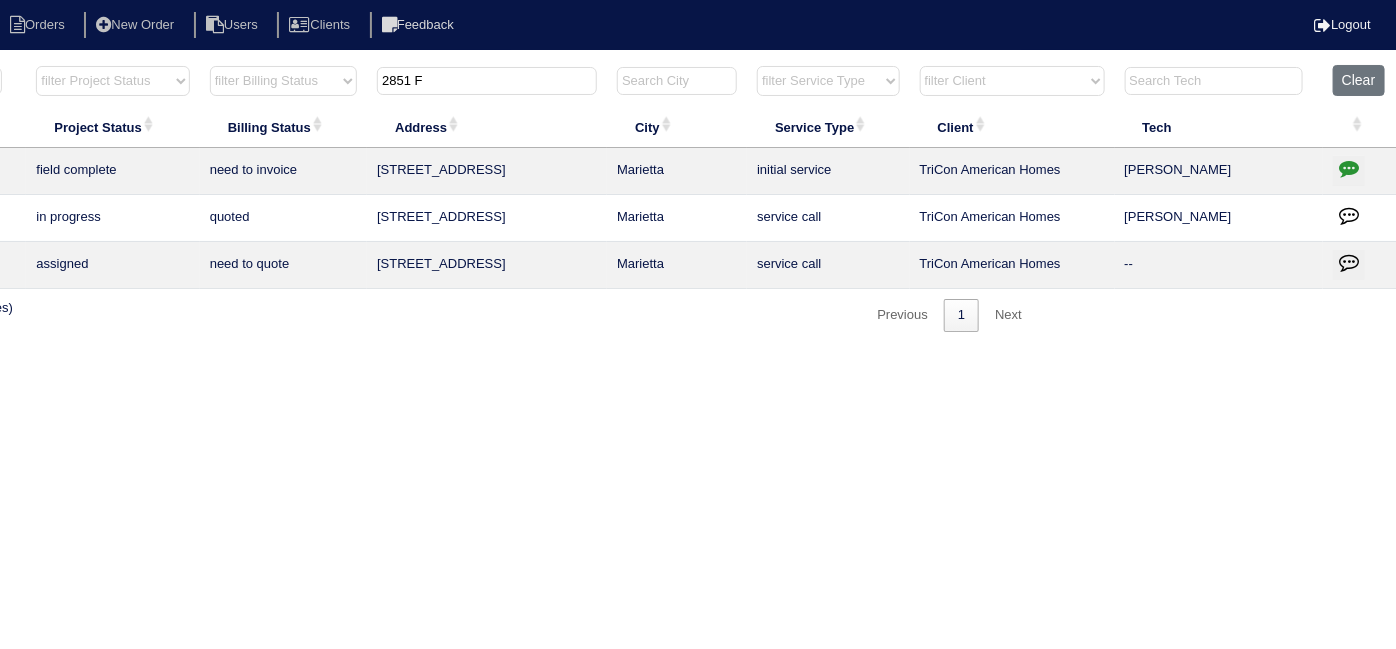 drag, startPoint x: 508, startPoint y: 77, endPoint x: 51, endPoint y: 7, distance: 462.32996 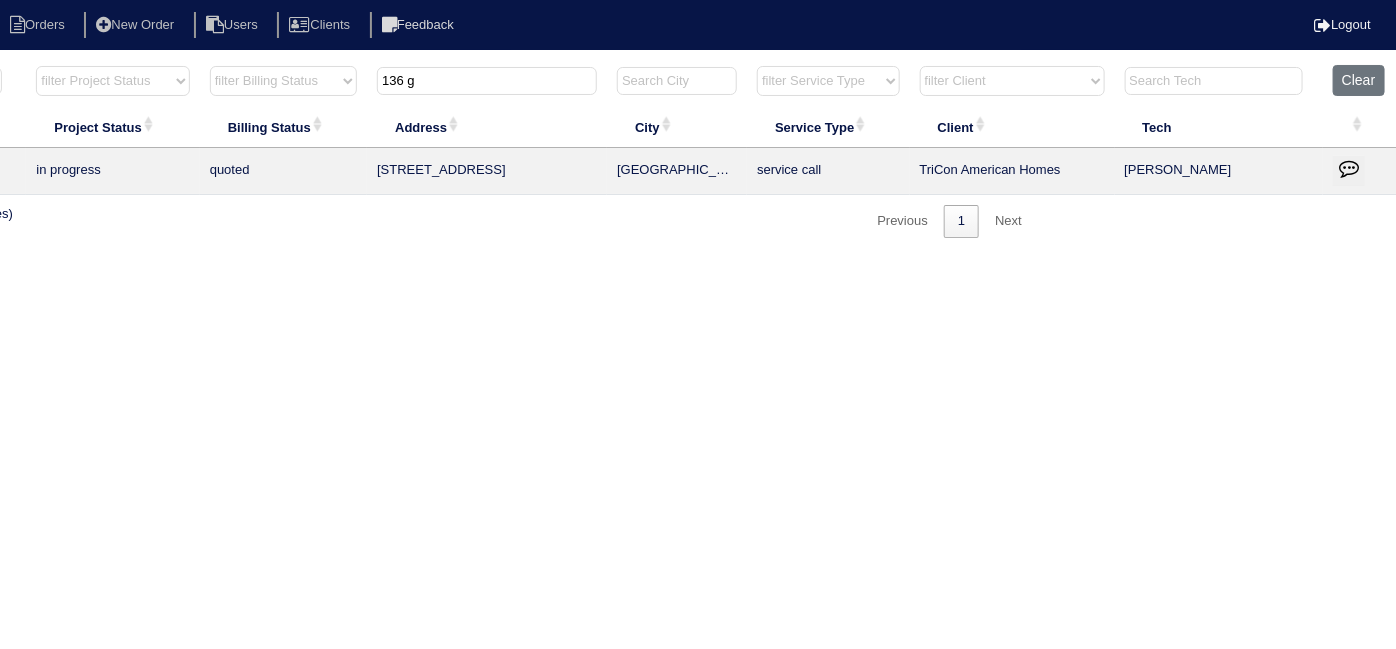 scroll, scrollTop: 0, scrollLeft: 0, axis: both 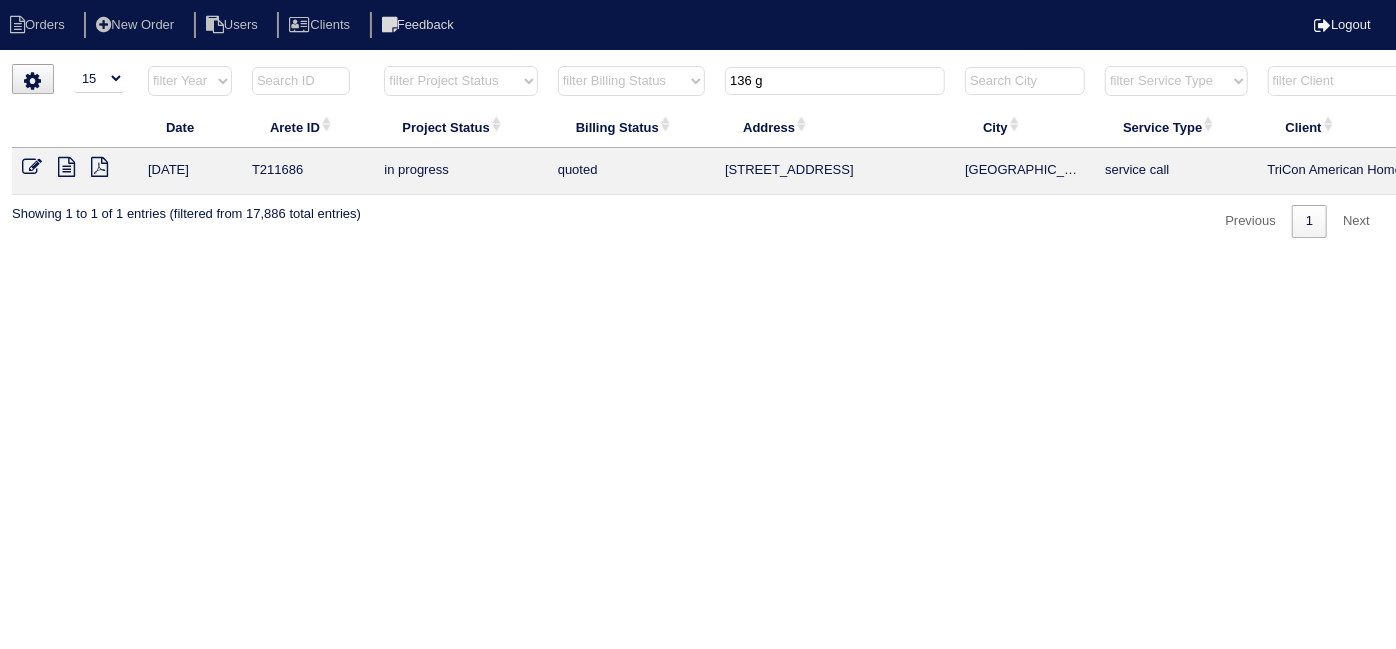type on "136 g" 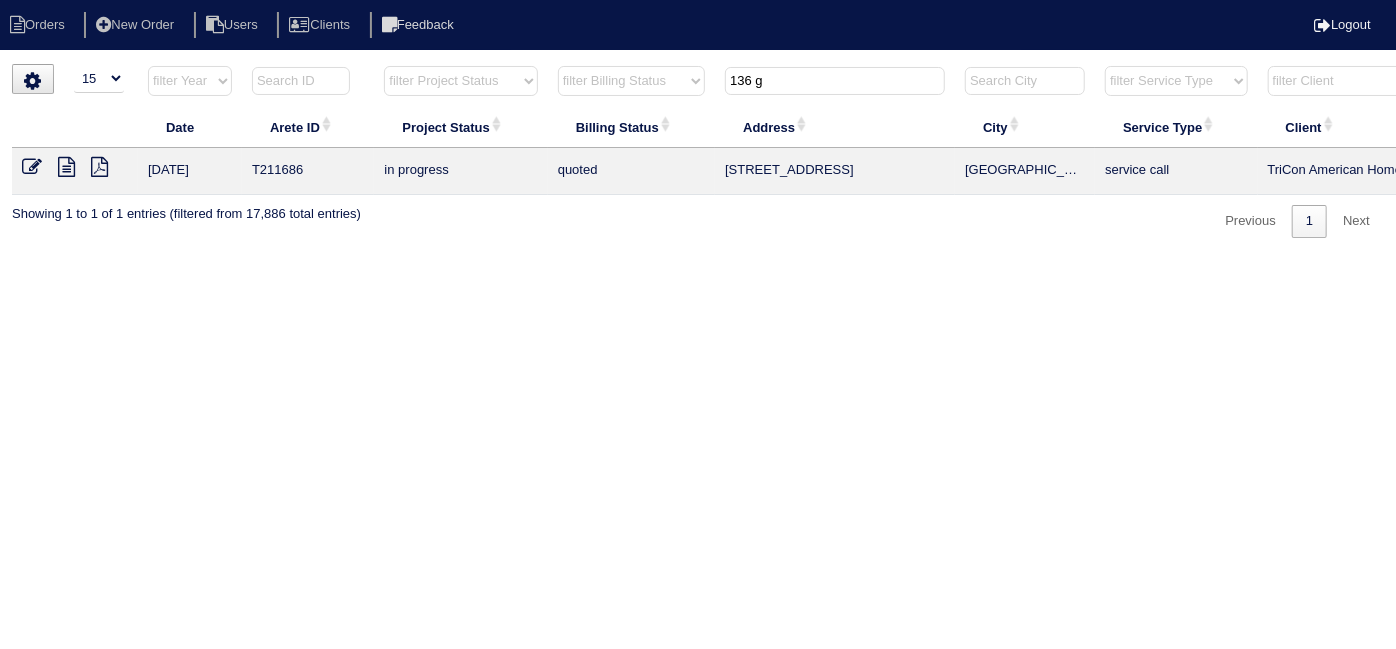 click at bounding box center (66, 167) 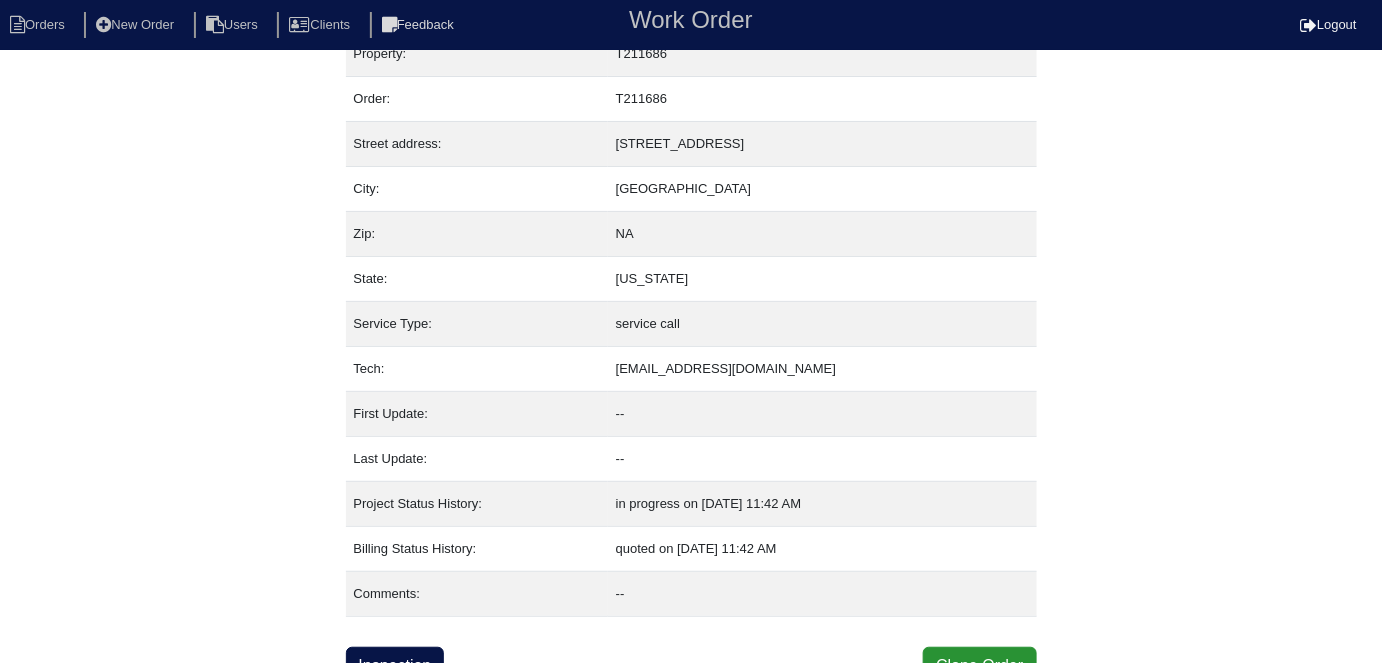 scroll, scrollTop: 49, scrollLeft: 0, axis: vertical 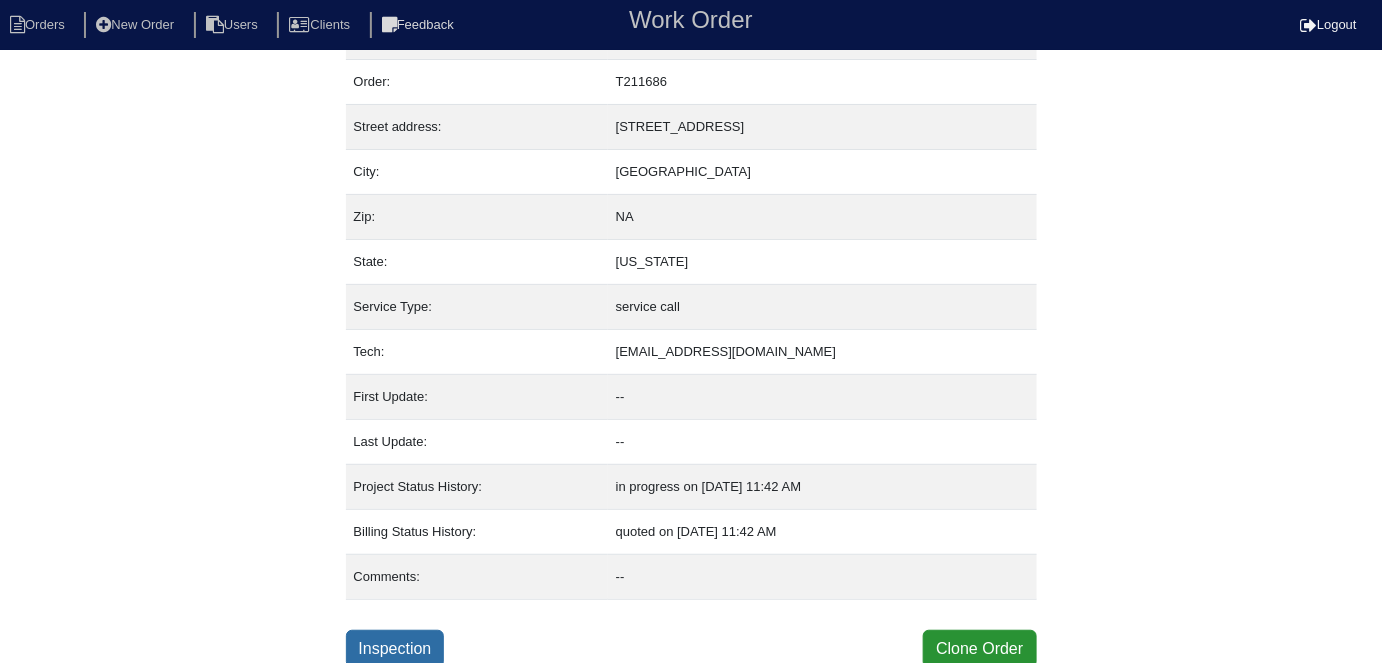 click on "Inspection" at bounding box center (395, 649) 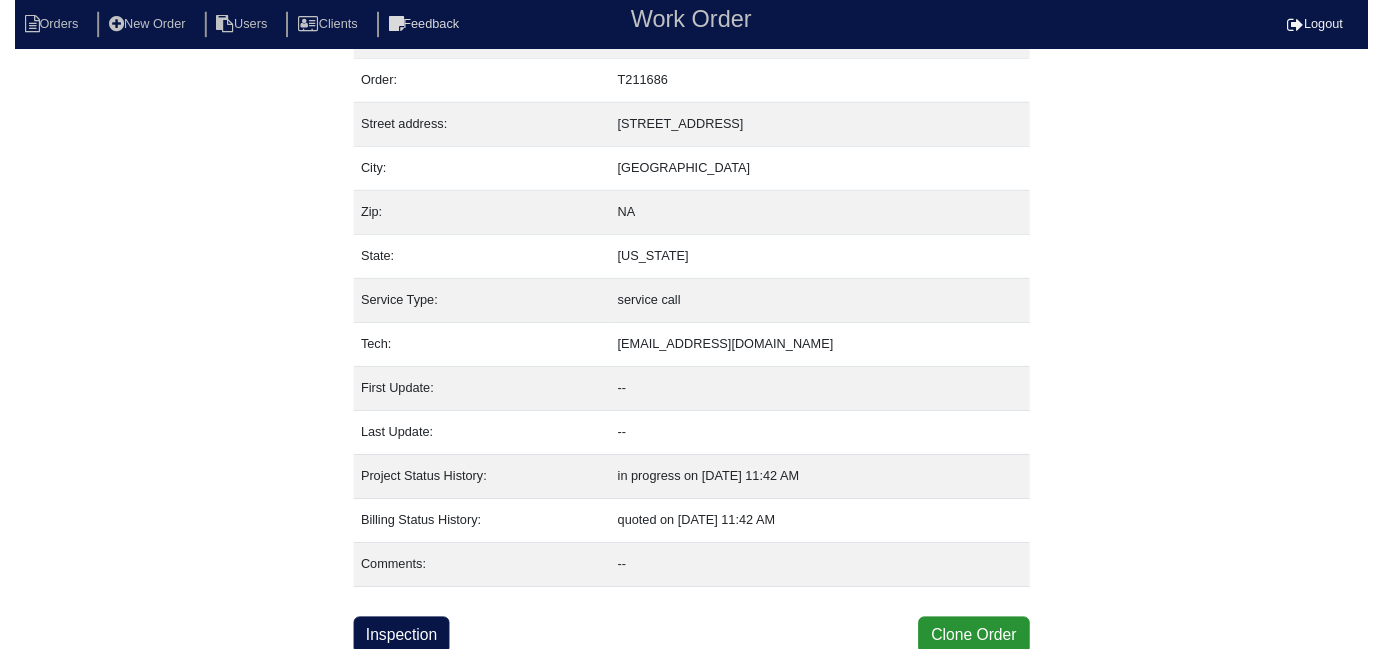 scroll, scrollTop: 0, scrollLeft: 0, axis: both 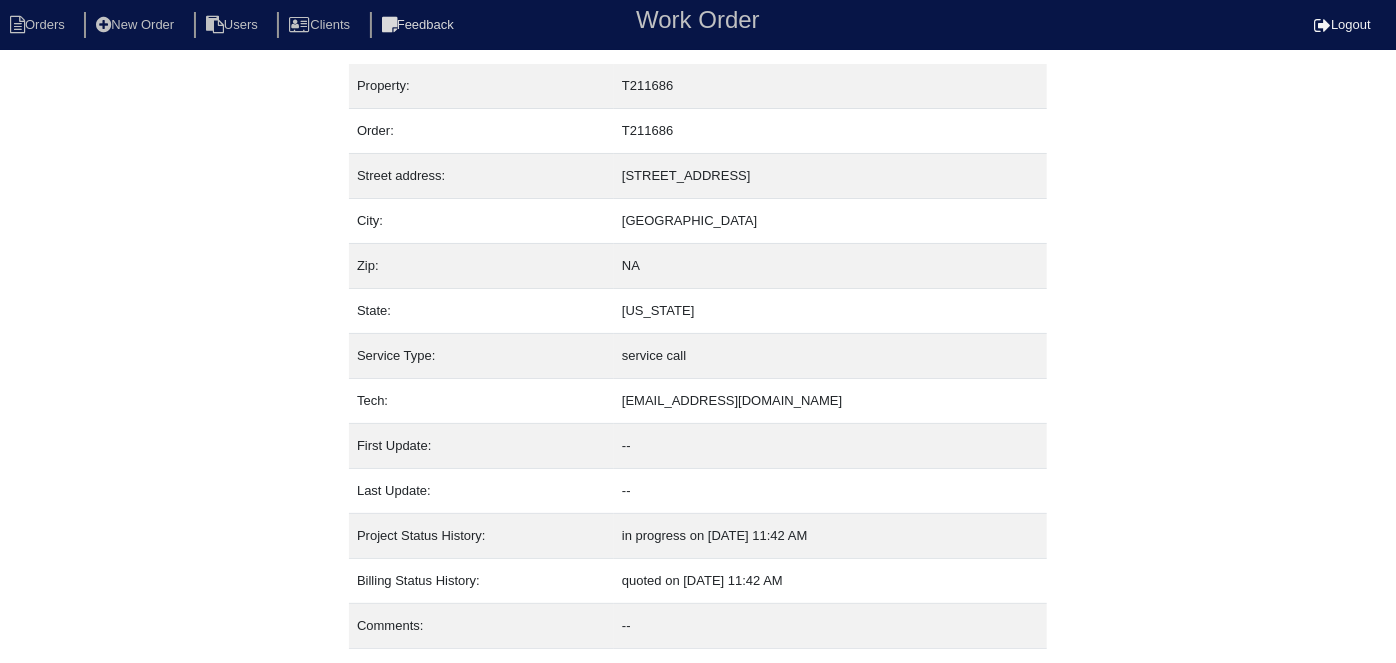 select on "0" 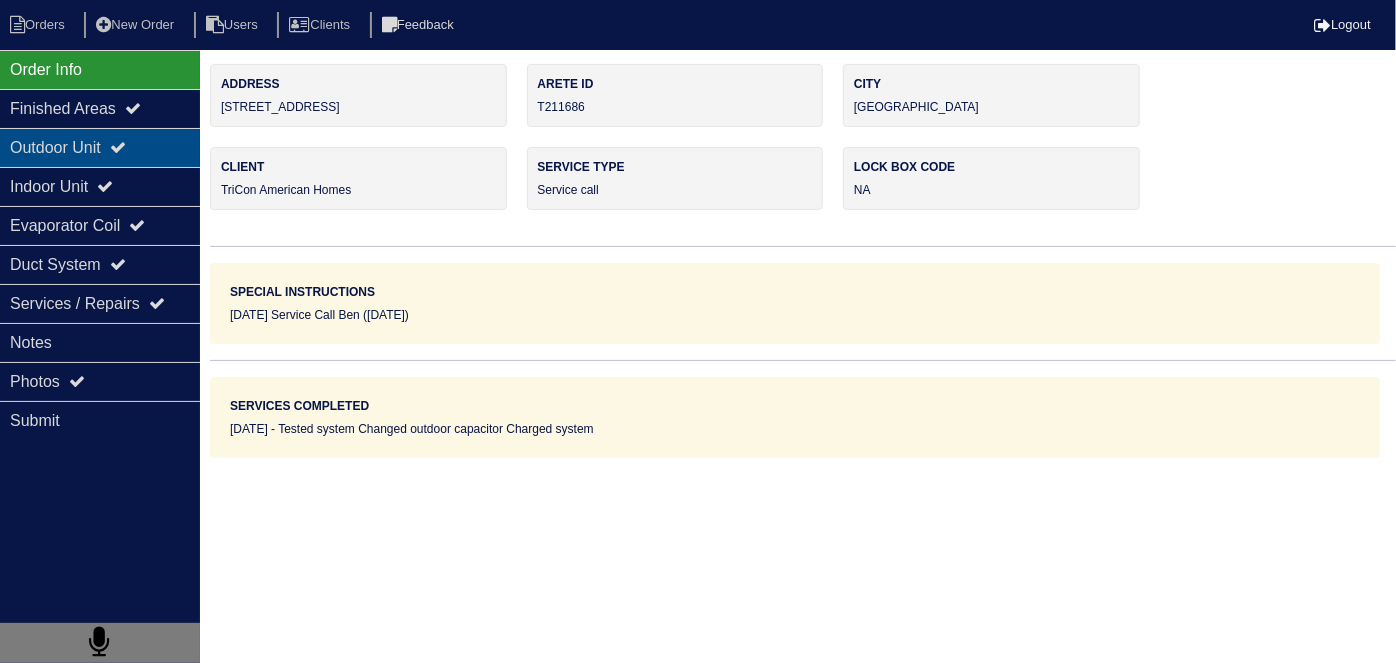 click on "Outdoor Unit" at bounding box center (100, 147) 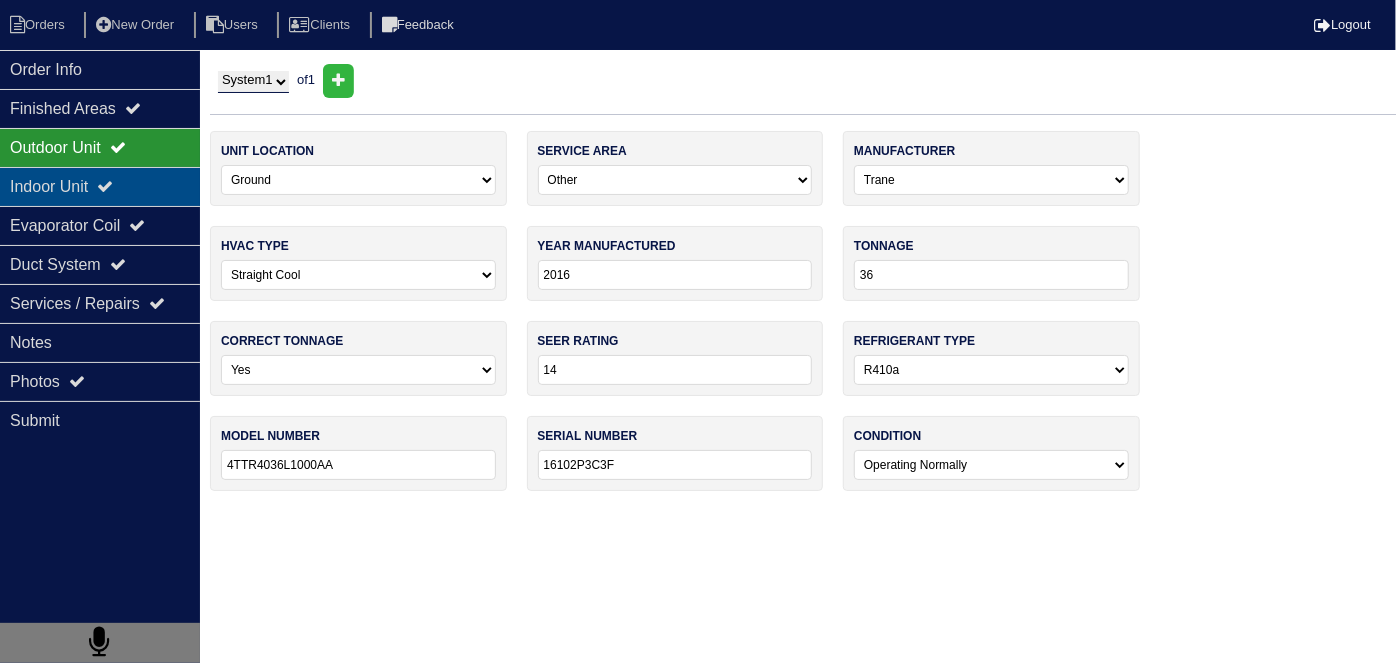 click on "Indoor Unit" at bounding box center [100, 186] 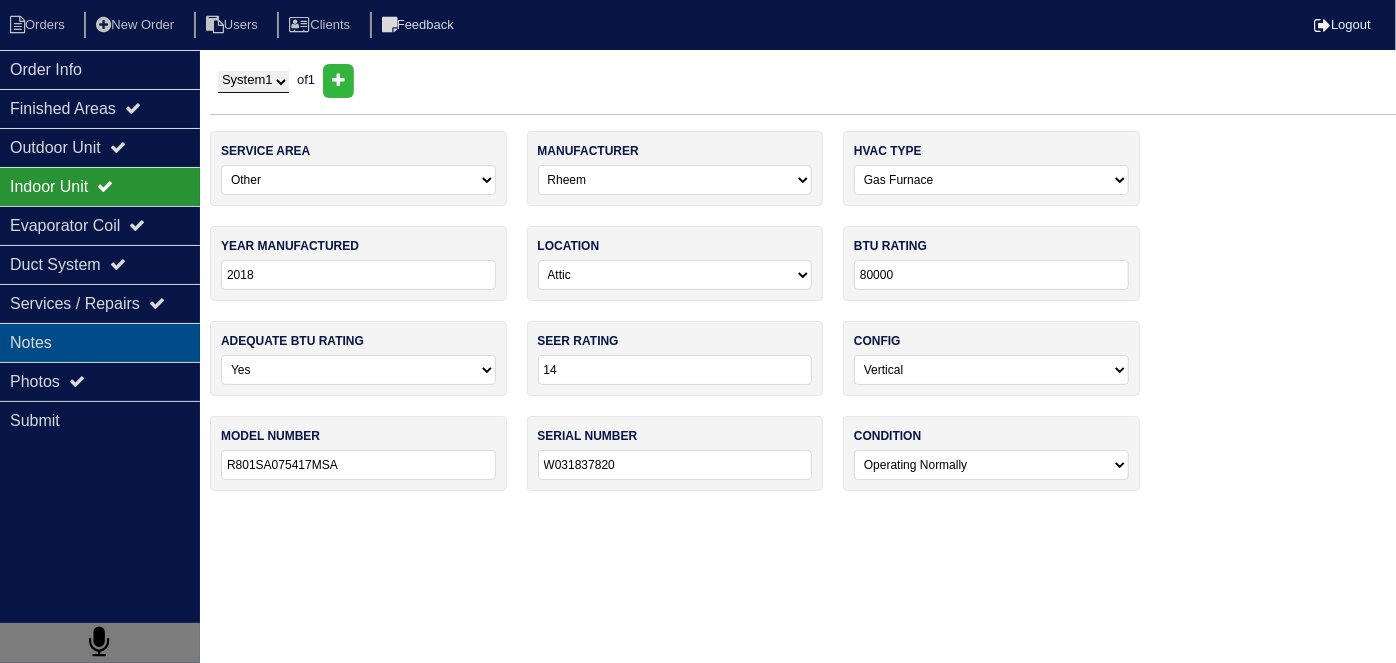 click on "Notes" at bounding box center (100, 342) 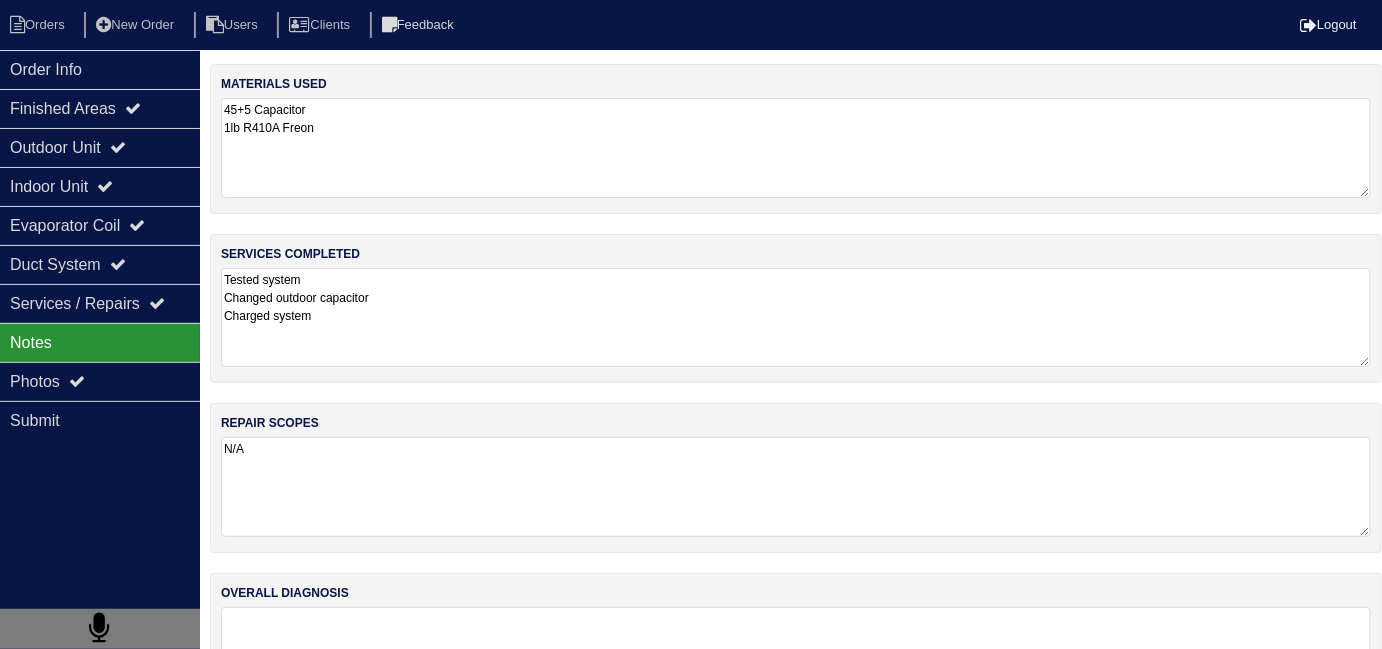 drag, startPoint x: 576, startPoint y: 334, endPoint x: 134, endPoint y: 134, distance: 485.14328 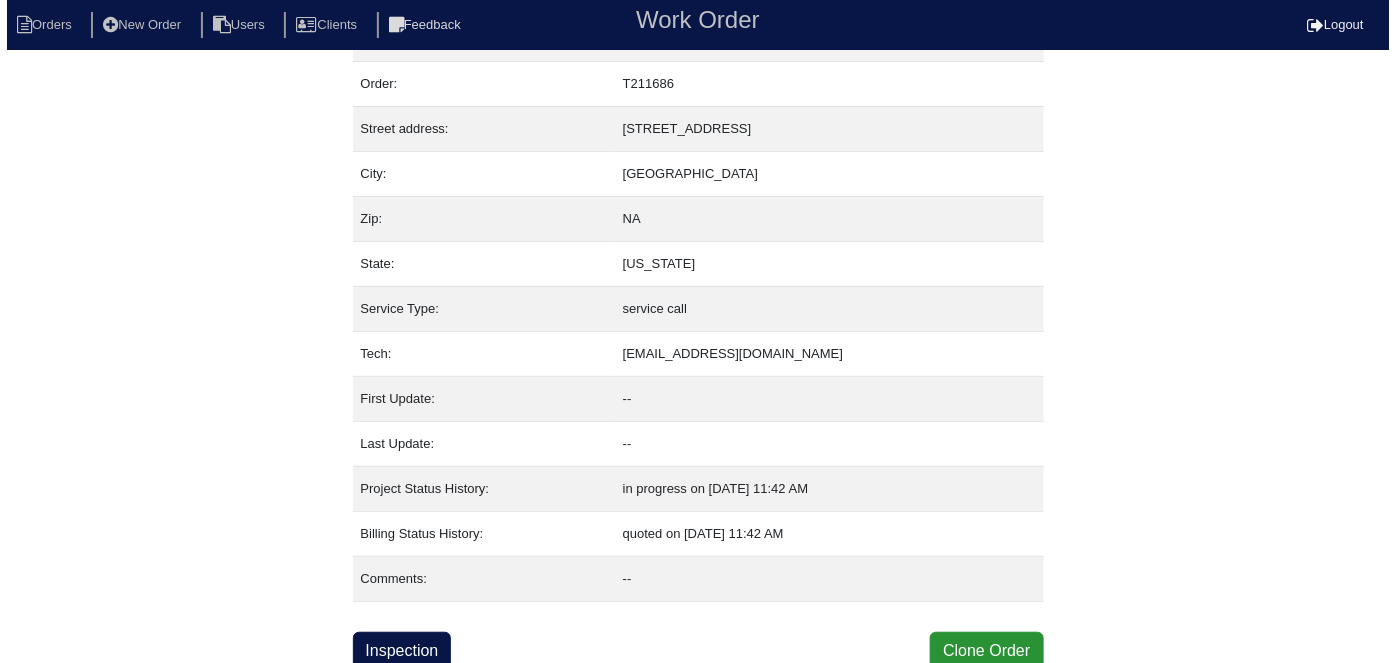 scroll, scrollTop: 49, scrollLeft: 0, axis: vertical 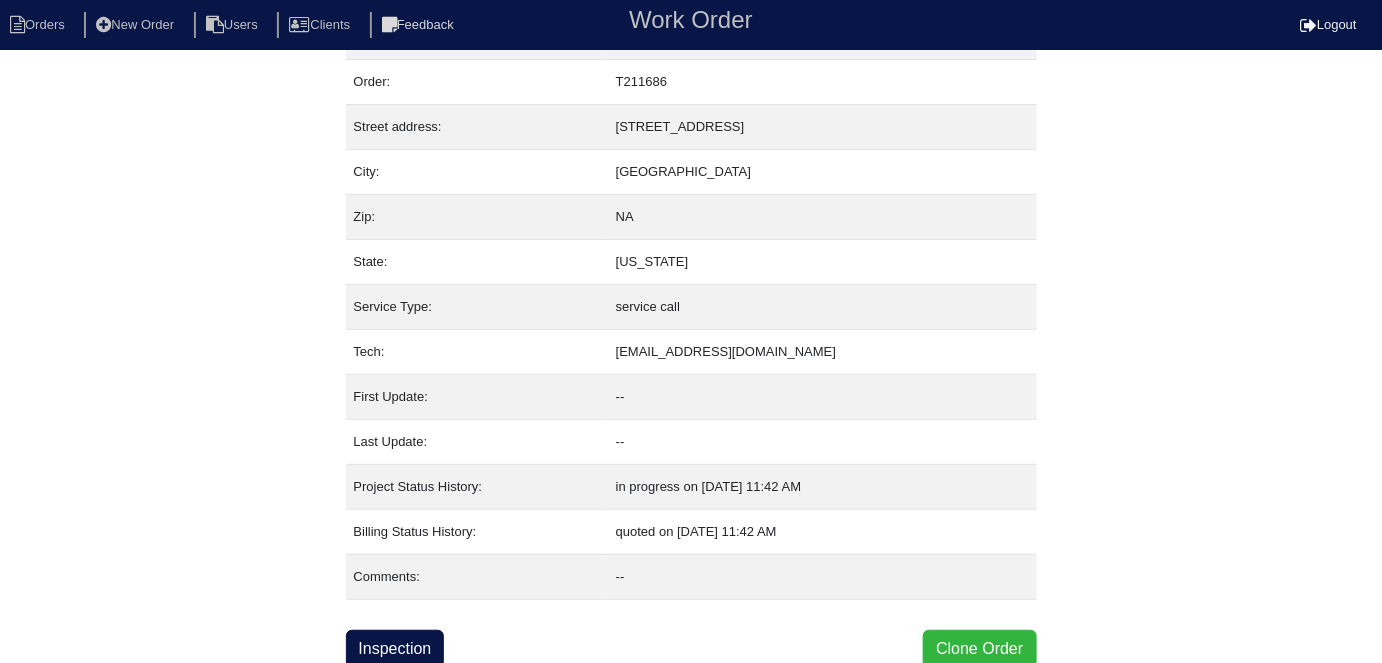 click on "Clone Order" at bounding box center [979, 649] 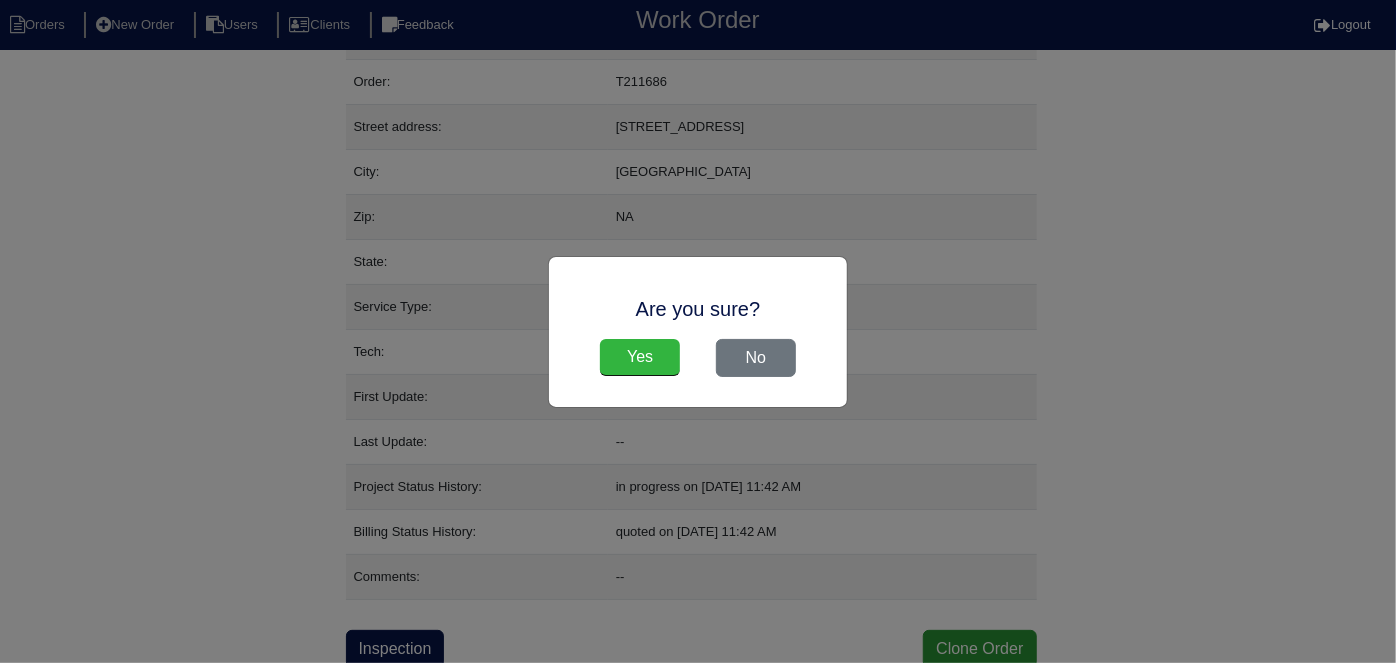 drag, startPoint x: 617, startPoint y: 332, endPoint x: 628, endPoint y: 355, distance: 25.495098 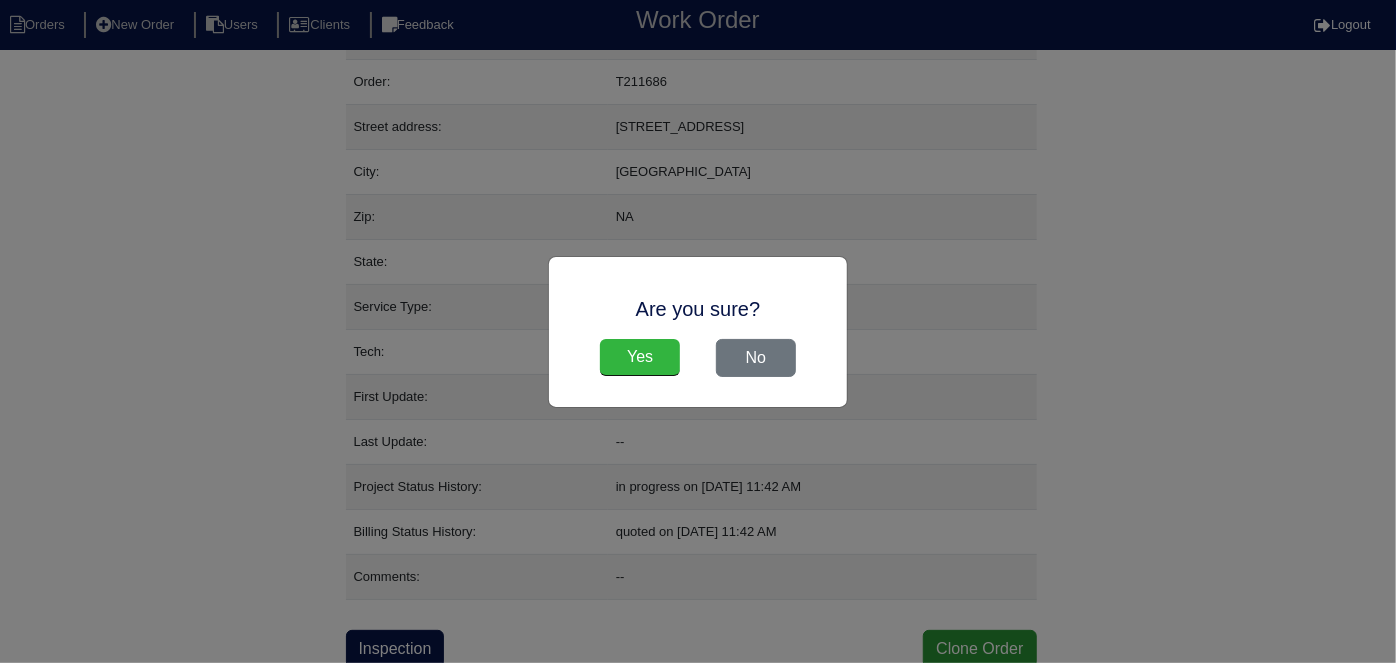 click on "Yes
No" at bounding box center (698, 358) 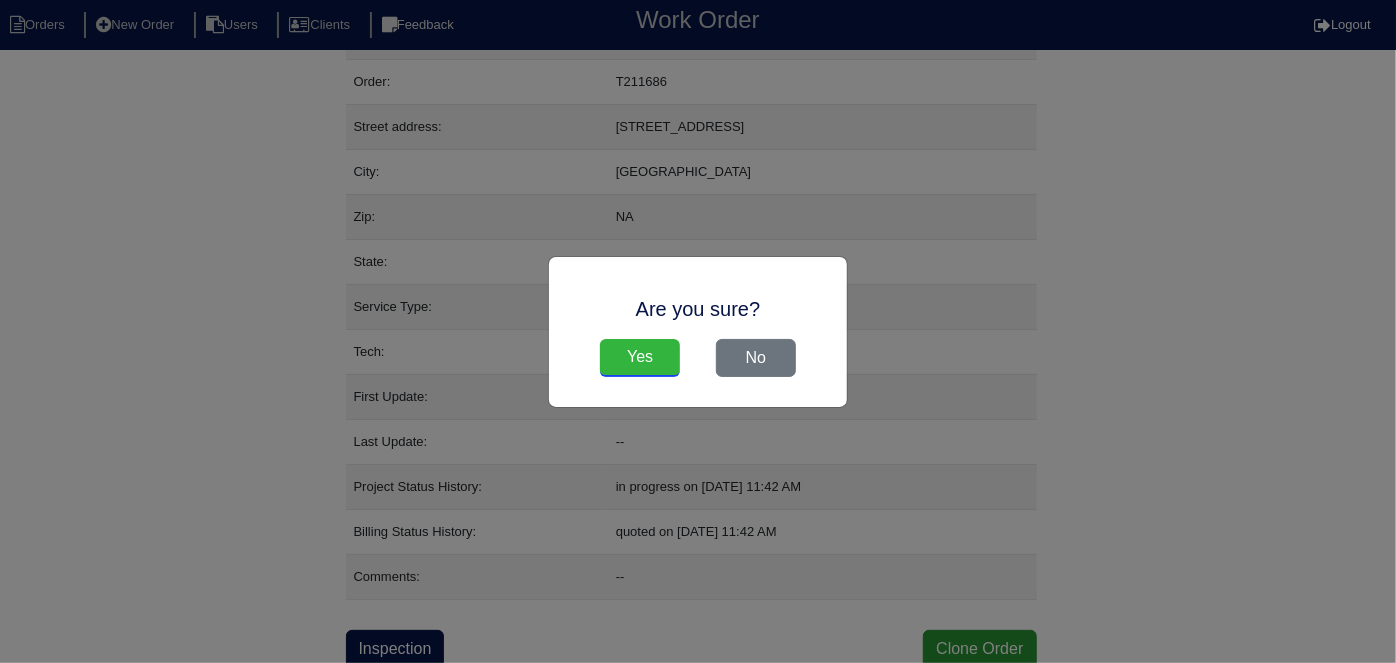 click on "Yes" at bounding box center (640, 358) 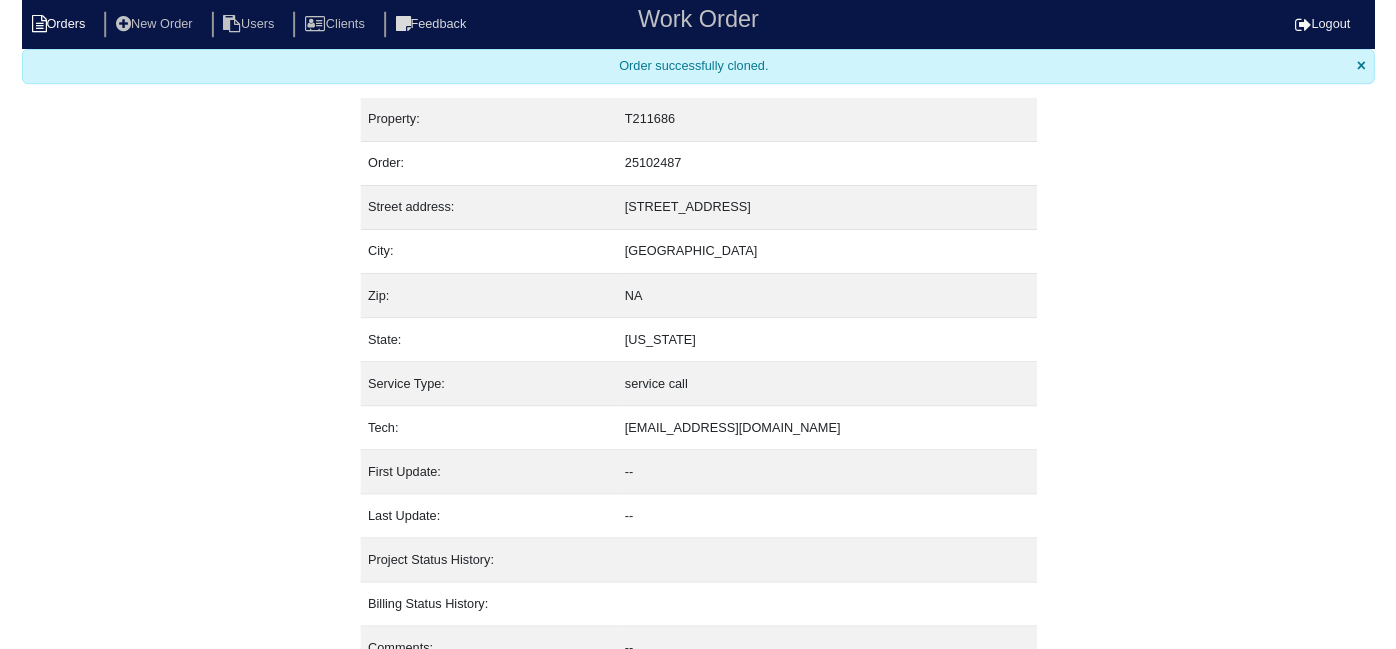 scroll, scrollTop: 0, scrollLeft: 0, axis: both 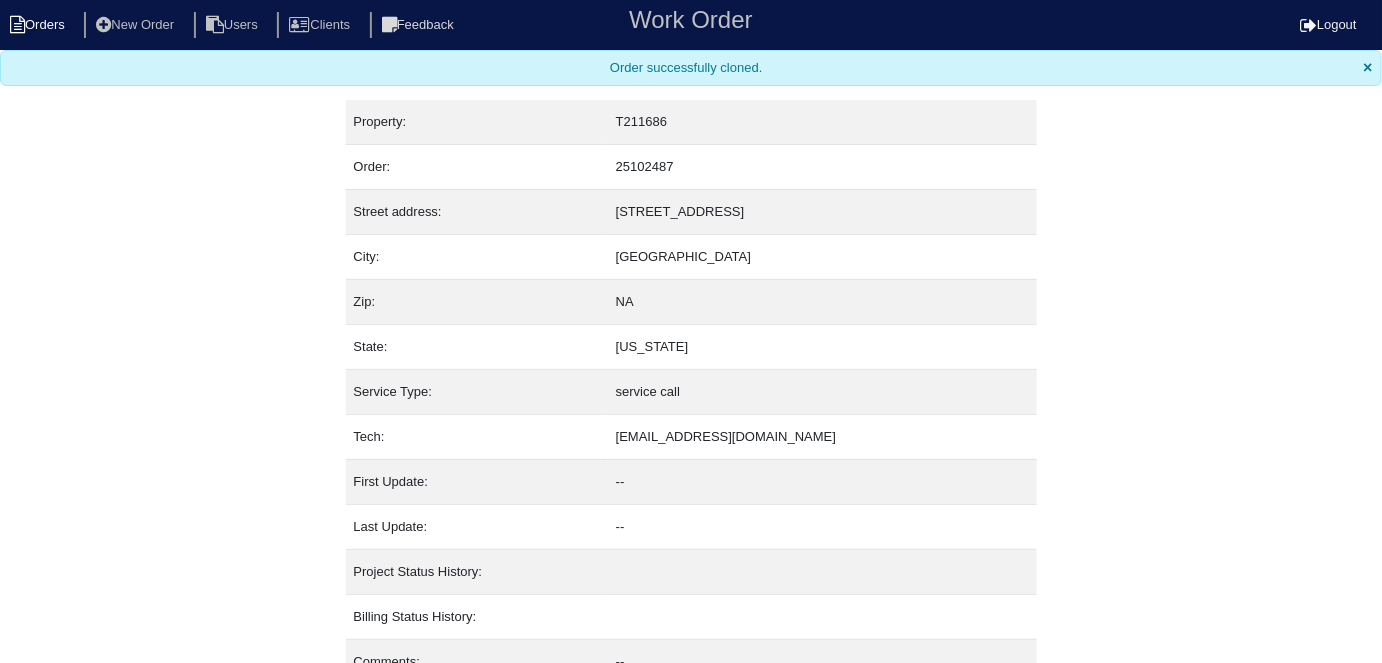 click on "Orders" at bounding box center [40, 25] 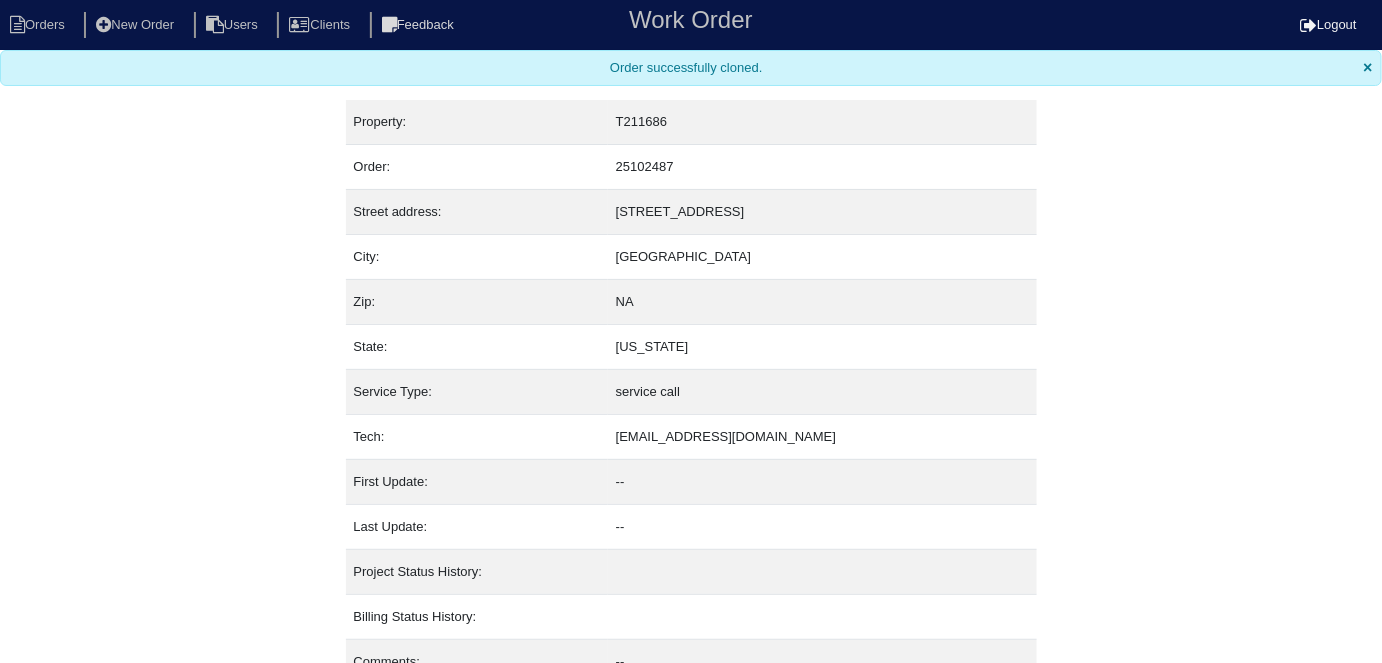 select on "15" 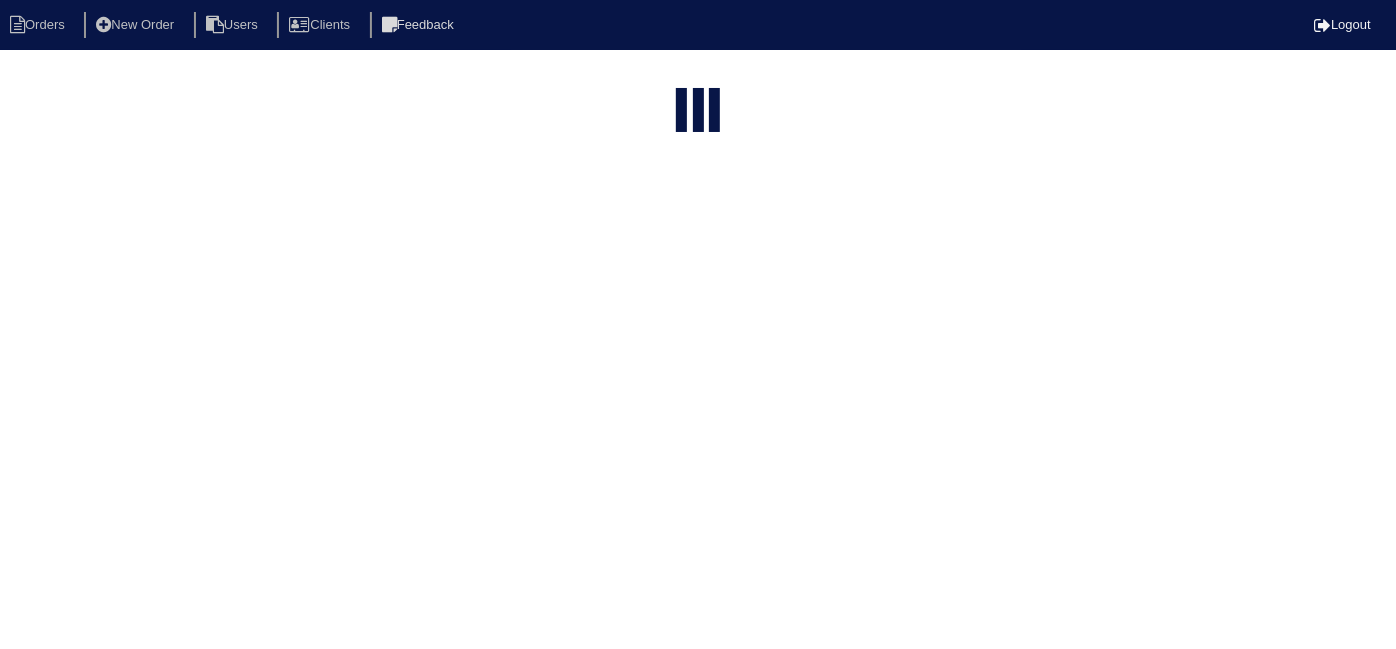 type on "136 g" 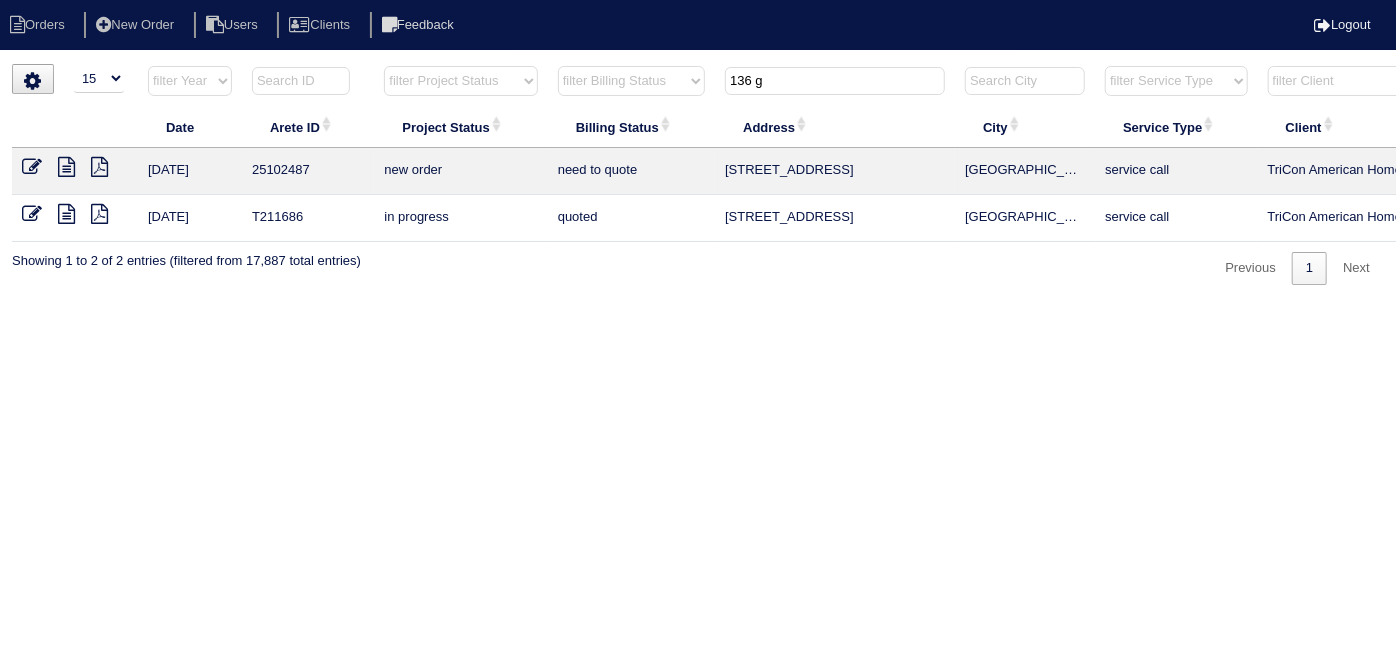click at bounding box center [32, 167] 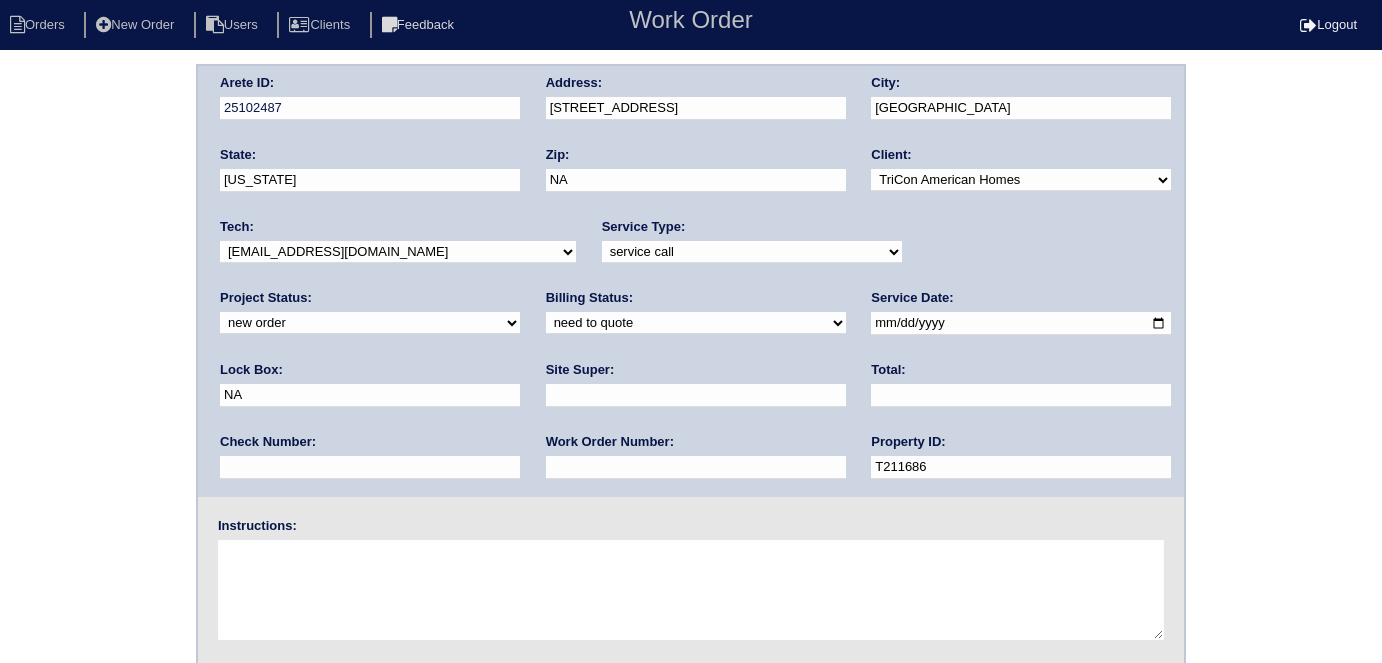 scroll, scrollTop: 0, scrollLeft: 0, axis: both 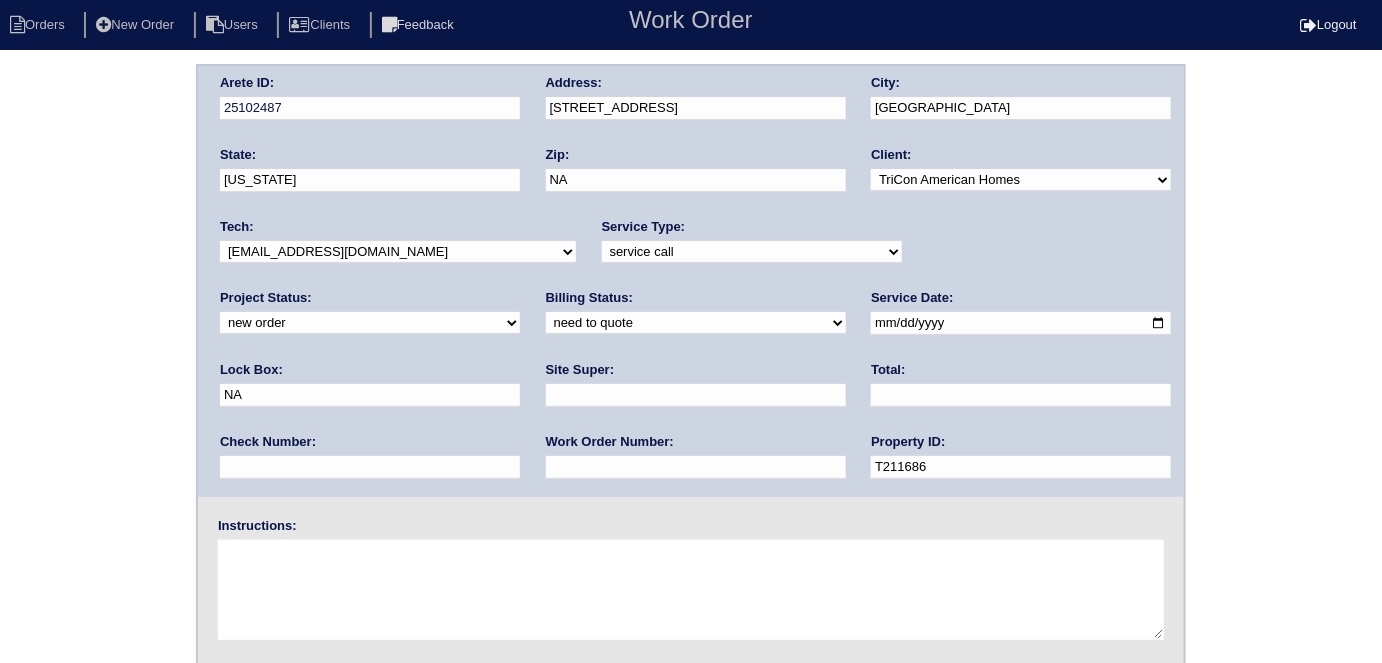 click on "-select-
initial service
basic service
maintenance call
replacement scope
service call
scope only" at bounding box center [752, 252] 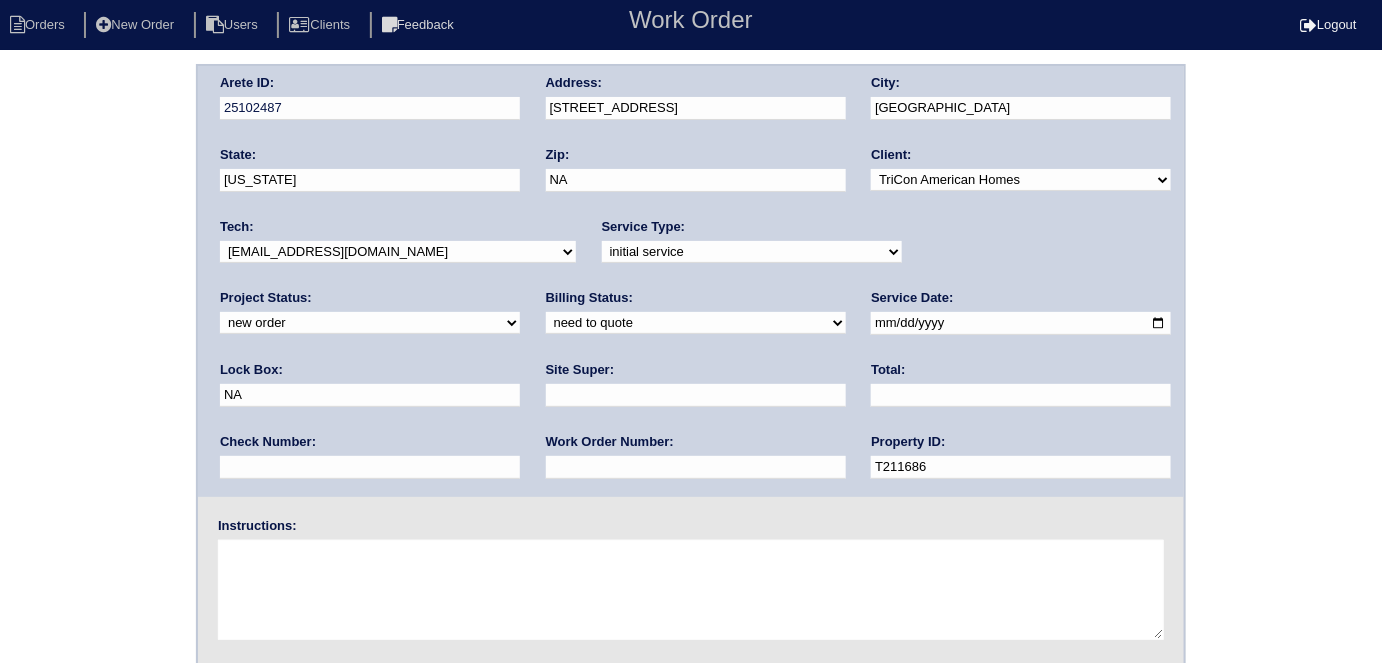 click at bounding box center [696, 467] 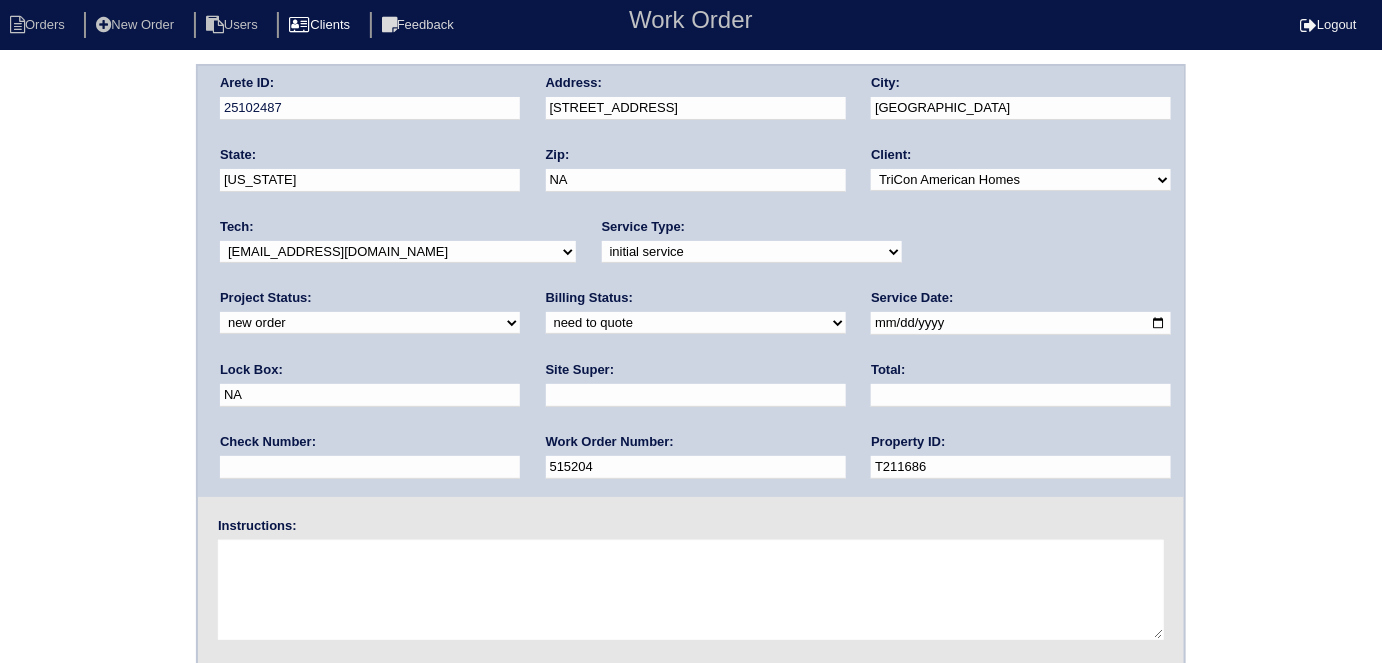 type on "515204" 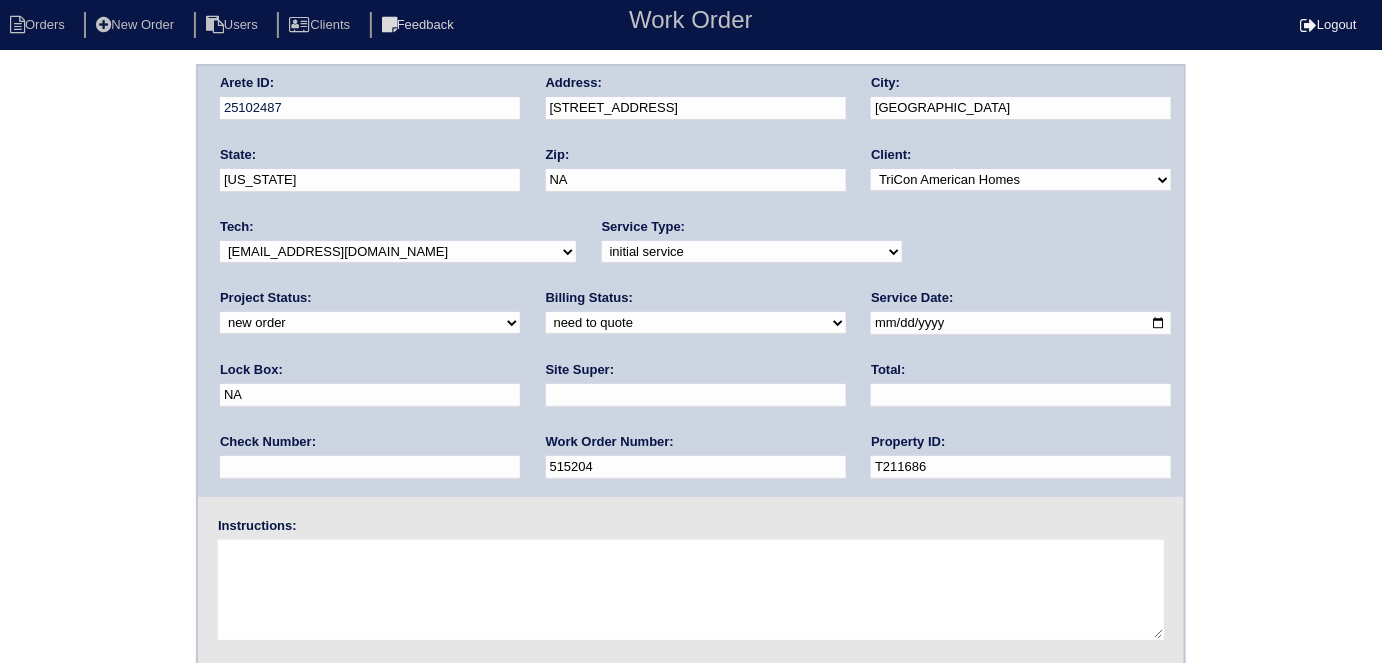 drag, startPoint x: 925, startPoint y: 321, endPoint x: 899, endPoint y: 315, distance: 26.683329 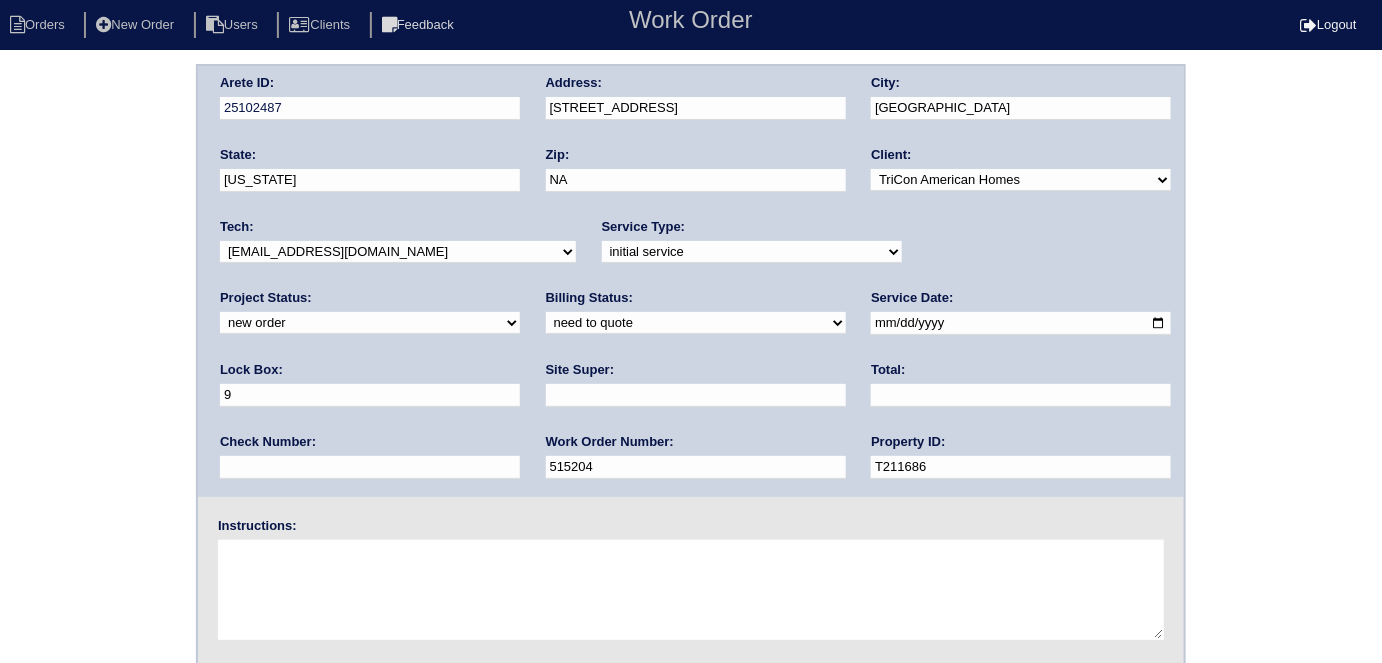 type on "9310" 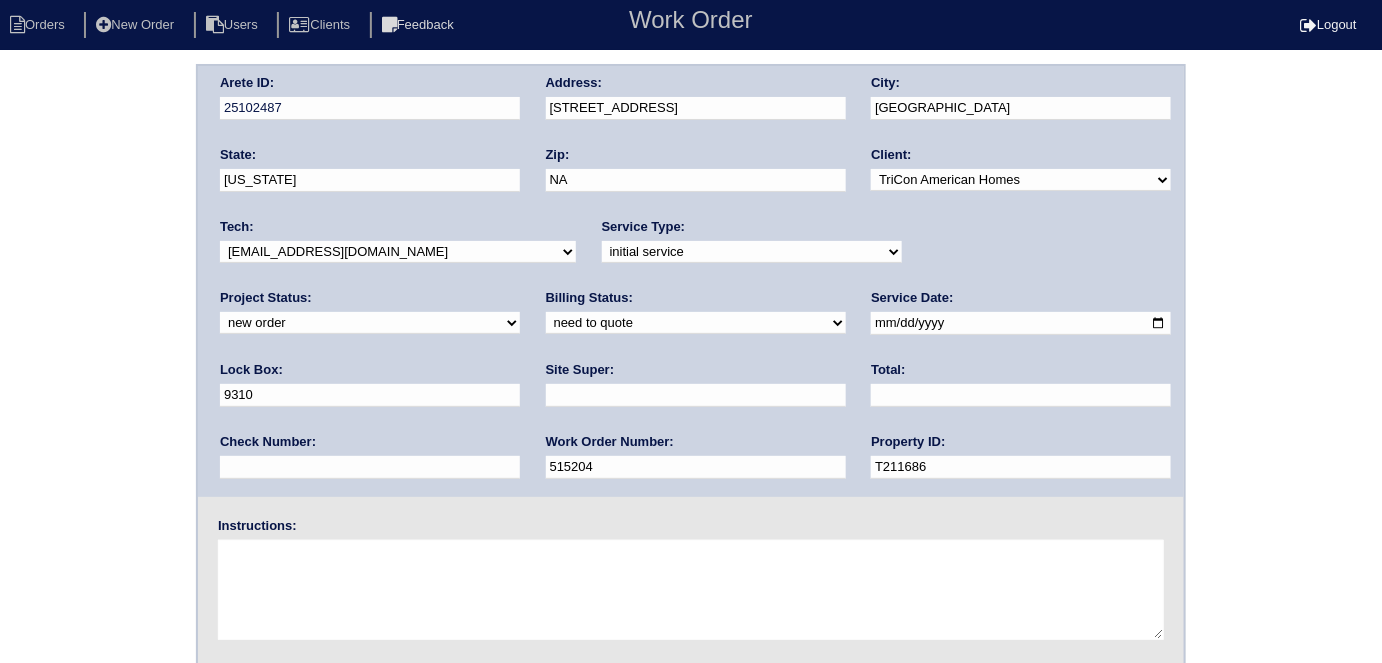 click at bounding box center (696, 395) 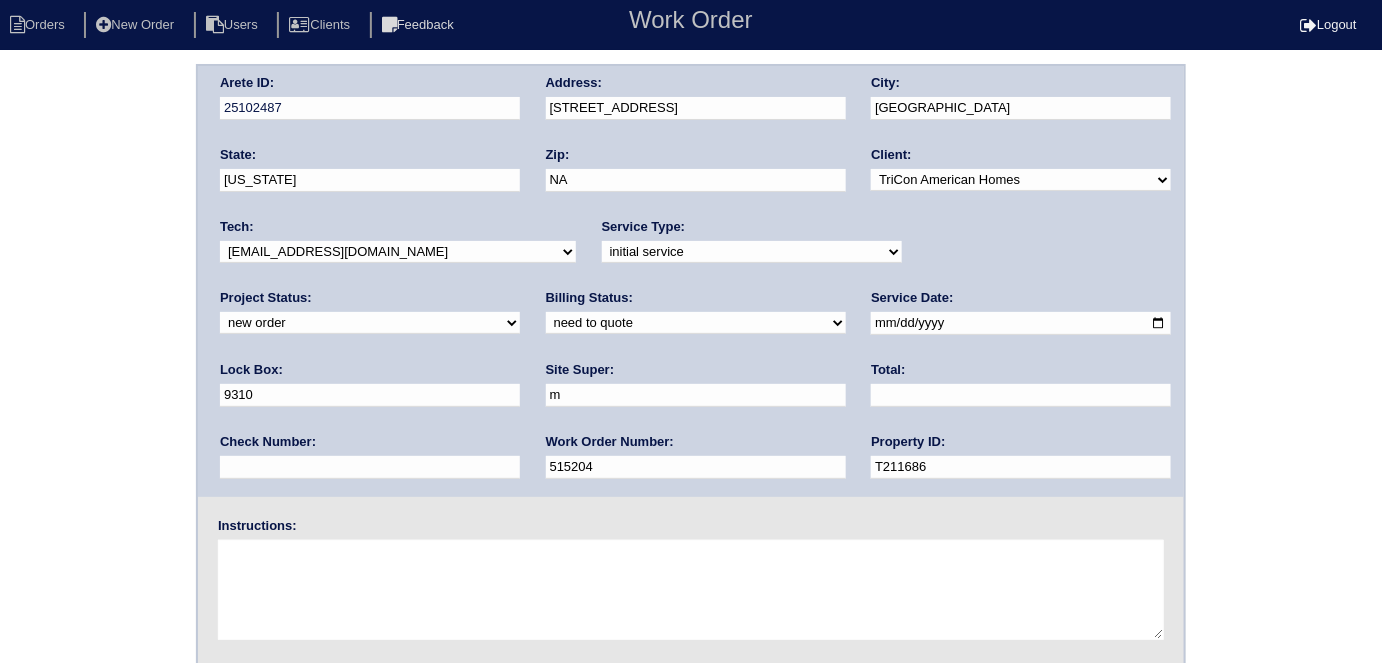 type on "Mandy Van Etten" 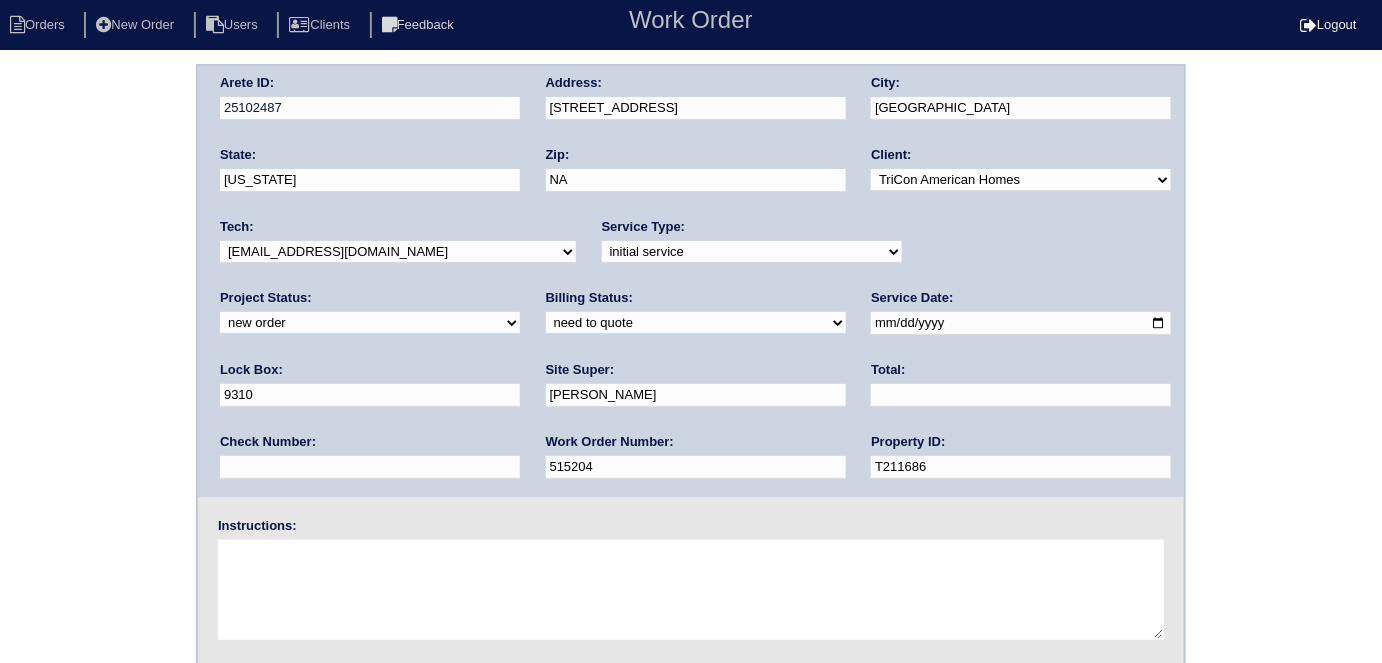 drag, startPoint x: 336, startPoint y: 587, endPoint x: 341, endPoint y: 567, distance: 20.615528 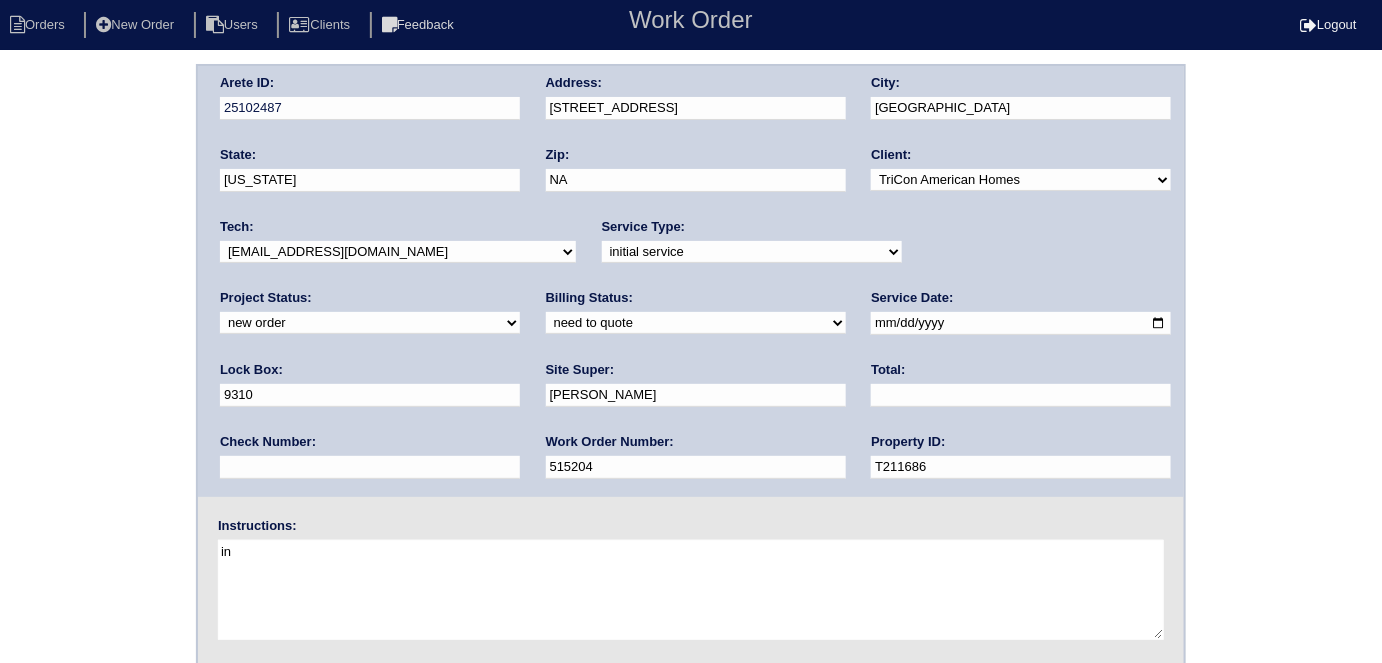 type on "i" 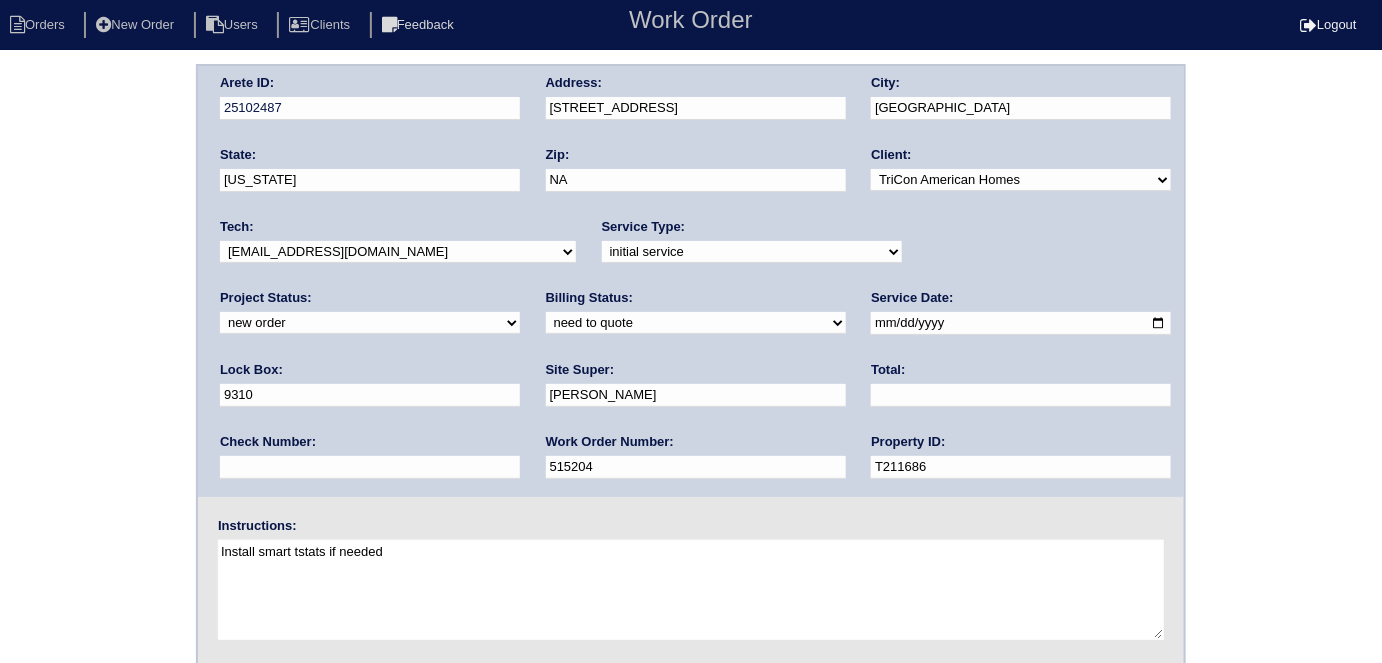 type on "Install smart tstats if needed" 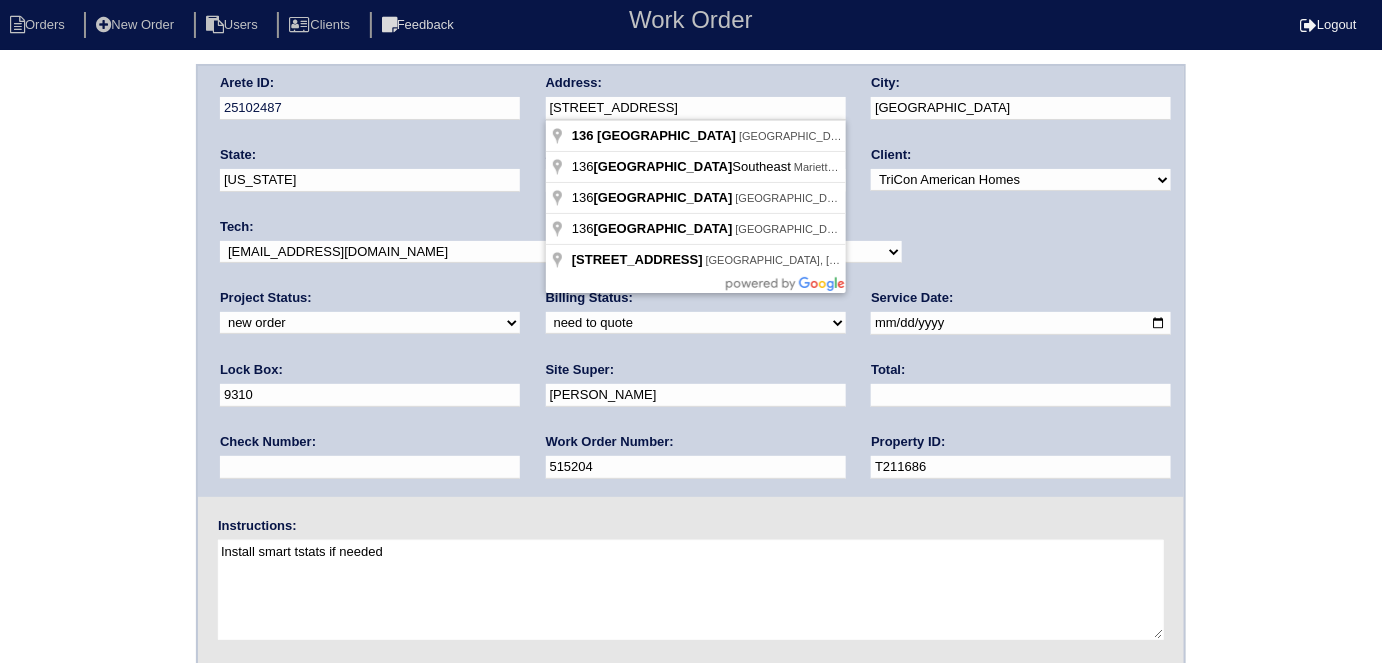 drag, startPoint x: 774, startPoint y: 110, endPoint x: 539, endPoint y: 87, distance: 236.12285 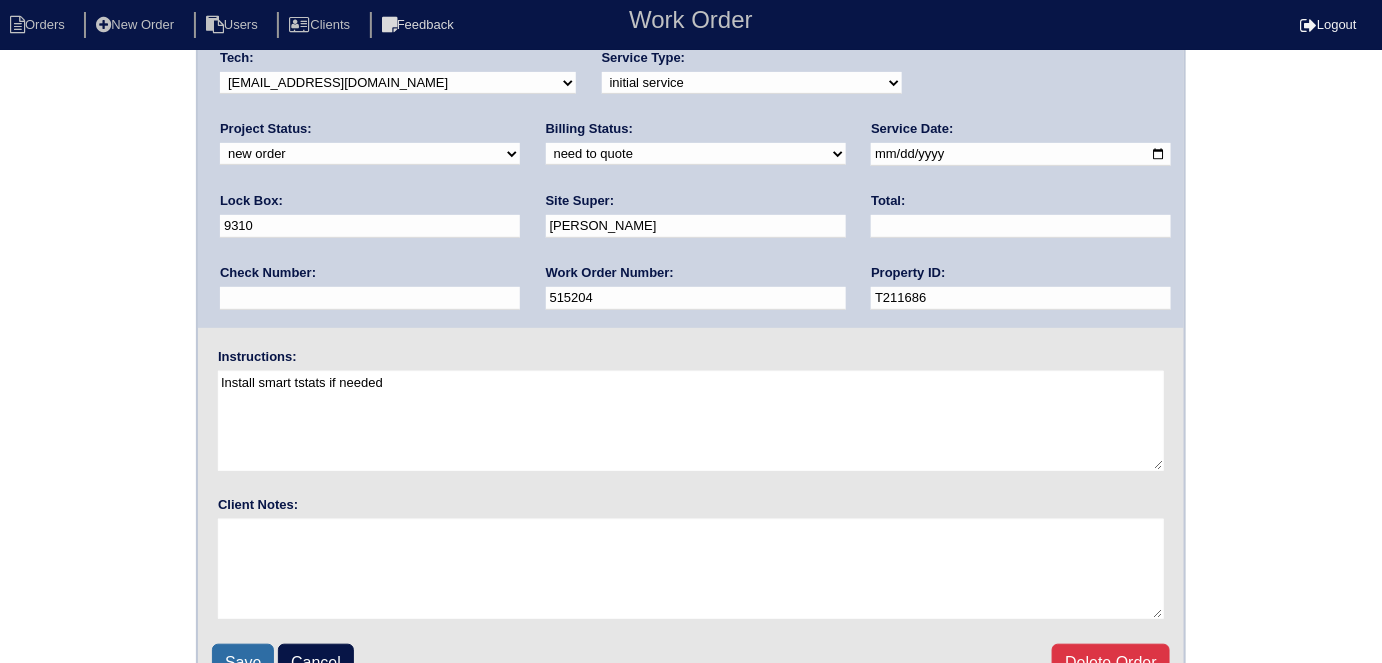 scroll, scrollTop: 205, scrollLeft: 0, axis: vertical 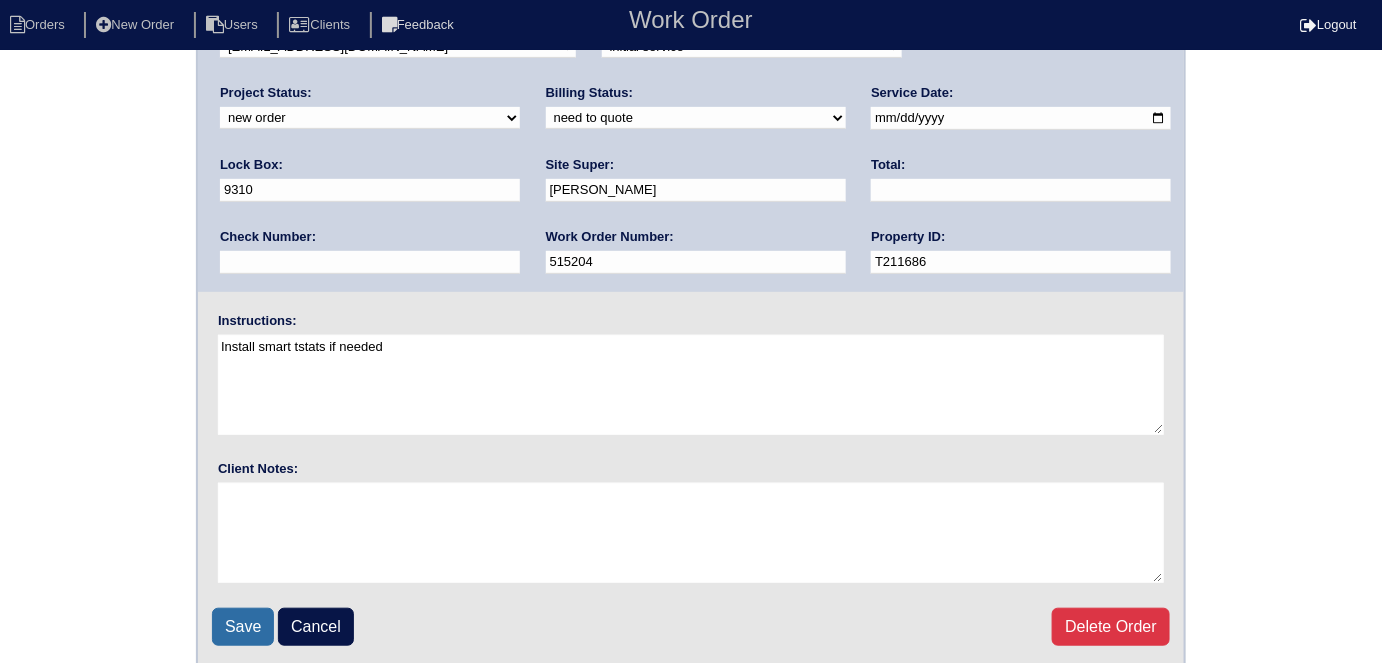 click on "Save" at bounding box center (243, 627) 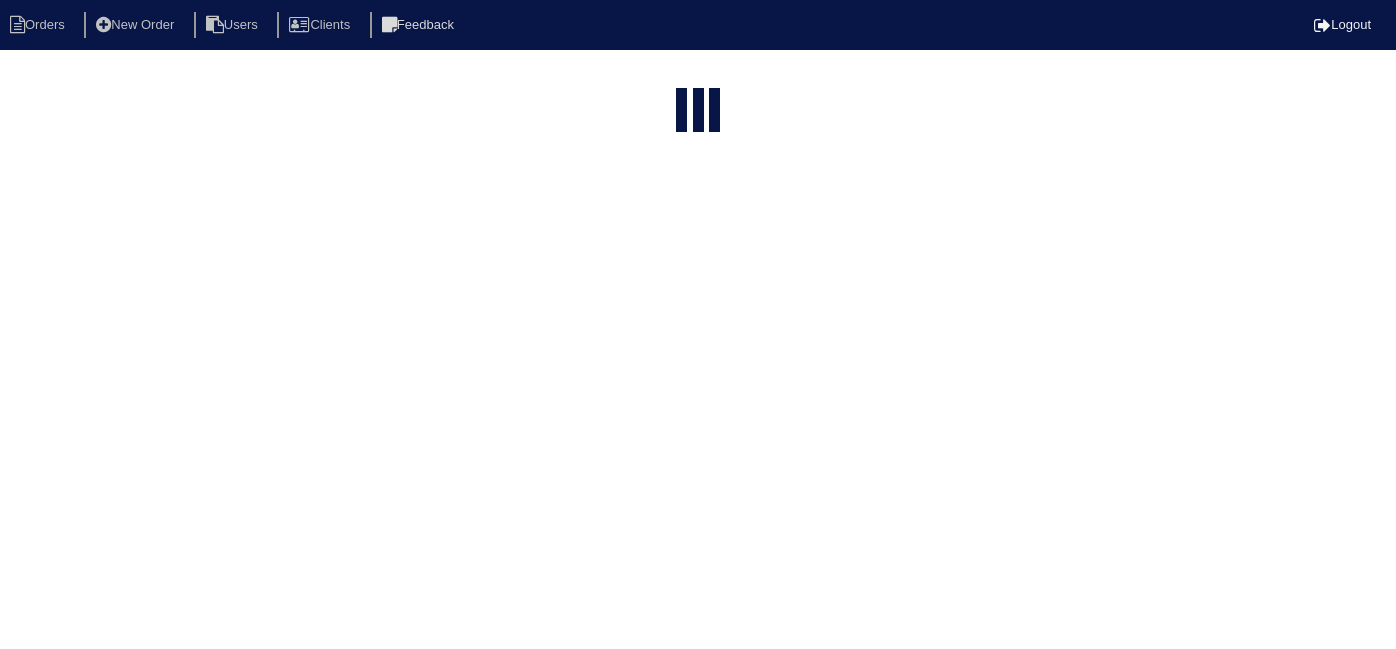 select on "15" 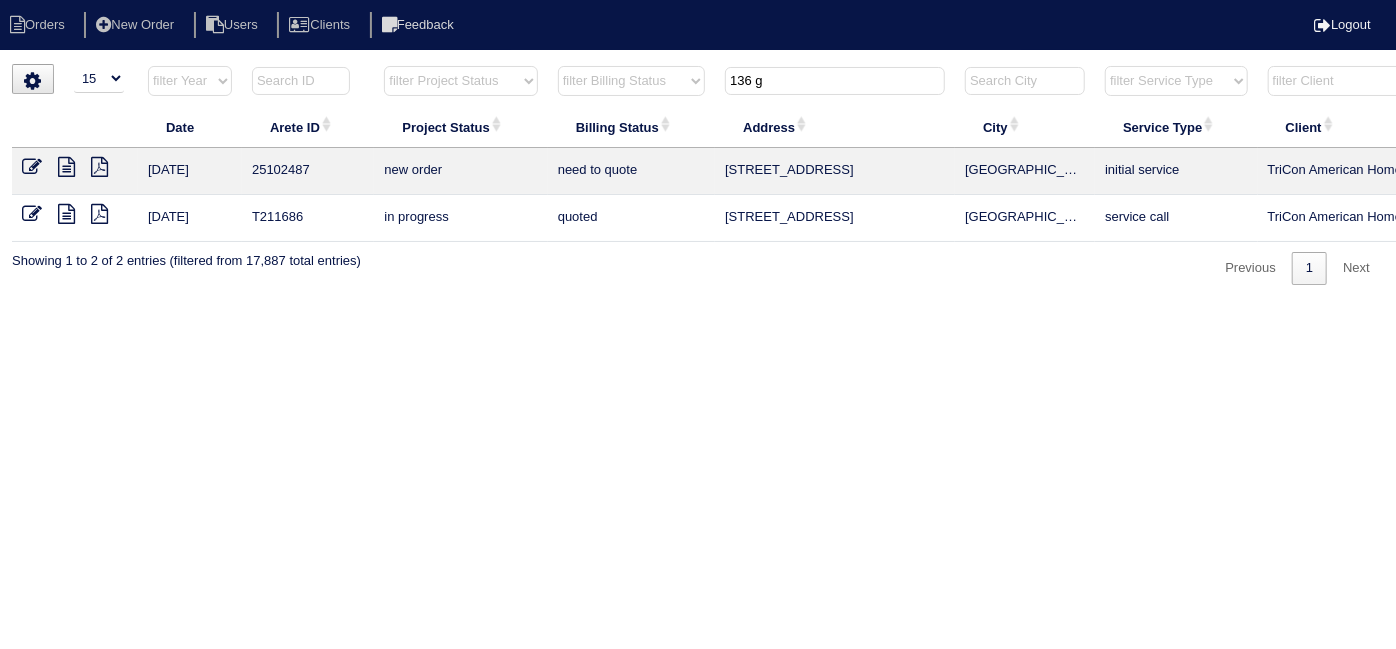drag, startPoint x: 824, startPoint y: 84, endPoint x: 544, endPoint y: 27, distance: 285.7429 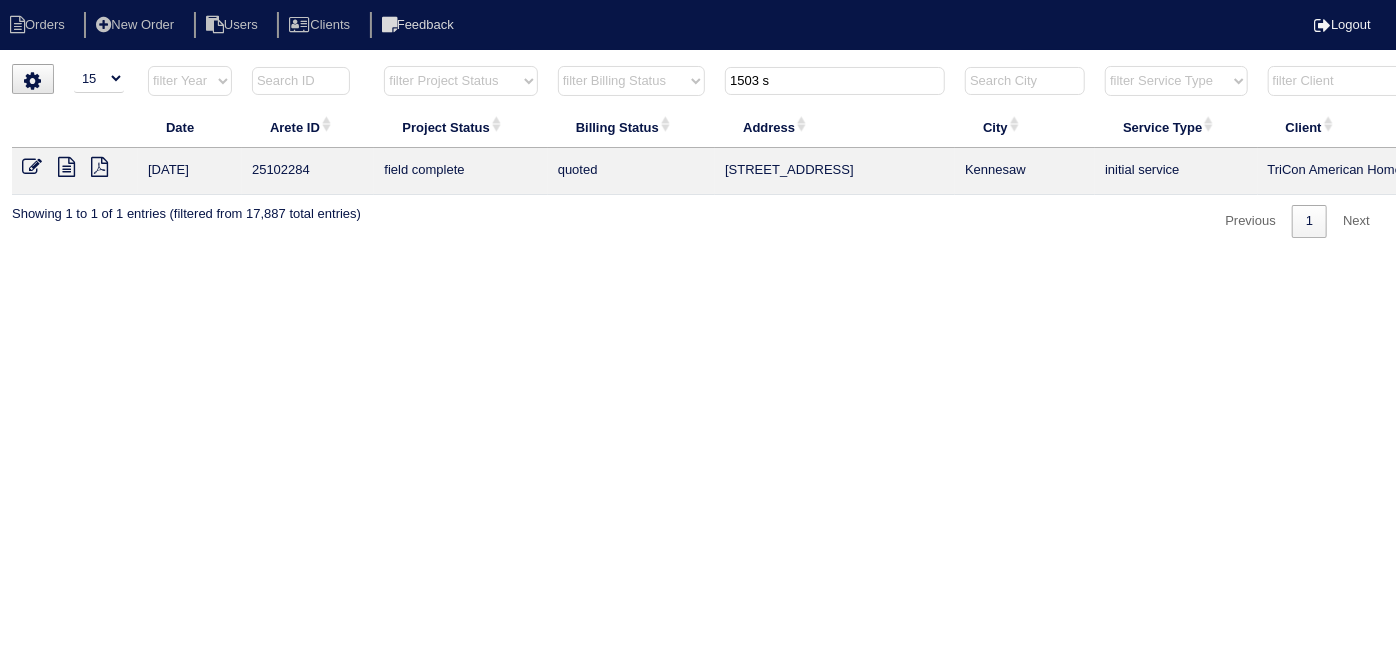 type on "1503 s" 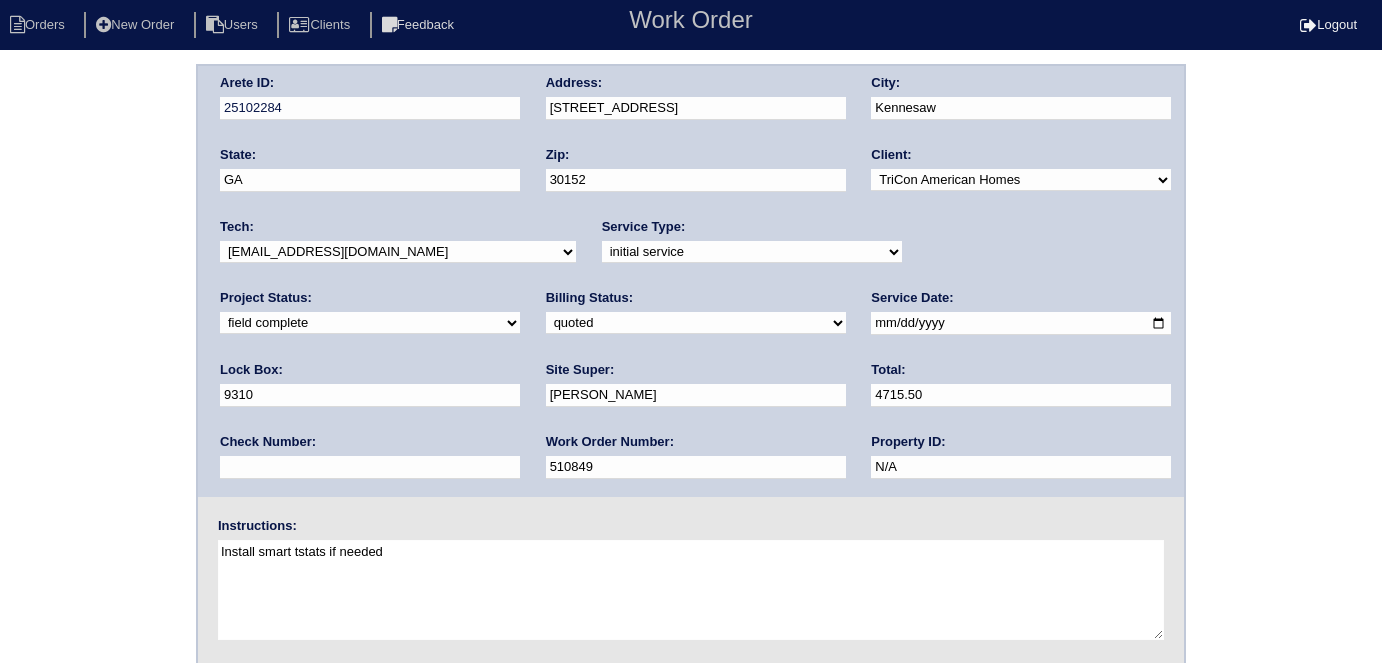 scroll, scrollTop: 0, scrollLeft: 0, axis: both 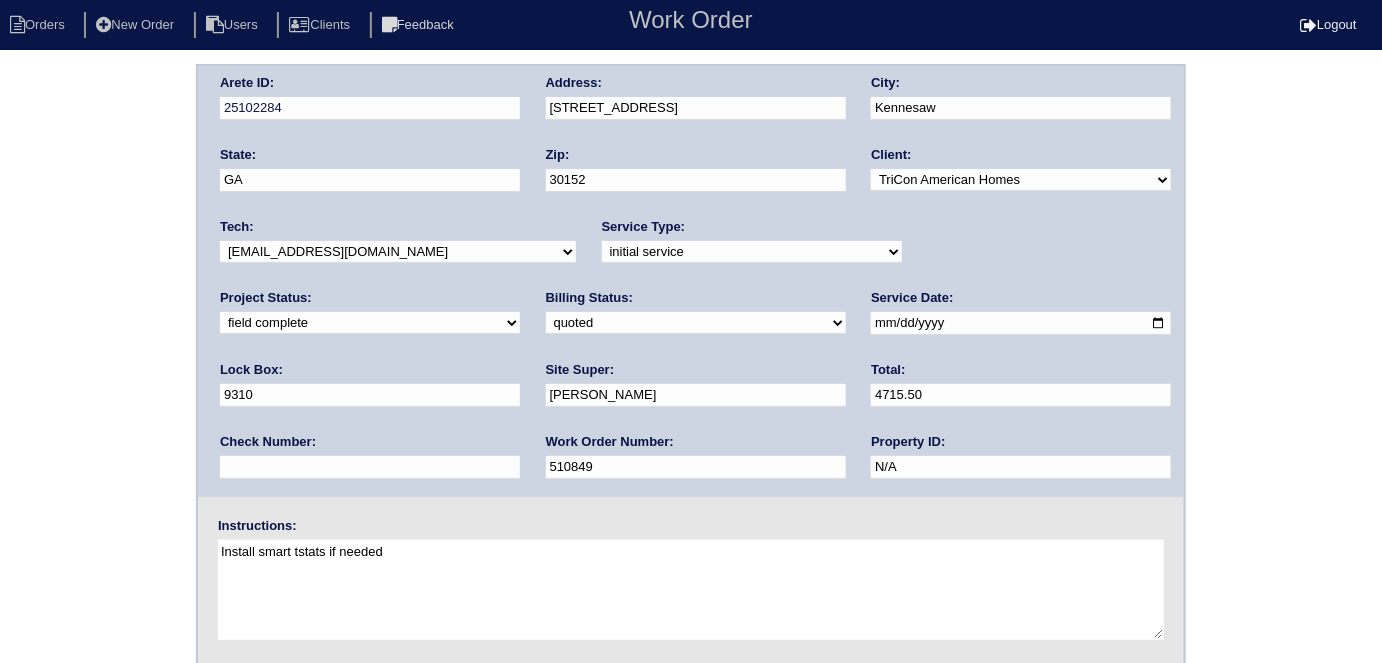 click on "need to quote
quoted
need to invoice
invoiced
paid
warranty
purchase order needed
unknown
in quickbooks" at bounding box center (696, 323) 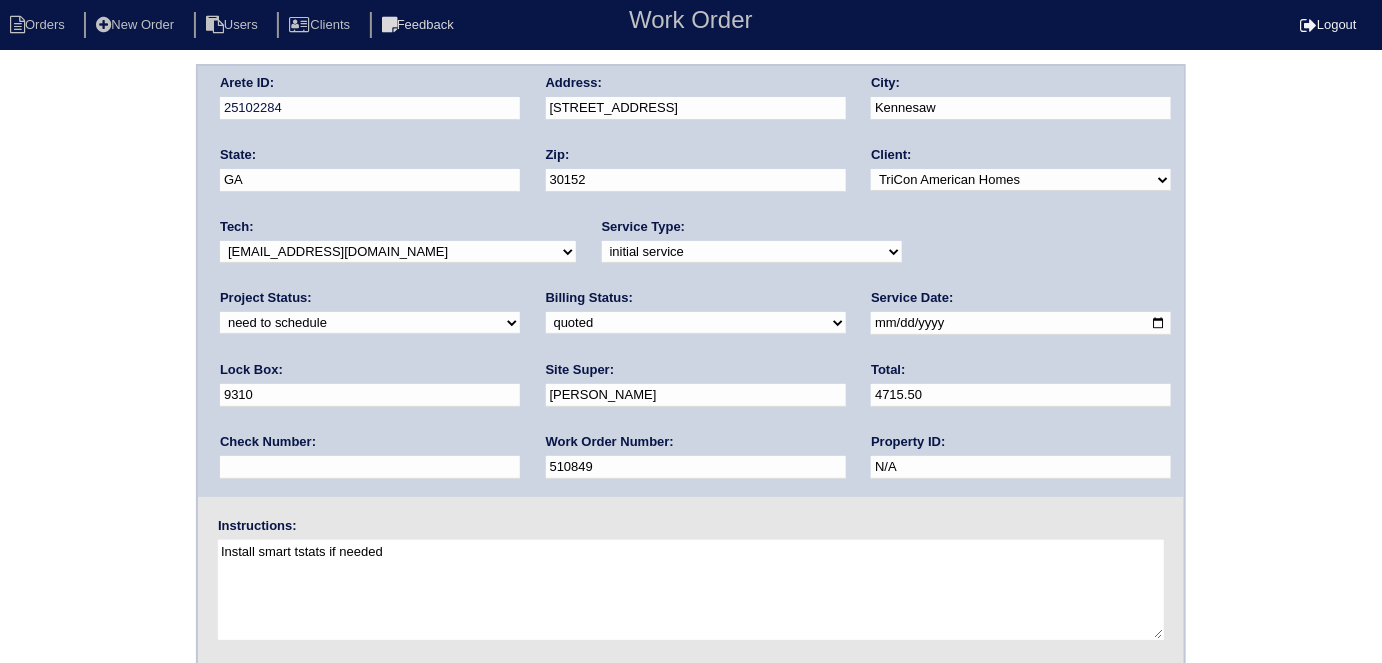 click on "[DATE]" at bounding box center [1021, 323] 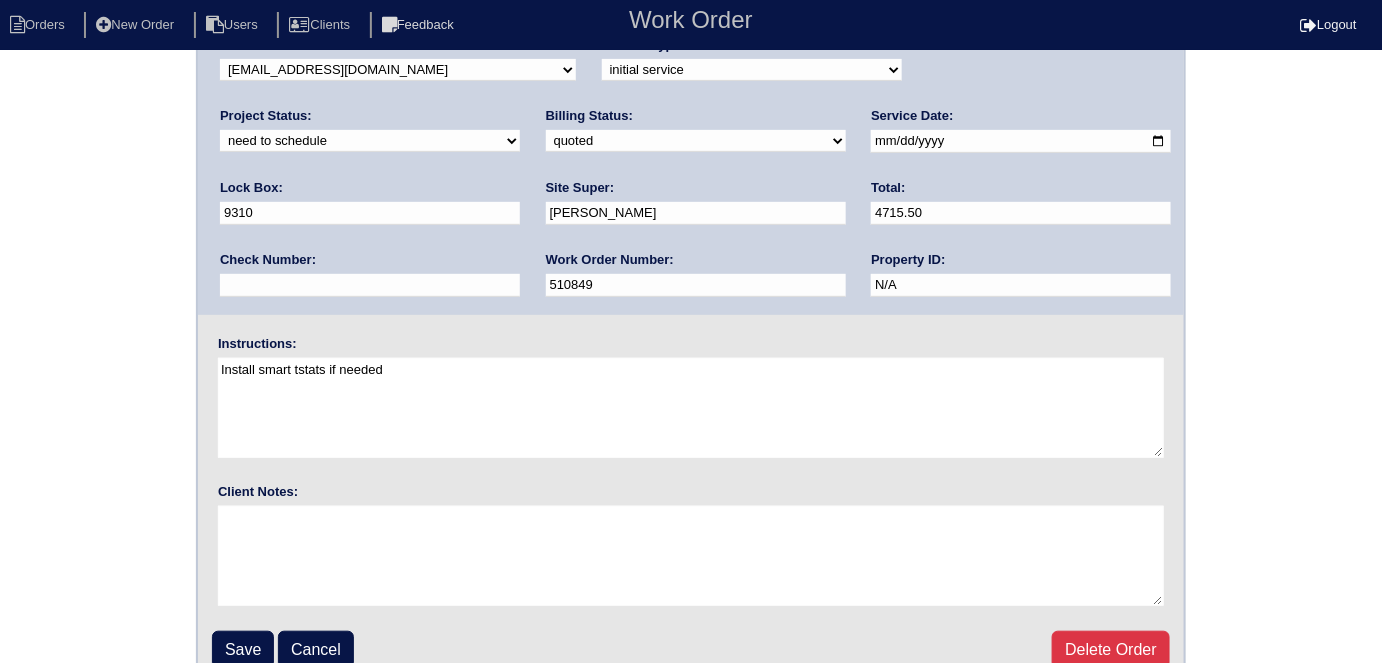scroll, scrollTop: 205, scrollLeft: 0, axis: vertical 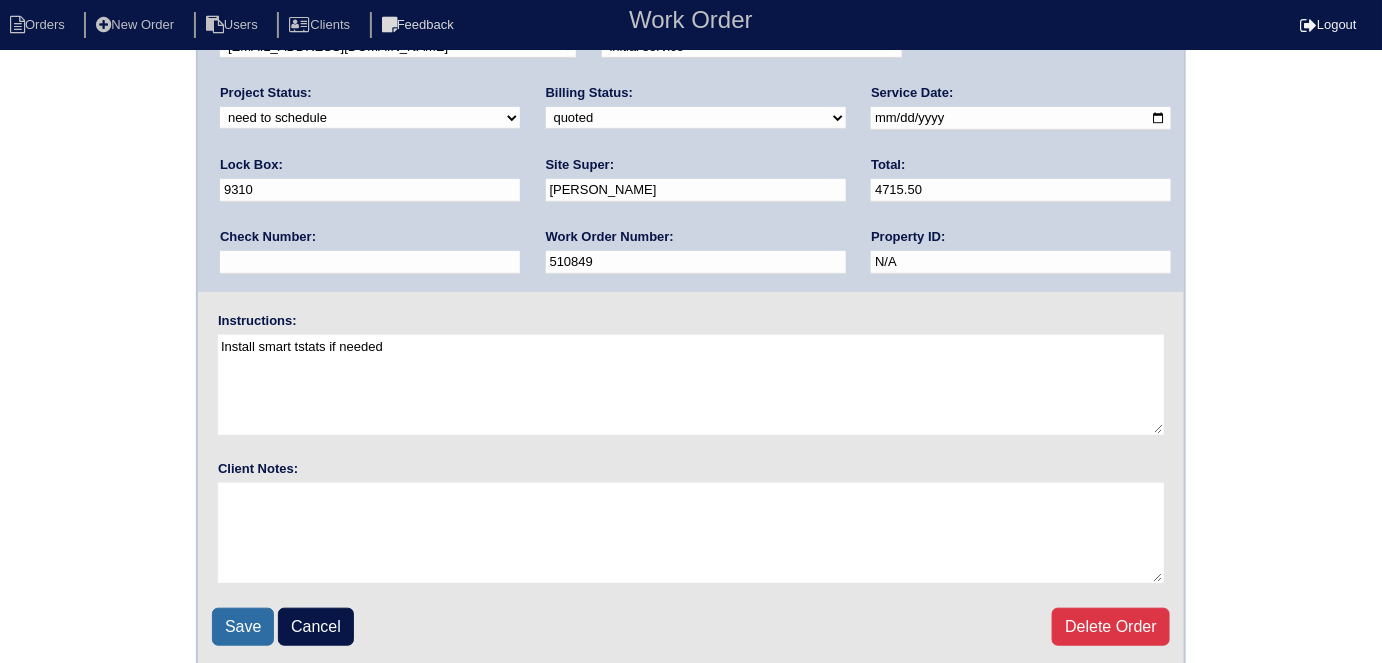 click on "Save" at bounding box center [243, 627] 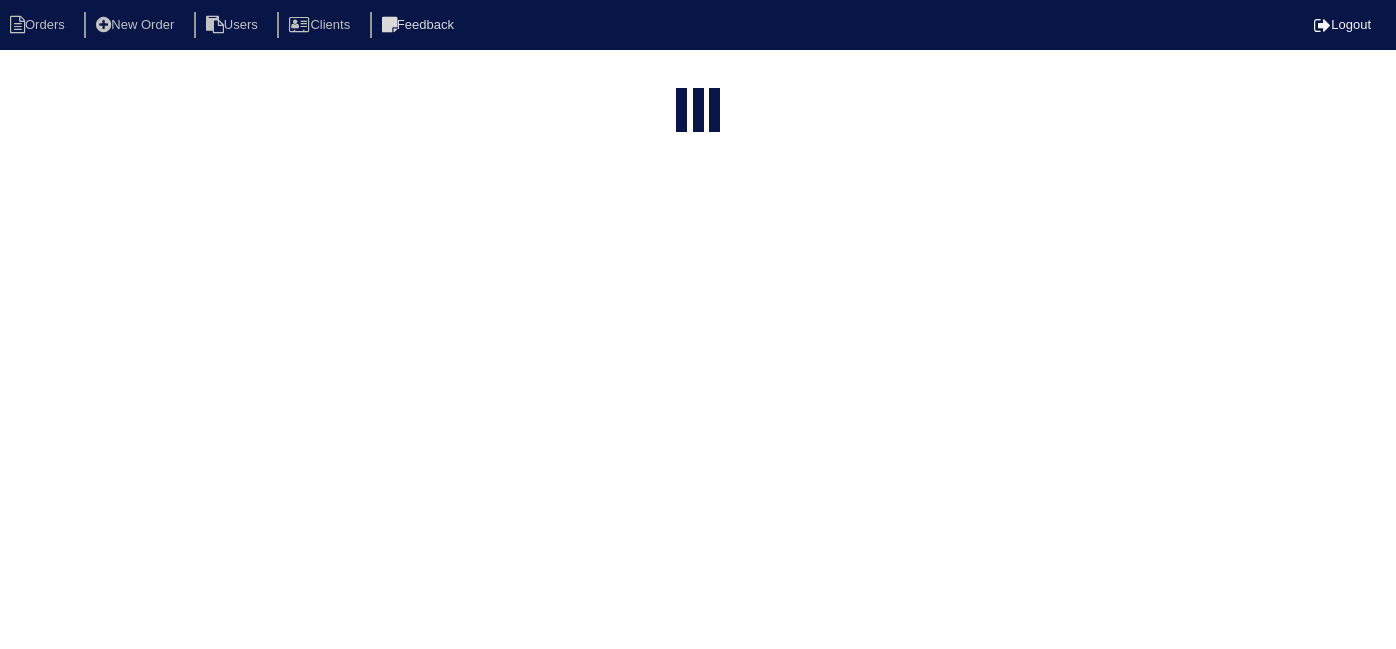 select on "15" 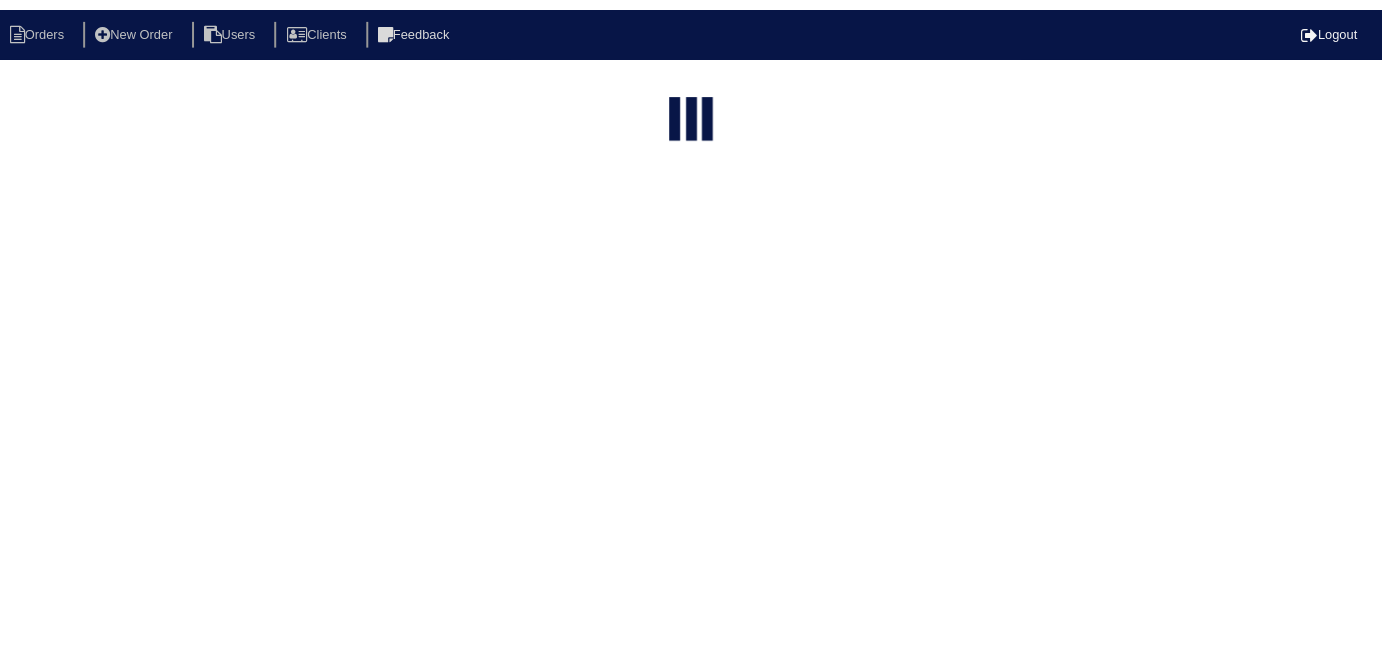 scroll, scrollTop: 0, scrollLeft: 0, axis: both 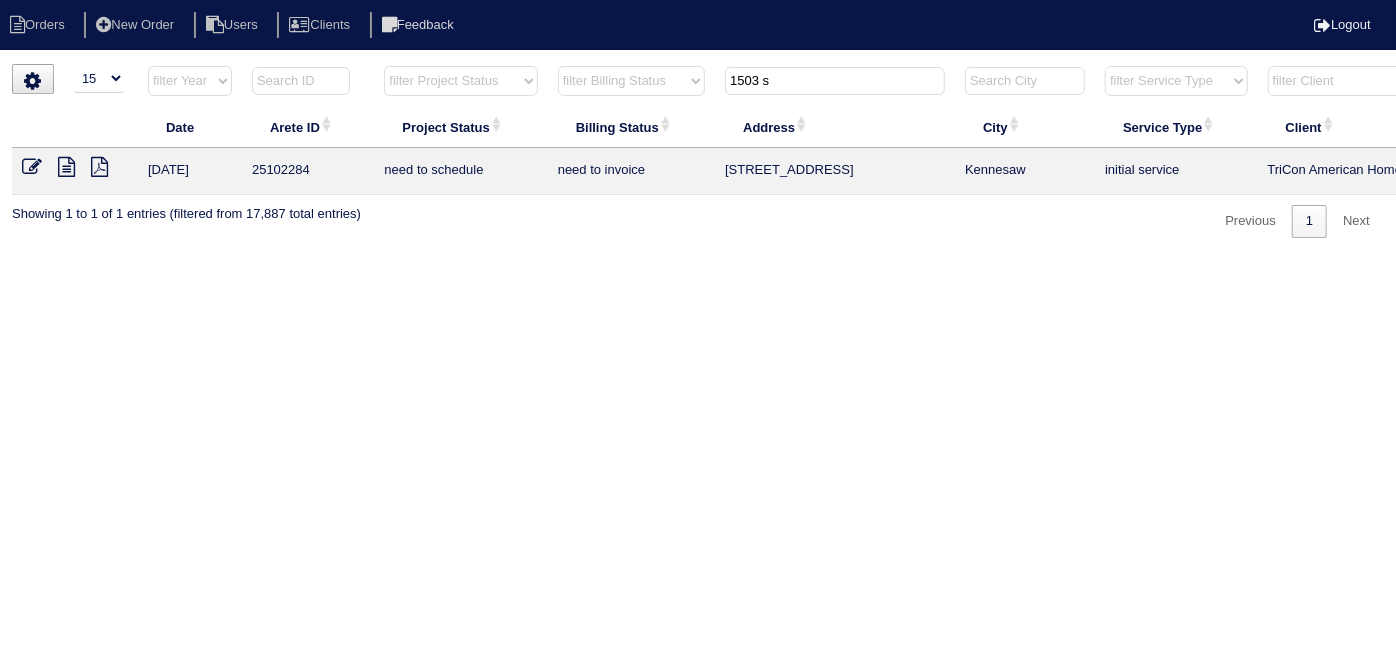 drag, startPoint x: 832, startPoint y: 83, endPoint x: 425, endPoint y: -26, distance: 421.34308 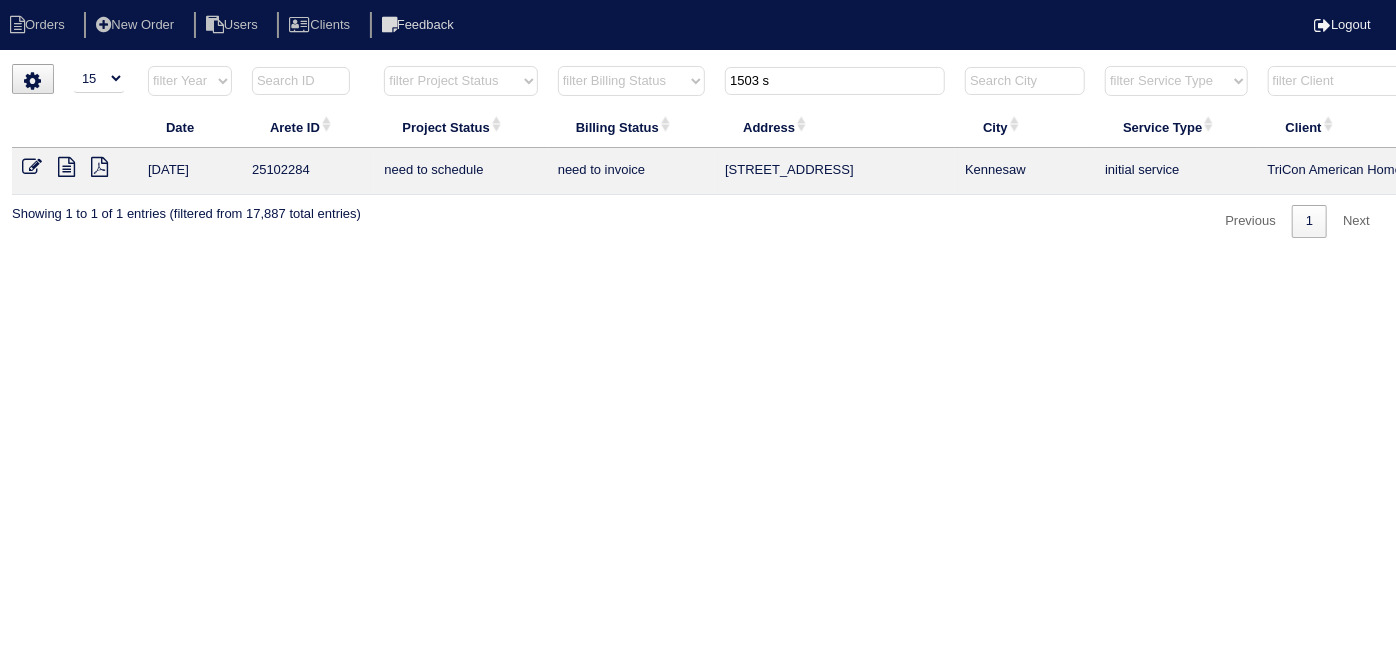 click on "Orders
New Order
Users
Clients
Feedback
Logout
Orders
New Order
Users
Clients
Message is blank.  Please add text or cancel.
Send Feedback
Cancel" at bounding box center (698, 129) 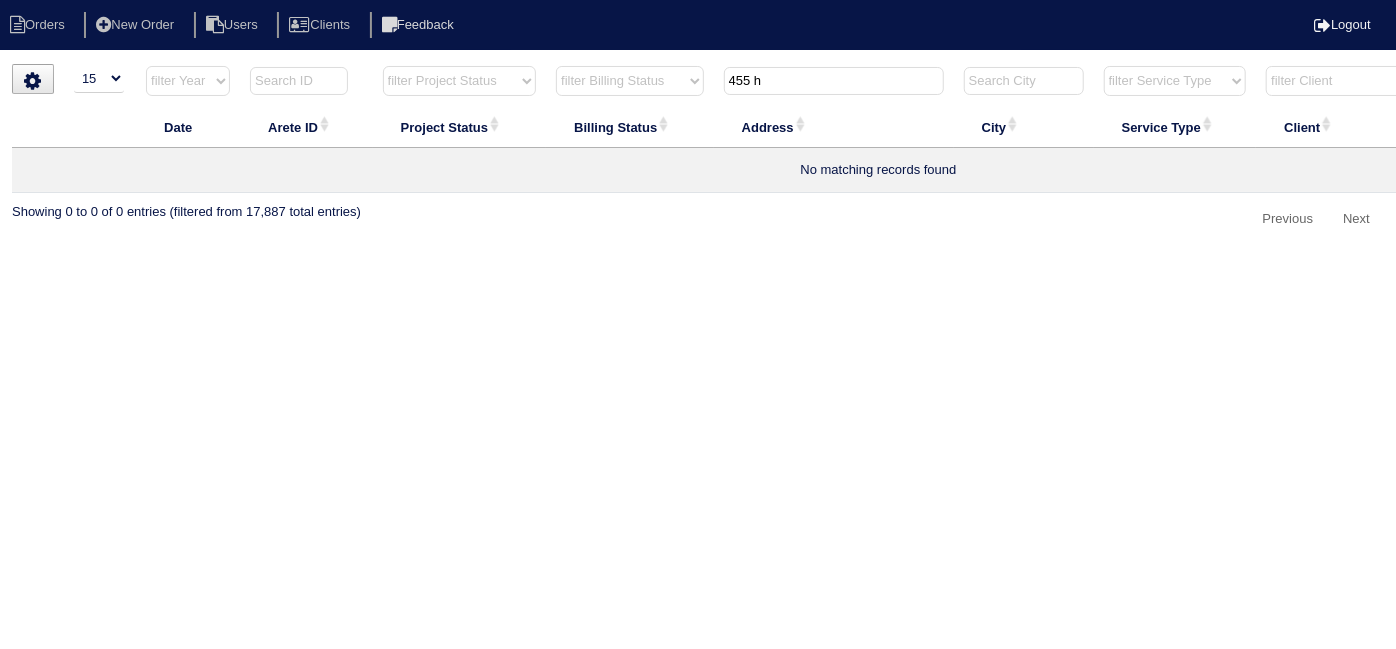 type on "455 h" 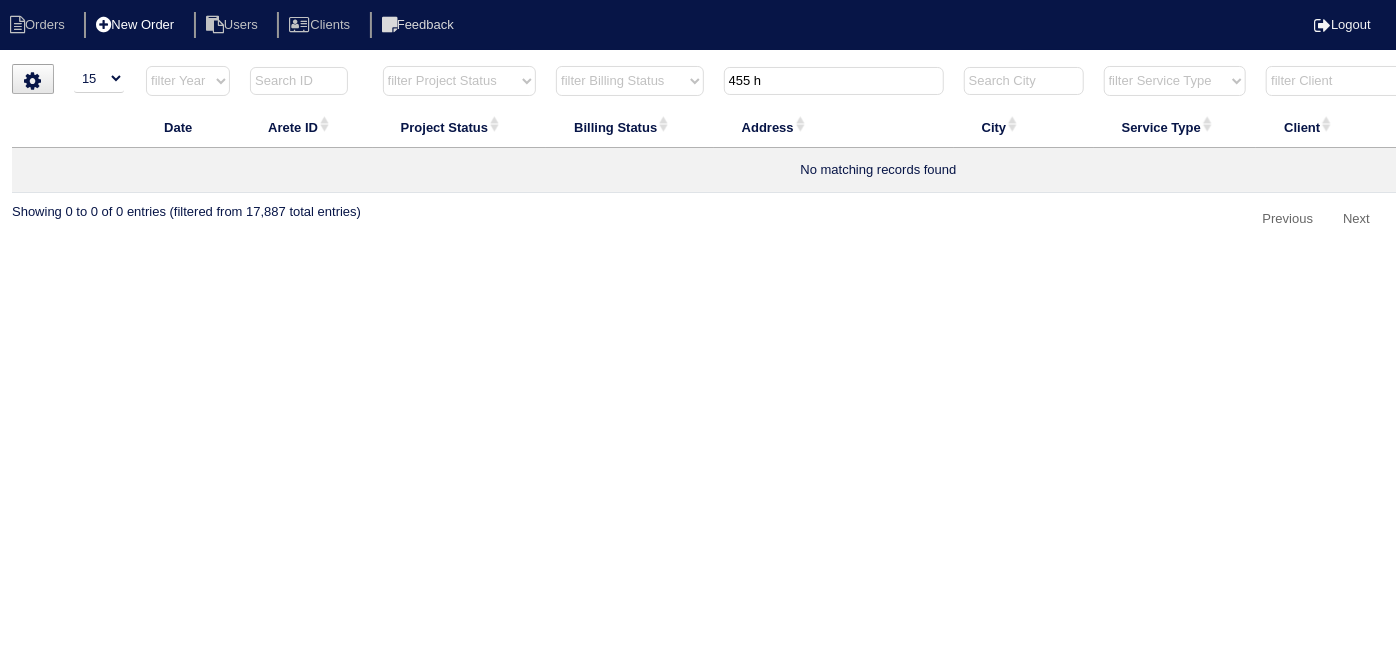 click on "New Order" at bounding box center (137, 25) 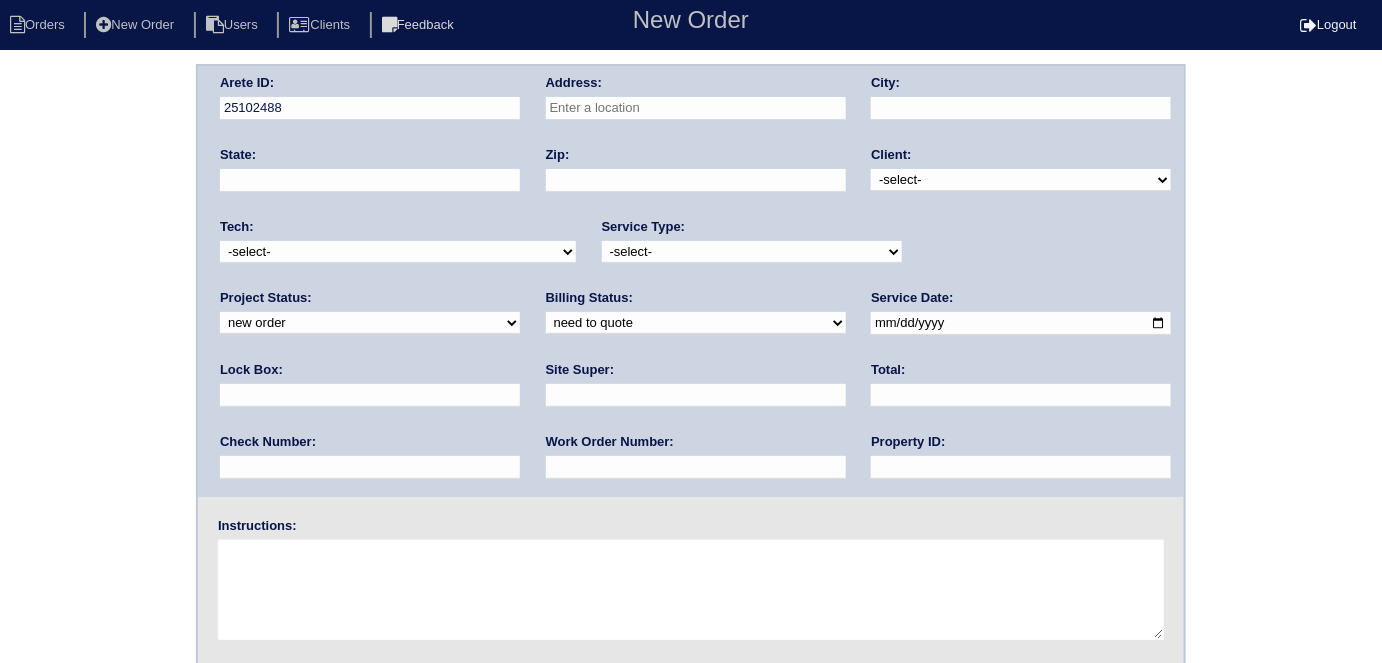 click at bounding box center [696, 108] 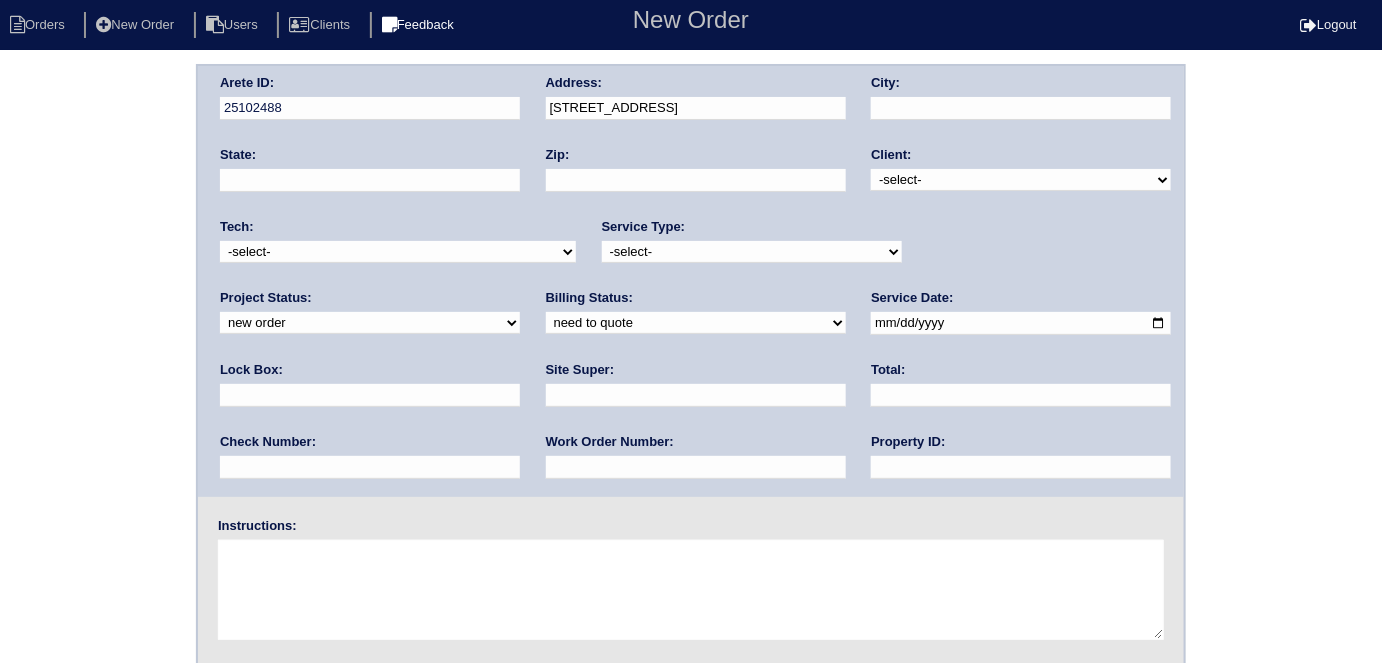 type on "[STREET_ADDRESS]" 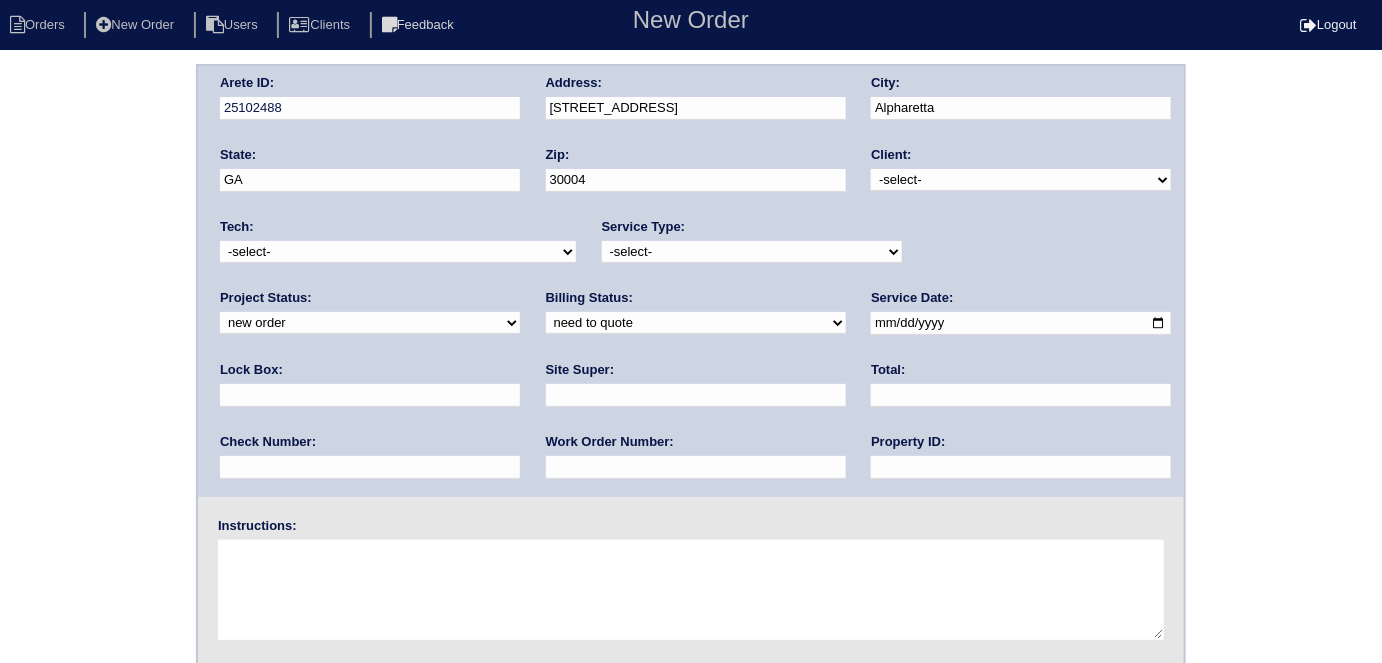 click on "-select-
TriCon American Homes
American Homes 4 Rent
First Key Homes
Zillow
The Renovation Company
On The Level Development Group
[PERSON_NAME] Exposition Group
Sylvan Homes
Pathway Construction
Arete Personal
Arete SMG
Tiber Capital
Tiber Realty
Divvy
Rave
[PERSON_NAME] Construction
[PERSON_NAME]
HomeRiver Group
Test Client
Rasmus Real Estate
Padly
Buffalo Homes
[PERSON_NAME]
Maymont Homes" at bounding box center (1021, 180) 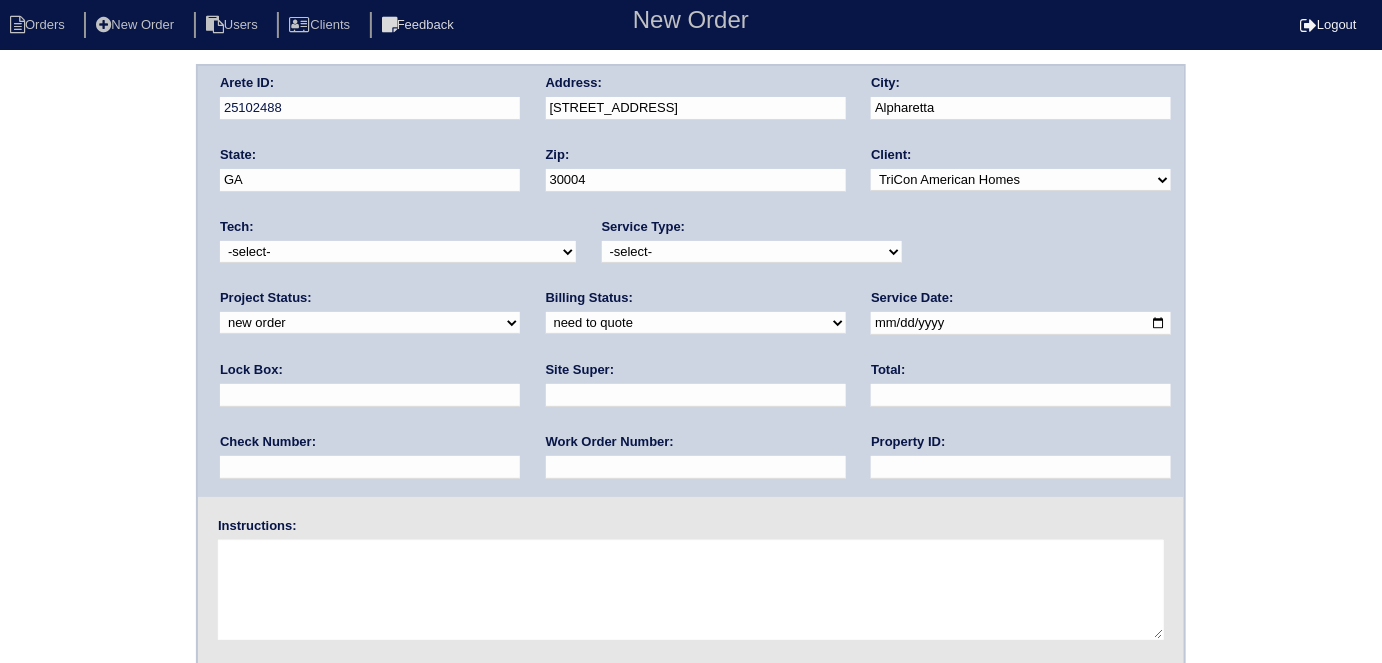 drag, startPoint x: 653, startPoint y: 242, endPoint x: 636, endPoint y: 256, distance: 22.022715 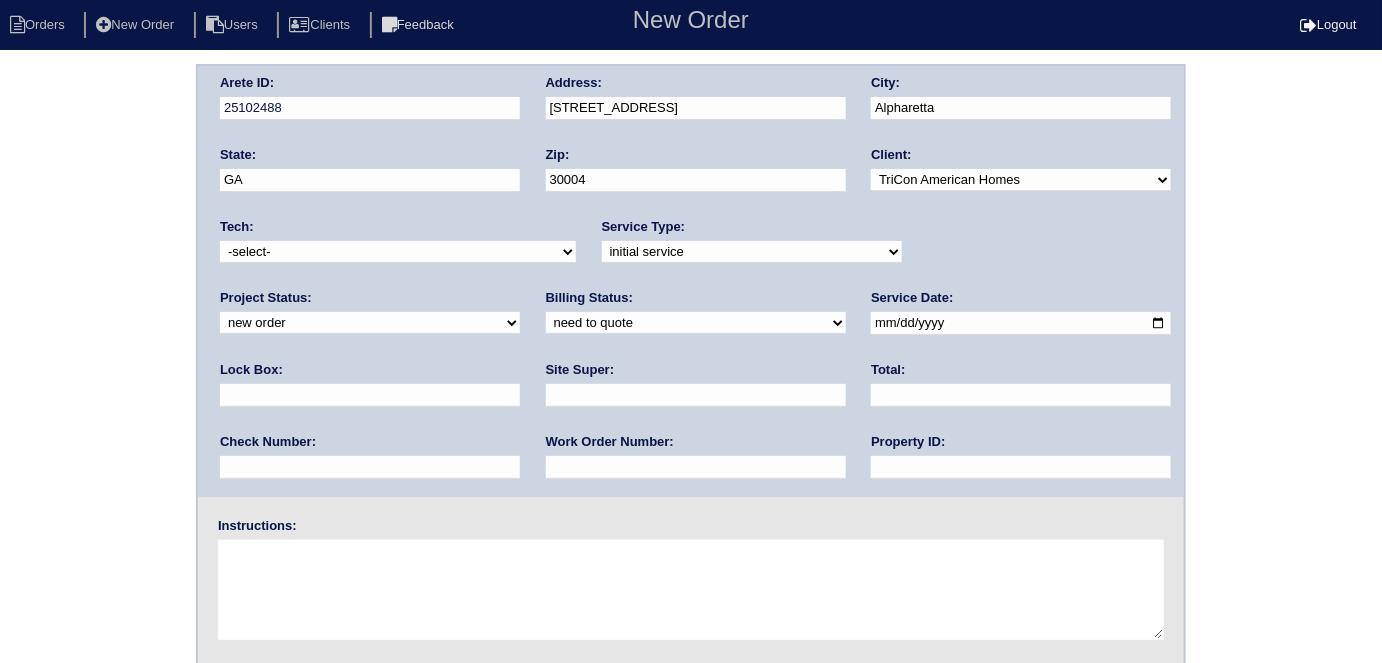 click at bounding box center [370, 395] 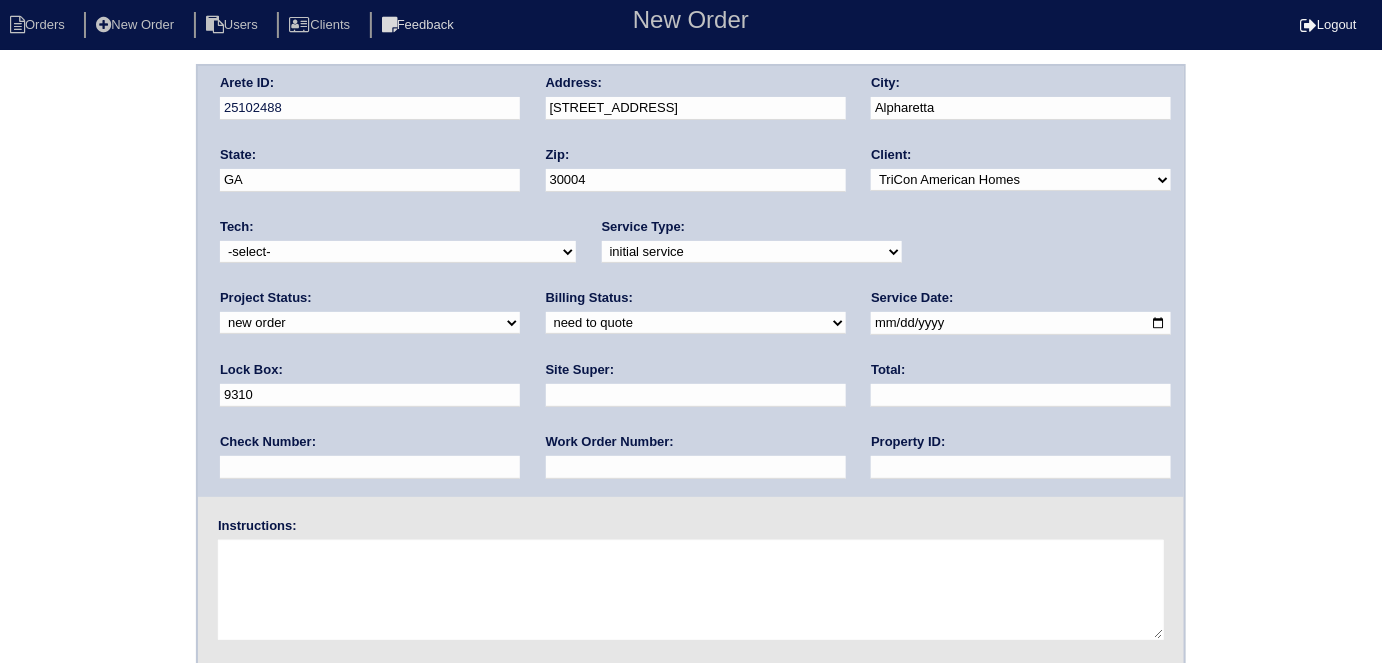 click at bounding box center [1021, 323] 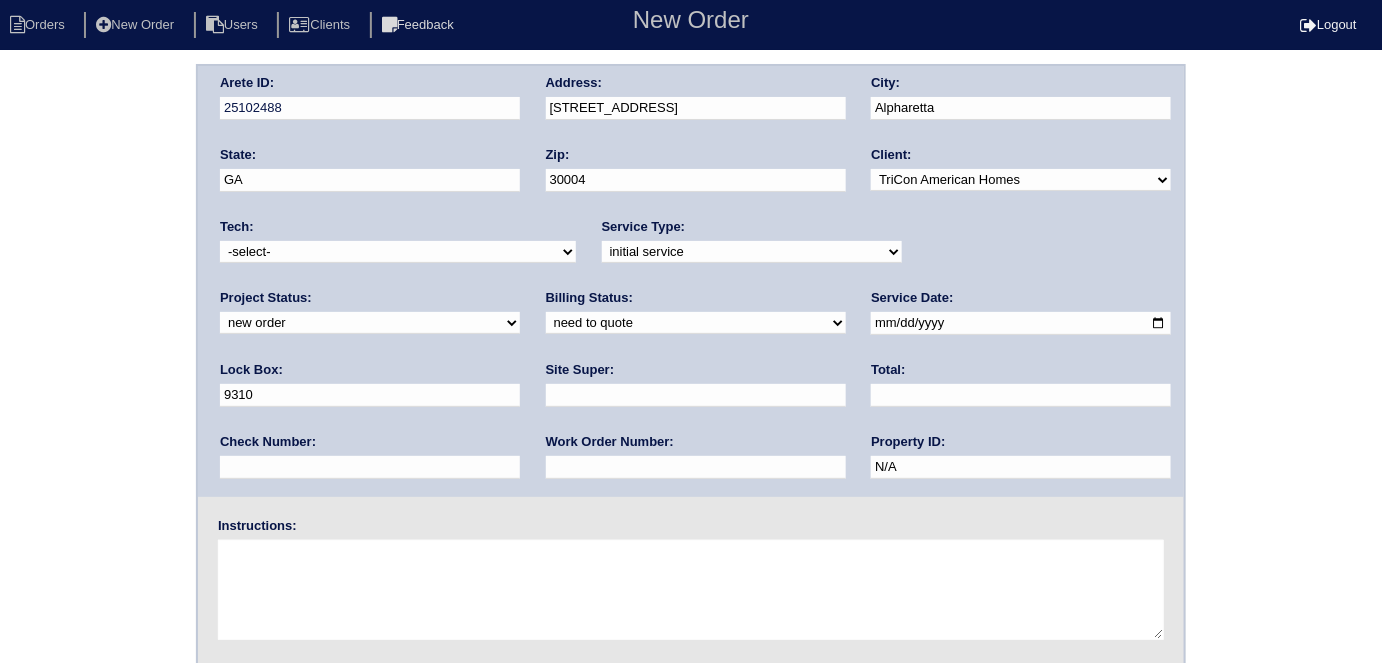 click at bounding box center (696, 395) 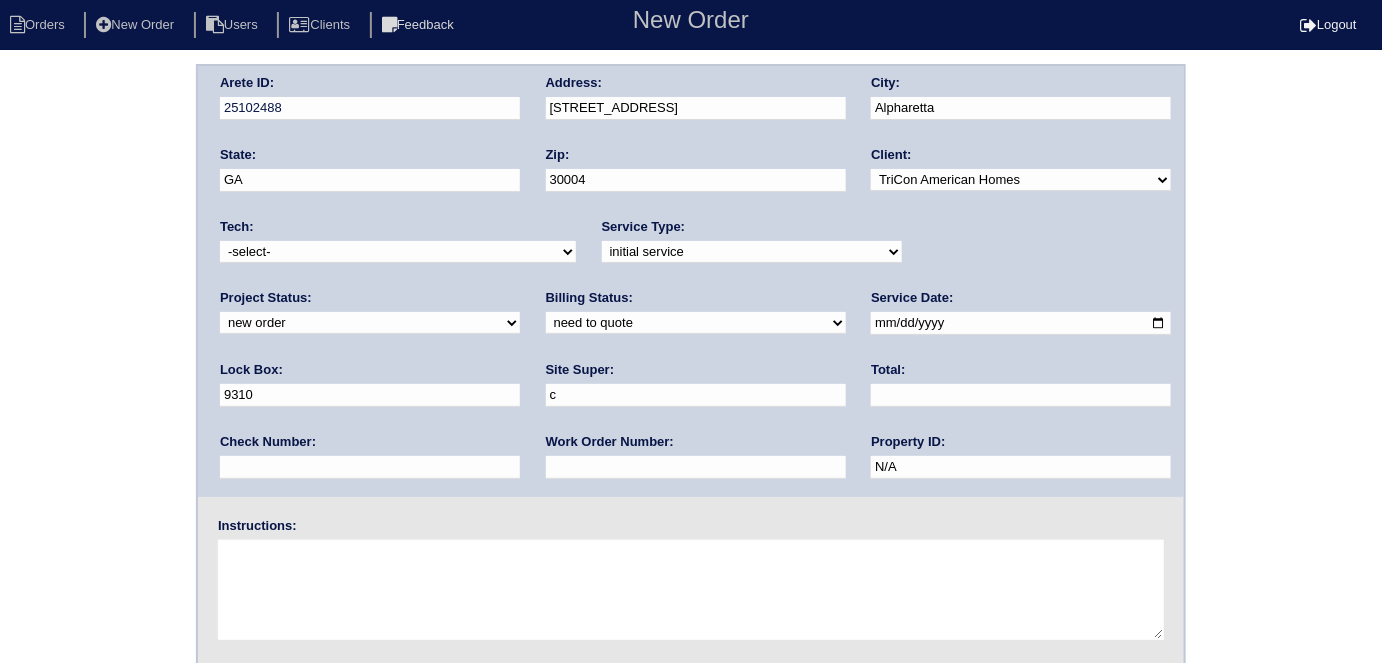 type on "Craig Womack" 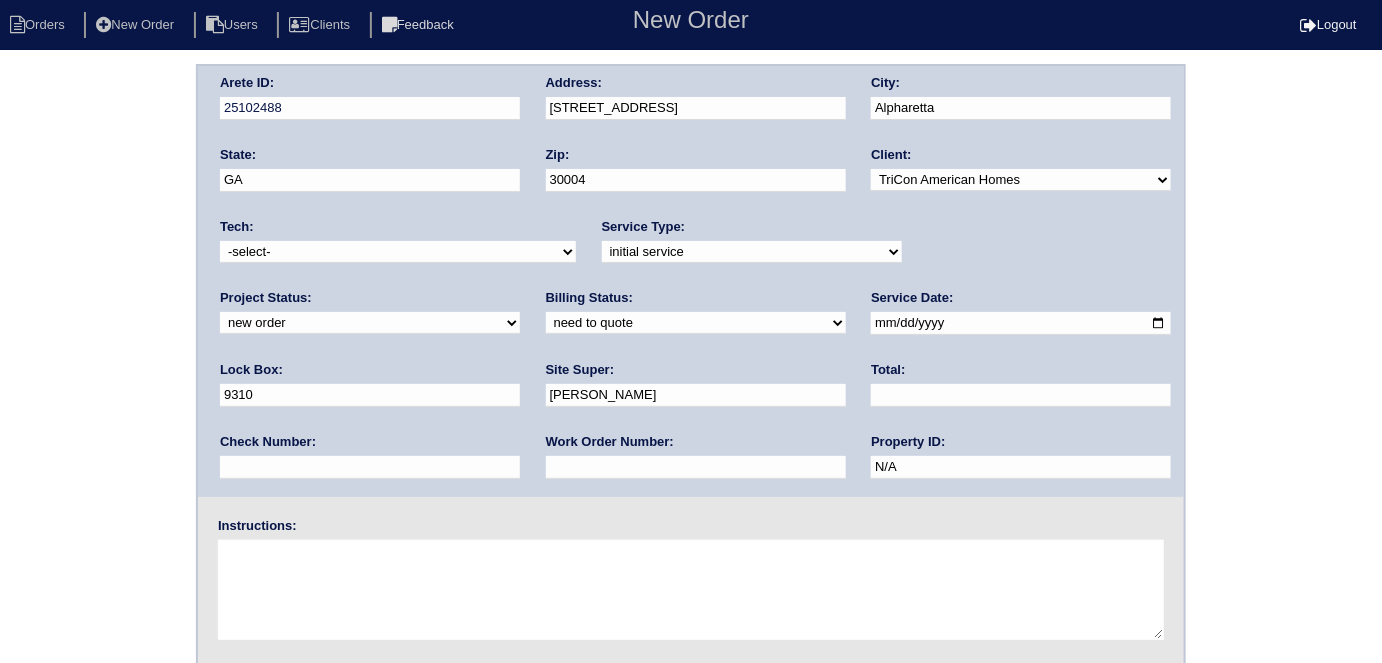 click at bounding box center (696, 467) 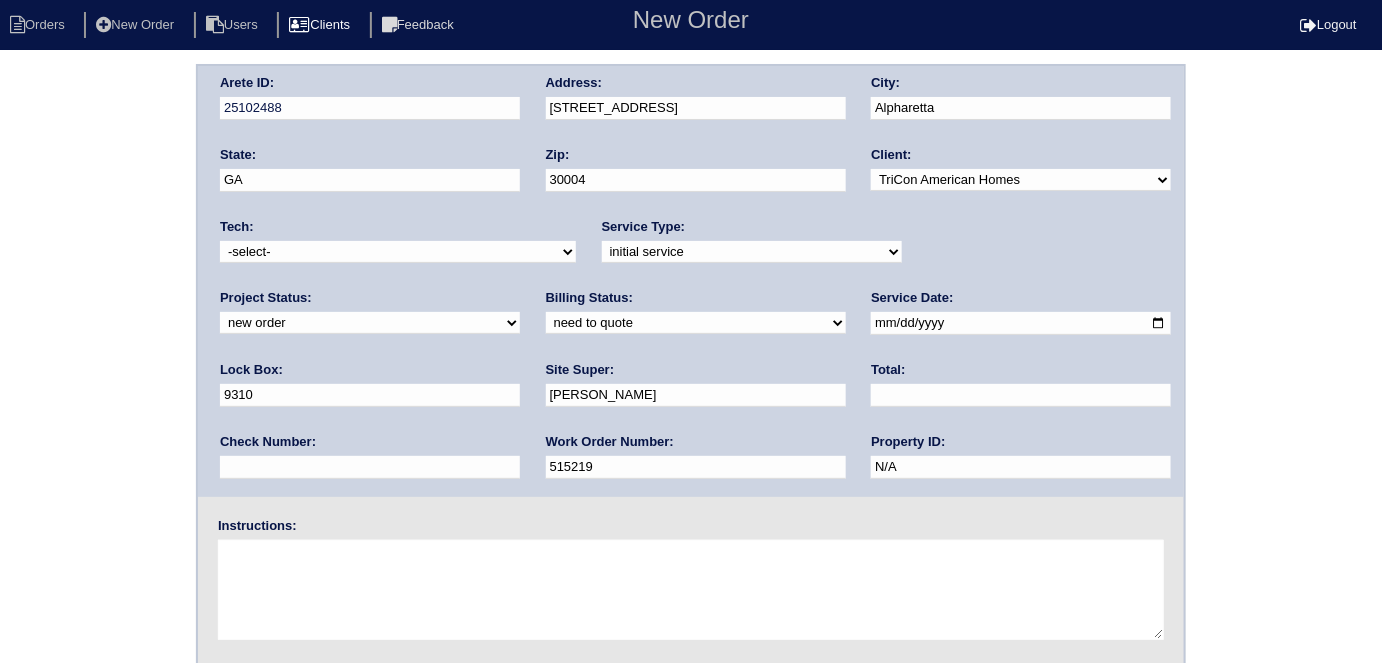 type on "515219" 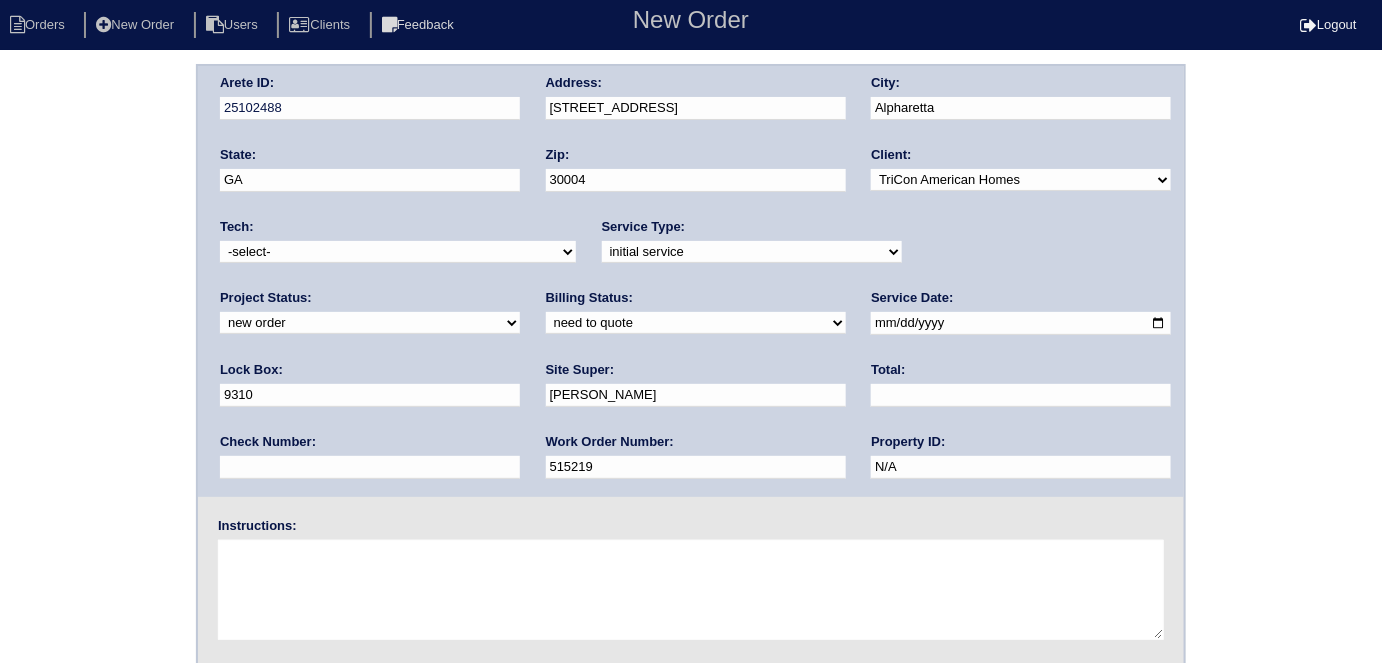 click at bounding box center (691, 590) 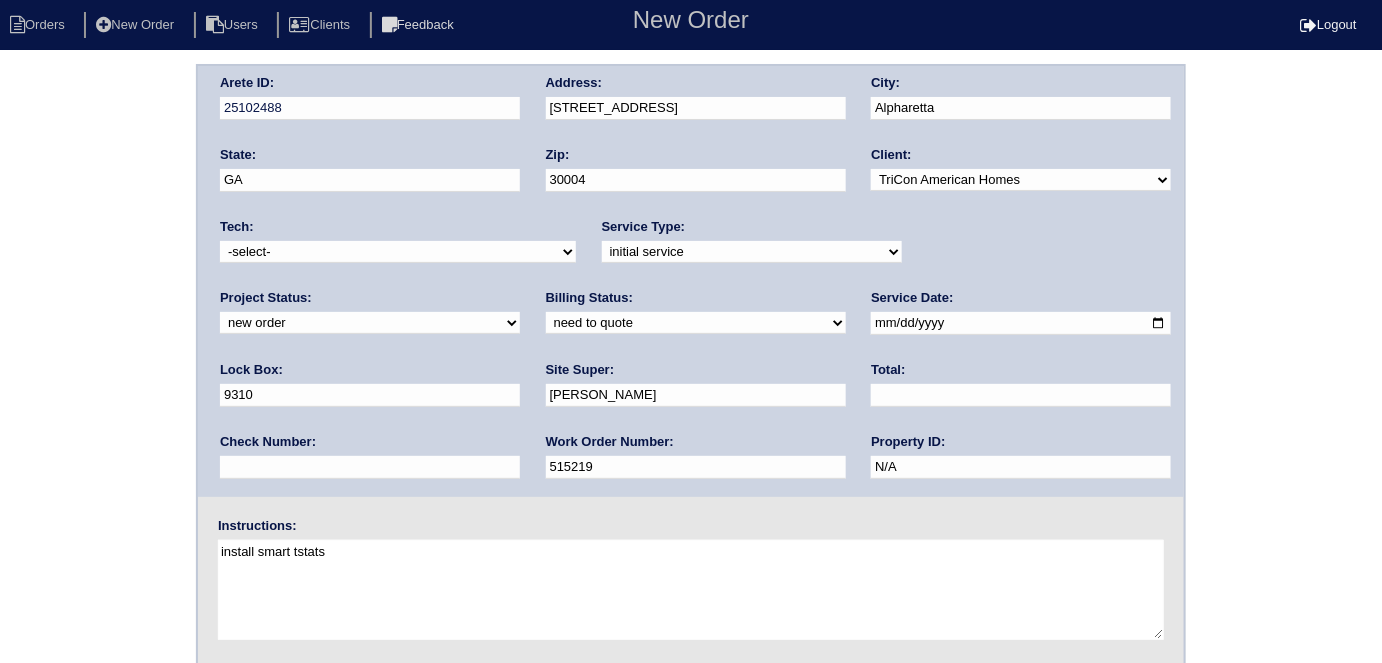 type on "install smart tstats" 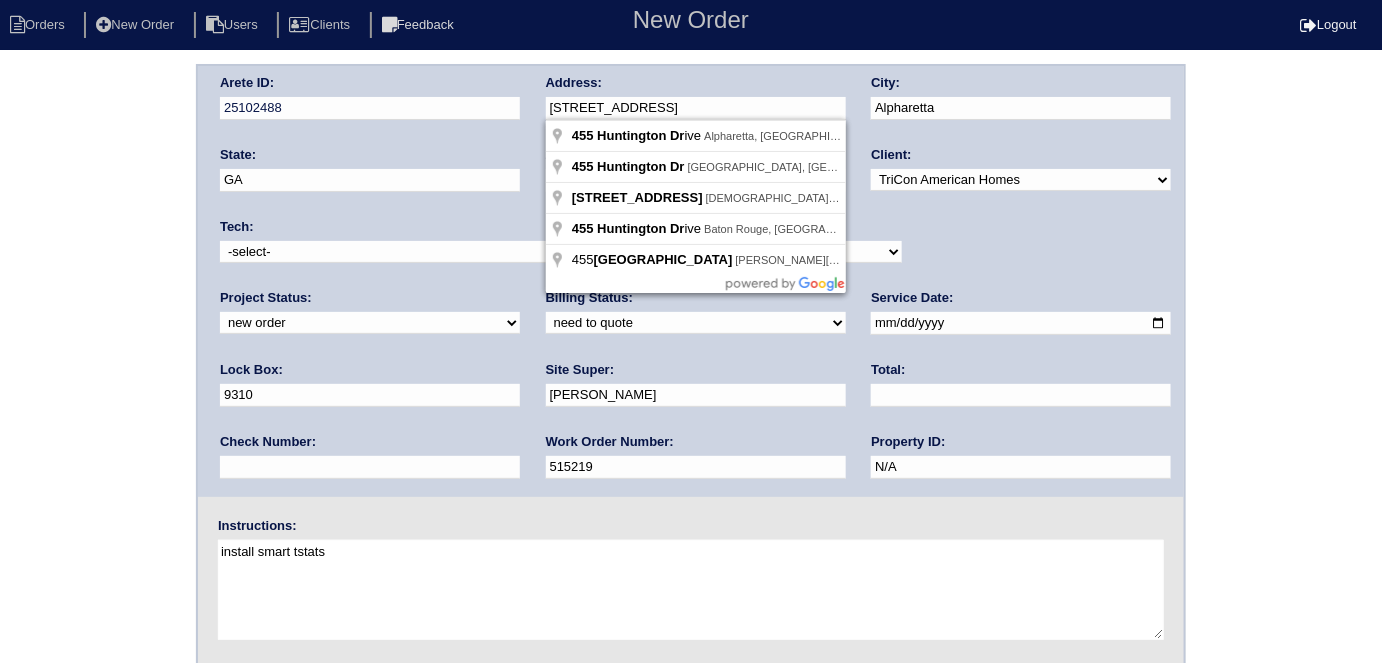 drag, startPoint x: 690, startPoint y: 112, endPoint x: 531, endPoint y: 105, distance: 159.154 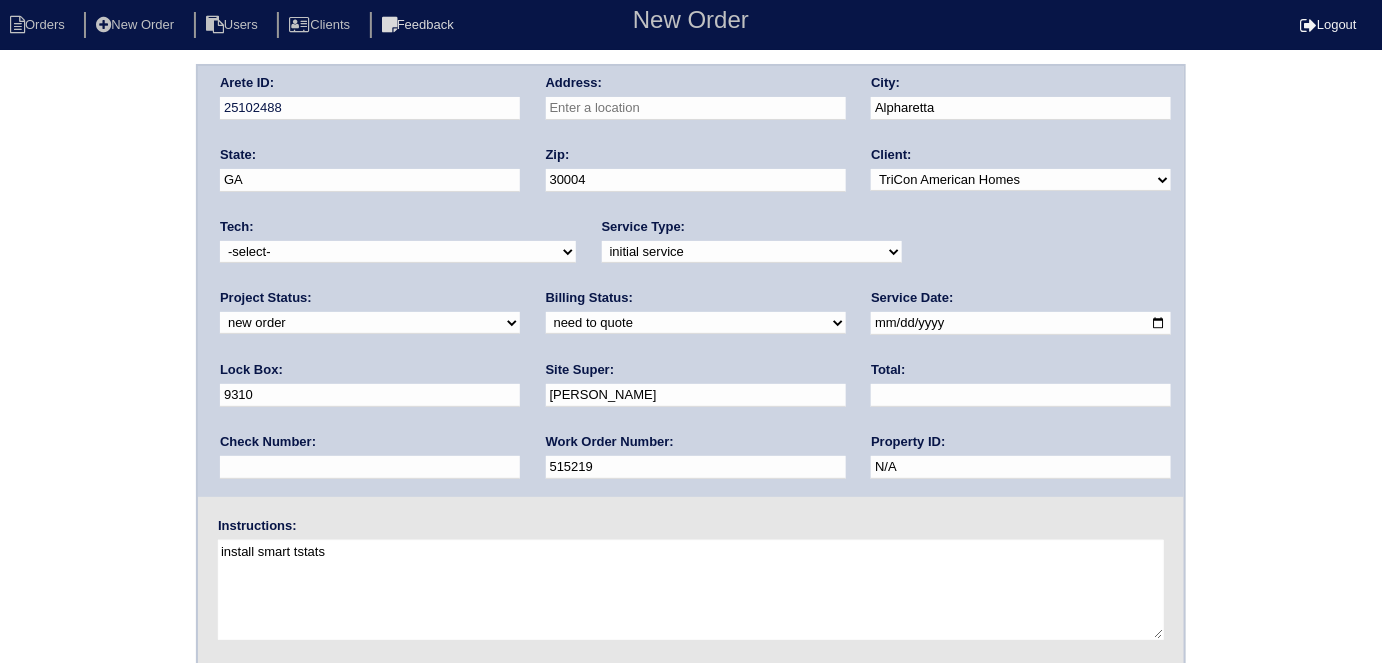click on "Address:" at bounding box center (696, 102) 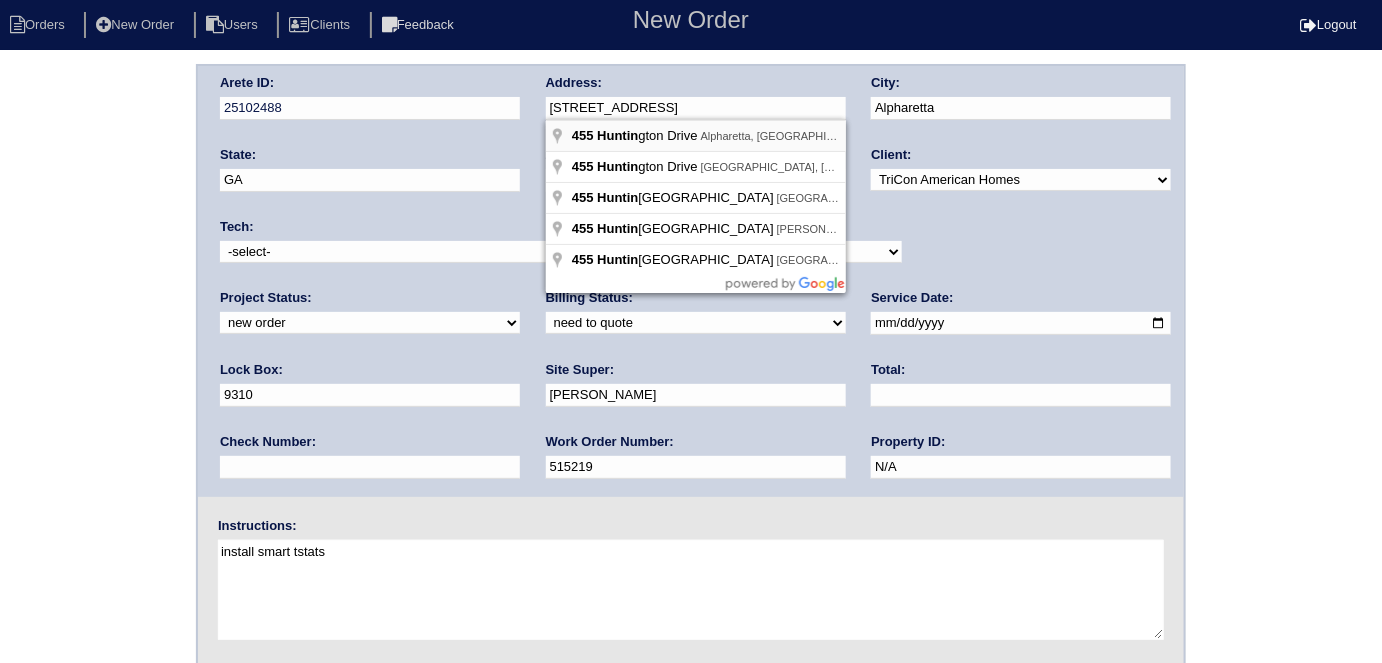 type on "[STREET_ADDRESS]" 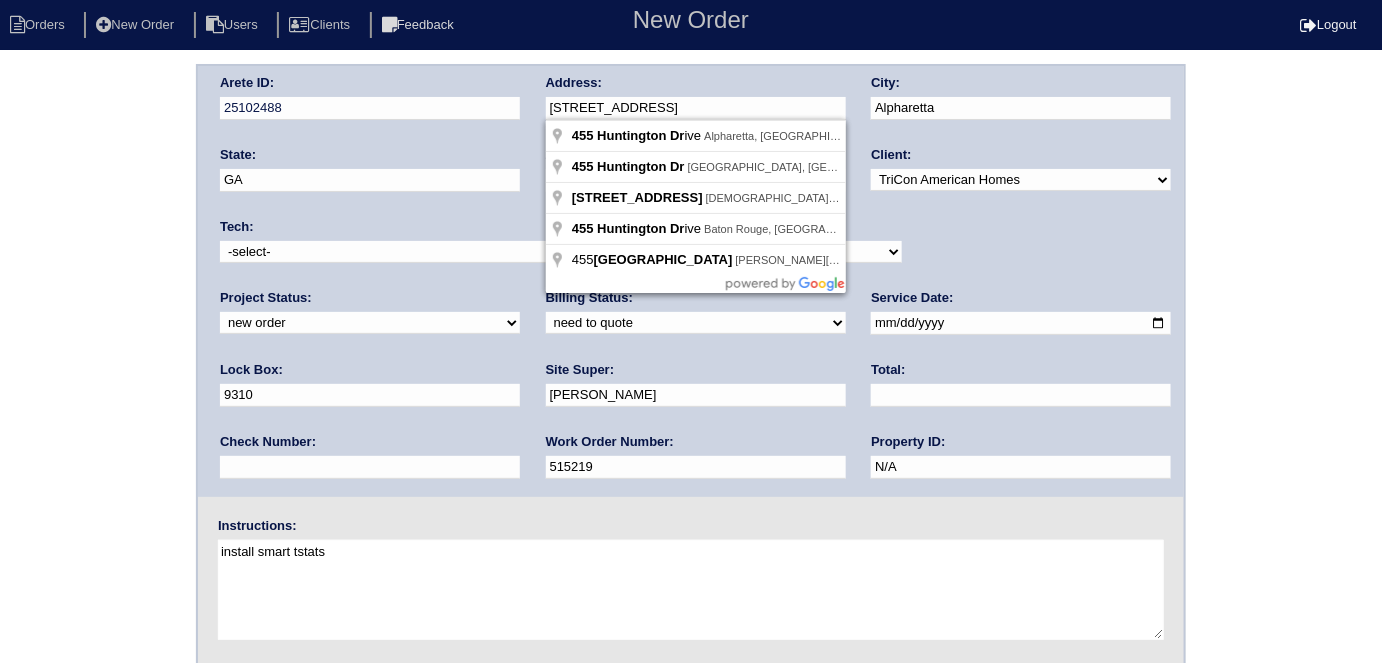 drag, startPoint x: 714, startPoint y: 104, endPoint x: 541, endPoint y: 94, distance: 173.28877 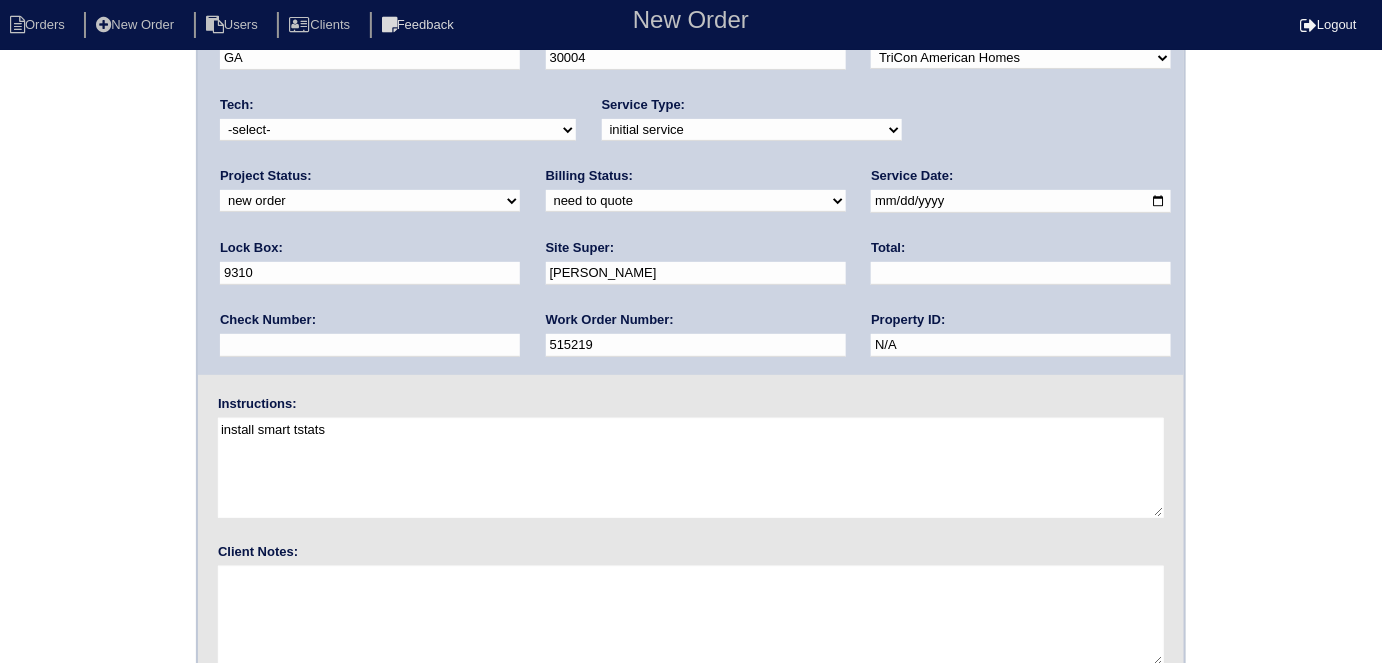 scroll, scrollTop: 205, scrollLeft: 0, axis: vertical 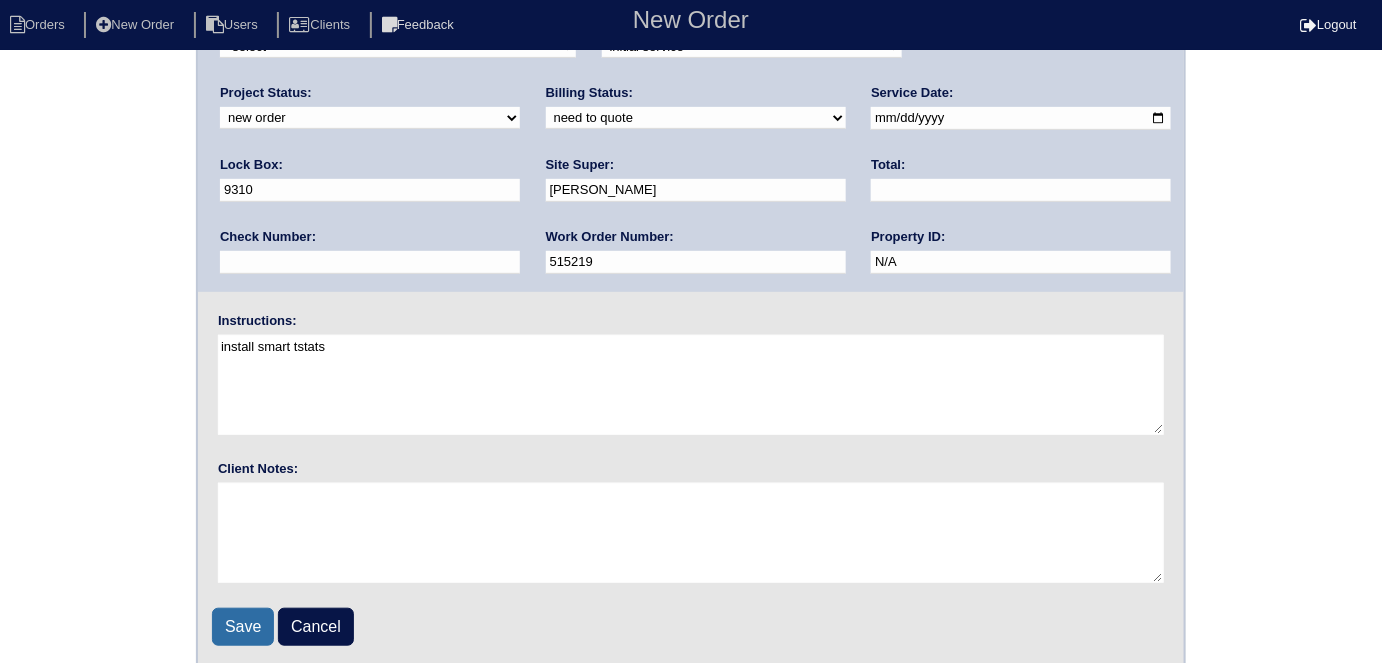 click on "Save" at bounding box center [243, 627] 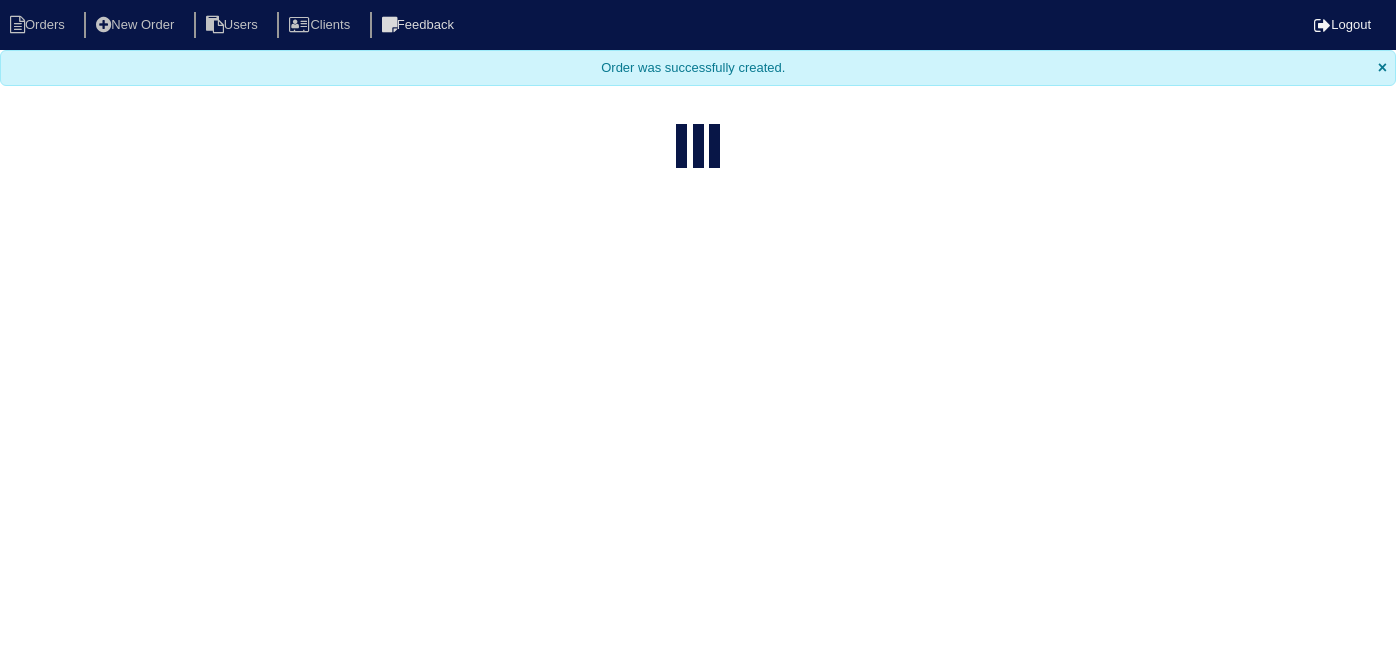 select on "15" 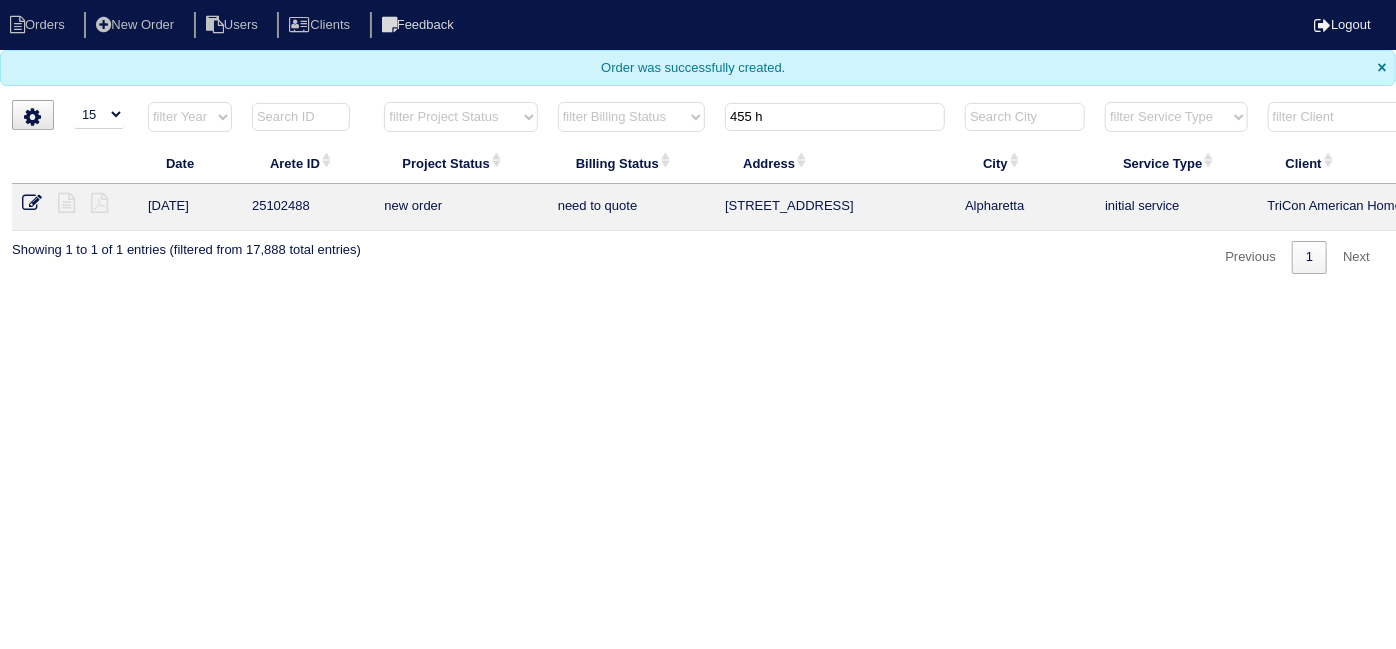 drag, startPoint x: 783, startPoint y: 120, endPoint x: 554, endPoint y: 49, distance: 239.75404 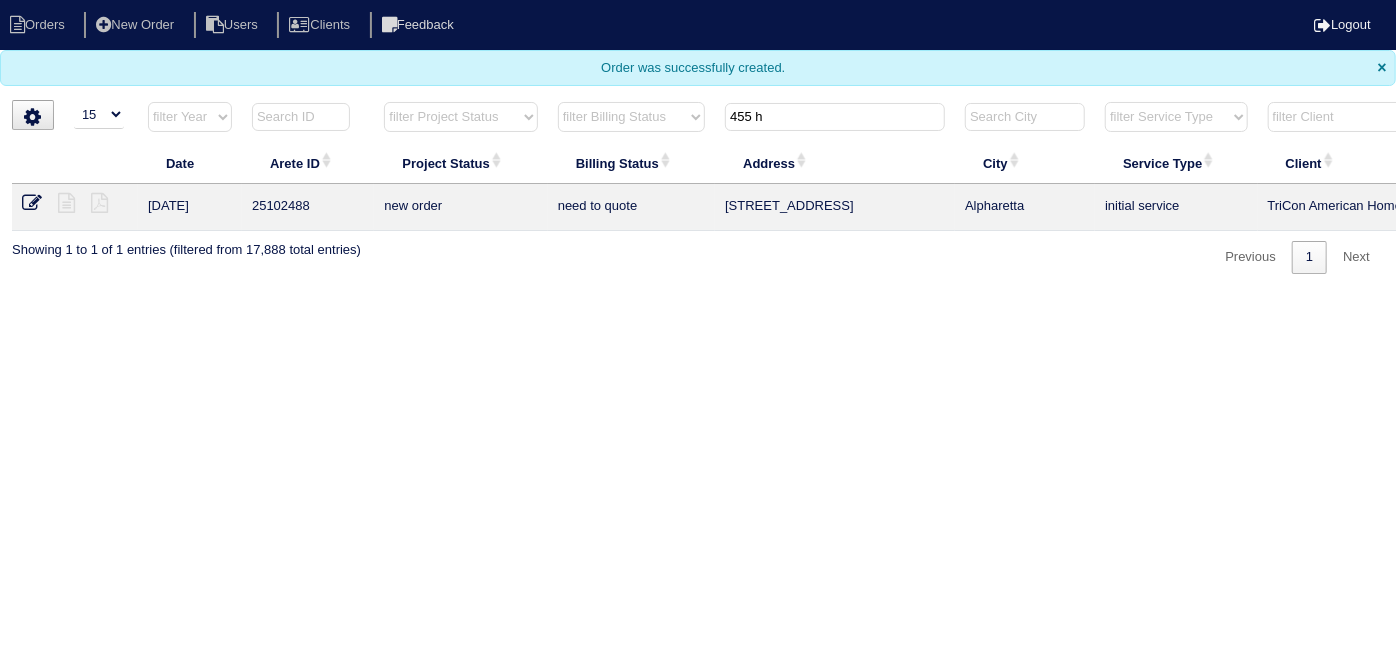 click on "Orders
New Order
Users
Clients
Feedback
Logout
Orders
New Order
Users
Clients
Message is blank.  Please add text or cancel.
Send Feedback
Cancel
×" at bounding box center [698, 137] 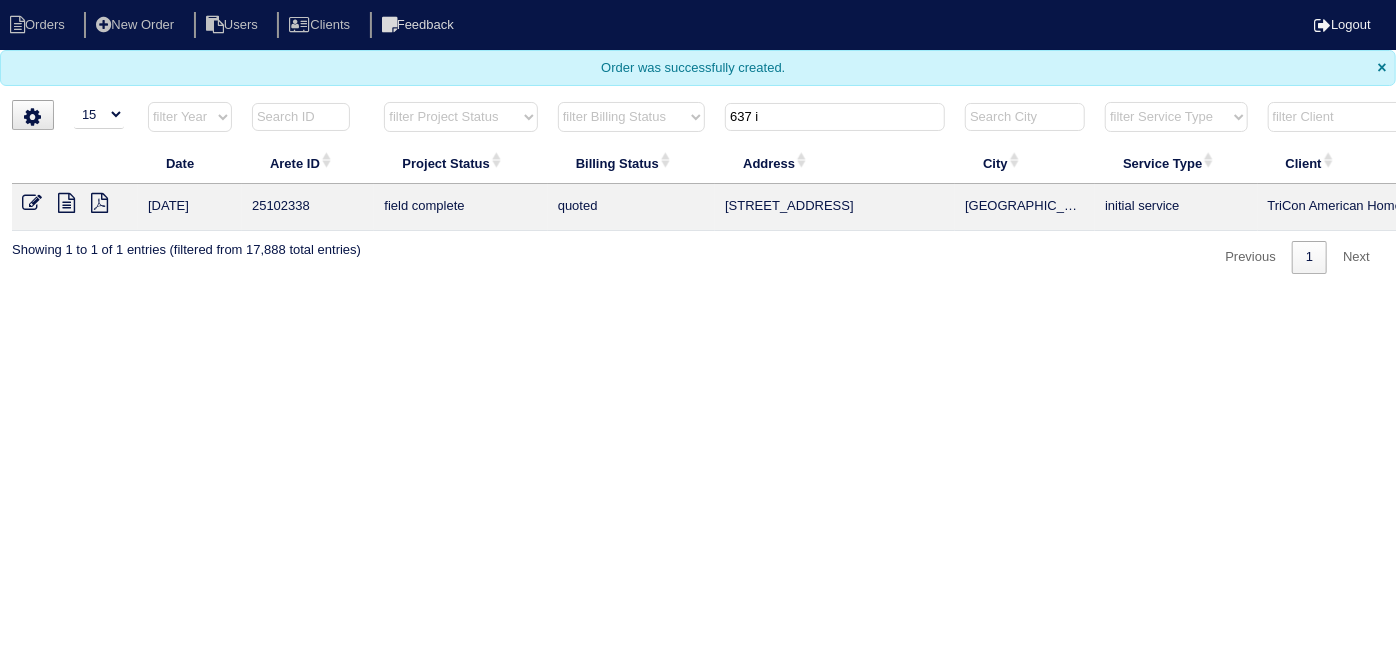 type on "637 i" 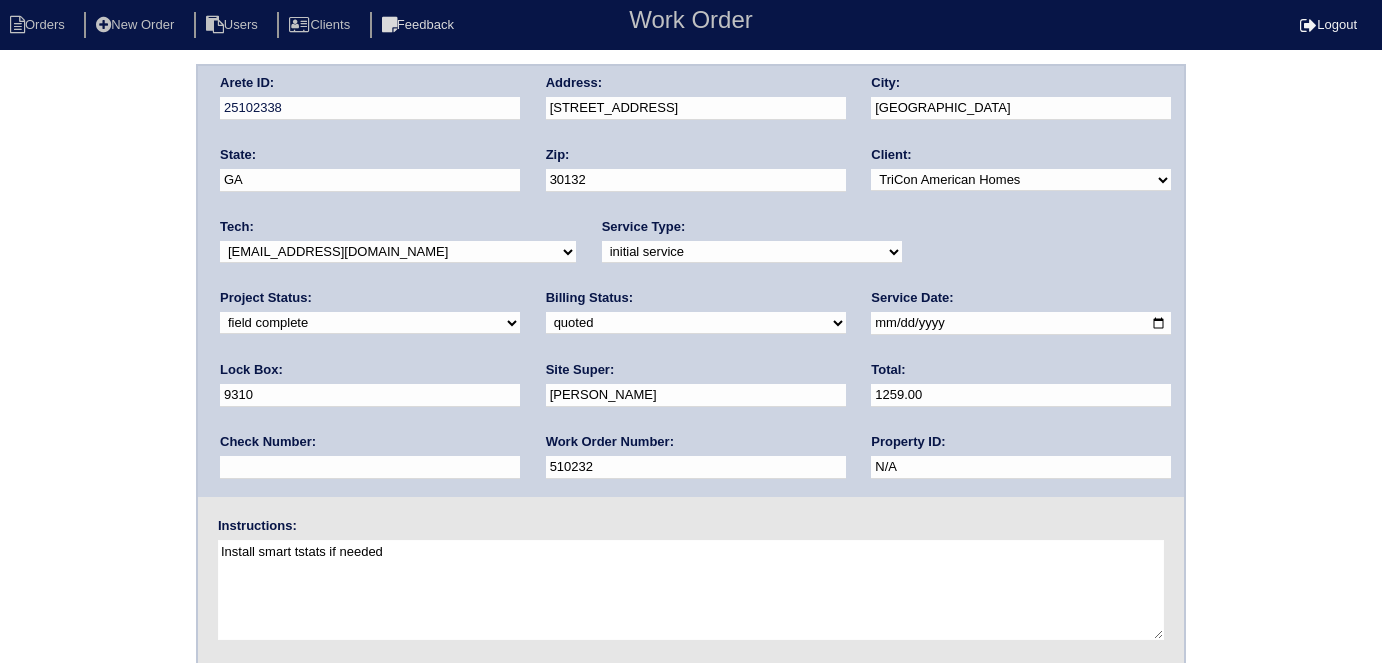 scroll, scrollTop: 0, scrollLeft: 0, axis: both 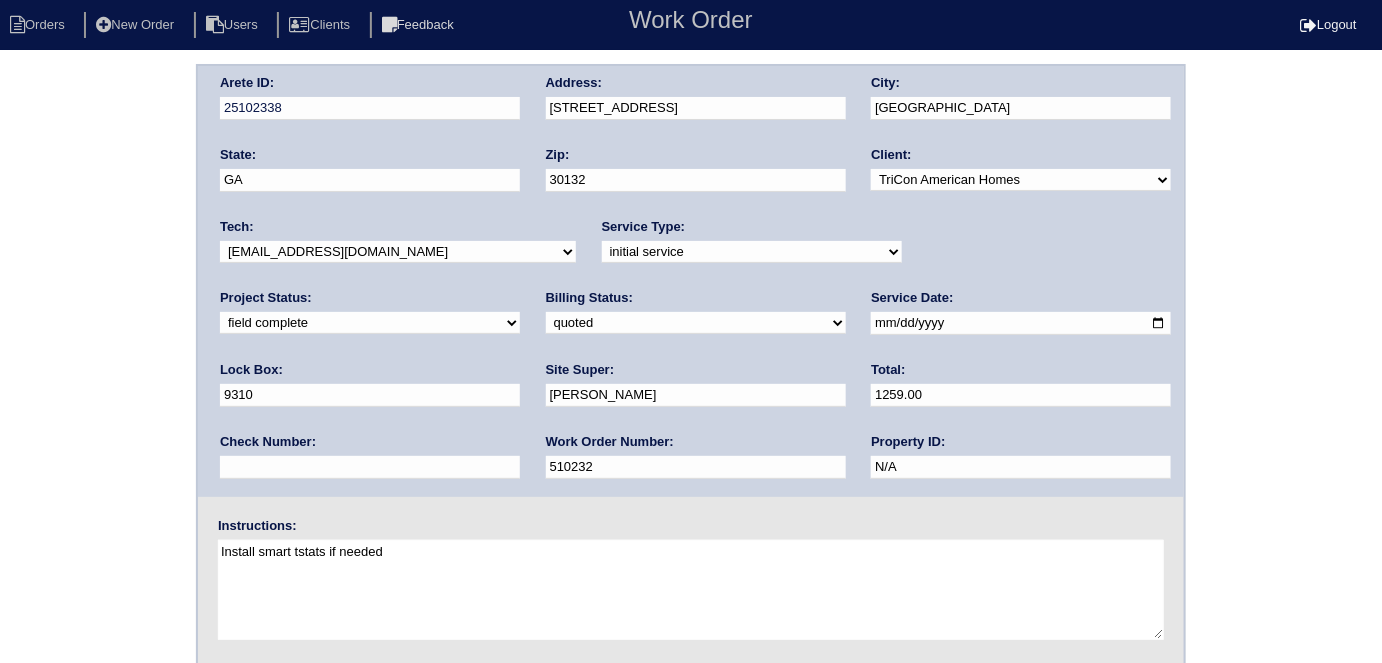 click on "need to quote
quoted
need to invoice
invoiced
paid
warranty
purchase order needed
unknown
in quickbooks" at bounding box center (696, 323) 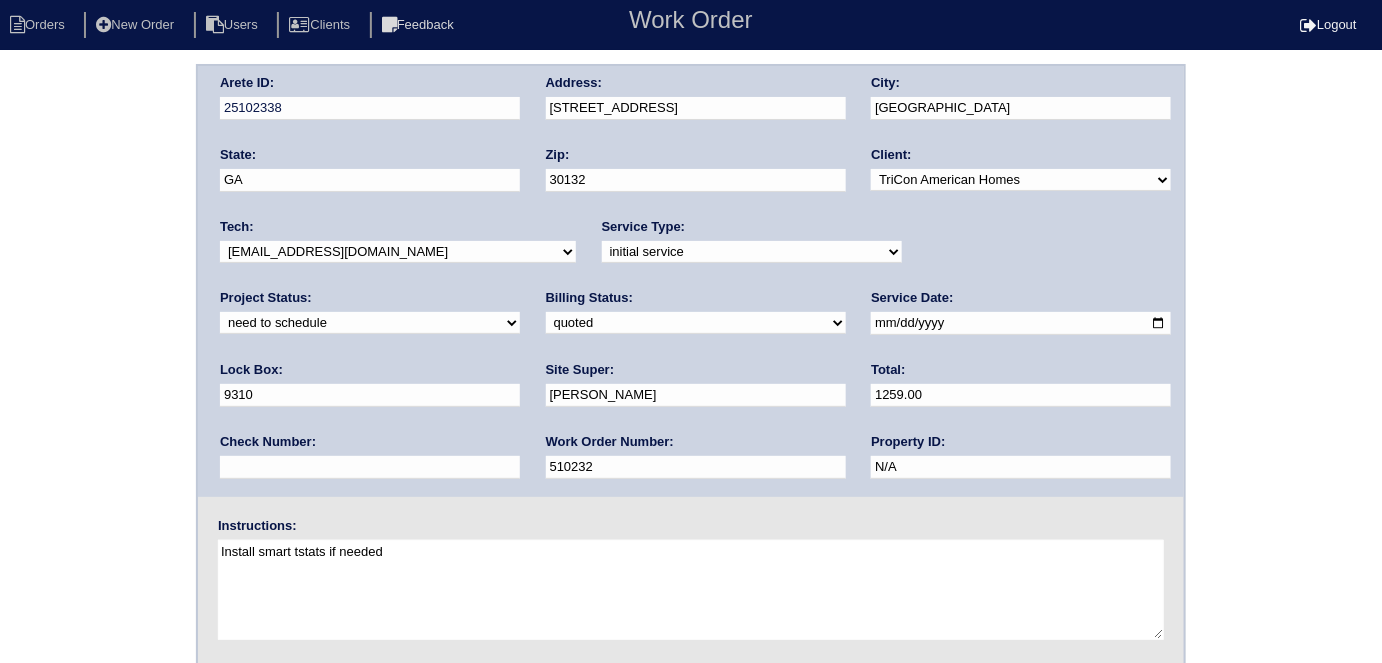 click on "2025-07-07" at bounding box center (1021, 323) 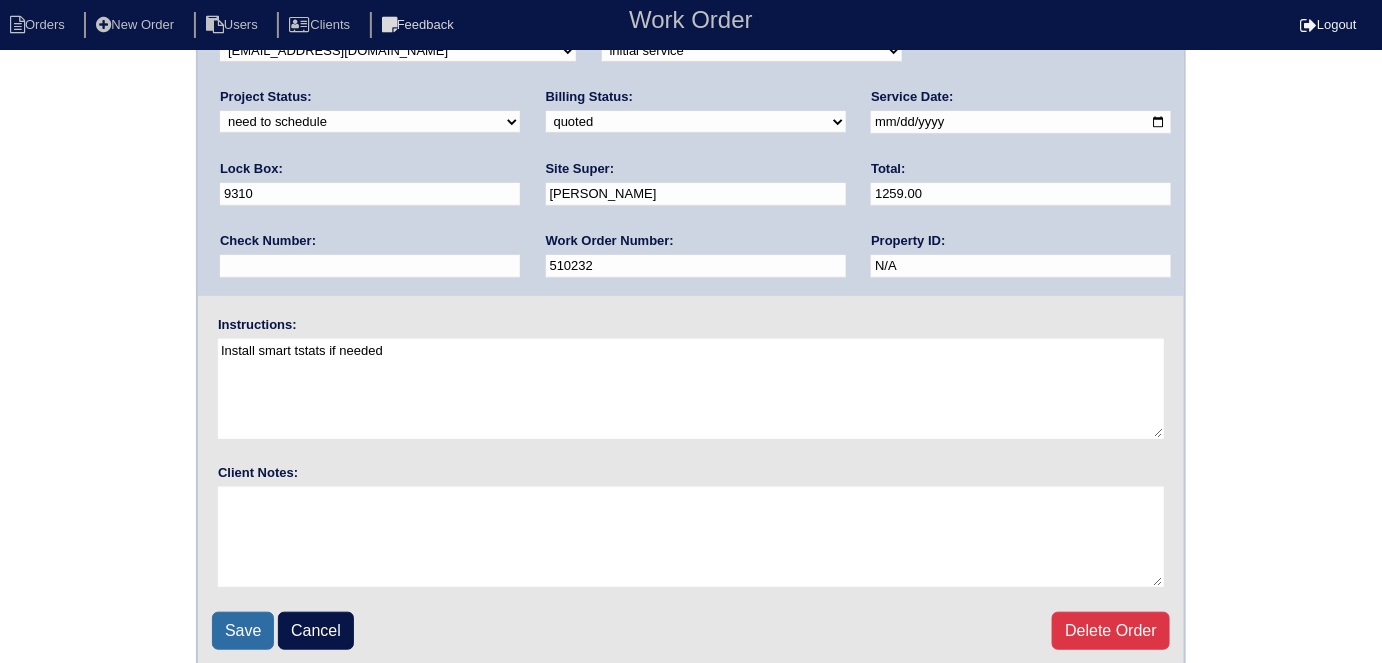 scroll, scrollTop: 205, scrollLeft: 0, axis: vertical 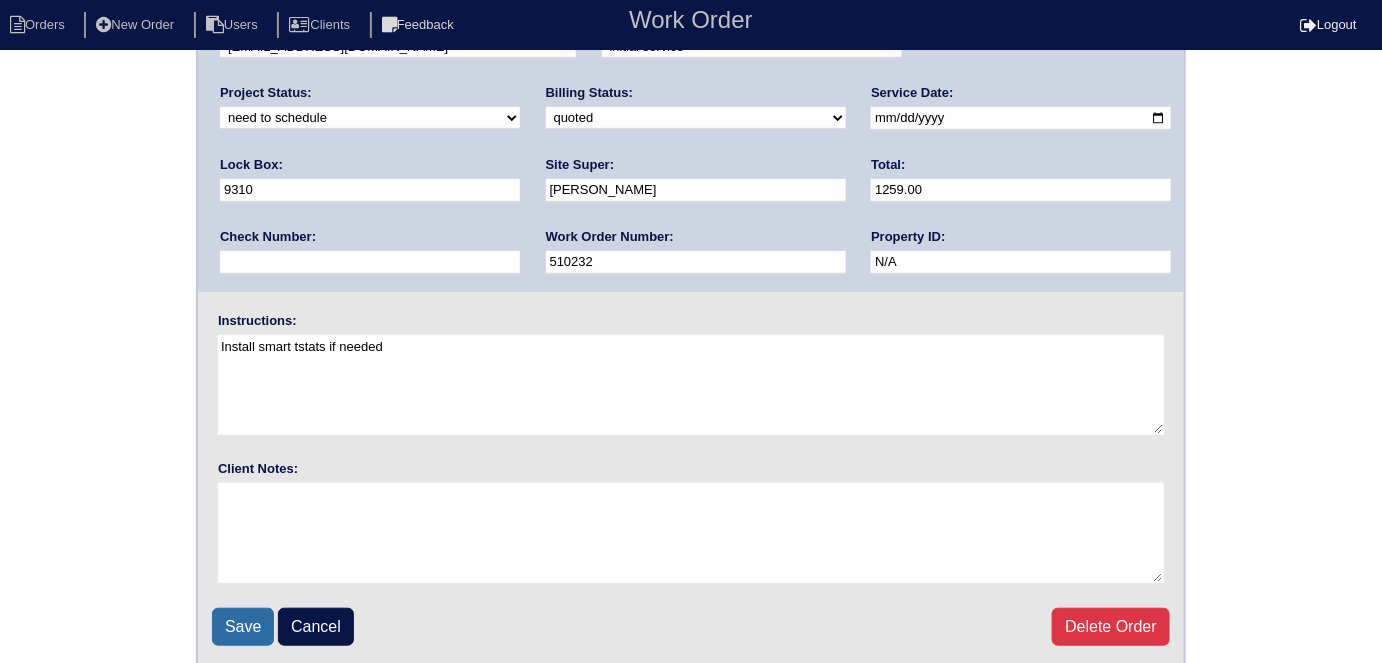 drag, startPoint x: 230, startPoint y: 619, endPoint x: 244, endPoint y: 150, distance: 469.20892 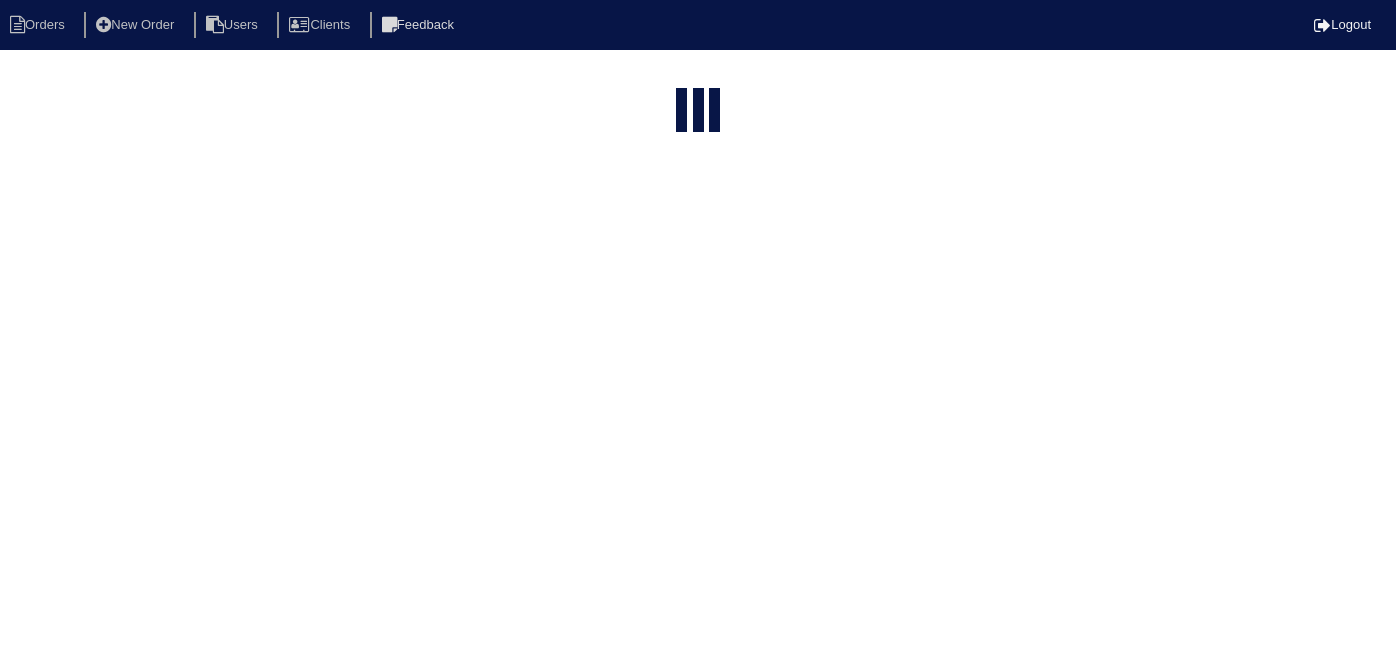 select on "15" 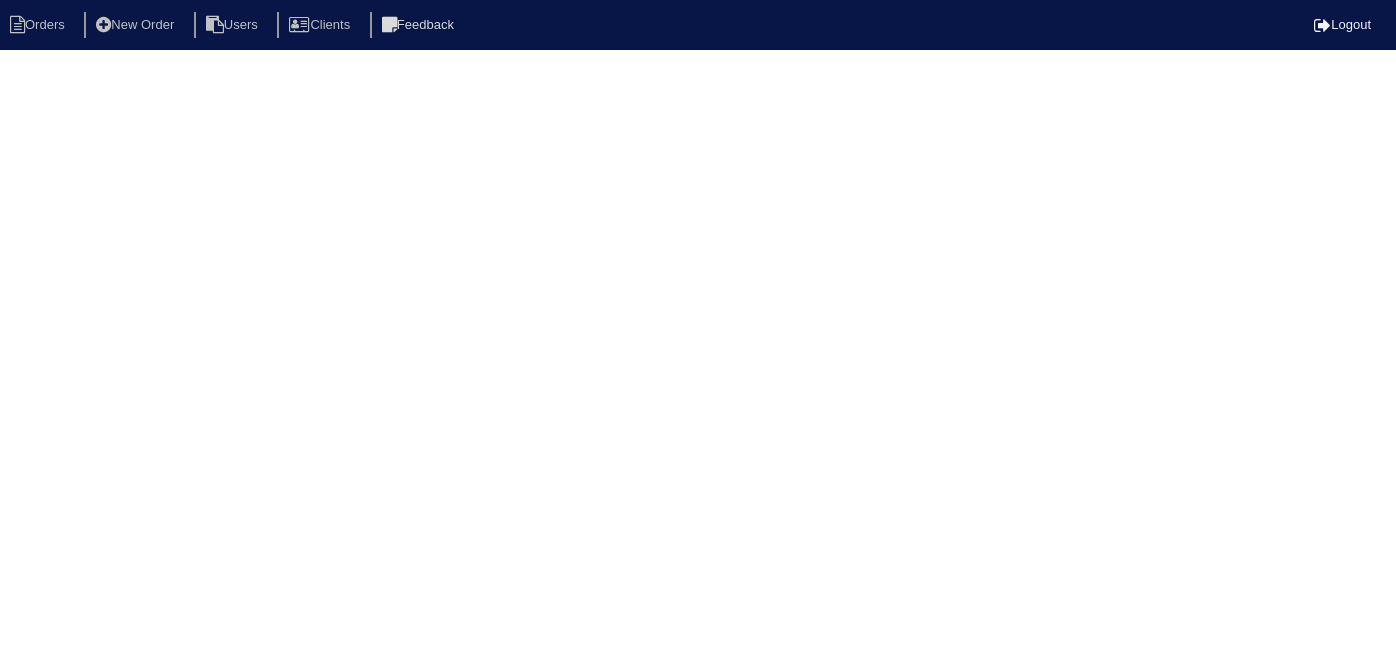 scroll, scrollTop: 0, scrollLeft: 0, axis: both 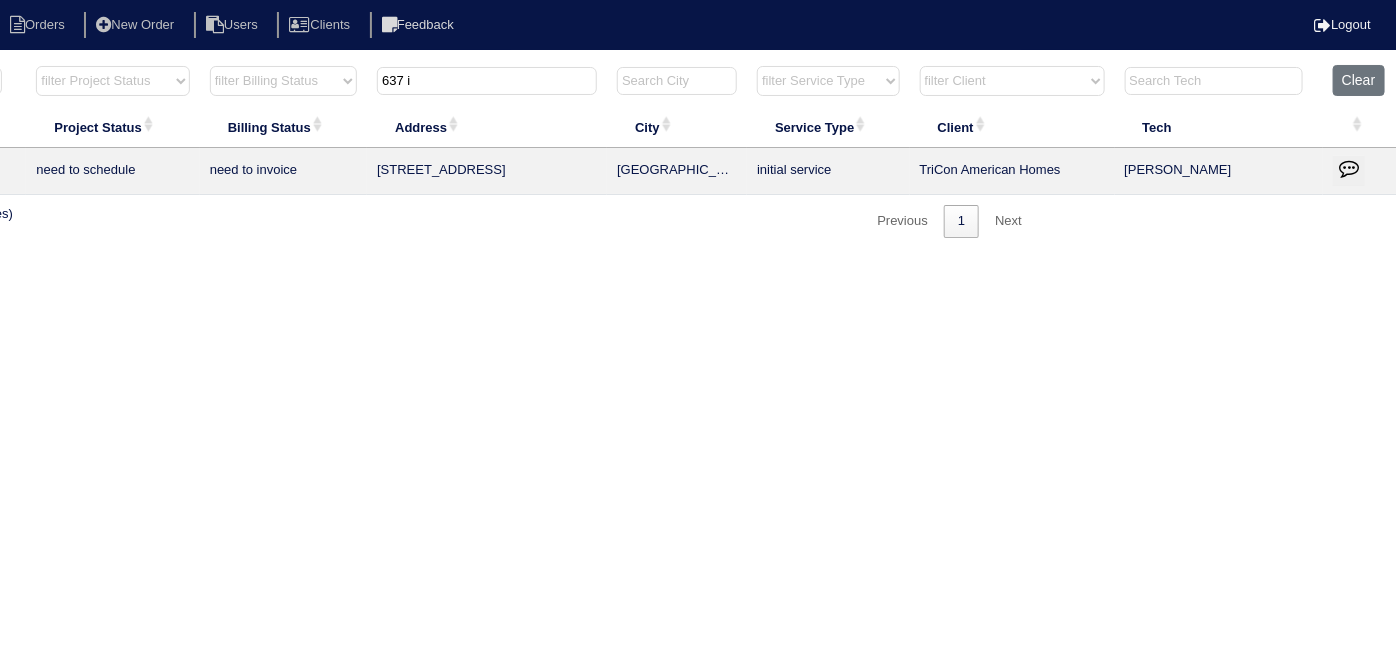 click at bounding box center [1349, 168] 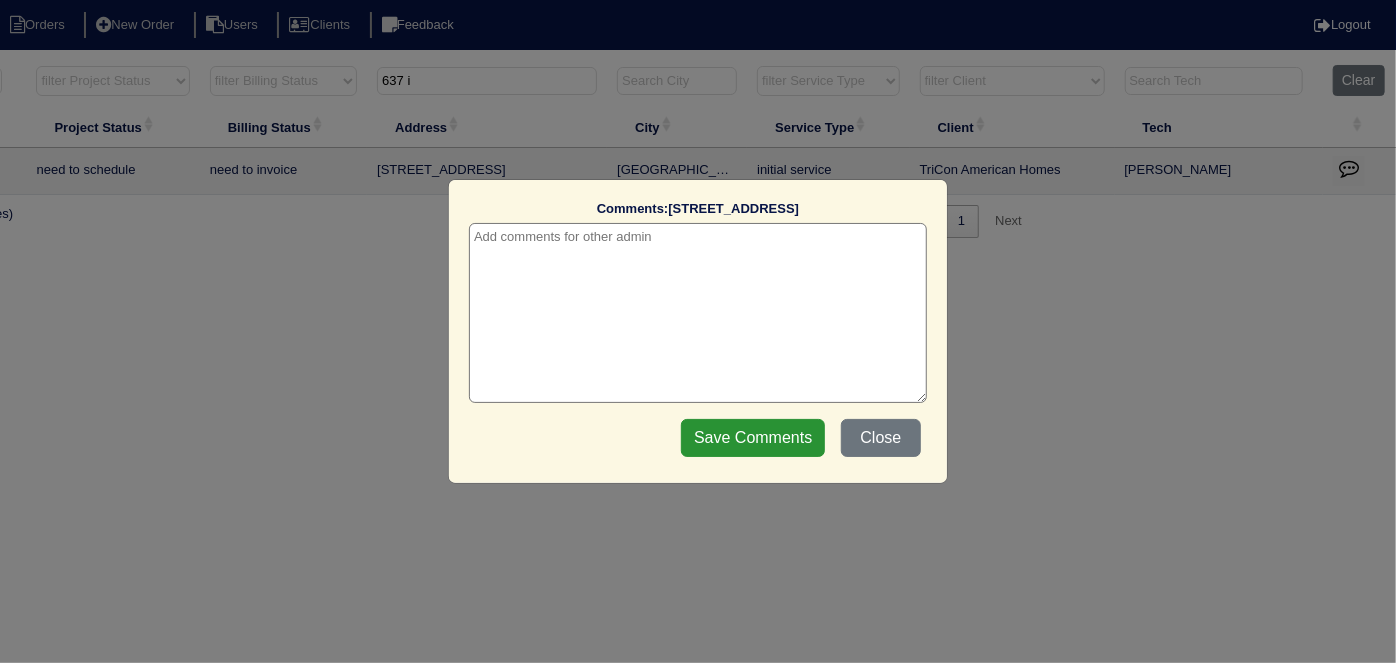 click at bounding box center (698, 313) 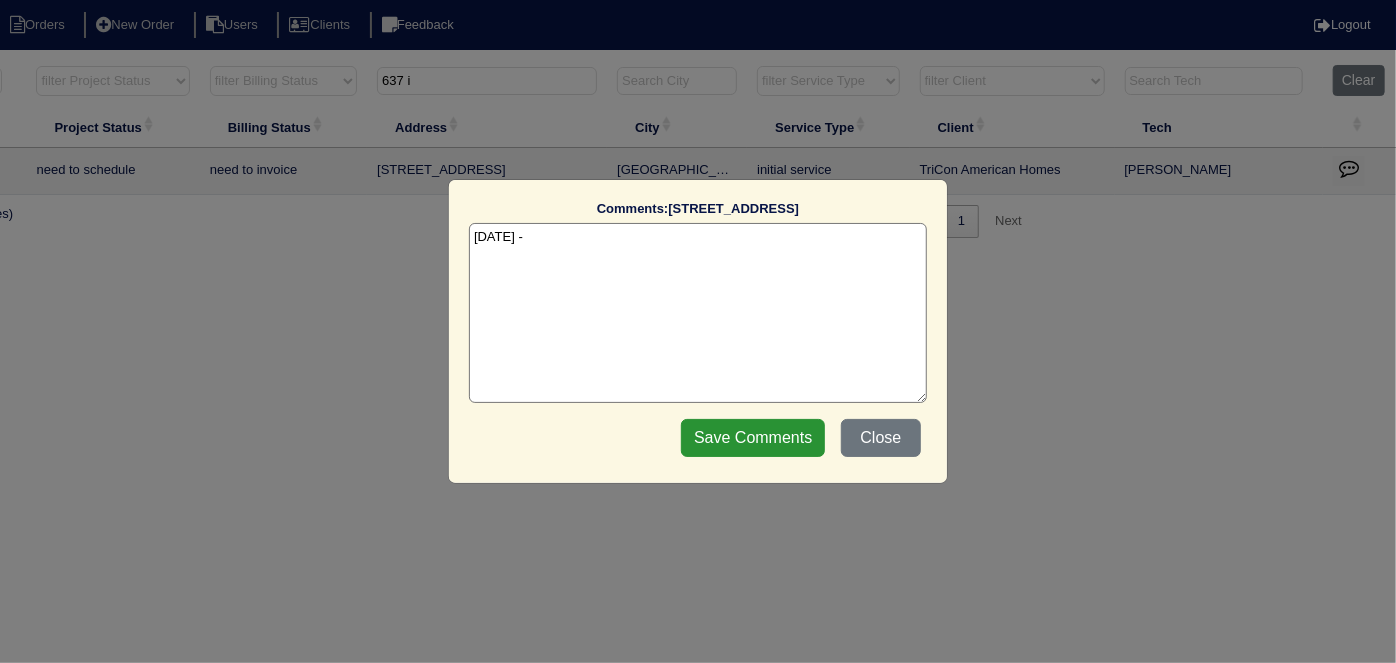 paste on "Add Bypass" 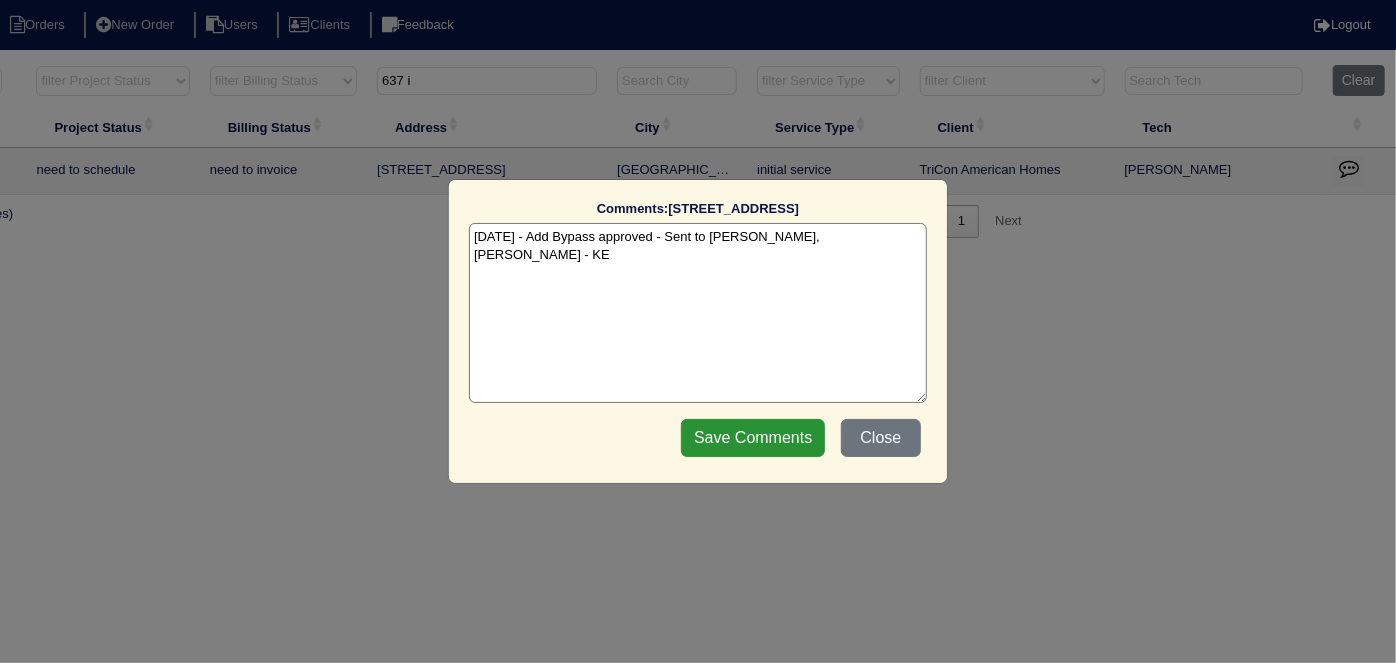 type on "7/11/25 - Add Bypass approved - Sent to Dan, Payton - KE" 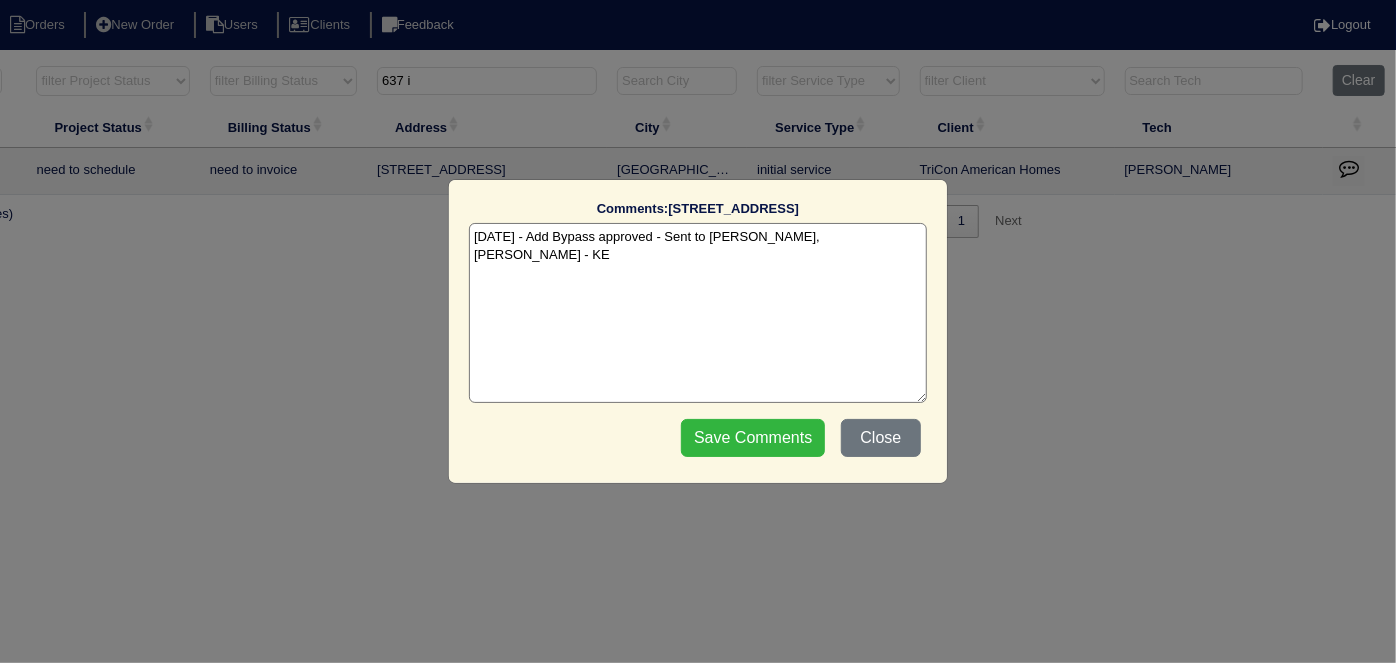 click on "Save Comments" at bounding box center (753, 438) 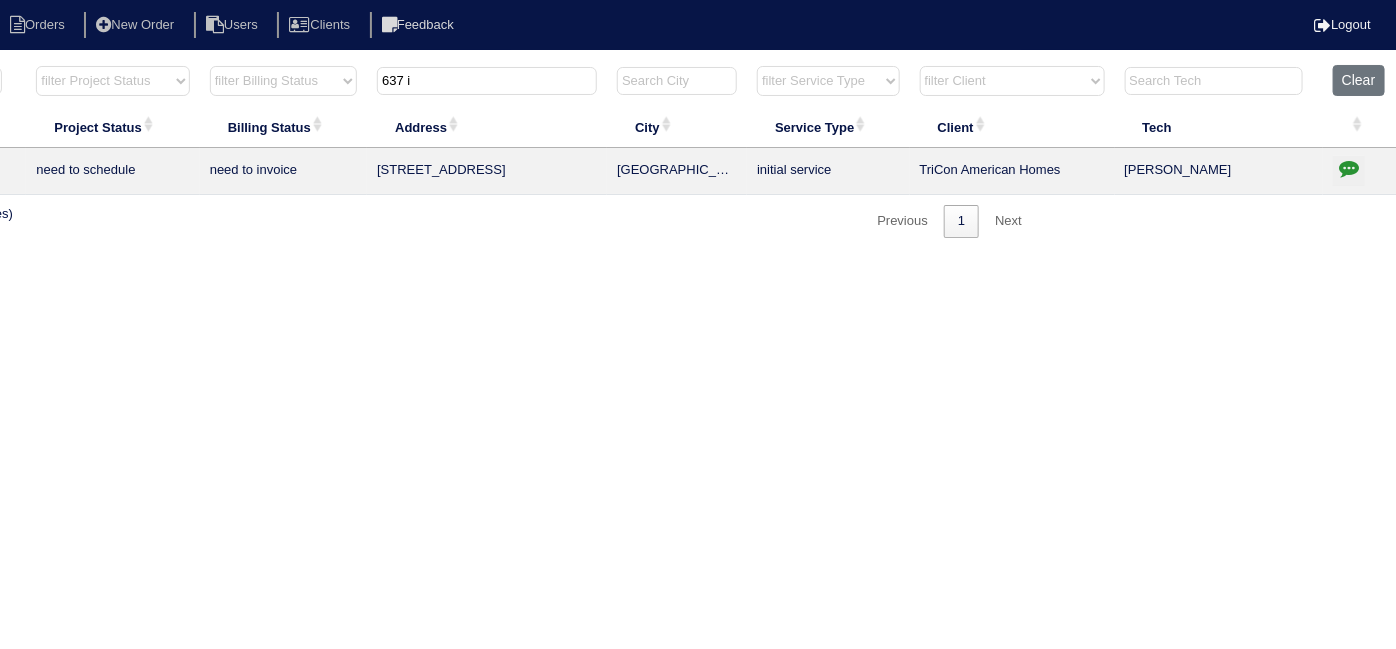 drag, startPoint x: 424, startPoint y: 80, endPoint x: 317, endPoint y: 54, distance: 110.11358 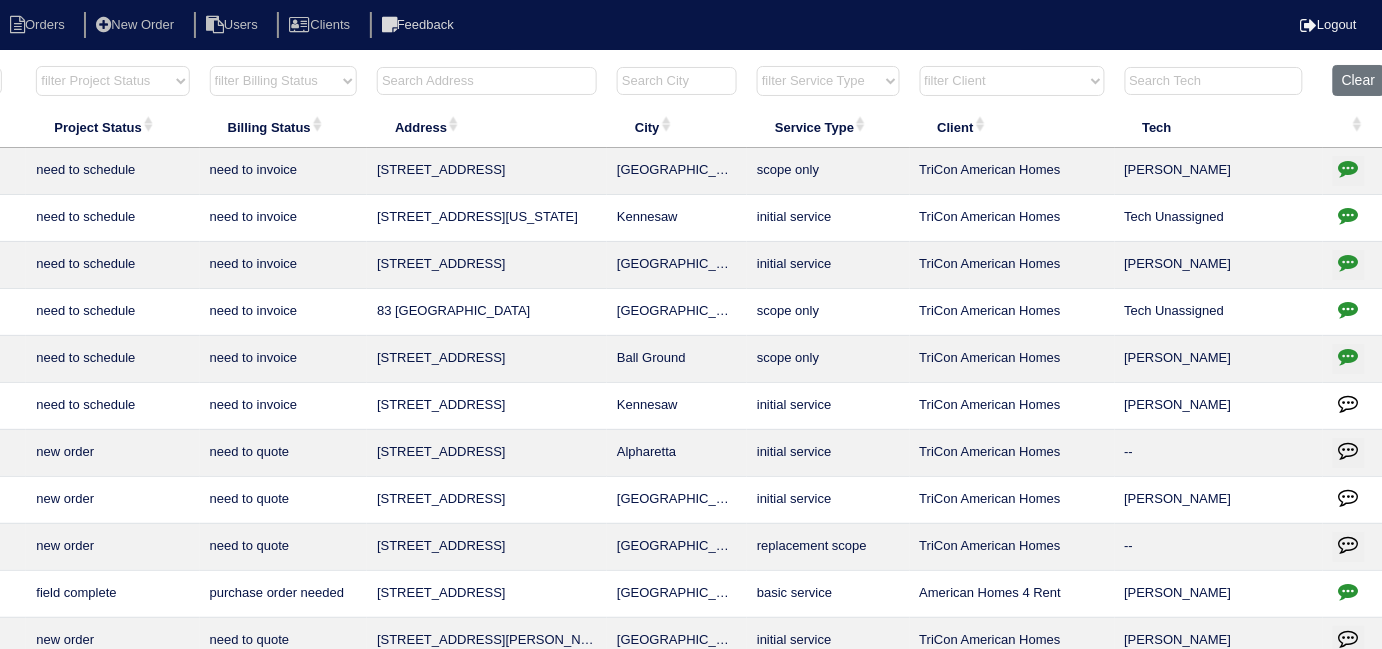 type 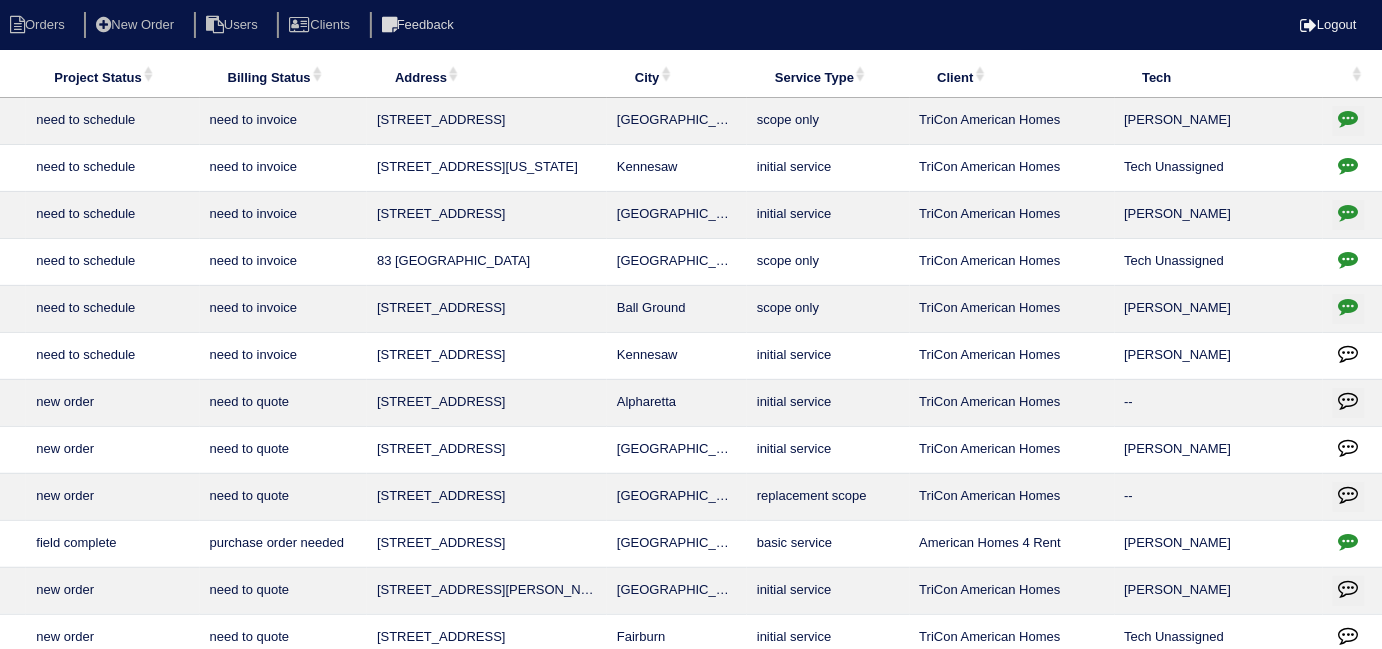 drag, startPoint x: 520, startPoint y: 646, endPoint x: 341, endPoint y: 619, distance: 181.02486 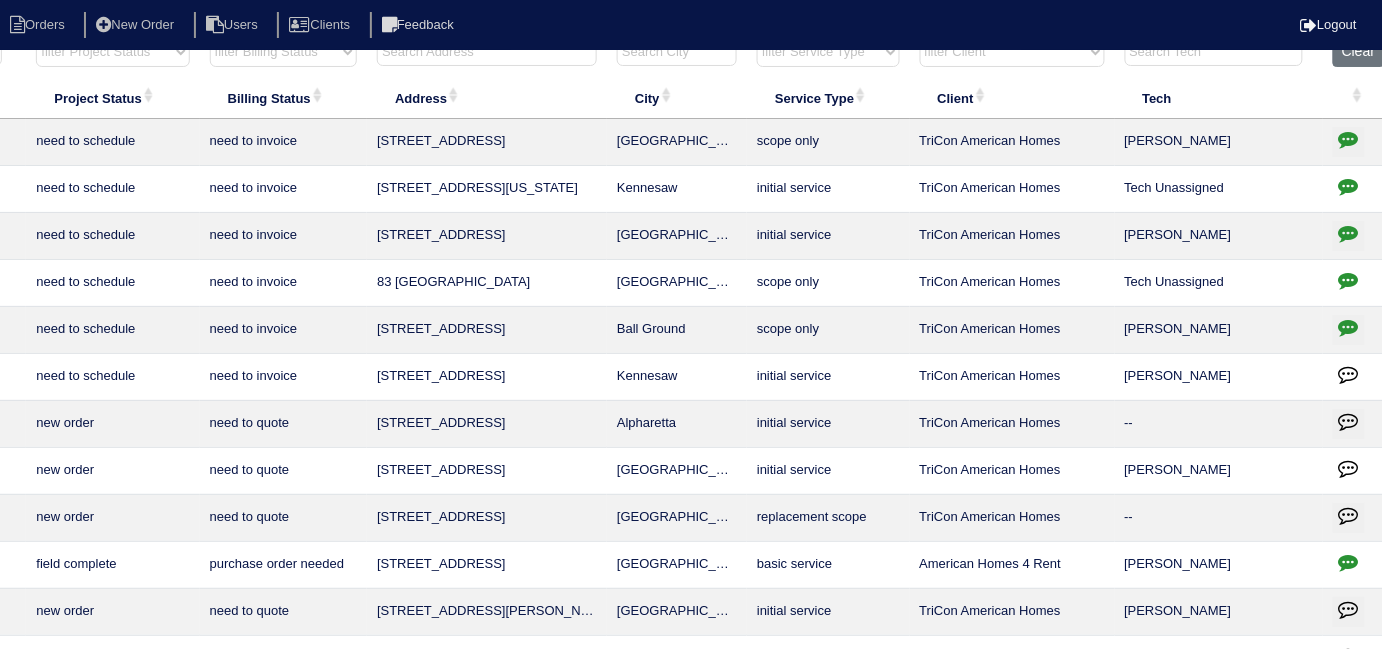 scroll, scrollTop: 0, scrollLeft: 348, axis: horizontal 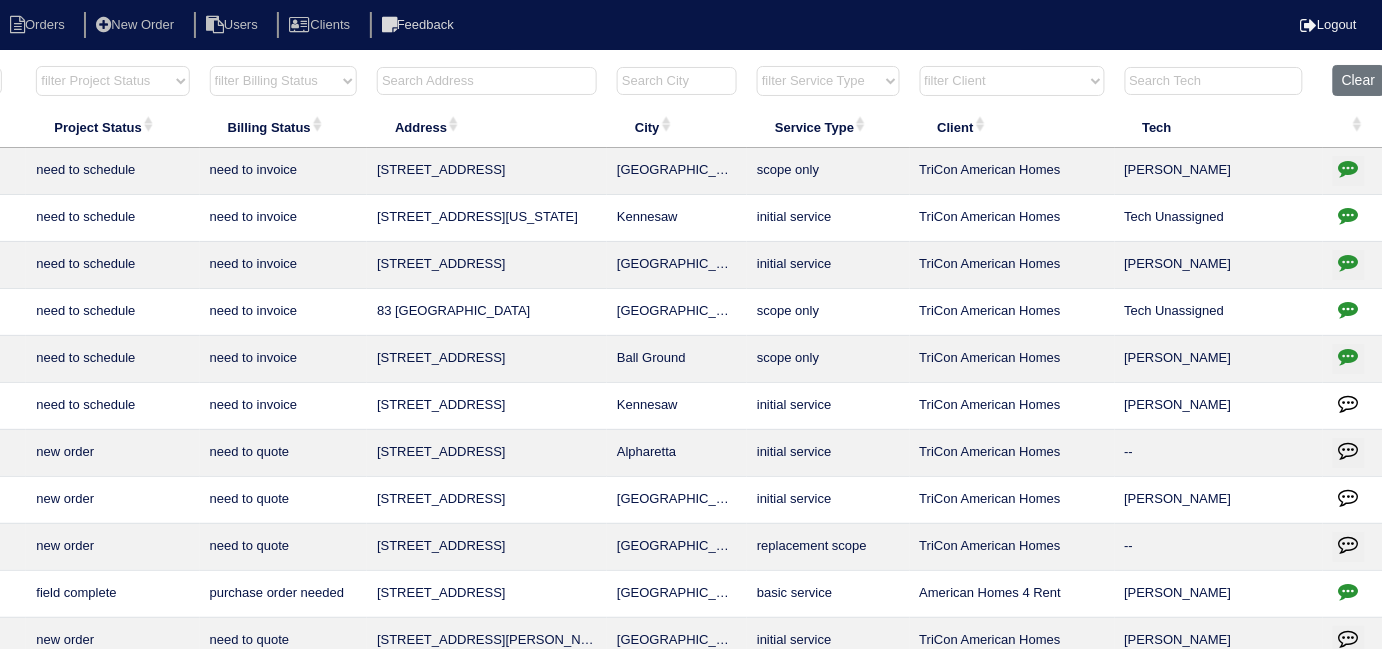 click on "Address" at bounding box center (487, 127) 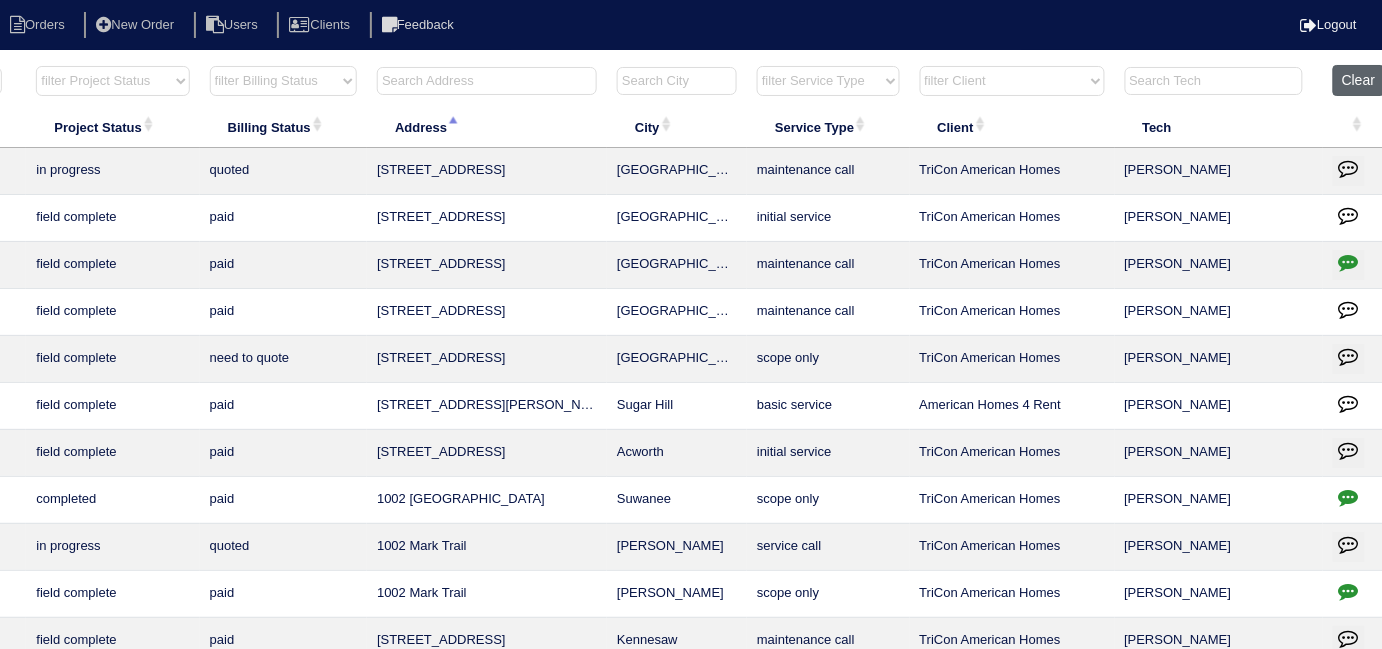 click on "Clear" at bounding box center [1358, 80] 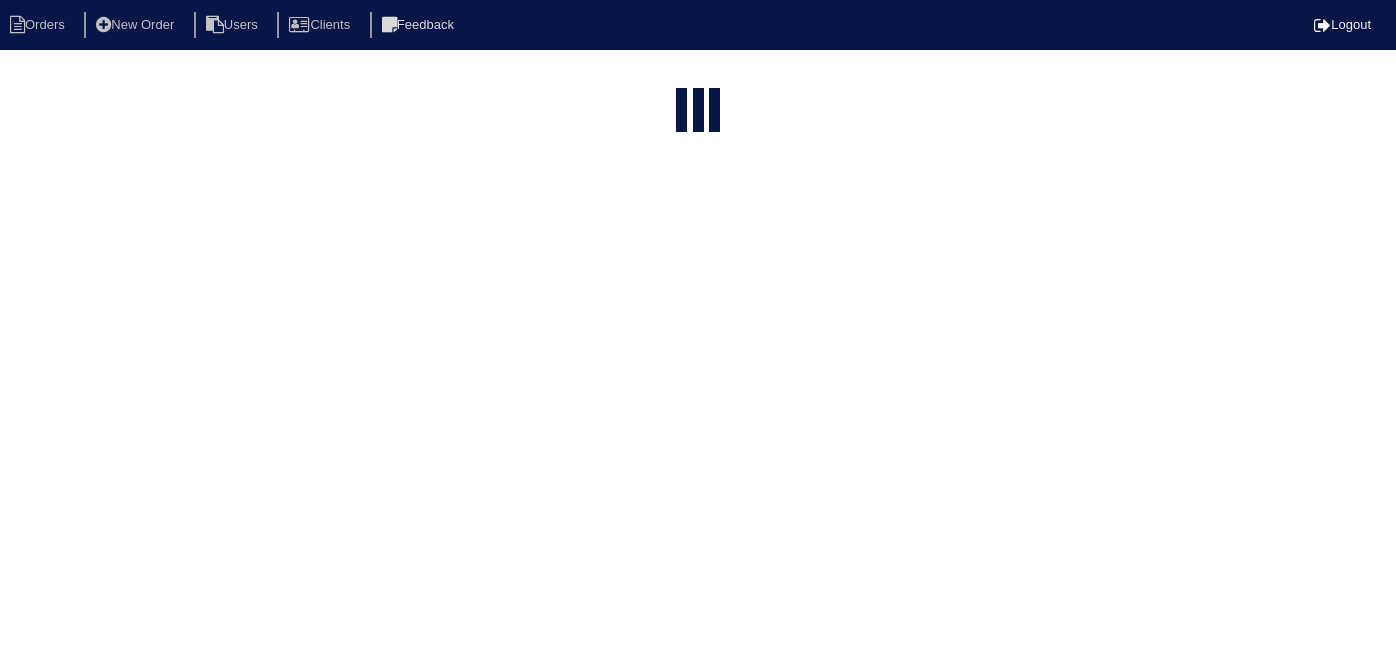 select on "15" 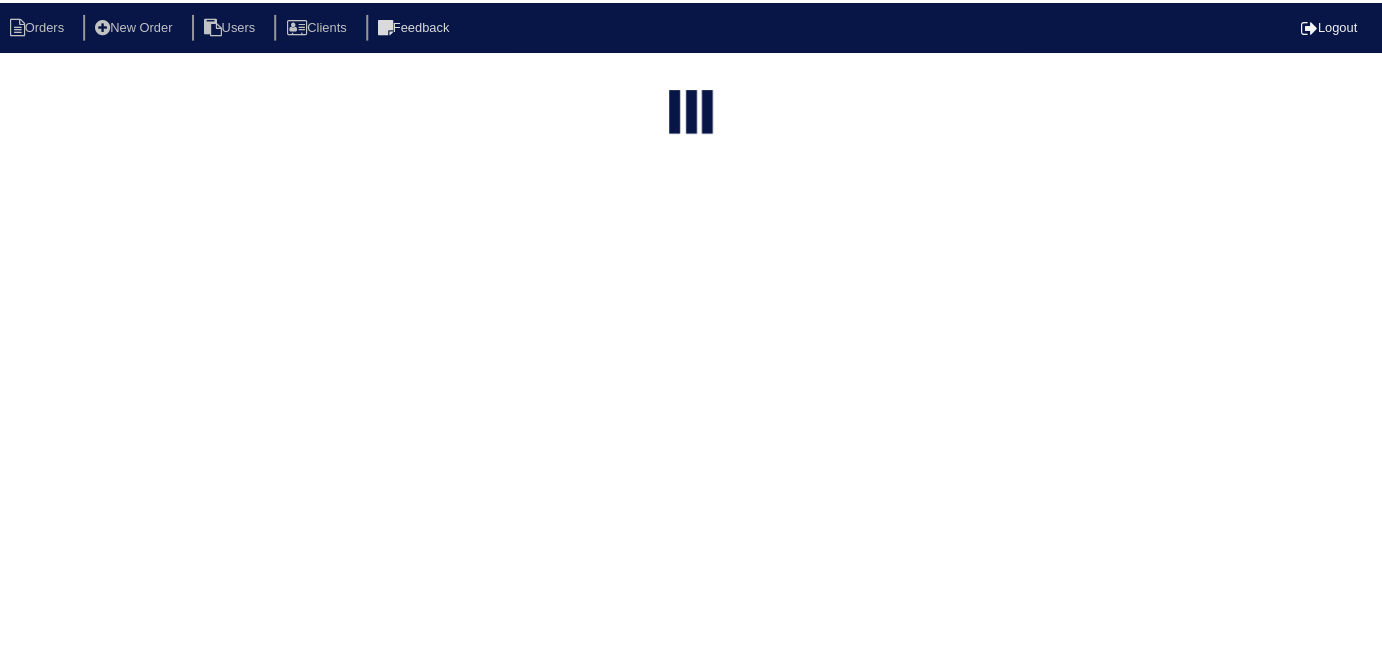 scroll, scrollTop: 0, scrollLeft: 276, axis: horizontal 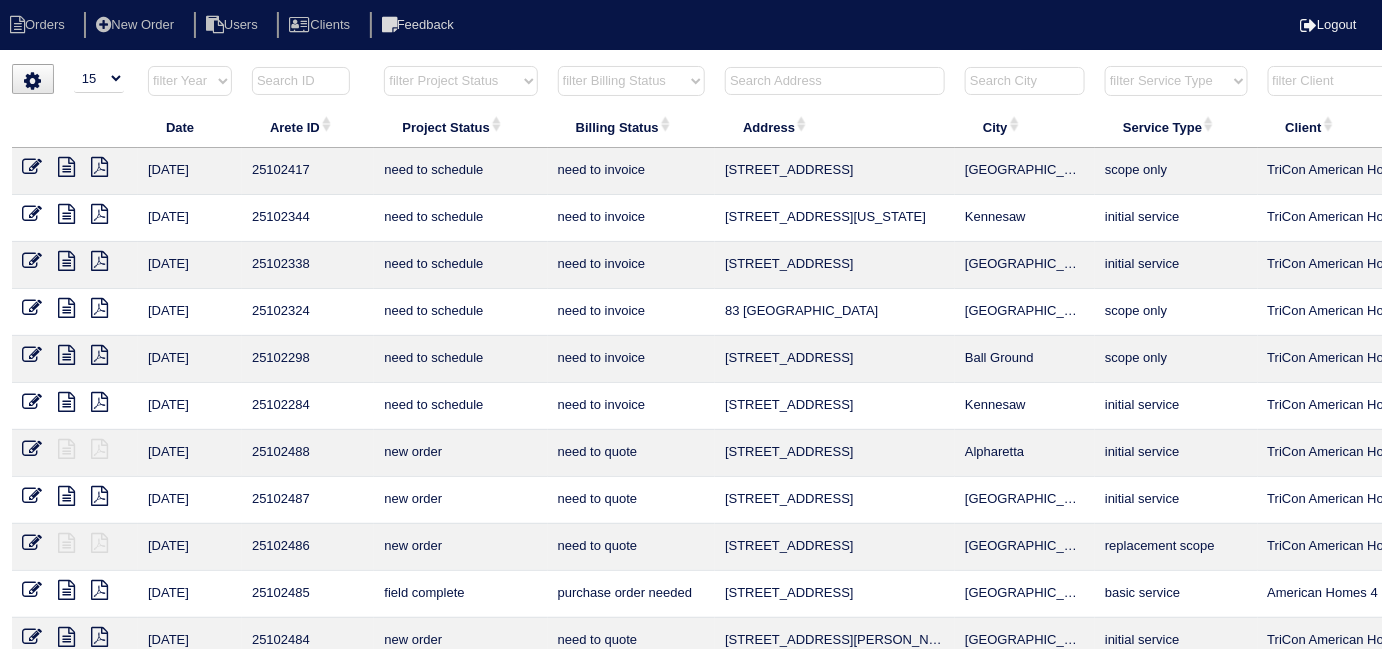 click on "Orders
New Order
Users
Clients
Feedback
Logout
Orders
New Order
Users
Clients
Message is blank.  Please add text or cancel.
Send Feedback
Cancel" at bounding box center (691, 458) 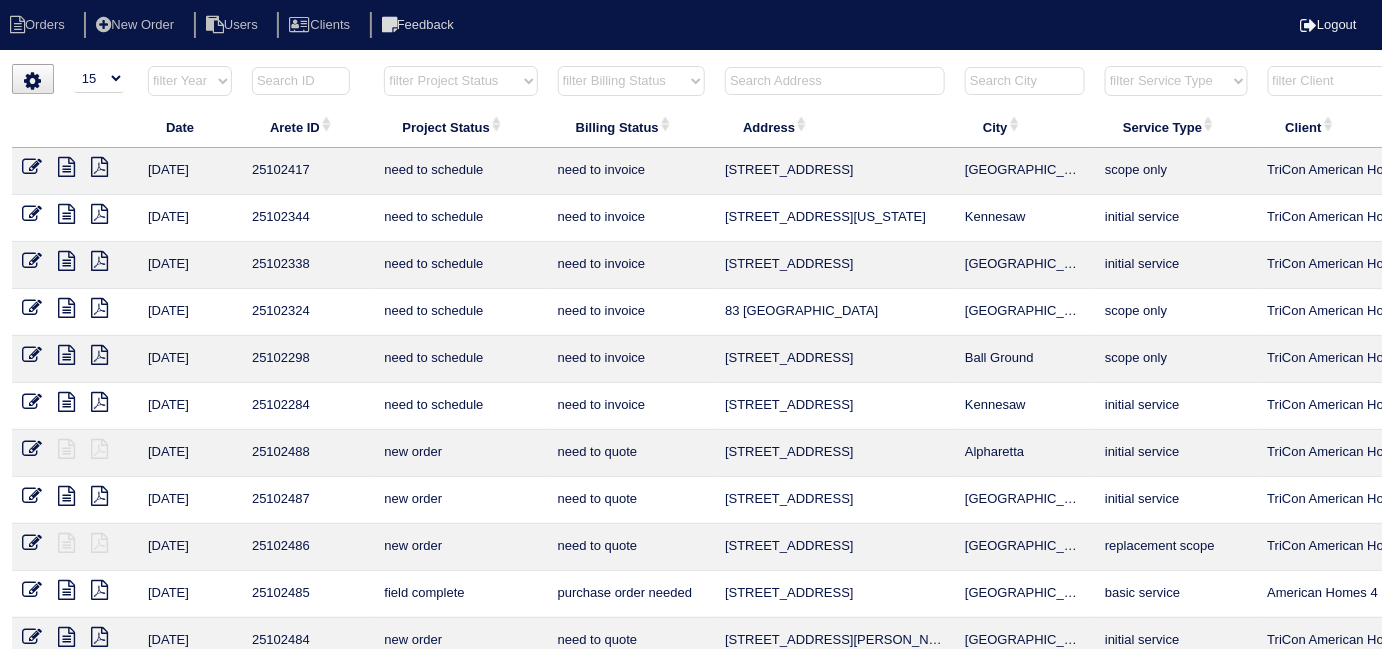 click on "filter Project Status -- Any Project Status -- new order assigned in progress field complete need to schedule admin review archived completed need to approve in quickbooks unknown repairs needed canceled manager review" at bounding box center [460, 81] 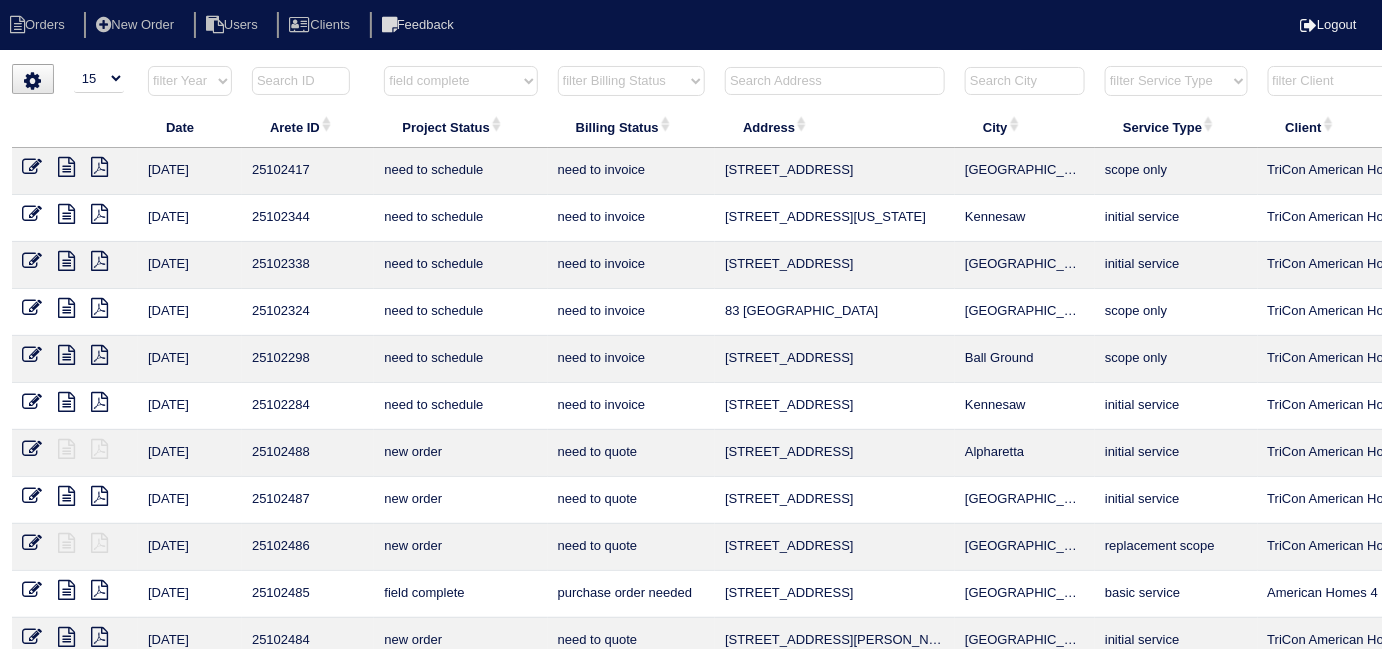 click on "filter Project Status -- Any Project Status -- new order assigned in progress field complete need to schedule admin review archived completed need to approve in quickbooks unknown repairs needed canceled manager review" at bounding box center (460, 81) 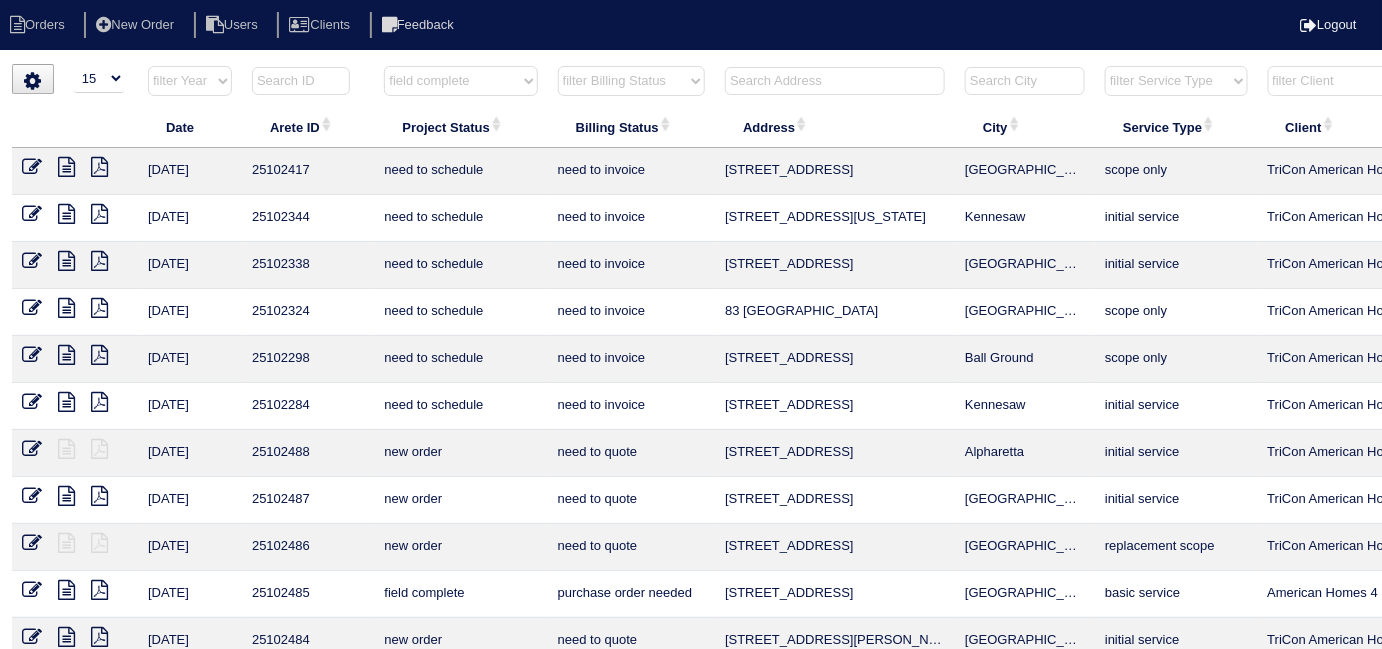 select on "field complete" 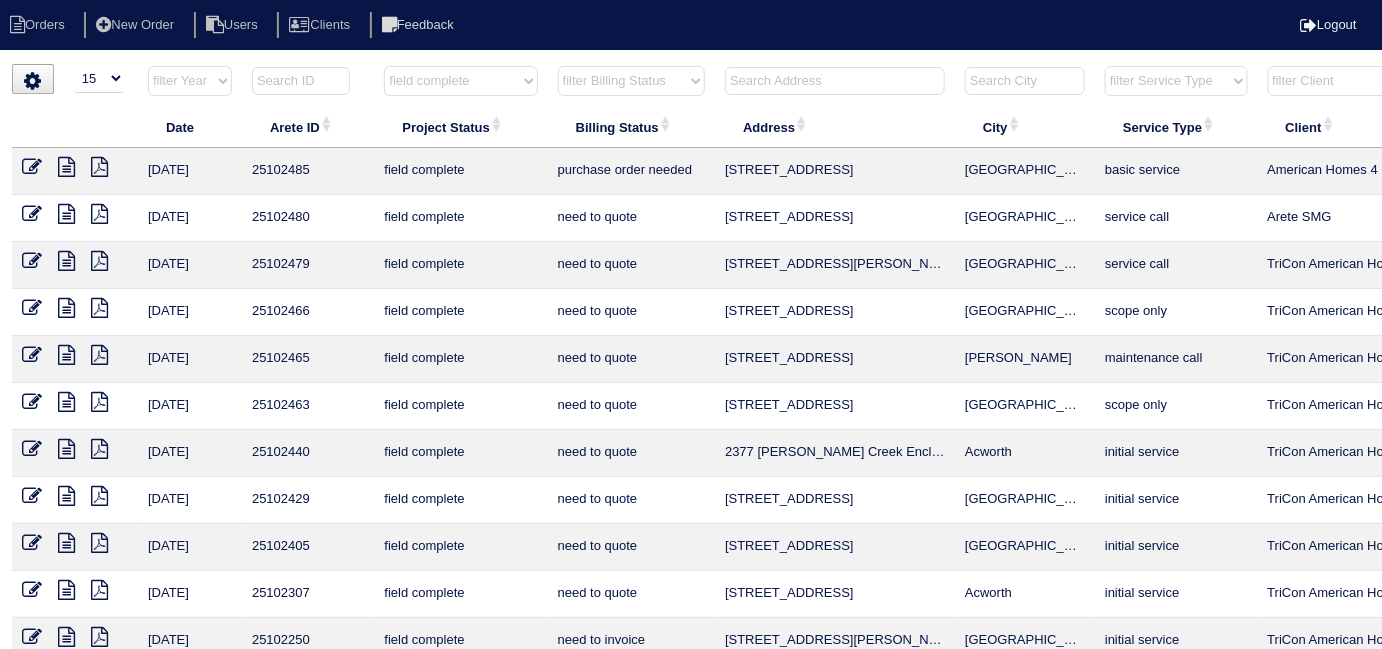 click on "filter Billing Status -- Any Billing Status --  need to quote  quoted  need to invoice  invoiced  paid  warranty  purchase order needed  unknown  in quickbooks" at bounding box center [631, 81] 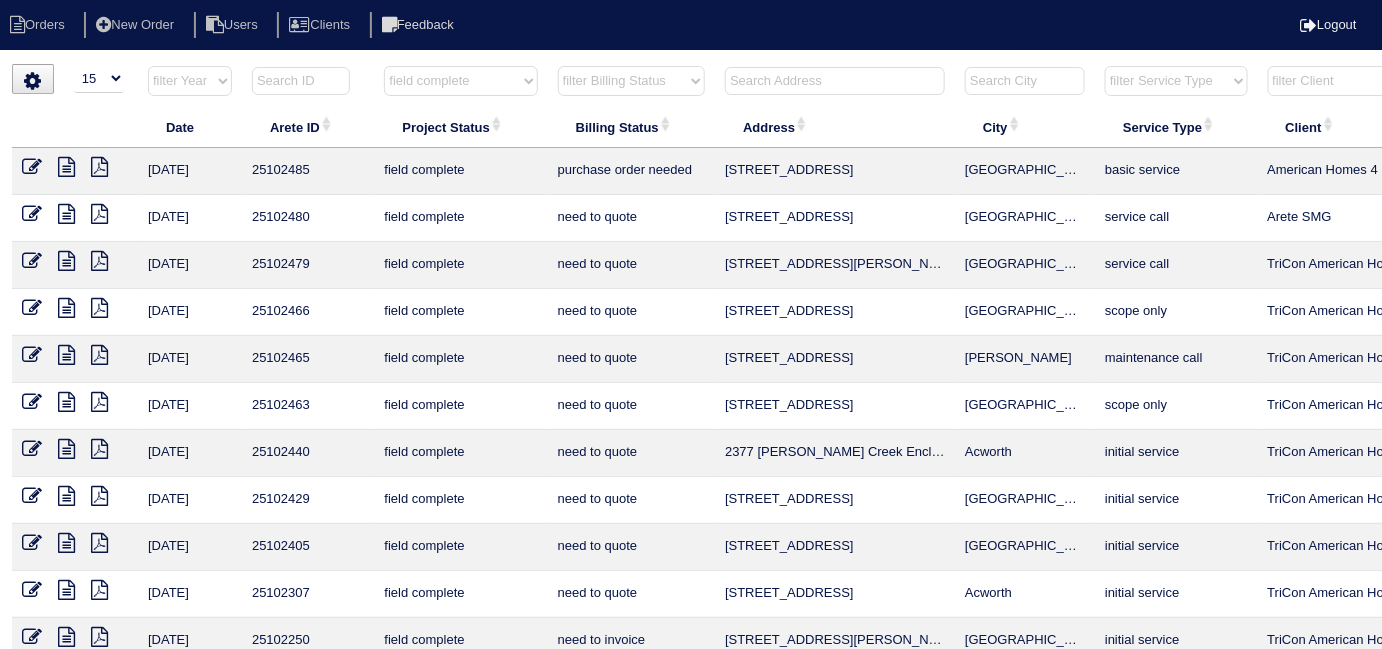 select on "field complete" 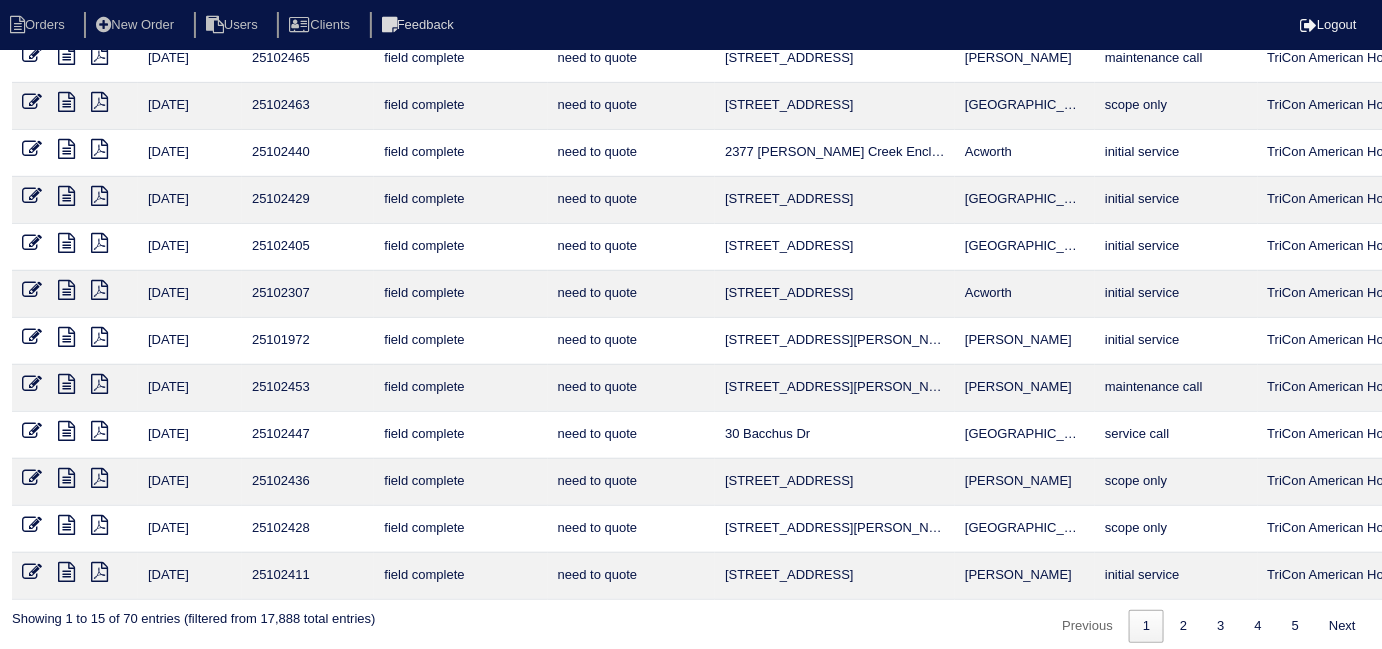 scroll, scrollTop: 260, scrollLeft: 0, axis: vertical 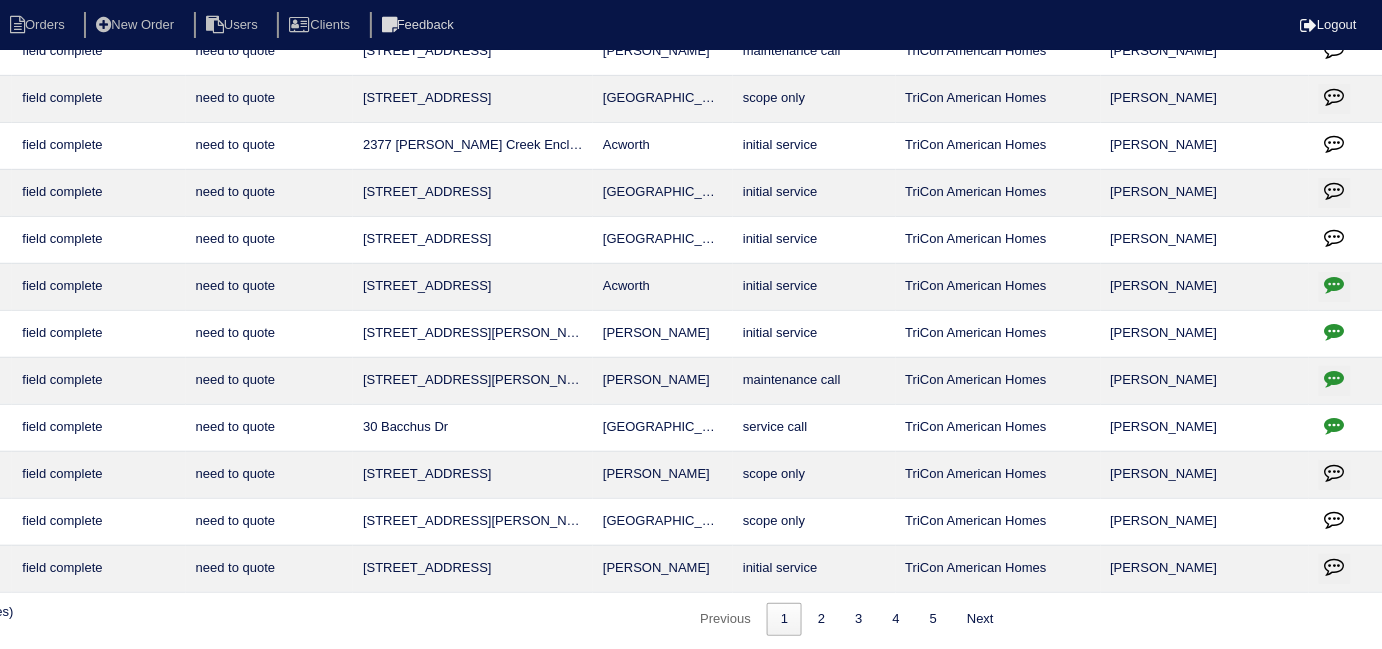click at bounding box center [1335, 378] 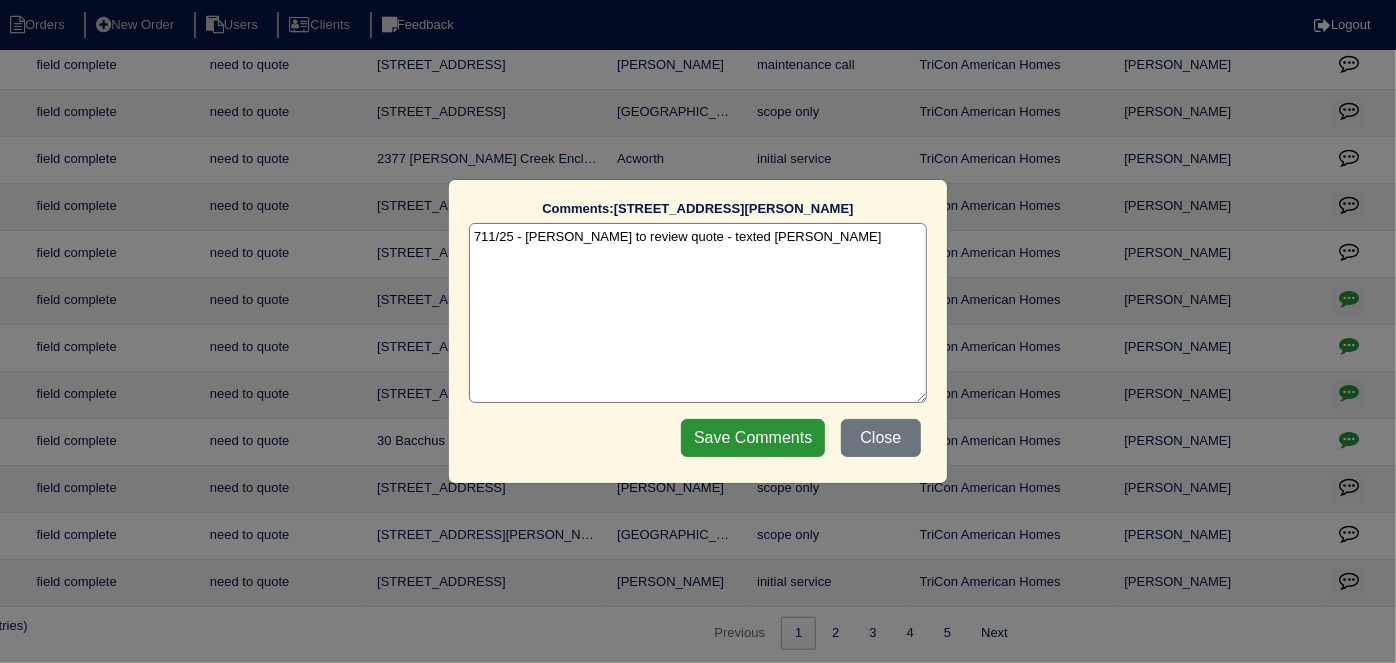 click on "711/25 - Dan to review quote - texted Dan - rk" at bounding box center [698, 313] 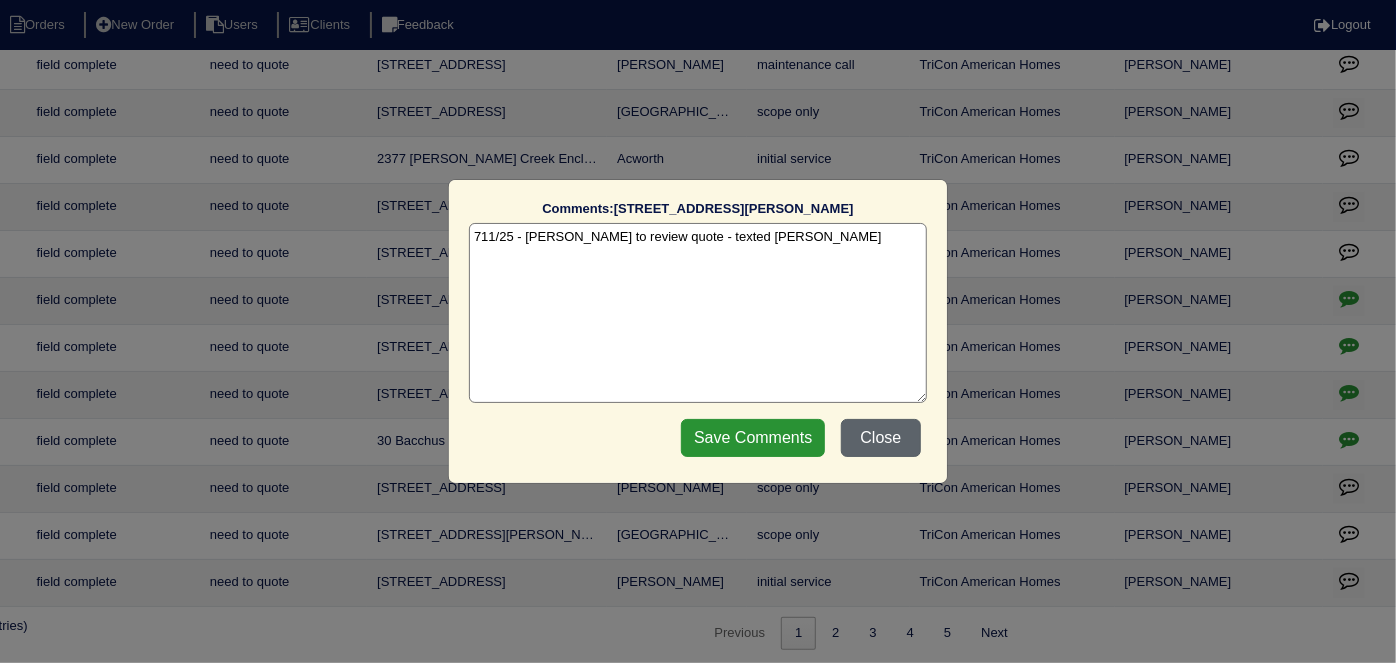 click on "Close" at bounding box center [881, 438] 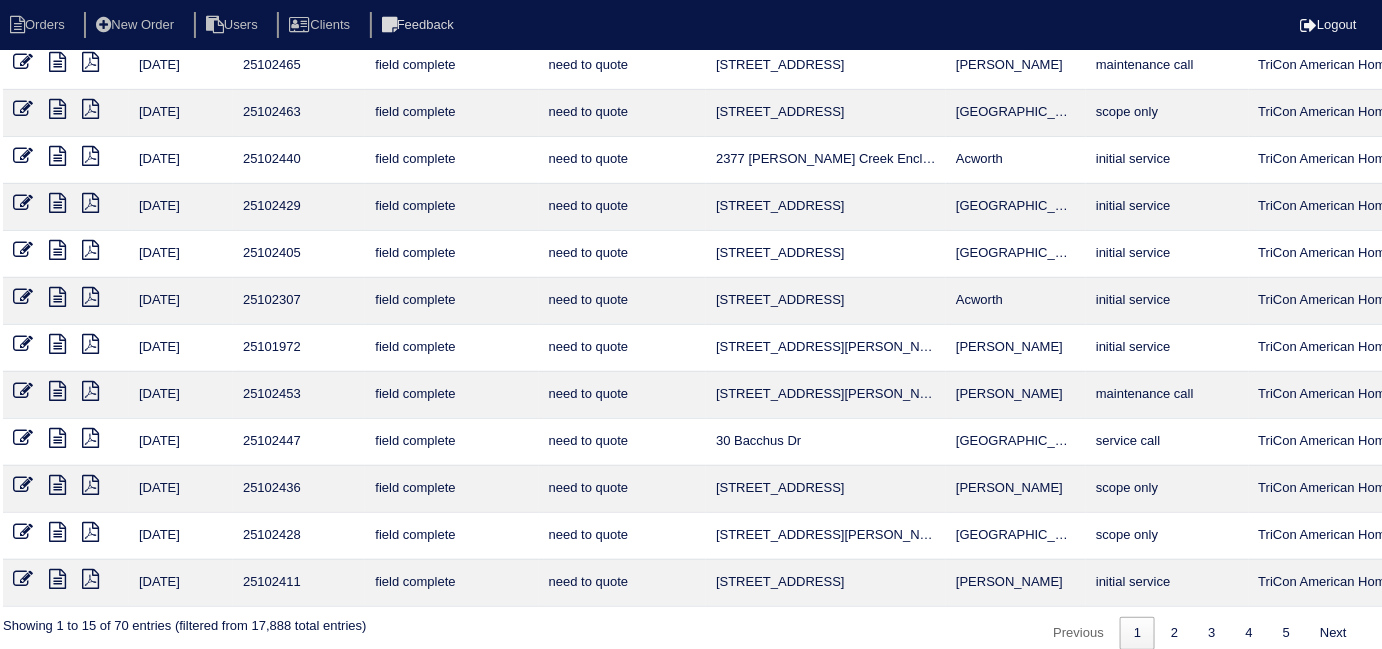 scroll, scrollTop: 246, scrollLeft: 0, axis: vertical 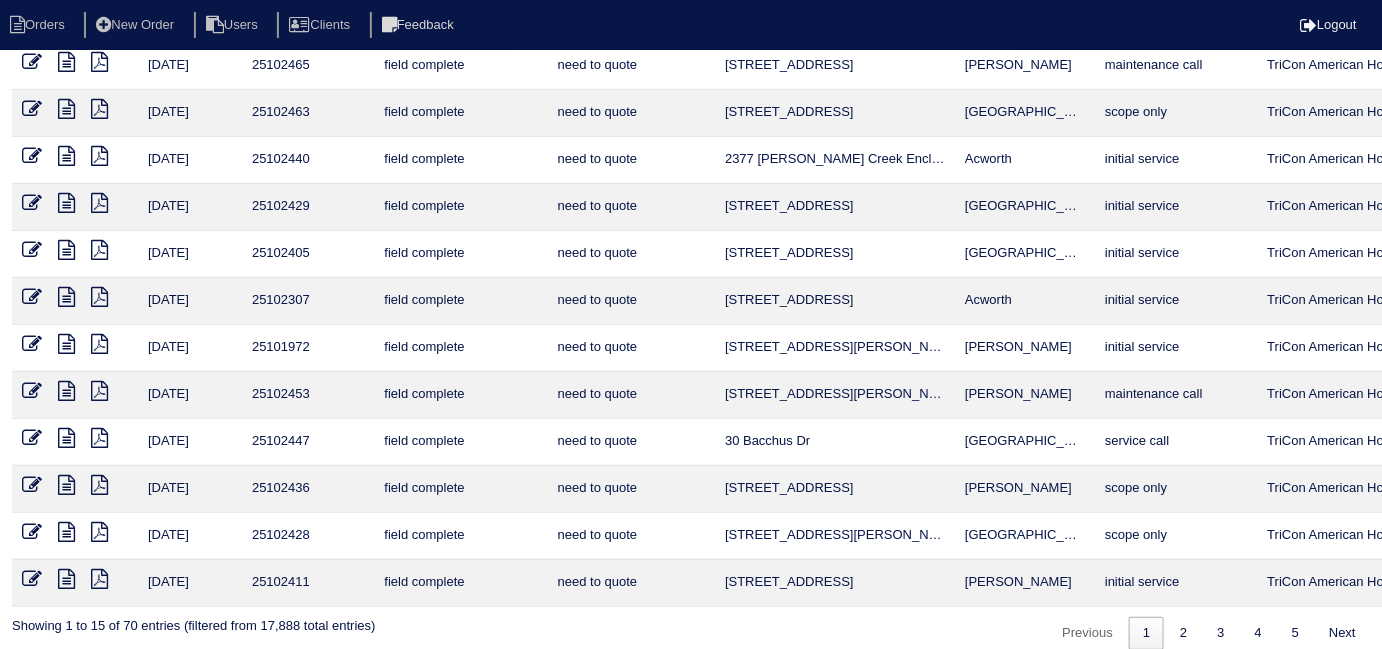click at bounding box center [66, 485] 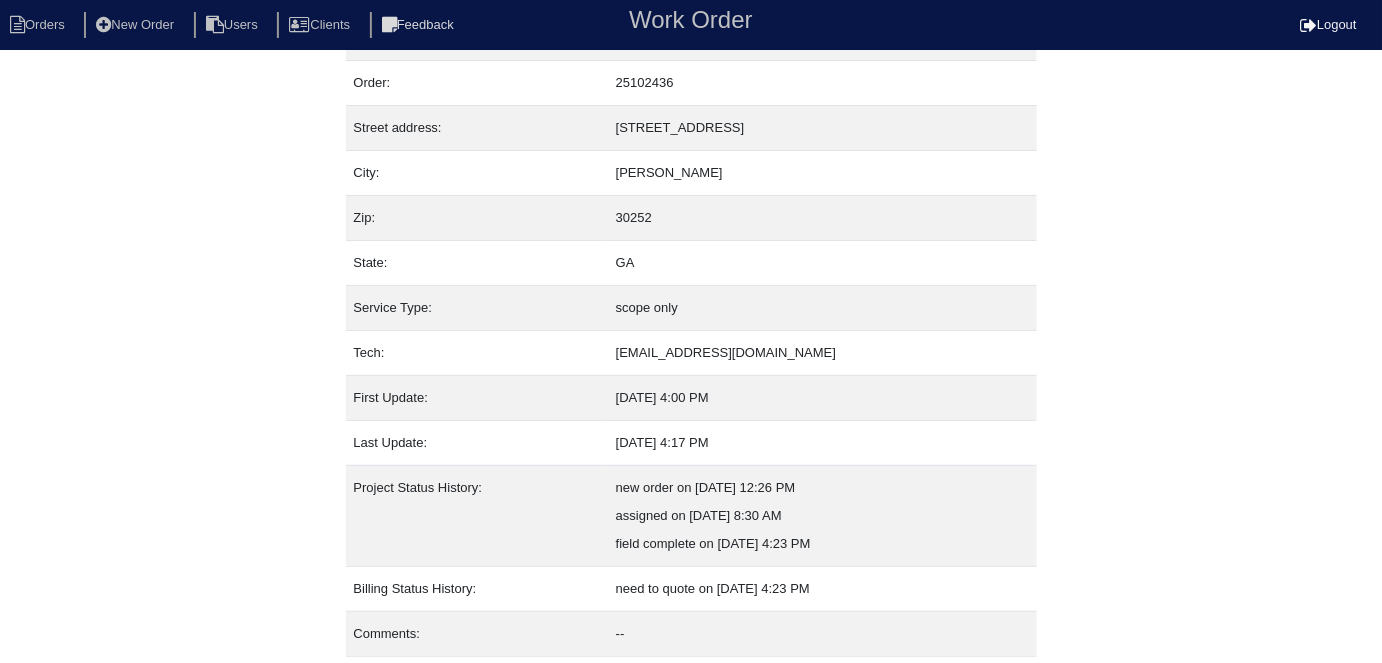 scroll, scrollTop: 105, scrollLeft: 0, axis: vertical 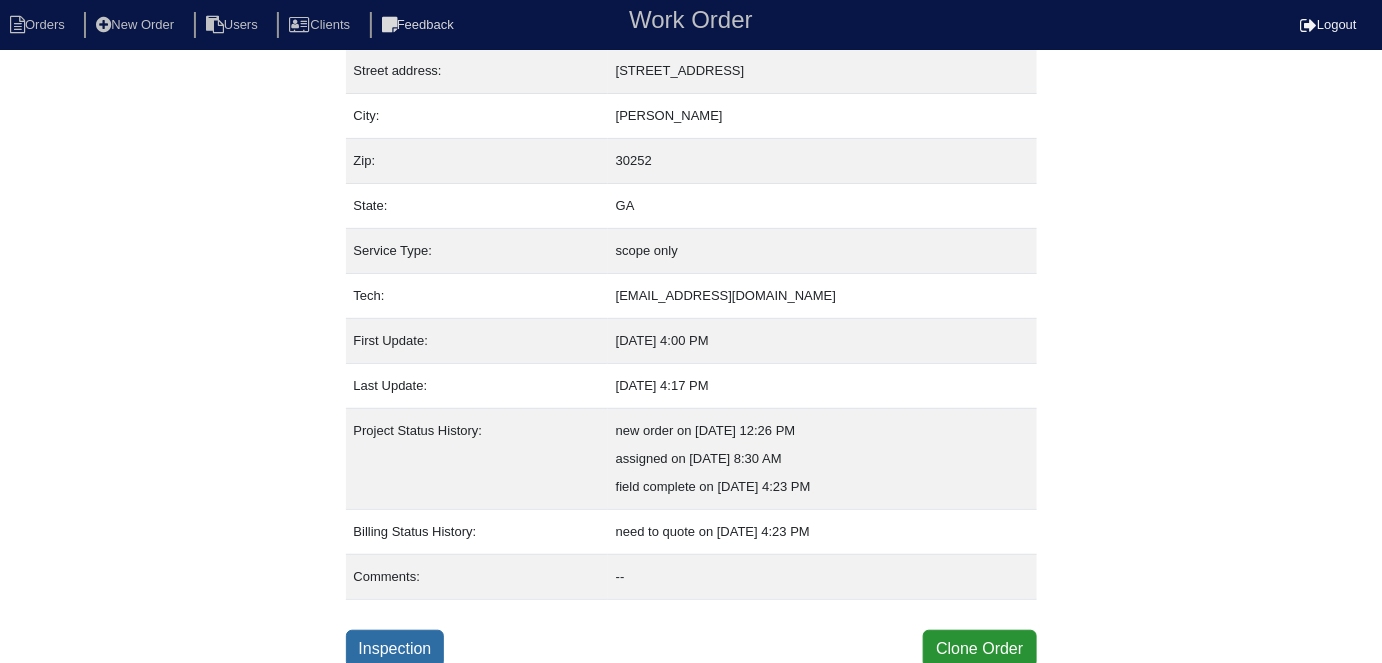 click on "Inspection" at bounding box center (395, 649) 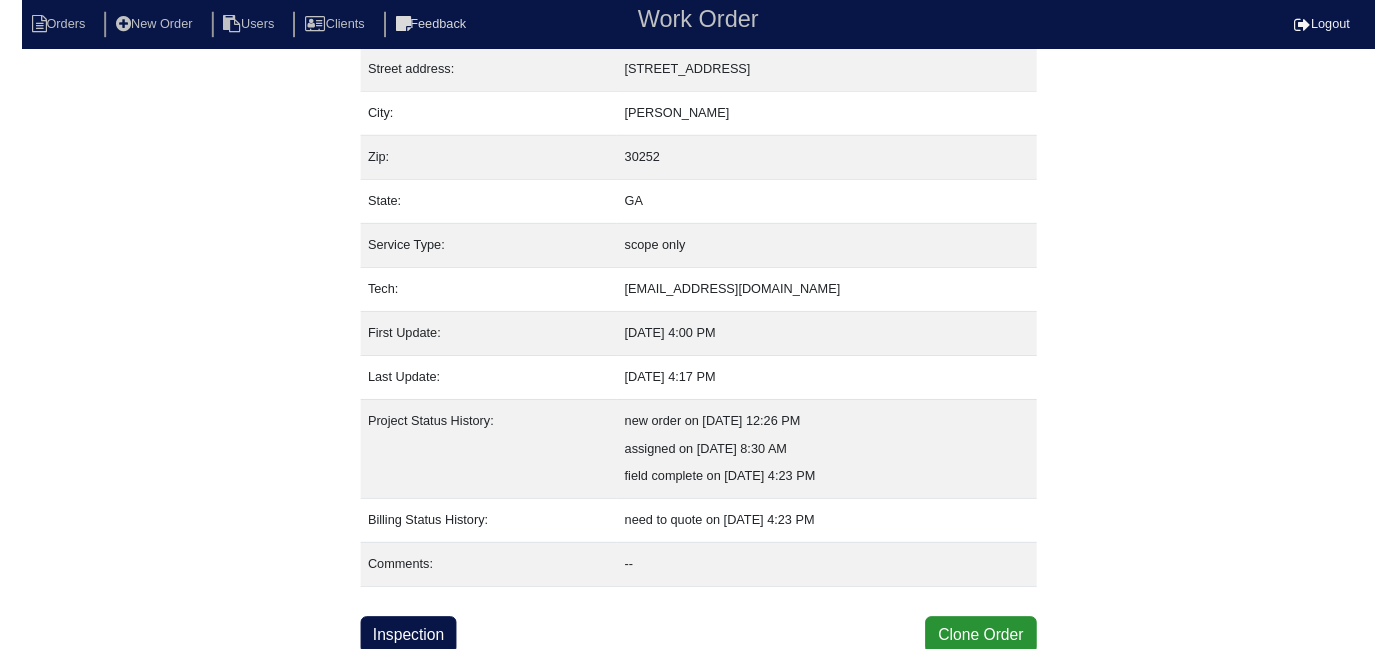 scroll, scrollTop: 0, scrollLeft: 0, axis: both 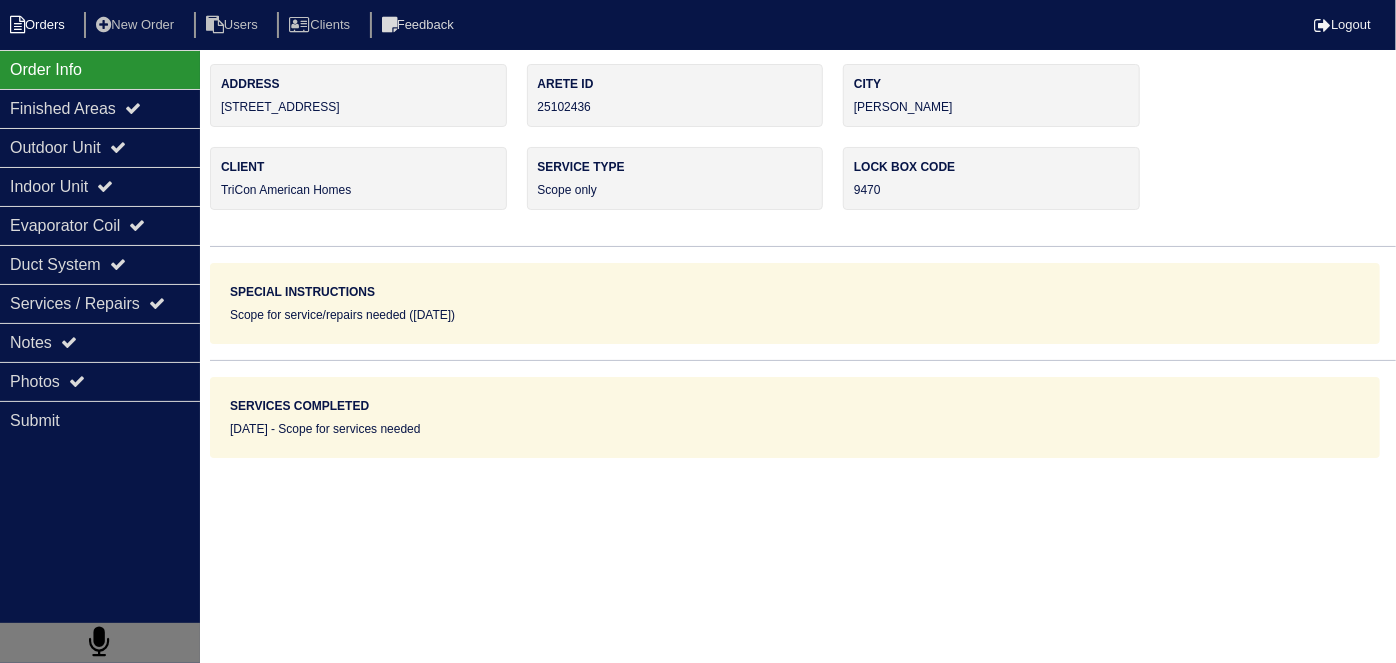 click on "Orders" at bounding box center [40, 25] 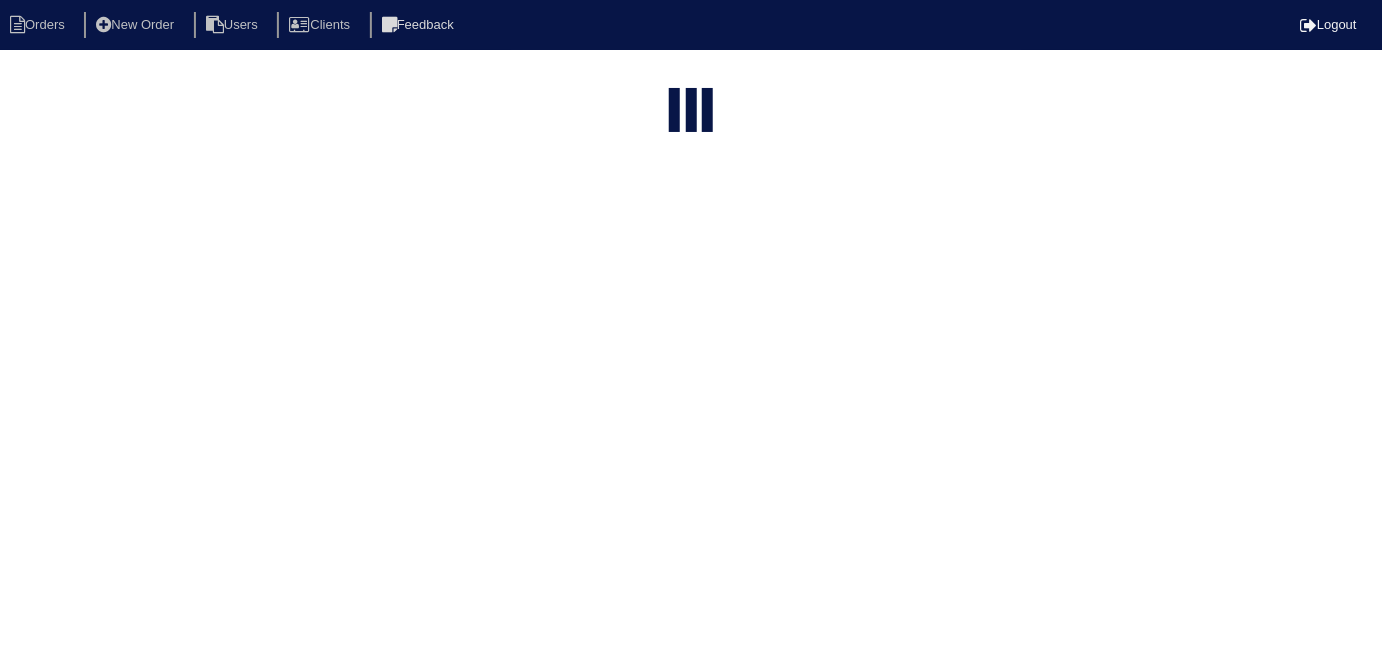 select on "field complete" 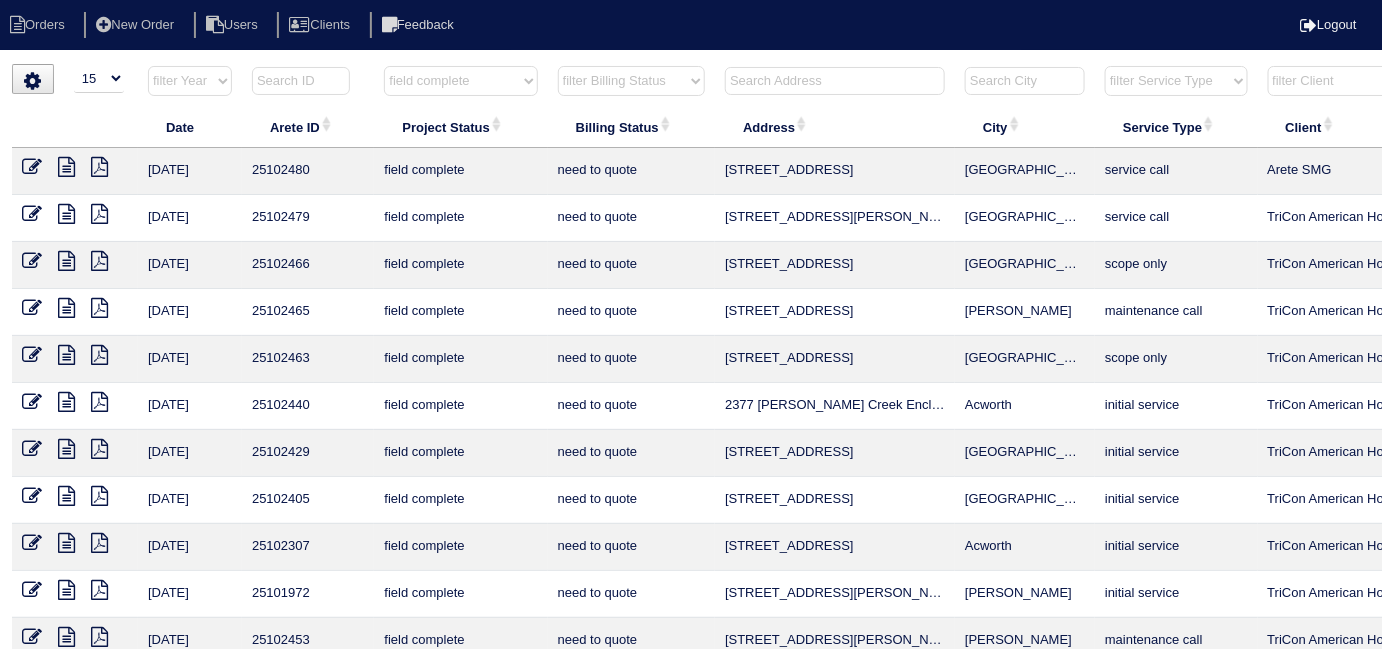 click at bounding box center (835, 81) 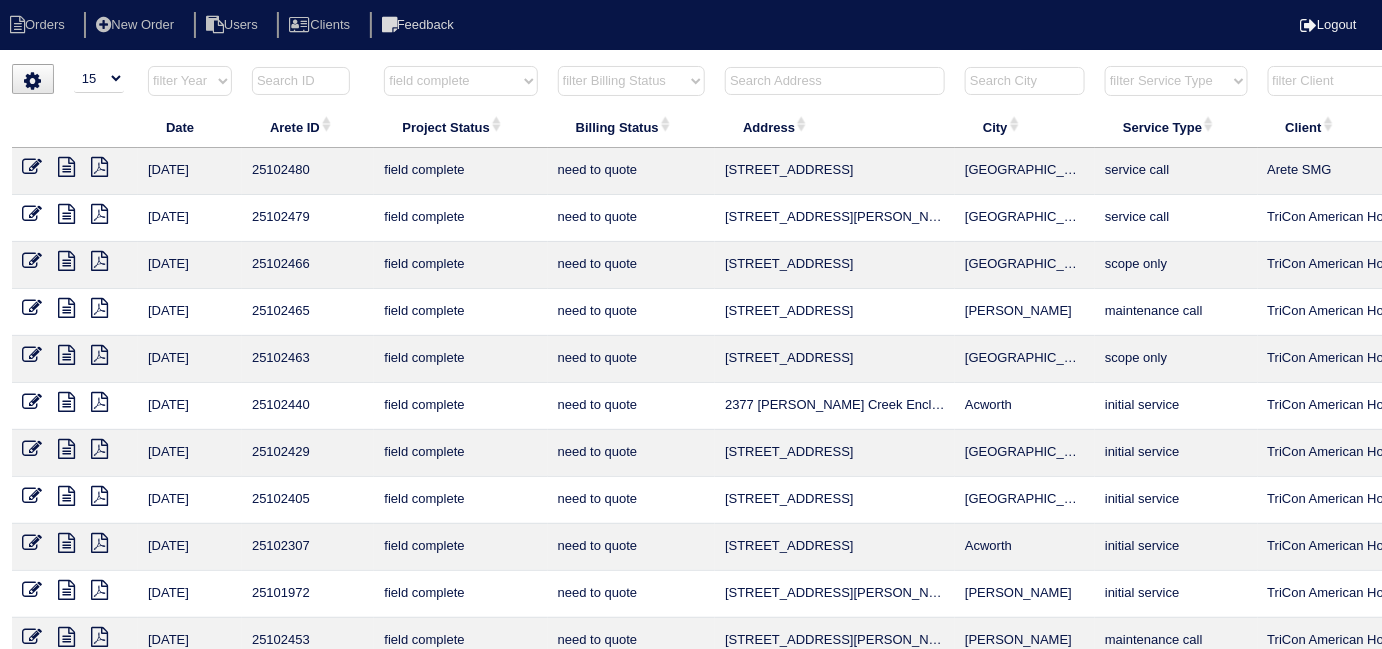 click on "filter Project Status -- Any Project Status -- new order assigned in progress field complete need to schedule admin review archived completed need to approve in quickbooks unknown repairs needed canceled manager review" at bounding box center (460, 81) 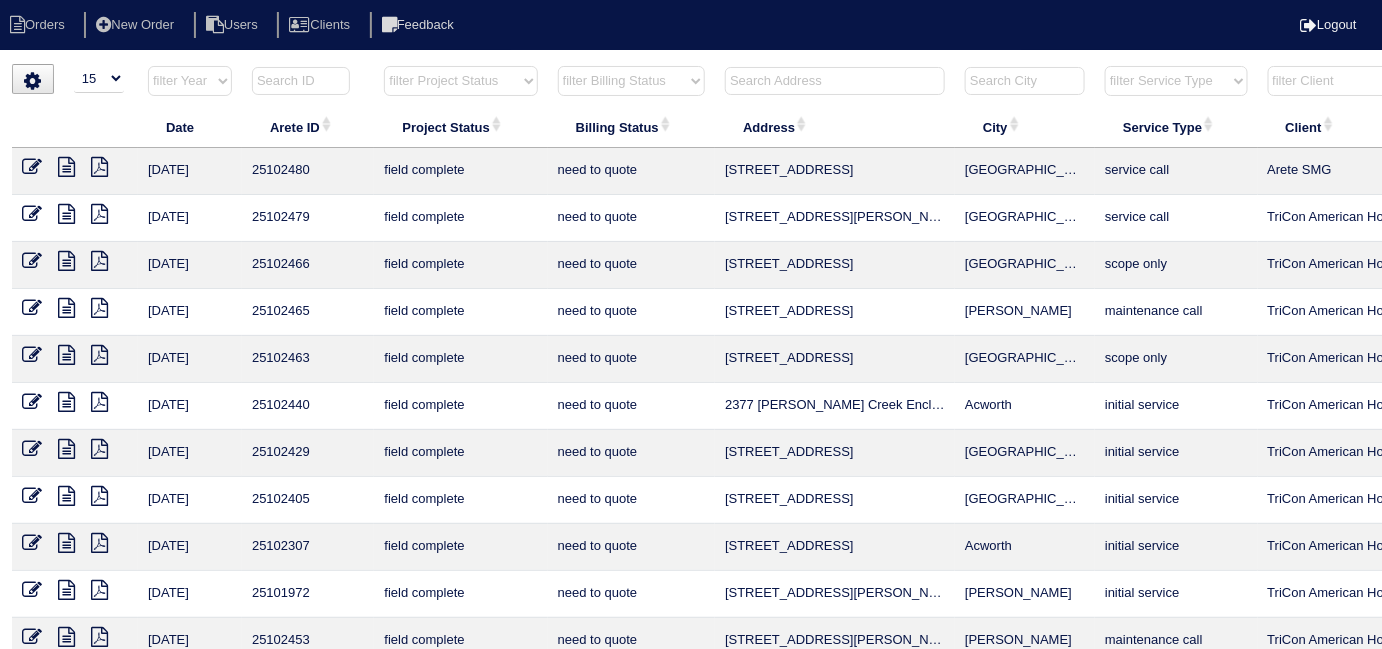 click on "filter Project Status -- Any Project Status -- new order assigned in progress field complete need to schedule admin review archived completed need to approve in quickbooks unknown repairs needed canceled manager review" at bounding box center (460, 81) 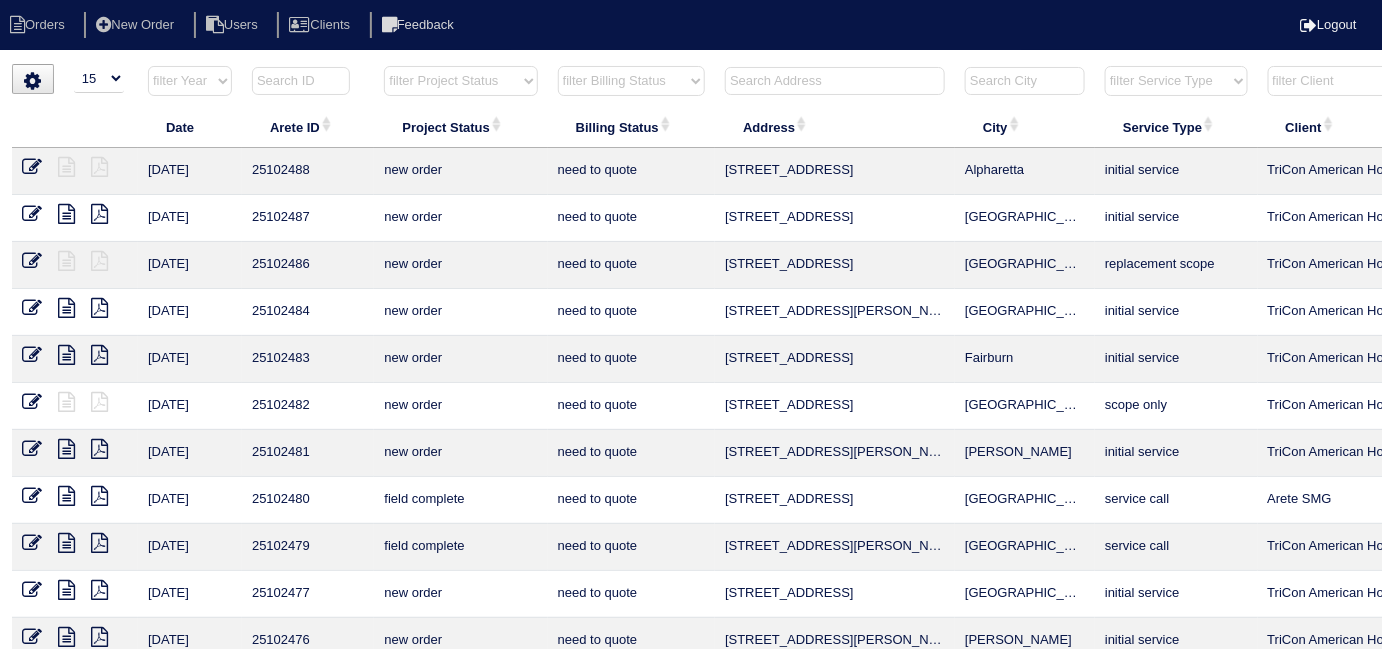 click on "filter Billing Status -- Any Billing Status --  need to quote  quoted  need to invoice  invoiced  paid  warranty  purchase order needed  unknown  in quickbooks" at bounding box center [631, 81] 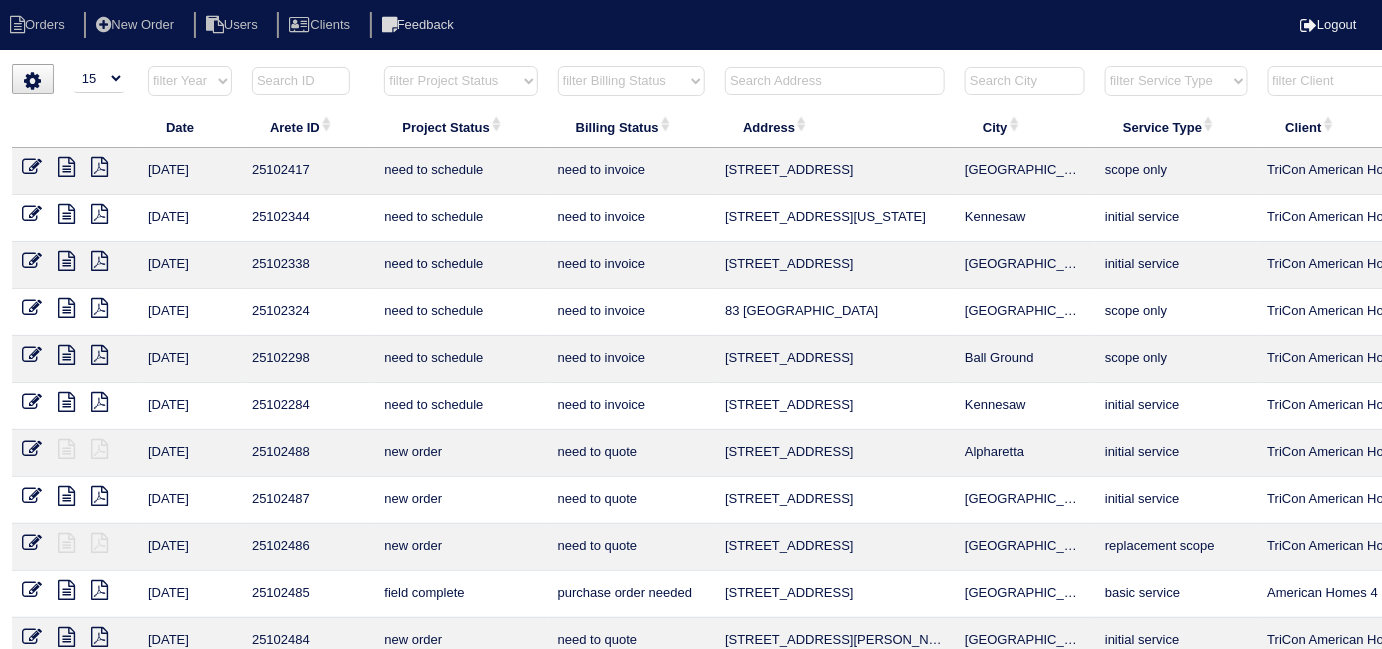 click at bounding box center (835, 81) 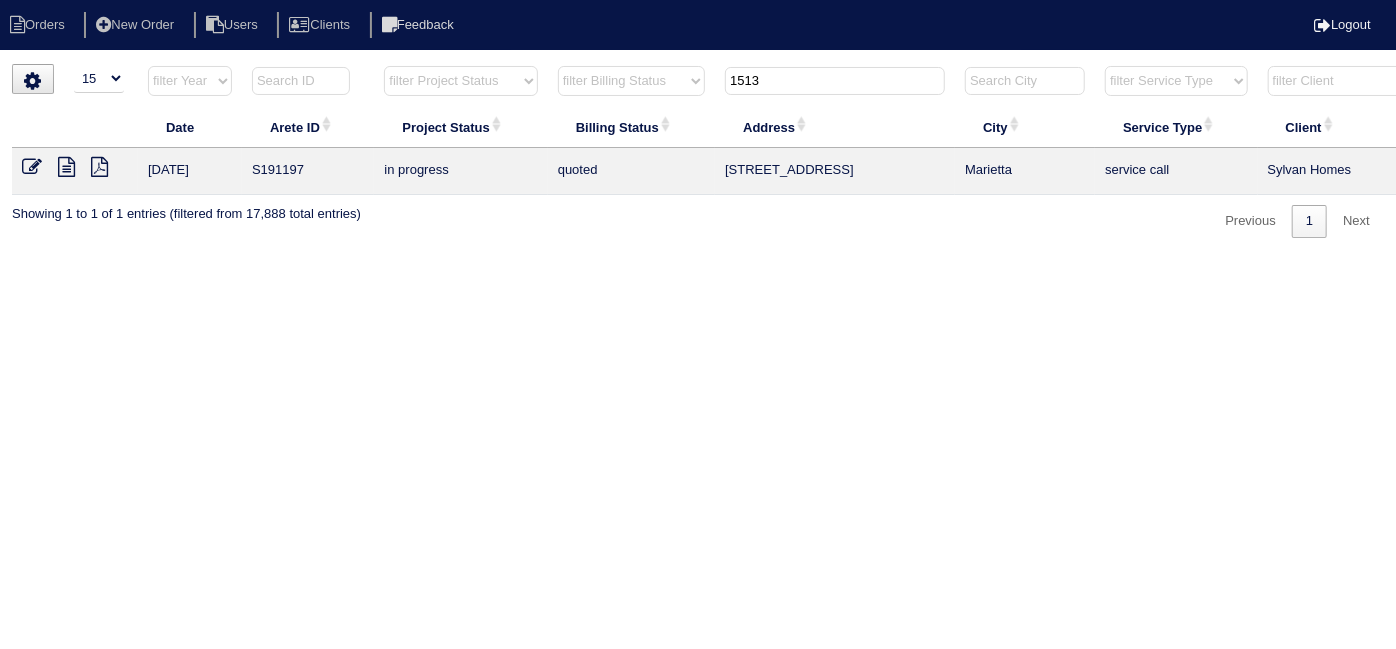 click on "1513" at bounding box center [835, 81] 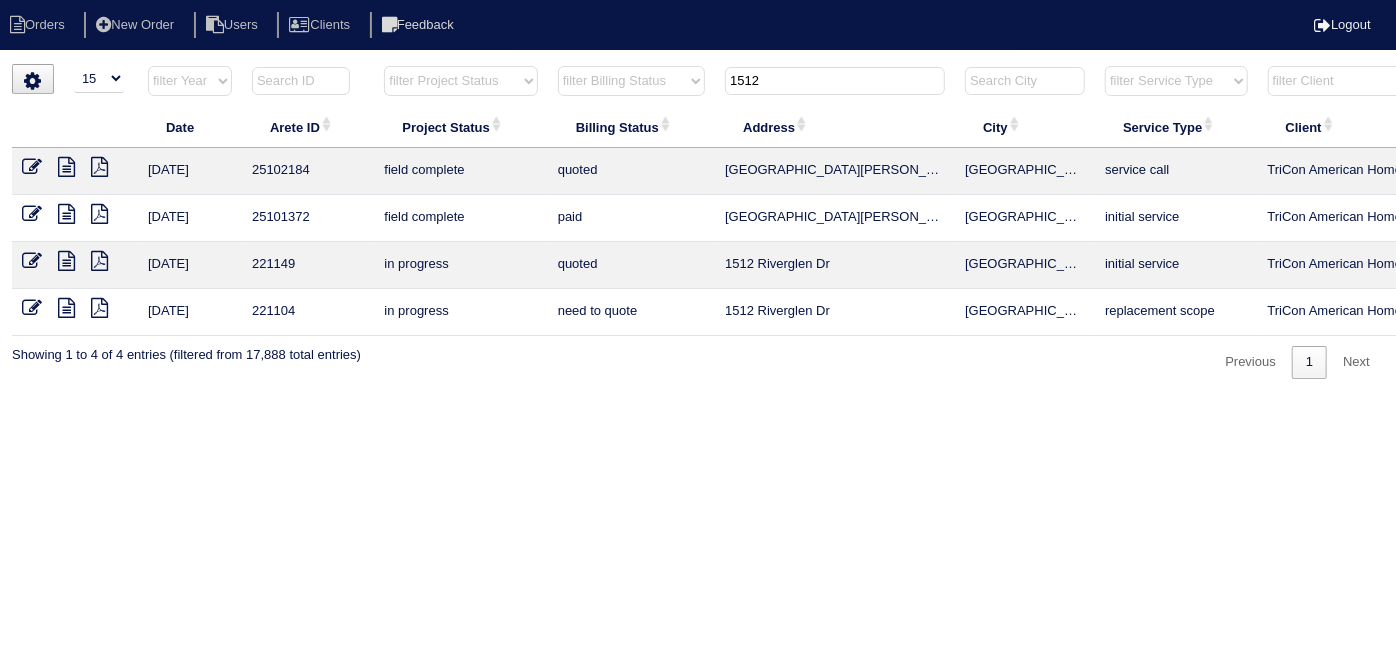 type on "1512" 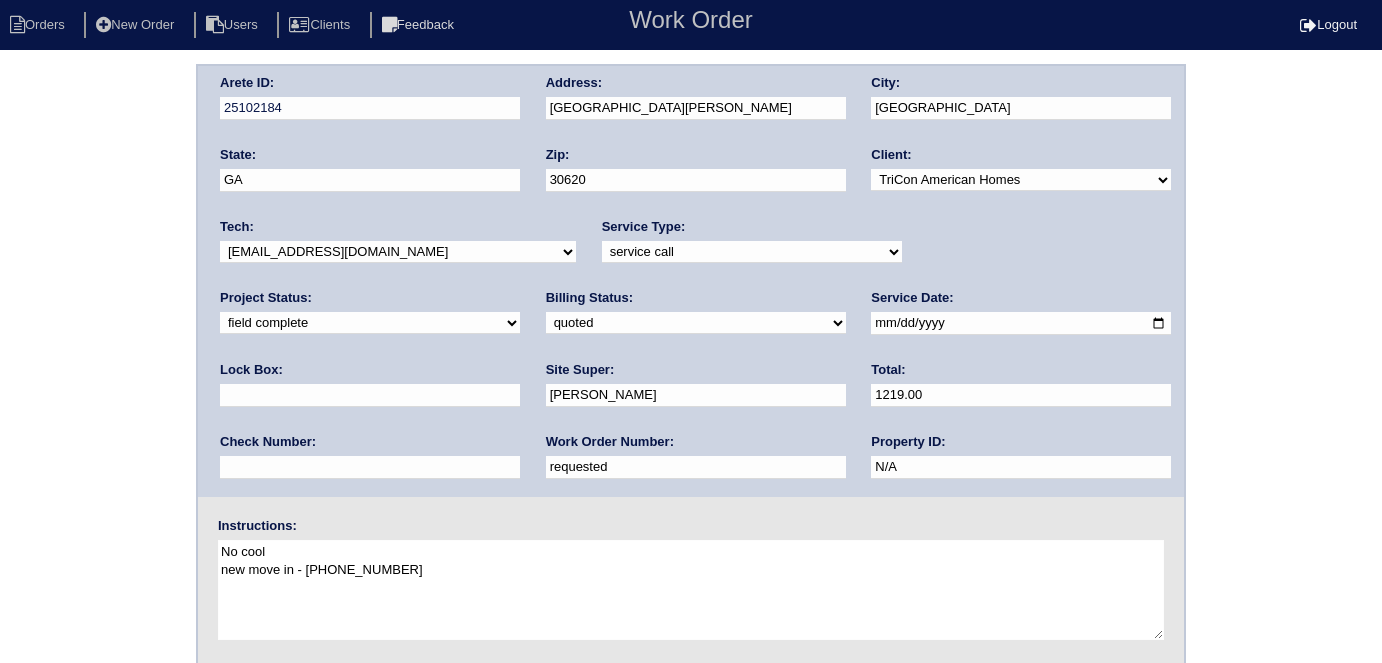 scroll, scrollTop: 0, scrollLeft: 0, axis: both 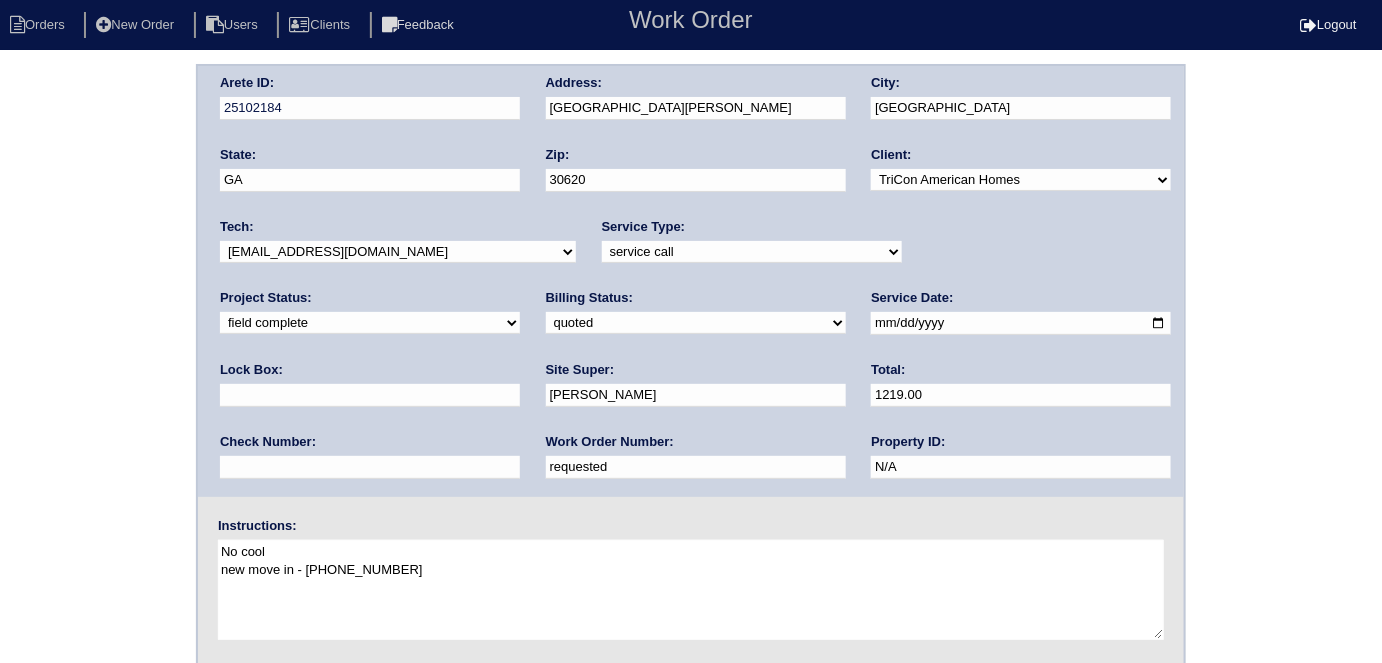 click on "Arete ID:
25102184
Address:
[STREET_ADDRESS][PERSON_NAME]
City:
[GEOGRAPHIC_DATA]
State:
[GEOGRAPHIC_DATA]
Zip:
30620
Client:
-select-
TriCon American Homes
American Homes 4 Rent
First Key Homes
Zillow
The Renovation Company
On The Level Development Group
[PERSON_NAME] Exposition Group
Sylvan Homes
Pathway Construction
Arete Personal
Arete SMG
Tiber Capital
Tiber Realty
Divvy
Rave
[PERSON_NAME] Construction
[PERSON_NAME]
HomeRiver Group
Test Client
Rasmus Real Estate
Padly
Buffalo Homes
[PERSON_NAME]
Maymont Homes" at bounding box center (691, 468) 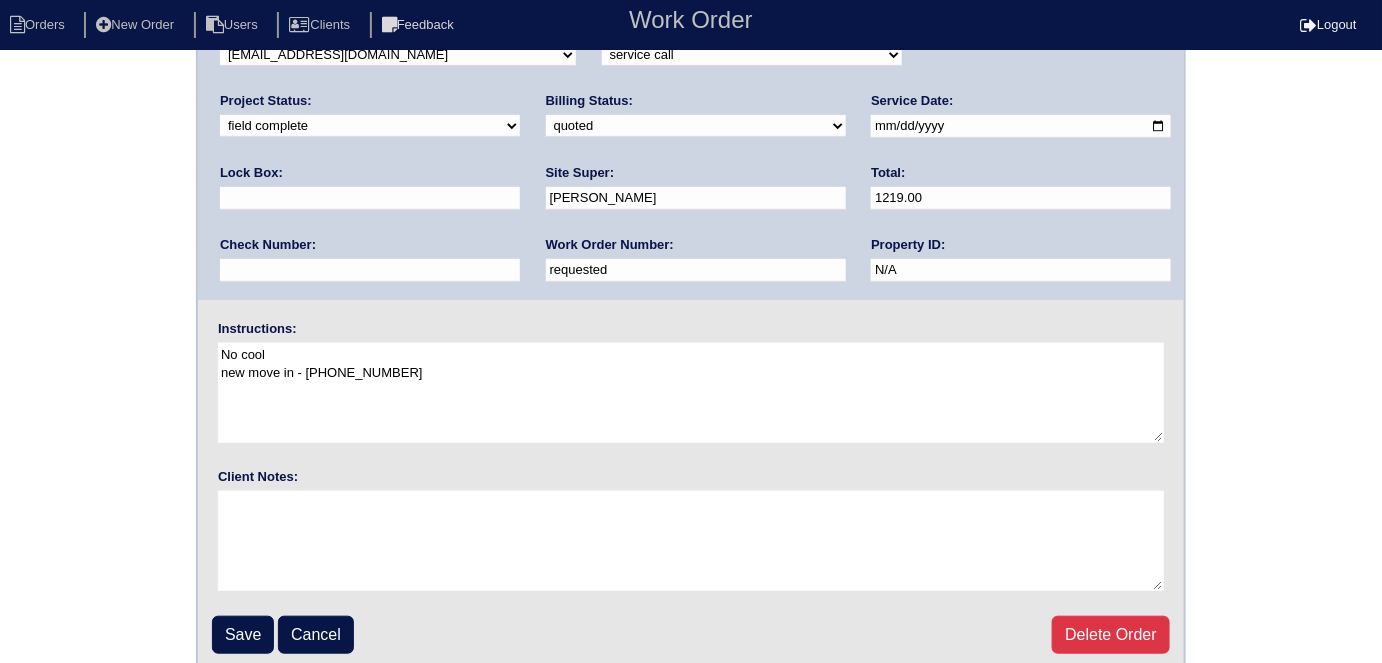 scroll, scrollTop: 205, scrollLeft: 0, axis: vertical 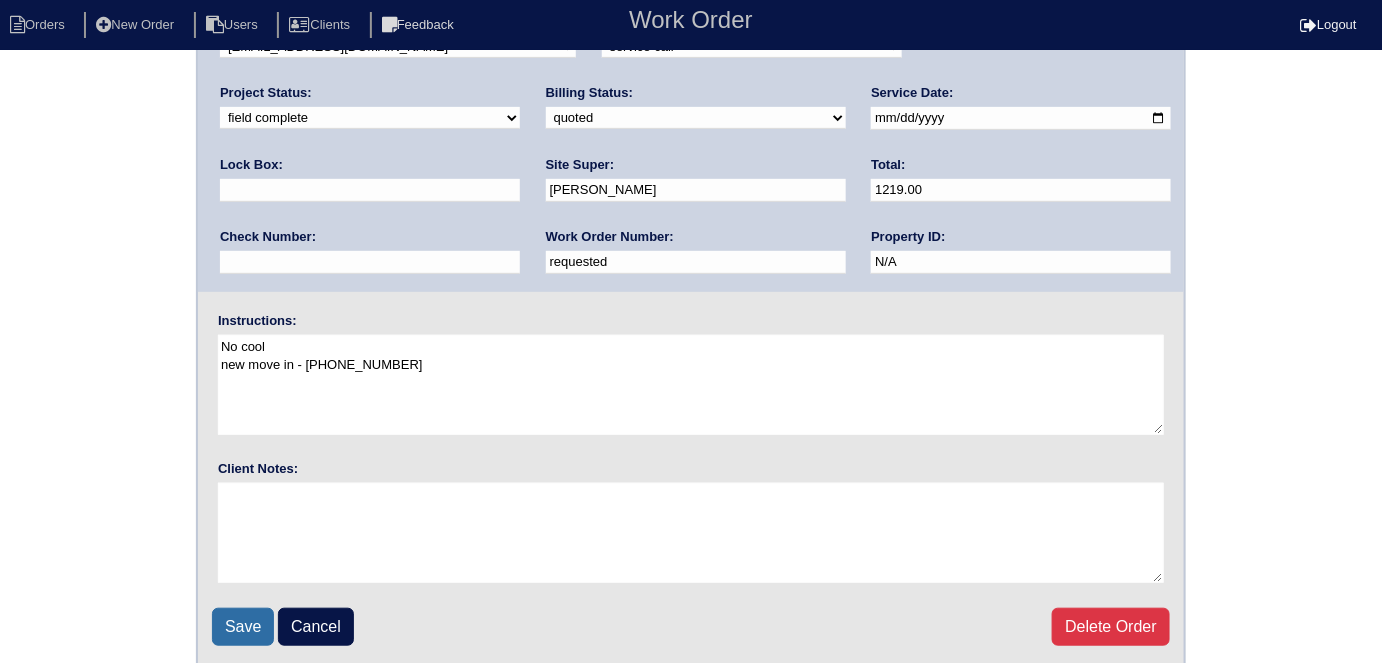 click on "Save" at bounding box center (243, 627) 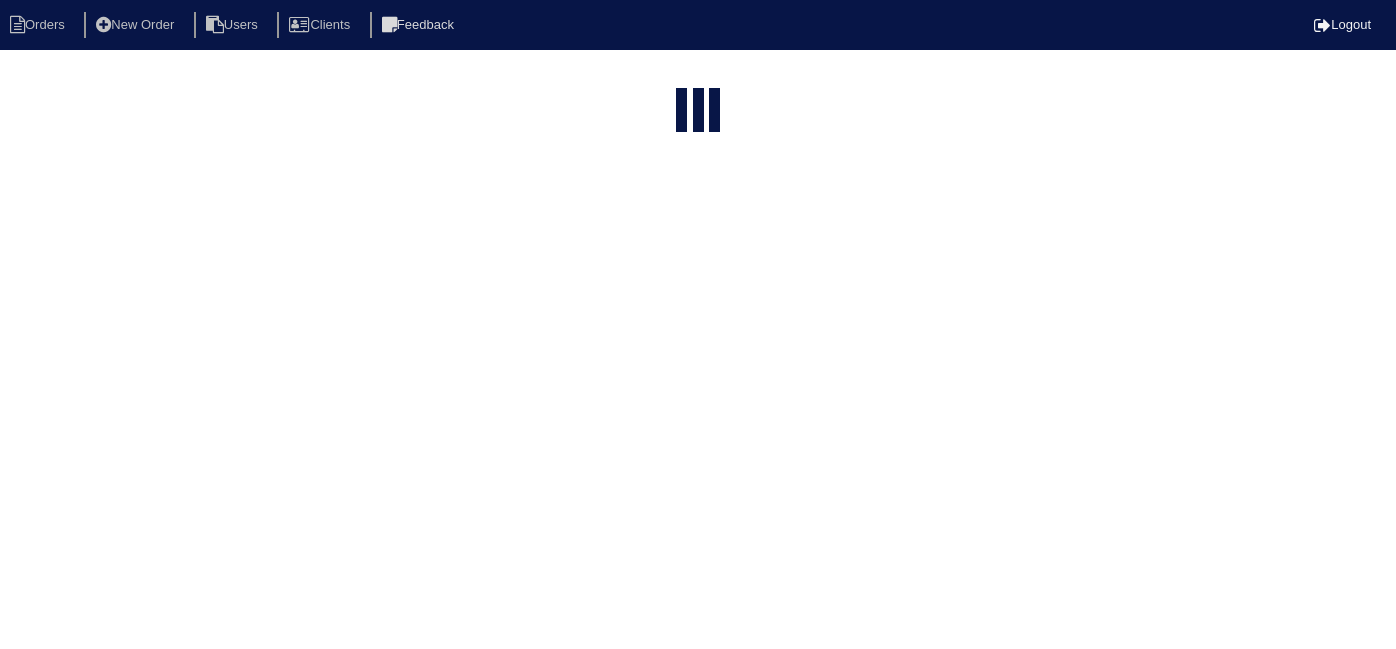 select on "15" 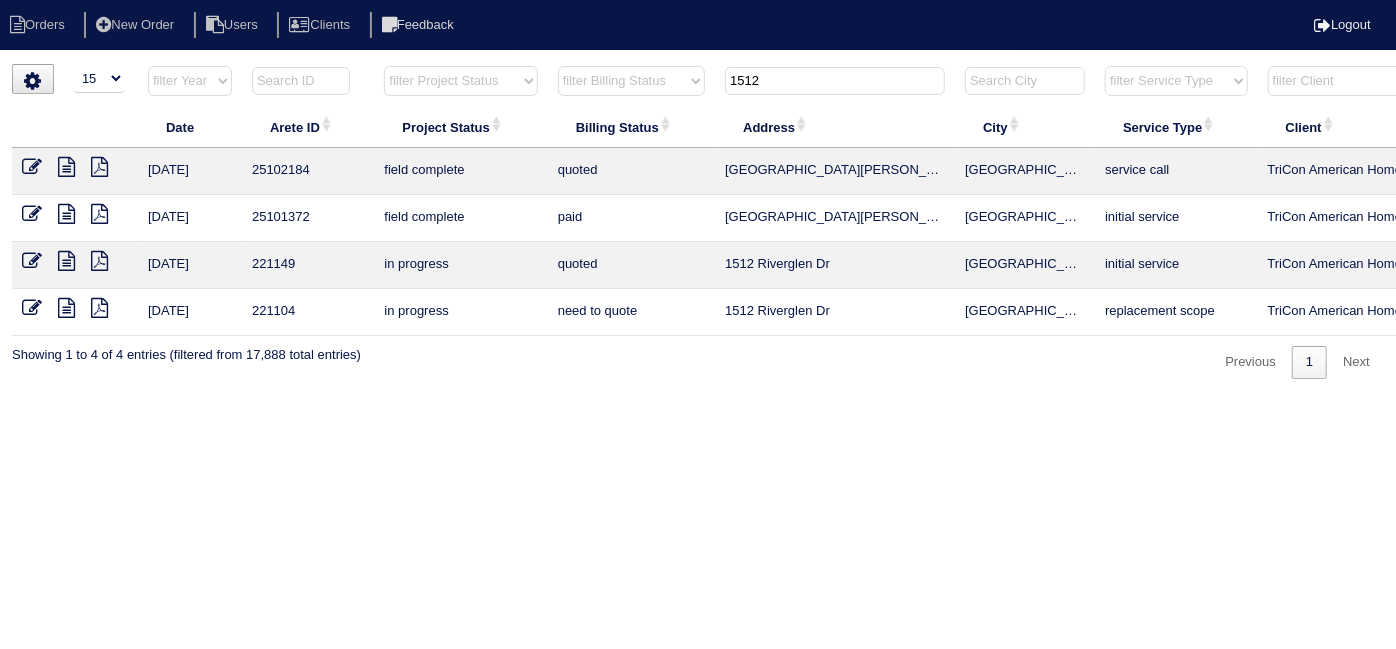 drag, startPoint x: 792, startPoint y: 88, endPoint x: 312, endPoint y: -9, distance: 489.70297 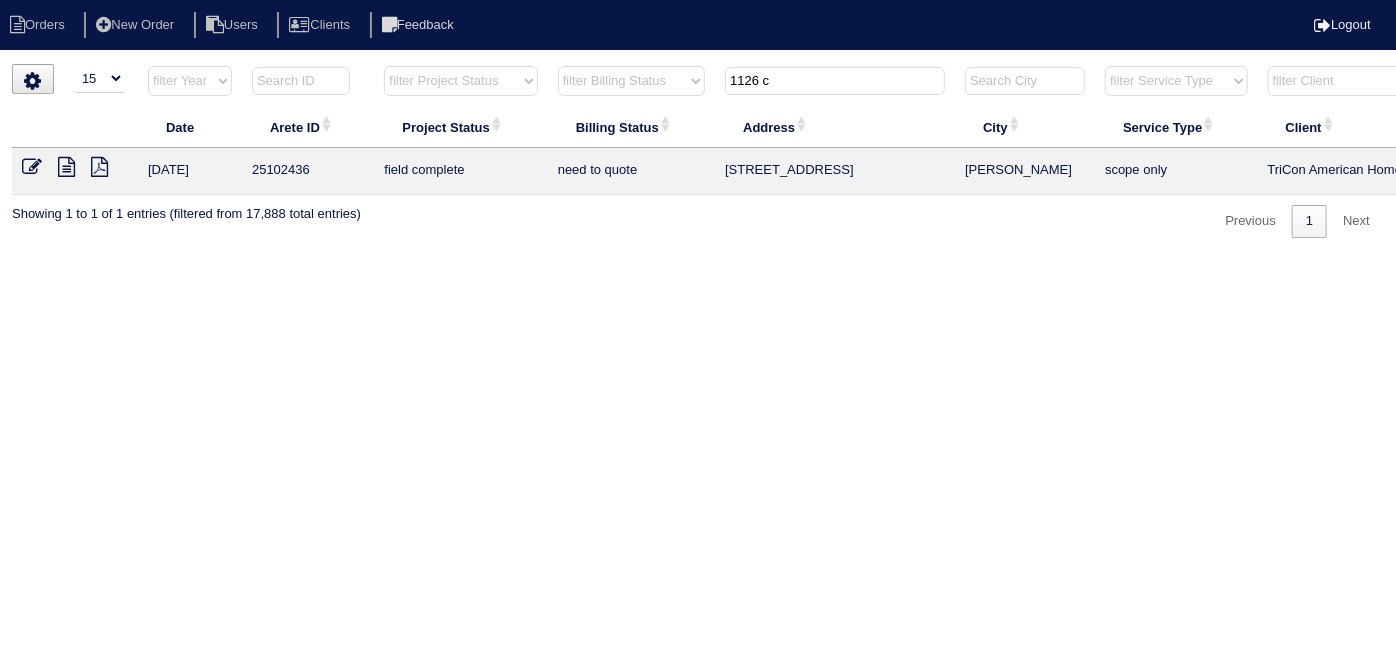 type on "1126 c" 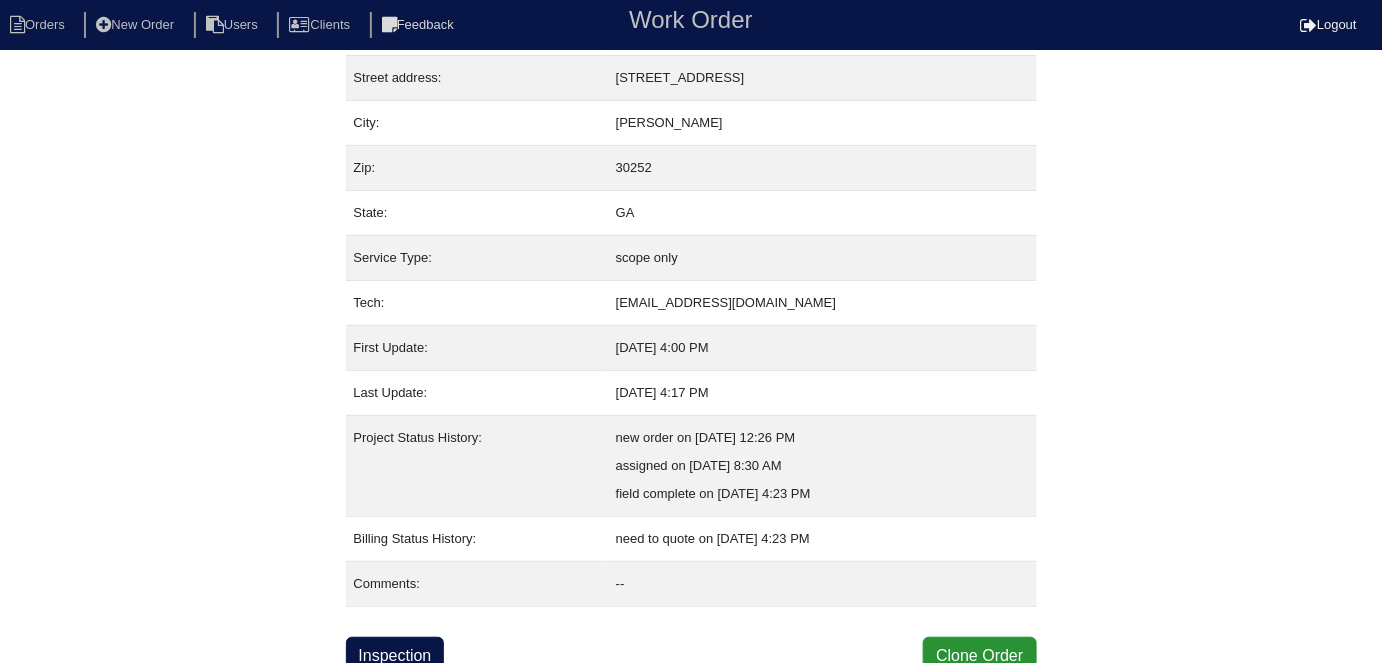 scroll, scrollTop: 105, scrollLeft: 0, axis: vertical 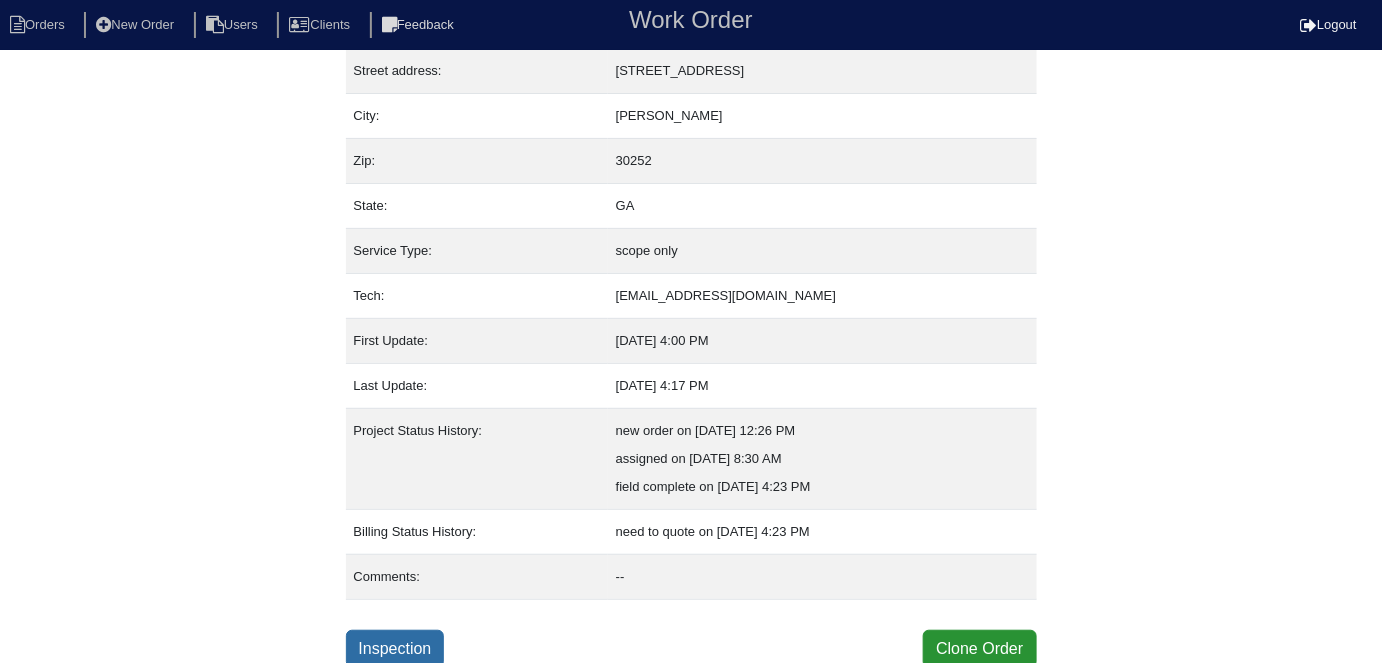 click on "Inspection" at bounding box center (395, 649) 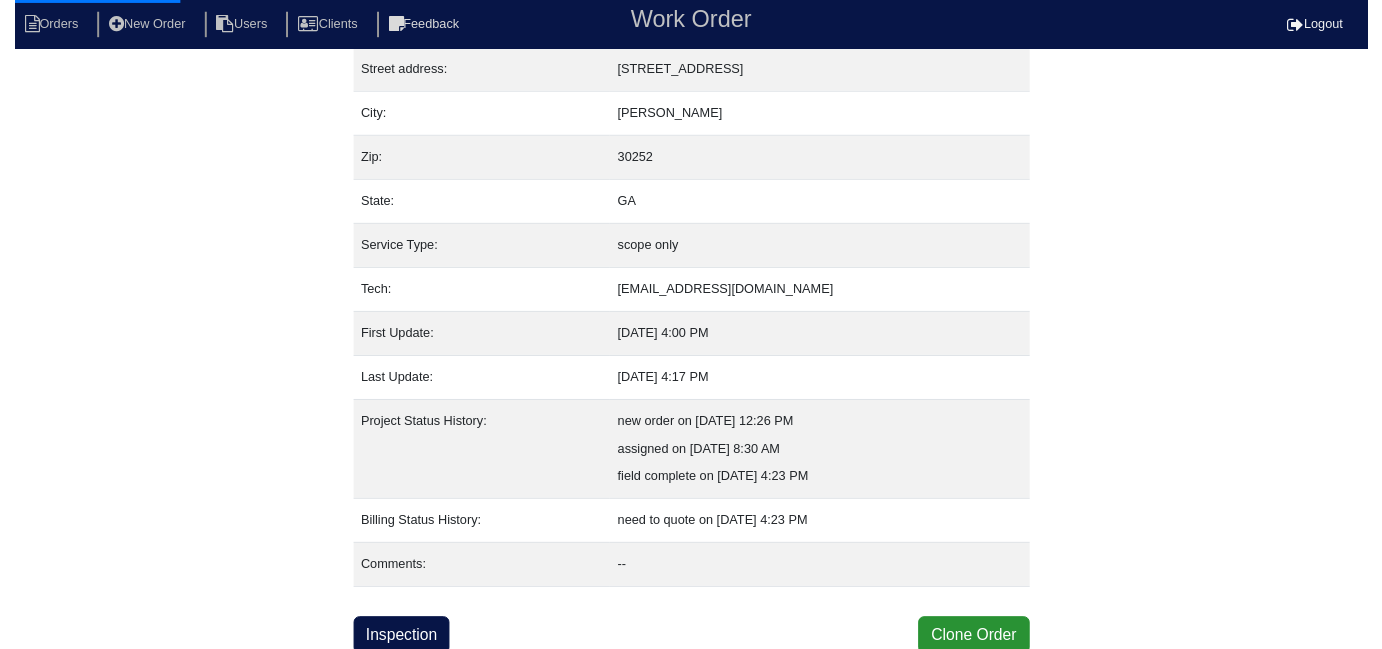 scroll, scrollTop: 0, scrollLeft: 0, axis: both 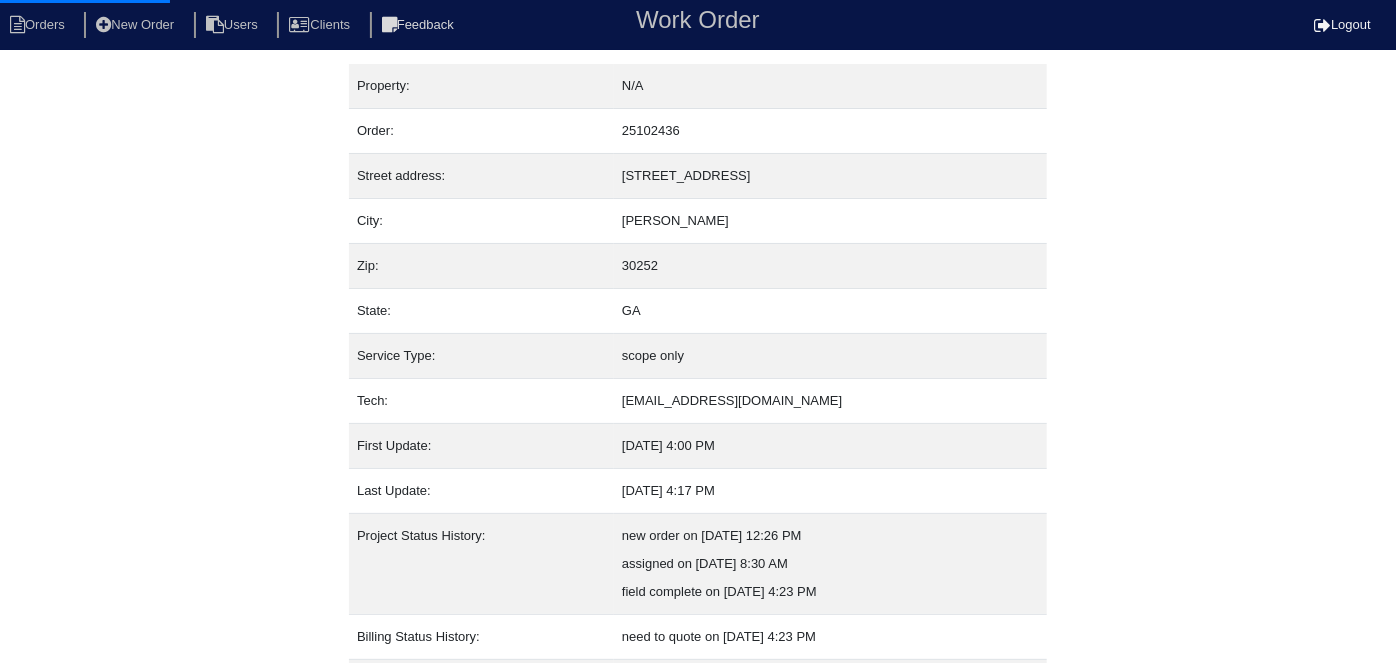 select on "0" 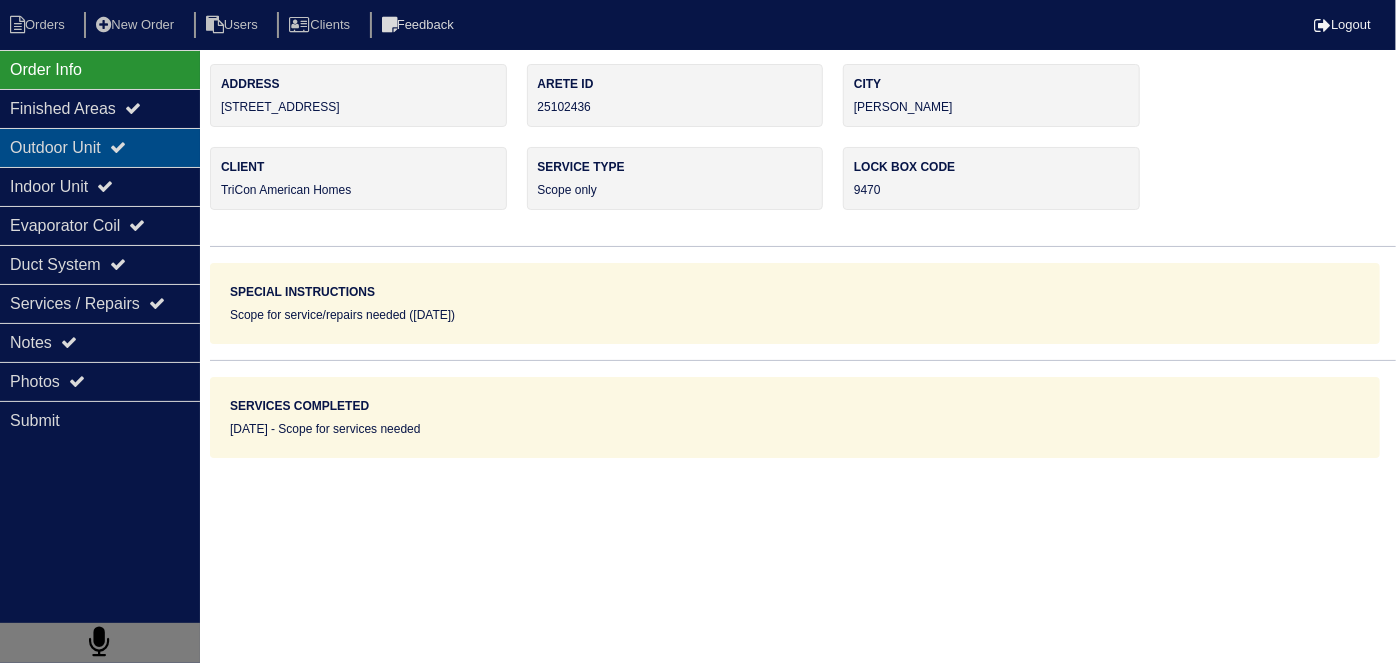 click at bounding box center (118, 147) 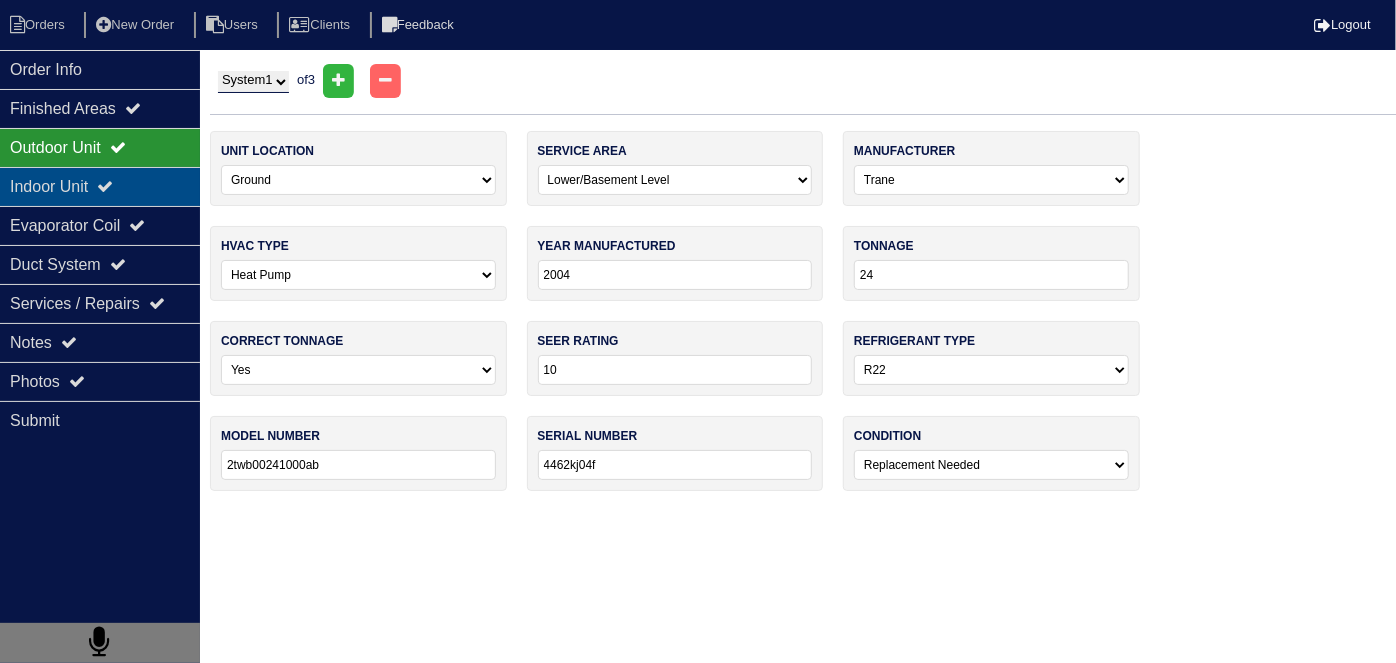 click on "Indoor Unit" at bounding box center [100, 186] 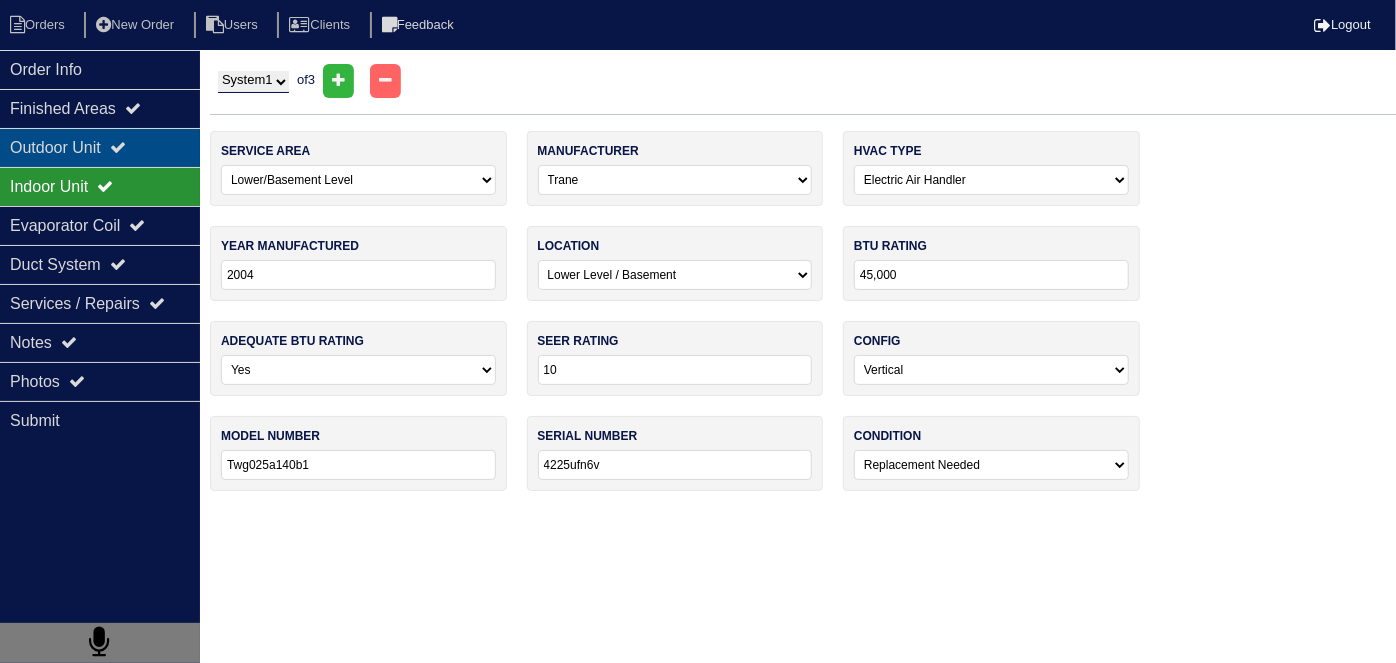 click on "Outdoor Unit" at bounding box center (100, 147) 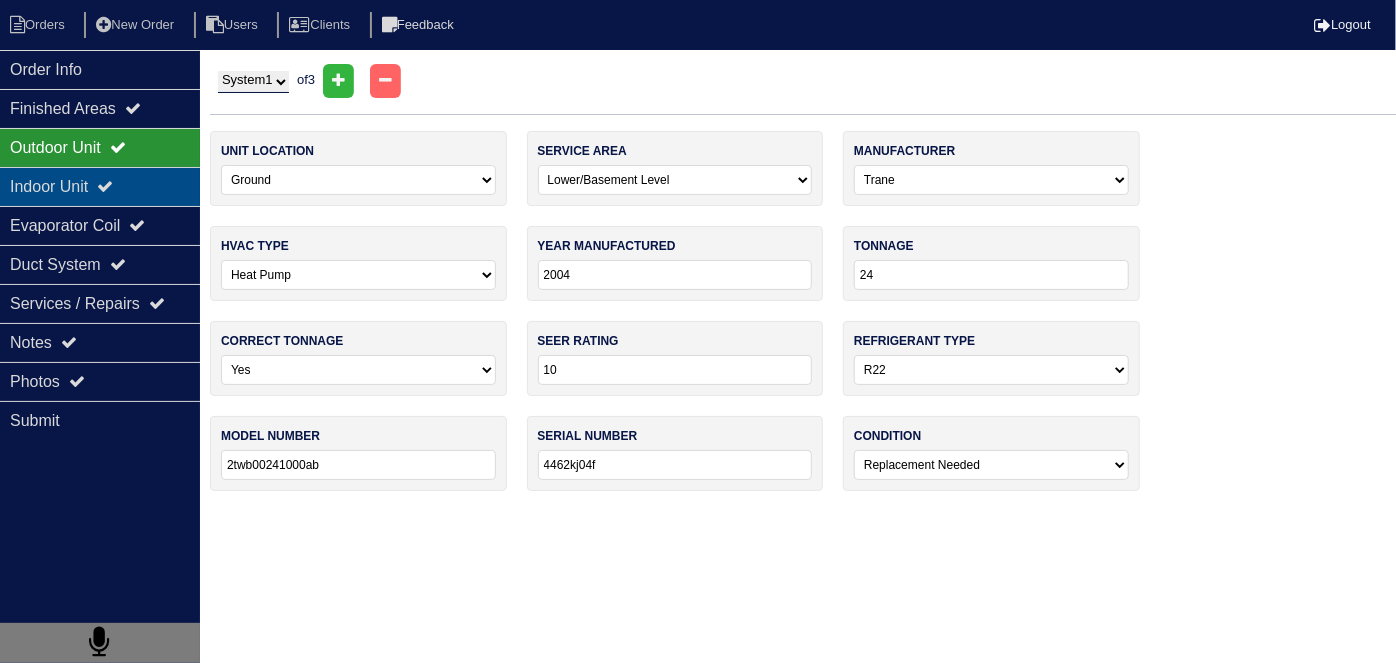 click on "Indoor Unit" at bounding box center (100, 186) 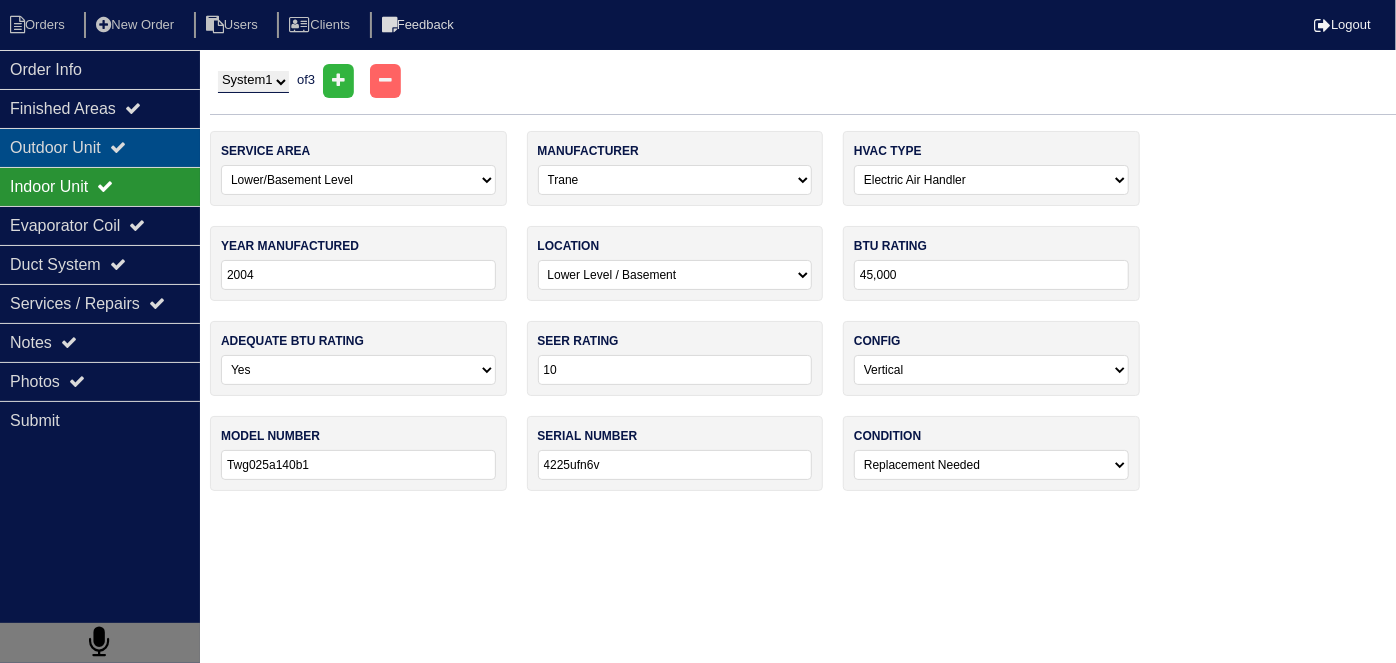 click on "Outdoor Unit" at bounding box center (100, 147) 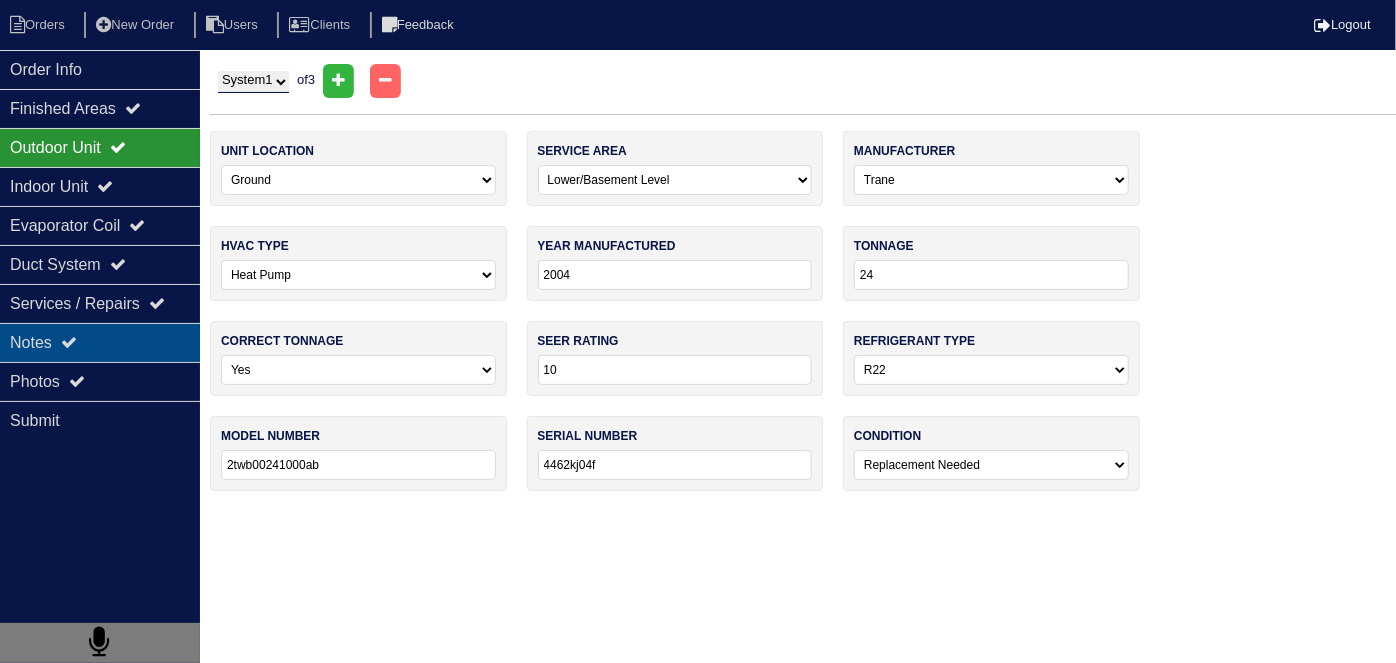 click on "Notes" at bounding box center (100, 342) 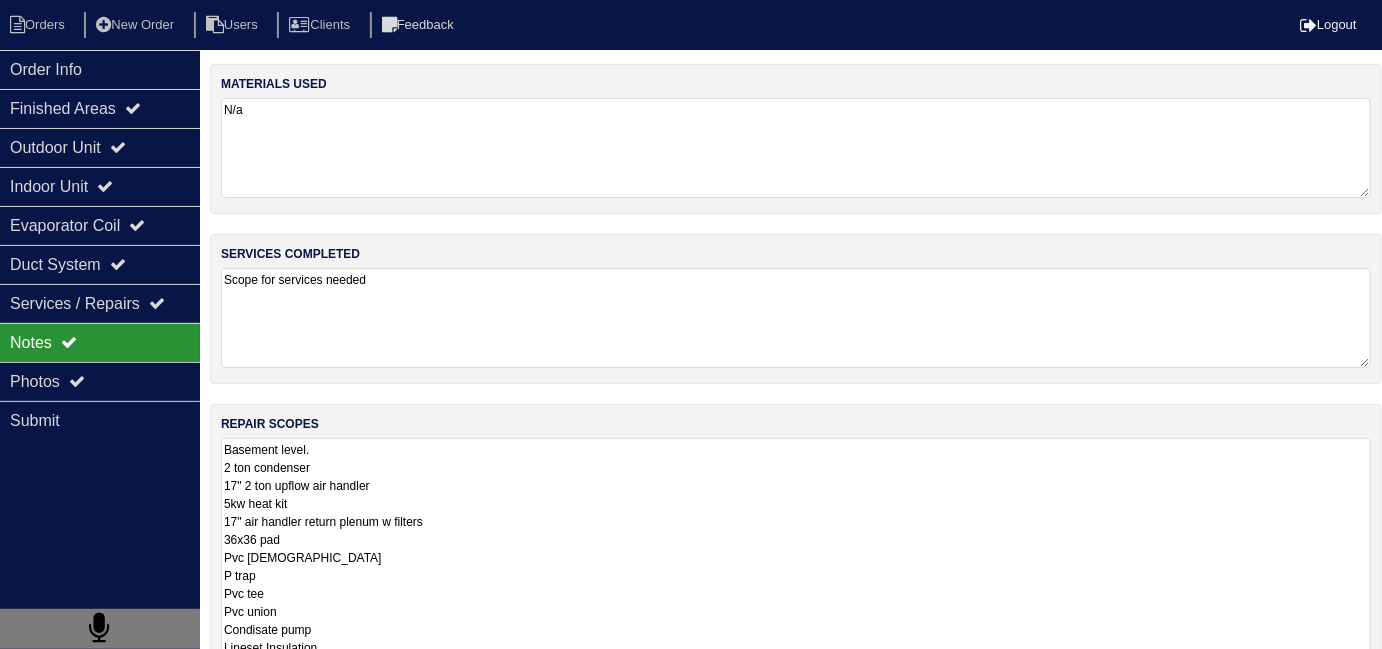 click on "Basement level.
2 ton condenser
17" 2 ton upflow air handler
5kw heat kit
17" air handler return plenum w filters
36x36 pad
Pvc male
P trap
Pvc tee
Pvc union
Condisate pump
Lineset Insulation.
1-smart thermostat
main
3 ton condenser
17" 3 ton upflow coil
36x36 pad
Pvc male
Pvc union
2-16x25x4 filters
Condisate pump
Lineset Insulation
1-smart thermostat.
Upstairs service only.
Change filters. 16x25x4
Blow out drain
Add union
Replace lineset insulation
Change thermostat" at bounding box center [796, 737] 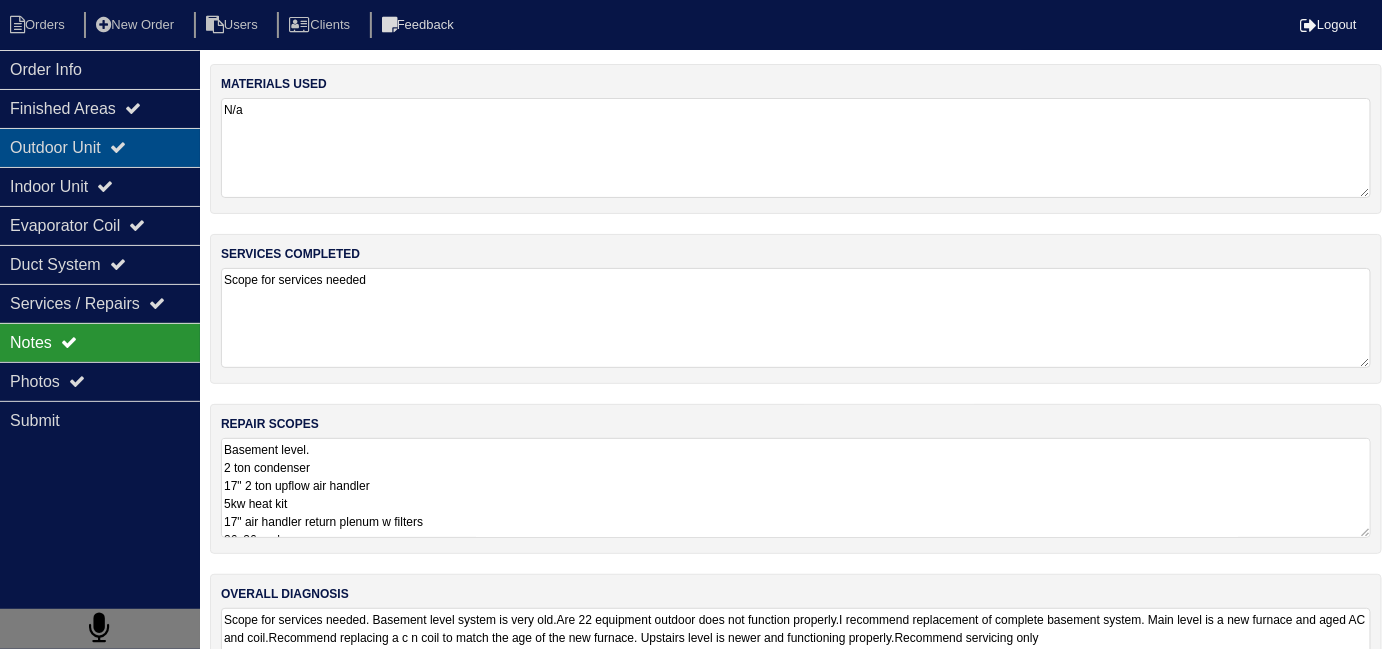 click on "Outdoor Unit" at bounding box center (100, 147) 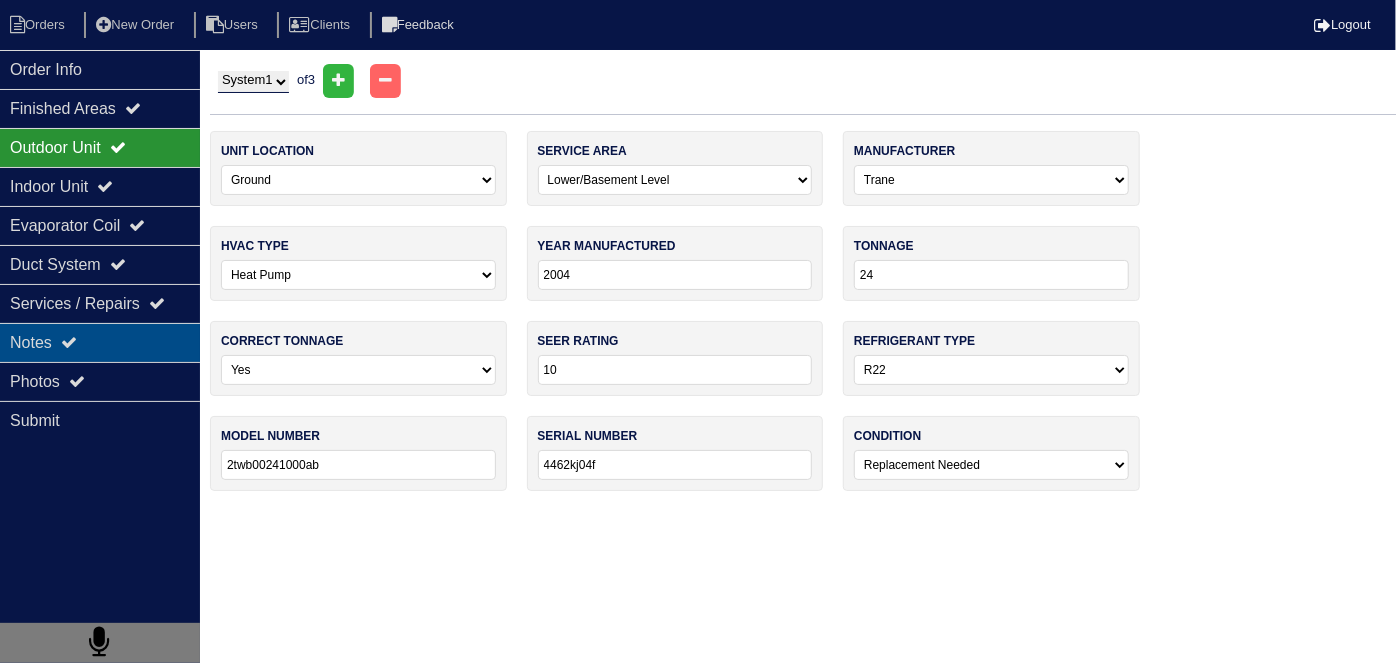 click on "Notes" at bounding box center (100, 342) 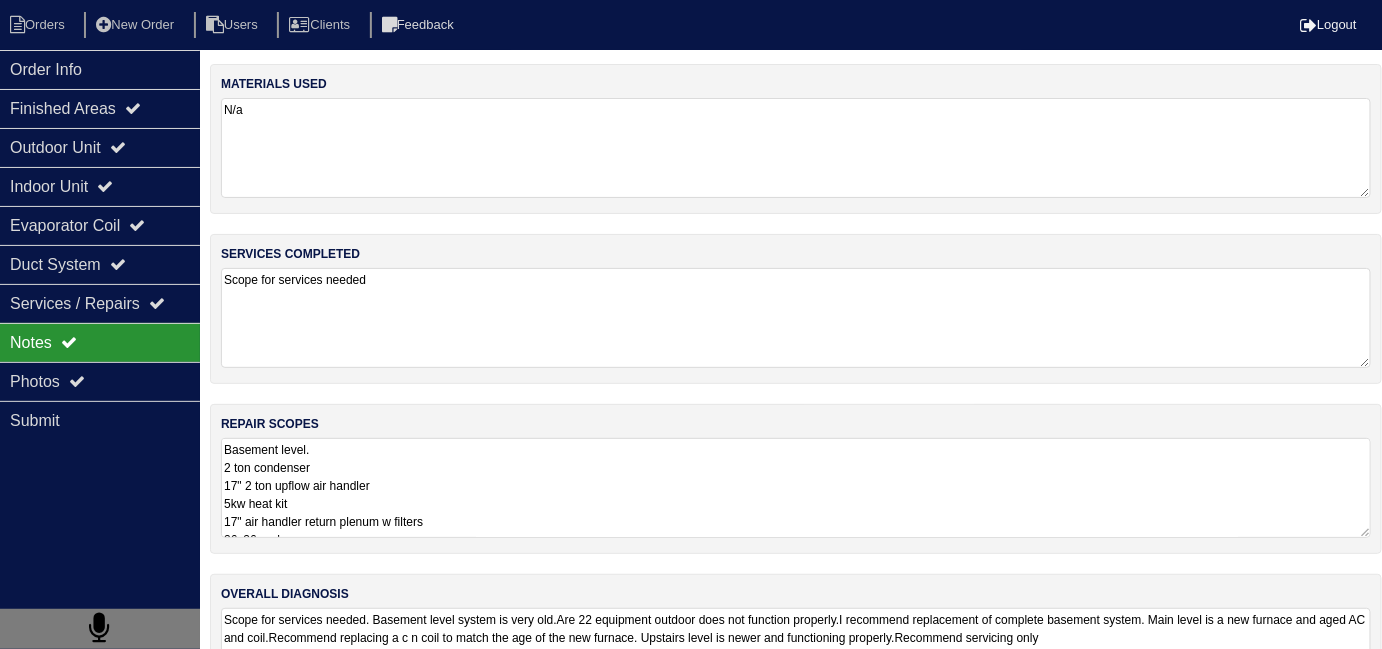 click on "Basement level.
2 ton condenser
17" 2 ton upflow air handler
5kw heat kit
17" air handler return plenum w filters
36x36 pad
Pvc male
P trap
Pvc tee
Pvc union
Condisate pump
Lineset Insulation.
1-smart thermostat
main
3 ton condenser
17" 3 ton upflow coil
36x36 pad
Pvc male
Pvc union
2-16x25x4 filters
Condisate pump
Lineset Insulation
1-smart thermostat.
Upstairs service only.
Change filters. 16x25x4
Blow out drain
Add union
Replace lineset insulation
Change thermostat" at bounding box center (796, 488) 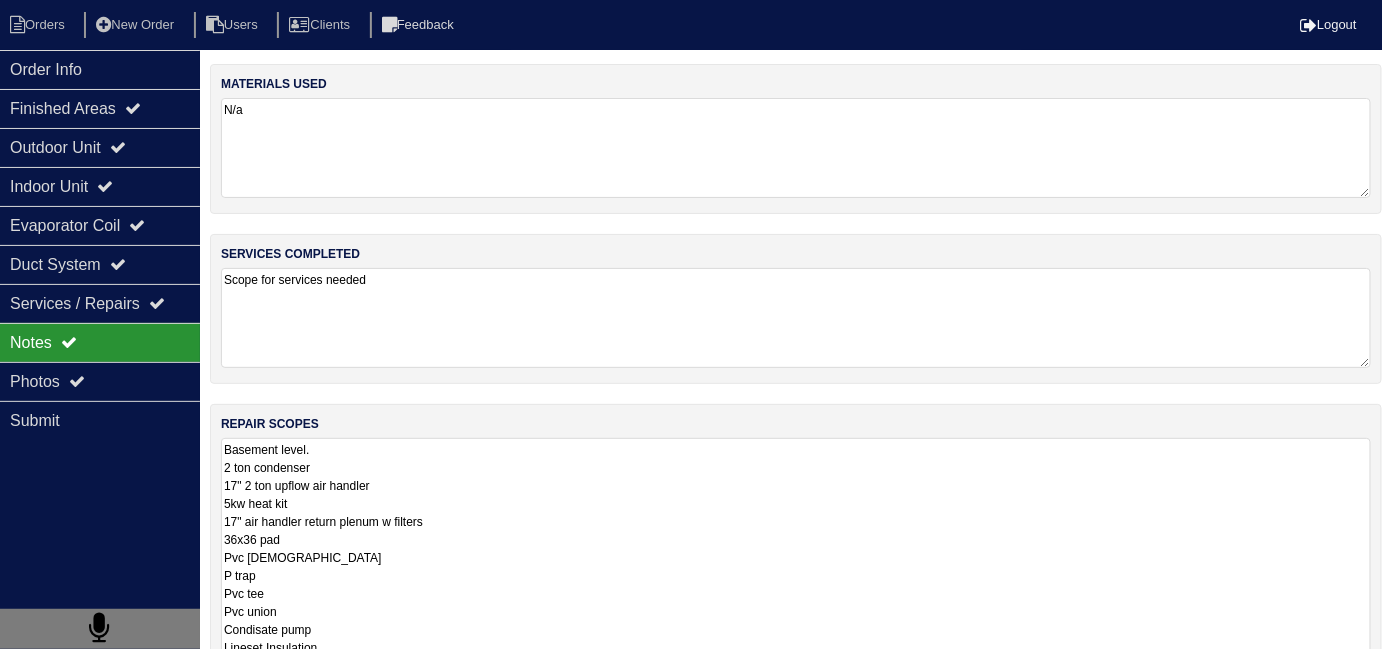scroll, scrollTop: 1, scrollLeft: 0, axis: vertical 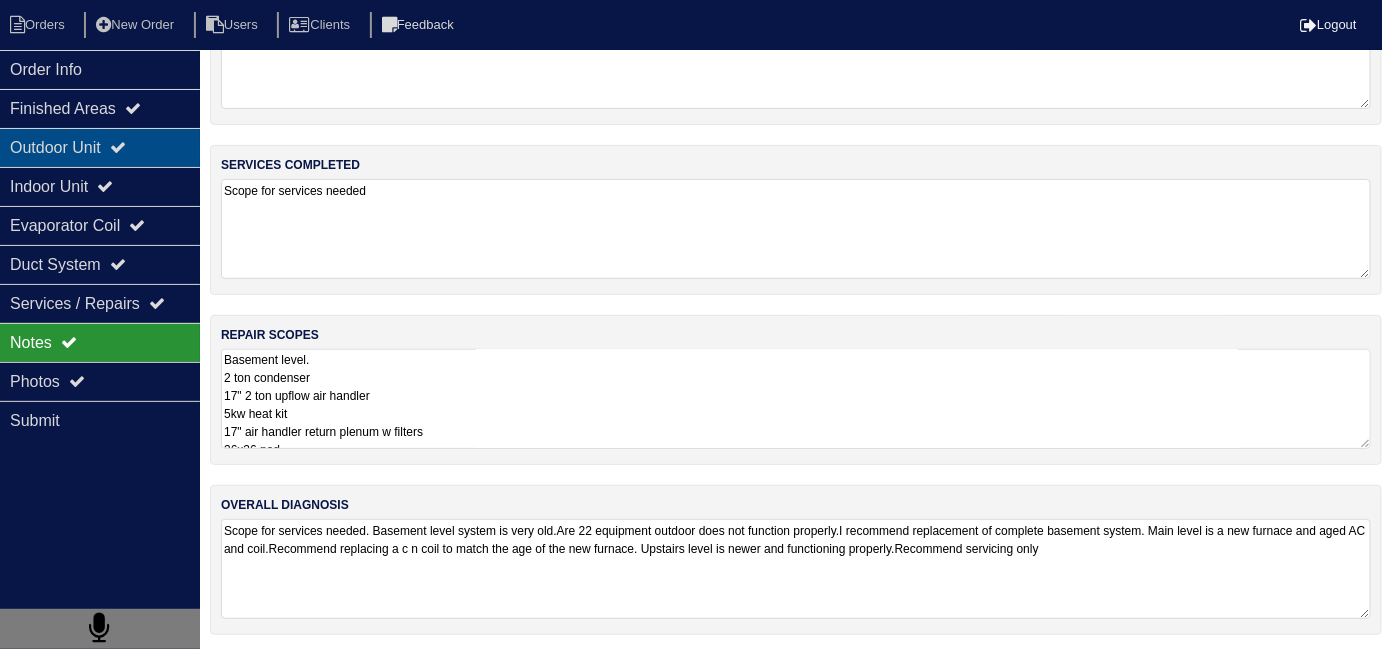 click on "Outdoor Unit" at bounding box center (100, 147) 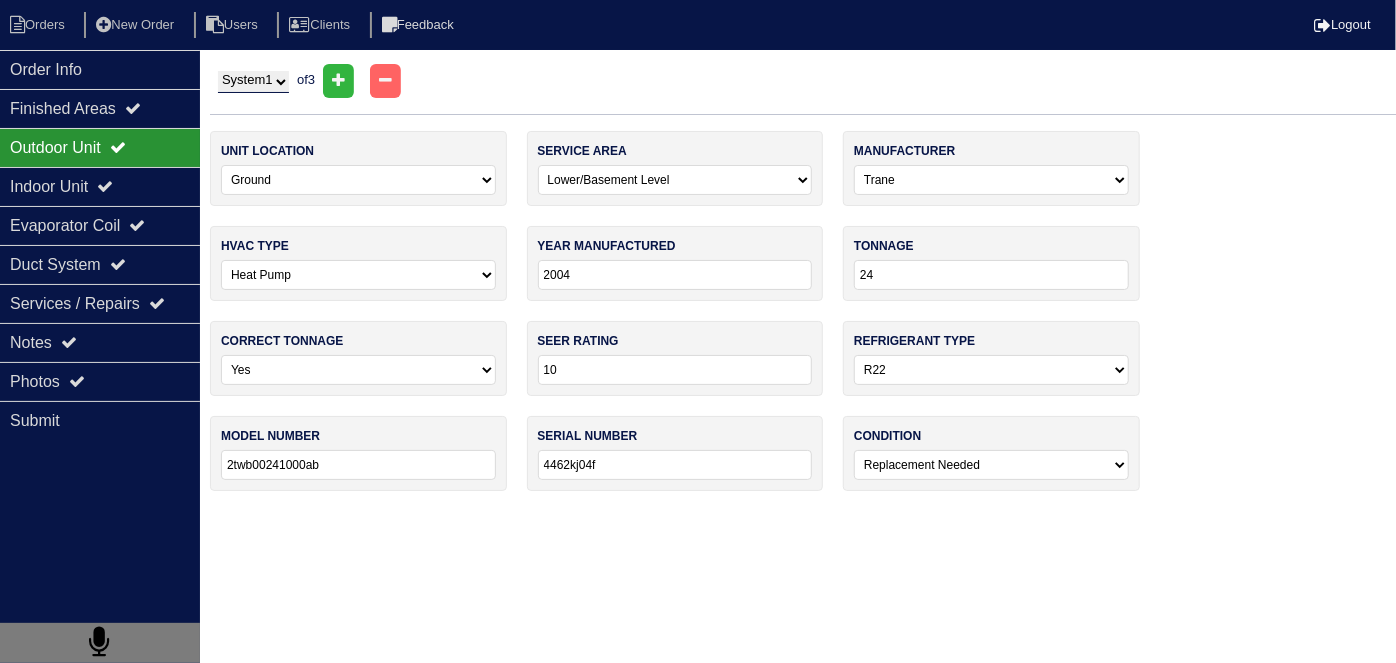click on "System  1 System  2 System  3" at bounding box center [253, 82] 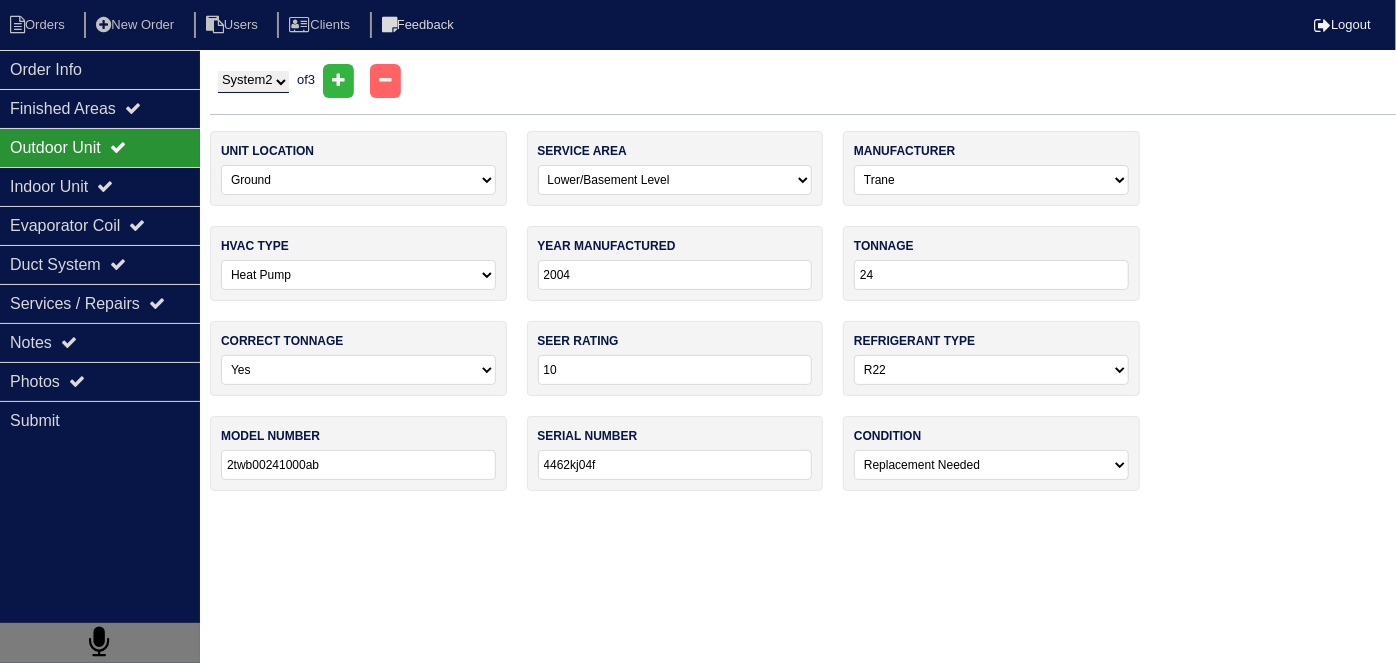 click on "System  1 System  2 System  3" at bounding box center (253, 82) 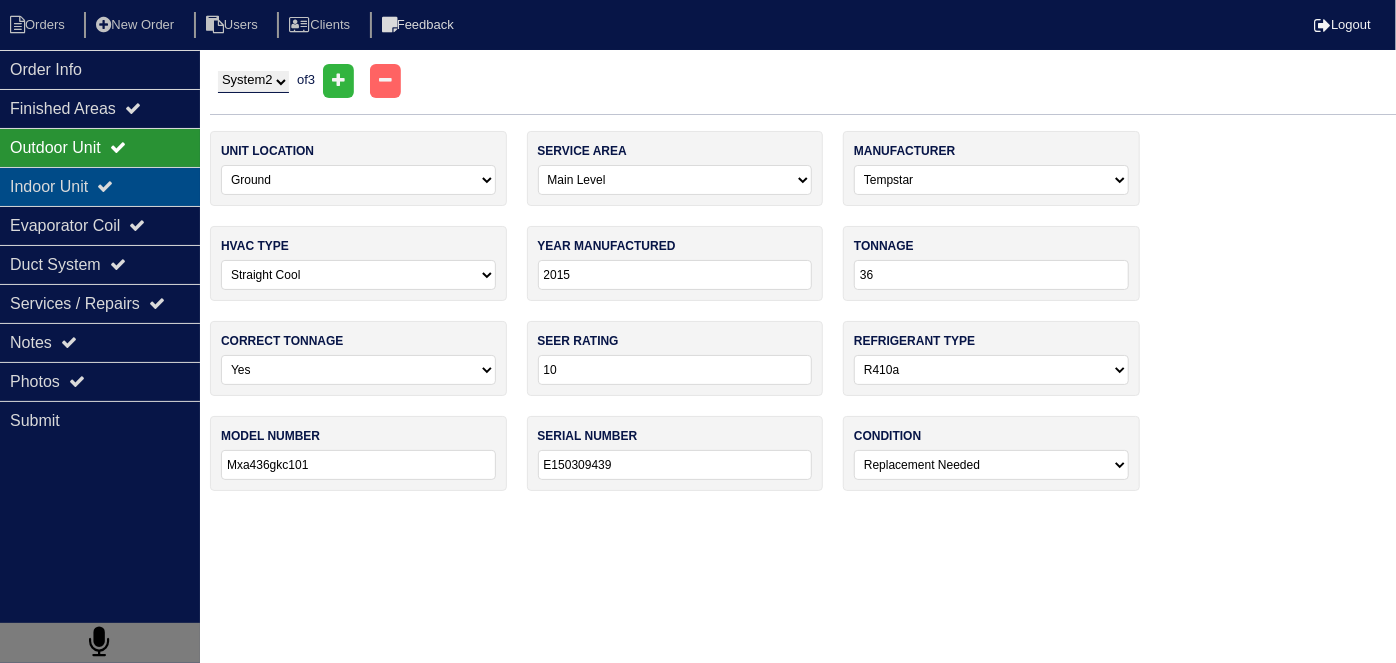 click on "Indoor Unit" at bounding box center (100, 186) 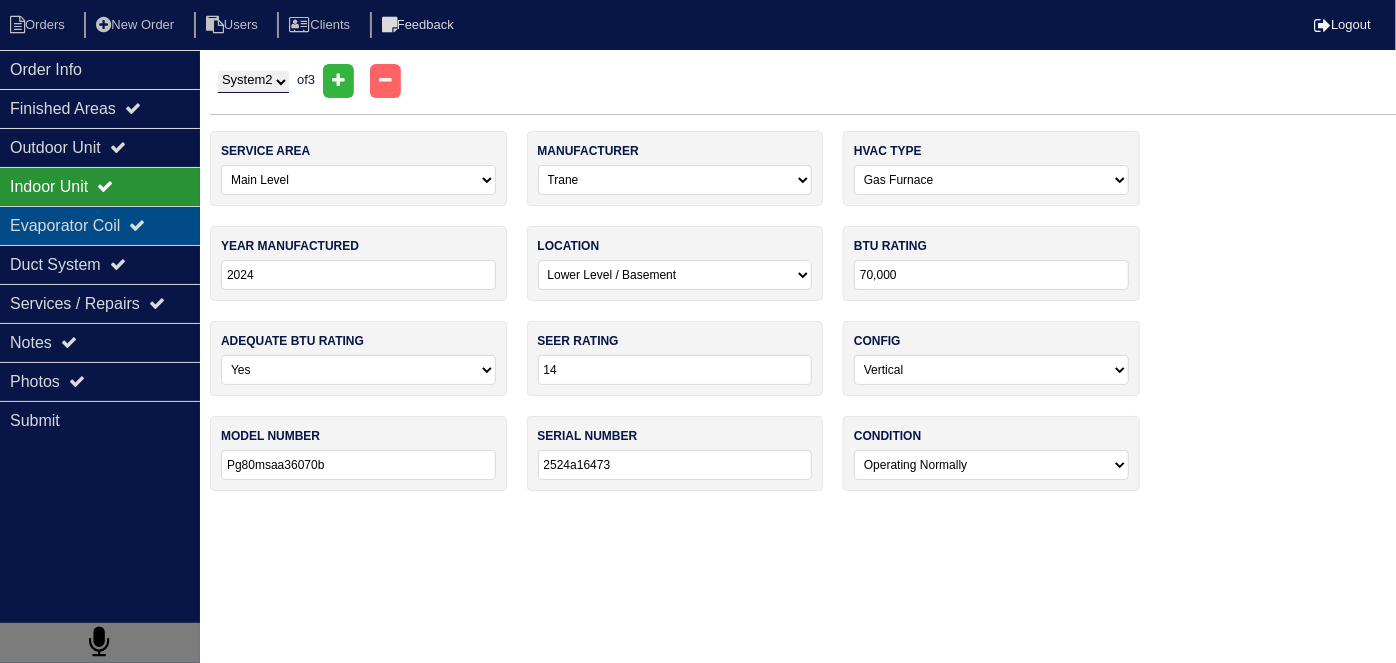 click on "Evaporator Coil" at bounding box center [100, 225] 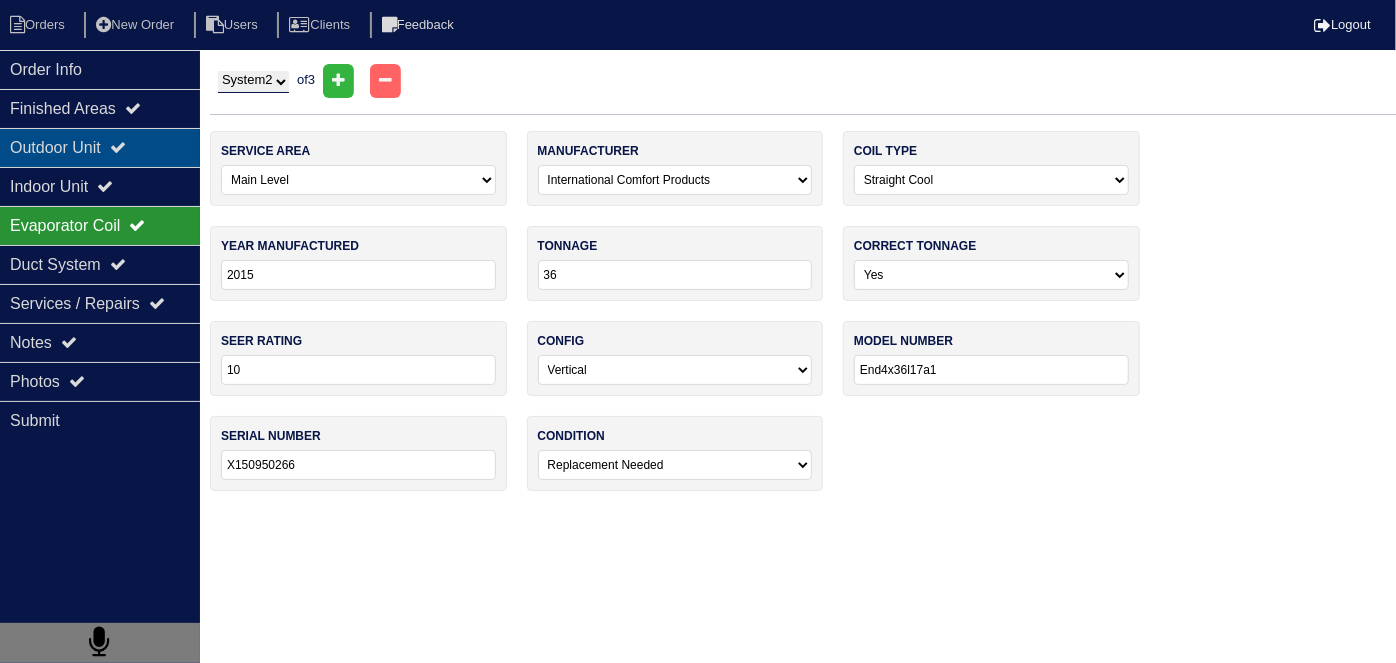 click on "Outdoor Unit" at bounding box center [100, 147] 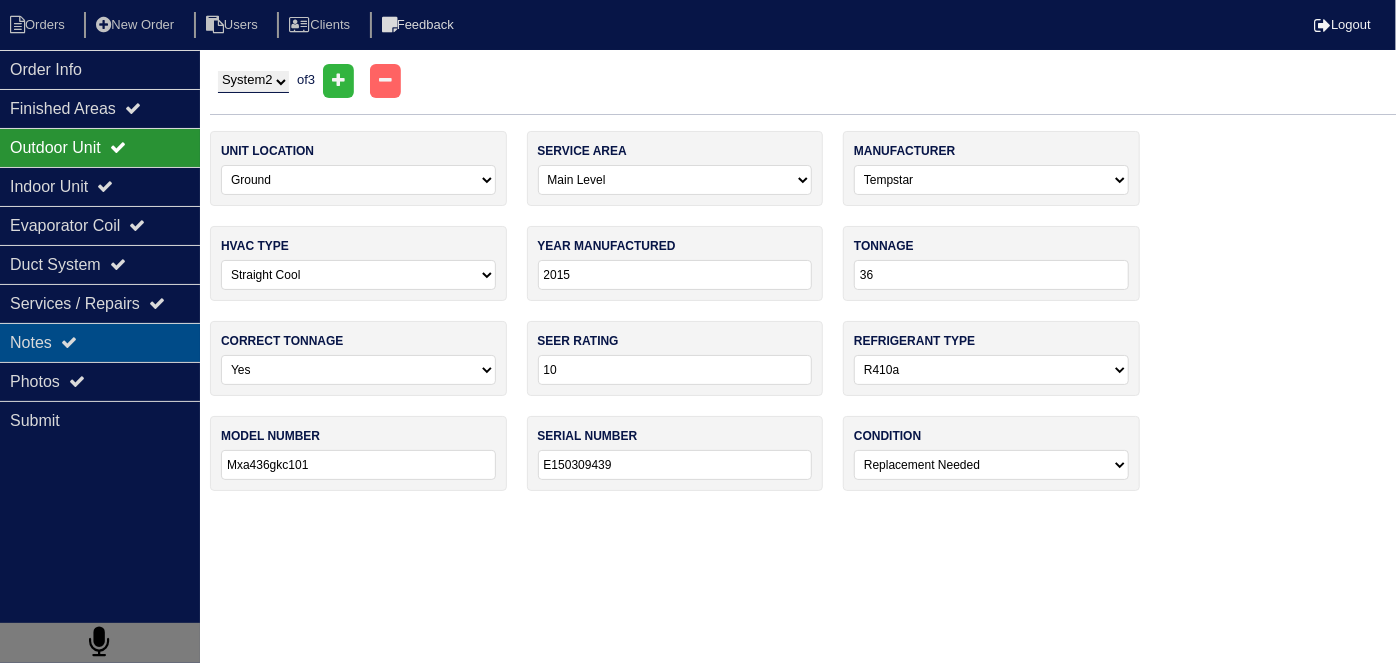 click on "Notes" at bounding box center (100, 342) 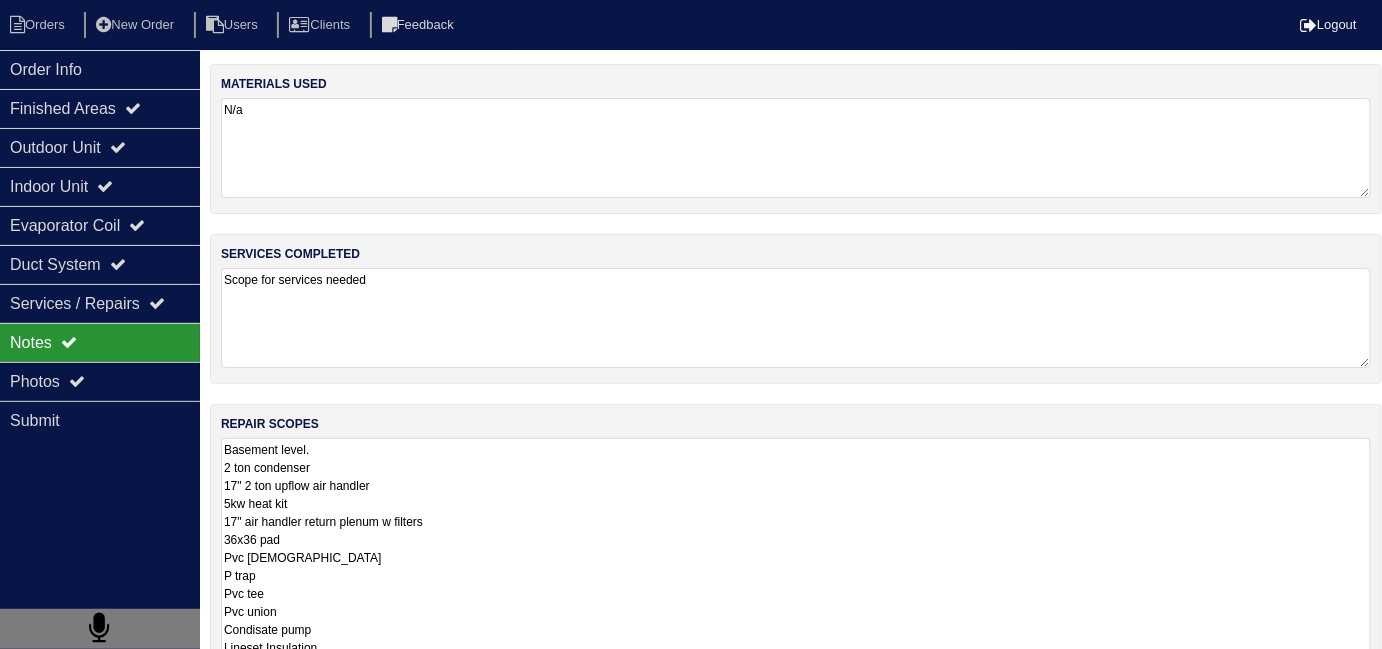 drag, startPoint x: 545, startPoint y: 475, endPoint x: 589, endPoint y: 472, distance: 44.102154 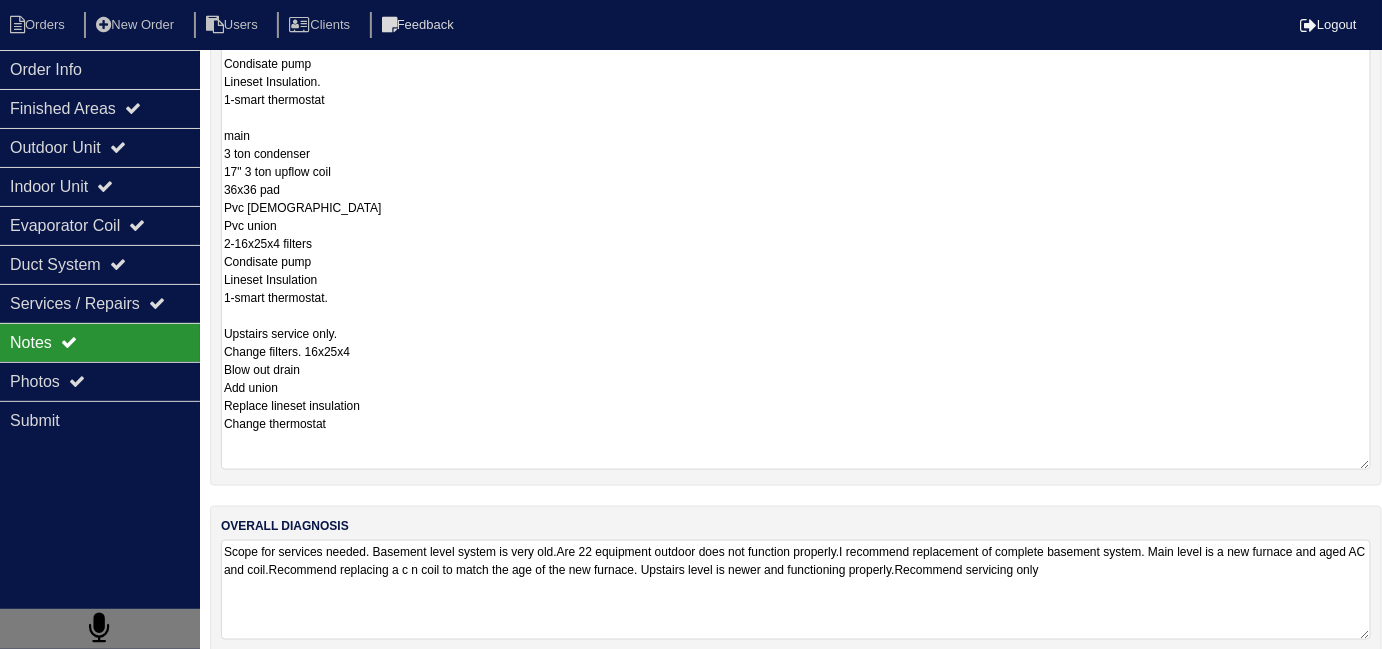 scroll, scrollTop: 586, scrollLeft: 0, axis: vertical 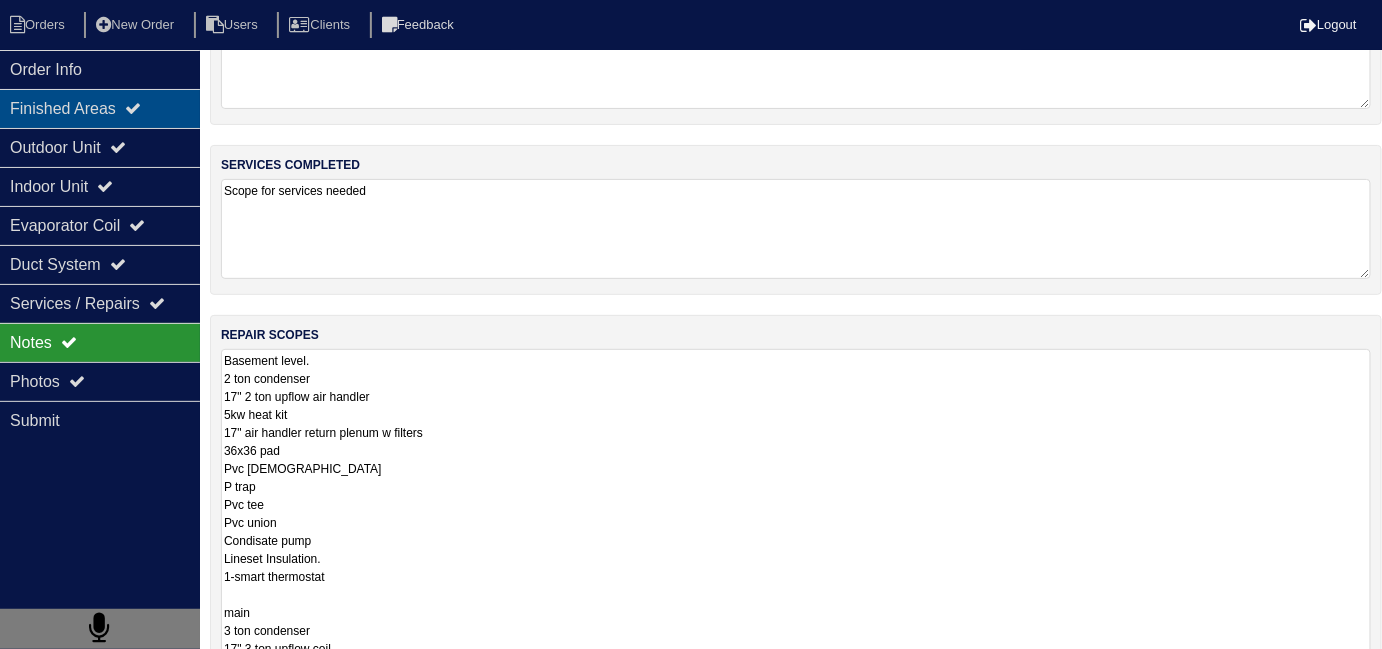 click on "Finished Areas" at bounding box center (100, 108) 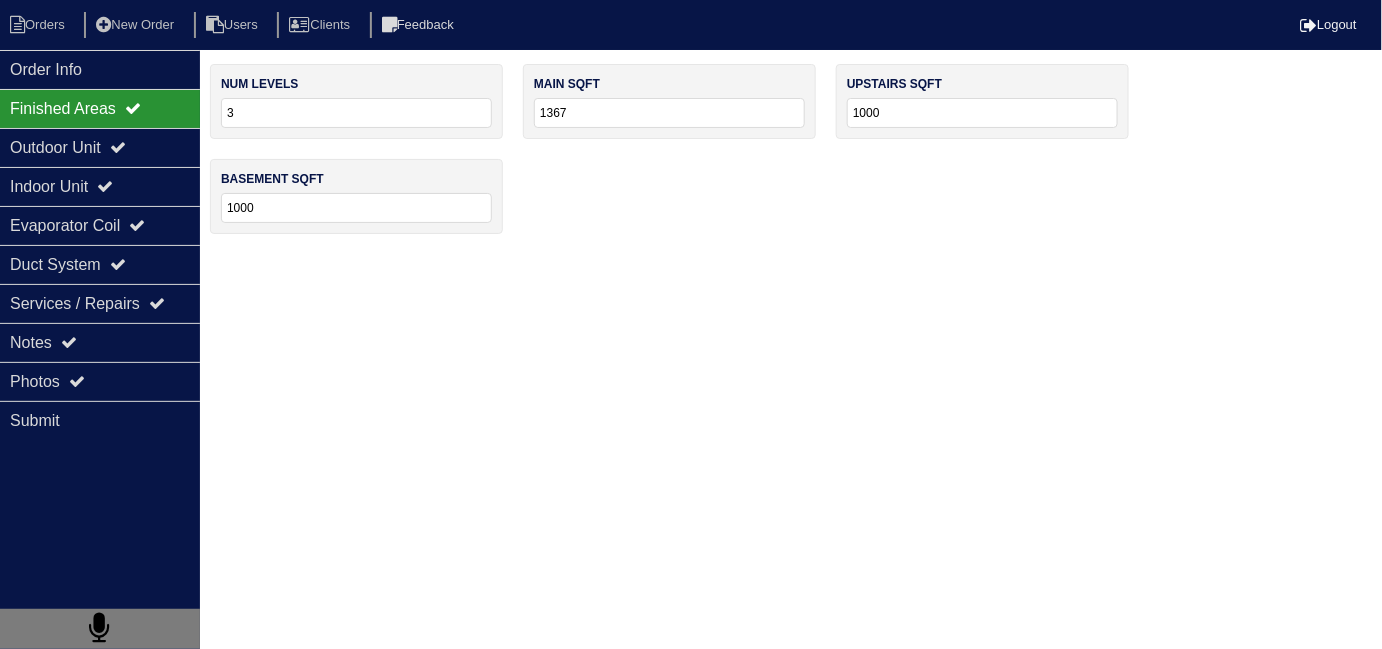 scroll, scrollTop: 0, scrollLeft: 0, axis: both 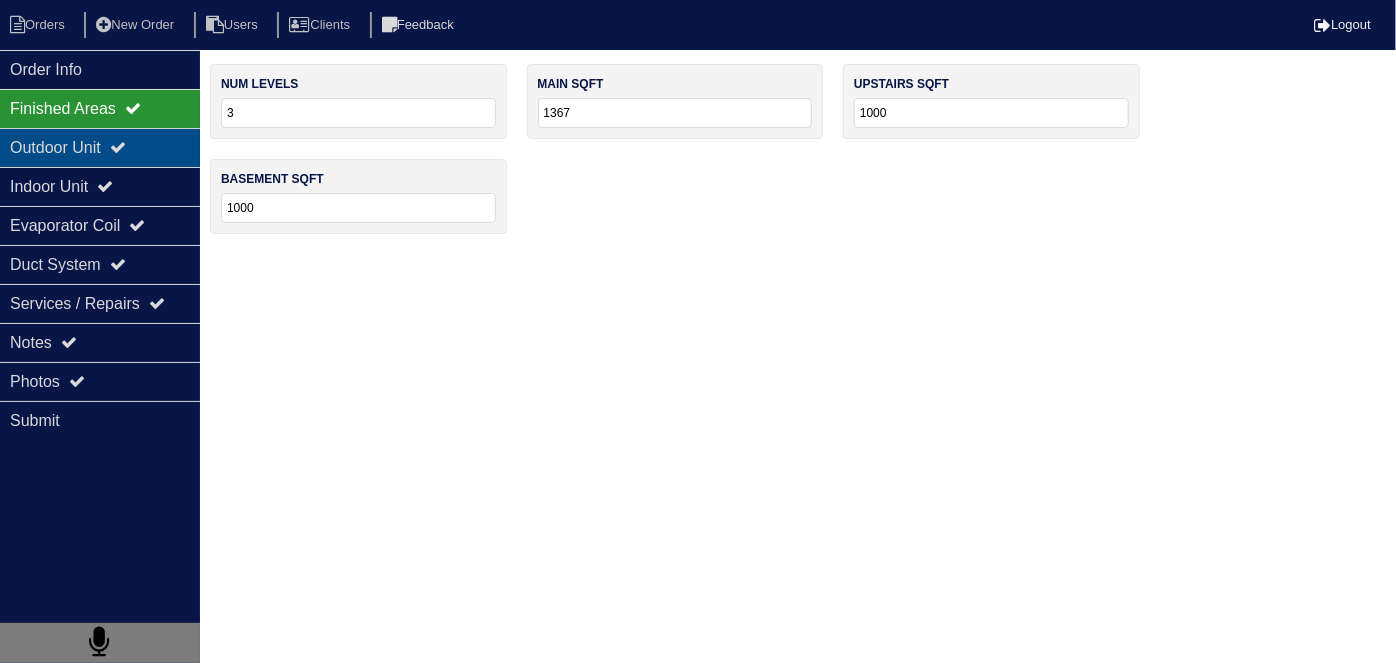 click on "Outdoor Unit" at bounding box center (100, 147) 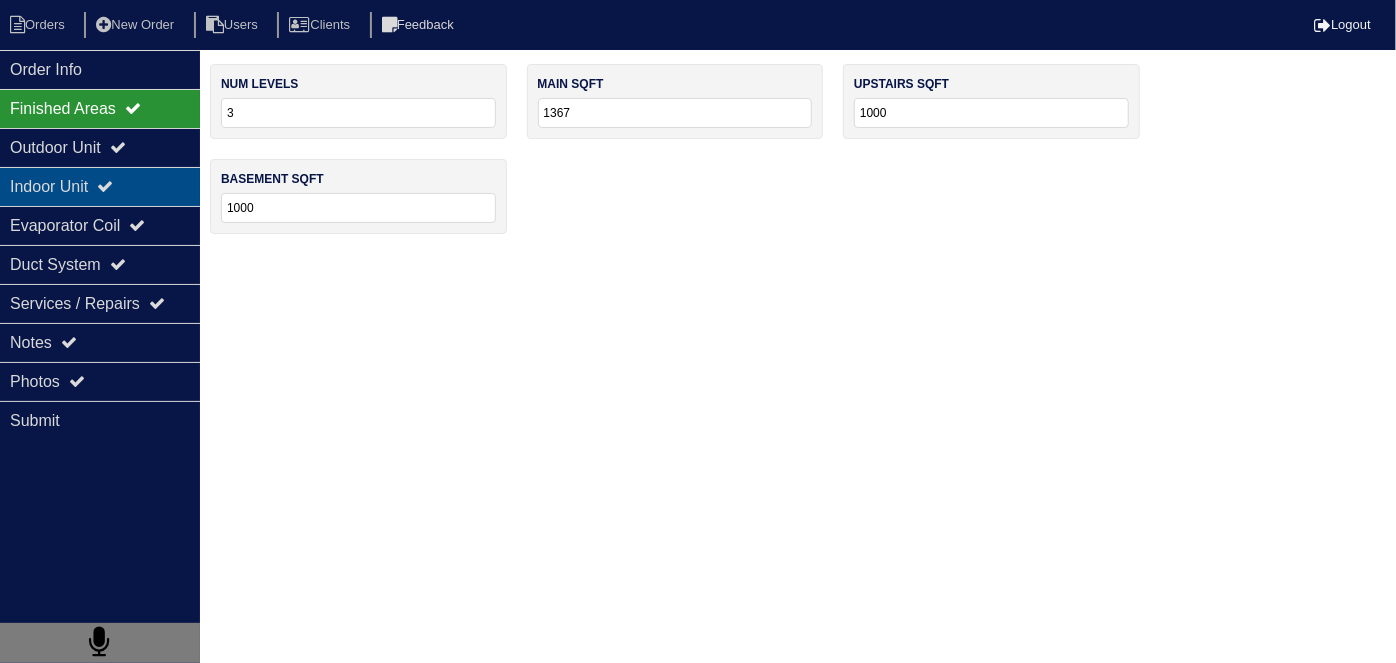 select on "2" 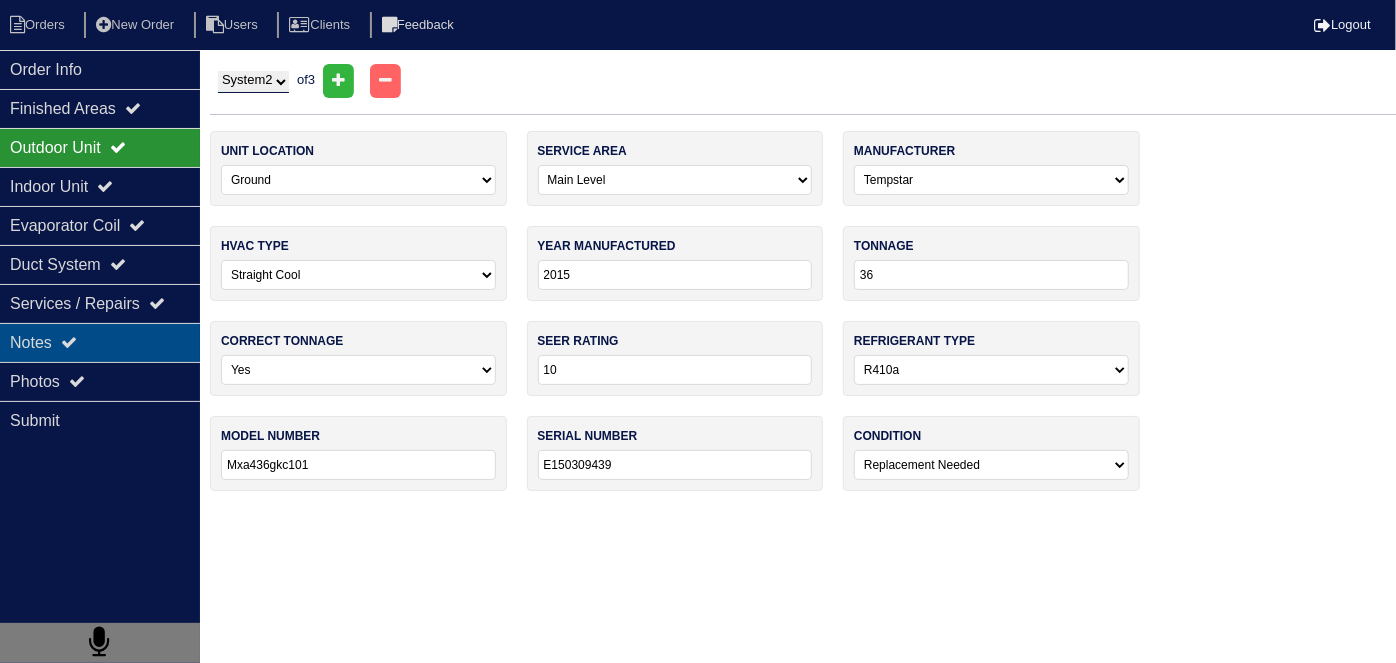 click on "Notes" at bounding box center (100, 342) 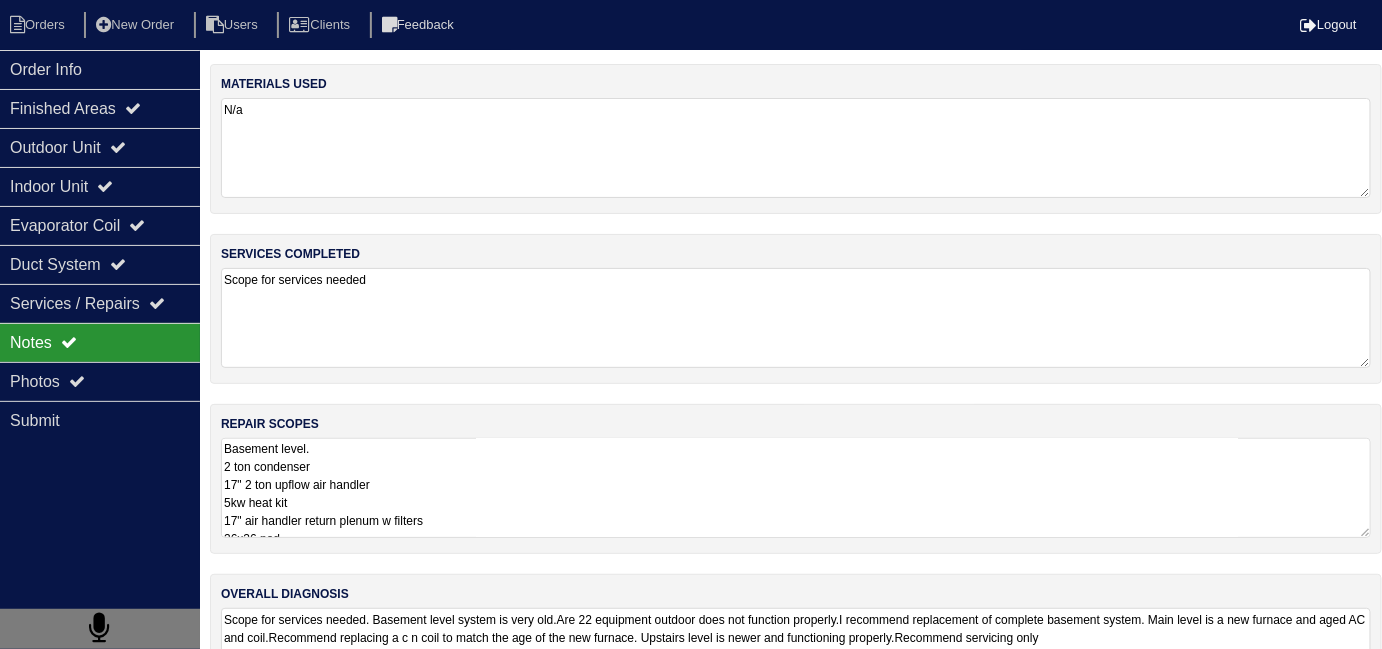 click on "Basement level.
2 ton condenser
17" 2 ton upflow air handler
5kw heat kit
17" air handler return plenum w filters
36x36 pad
Pvc male
P trap
Pvc tee
Pvc union
Condisate pump
Lineset Insulation.
1-smart thermostat
main
3 ton condenser
17" 3 ton upflow coil
36x36 pad
Pvc male
Pvc union
2-16x25x4 filters
Condisate pump
Lineset Insulation
1-smart thermostat.
Upstairs service only.
Change filters. 16x25x4
Blow out drain
Add union
Replace lineset insulation
Change thermostat" at bounding box center [796, 488] 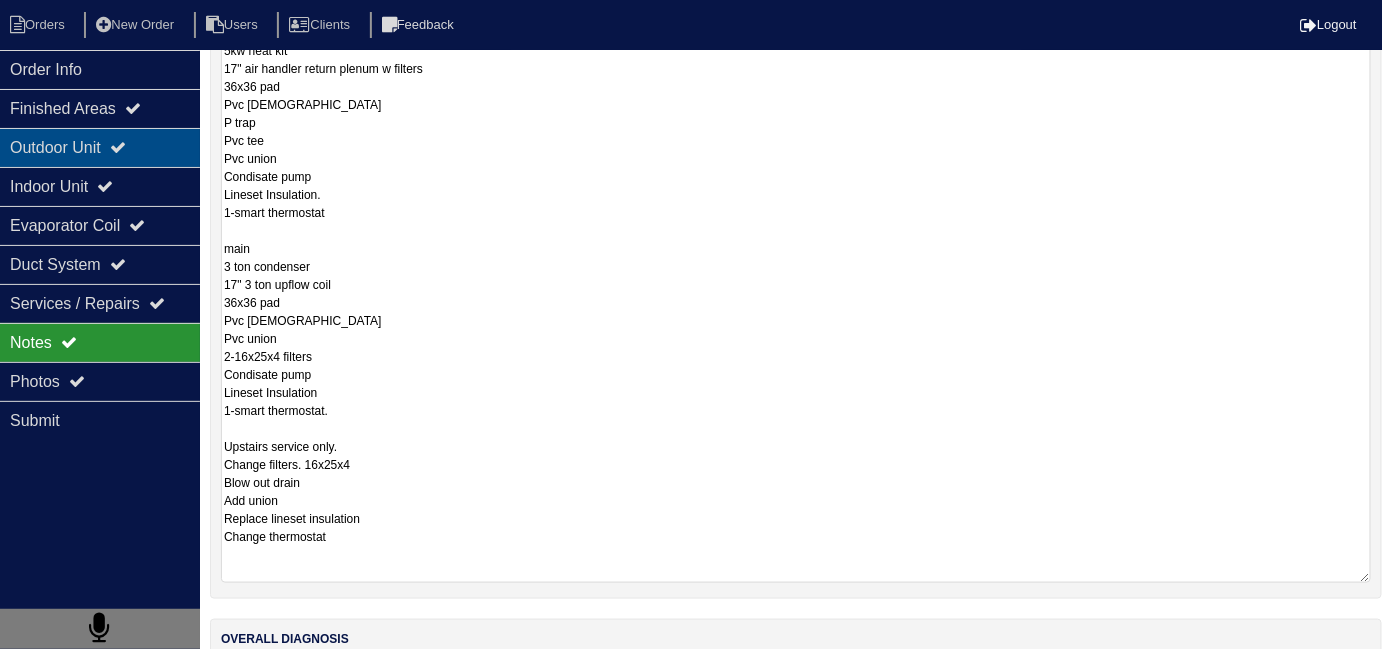 scroll, scrollTop: 89, scrollLeft: 0, axis: vertical 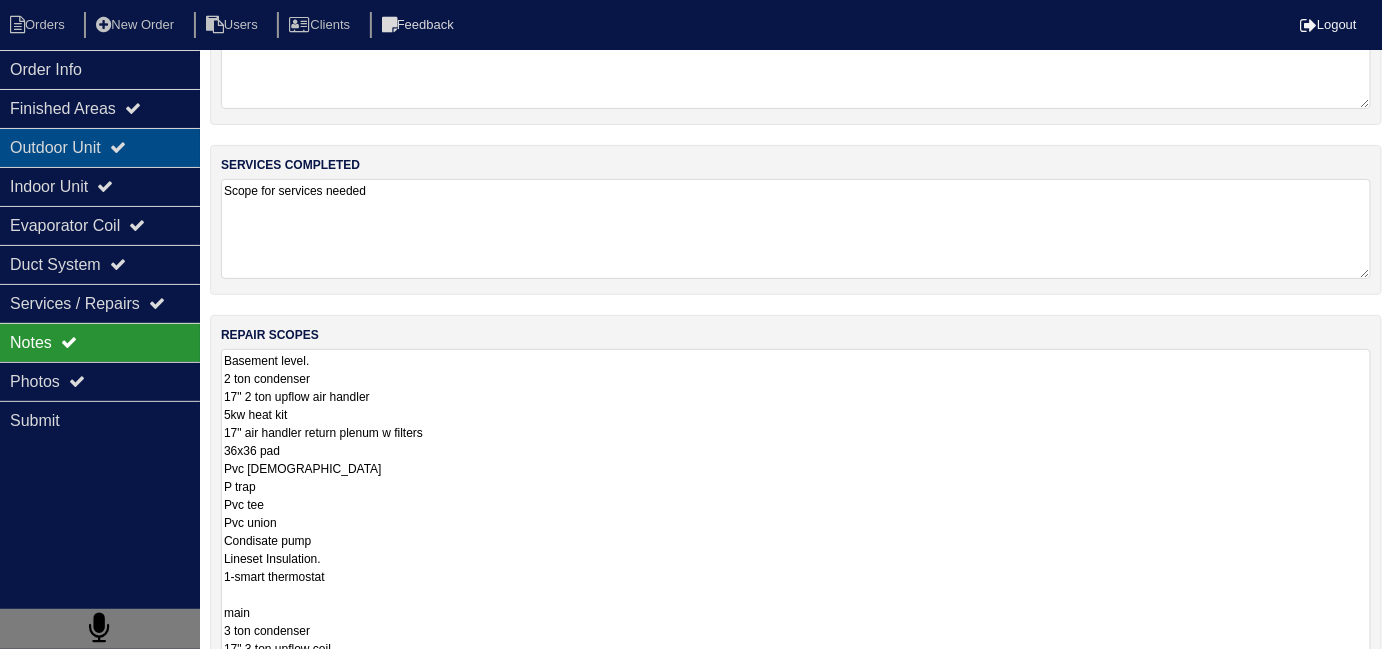 click on "Outdoor Unit" at bounding box center [100, 147] 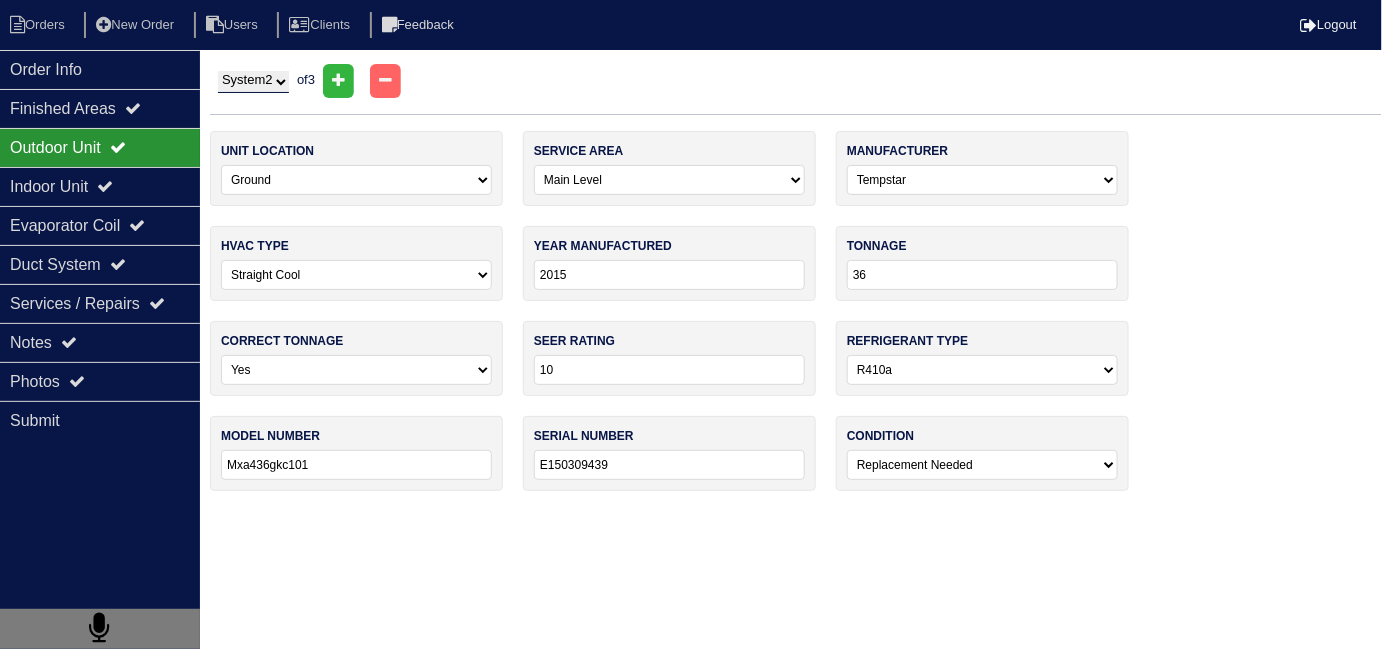 scroll, scrollTop: 0, scrollLeft: 0, axis: both 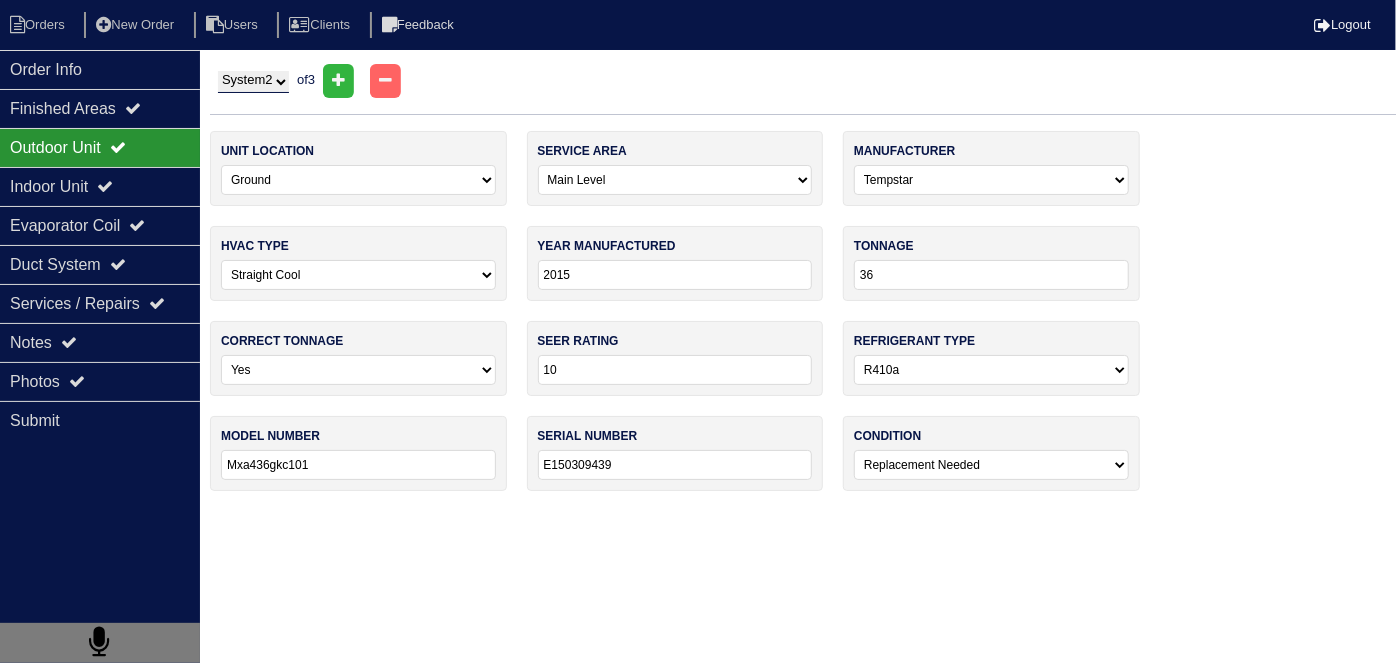 click on "System  1 System  2 System  3" at bounding box center [253, 82] 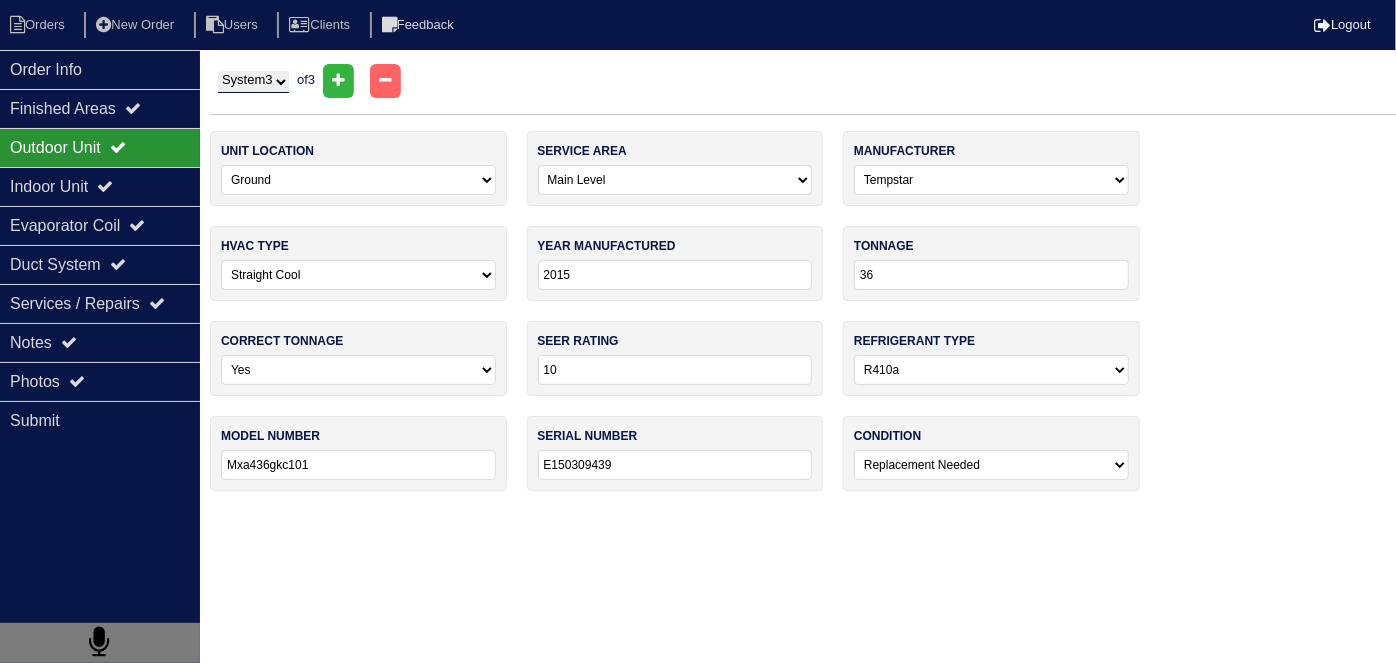 click on "System  1 System  2 System  3" at bounding box center (253, 82) 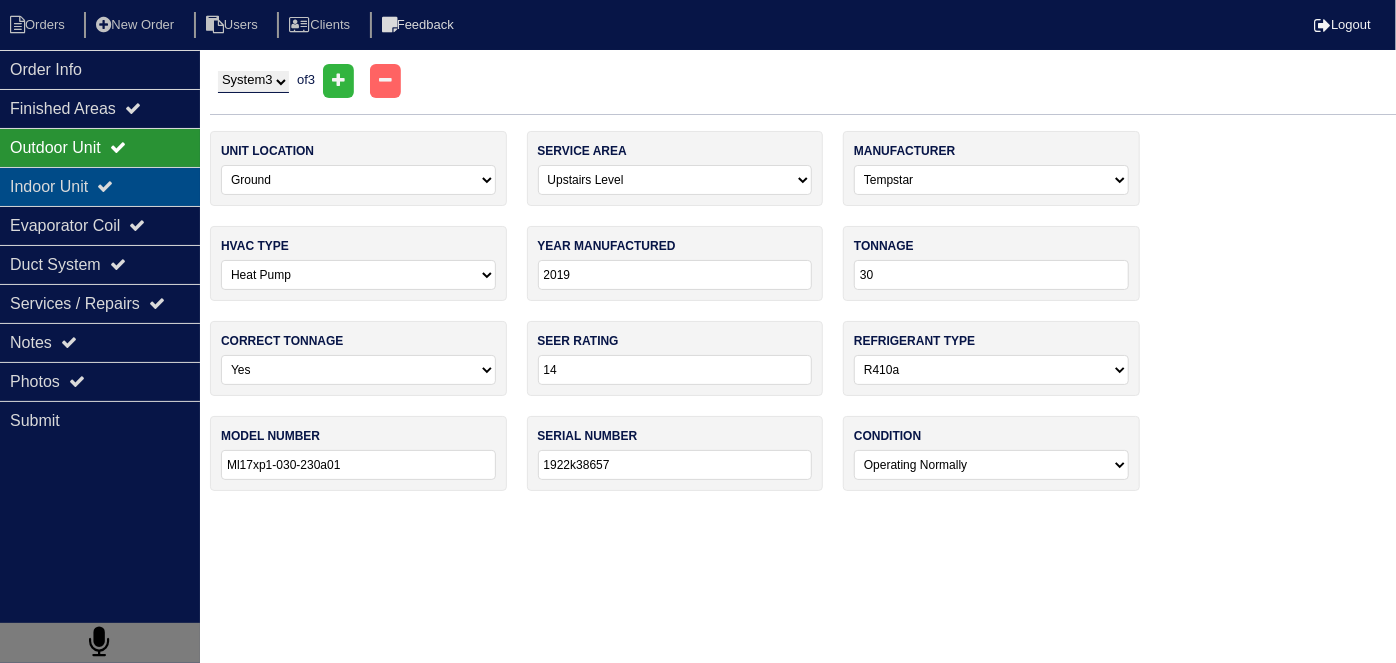 click at bounding box center [105, 186] 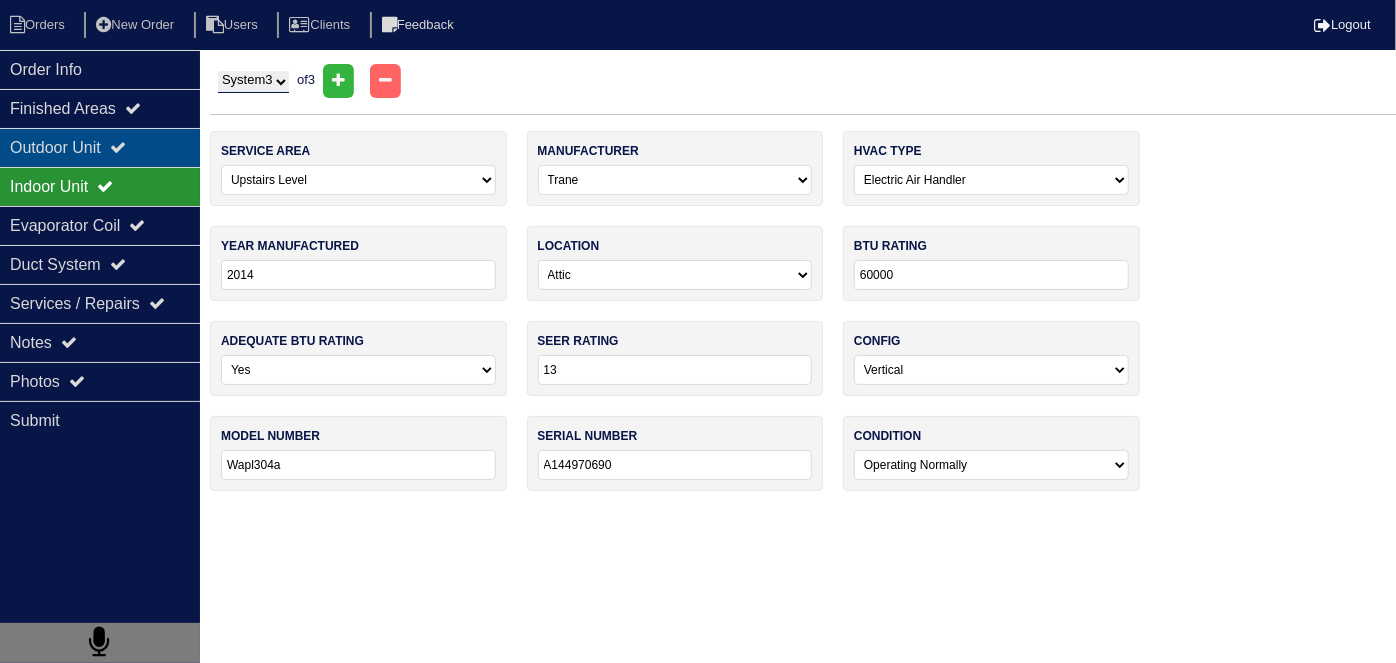 click on "Outdoor Unit" at bounding box center [100, 147] 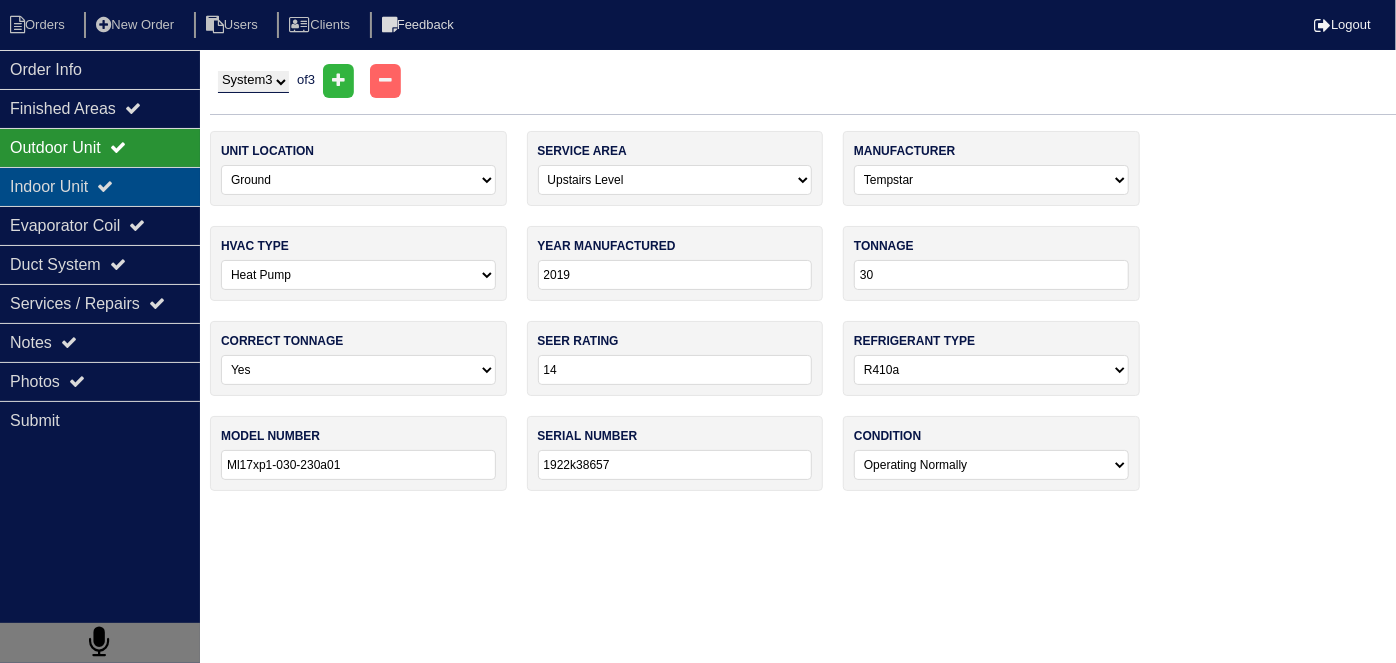 click on "Indoor Unit" at bounding box center [100, 186] 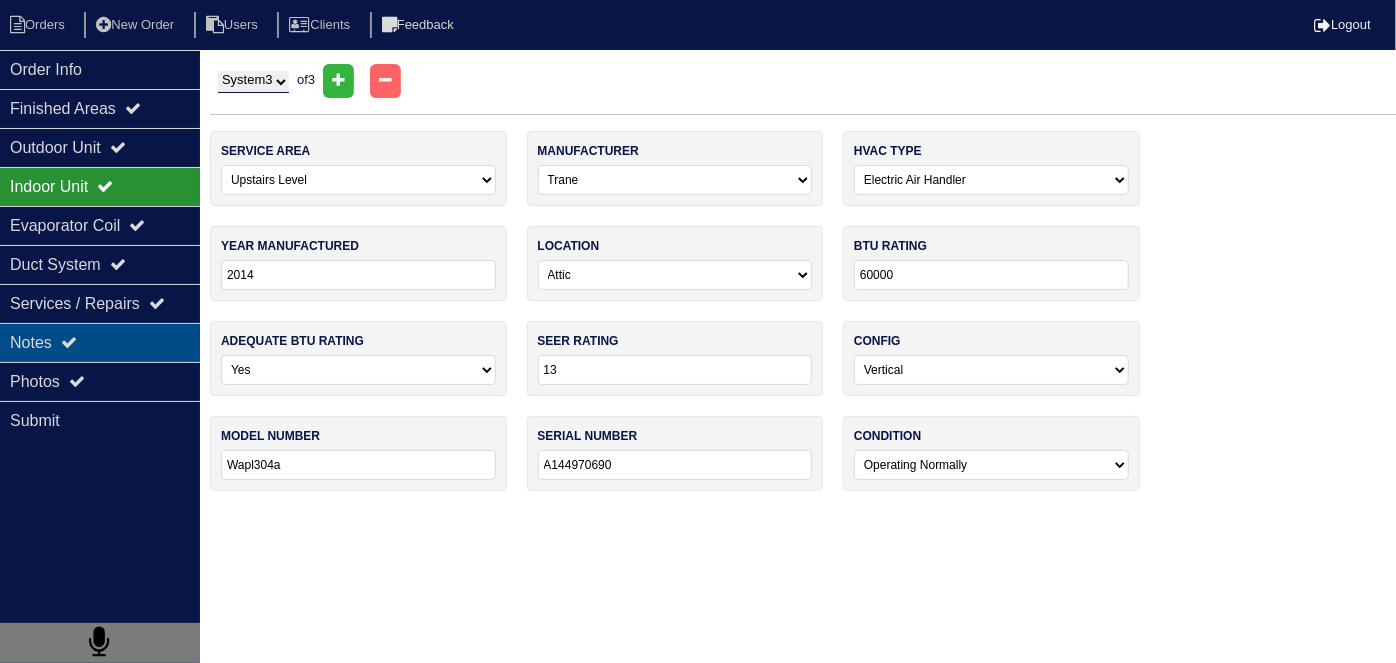 click on "Notes" at bounding box center [100, 342] 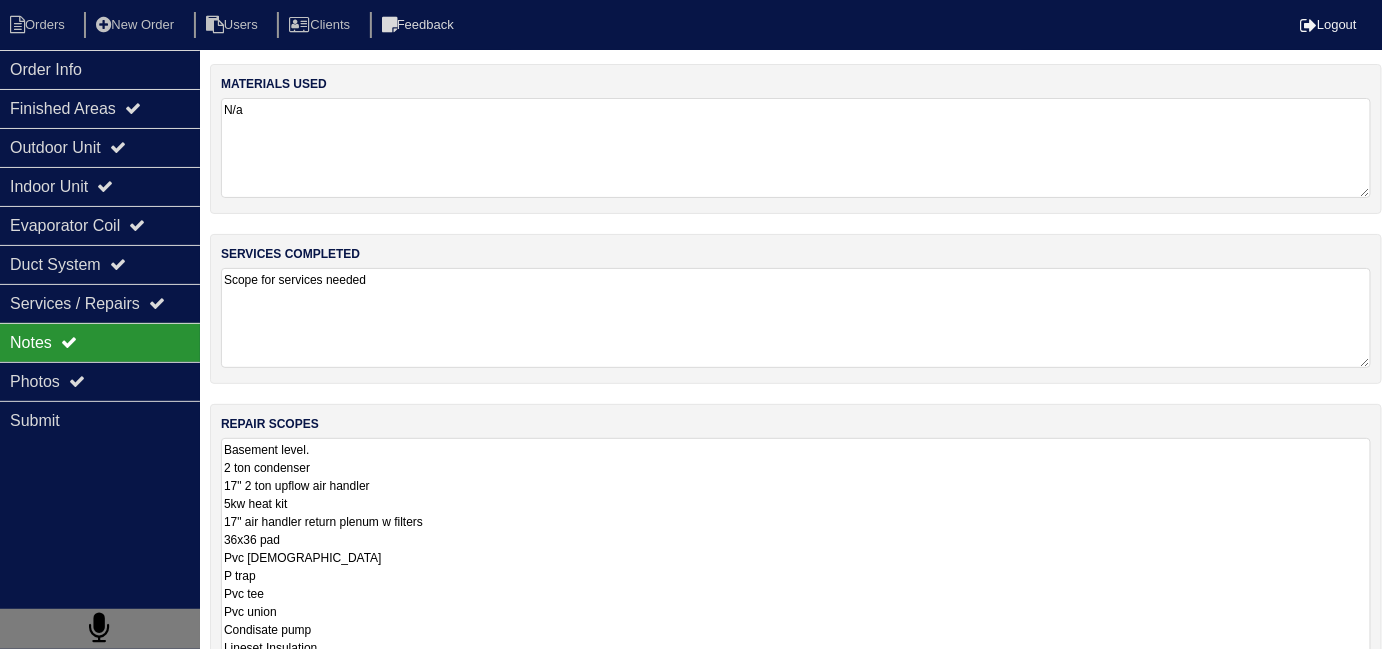 click on "Basement level.
2 ton condenser
17" 2 ton upflow air handler
5kw heat kit
17" air handler return plenum w filters
36x36 pad
Pvc male
P trap
Pvc tee
Pvc union
Condisate pump
Lineset Insulation.
1-smart thermostat
main
3 ton condenser
17" 3 ton upflow coil
36x36 pad
Pvc male
Pvc union
2-16x25x4 filters
Condisate pump
Lineset Insulation
1-smart thermostat.
Upstairs service only.
Change filters. 16x25x4
Blow out drain
Add union
Replace lineset insulation
Change thermostat" at bounding box center (796, 737) 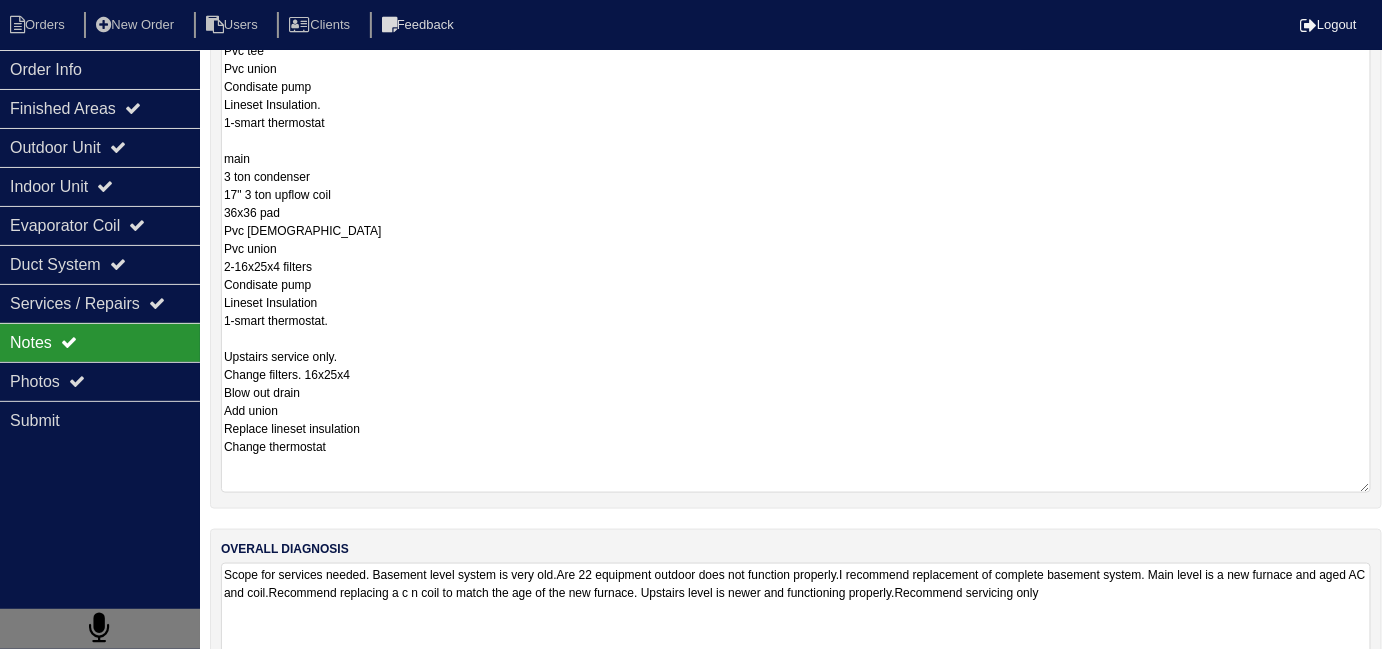 scroll, scrollTop: 544, scrollLeft: 0, axis: vertical 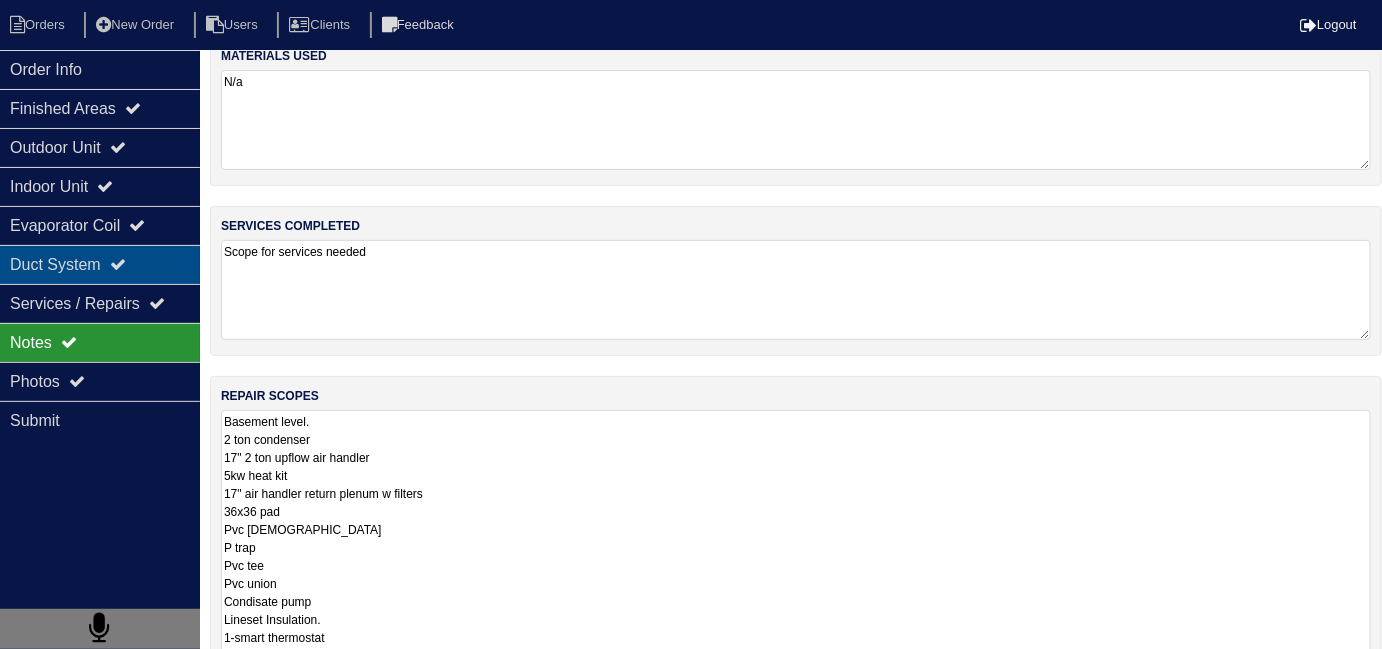 click on "Duct System" at bounding box center [100, 264] 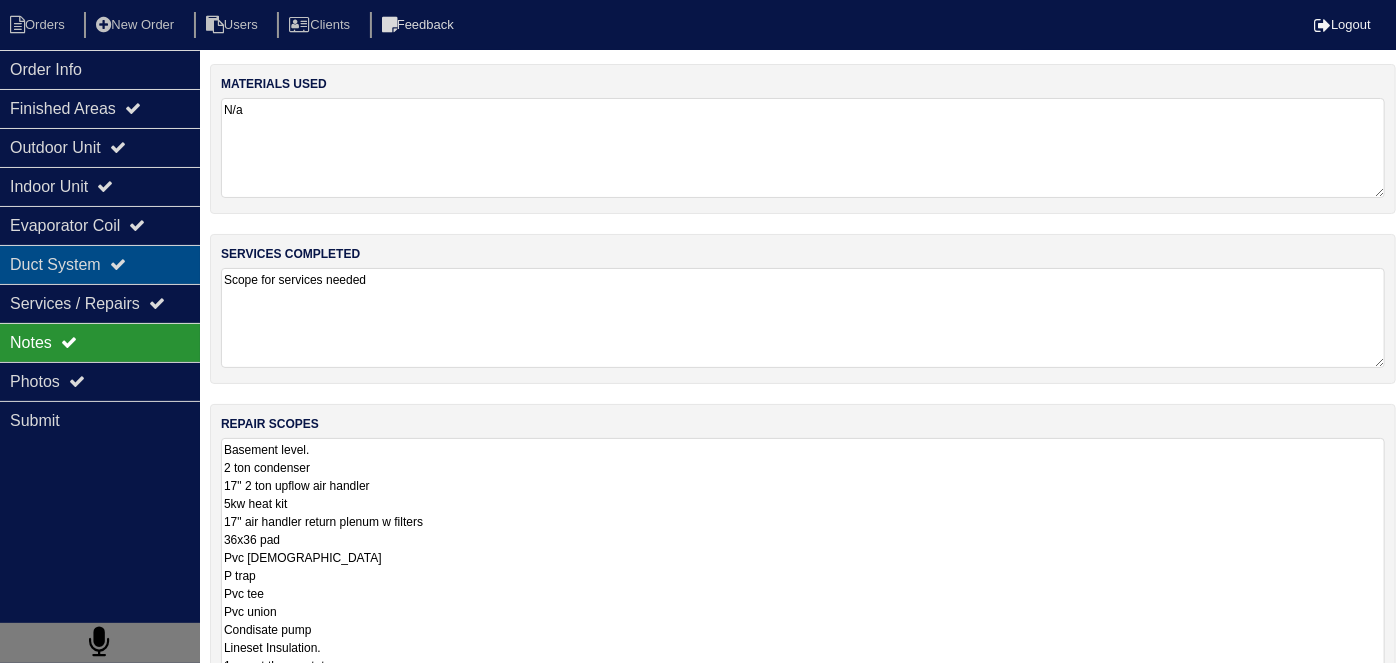 select on "3" 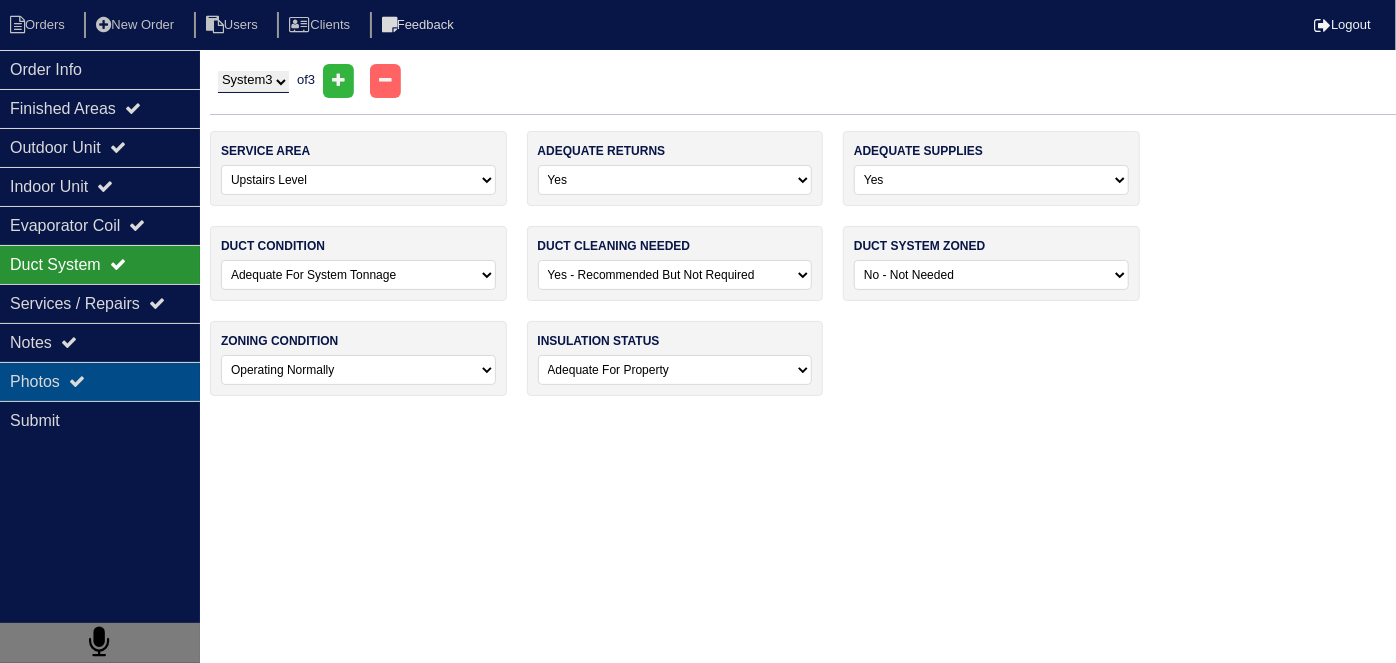 click on "Photos" at bounding box center [100, 381] 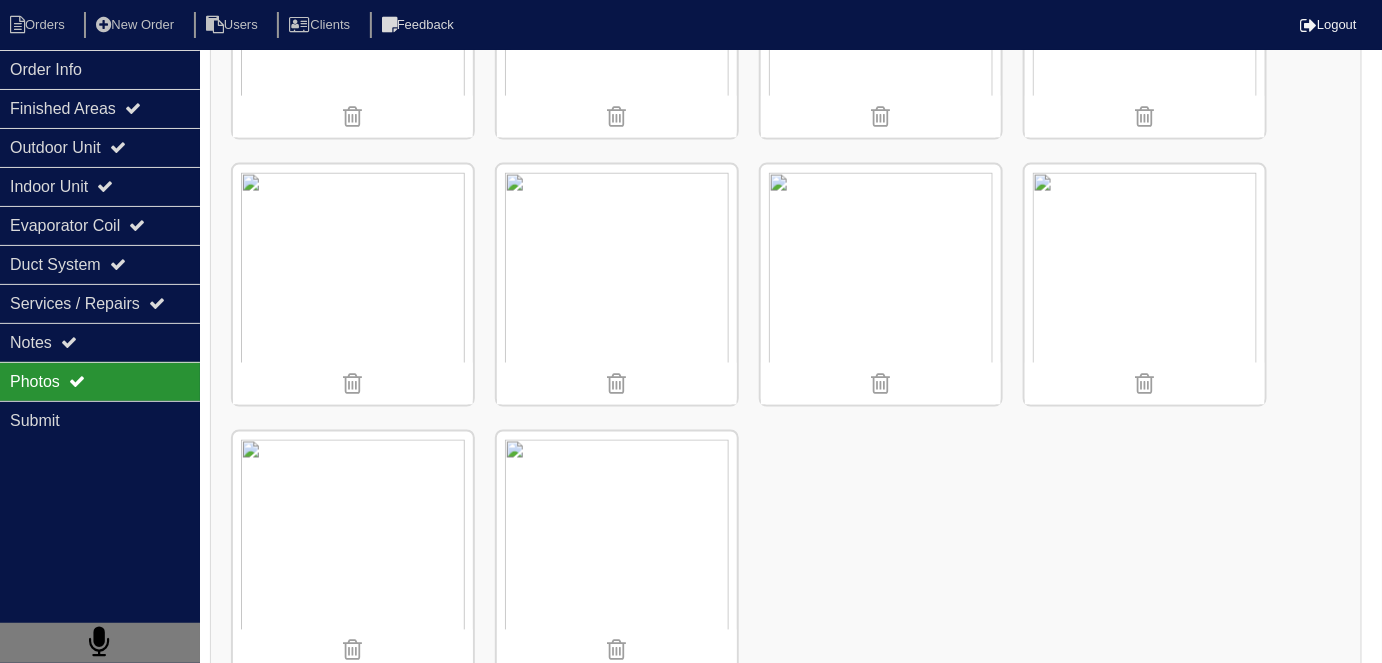 scroll, scrollTop: 3440, scrollLeft: 0, axis: vertical 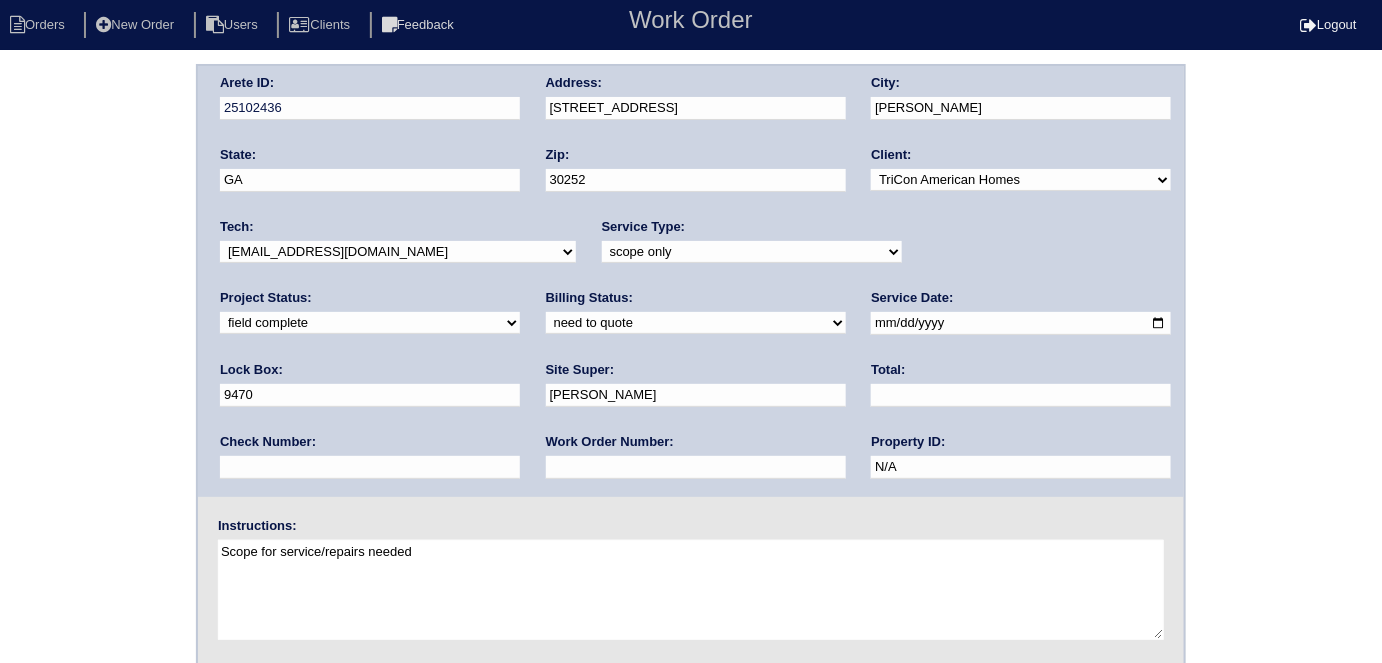 click on "need to quote
quoted
need to invoice
invoiced
paid
warranty
purchase order needed
unknown
in quickbooks" at bounding box center (696, 323) 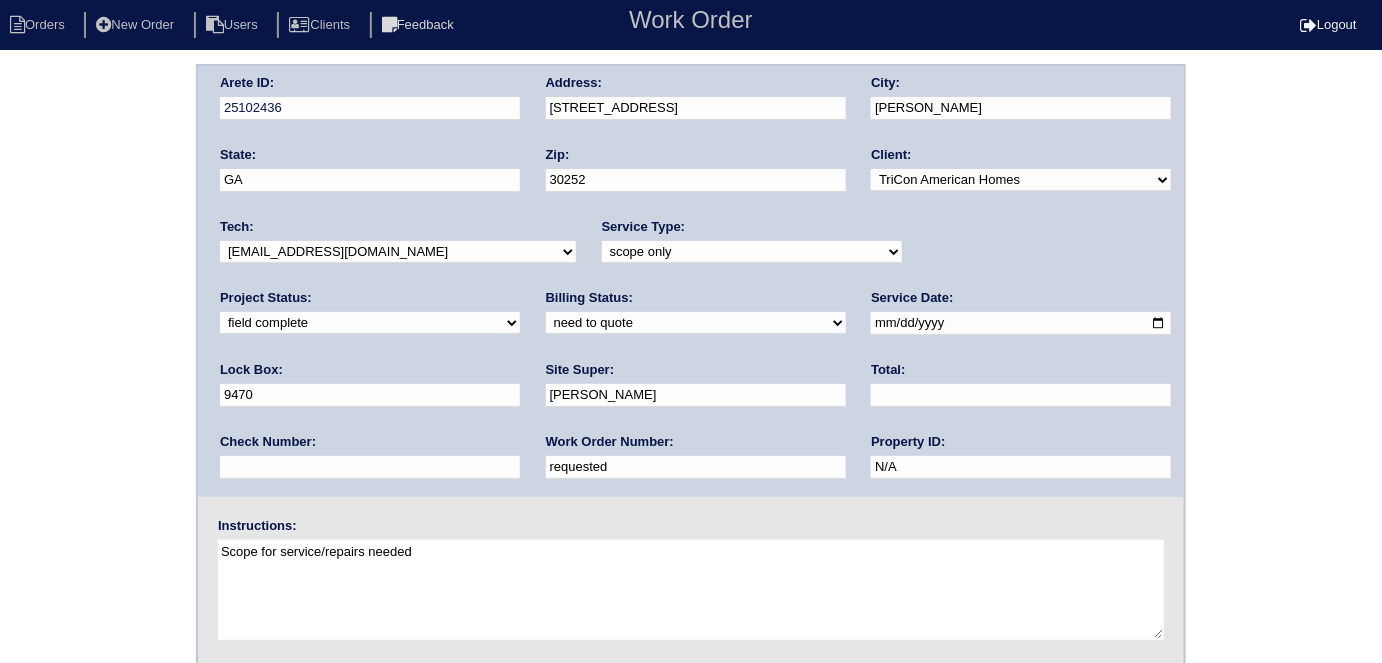 click on "Total:" at bounding box center (1021, 389) 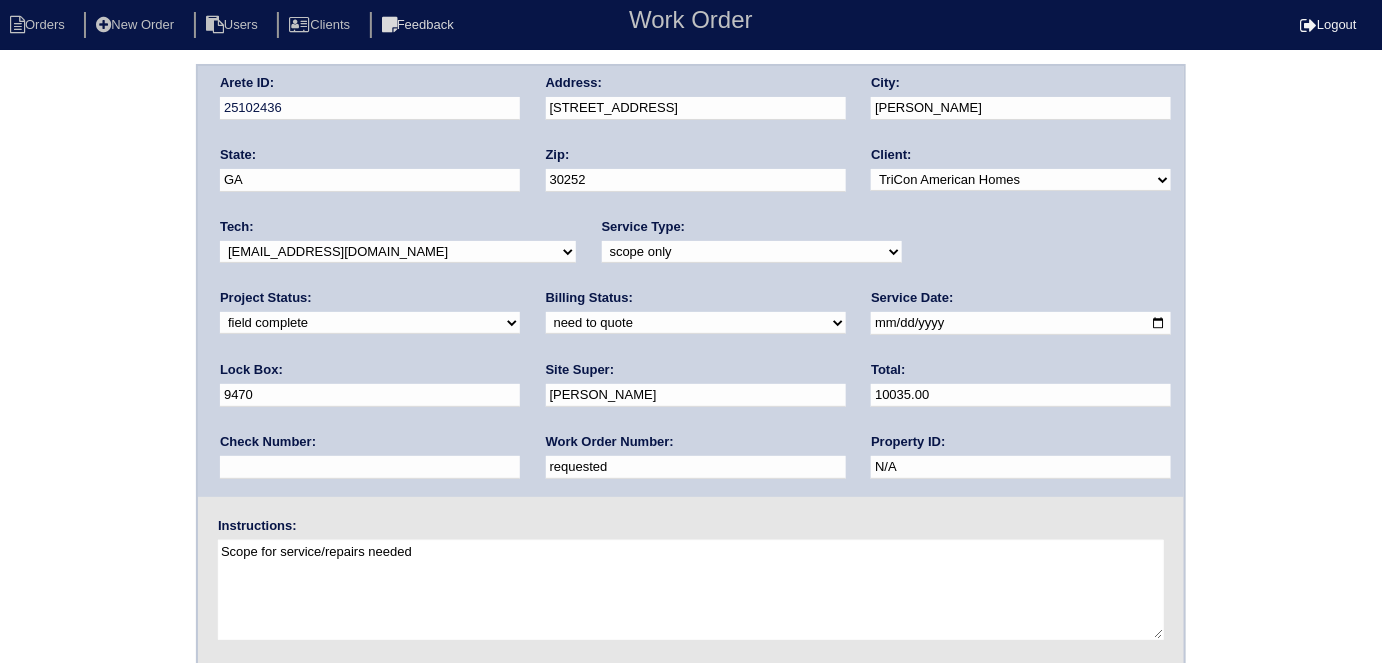 type on "10035.00" 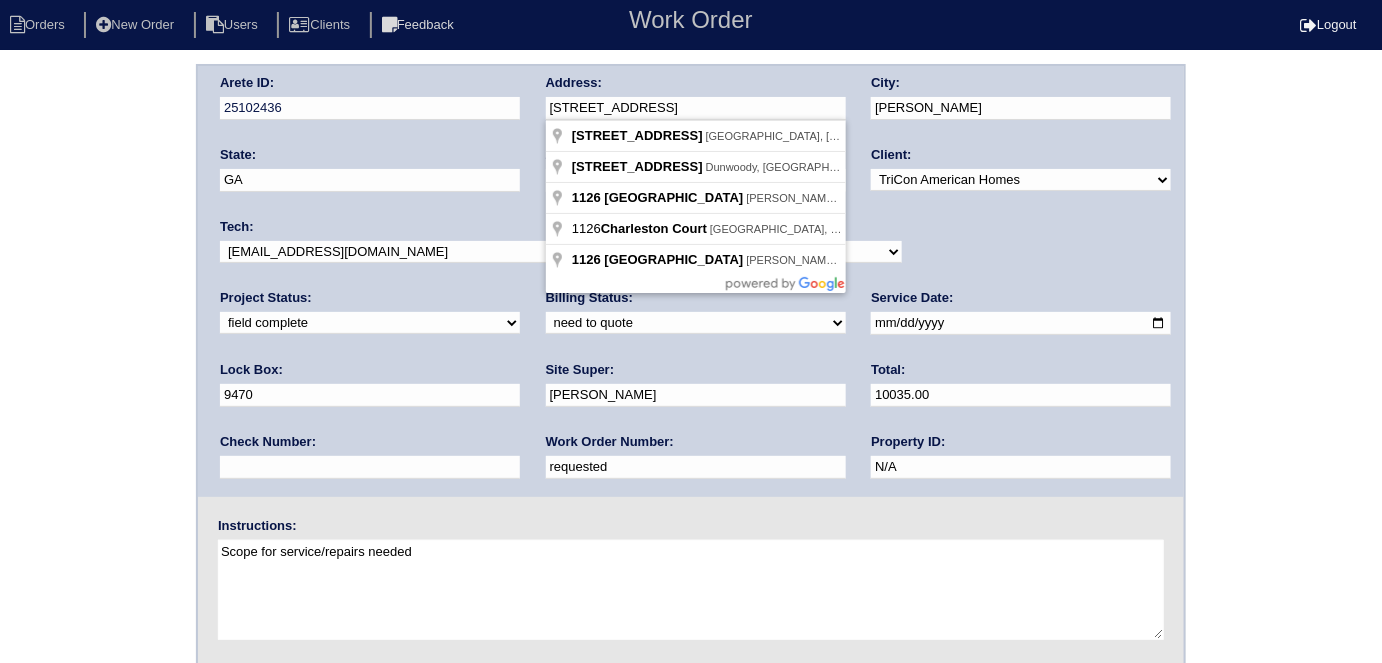 drag, startPoint x: 676, startPoint y: 103, endPoint x: 498, endPoint y: 124, distance: 179.23448 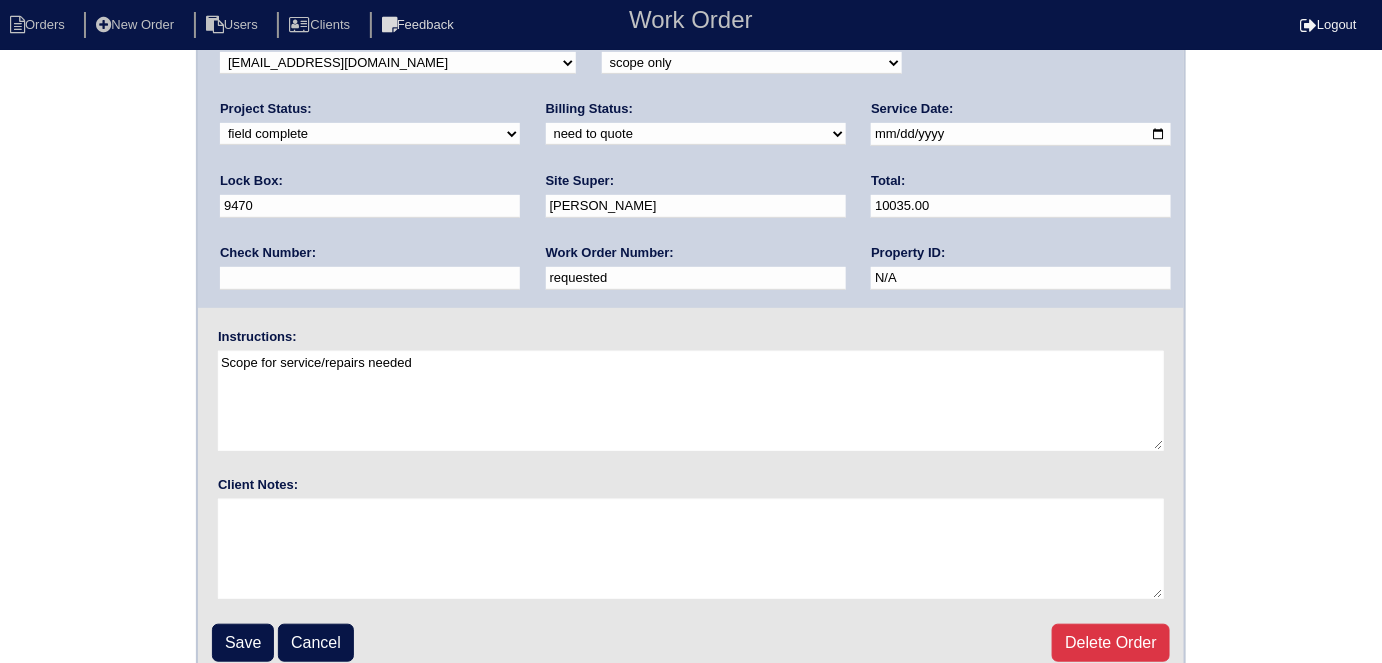 scroll, scrollTop: 205, scrollLeft: 0, axis: vertical 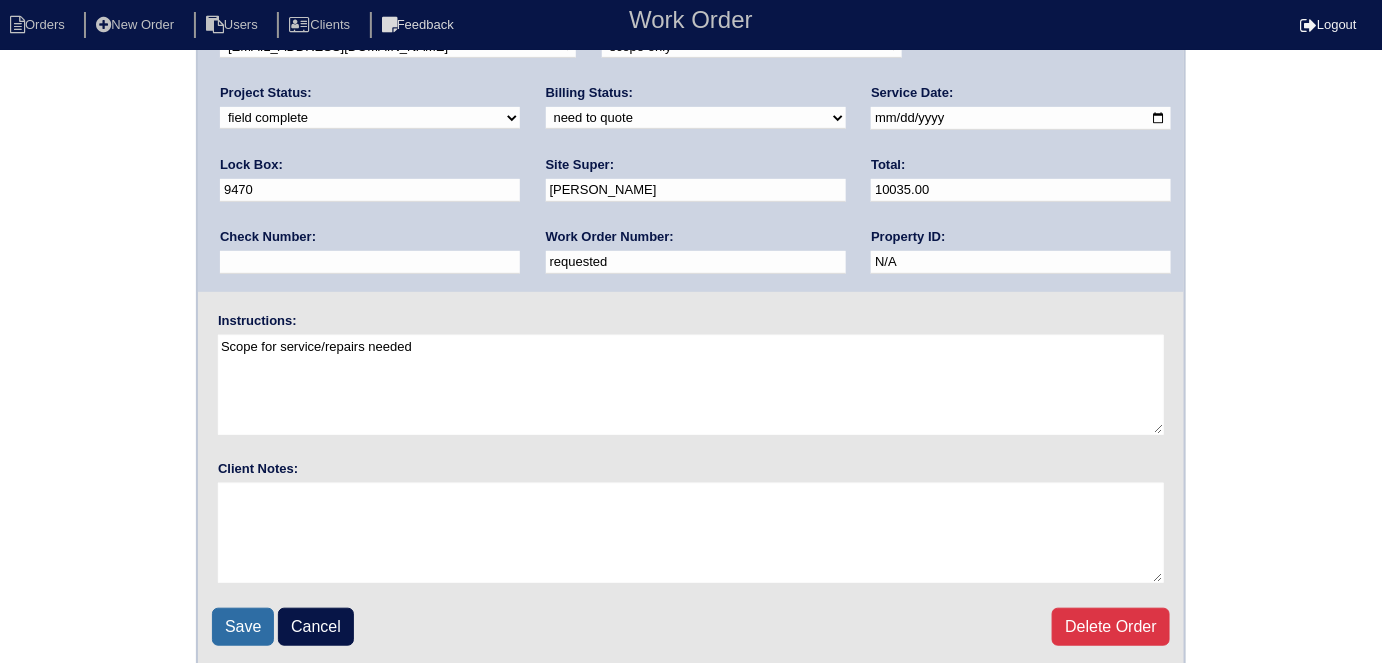 click on "Save" at bounding box center [243, 627] 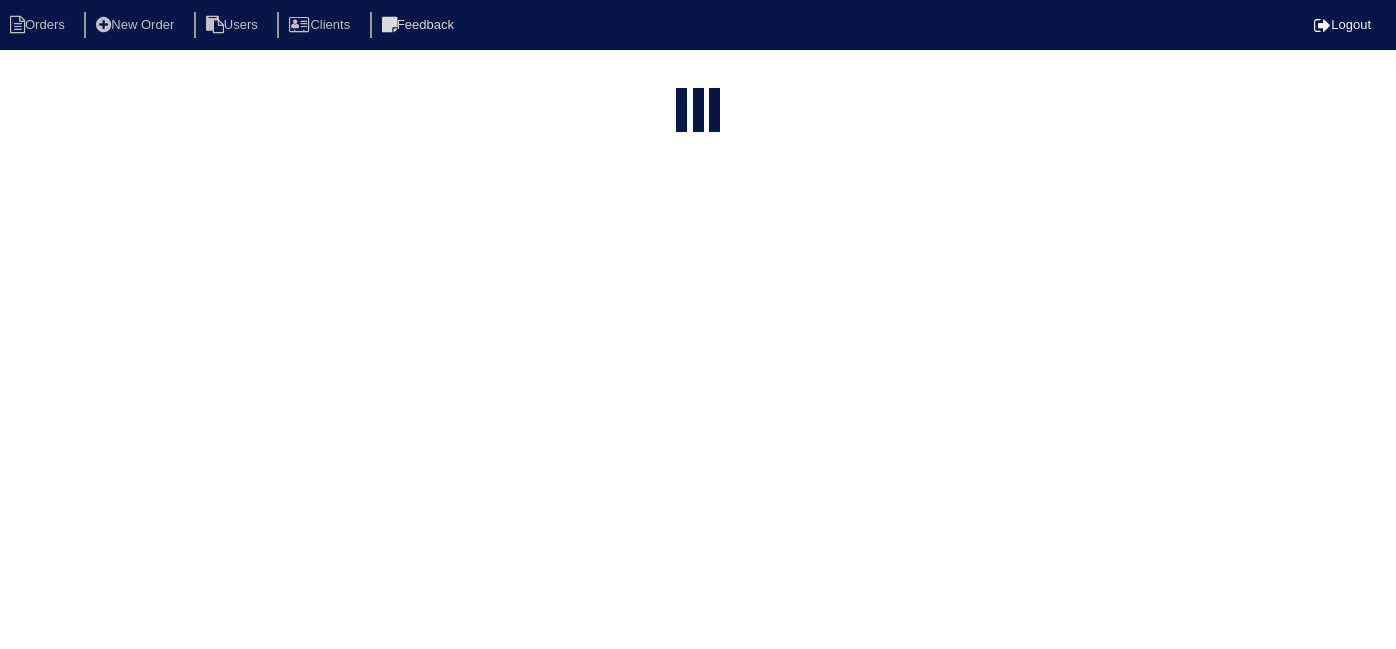 select on "15" 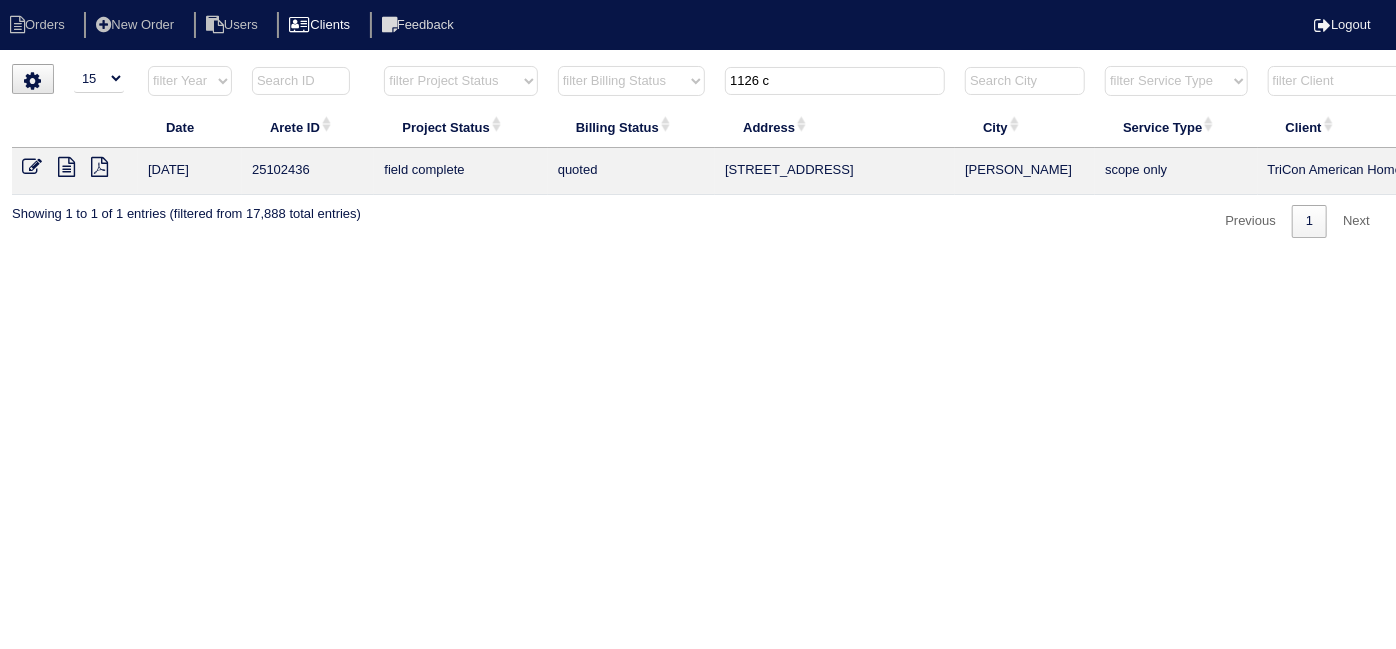 drag, startPoint x: 818, startPoint y: 90, endPoint x: 387, endPoint y: 11, distance: 438.18033 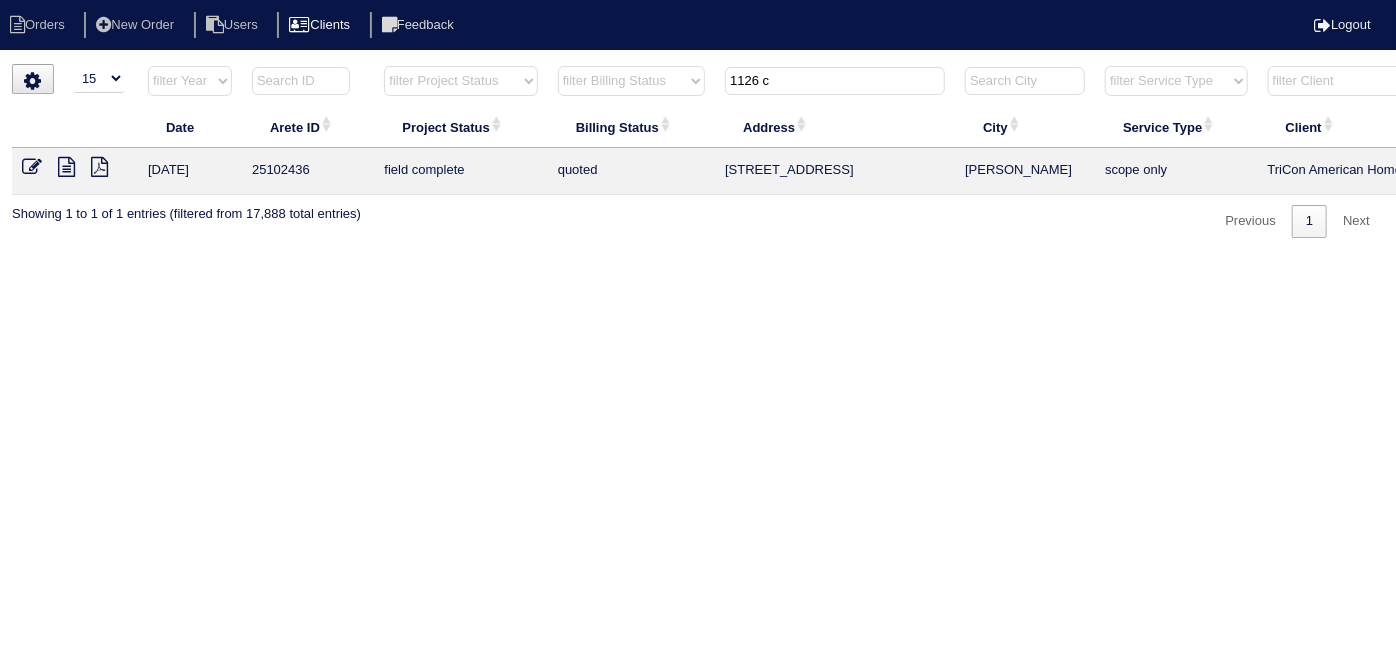 click on "Orders
New Order
Users
Clients
Feedback
Logout
Orders
New Order
Users
Clients
Message is blank.  Please add text or cancel.
Send Feedback
Cancel" at bounding box center [698, 151] 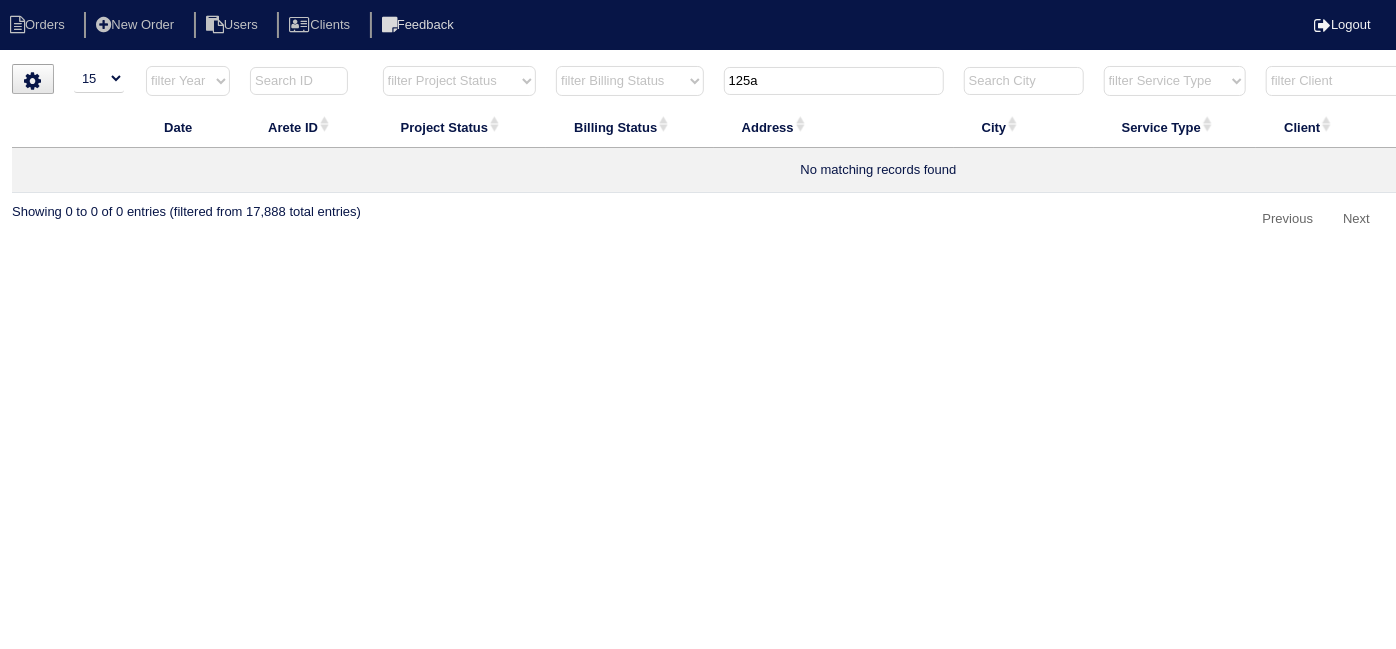 click on "125a" at bounding box center (834, 81) 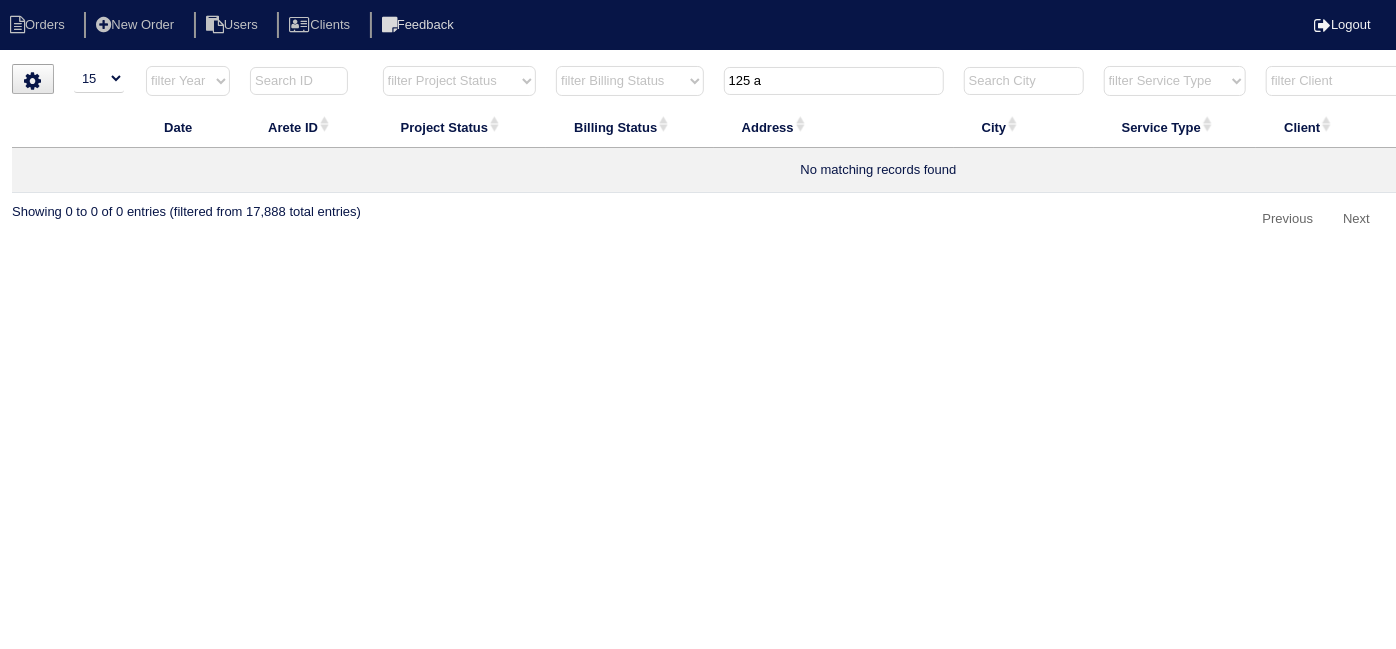 click on "125 a" at bounding box center (834, 81) 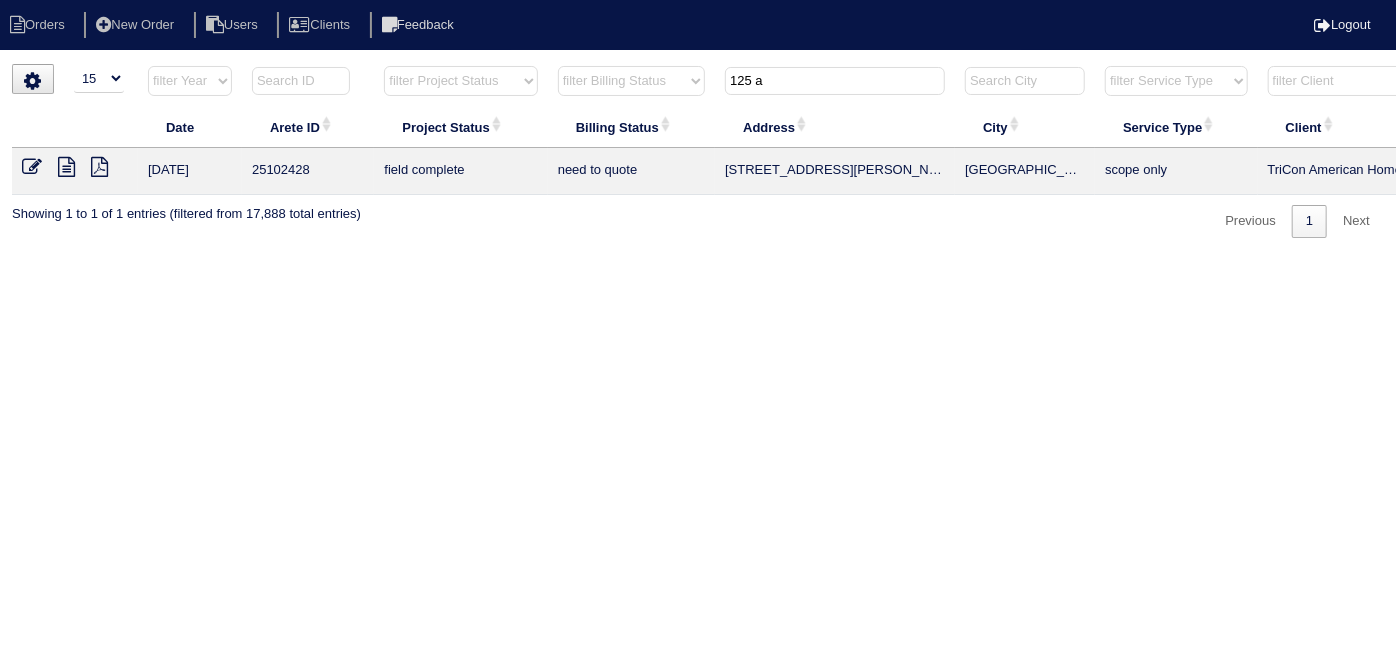 type on "125 a" 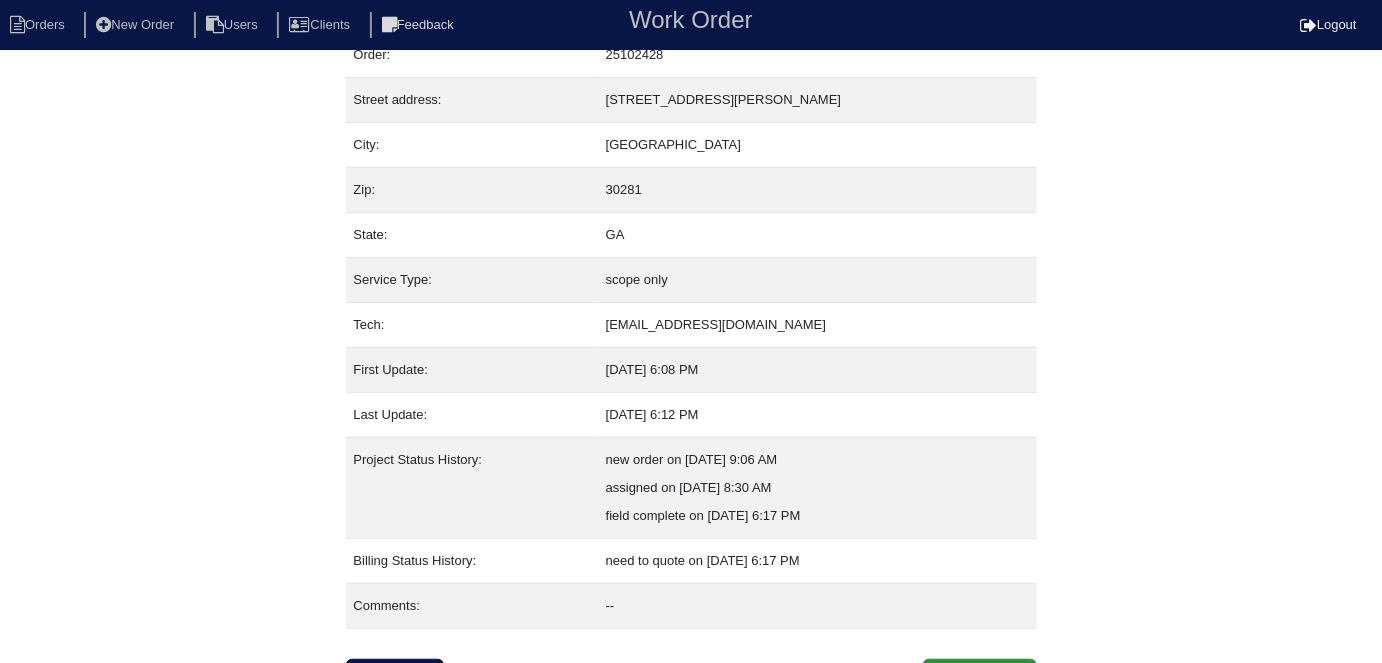 scroll, scrollTop: 105, scrollLeft: 0, axis: vertical 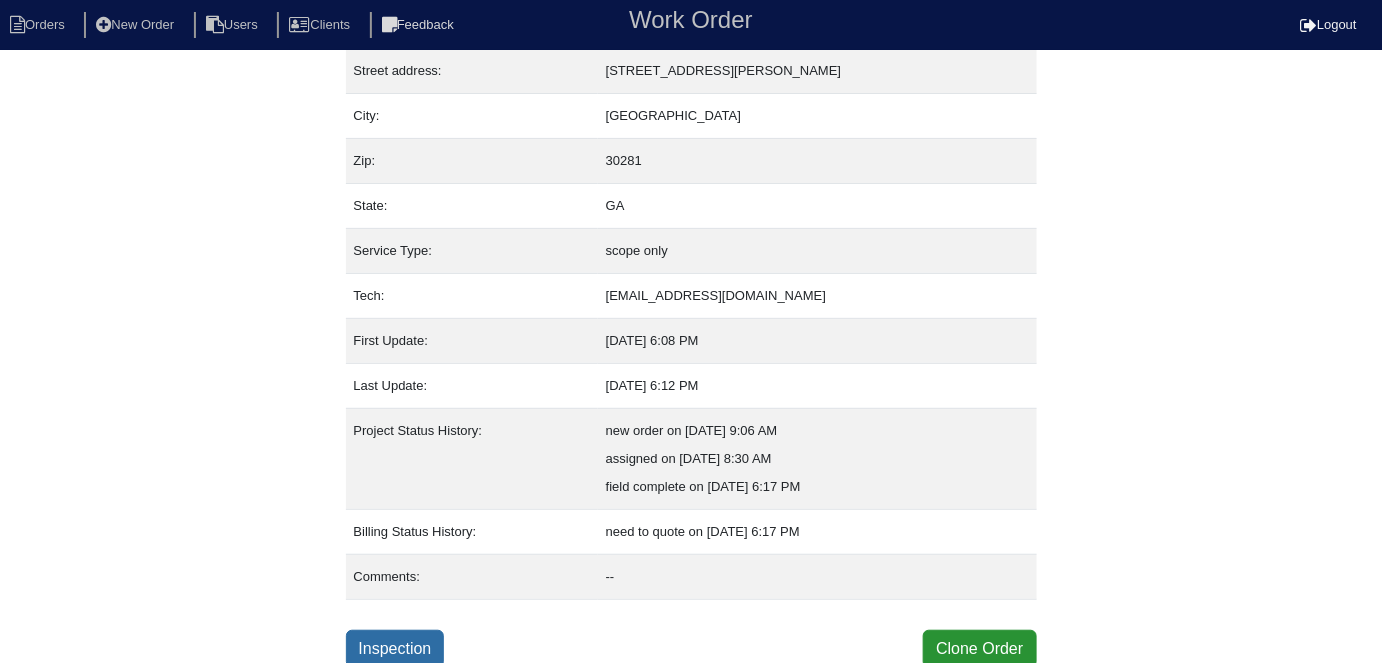 click on "Inspection" at bounding box center (395, 649) 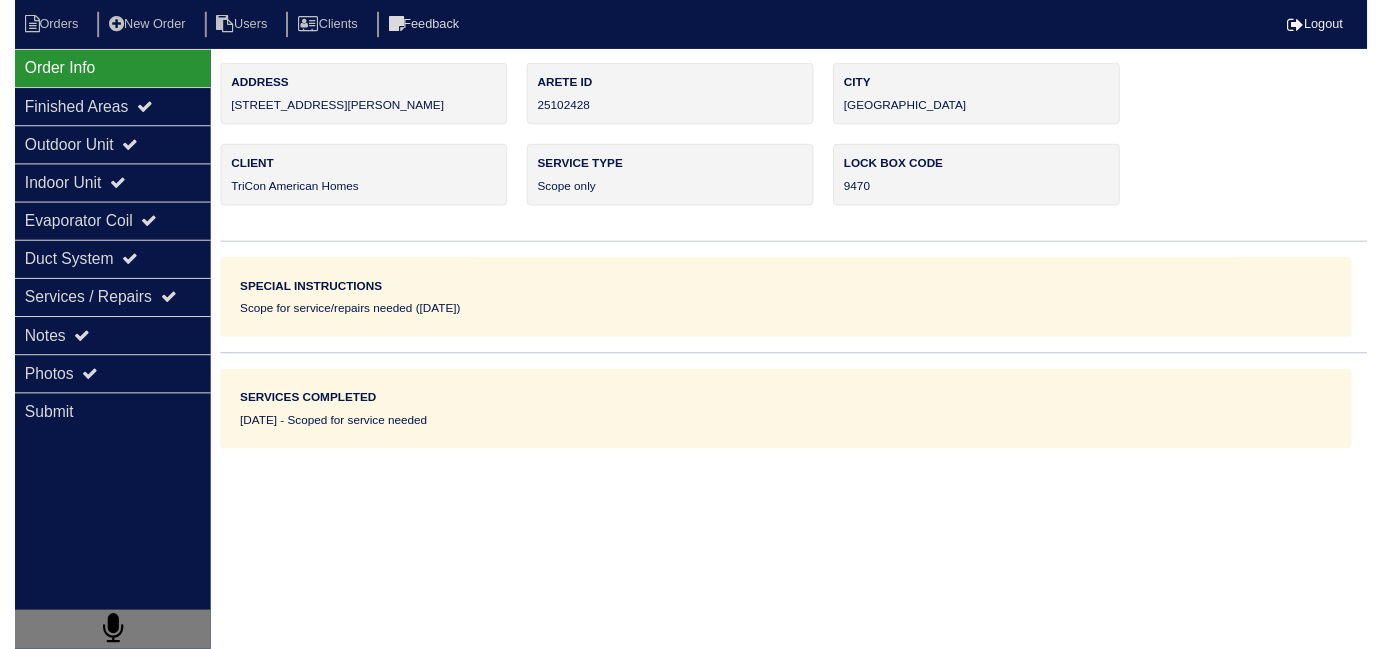 scroll, scrollTop: 0, scrollLeft: 0, axis: both 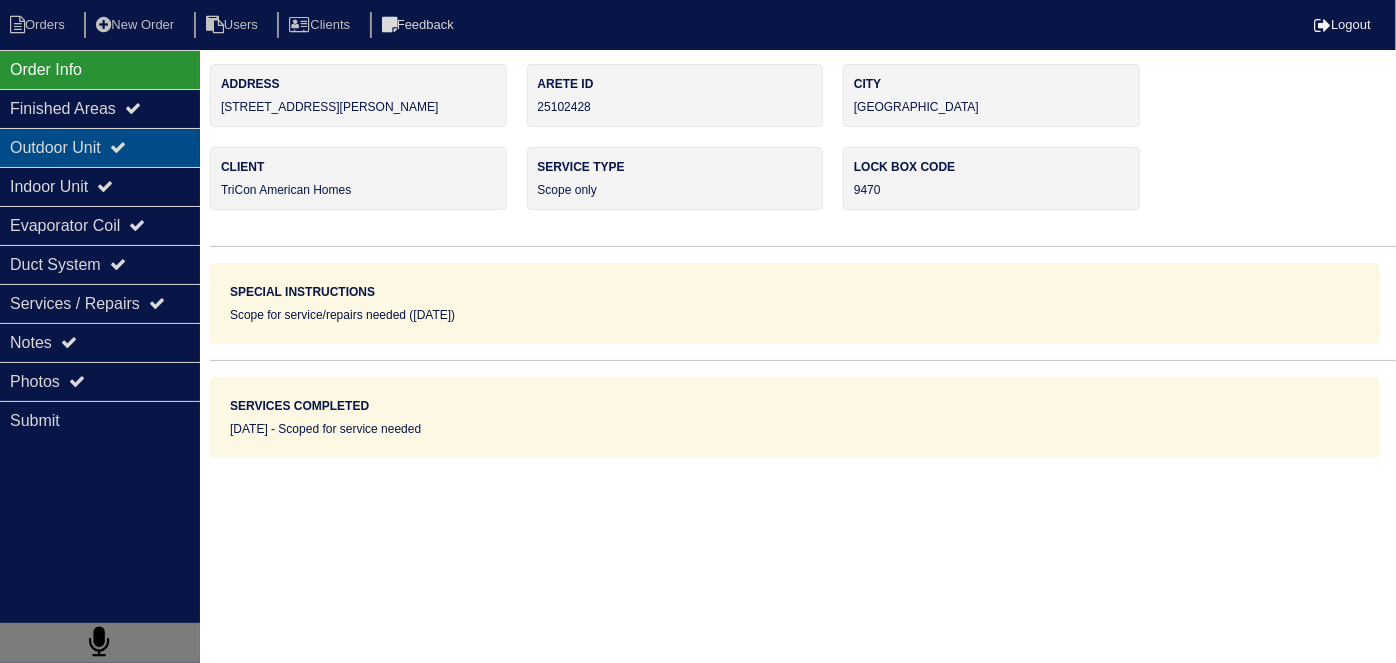 click on "Outdoor Unit" at bounding box center [100, 147] 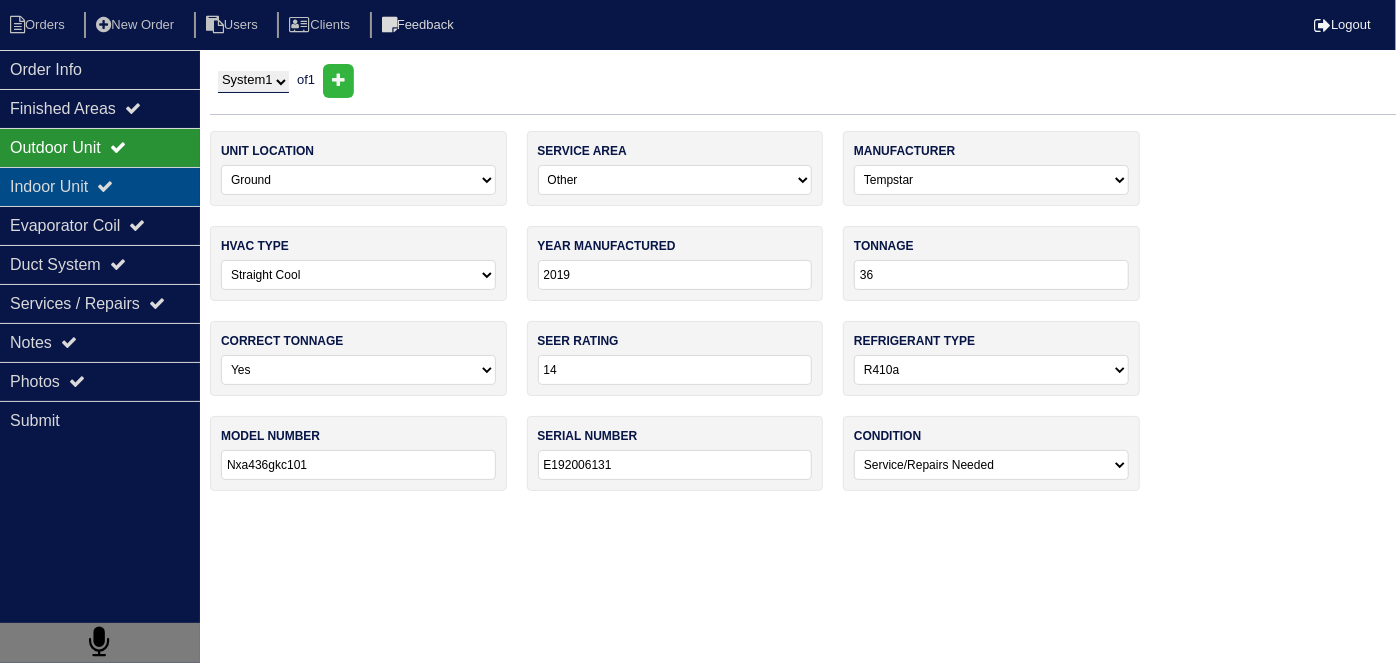 drag, startPoint x: 110, startPoint y: 183, endPoint x: 103, endPoint y: 162, distance: 22.135944 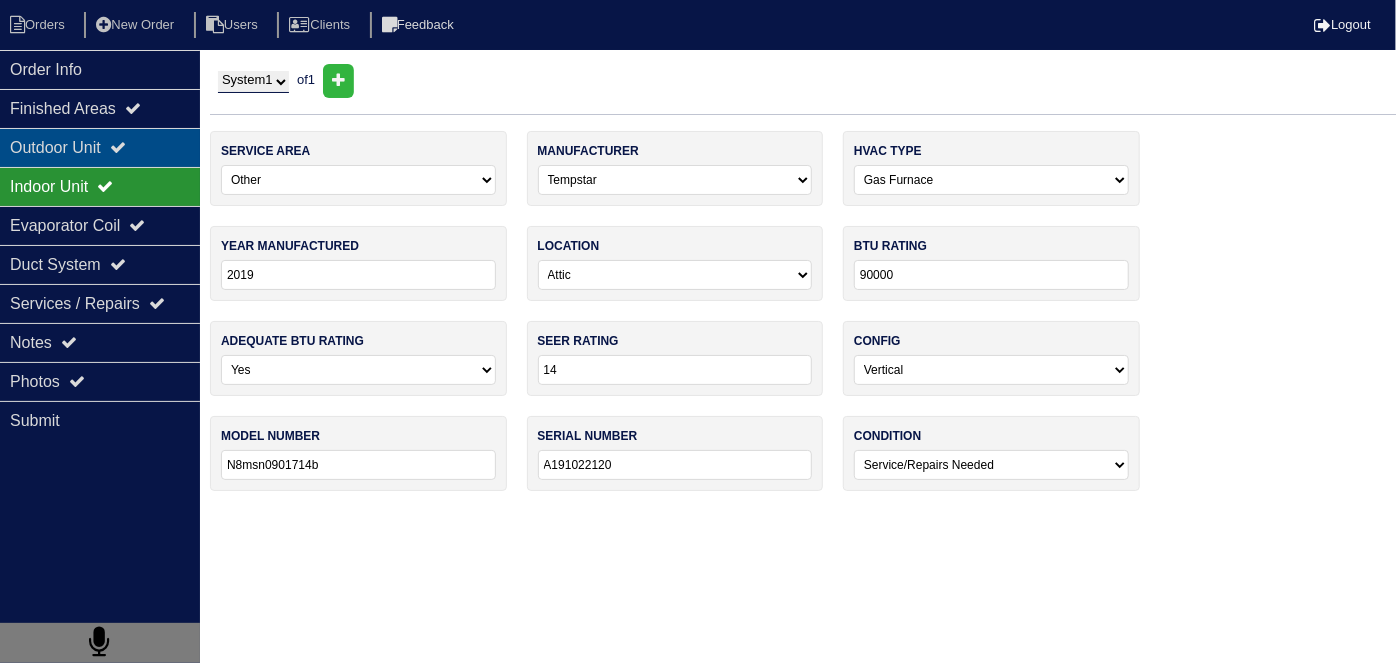click on "Outdoor Unit" at bounding box center [100, 147] 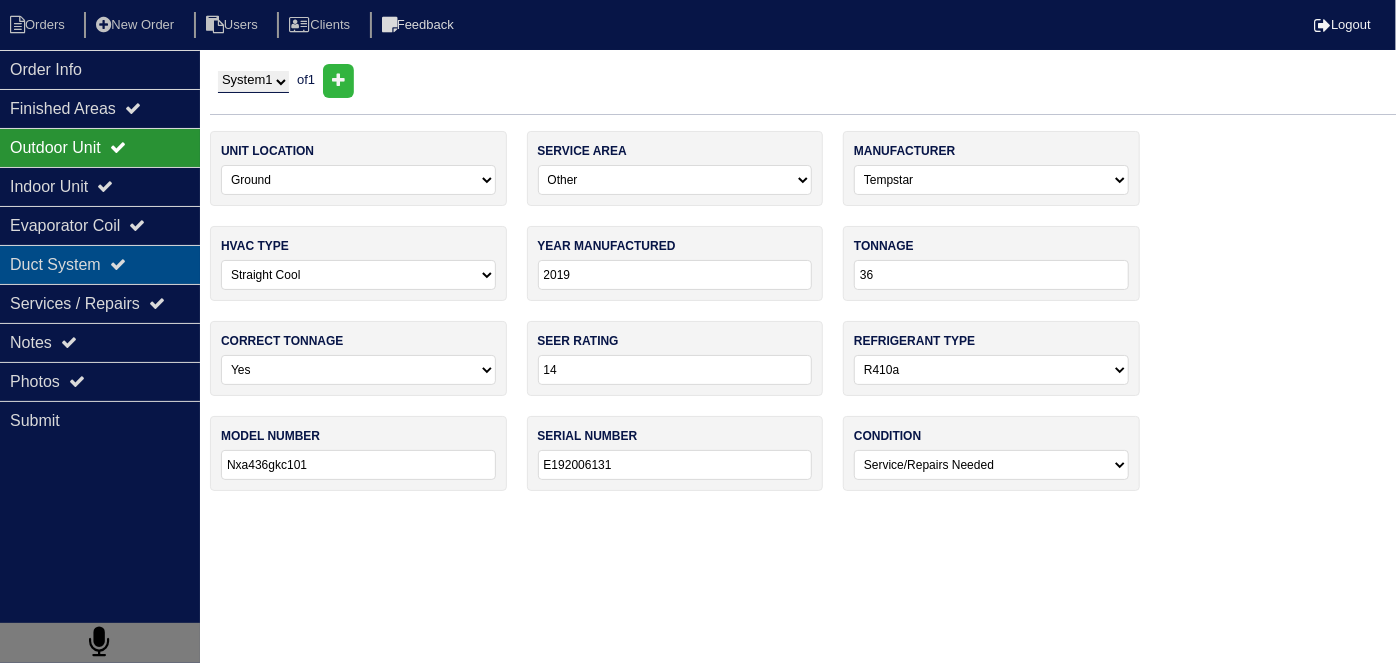 click on "Duct System" at bounding box center [100, 264] 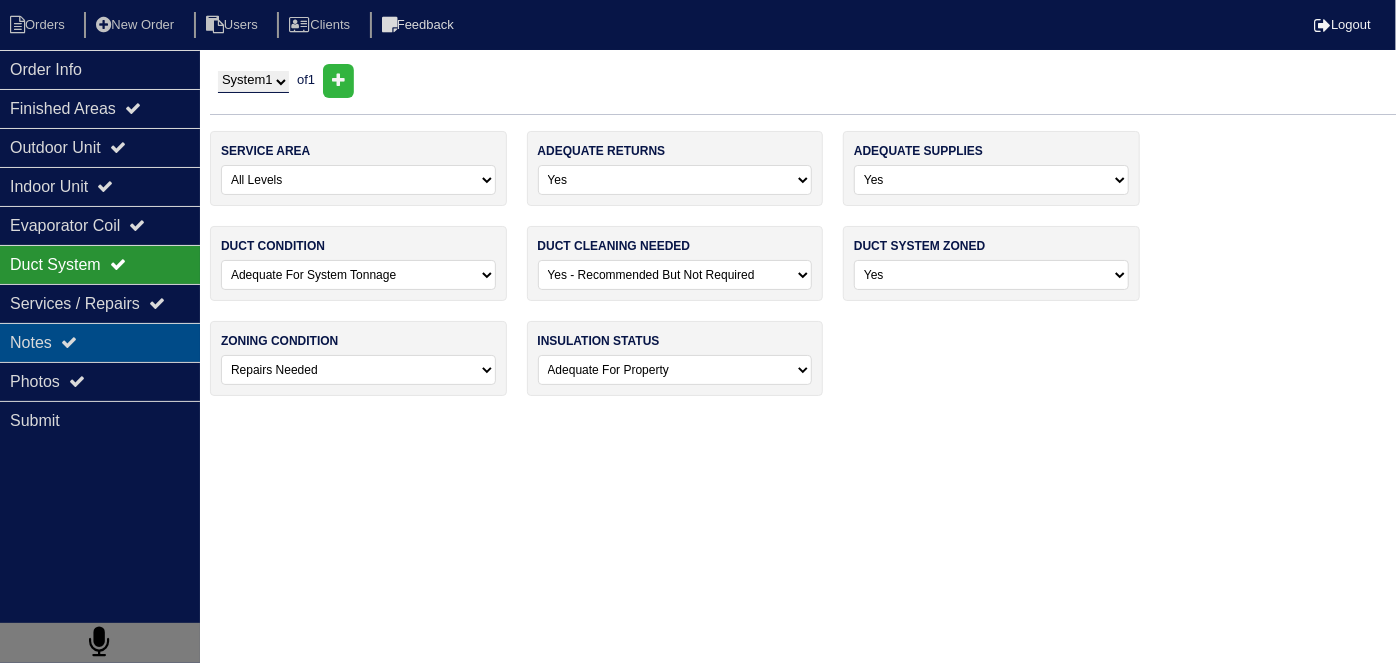 click on "Notes" at bounding box center (100, 342) 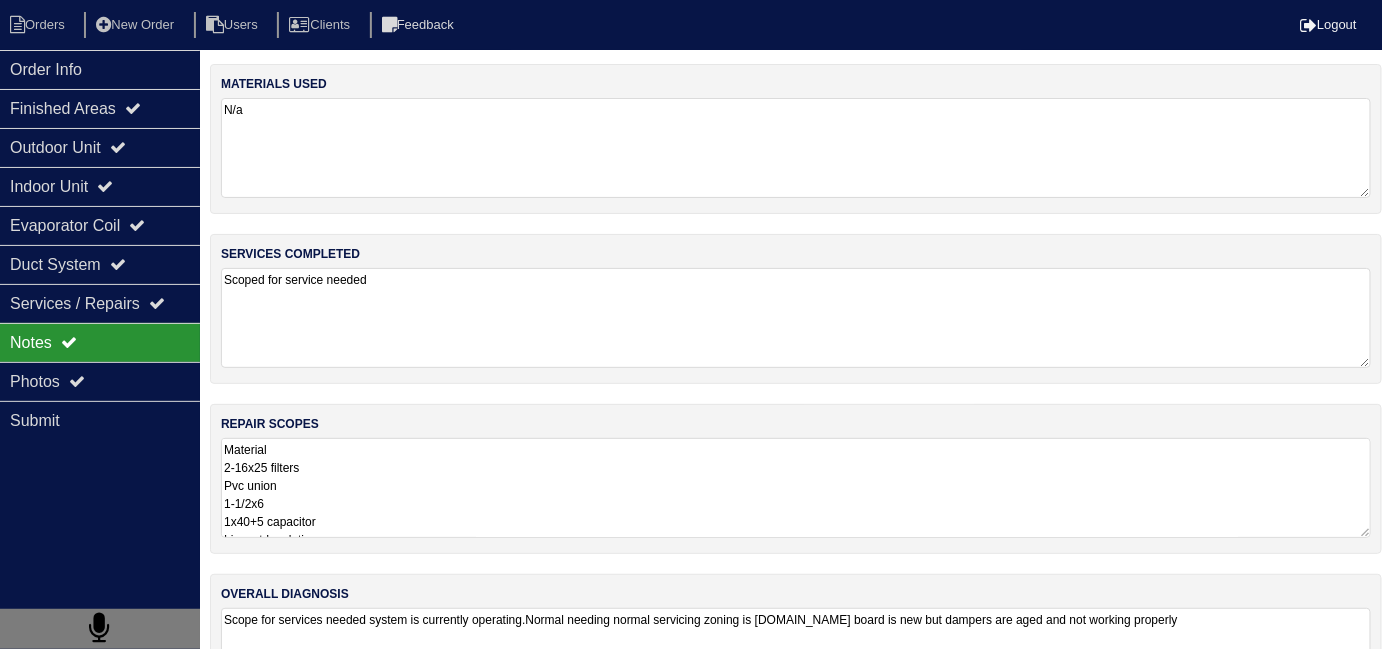 click on "Material
2-16x25 filters
Pvc union
1-1/2x6
1x40+5 capacitor
Lineset Insulation
2-smart thermostat
2-12" ard damper.
Services.
Change filters
Blow out drain
Add union
Change both thermostats
Repair dripleg to code
Repair indoor Lineset Insulation
Replace aged dampers
Replace outdoor capacitor
Replace outdoor lineset insulation
Clean condenser
Adjust charge. 1lb" at bounding box center [796, 488] 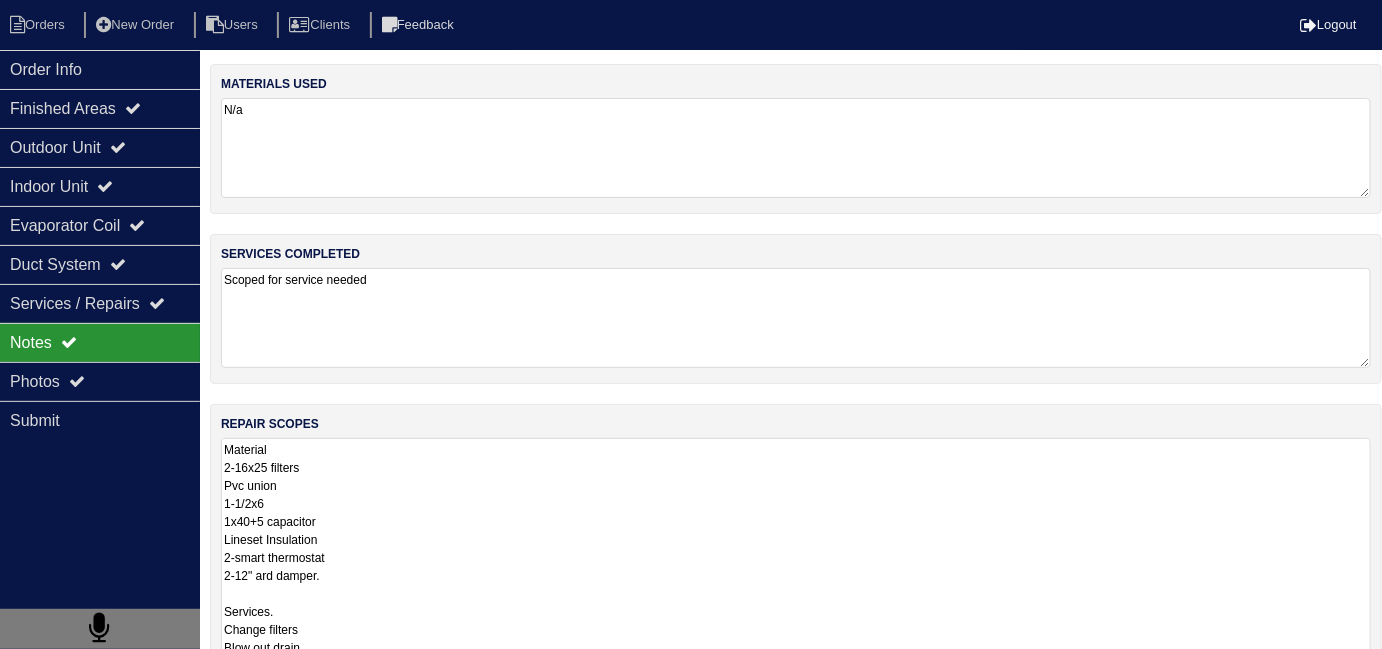 scroll, scrollTop: 1, scrollLeft: 0, axis: vertical 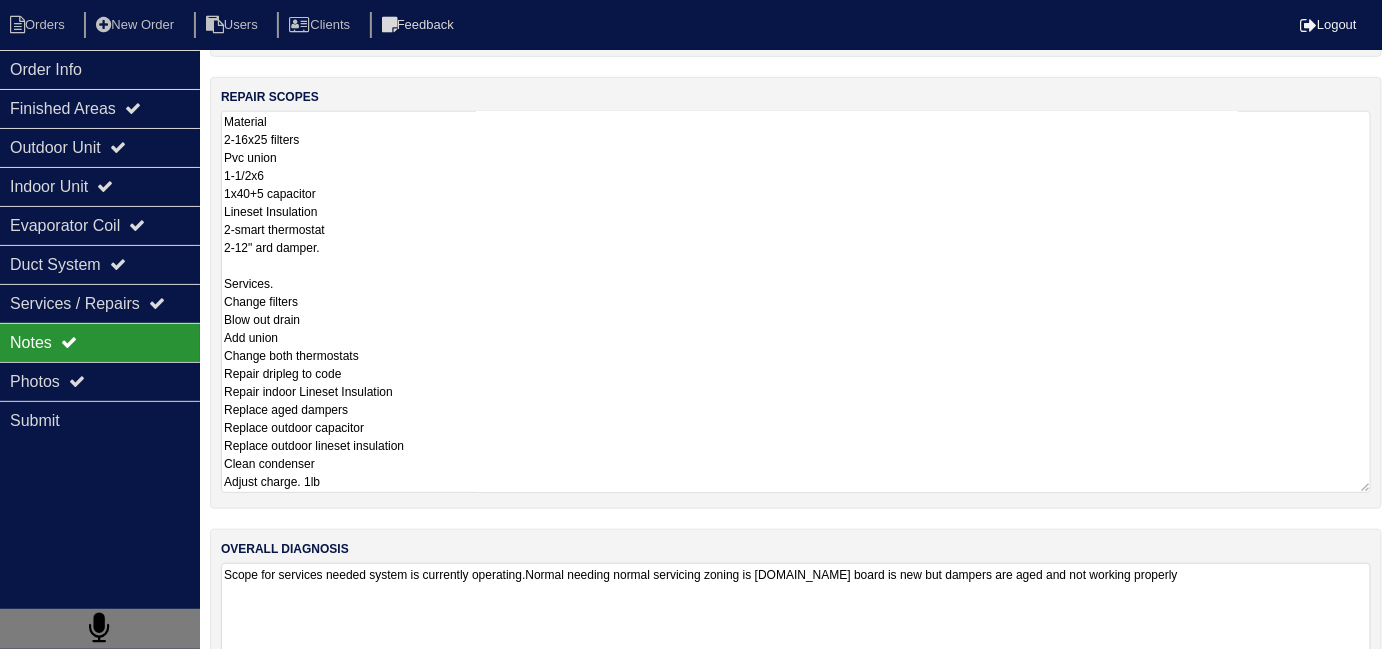 click on "Material
2-16x25 filters
Pvc union
1-1/2x6
1x40+5 capacitor
Lineset Insulation
2-smart thermostat
2-12" ard damper.
Services.
Change filters
Blow out drain
Add union
Change both thermostats
Repair dripleg to code
Repair indoor Lineset Insulation
Replace aged dampers
Replace outdoor capacitor
Replace outdoor lineset insulation
Clean condenser
Adjust charge. 1lb" at bounding box center [796, 302] 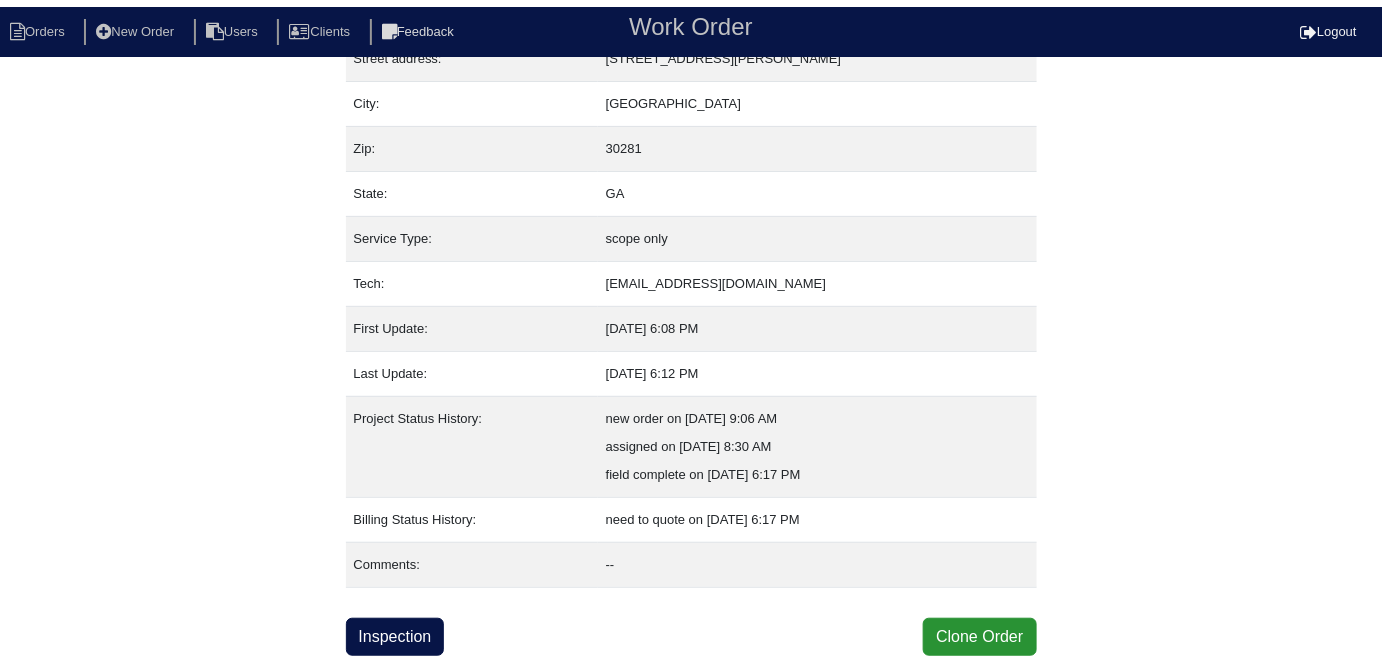 scroll, scrollTop: 105, scrollLeft: 0, axis: vertical 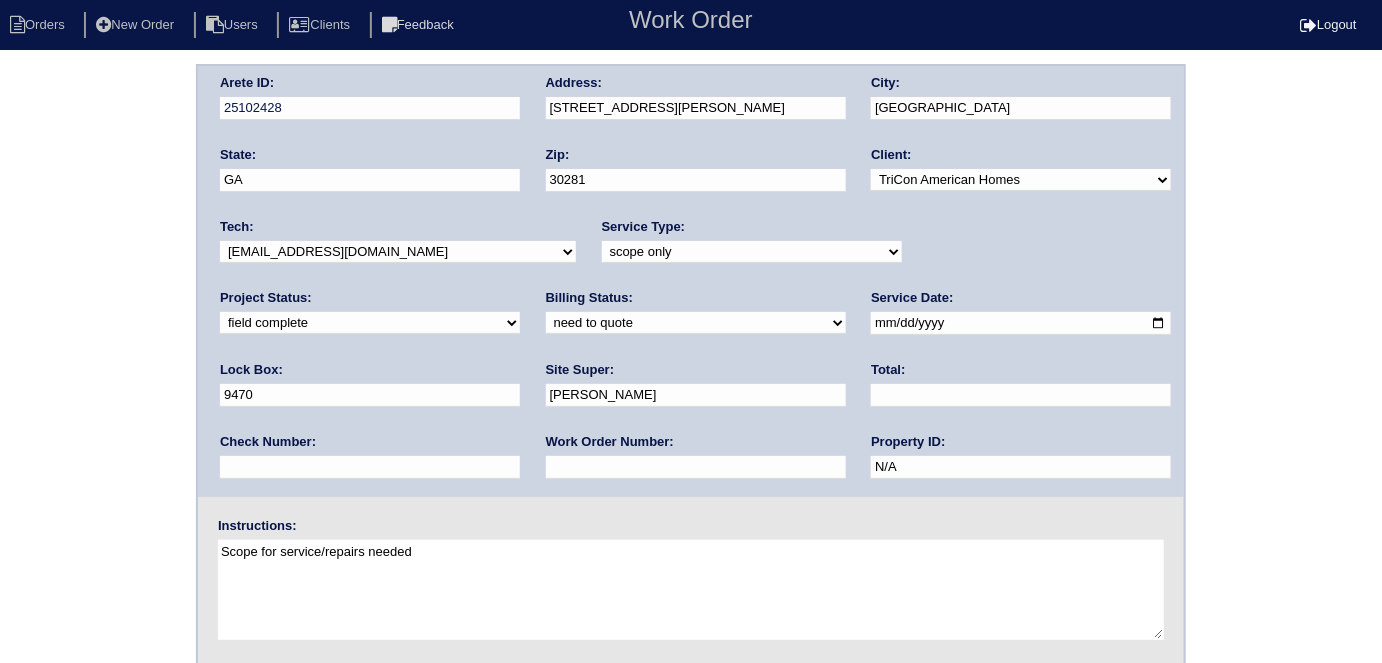 click on "need to quote
quoted
need to invoice
invoiced
paid
warranty
purchase order needed
unknown
in quickbooks" at bounding box center (696, 323) 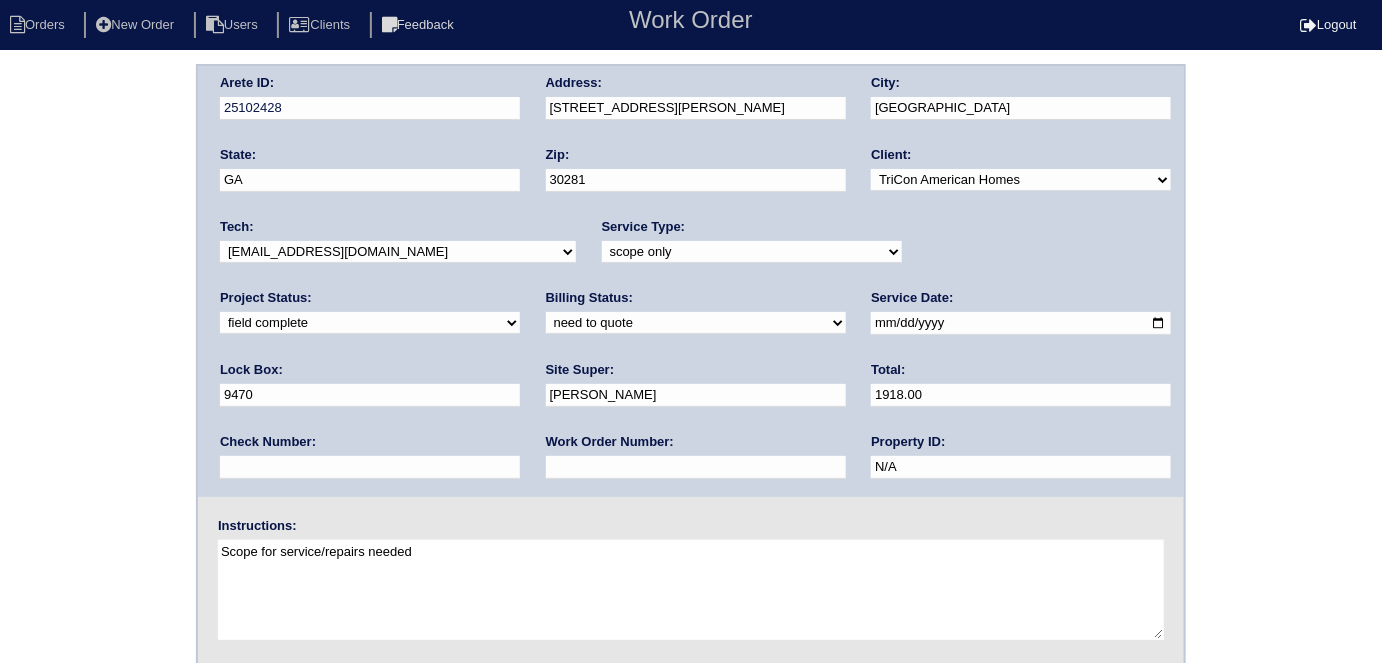 type on "1918.00" 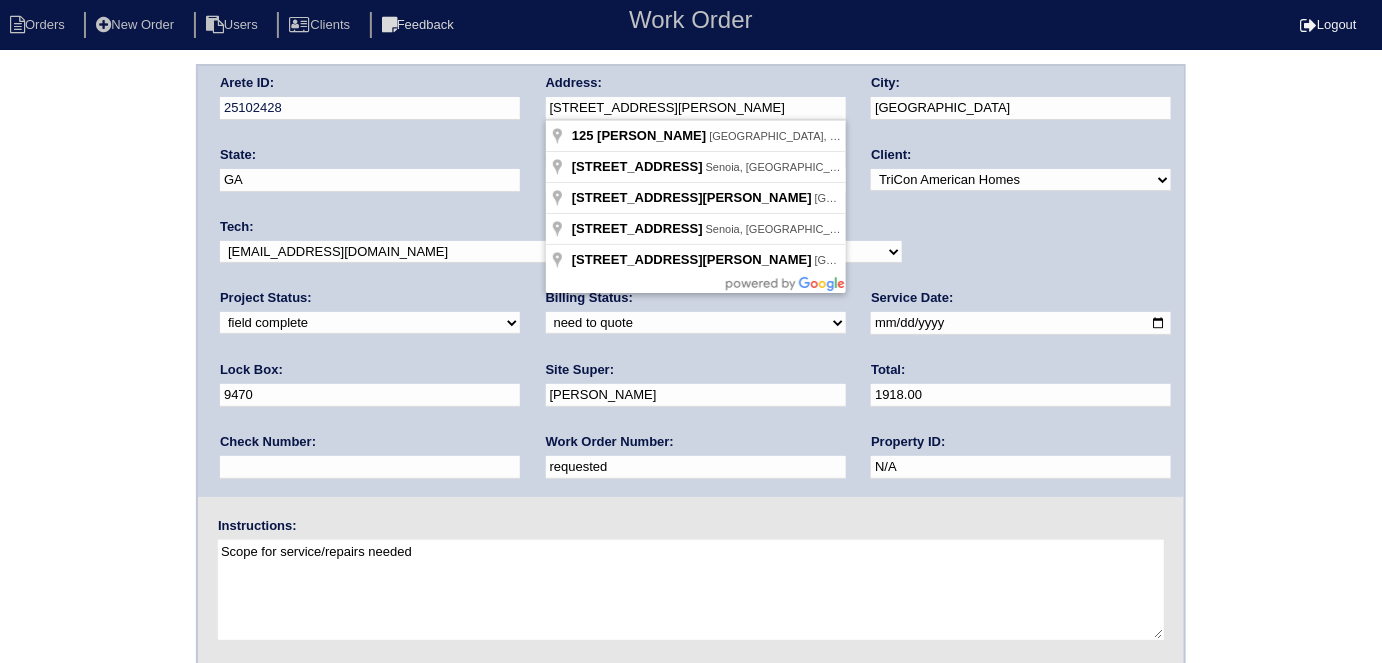 drag, startPoint x: 654, startPoint y: 96, endPoint x: 87, endPoint y: 99, distance: 567.00793 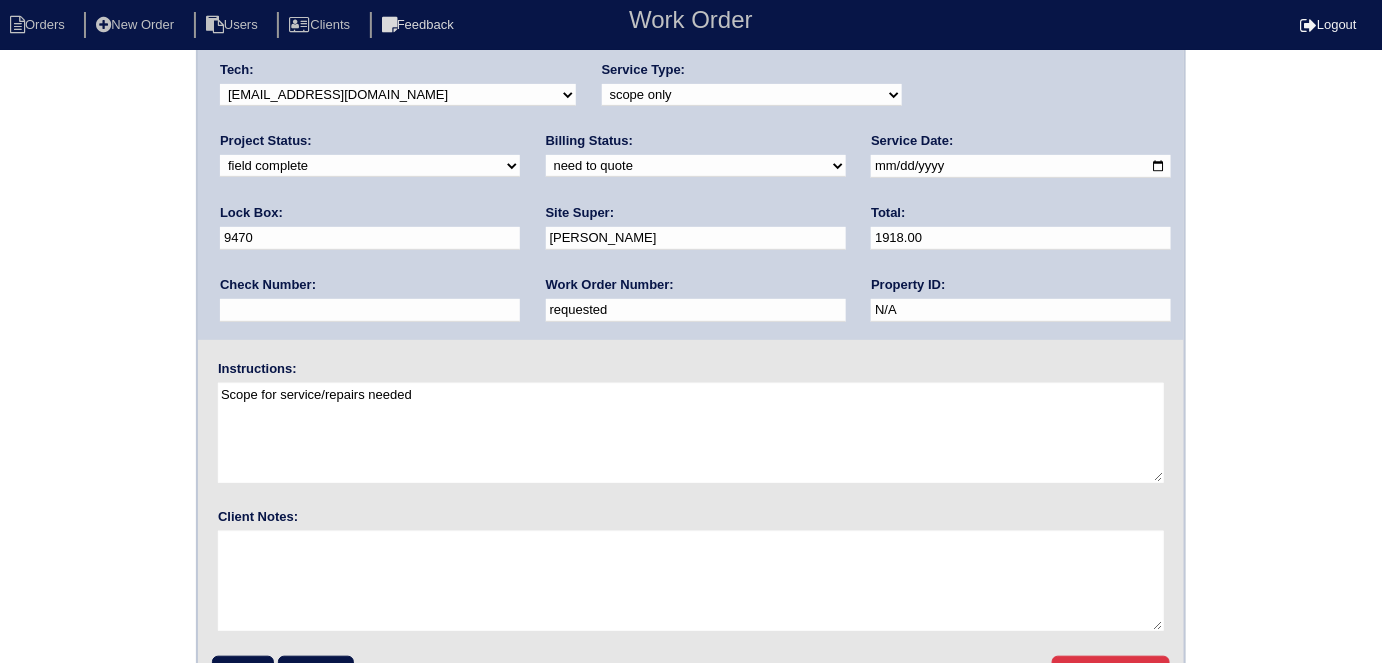 scroll, scrollTop: 205, scrollLeft: 0, axis: vertical 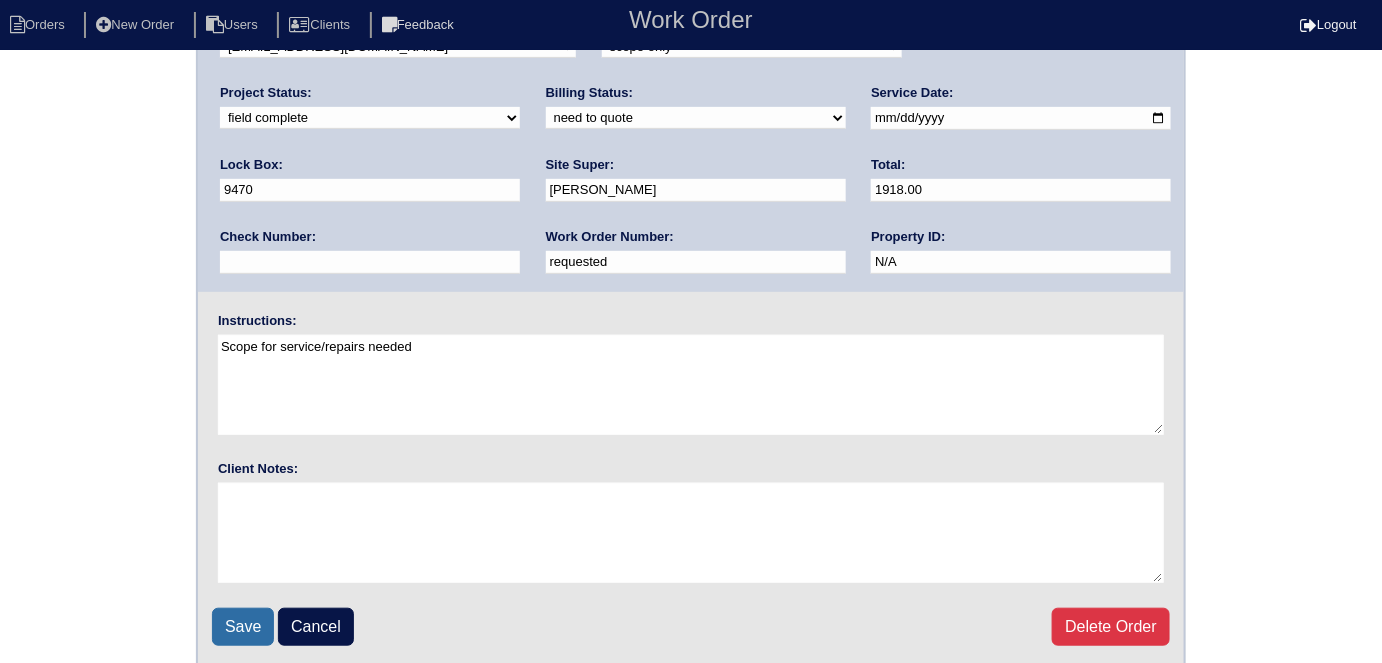 click on "Save" at bounding box center (243, 627) 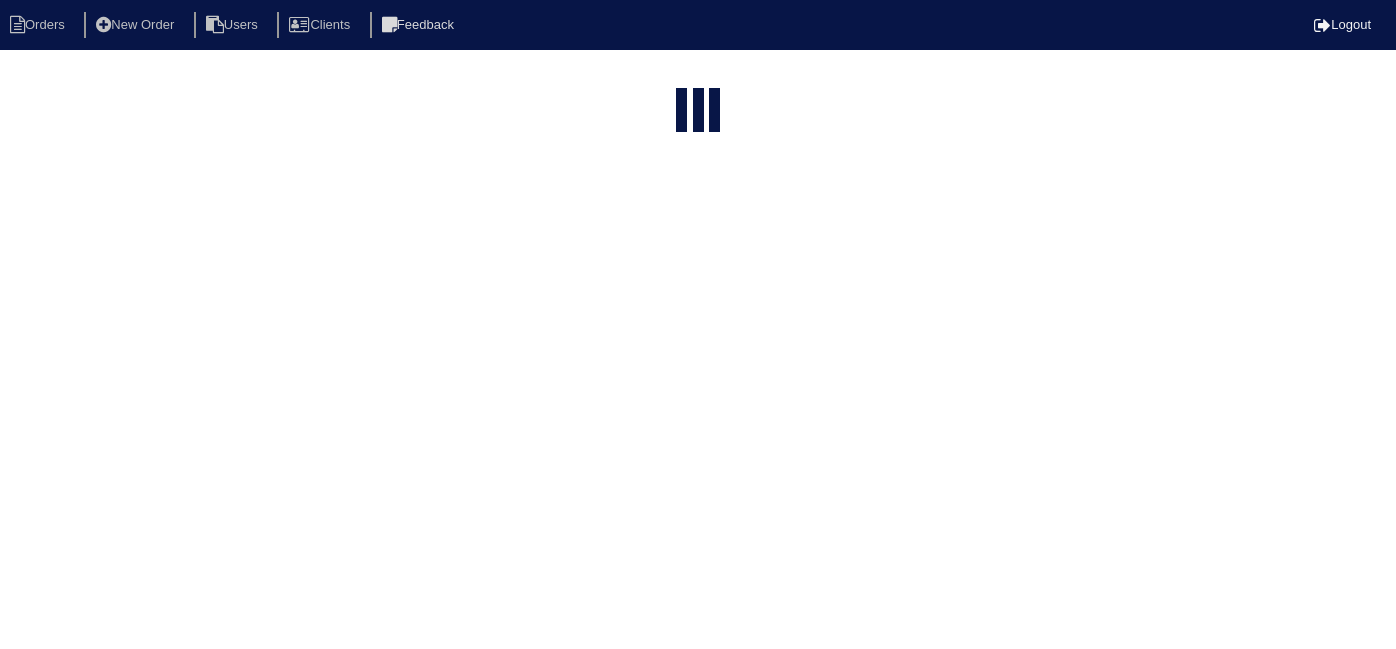 select on "15" 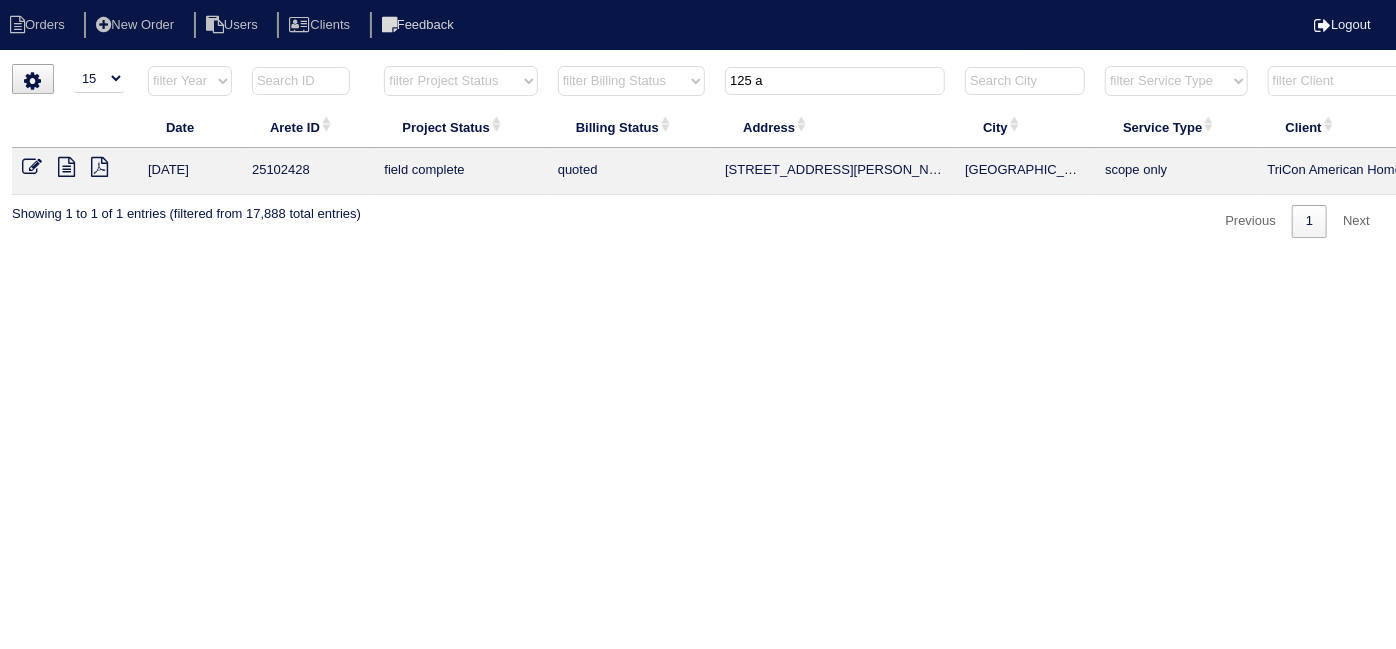 drag, startPoint x: 800, startPoint y: 84, endPoint x: 358, endPoint y: -29, distance: 456.21594 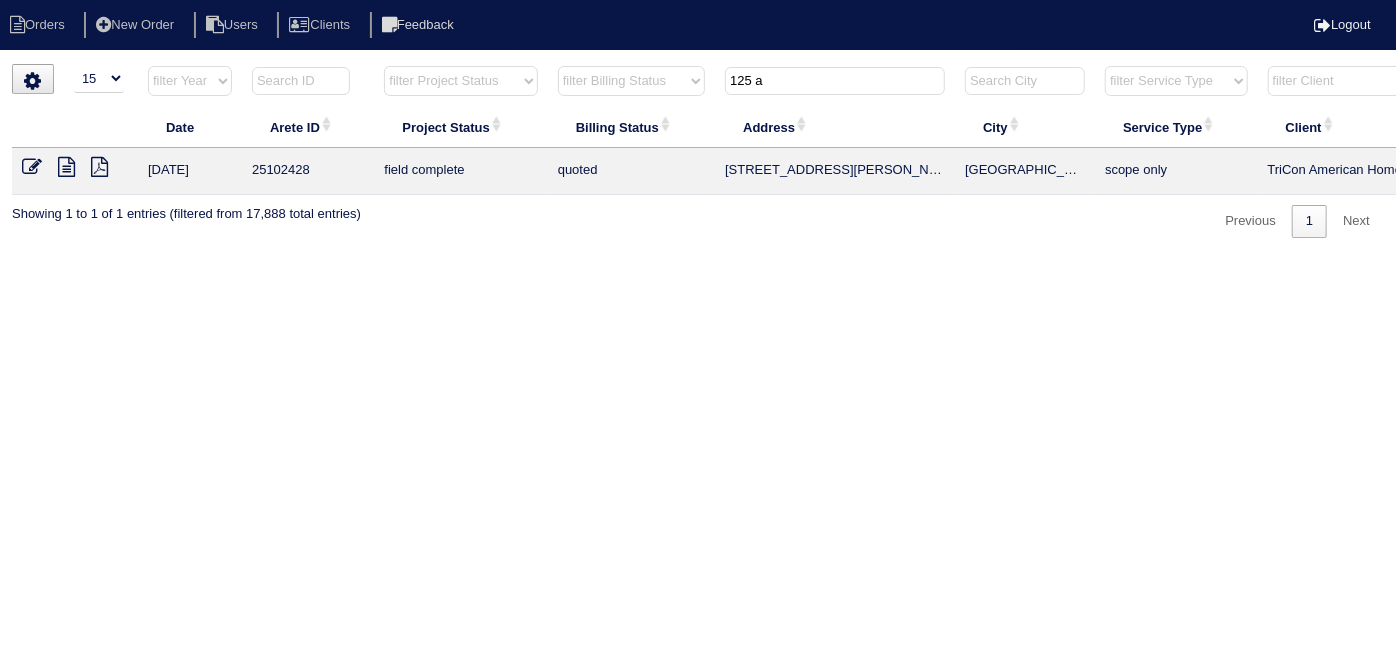 click on "Orders
New Order
Users
Clients
Feedback
Logout
Orders
New Order
Users
Clients
Message is blank.  Please add text or cancel.
Send Feedback
Cancel" at bounding box center (698, 129) 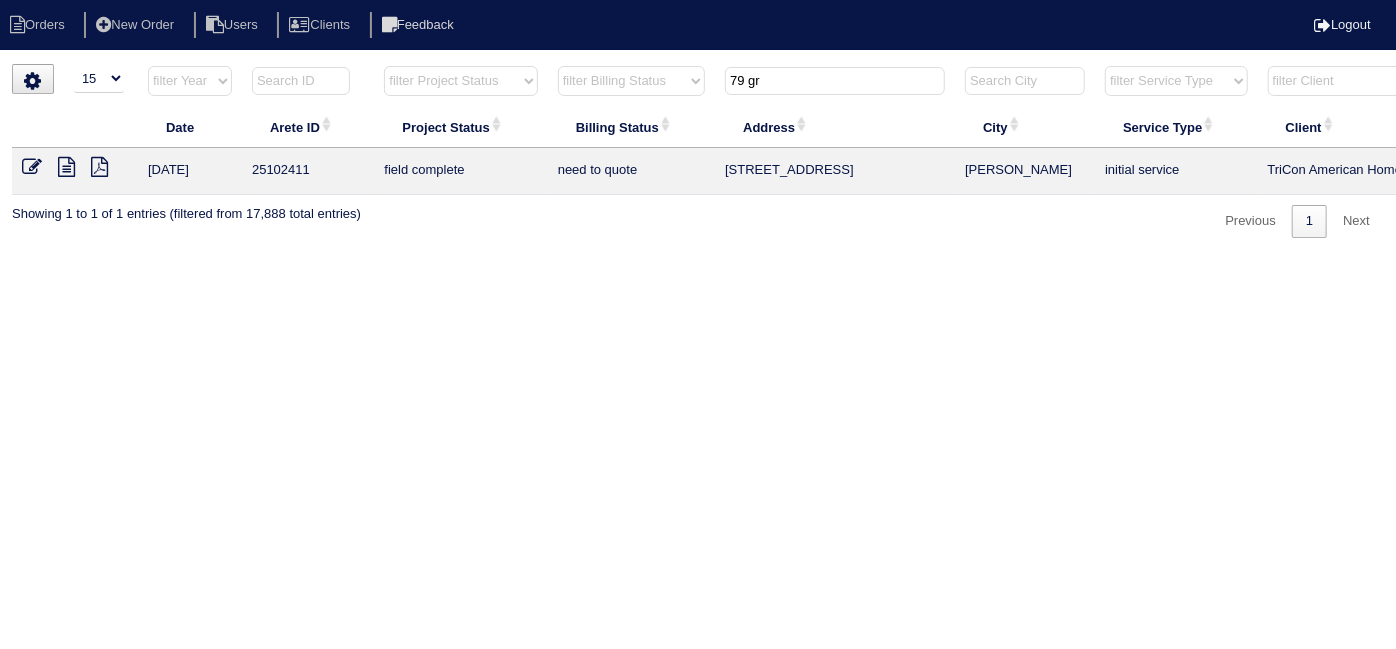 type on "79 gr" 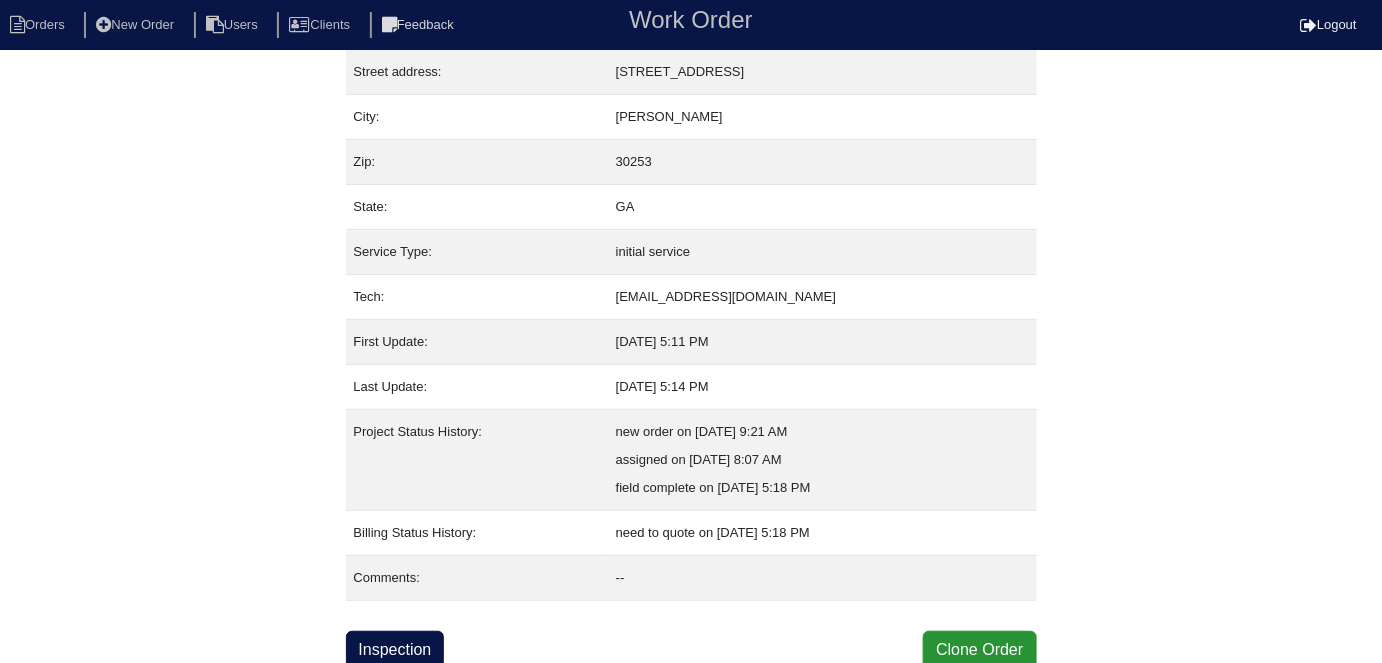 scroll, scrollTop: 105, scrollLeft: 0, axis: vertical 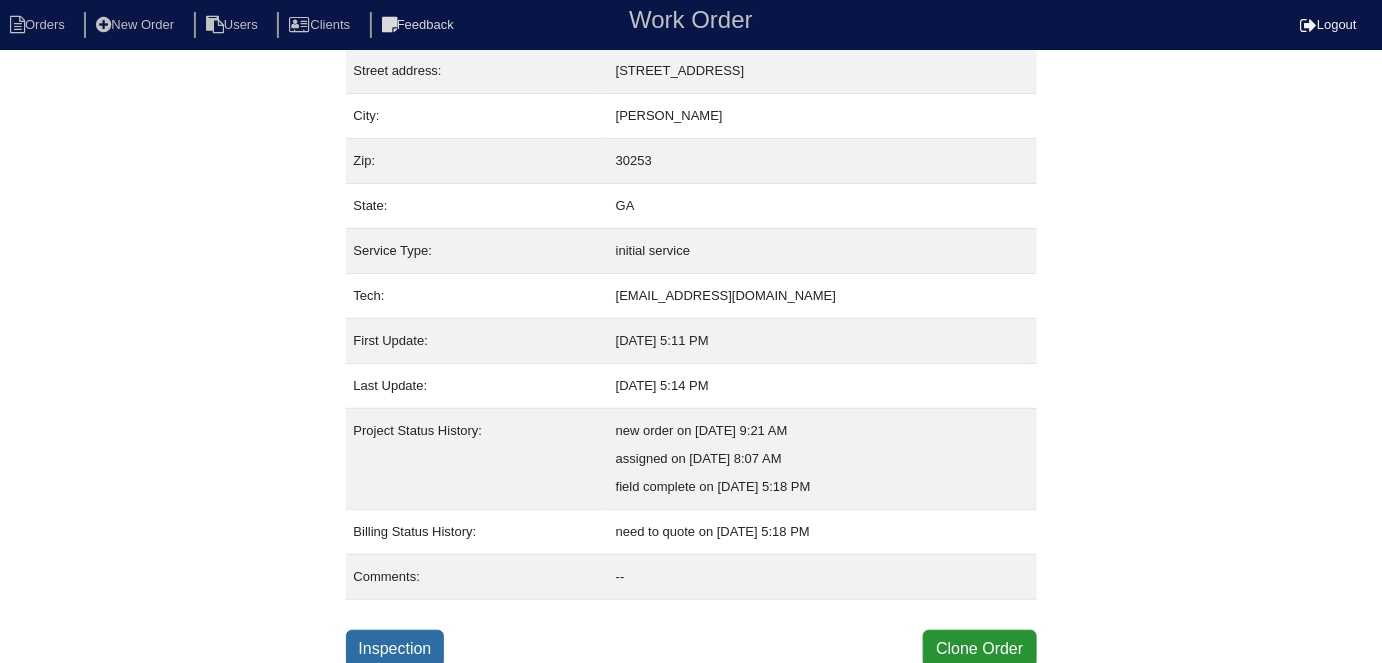 click on "Inspection" at bounding box center [395, 649] 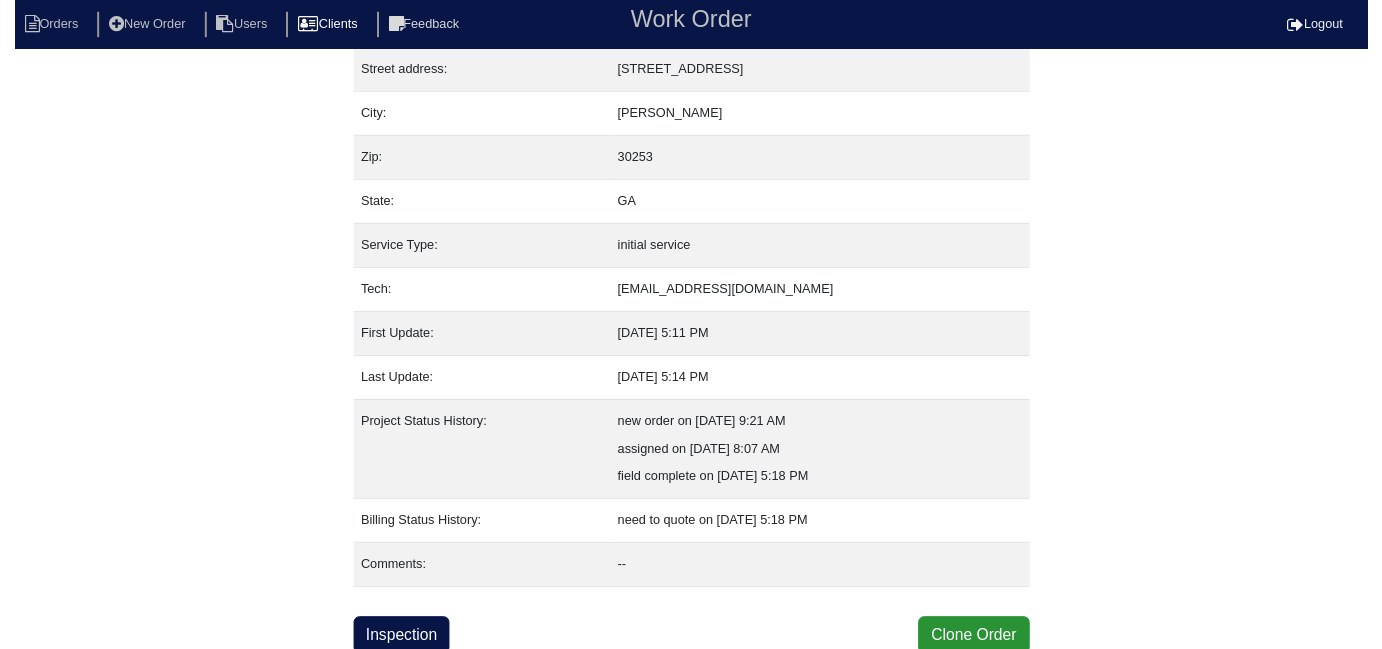 scroll, scrollTop: 0, scrollLeft: 0, axis: both 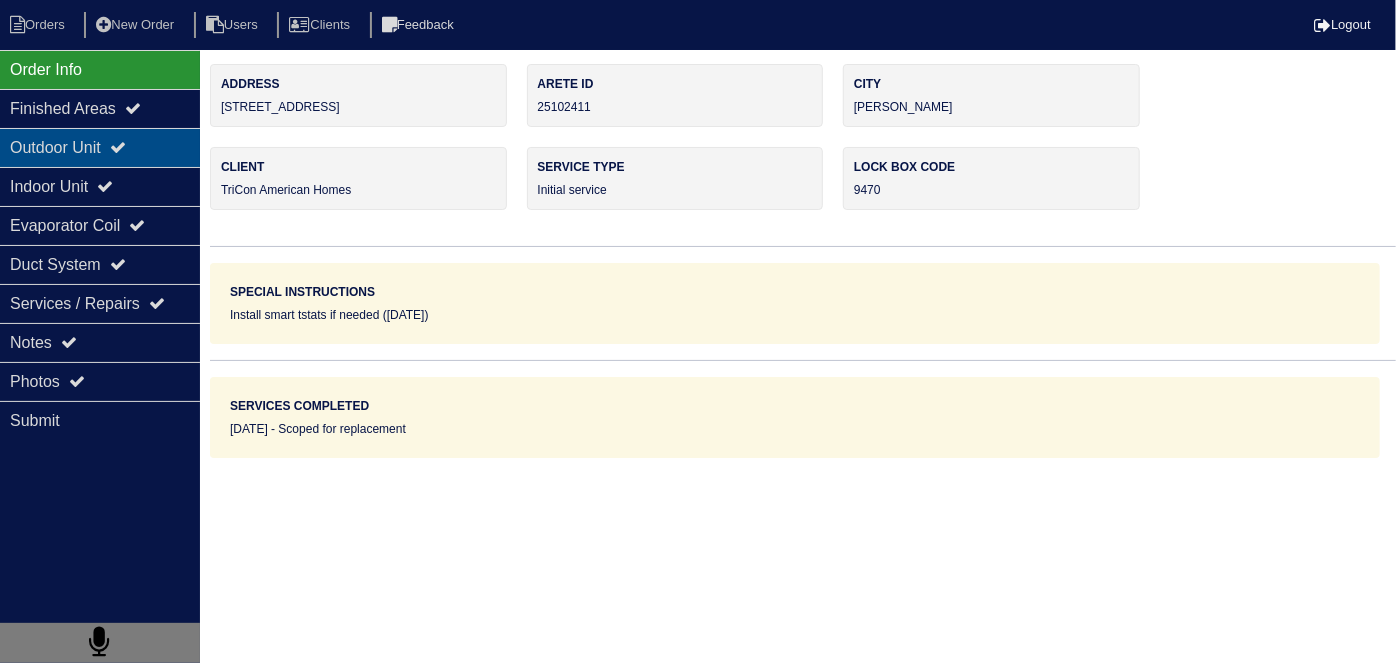 click on "Outdoor Unit" at bounding box center [100, 147] 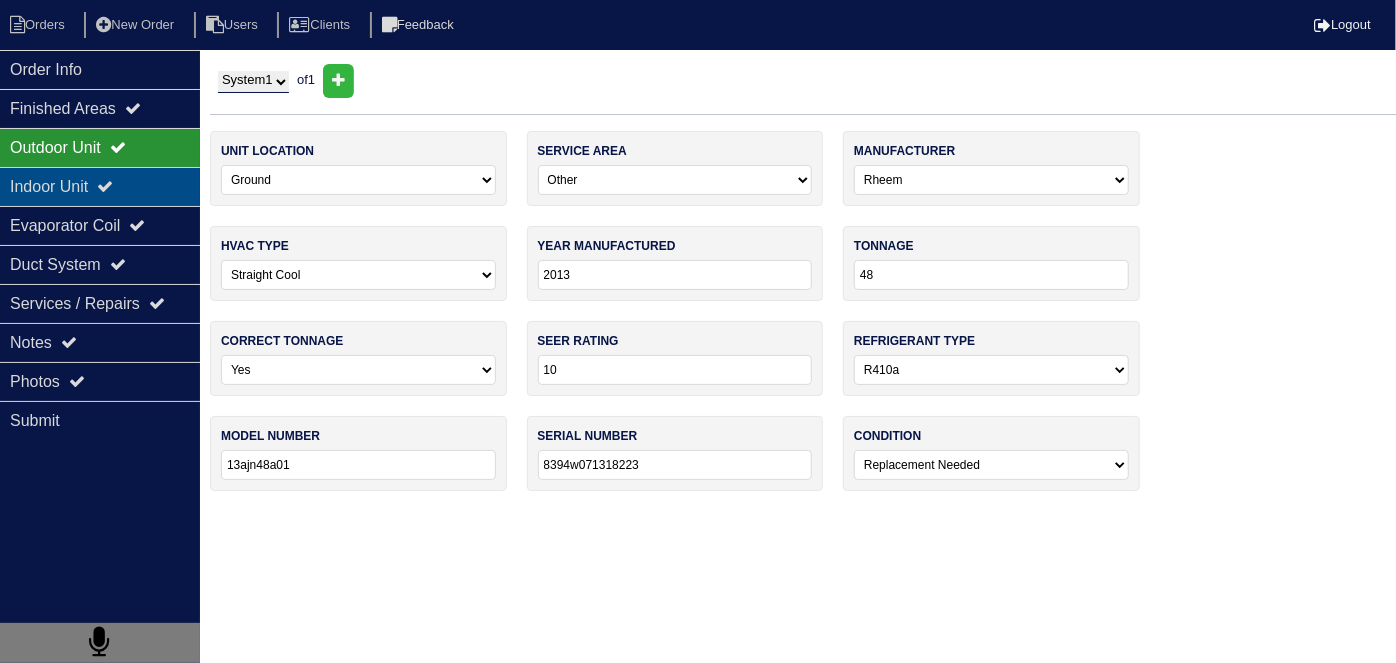 click on "Indoor Unit" at bounding box center [100, 186] 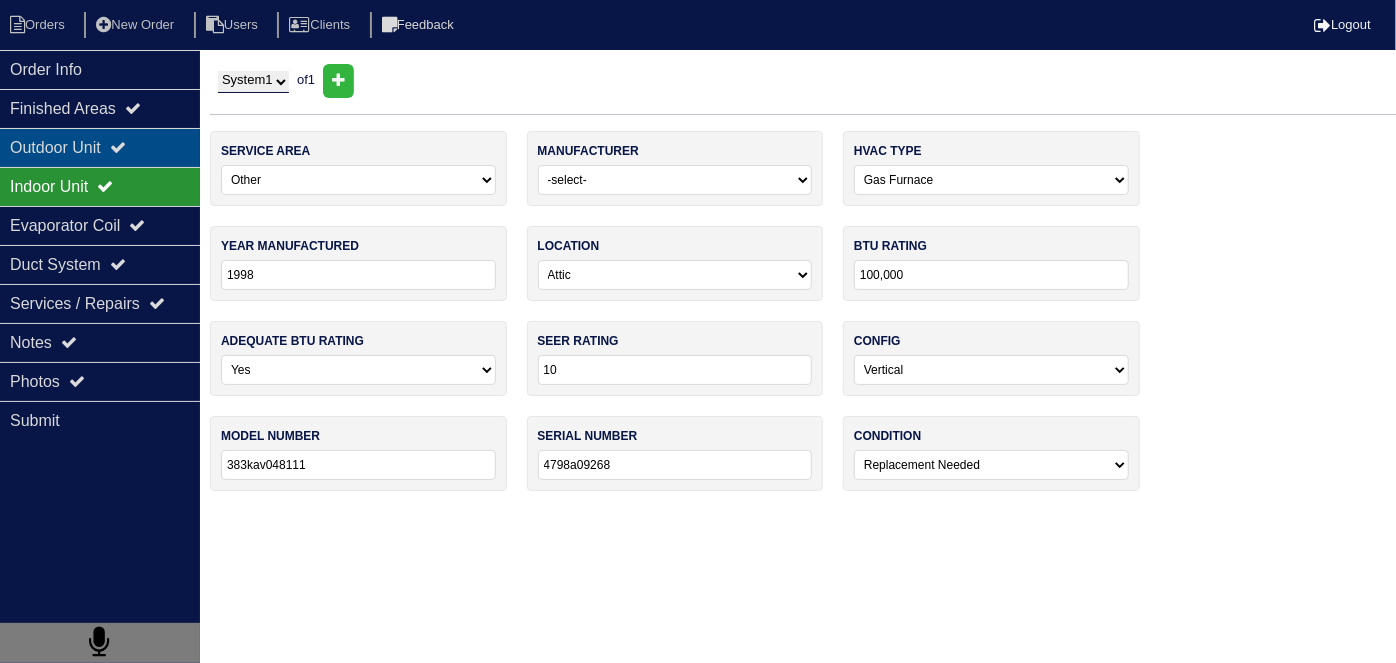 click on "Outdoor Unit" at bounding box center (100, 147) 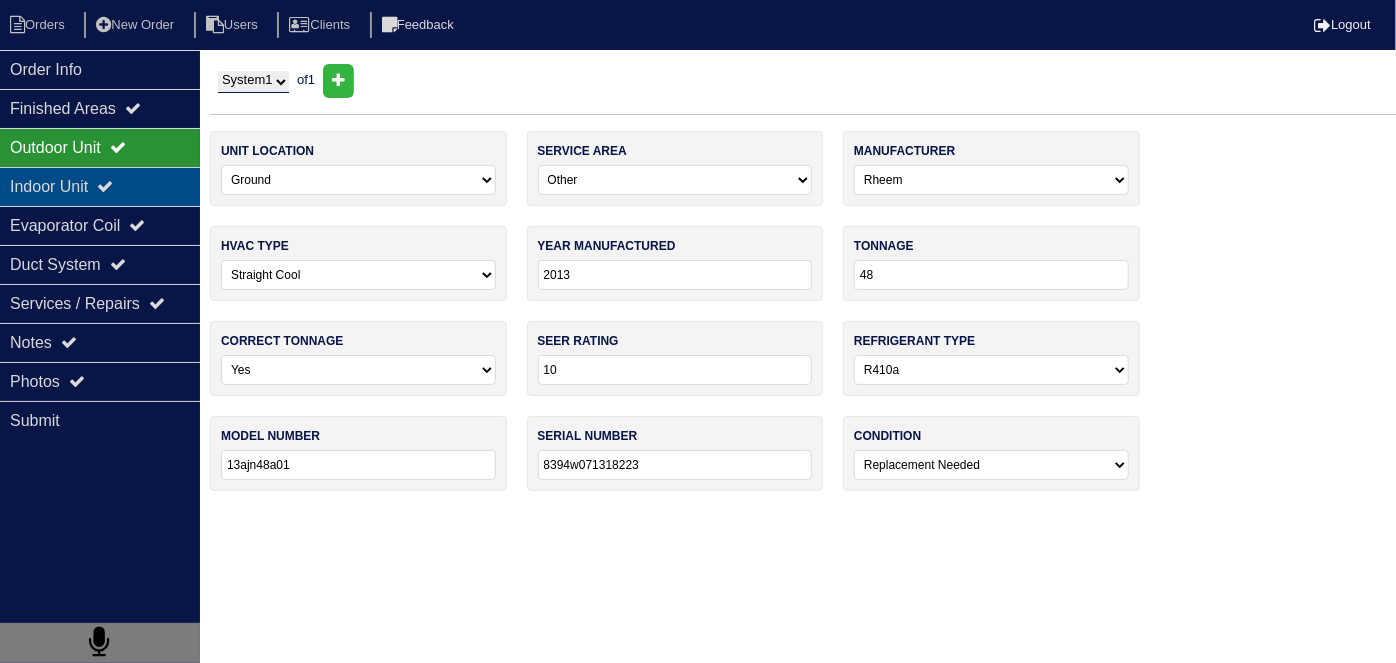 click on "Indoor Unit" at bounding box center [100, 186] 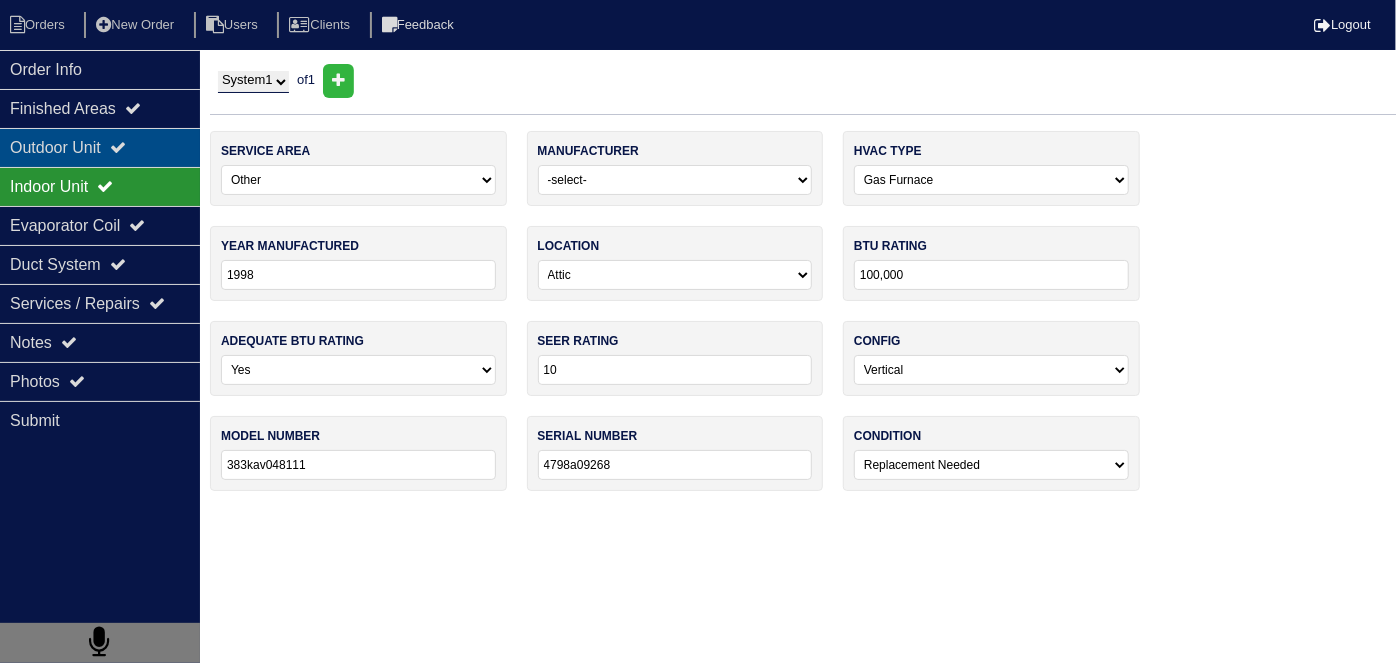 click at bounding box center (118, 147) 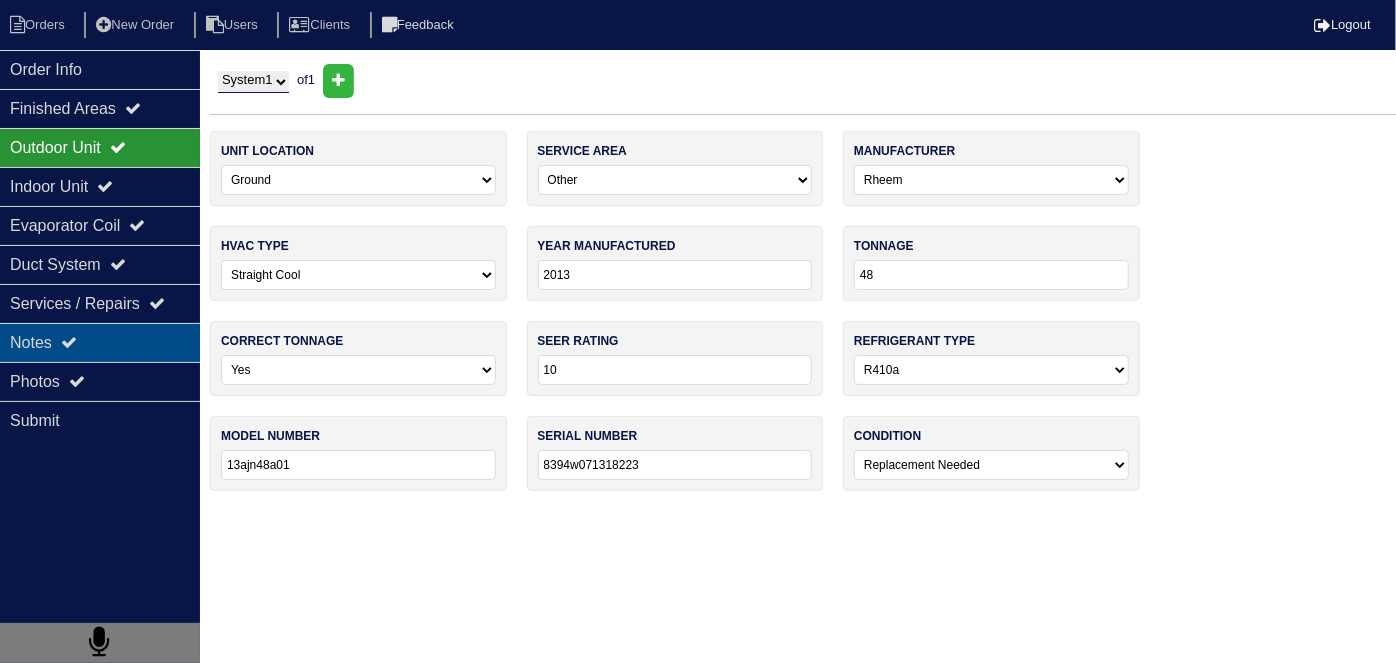 click on "Notes" at bounding box center (100, 342) 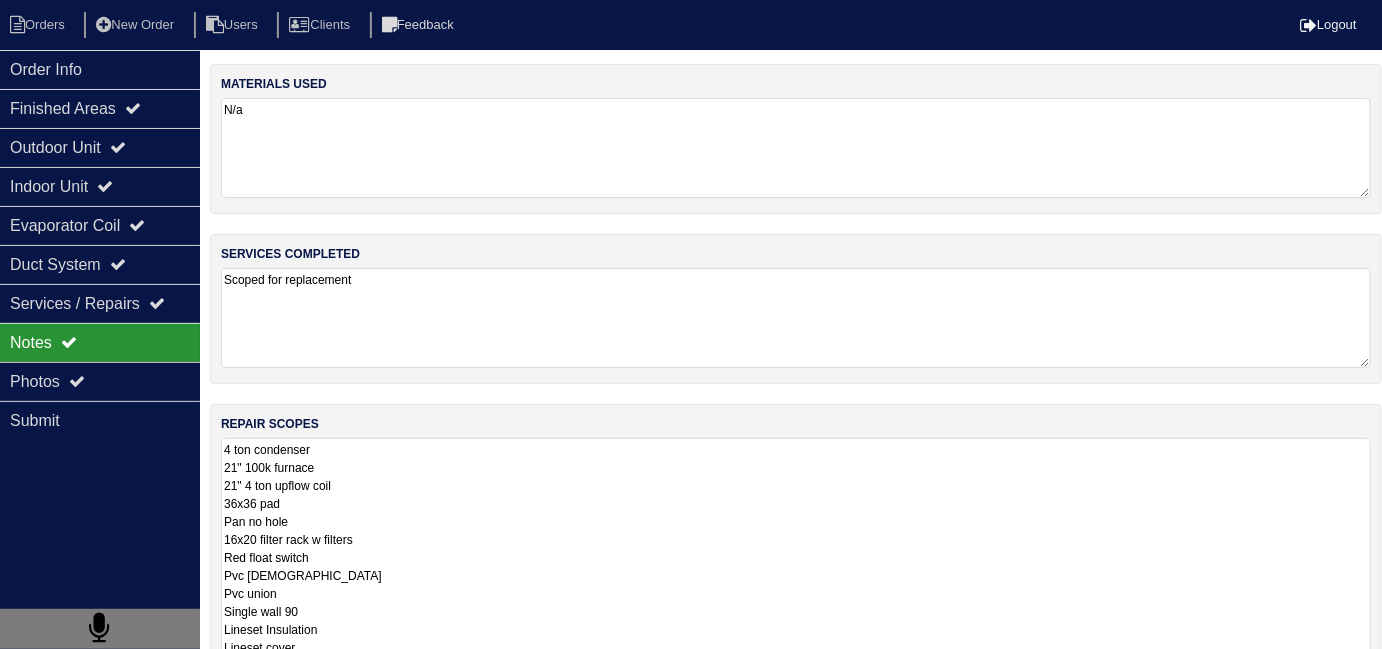 click on "4 ton condenser
21" 100k furnace
21" 4 ton upflow coil
36x36 pad
Pan no hole
16x20 filter rack w filters
Red float switch
Pvc [DEMOGRAPHIC_DATA]
Pvc union
Single wall 90
Lineset Insulation
Lineset cover" at bounding box center (796, 548) 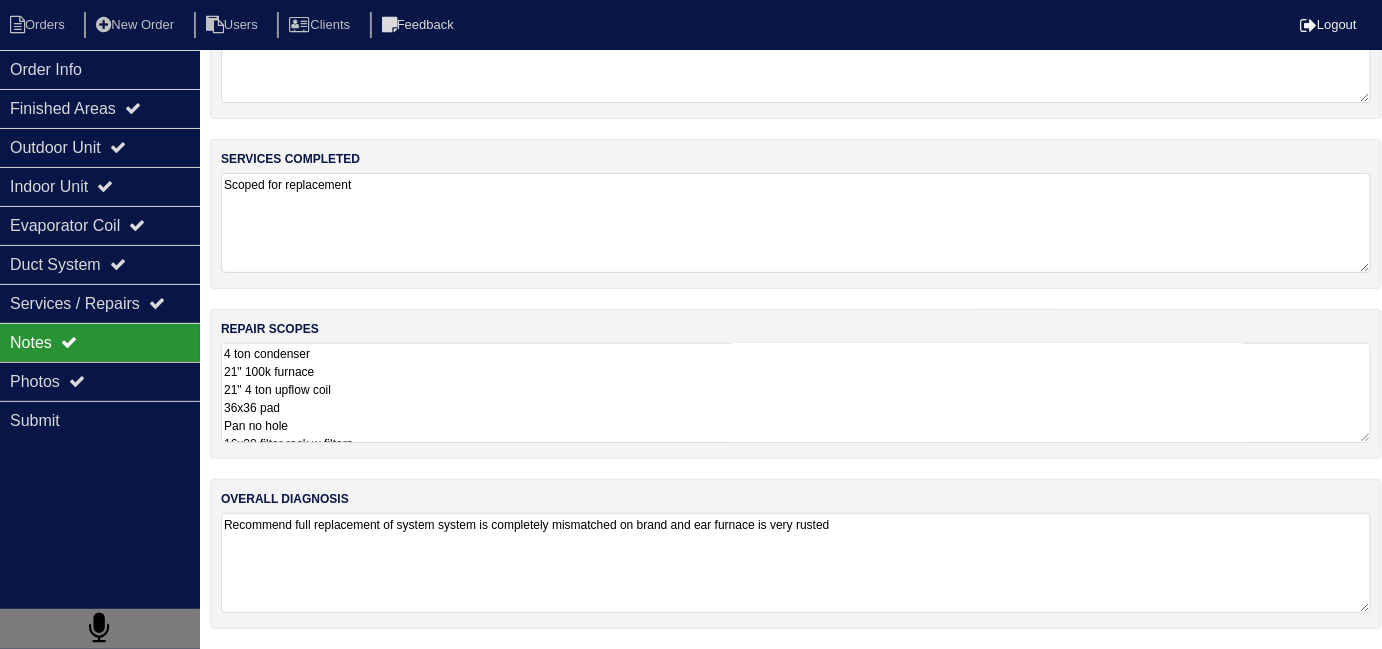 scroll, scrollTop: 89, scrollLeft: 0, axis: vertical 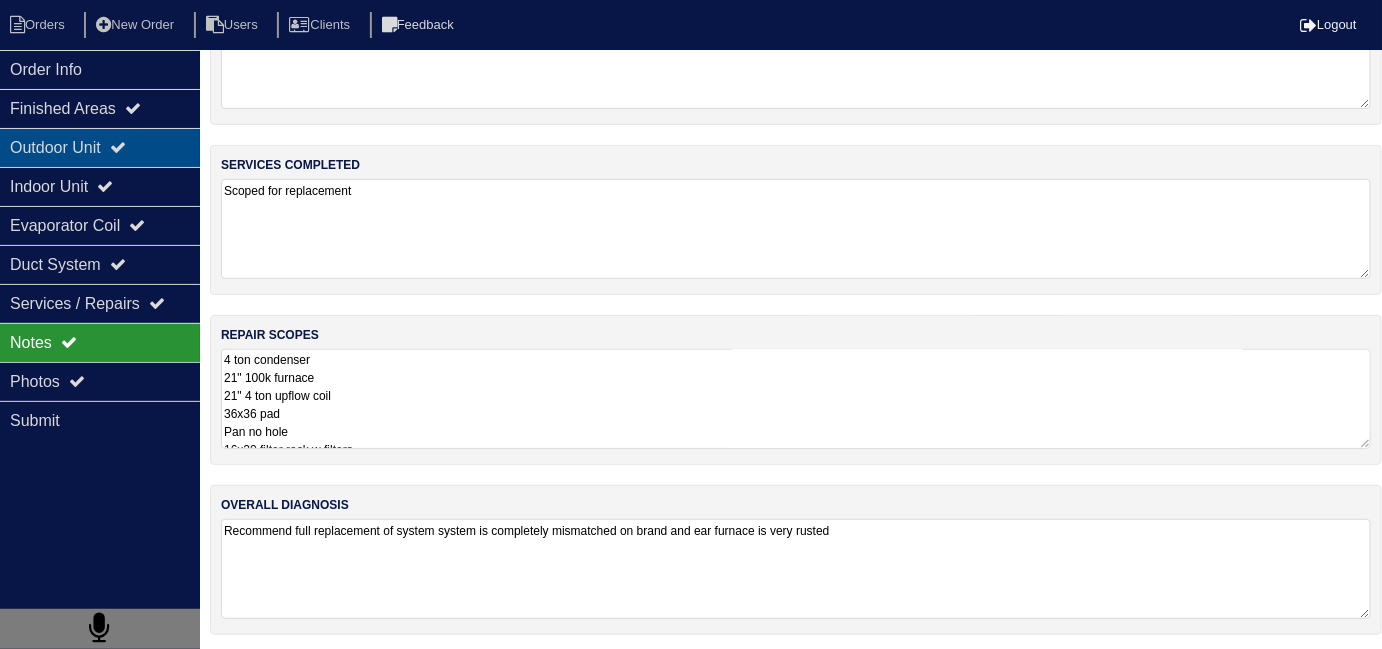 drag, startPoint x: 123, startPoint y: 149, endPoint x: 106, endPoint y: 152, distance: 17.262676 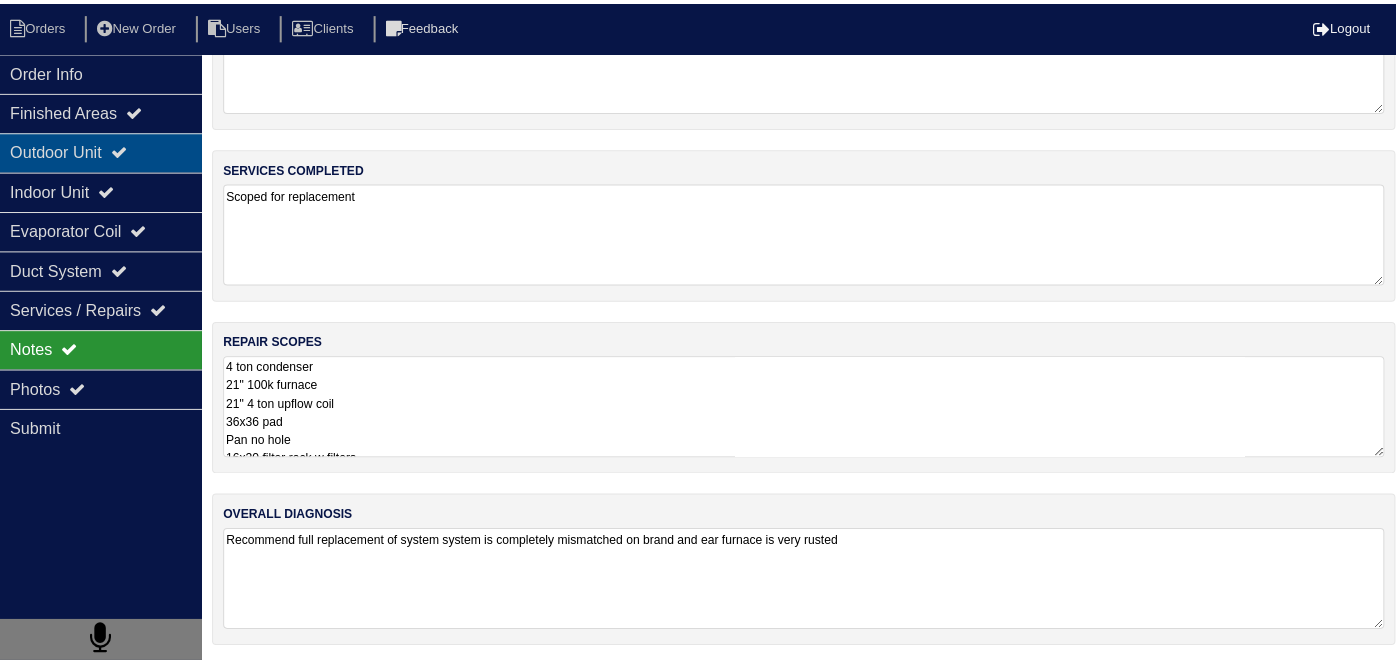 scroll, scrollTop: 0, scrollLeft: 0, axis: both 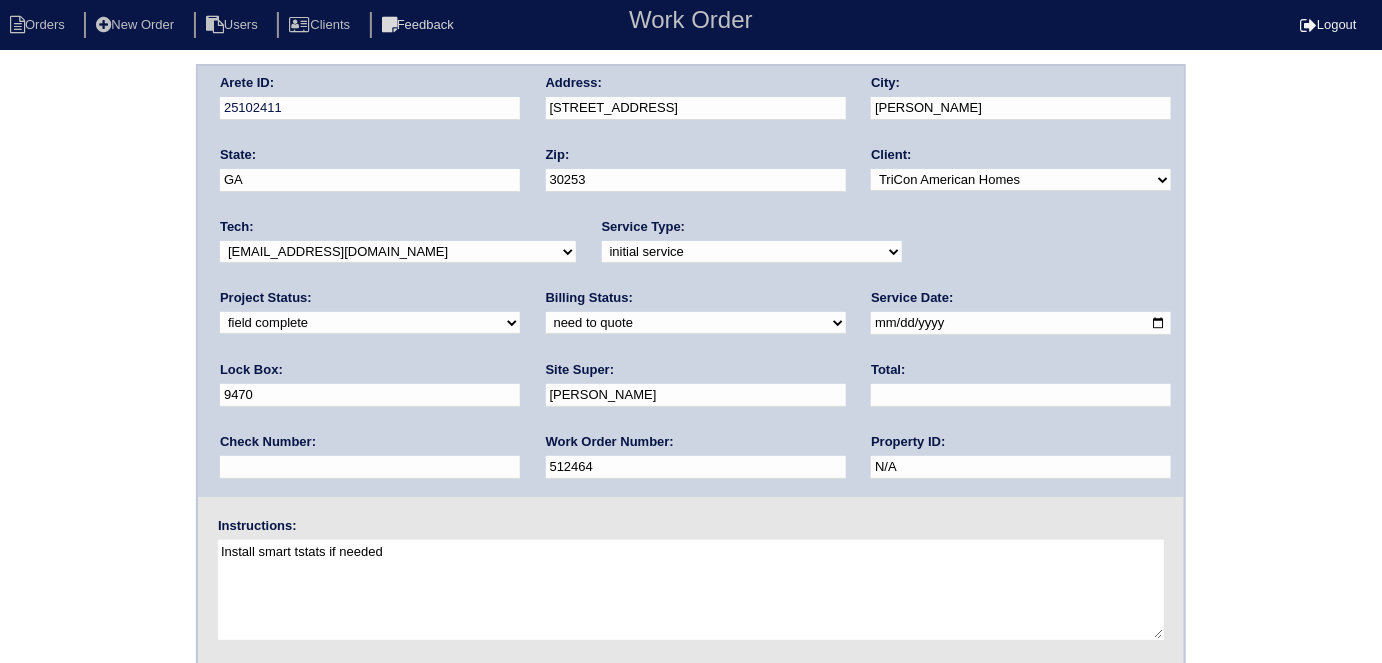 click on "need to quote
quoted
need to invoice
invoiced
paid
warranty
purchase order needed
unknown
in quickbooks" at bounding box center [696, 323] 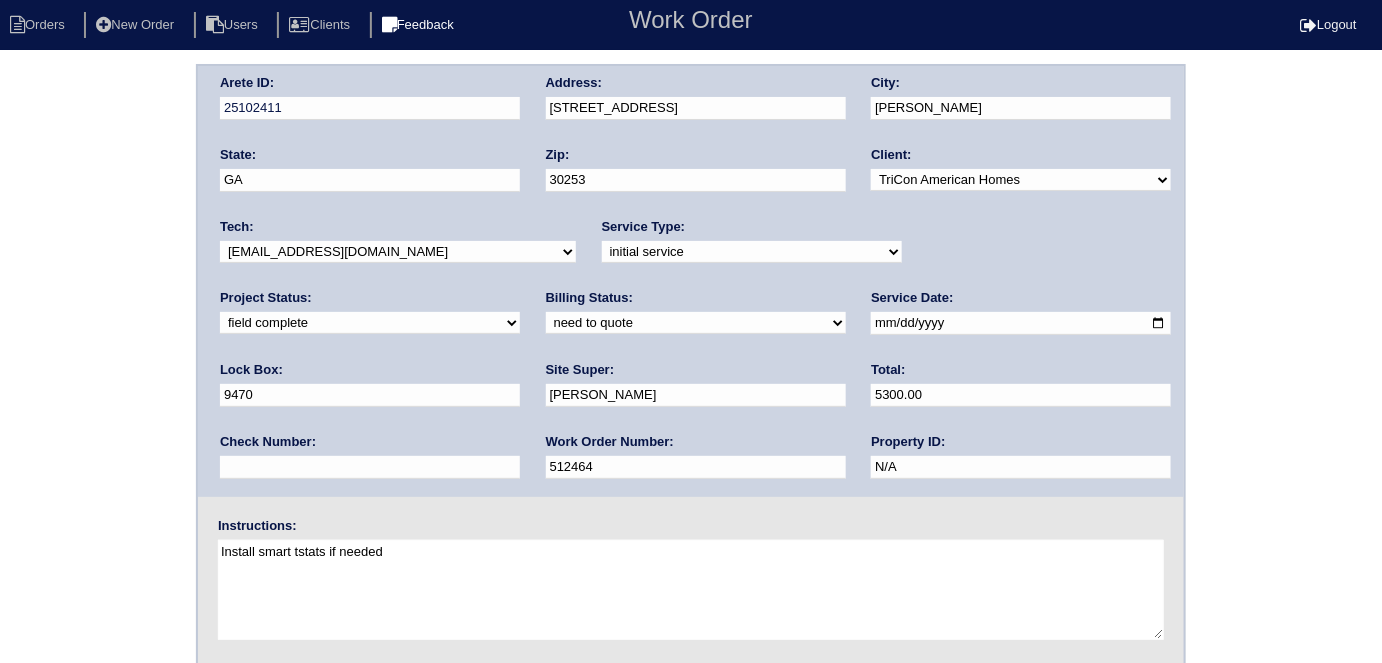 type on "5300.00" 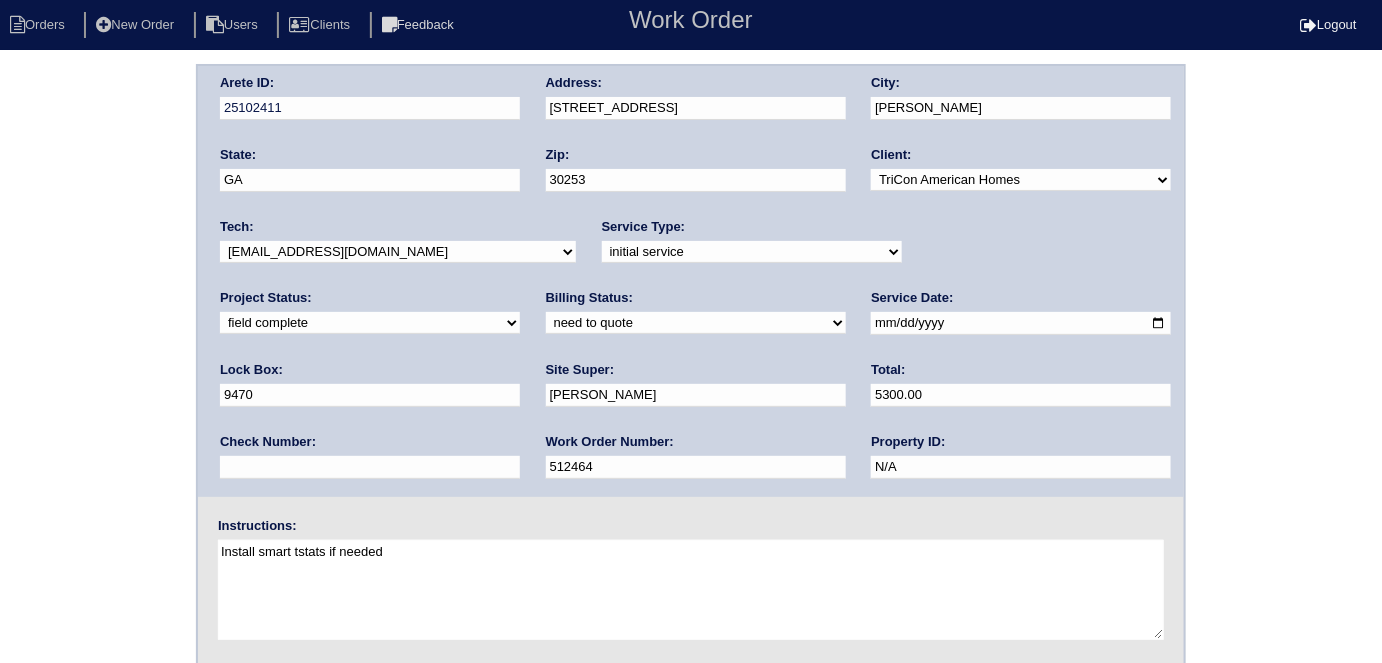 click on "Arete ID:
25102411
Address:
79 Greenland Dr
City:
McDonough
State:
GA
Zip:
30253
Client:
-select-
TriCon American Homes
American Homes 4 Rent
First Key Homes
Zillow
The Renovation Company
On The Level Development Group
Shepard Exposition Group
Sylvan Homes
Pathway Construction
Arete Personal
Arete SMG
Tiber Capital
Tiber Realty
Divvy
Rave
Stine Construction
Alan Luther
HomeRiver Group
Test Client
Rasmus Real Estate
Padly
Buffalo Homes
Phillip Brothers
Maymont Homes
Tech:" at bounding box center (691, 468) 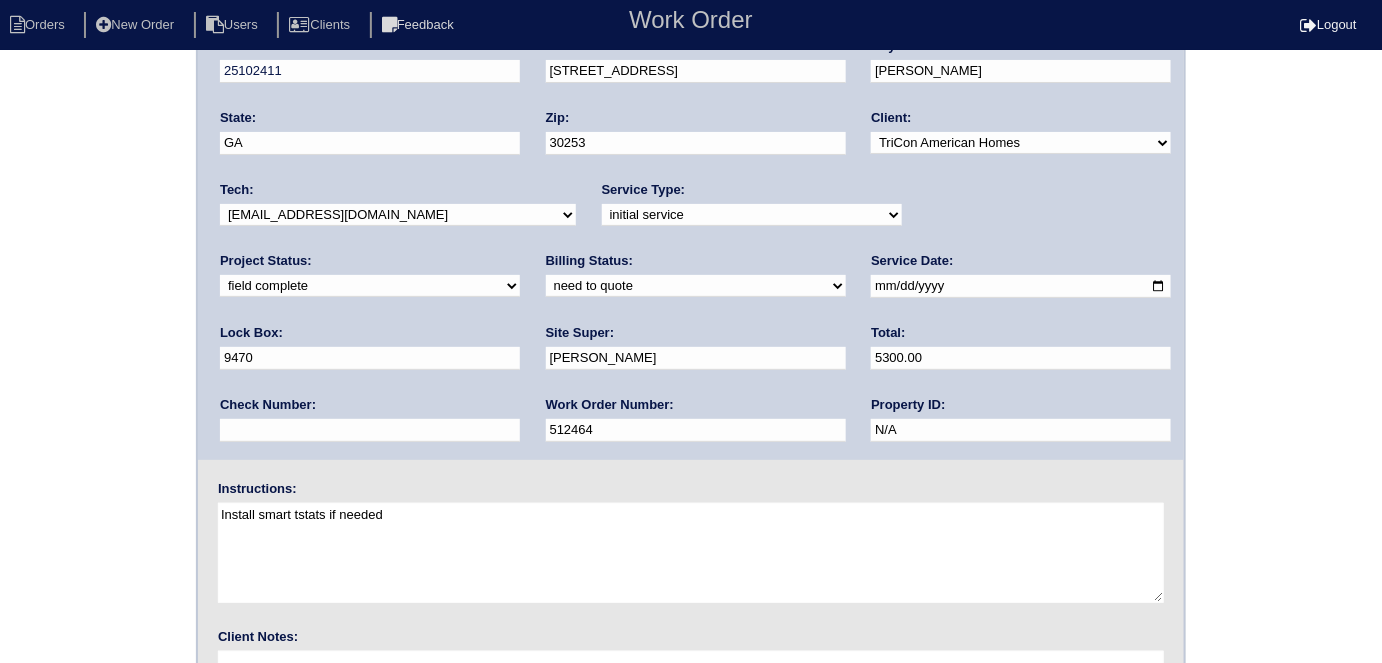 scroll, scrollTop: 205, scrollLeft: 0, axis: vertical 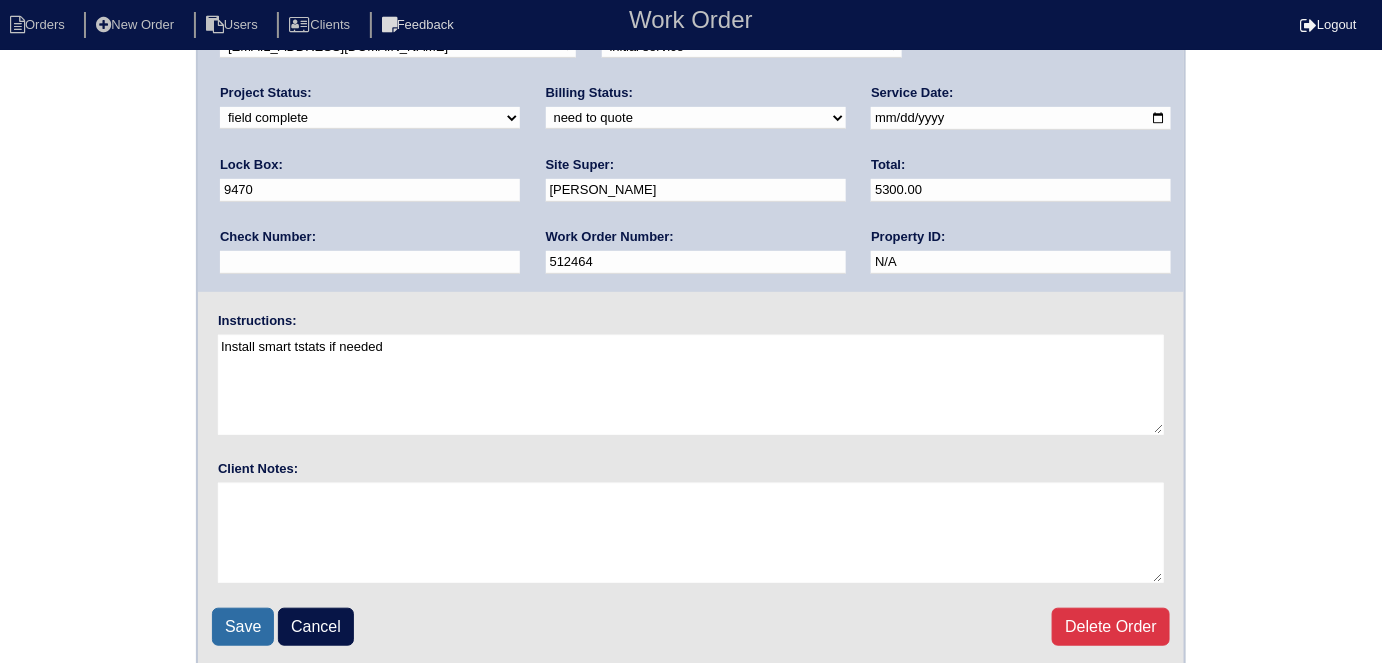 click on "Save" at bounding box center (243, 627) 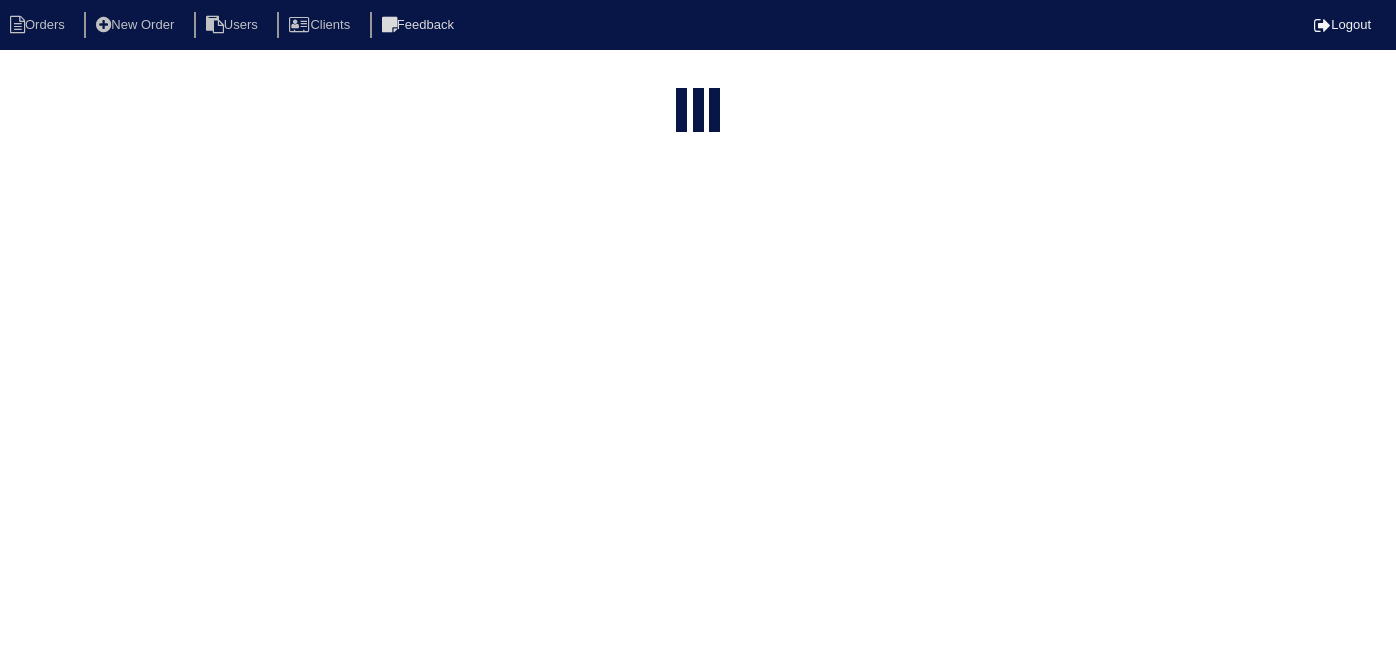 select on "15" 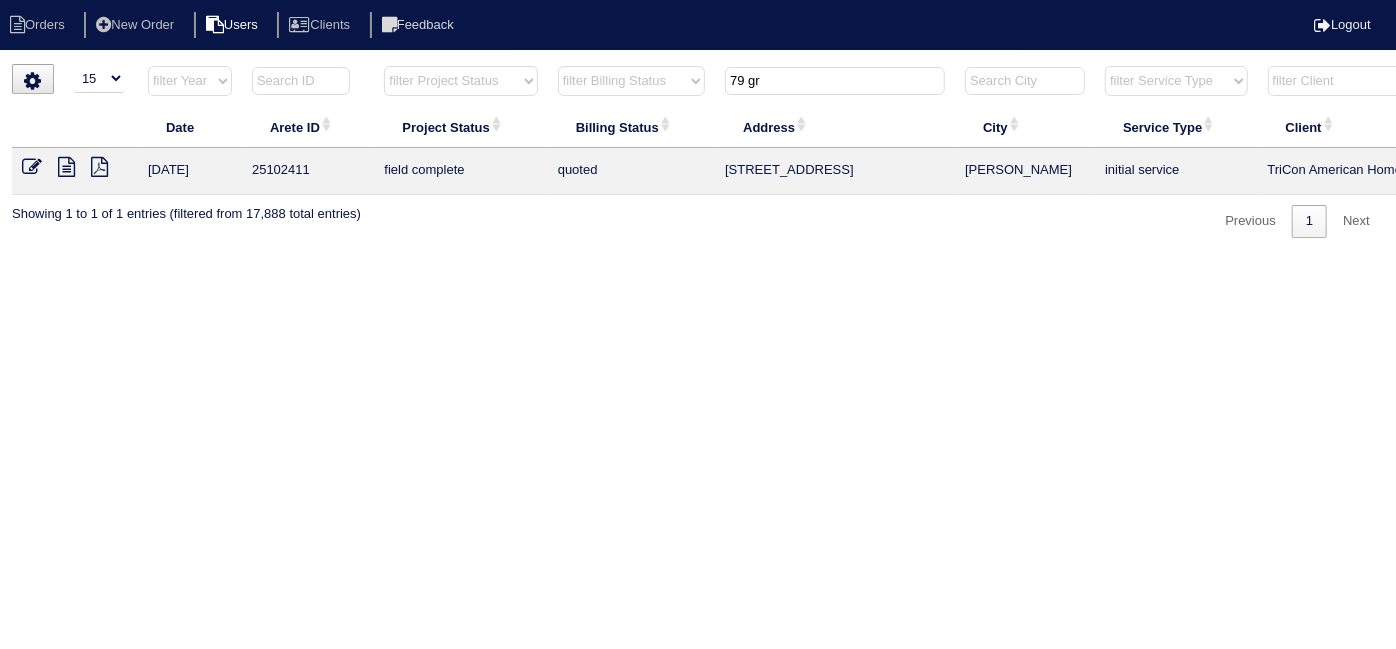 drag, startPoint x: 834, startPoint y: 83, endPoint x: 277, endPoint y: 37, distance: 558.89624 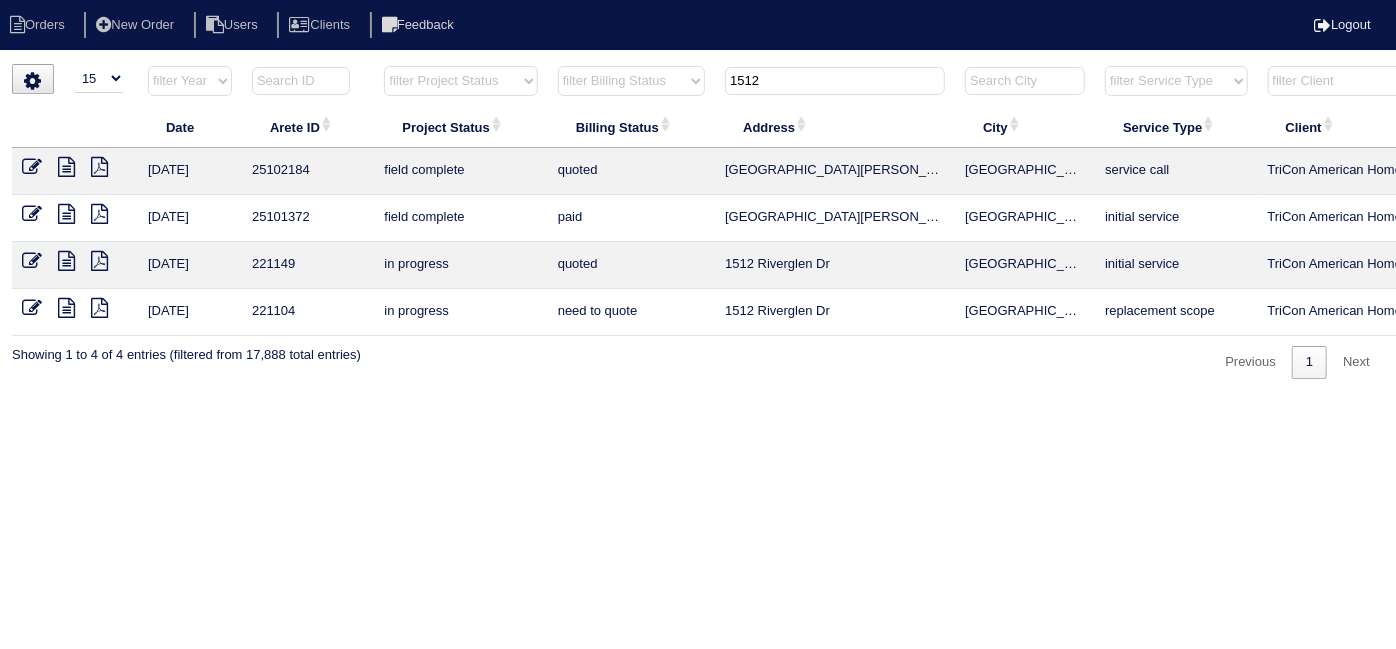 type on "1512" 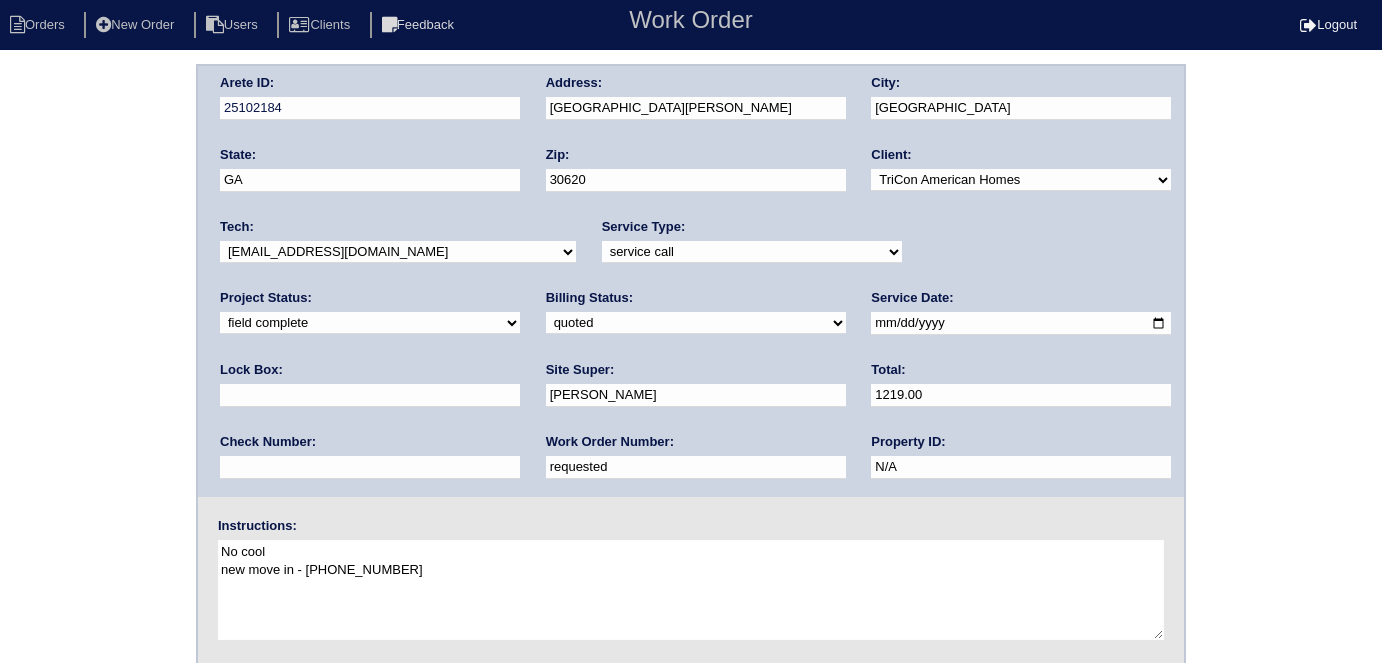 scroll, scrollTop: 0, scrollLeft: 0, axis: both 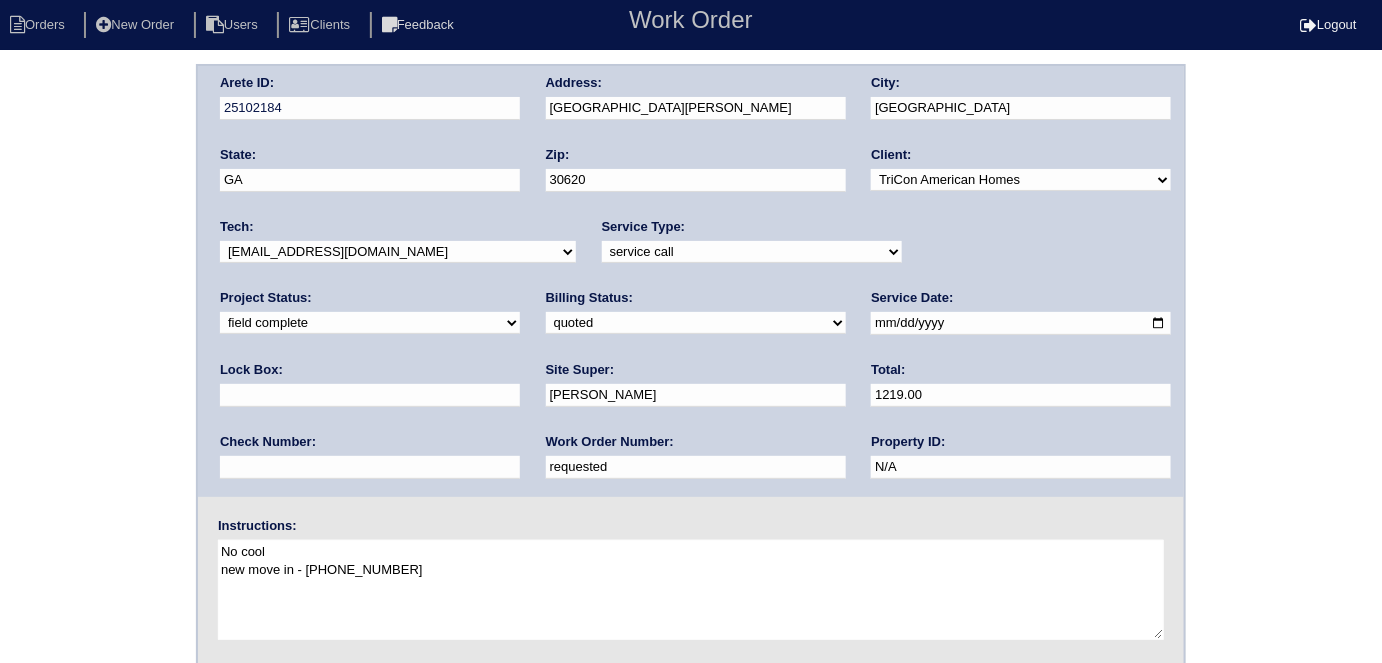 drag, startPoint x: 160, startPoint y: 179, endPoint x: 146, endPoint y: 182, distance: 14.3178215 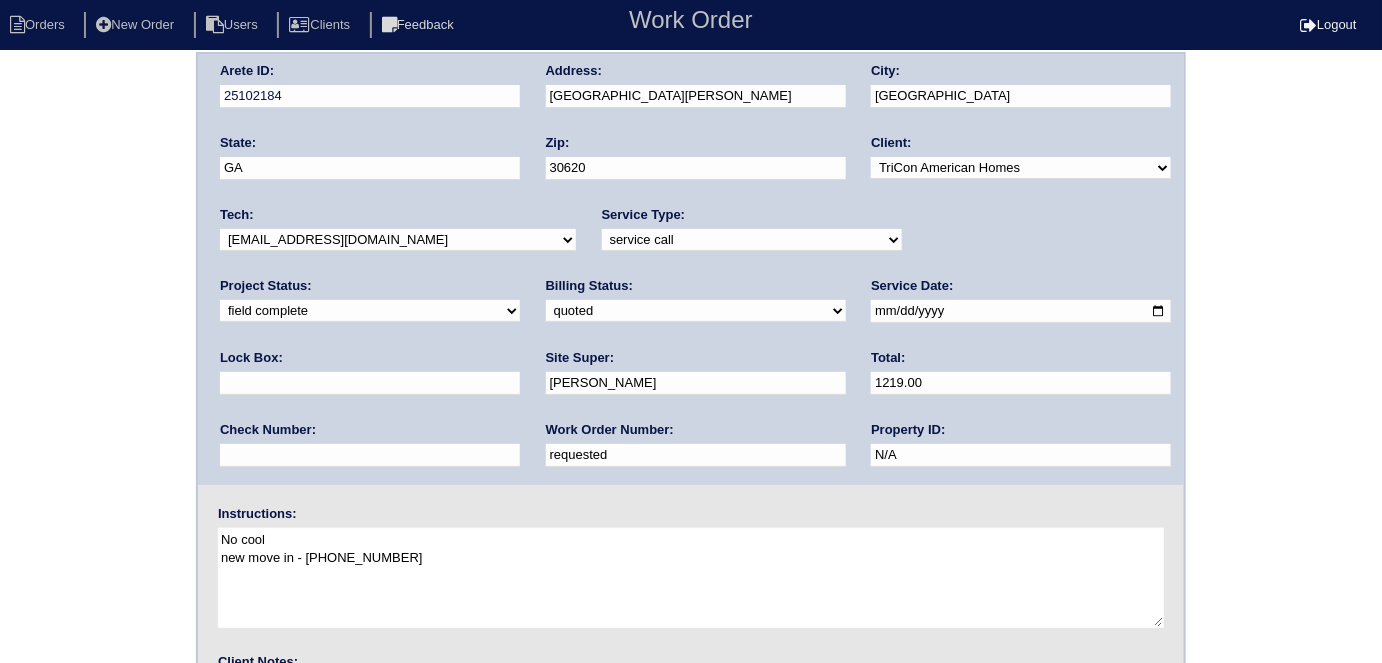 scroll, scrollTop: 205, scrollLeft: 0, axis: vertical 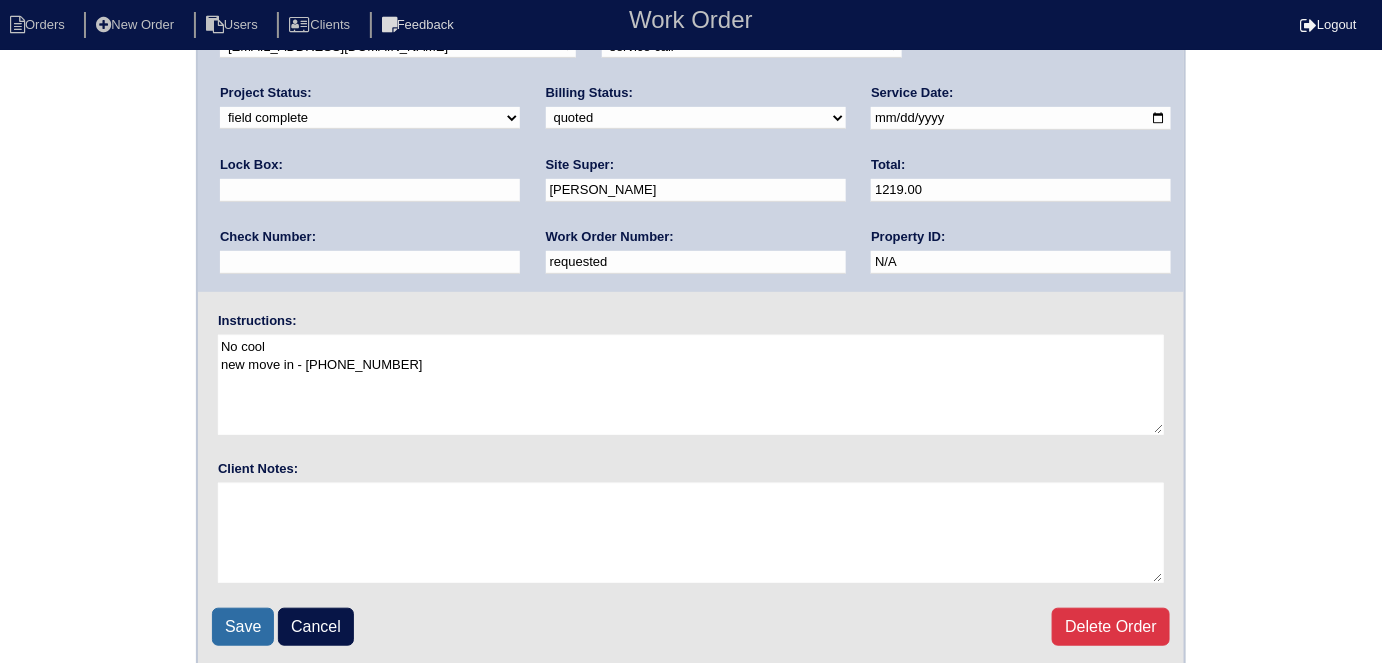 click on "Save" at bounding box center [243, 627] 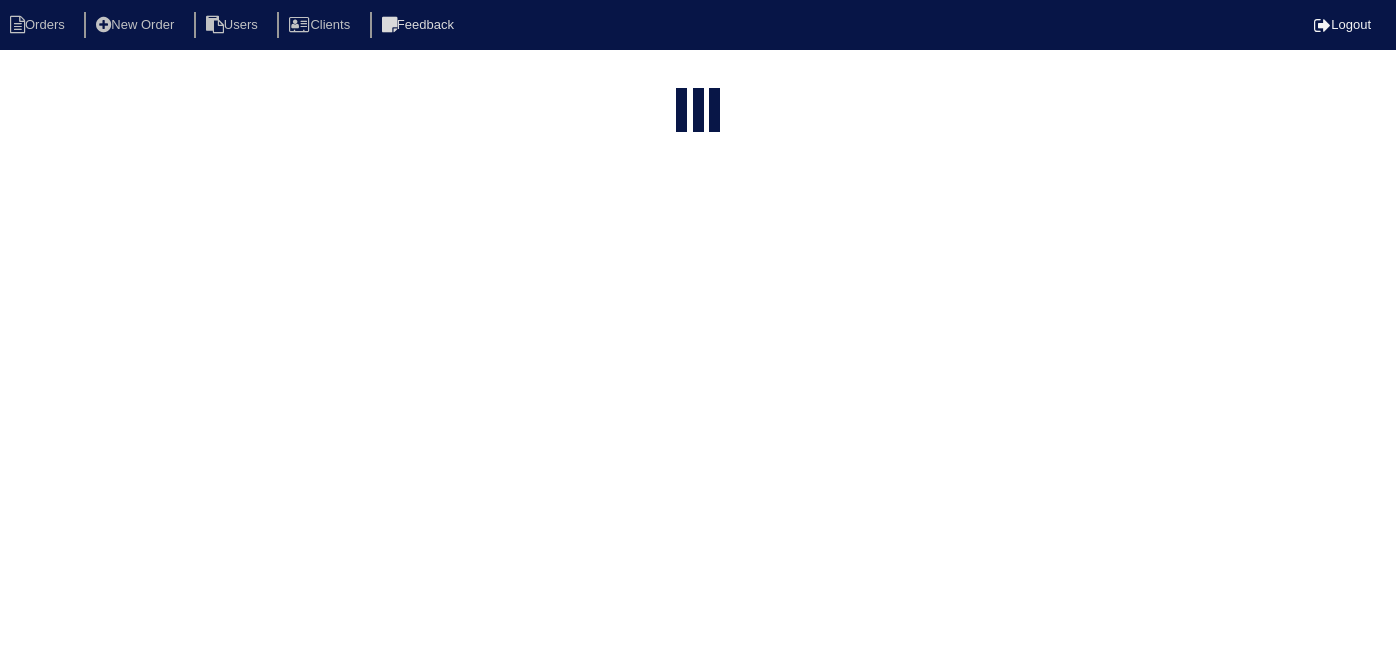 select on "15" 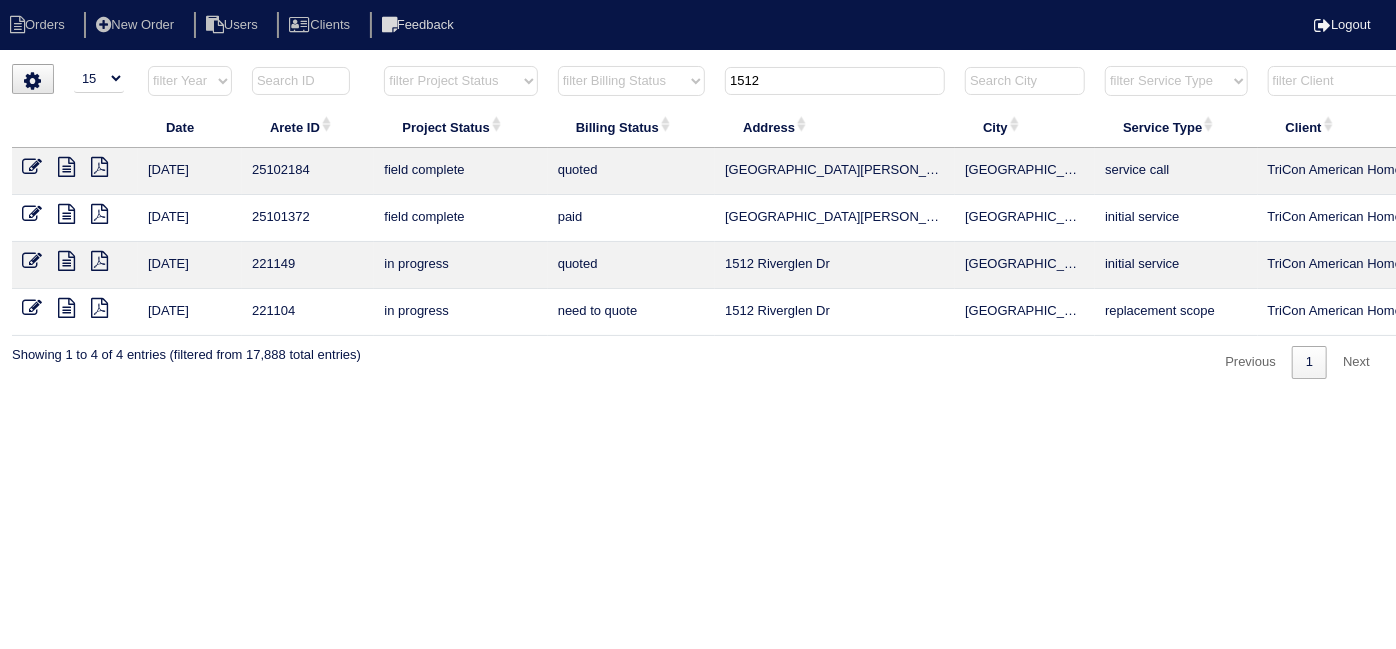 drag, startPoint x: 780, startPoint y: 83, endPoint x: 290, endPoint y: -8, distance: 498.37836 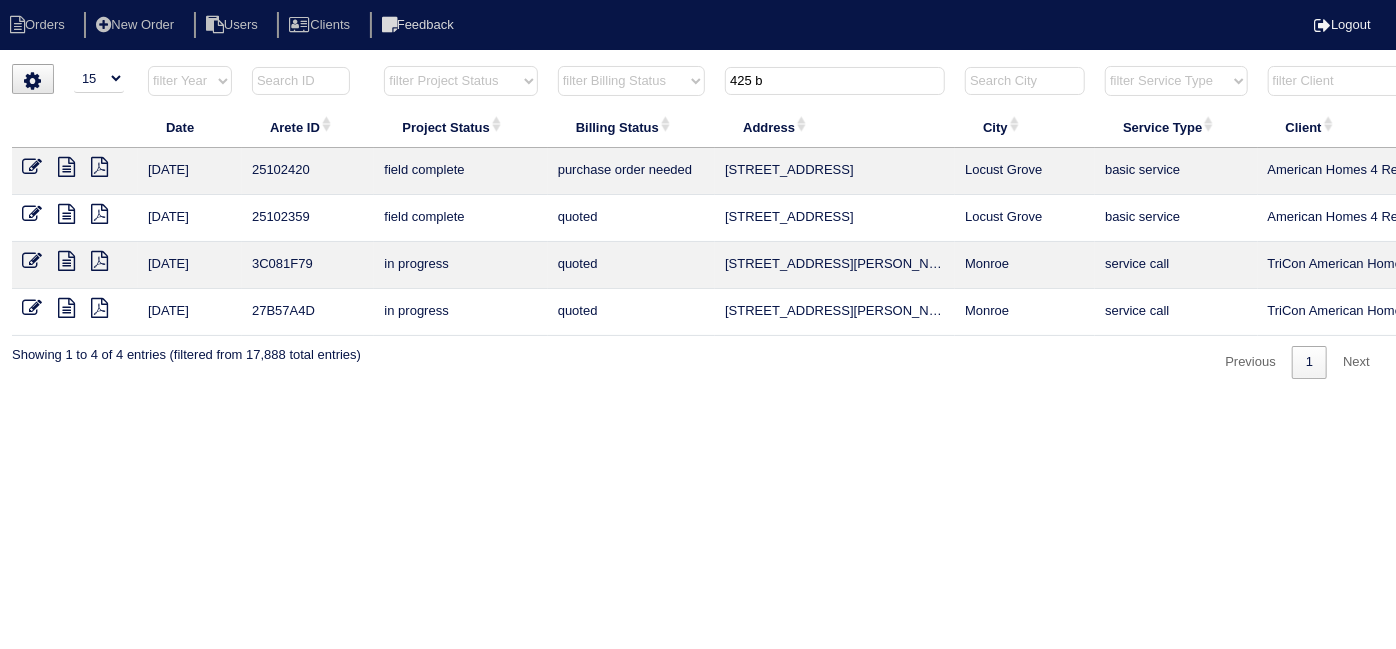 type on "425 b" 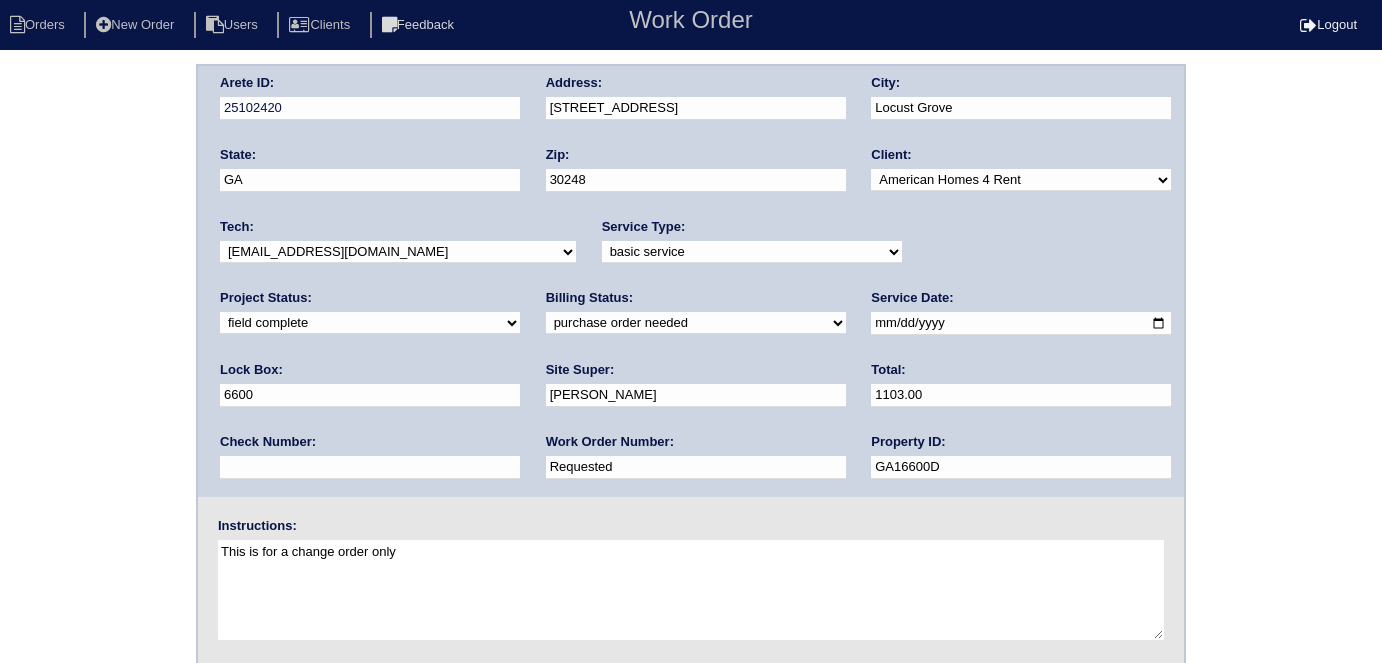 scroll, scrollTop: 0, scrollLeft: 0, axis: both 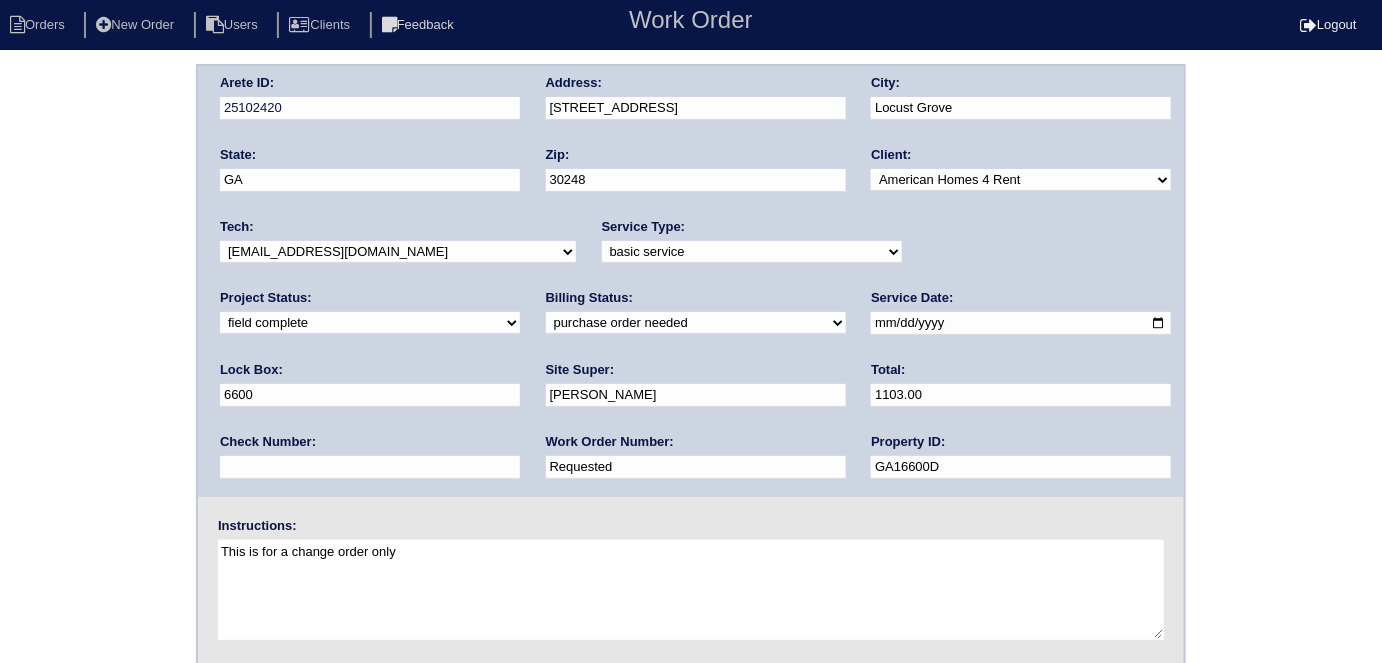 click on "need to quote
quoted
need to invoice
invoiced
paid
warranty
purchase order needed
unknown
in quickbooks" at bounding box center (696, 323) 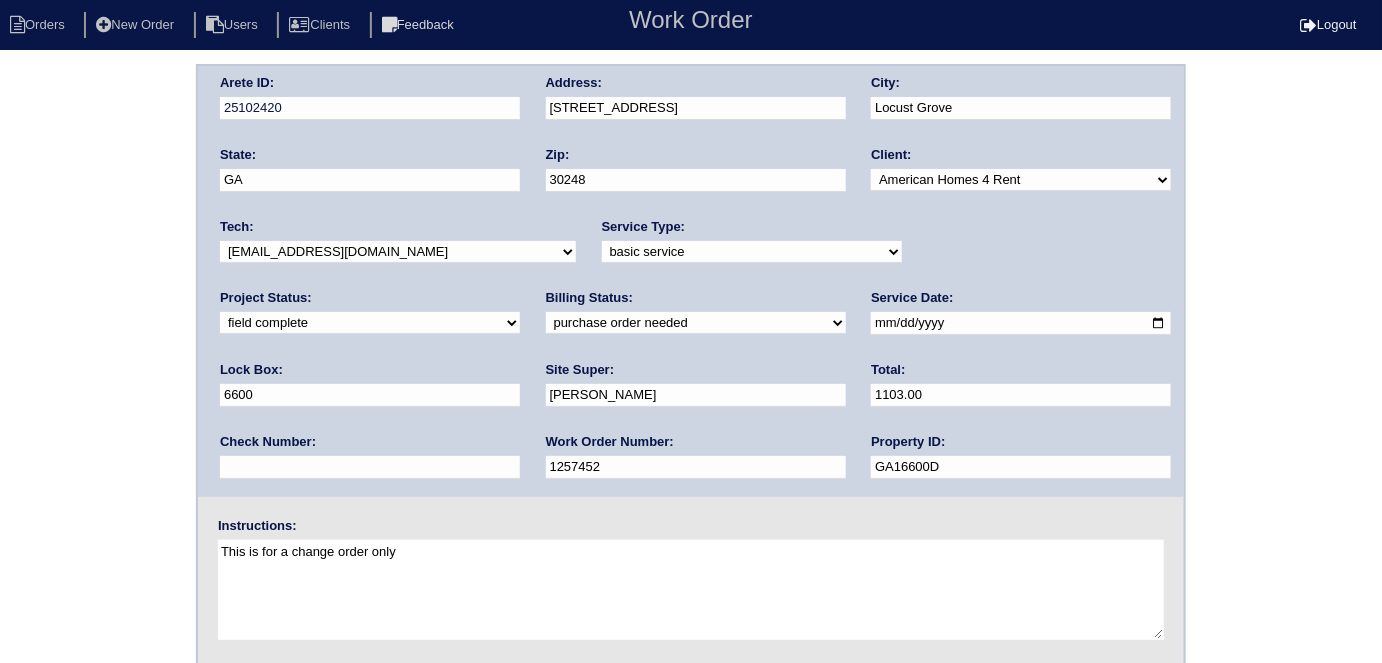 type on "1257452" 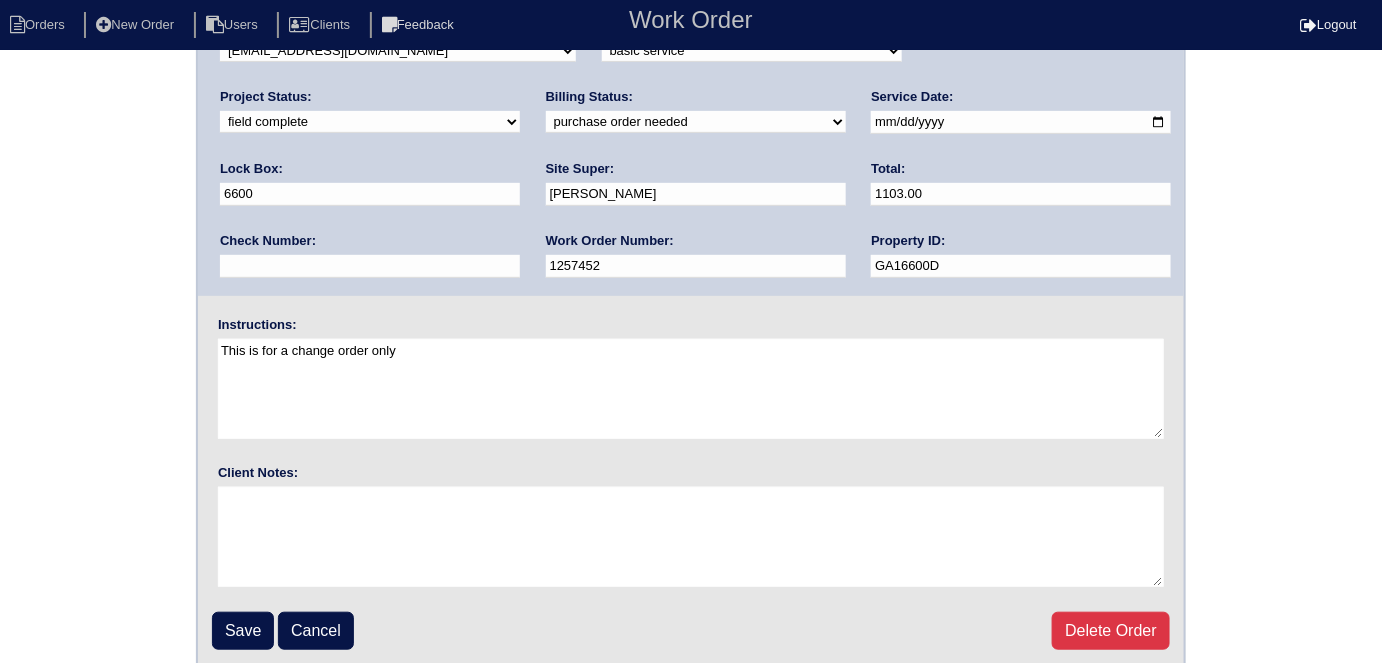 scroll, scrollTop: 205, scrollLeft: 0, axis: vertical 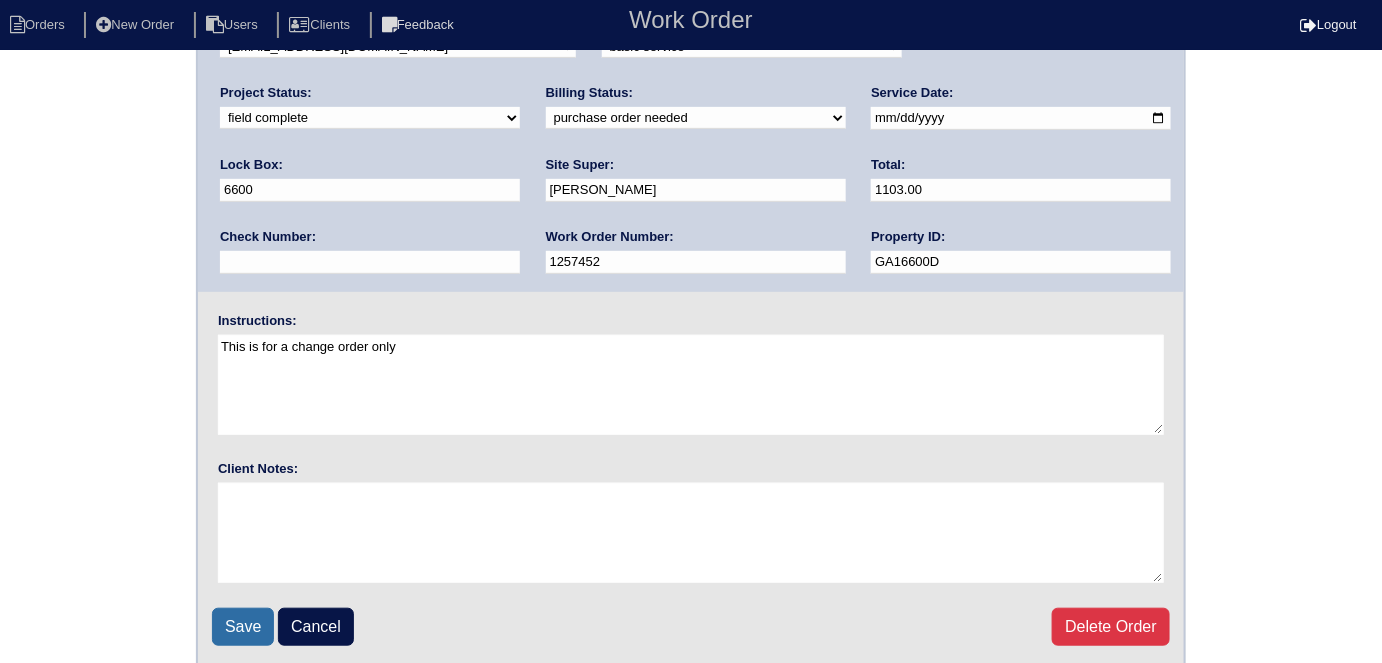 click on "Save" at bounding box center (243, 627) 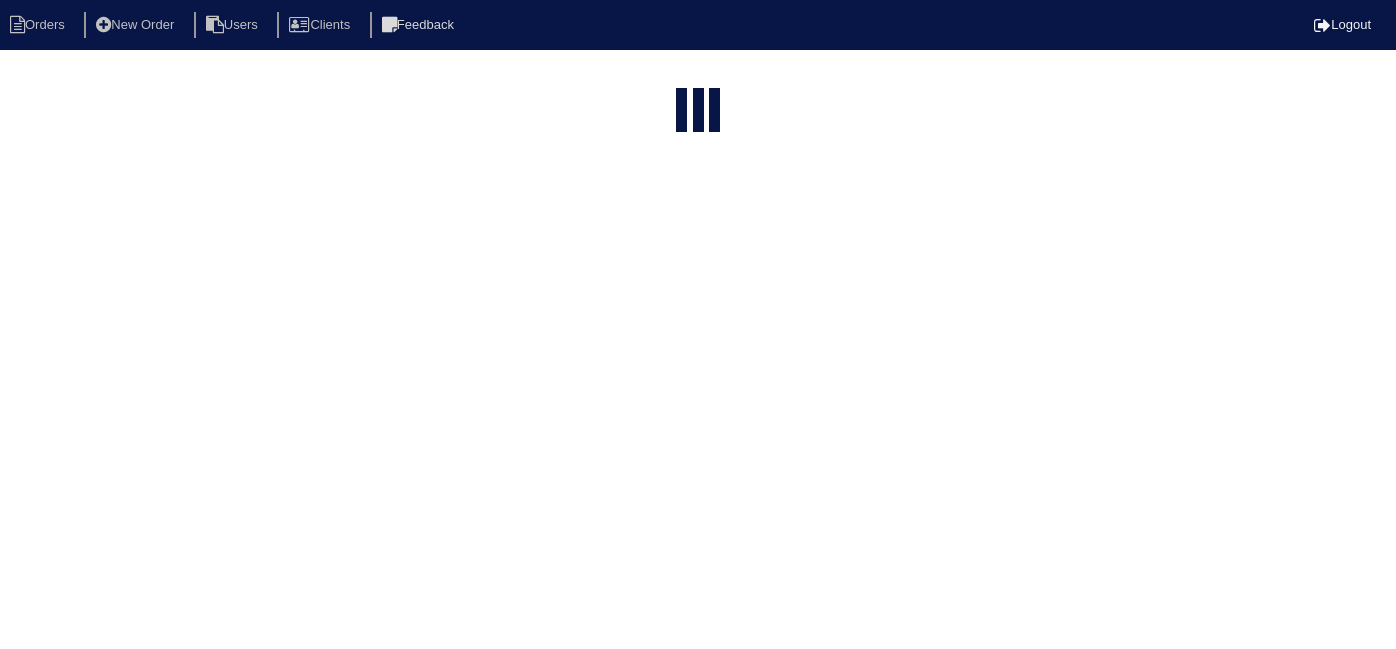 select on "15" 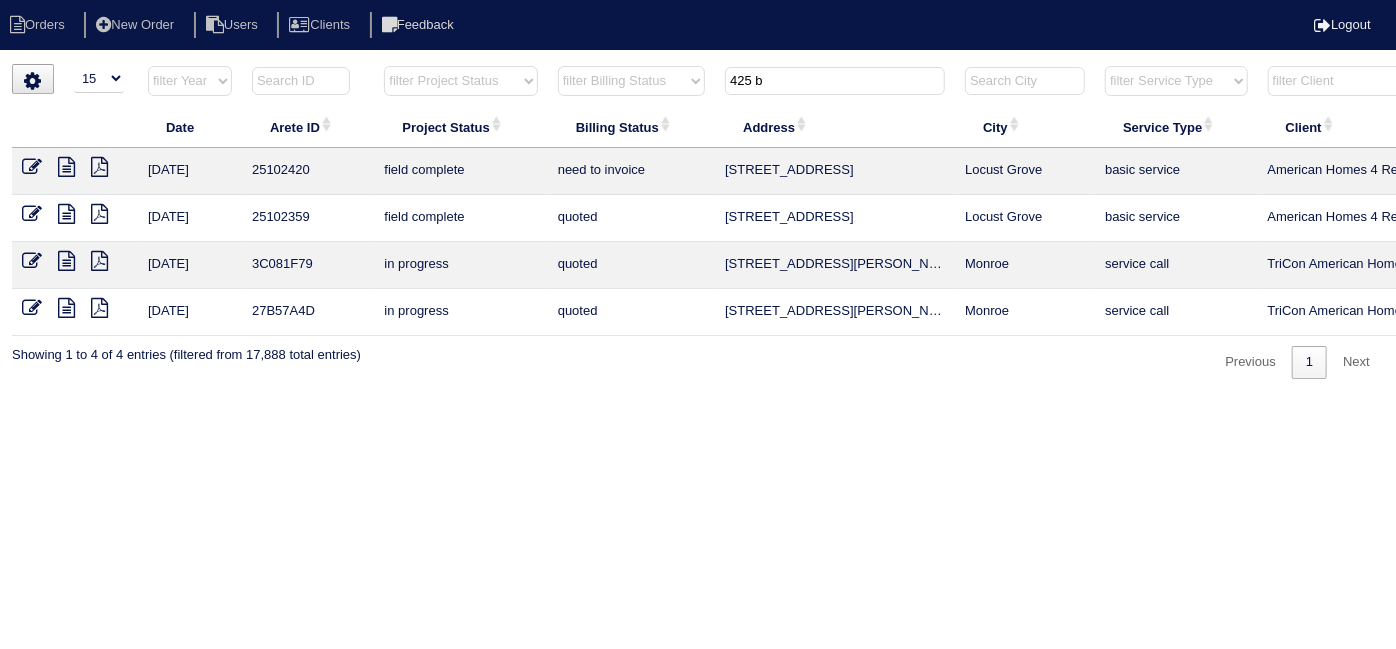 drag, startPoint x: 807, startPoint y: 86, endPoint x: 546, endPoint y: 57, distance: 262.60617 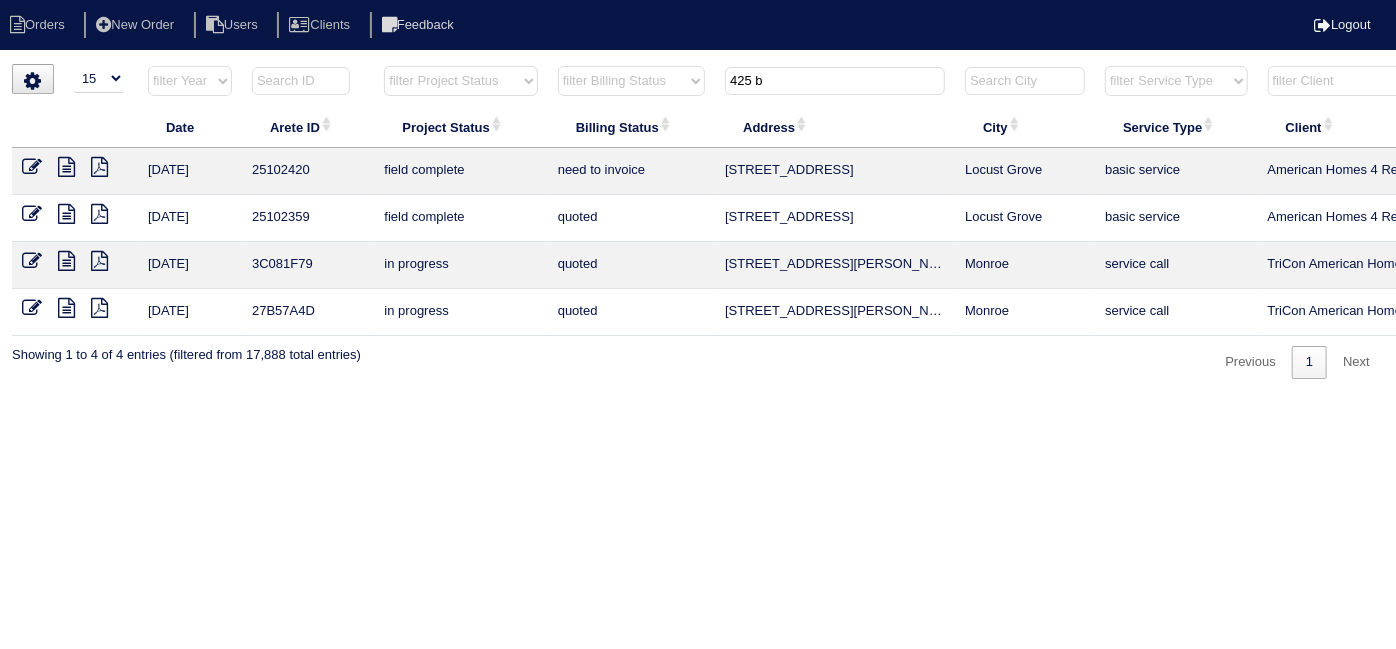 click on "Orders
New Order
Users
Clients
Feedback
Logout
Orders
New Order
Users
Clients
Message is blank.  Please add text or cancel.
Send Feedback
Cancel" at bounding box center [698, 199] 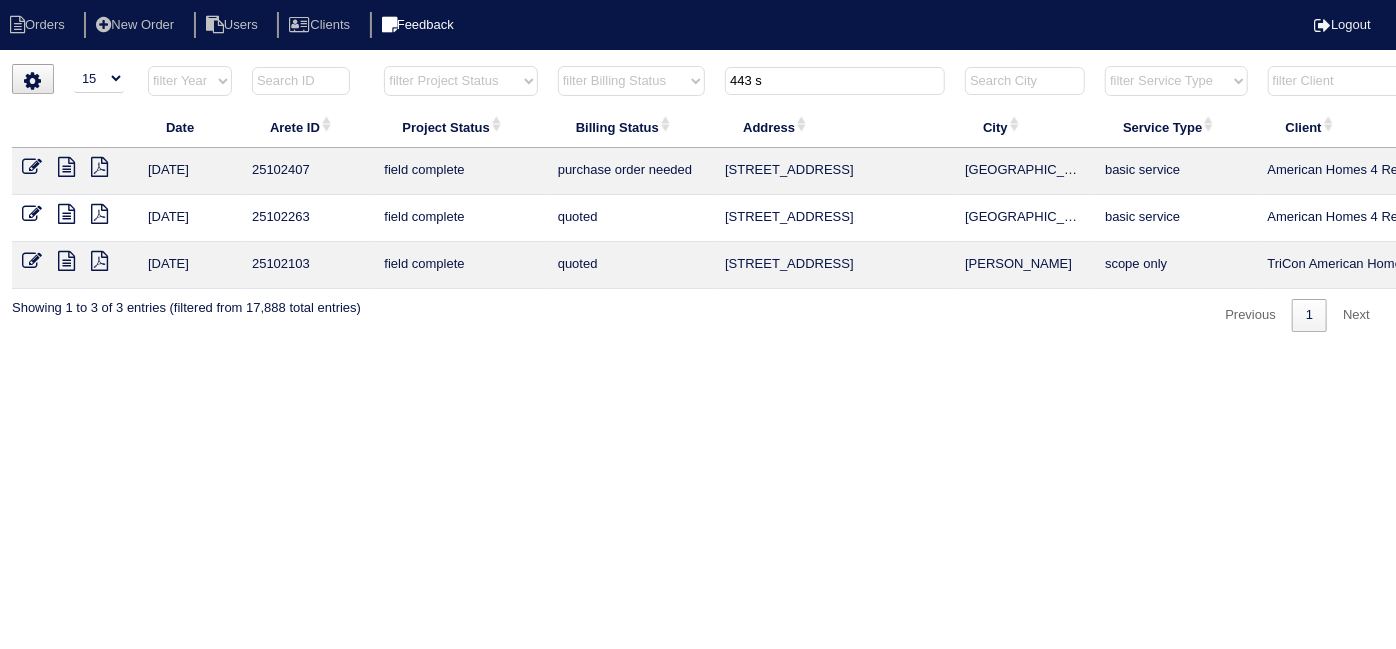 drag, startPoint x: 813, startPoint y: 73, endPoint x: 429, endPoint y: 24, distance: 387.11368 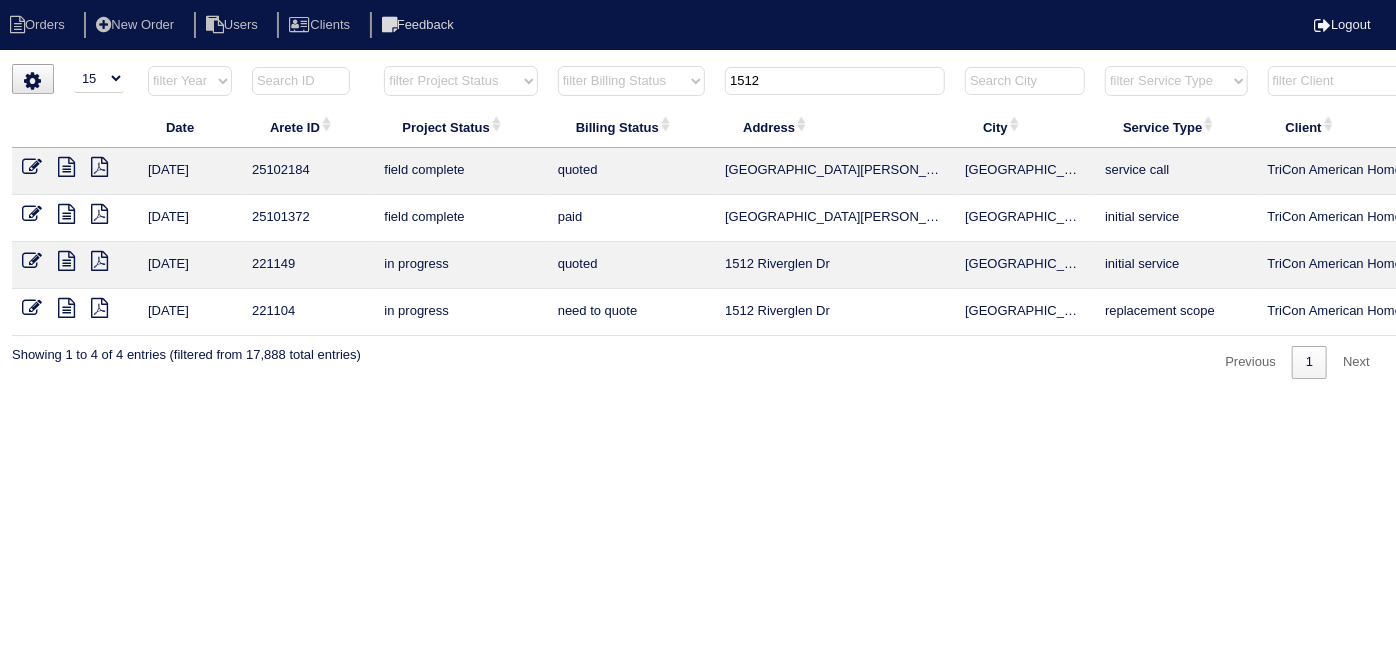 type on "1512" 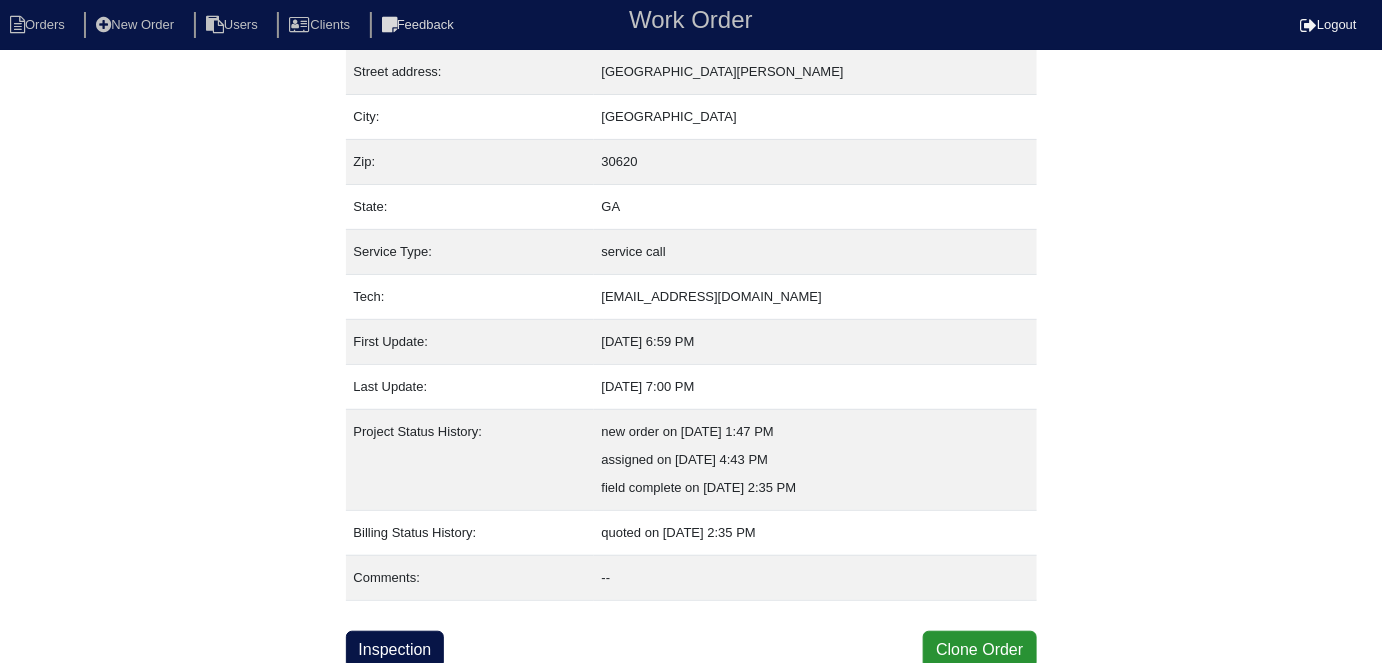 scroll, scrollTop: 105, scrollLeft: 0, axis: vertical 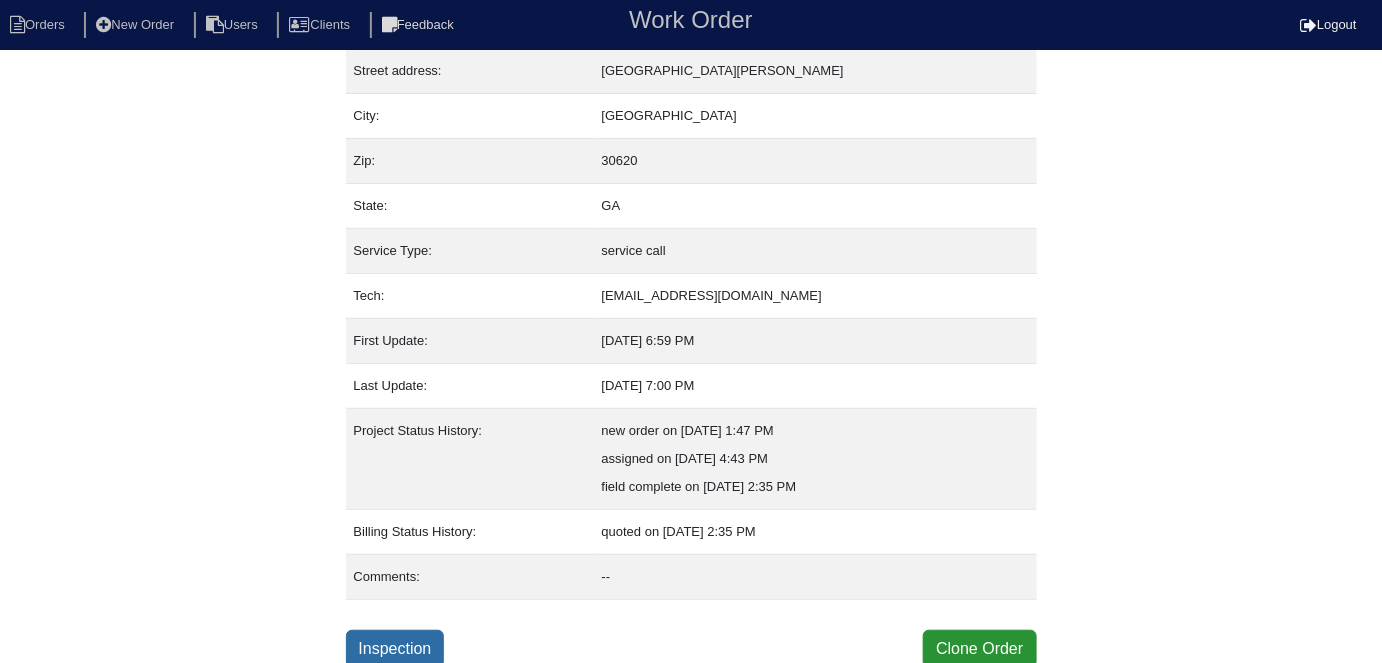 click on "Inspection" at bounding box center (395, 649) 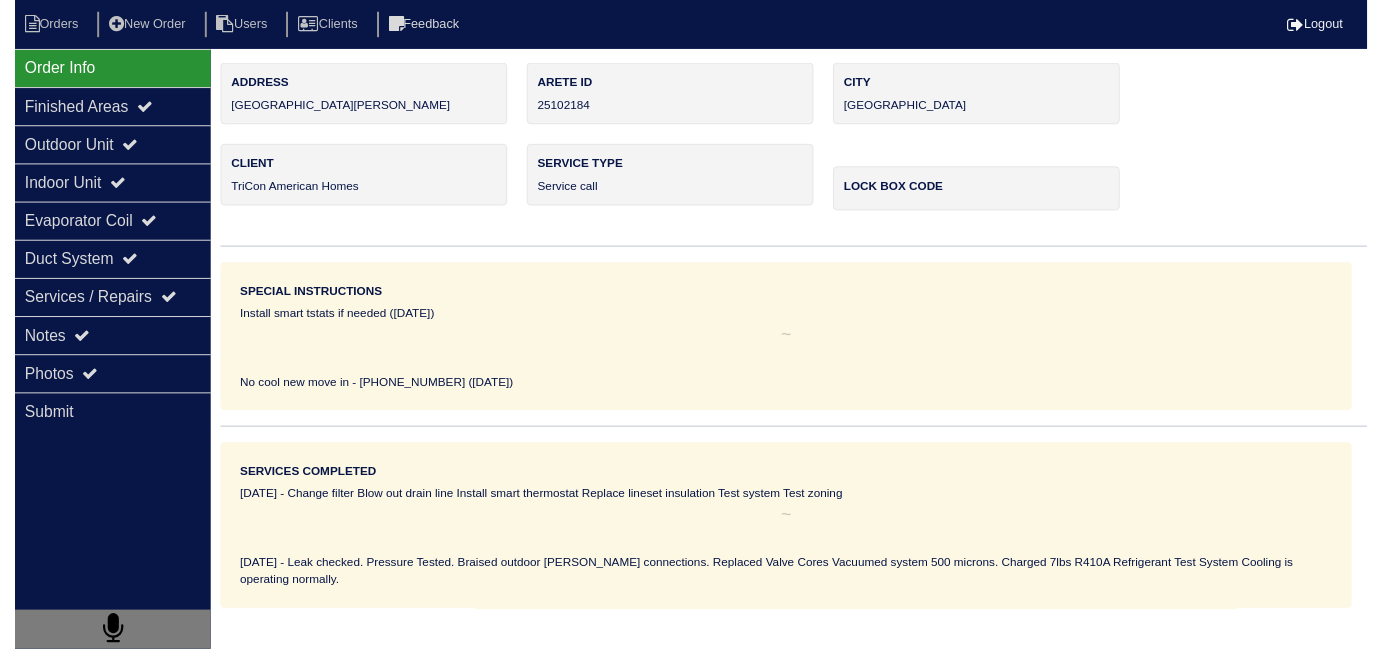 scroll, scrollTop: 0, scrollLeft: 0, axis: both 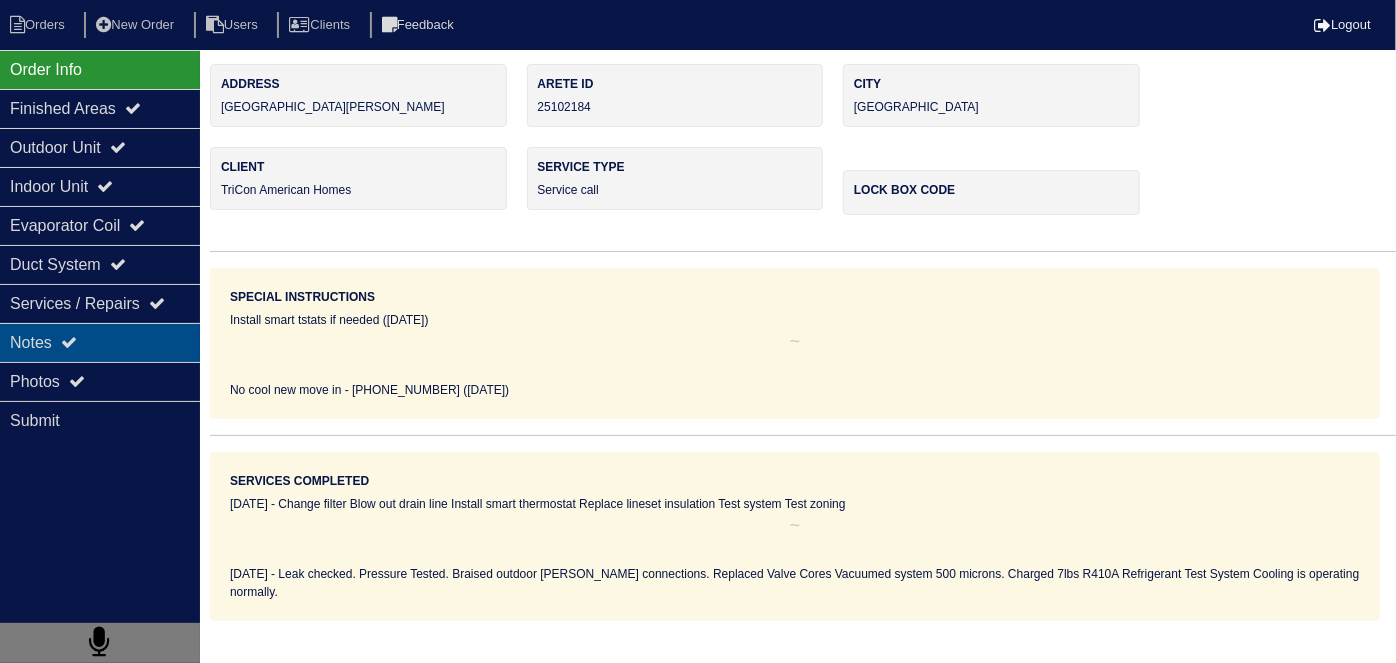 drag, startPoint x: 101, startPoint y: 339, endPoint x: 192, endPoint y: 348, distance: 91.44397 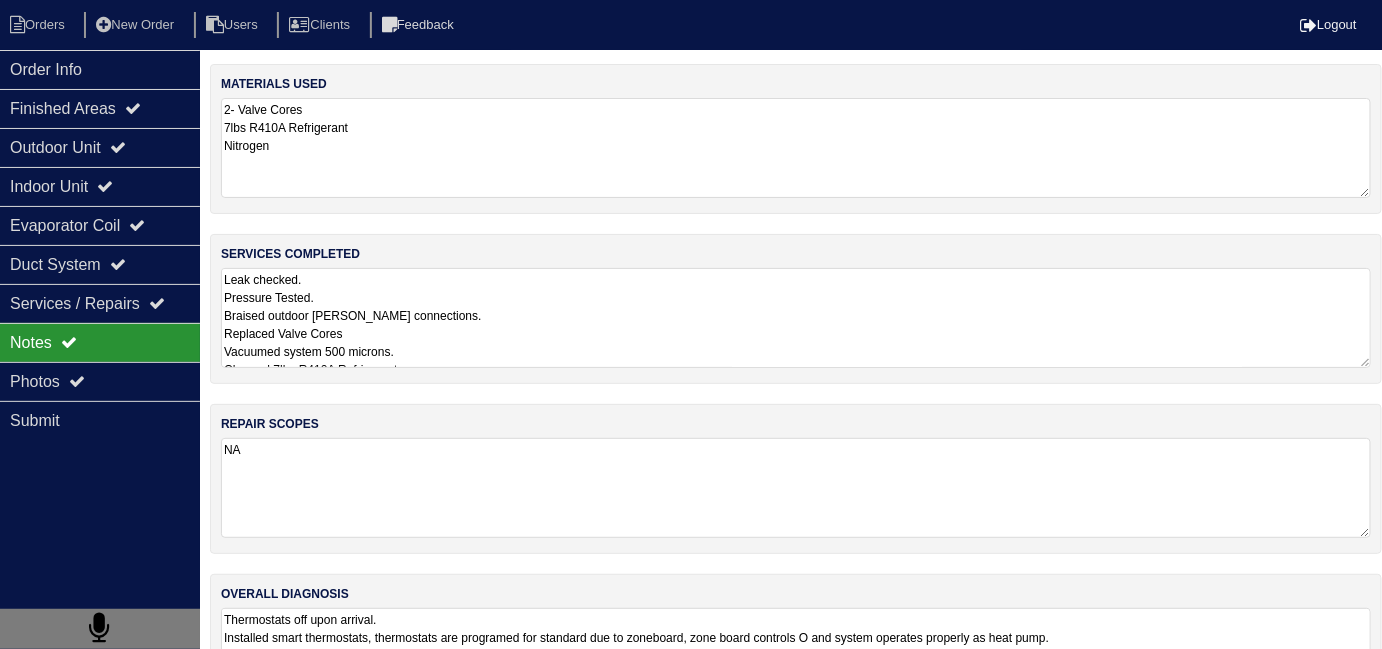 click on "Leak checked.
Pressure Tested.
Braised outdoor Cooper connections.
Replaced Valve Cores
Vacuumed system 500 microns.
Charged 7lbs R410A Refrigerant
Test System
Cooling is operating normally." at bounding box center (796, 318) 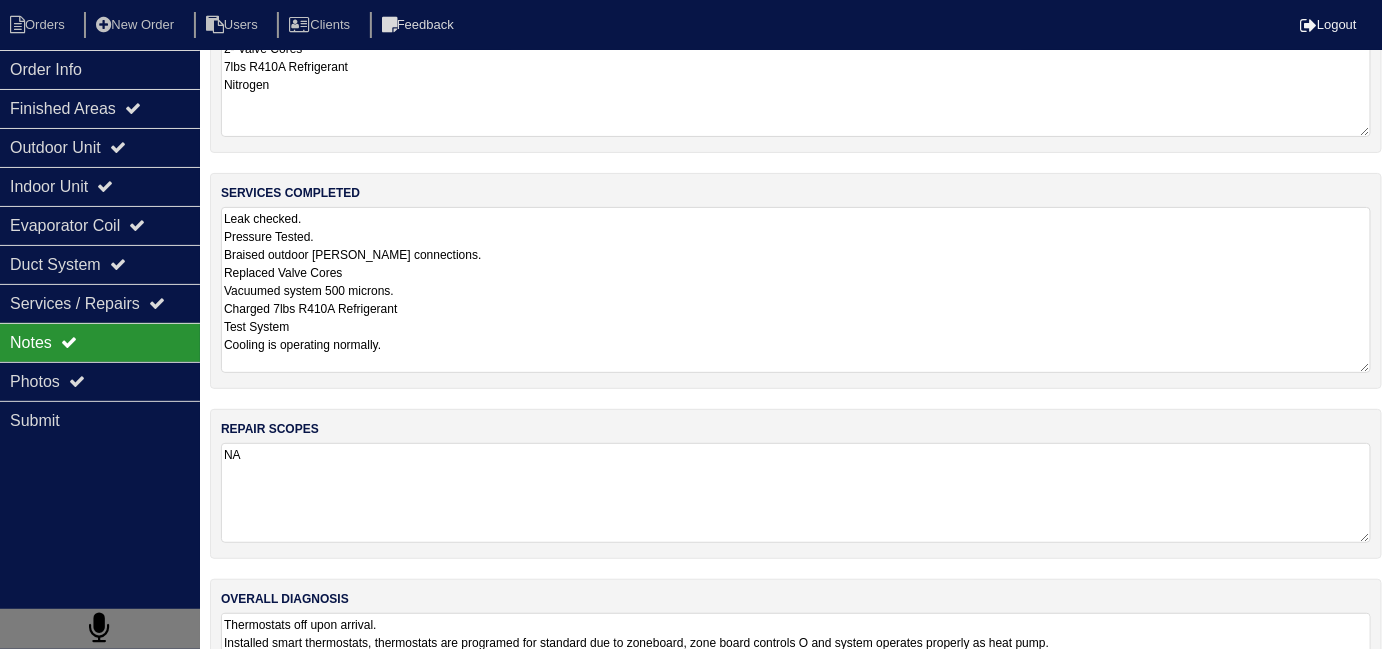 scroll, scrollTop: 154, scrollLeft: 0, axis: vertical 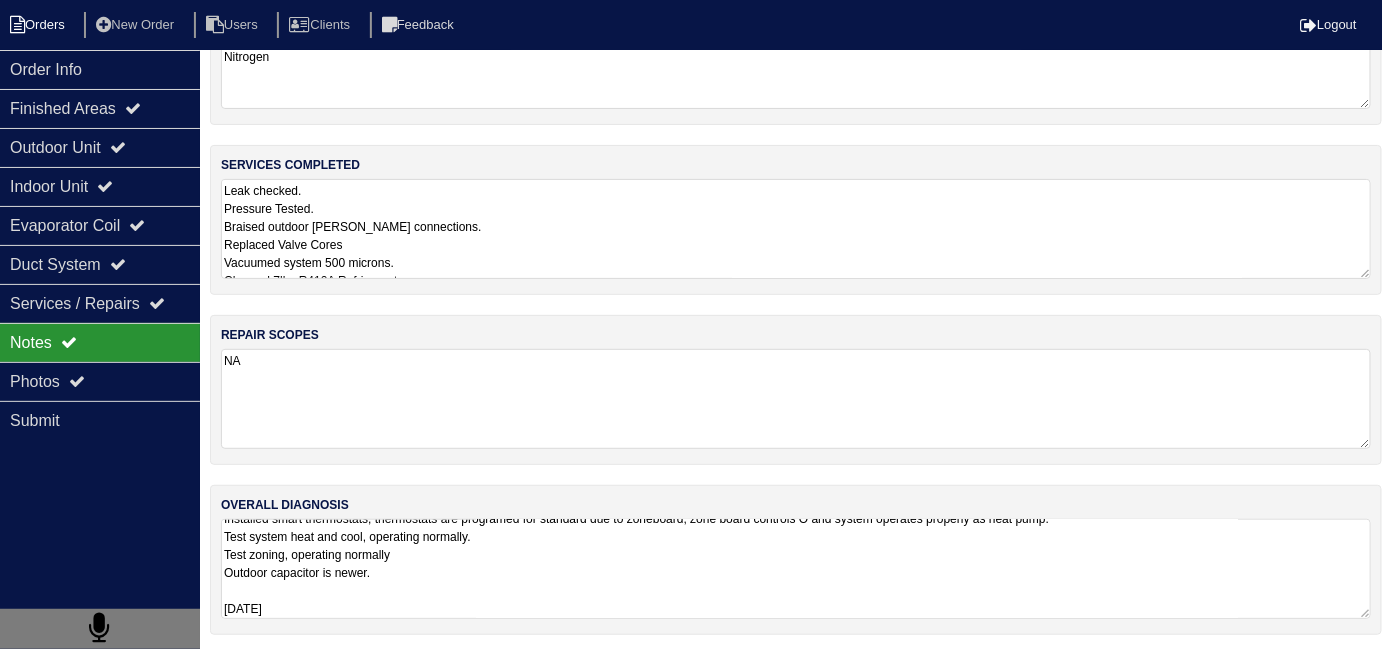 click on "Orders" at bounding box center [40, 25] 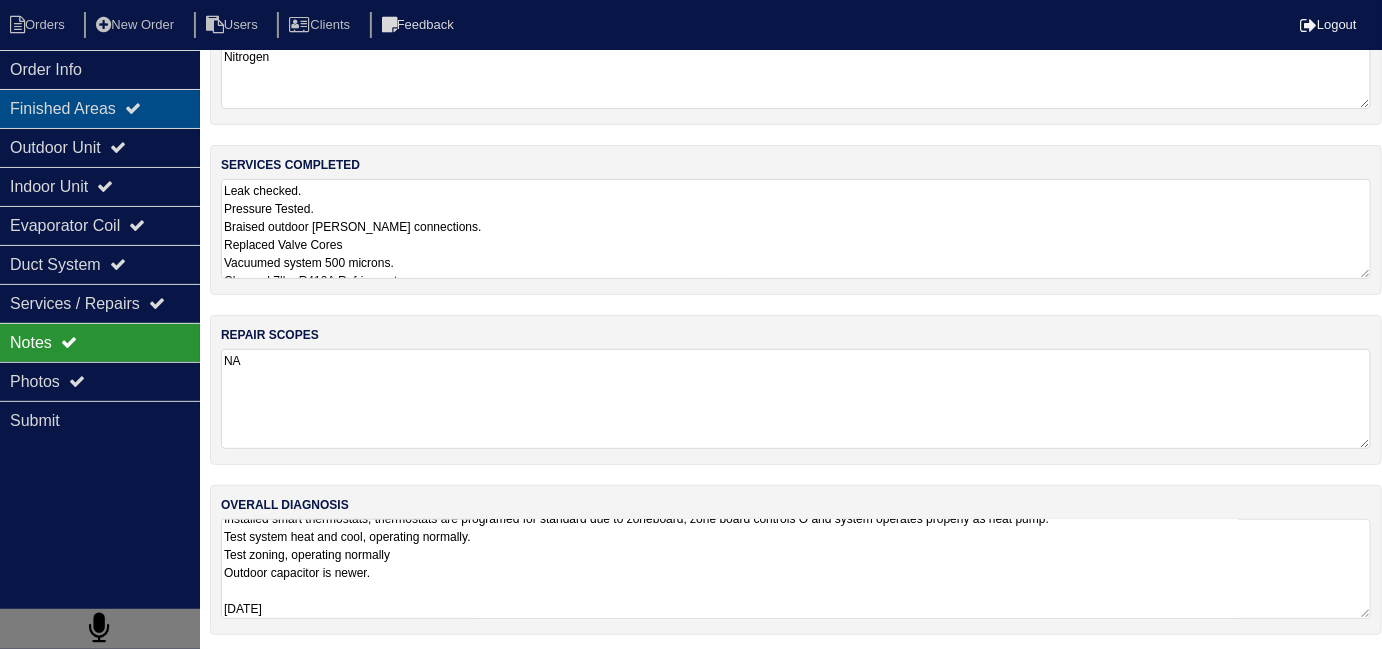 scroll, scrollTop: 0, scrollLeft: 0, axis: both 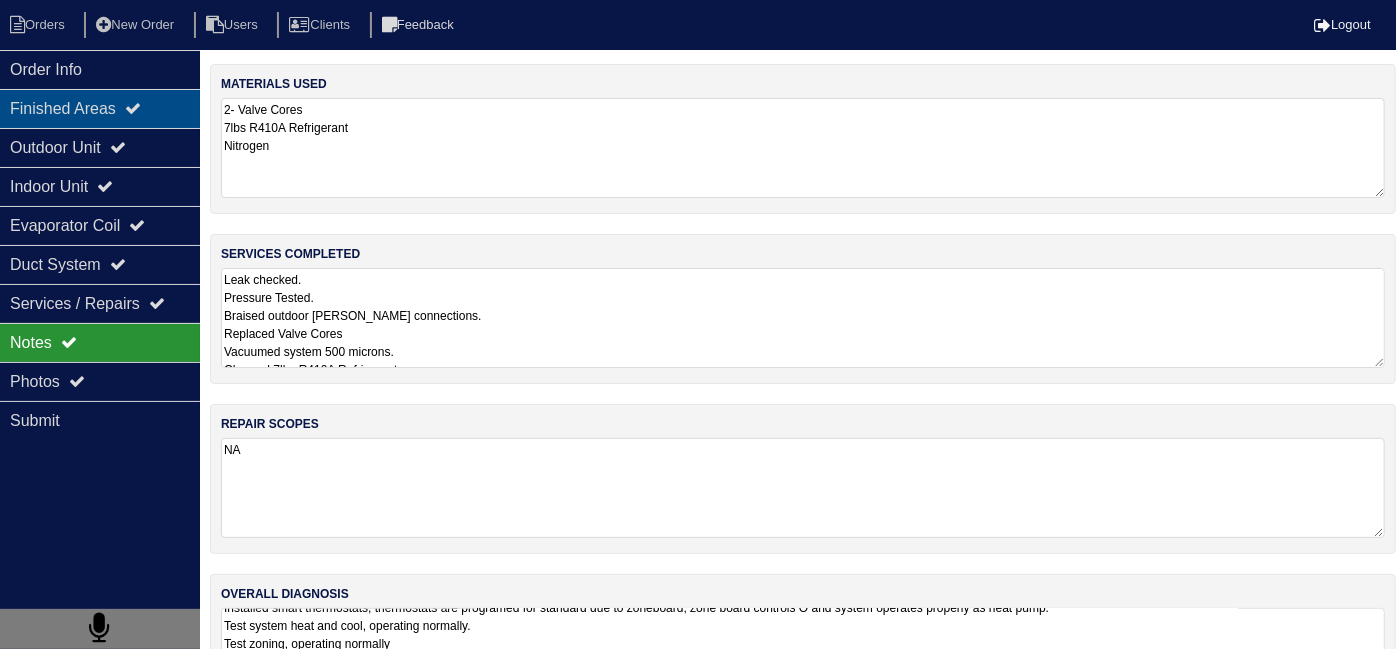 select on "15" 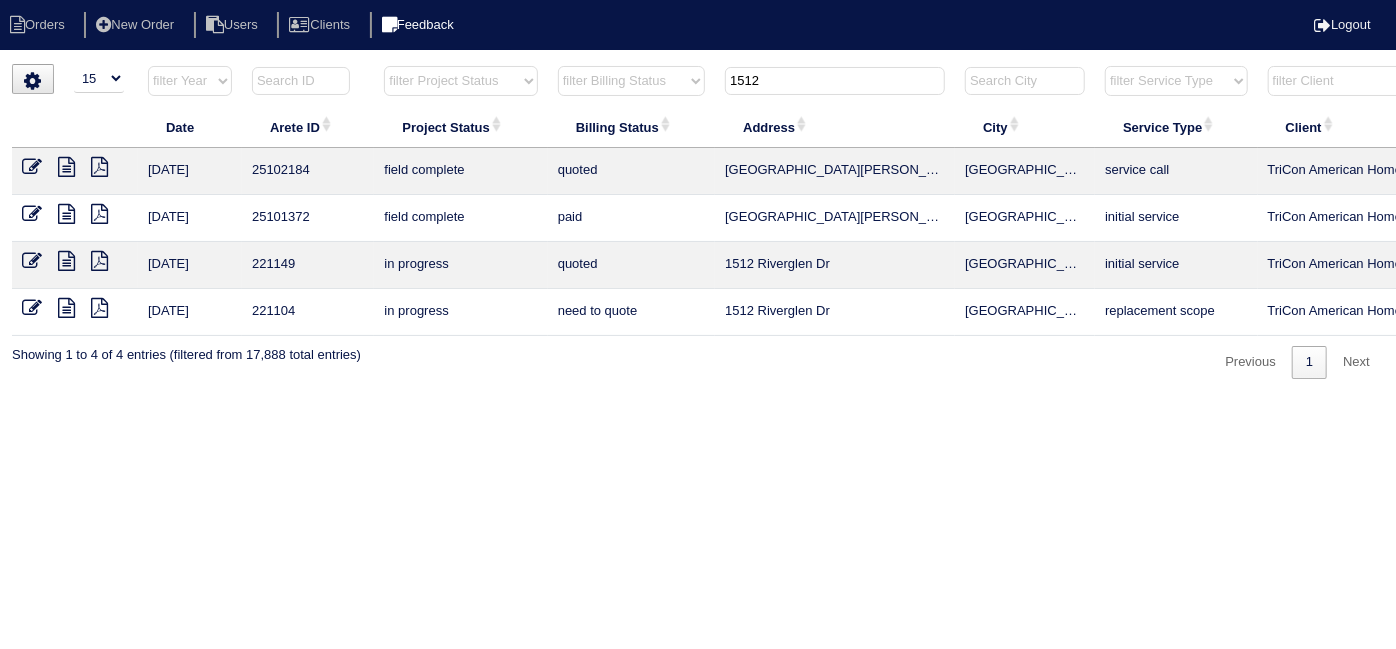 drag, startPoint x: 792, startPoint y: 83, endPoint x: 486, endPoint y: 12, distance: 314.12897 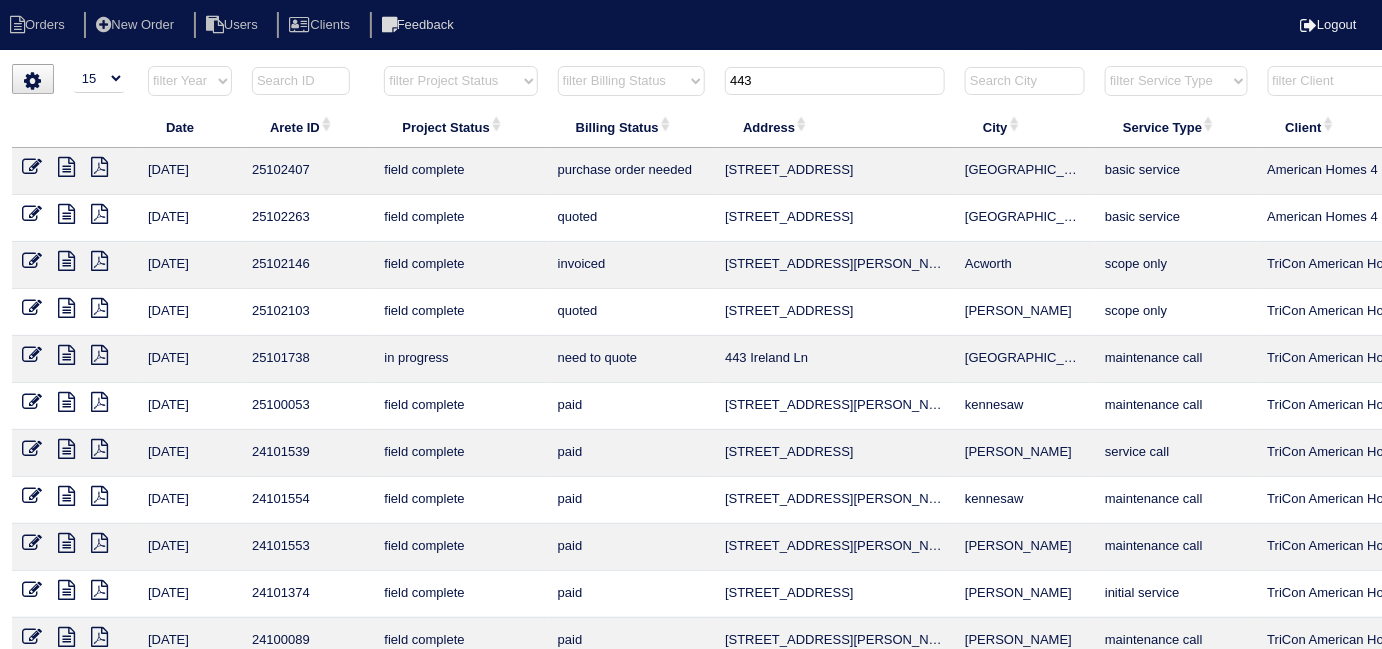 type on "443" 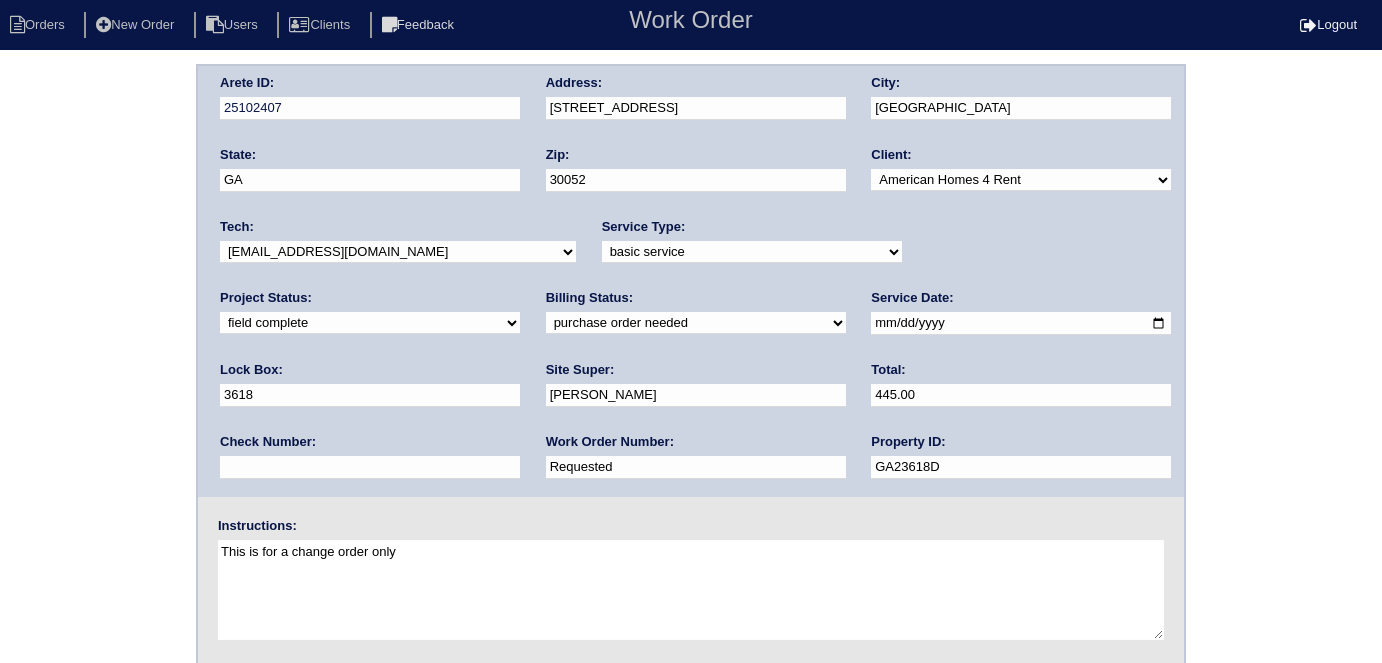 scroll, scrollTop: 0, scrollLeft: 0, axis: both 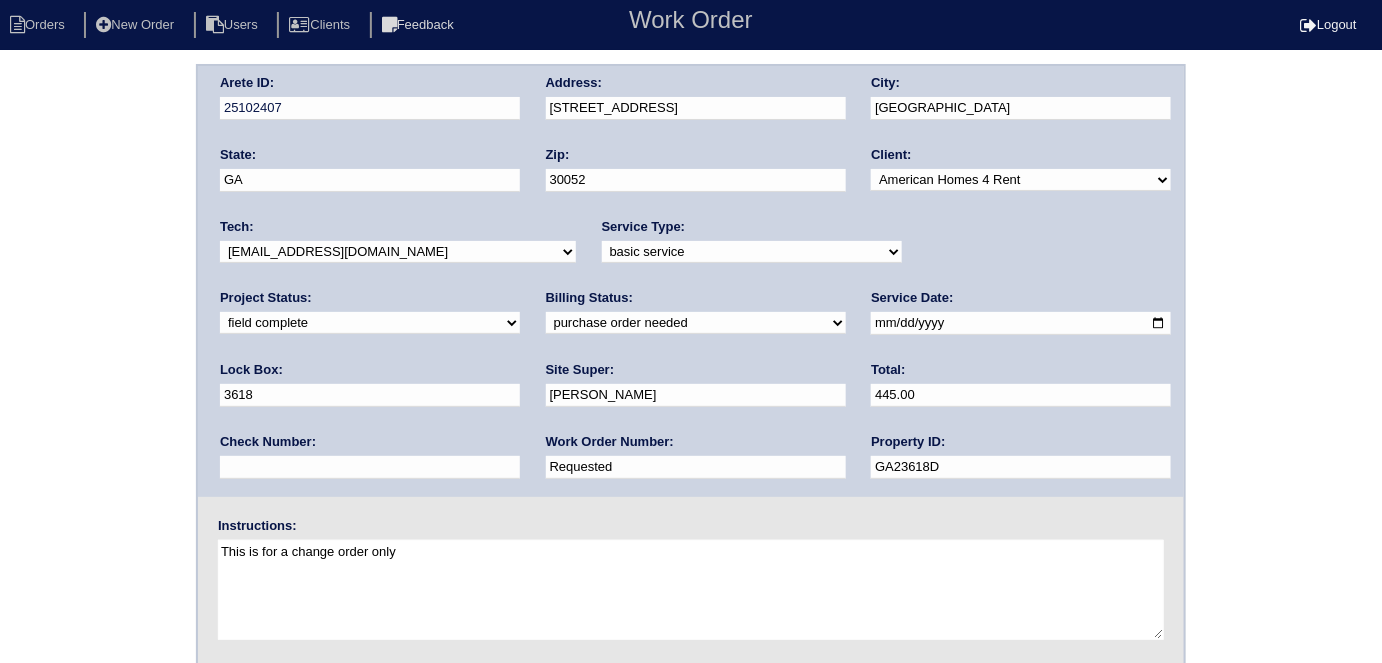 click on "need to quote
quoted
need to invoice
invoiced
paid
warranty
purchase order needed
unknown
in quickbooks" at bounding box center (696, 323) 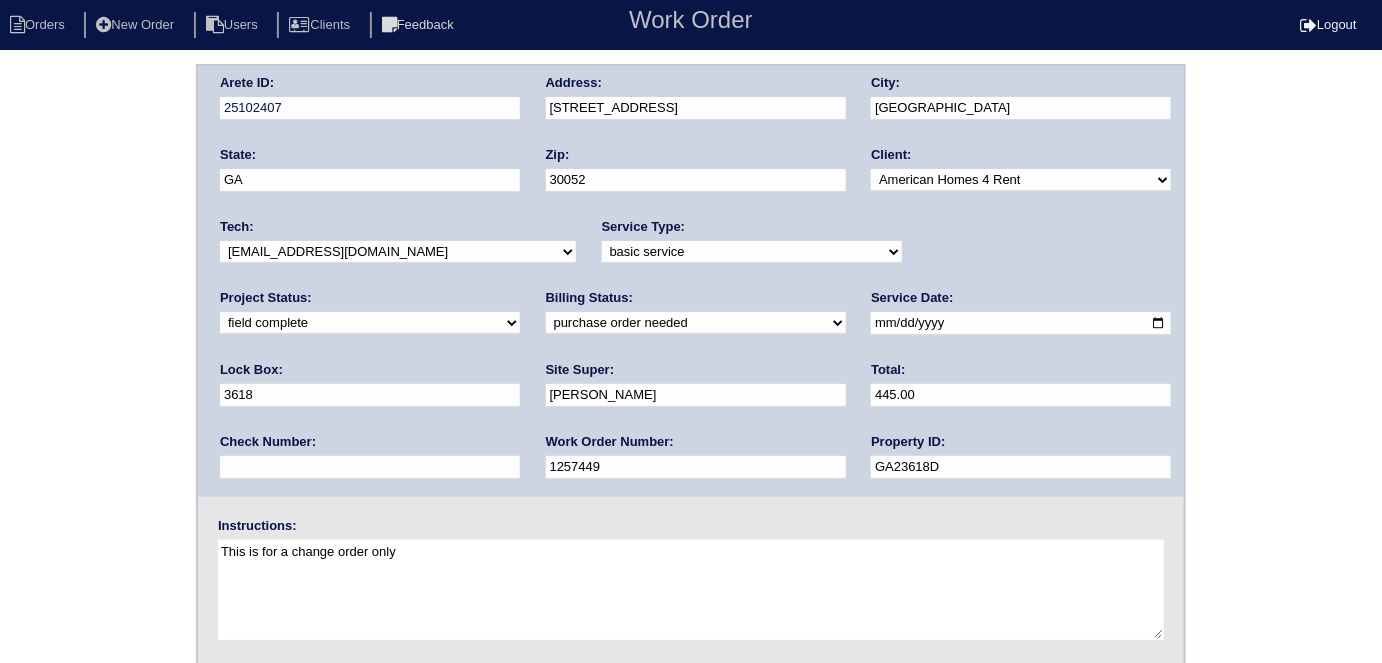 type on "1257449" 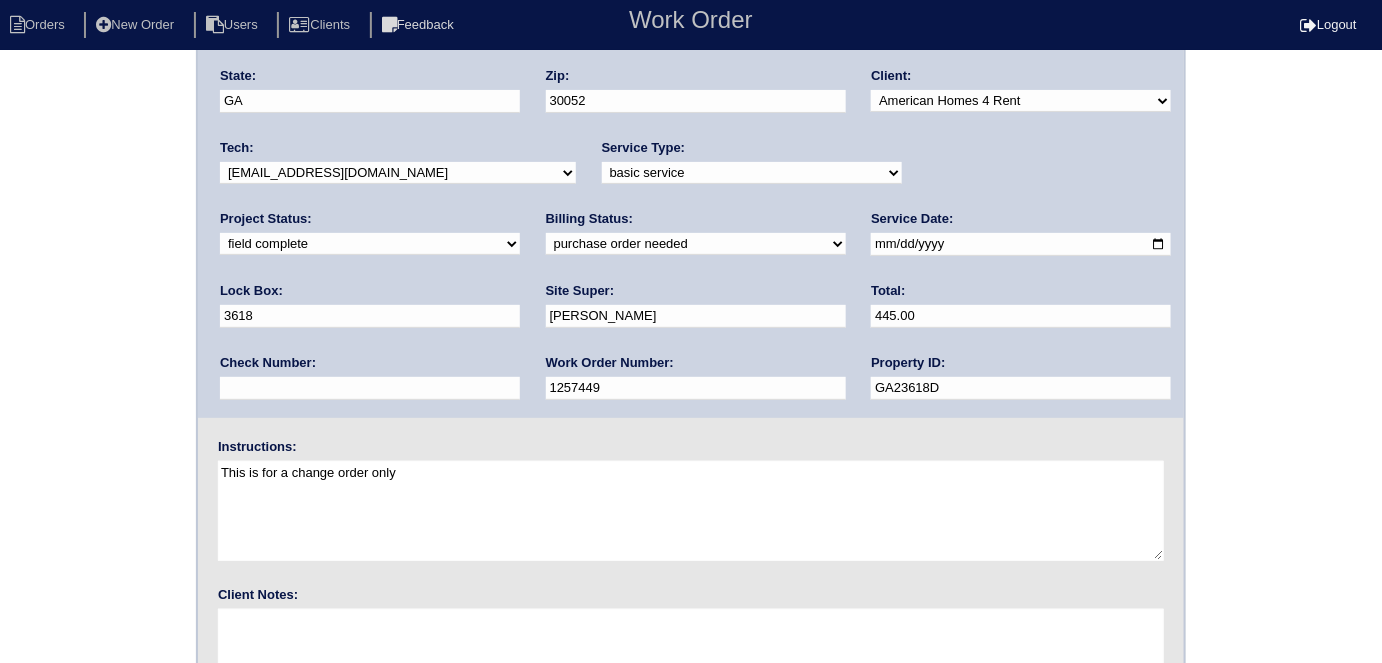 scroll, scrollTop: 205, scrollLeft: 0, axis: vertical 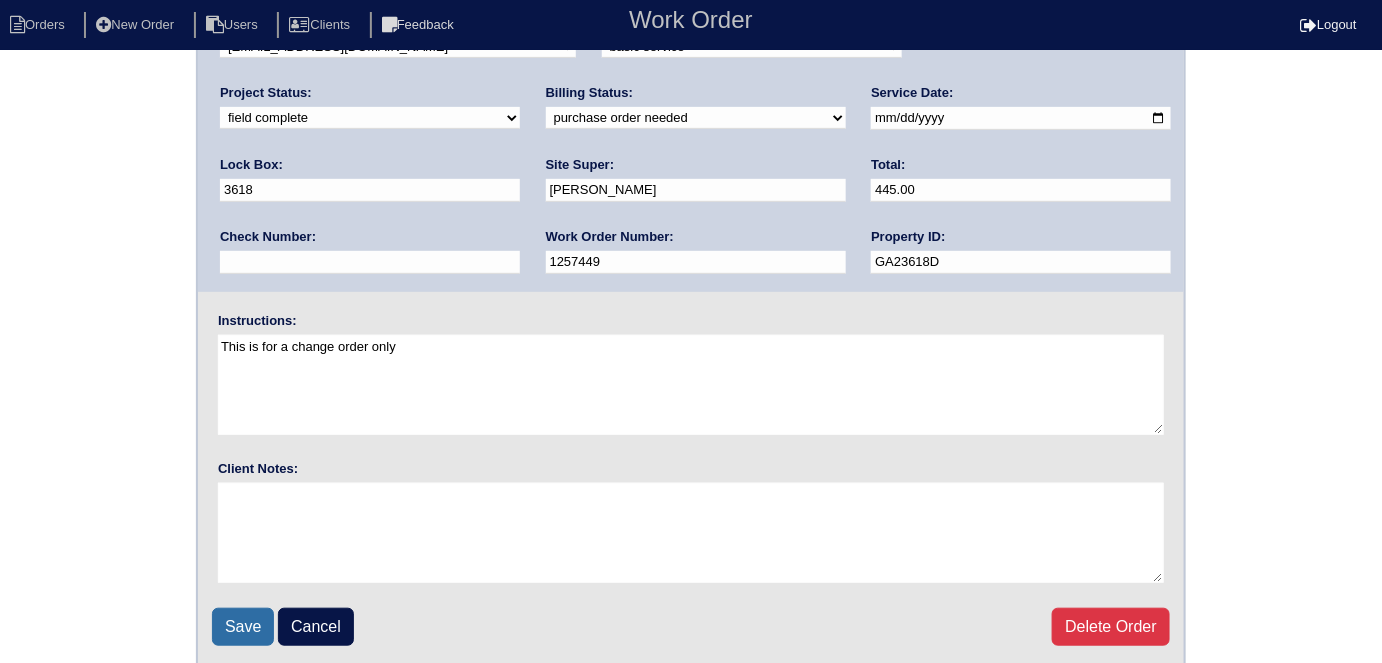 click on "Save" at bounding box center (243, 627) 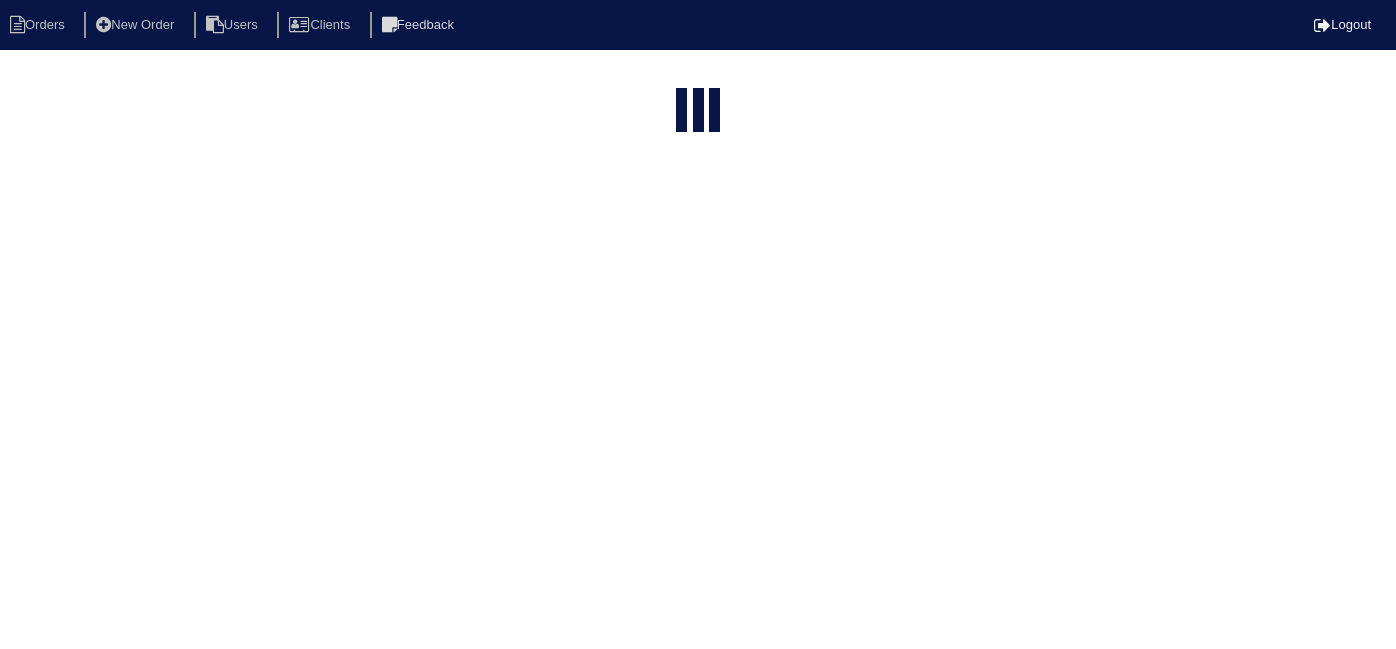 select on "15" 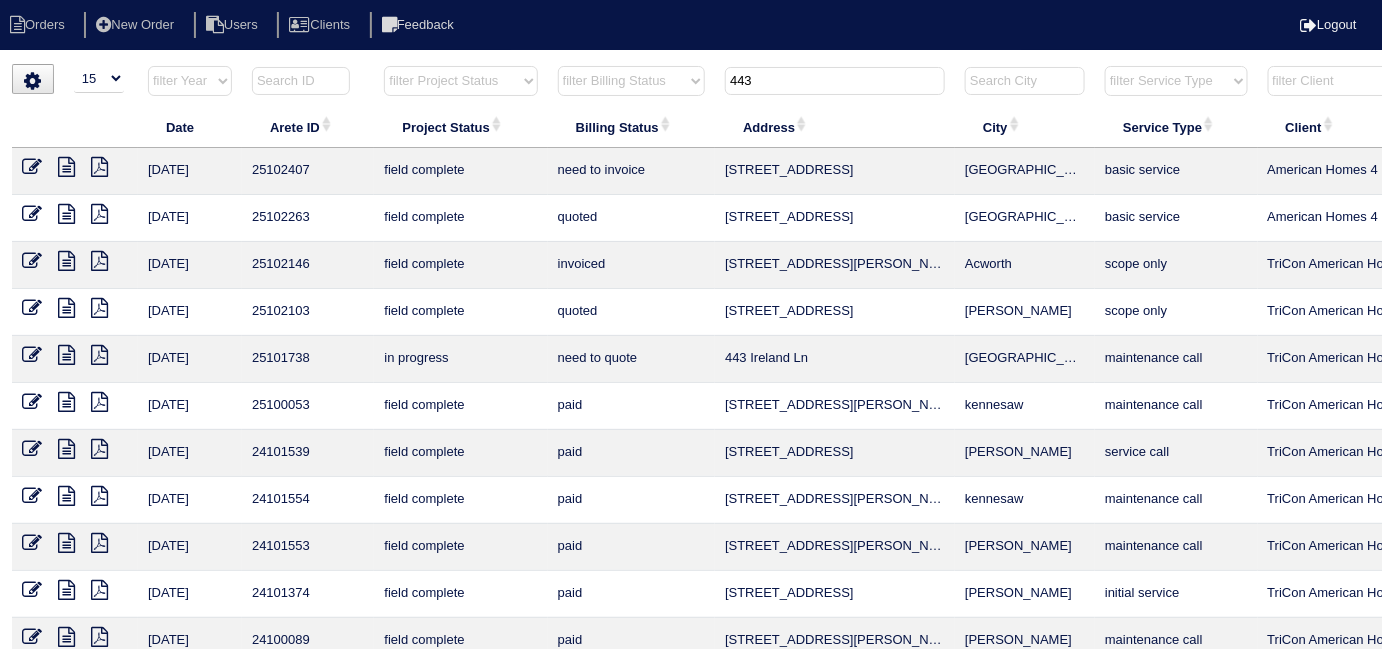 drag, startPoint x: 775, startPoint y: 80, endPoint x: 537, endPoint y: 55, distance: 239.30942 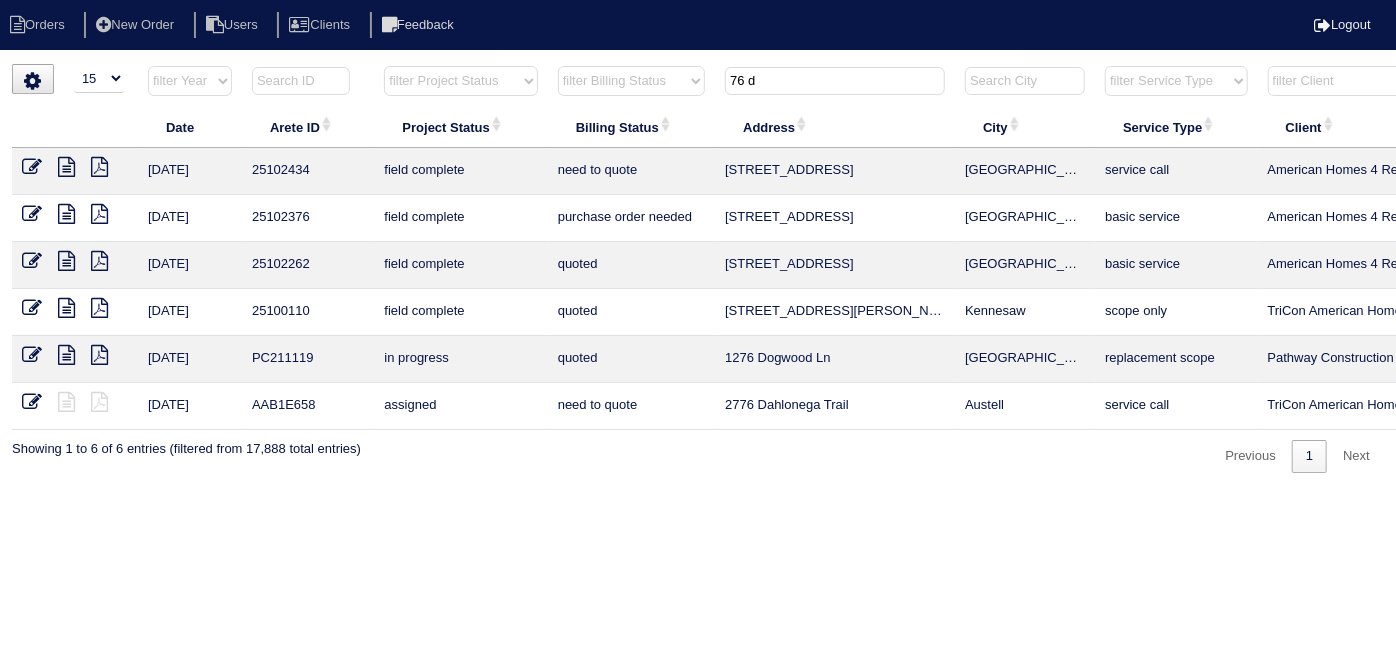 type on "76 d" 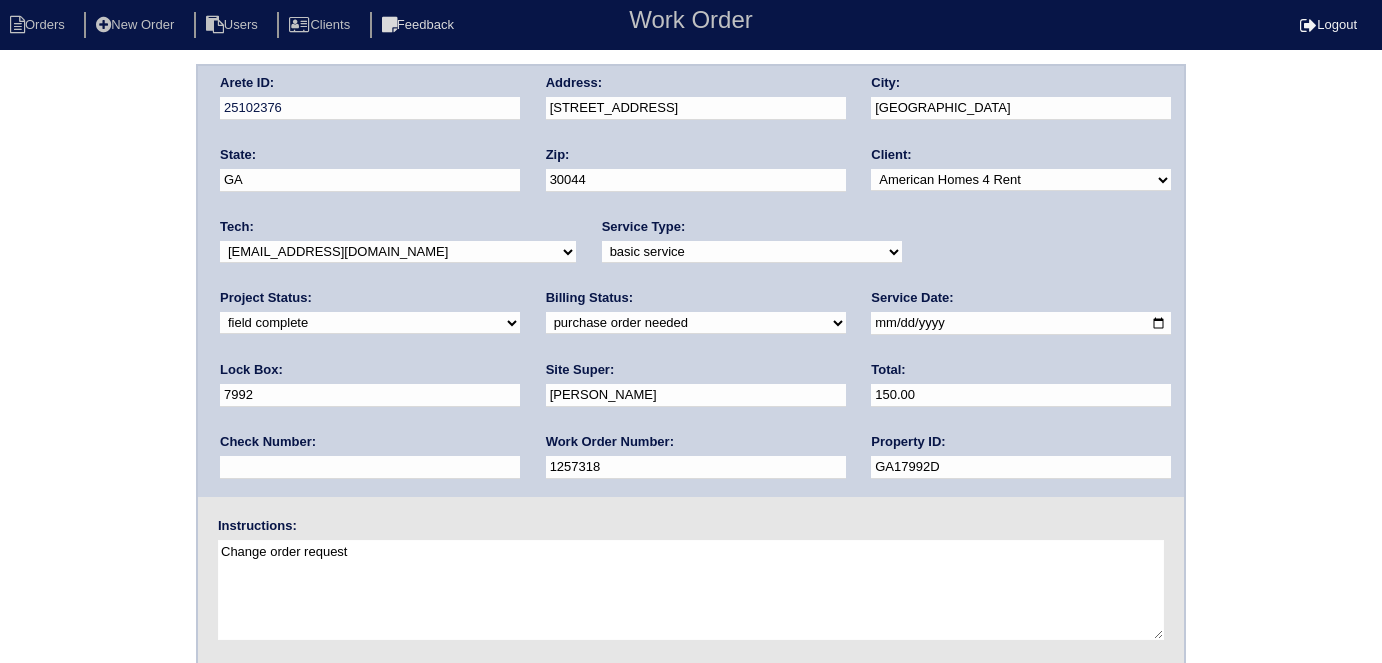 scroll, scrollTop: 0, scrollLeft: 0, axis: both 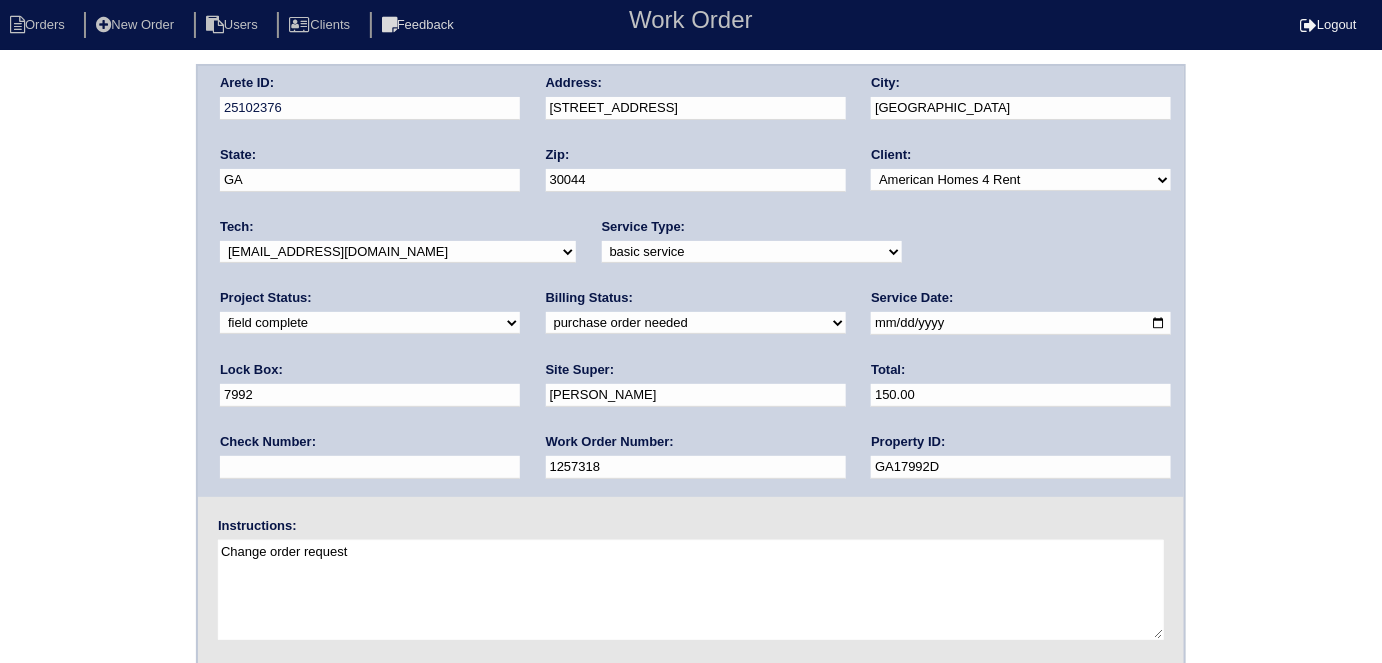 click on "need to quote
quoted
need to invoice
invoiced
paid
warranty
purchase order needed
unknown
in quickbooks" at bounding box center (696, 323) 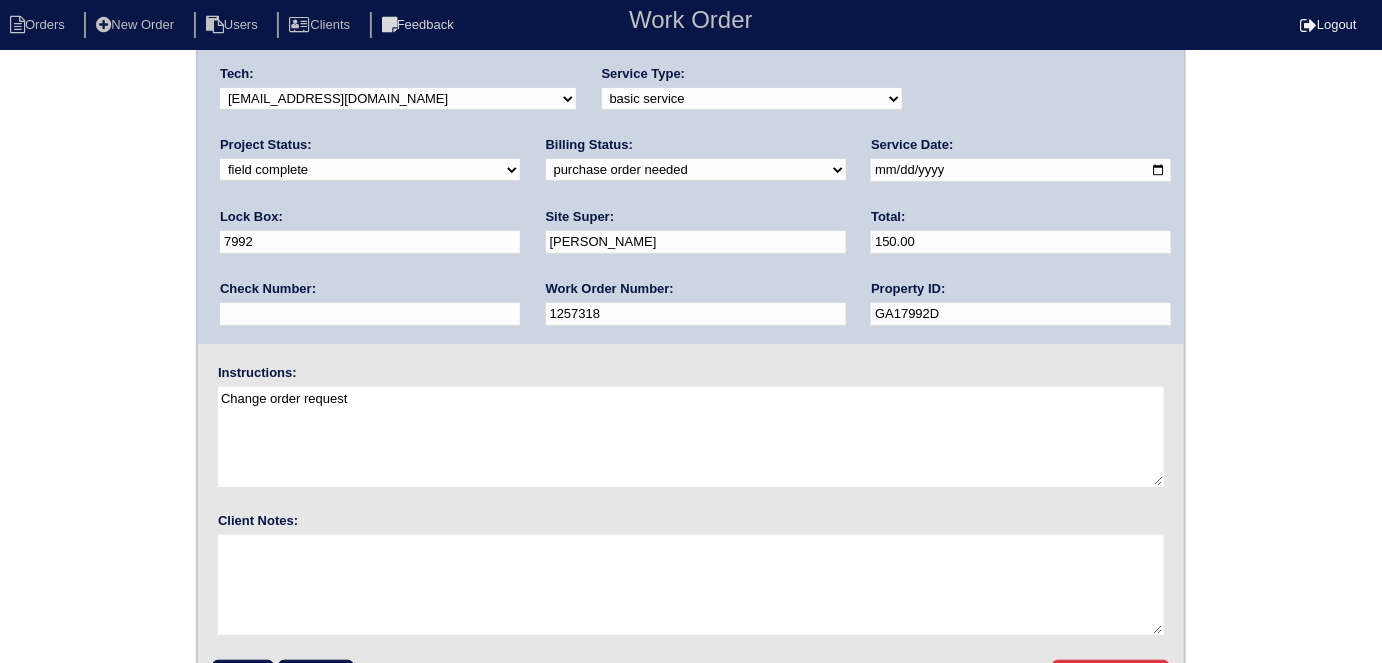 scroll, scrollTop: 205, scrollLeft: 0, axis: vertical 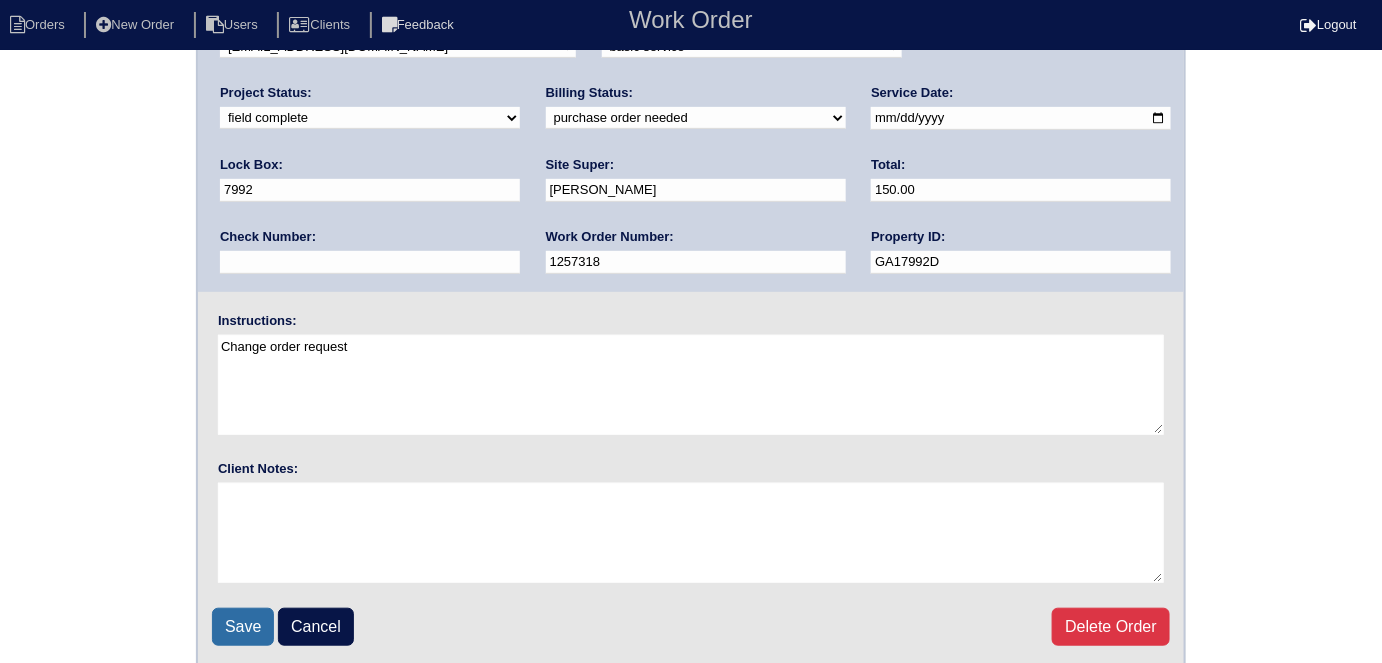 drag, startPoint x: 254, startPoint y: 614, endPoint x: 256, endPoint y: 595, distance: 19.104973 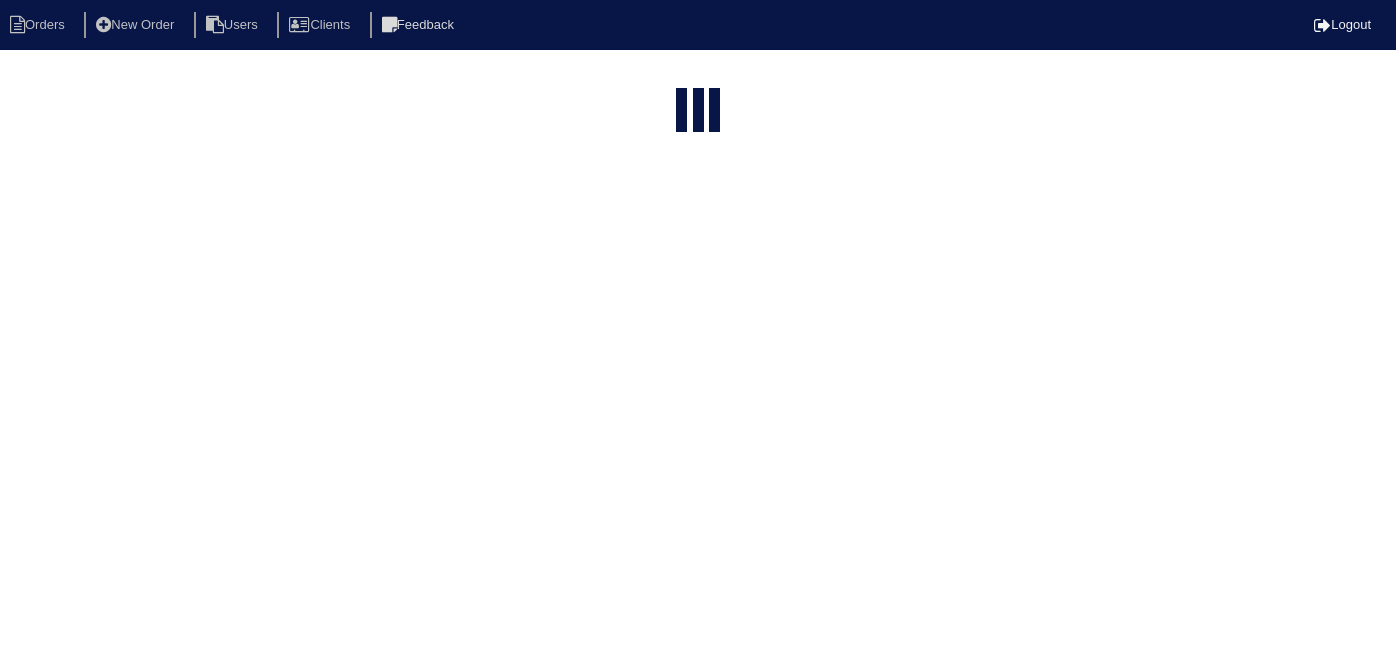 select on "15" 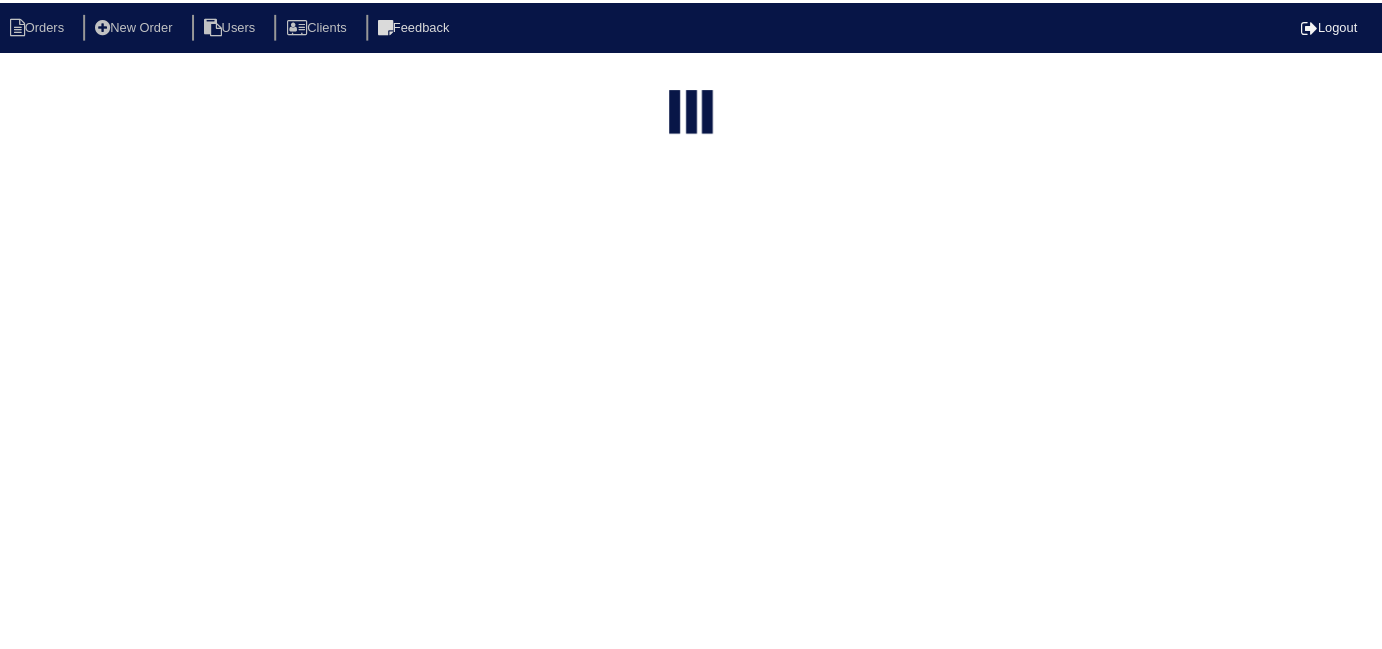 scroll, scrollTop: 0, scrollLeft: 0, axis: both 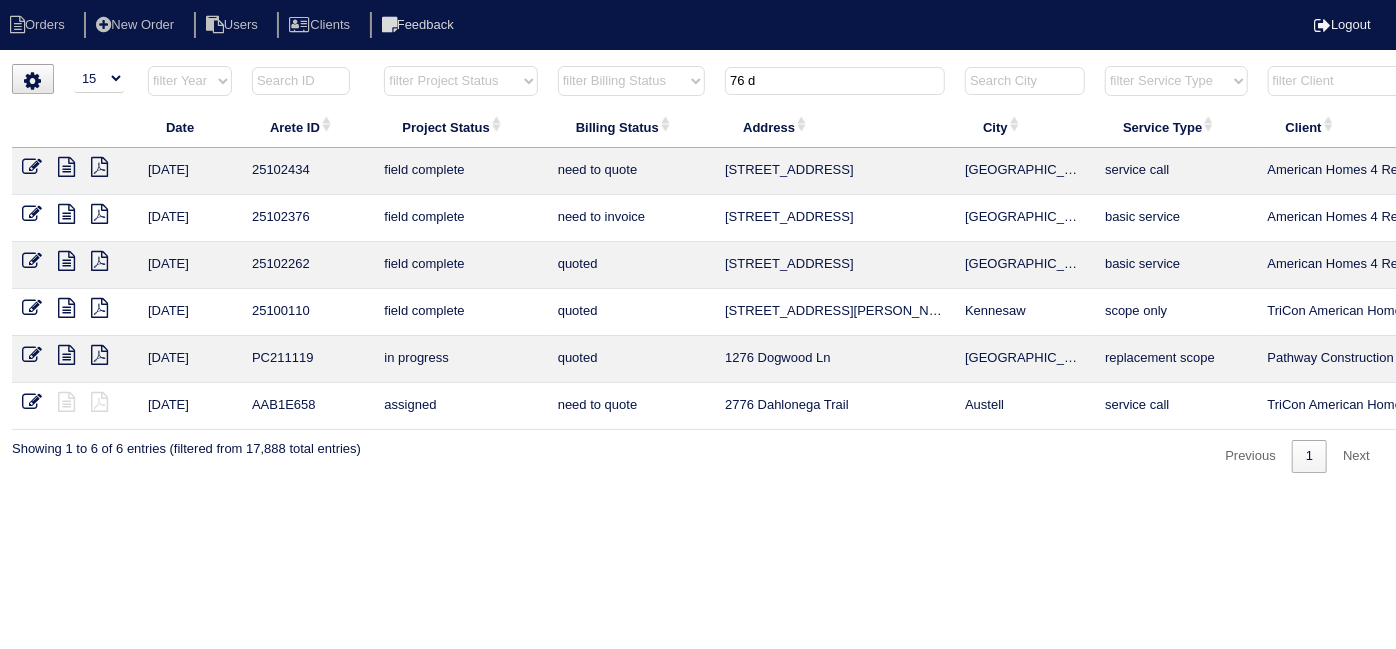 drag, startPoint x: 782, startPoint y: 83, endPoint x: 560, endPoint y: 43, distance: 225.57481 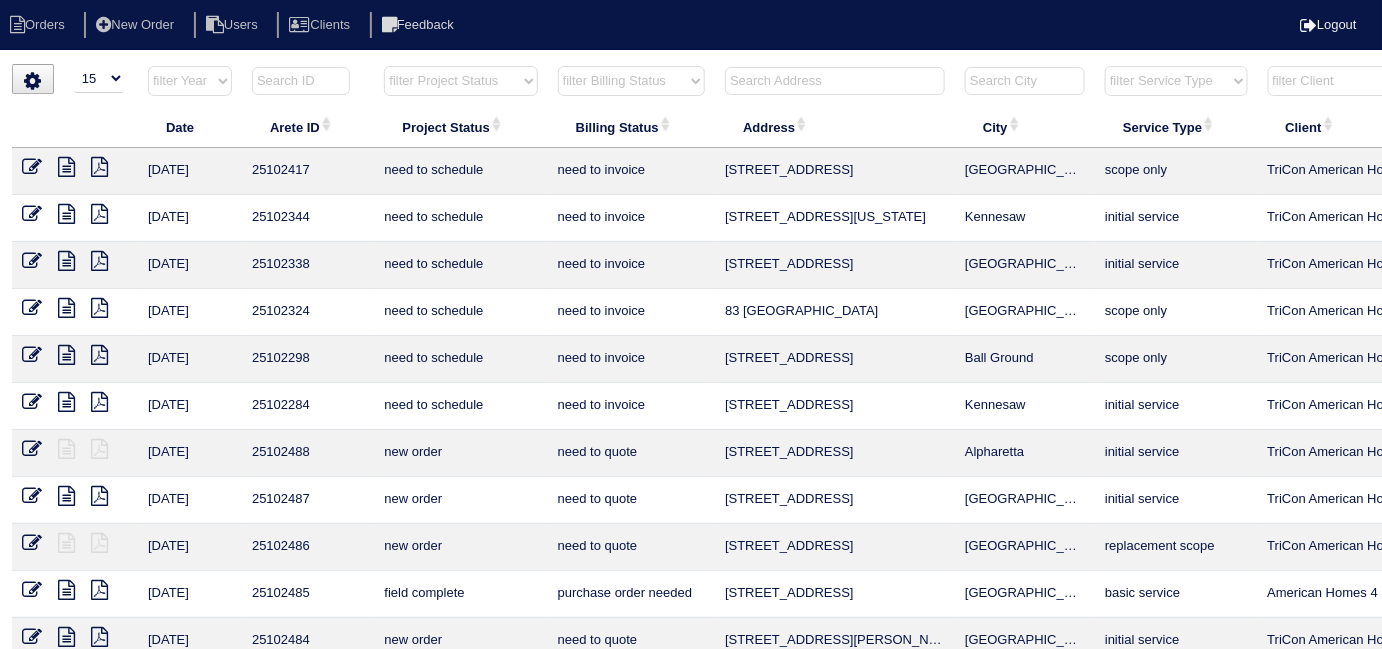 type 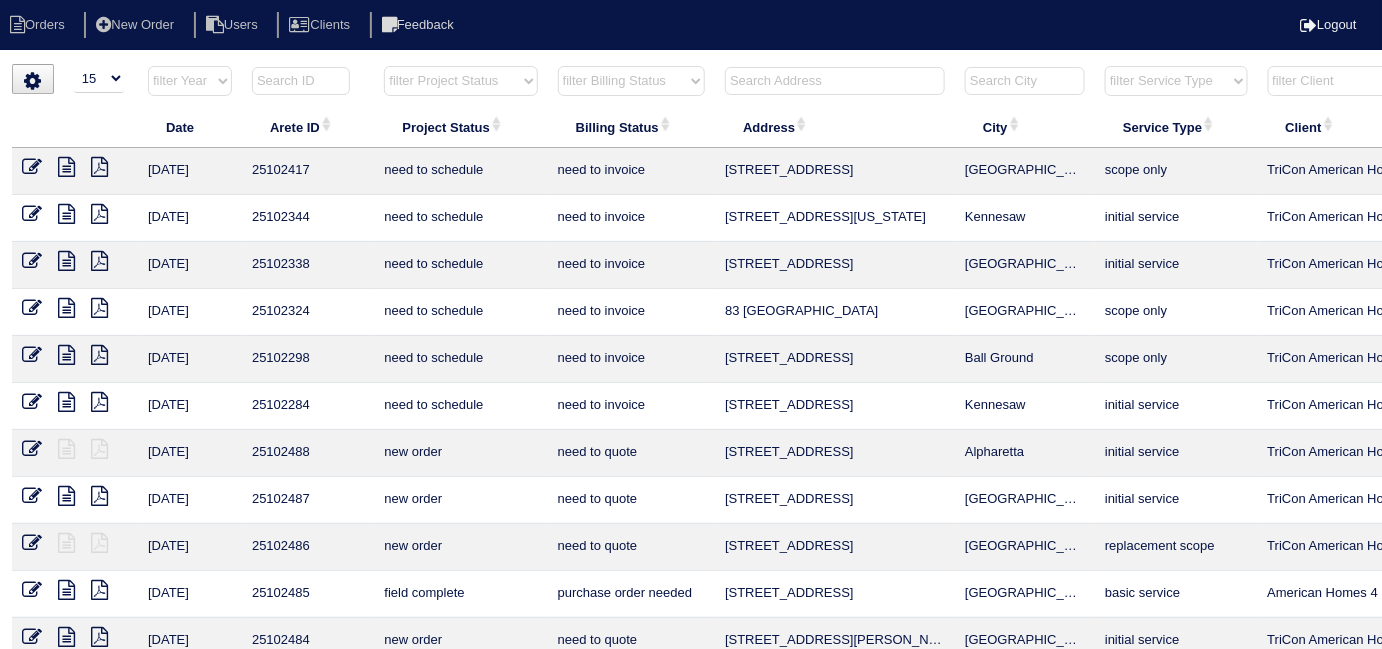 click on "filter Project Status -- Any Project Status -- new order assigned in progress field complete need to schedule admin review archived completed need to approve in quickbooks unknown repairs needed canceled manager review" at bounding box center [460, 81] 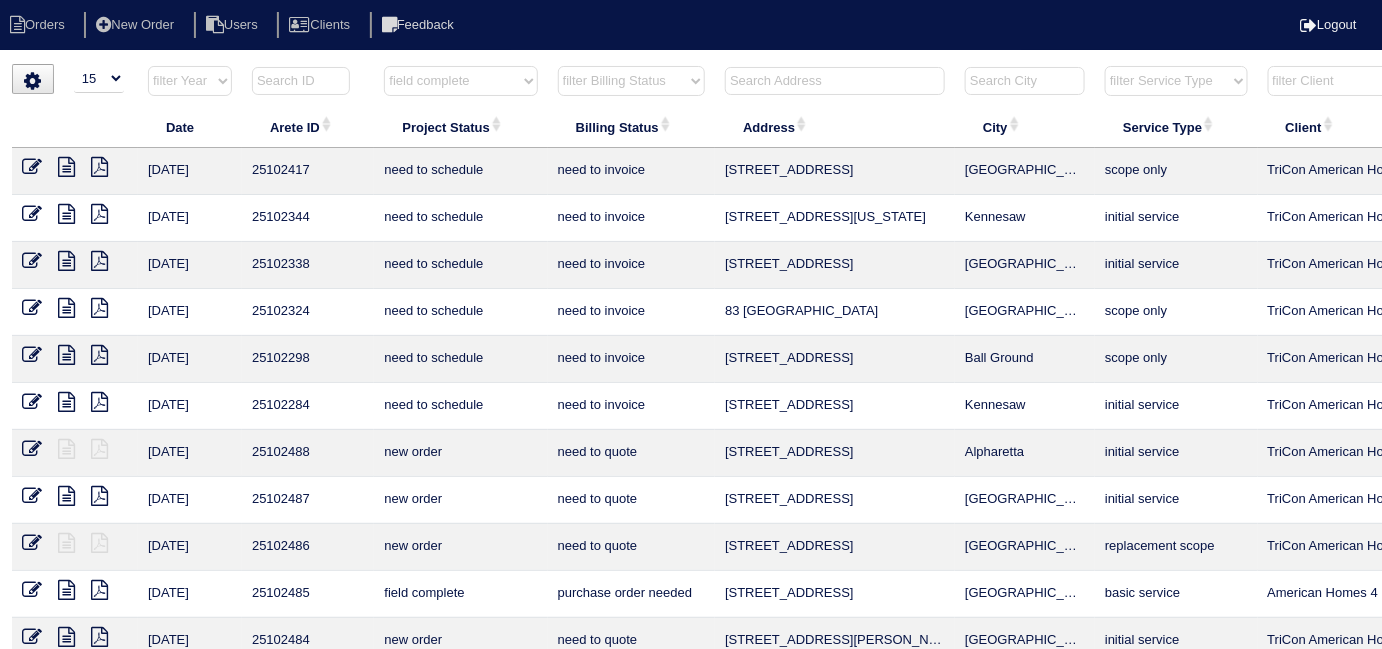 click on "filter Project Status -- Any Project Status -- new order assigned in progress field complete need to schedule admin review archived completed need to approve in quickbooks unknown repairs needed canceled manager review" at bounding box center (460, 81) 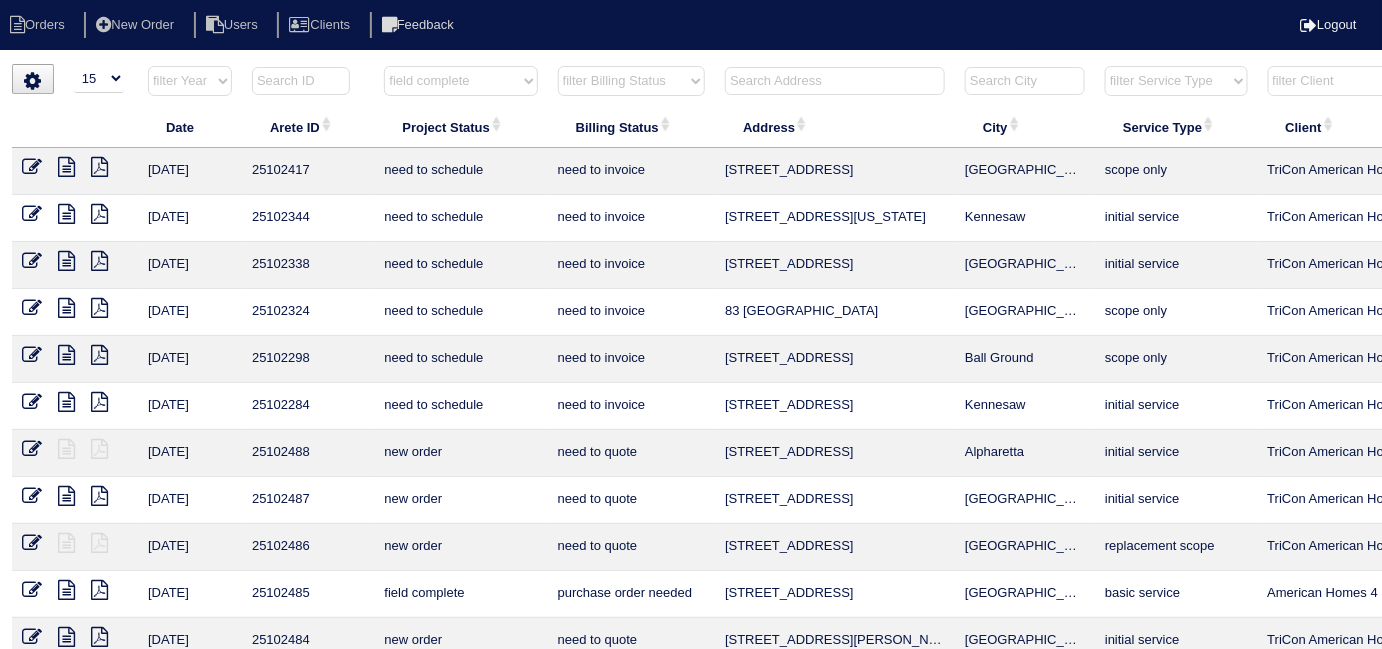 select on "field complete" 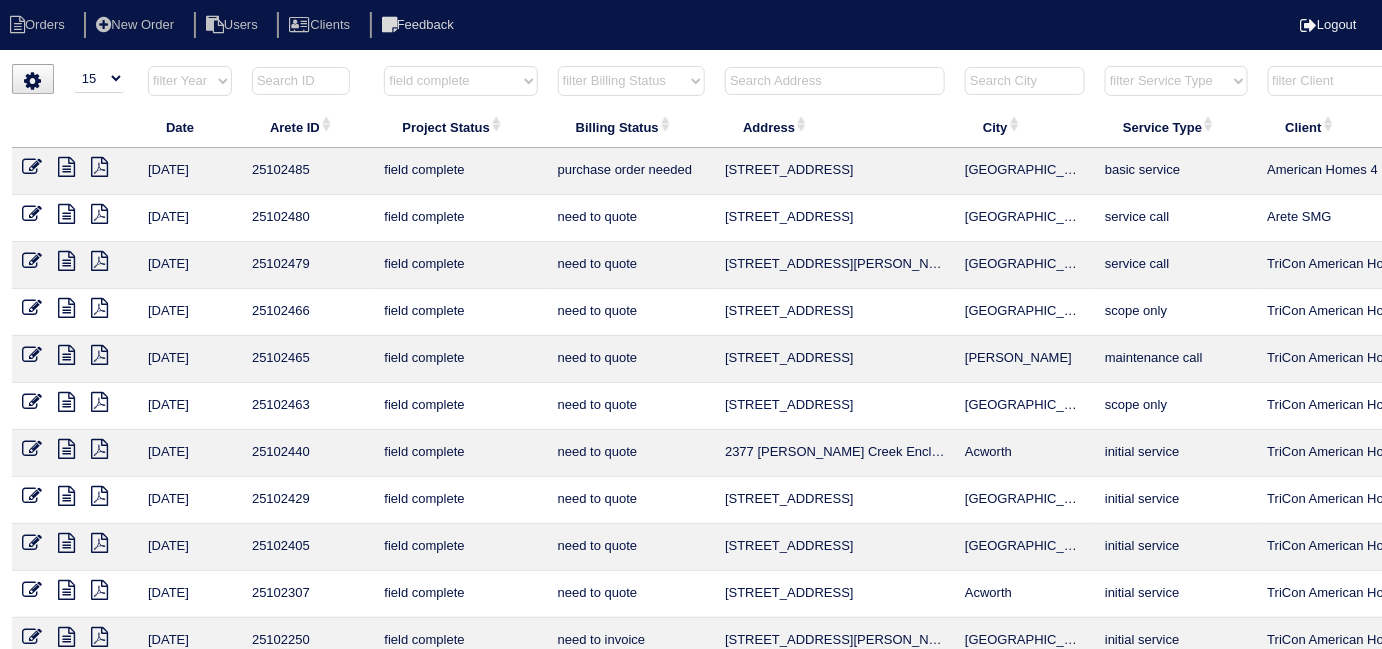 click on "filter Billing Status -- Any Billing Status --  need to quote  quoted  need to invoice  invoiced  paid  warranty  purchase order needed  unknown  in quickbooks" at bounding box center (631, 81) 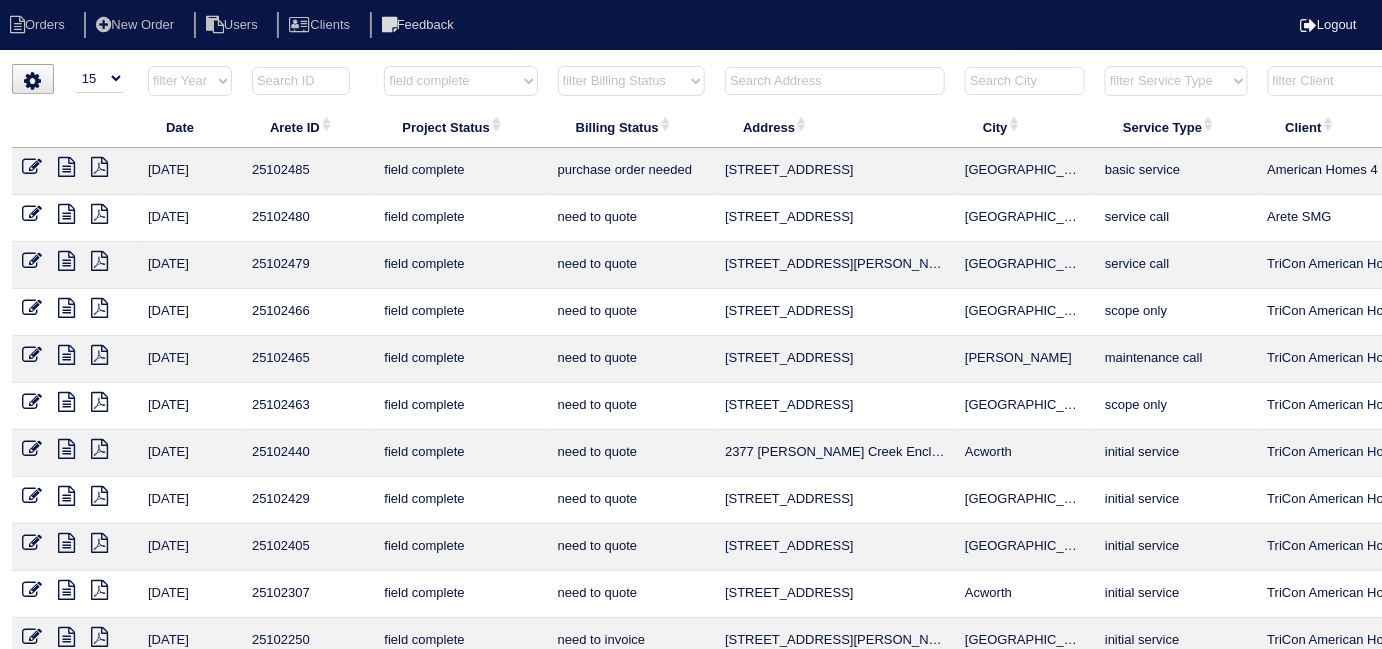 select on "field complete" 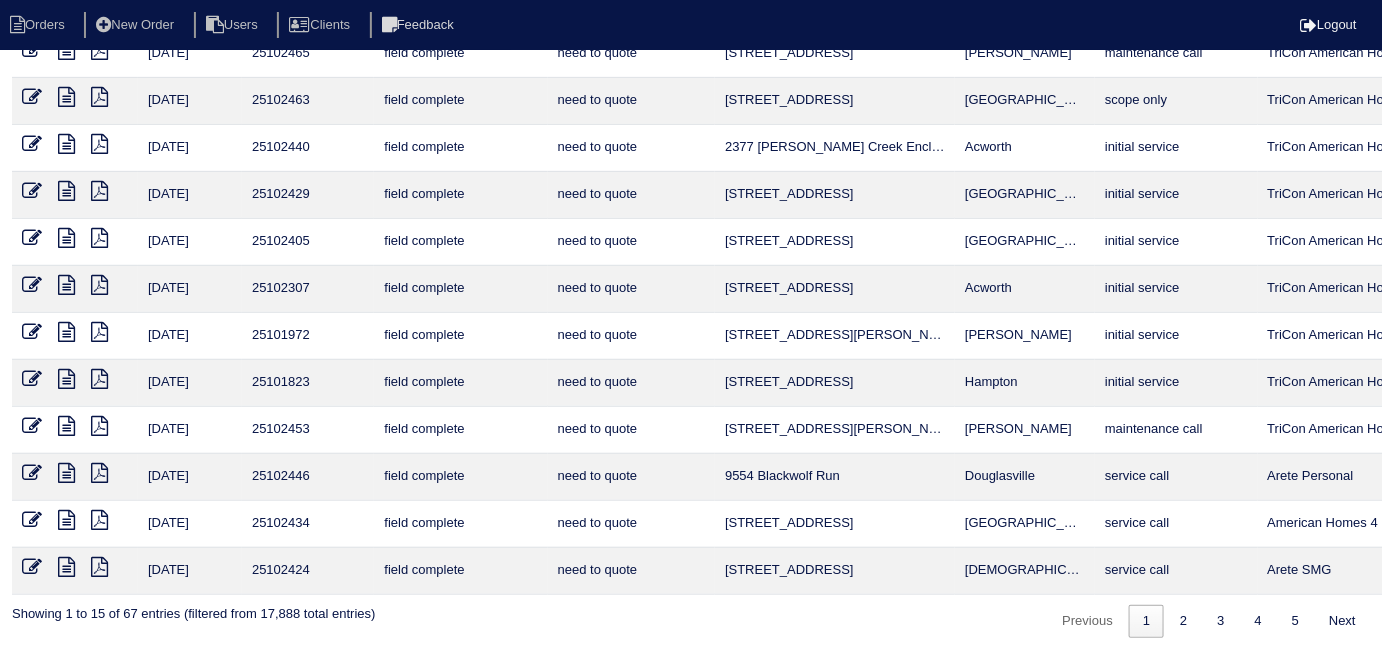 scroll, scrollTop: 260, scrollLeft: 0, axis: vertical 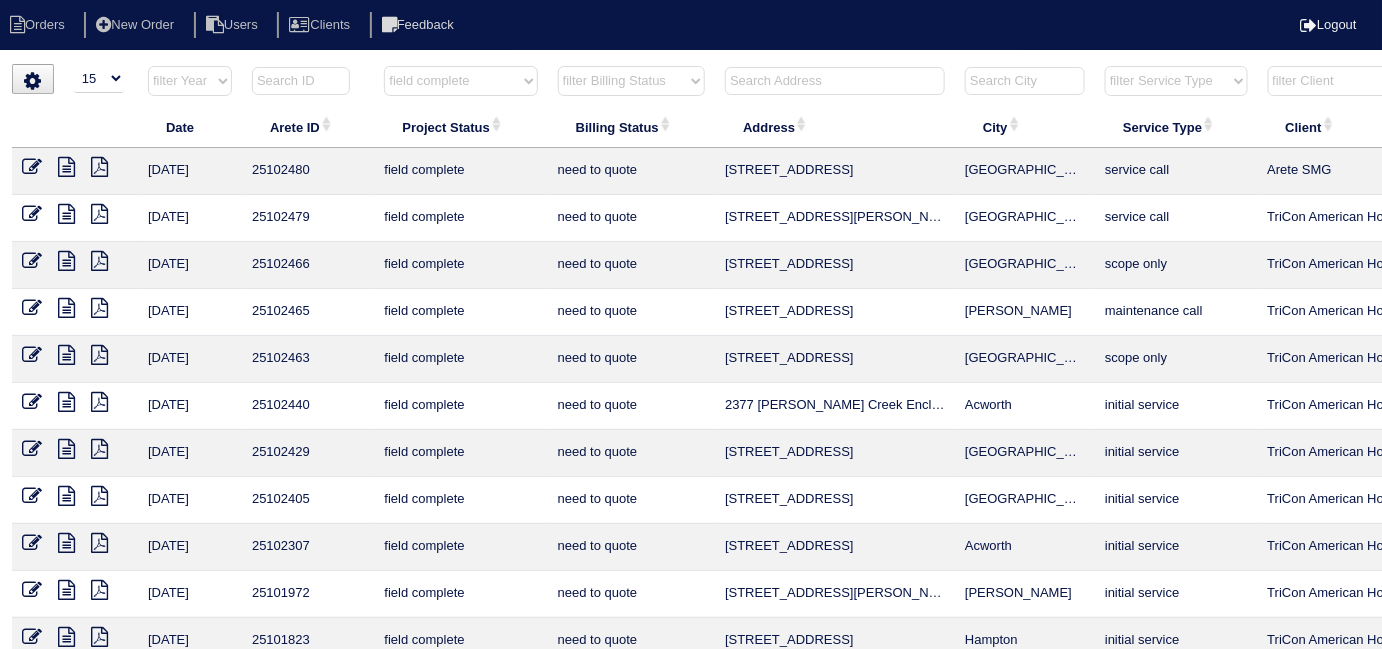 click on "filter Project Status -- Any Project Status -- new order assigned in progress field complete need to schedule admin review archived completed need to approve in quickbooks unknown repairs needed canceled manager review" at bounding box center [460, 81] 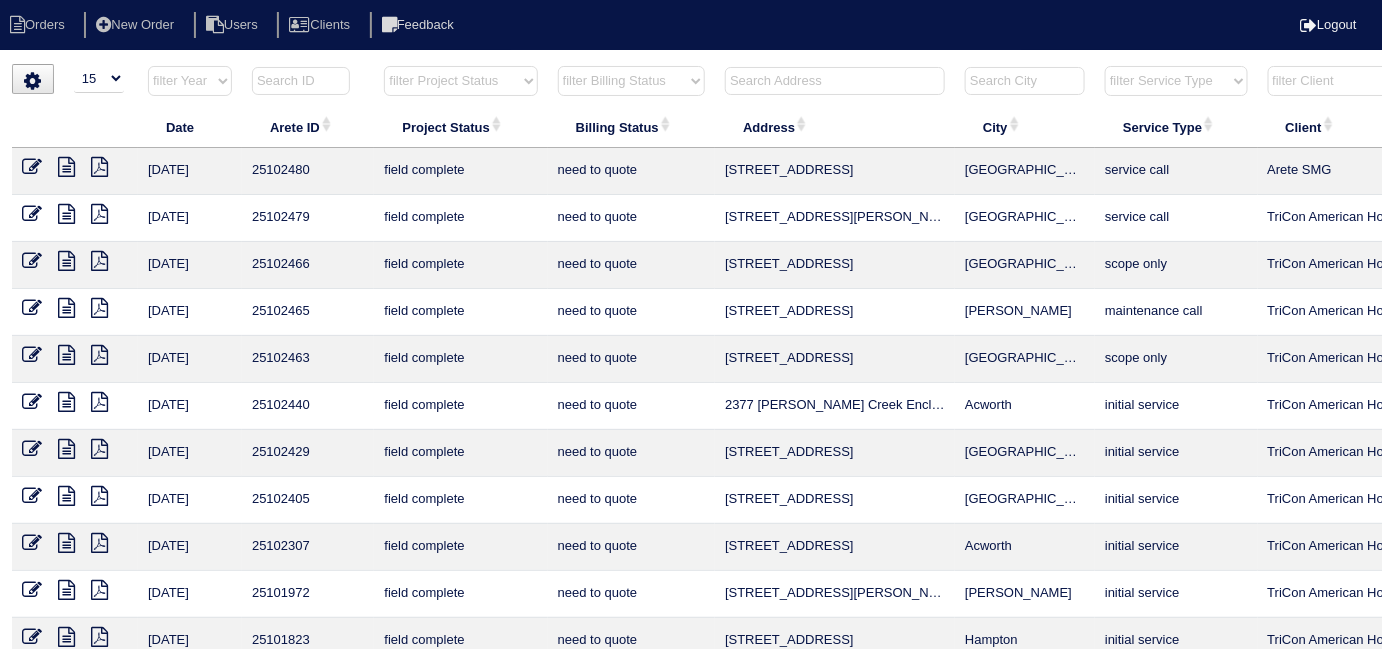 click on "filter Project Status -- Any Project Status -- new order assigned in progress field complete need to schedule admin review archived completed need to approve in quickbooks unknown repairs needed canceled manager review" at bounding box center (460, 81) 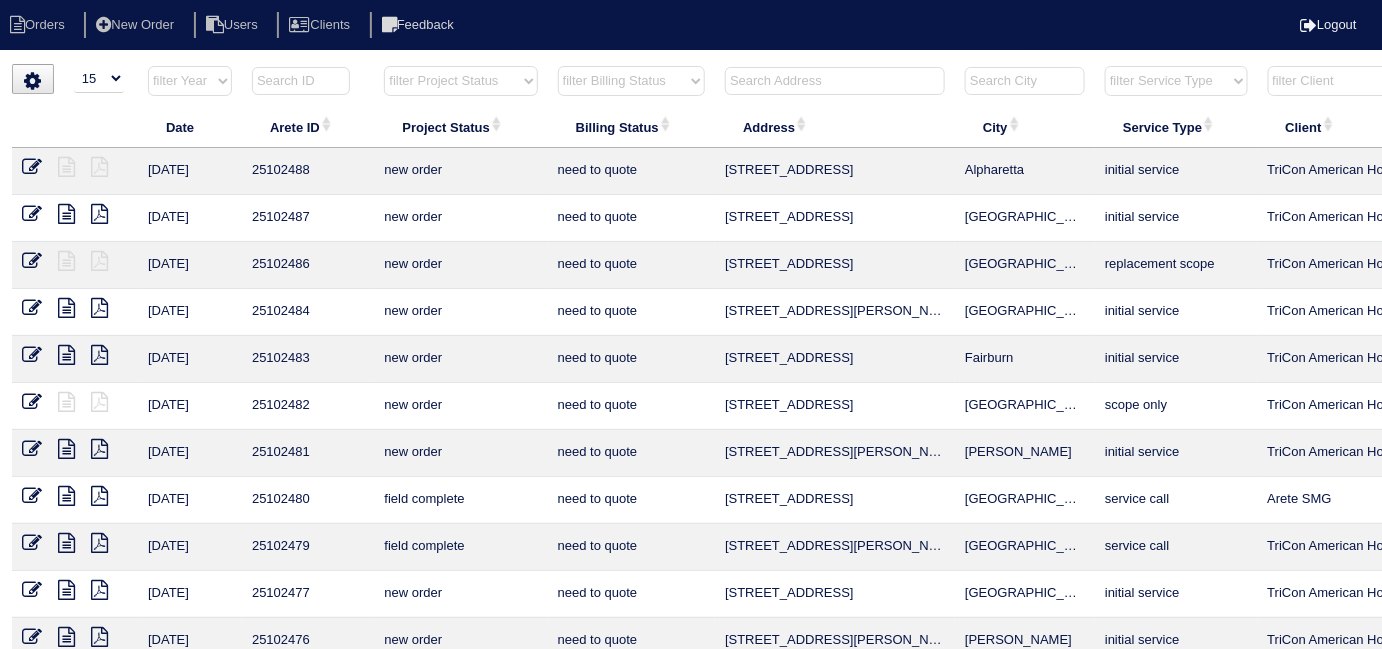 click on "filter Billing Status -- Any Billing Status --  need to quote  quoted  need to invoice  invoiced  paid  warranty  purchase order needed  unknown  in quickbooks" at bounding box center [631, 81] 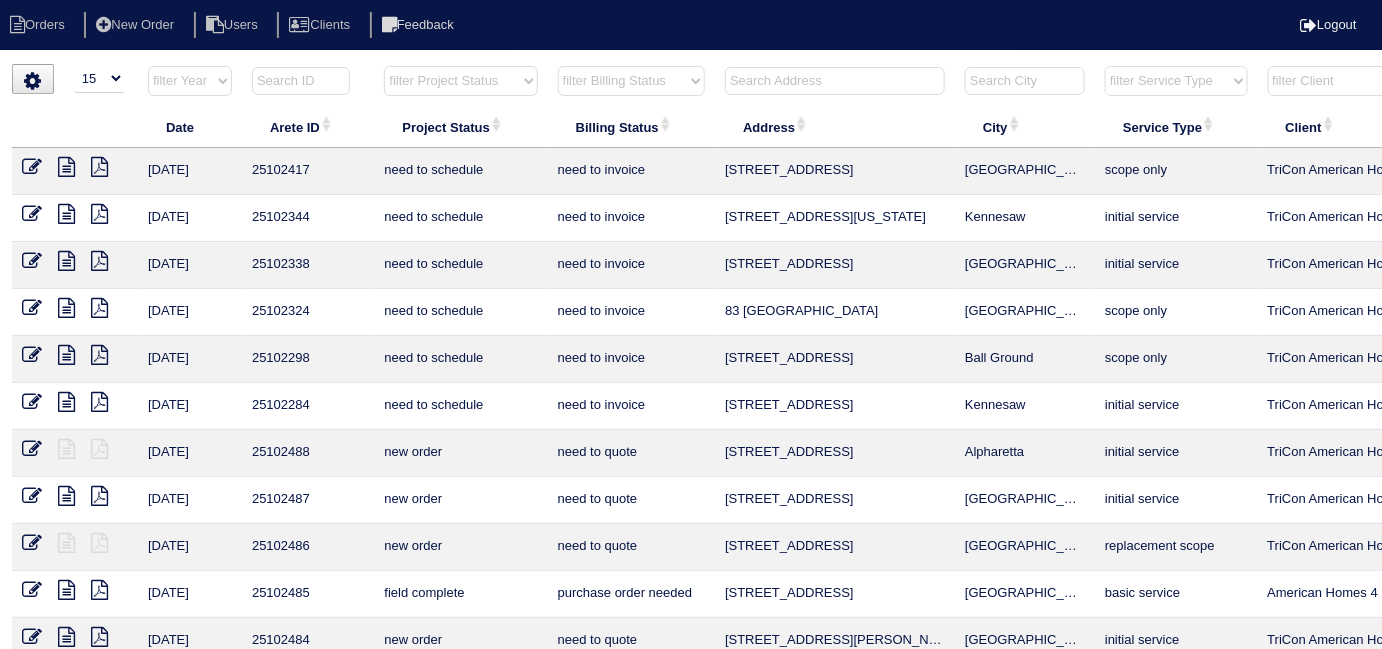 click at bounding box center [835, 81] 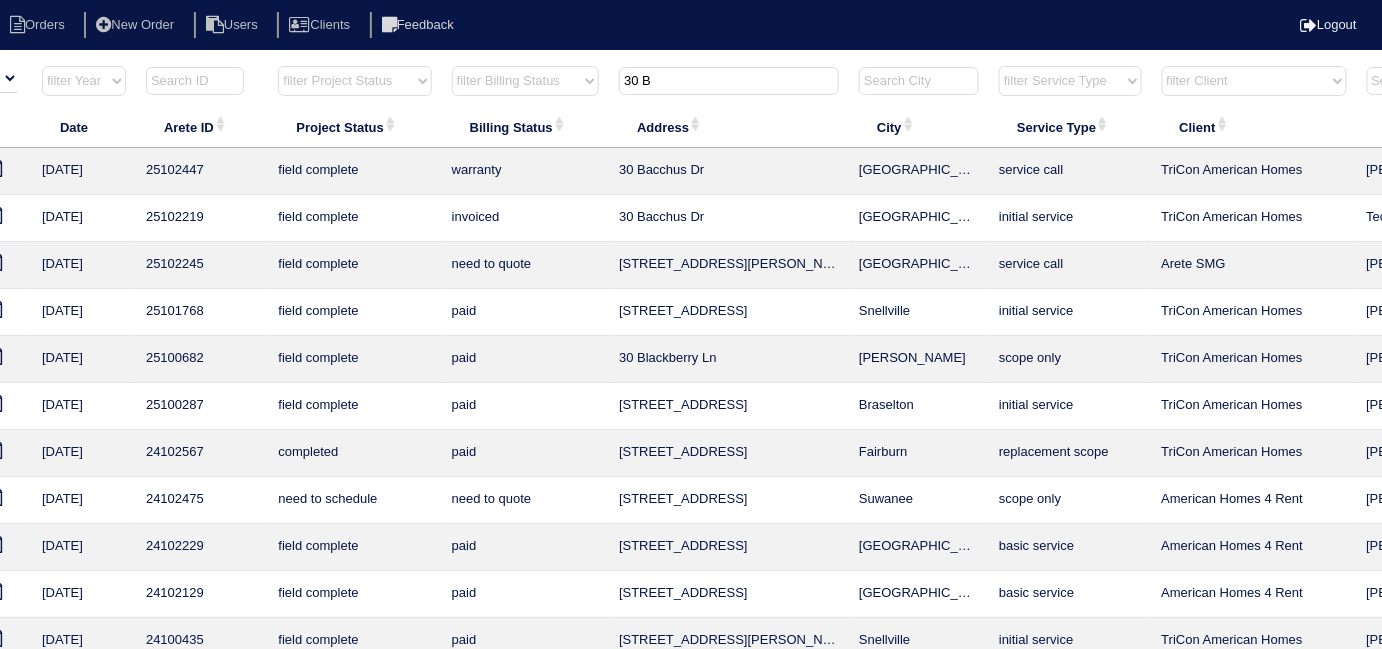 scroll, scrollTop: 0, scrollLeft: 362, axis: horizontal 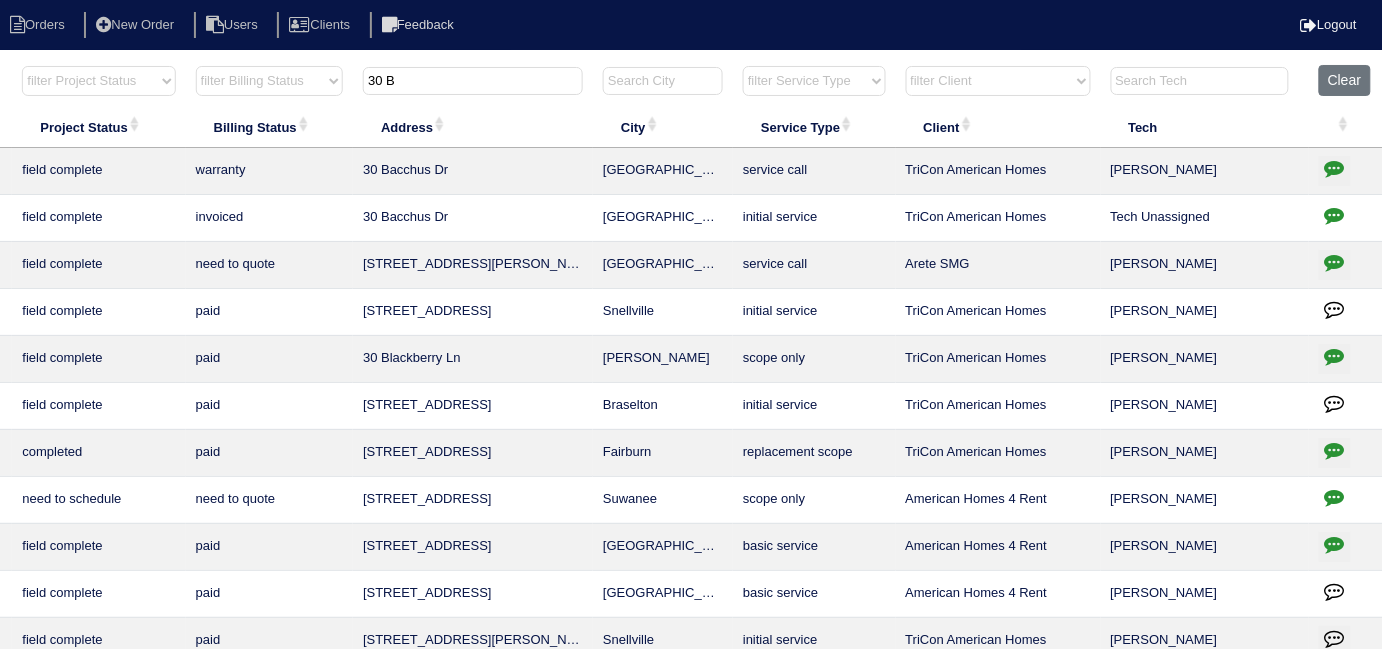 type on "30 B" 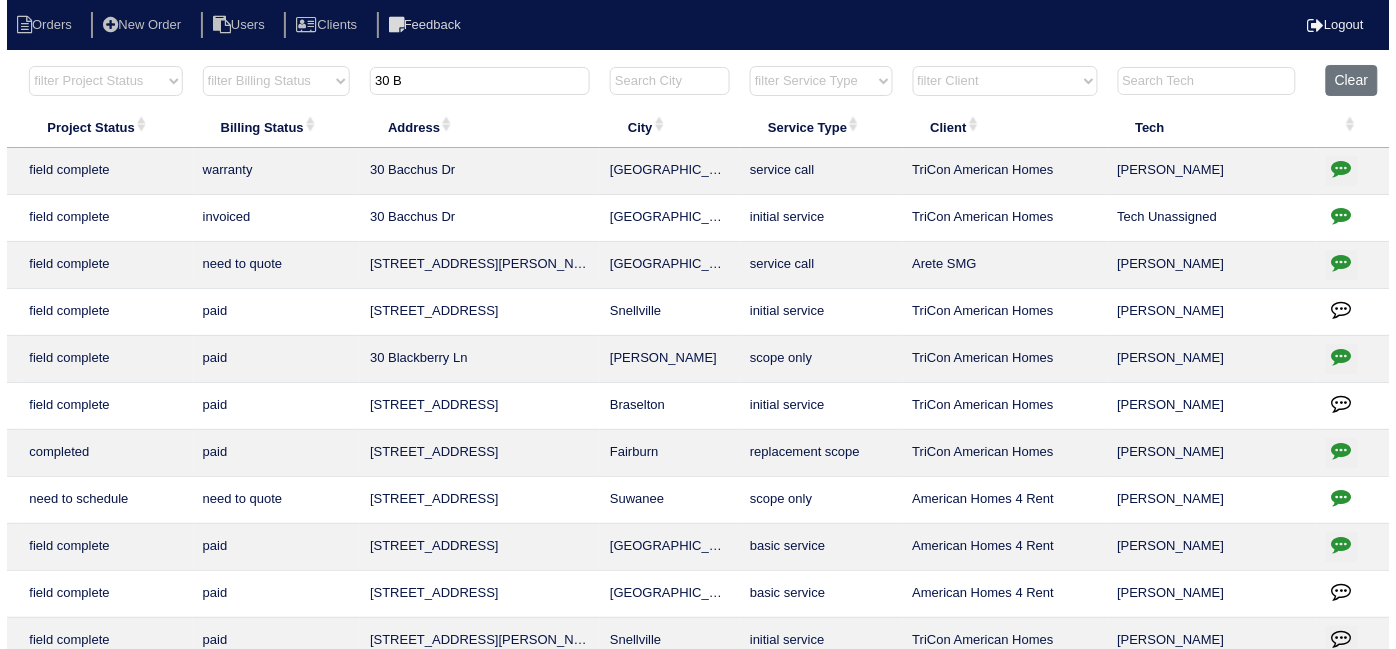 scroll, scrollTop: 0, scrollLeft: 348, axis: horizontal 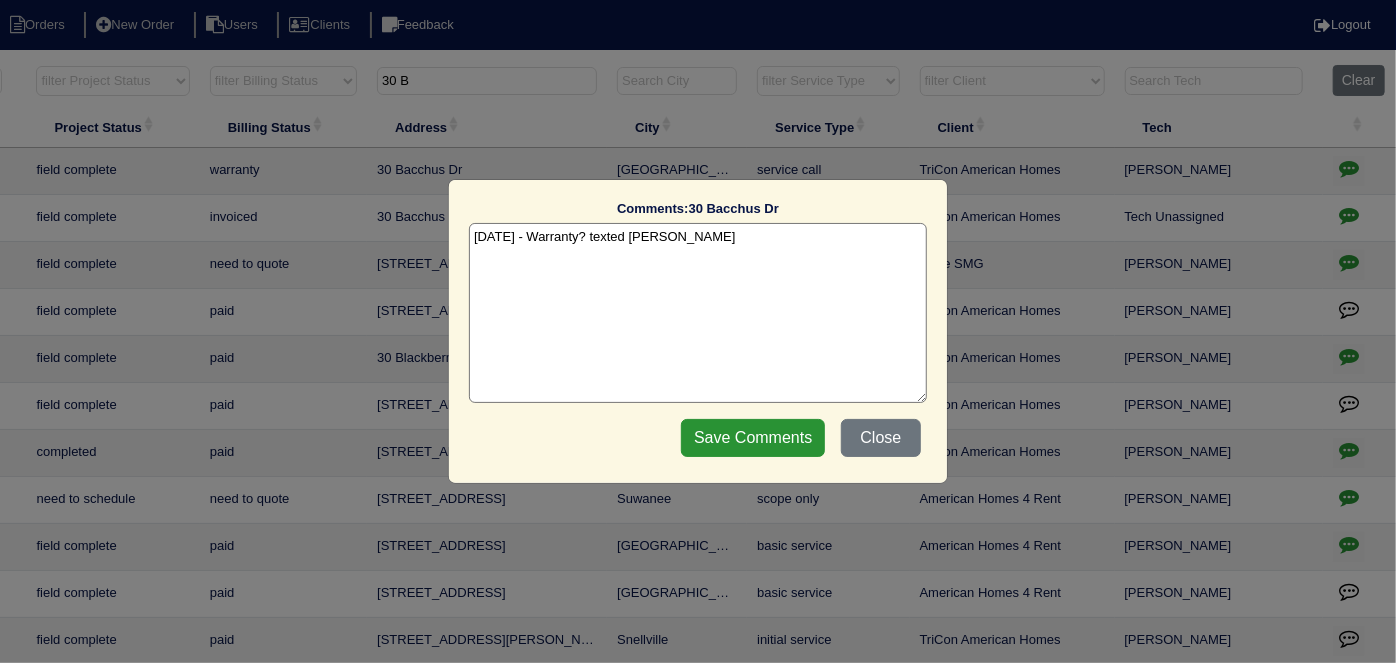 click on "7/11/25 - Warranty? texted Payton - rk" at bounding box center [698, 313] 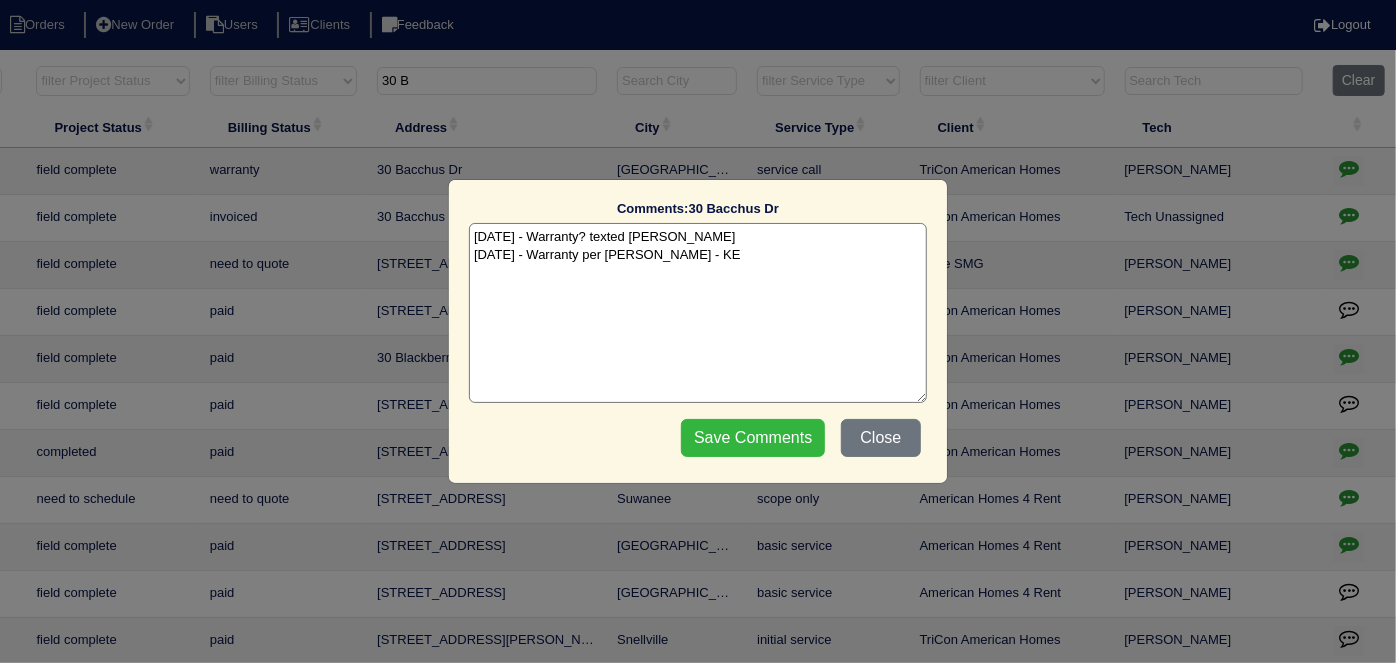 type on "7/11/25 - Warranty? texted Payton - rk
7/11/25 - Warranty per Payton - KE" 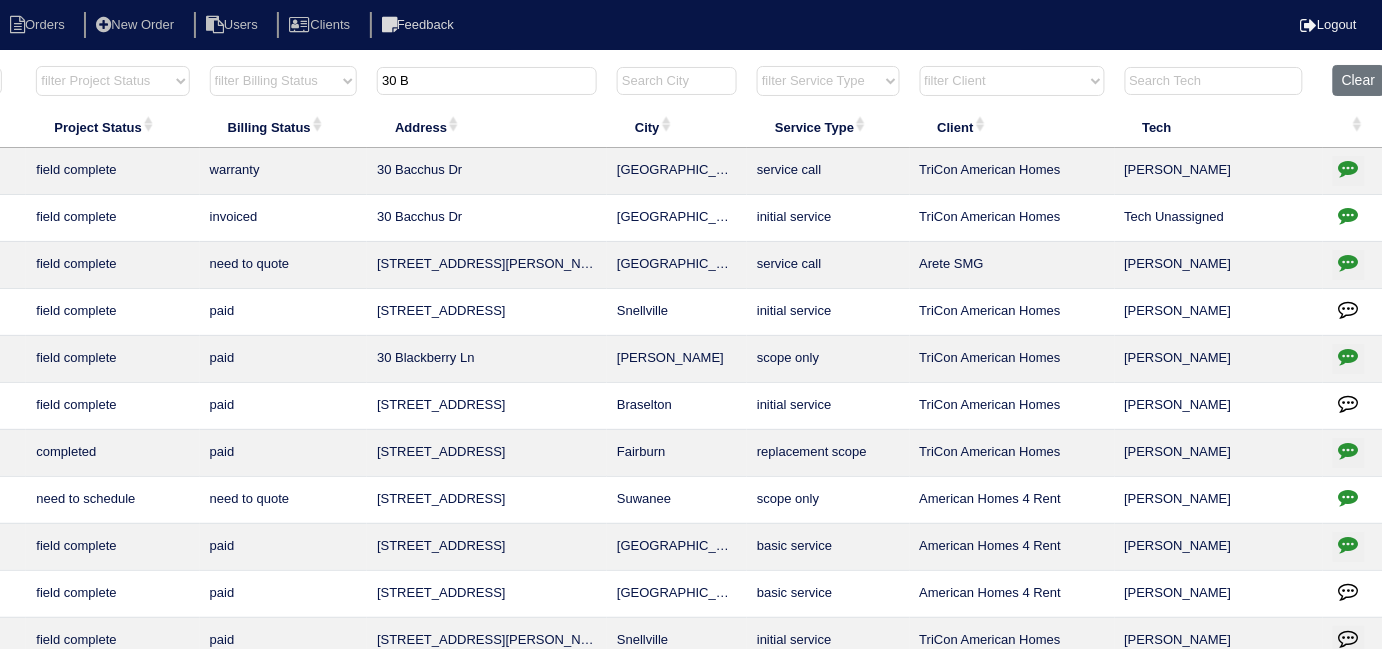 drag, startPoint x: 482, startPoint y: 70, endPoint x: 101, endPoint y: 56, distance: 381.25714 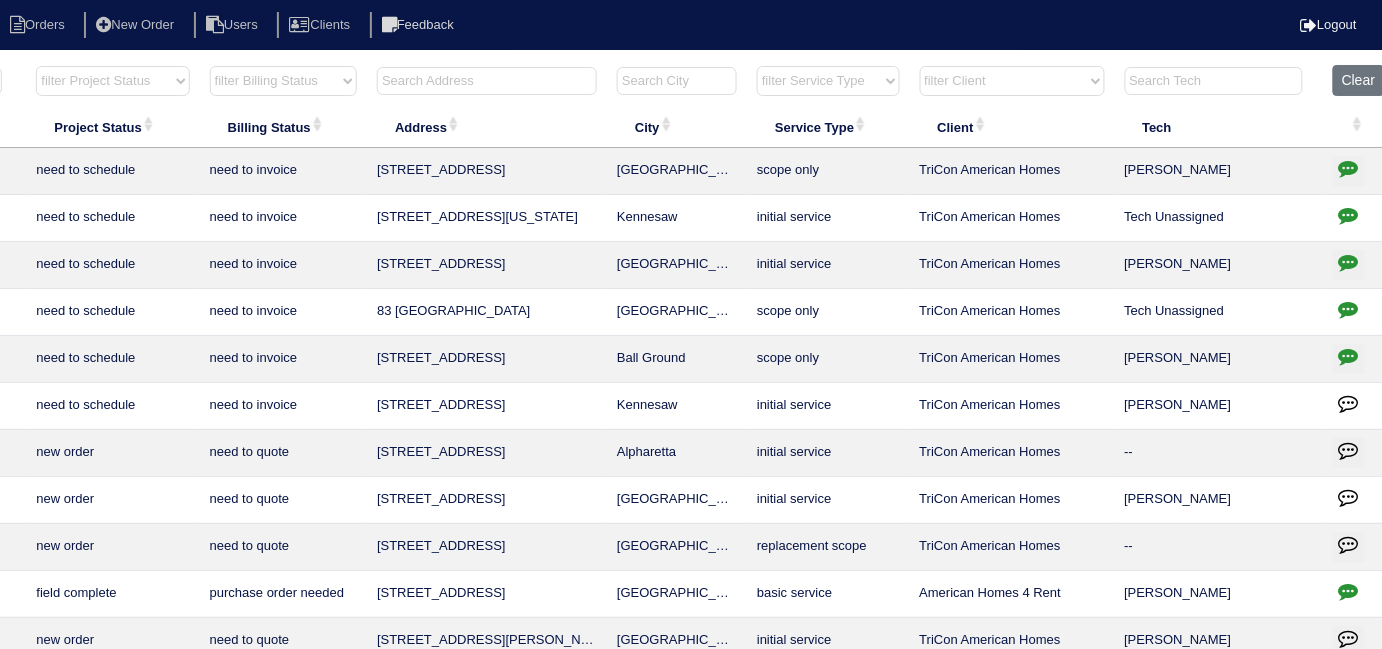 click at bounding box center [487, 81] 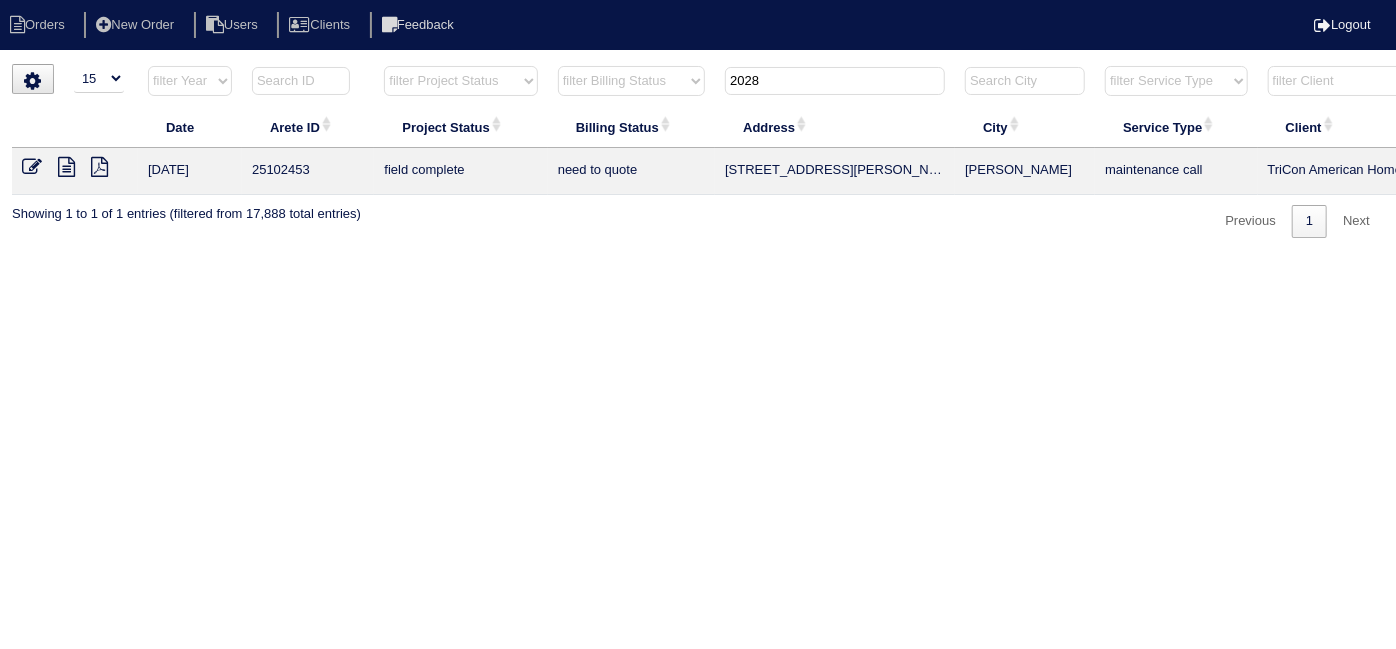 scroll, scrollTop: 0, scrollLeft: 348, axis: horizontal 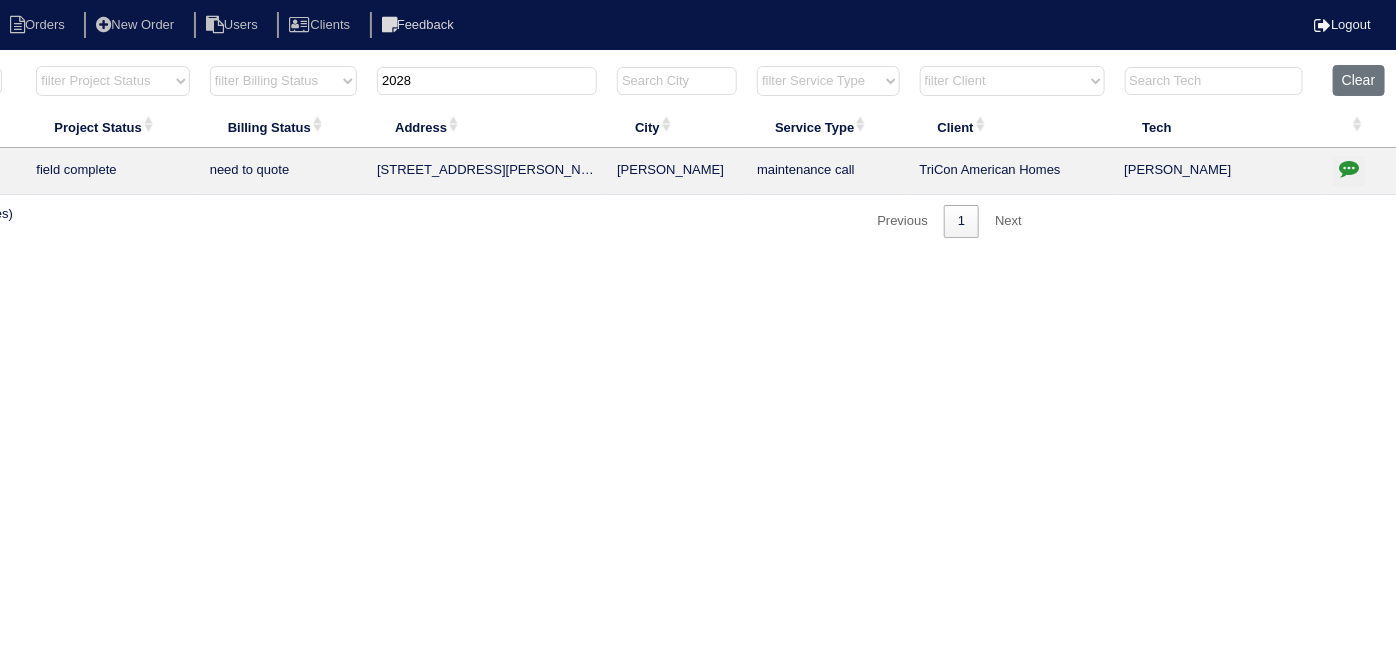 click at bounding box center (1349, 168) 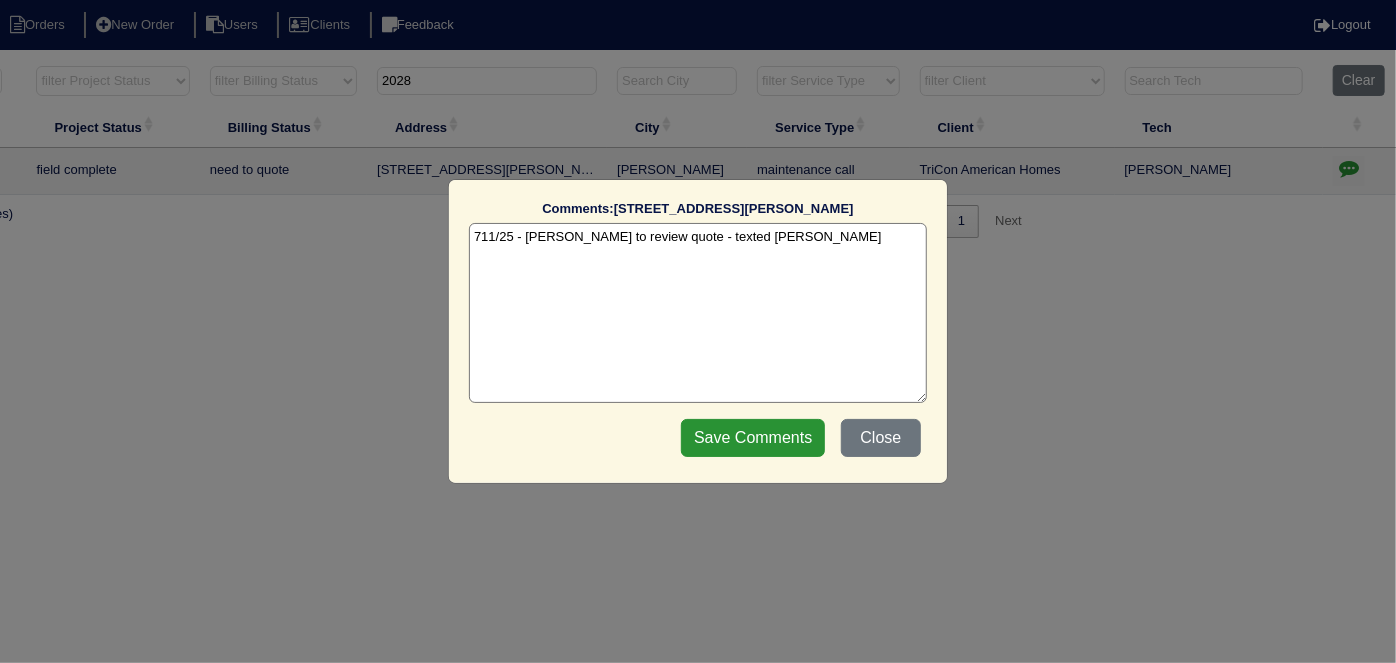 click on "711/25 - Dan to review quote - texted Dan - rk" at bounding box center (698, 313) 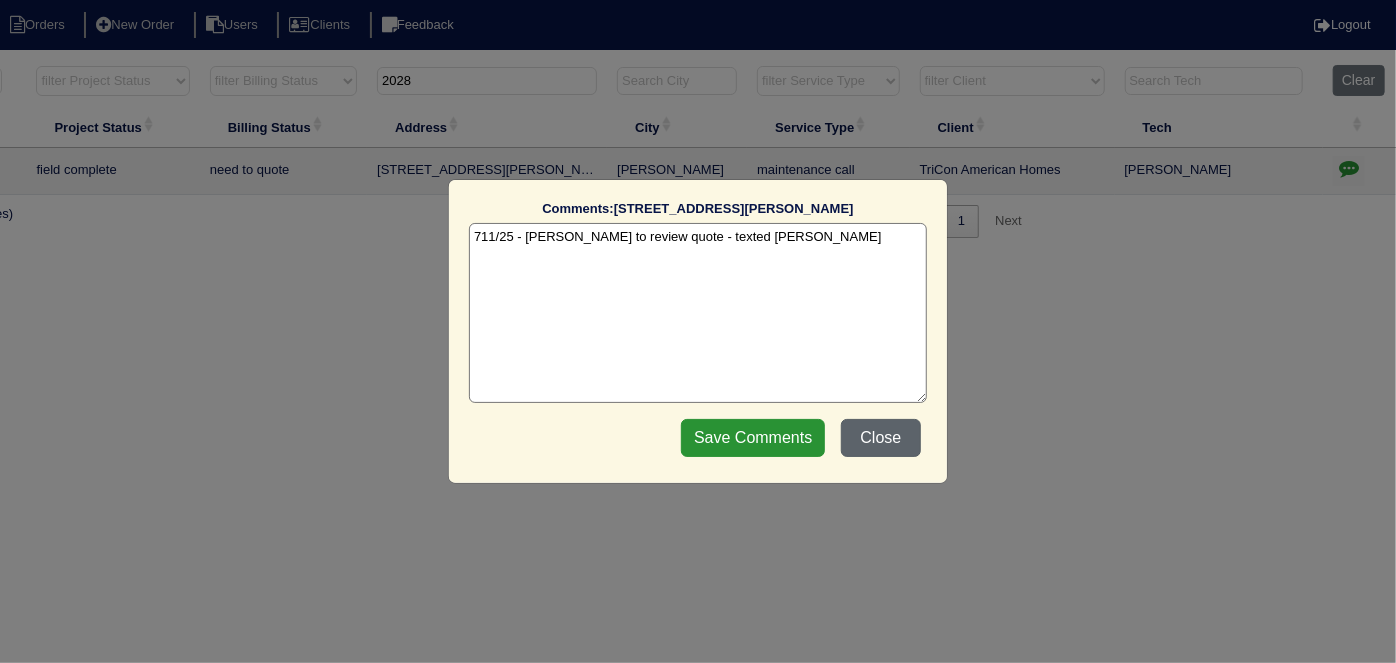 click on "Close" at bounding box center (881, 438) 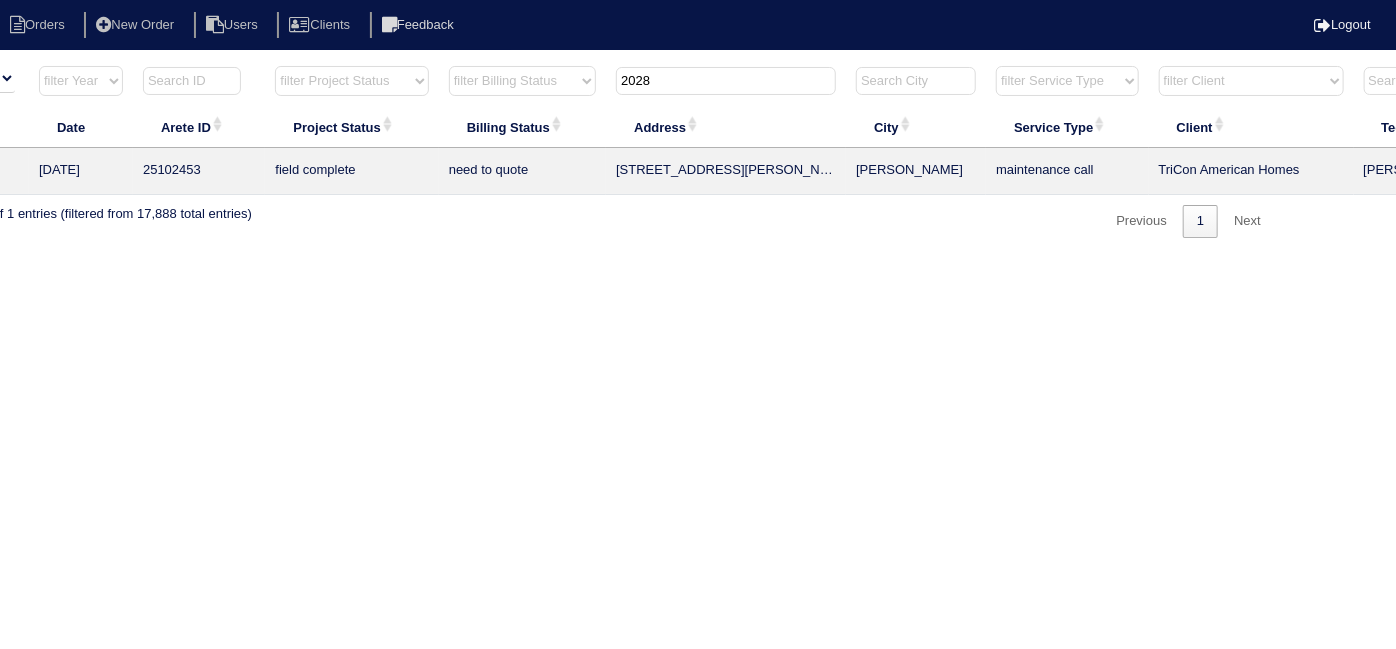 scroll, scrollTop: 0, scrollLeft: 100, axis: horizontal 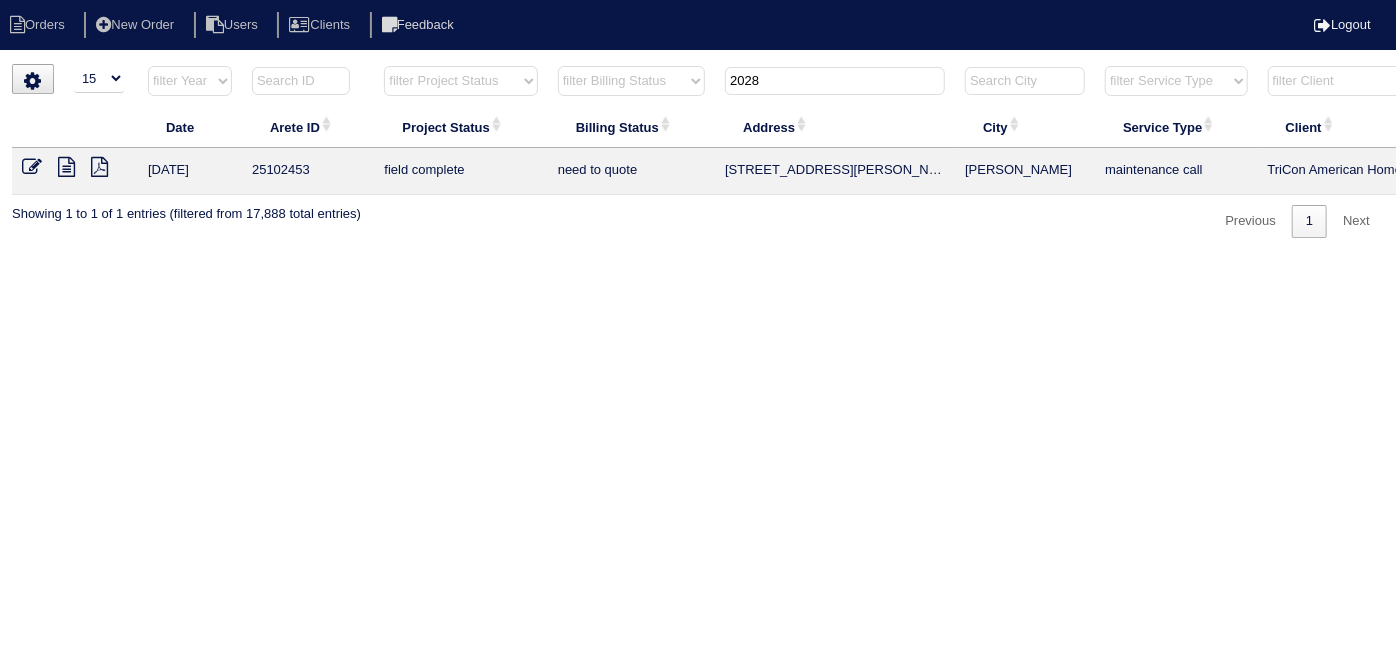 click at bounding box center [66, 167] 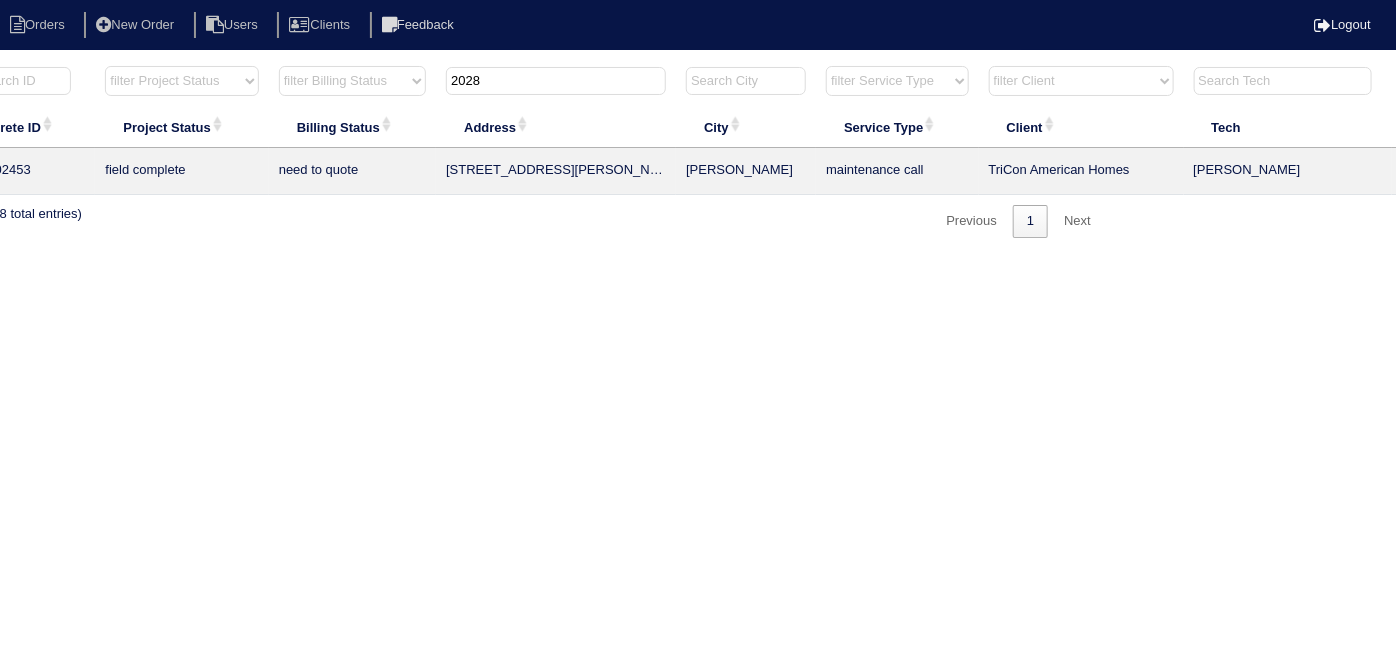 scroll, scrollTop: 0, scrollLeft: 348, axis: horizontal 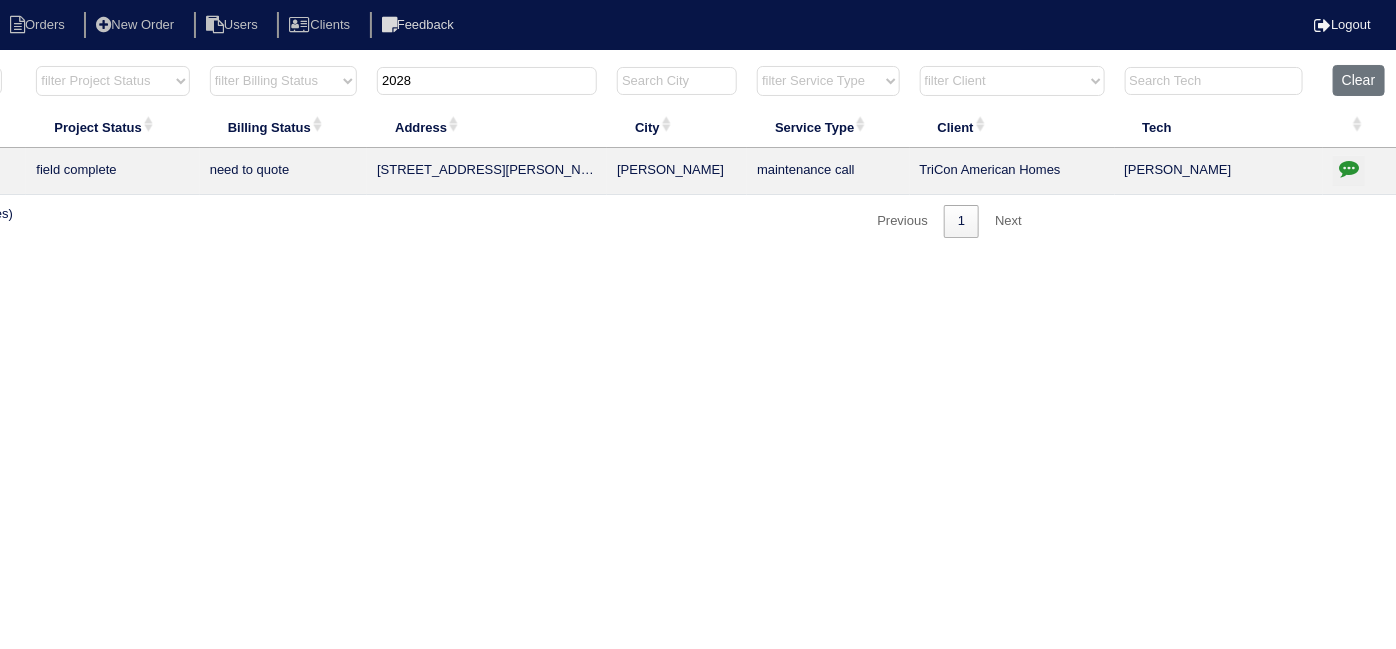 click at bounding box center [1349, 168] 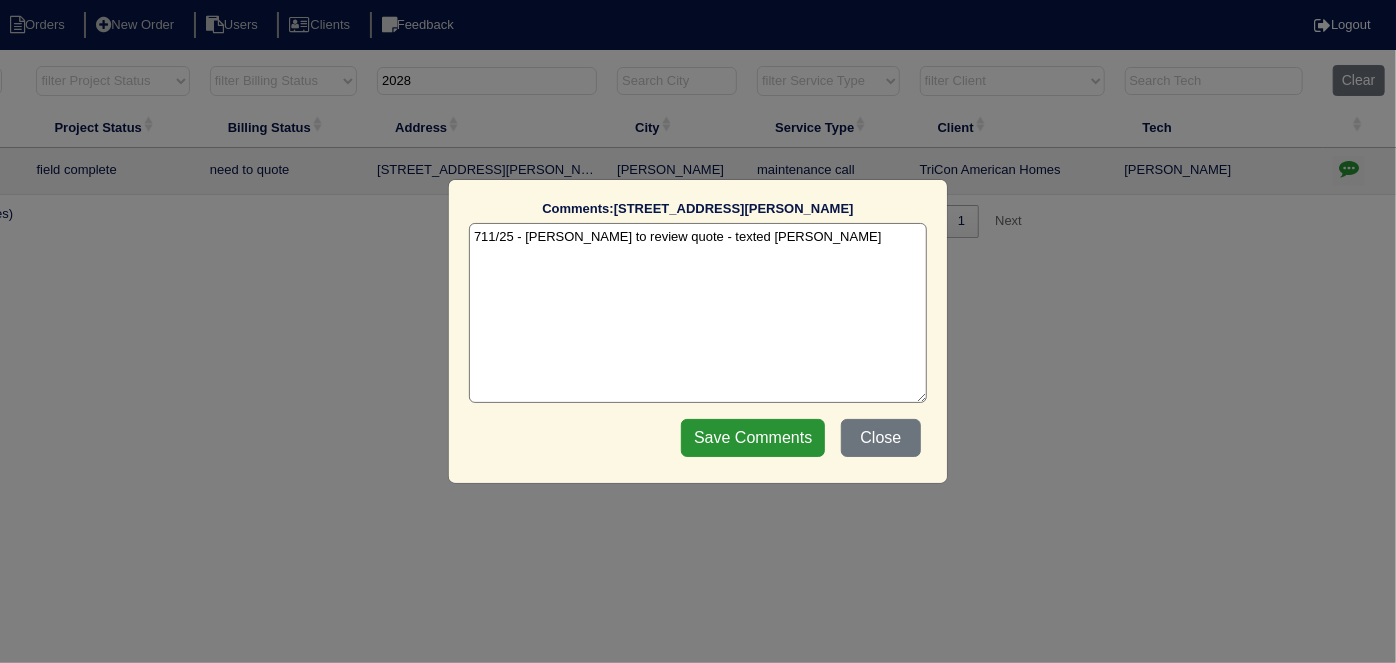 click on "711/25 - Dan to review quote - texted Dan - rk" at bounding box center (698, 313) 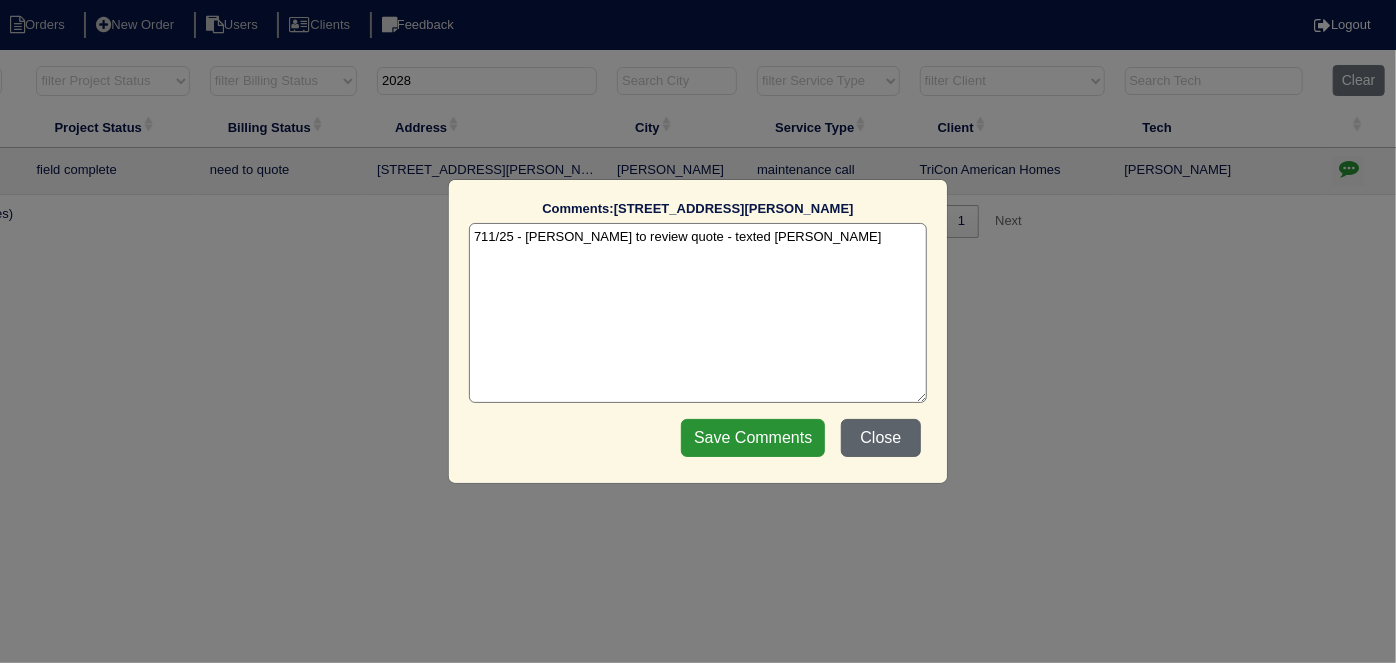 click on "Close" at bounding box center [881, 438] 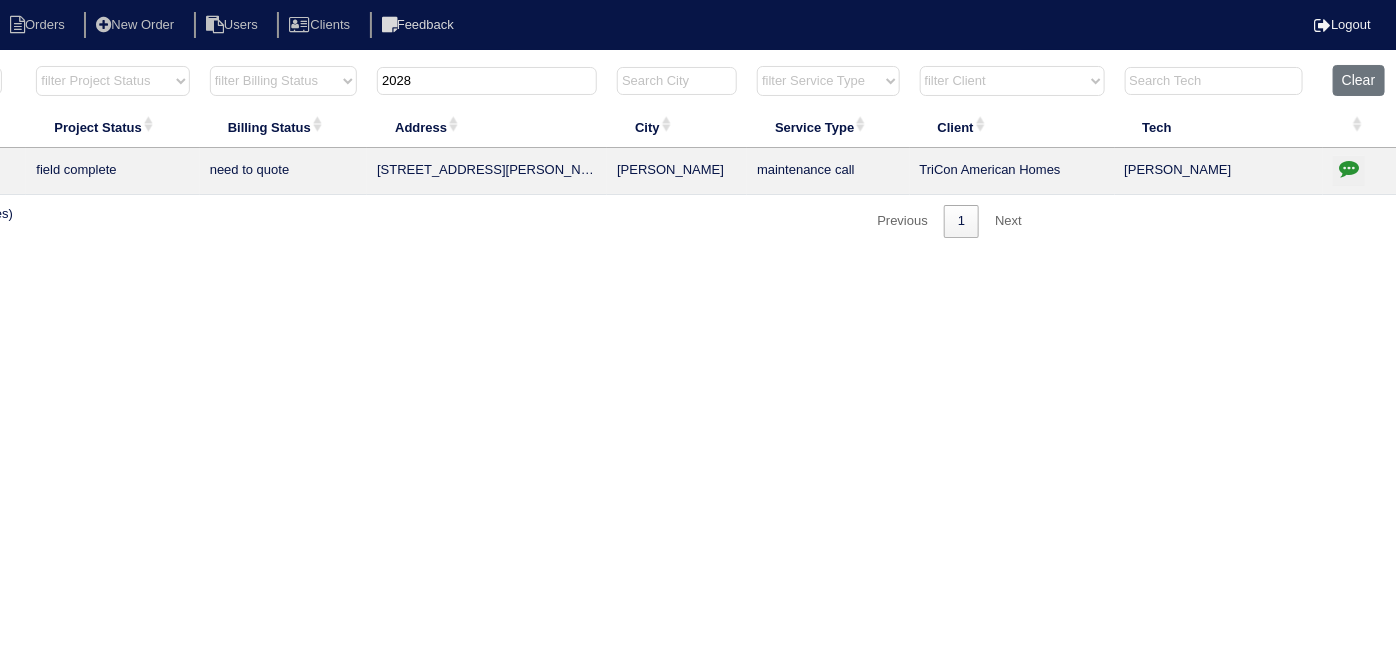 drag, startPoint x: 444, startPoint y: 78, endPoint x: 51, endPoint y: 8, distance: 399.18542 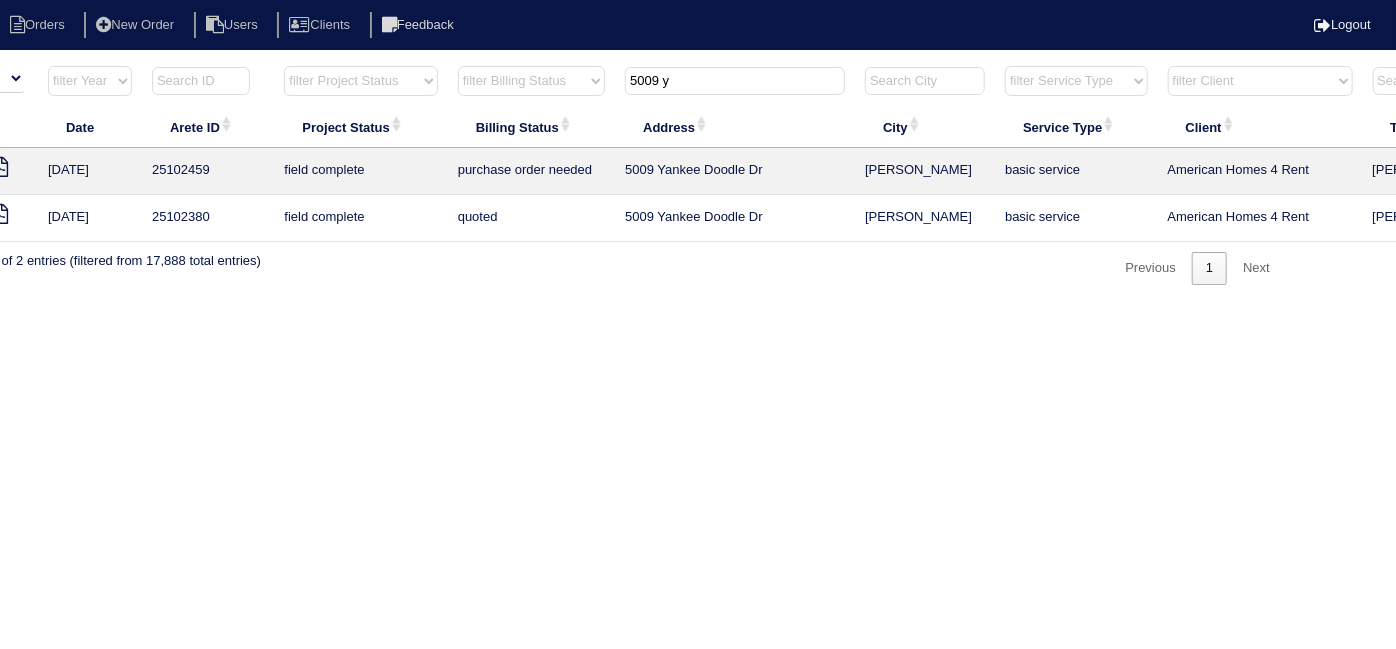 scroll, scrollTop: 0, scrollLeft: 0, axis: both 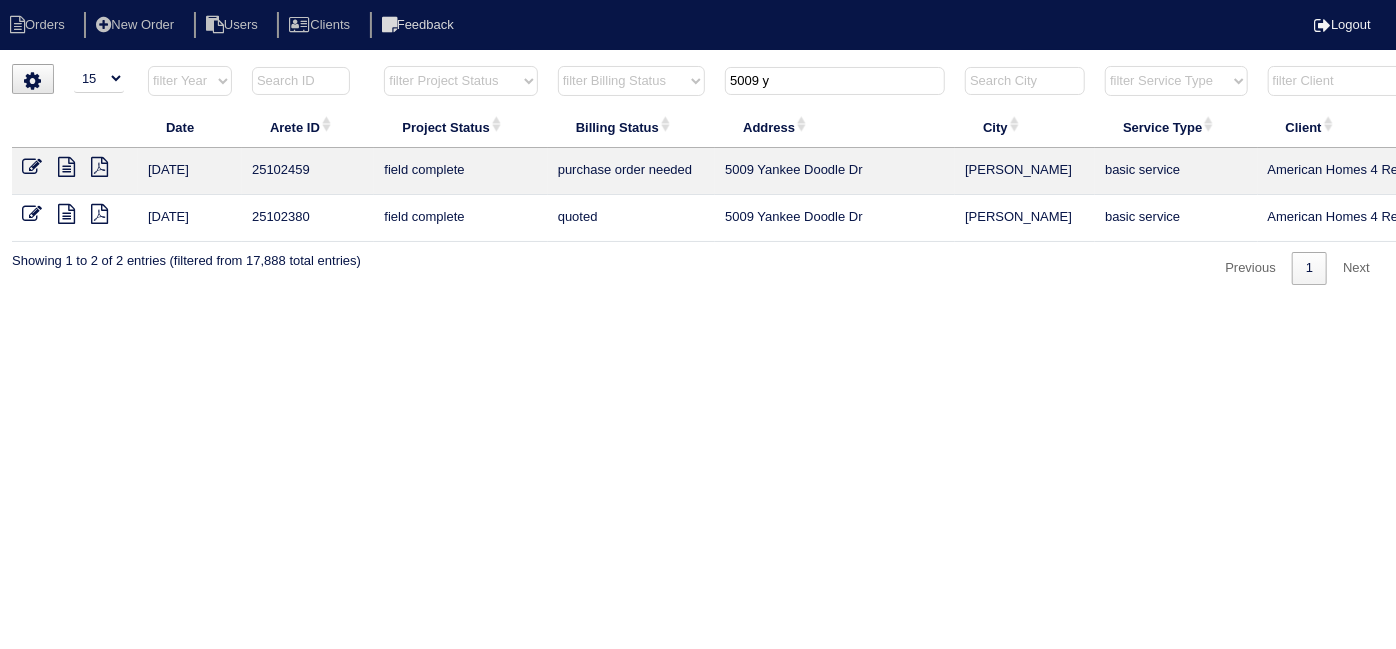 type on "5009 y" 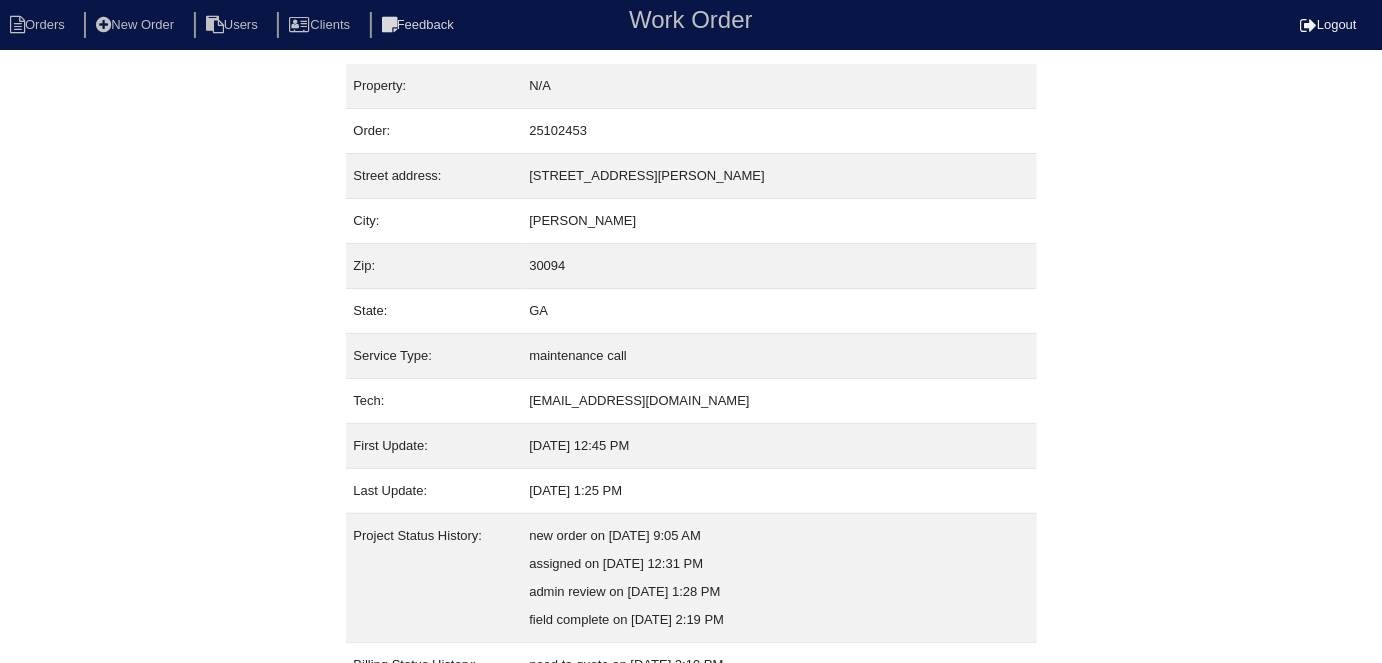scroll, scrollTop: 133, scrollLeft: 0, axis: vertical 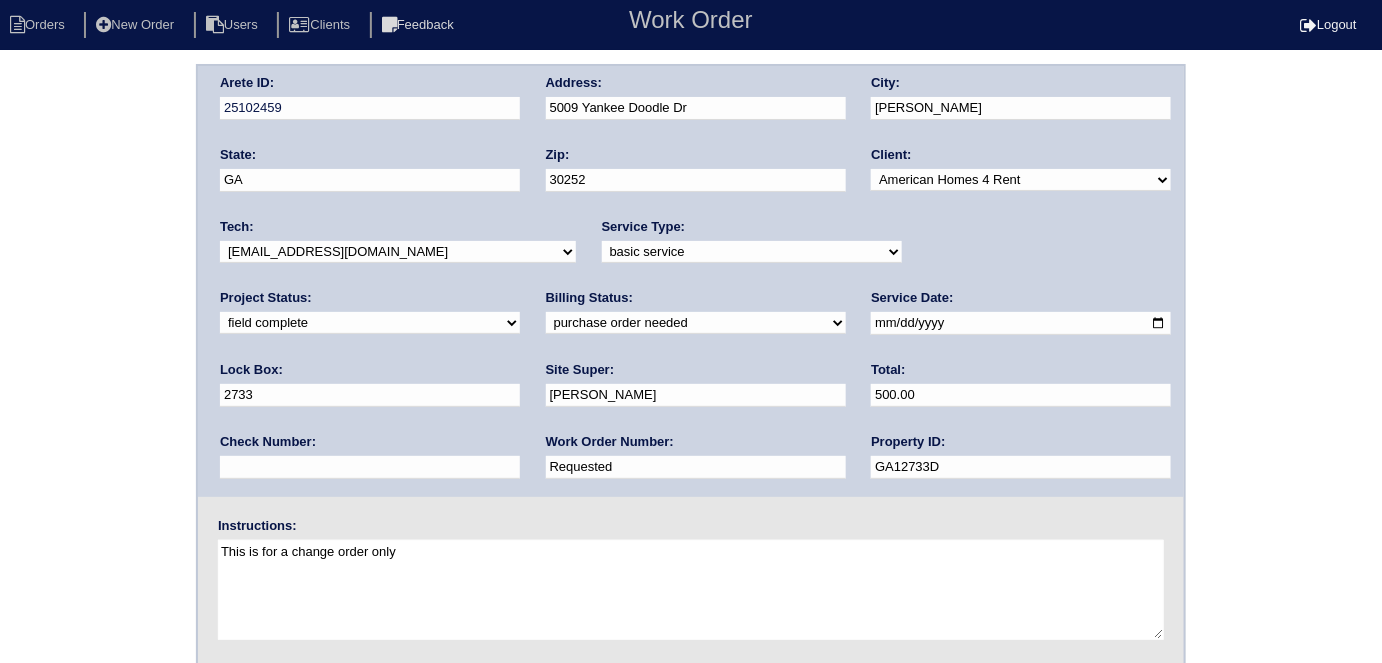 click on "need to quote
quoted
need to invoice
invoiced
paid
warranty
purchase order needed
unknown
in quickbooks" at bounding box center (696, 323) 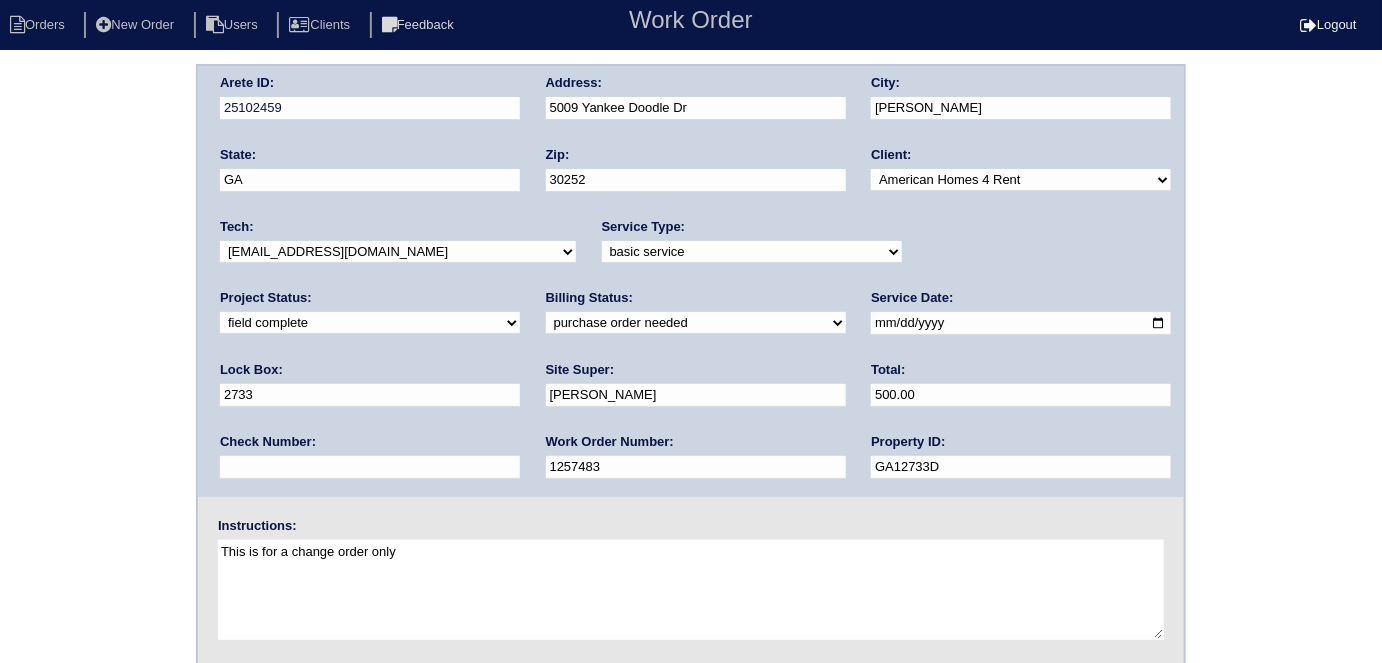type on "1257483" 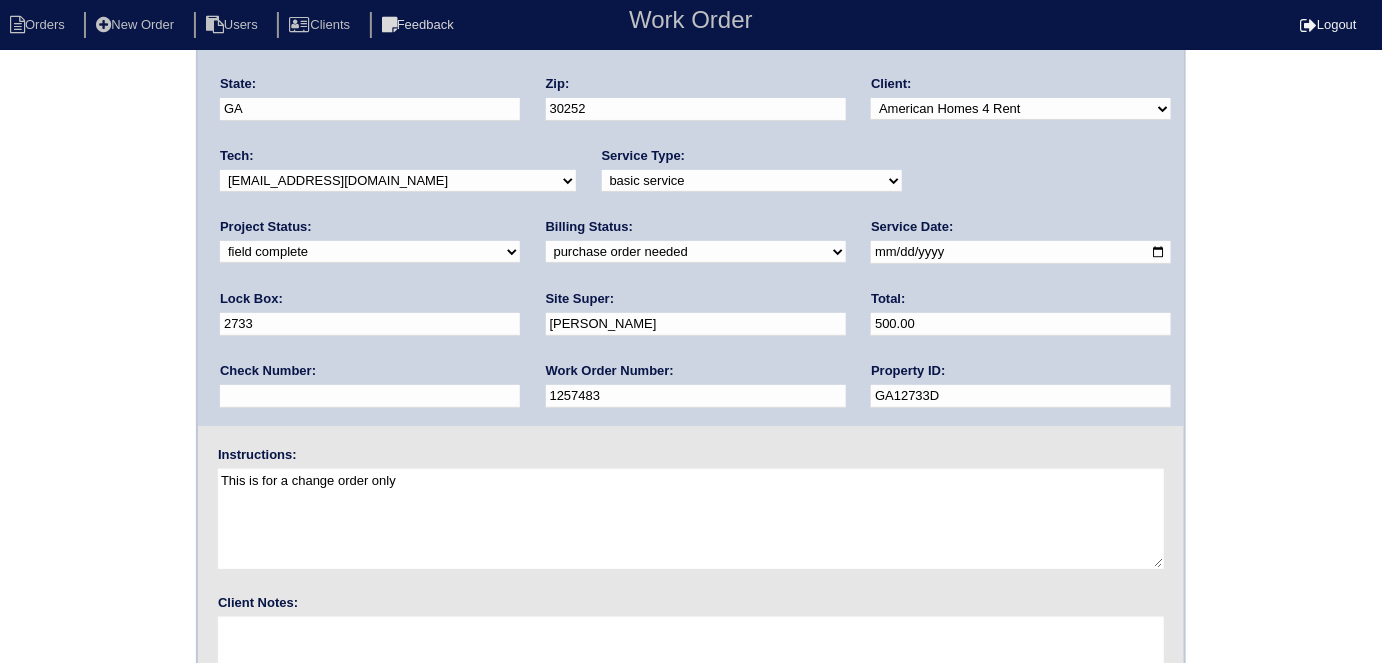 scroll, scrollTop: 205, scrollLeft: 0, axis: vertical 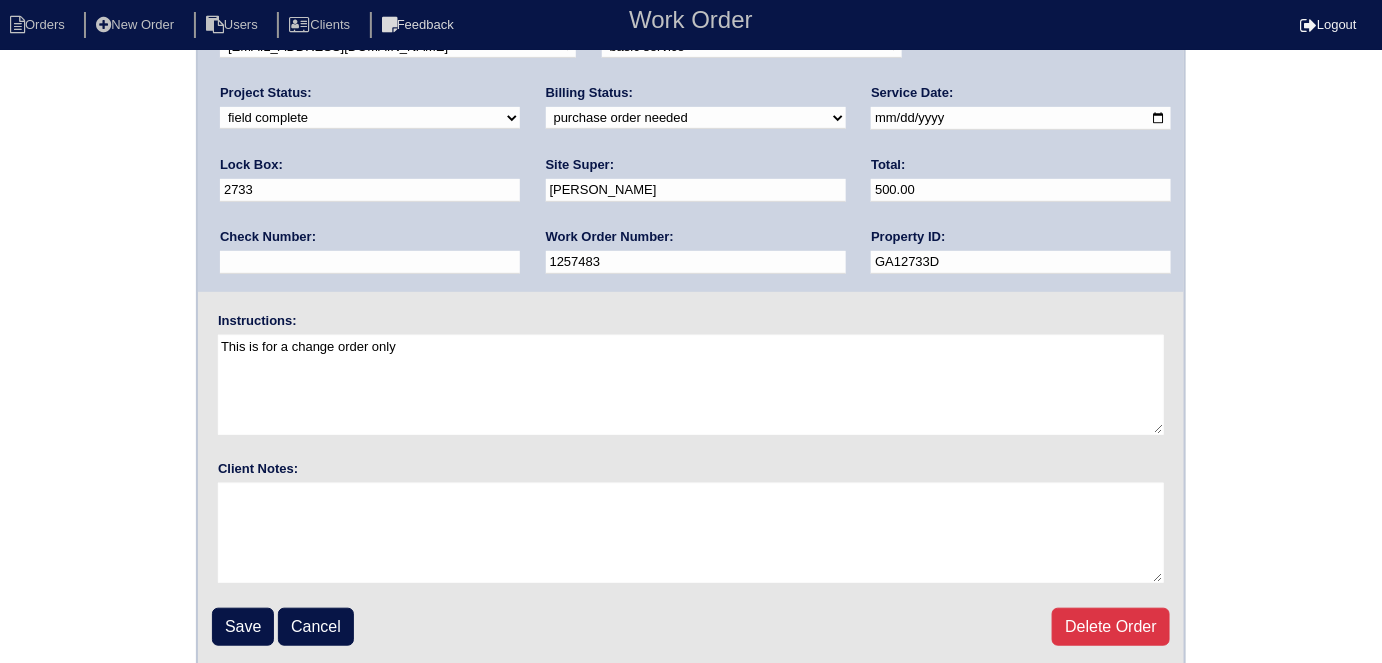 click on "1257483" at bounding box center (696, 262) 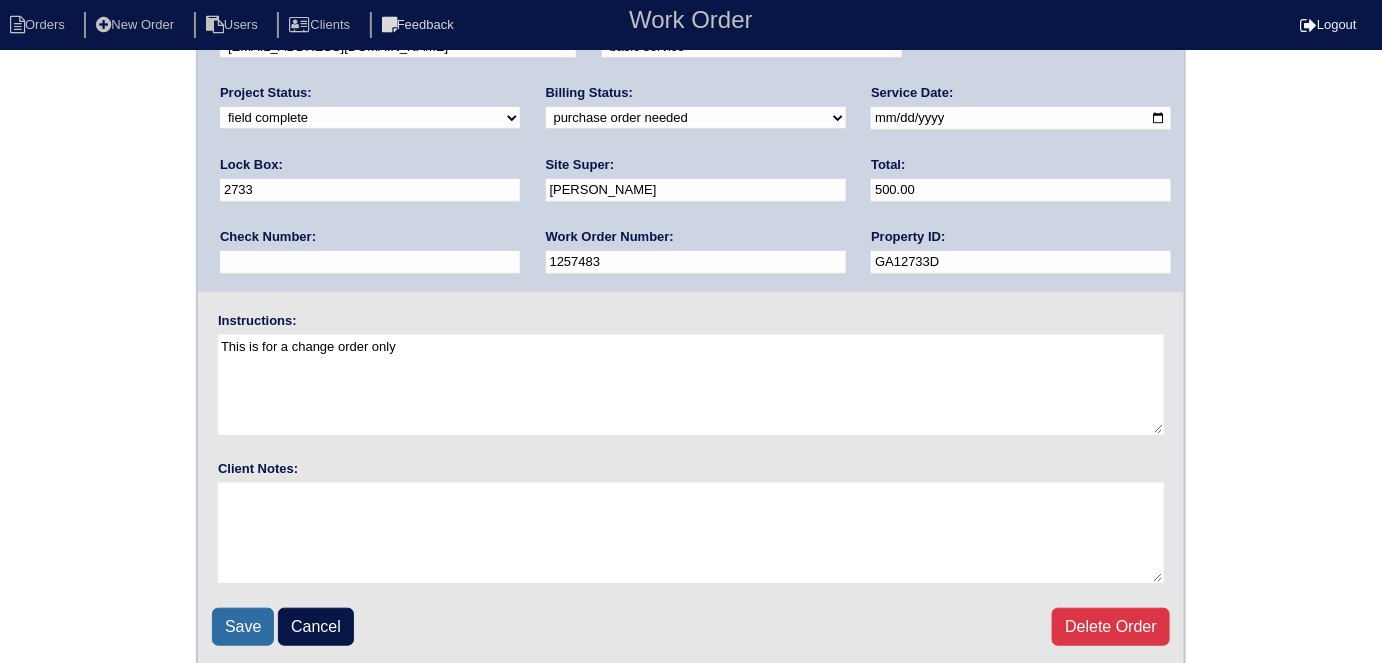 click on "Save" at bounding box center (243, 627) 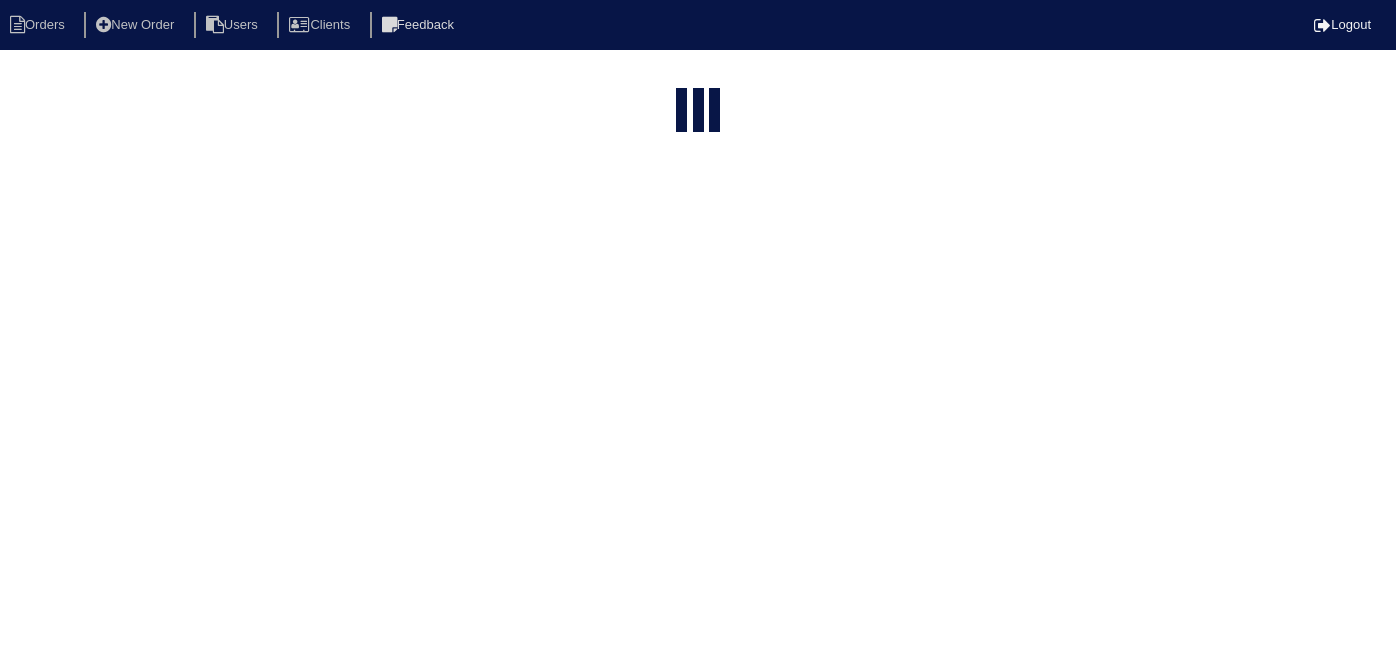 select on "15" 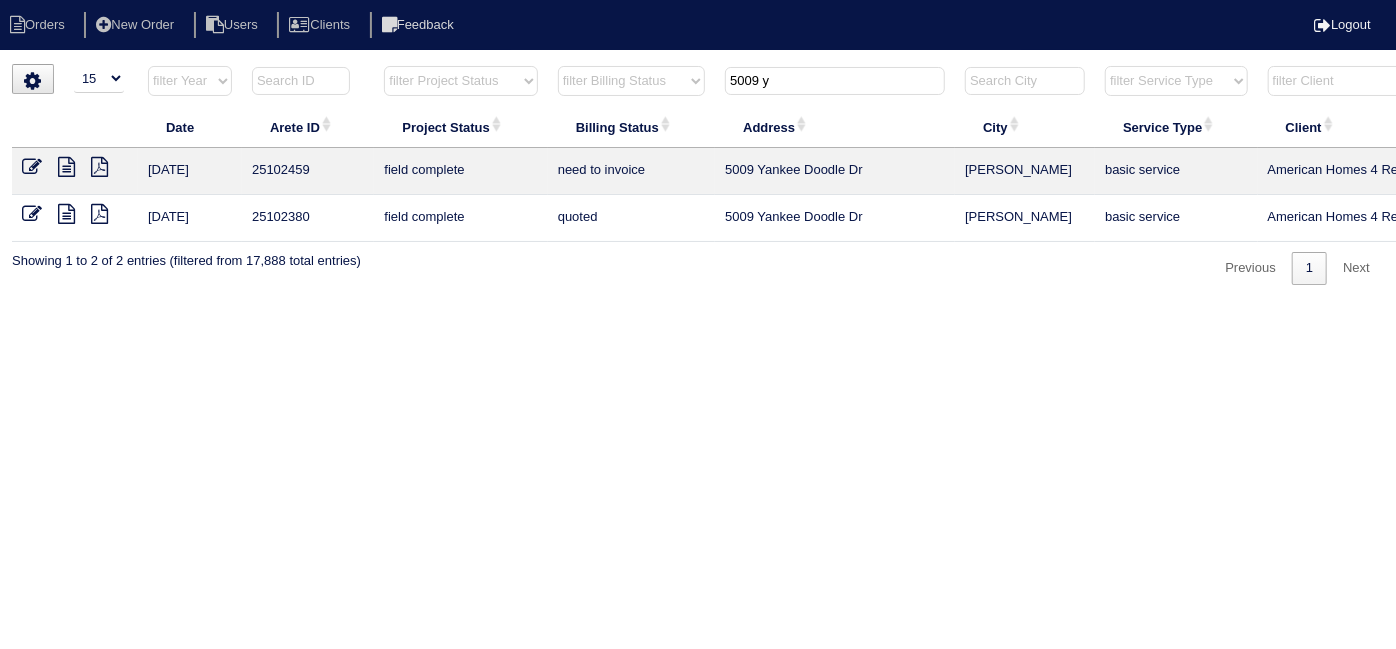 drag, startPoint x: 809, startPoint y: 77, endPoint x: 545, endPoint y: 72, distance: 264.04733 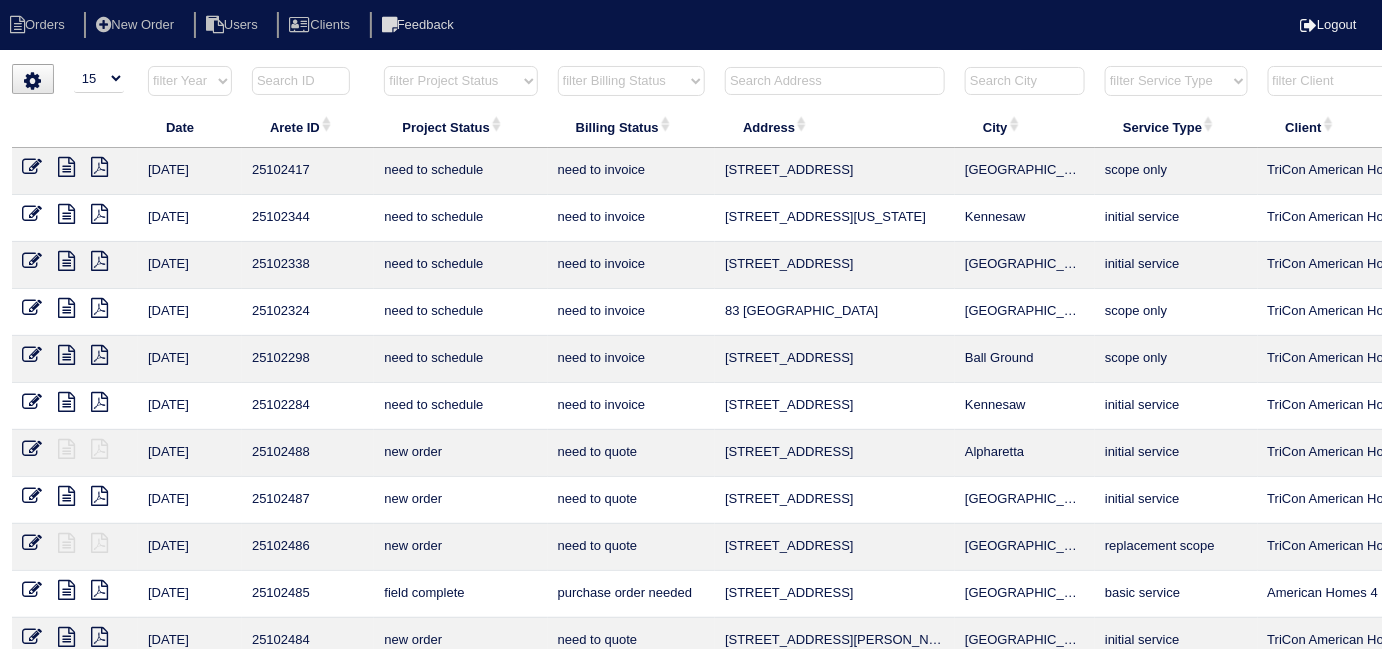 click at bounding box center (835, 81) 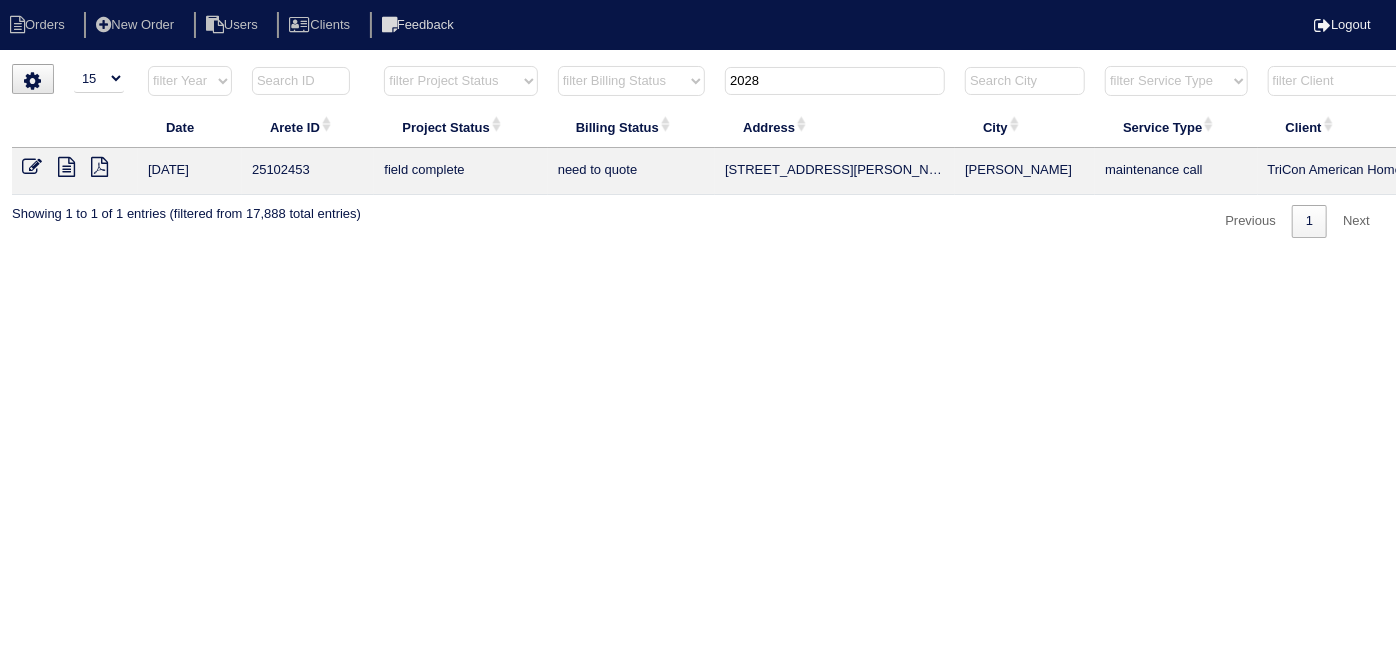 type on "2028" 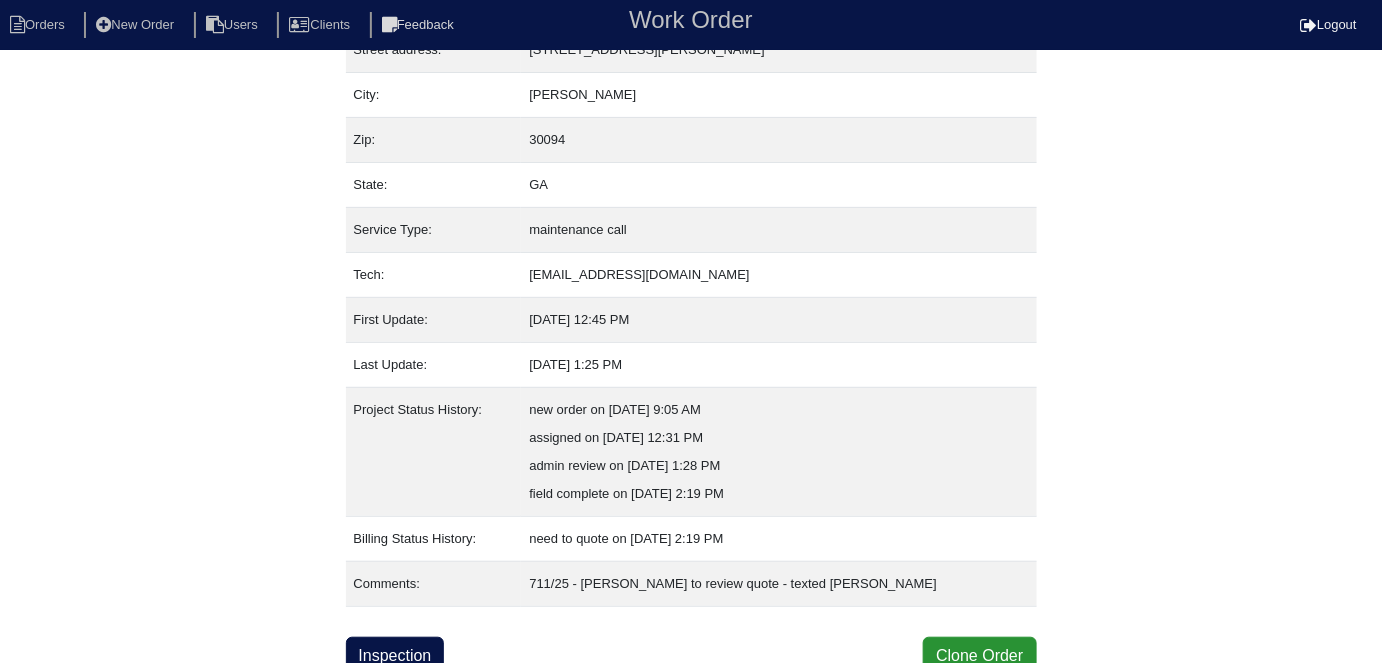 scroll, scrollTop: 133, scrollLeft: 0, axis: vertical 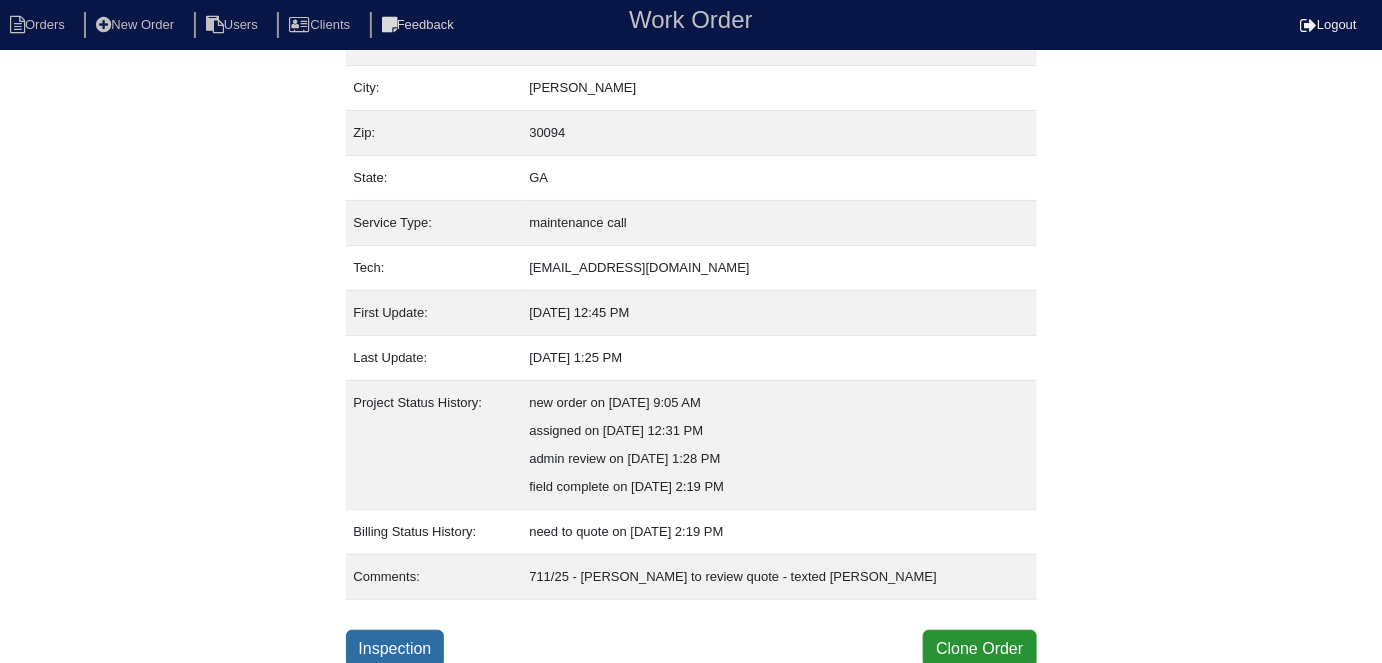 click on "Inspection" at bounding box center [395, 649] 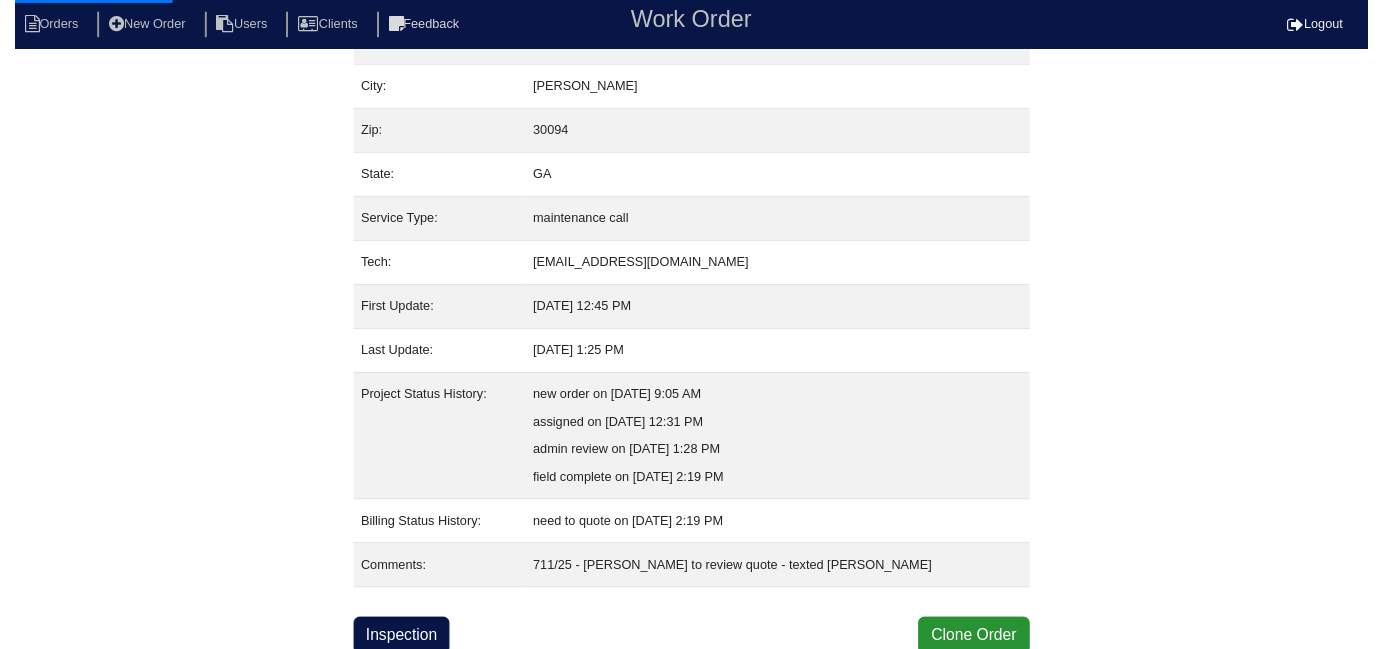 scroll, scrollTop: 0, scrollLeft: 0, axis: both 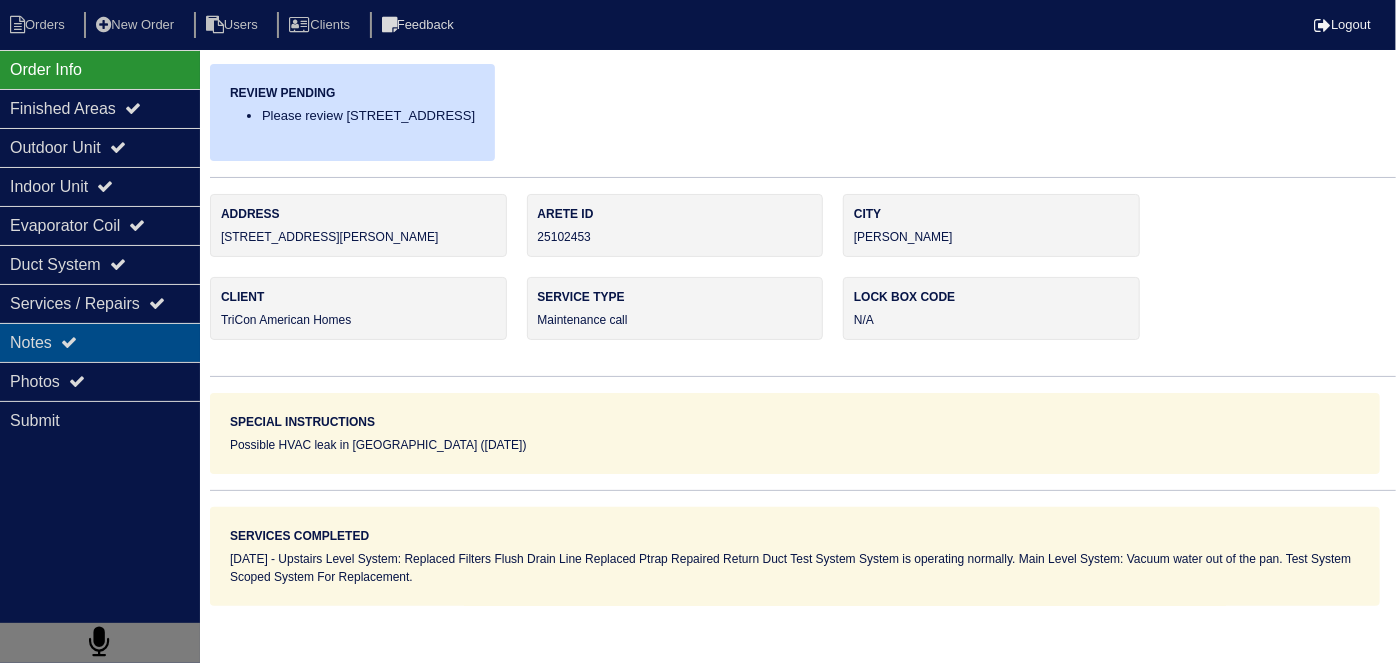 drag, startPoint x: 109, startPoint y: 354, endPoint x: 198, endPoint y: 345, distance: 89.453896 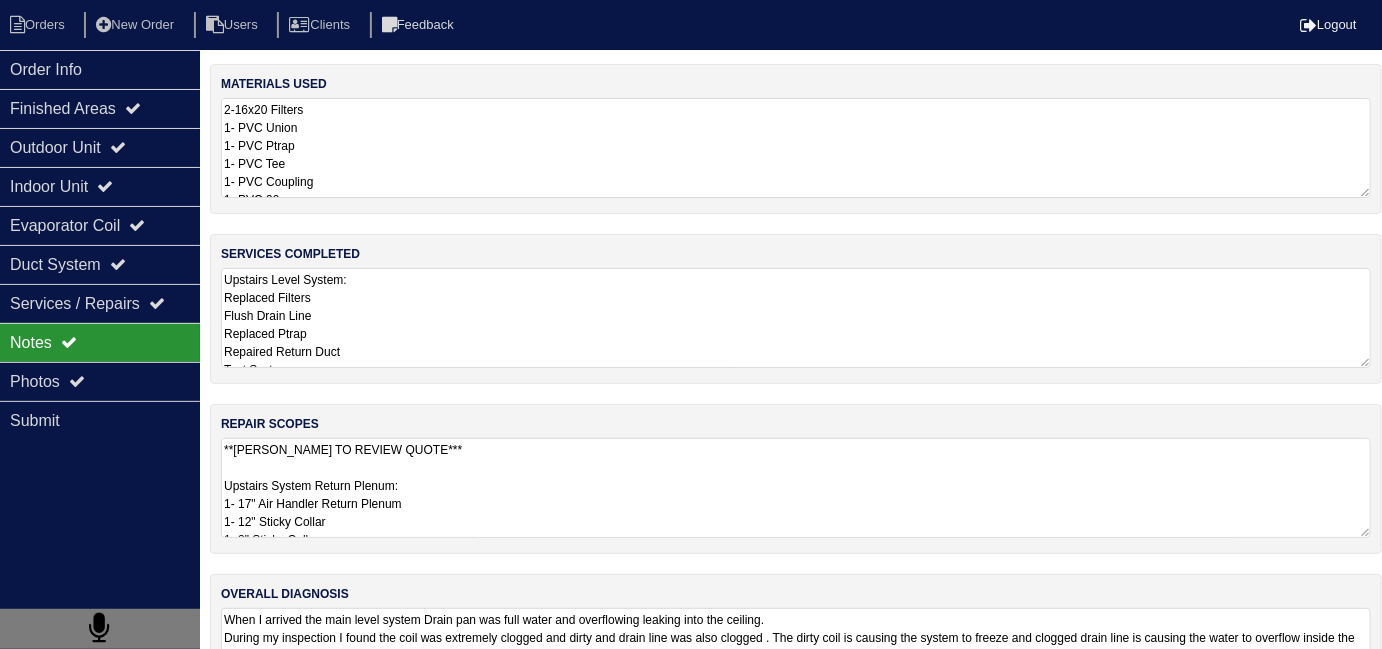click on "**[PERSON_NAME] TO REVIEW QUOTE***
Upstairs System Return Plenum:
1- 17" Air Handler Return Plenum
1- 12" Sticky Collar
1- 8" Sticky Collar
Main Level Install:
2.5 Ton Heat Pump
2.5 Ton 17" Air Handler
8kw Heat Kit
1- 14" Sticky Collar
1- 10" Sticky Collar
17" Air Handler Return Plenum
Pan No Hole
36x36 Pad
Aquaguard Floatswitch
2- 16x20 Filters
P-Trap
3/4 PVC [DEMOGRAPHIC_DATA]
3/4 PVC Cap
3/4 Copper Lineset Insulation
Lineset Cover" at bounding box center [796, 488] 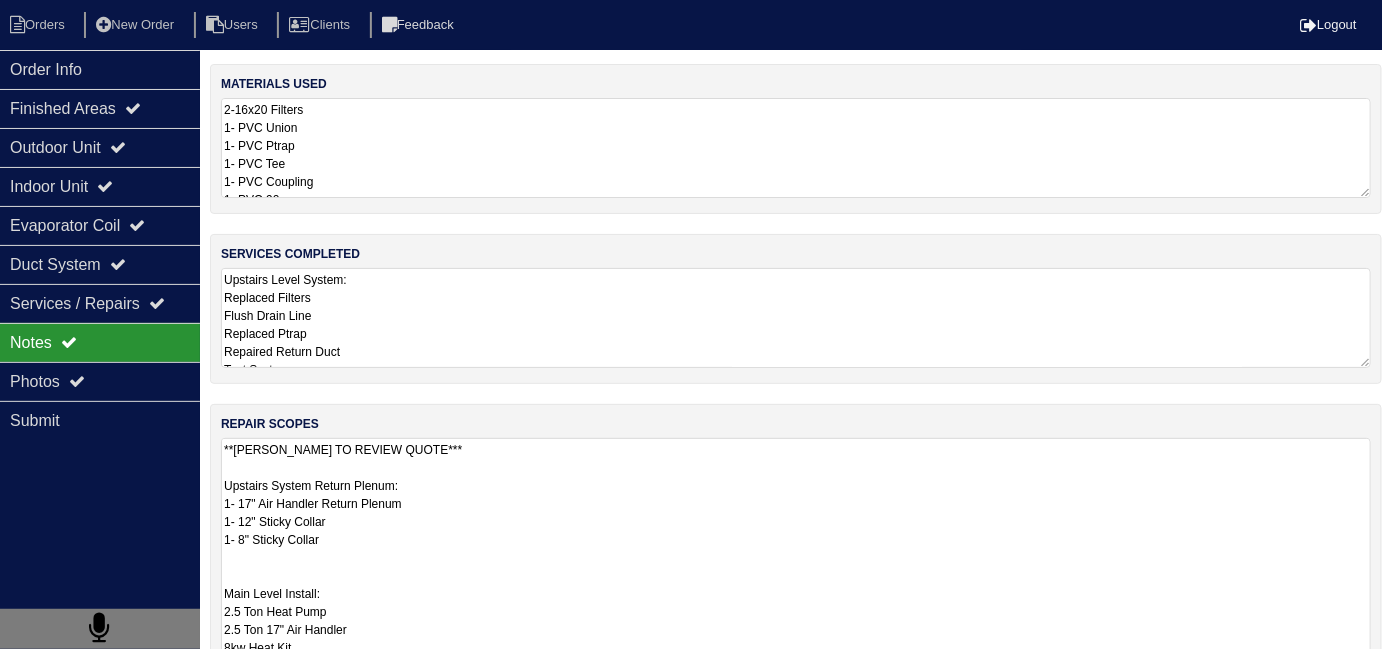 scroll, scrollTop: 1, scrollLeft: 0, axis: vertical 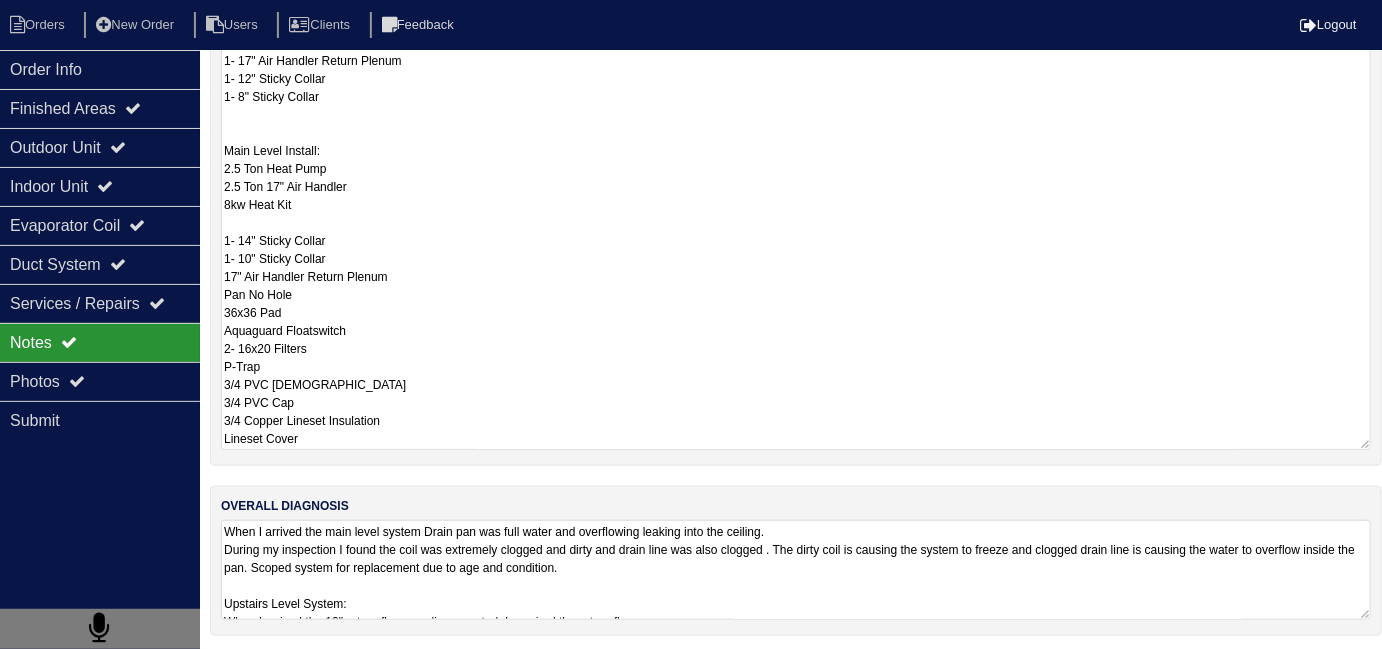click on "**[PERSON_NAME] TO REVIEW QUOTE***
Upstairs System Return Plenum:
1- 17" Air Handler Return Plenum
1- 12" Sticky Collar
1- 8" Sticky Collar
Main Level Install:
2.5 Ton Heat Pump
2.5 Ton 17" Air Handler
8kw Heat Kit
1- 14" Sticky Collar
1- 10" Sticky Collar
17" Air Handler Return Plenum
Pan No Hole
36x36 Pad
Aquaguard Floatswitch
2- 16x20 Filters
P-Trap
3/4 PVC [DEMOGRAPHIC_DATA]
3/4 PVC Cap
3/4 Copper Lineset Insulation
Lineset Cover" at bounding box center [796, 223] 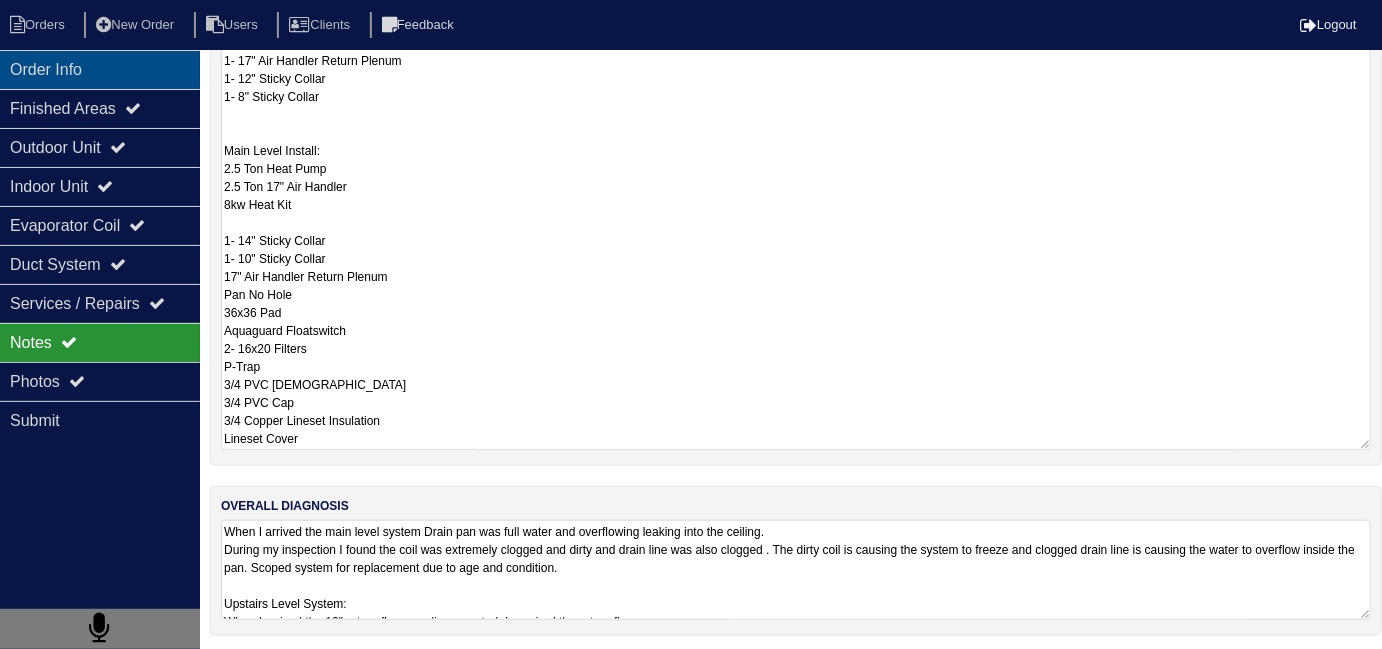 click on "Order Info" at bounding box center (100, 69) 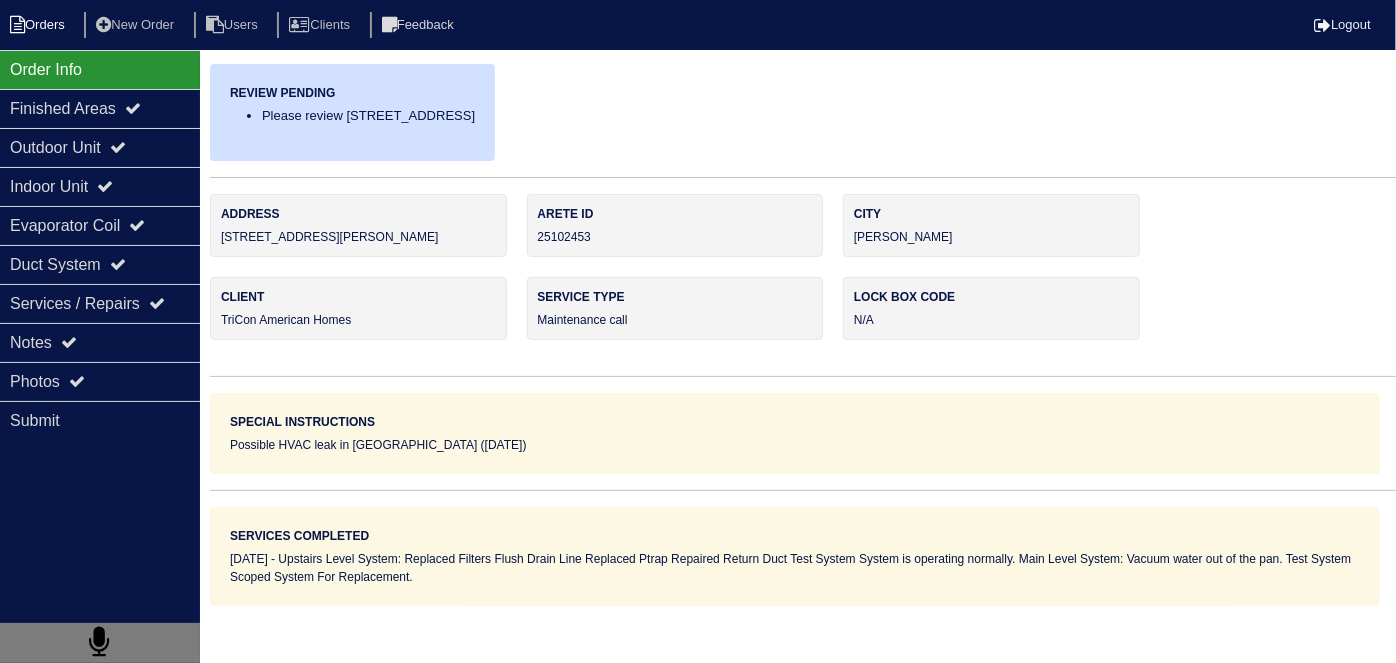click on "Orders" at bounding box center (40, 25) 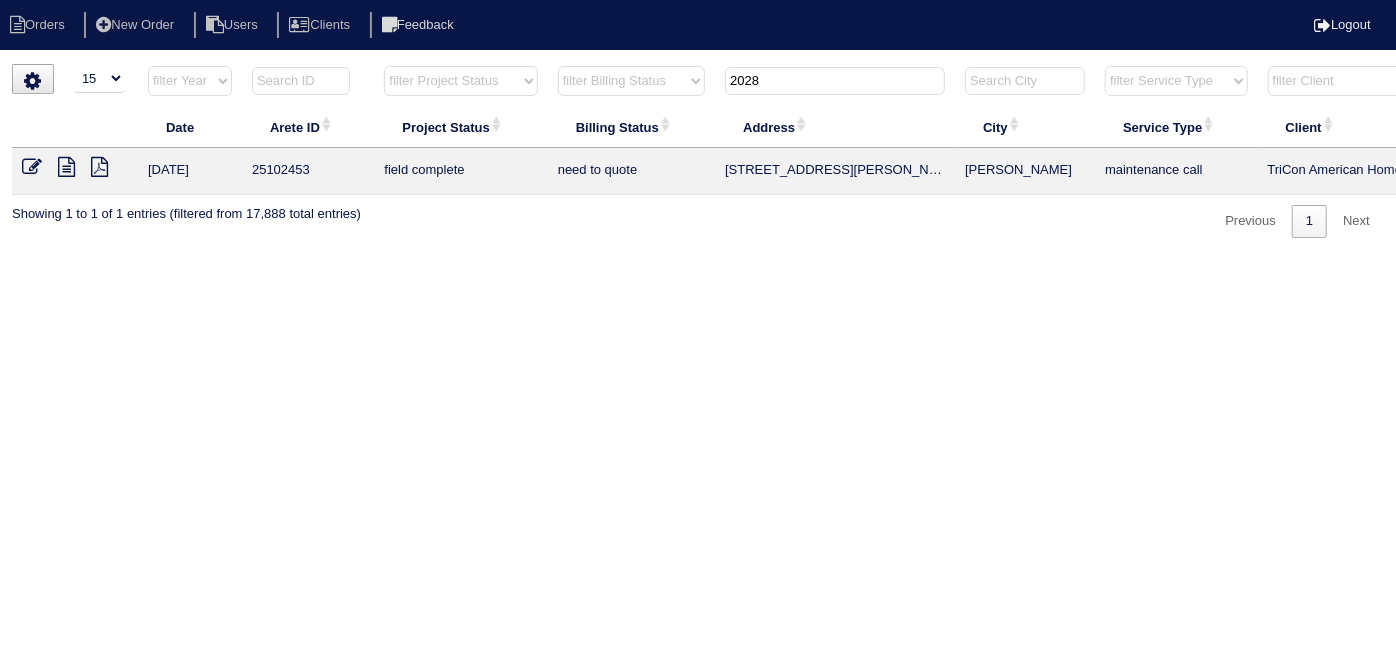 drag, startPoint x: 811, startPoint y: 75, endPoint x: 473, endPoint y: 70, distance: 338.037 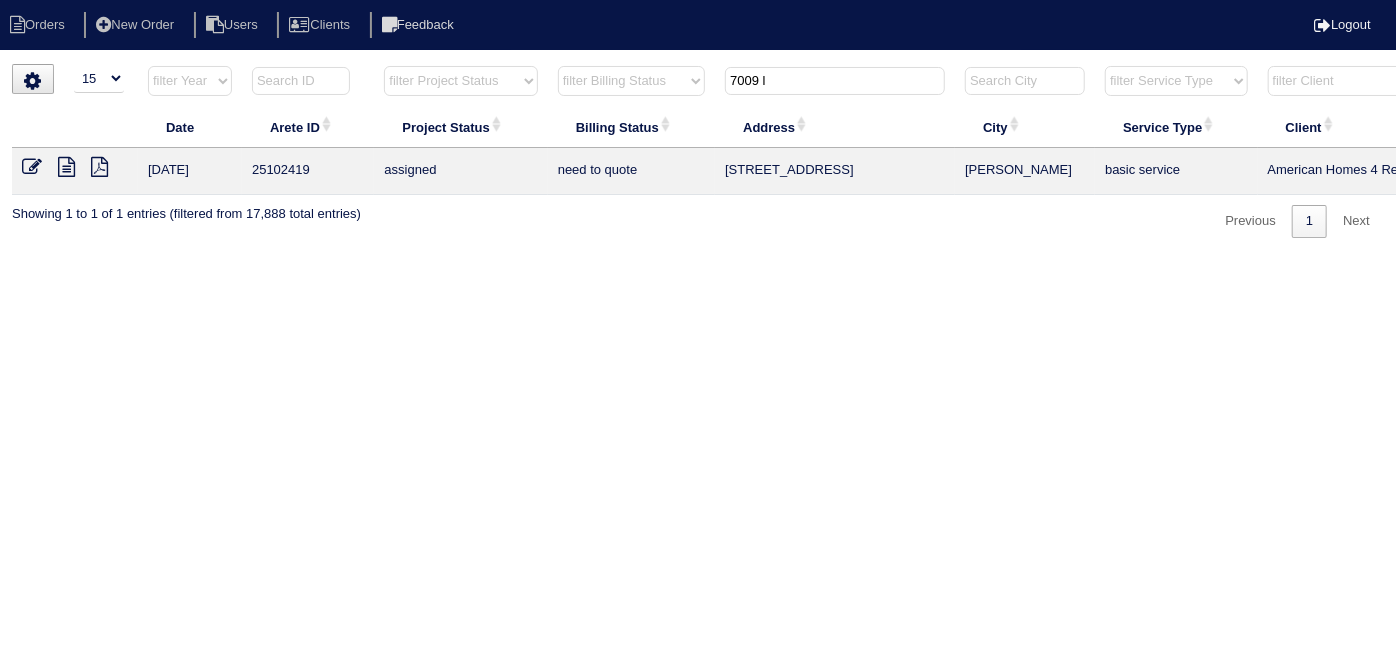 type on "7009 l" 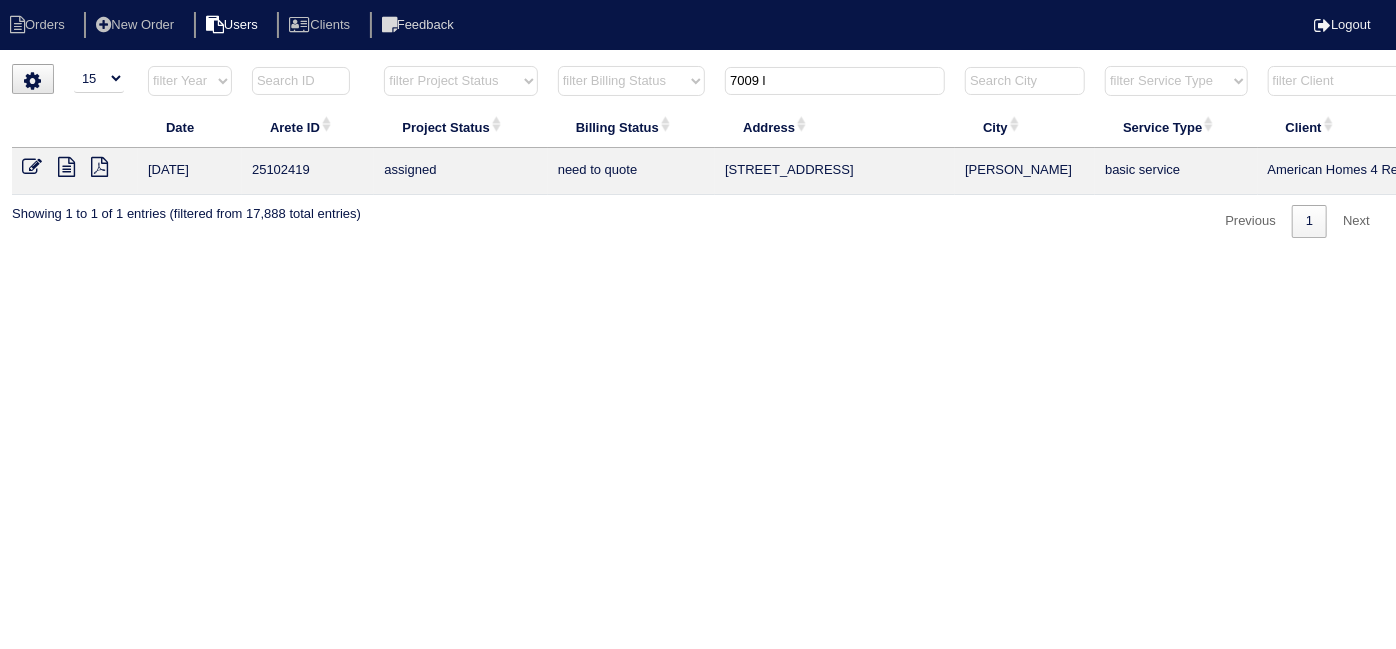 drag, startPoint x: 792, startPoint y: 78, endPoint x: 297, endPoint y: 38, distance: 496.61353 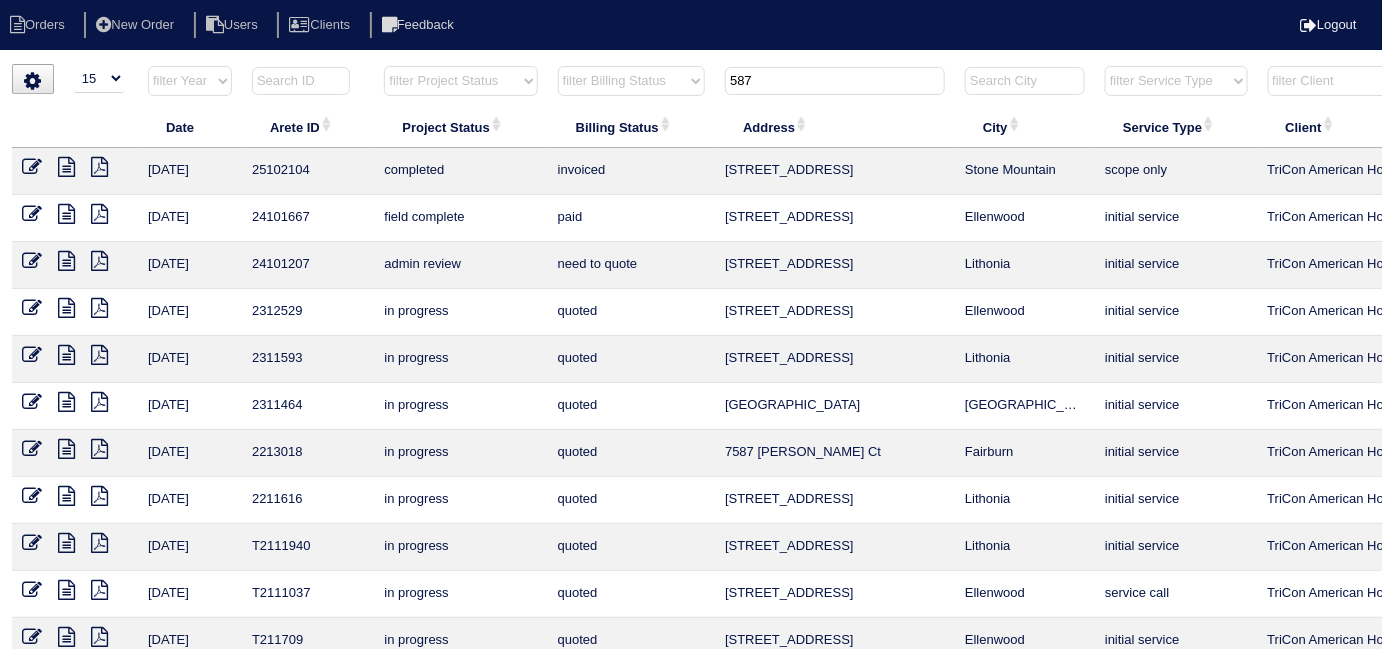 type on "587" 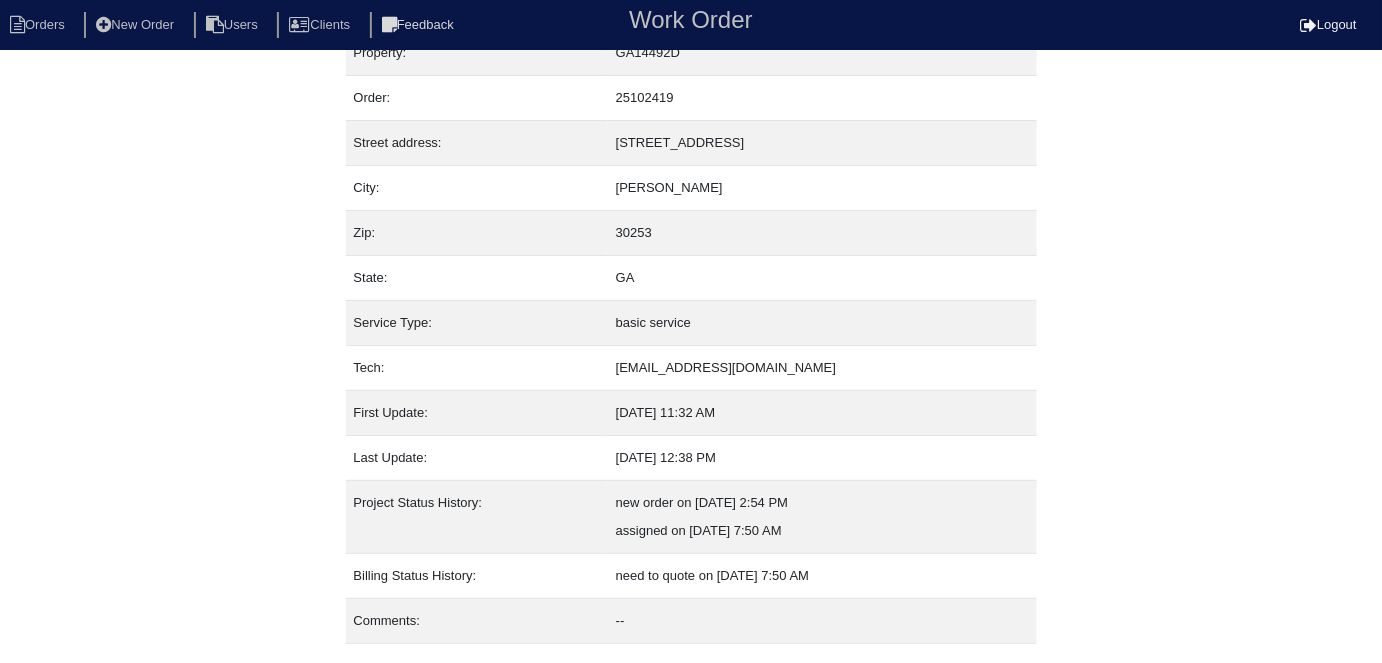 scroll, scrollTop: 77, scrollLeft: 0, axis: vertical 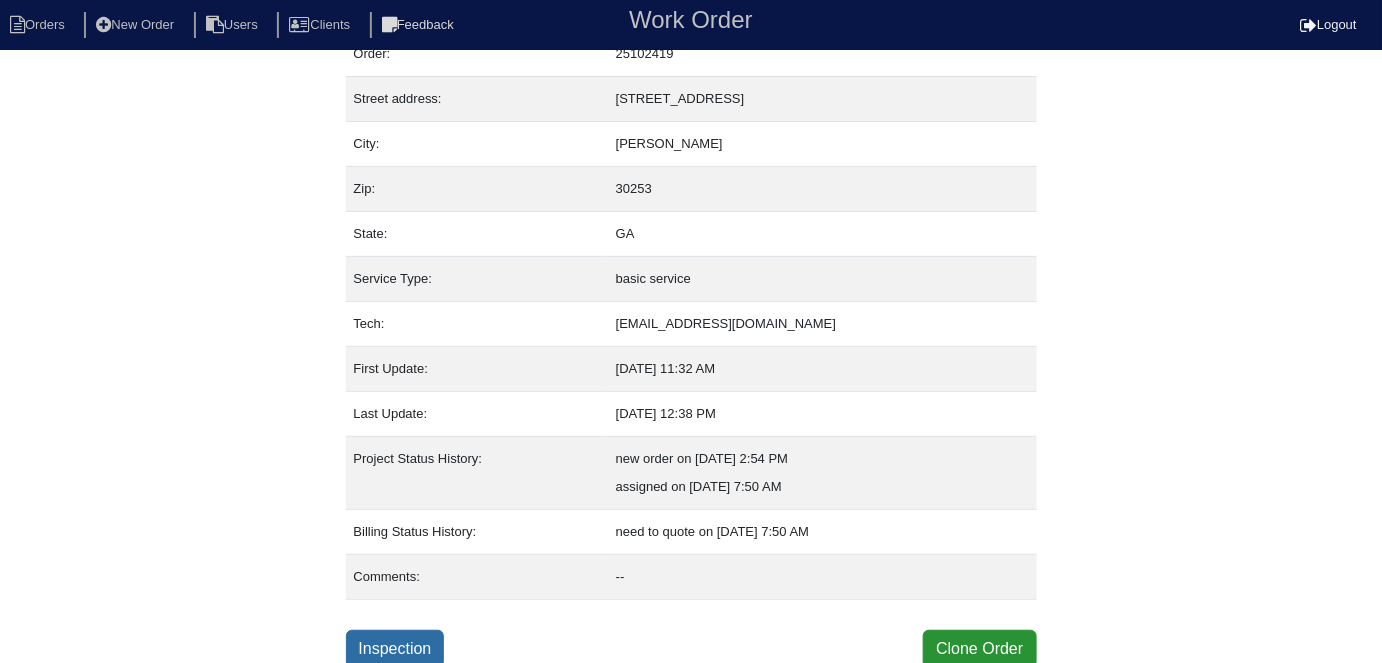 click on "Inspection" at bounding box center (395, 649) 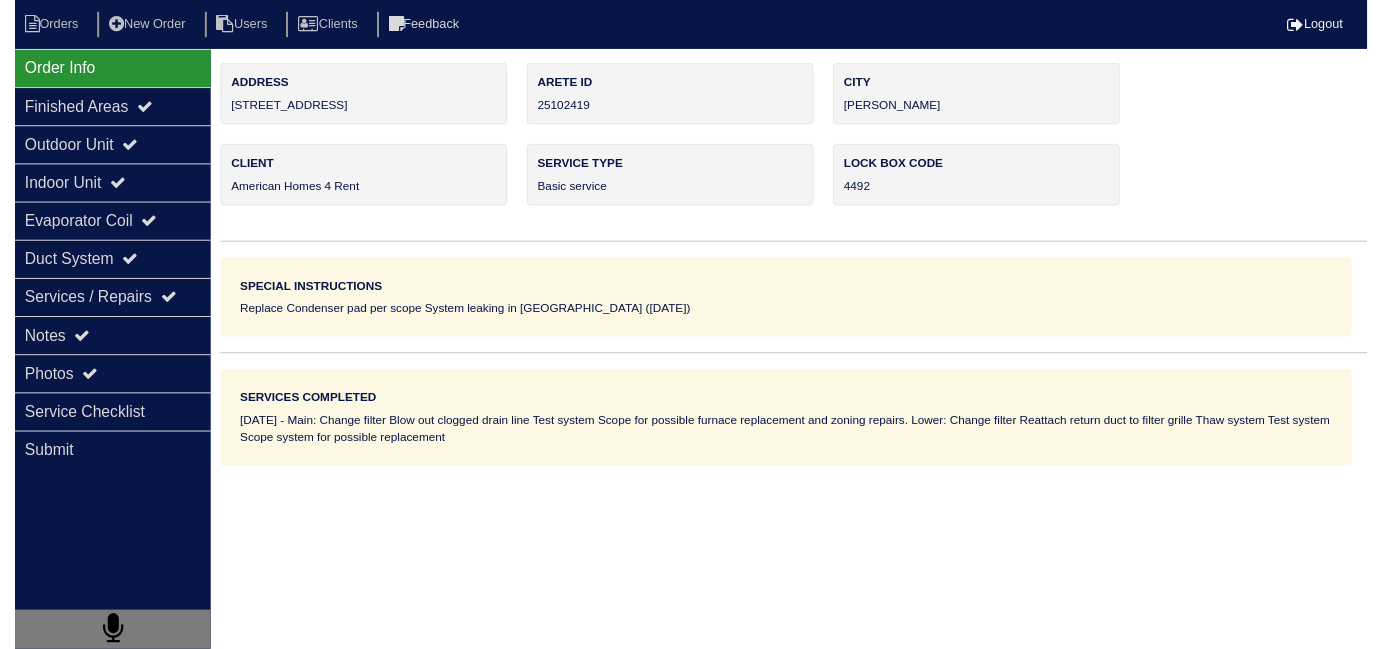 scroll, scrollTop: 0, scrollLeft: 0, axis: both 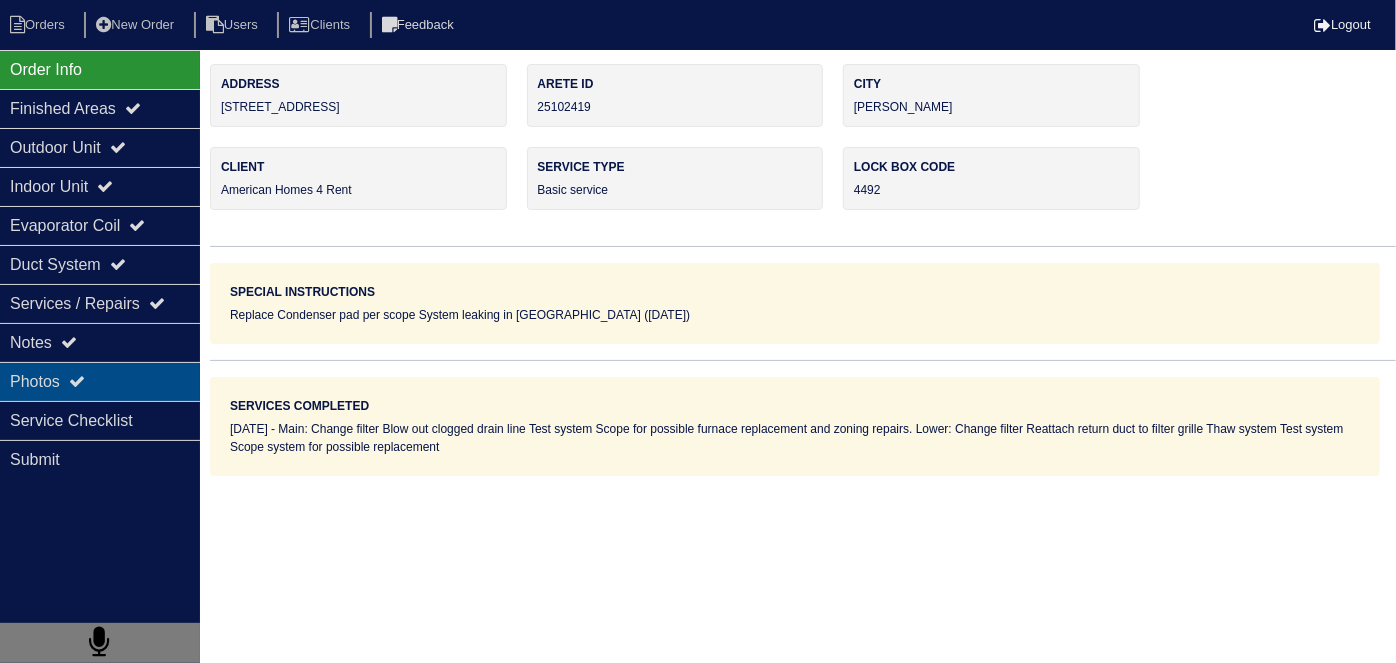 click on "Photos" at bounding box center (100, 381) 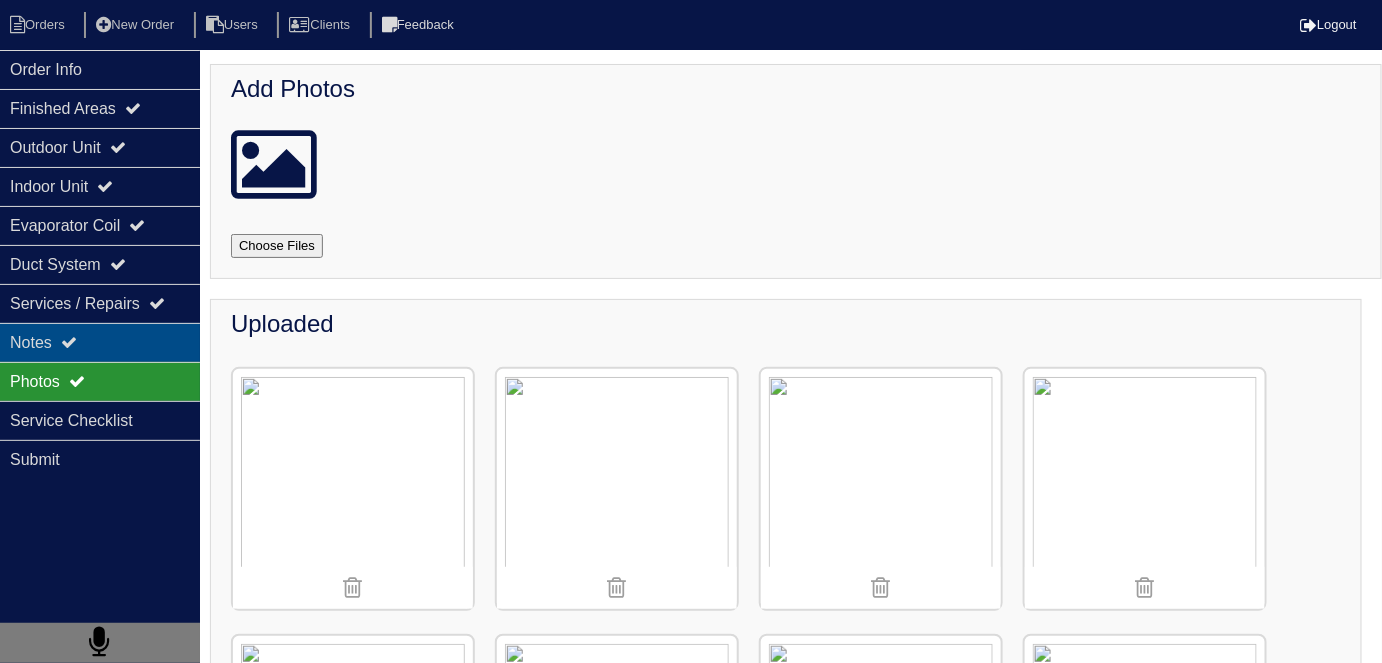 click on "Notes" at bounding box center (100, 342) 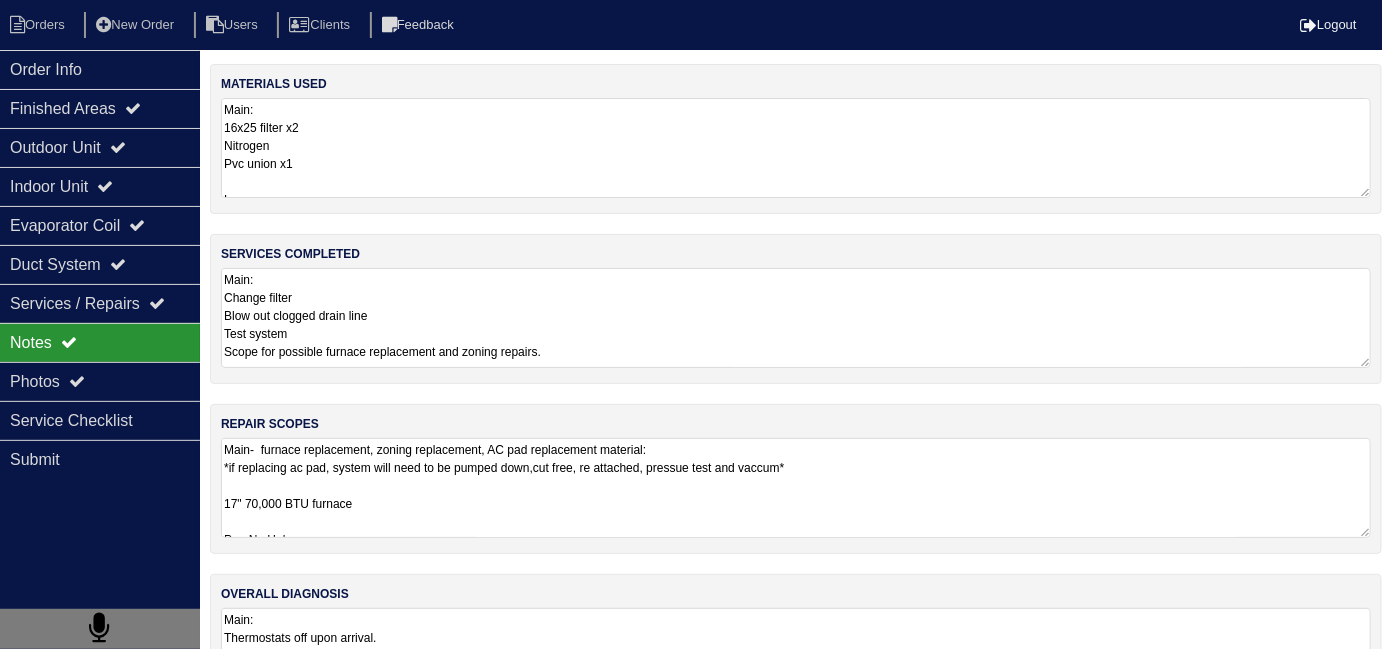 click on "Main-  furnace replacement, zoning replacement, AC pad replacement material:
*if replacing ac pad, system will need to be pumped down,cut free, re attached, pressue test and vaccum*
17" 70,000 BTU furnace
Pan No Hole
36x36 Pad
Aquaguard Floatswitch
16x25 Filter Rack
2- Filters
4" Single Wall 90
1-12" Damper
1-14" damper
1-10" Bypass
1-10" R8 Flex
2-10" Finger saver collar
1-12" Finger saver collar
1-14" Finger saver collar
1-open 12" Flex
1-open 14" Flex
Lower:
1.5 Ton Heat pump
1.5 Ton 14" Airhandler
Heat kit
Skinny Pan No Hole
36x36 Pad
Aquaguard Floatswitch
SS2 Floatswitch
14" Air Handler Return Plenum
14" Air Handler supply plenum
2- Filters
P-Trap
3/4 PVC [DEMOGRAPHIC_DATA]
3/4 PVC Cap
3/4 Copper Lineset Insulation
Lineset Cover
2-8" Flat sticky collar
2-6" Flat sticky collar
1-12" Flat sticky collar
1-8" R8 Flex
1-6" R8 Flex
1-12" R8 Flex" at bounding box center [796, 488] 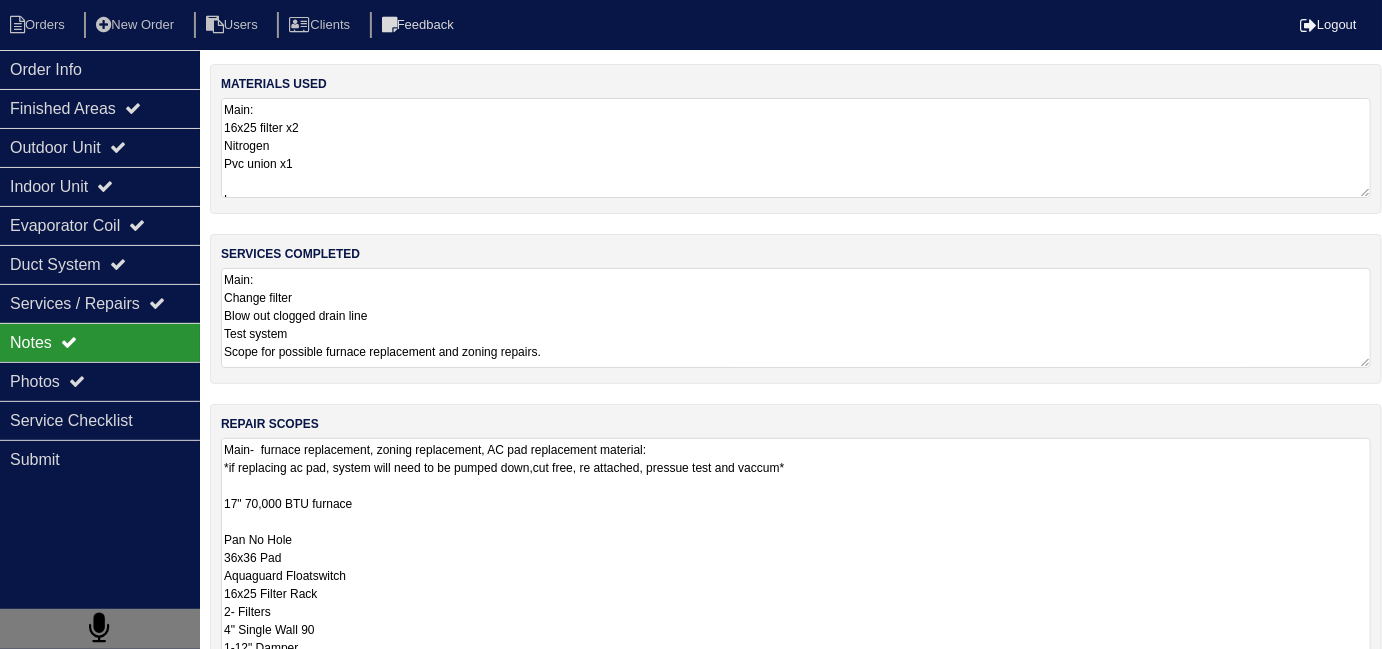 scroll, scrollTop: 1, scrollLeft: 0, axis: vertical 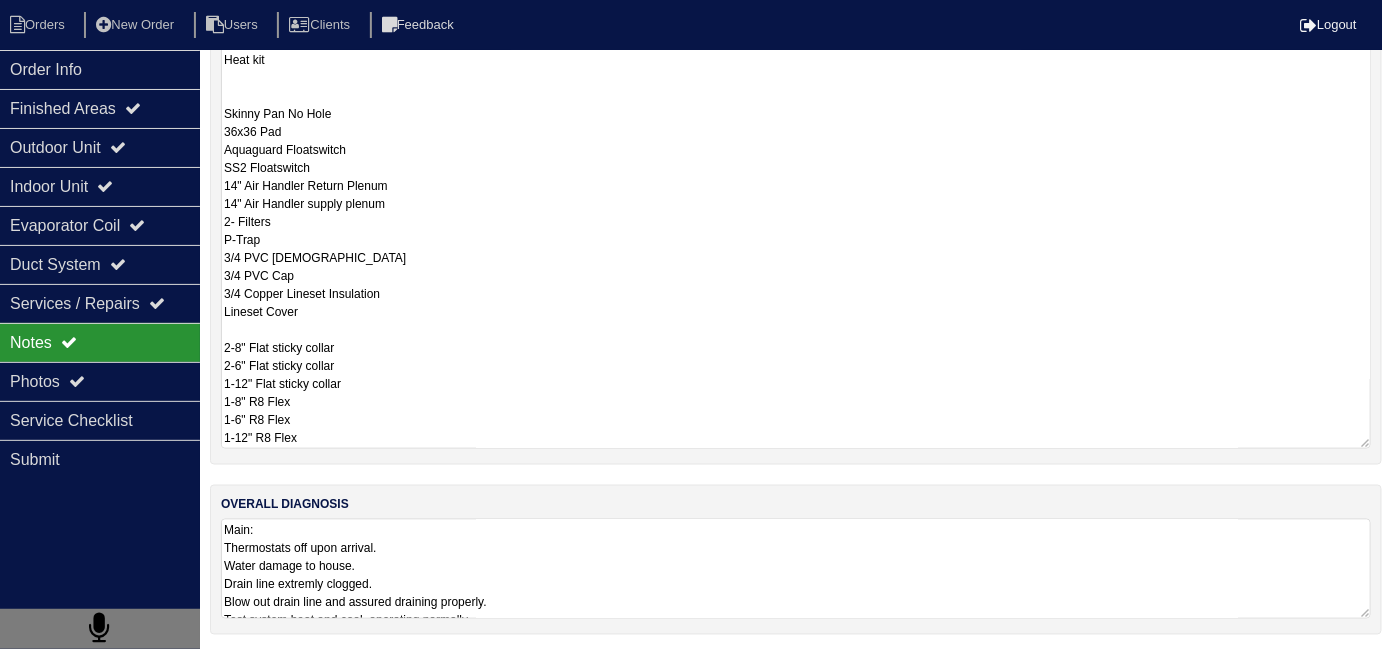 click on "Main:
Thermostats off upon arrival.
Water damage to house.
Drain line extremly clogged.
Blow out drain line and assured draining properly.
Test system heat and cool, operating normally.
System is zoned, main level damper not operating normally, is open all the time.
System does not have bypass, if repairing zoning, recommend adding bypass damper.
Furnace is aged(2006 with signs of rust)
To replace AC pad, system will
need to be pumped down cut free and Pad removed and ground leveled for new pad.
Lower:
Thermostat not satisfied upon arrival.
Set to 65⁰ @69⁰
System frozen
Return duct not connected to filter  grille.
Thawed system and re attached return duct.
System is aged r22, scoped for possible replacement.
If replacing need to rotate system to allow for system to be serviced in the future. How system is currently installed no way to service AH do to facing a wall.
Test system heat and cool, operating normally." at bounding box center (796, 569) 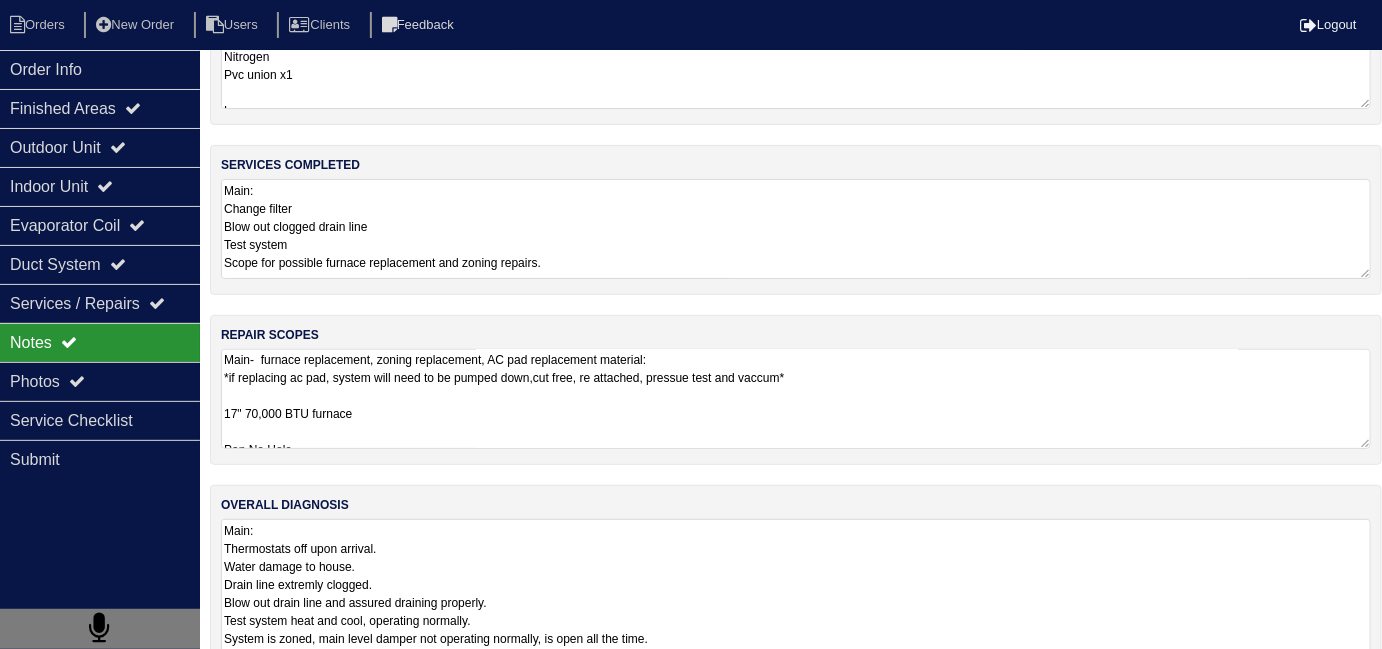 scroll, scrollTop: 1, scrollLeft: 0, axis: vertical 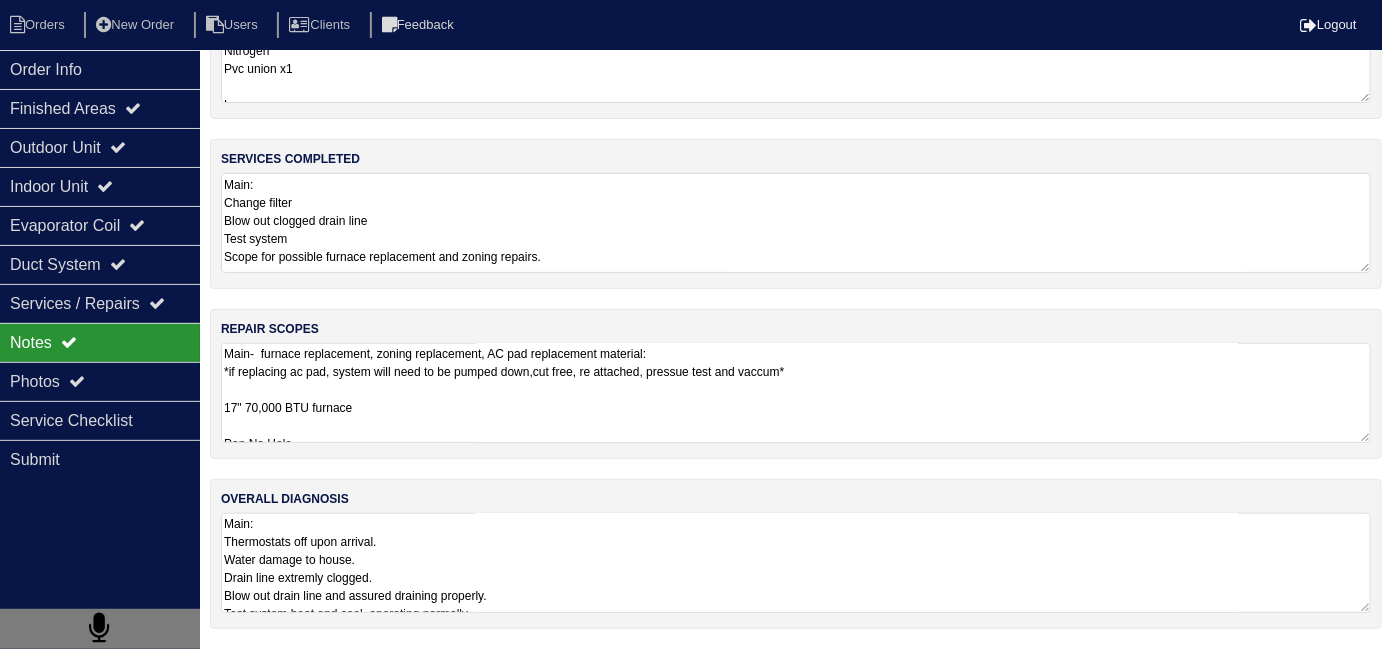 click on "Main:
Thermostats off upon arrival.
Water damage to house.
Drain line extremly clogged.
Blow out drain line and assured draining properly.
Test system heat and cool, operating normally.
System is zoned, main level damper not operating normally, is open all the time.
System does not have bypass, if repairing zoning, recommend adding bypass damper.
Furnace is aged(2006 with signs of rust)
To replace AC pad, system will
need to be pumped down cut free and Pad removed and ground leveled for new pad.
Lower:
Thermostat not satisfied upon arrival.
Set to 65⁰ @69⁰
System frozen
Return duct not connected to filter  grille.
Thawed system and re attached return duct.
System is aged r22, scoped for possible replacement.
If replacing need to rotate system to allow for system to be serviced in the future. How system is currently installed no way to service AH do to facing a wall.
Test system heat and cool, operating normally." at bounding box center (796, 563) 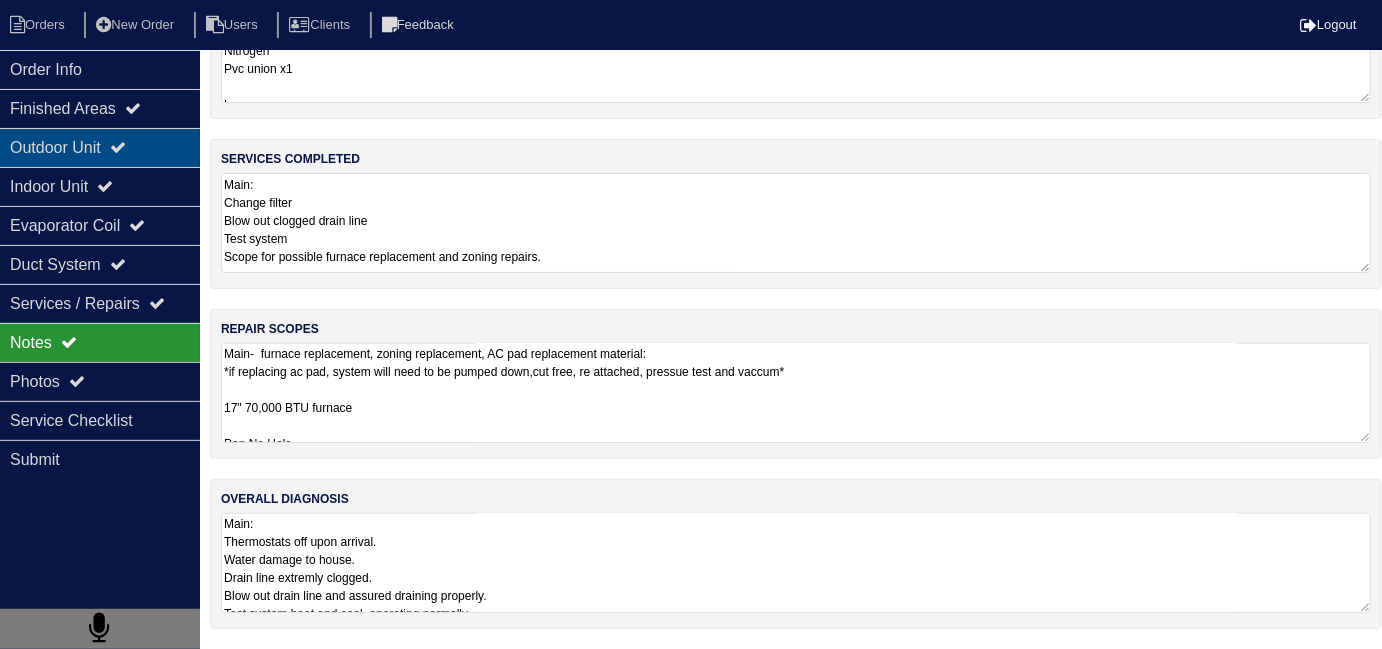 scroll, scrollTop: 0, scrollLeft: 0, axis: both 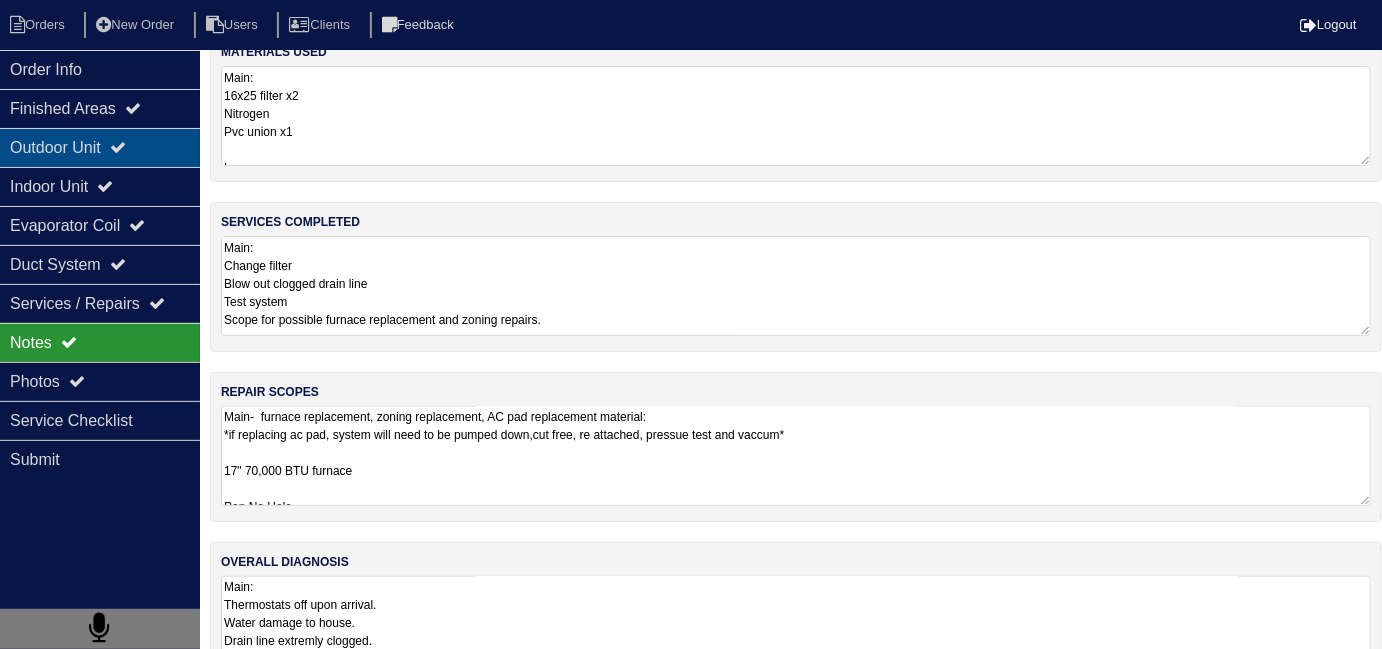 click on "Outdoor Unit" at bounding box center [100, 147] 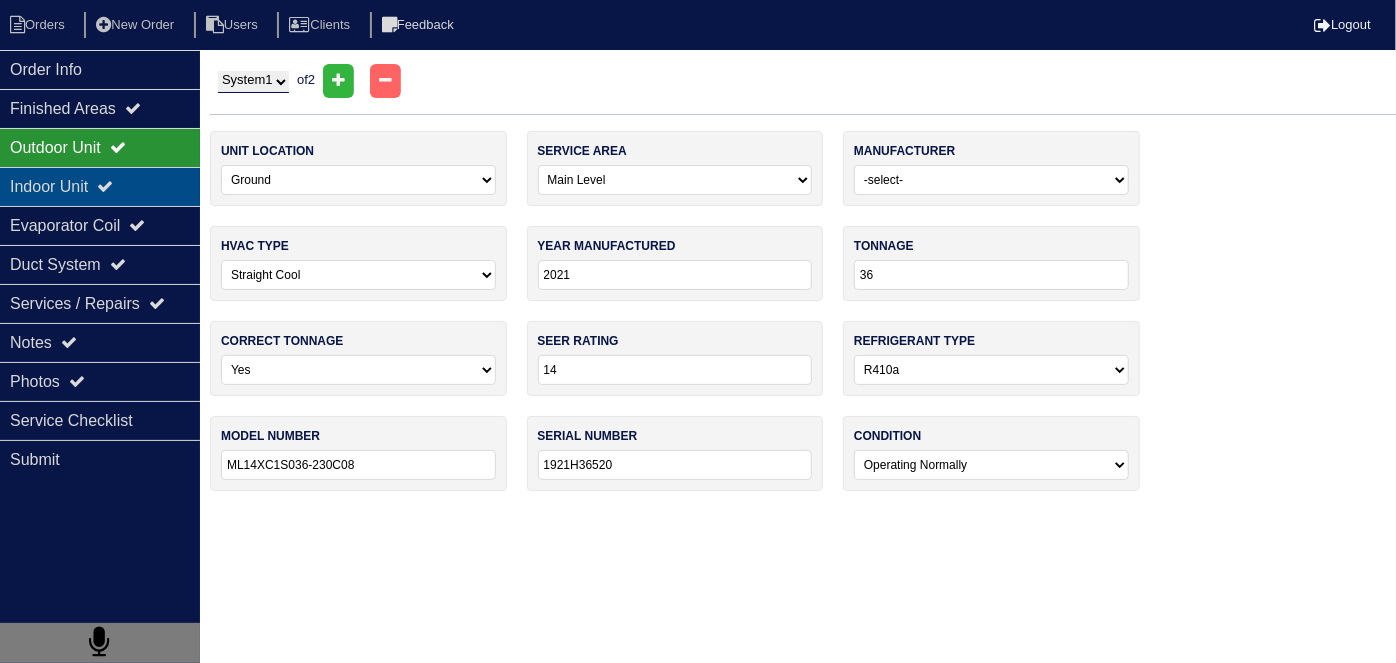 click on "Indoor Unit" at bounding box center [100, 186] 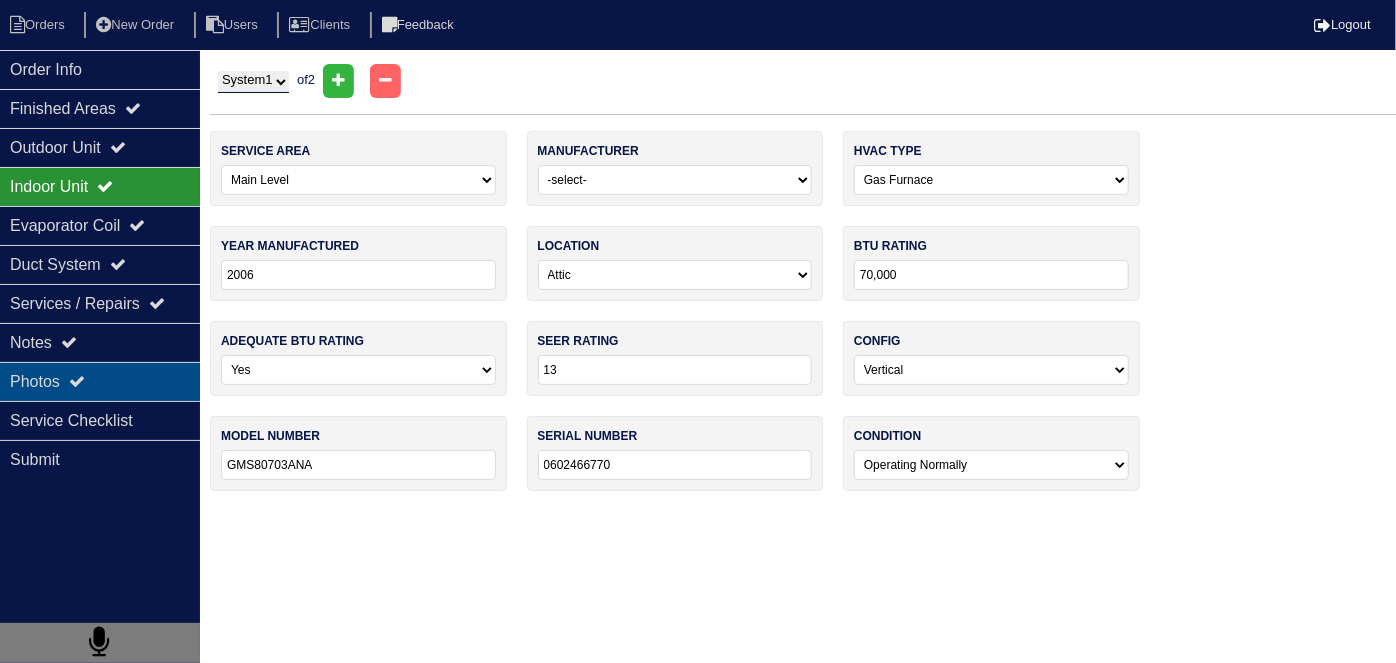 click on "Photos" at bounding box center [100, 381] 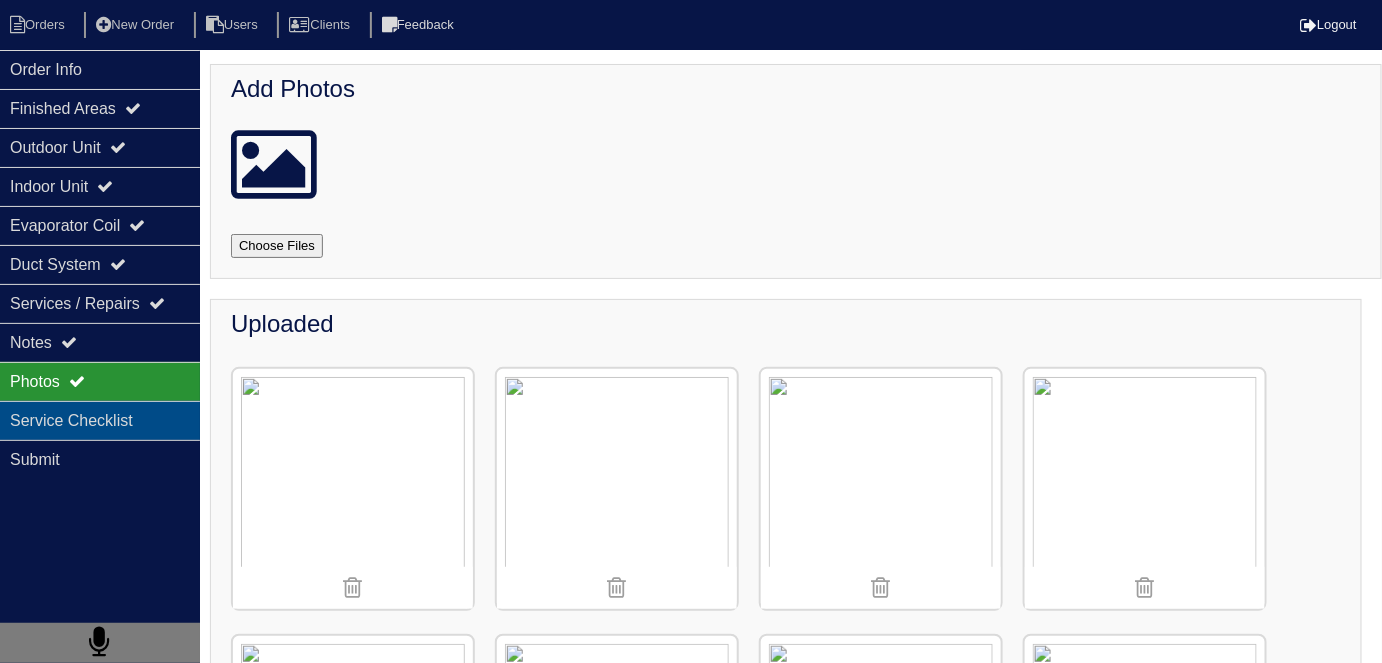 click on "Service Checklist" at bounding box center [100, 420] 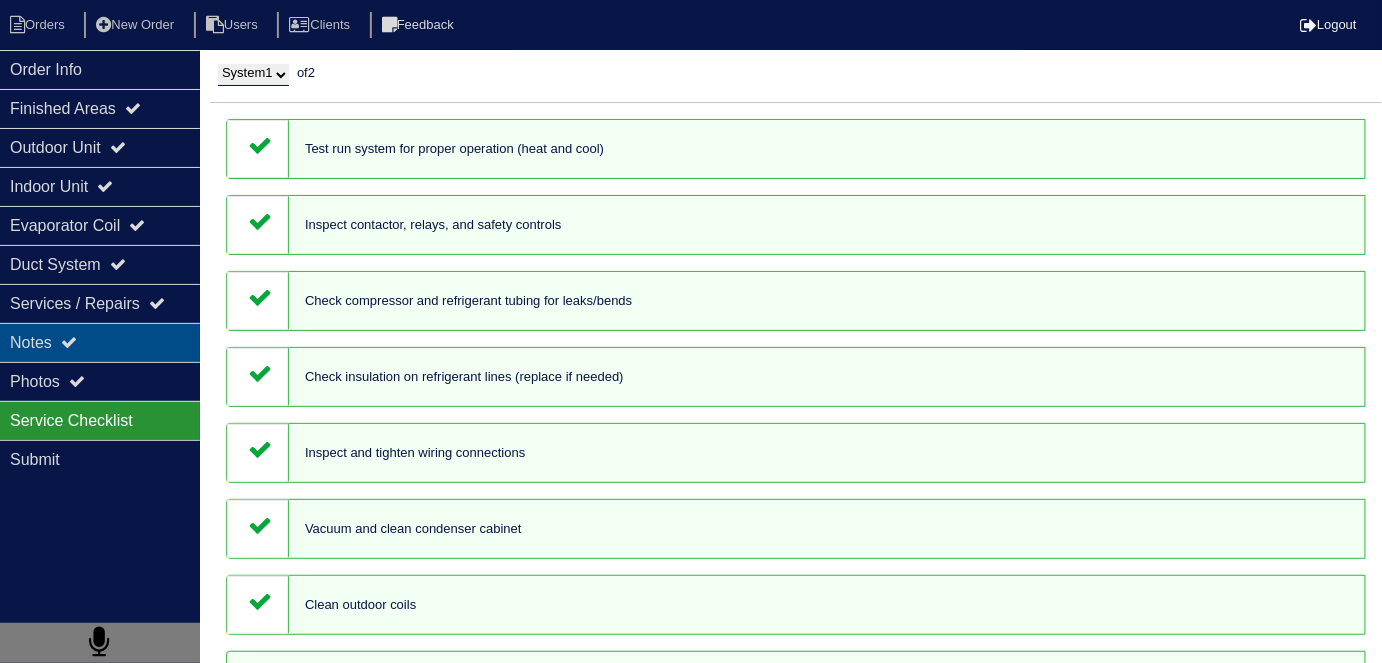 click on "Notes" at bounding box center [100, 342] 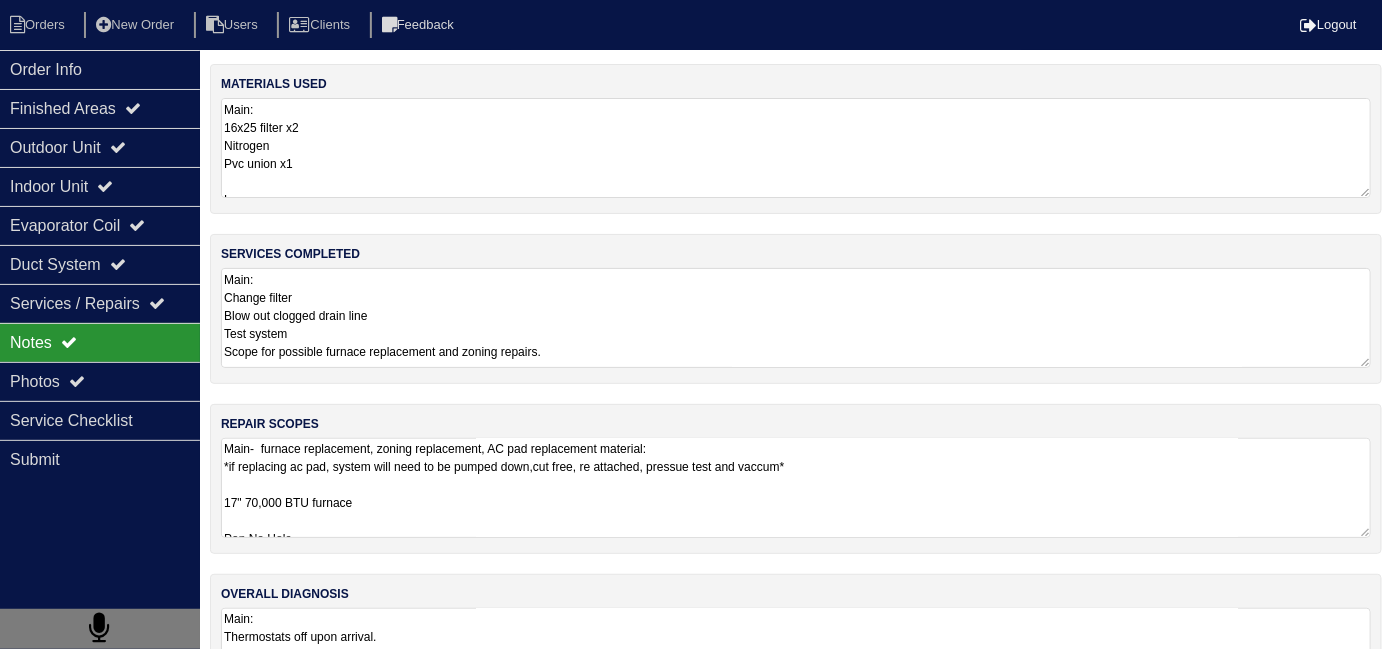 click on "Main-  furnace replacement, zoning replacement, AC pad replacement material:
*if replacing ac pad, system will need to be pumped down,cut free, re attached, pressue test and vaccum*
17" 70,000 BTU furnace
Pan No Hole
36x36 Pad
Aquaguard Floatswitch
16x25 Filter Rack
2- Filters
4" Single Wall 90
1-12" Damper
1-14" damper
1-10" Bypass
1-10" R8 Flex
2-10" Finger saver collar
1-12" Finger saver collar
1-14" Finger saver collar
1-open 12" Flex
1-open 14" Flex
Lower:
1.5 Ton Heat pump
1.5 Ton 14" Airhandler
Heat kit
Skinny Pan No Hole
36x36 Pad
Aquaguard Floatswitch
SS2 Floatswitch
14" Air Handler Return Plenum
14" Air Handler supply plenum
2- Filters
P-Trap
3/4 PVC Male
3/4 PVC Cap
3/4 Copper Lineset Insulation
Lineset Cover
2-8" Flat sticky collar
2-6" Flat sticky collar
1-12" Flat sticky collar
1-8" R8 Flex
1-6" R8 Flex
1-12" R8 Flex" at bounding box center [796, 488] 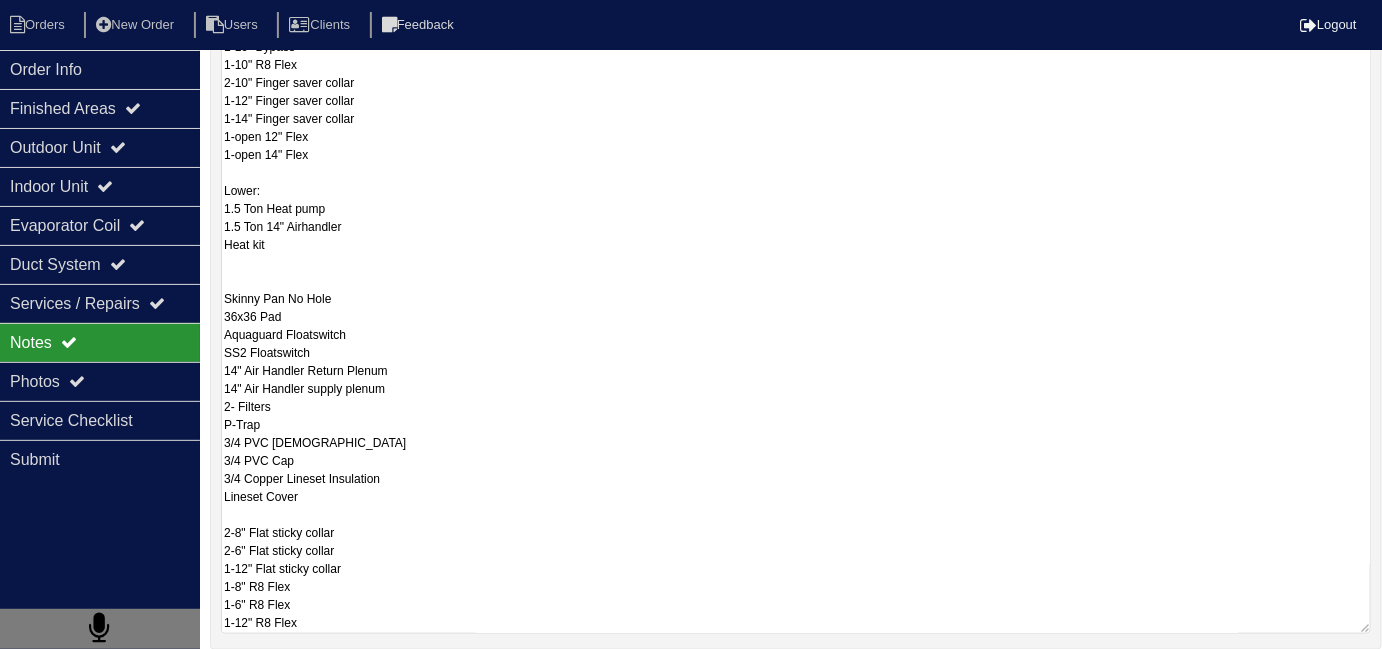 scroll, scrollTop: 89, scrollLeft: 0, axis: vertical 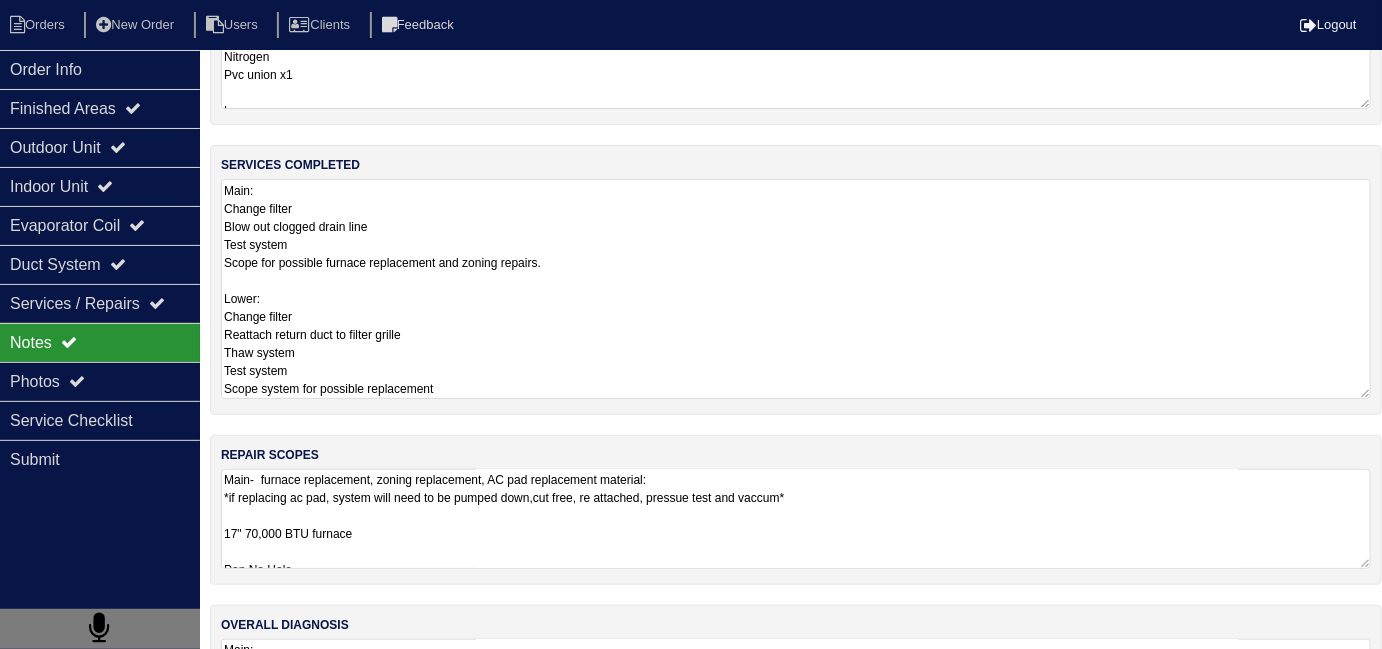 click on "Main:
Change filter
Blow out clogged drain line
Test system
Scope for possible furnace replacement and zoning repairs.
Lower:
Change filter
Reattach return duct to filter grille
Thaw system
Test system
Scope system for possible replacement" at bounding box center [796, 289] 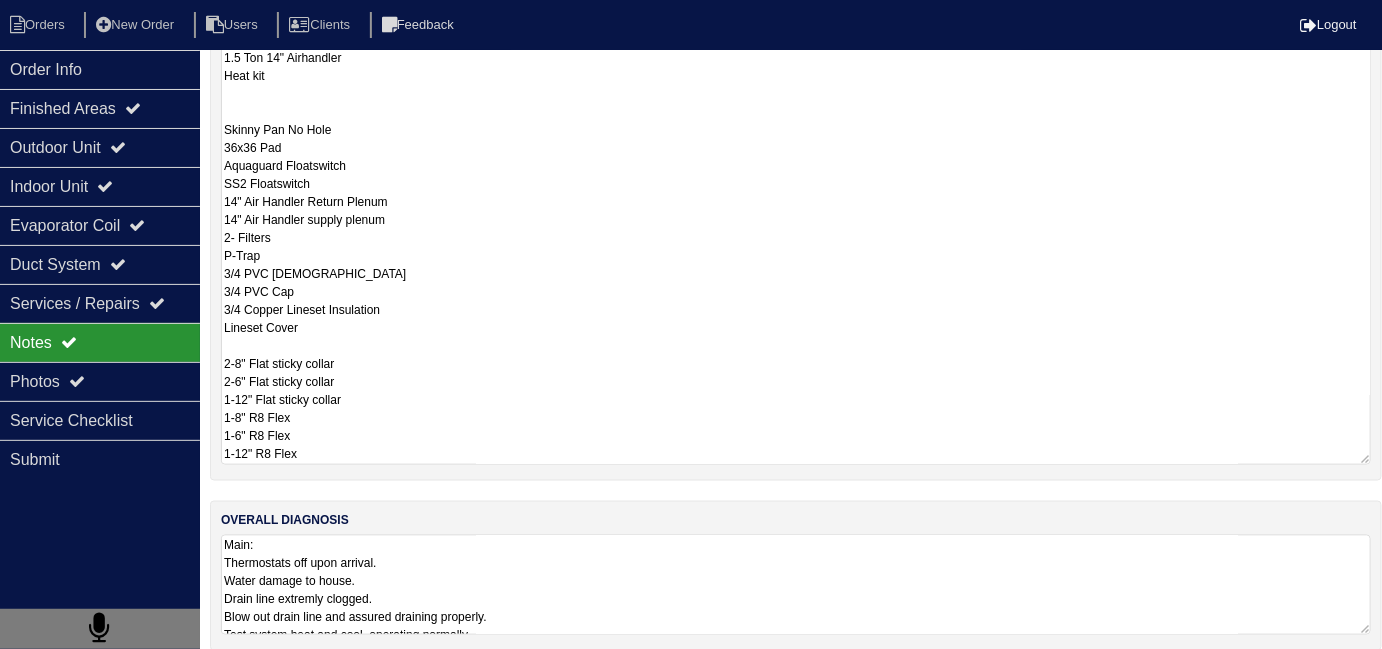 scroll, scrollTop: 821, scrollLeft: 0, axis: vertical 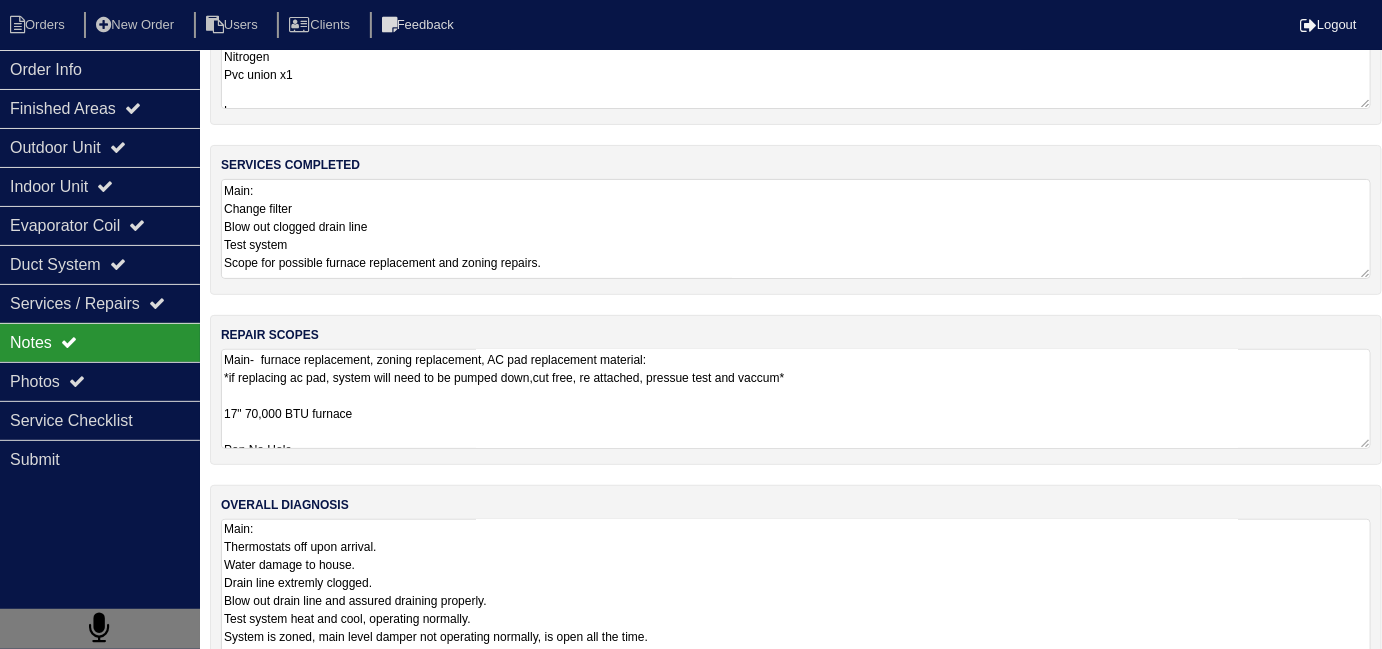 click on "Main:
Thermostats off upon arrival.
Water damage to house.
Drain line extremly clogged.
Blow out drain line and assured draining properly.
Test system heat and cool, operating normally.
System is zoned, main level damper not operating normally, is open all the time.
System does not have bypass, if repairing zoning, recommend adding bypass damper.
Furnace is aged(2006 with signs of rust)
To replace AC pad, system will
need to be pumped down cut free and Pad removed and ground leveled for new pad.
Lower:
Thermostat not satisfied upon arrival.
Set to 65⁰ @69⁰
System frozen
Return duct not connected to filter  grille.
Thawed system and re attached return duct.
System is aged r22, scoped for possible replacement.
If replacing need to rotate system to allow for system to be serviced in the future. How system is currently installed no way to service AH do to facing a wall.
Test system heat and cool, operating normally." at bounding box center [796, 710] 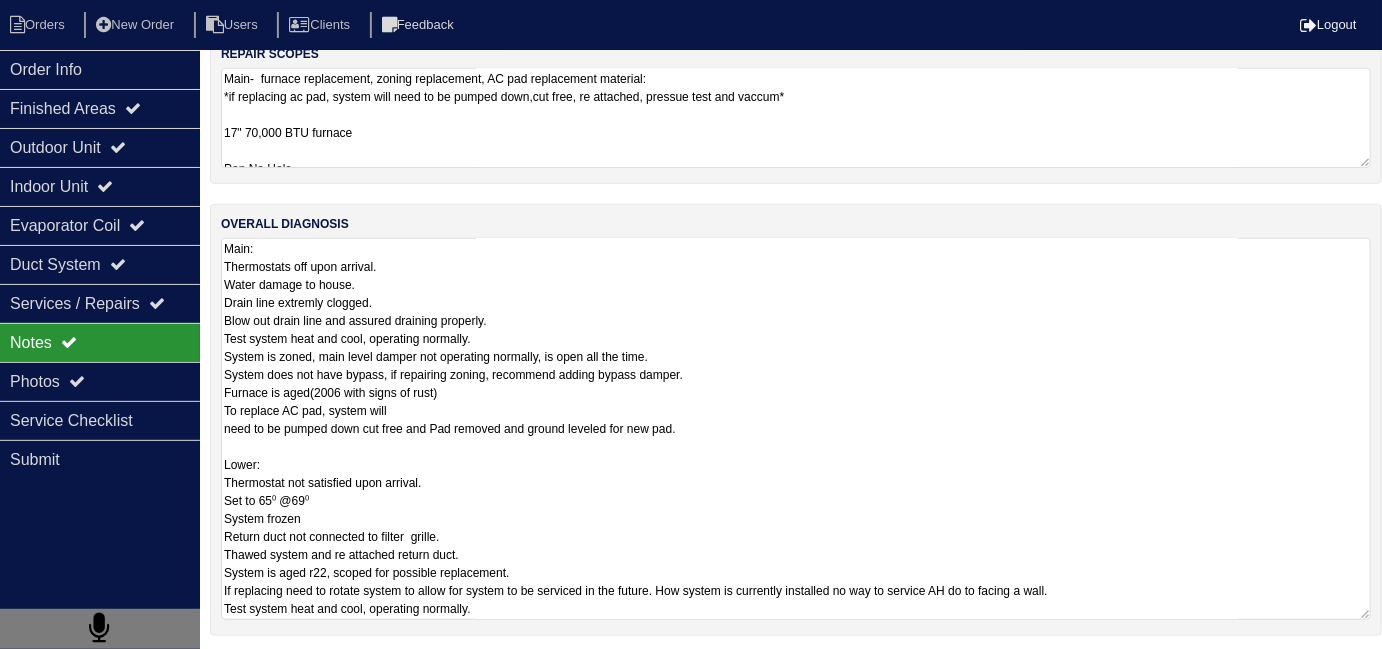 scroll, scrollTop: 89, scrollLeft: 0, axis: vertical 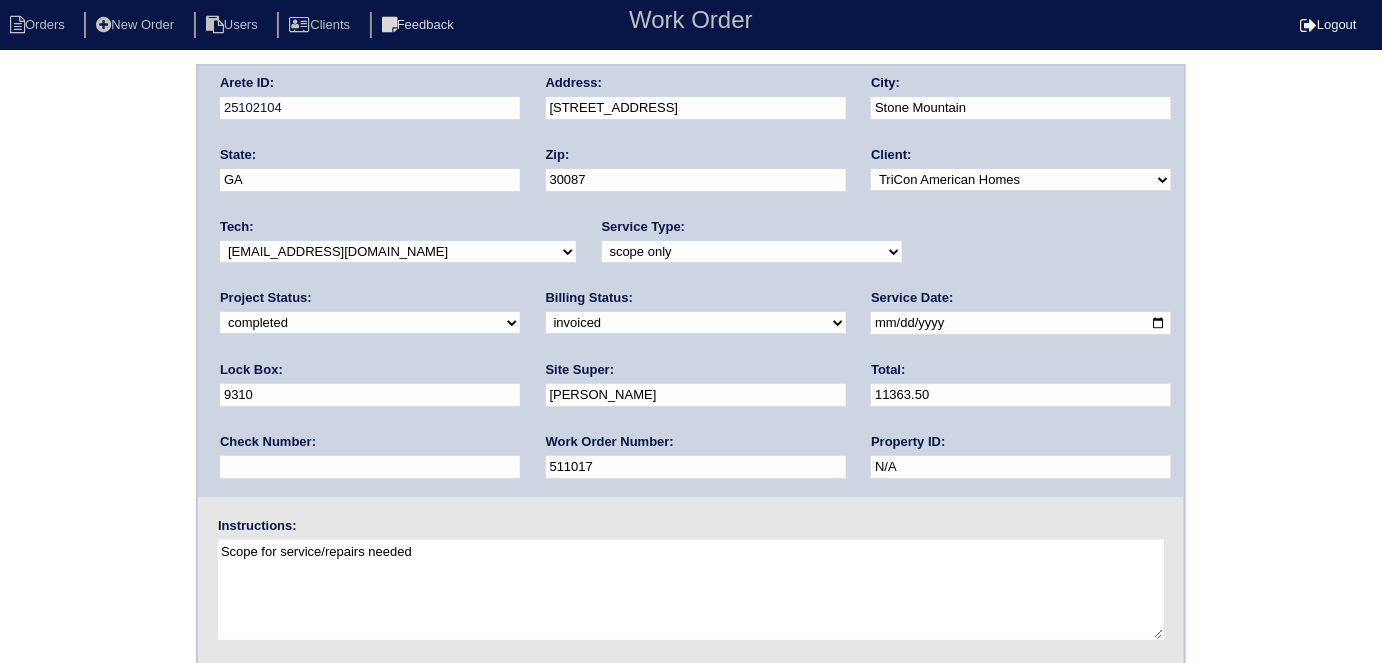 click on "new order
assigned
in progress
field complete
need to schedule
admin review
archived
completed
need to approve
in quickbooks
unknown
repairs needed
canceled
manager review" at bounding box center [370, 323] 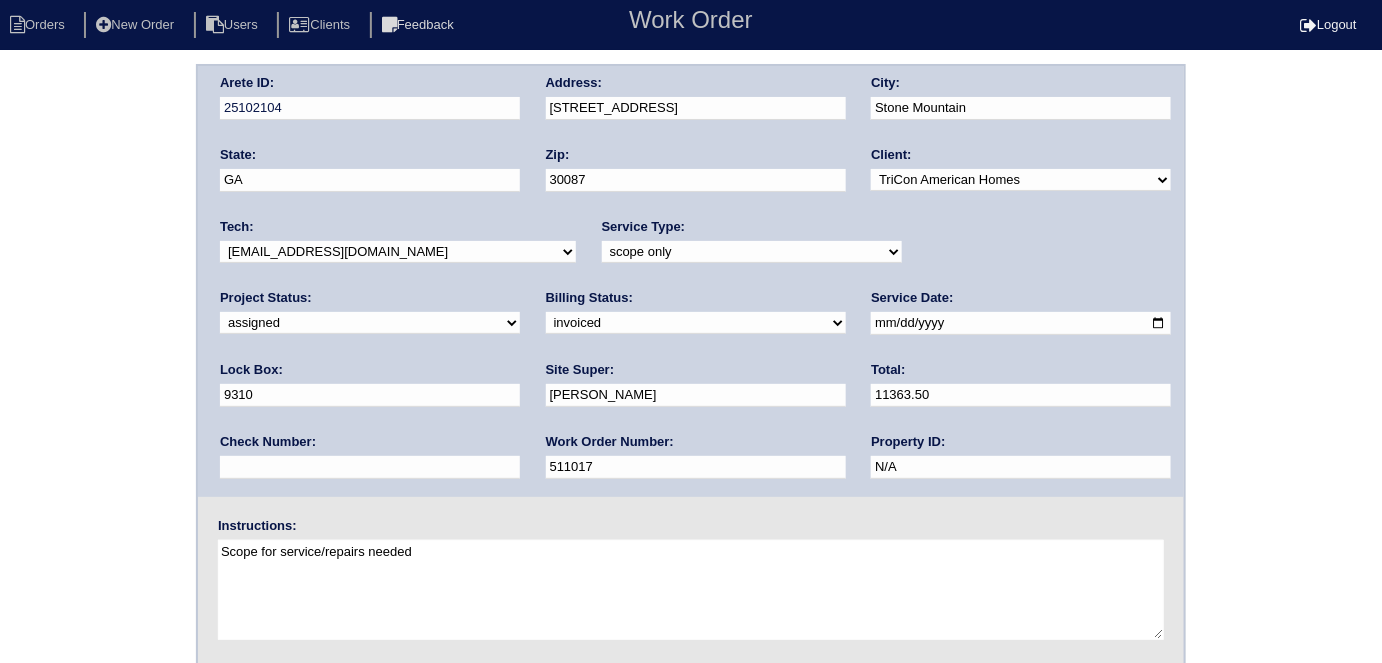 click on "-select-
[EMAIL_ADDRESS][DOMAIN_NAME]
[EMAIL_ADDRESS][DOMAIN_NAME]
[EMAIL_ADDRESS][DOMAIN_NAME]
[EMAIL_ADDRESS][DOMAIN_NAME]
[EMAIL_ADDRESS][DOMAIN_NAME]
[EMAIL_ADDRESS][DOMAIN_NAME]
[EMAIL_ADDRESS][DOMAIN_NAME]
[PERSON_NAME][DOMAIN_NAME][EMAIL_ADDRESS][DOMAIN_NAME]
[EMAIL_ADDRESS][DOMAIN_NAME]
[EMAIL_ADDRESS][DOMAIN_NAME]" at bounding box center (398, 252) 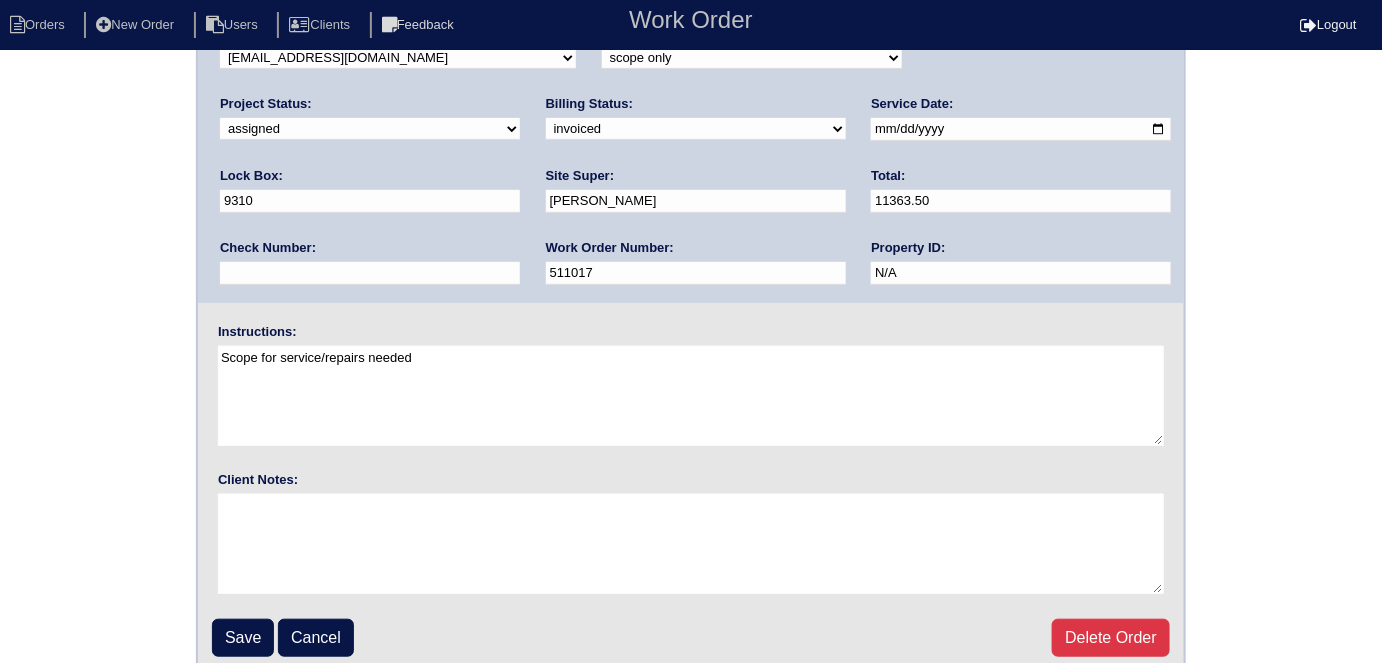 scroll, scrollTop: 205, scrollLeft: 0, axis: vertical 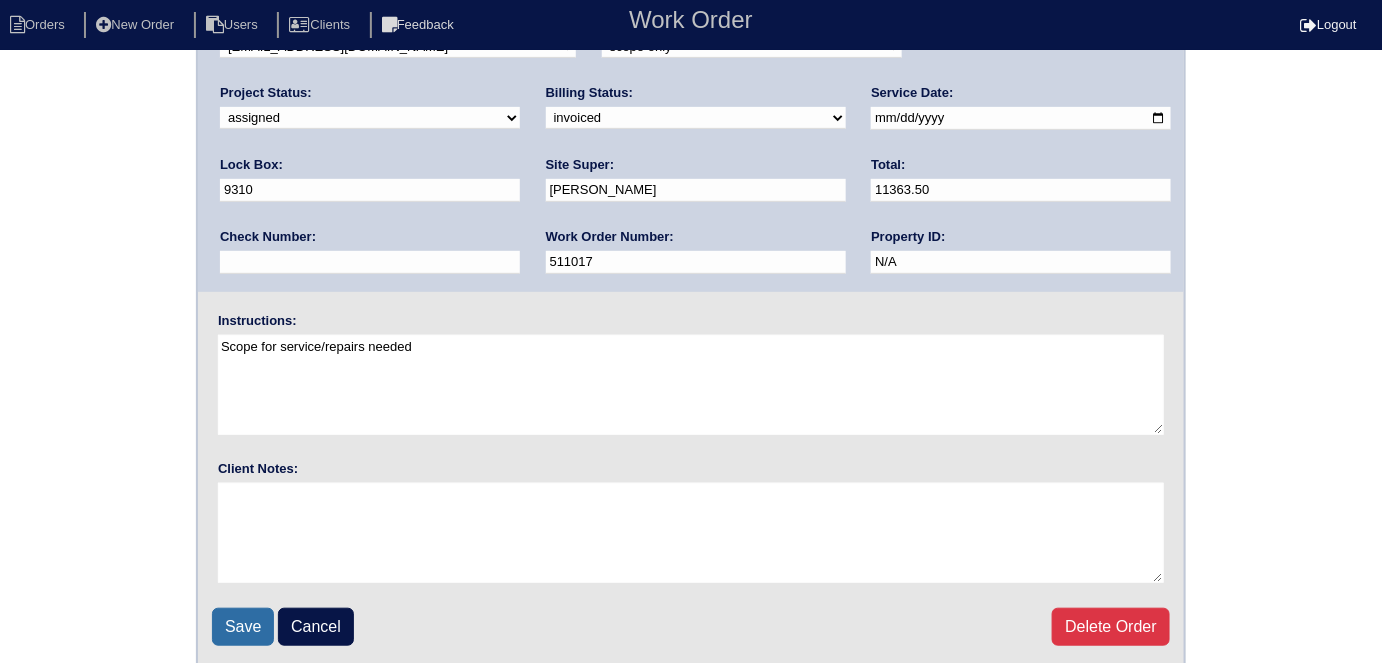 drag, startPoint x: 246, startPoint y: 610, endPoint x: 295, endPoint y: 563, distance: 67.89698 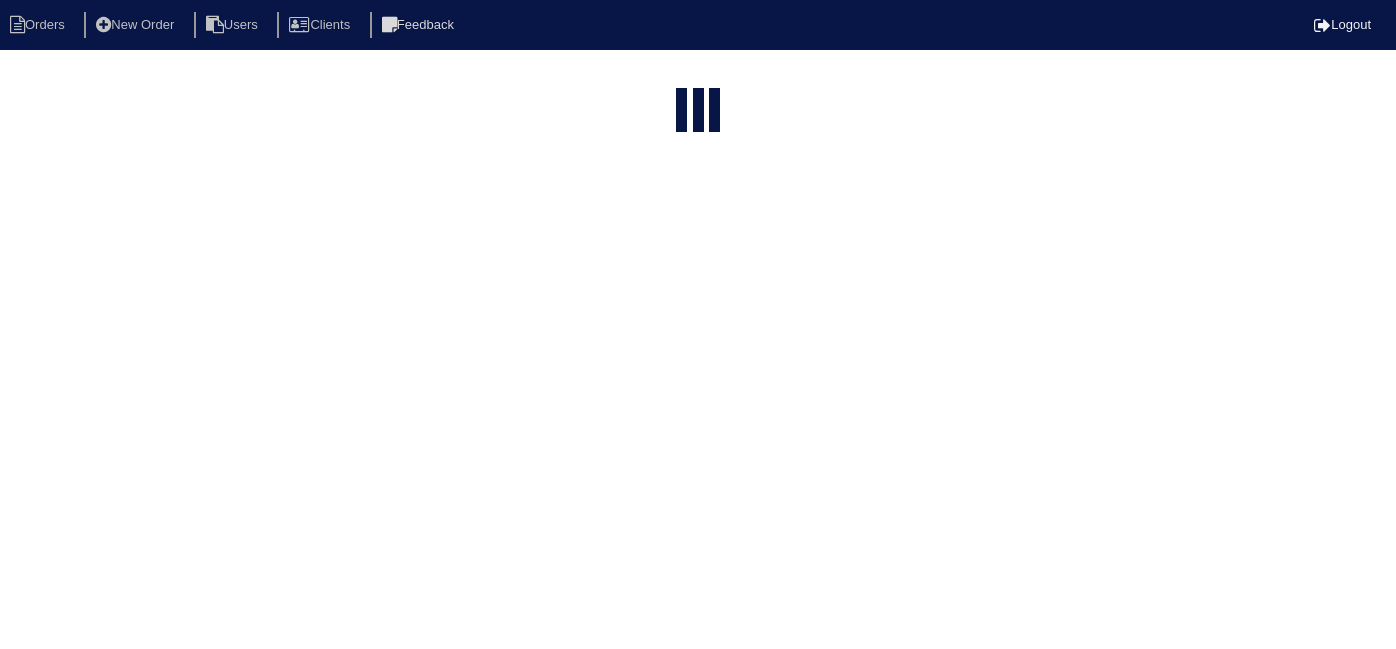 select on "15" 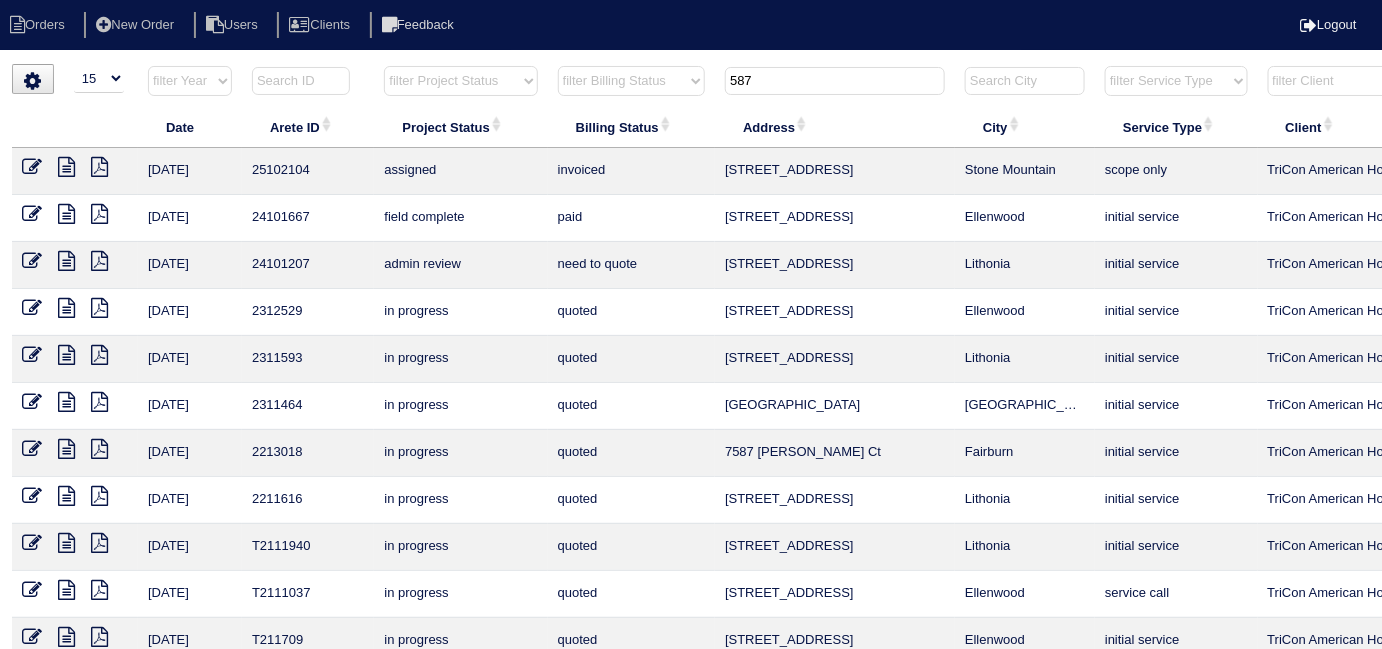 drag, startPoint x: 778, startPoint y: 80, endPoint x: 601, endPoint y: 47, distance: 180.04999 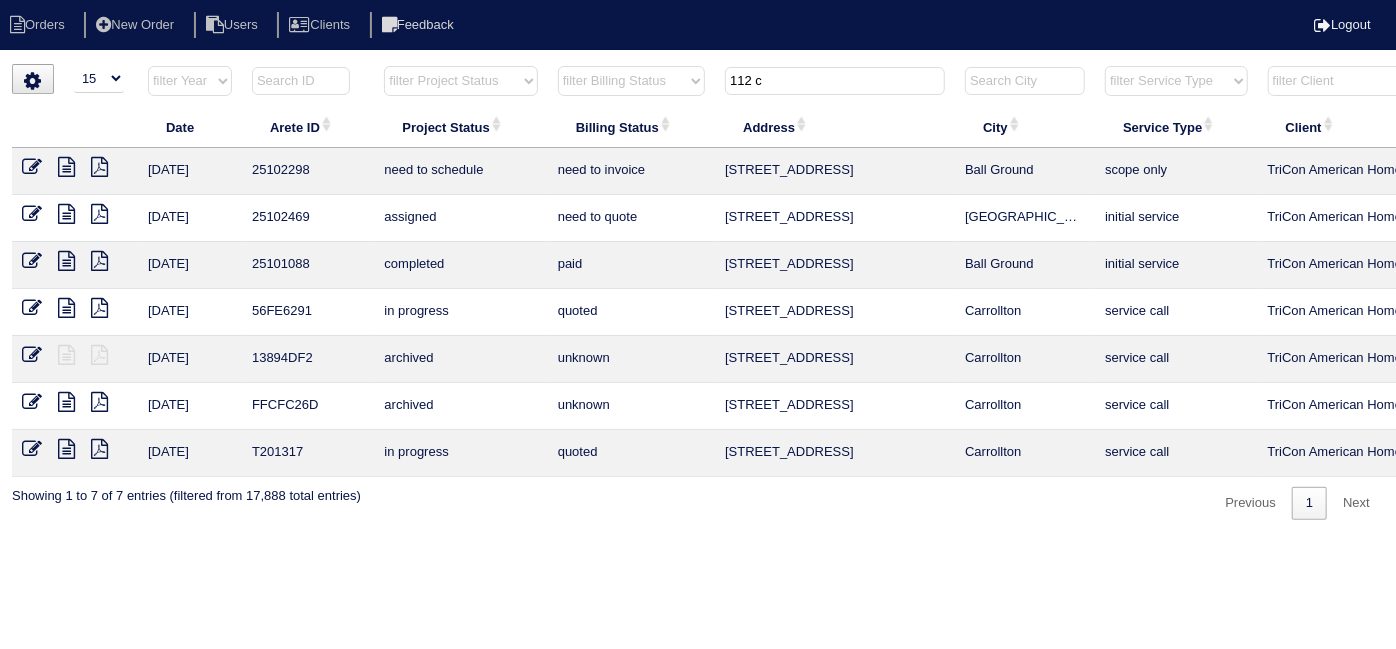type on "112 c" 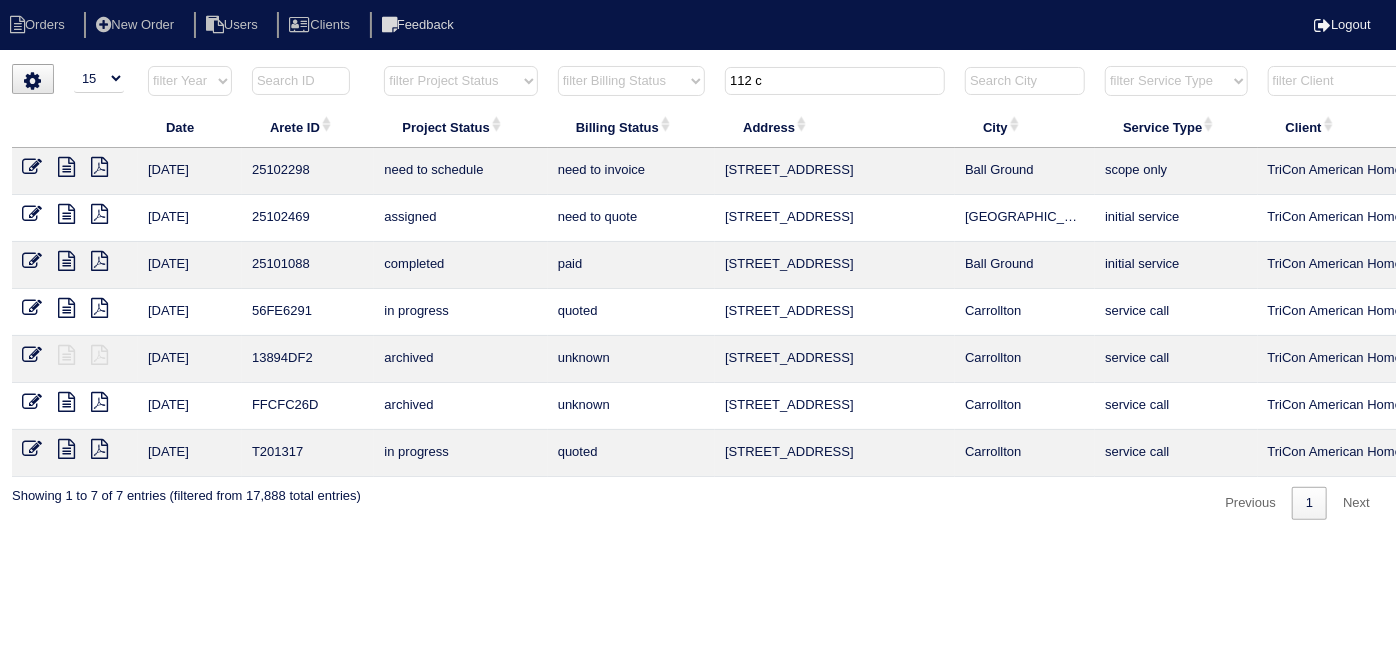 click at bounding box center [32, 167] 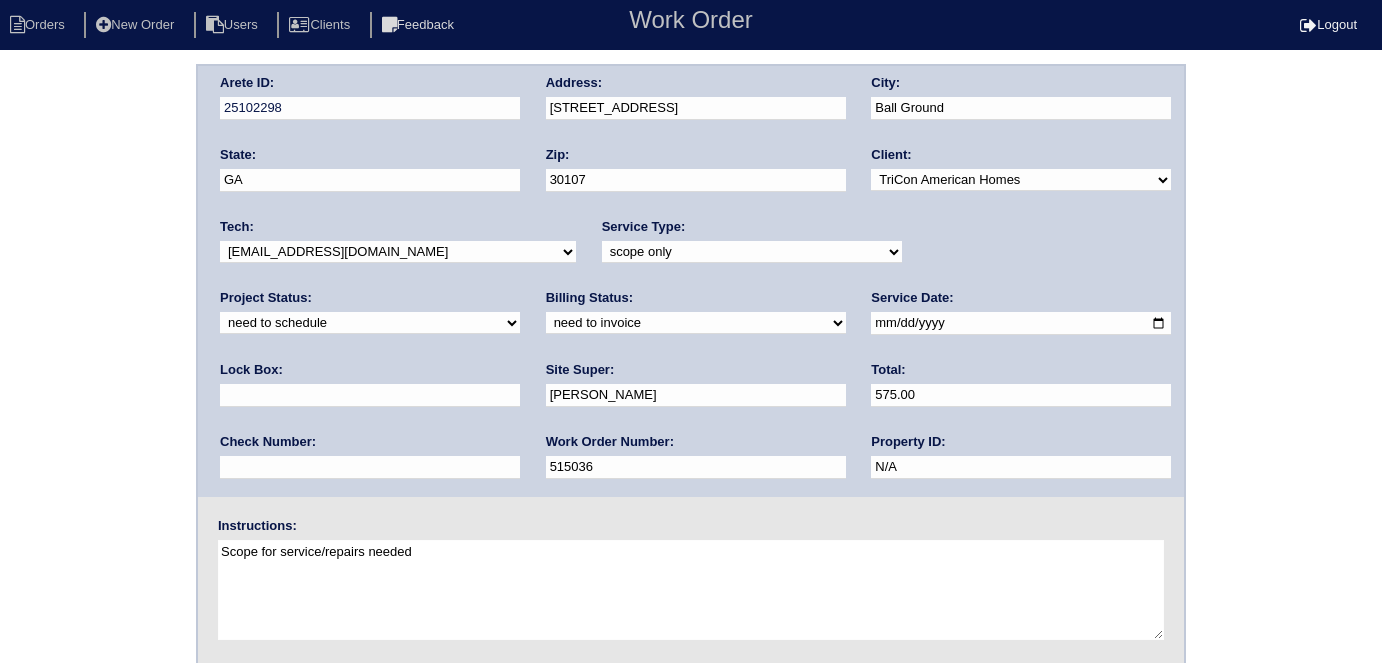 scroll, scrollTop: 0, scrollLeft: 0, axis: both 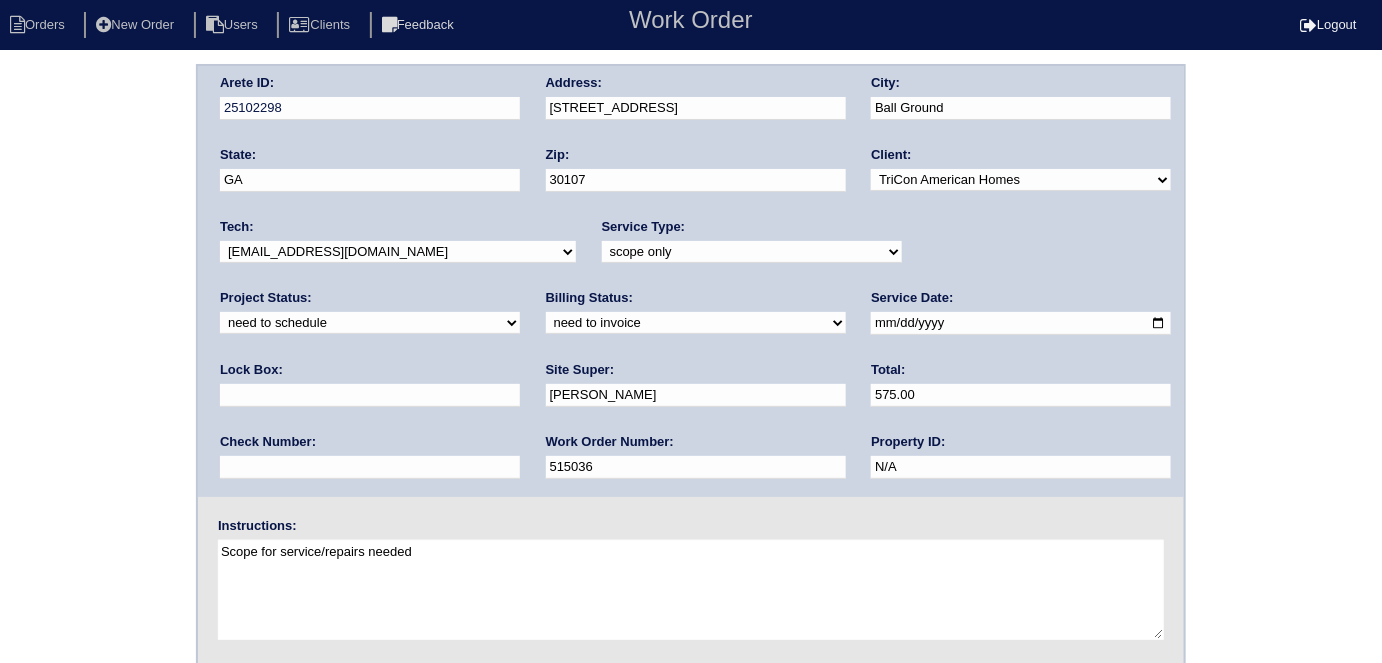 drag, startPoint x: 293, startPoint y: 460, endPoint x: 0, endPoint y: 408, distance: 297.57855 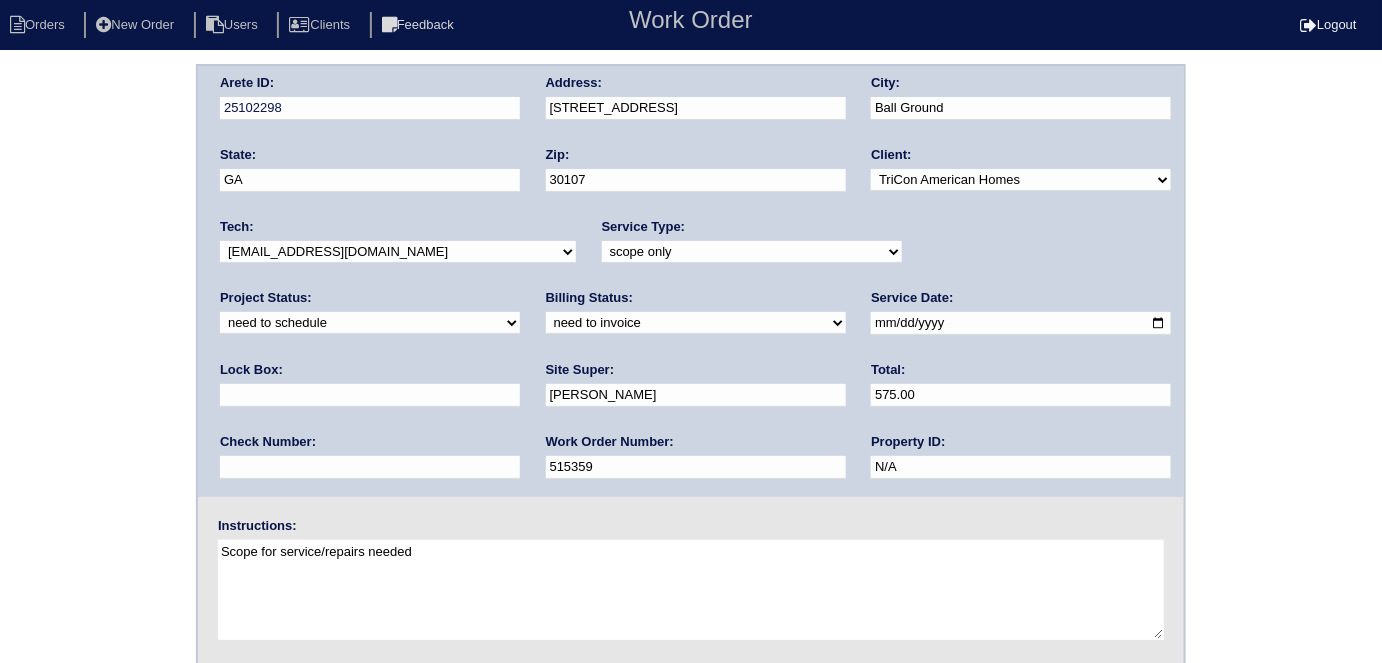 drag, startPoint x: 337, startPoint y: 463, endPoint x: 0, endPoint y: 269, distance: 388.85086 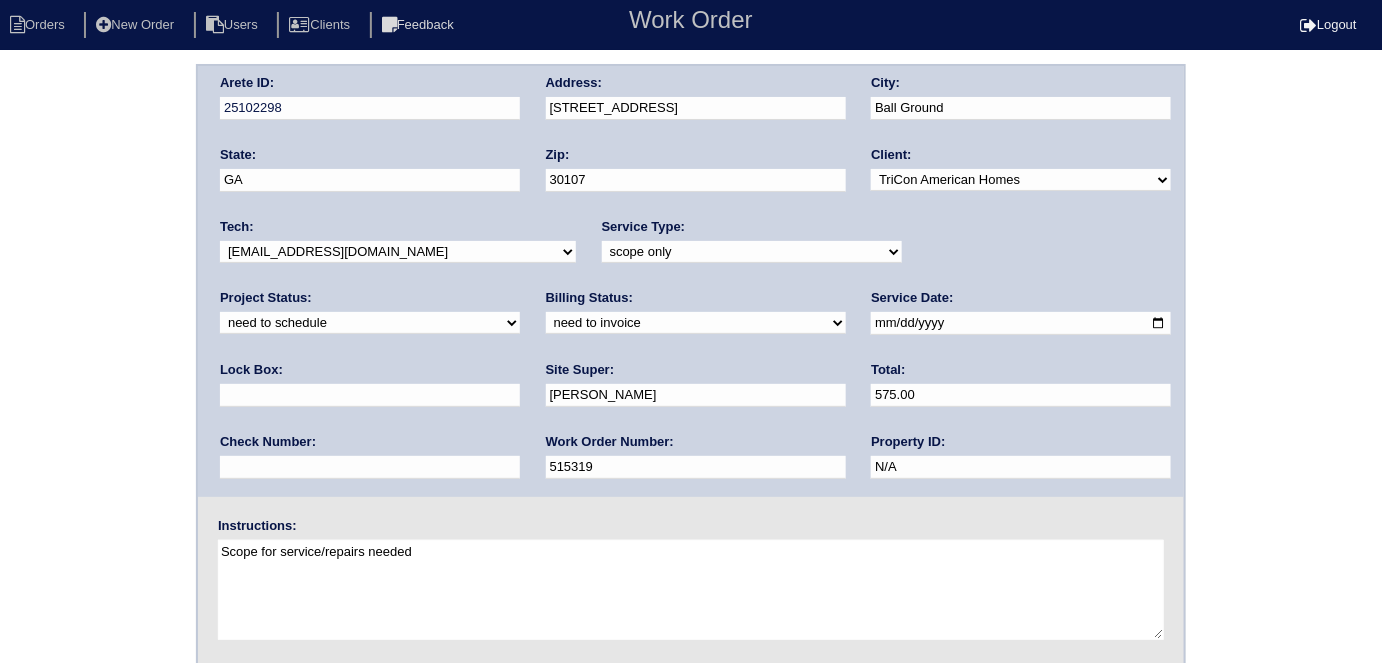 type on "515319" 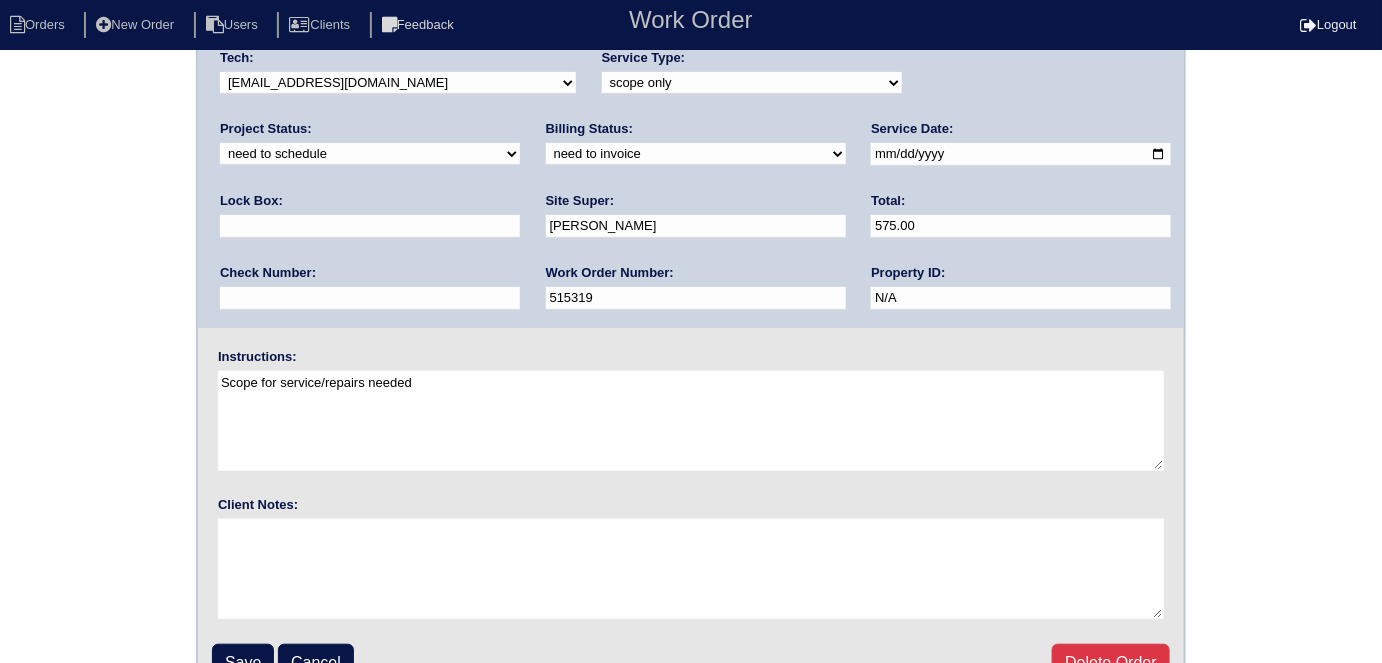 scroll, scrollTop: 205, scrollLeft: 0, axis: vertical 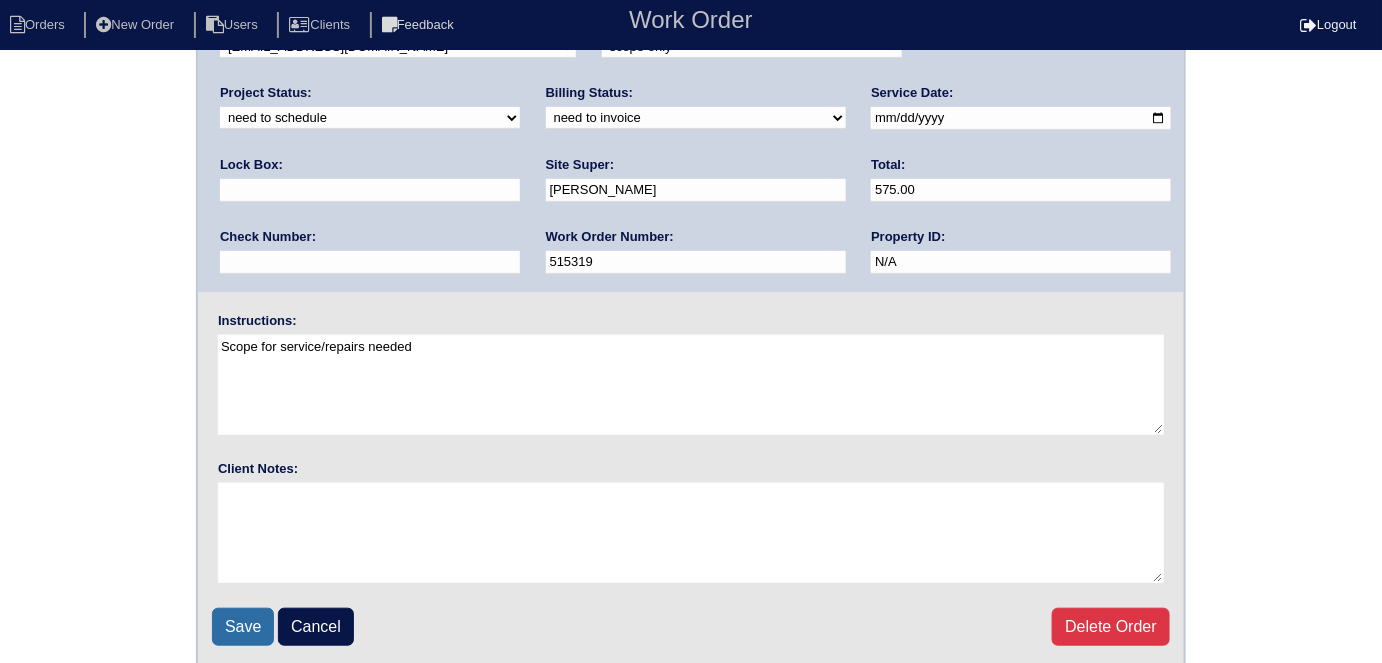 click on "Save" at bounding box center (243, 627) 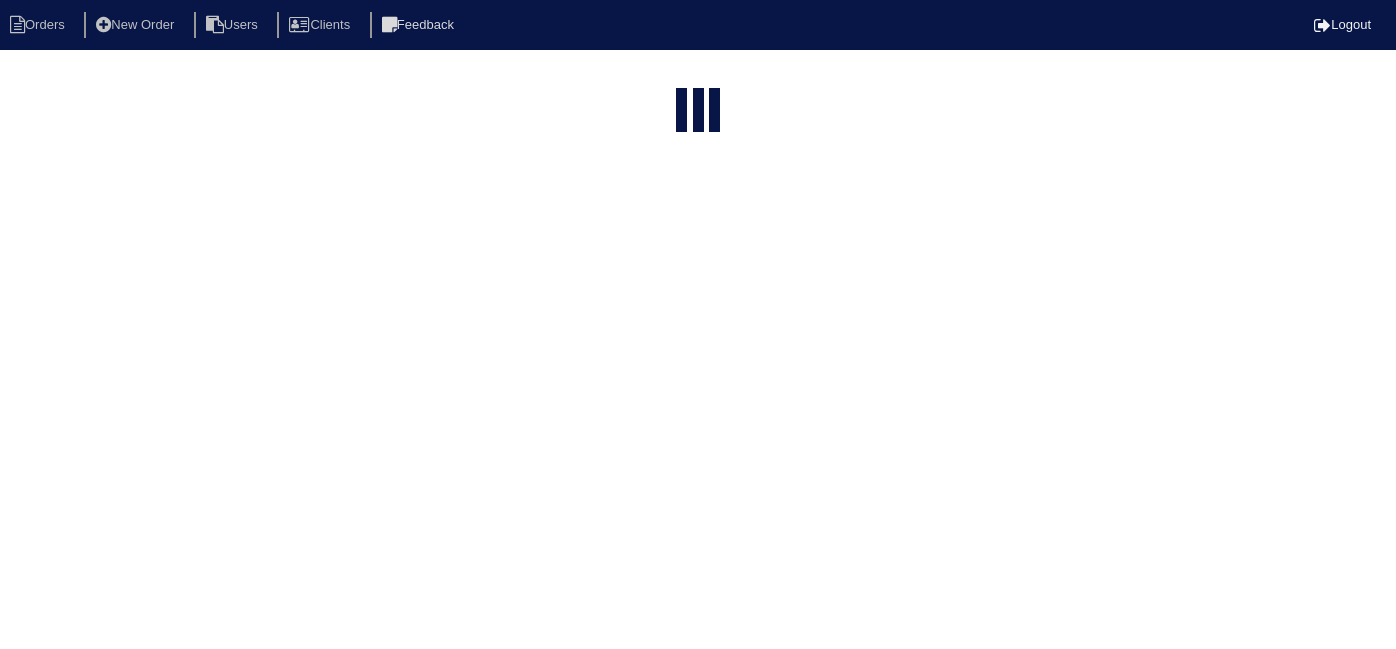 select on "15" 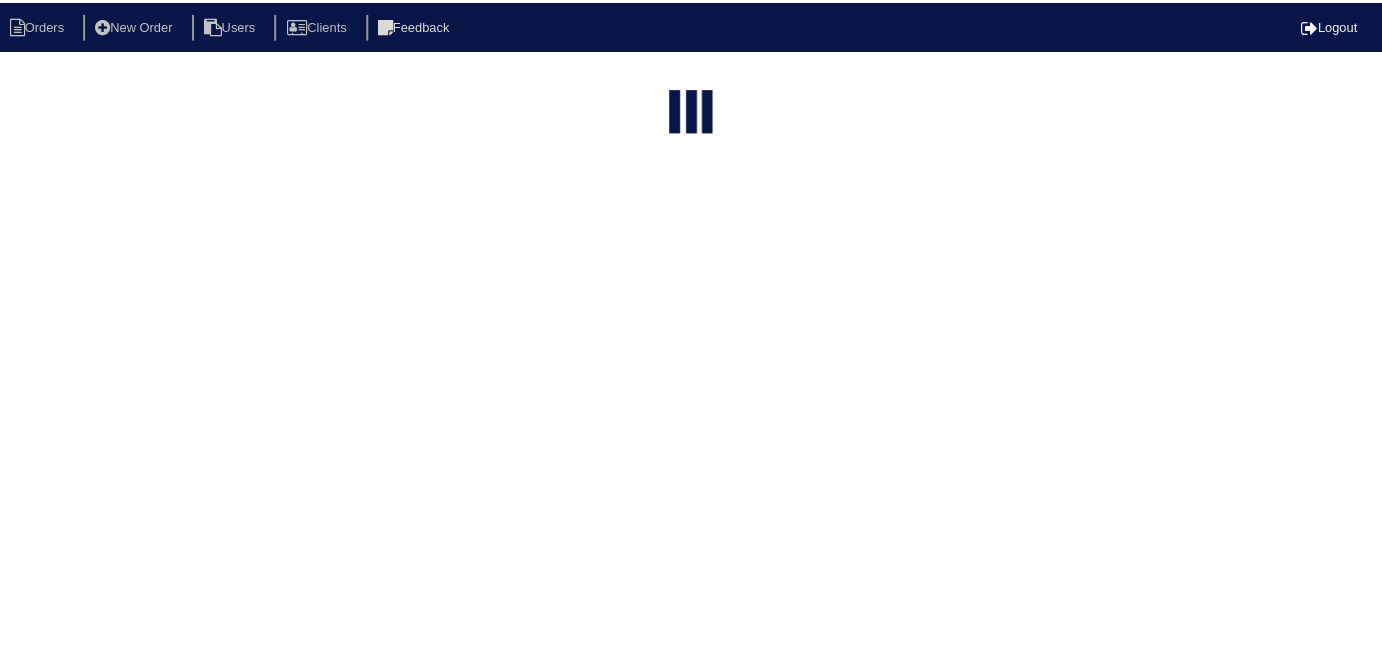 scroll, scrollTop: 0, scrollLeft: 0, axis: both 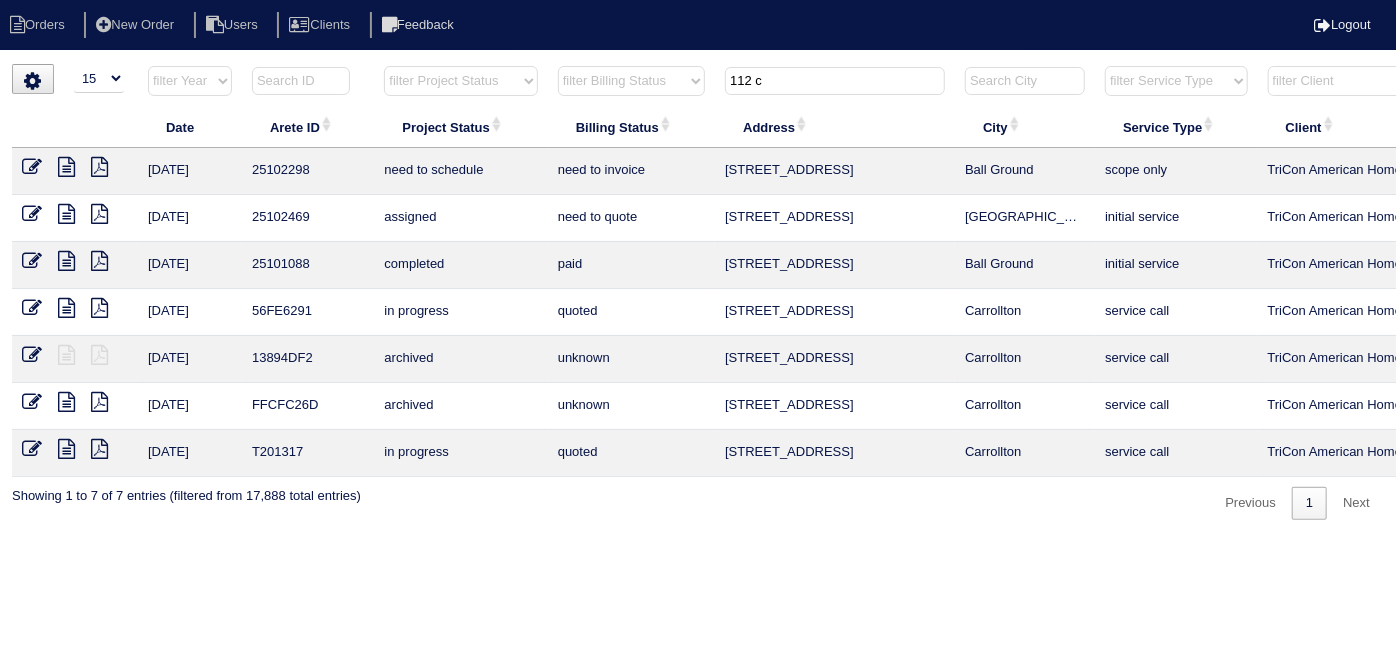 drag, startPoint x: 798, startPoint y: 80, endPoint x: 586, endPoint y: 79, distance: 212.00237 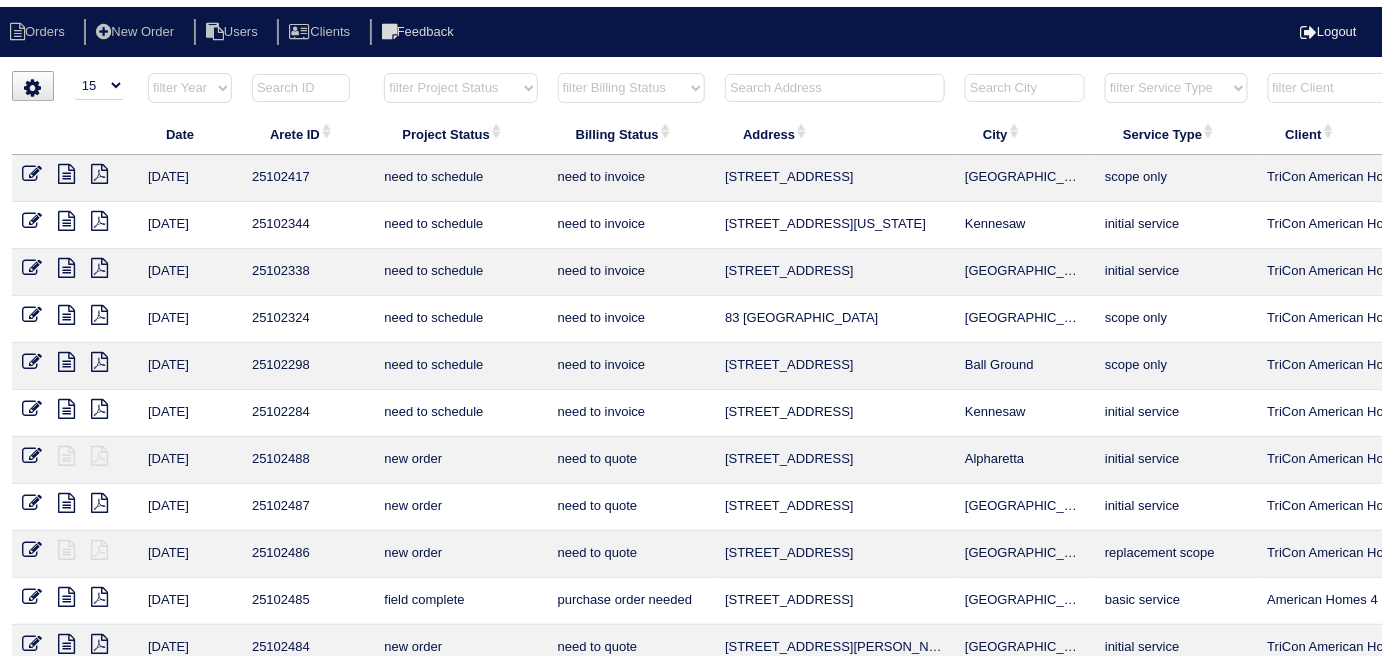 scroll, scrollTop: 0, scrollLeft: 0, axis: both 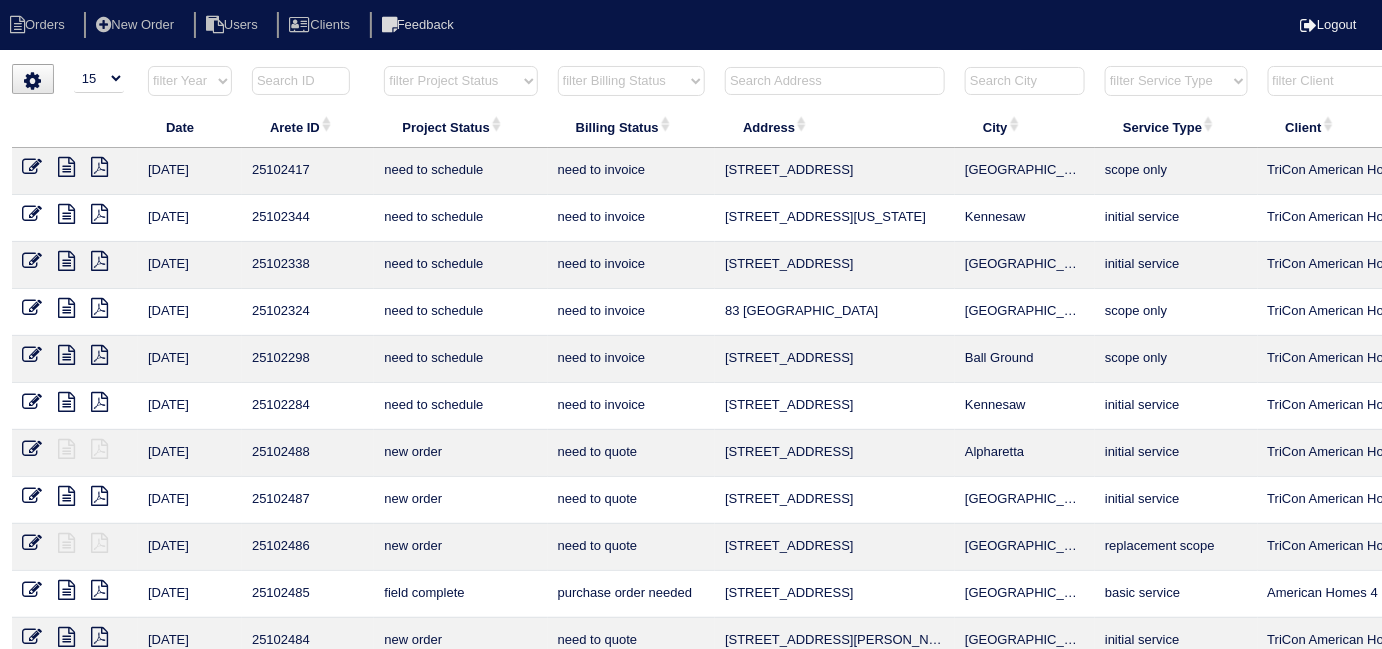 click at bounding box center [835, 81] 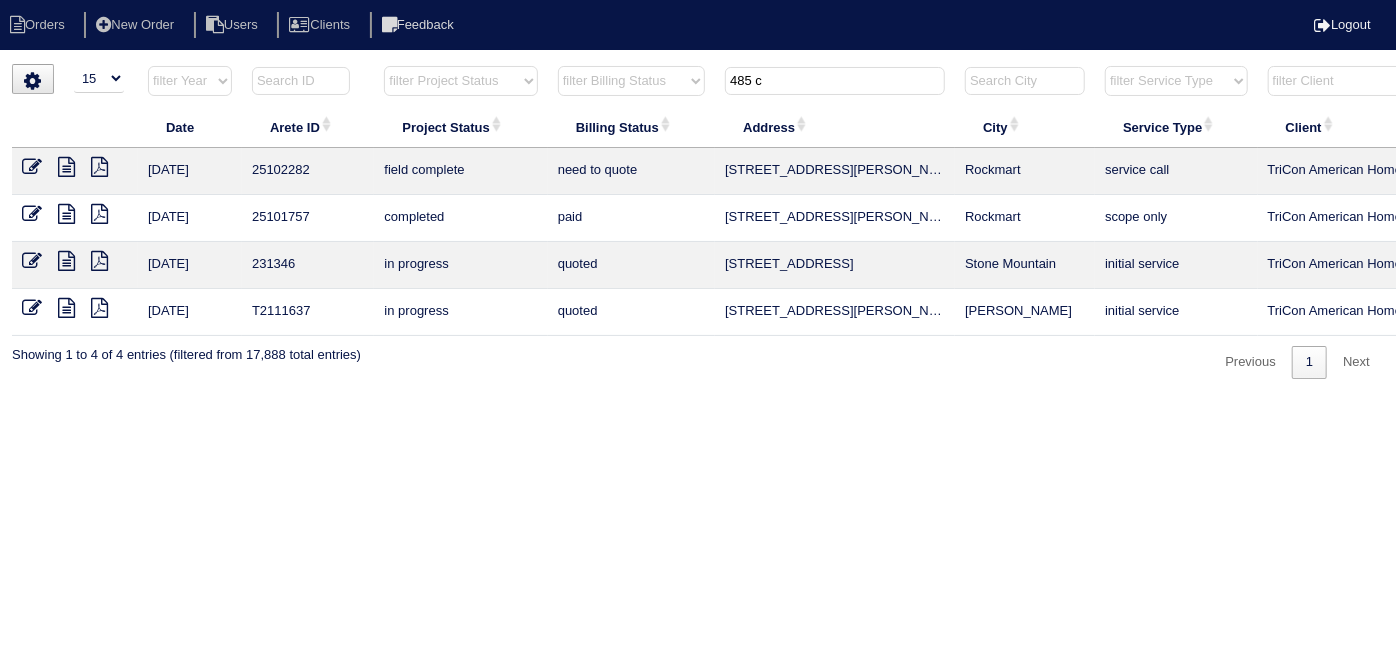 type on "485 c" 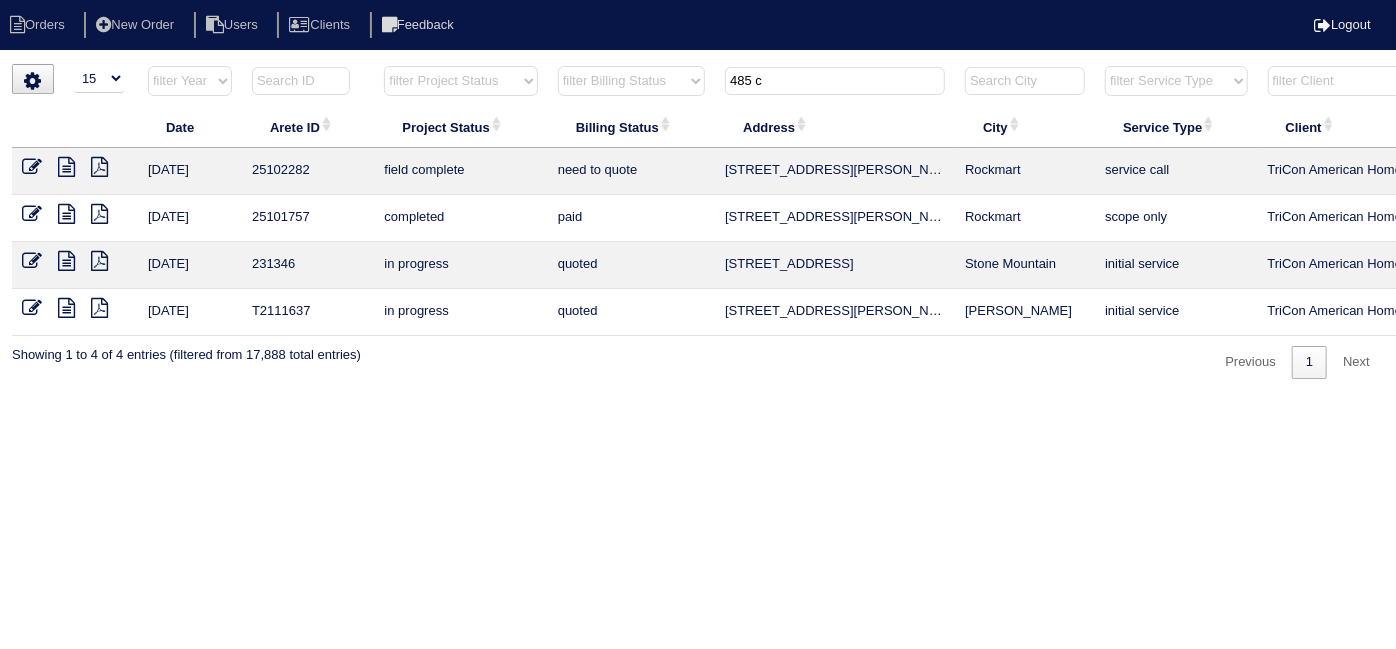 click at bounding box center (66, 167) 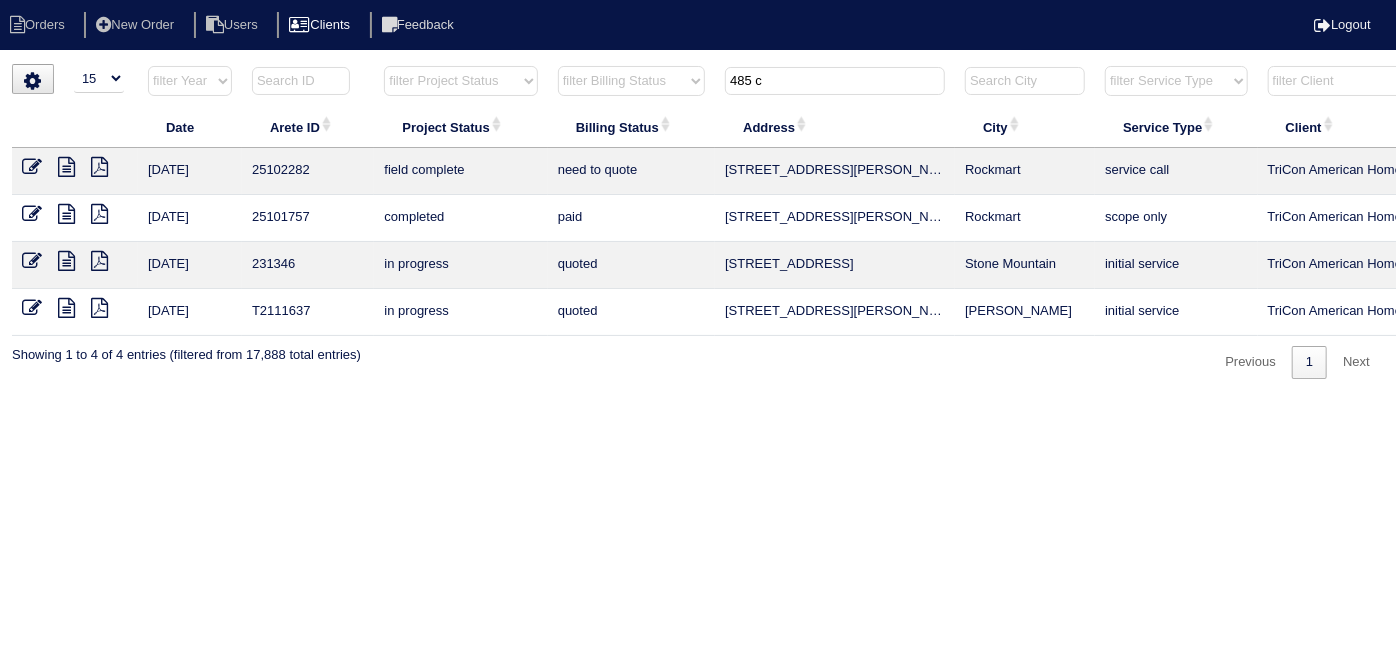 drag, startPoint x: 818, startPoint y: 72, endPoint x: 387, endPoint y: 30, distance: 433.04156 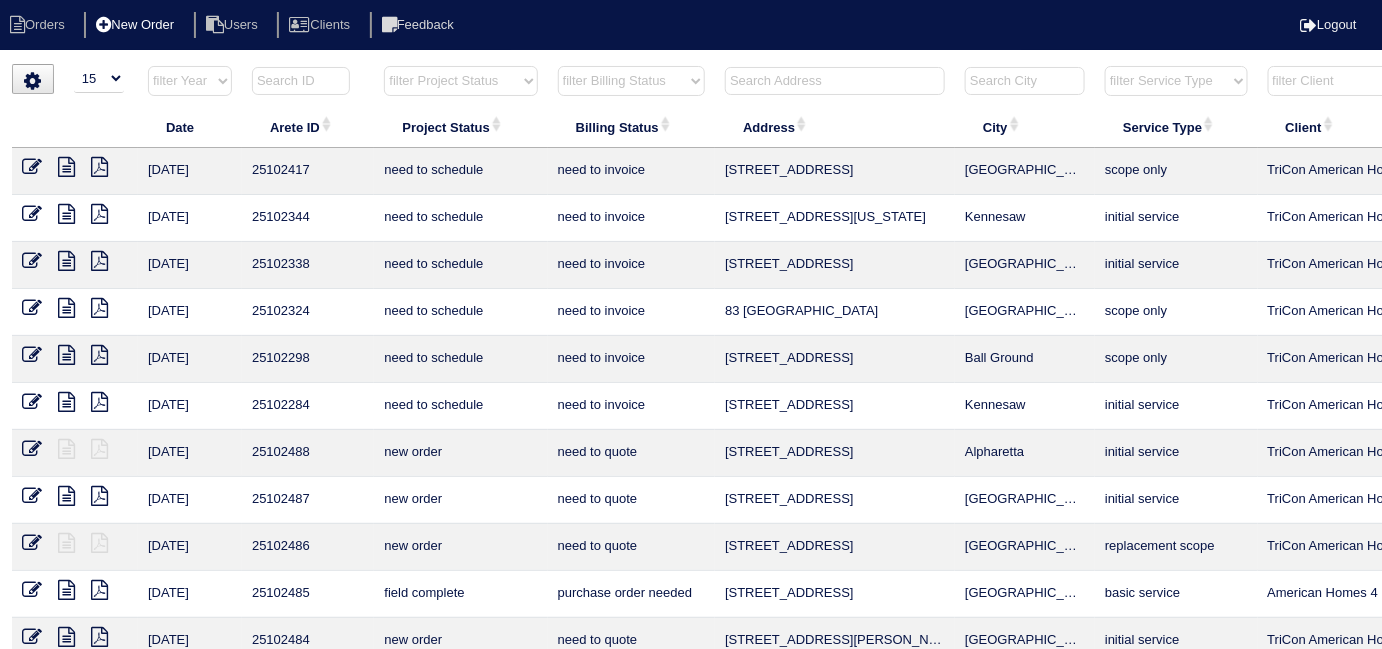 type 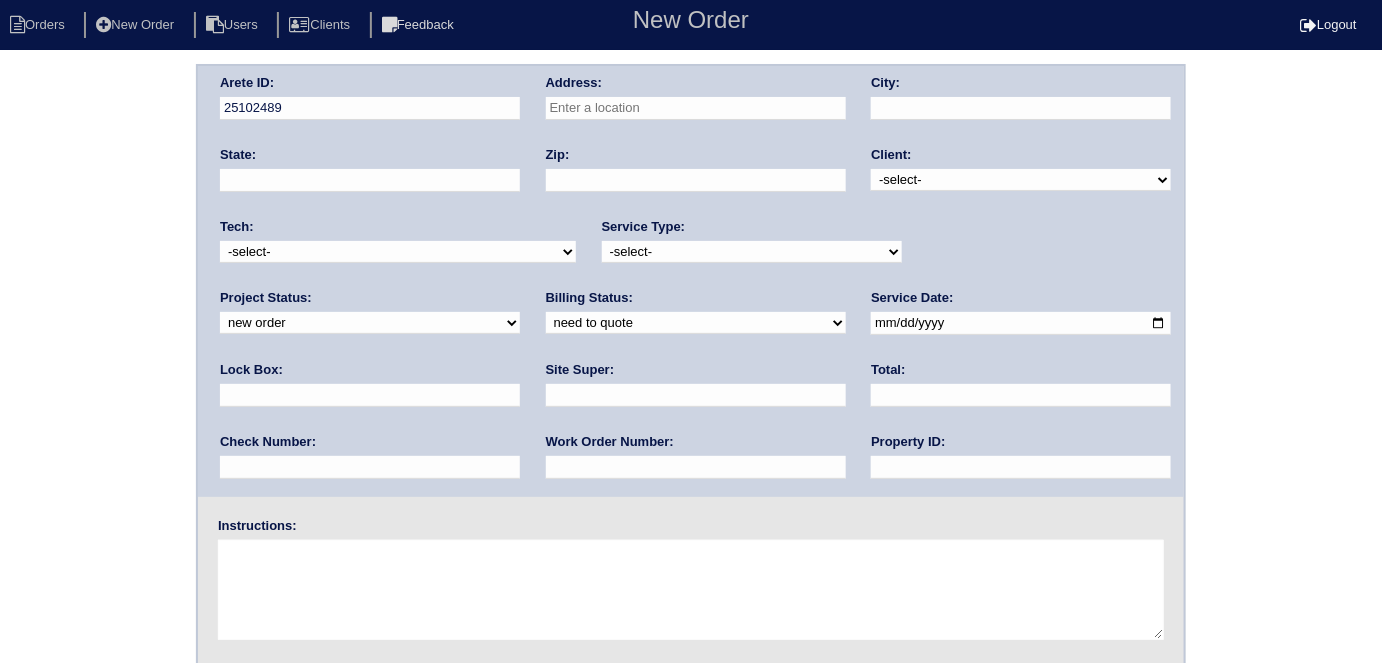 click at bounding box center [696, 108] 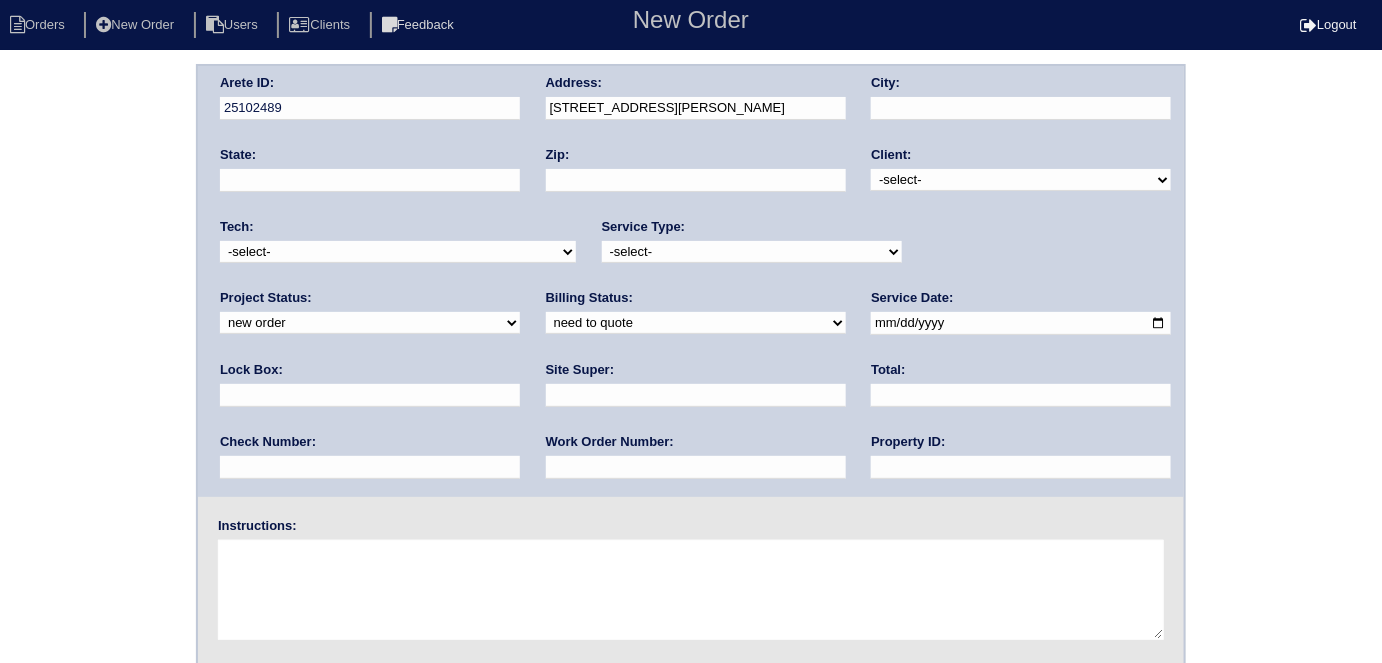 type on "485 Crawford Rd" 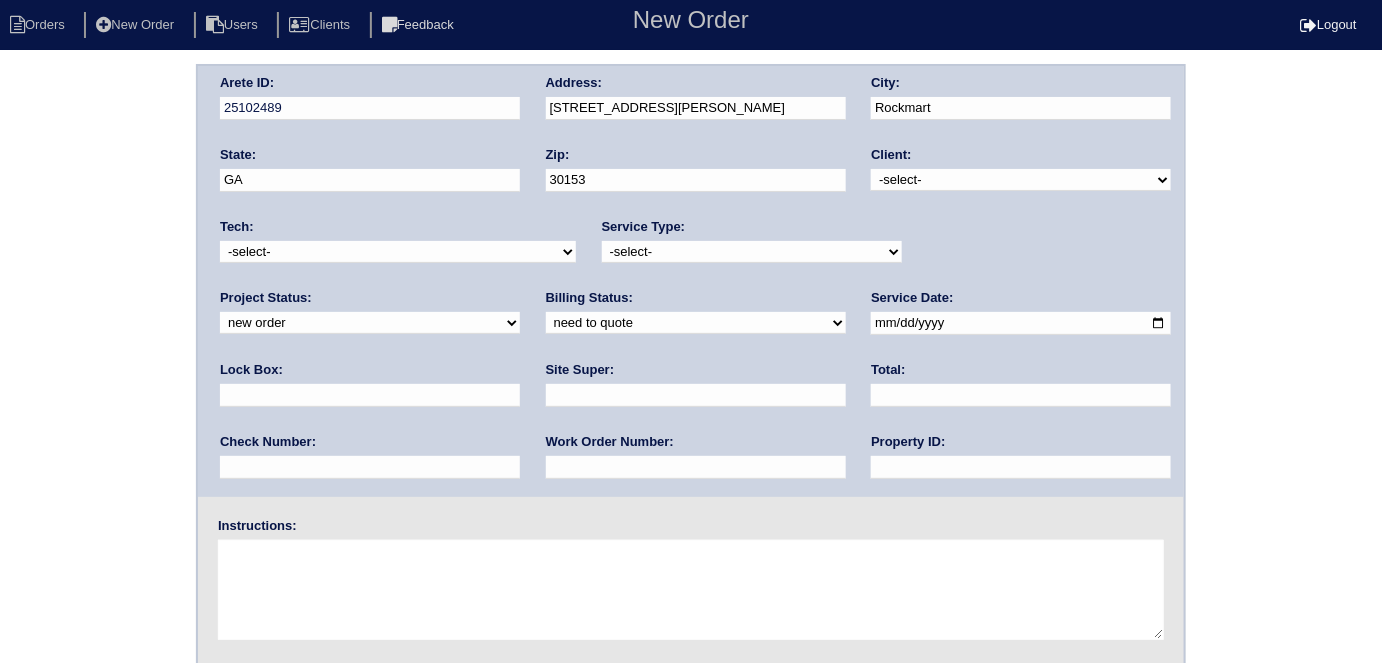 click on "-select-
TriCon American Homes
American Homes 4 Rent
First Key Homes
Zillow
The Renovation Company
On The Level Development Group
Shepard Exposition Group
Sylvan Homes
Pathway Construction
Arete Personal
Arete SMG
Tiber Capital
Tiber Realty
Divvy
Rave
Stine Construction
Alan Luther
HomeRiver Group
Test Client
Rasmus Real Estate
Padly
Buffalo Homes
Phillip Brothers
Maymont Homes" at bounding box center [1021, 180] 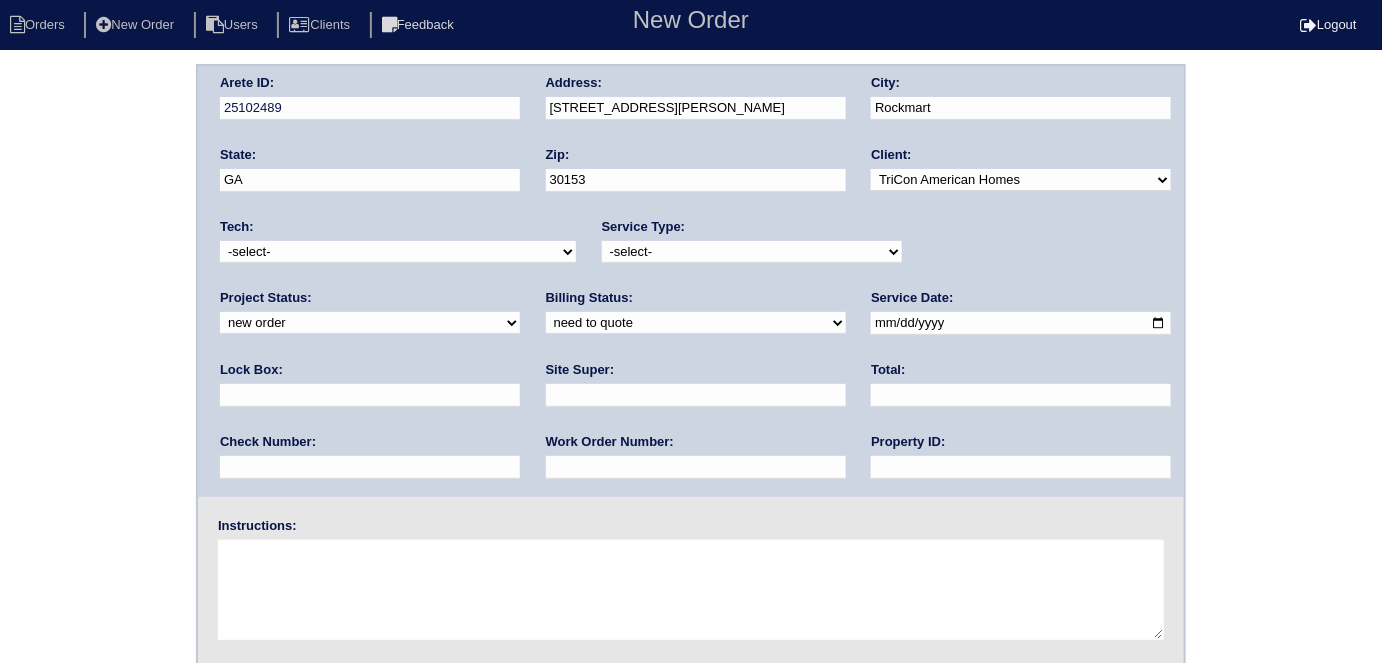 click on "-select-
TriCon American Homes
American Homes 4 Rent
First Key Homes
Zillow
The Renovation Company
On The Level Development Group
Shepard Exposition Group
Sylvan Homes
Pathway Construction
Arete Personal
Arete SMG
Tiber Capital
Tiber Realty
Divvy
Rave
Stine Construction
Alan Luther
HomeRiver Group
Test Client
Rasmus Real Estate
Padly
Buffalo Homes
Phillip Brothers
Maymont Homes" at bounding box center (1021, 180) 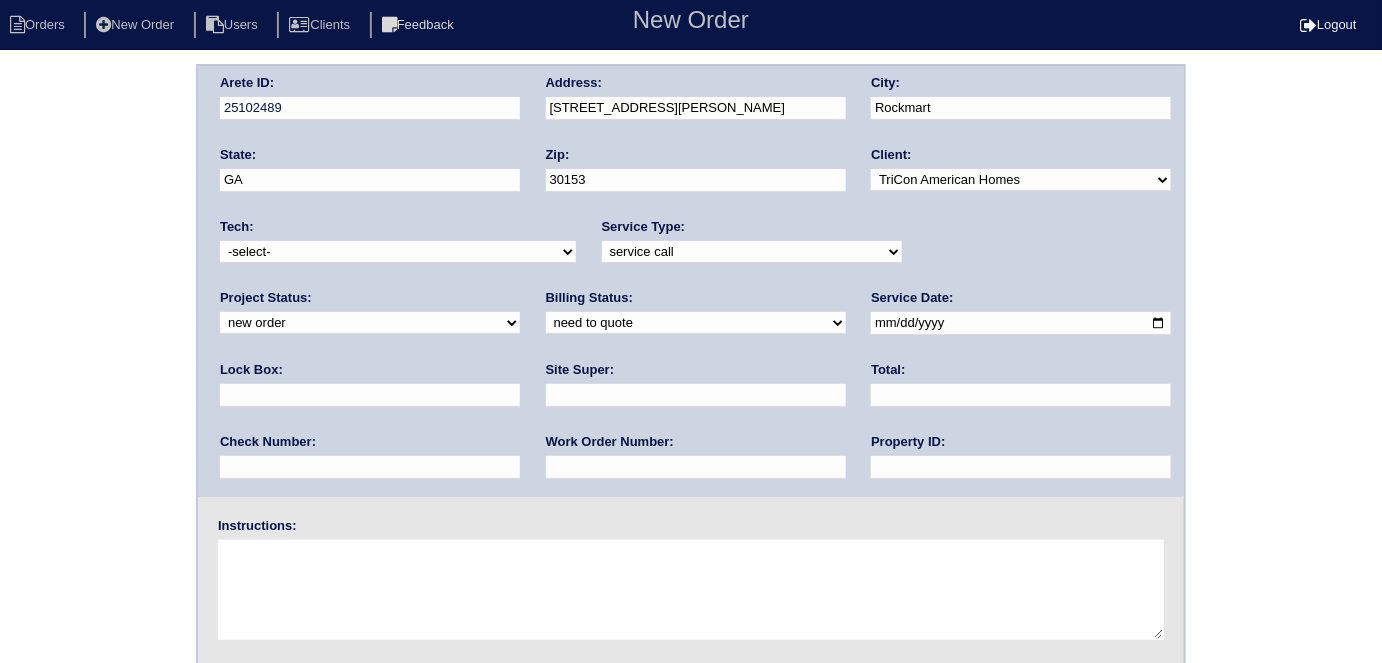 click on "-select-
initial service
basic service
maintenance call
replacement scope
service call
scope only" at bounding box center [752, 252] 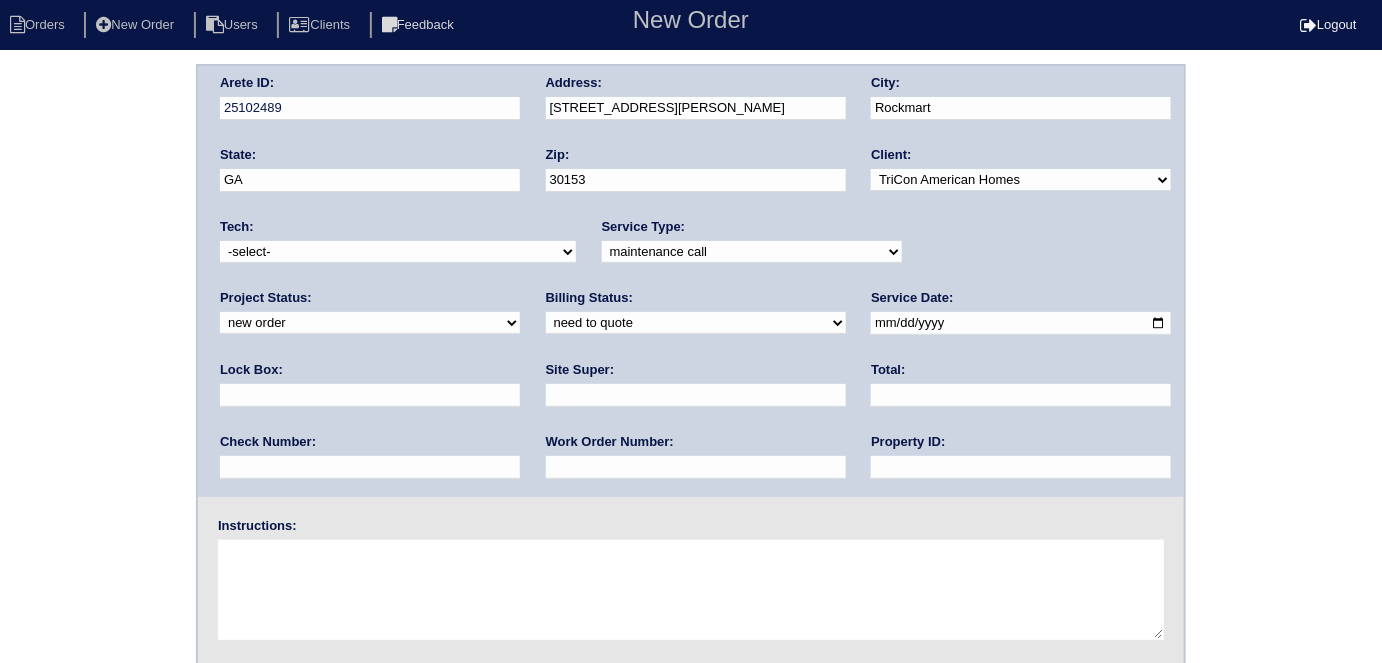 click on "-select-
initial service
basic service
maintenance call
replacement scope
service call
scope only" at bounding box center [752, 252] 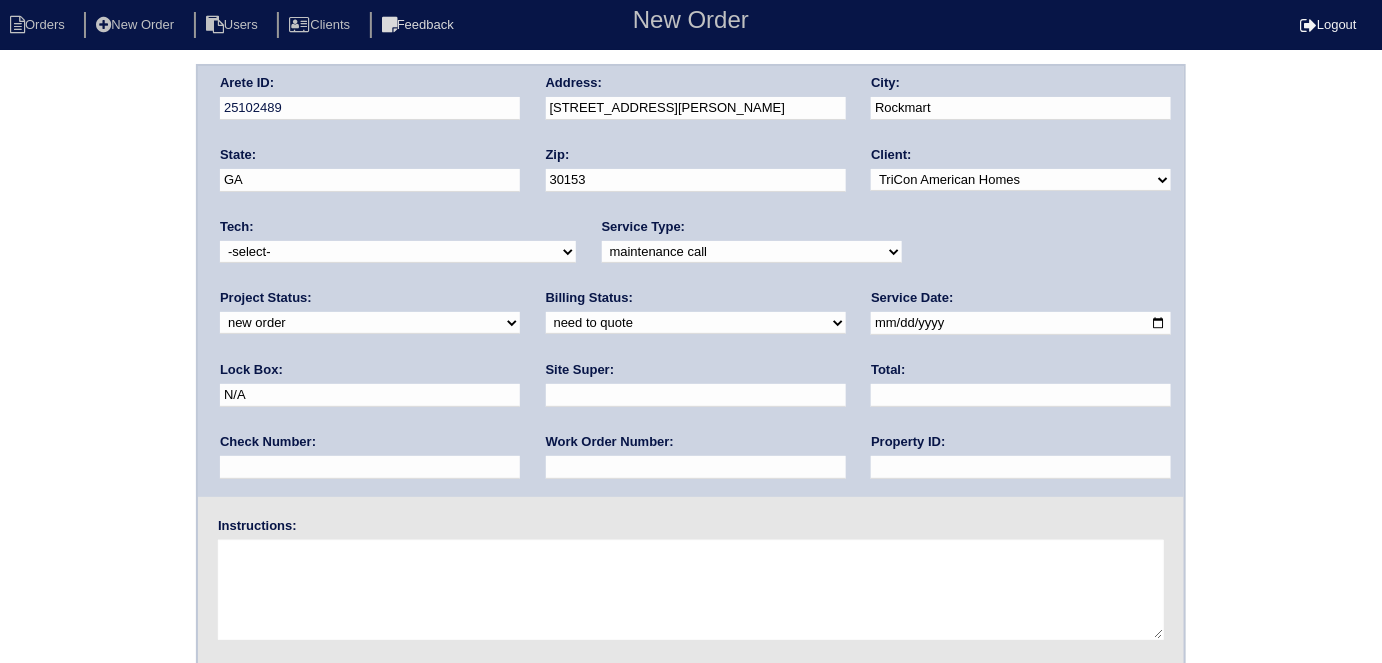 click at bounding box center [1021, 467] 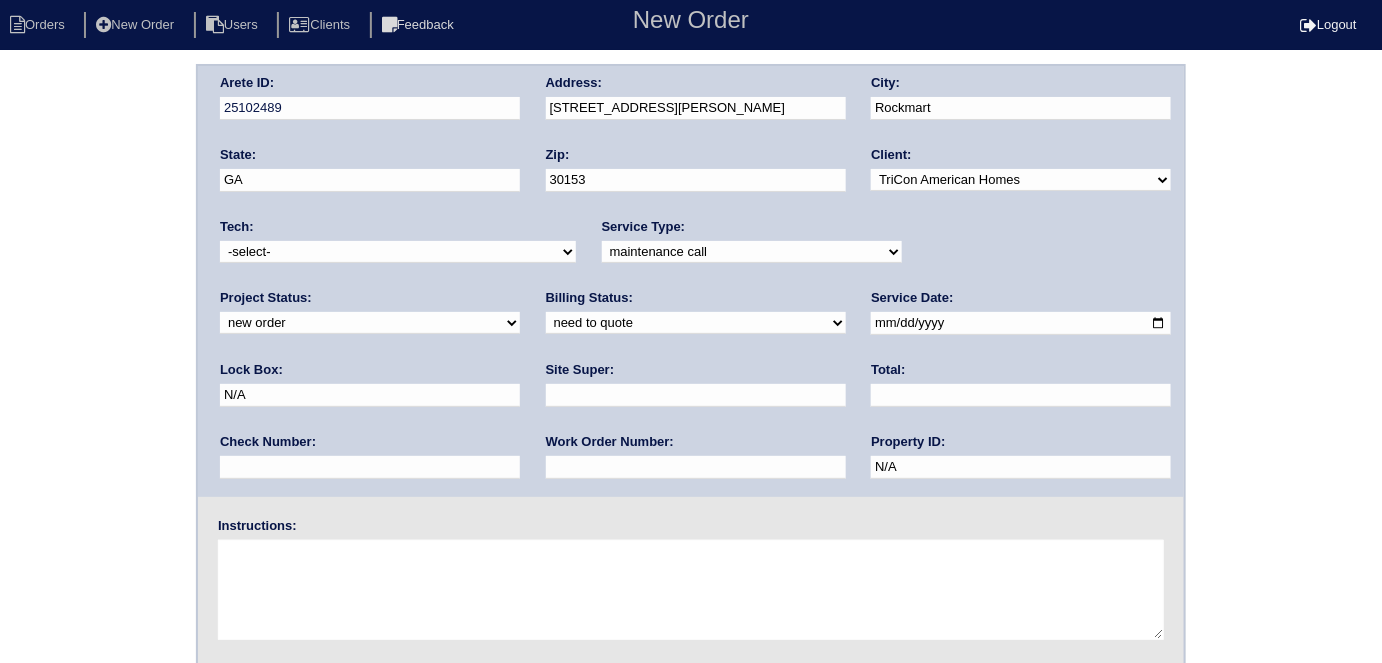 click at bounding box center (691, 590) 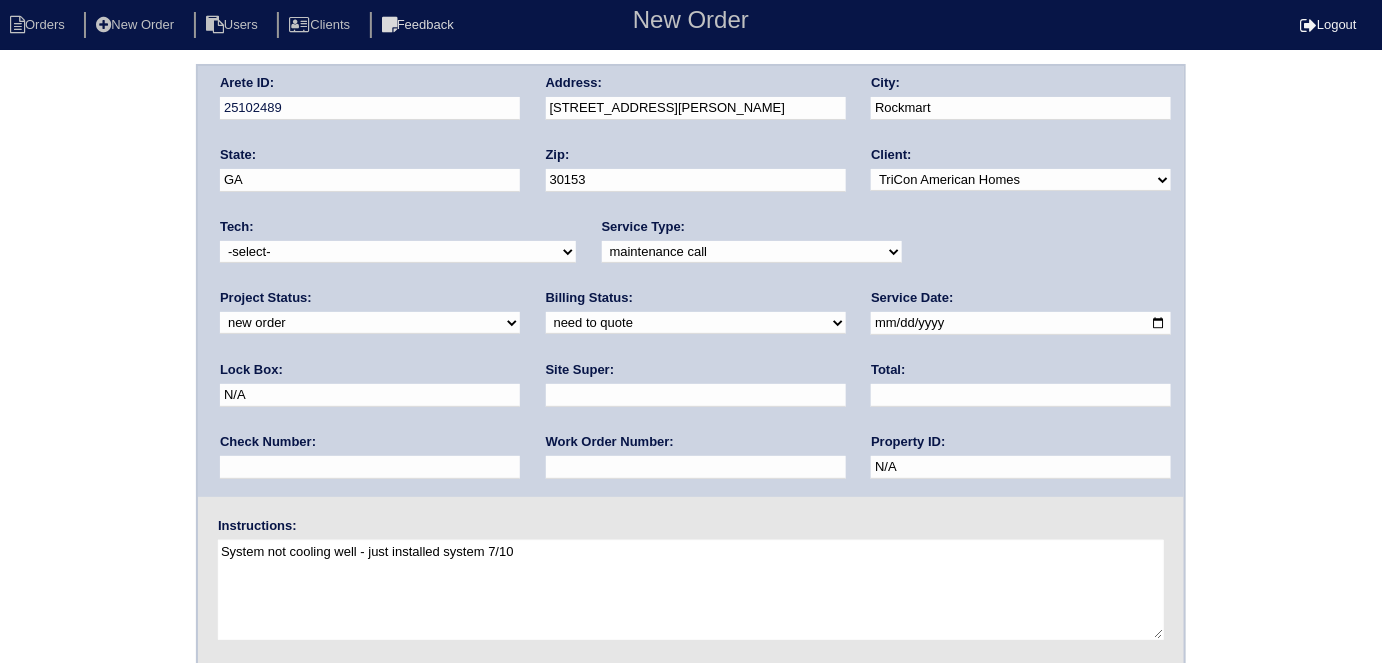 type on "System not cooling well - just installed system 7/10" 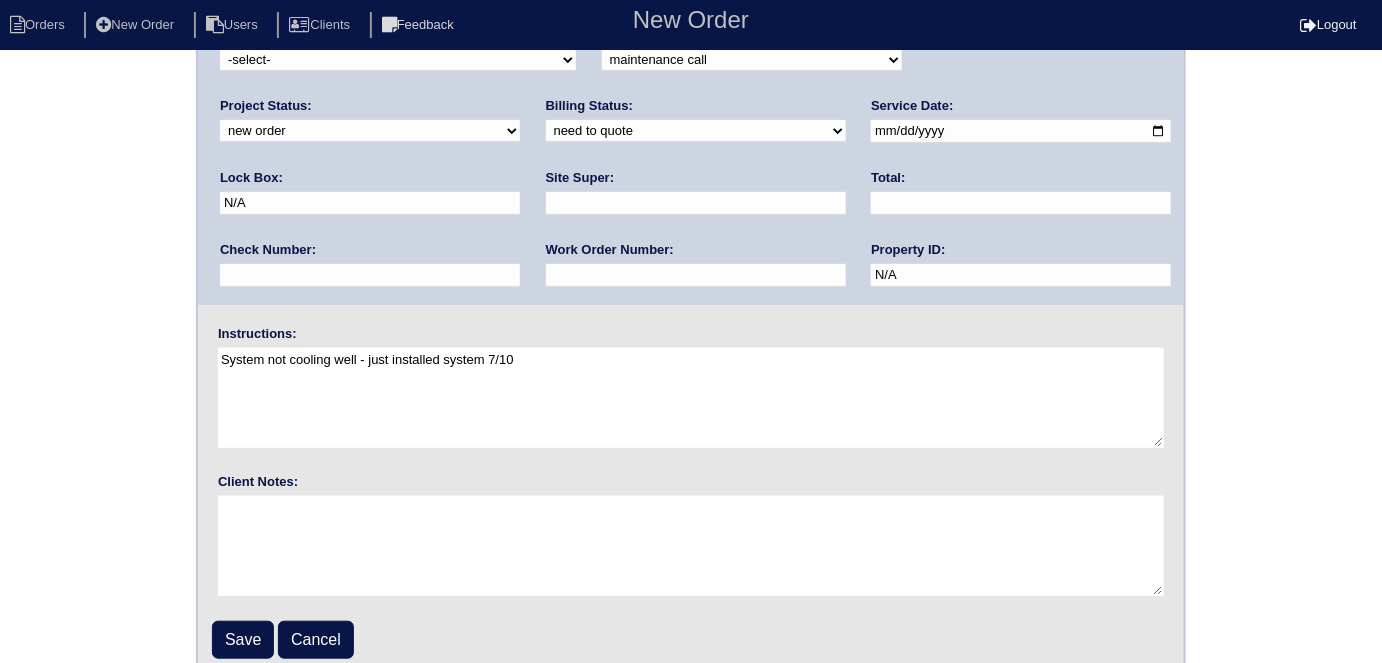 scroll, scrollTop: 205, scrollLeft: 0, axis: vertical 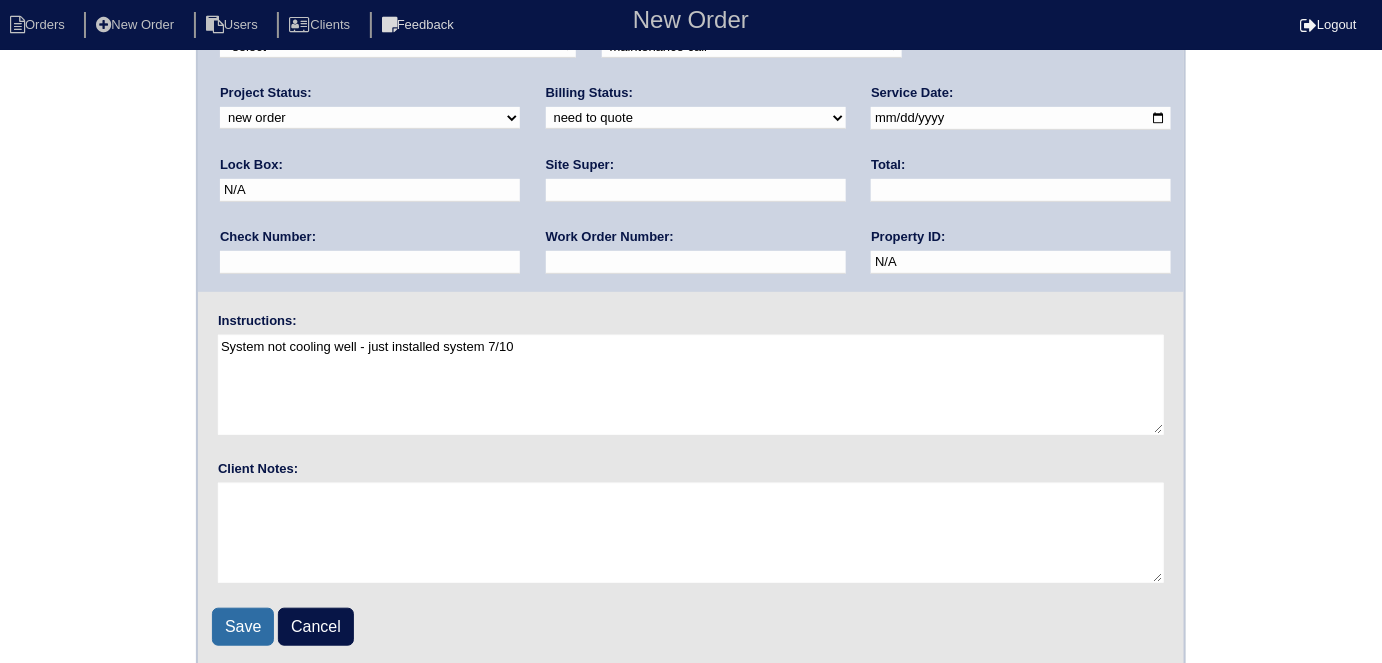 click on "Save" at bounding box center [243, 627] 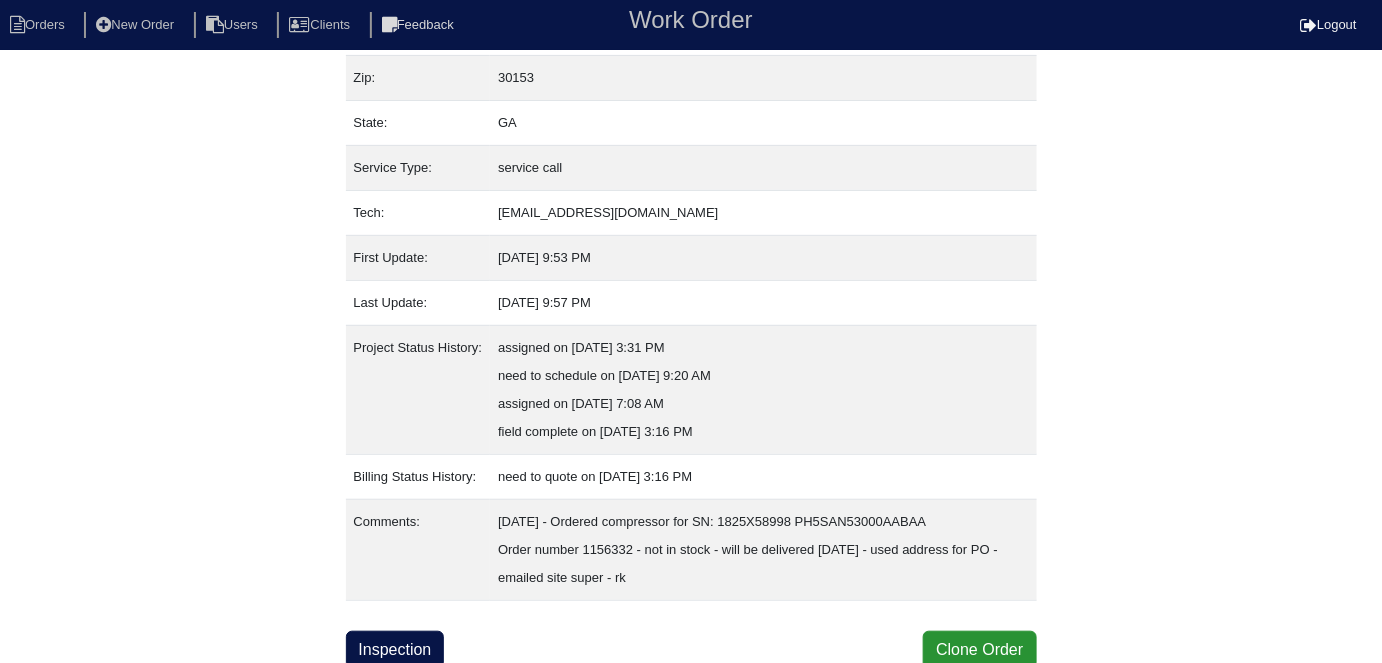 scroll, scrollTop: 189, scrollLeft: 0, axis: vertical 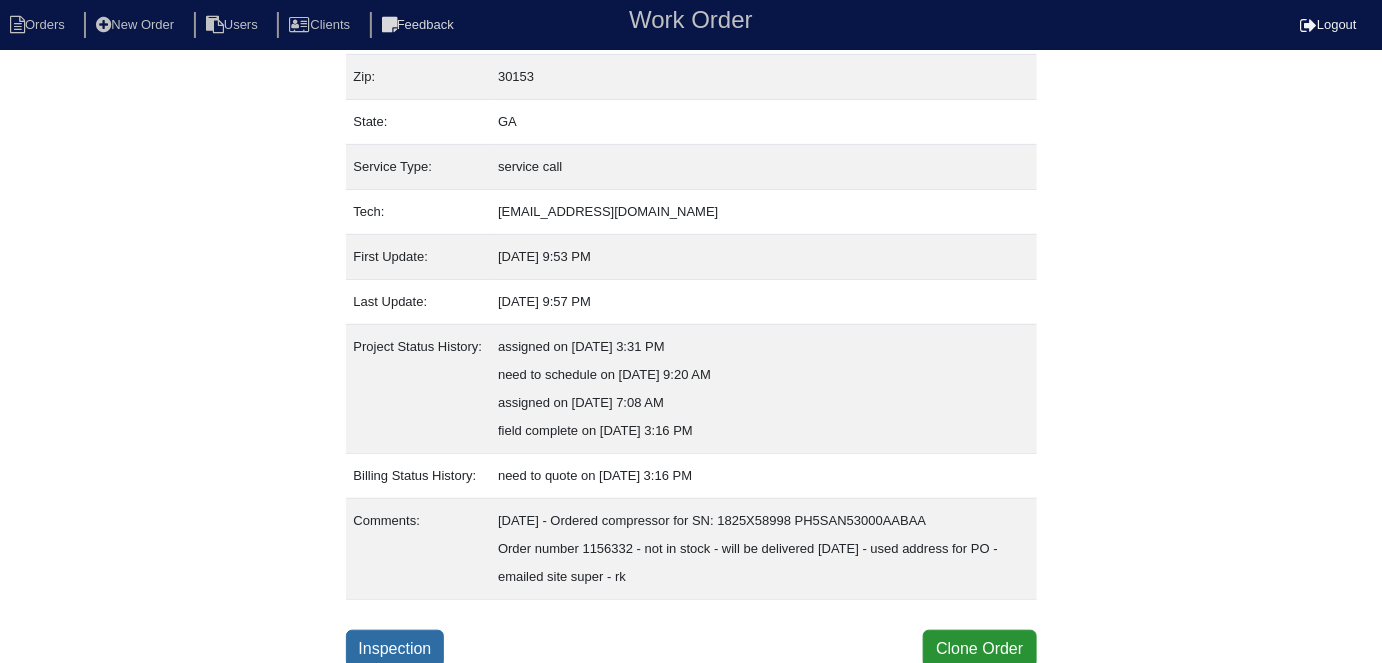 click on "Inspection" at bounding box center (395, 649) 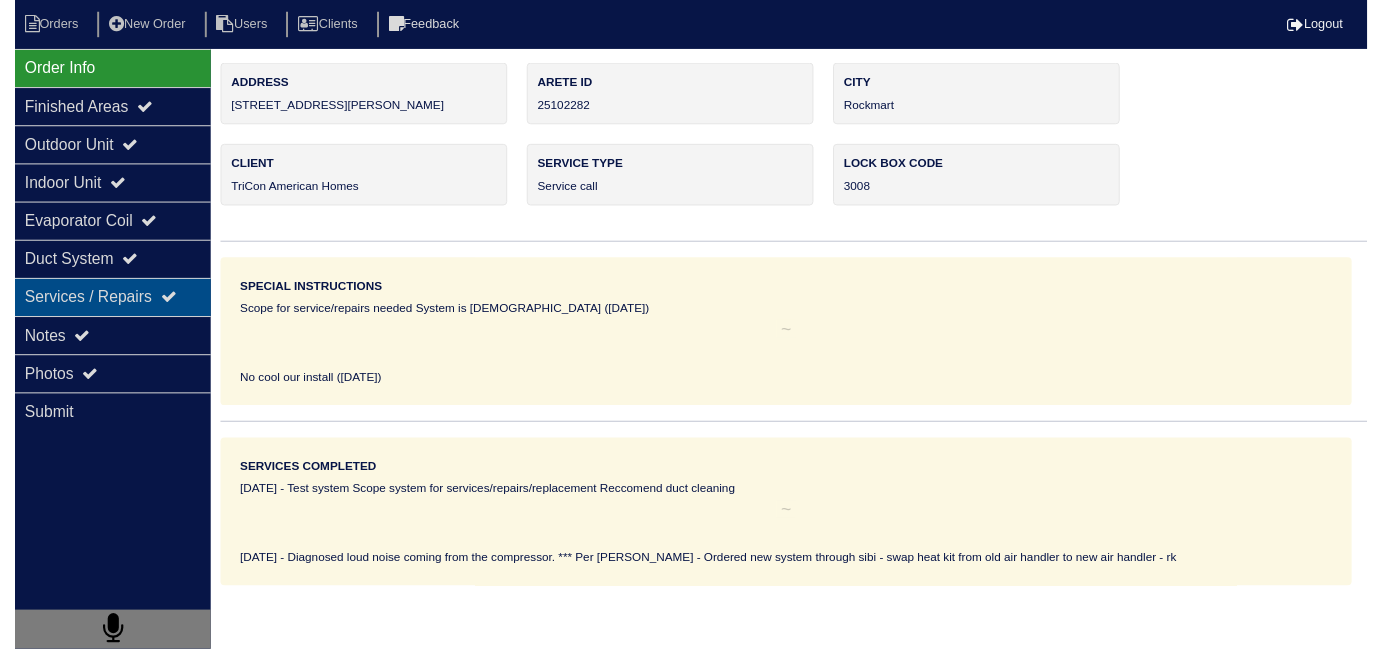 scroll, scrollTop: 0, scrollLeft: 0, axis: both 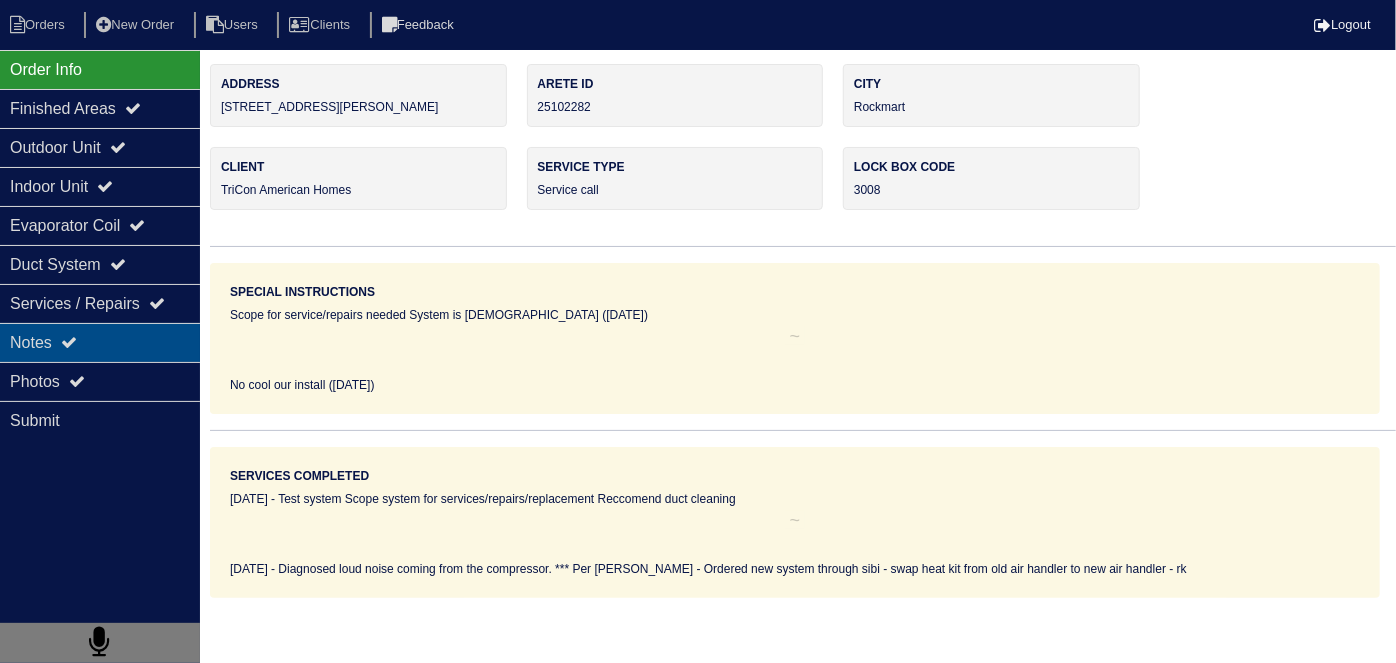 click on "Notes" at bounding box center [100, 342] 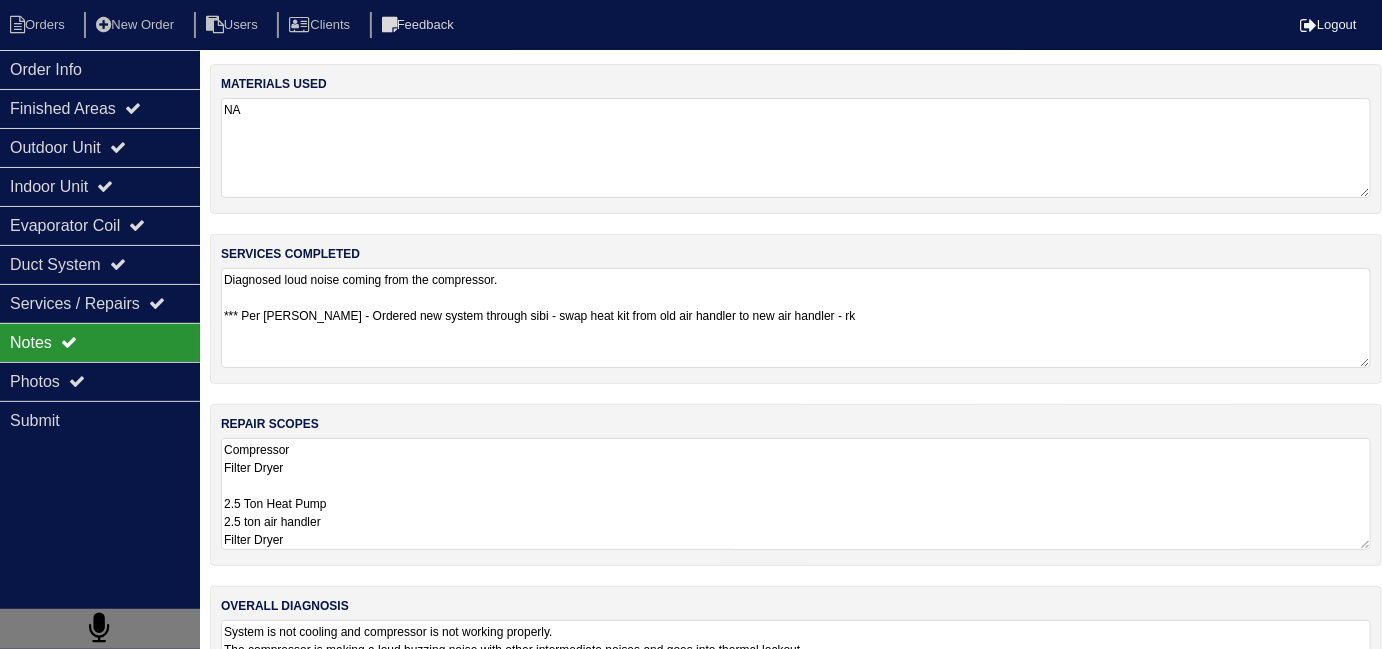 click on "Compressor
Filter Dryer
2.5 Ton Heat Pump
2.5 ton air handler
Filter Dryer" at bounding box center (796, 494) 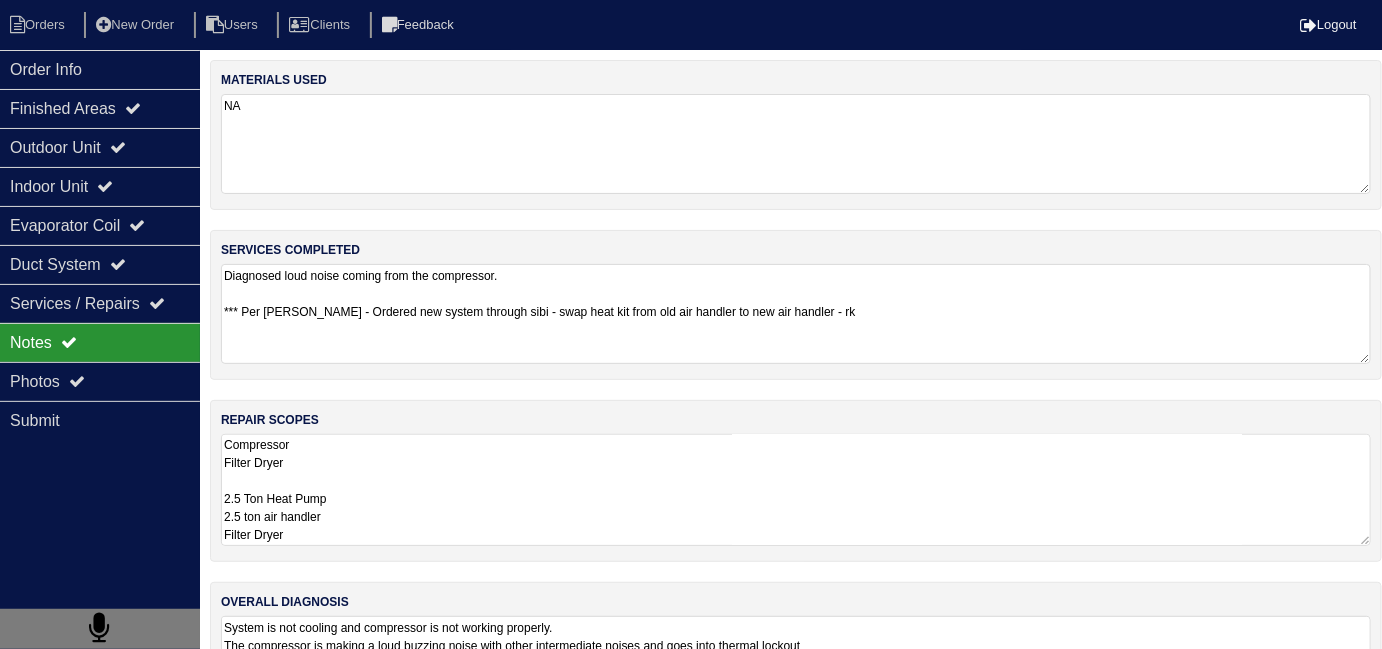 click on "System is not cooling and compressor is not working properly.
The compressor is making a loud buzzing noise with other intermediate noises and goes into thermal lockout
RLA is too high and fluctuating.
High Voltage is correct.
Pressures are incorrect
7/7/25
After removing compressor and inspection.Found extremly burnt oil(black oil) with metal shavings inside.
Need to check on warranty due to full system having contamination.
Capped compressor and liquid and suction line and left compressor in outdoor system.
Left outdoor disconnect off and breakers inside." at bounding box center (796, 666) 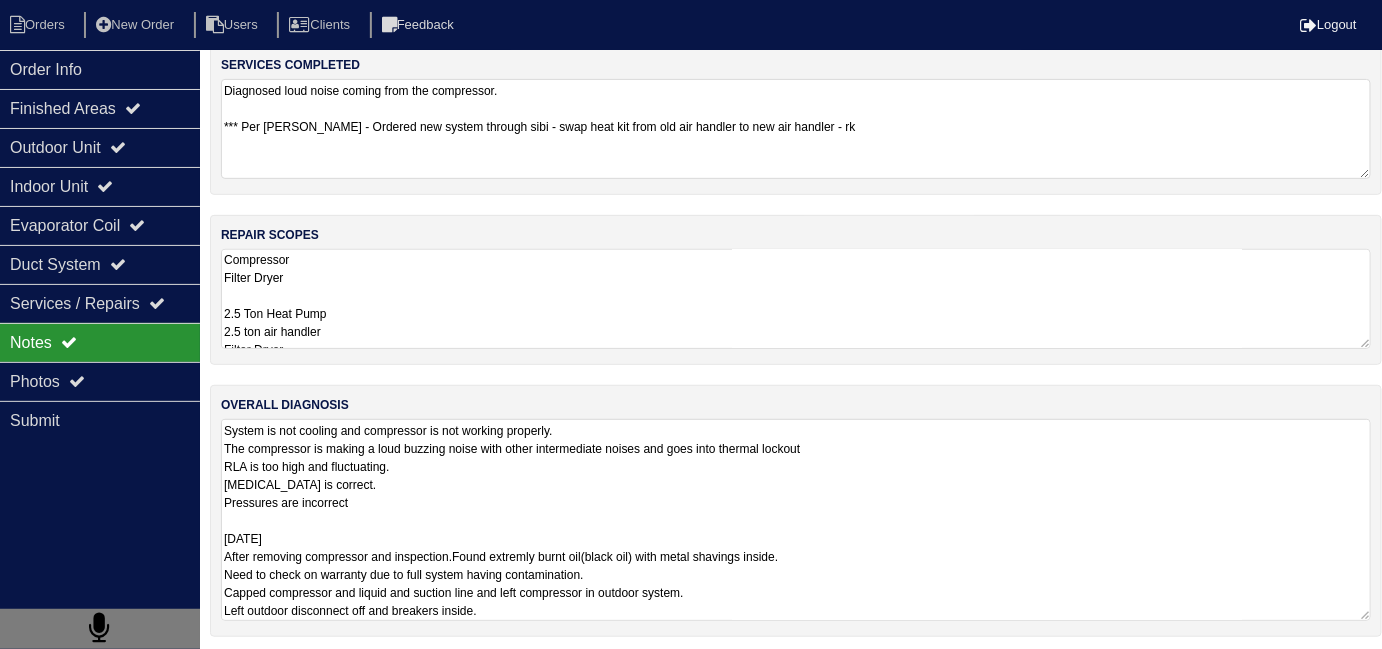scroll, scrollTop: 191, scrollLeft: 0, axis: vertical 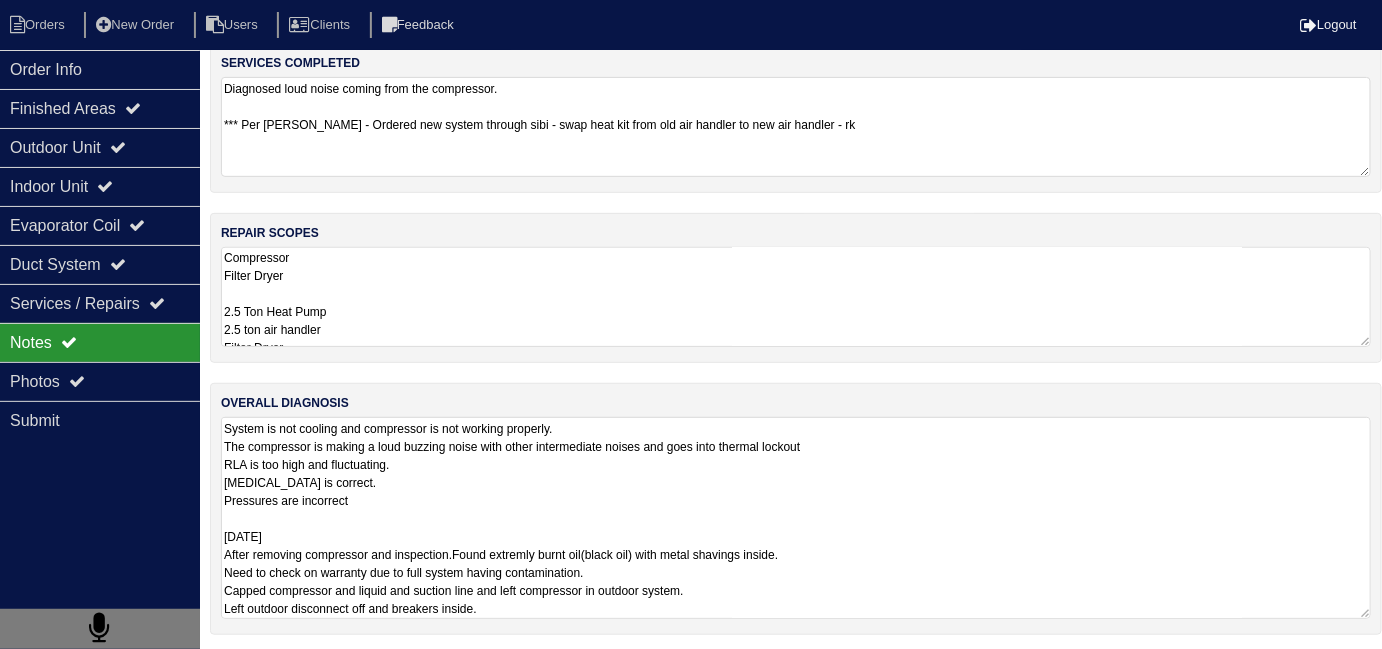 click on "System is not cooling and compressor is not working properly.
The compressor is making a loud buzzing noise with other intermediate noises and goes into thermal lockout
RLA is too high and fluctuating.
High Voltage is correct.
Pressures are incorrect
7/7/25
After removing compressor and inspection.Found extremly burnt oil(black oil) with metal shavings inside.
Need to check on warranty due to full system having contamination.
Capped compressor and liquid and suction line and left compressor in outdoor system.
Left outdoor disconnect off and breakers inside." at bounding box center [796, 518] 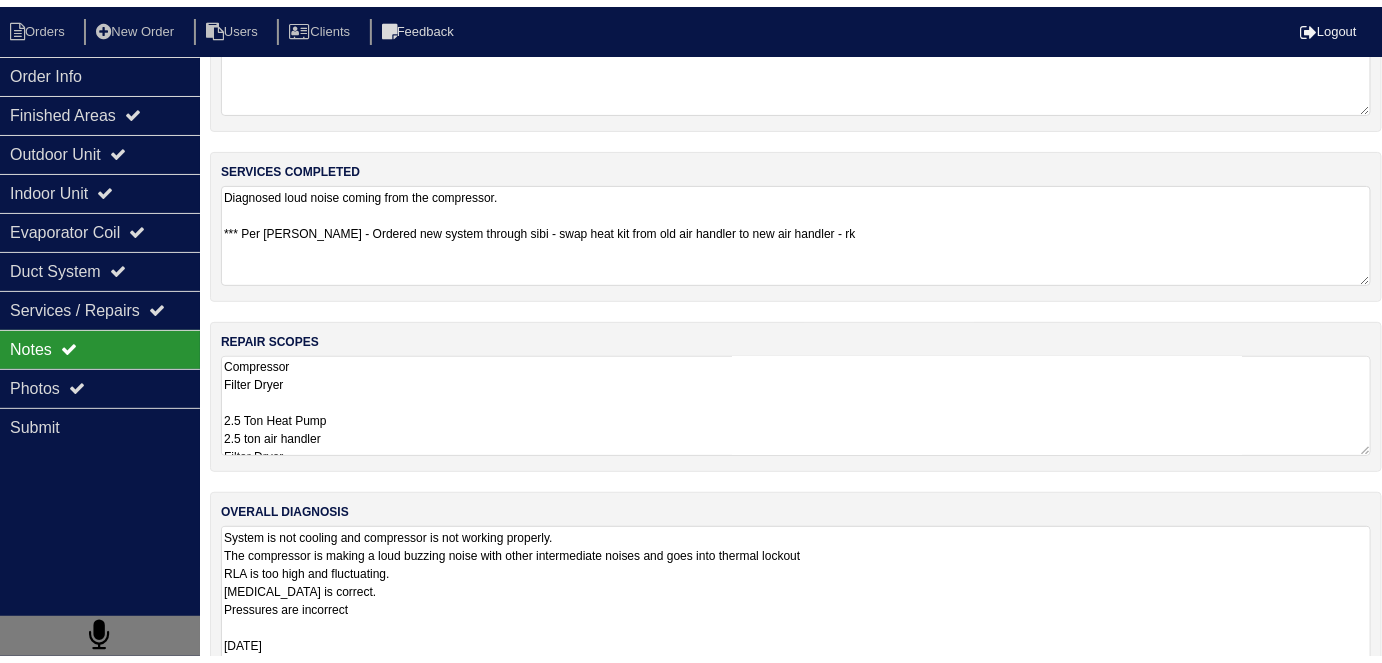 scroll, scrollTop: 189, scrollLeft: 0, axis: vertical 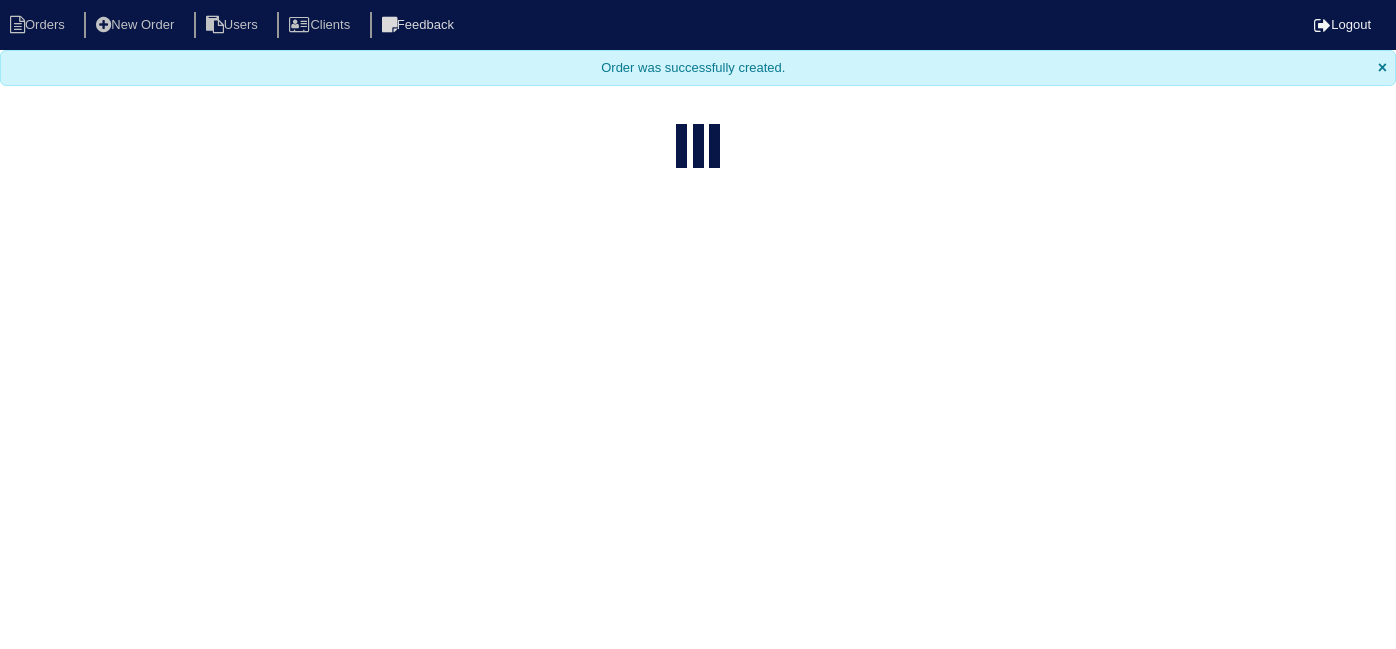 select on "15" 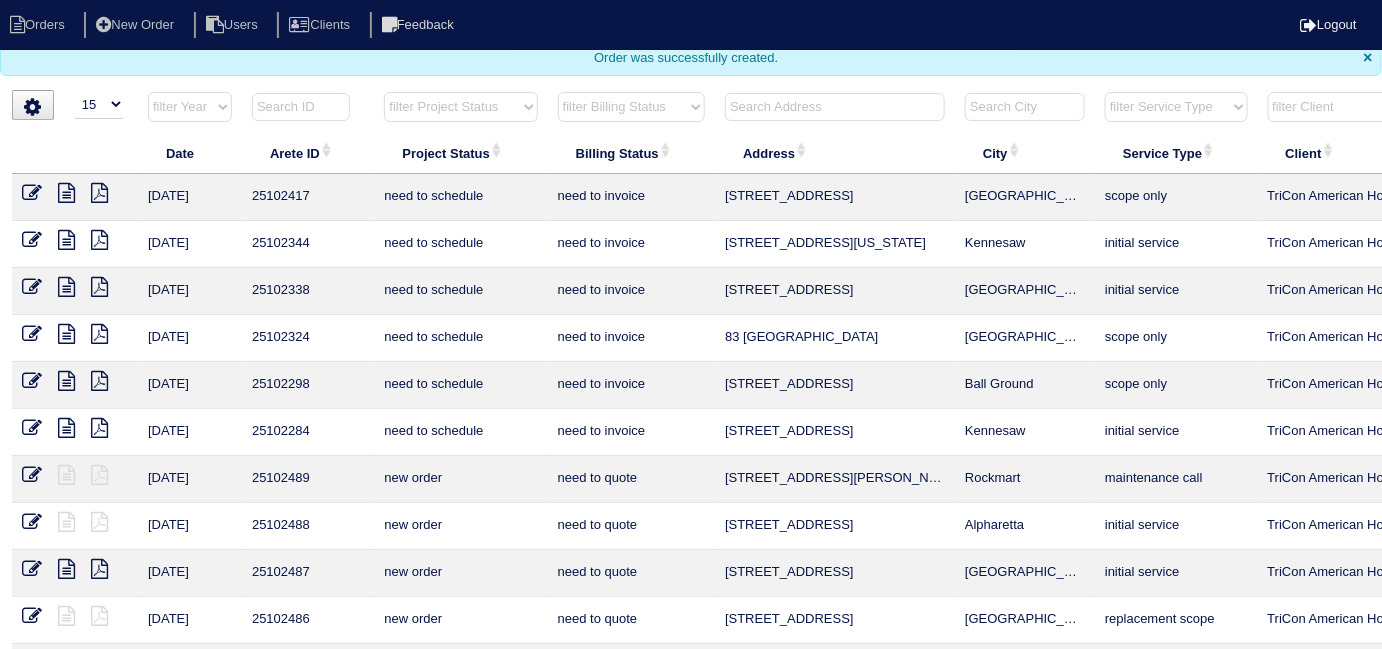 scroll, scrollTop: 0, scrollLeft: 0, axis: both 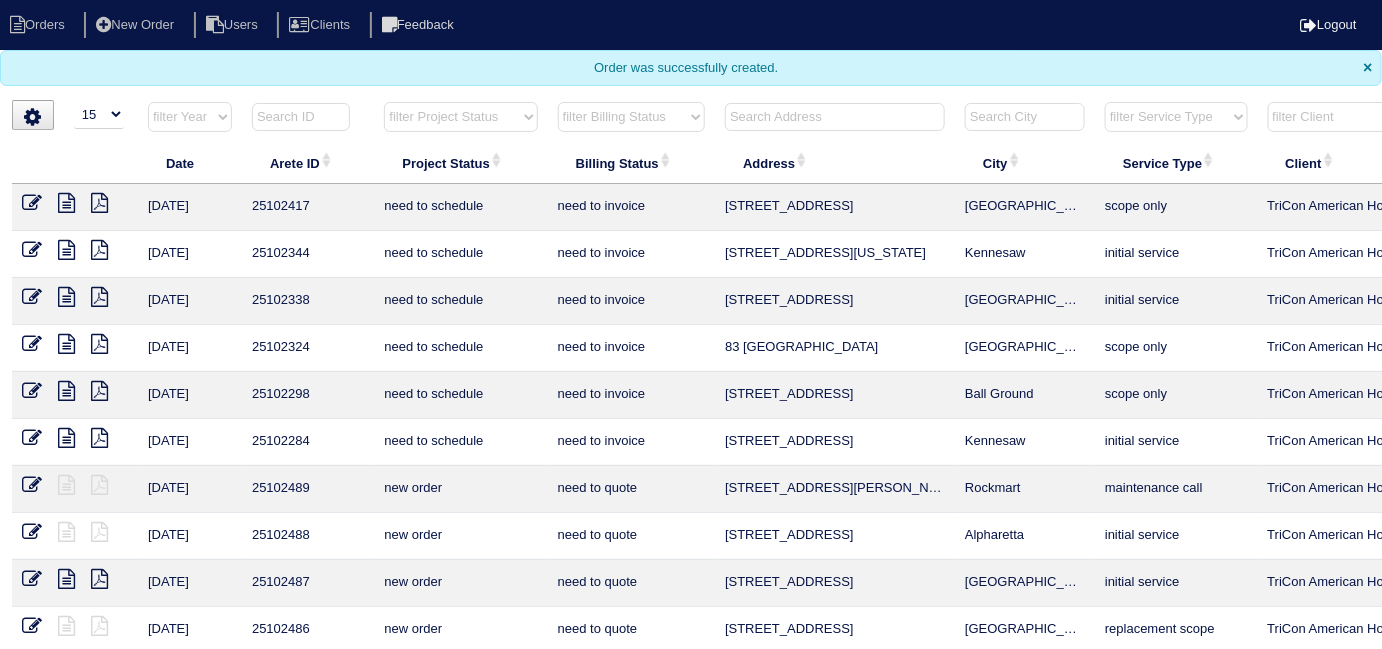 click at bounding box center (835, 117) 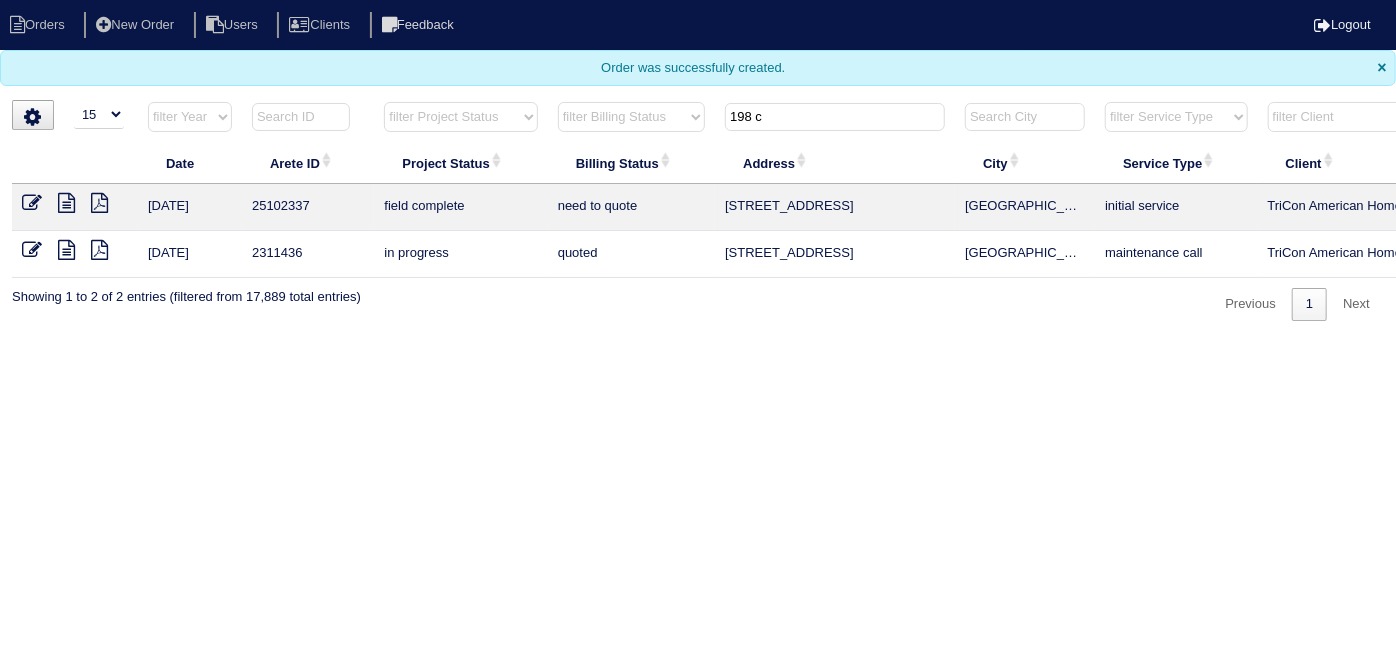 type on "198 c" 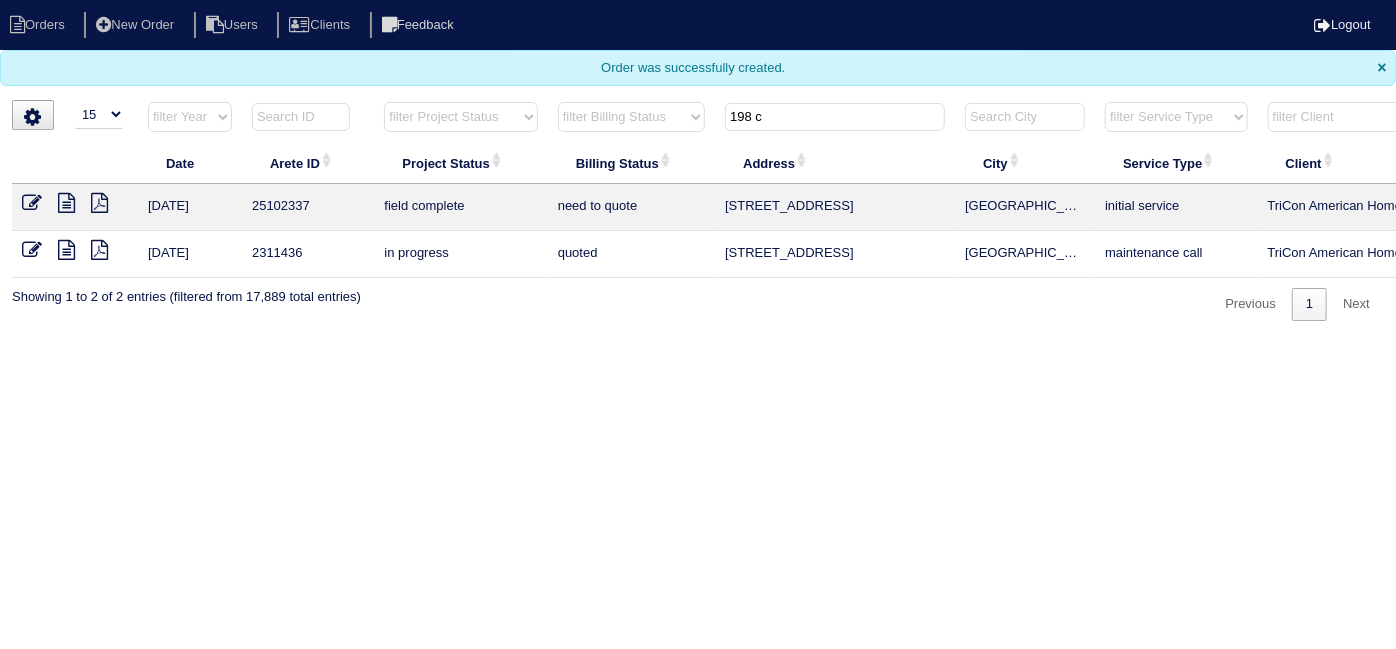 drag, startPoint x: 802, startPoint y: 116, endPoint x: 379, endPoint y: 46, distance: 428.75284 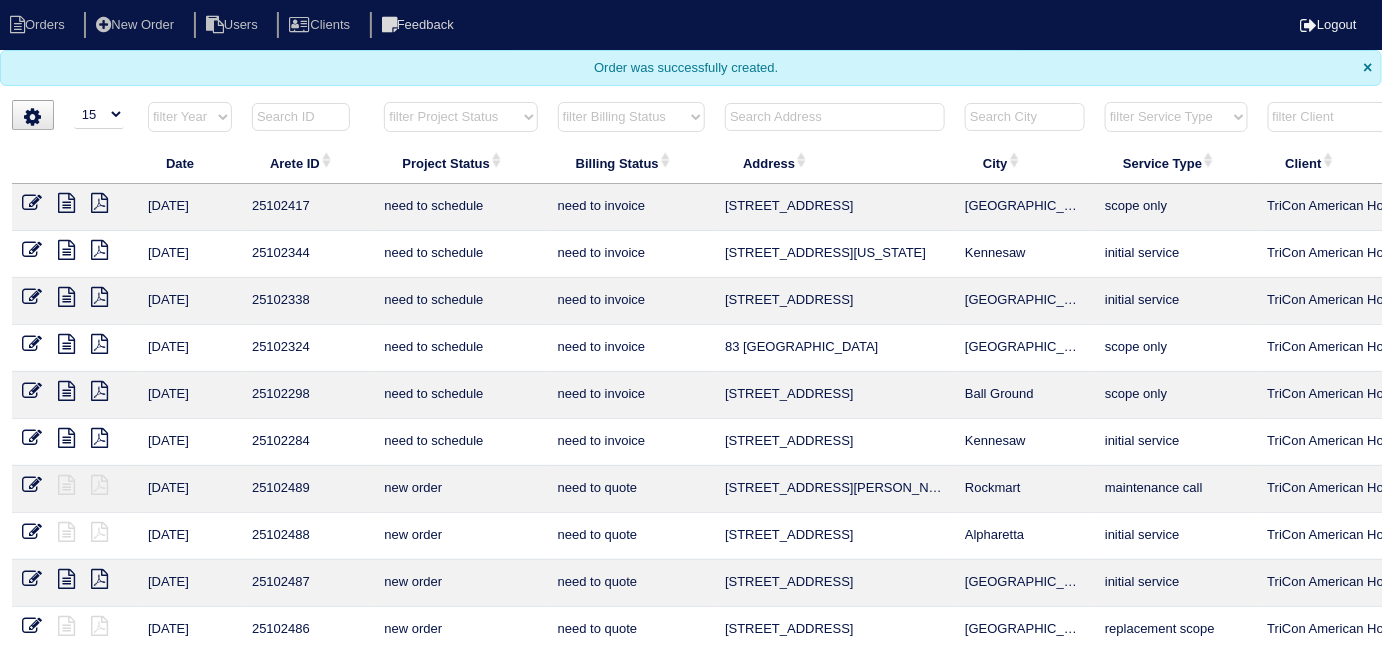 type 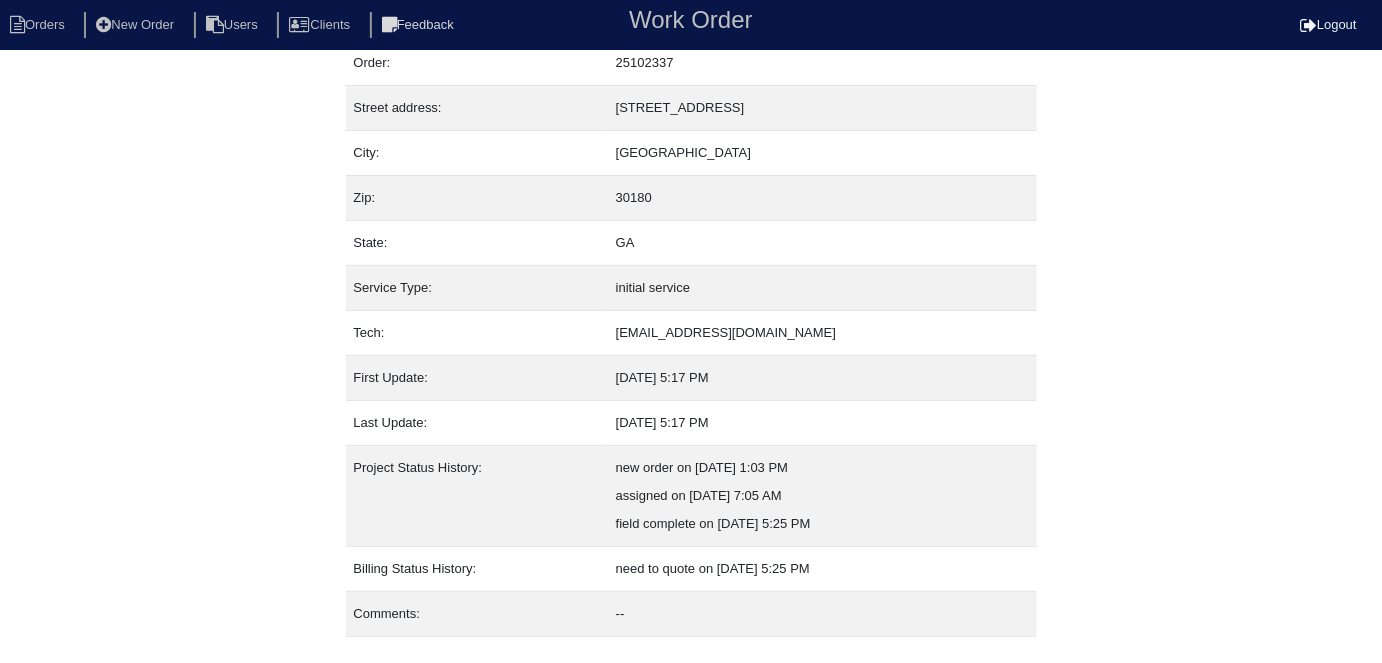 scroll, scrollTop: 105, scrollLeft: 0, axis: vertical 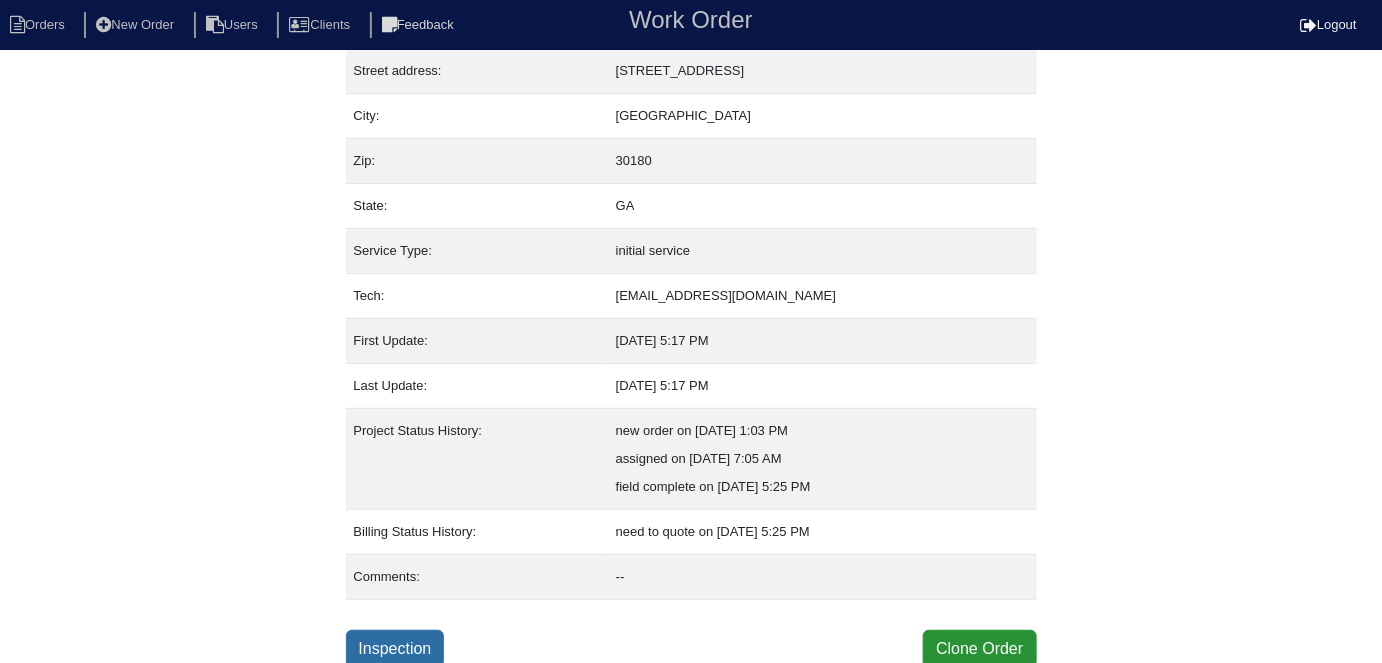 click on "Inspection" at bounding box center [395, 649] 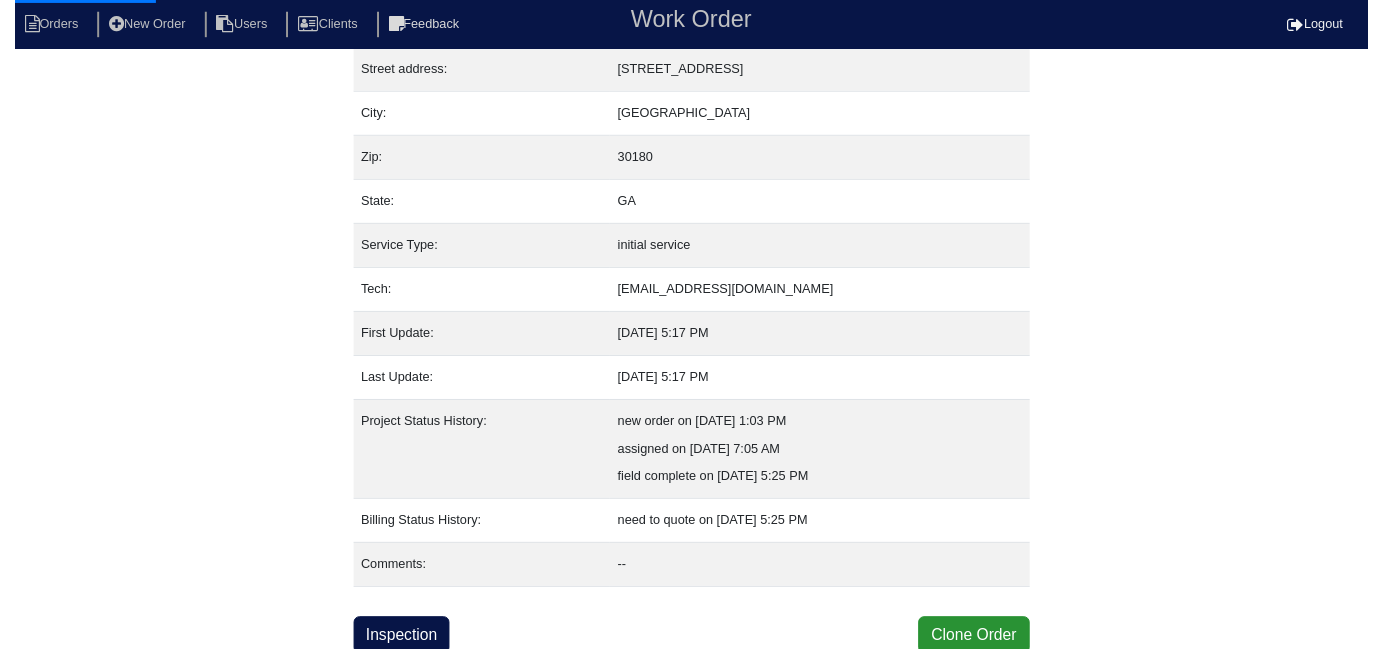 scroll, scrollTop: 0, scrollLeft: 0, axis: both 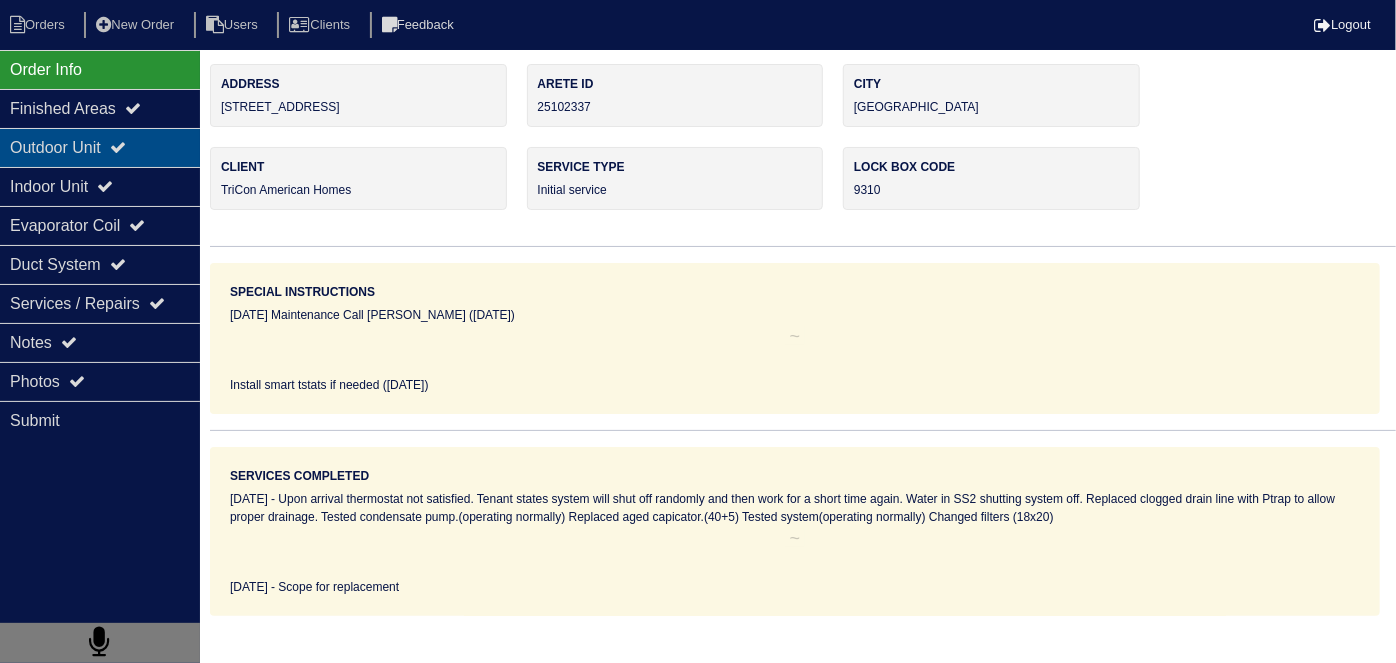click on "Outdoor Unit" at bounding box center (100, 147) 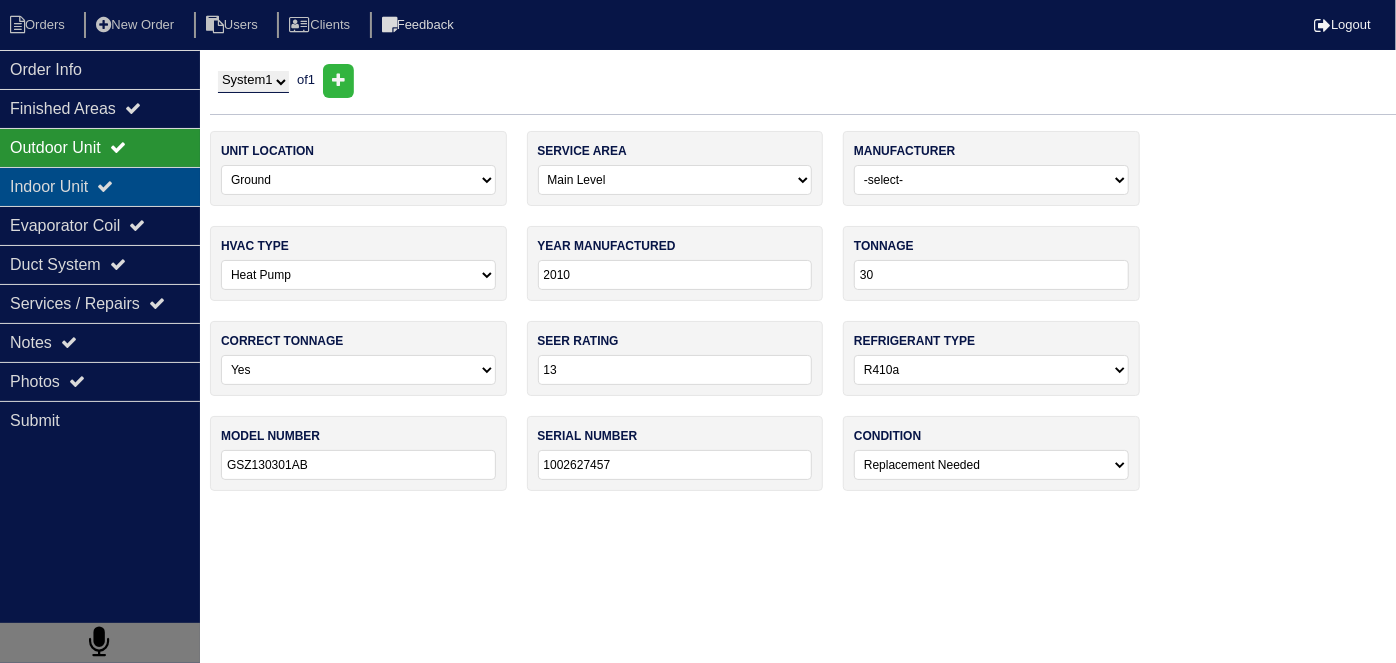 click at bounding box center (105, 186) 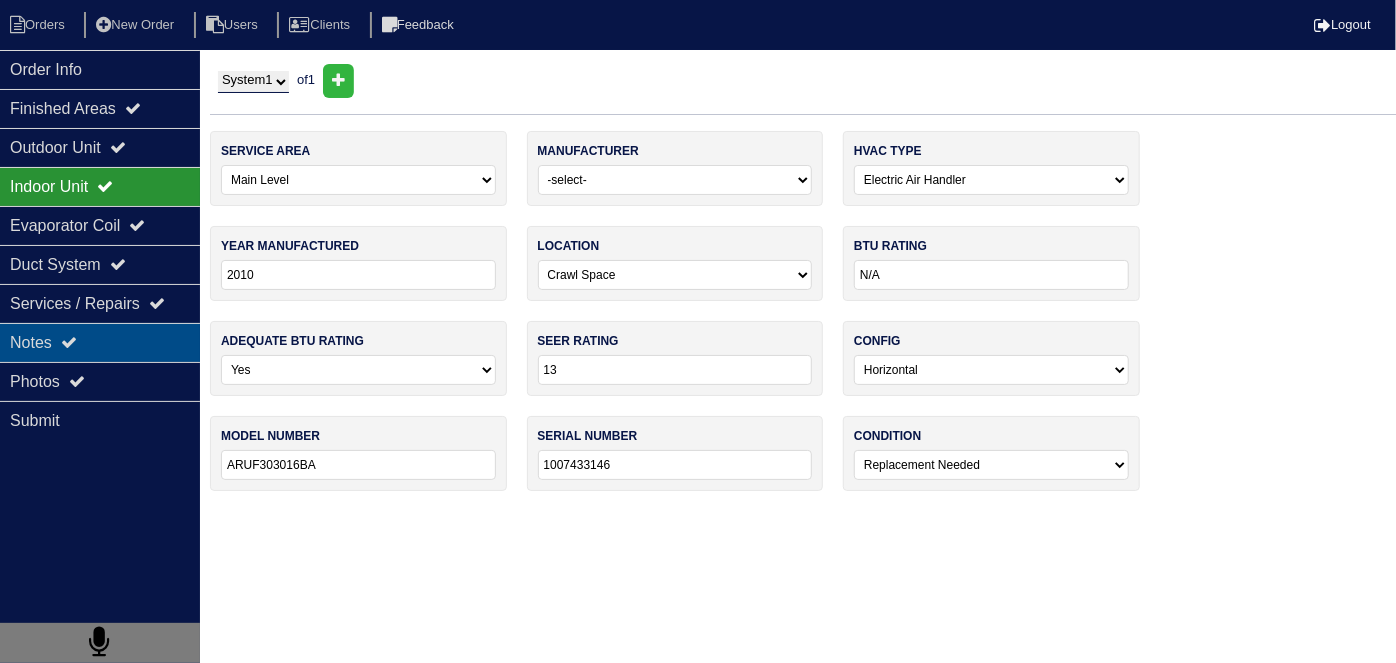 click on "Notes" at bounding box center (100, 342) 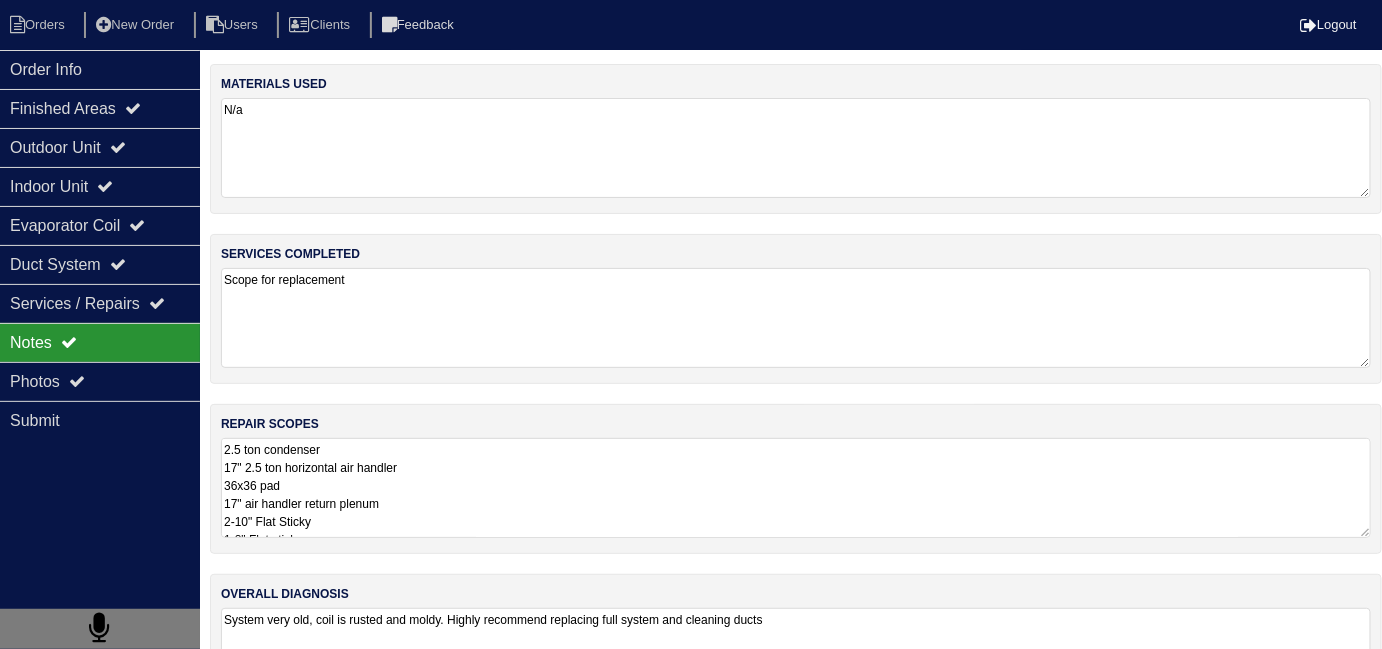 click on "2.5 ton condenser
17" 2.5 ton horizontal air handler
36x36 pad
17" air handler return plenum
2-10" Flat Sticky
1-8" Flat sticky
6- foam blocks
Ss2
Pvc [DEMOGRAPHIC_DATA]
Pvc tee
P trap
Condisate pump
Lineset cover
Lineset Insulation" at bounding box center [796, 488] 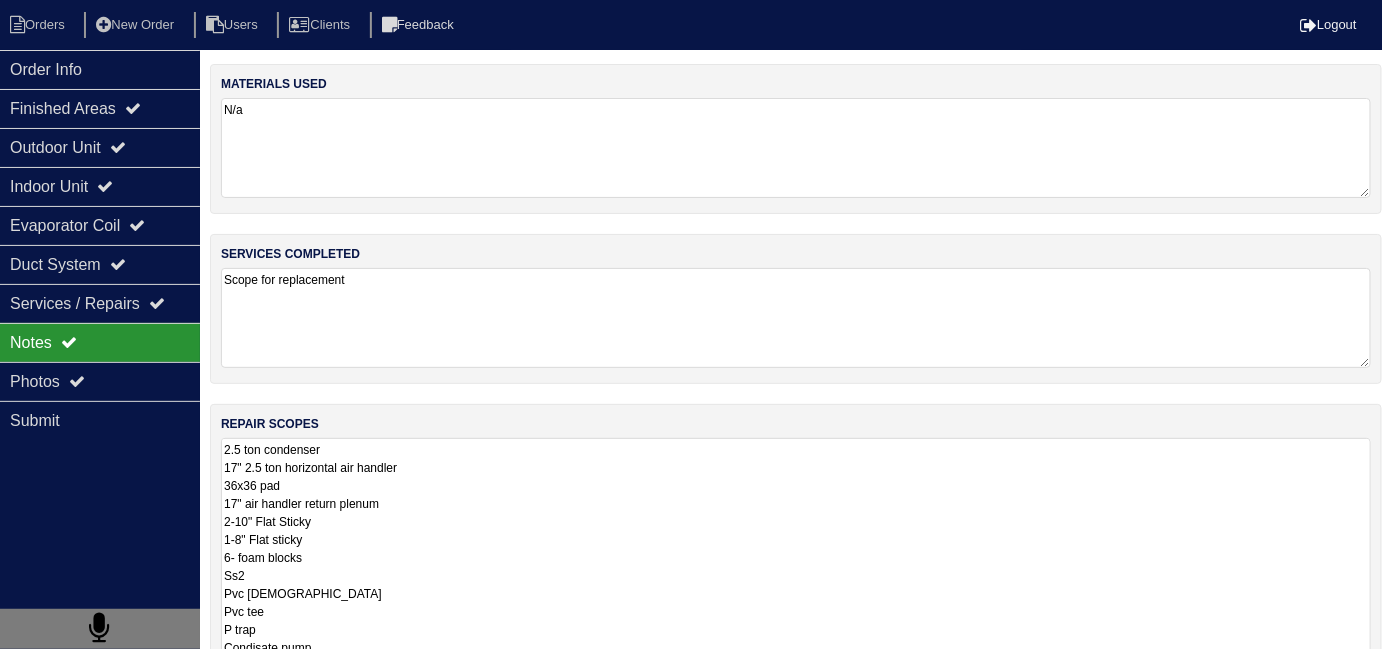 scroll, scrollTop: 1, scrollLeft: 0, axis: vertical 